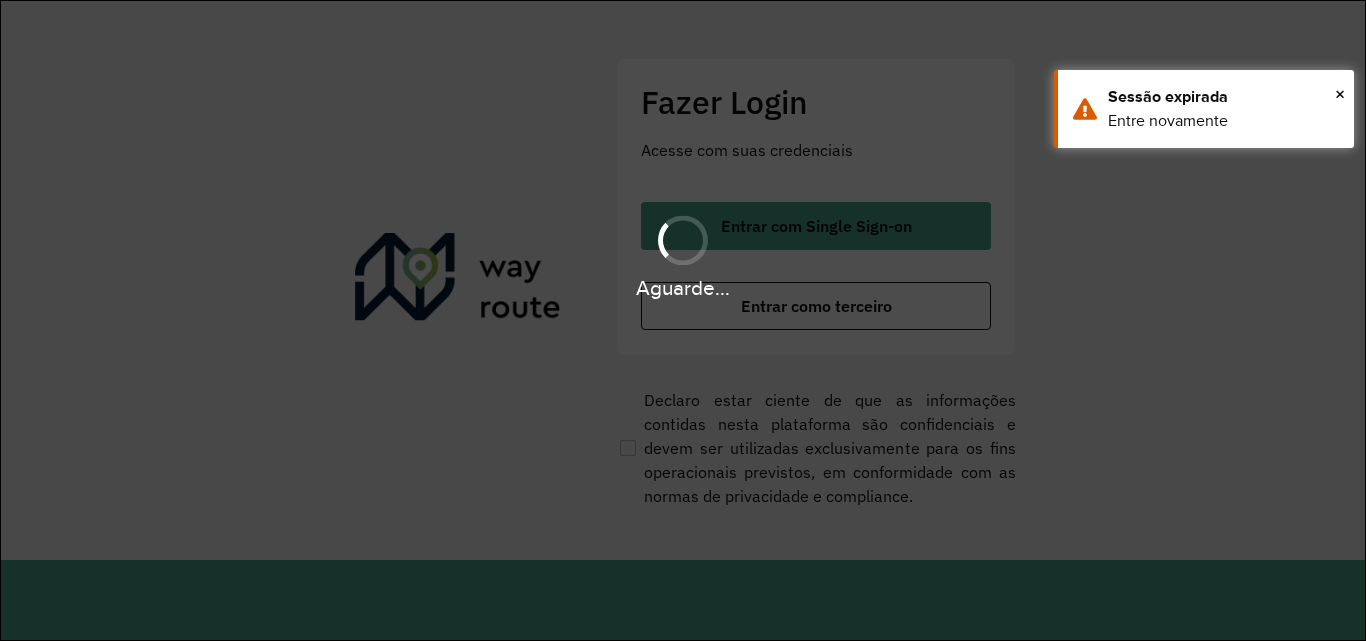 scroll, scrollTop: 0, scrollLeft: 0, axis: both 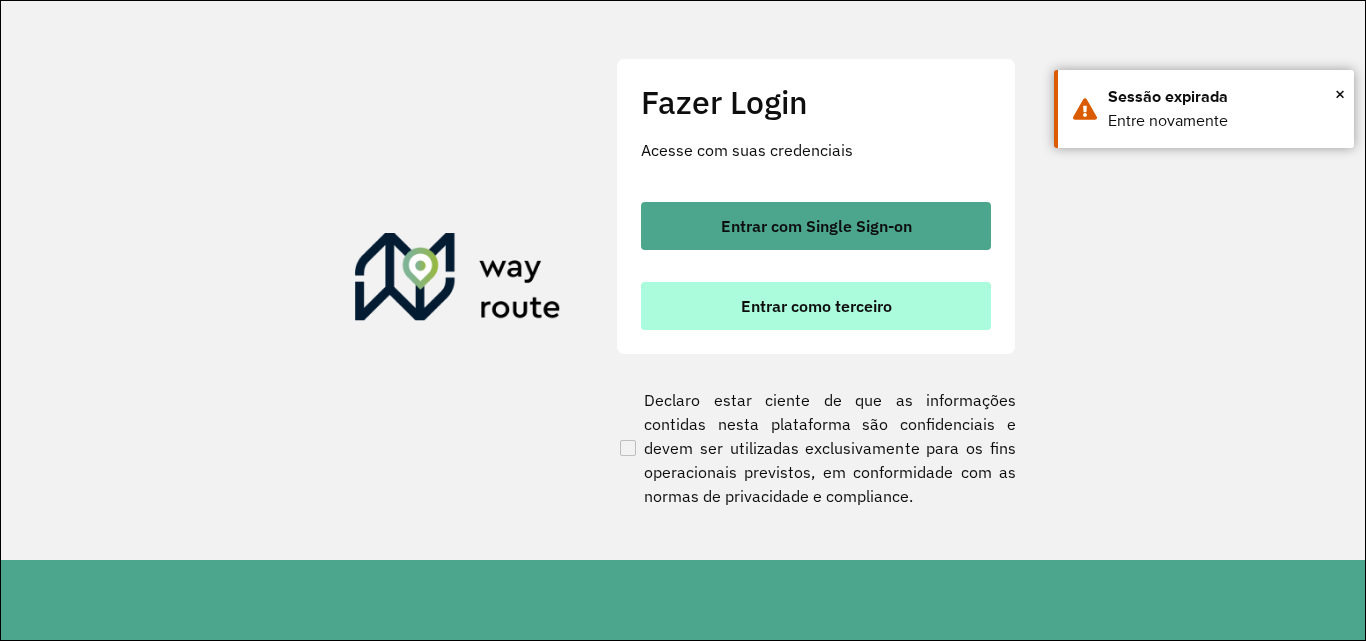 click on "Entrar como terceiro" at bounding box center [816, 306] 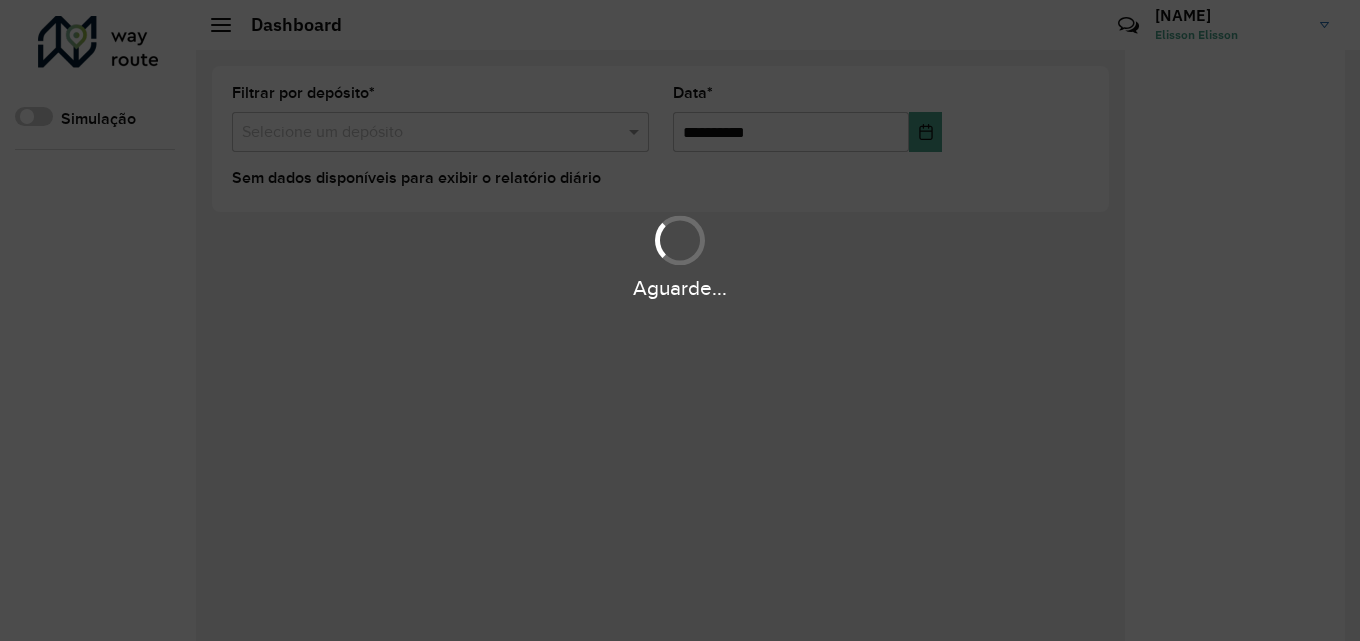 scroll, scrollTop: 0, scrollLeft: 0, axis: both 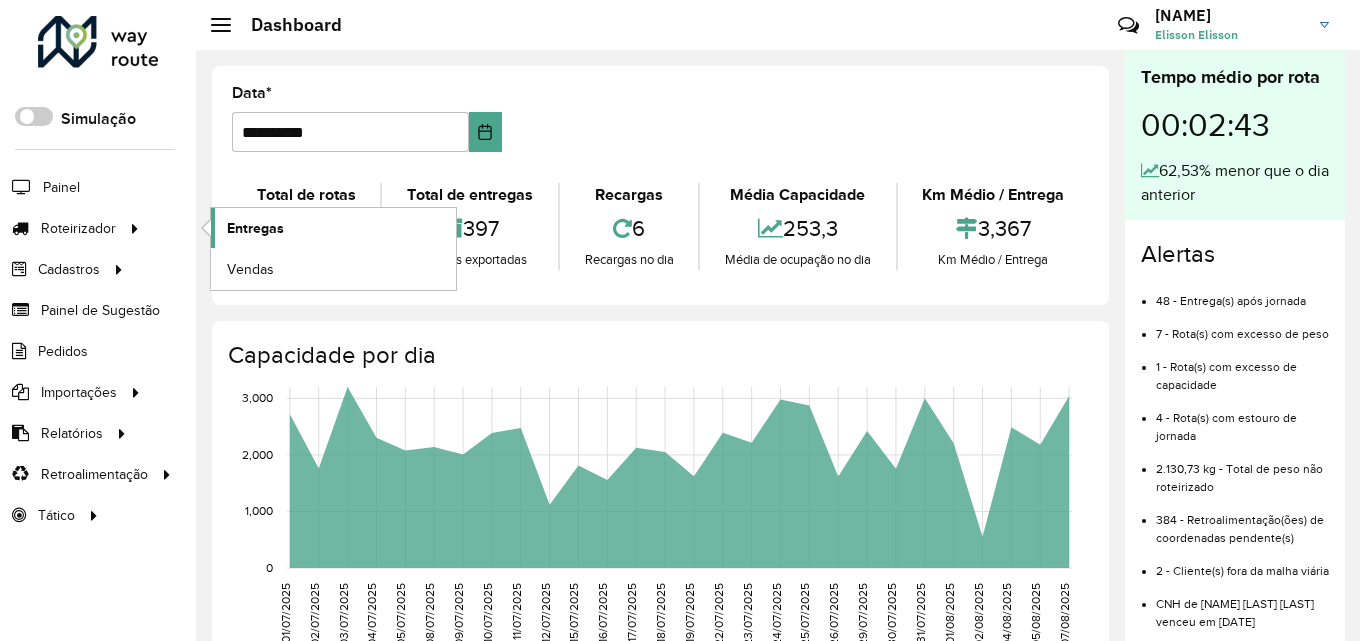 click on "Entregas" 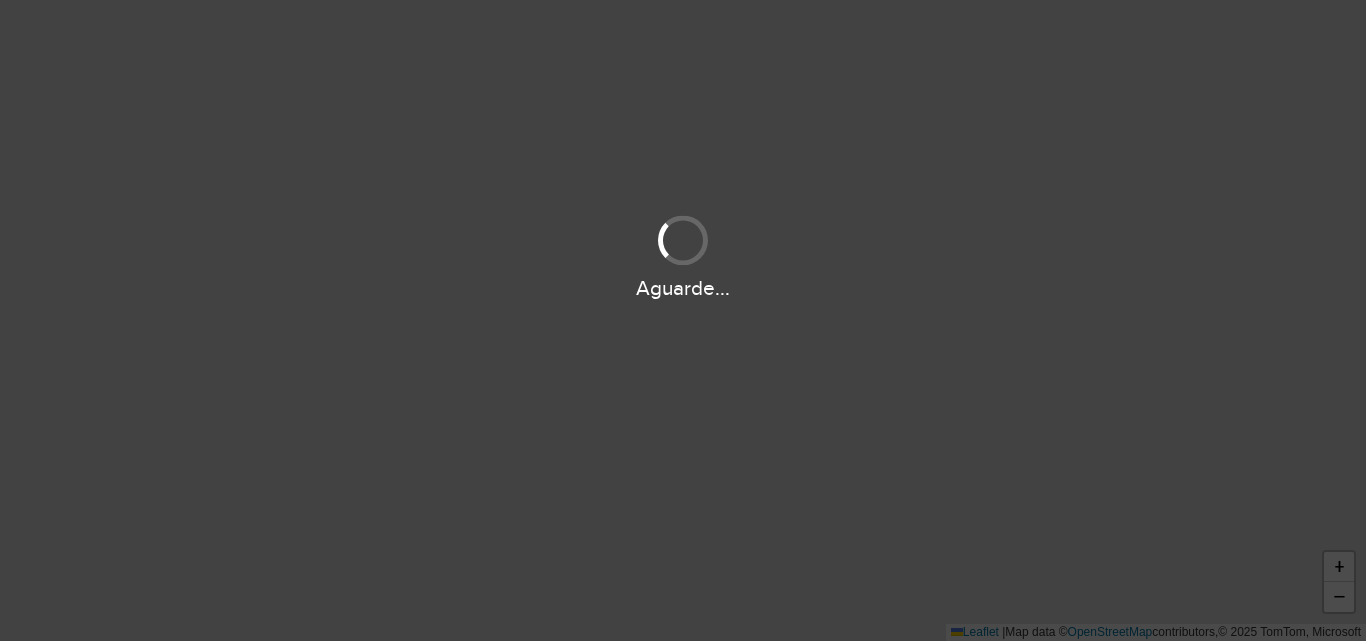 scroll, scrollTop: 0, scrollLeft: 0, axis: both 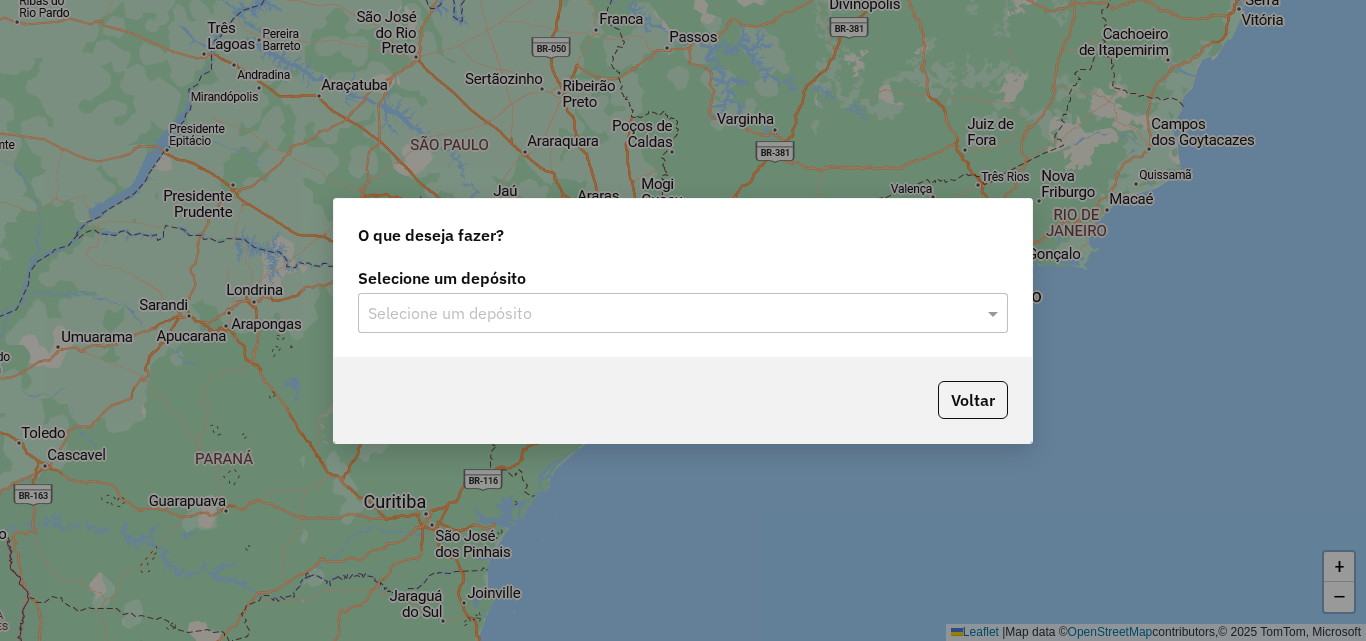click on "Selecione um depósito" 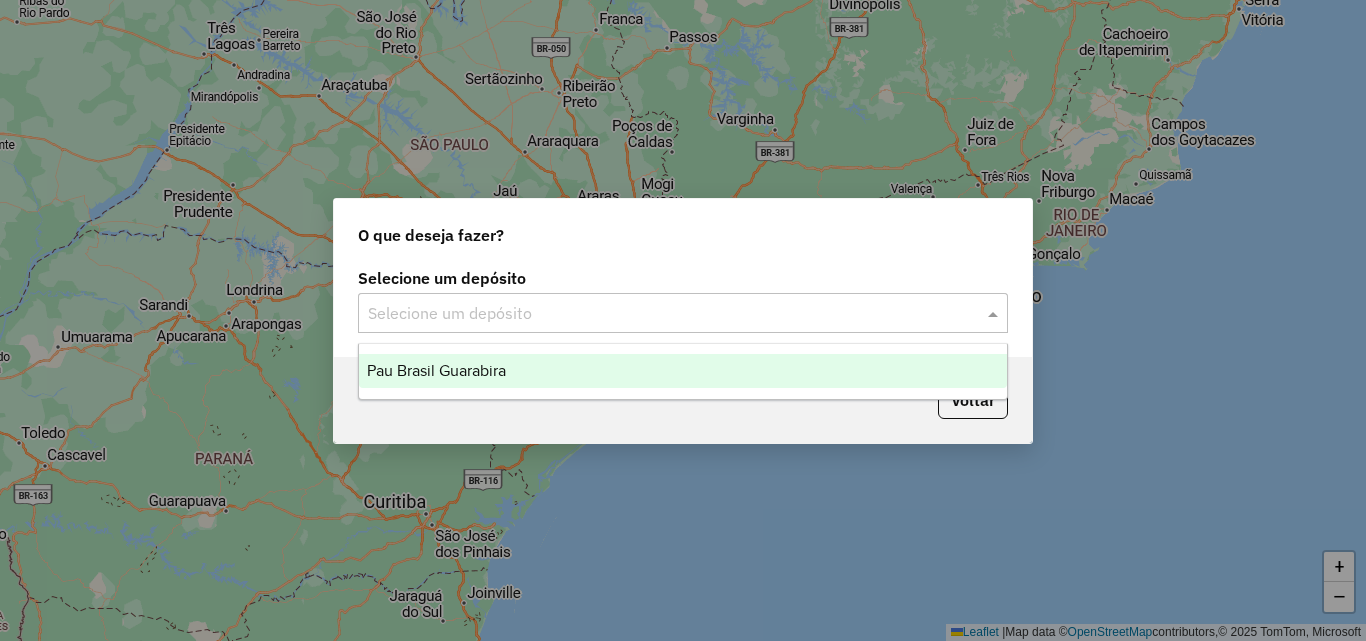 click on "Pau Brasil Guarabira" at bounding box center [683, 371] 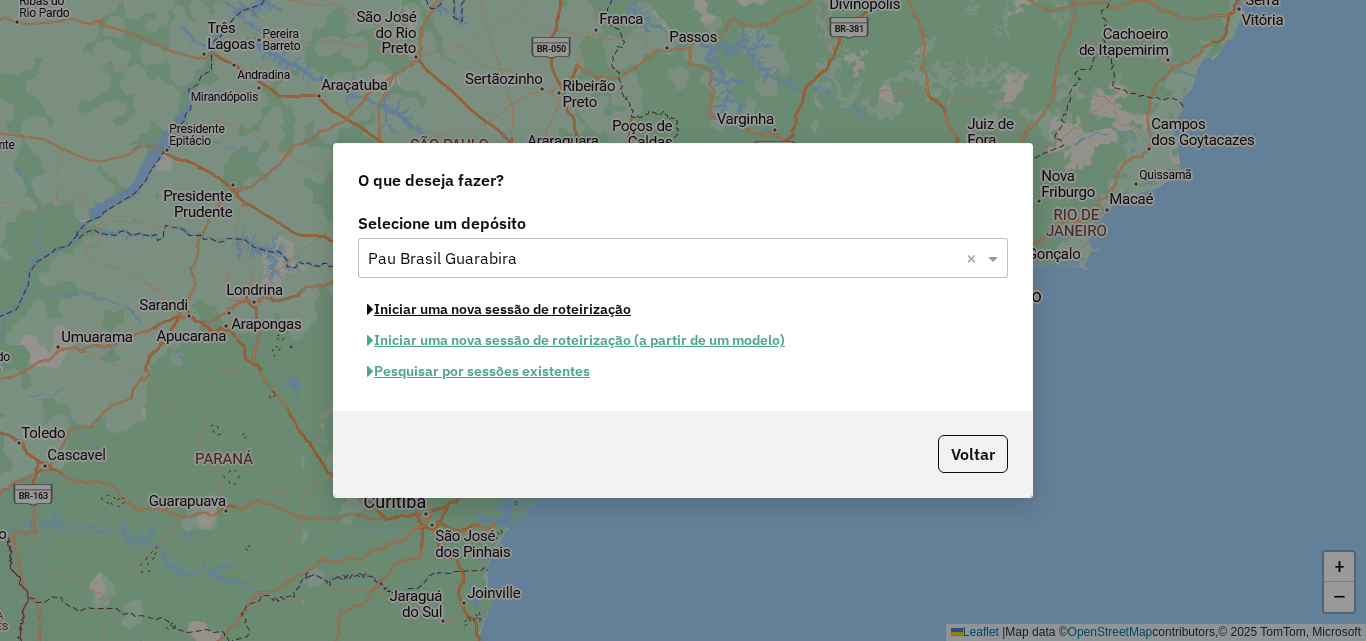 click on "Iniciar uma nova sessão de roteirização" 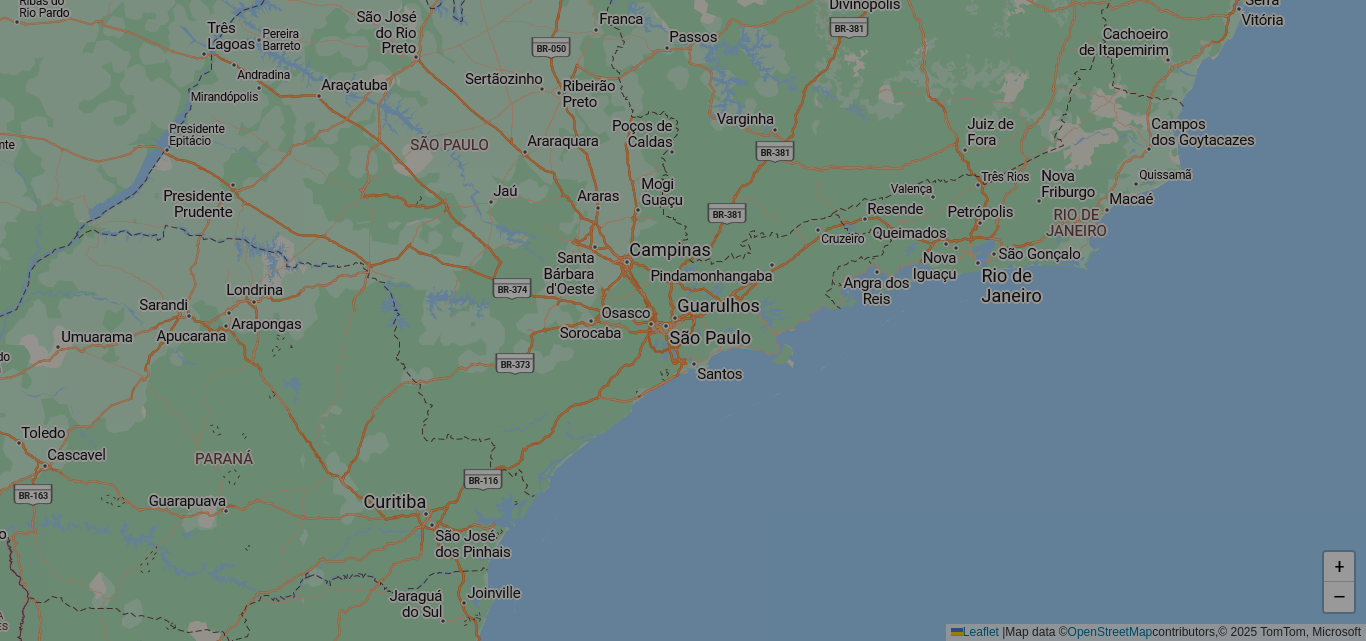 select on "*" 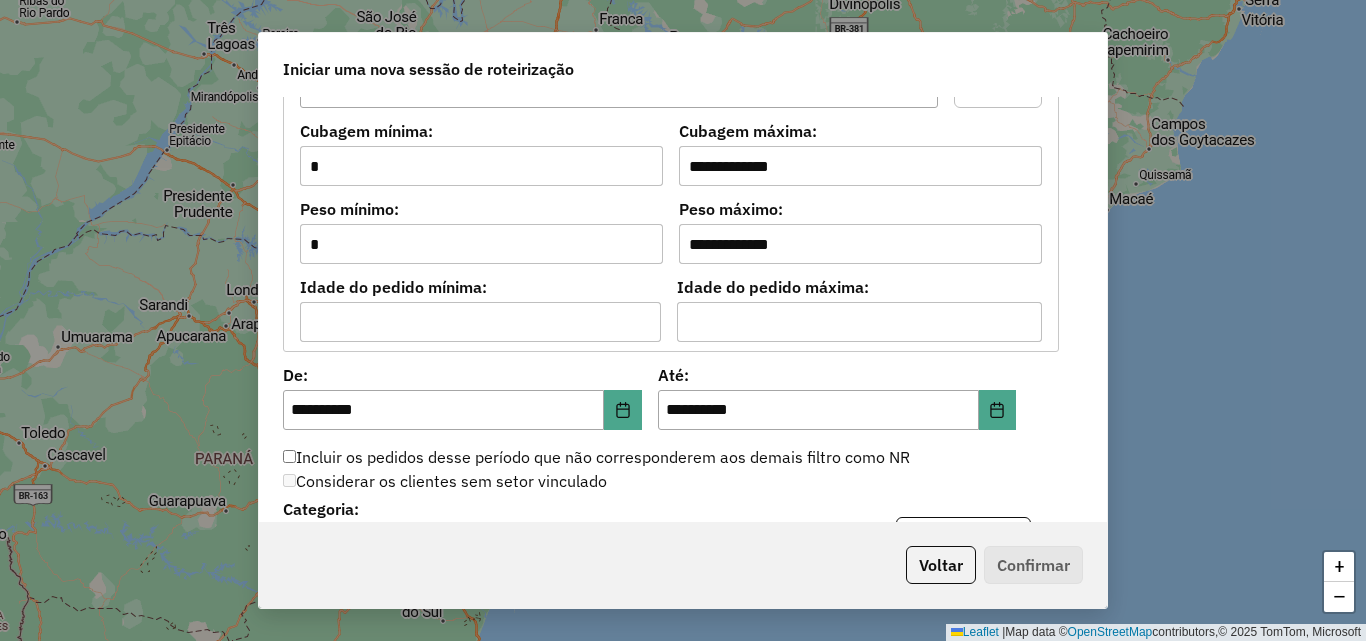 scroll, scrollTop: 1800, scrollLeft: 0, axis: vertical 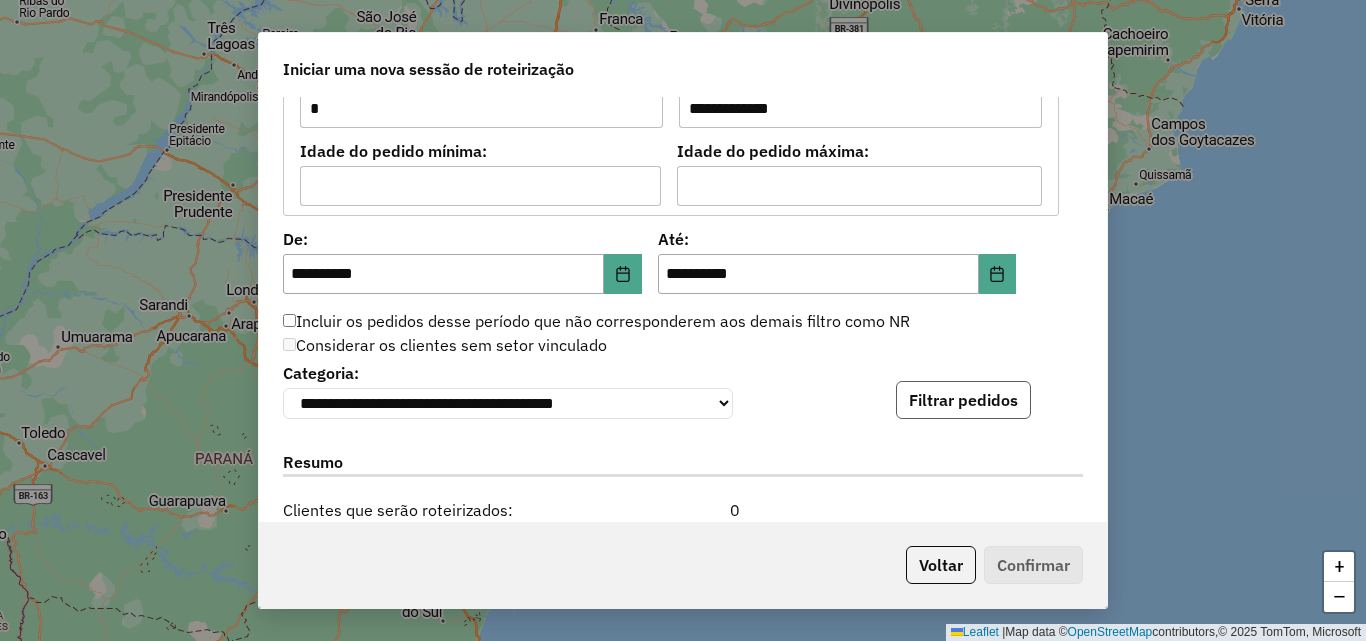 click on "Filtrar pedidos" 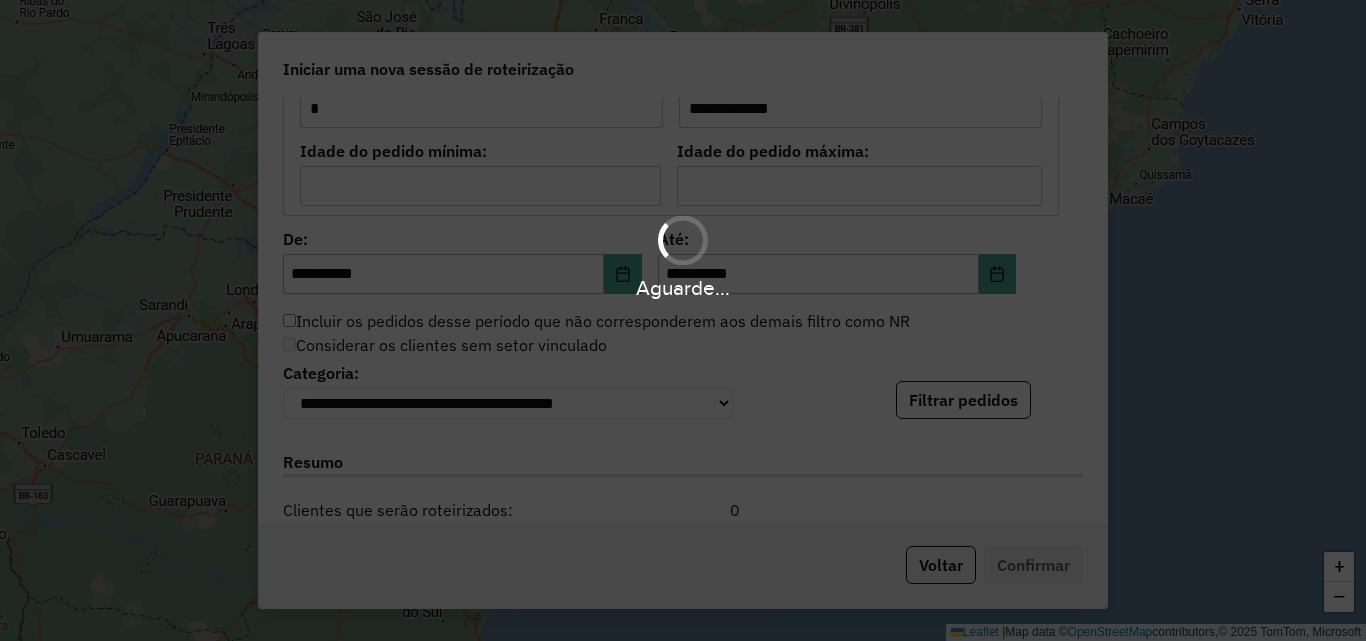 drag, startPoint x: 1015, startPoint y: 412, endPoint x: 998, endPoint y: 416, distance: 17.464249 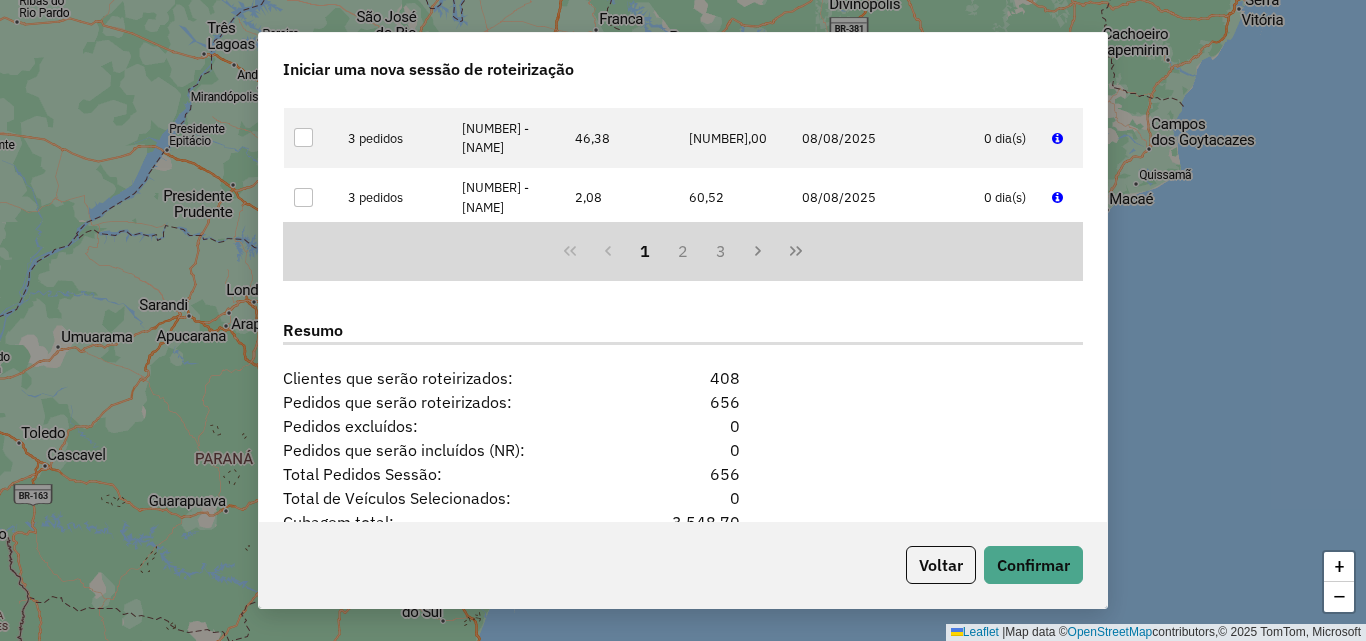 scroll, scrollTop: 2524, scrollLeft: 0, axis: vertical 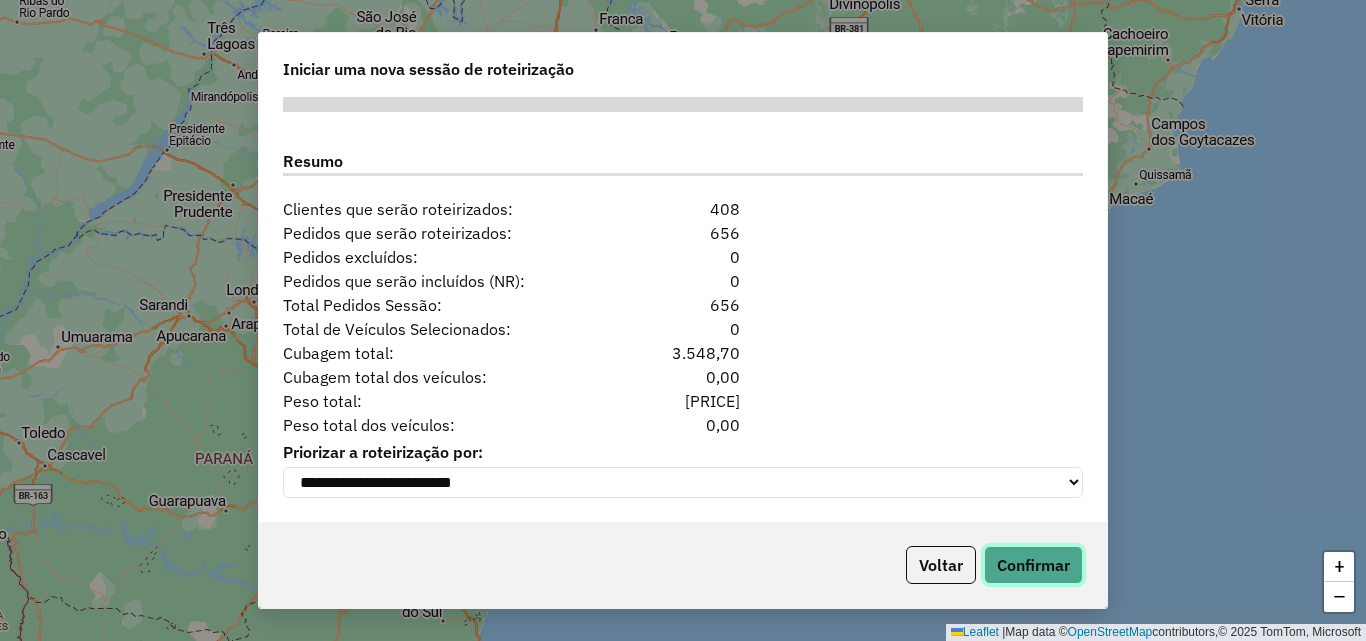 click on "Confirmar" 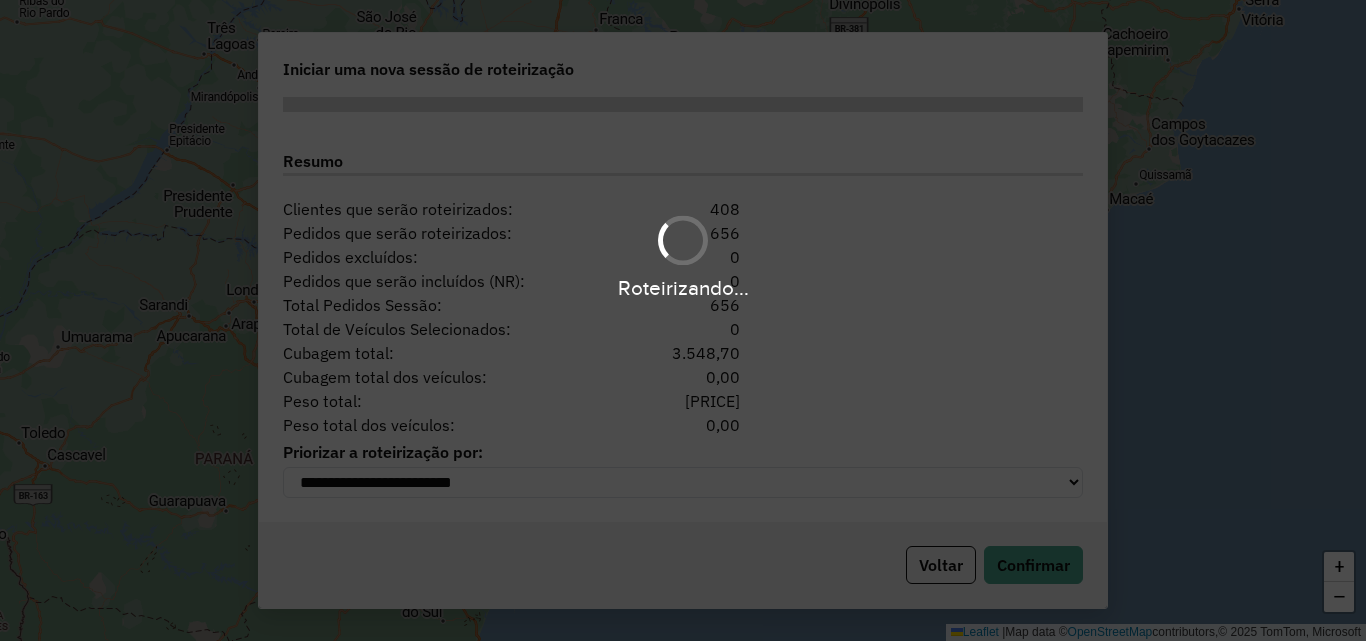drag, startPoint x: 602, startPoint y: 288, endPoint x: 976, endPoint y: 317, distance: 375.12265 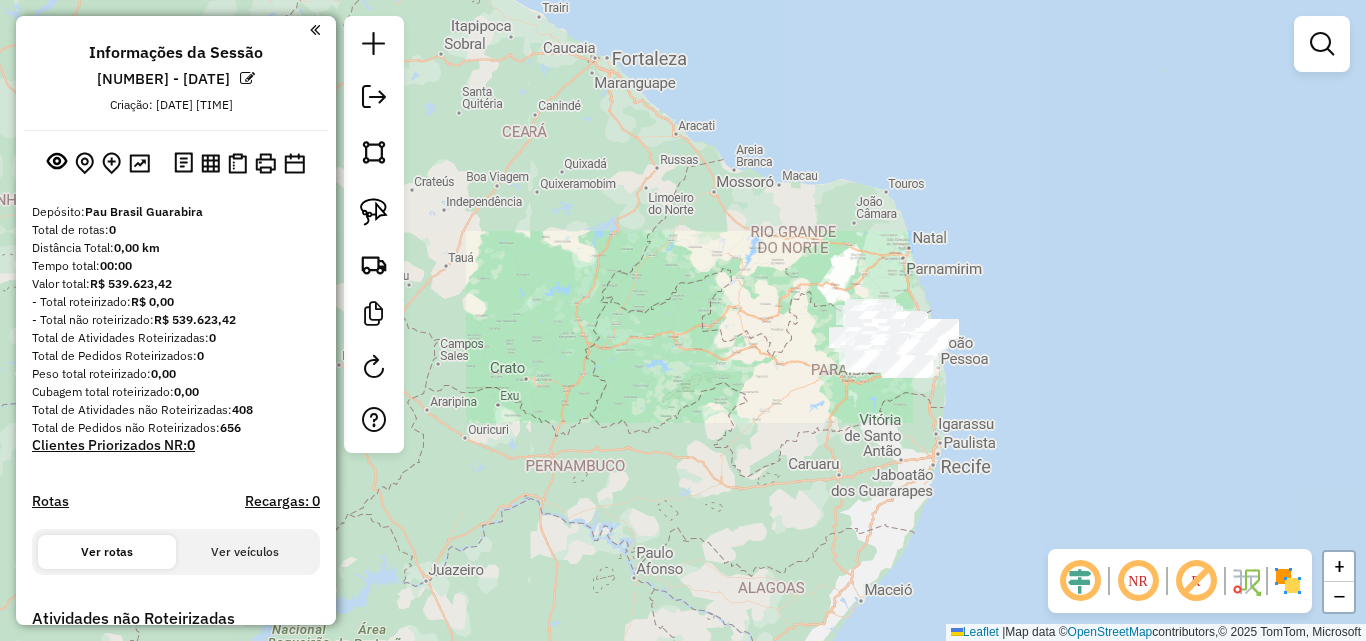 drag, startPoint x: 859, startPoint y: 422, endPoint x: 731, endPoint y: 167, distance: 285.32263 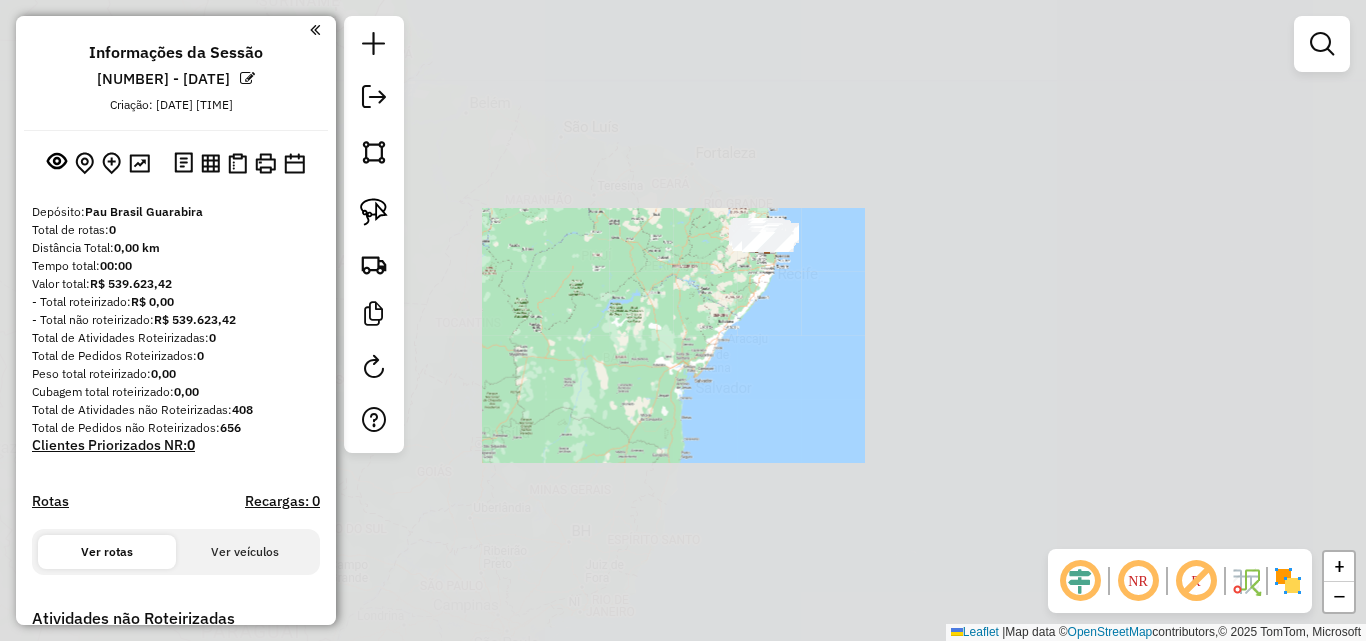 click on "Janela de atendimento Grade de atendimento Capacidade Transportadoras Veículos Cliente Pedidos  Rotas Selecione os dias de semana para filtrar as janelas de atendimento  Seg   Ter   Qua   Qui   Sex   Sáb   Dom  Informe o período da janela de atendimento: De: Até:  Filtrar exatamente a janela do cliente  Considerar janela de atendimento padrão  Selecione os dias de semana para filtrar as grades de atendimento  Seg   Ter   Qua   Qui   Sex   Sáb   Dom   Considerar clientes sem dia de atendimento cadastrado  Clientes fora do dia de atendimento selecionado Filtrar as atividades entre os valores definidos abaixo:  Peso mínimo:   Peso máximo:   Cubagem mínima:   Cubagem máxima:   De:   Até:  Filtrar as atividades entre o tempo de atendimento definido abaixo:  De:   Até:   Considerar capacidade total dos clientes não roteirizados Transportadora: Selecione um ou mais itens Tipo de veículo: Selecione um ou mais itens Veículo: Selecione um ou mais itens Motorista: Selecione um ou mais itens Nome: Rótulo:" 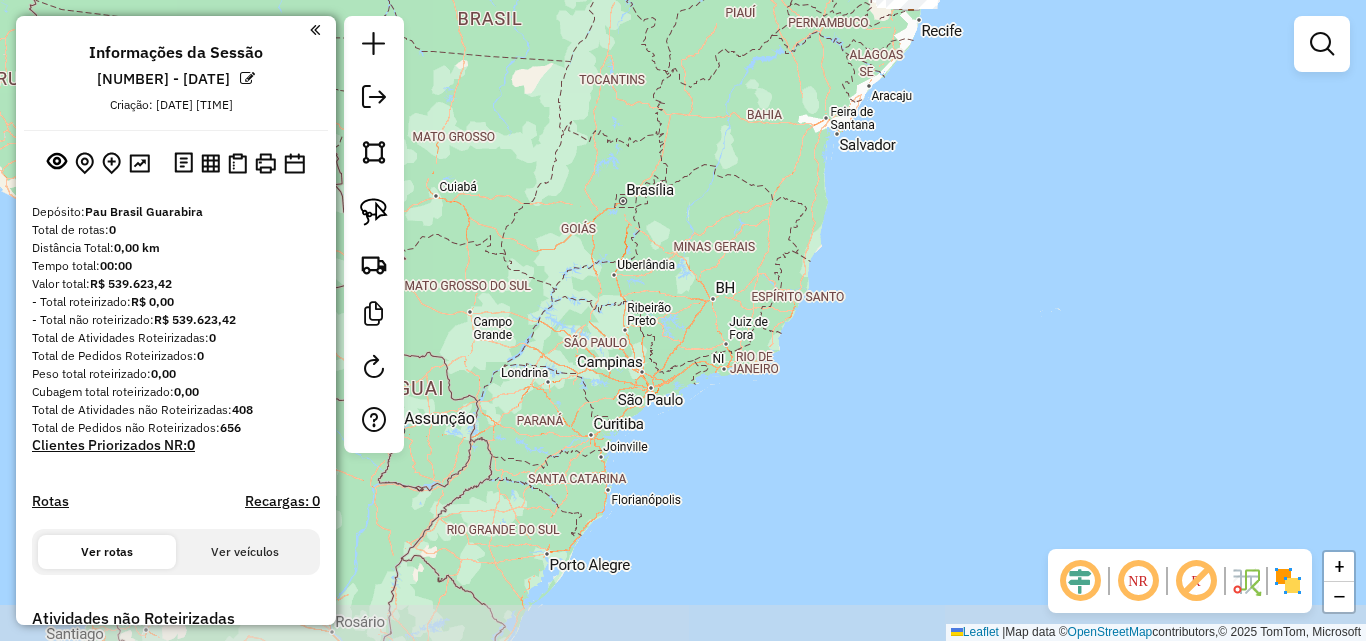 drag, startPoint x: 832, startPoint y: 613, endPoint x: 888, endPoint y: 656, distance: 70.60453 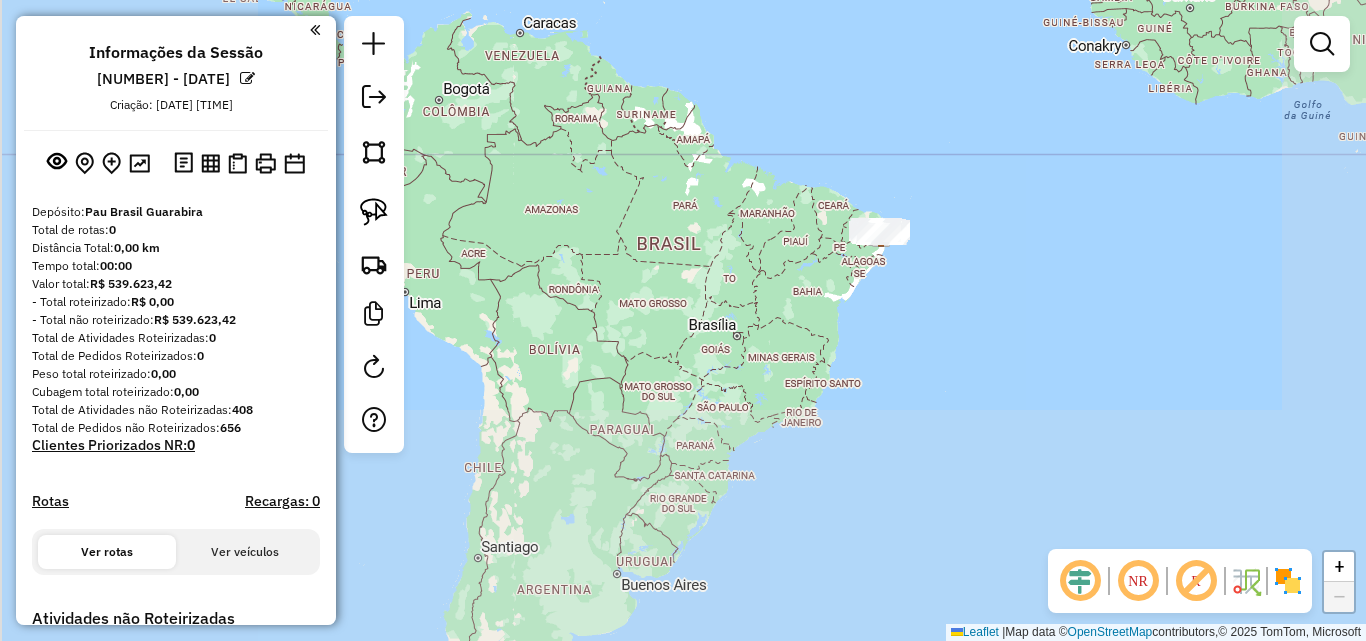 drag, startPoint x: 710, startPoint y: 316, endPoint x: 754, endPoint y: 237, distance: 90.426765 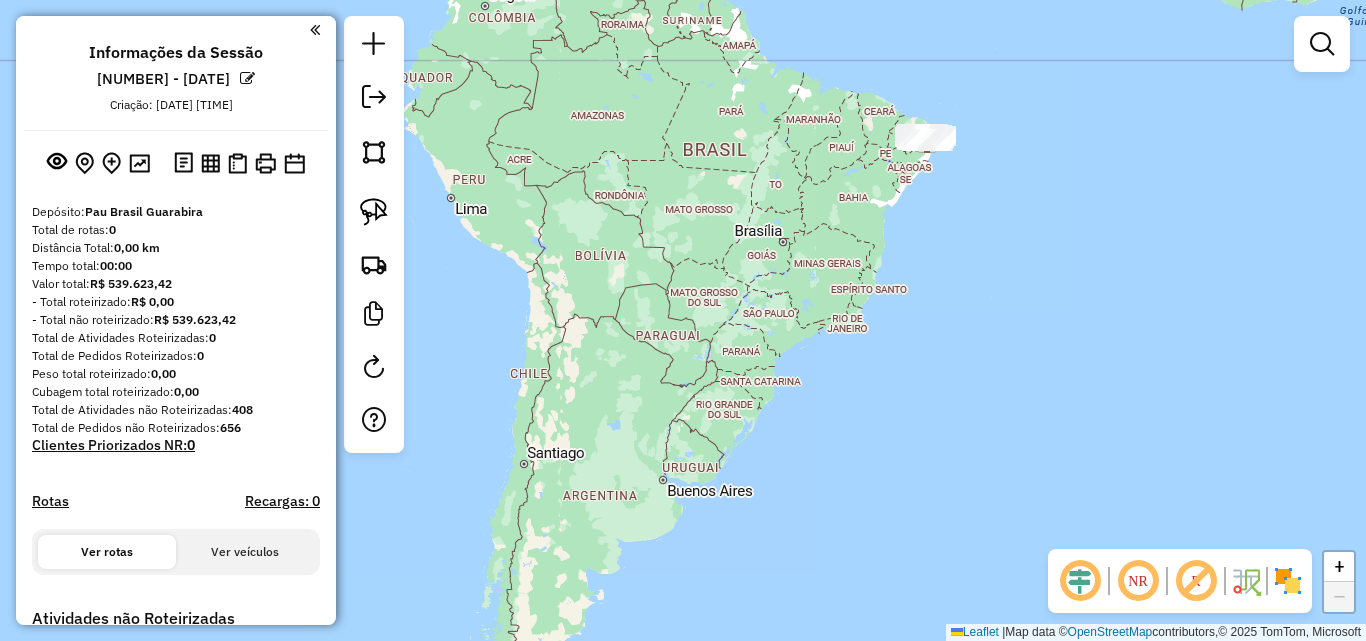 click on "Janela de atendimento Grade de atendimento Capacidade Transportadoras Veículos Cliente Pedidos  Rotas Selecione os dias de semana para filtrar as janelas de atendimento  Seg   Ter   Qua   Qui   Sex   Sáb   Dom  Informe o período da janela de atendimento: De: Até:  Filtrar exatamente a janela do cliente  Considerar janela de atendimento padrão  Selecione os dias de semana para filtrar as grades de atendimento  Seg   Ter   Qua   Qui   Sex   Sáb   Dom   Considerar clientes sem dia de atendimento cadastrado  Clientes fora do dia de atendimento selecionado Filtrar as atividades entre os valores definidos abaixo:  Peso mínimo:   Peso máximo:   Cubagem mínima:   Cubagem máxima:   De:   Até:  Filtrar as atividades entre o tempo de atendimento definido abaixo:  De:   Até:   Considerar capacidade total dos clientes não roteirizados Transportadora: Selecione um ou mais itens Tipo de veículo: Selecione um ou mais itens Veículo: Selecione um ou mais itens Motorista: Selecione um ou mais itens Nome: Rótulo:" 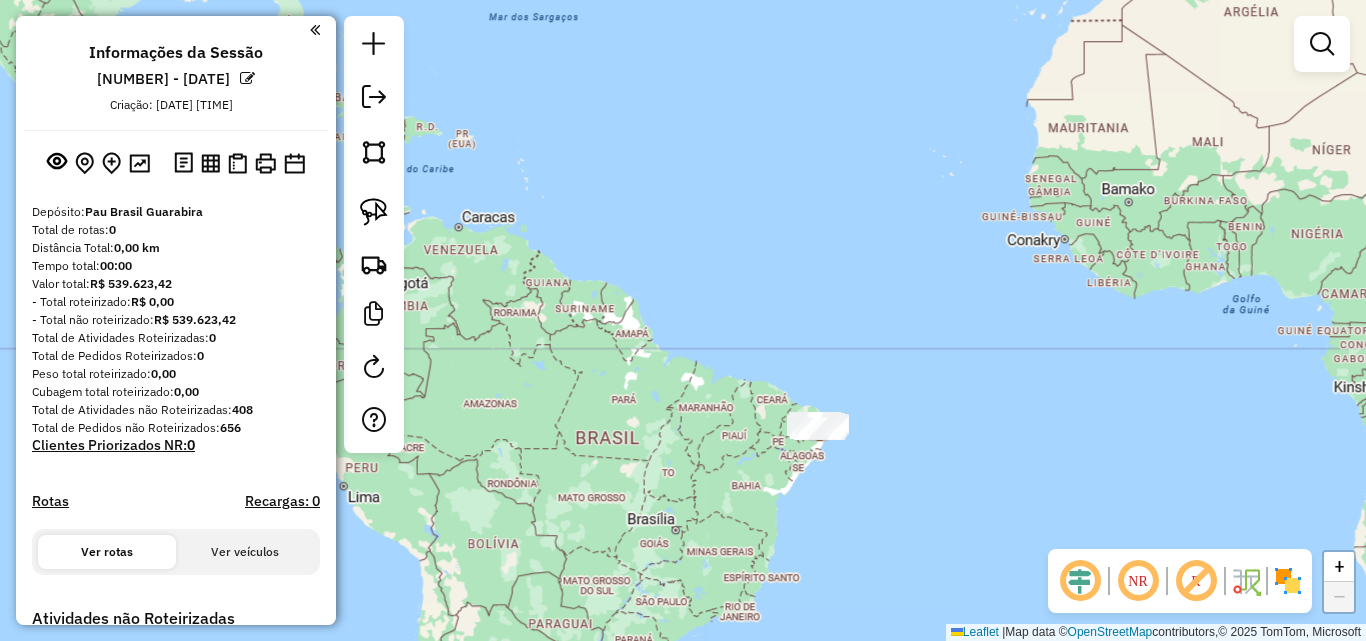 drag, startPoint x: 897, startPoint y: 247, endPoint x: 760, endPoint y: 410, distance: 212.92722 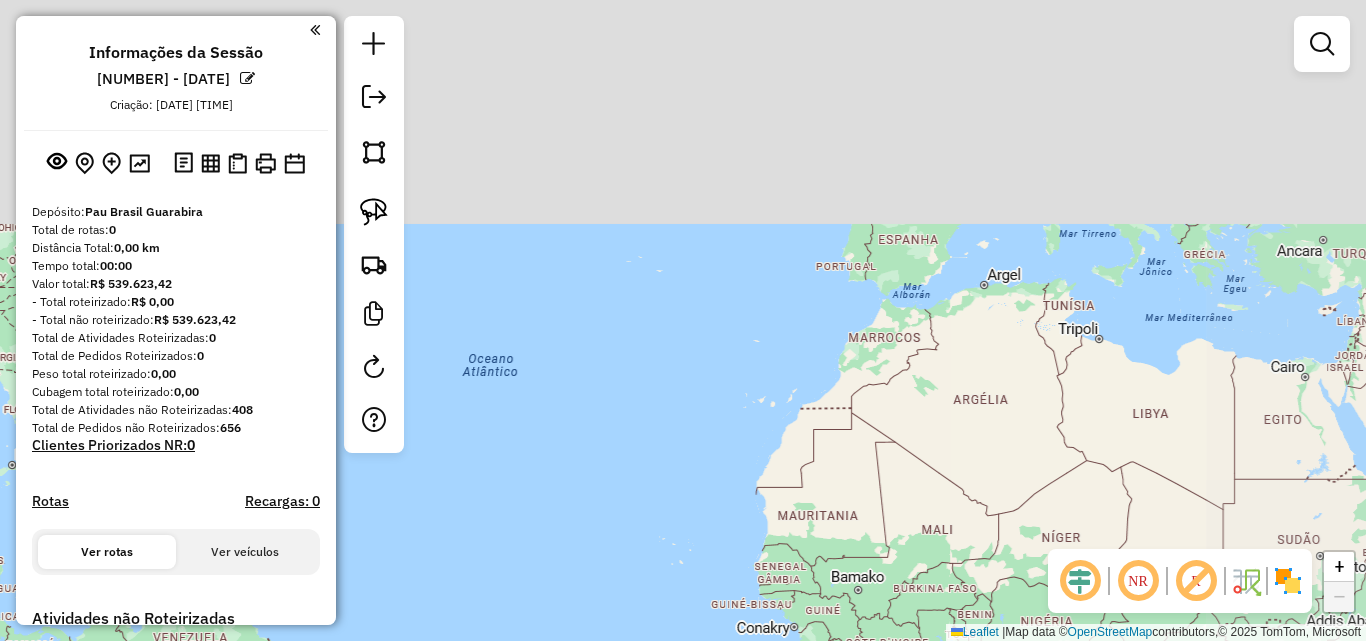 drag, startPoint x: 809, startPoint y: 419, endPoint x: 793, endPoint y: 420, distance: 16.03122 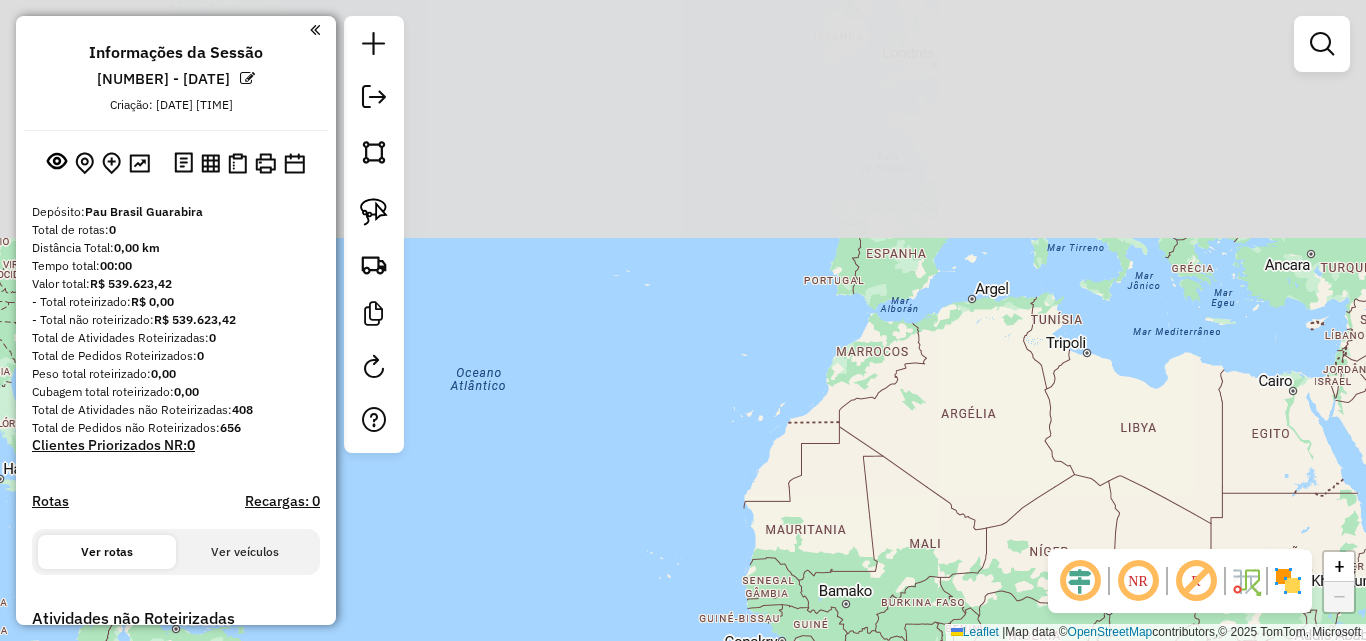 click on "Janela de atendimento Grade de atendimento Capacidade Transportadoras Veículos Cliente Pedidos  Rotas Selecione os dias de semana para filtrar as janelas de atendimento  Seg   Ter   Qua   Qui   Sex   Sáb   Dom  Informe o período da janela de atendimento: De: Até:  Filtrar exatamente a janela do cliente  Considerar janela de atendimento padrão  Selecione os dias de semana para filtrar as grades de atendimento  Seg   Ter   Qua   Qui   Sex   Sáb   Dom   Considerar clientes sem dia de atendimento cadastrado  Clientes fora do dia de atendimento selecionado Filtrar as atividades entre os valores definidos abaixo:  Peso mínimo:   Peso máximo:   Cubagem mínima:   Cubagem máxima:   De:   Até:  Filtrar as atividades entre o tempo de atendimento definido abaixo:  De:   Até:   Considerar capacidade total dos clientes não roteirizados Transportadora: Selecione um ou mais itens Tipo de veículo: Selecione um ou mais itens Veículo: Selecione um ou mais itens Motorista: Selecione um ou mais itens Nome: Rótulo:" 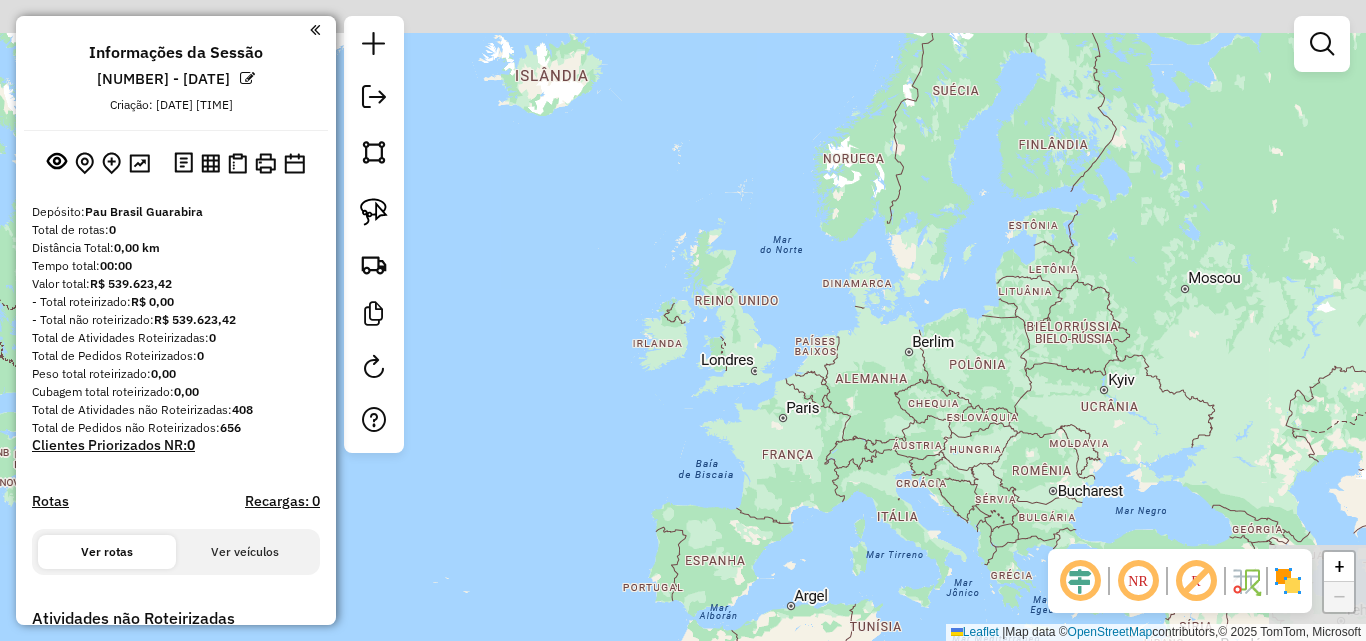 drag, startPoint x: 764, startPoint y: 413, endPoint x: 764, endPoint y: 438, distance: 25 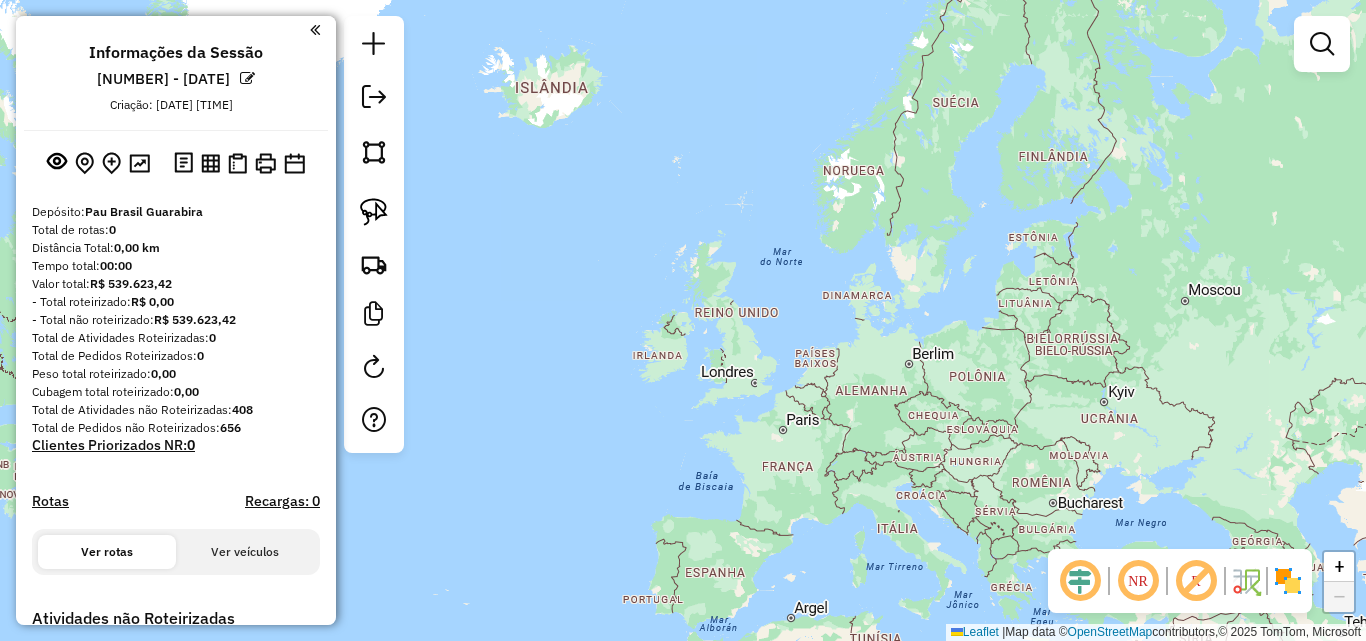 click on "Janela de atendimento Grade de atendimento Capacidade Transportadoras Veículos Cliente Pedidos  Rotas Selecione os dias de semana para filtrar as janelas de atendimento  Seg   Ter   Qua   Qui   Sex   Sáb   Dom  Informe o período da janela de atendimento: De: Até:  Filtrar exatamente a janela do cliente  Considerar janela de atendimento padrão  Selecione os dias de semana para filtrar as grades de atendimento  Seg   Ter   Qua   Qui   Sex   Sáb   Dom   Considerar clientes sem dia de atendimento cadastrado  Clientes fora do dia de atendimento selecionado Filtrar as atividades entre os valores definidos abaixo:  Peso mínimo:   Peso máximo:   Cubagem mínima:   Cubagem máxima:   De:   Até:  Filtrar as atividades entre o tempo de atendimento definido abaixo:  De:   Até:   Considerar capacidade total dos clientes não roteirizados Transportadora: Selecione um ou mais itens Tipo de veículo: Selecione um ou mais itens Veículo: Selecione um ou mais itens Motorista: Selecione um ou mais itens Nome: Rótulo:" 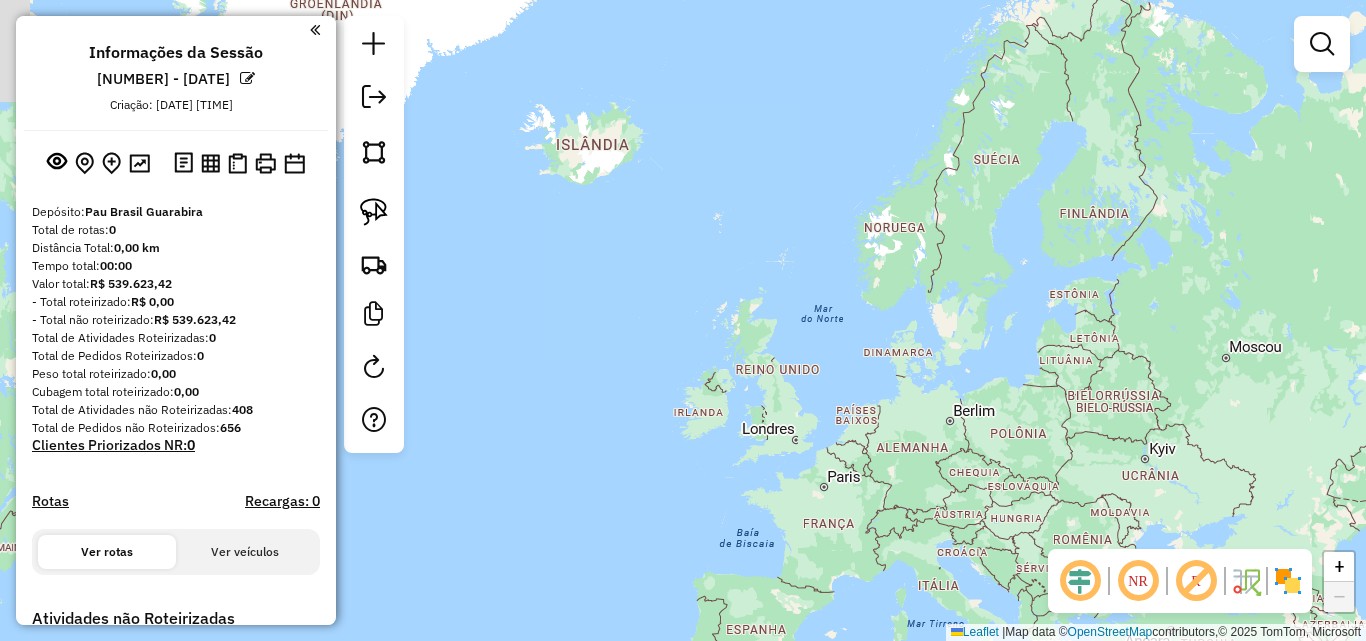 click on "Janela de atendimento Grade de atendimento Capacidade Transportadoras Veículos Cliente Pedidos  Rotas Selecione os dias de semana para filtrar as janelas de atendimento  Seg   Ter   Qua   Qui   Sex   Sáb   Dom  Informe o período da janela de atendimento: De: Até:  Filtrar exatamente a janela do cliente  Considerar janela de atendimento padrão  Selecione os dias de semana para filtrar as grades de atendimento  Seg   Ter   Qua   Qui   Sex   Sáb   Dom   Considerar clientes sem dia de atendimento cadastrado  Clientes fora do dia de atendimento selecionado Filtrar as atividades entre os valores definidos abaixo:  Peso mínimo:   Peso máximo:   Cubagem mínima:   Cubagem máxima:   De:   Até:  Filtrar as atividades entre o tempo de atendimento definido abaixo:  De:   Até:   Considerar capacidade total dos clientes não roteirizados Transportadora: Selecione um ou mais itens Tipo de veículo: Selecione um ou mais itens Veículo: Selecione um ou mais itens Motorista: Selecione um ou mais itens Nome: Rótulo:" 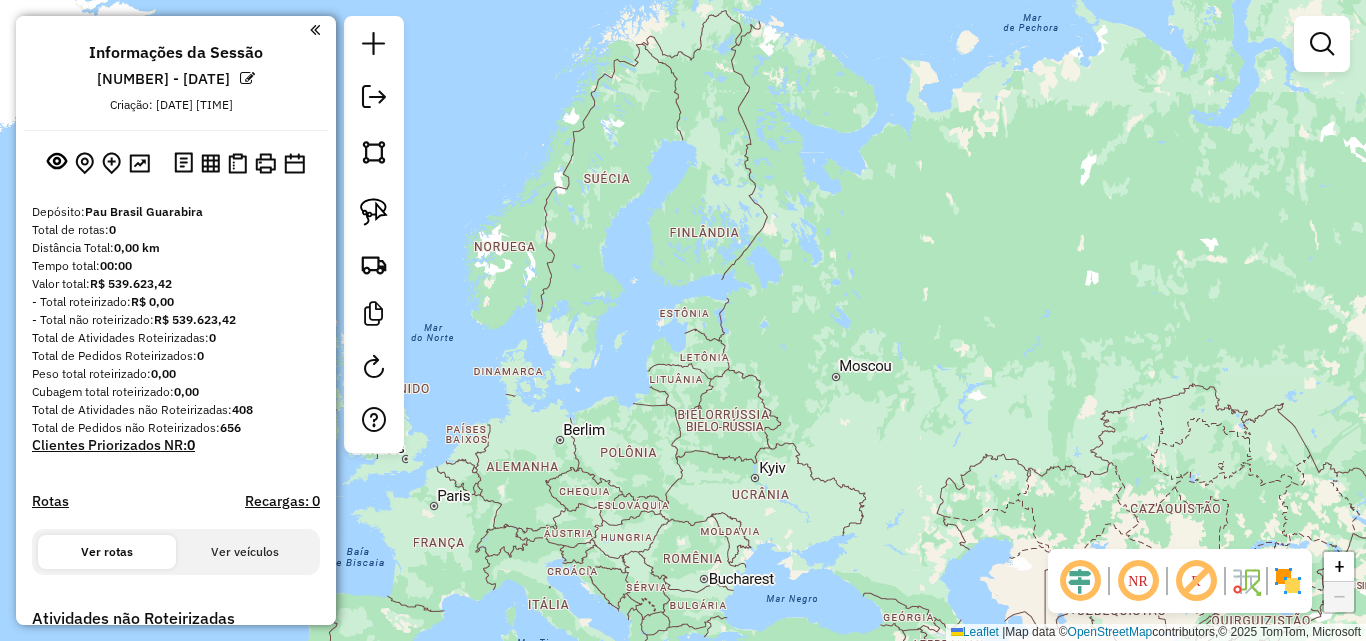 drag, startPoint x: 976, startPoint y: 488, endPoint x: 889, endPoint y: 526, distance: 94.93682 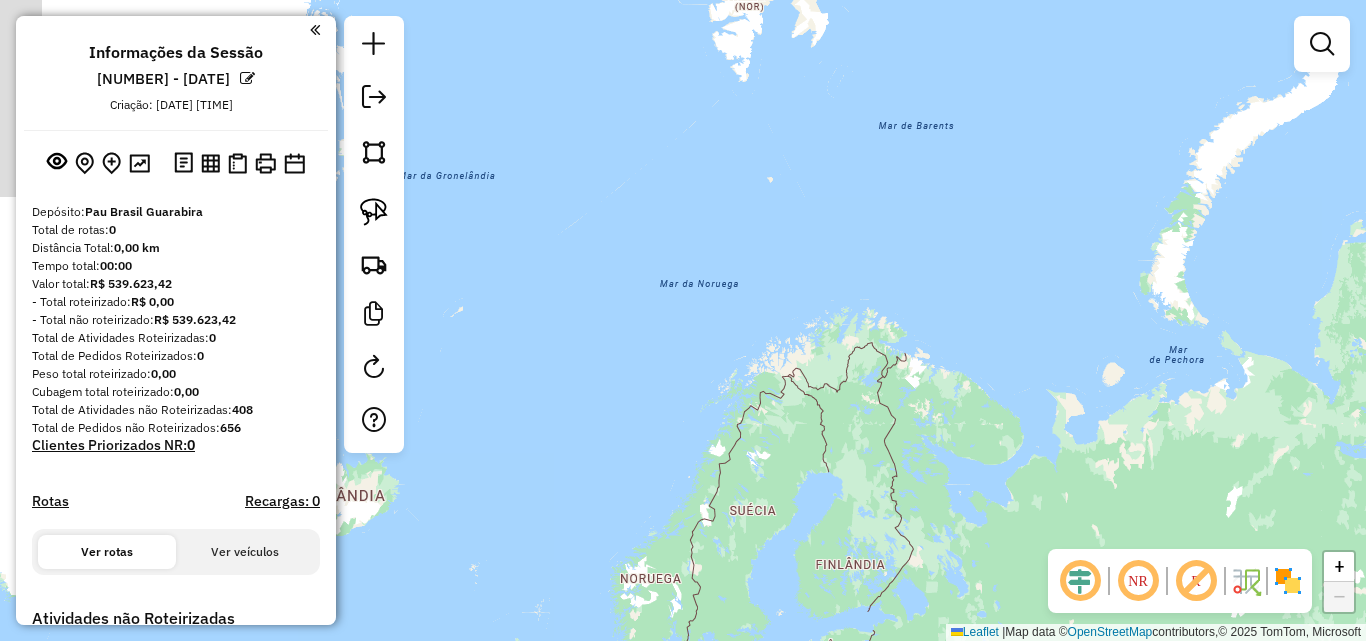 drag, startPoint x: 946, startPoint y: 297, endPoint x: 1352, endPoint y: 605, distance: 509.6077 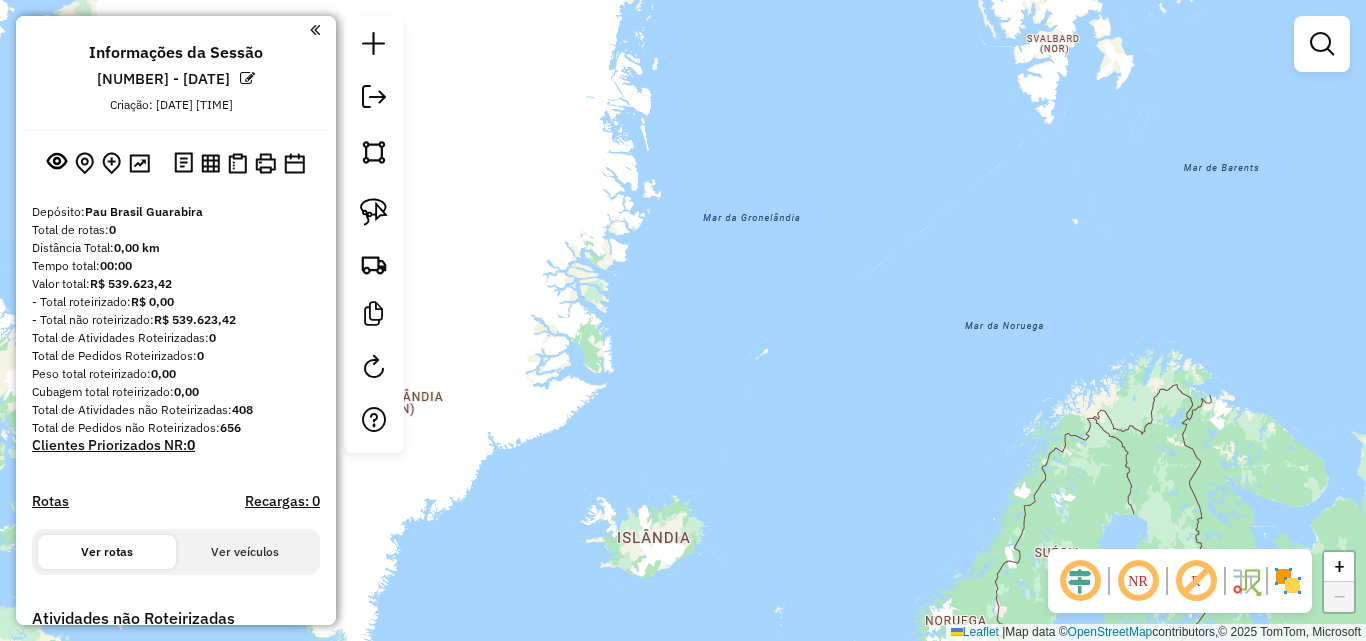 click on "Janela de atendimento Grade de atendimento Capacidade Transportadoras Veículos Cliente Pedidos  Rotas Selecione os dias de semana para filtrar as janelas de atendimento  Seg   Ter   Qua   Qui   Sex   Sáb   Dom  Informe o período da janela de atendimento: De: Até:  Filtrar exatamente a janela do cliente  Considerar janela de atendimento padrão  Selecione os dias de semana para filtrar as grades de atendimento  Seg   Ter   Qua   Qui   Sex   Sáb   Dom   Considerar clientes sem dia de atendimento cadastrado  Clientes fora do dia de atendimento selecionado Filtrar as atividades entre os valores definidos abaixo:  Peso mínimo:   Peso máximo:   Cubagem mínima:   Cubagem máxima:   De:   Até:  Filtrar as atividades entre o tempo de atendimento definido abaixo:  De:   Até:   Considerar capacidade total dos clientes não roteirizados Transportadora: Selecione um ou mais itens Tipo de veículo: Selecione um ou mais itens Veículo: Selecione um ou mais itens Motorista: Selecione um ou mais itens Nome: Rótulo:" 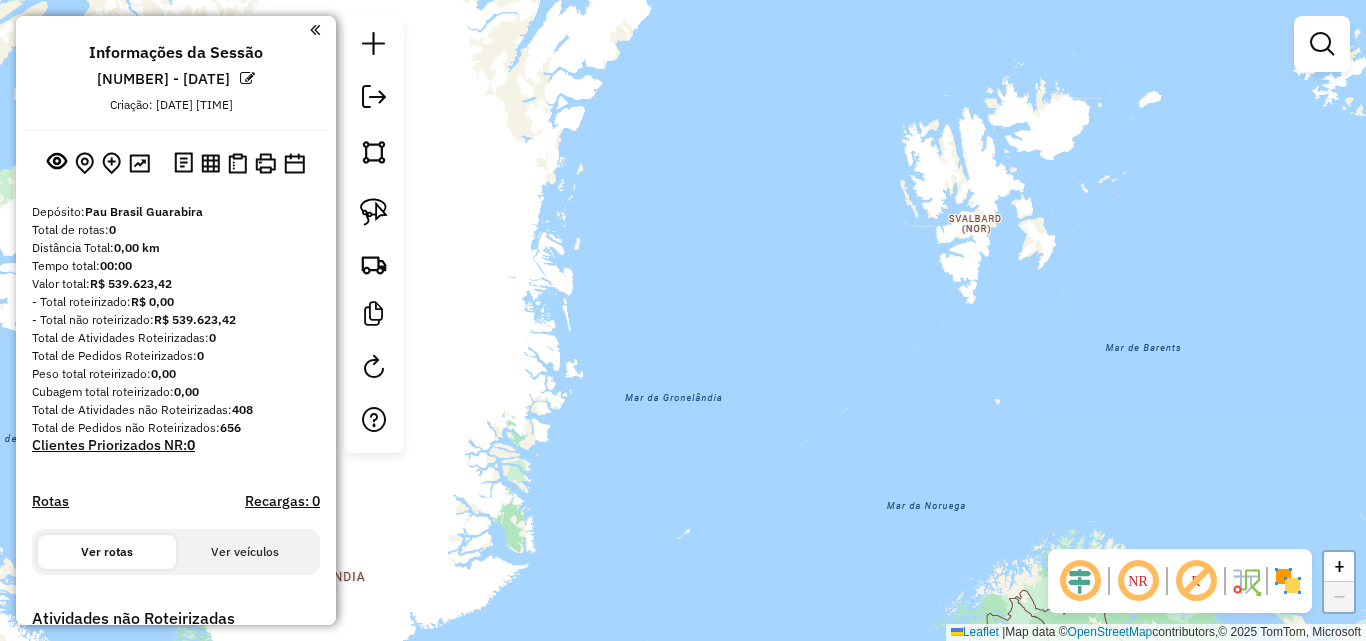 drag, startPoint x: 994, startPoint y: 243, endPoint x: 903, endPoint y: 410, distance: 190.18413 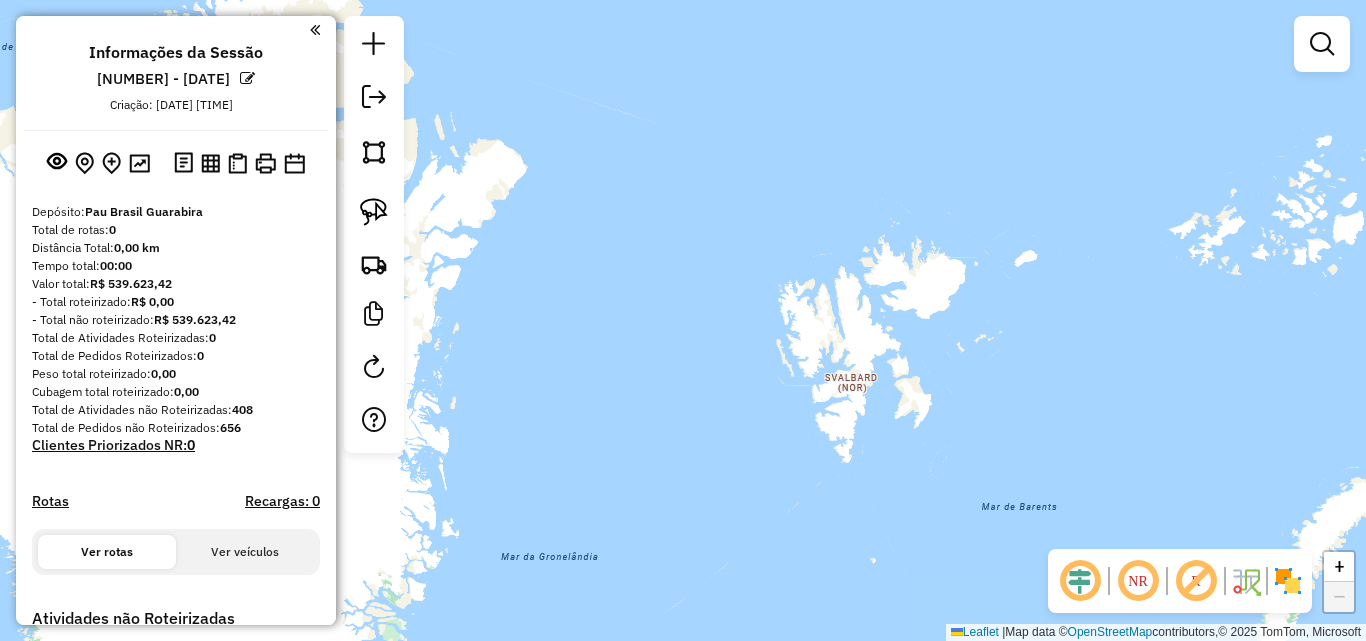 drag, startPoint x: 864, startPoint y: 391, endPoint x: 661, endPoint y: 223, distance: 263.50143 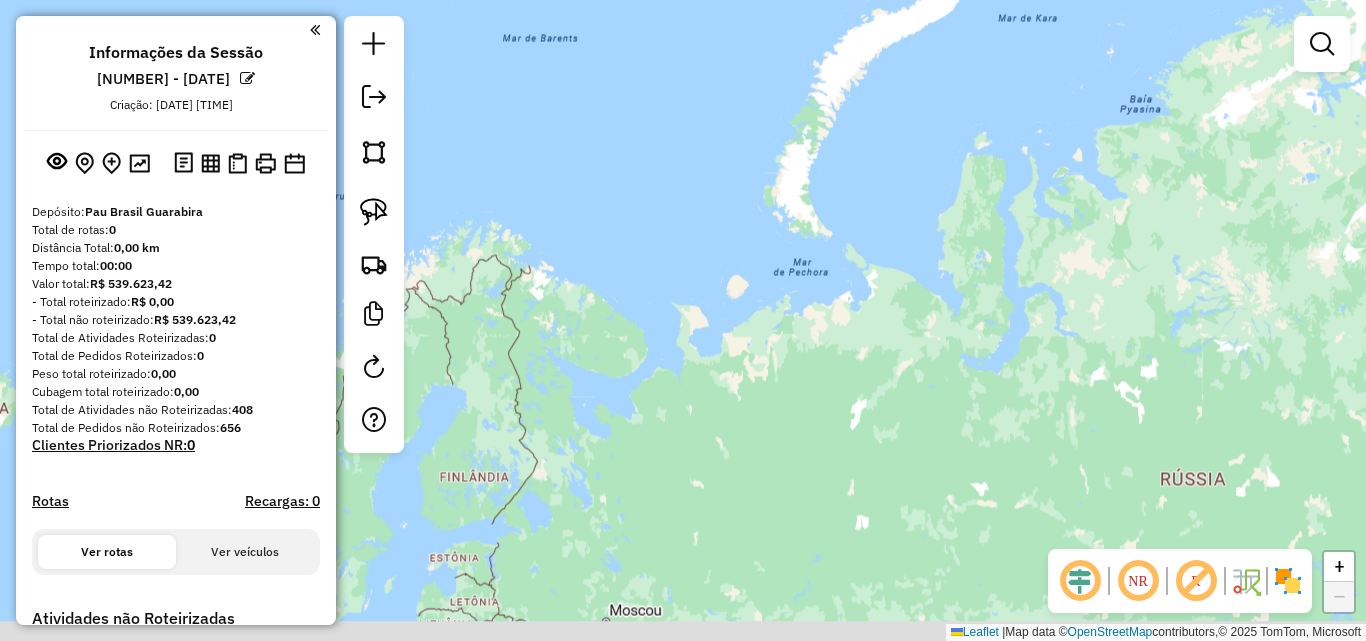 drag, startPoint x: 711, startPoint y: 422, endPoint x: 735, endPoint y: 387, distance: 42.43819 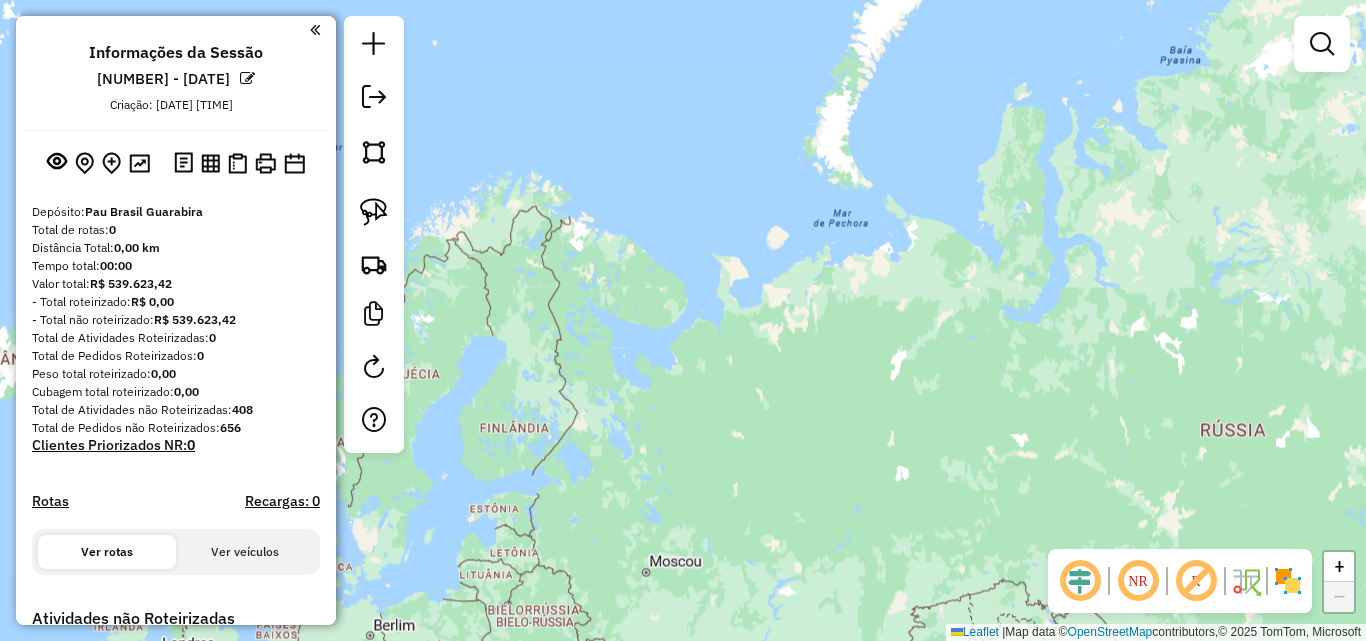 drag, startPoint x: 649, startPoint y: 477, endPoint x: 803, endPoint y: 397, distance: 173.53963 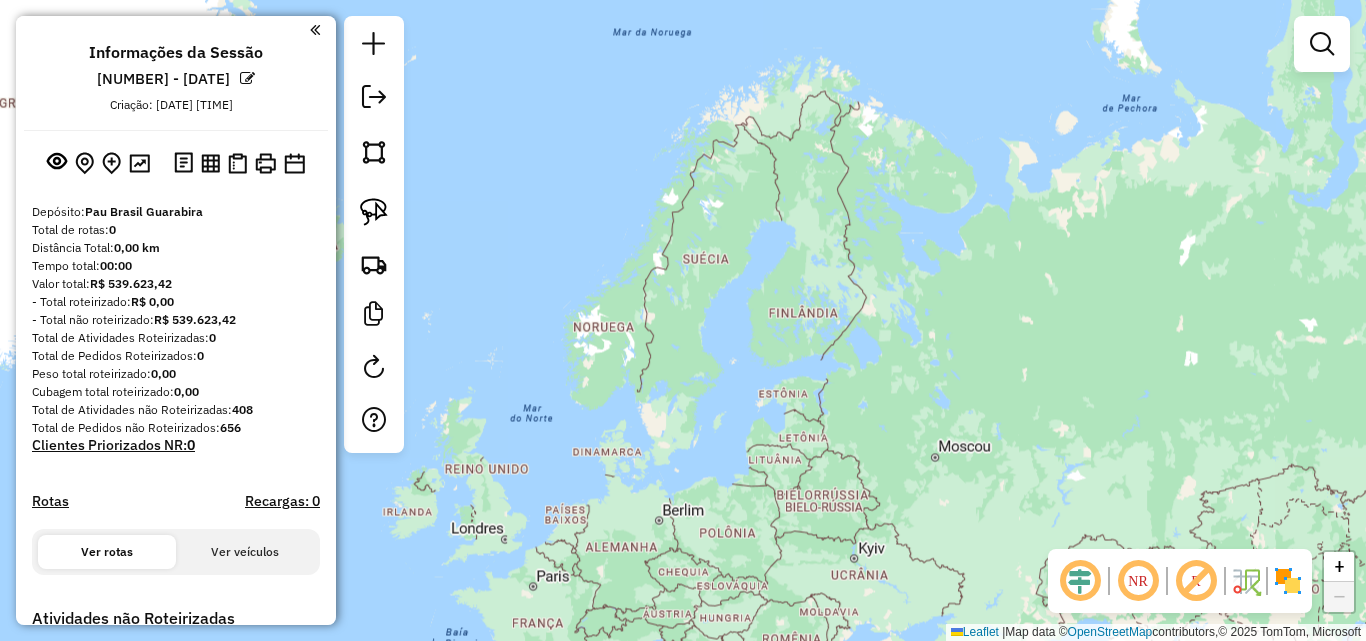 drag, startPoint x: 533, startPoint y: 431, endPoint x: 679, endPoint y: 398, distance: 149.683 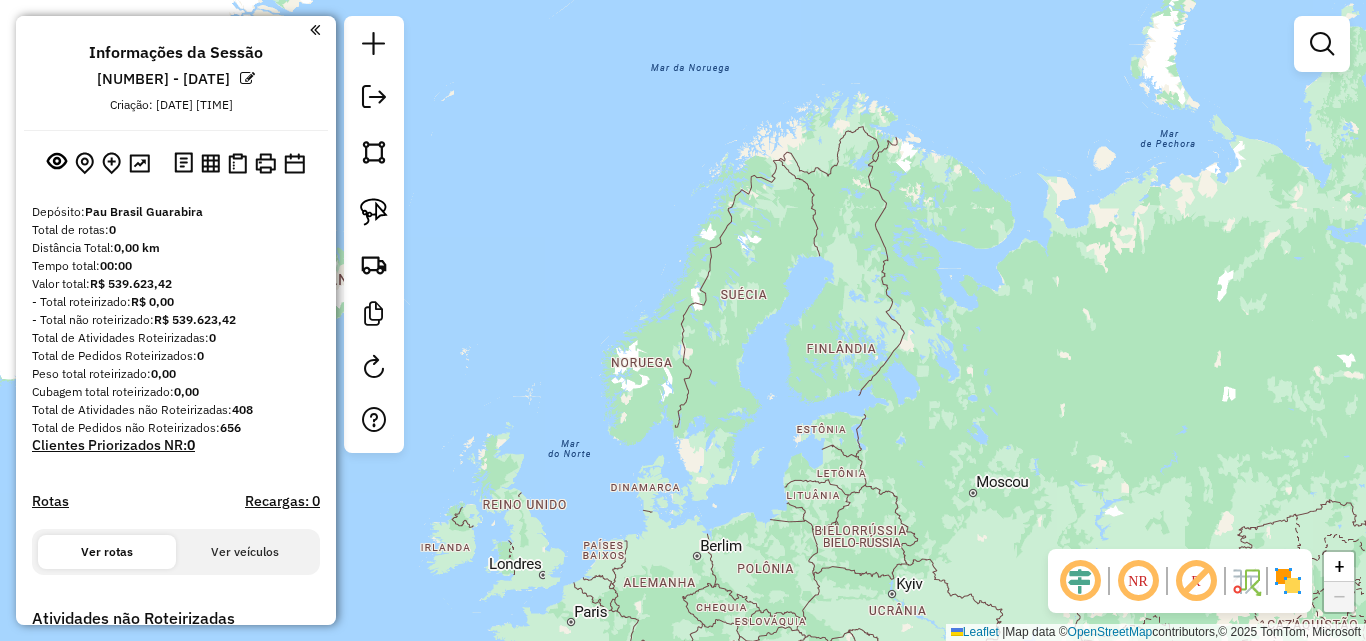 click on "Janela de atendimento Grade de atendimento Capacidade Transportadoras Veículos Cliente Pedidos  Rotas Selecione os dias de semana para filtrar as janelas de atendimento  Seg   Ter   Qua   Qui   Sex   Sáb   Dom  Informe o período da janela de atendimento: De: Até:  Filtrar exatamente a janela do cliente  Considerar janela de atendimento padrão  Selecione os dias de semana para filtrar as grades de atendimento  Seg   Ter   Qua   Qui   Sex   Sáb   Dom   Considerar clientes sem dia de atendimento cadastrado  Clientes fora do dia de atendimento selecionado Filtrar as atividades entre os valores definidos abaixo:  Peso mínimo:   Peso máximo:   Cubagem mínima:   Cubagem máxima:   De:   Até:  Filtrar as atividades entre o tempo de atendimento definido abaixo:  De:   Até:   Considerar capacidade total dos clientes não roteirizados Transportadora: Selecione um ou mais itens Tipo de veículo: Selecione um ou mais itens Veículo: Selecione um ou mais itens Motorista: Selecione um ou mais itens Nome: Rótulo:" 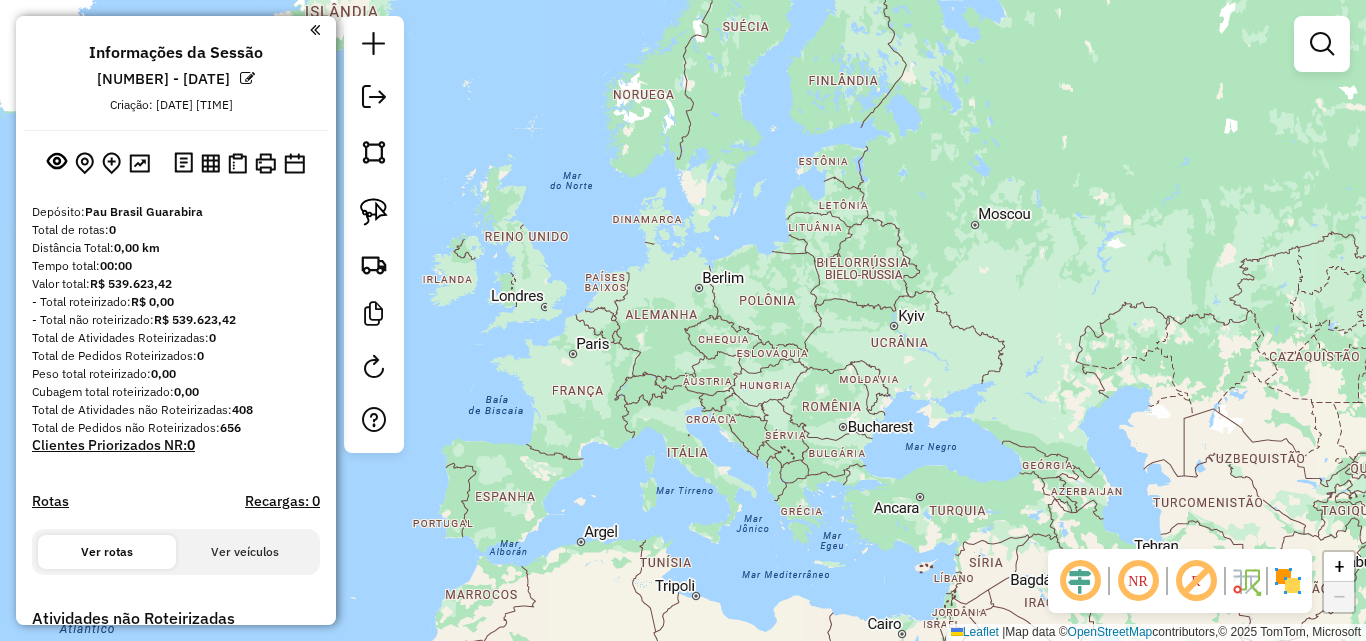 click on "Janela de atendimento Grade de atendimento Capacidade Transportadoras Veículos Cliente Pedidos  Rotas Selecione os dias de semana para filtrar as janelas de atendimento  Seg   Ter   Qua   Qui   Sex   Sáb   Dom  Informe o período da janela de atendimento: De: Até:  Filtrar exatamente a janela do cliente  Considerar janela de atendimento padrão  Selecione os dias de semana para filtrar as grades de atendimento  Seg   Ter   Qua   Qui   Sex   Sáb   Dom   Considerar clientes sem dia de atendimento cadastrado  Clientes fora do dia de atendimento selecionado Filtrar as atividades entre os valores definidos abaixo:  Peso mínimo:   Peso máximo:   Cubagem mínima:   Cubagem máxima:   De:   Até:  Filtrar as atividades entre o tempo de atendimento definido abaixo:  De:   Até:   Considerar capacidade total dos clientes não roteirizados Transportadora: Selecione um ou mais itens Tipo de veículo: Selecione um ou mais itens Veículo: Selecione um ou mais itens Motorista: Selecione um ou mais itens Nome: Rótulo:" 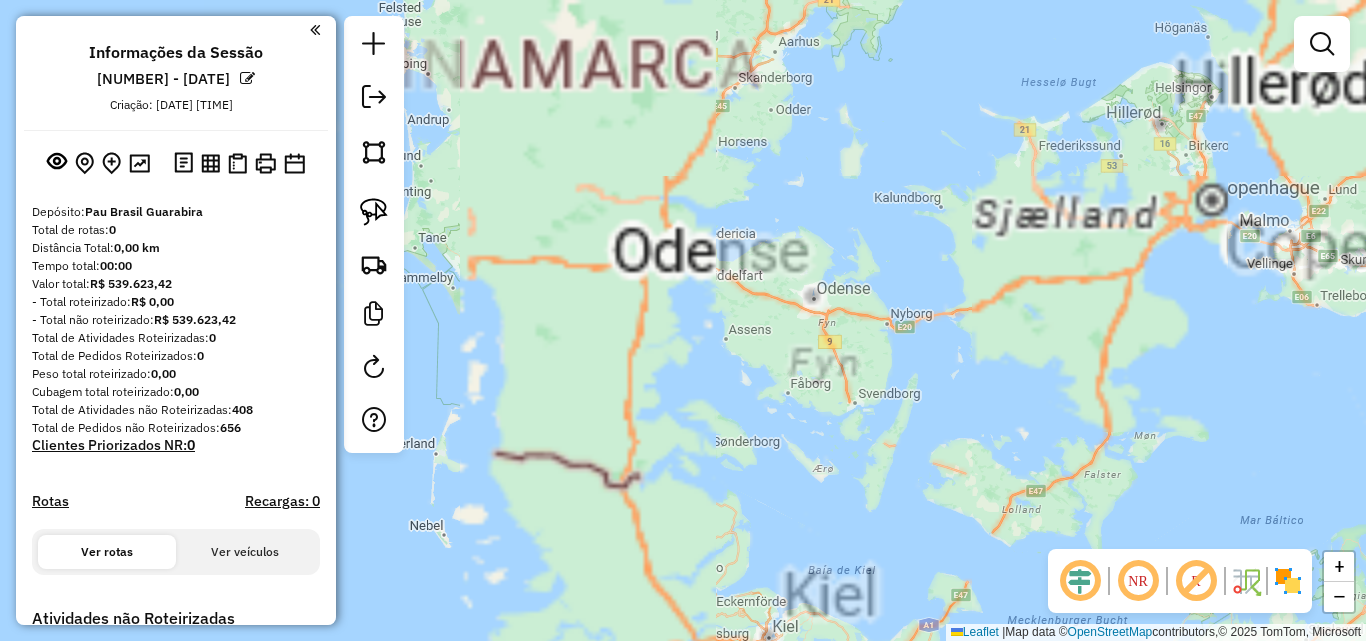 drag, startPoint x: 687, startPoint y: 260, endPoint x: 756, endPoint y: 351, distance: 114.20158 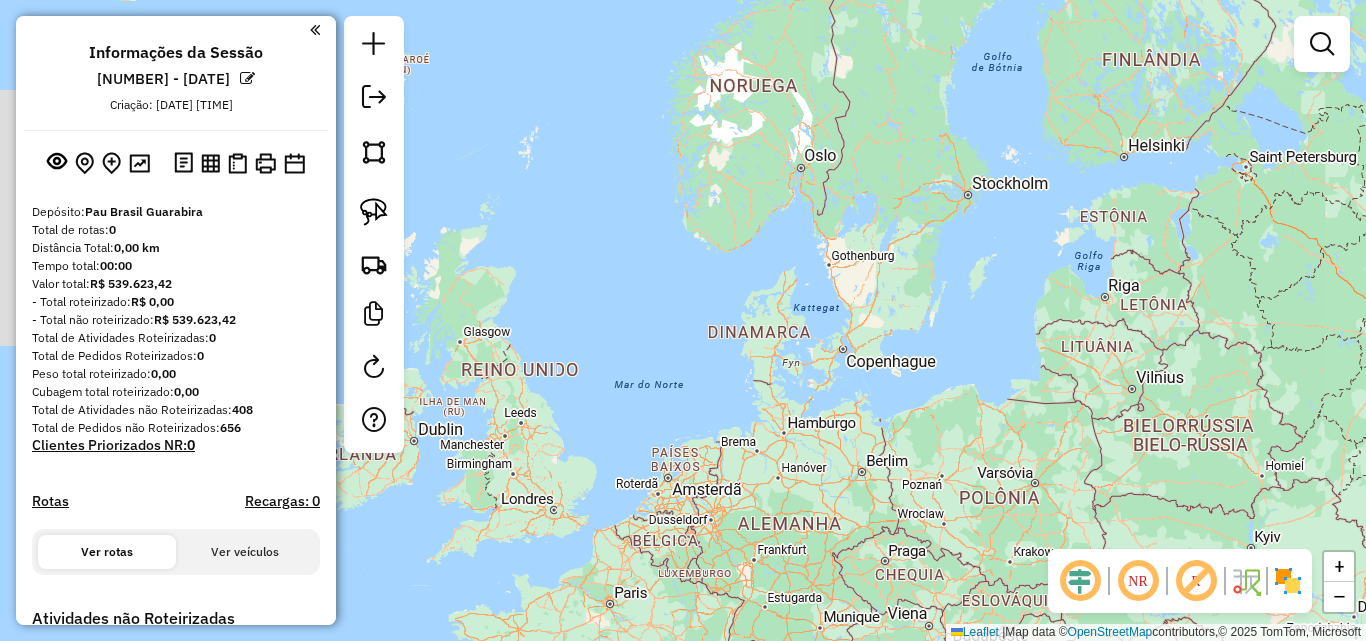 drag, startPoint x: 713, startPoint y: 441, endPoint x: 803, endPoint y: 410, distance: 95.189285 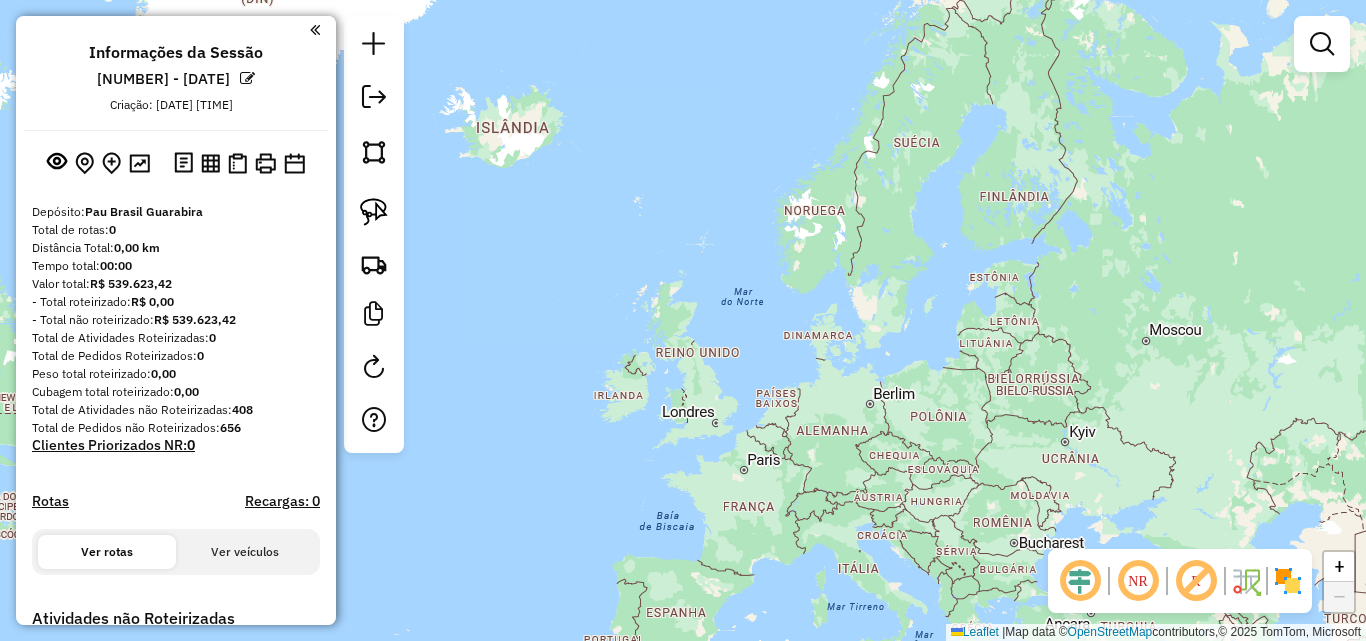 drag, startPoint x: 732, startPoint y: 472, endPoint x: 650, endPoint y: 88, distance: 392.65762 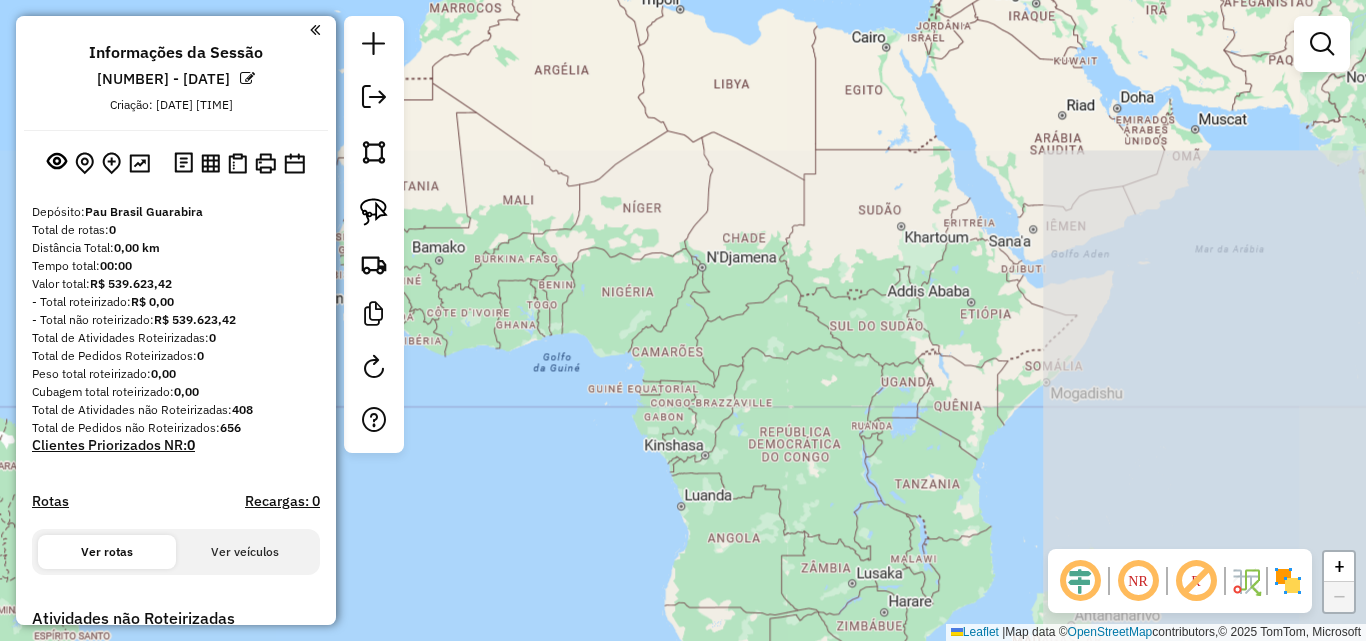 drag, startPoint x: 744, startPoint y: 232, endPoint x: 770, endPoint y: 136, distance: 99.458534 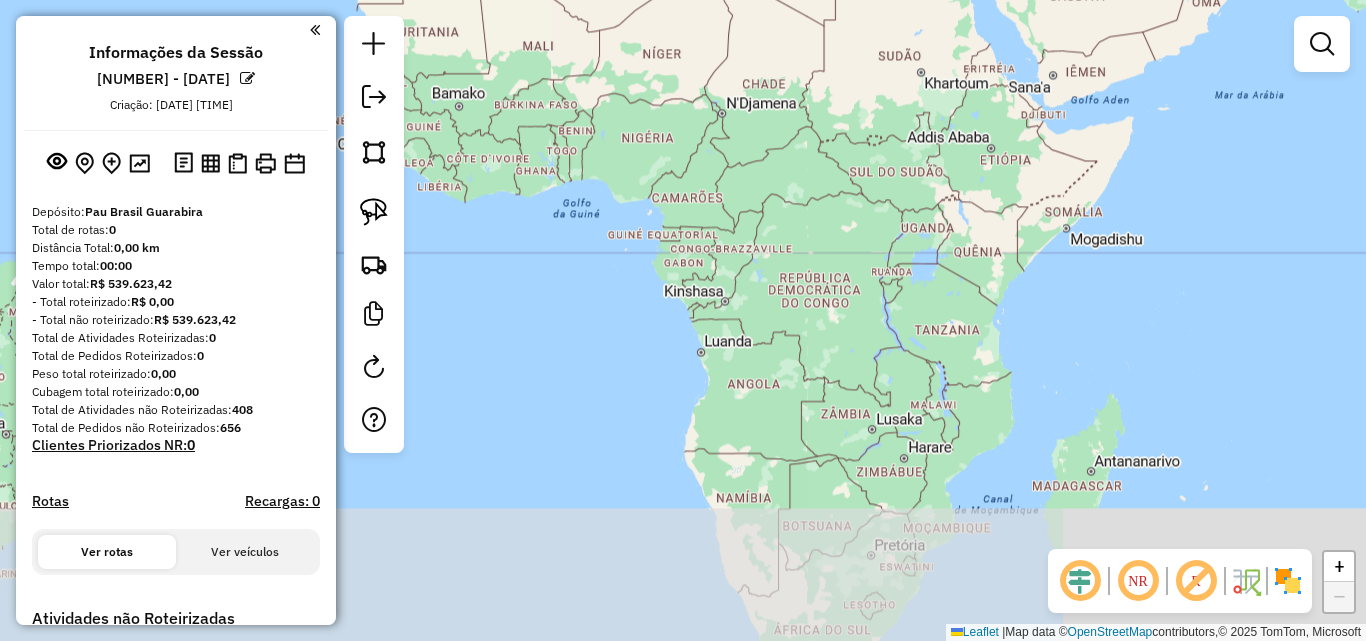 drag, startPoint x: 729, startPoint y: 273, endPoint x: 937, endPoint y: 138, distance: 247.96976 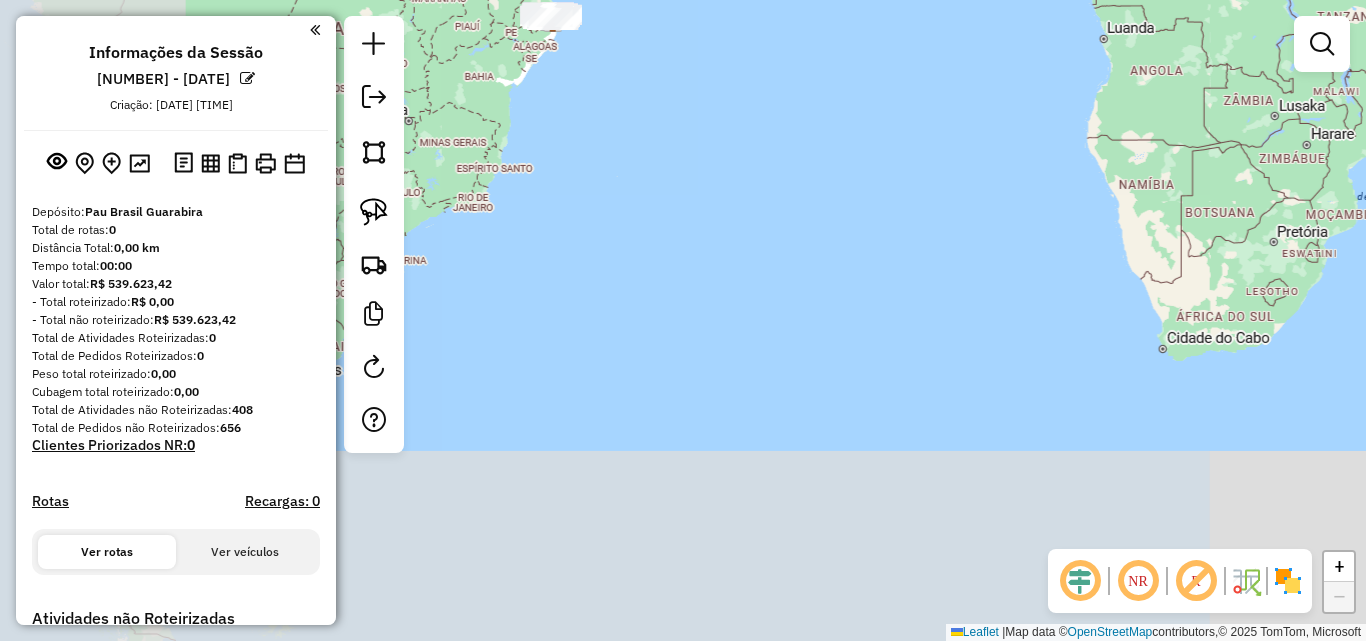 click on "Janela de atendimento Grade de atendimento Capacidade Transportadoras Veículos Cliente Pedidos  Rotas Selecione os dias de semana para filtrar as janelas de atendimento  Seg   Ter   Qua   Qui   Sex   Sáb   Dom  Informe o período da janela de atendimento: De: Até:  Filtrar exatamente a janela do cliente  Considerar janela de atendimento padrão  Selecione os dias de semana para filtrar as grades de atendimento  Seg   Ter   Qua   Qui   Sex   Sáb   Dom   Considerar clientes sem dia de atendimento cadastrado  Clientes fora do dia de atendimento selecionado Filtrar as atividades entre os valores definidos abaixo:  Peso mínimo:   Peso máximo:   Cubagem mínima:   Cubagem máxima:   De:   Até:  Filtrar as atividades entre o tempo de atendimento definido abaixo:  De:   Até:   Considerar capacidade total dos clientes não roteirizados Transportadora: Selecione um ou mais itens Tipo de veículo: Selecione um ou mais itens Veículo: Selecione um ou mais itens Motorista: Selecione um ou mais itens Nome: Rótulo:" 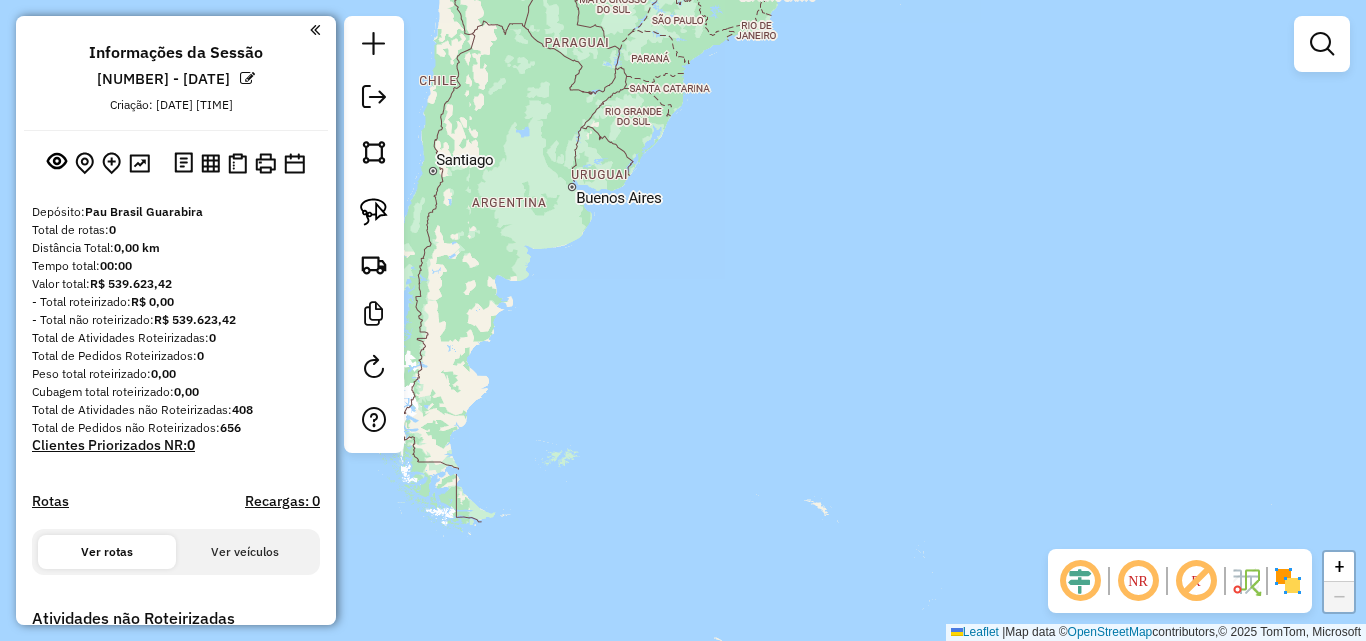 drag, startPoint x: 720, startPoint y: 249, endPoint x: 710, endPoint y: 358, distance: 109.457756 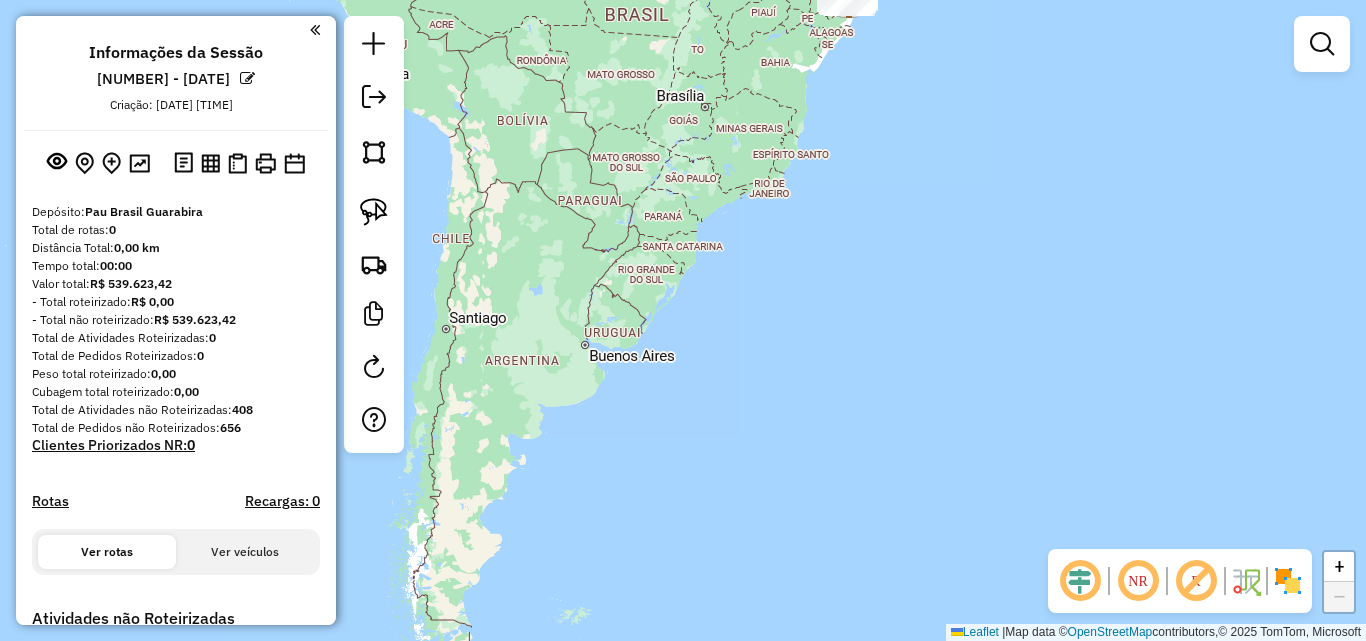 click on "Janela de atendimento Grade de atendimento Capacidade Transportadoras Veículos Cliente Pedidos  Rotas Selecione os dias de semana para filtrar as janelas de atendimento  Seg   Ter   Qua   Qui   Sex   Sáb   Dom  Informe o período da janela de atendimento: De: Até:  Filtrar exatamente a janela do cliente  Considerar janela de atendimento padrão  Selecione os dias de semana para filtrar as grades de atendimento  Seg   Ter   Qua   Qui   Sex   Sáb   Dom   Considerar clientes sem dia de atendimento cadastrado  Clientes fora do dia de atendimento selecionado Filtrar as atividades entre os valores definidos abaixo:  Peso mínimo:   Peso máximo:   Cubagem mínima:   Cubagem máxima:   De:   Até:  Filtrar as atividades entre o tempo de atendimento definido abaixo:  De:   Até:   Considerar capacidade total dos clientes não roteirizados Transportadora: Selecione um ou mais itens Tipo de veículo: Selecione um ou mais itens Veículo: Selecione um ou mais itens Motorista: Selecione um ou mais itens Nome: Rótulo:" 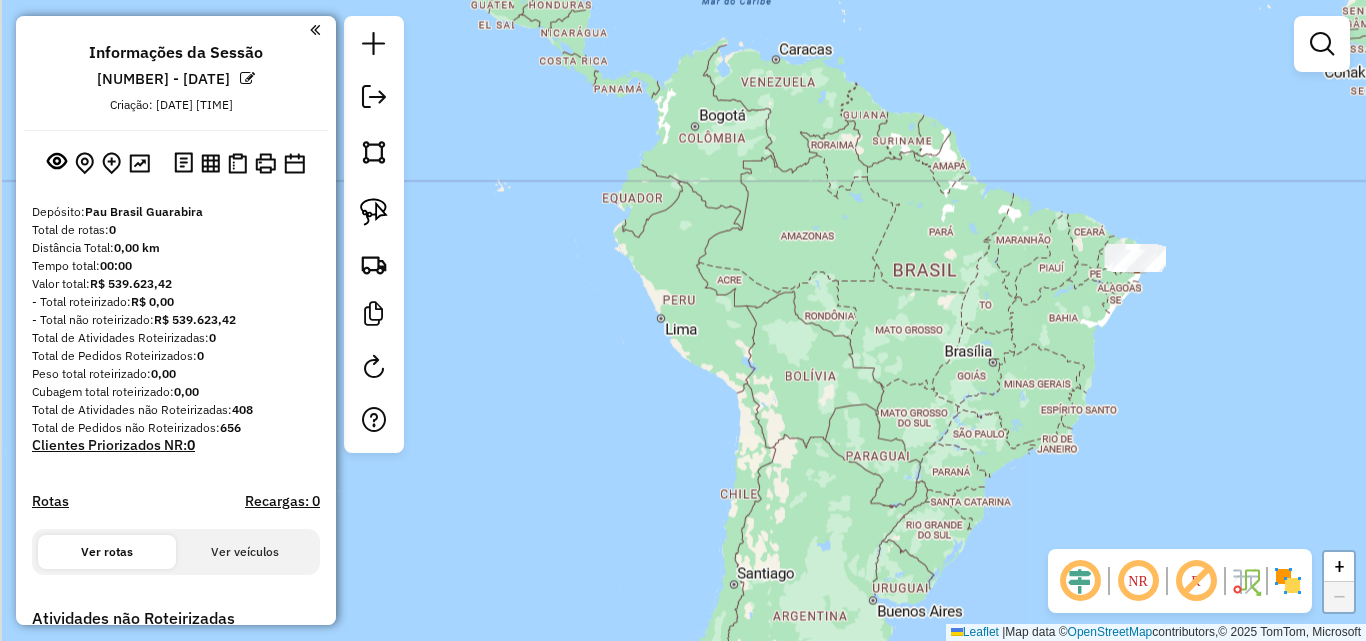 drag, startPoint x: 544, startPoint y: 261, endPoint x: 577, endPoint y: 318, distance: 65.863495 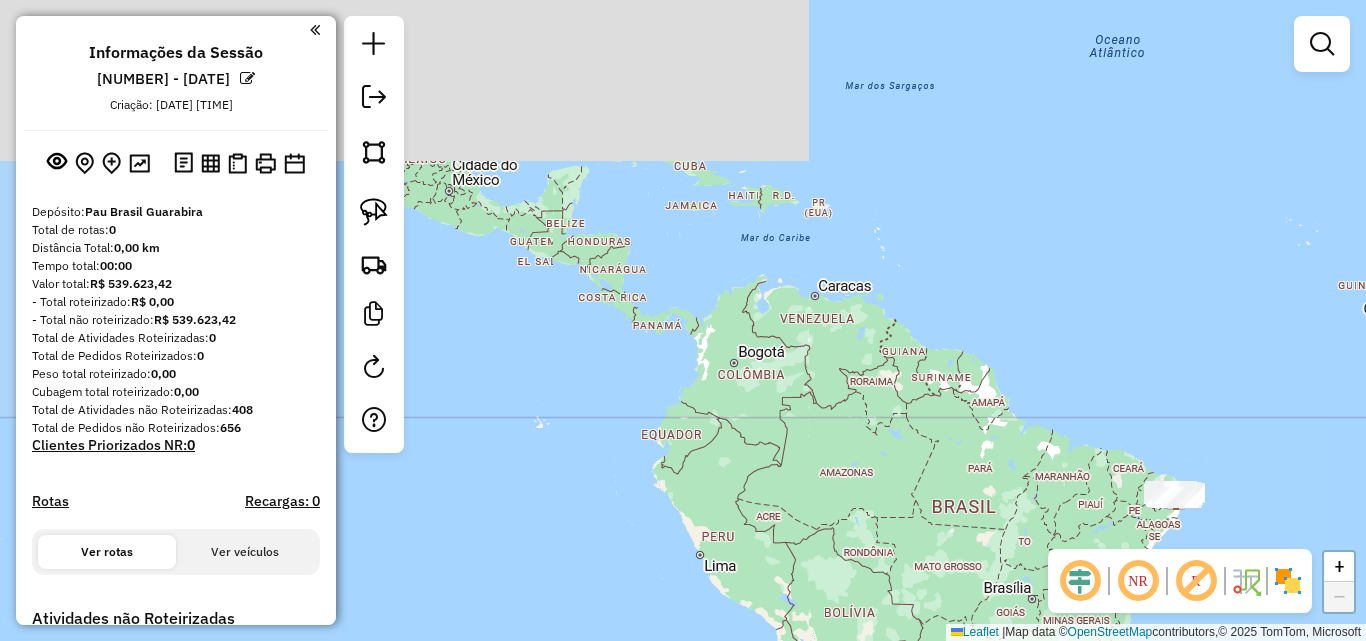 drag, startPoint x: 654, startPoint y: 409, endPoint x: 645, endPoint y: 416, distance: 11.401754 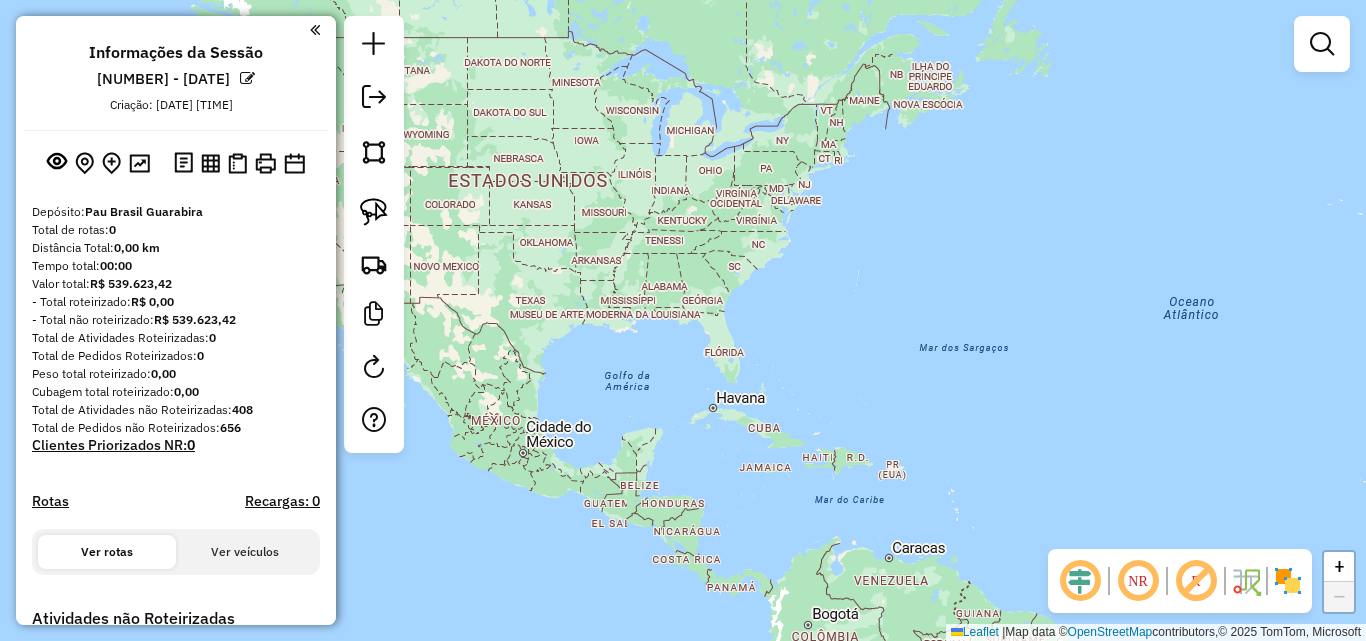 drag, startPoint x: 1126, startPoint y: 420, endPoint x: 953, endPoint y: 373, distance: 179.27075 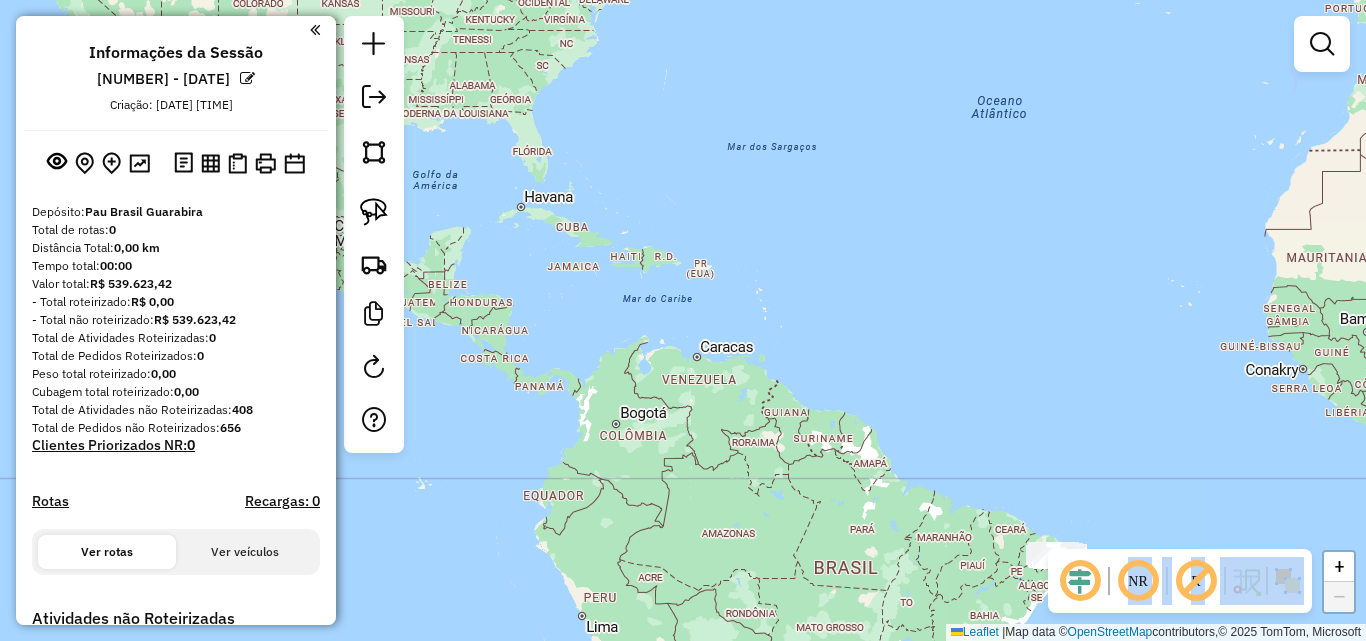 drag, startPoint x: 1112, startPoint y: 562, endPoint x: 1017, endPoint y: 376, distance: 208.85641 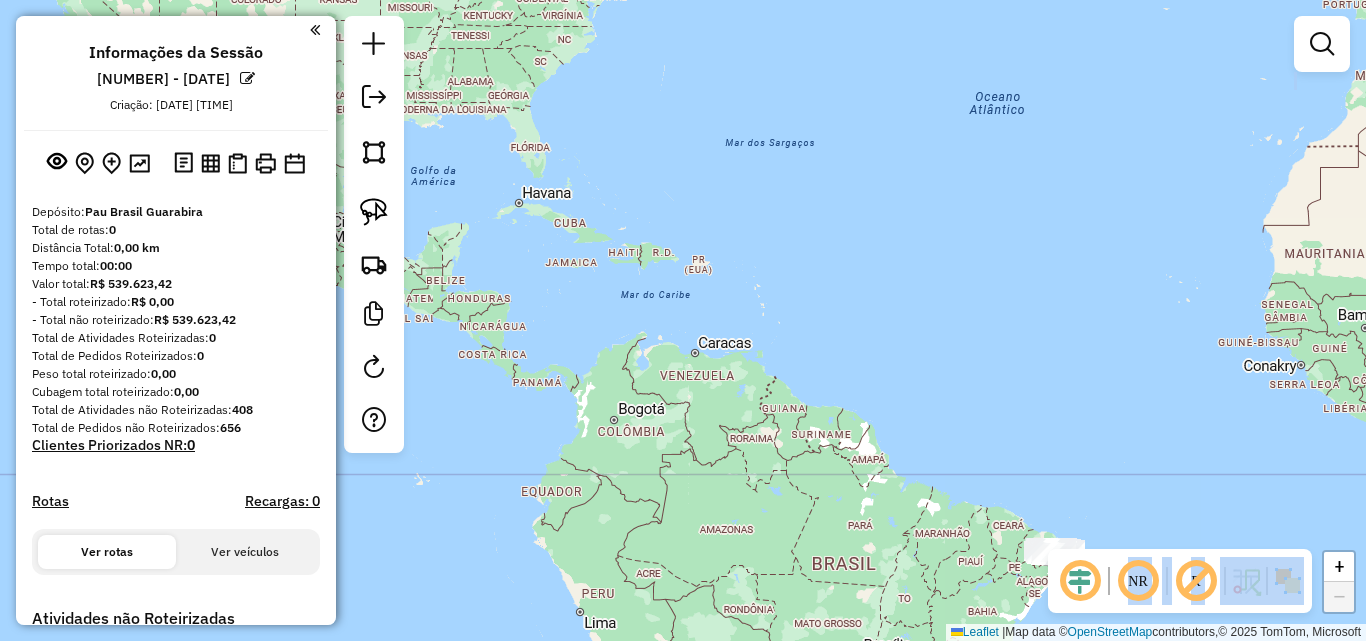 drag, startPoint x: 1046, startPoint y: 482, endPoint x: 807, endPoint y: 224, distance: 351.68878 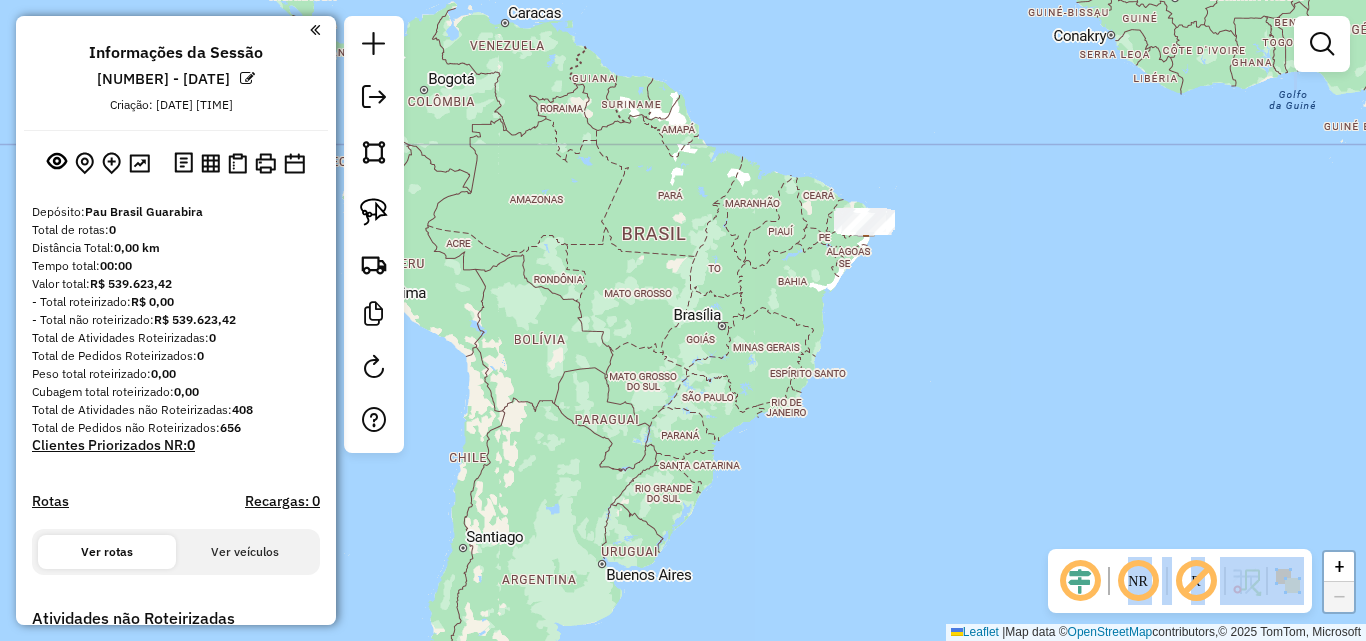 drag, startPoint x: 861, startPoint y: 387, endPoint x: 944, endPoint y: 374, distance: 84.0119 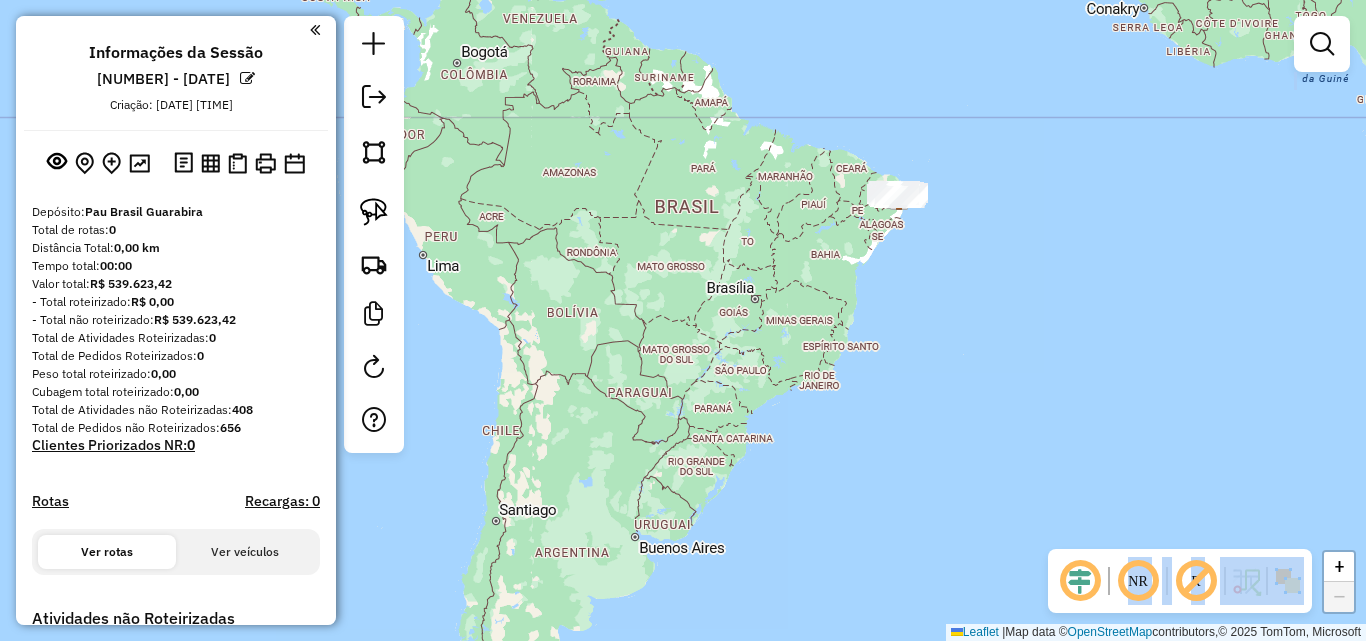 click on "Janela de atendimento Grade de atendimento Capacidade Transportadoras Veículos Cliente Pedidos  Rotas Selecione os dias de semana para filtrar as janelas de atendimento  Seg   Ter   Qua   Qui   Sex   Sáb   Dom  Informe o período da janela de atendimento: De: Até:  Filtrar exatamente a janela do cliente  Considerar janela de atendimento padrão  Selecione os dias de semana para filtrar as grades de atendimento  Seg   Ter   Qua   Qui   Sex   Sáb   Dom   Considerar clientes sem dia de atendimento cadastrado  Clientes fora do dia de atendimento selecionado Filtrar as atividades entre os valores definidos abaixo:  Peso mínimo:   Peso máximo:   Cubagem mínima:   Cubagem máxima:   De:   Até:  Filtrar as atividades entre o tempo de atendimento definido abaixo:  De:   Até:   Considerar capacidade total dos clientes não roteirizados Transportadora: Selecione um ou mais itens Tipo de veículo: Selecione um ou mais itens Veículo: Selecione um ou mais itens Motorista: Selecione um ou mais itens Nome: Rótulo:" 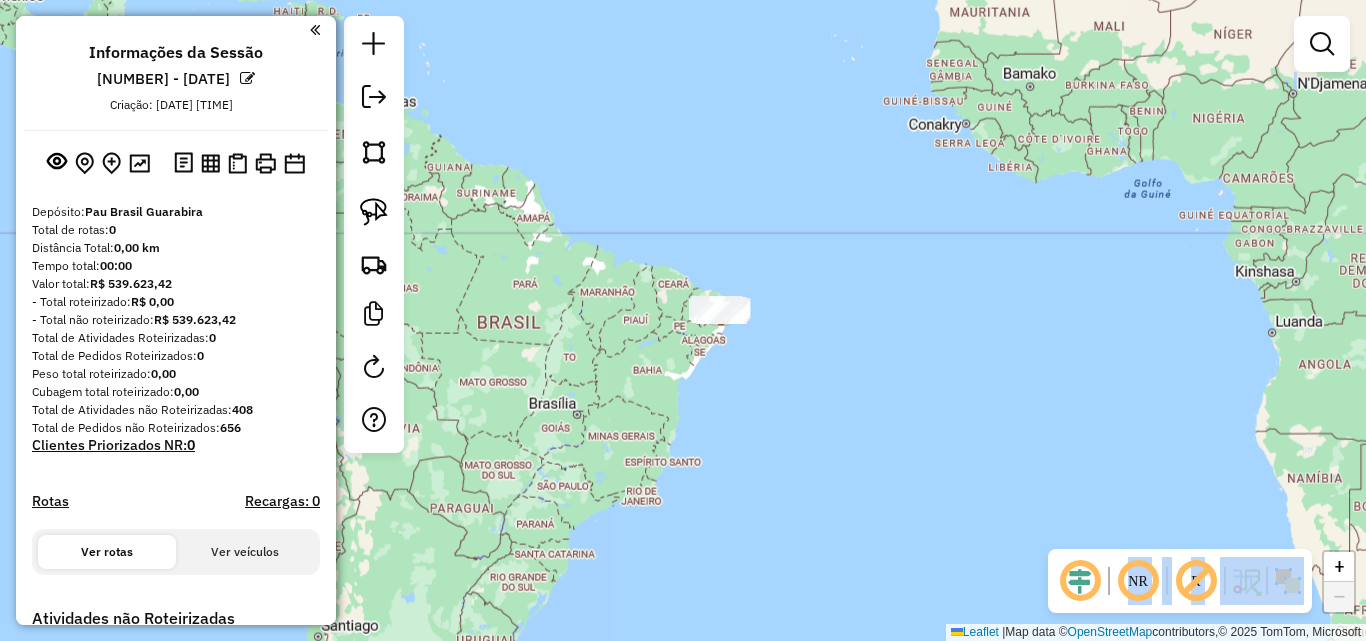 click on "Janela de atendimento Grade de atendimento Capacidade Transportadoras Veículos Cliente Pedidos  Rotas Selecione os dias de semana para filtrar as janelas de atendimento  Seg   Ter   Qua   Qui   Sex   Sáb   Dom  Informe o período da janela de atendimento: De: Até:  Filtrar exatamente a janela do cliente  Considerar janela de atendimento padrão  Selecione os dias de semana para filtrar as grades de atendimento  Seg   Ter   Qua   Qui   Sex   Sáb   Dom   Considerar clientes sem dia de atendimento cadastrado  Clientes fora do dia de atendimento selecionado Filtrar as atividades entre os valores definidos abaixo:  Peso mínimo:   Peso máximo:   Cubagem mínima:   Cubagem máxima:   De:   Até:  Filtrar as atividades entre o tempo de atendimento definido abaixo:  De:   Até:   Considerar capacidade total dos clientes não roteirizados Transportadora: Selecione um ou mais itens Tipo de veículo: Selecione um ou mais itens Veículo: Selecione um ou mais itens Motorista: Selecione um ou mais itens Nome: Rótulo:" 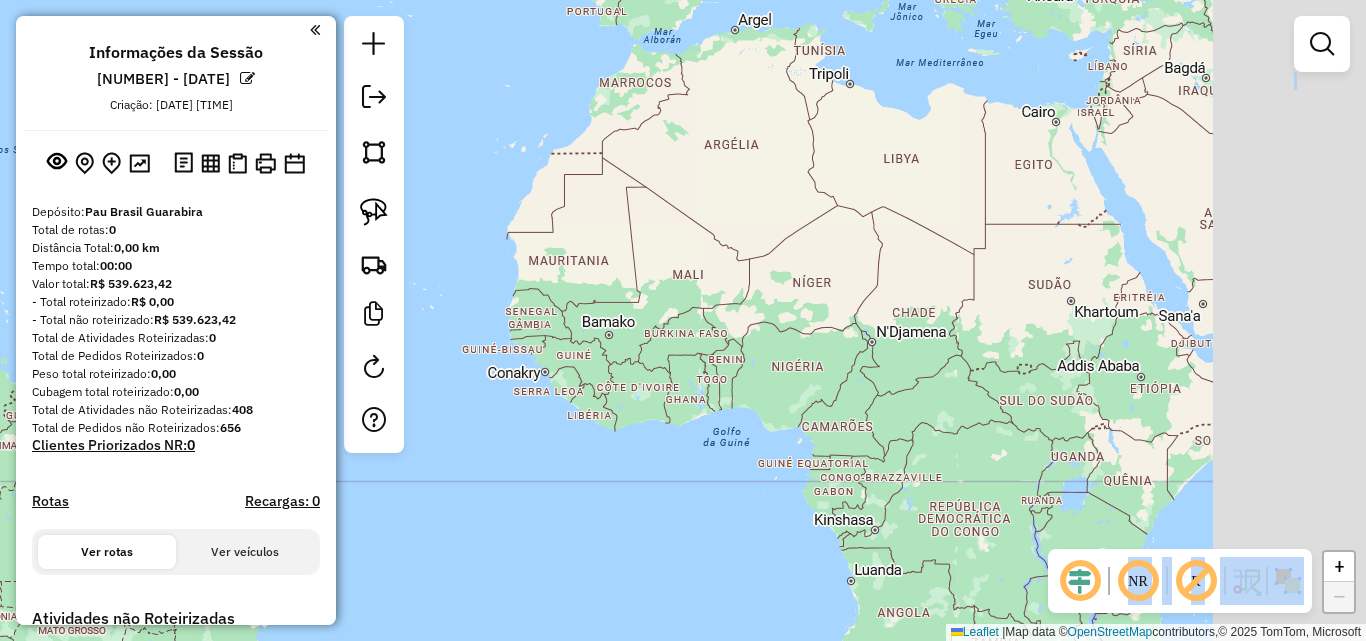drag, startPoint x: 899, startPoint y: 414, endPoint x: 769, endPoint y: 427, distance: 130.64838 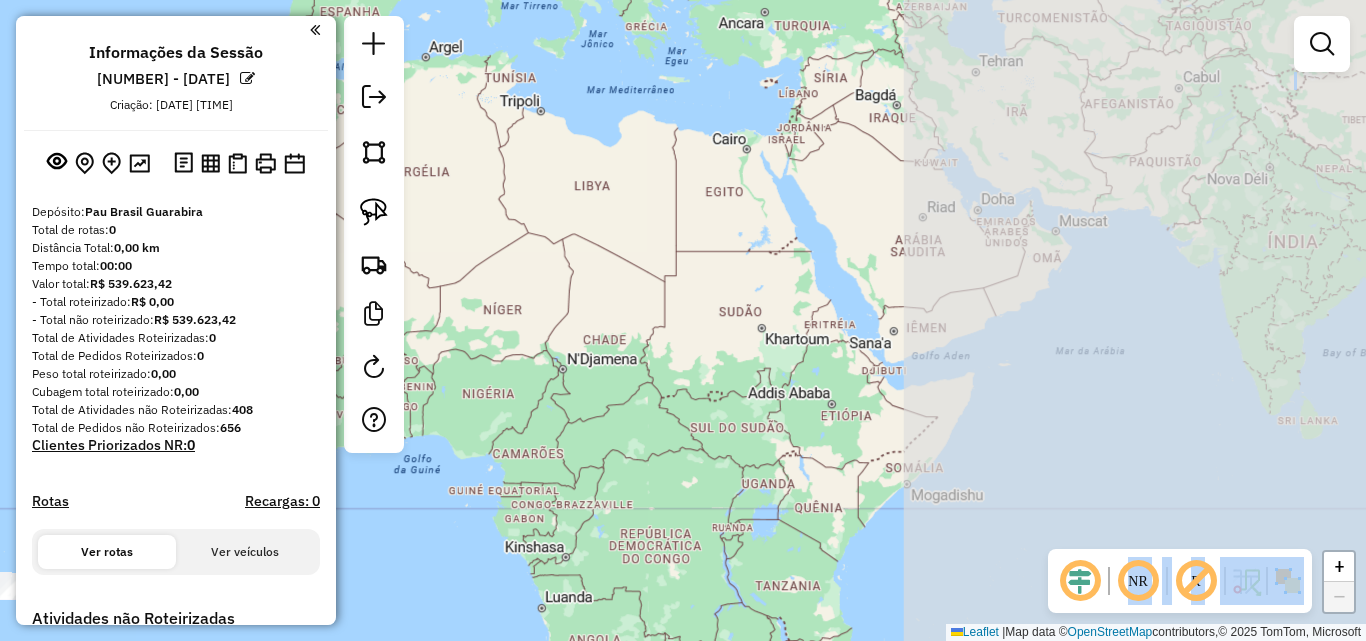 drag, startPoint x: 966, startPoint y: 378, endPoint x: 819, endPoint y: 380, distance: 147.01361 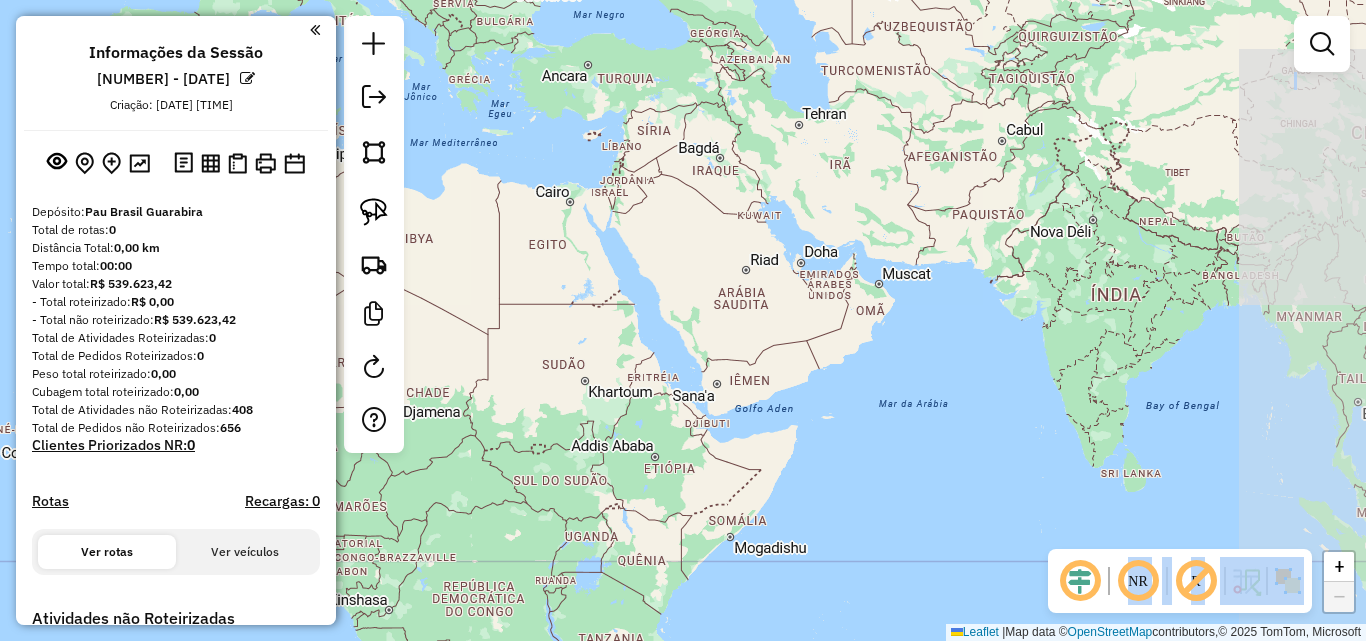 drag, startPoint x: 882, startPoint y: 275, endPoint x: 912, endPoint y: 318, distance: 52.43091 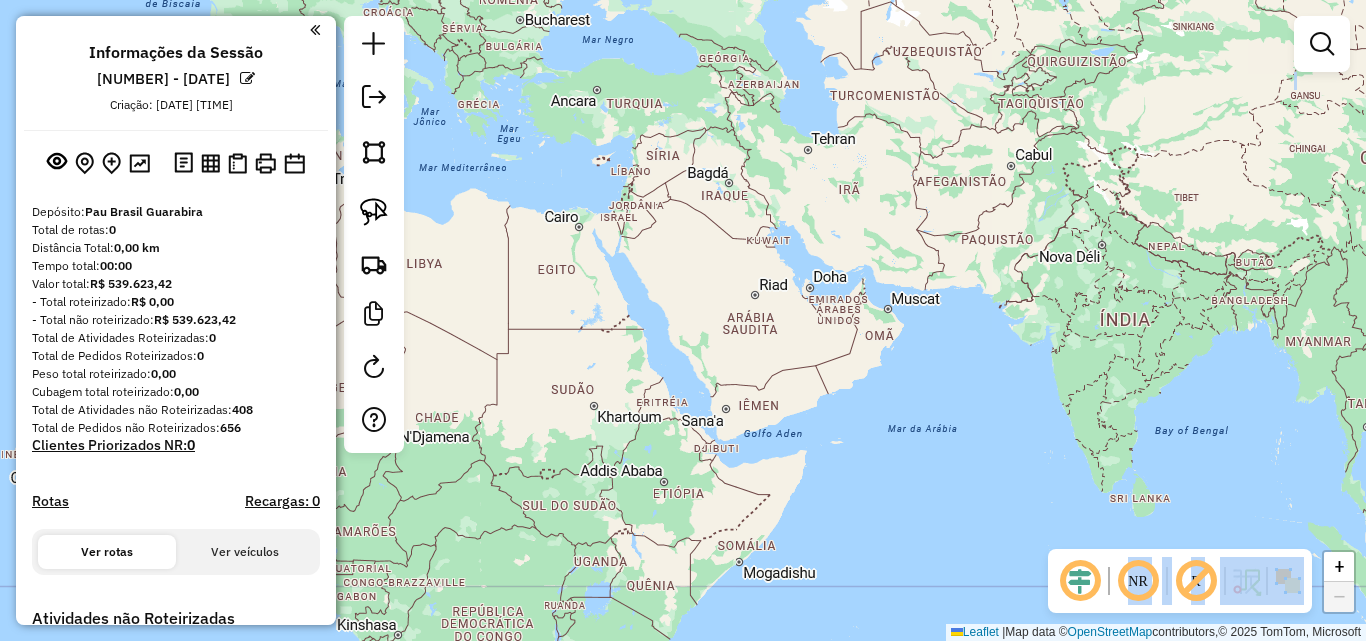 drag, startPoint x: 890, startPoint y: 367, endPoint x: 1108, endPoint y: 389, distance: 219.10728 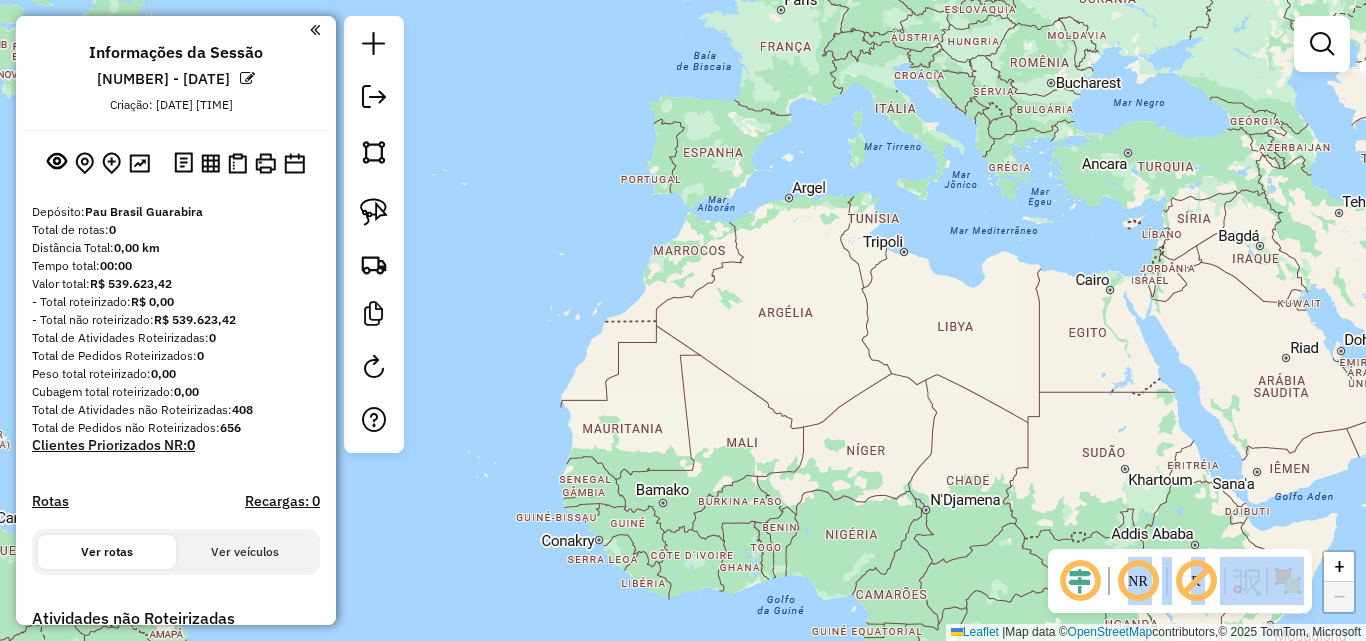 drag, startPoint x: 687, startPoint y: 490, endPoint x: 781, endPoint y: 456, distance: 99.95999 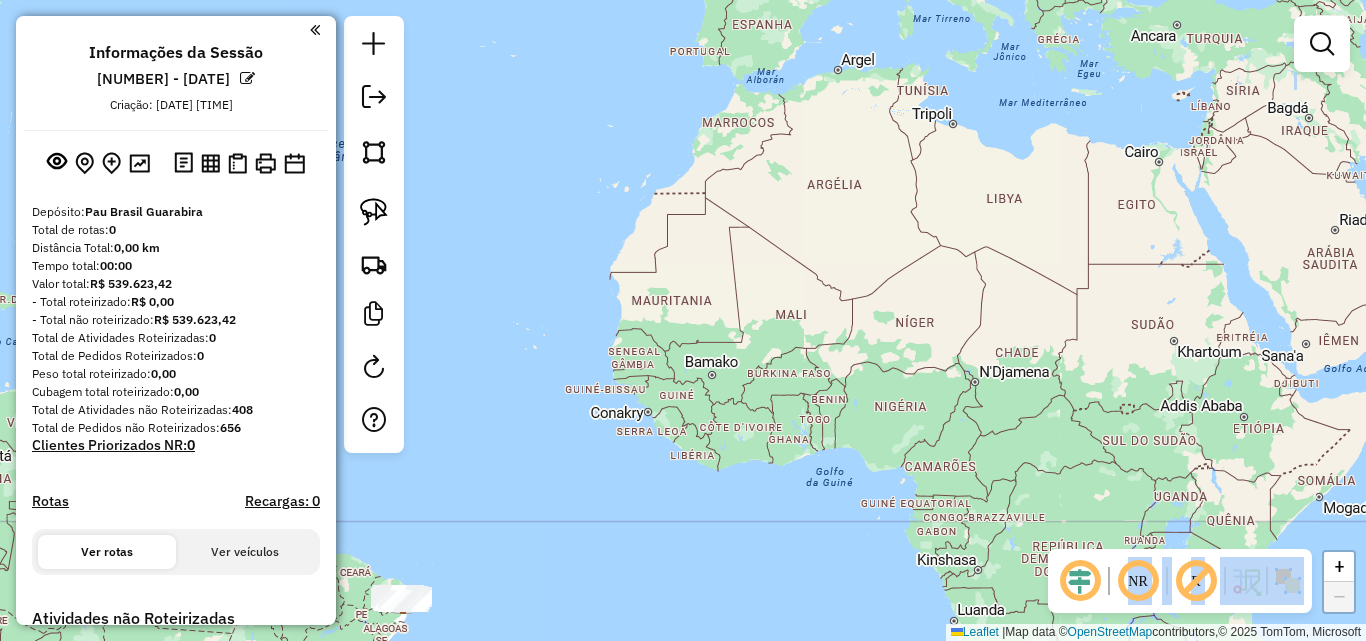 drag, startPoint x: 755, startPoint y: 439, endPoint x: 777, endPoint y: 342, distance: 99.46356 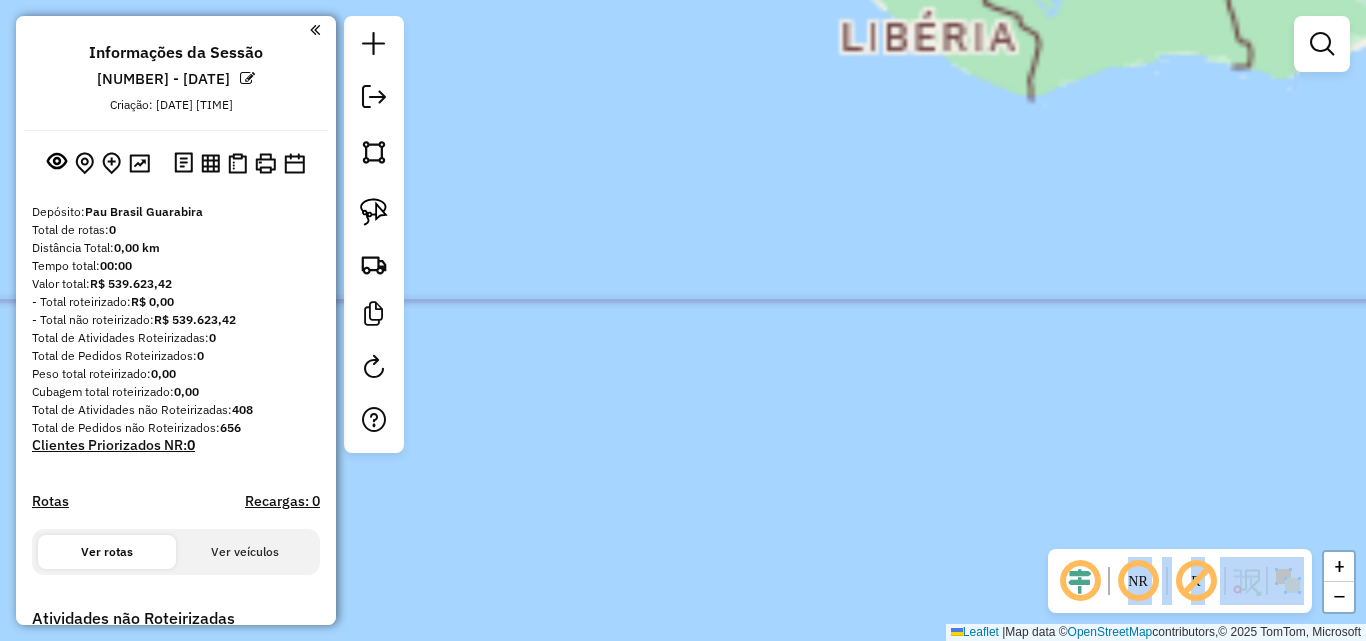 drag, startPoint x: 774, startPoint y: 386, endPoint x: 1108, endPoint y: 268, distance: 354.23157 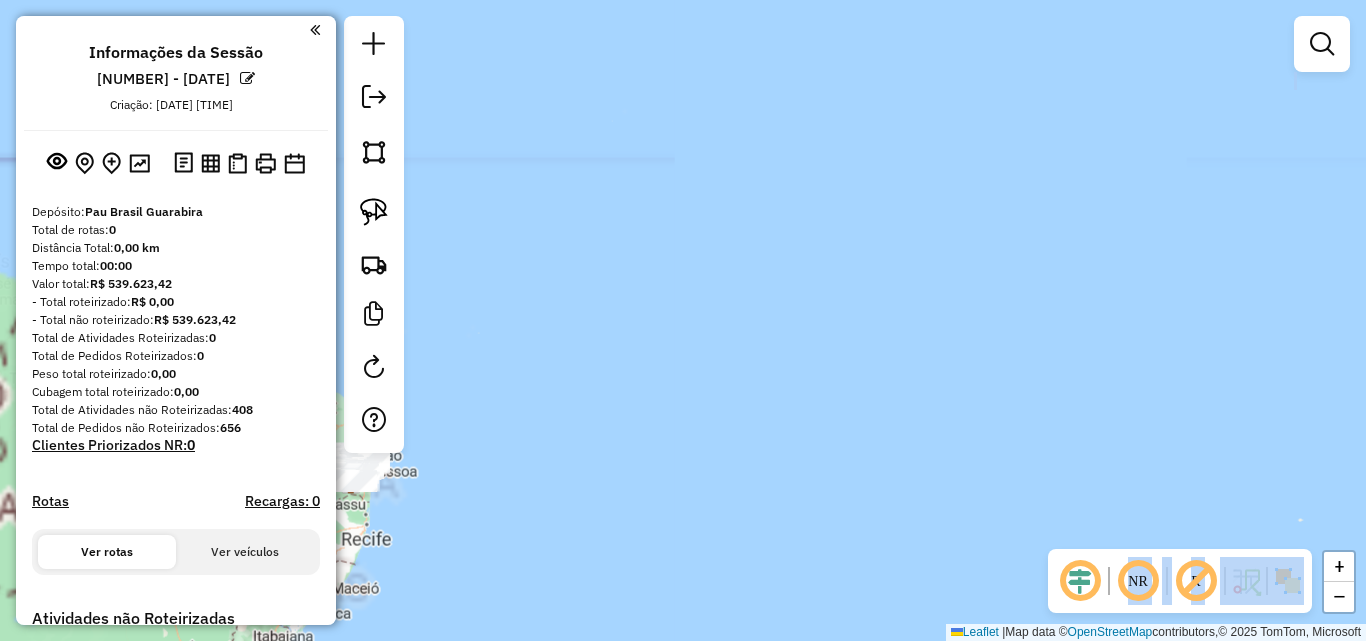 drag, startPoint x: 813, startPoint y: 368, endPoint x: 1124, endPoint y: 455, distance: 322.93964 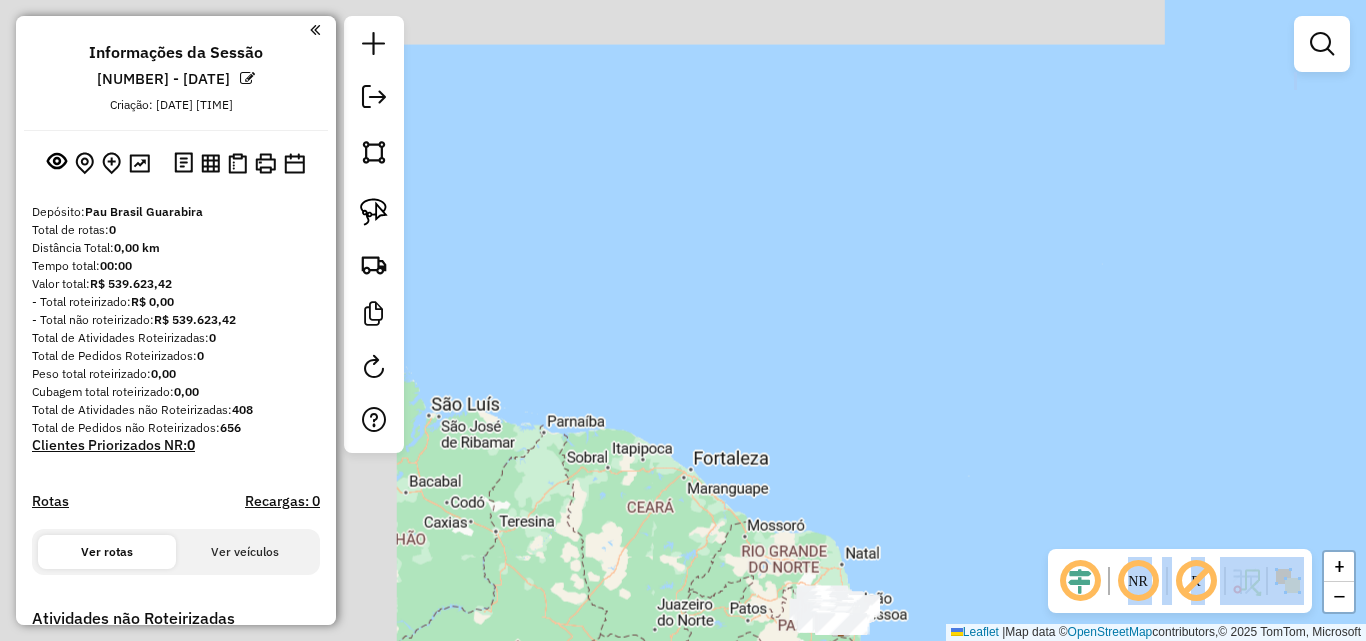 drag, startPoint x: 654, startPoint y: 365, endPoint x: 841, endPoint y: 179, distance: 263.75177 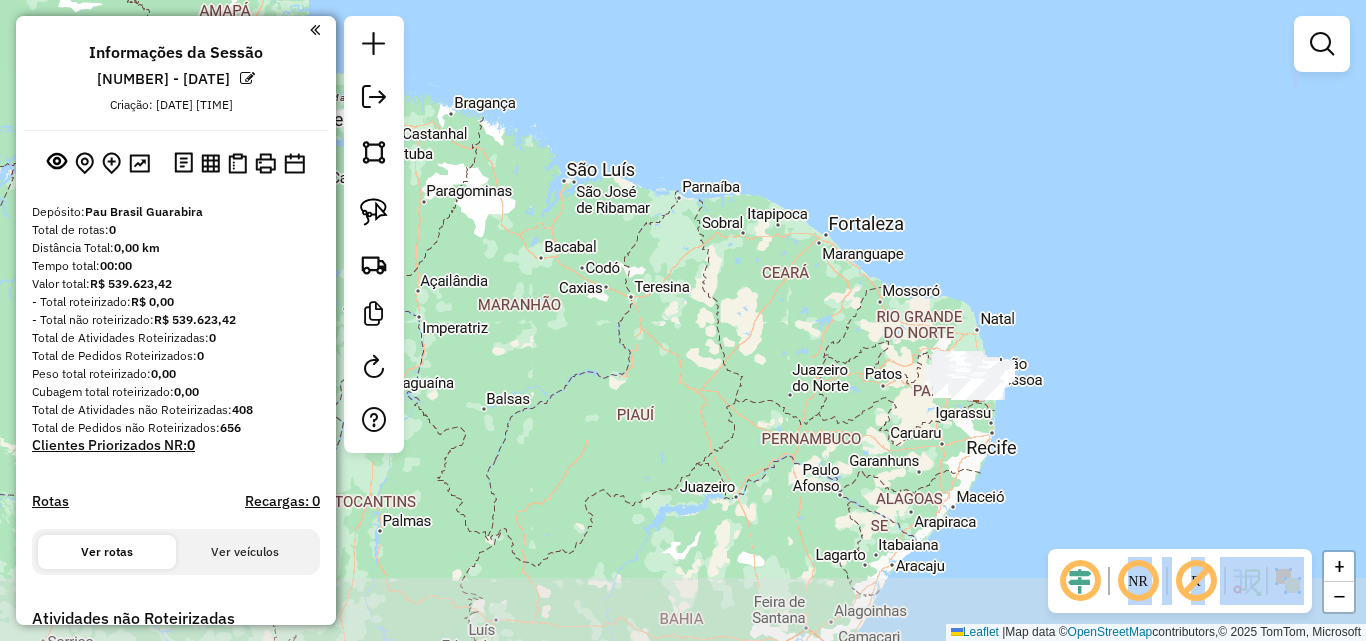 drag, startPoint x: 884, startPoint y: 357, endPoint x: 701, endPoint y: 240, distance: 217.20497 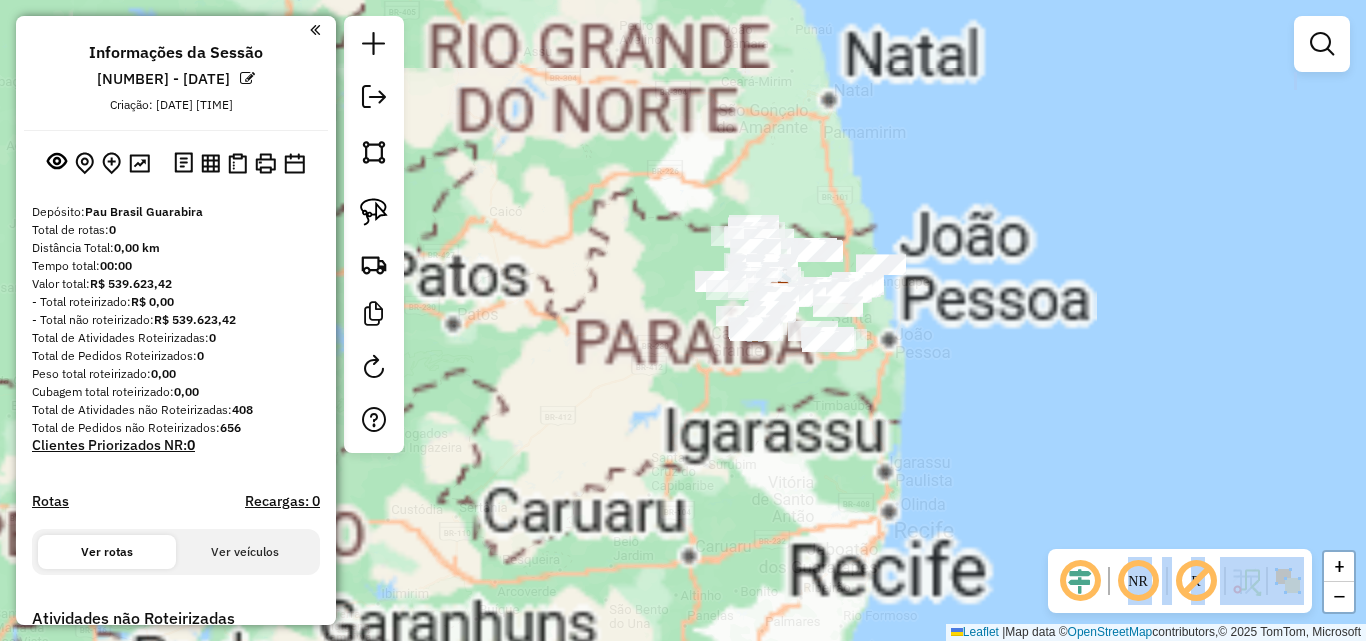 click on "Janela de atendimento Grade de atendimento Capacidade Transportadoras Veículos Cliente Pedidos  Rotas Selecione os dias de semana para filtrar as janelas de atendimento  Seg   Ter   Qua   Qui   Sex   Sáb   Dom  Informe o período da janela de atendimento: De: Até:  Filtrar exatamente a janela do cliente  Considerar janela de atendimento padrão  Selecione os dias de semana para filtrar as grades de atendimento  Seg   Ter   Qua   Qui   Sex   Sáb   Dom   Considerar clientes sem dia de atendimento cadastrado  Clientes fora do dia de atendimento selecionado Filtrar as atividades entre os valores definidos abaixo:  Peso mínimo:   Peso máximo:   Cubagem mínima:   Cubagem máxima:   De:   Até:  Filtrar as atividades entre o tempo de atendimento definido abaixo:  De:   Até:   Considerar capacidade total dos clientes não roteirizados Transportadora: Selecione um ou mais itens Tipo de veículo: Selecione um ou mais itens Veículo: Selecione um ou mais itens Motorista: Selecione um ou mais itens Nome: Rótulo:" 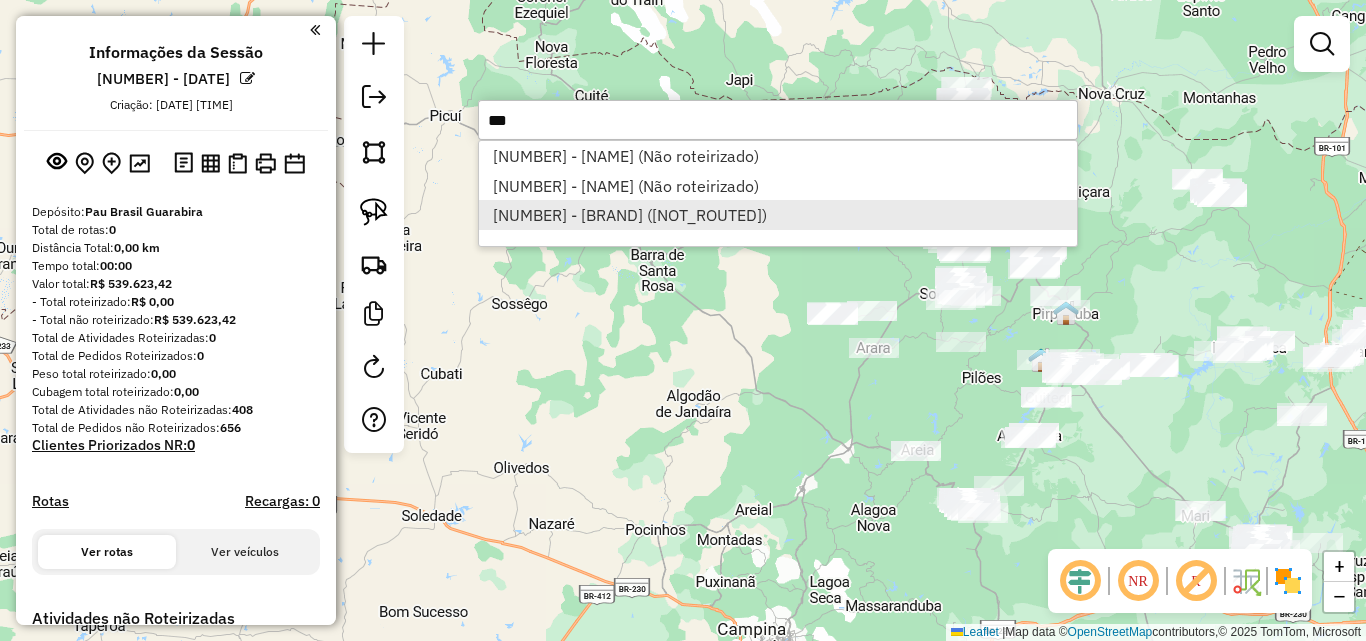 type on "**" 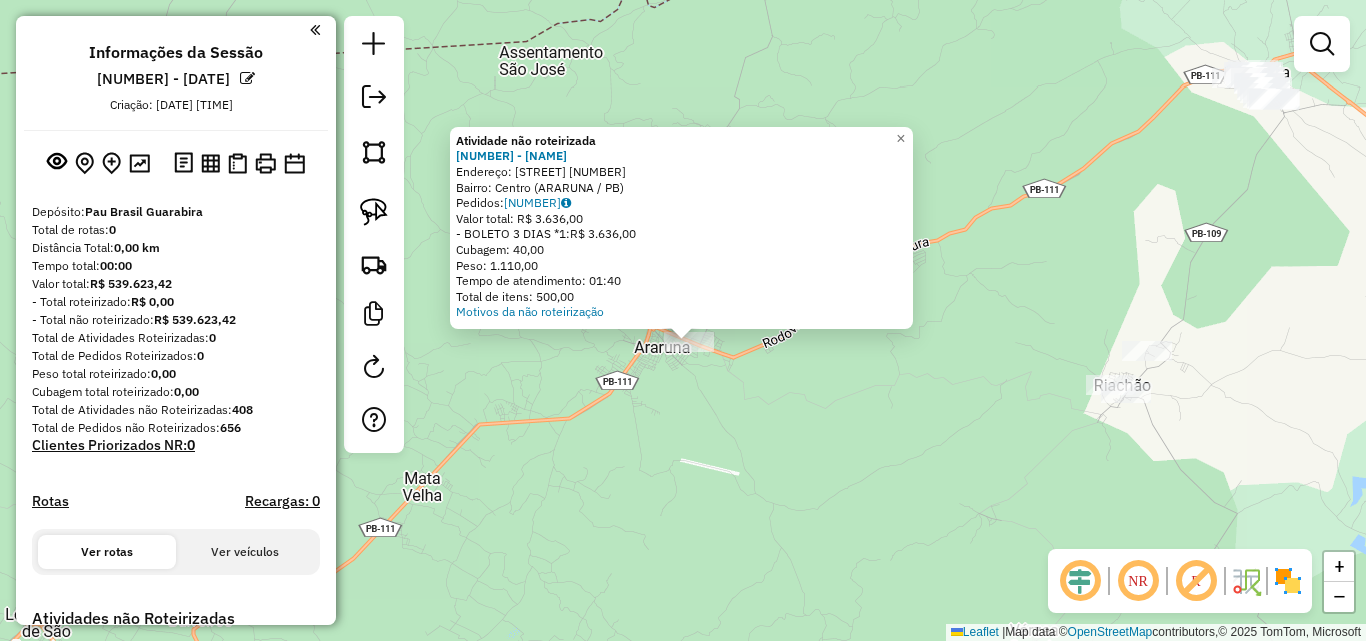 click on "Atividade não roteirizada 2868 - MS FRIOS E VARIEDADE  Endereço:  CORONEL PEDRO TARGINO 760   Bairro: Centro (ARARUNA / PB)   Pedidos:  07141092   Valor total: R$ 3.636,00   - BOLETO 3 DIAS *1:  R$ 3.636,00   Cubagem: 40,00   Peso: 1.110,00   Tempo de atendimento: 01:40   Total de itens: 500,00  Motivos da não roteirização × Janela de atendimento Grade de atendimento Capacidade Transportadoras Veículos Cliente Pedidos  Rotas Selecione os dias de semana para filtrar as janelas de atendimento  Seg   Ter   Qua   Qui   Sex   Sáb   Dom  Informe o período da janela de atendimento: De: Até:  Filtrar exatamente a janela do cliente  Considerar janela de atendimento padrão  Selecione os dias de semana para filtrar as grades de atendimento  Seg   Ter   Qua   Qui   Sex   Sáb   Dom   Considerar clientes sem dia de atendimento cadastrado  Clientes fora do dia de atendimento selecionado Filtrar as atividades entre os valores definidos abaixo:  Peso mínimo:   Peso máximo:   Cubagem mínima:   Cubagem máxima:" 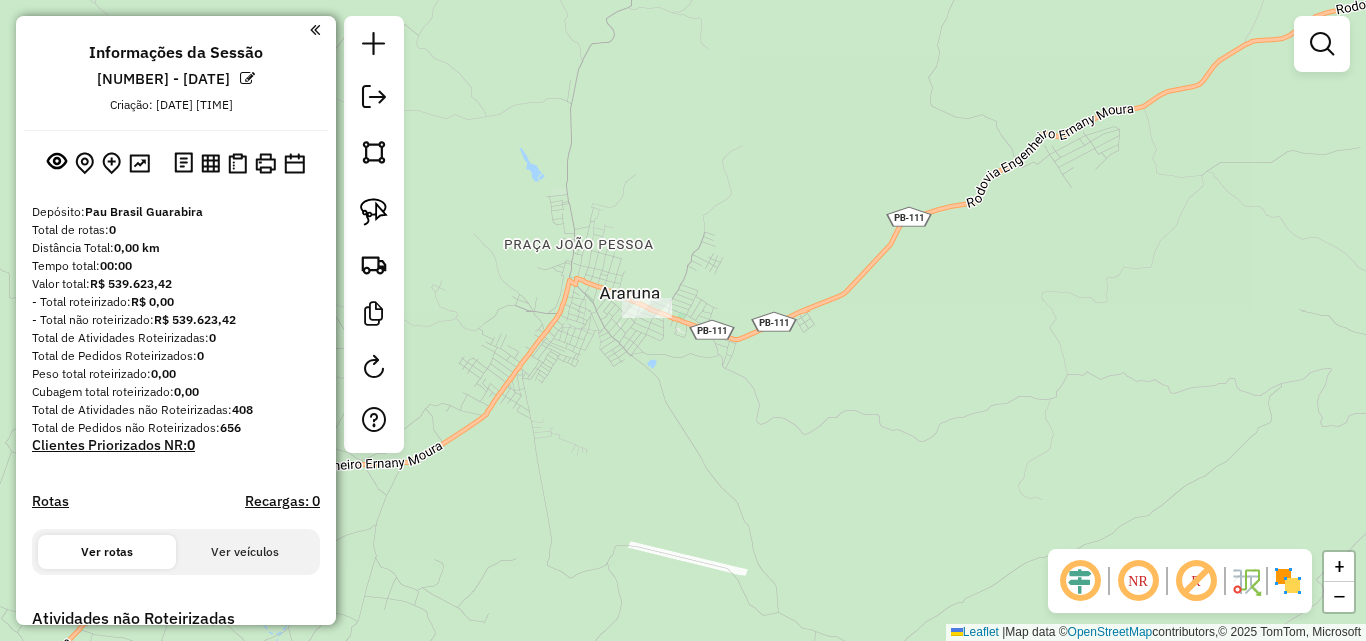 drag, startPoint x: 657, startPoint y: 375, endPoint x: 761, endPoint y: 392, distance: 105.380264 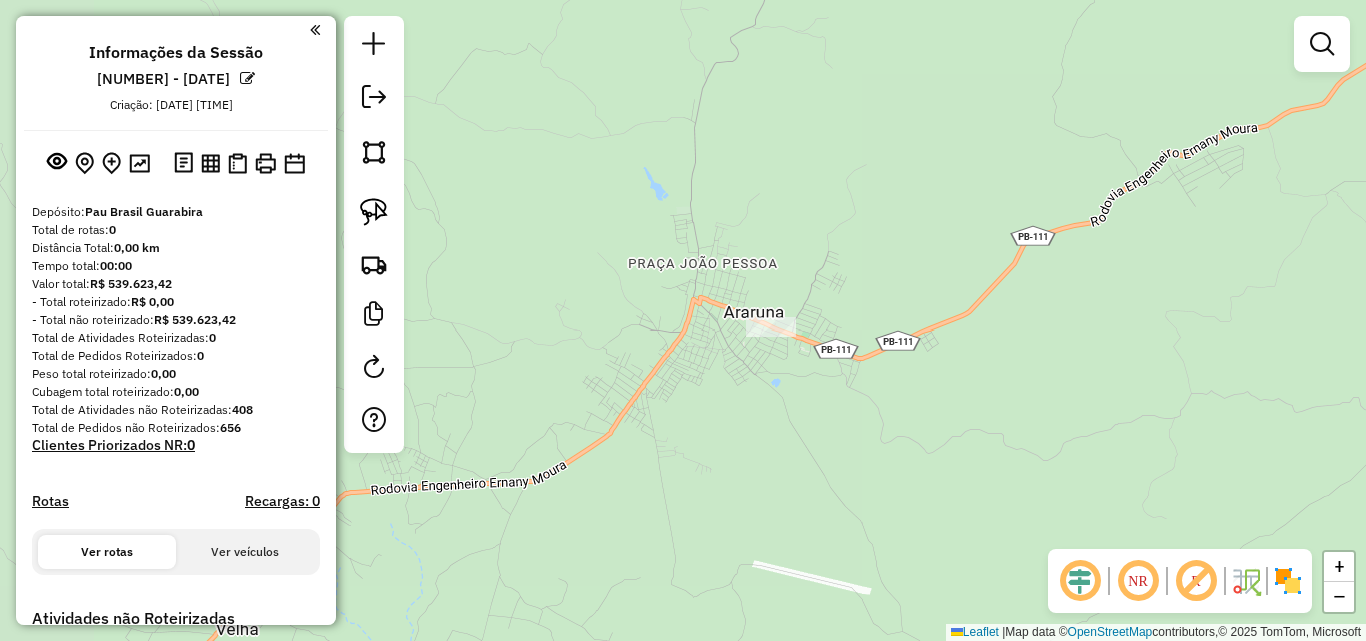 click 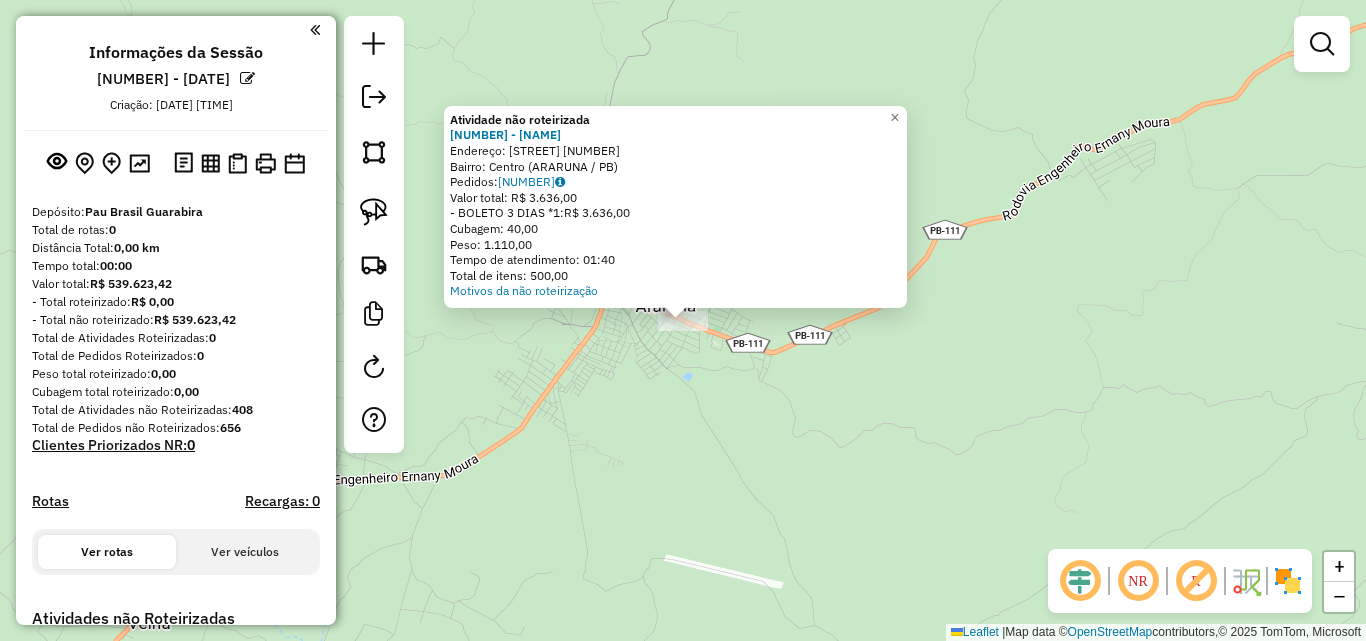 click on "Atividade não roteirizada 2868 - MS FRIOS E VARIEDADE  Endereço:  CORONEL PEDRO TARGINO 760   Bairro: Centro (ARARUNA / PB)   Pedidos:  07141092   Valor total: R$ 3.636,00   - BOLETO 3 DIAS *1:  R$ 3.636,00   Cubagem: 40,00   Peso: 1.110,00   Tempo de atendimento: 01:40   Total de itens: 500,00  Motivos da não roteirização × Janela de atendimento Grade de atendimento Capacidade Transportadoras Veículos Cliente Pedidos  Rotas Selecione os dias de semana para filtrar as janelas de atendimento  Seg   Ter   Qua   Qui   Sex   Sáb   Dom  Informe o período da janela de atendimento: De: Até:  Filtrar exatamente a janela do cliente  Considerar janela de atendimento padrão  Selecione os dias de semana para filtrar as grades de atendimento  Seg   Ter   Qua   Qui   Sex   Sáb   Dom   Considerar clientes sem dia de atendimento cadastrado  Clientes fora do dia de atendimento selecionado Filtrar as atividades entre os valores definidos abaixo:  Peso mínimo:   Peso máximo:   Cubagem mínima:   Cubagem máxima:" 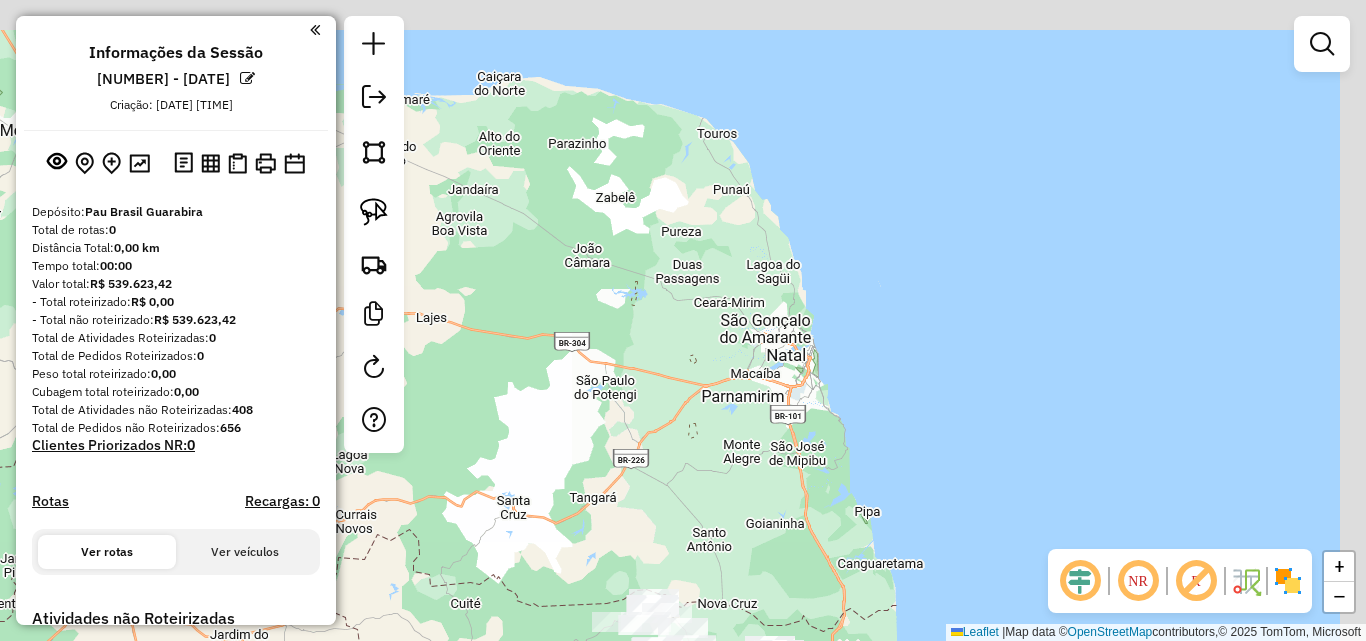 drag, startPoint x: 953, startPoint y: 205, endPoint x: 762, endPoint y: 461, distance: 319.401 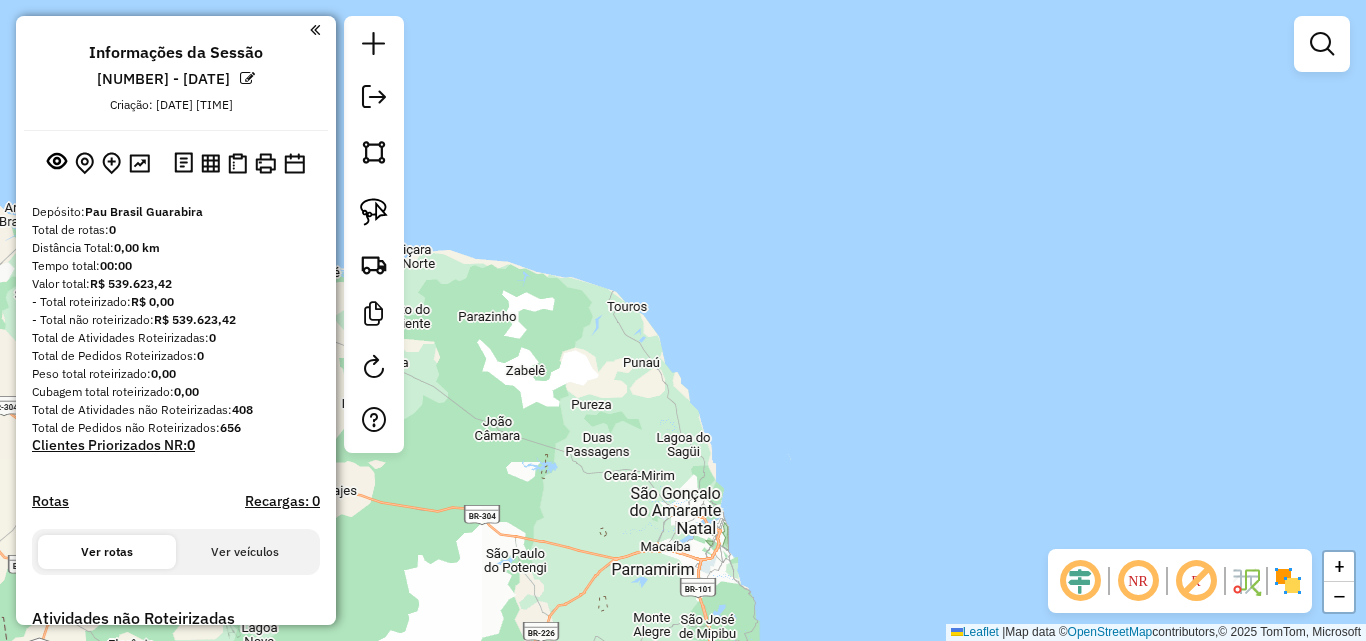 drag, startPoint x: 693, startPoint y: 495, endPoint x: 839, endPoint y: 398, distance: 175.28548 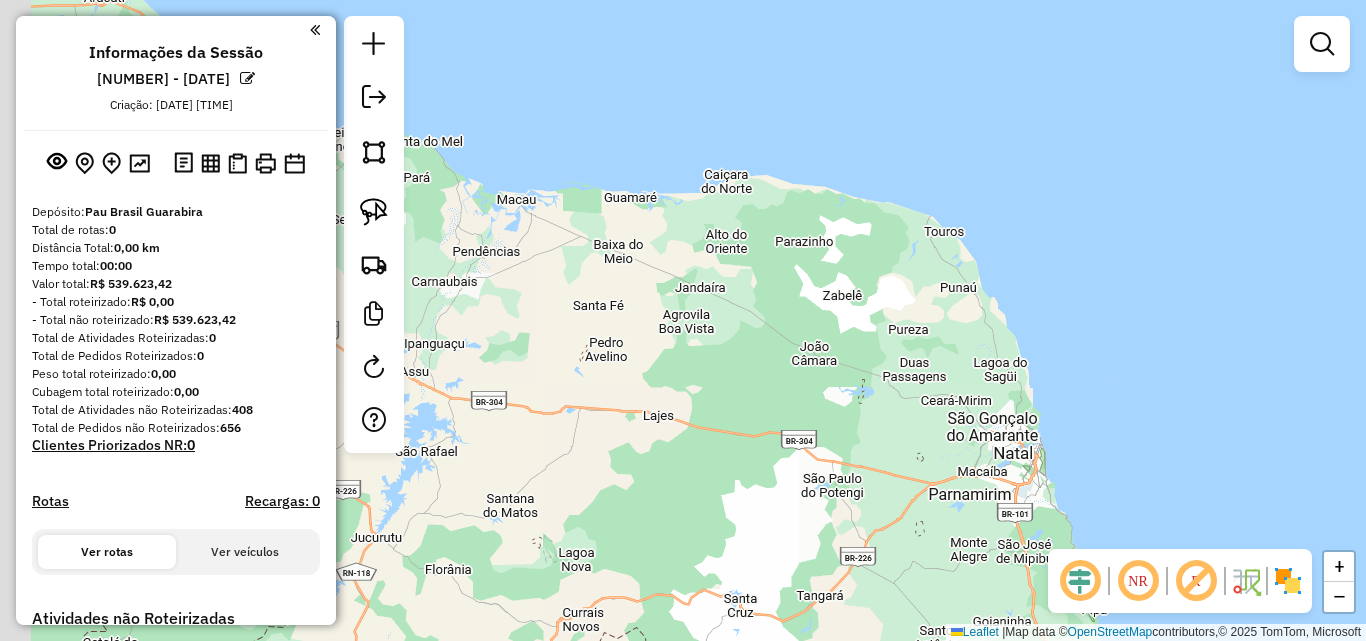 drag, startPoint x: 552, startPoint y: 264, endPoint x: 787, endPoint y: 242, distance: 236.02754 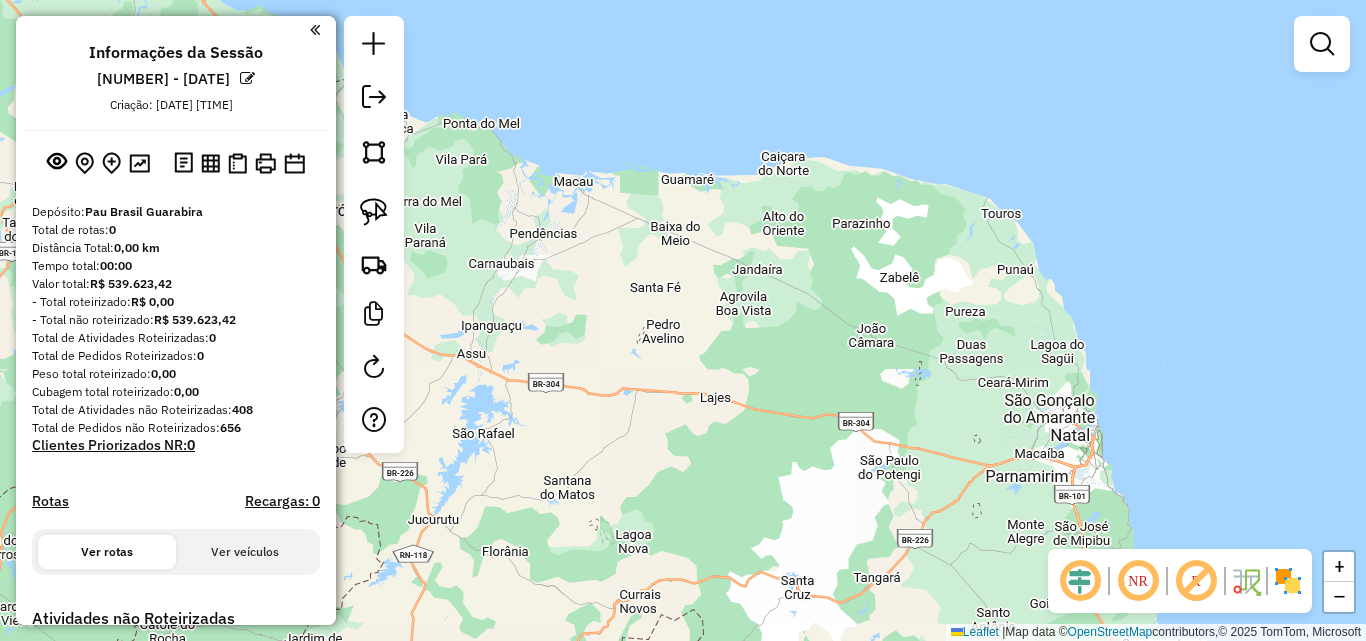 drag, startPoint x: 750, startPoint y: 328, endPoint x: 823, endPoint y: 336, distance: 73.43705 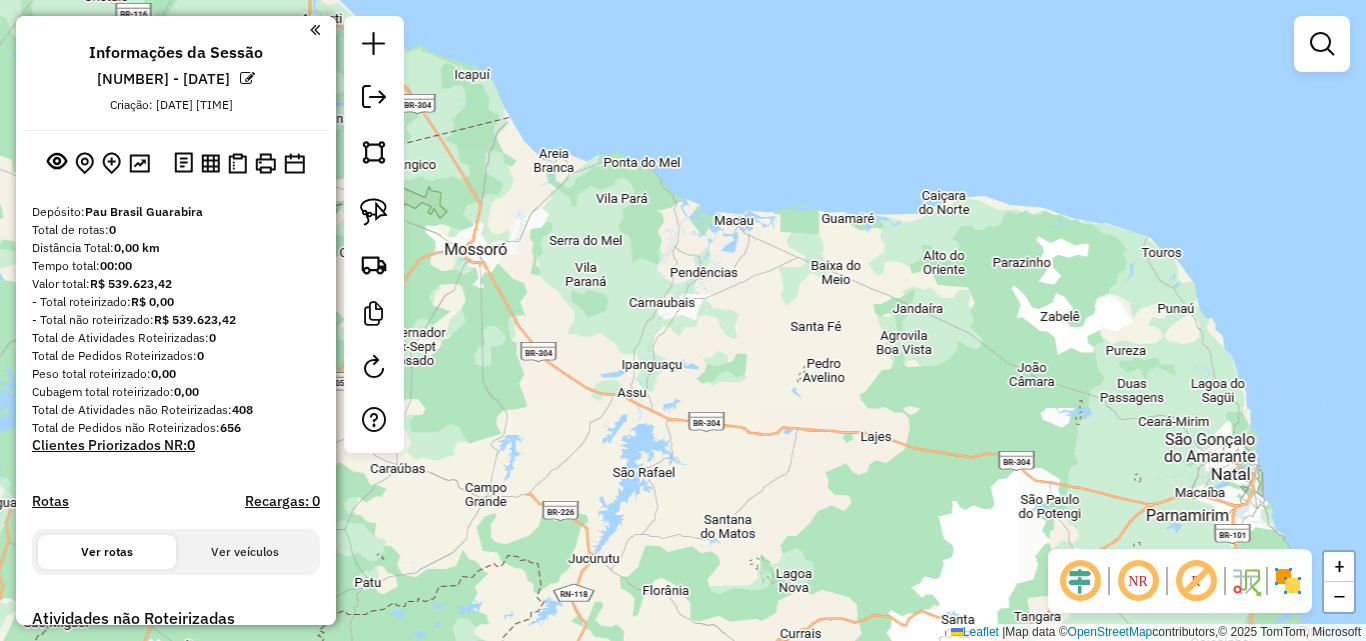 drag, startPoint x: 705, startPoint y: 349, endPoint x: 734, endPoint y: 357, distance: 30.083218 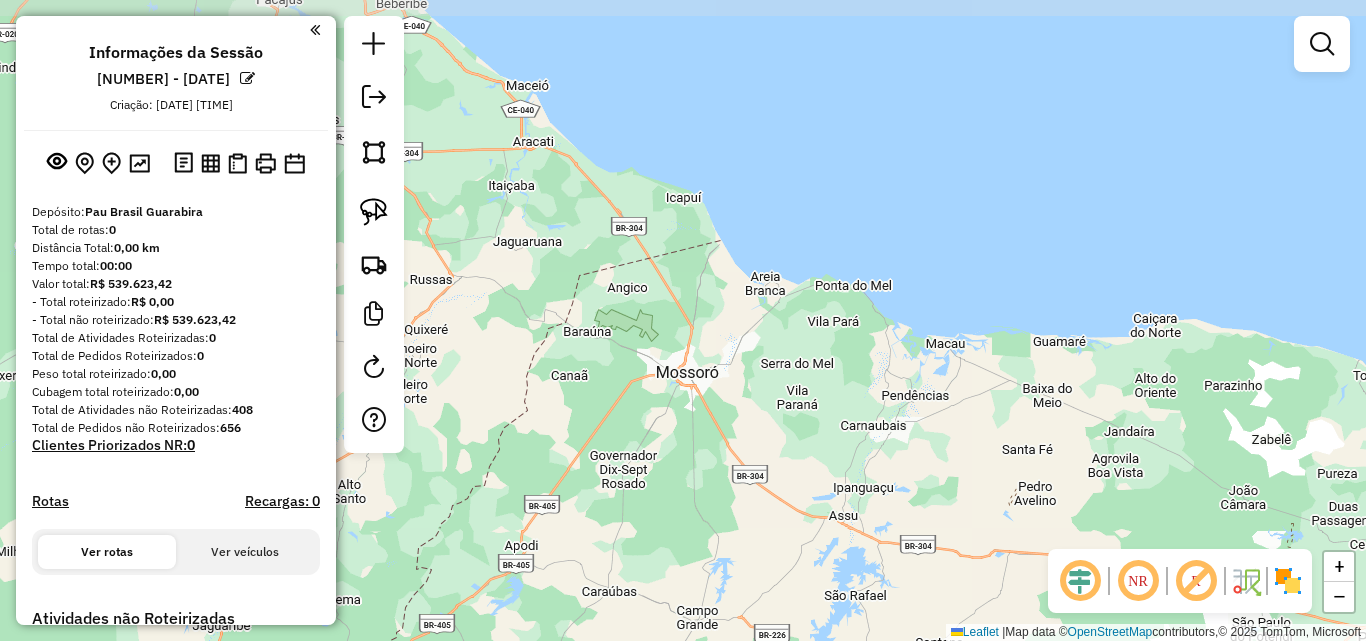 drag, startPoint x: 847, startPoint y: 529, endPoint x: 857, endPoint y: 533, distance: 10.770329 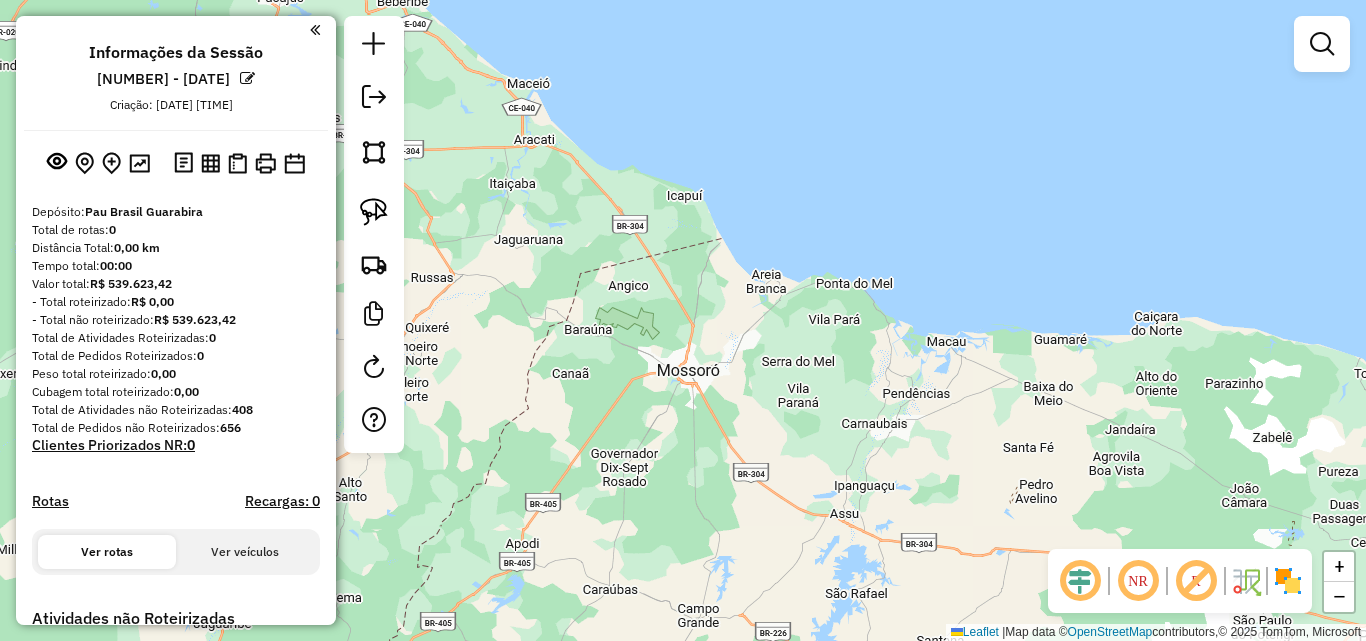 click on "Janela de atendimento Grade de atendimento Capacidade Transportadoras Veículos Cliente Pedidos  Rotas Selecione os dias de semana para filtrar as janelas de atendimento  Seg   Ter   Qua   Qui   Sex   Sáb   Dom  Informe o período da janela de atendimento: De: Até:  Filtrar exatamente a janela do cliente  Considerar janela de atendimento padrão  Selecione os dias de semana para filtrar as grades de atendimento  Seg   Ter   Qua   Qui   Sex   Sáb   Dom   Considerar clientes sem dia de atendimento cadastrado  Clientes fora do dia de atendimento selecionado Filtrar as atividades entre os valores definidos abaixo:  Peso mínimo:   Peso máximo:   Cubagem mínima:   Cubagem máxima:   De:   Até:  Filtrar as atividades entre o tempo de atendimento definido abaixo:  De:   Até:   Considerar capacidade total dos clientes não roteirizados Transportadora: Selecione um ou mais itens Tipo de veículo: Selecione um ou mais itens Veículo: Selecione um ou mais itens Motorista: Selecione um ou mais itens Nome: Rótulo:" 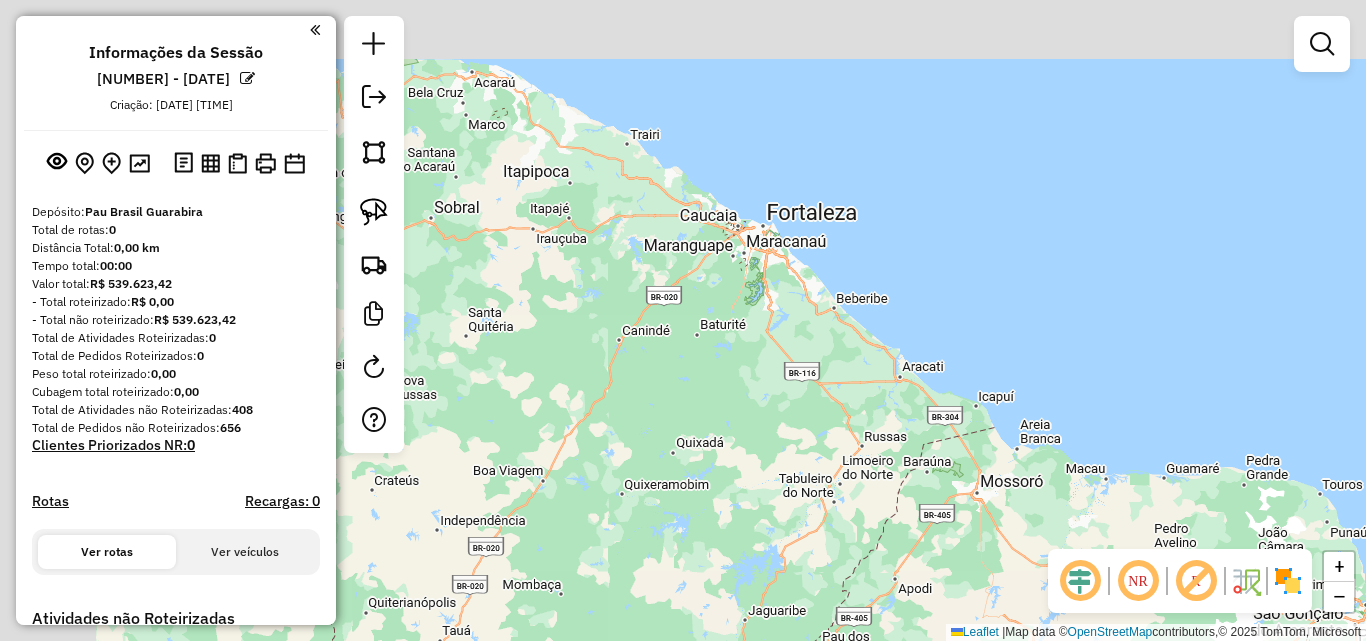 drag, startPoint x: 917, startPoint y: 516, endPoint x: 1069, endPoint y: 566, distance: 160.0125 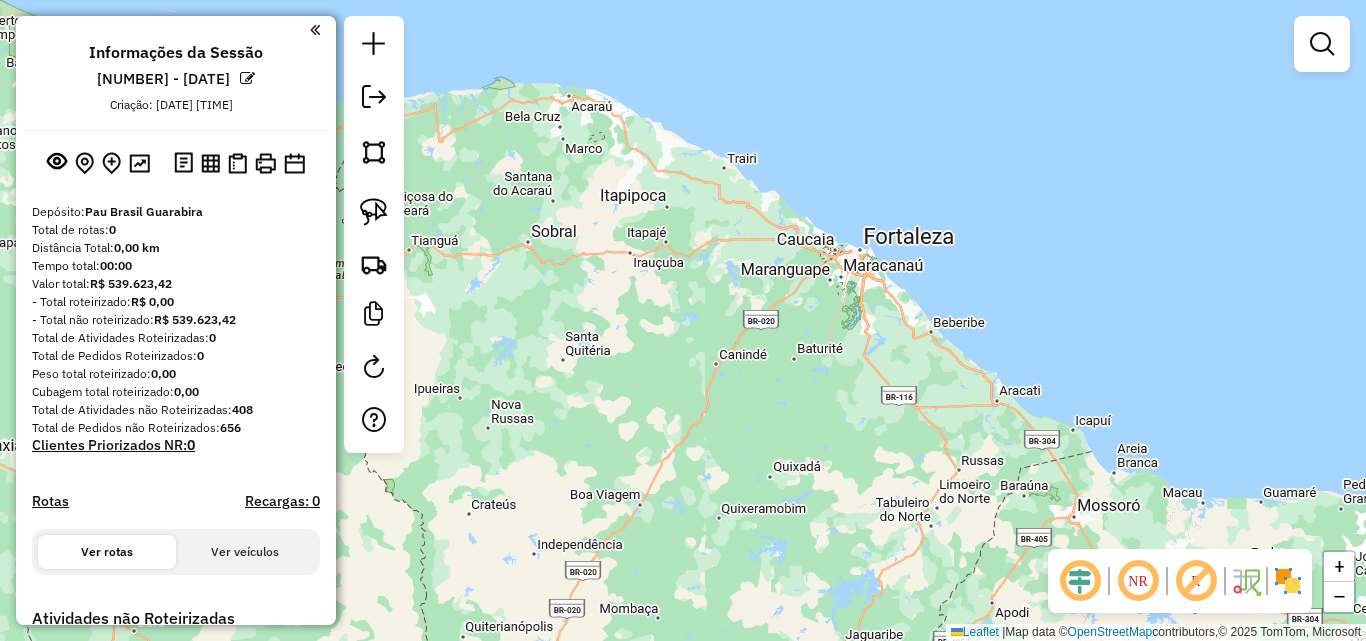 drag, startPoint x: 826, startPoint y: 410, endPoint x: 815, endPoint y: 386, distance: 26.400757 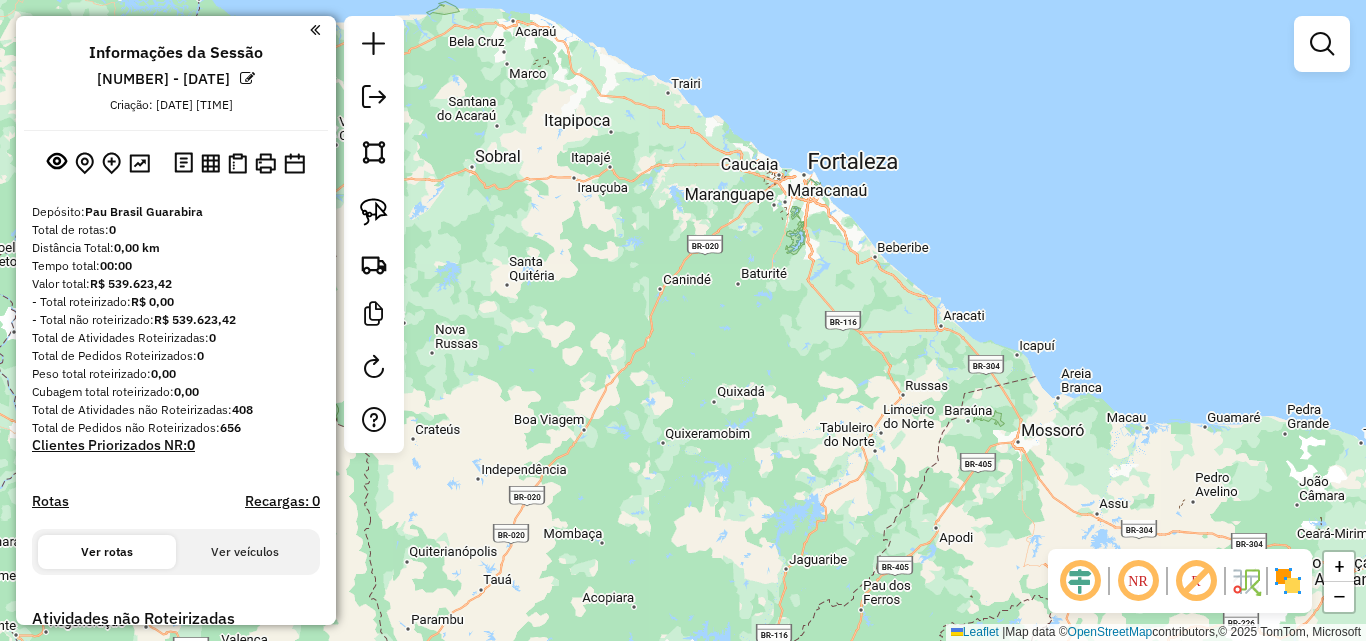 click on "Janela de atendimento Grade de atendimento Capacidade Transportadoras Veículos Cliente Pedidos  Rotas Selecione os dias de semana para filtrar as janelas de atendimento  Seg   Ter   Qua   Qui   Sex   Sáb   Dom  Informe o período da janela de atendimento: De: Até:  Filtrar exatamente a janela do cliente  Considerar janela de atendimento padrão  Selecione os dias de semana para filtrar as grades de atendimento  Seg   Ter   Qua   Qui   Sex   Sáb   Dom   Considerar clientes sem dia de atendimento cadastrado  Clientes fora do dia de atendimento selecionado Filtrar as atividades entre os valores definidos abaixo:  Peso mínimo:   Peso máximo:   Cubagem mínima:   Cubagem máxima:   De:   Até:  Filtrar as atividades entre o tempo de atendimento definido abaixo:  De:   Até:   Considerar capacidade total dos clientes não roteirizados Transportadora: Selecione um ou mais itens Tipo de veículo: Selecione um ou mais itens Veículo: Selecione um ou mais itens Motorista: Selecione um ou mais itens Nome: Rótulo:" 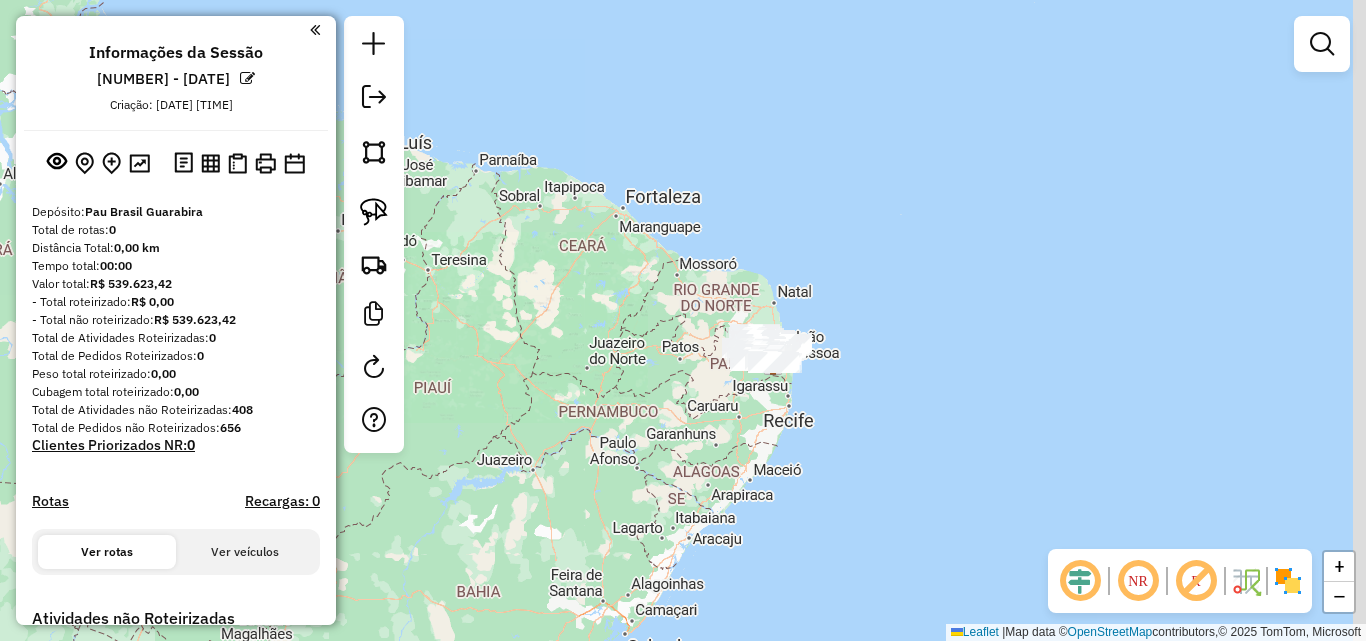 drag, startPoint x: 746, startPoint y: 459, endPoint x: 723, endPoint y: 451, distance: 24.351591 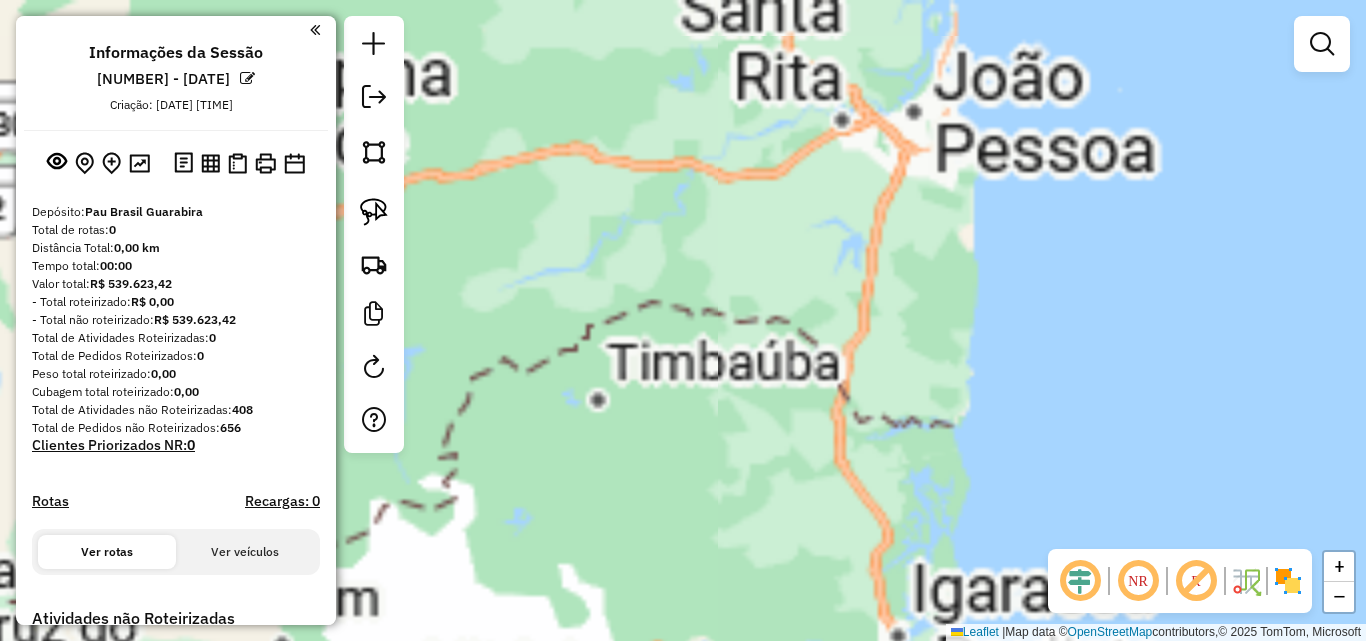 drag, startPoint x: 742, startPoint y: 347, endPoint x: 791, endPoint y: 441, distance: 106.004715 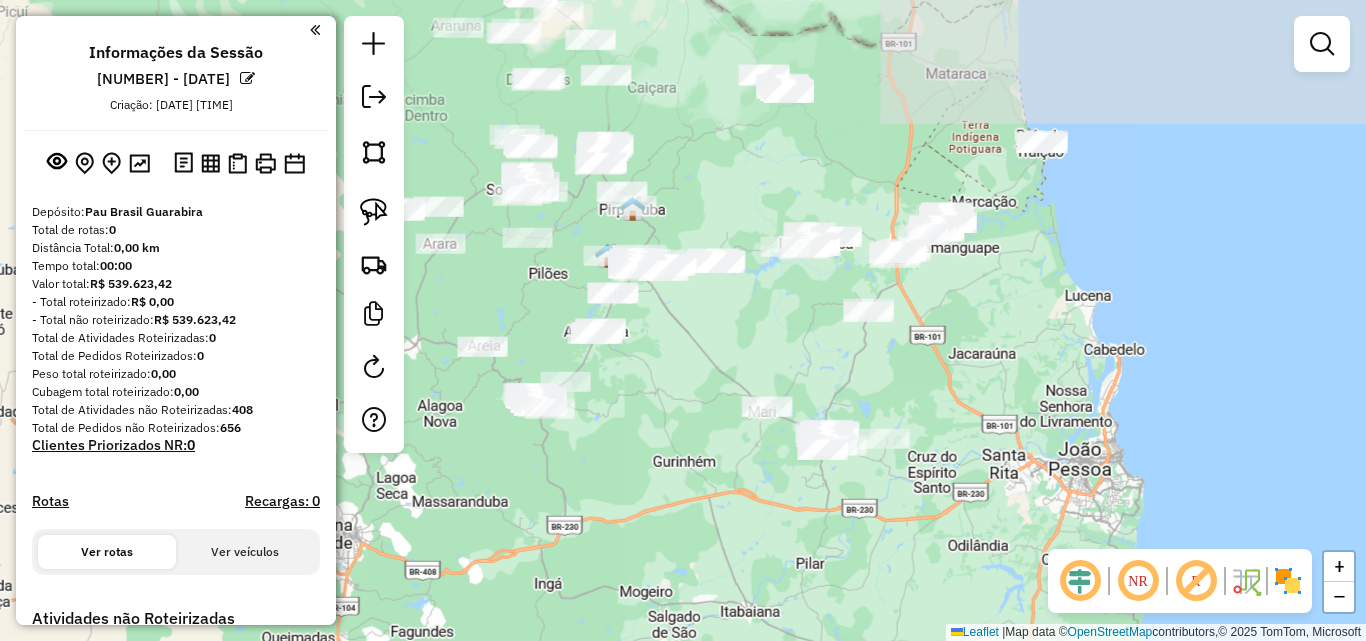 drag, startPoint x: 676, startPoint y: 319, endPoint x: 735, endPoint y: 390, distance: 92.31468 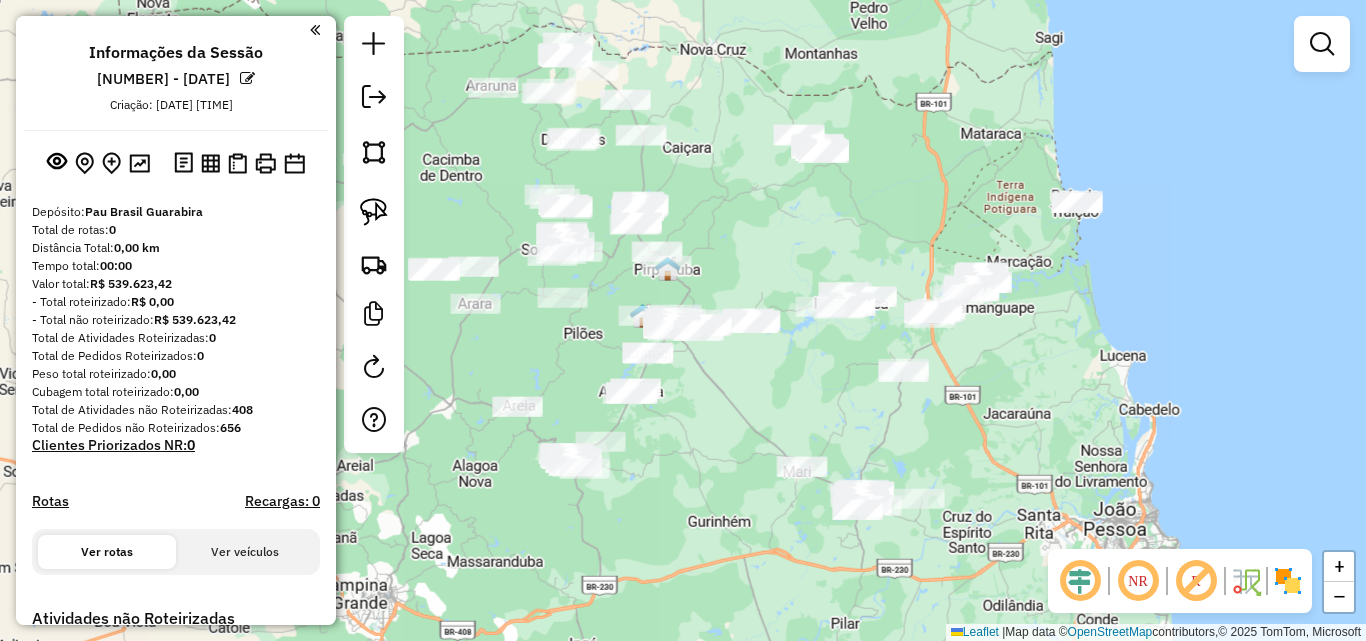 click on "Janela de atendimento Grade de atendimento Capacidade Transportadoras Veículos Cliente Pedidos  Rotas Selecione os dias de semana para filtrar as janelas de atendimento  Seg   Ter   Qua   Qui   Sex   Sáb   Dom  Informe o período da janela de atendimento: De: Até:  Filtrar exatamente a janela do cliente  Considerar janela de atendimento padrão  Selecione os dias de semana para filtrar as grades de atendimento  Seg   Ter   Qua   Qui   Sex   Sáb   Dom   Considerar clientes sem dia de atendimento cadastrado  Clientes fora do dia de atendimento selecionado Filtrar as atividades entre os valores definidos abaixo:  Peso mínimo:   Peso máximo:   Cubagem mínima:   Cubagem máxima:   De:   Até:  Filtrar as atividades entre o tempo de atendimento definido abaixo:  De:   Até:   Considerar capacidade total dos clientes não roteirizados Transportadora: Selecione um ou mais itens Tipo de veículo: Selecione um ou mais itens Veículo: Selecione um ou mais itens Motorista: Selecione um ou mais itens Nome: Rótulo:" 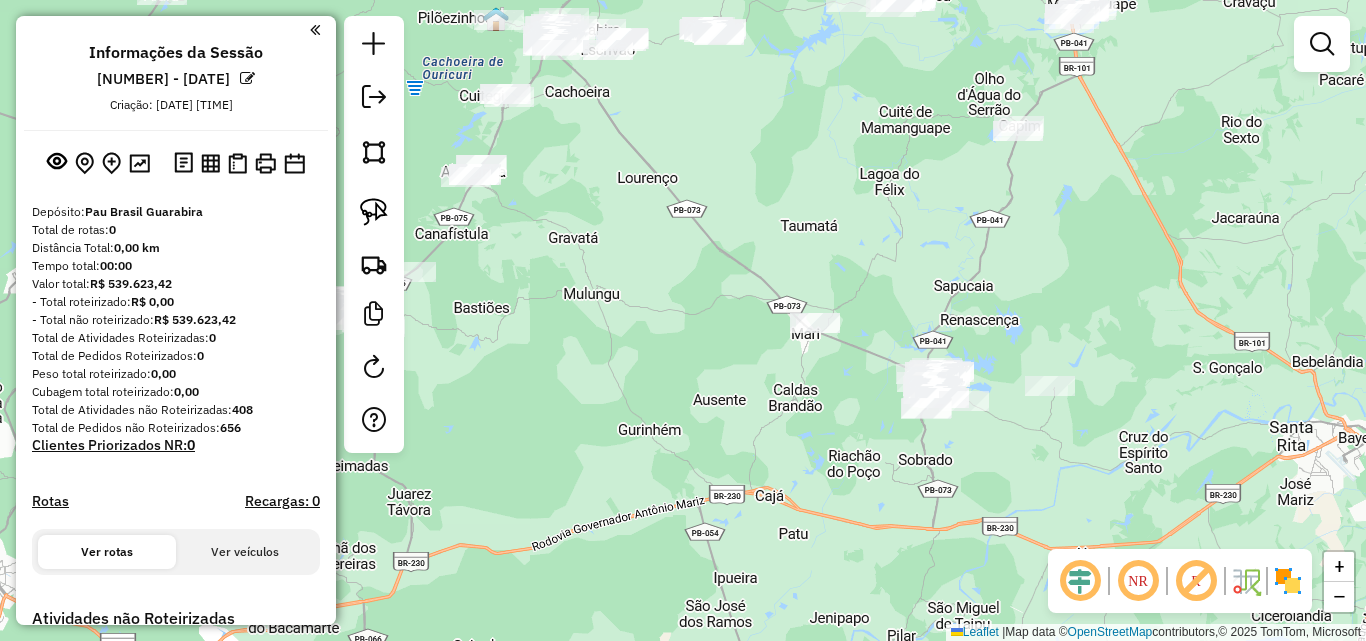 drag, startPoint x: 780, startPoint y: 455, endPoint x: 623, endPoint y: 390, distance: 169.92351 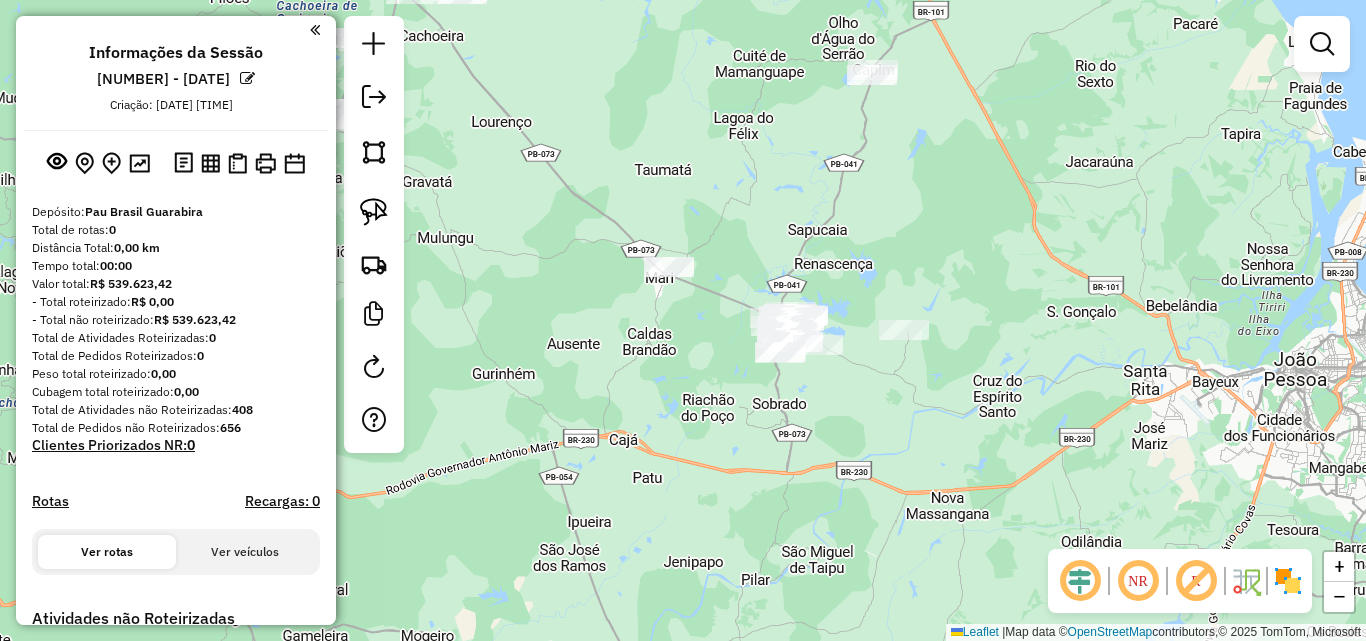 click 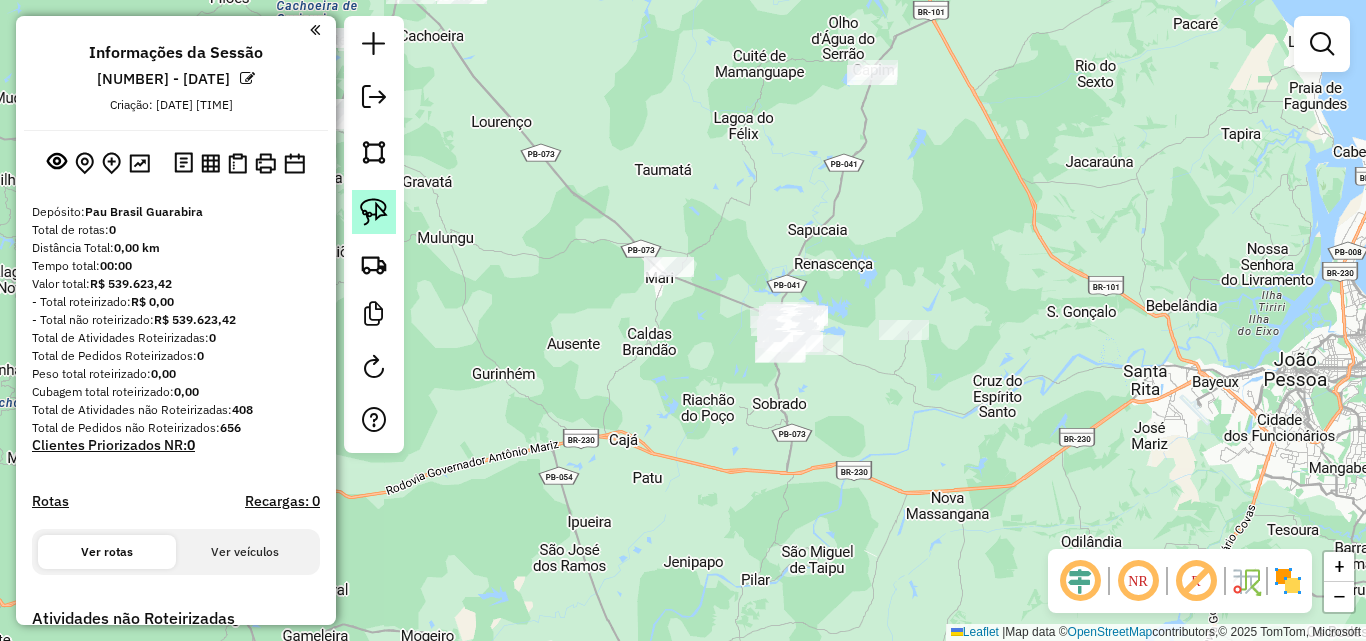 click 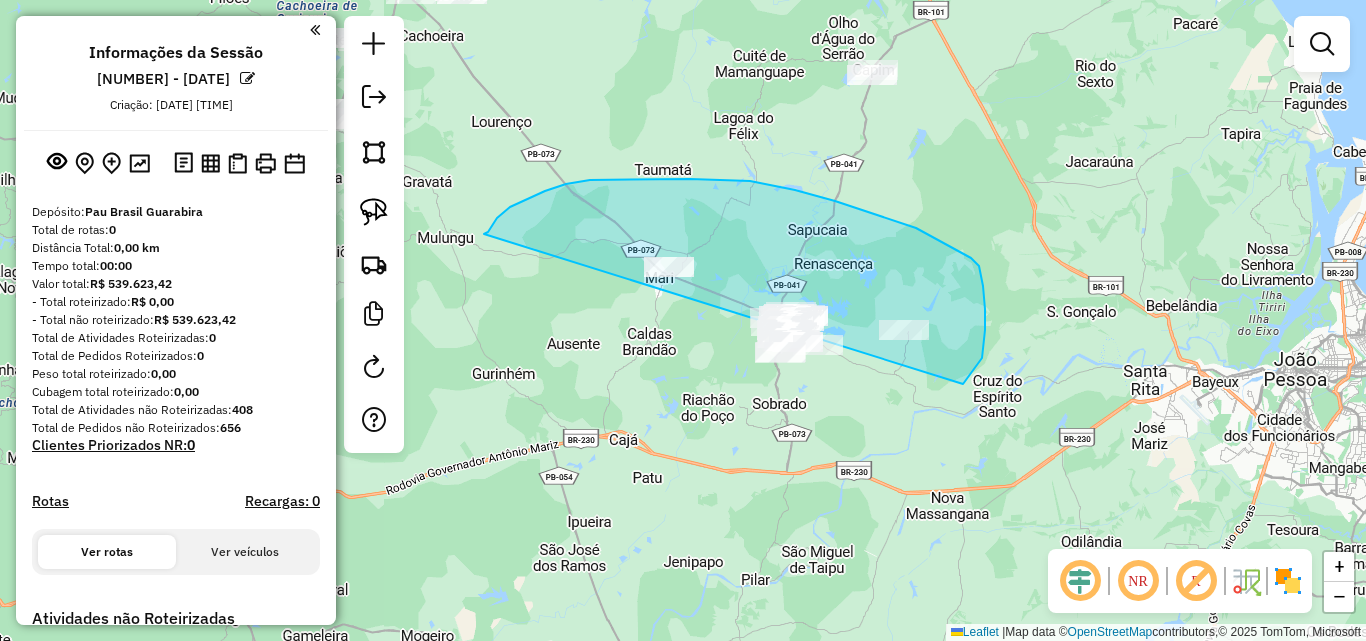 drag, startPoint x: 530, startPoint y: 197, endPoint x: 837, endPoint y: 438, distance: 390.29477 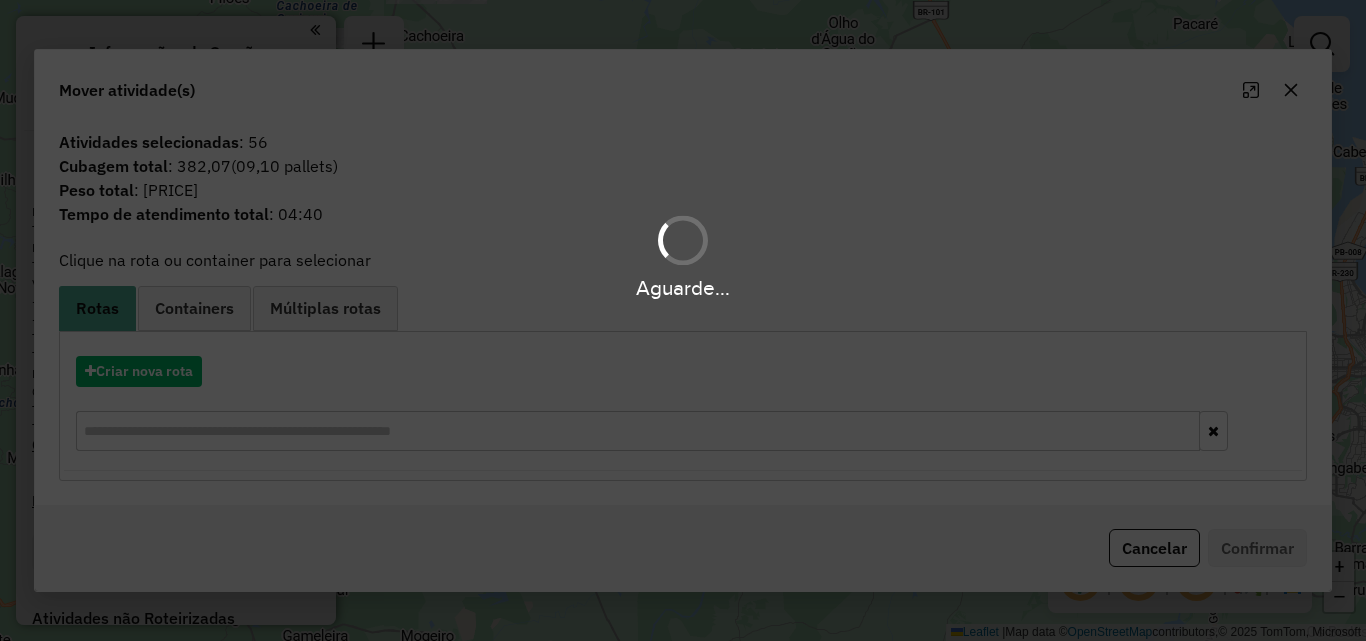 click on "Aguarde..." at bounding box center (683, 320) 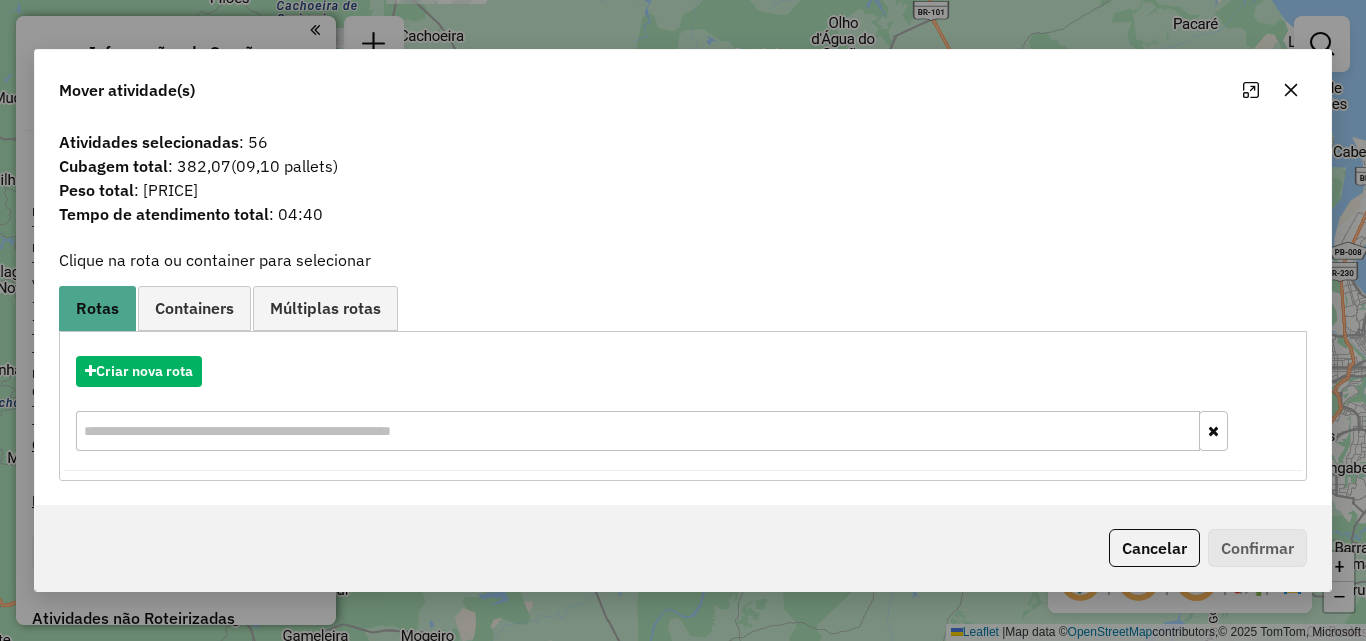 click 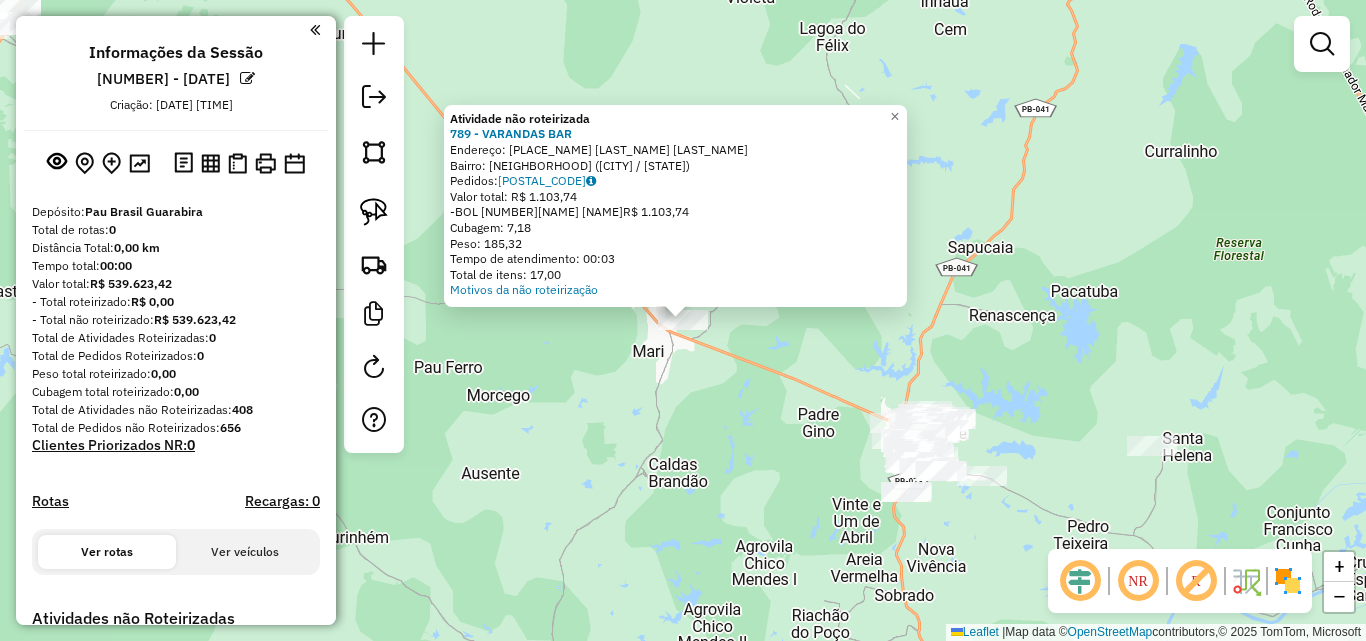 click on "Atividade não roteirizada 789 - VARANDAS BAR  Endereço:  ENTRADA BOM PASTOR SN   Bairro: LOTEAMENTO LUIZ MONT (MARI / PB)   Pedidos:  07141615   Valor total: R$ 1.103,74   - BOL 2D BRADESCO SAD:  R$ 1.103,74   Cubagem: 7,18   Peso: 185,32   Tempo de atendimento: 00:03   Total de itens: 17,00  Motivos da não roteirização × Janela de atendimento Grade de atendimento Capacidade Transportadoras Veículos Cliente Pedidos  Rotas Selecione os dias de semana para filtrar as janelas de atendimento  Seg   Ter   Qua   Qui   Sex   Sáb   Dom  Informe o período da janela de atendimento: De: Até:  Filtrar exatamente a janela do cliente  Considerar janela de atendimento padrão  Selecione os dias de semana para filtrar as grades de atendimento  Seg   Ter   Qua   Qui   Sex   Sáb   Dom   Considerar clientes sem dia de atendimento cadastrado  Clientes fora do dia de atendimento selecionado Filtrar as atividades entre os valores definidos abaixo:  Peso mínimo:   Peso máximo:   Cubagem mínima:   Cubagem máxima:  De:" 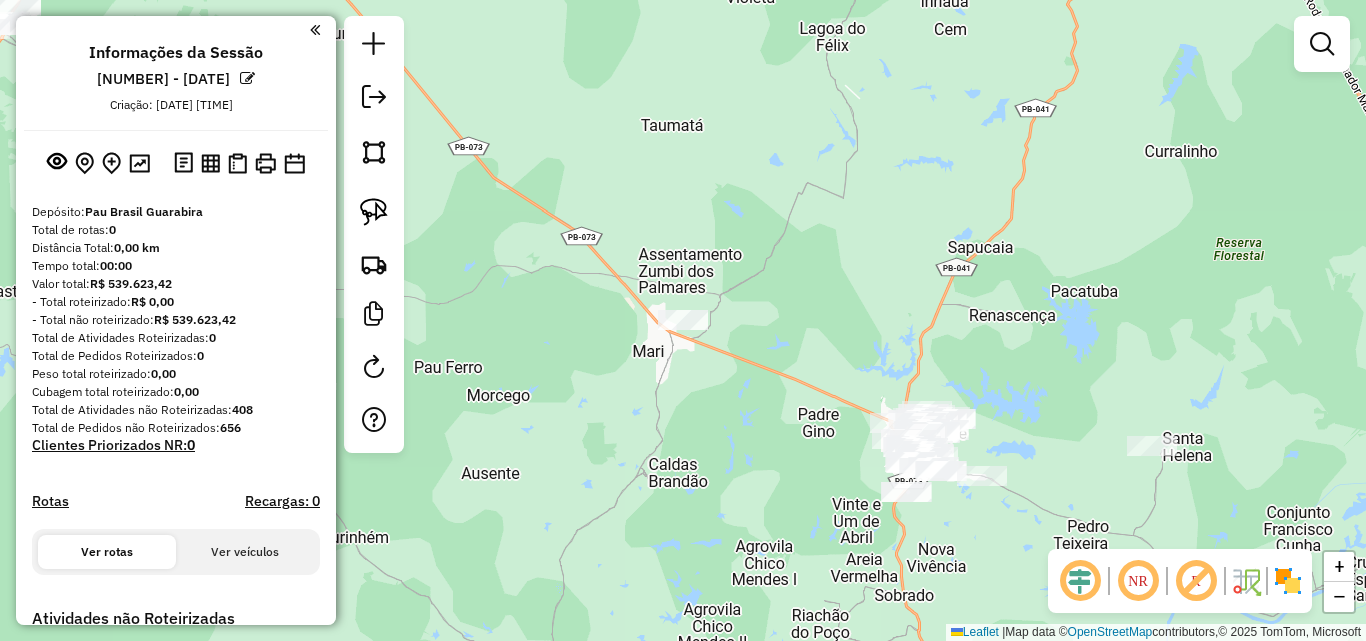 drag, startPoint x: 788, startPoint y: 478, endPoint x: 547, endPoint y: 292, distance: 304.429 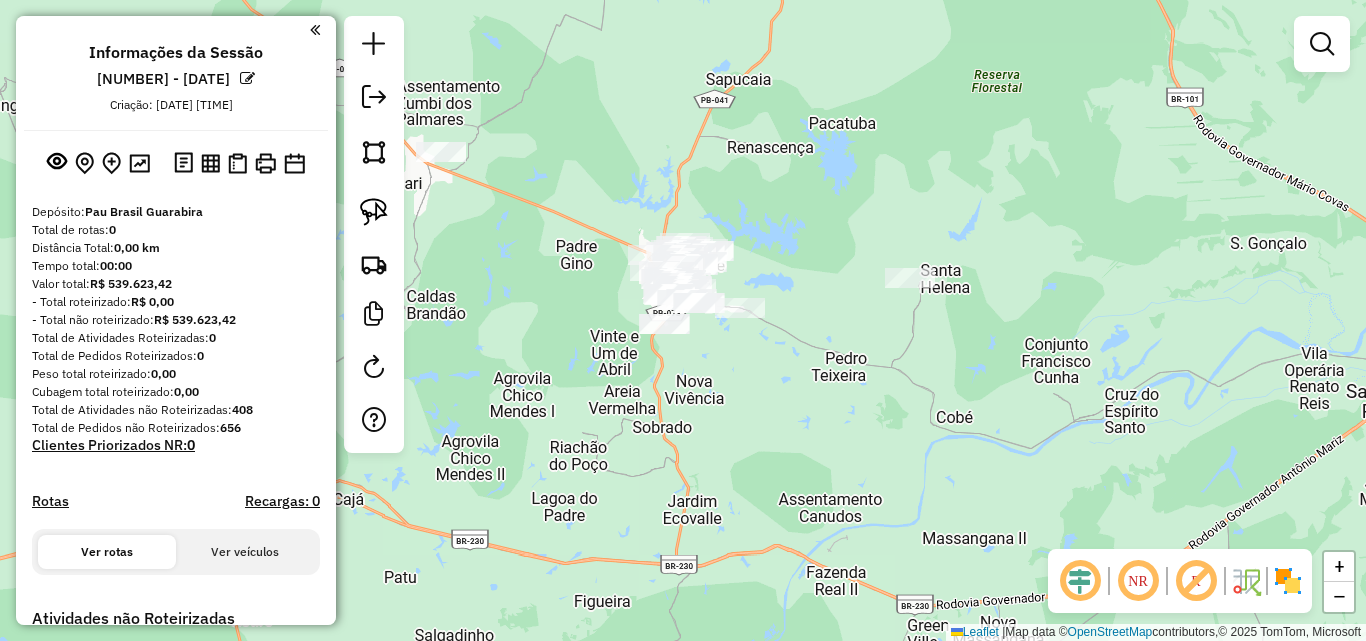 drag, startPoint x: 373, startPoint y: 211, endPoint x: 437, endPoint y: 234, distance: 68.007355 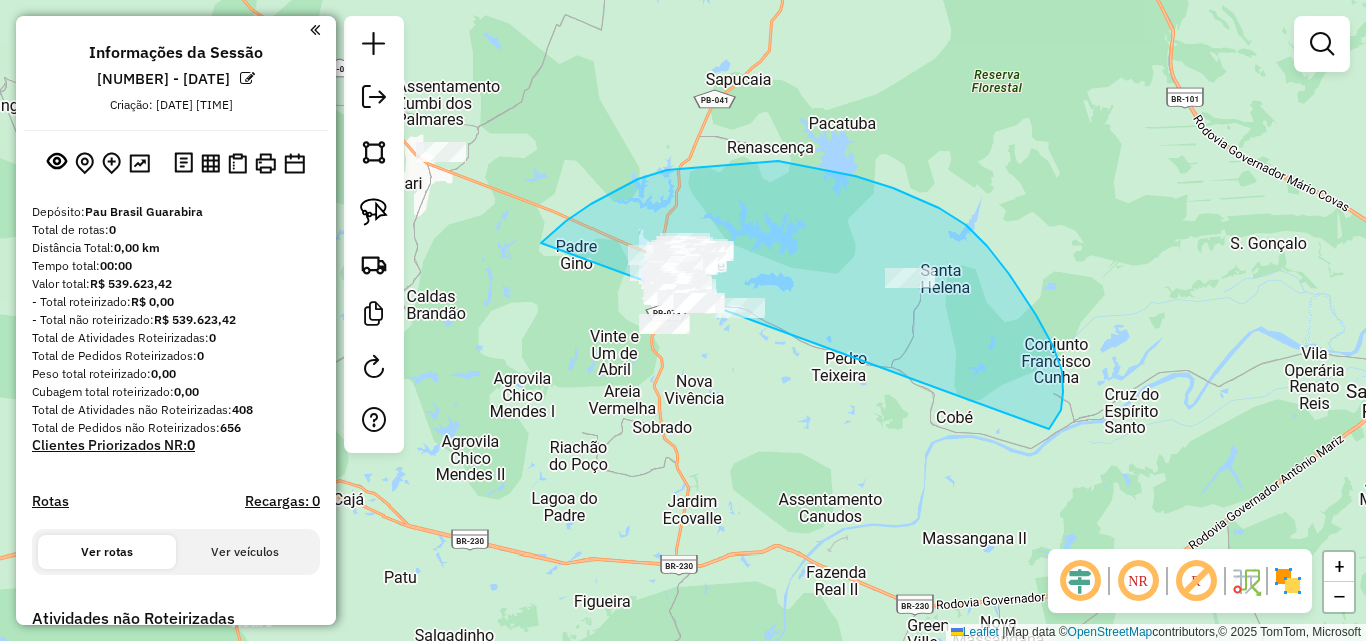 drag, startPoint x: 638, startPoint y: 179, endPoint x: 706, endPoint y: 469, distance: 297.86575 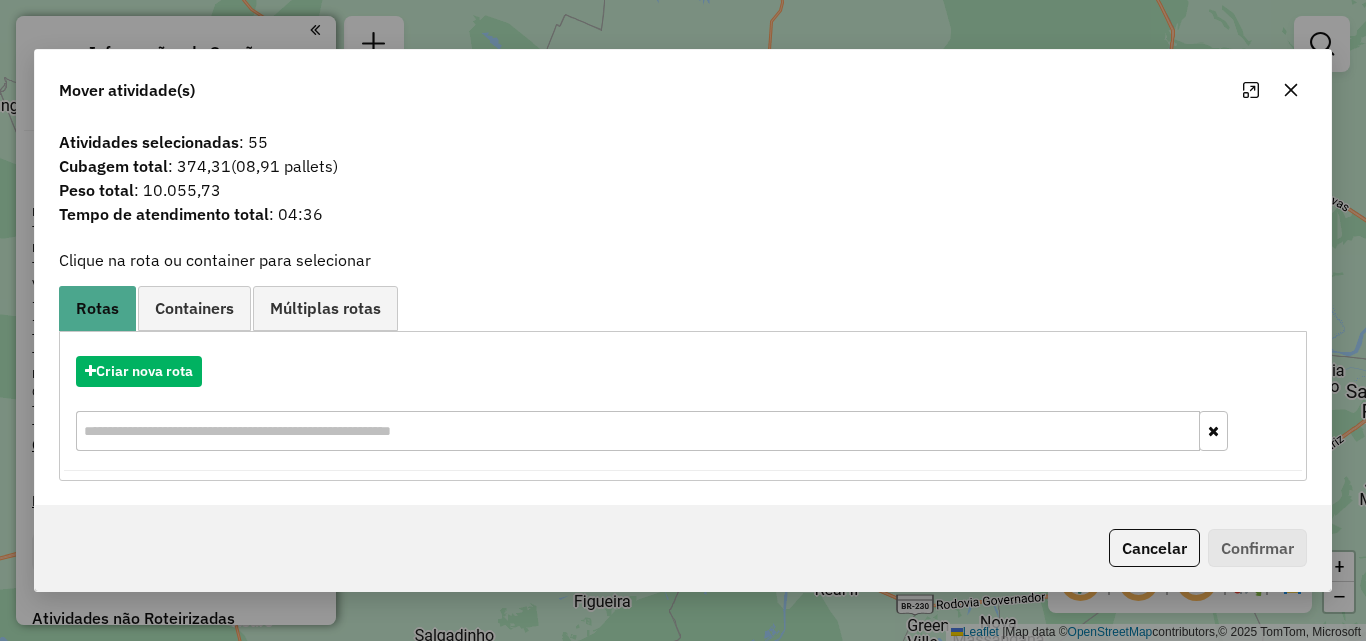 click 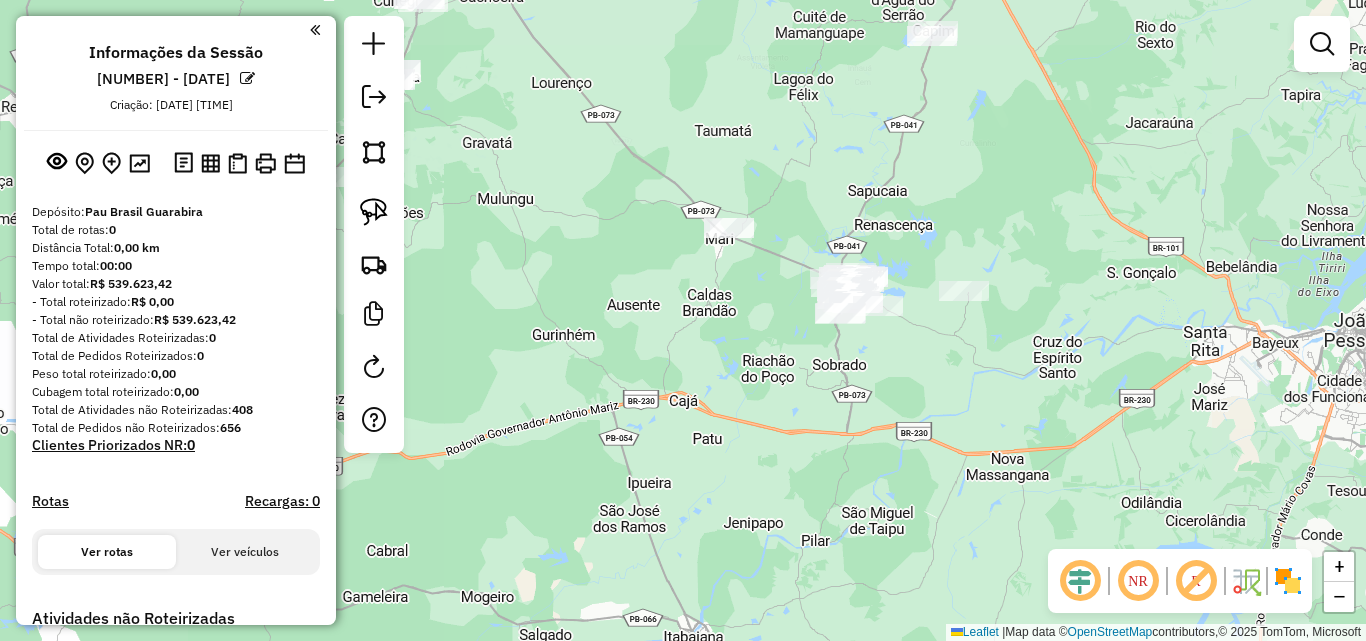 drag, startPoint x: 1043, startPoint y: 282, endPoint x: 985, endPoint y: 329, distance: 74.65253 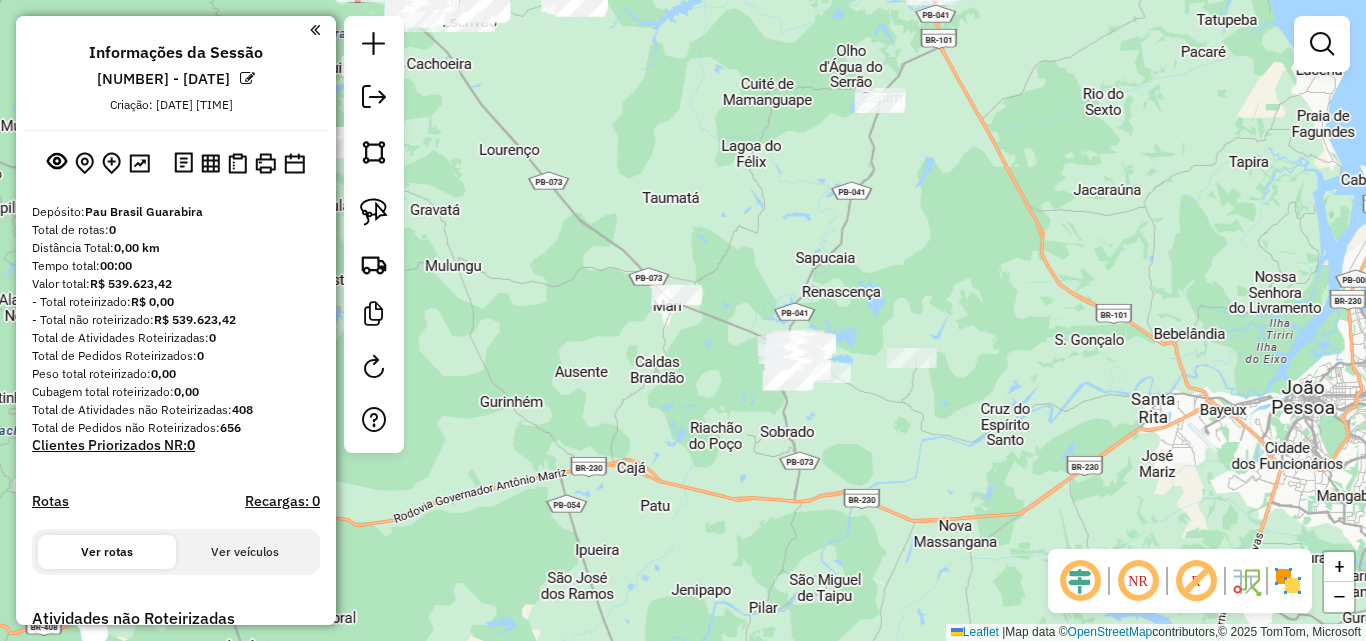 drag, startPoint x: 762, startPoint y: 214, endPoint x: 1000, endPoint y: 284, distance: 248.08063 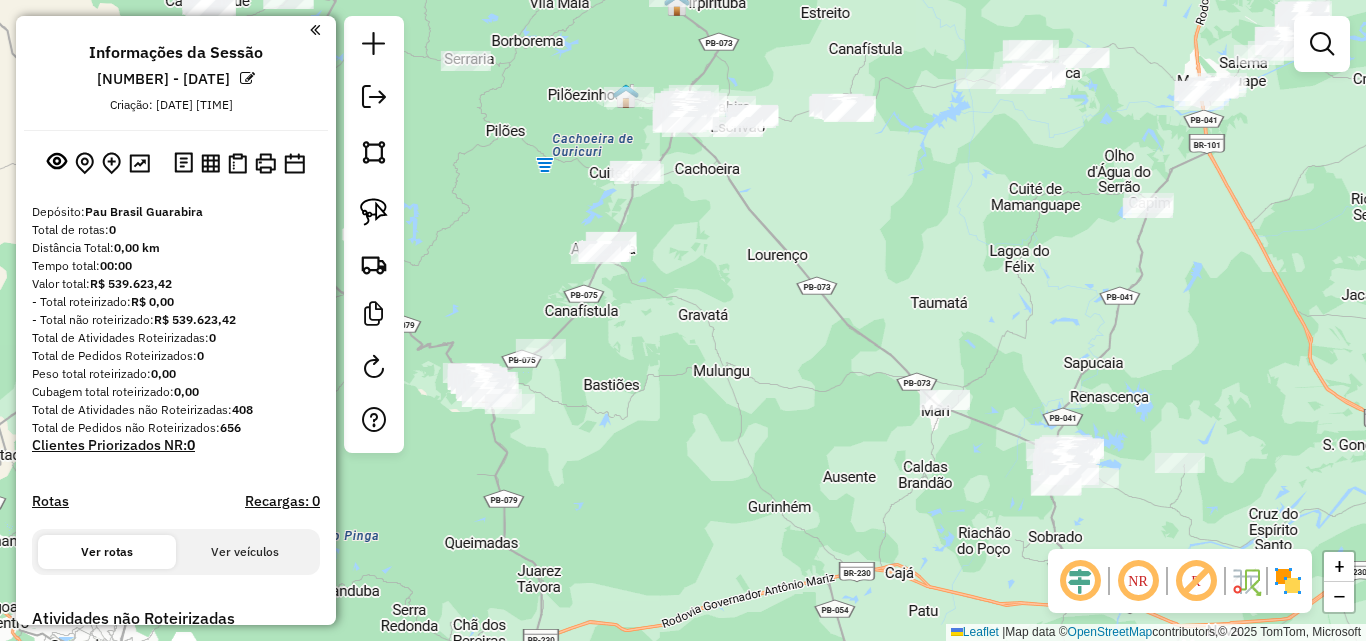 drag, startPoint x: 945, startPoint y: 267, endPoint x: 911, endPoint y: 279, distance: 36.05551 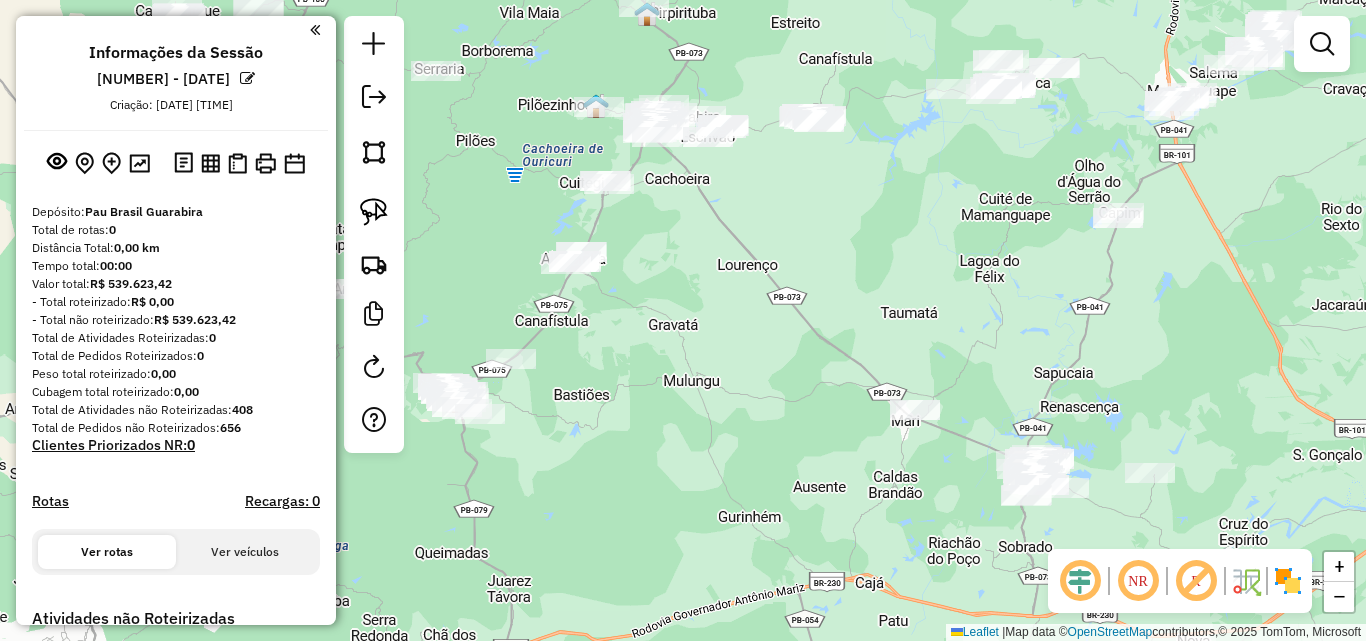 drag, startPoint x: 921, startPoint y: 298, endPoint x: 870, endPoint y: 296, distance: 51.0392 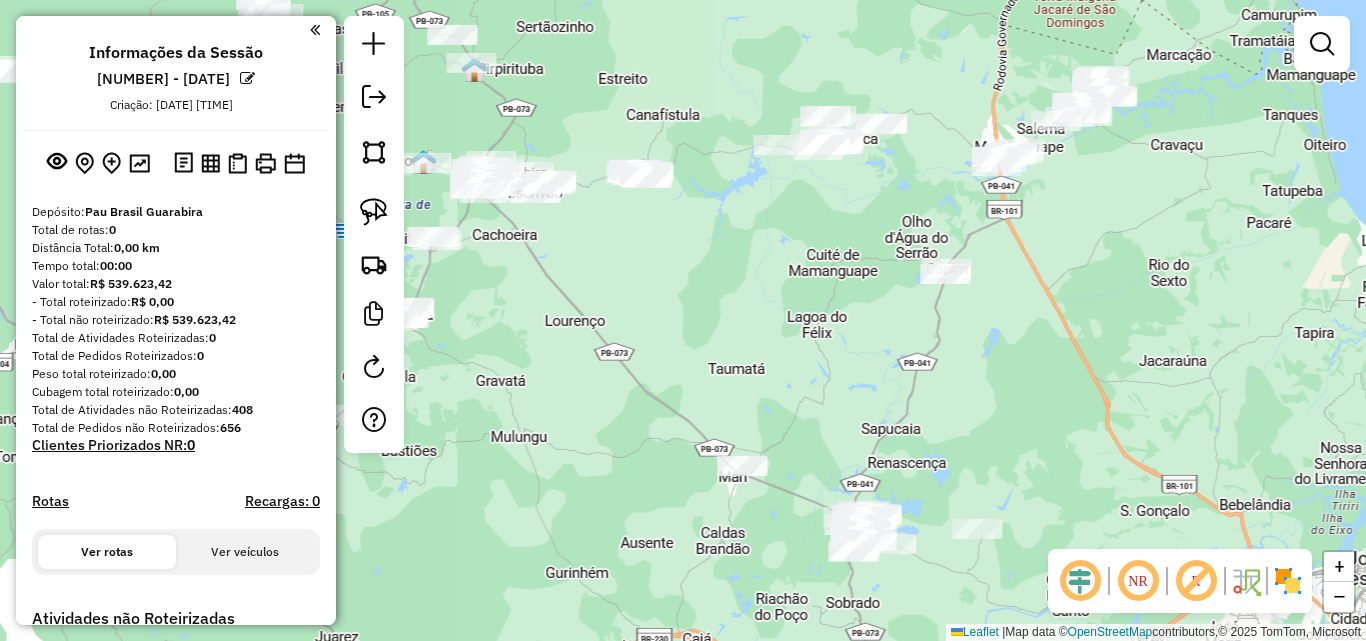 drag, startPoint x: 889, startPoint y: 356, endPoint x: 782, endPoint y: 388, distance: 111.68259 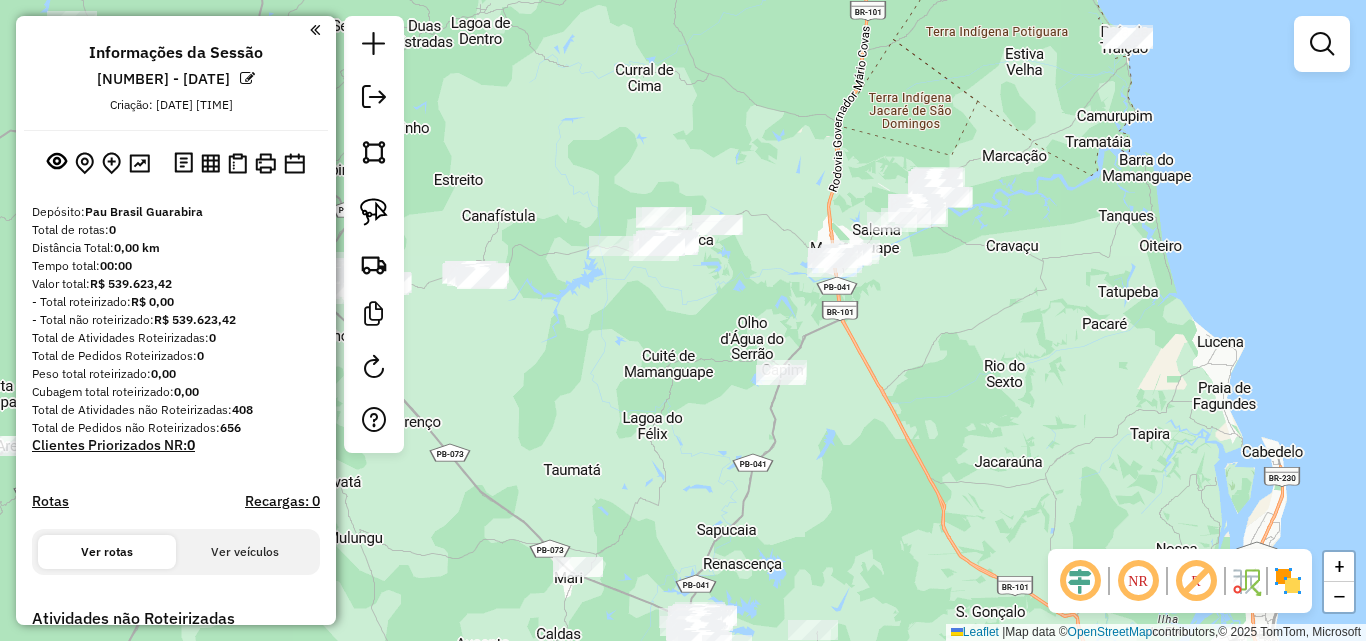 drag, startPoint x: 745, startPoint y: 328, endPoint x: 612, endPoint y: 360, distance: 136.79547 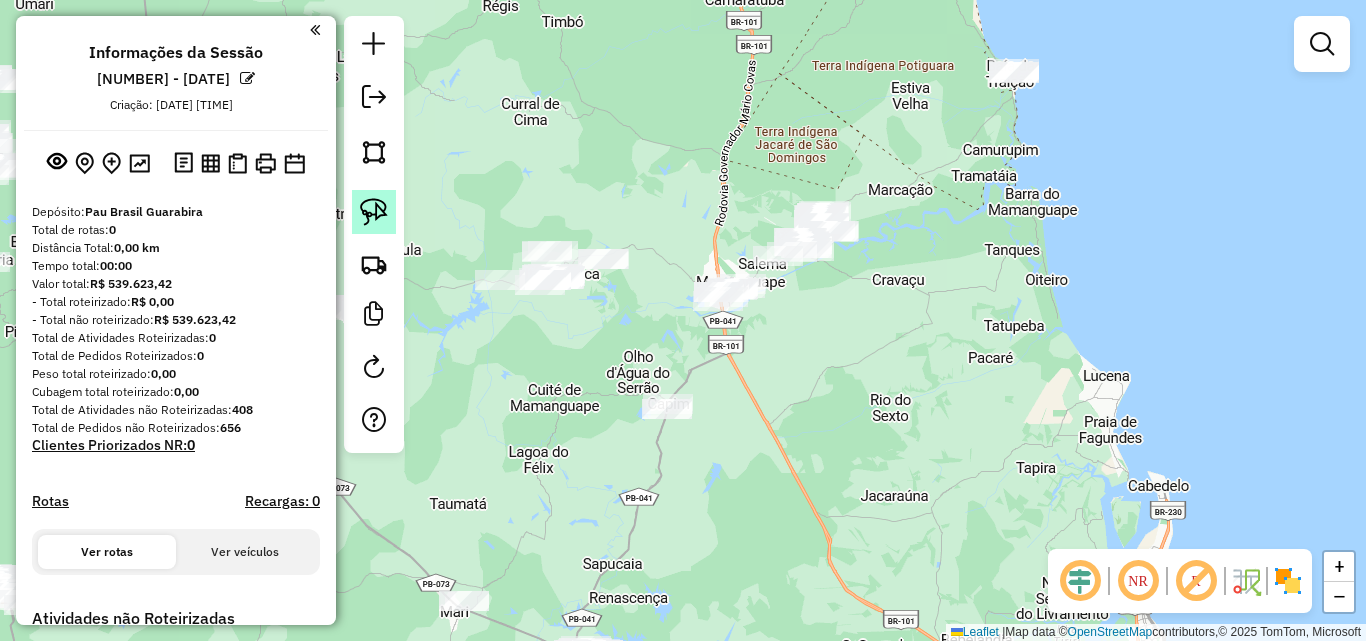 click 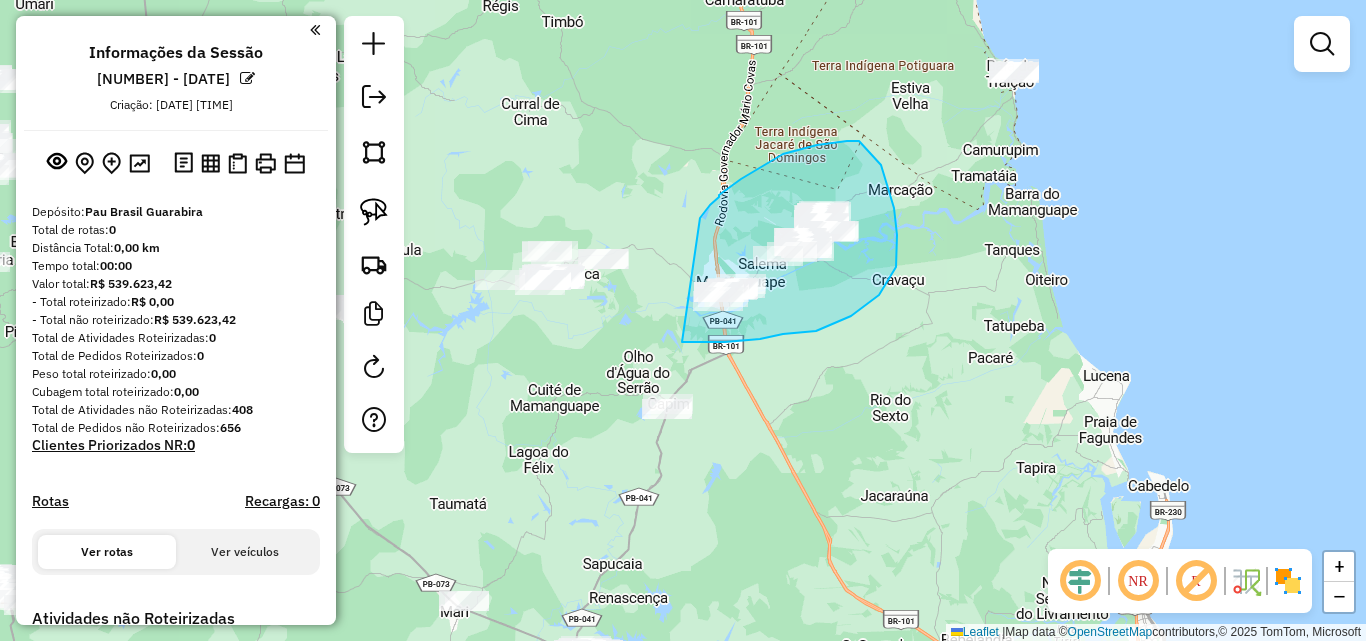 drag, startPoint x: 700, startPoint y: 218, endPoint x: 682, endPoint y: 342, distance: 125.299644 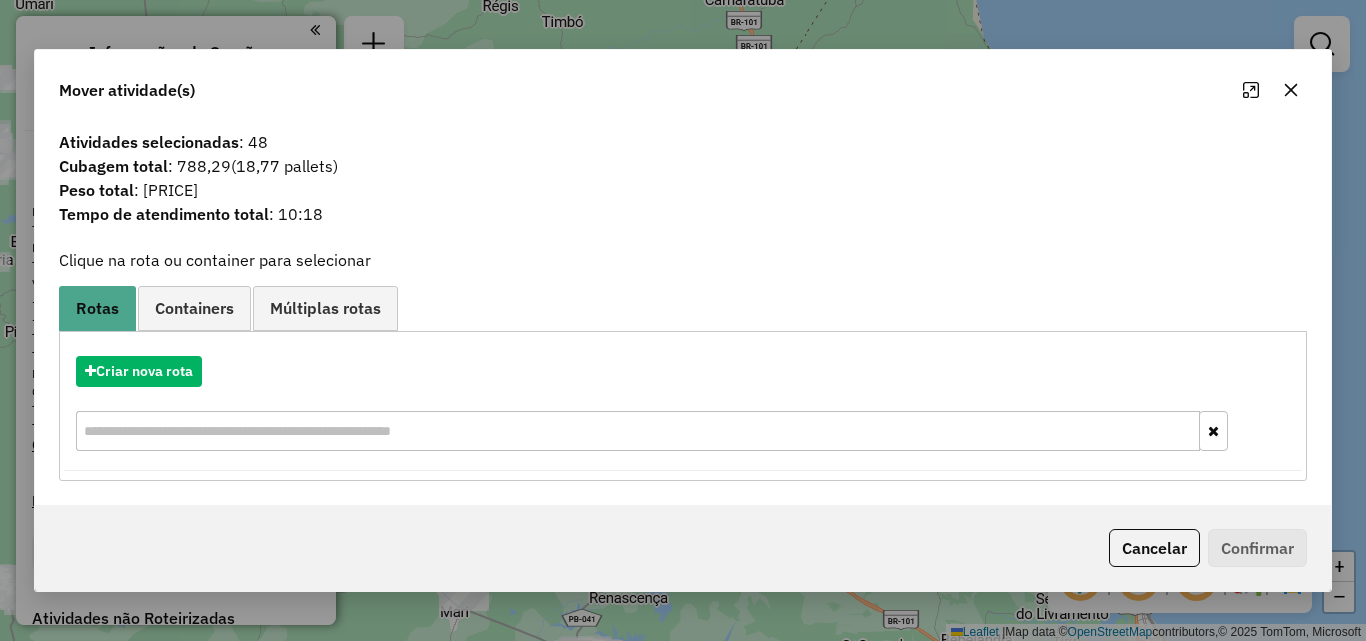 drag, startPoint x: 1290, startPoint y: 87, endPoint x: 1252, endPoint y: 127, distance: 55.17246 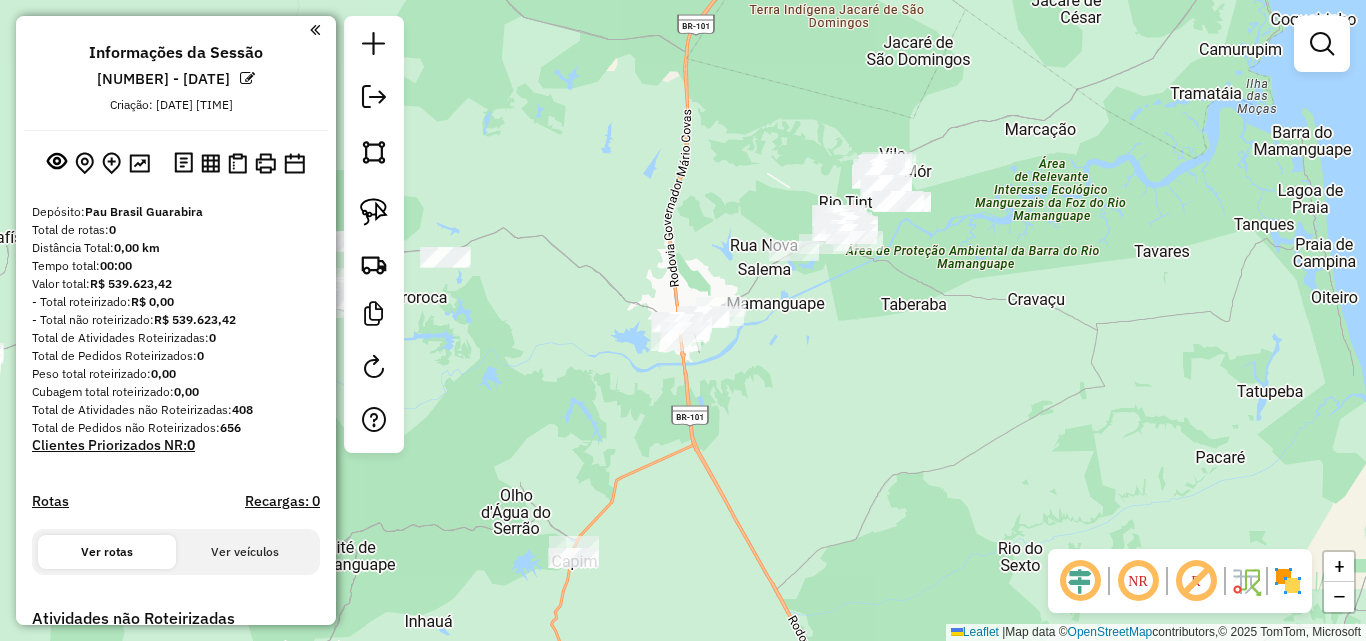 click 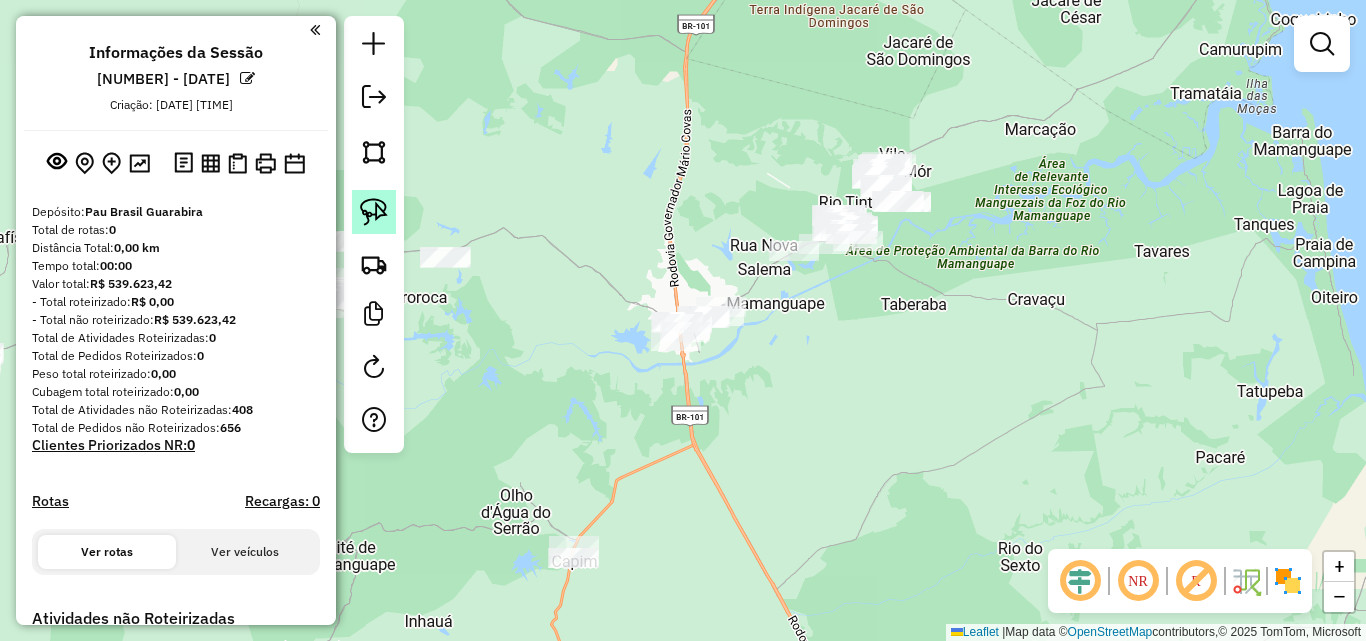 click 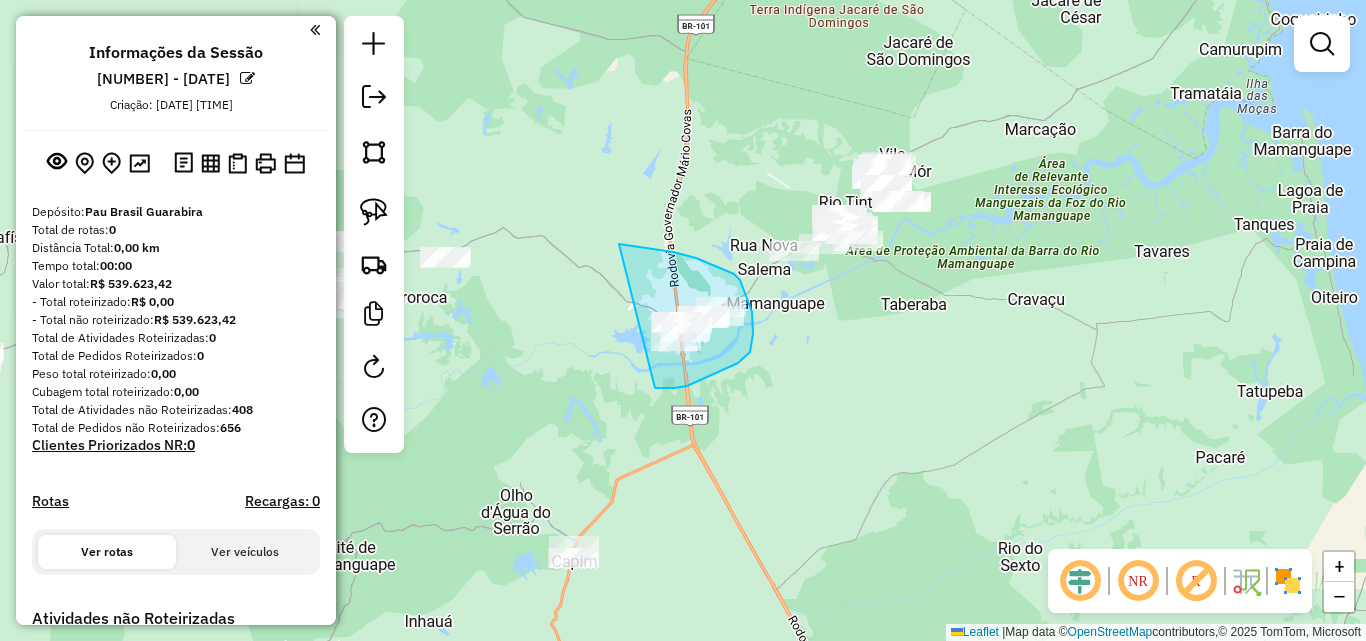 drag, startPoint x: 619, startPoint y: 244, endPoint x: 655, endPoint y: 388, distance: 148.43181 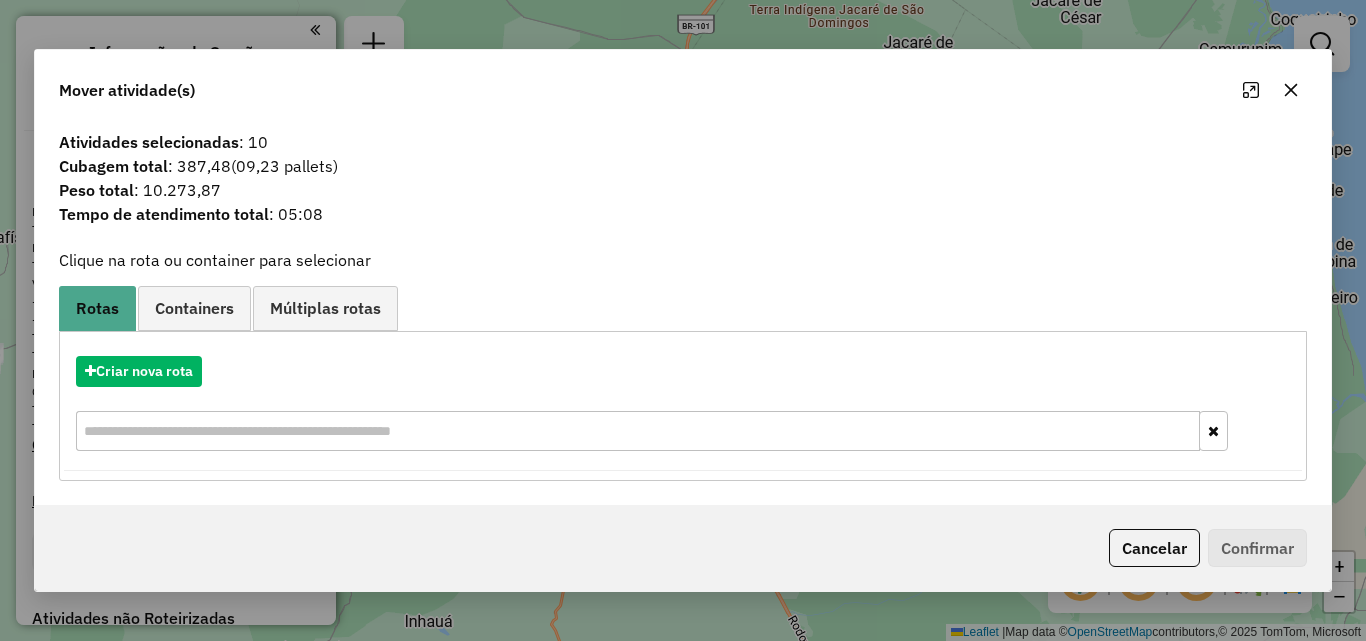 click 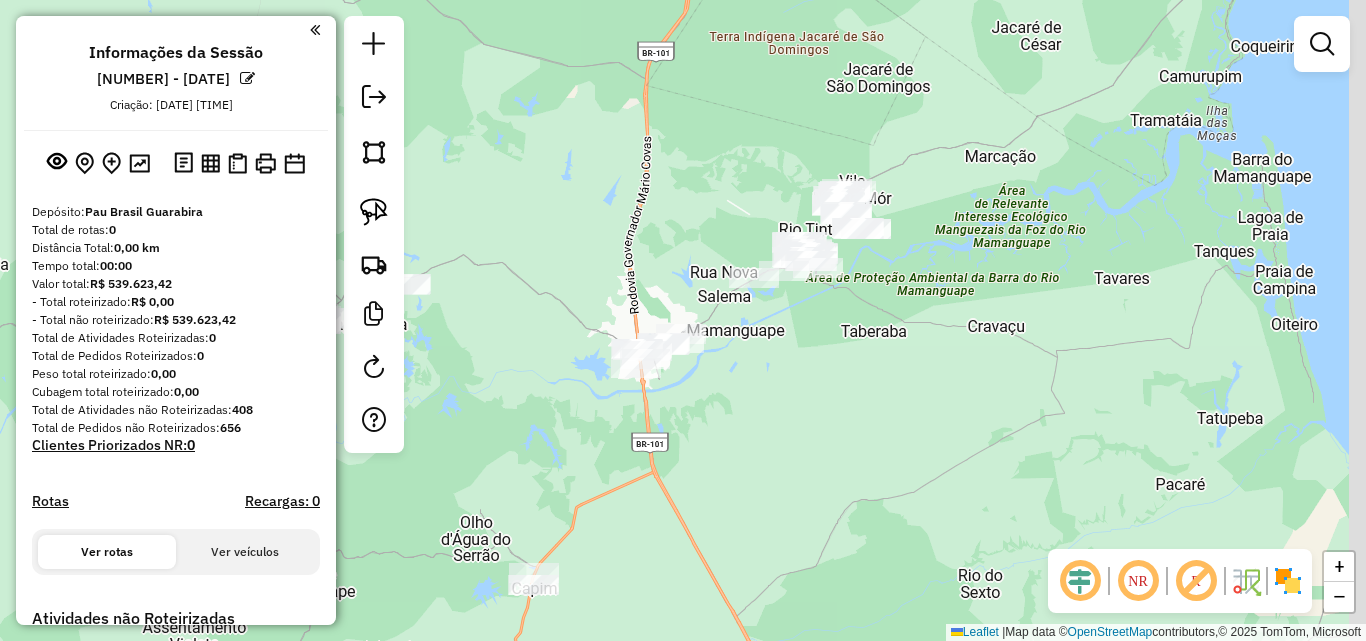 drag, startPoint x: 906, startPoint y: 293, endPoint x: 793, endPoint y: 316, distance: 115.316956 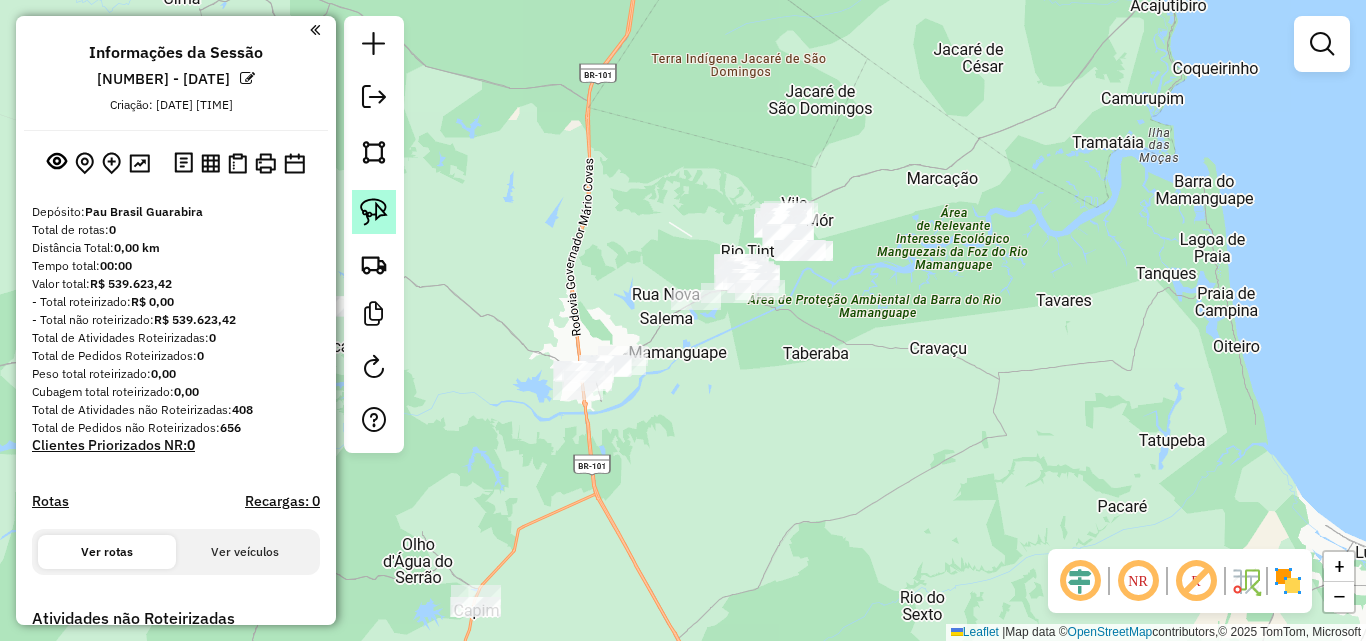 click 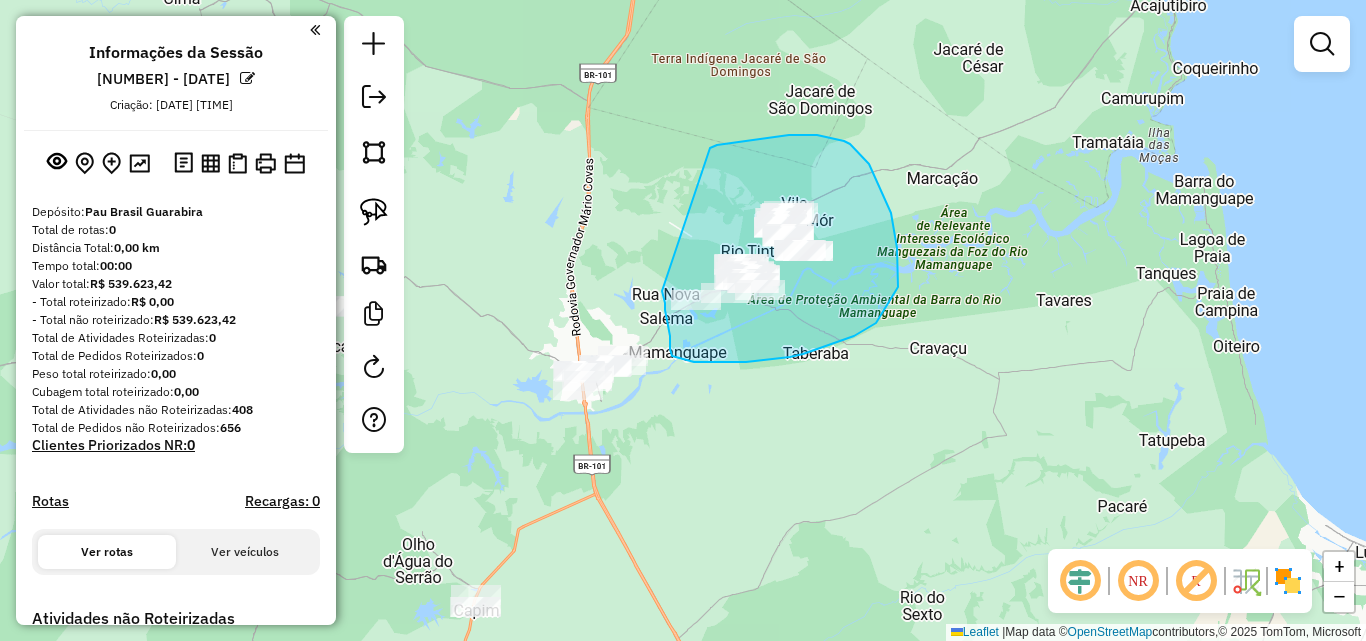 drag, startPoint x: 789, startPoint y: 135, endPoint x: 662, endPoint y: 290, distance: 200.38463 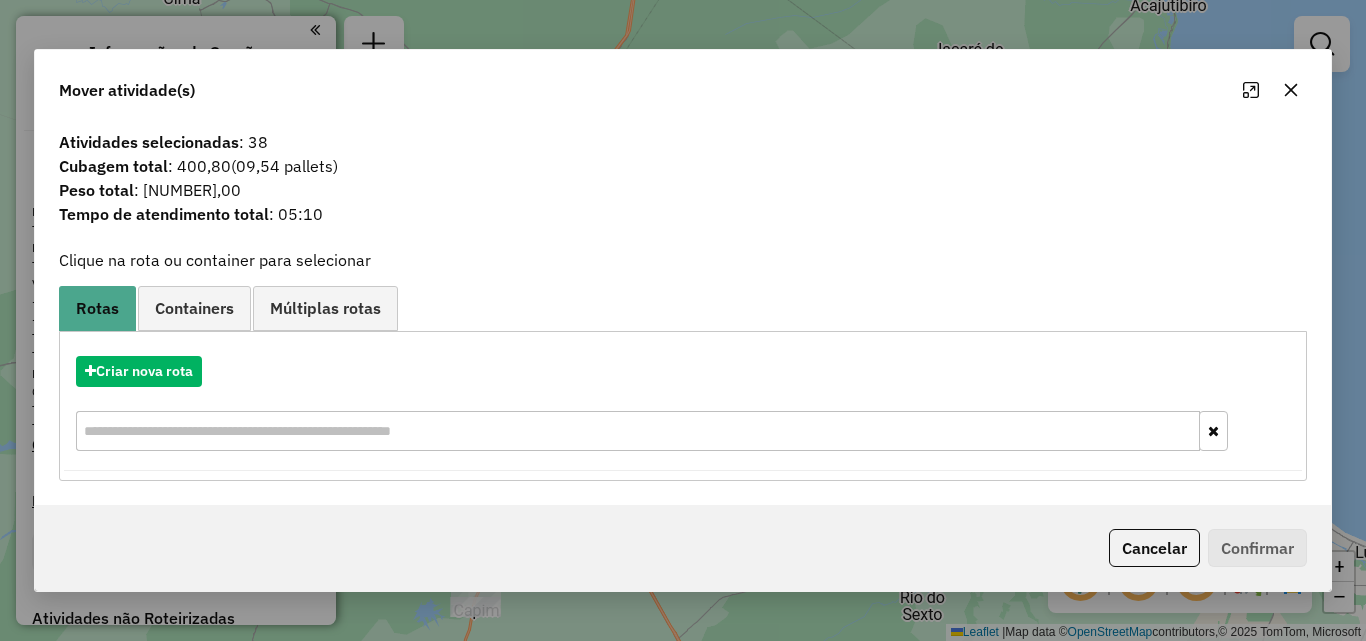click on "**********" at bounding box center (683, 320) 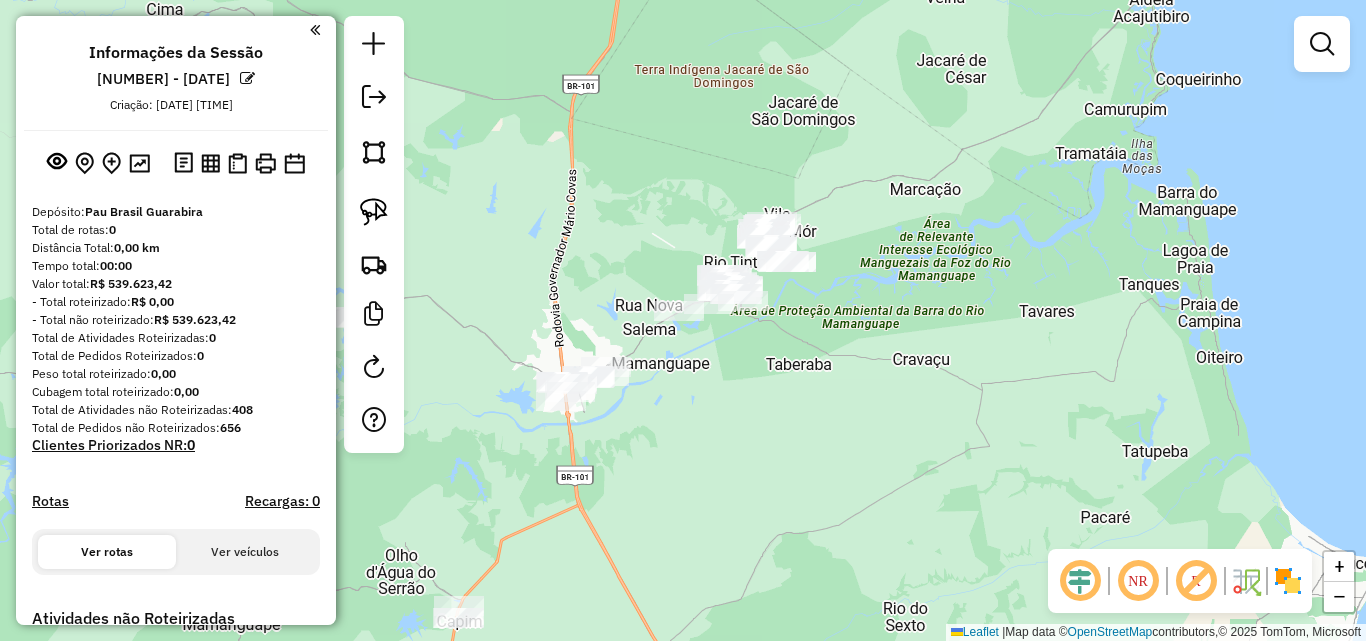 drag, startPoint x: 1068, startPoint y: 252, endPoint x: 825, endPoint y: 326, distance: 254.01772 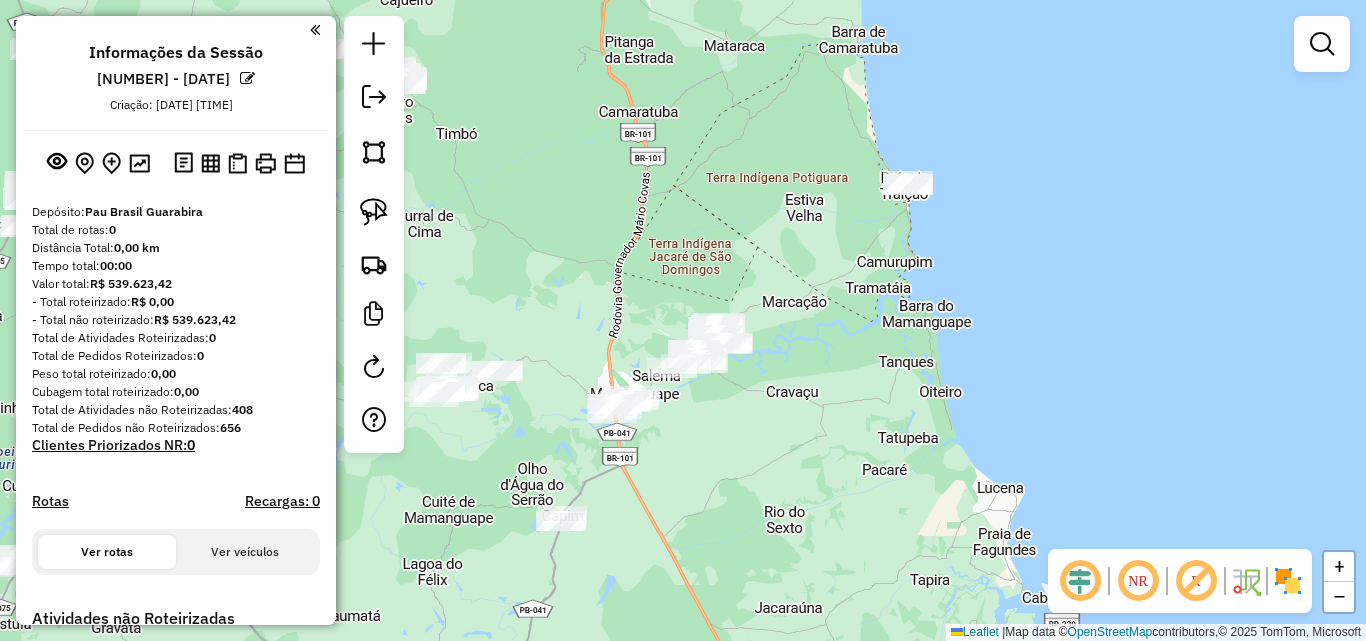 drag, startPoint x: 894, startPoint y: 254, endPoint x: 1175, endPoint y: 197, distance: 286.72287 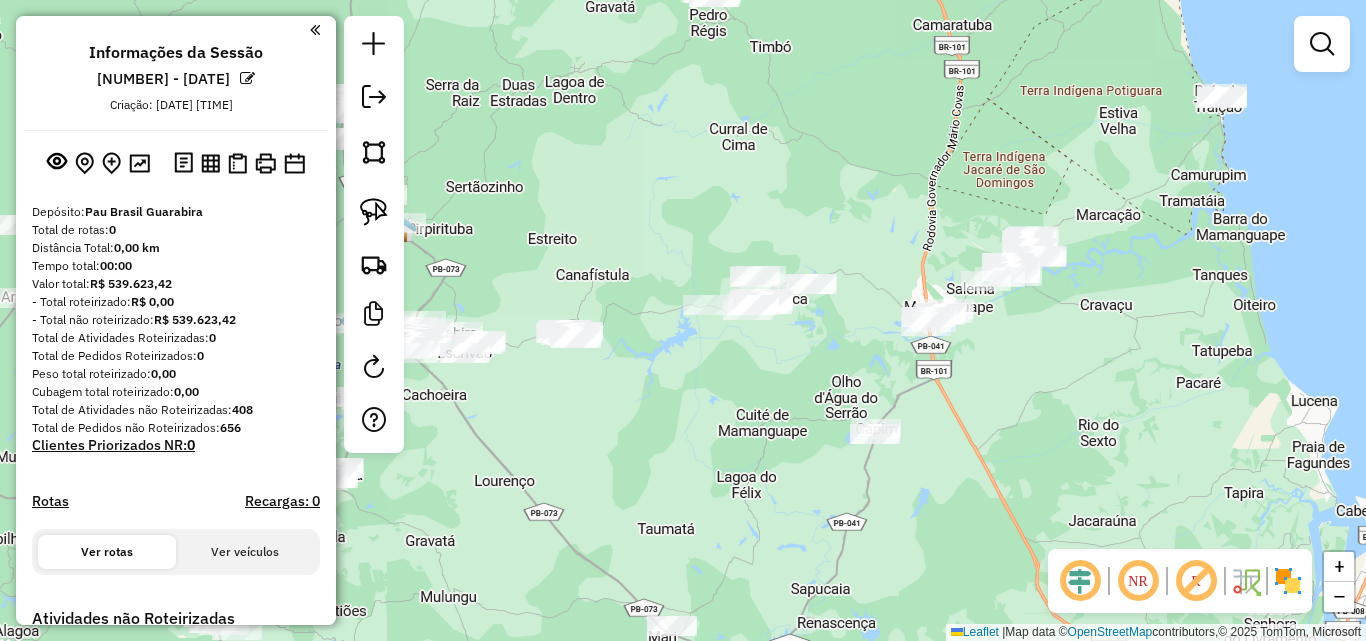 click on "Janela de atendimento Grade de atendimento Capacidade Transportadoras Veículos Cliente Pedidos  Rotas Selecione os dias de semana para filtrar as janelas de atendimento  Seg   Ter   Qua   Qui   Sex   Sáb   Dom  Informe o período da janela de atendimento: De: Até:  Filtrar exatamente a janela do cliente  Considerar janela de atendimento padrão  Selecione os dias de semana para filtrar as grades de atendimento  Seg   Ter   Qua   Qui   Sex   Sáb   Dom   Considerar clientes sem dia de atendimento cadastrado  Clientes fora do dia de atendimento selecionado Filtrar as atividades entre os valores definidos abaixo:  Peso mínimo:   Peso máximo:   Cubagem mínima:   Cubagem máxima:   De:   Até:  Filtrar as atividades entre o tempo de atendimento definido abaixo:  De:   Até:   Considerar capacidade total dos clientes não roteirizados Transportadora: Selecione um ou mais itens Tipo de veículo: Selecione um ou mais itens Veículo: Selecione um ou mais itens Motorista: Selecione um ou mais itens Nome: Rótulo:" 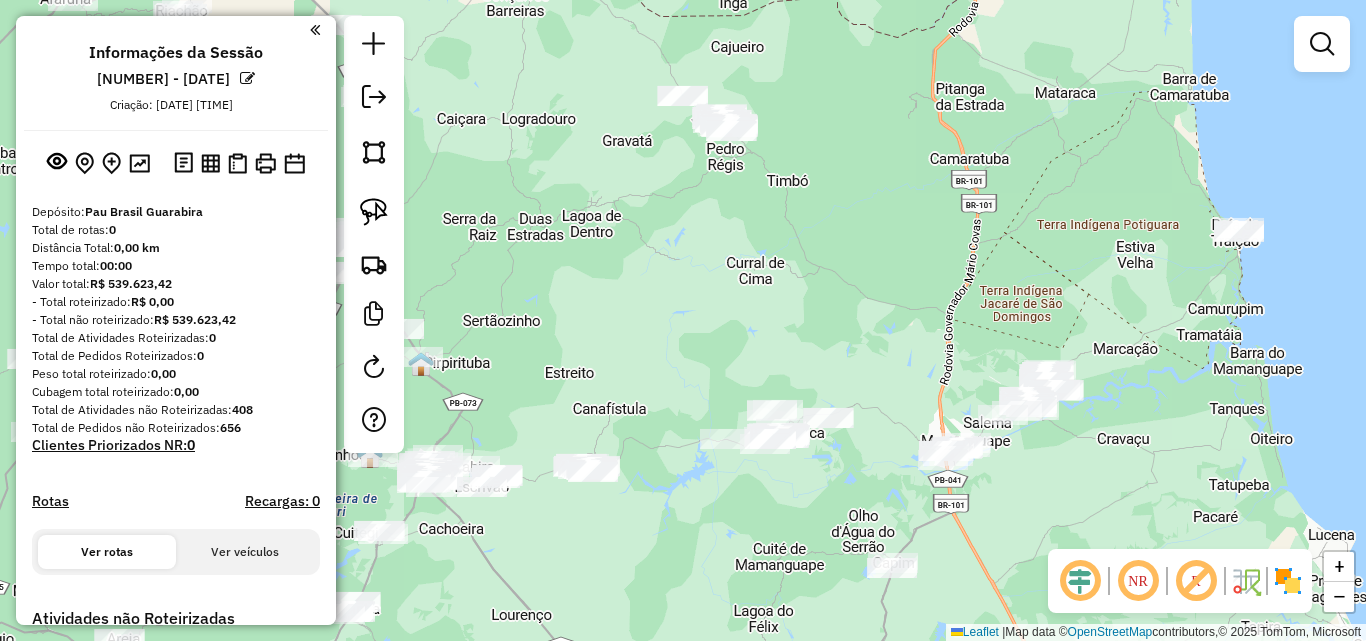 drag, startPoint x: 777, startPoint y: 296, endPoint x: 736, endPoint y: 314, distance: 44.777225 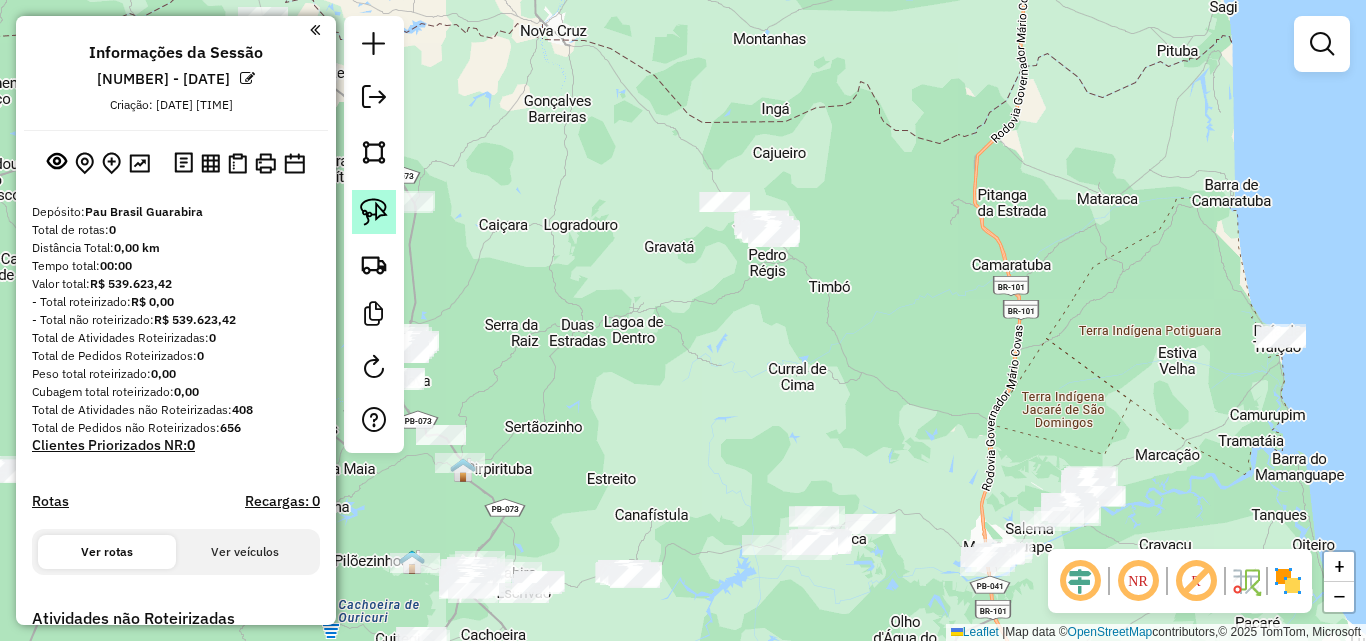 click 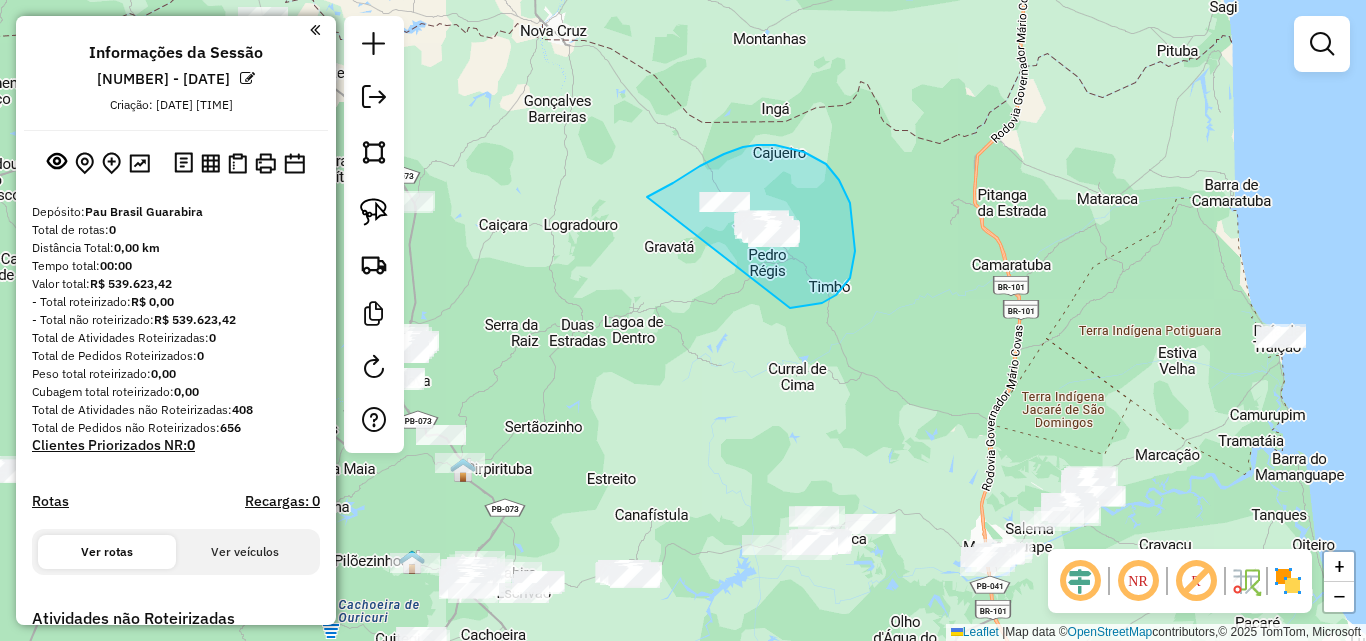 drag, startPoint x: 705, startPoint y: 164, endPoint x: 790, endPoint y: 308, distance: 167.21542 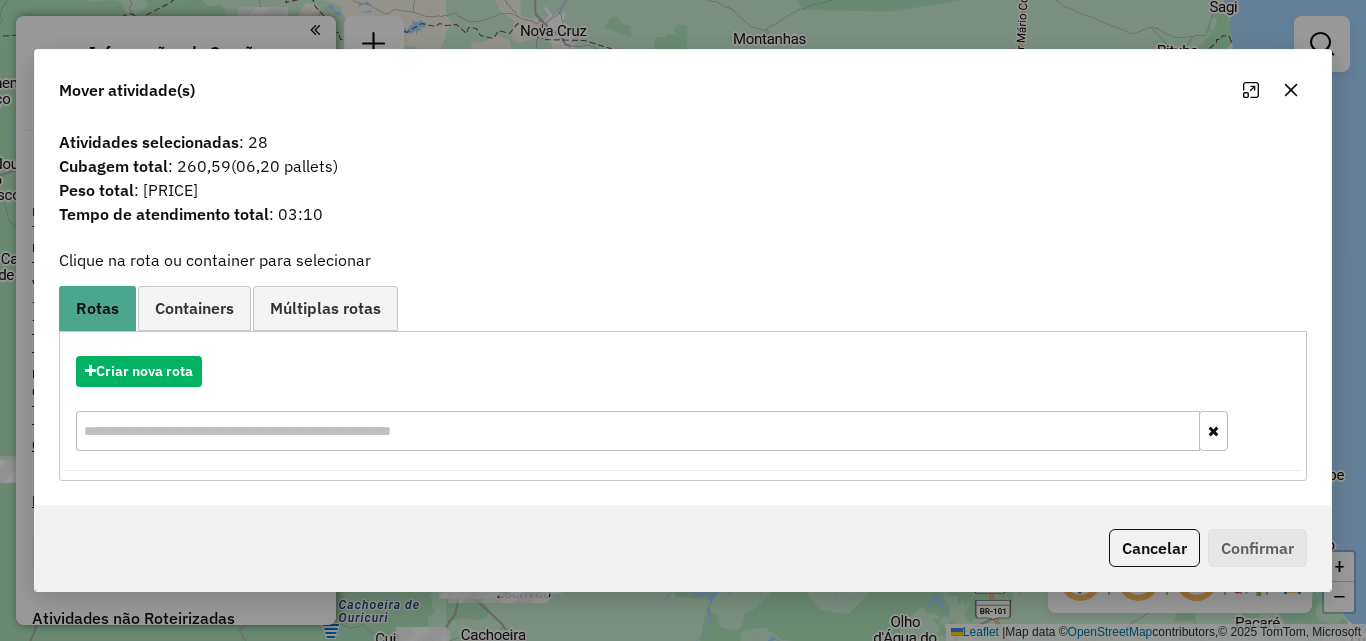 click 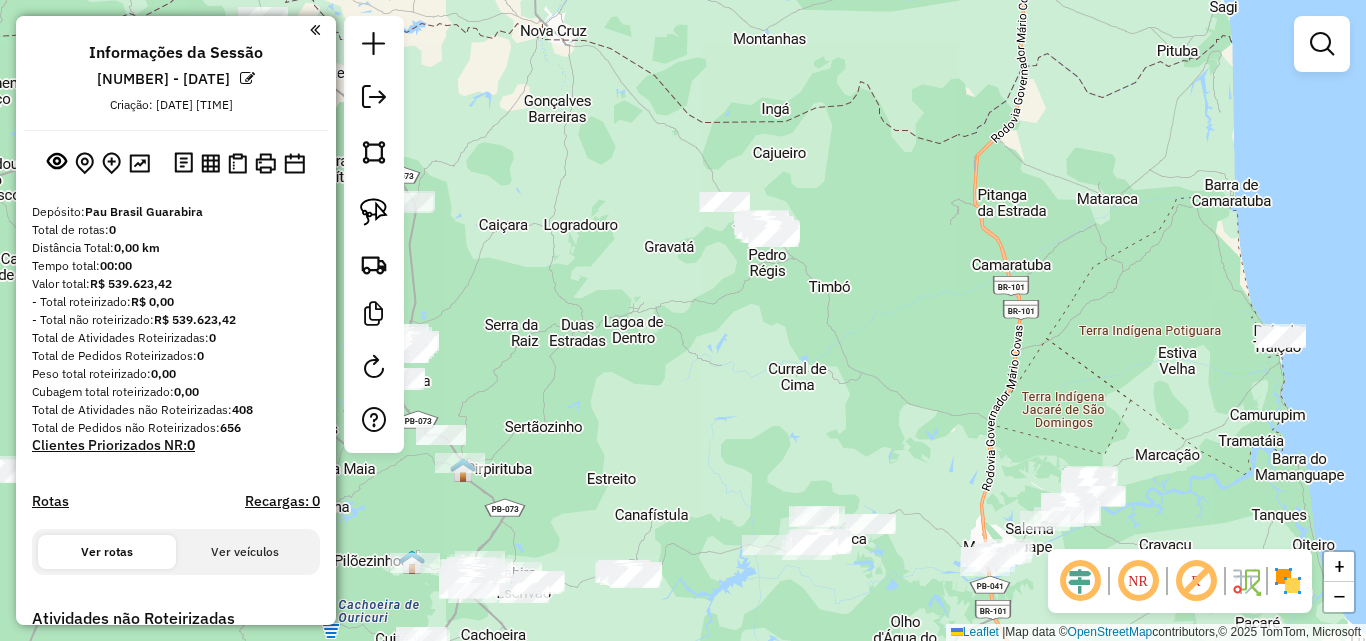 drag, startPoint x: 660, startPoint y: 439, endPoint x: 947, endPoint y: 248, distance: 344.74628 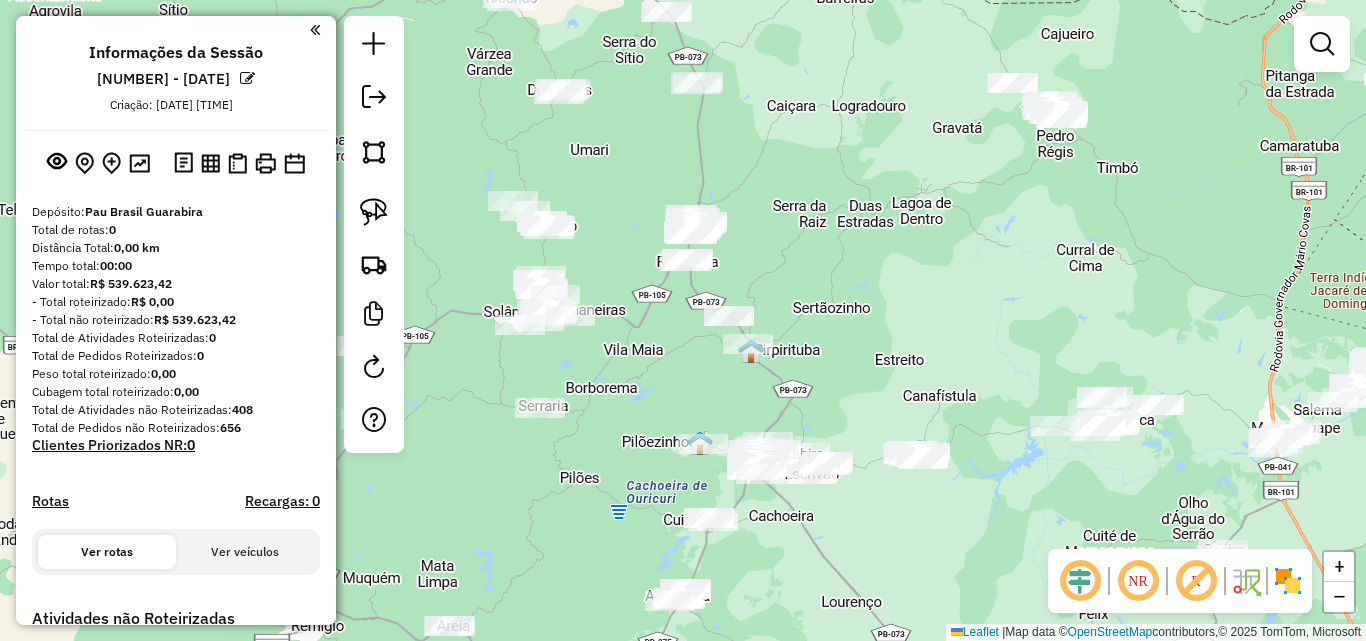 drag, startPoint x: 799, startPoint y: 321, endPoint x: 802, endPoint y: 442, distance: 121.037186 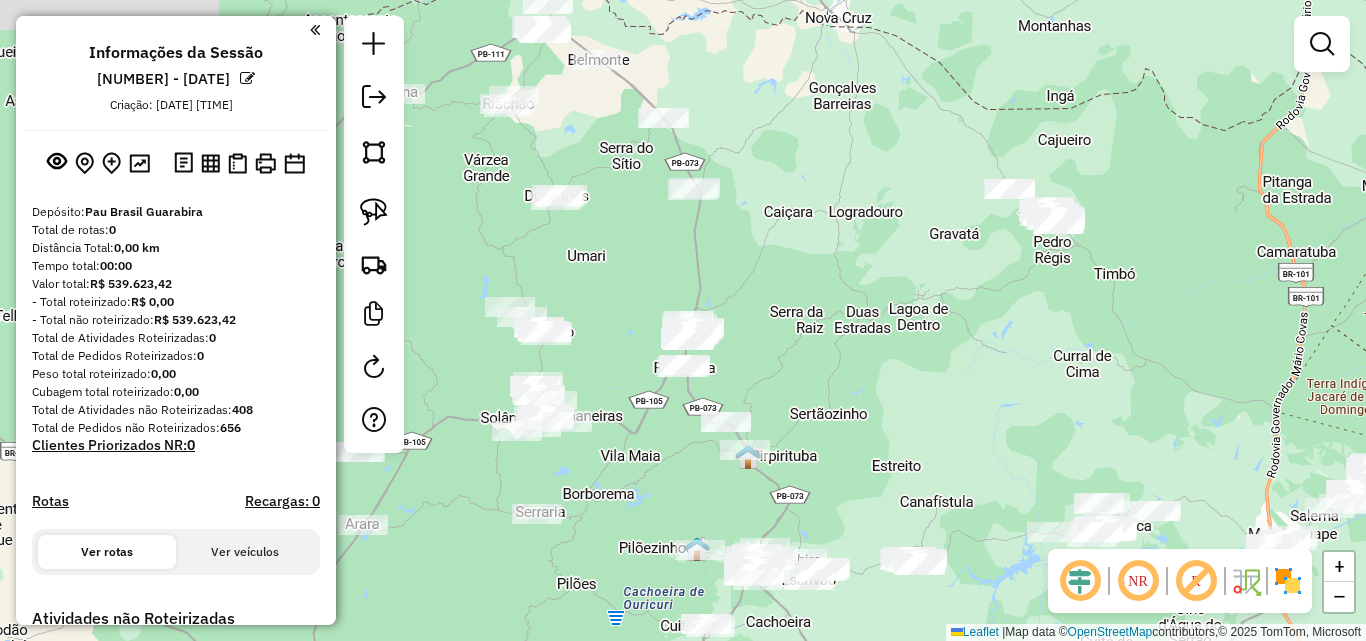 drag, startPoint x: 867, startPoint y: 379, endPoint x: 862, endPoint y: 395, distance: 16.763054 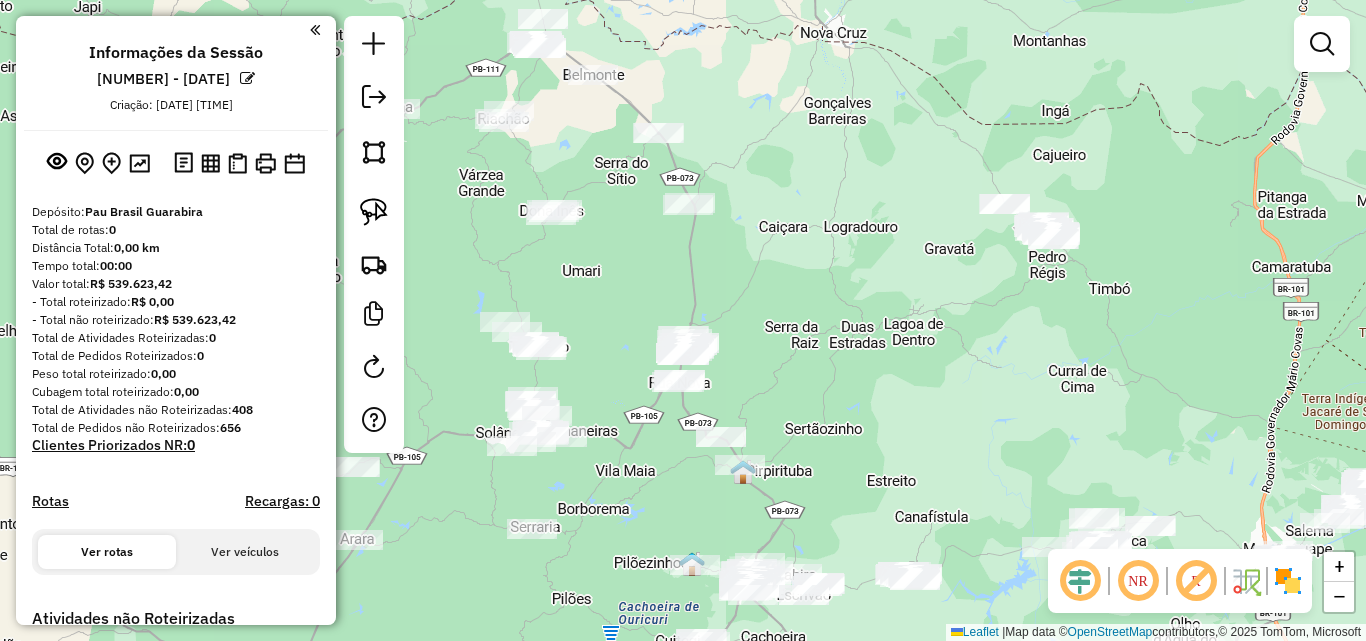 drag, startPoint x: 533, startPoint y: 277, endPoint x: 502, endPoint y: 323, distance: 55.470715 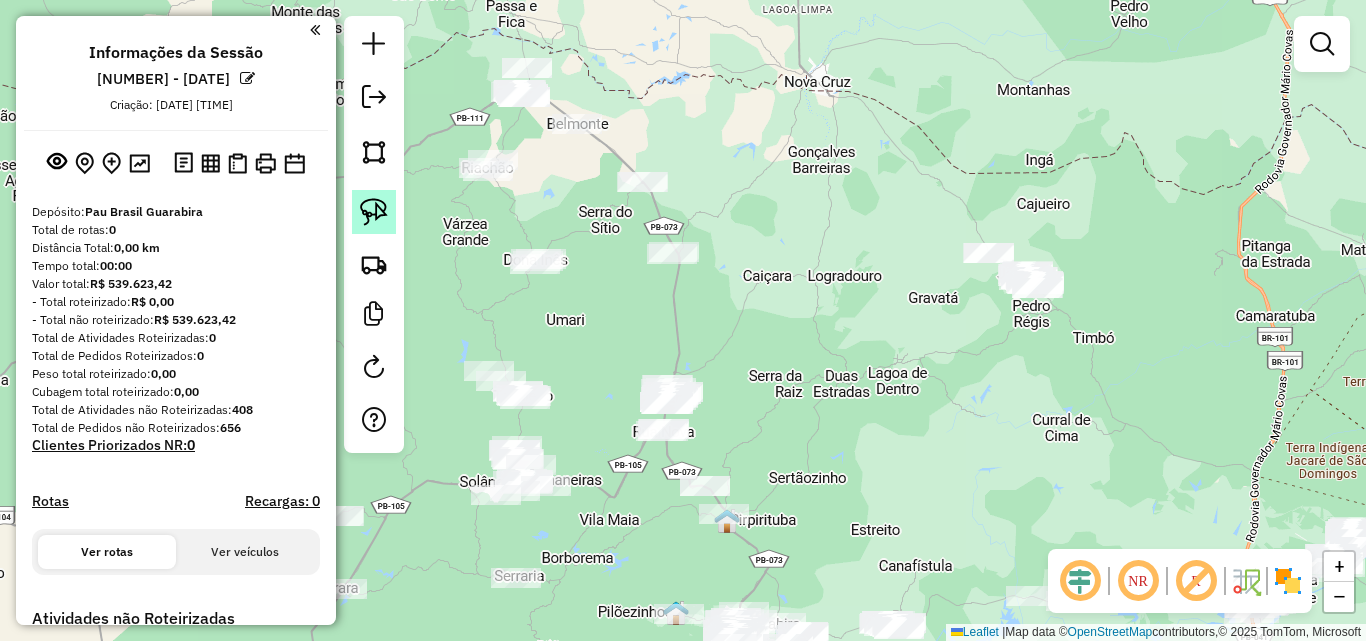 click 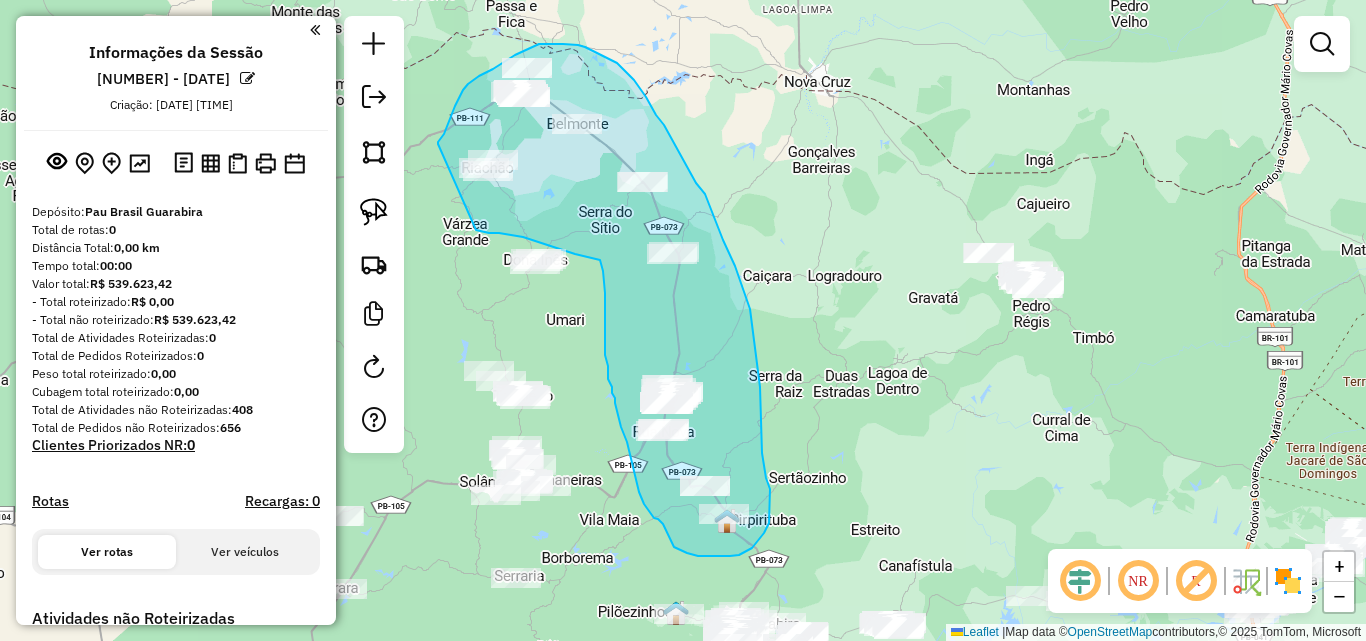 drag 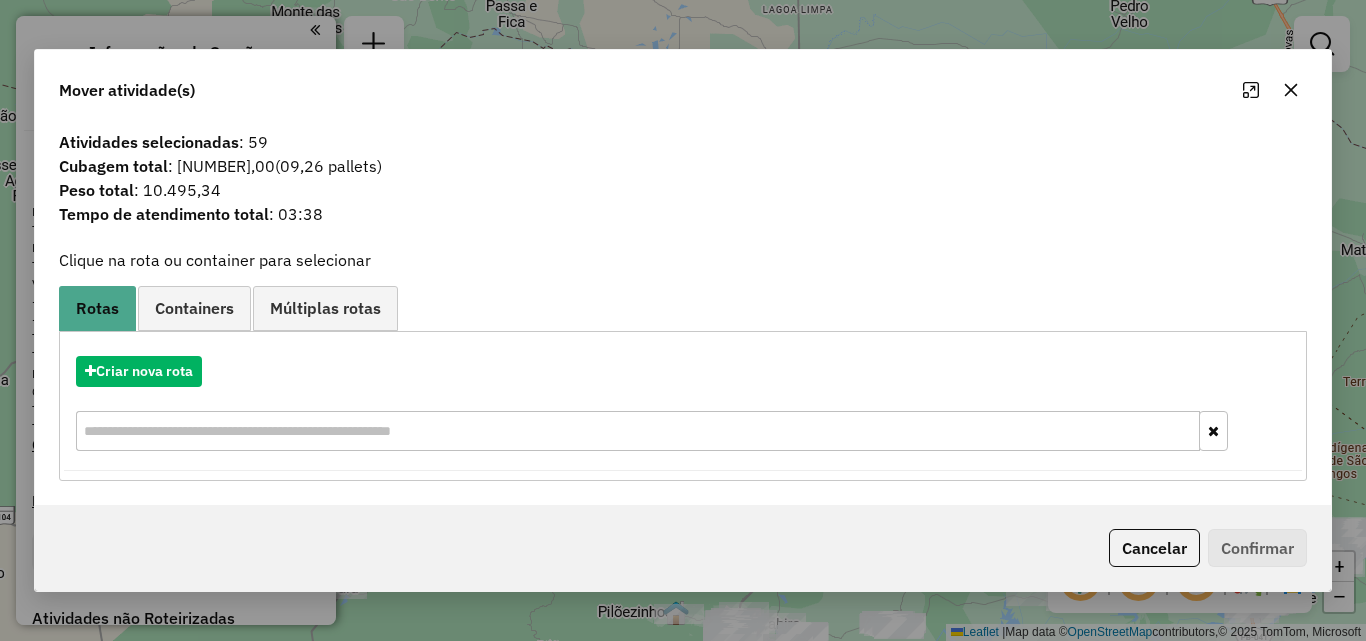 click 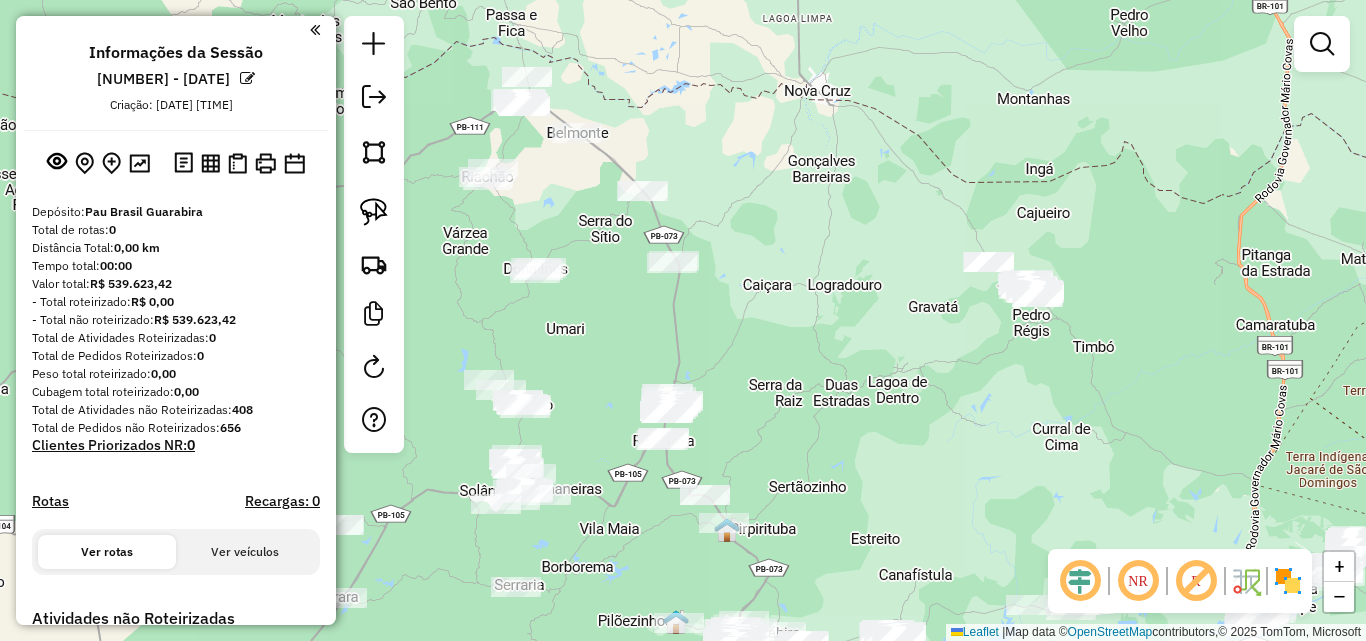 click on "Janela de atendimento Grade de atendimento Capacidade Transportadoras Veículos Cliente Pedidos  Rotas Selecione os dias de semana para filtrar as janelas de atendimento  Seg   Ter   Qua   Qui   Sex   Sáb   Dom  Informe o período da janela de atendimento: De: Até:  Filtrar exatamente a janela do cliente  Considerar janela de atendimento padrão  Selecione os dias de semana para filtrar as grades de atendimento  Seg   Ter   Qua   Qui   Sex   Sáb   Dom   Considerar clientes sem dia de atendimento cadastrado  Clientes fora do dia de atendimento selecionado Filtrar as atividades entre os valores definidos abaixo:  Peso mínimo:   Peso máximo:   Cubagem mínima:   Cubagem máxima:   De:   Até:  Filtrar as atividades entre o tempo de atendimento definido abaixo:  De:   Até:   Considerar capacidade total dos clientes não roteirizados Transportadora: Selecione um ou mais itens Tipo de veículo: Selecione um ou mais itens Veículo: Selecione um ou mais itens Motorista: Selecione um ou mais itens Nome: Rótulo:" 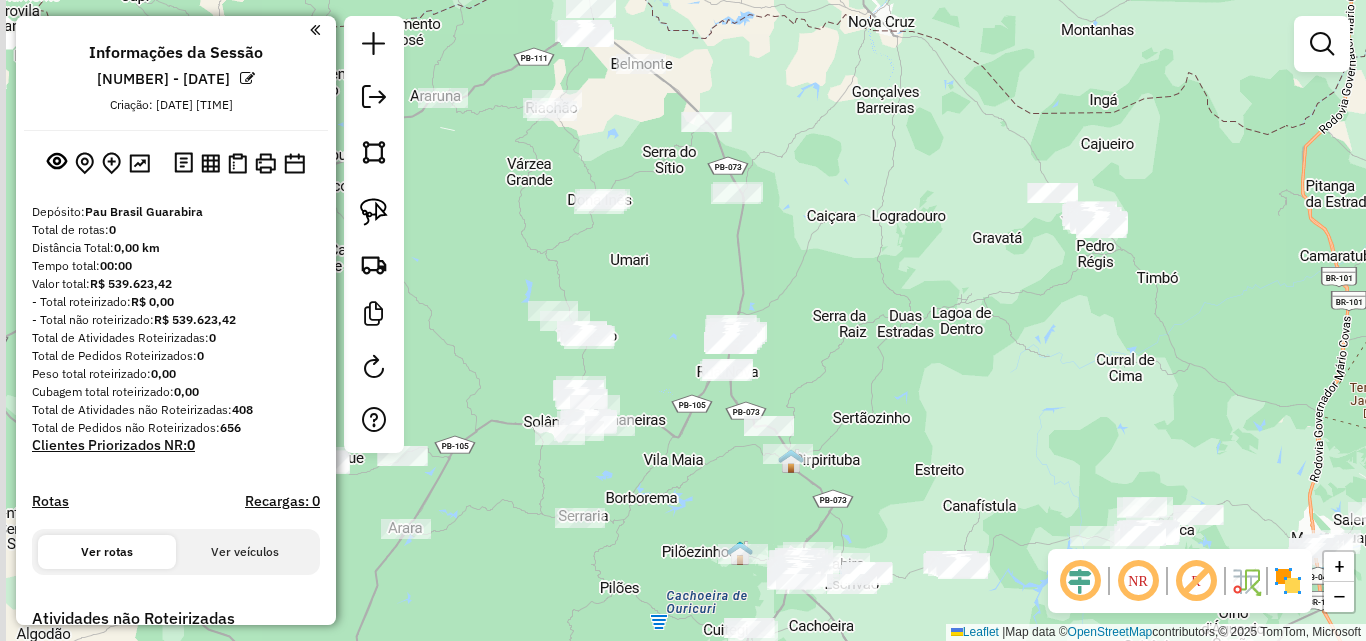 click on "Janela de atendimento Grade de atendimento Capacidade Transportadoras Veículos Cliente Pedidos  Rotas Selecione os dias de semana para filtrar as janelas de atendimento  Seg   Ter   Qua   Qui   Sex   Sáb   Dom  Informe o período da janela de atendimento: De: Até:  Filtrar exatamente a janela do cliente  Considerar janela de atendimento padrão  Selecione os dias de semana para filtrar as grades de atendimento  Seg   Ter   Qua   Qui   Sex   Sáb   Dom   Considerar clientes sem dia de atendimento cadastrado  Clientes fora do dia de atendimento selecionado Filtrar as atividades entre os valores definidos abaixo:  Peso mínimo:   Peso máximo:   Cubagem mínima:   Cubagem máxima:   De:   Até:  Filtrar as atividades entre o tempo de atendimento definido abaixo:  De:   Até:   Considerar capacidade total dos clientes não roteirizados Transportadora: Selecione um ou mais itens Tipo de veículo: Selecione um ou mais itens Veículo: Selecione um ou mais itens Motorista: Selecione um ou mais itens Nome: Rótulo:" 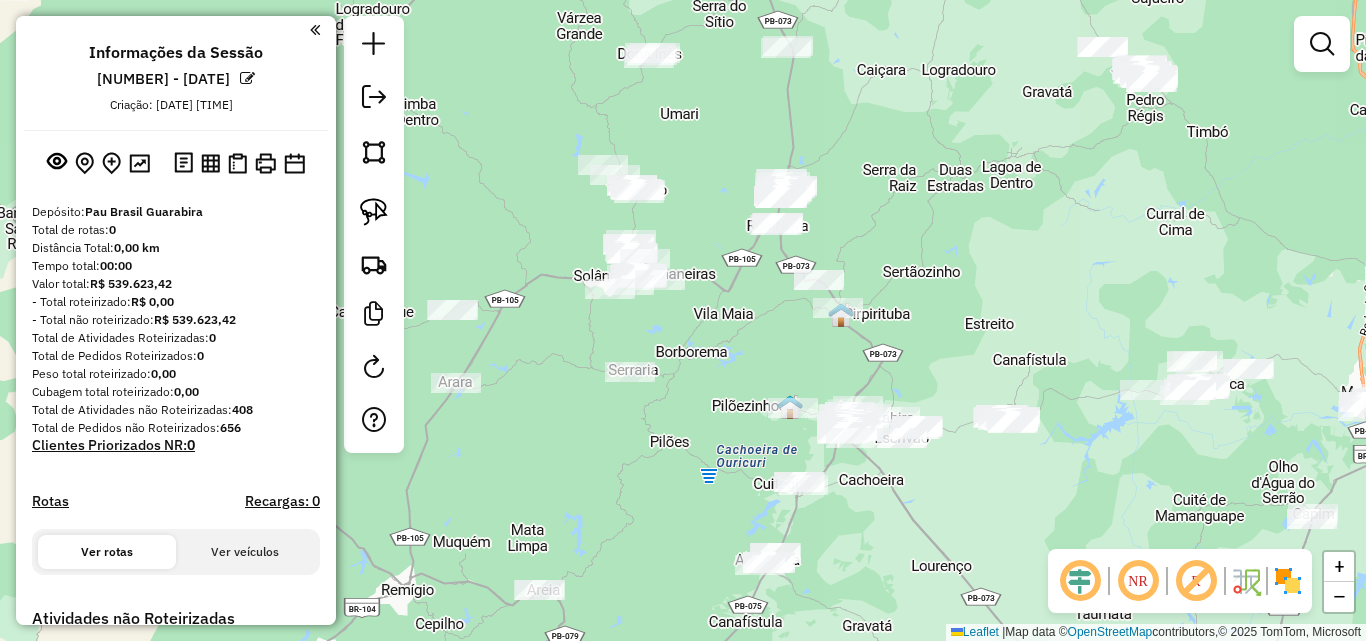 click on "Janela de atendimento Grade de atendimento Capacidade Transportadoras Veículos Cliente Pedidos  Rotas Selecione os dias de semana para filtrar as janelas de atendimento  Seg   Ter   Qua   Qui   Sex   Sáb   Dom  Informe o período da janela de atendimento: De: Até:  Filtrar exatamente a janela do cliente  Considerar janela de atendimento padrão  Selecione os dias de semana para filtrar as grades de atendimento  Seg   Ter   Qua   Qui   Sex   Sáb   Dom   Considerar clientes sem dia de atendimento cadastrado  Clientes fora do dia de atendimento selecionado Filtrar as atividades entre os valores definidos abaixo:  Peso mínimo:   Peso máximo:   Cubagem mínima:   Cubagem máxima:   De:   Até:  Filtrar as atividades entre o tempo de atendimento definido abaixo:  De:   Até:   Considerar capacidade total dos clientes não roteirizados Transportadora: Selecione um ou mais itens Tipo de veículo: Selecione um ou mais itens Veículo: Selecione um ou mais itens Motorista: Selecione um ou mais itens Nome: Rótulo:" 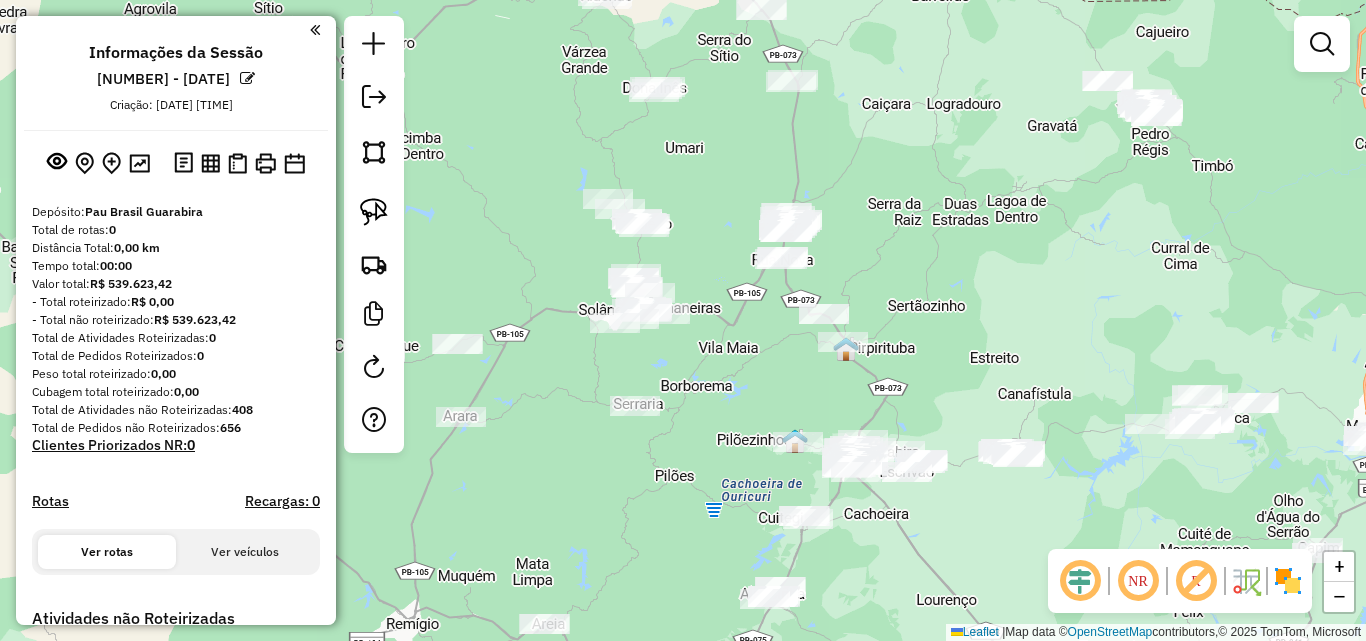 click on "Janela de atendimento Grade de atendimento Capacidade Transportadoras Veículos Cliente Pedidos  Rotas Selecione os dias de semana para filtrar as janelas de atendimento  Seg   Ter   Qua   Qui   Sex   Sáb   Dom  Informe o período da janela de atendimento: De: Até:  Filtrar exatamente a janela do cliente  Considerar janela de atendimento padrão  Selecione os dias de semana para filtrar as grades de atendimento  Seg   Ter   Qua   Qui   Sex   Sáb   Dom   Considerar clientes sem dia de atendimento cadastrado  Clientes fora do dia de atendimento selecionado Filtrar as atividades entre os valores definidos abaixo:  Peso mínimo:   Peso máximo:   Cubagem mínima:   Cubagem máxima:   De:   Até:  Filtrar as atividades entre o tempo de atendimento definido abaixo:  De:   Até:   Considerar capacidade total dos clientes não roteirizados Transportadora: Selecione um ou mais itens Tipo de veículo: Selecione um ou mais itens Veículo: Selecione um ou mais itens Motorista: Selecione um ou mais itens Nome: Rótulo:" 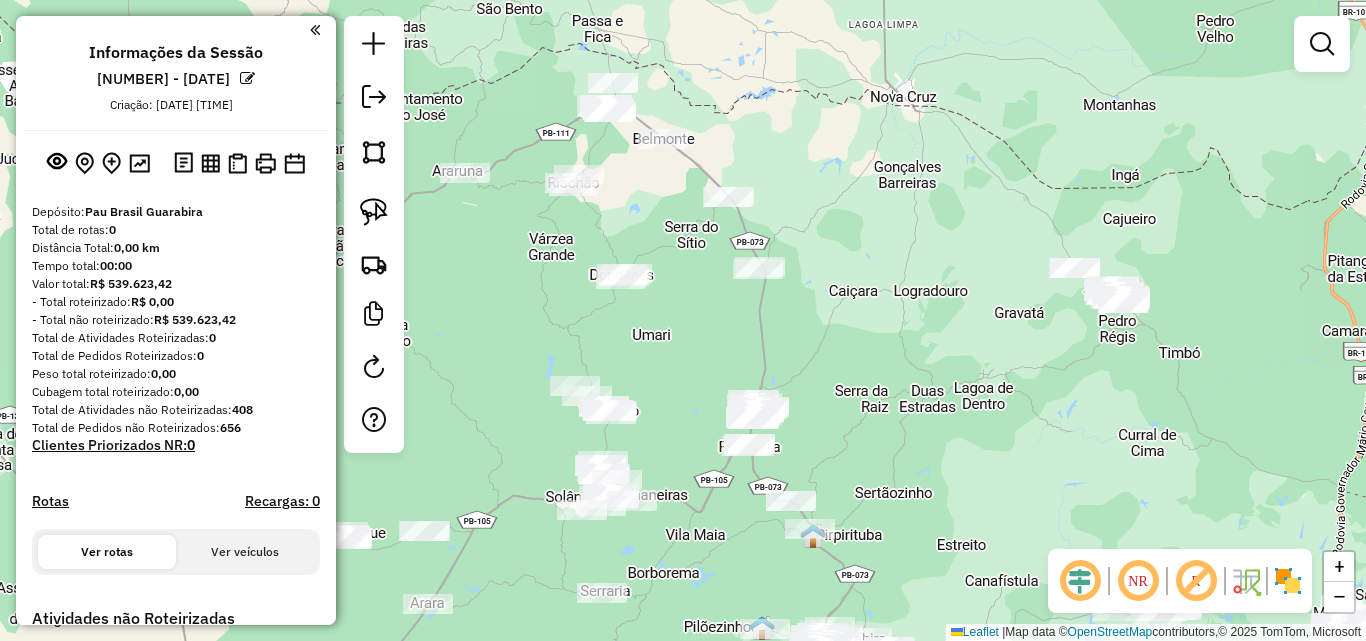 click on "Janela de atendimento Grade de atendimento Capacidade Transportadoras Veículos Cliente Pedidos  Rotas Selecione os dias de semana para filtrar as janelas de atendimento  Seg   Ter   Qua   Qui   Sex   Sáb   Dom  Informe o período da janela de atendimento: De: Até:  Filtrar exatamente a janela do cliente  Considerar janela de atendimento padrão  Selecione os dias de semana para filtrar as grades de atendimento  Seg   Ter   Qua   Qui   Sex   Sáb   Dom   Considerar clientes sem dia de atendimento cadastrado  Clientes fora do dia de atendimento selecionado Filtrar as atividades entre os valores definidos abaixo:  Peso mínimo:   Peso máximo:   Cubagem mínima:   Cubagem máxima:   De:   Até:  Filtrar as atividades entre o tempo de atendimento definido abaixo:  De:   Até:   Considerar capacidade total dos clientes não roteirizados Transportadora: Selecione um ou mais itens Tipo de veículo: Selecione um ou mais itens Veículo: Selecione um ou mais itens Motorista: Selecione um ou mais itens Nome: Rótulo:" 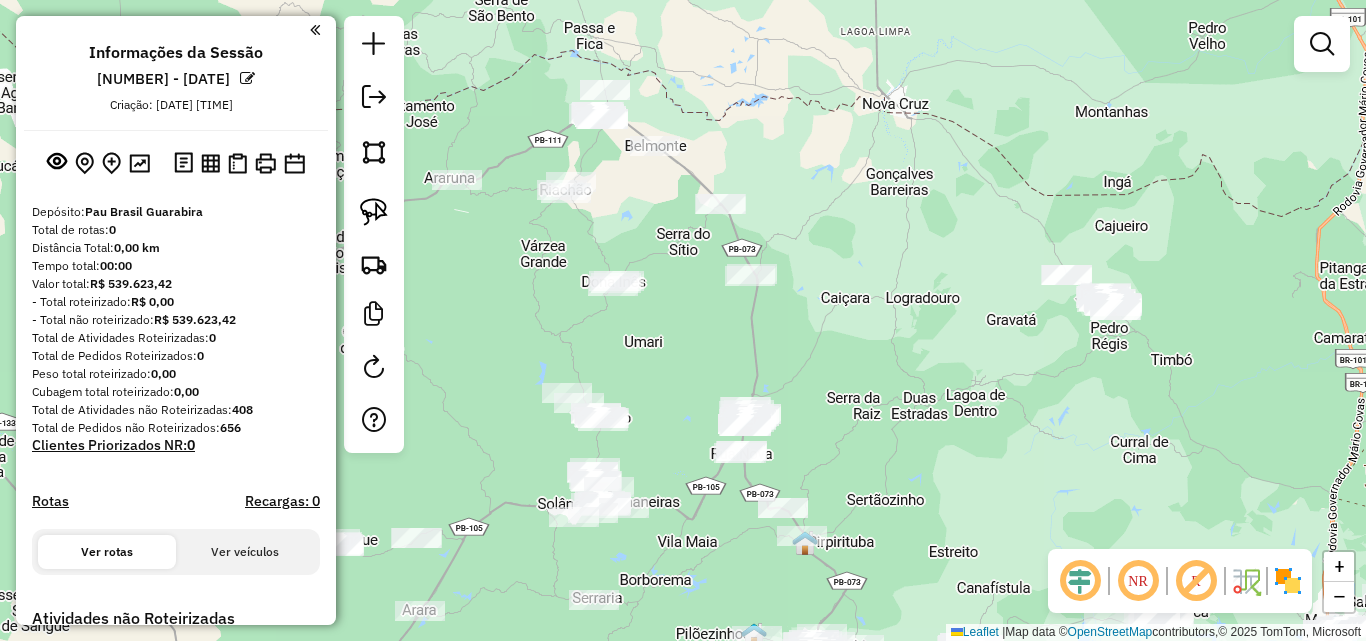 click 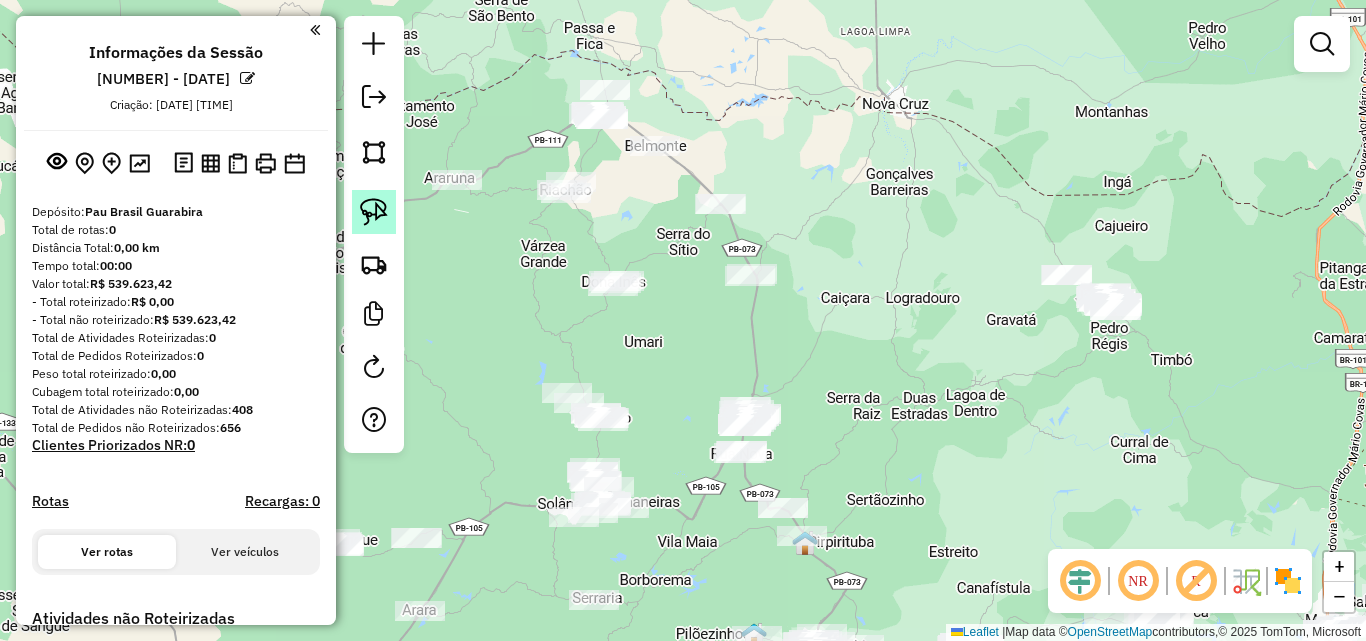 click 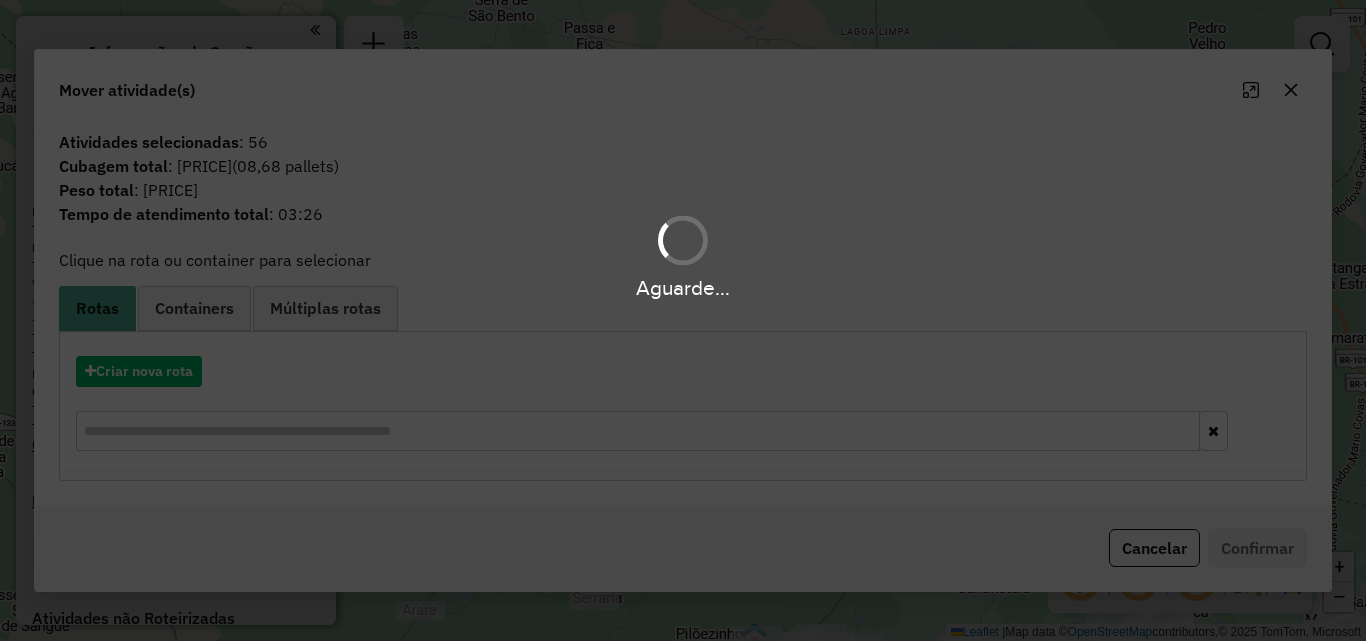 click on "Aguarde..." at bounding box center [683, 256] 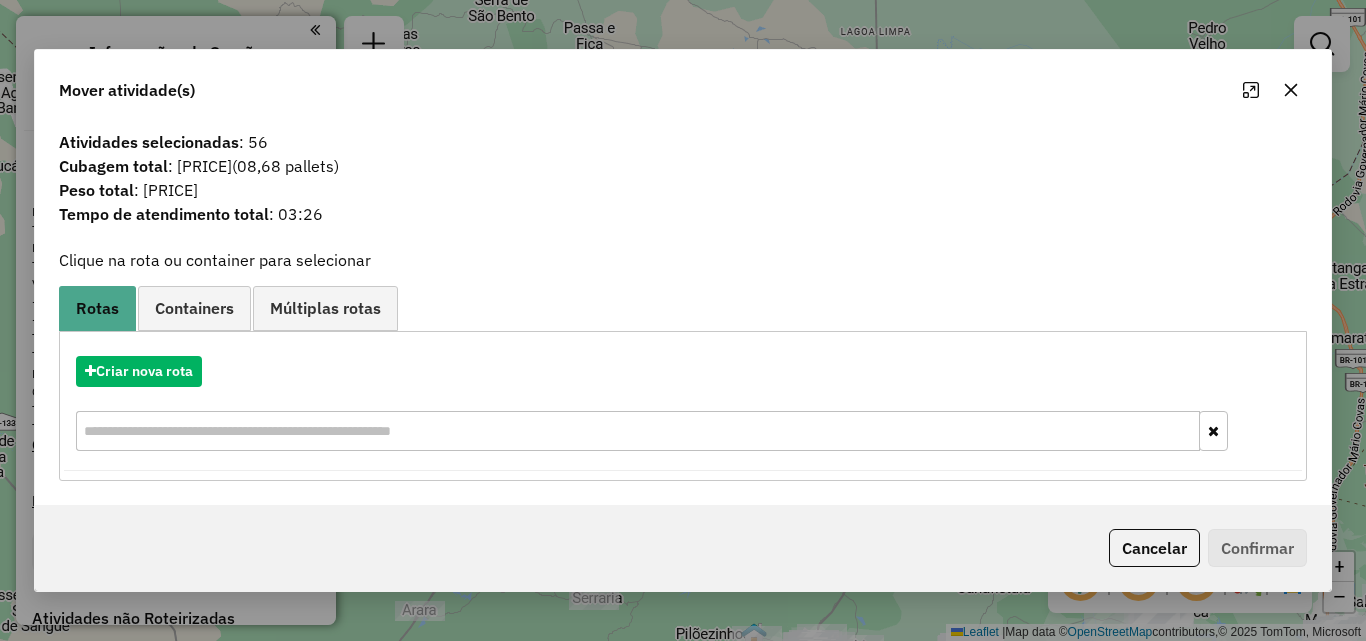 click 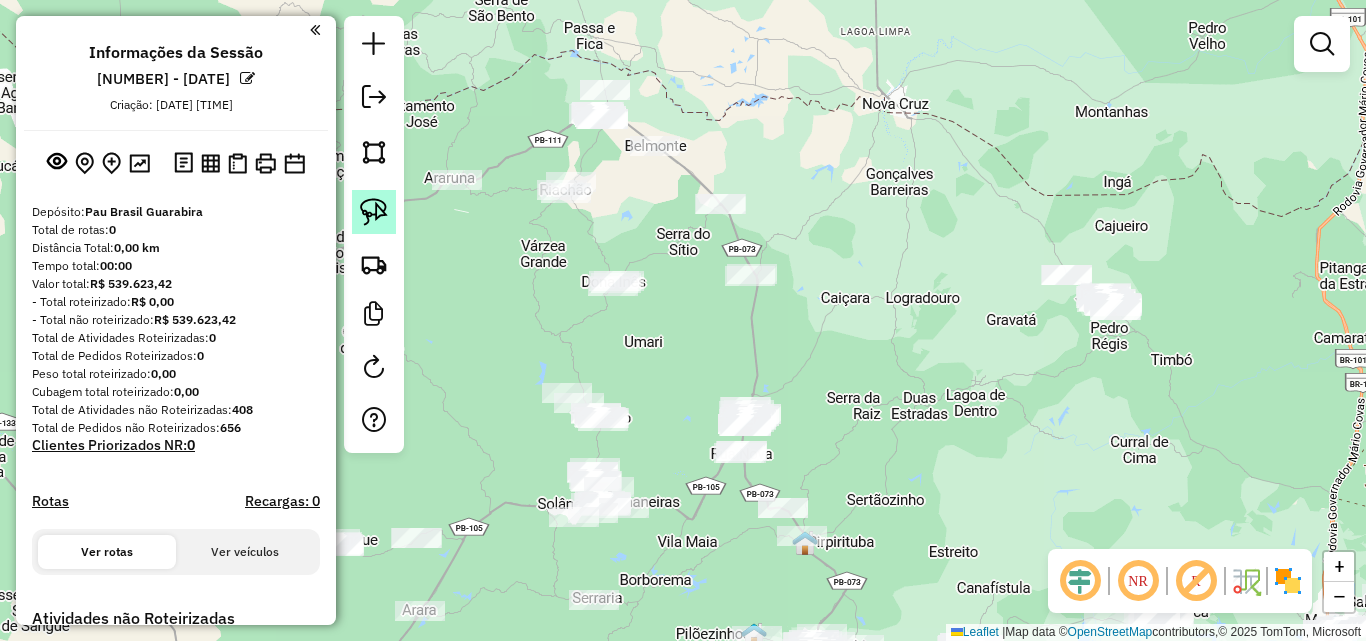 click 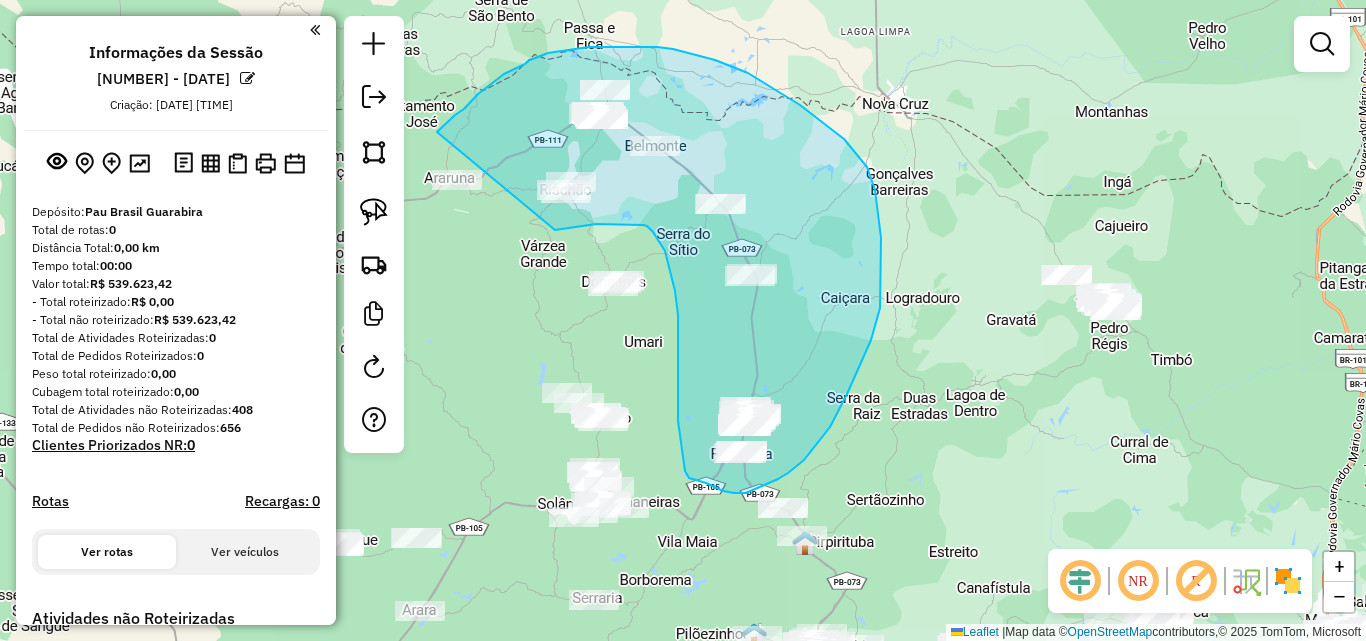 drag, startPoint x: 440, startPoint y: 130, endPoint x: 555, endPoint y: 230, distance: 152.3975 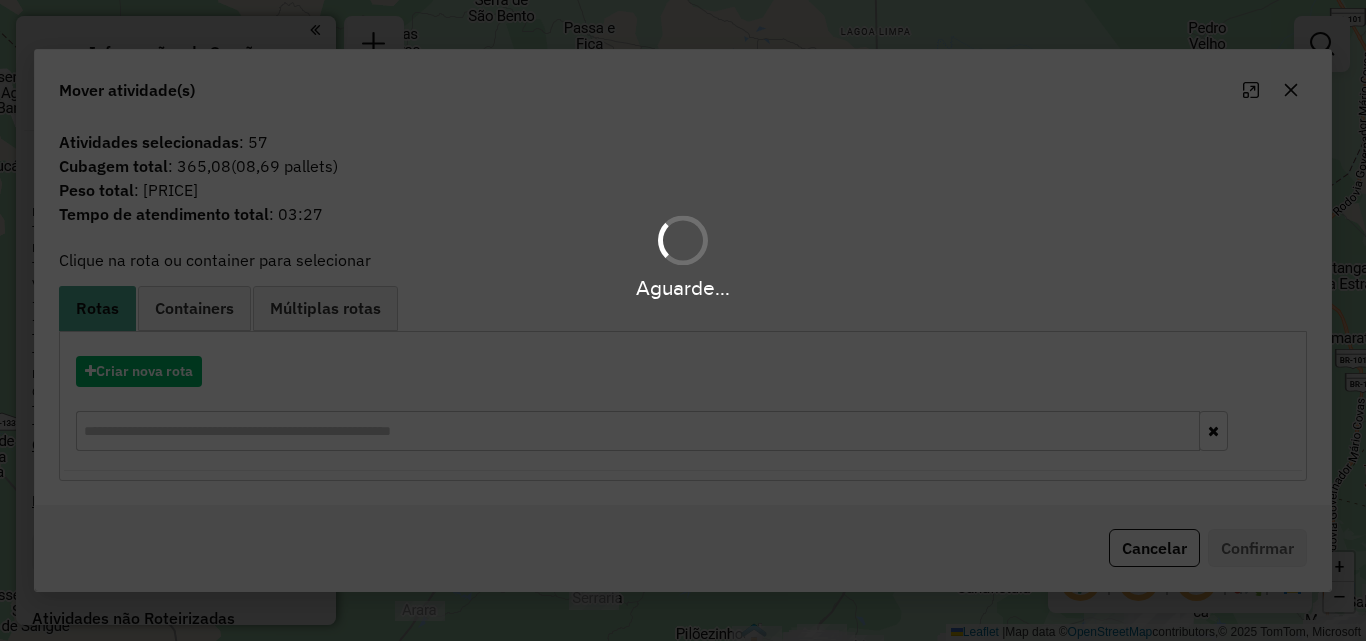 click on "Aguarde..." at bounding box center (683, 320) 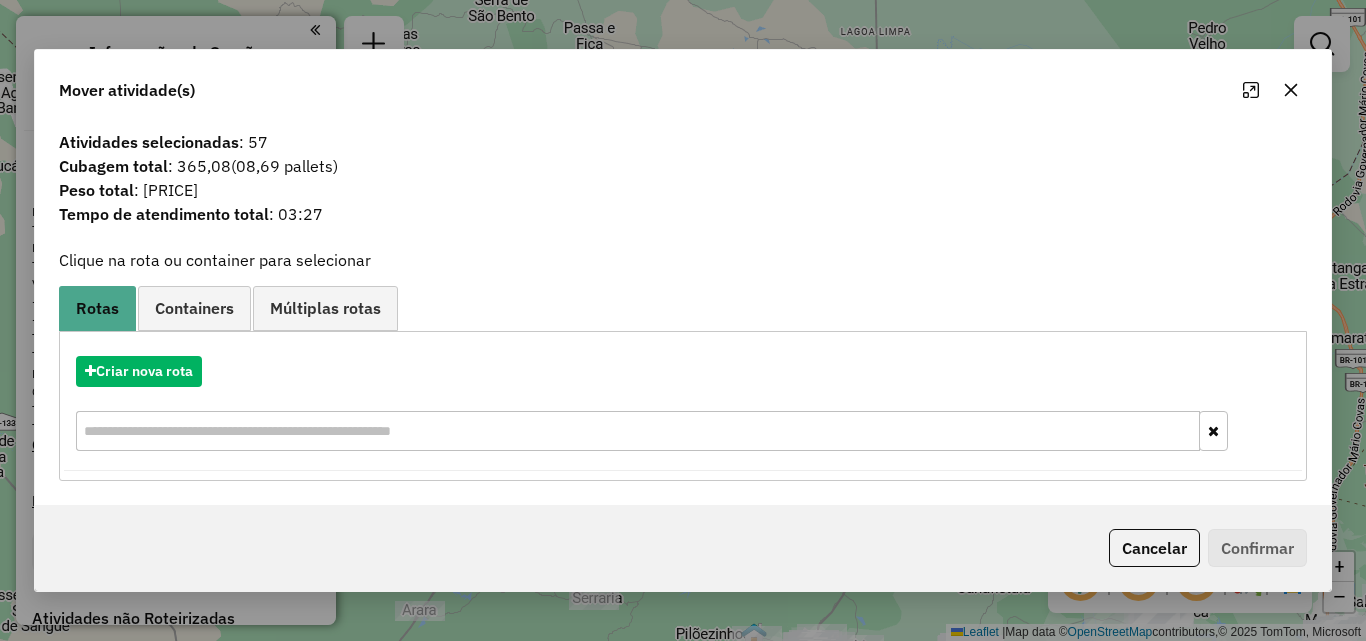 click 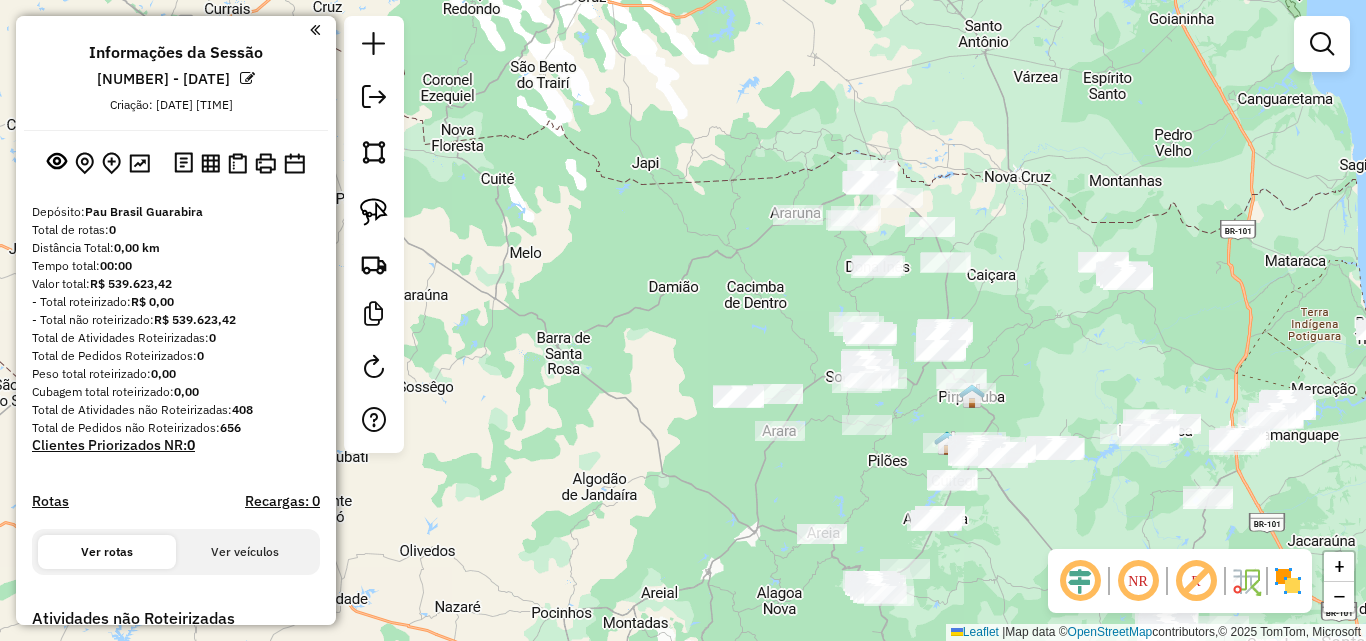 drag, startPoint x: 1040, startPoint y: 255, endPoint x: 1005, endPoint y: 267, distance: 37 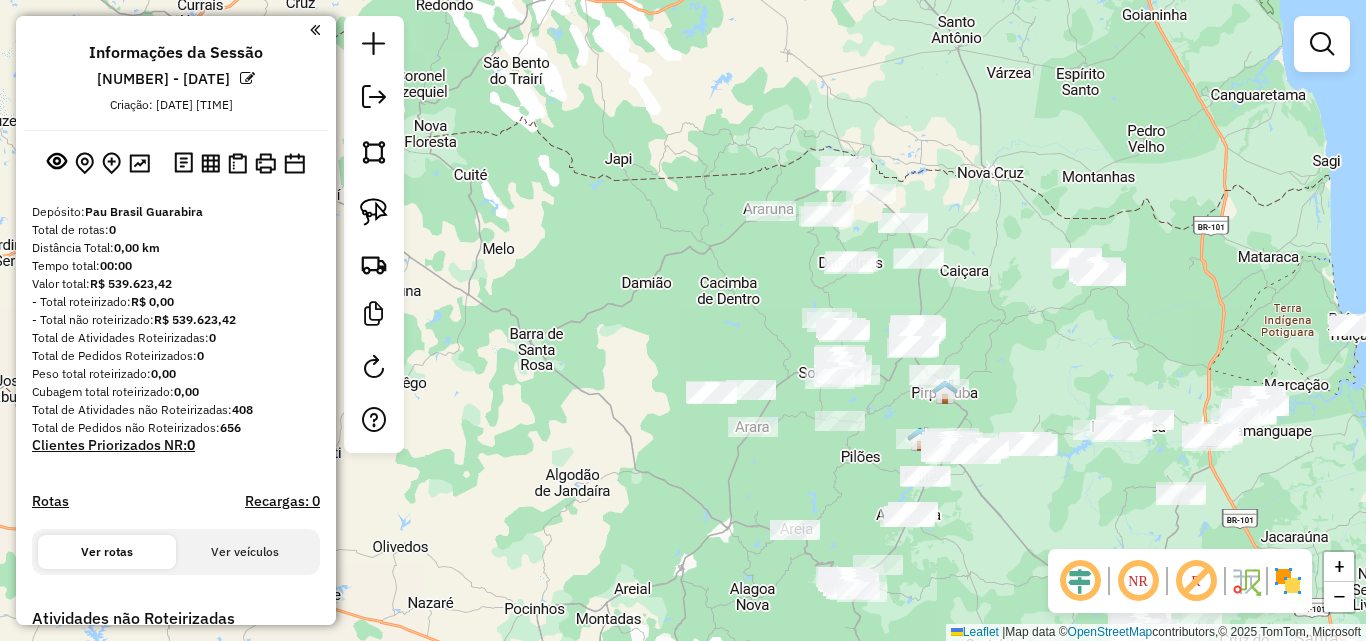 drag, startPoint x: 1020, startPoint y: 322, endPoint x: 915, endPoint y: 284, distance: 111.66467 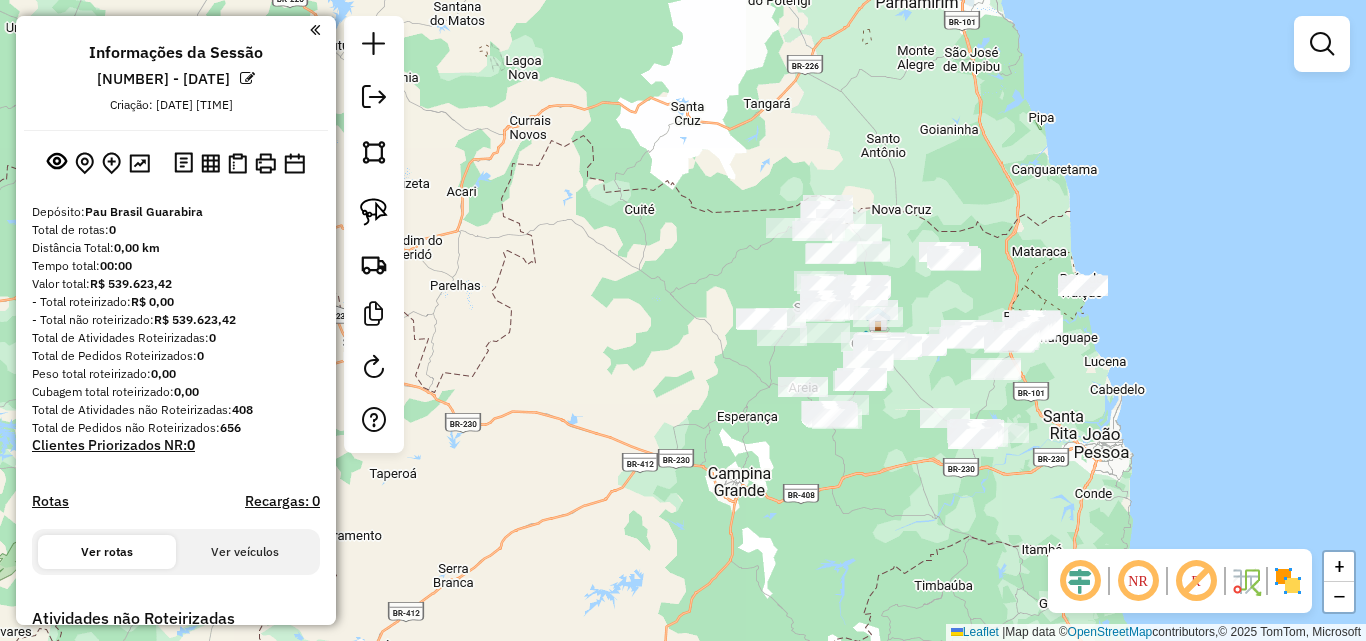 drag, startPoint x: 847, startPoint y: 410, endPoint x: 779, endPoint y: 411, distance: 68.007355 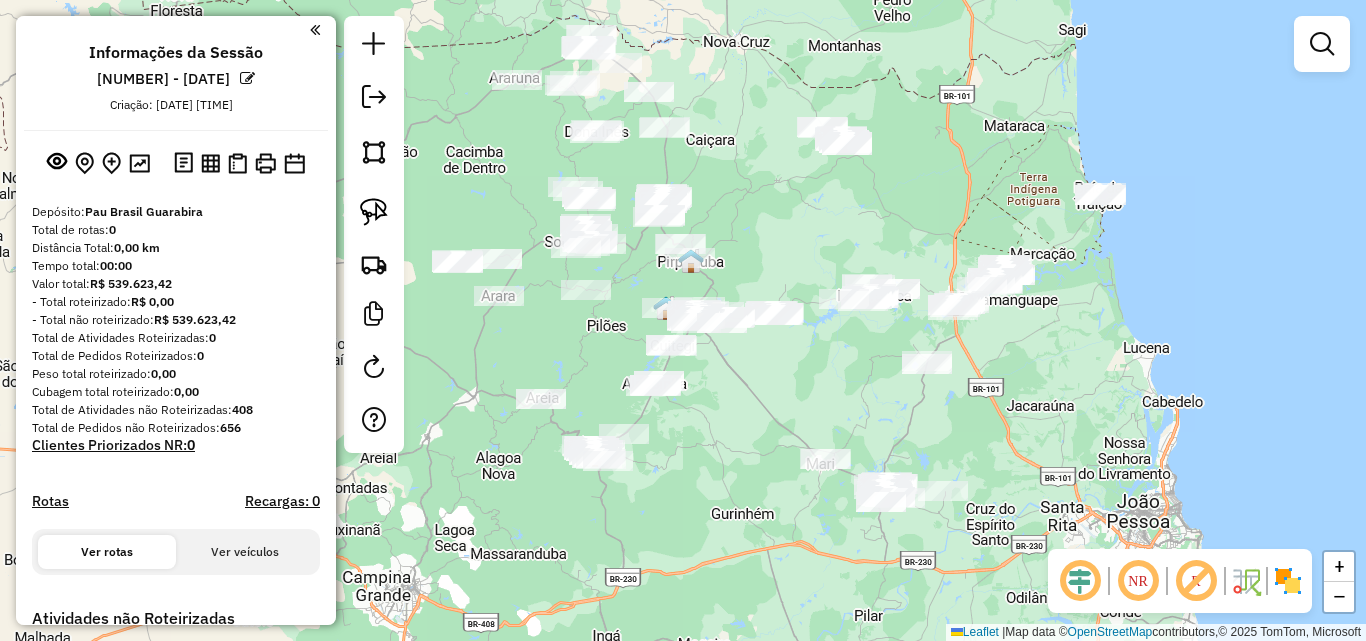 drag, startPoint x: 763, startPoint y: 398, endPoint x: 912, endPoint y: 326, distance: 165.48413 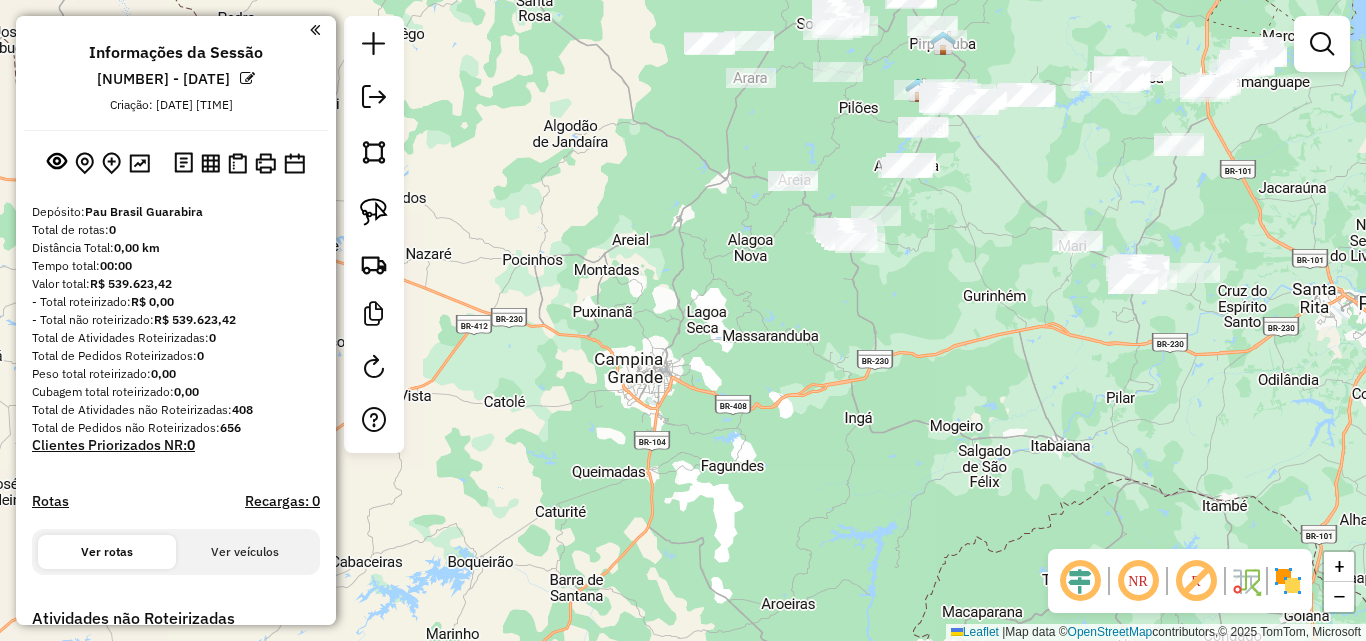 drag, startPoint x: 610, startPoint y: 443, endPoint x: 662, endPoint y: 386, distance: 77.155685 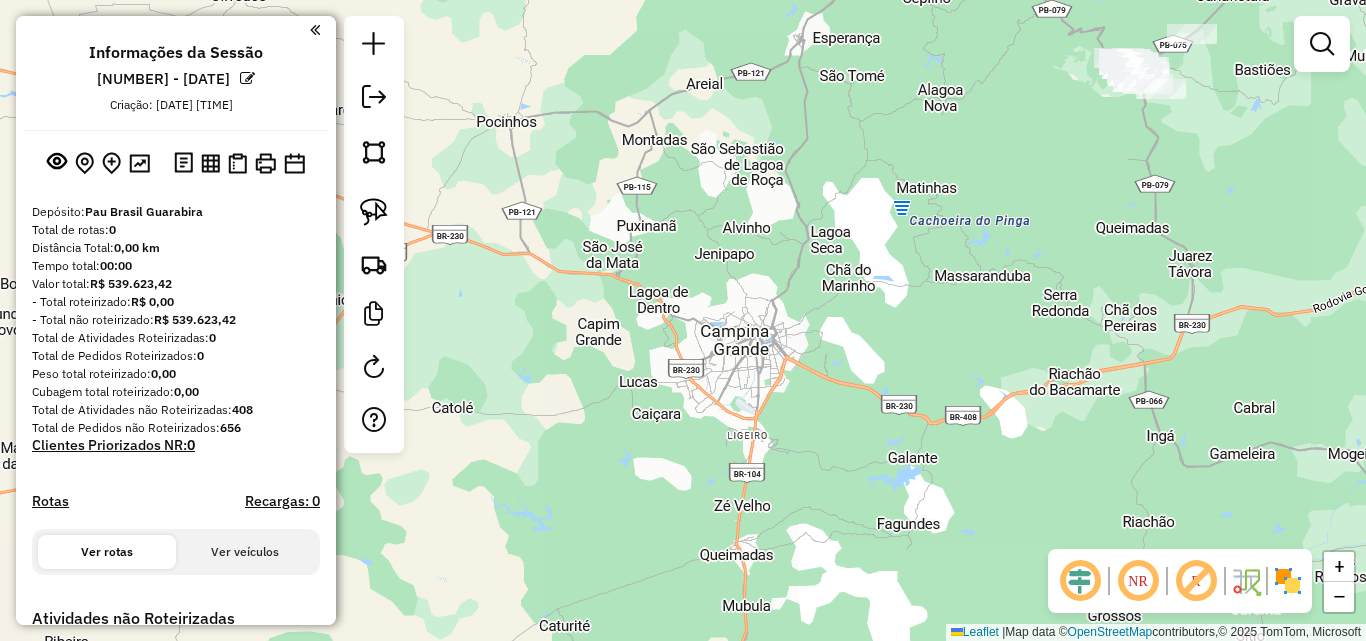 drag, startPoint x: 870, startPoint y: 400, endPoint x: 748, endPoint y: 420, distance: 123.62848 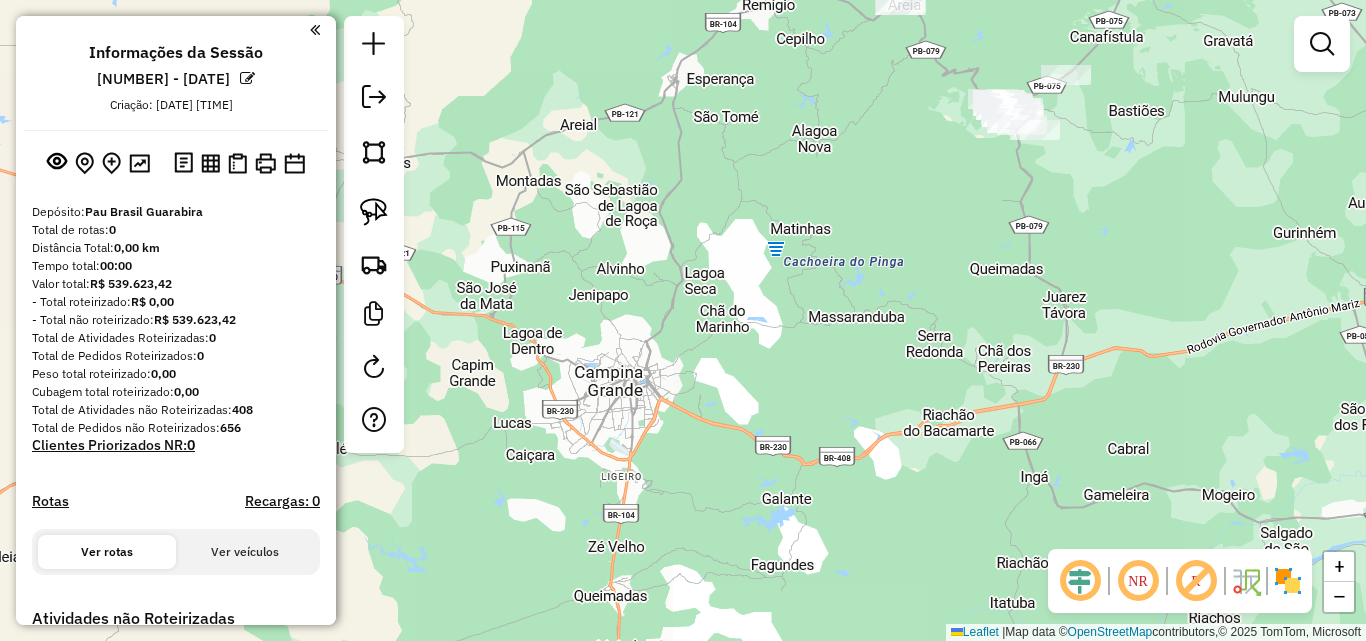 drag, startPoint x: 805, startPoint y: 404, endPoint x: 720, endPoint y: 430, distance: 88.88757 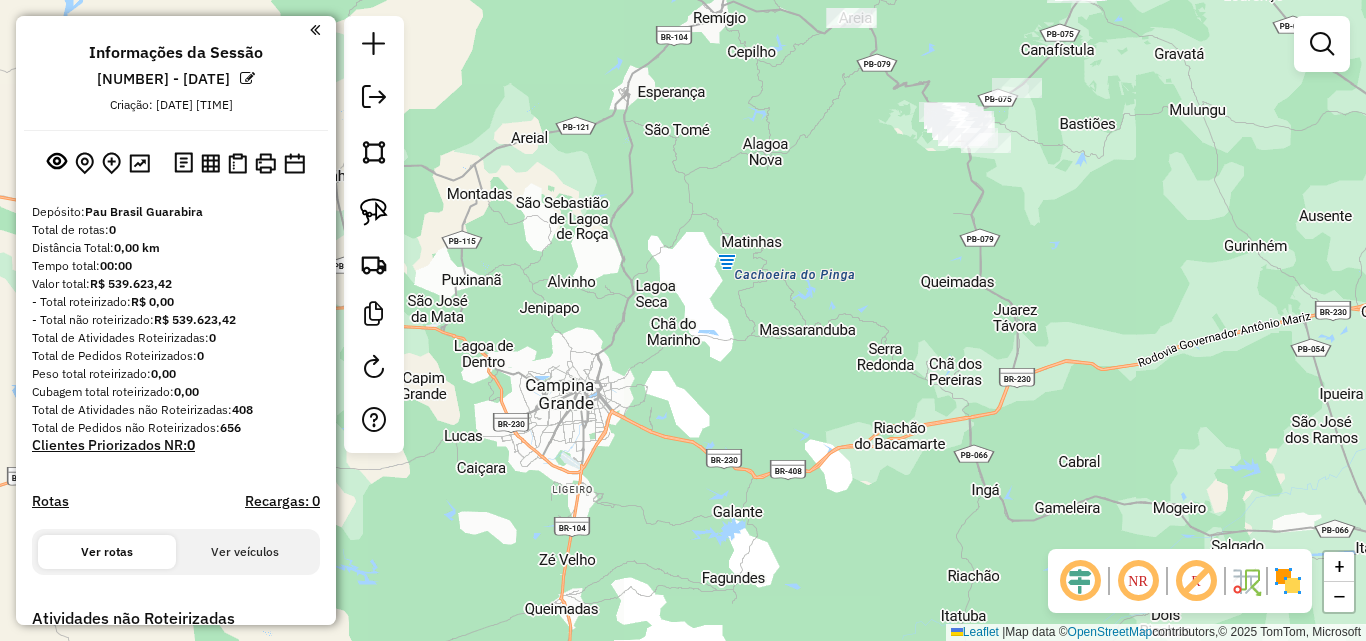click on "Janela de atendimento Grade de atendimento Capacidade Transportadoras Veículos Cliente Pedidos  Rotas Selecione os dias de semana para filtrar as janelas de atendimento  Seg   Ter   Qua   Qui   Sex   Sáb   Dom  Informe o período da janela de atendimento: De: Até:  Filtrar exatamente a janela do cliente  Considerar janela de atendimento padrão  Selecione os dias de semana para filtrar as grades de atendimento  Seg   Ter   Qua   Qui   Sex   Sáb   Dom   Considerar clientes sem dia de atendimento cadastrado  Clientes fora do dia de atendimento selecionado Filtrar as atividades entre os valores definidos abaixo:  Peso mínimo:   Peso máximo:   Cubagem mínima:   Cubagem máxima:   De:   Até:  Filtrar as atividades entre o tempo de atendimento definido abaixo:  De:   Até:   Considerar capacidade total dos clientes não roteirizados Transportadora: Selecione um ou mais itens Tipo de veículo: Selecione um ou mais itens Veículo: Selecione um ou mais itens Motorista: Selecione um ou mais itens Nome: Rótulo:" 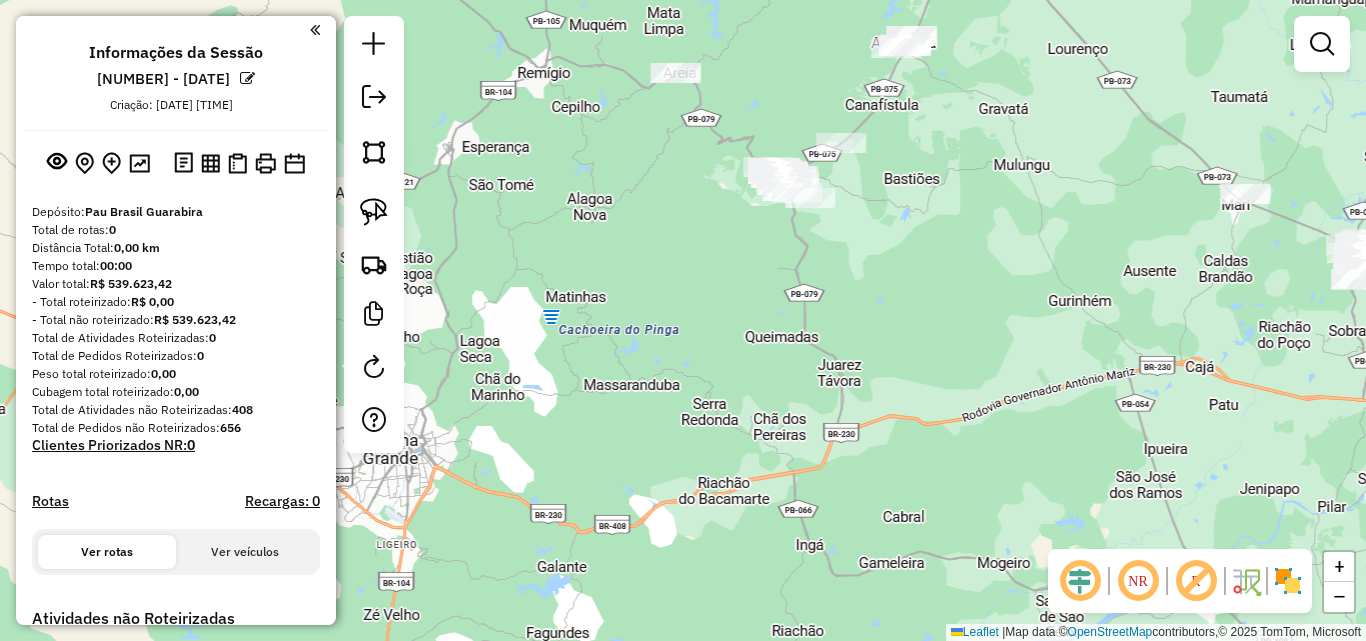 drag, startPoint x: 846, startPoint y: 397, endPoint x: 812, endPoint y: 483, distance: 92.47703 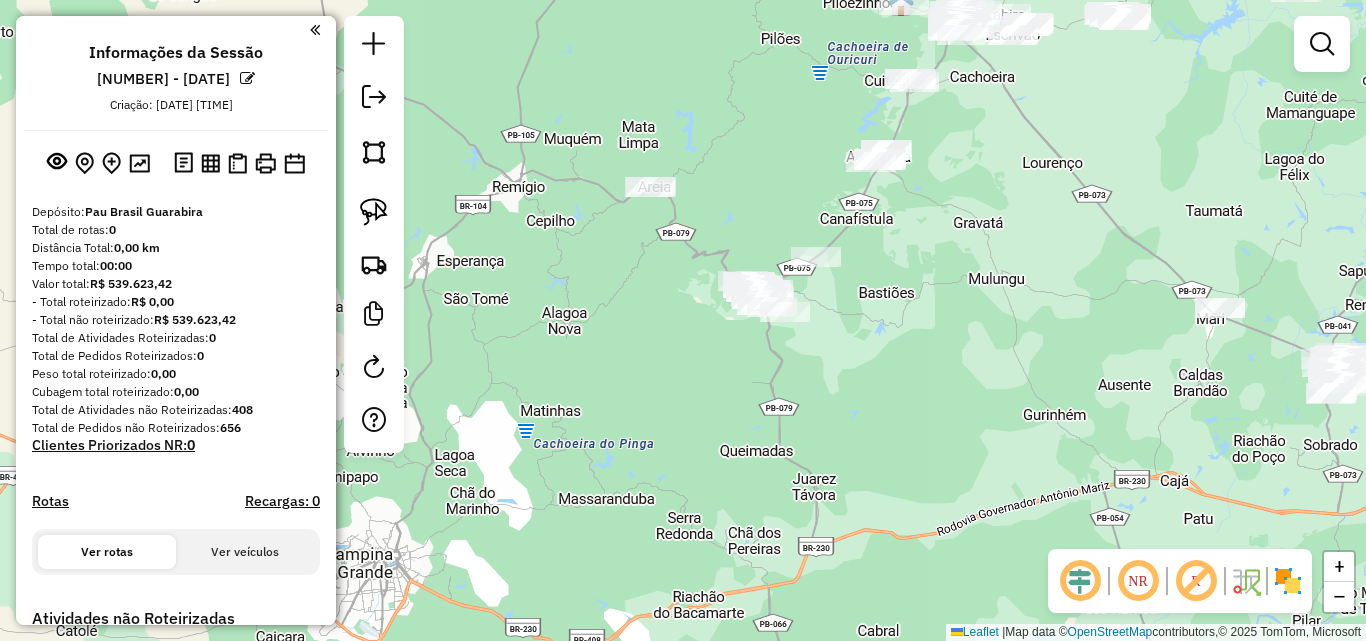 drag, startPoint x: 1000, startPoint y: 358, endPoint x: 691, endPoint y: 419, distance: 314.9635 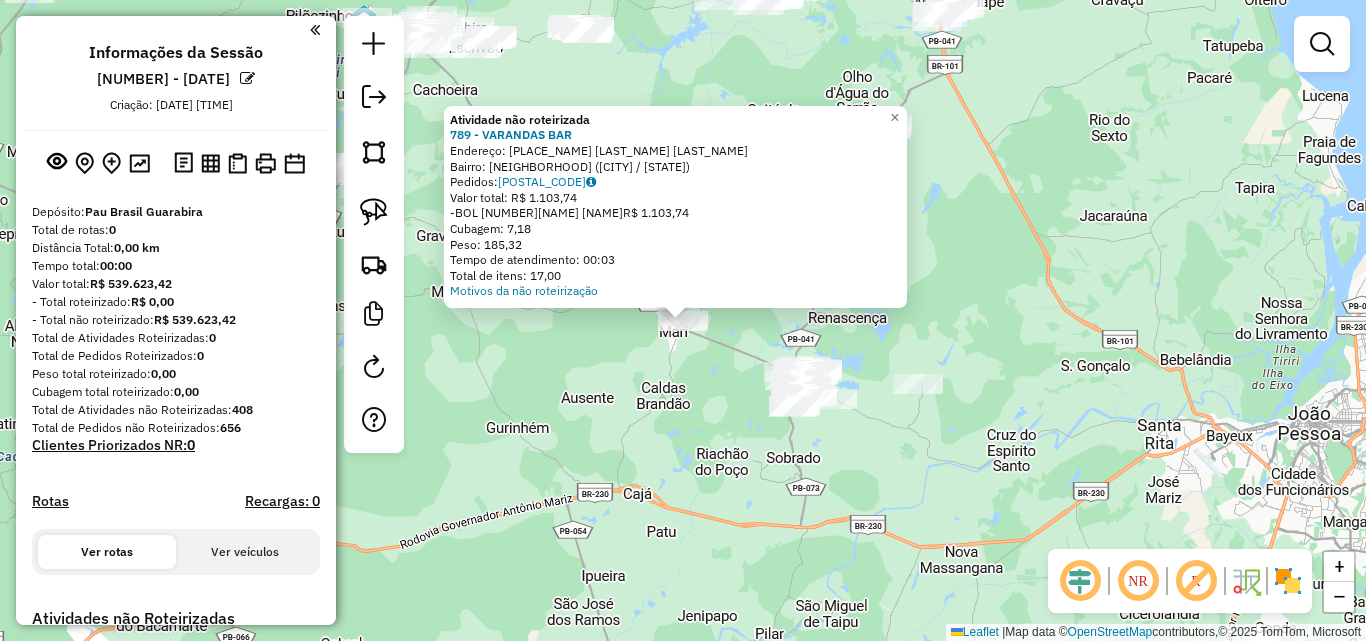click 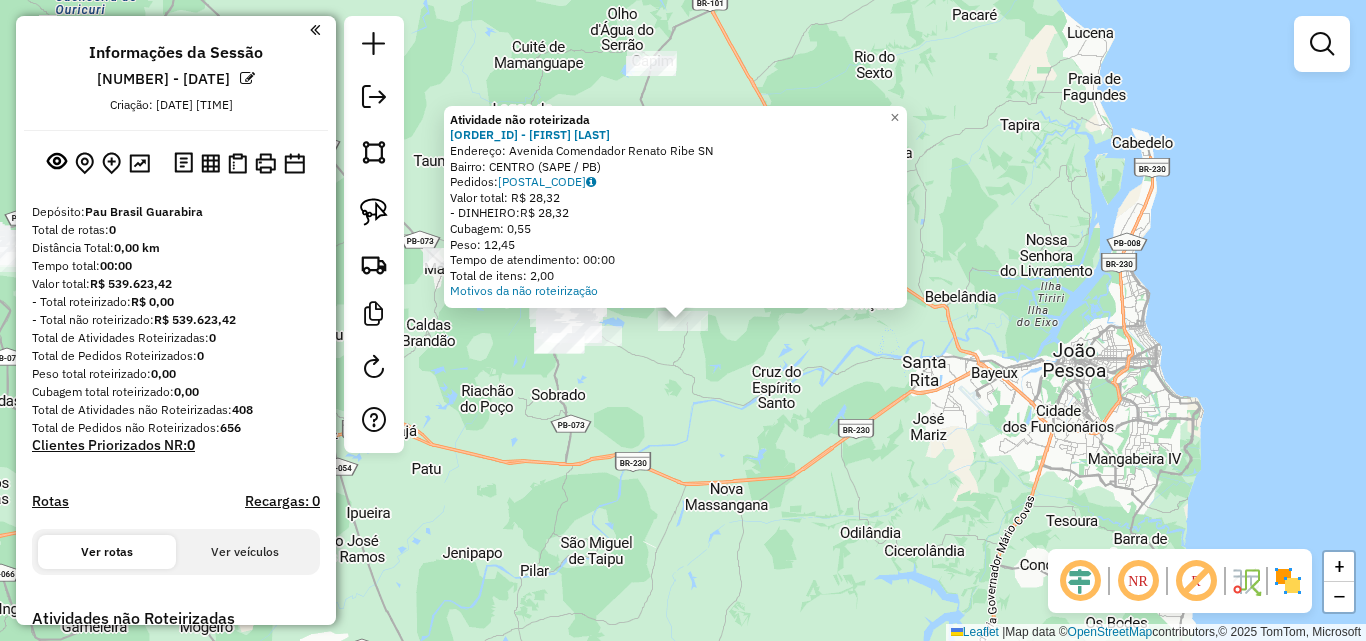 click on "Atividade não roteirizada 4092 - ANDERSON DAS NEVES D  Endereço:  Avenida Comendador Renato Ribe SN   Bairro: CENTRO (SAPE / PB)   Pedidos:  07141319   Valor total: R$ 28,32   - DINHEIRO:  R$ 28,32   Cubagem: 0,55   Peso: 12,45   Tempo de atendimento: 00:00   Total de itens: 2,00  Motivos da não roteirização × Janela de atendimento Grade de atendimento Capacidade Transportadoras Veículos Cliente Pedidos  Rotas Selecione os dias de semana para filtrar as janelas de atendimento  Seg   Ter   Qua   Qui   Sex   Sáb   Dom  Informe o período da janela de atendimento: De: Até:  Filtrar exatamente a janela do cliente  Considerar janela de atendimento padrão  Selecione os dias de semana para filtrar as grades de atendimento  Seg   Ter   Qua   Qui   Sex   Sáb   Dom   Considerar clientes sem dia de atendimento cadastrado  Clientes fora do dia de atendimento selecionado Filtrar as atividades entre os valores definidos abaixo:  Peso mínimo:   Peso máximo:   Cubagem mínima:   Cubagem máxima:   De:   Até:  +" 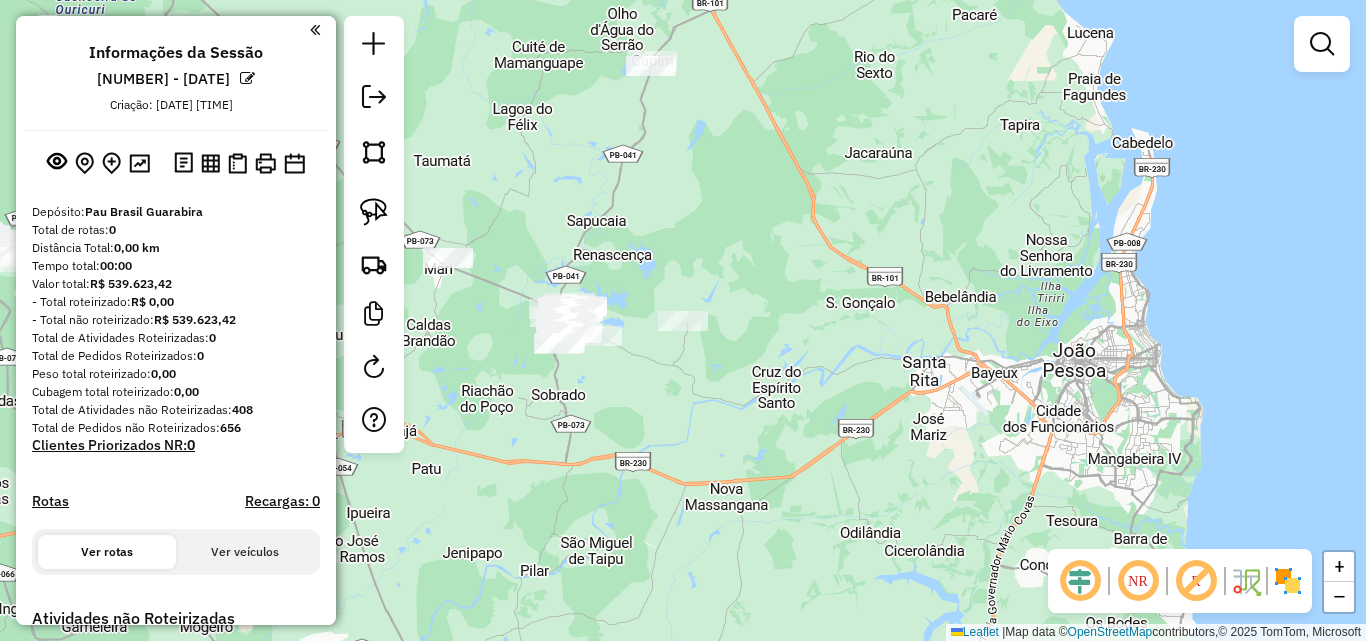 drag, startPoint x: 708, startPoint y: 437, endPoint x: 772, endPoint y: 500, distance: 89.80534 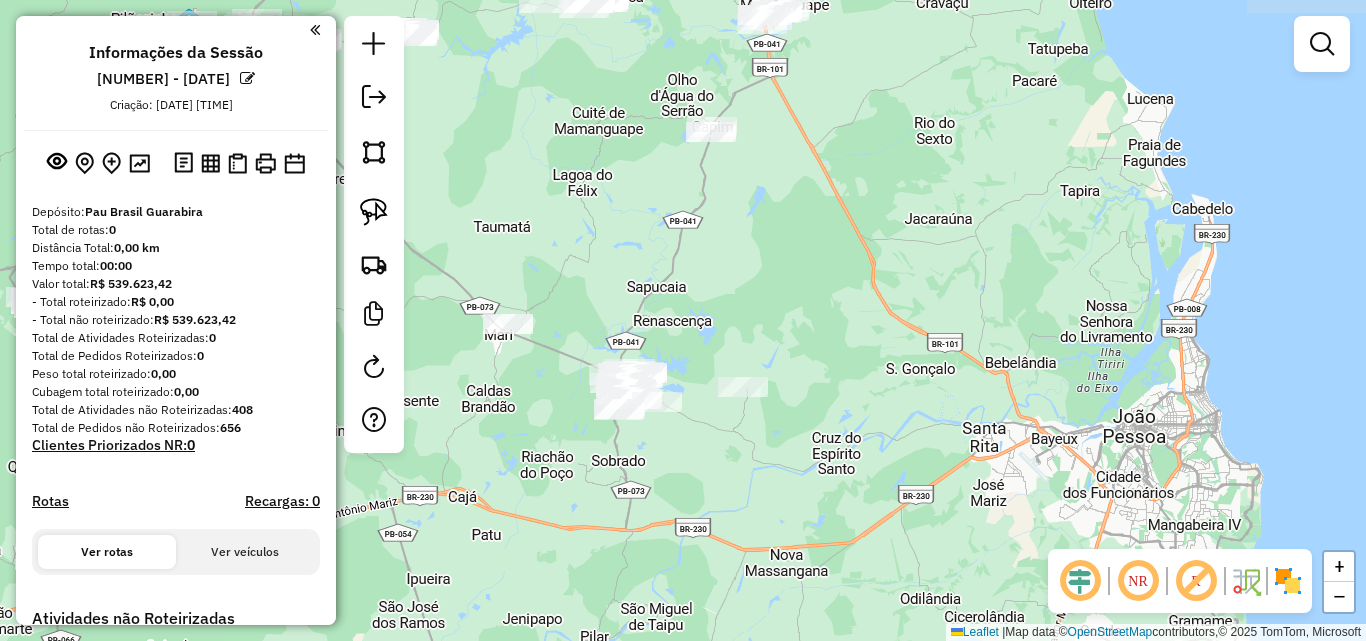 drag, startPoint x: 685, startPoint y: 285, endPoint x: 888, endPoint y: 528, distance: 316.63544 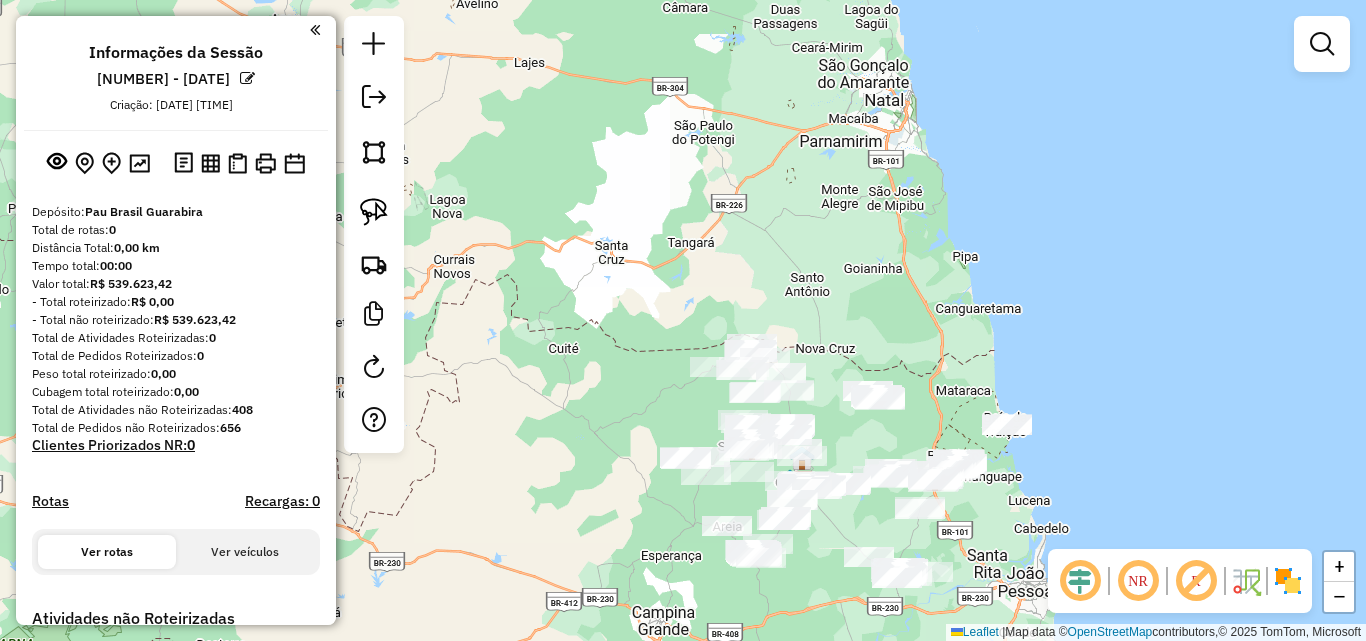 drag, startPoint x: 1080, startPoint y: 452, endPoint x: 1124, endPoint y: 375, distance: 88.68484 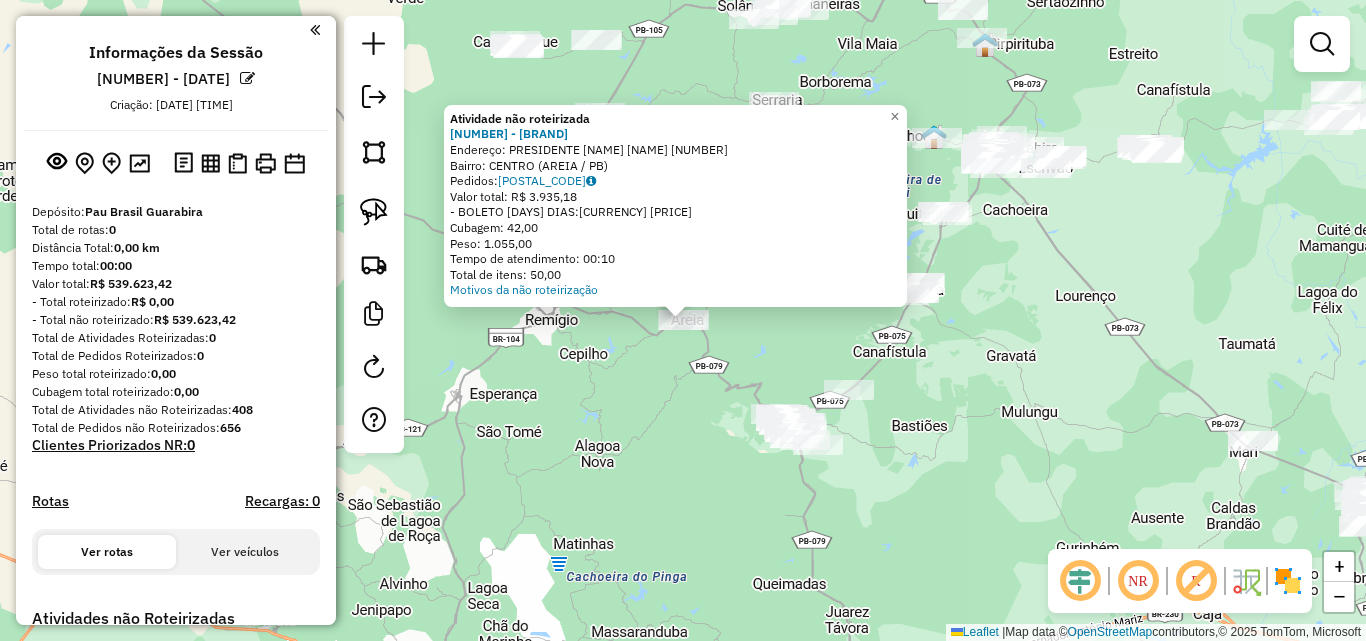 click on "Atividade não roteirizada 2169 - MERC DA RAFAELA  Endereço:  PRESIDENTE GETULIO VARGAS 132   Bairro: CENTRO (AREIA / PB)   Pedidos:  07141541   Valor total: R$ 3.935,18   - BOLETO 15 DIAS:  R$ 3.935,18   Cubagem: 42,00   Peso: 1.055,00   Tempo de atendimento: 00:10   Total de itens: 50,00  Motivos da não roteirização × Janela de atendimento Grade de atendimento Capacidade Transportadoras Veículos Cliente Pedidos  Rotas Selecione os dias de semana para filtrar as janelas de atendimento  Seg   Ter   Qua   Qui   Sex   Sáb   Dom  Informe o período da janela de atendimento: De: Até:  Filtrar exatamente a janela do cliente  Considerar janela de atendimento padrão  Selecione os dias de semana para filtrar as grades de atendimento  Seg   Ter   Qua   Qui   Sex   Sáb   Dom   Considerar clientes sem dia de atendimento cadastrado  Clientes fora do dia de atendimento selecionado Filtrar as atividades entre os valores definidos abaixo:  Peso mínimo:   Peso máximo:   Cubagem mínima:   Cubagem máxima:   De:" 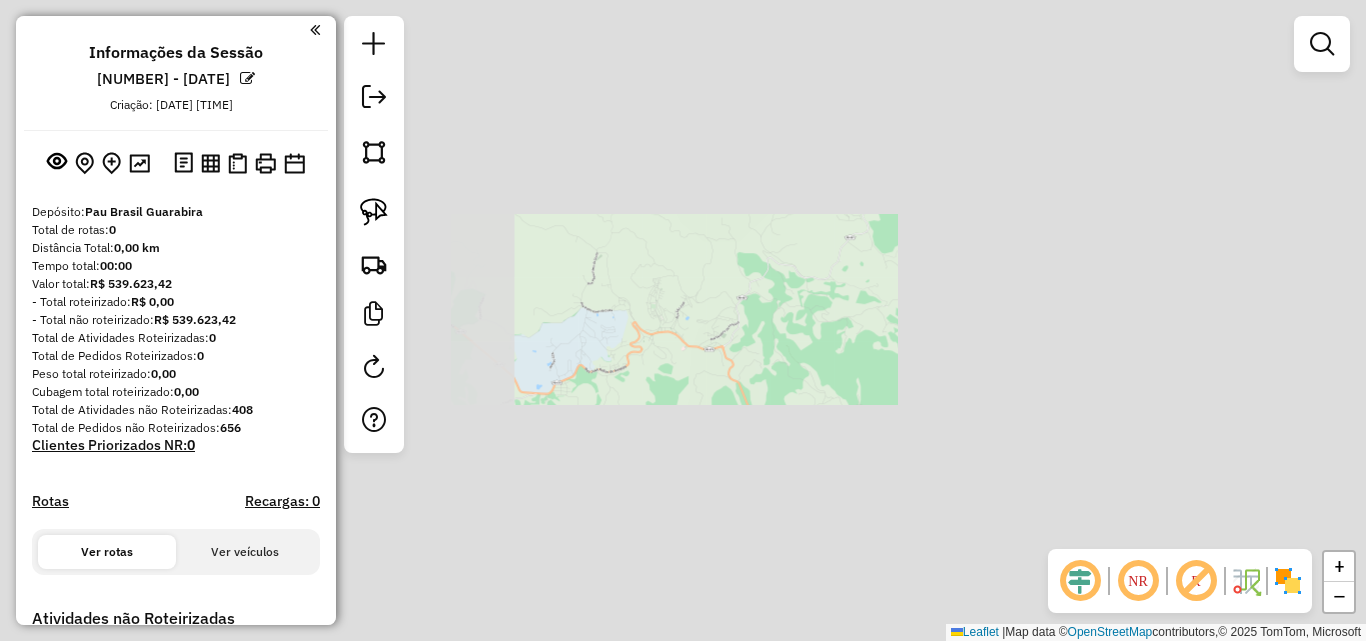 click on "Janela de atendimento Grade de atendimento Capacidade Transportadoras Veículos Cliente Pedidos  Rotas Selecione os dias de semana para filtrar as janelas de atendimento  Seg   Ter   Qua   Qui   Sex   Sáb   Dom  Informe o período da janela de atendimento: De: Até:  Filtrar exatamente a janela do cliente  Considerar janela de atendimento padrão  Selecione os dias de semana para filtrar as grades de atendimento  Seg   Ter   Qua   Qui   Sex   Sáb   Dom   Considerar clientes sem dia de atendimento cadastrado  Clientes fora do dia de atendimento selecionado Filtrar as atividades entre os valores definidos abaixo:  Peso mínimo:   Peso máximo:   Cubagem mínima:   Cubagem máxima:   De:   Até:  Filtrar as atividades entre o tempo de atendimento definido abaixo:  De:   Até:   Considerar capacidade total dos clientes não roteirizados Transportadora: Selecione um ou mais itens Tipo de veículo: Selecione um ou mais itens Veículo: Selecione um ou mais itens Motorista: Selecione um ou mais itens Nome: Rótulo:" 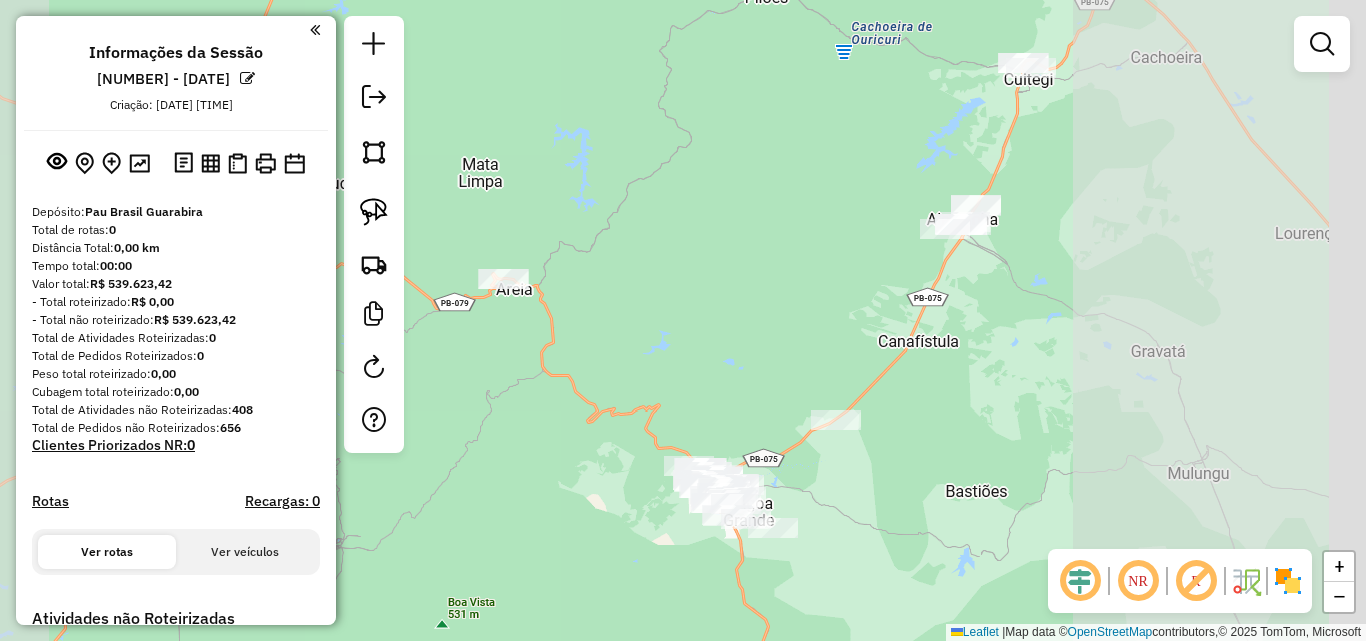 drag, startPoint x: 846, startPoint y: 405, endPoint x: 642, endPoint y: 303, distance: 228.07893 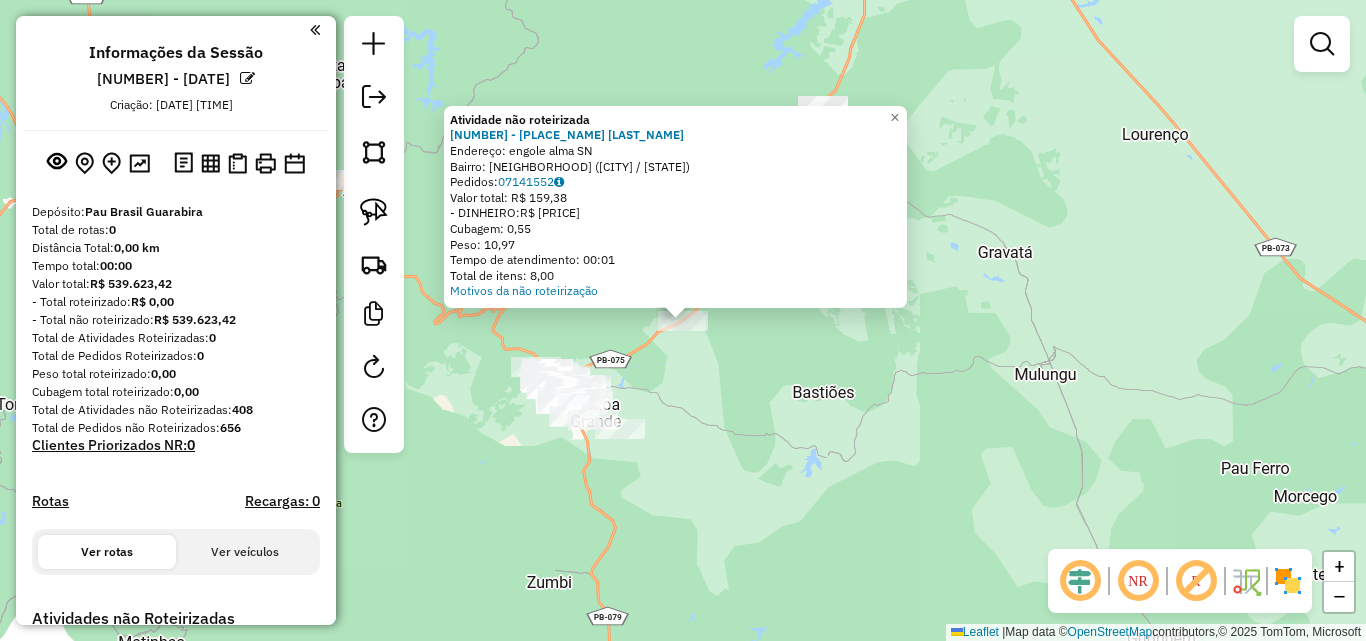 click on "Atividade não roteirizada 4875 - BAR DA KELLY  Endereço:  engole alma SN   Bairro: CENTRO (ALAGOA GRANDE / PB)   Pedidos:  07141552   Valor total: R$ 159,38   - DINHEIRO:  R$ 159,38   Cubagem: 0,55   Peso: 10,97   Tempo de atendimento: 00:01   Total de itens: 8,00  Motivos da não roteirização × Janela de atendimento Grade de atendimento Capacidade Transportadoras Veículos Cliente Pedidos  Rotas Selecione os dias de semana para filtrar as janelas de atendimento  Seg   Ter   Qua   Qui   Sex   Sáb   Dom  Informe o período da janela de atendimento: De: Até:  Filtrar exatamente a janela do cliente  Considerar janela de atendimento padrão  Selecione os dias de semana para filtrar as grades de atendimento  Seg   Ter   Qua   Qui   Sex   Sáb   Dom   Considerar clientes sem dia de atendimento cadastrado  Clientes fora do dia de atendimento selecionado Filtrar as atividades entre os valores definidos abaixo:  Peso mínimo:   Peso máximo:   Cubagem mínima:   Cubagem máxima:   De:   Até:   De:   Até:  De:" 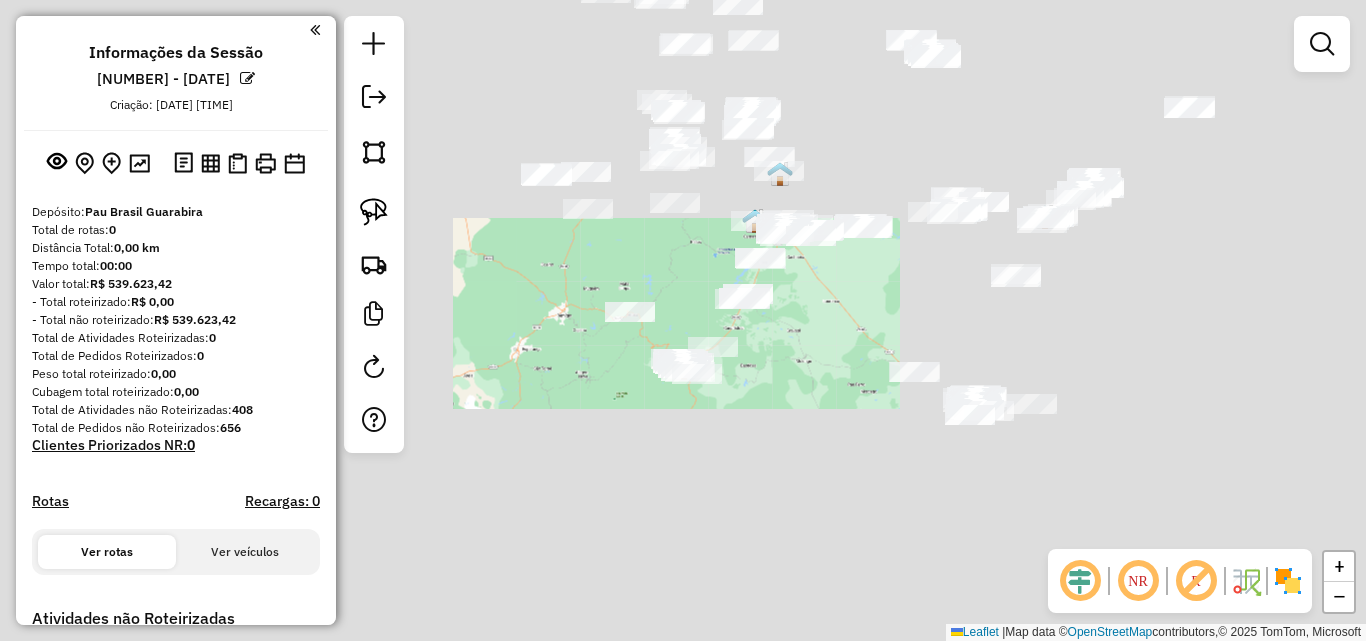 drag, startPoint x: 822, startPoint y: 369, endPoint x: 818, endPoint y: 429, distance: 60.133186 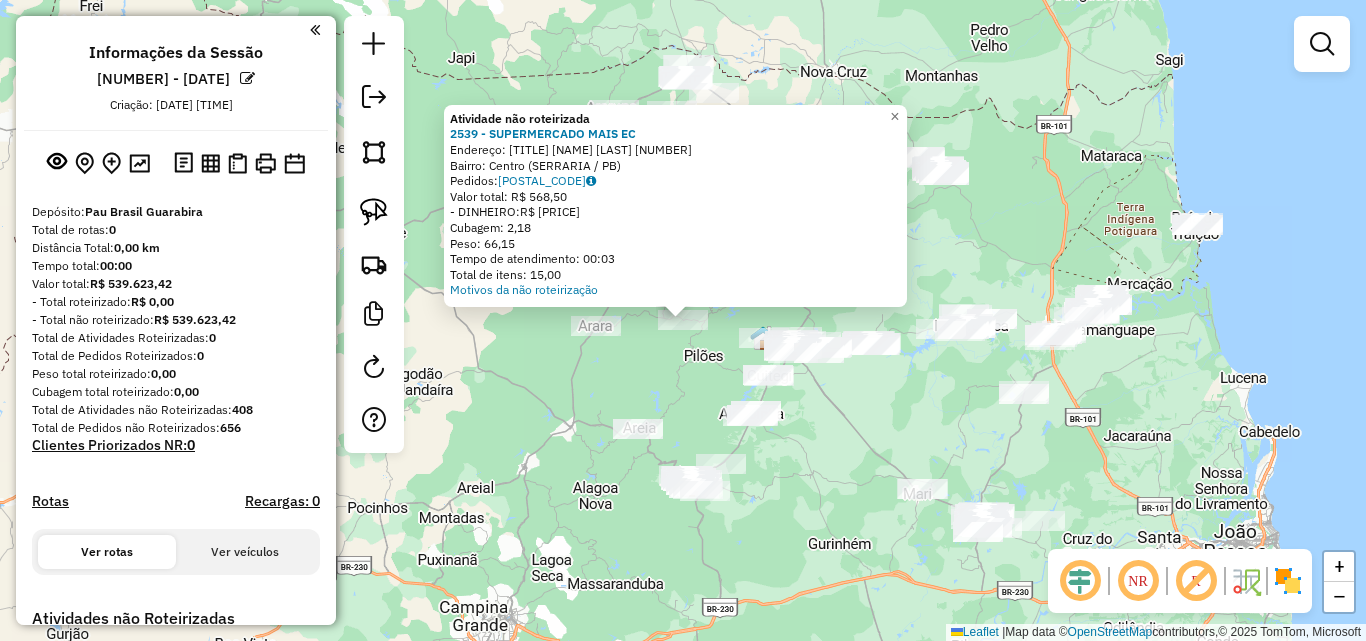 click on "Atividade não roteirizada 2539 - SUPERMERCADO MAIS EC  Endereço:  PRACA ANTONIO BENTO 46   Bairro: Centro (SERRARIA / PB)   Pedidos:  07139459   Valor total: R$ 568,50   - DINHEIRO:  R$ 568,50   Cubagem: 2,18   Peso: 66,15   Tempo de atendimento: 00:03   Total de itens: 15,00  Motivos da não roteirização × Janela de atendimento Grade de atendimento Capacidade Transportadoras Veículos Cliente Pedidos  Rotas Selecione os dias de semana para filtrar as janelas de atendimento  Seg   Ter   Qua   Qui   Sex   Sáb   Dom  Informe o período da janela de atendimento: De: Até:  Filtrar exatamente a janela do cliente  Considerar janela de atendimento padrão  Selecione os dias de semana para filtrar as grades de atendimento  Seg   Ter   Qua   Qui   Sex   Sáb   Dom   Considerar clientes sem dia de atendimento cadastrado  Clientes fora do dia de atendimento selecionado Filtrar as atividades entre os valores definidos abaixo:  Peso mínimo:   Peso máximo:   Cubagem mínima:   Cubagem máxima:   De:   Até:   De:" 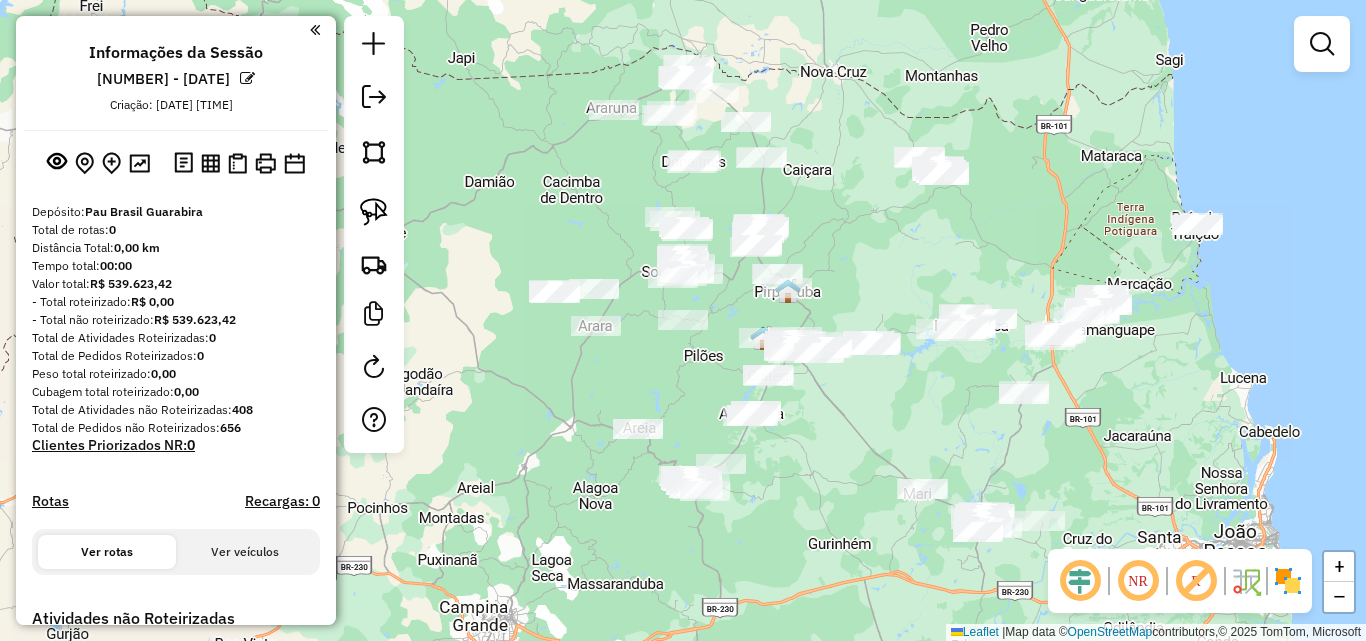 click on "Atividade não roteirizada 2539 - SUPERMERCADO MAIS EC  Endereço:  PRACA ANTONIO BENTO 46   Bairro: Centro (SERRARIA / PB)   Pedidos:  07139459   Valor total: R$ 568,50   - DINHEIRO:  R$ 568,50   Cubagem: 2,18   Peso: 66,15   Tempo de atendimento: 00:03   Total de itens: 15,00  Motivos da não roteirização × Janela de atendimento Grade de atendimento Capacidade Transportadoras Veículos Cliente Pedidos  Rotas Selecione os dias de semana para filtrar as janelas de atendimento  Seg   Ter   Qua   Qui   Sex   Sáb   Dom  Informe o período da janela de atendimento: De: Até:  Filtrar exatamente a janela do cliente  Considerar janela de atendimento padrão  Selecione os dias de semana para filtrar as grades de atendimento  Seg   Ter   Qua   Qui   Sex   Sáb   Dom   Considerar clientes sem dia de atendimento cadastrado  Clientes fora do dia de atendimento selecionado Filtrar as atividades entre os valores definidos abaixo:  Peso mínimo:   Peso máximo:   Cubagem mínima:   Cubagem máxima:   De:   Até:   De:" 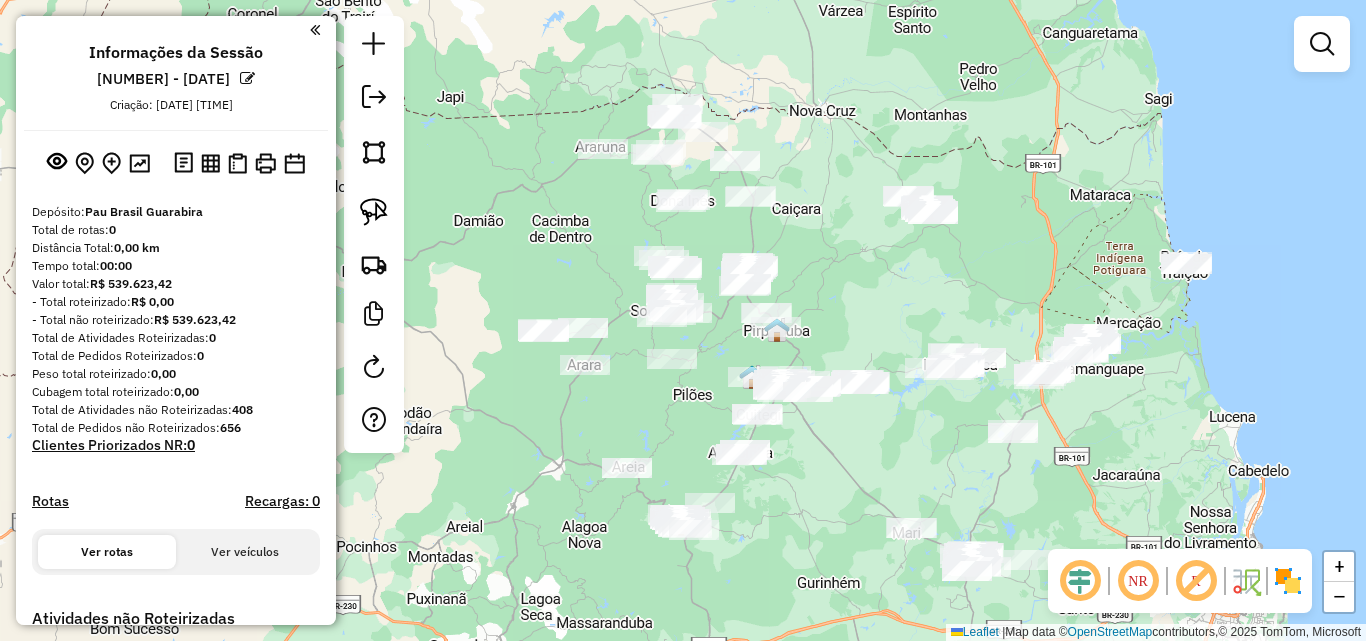 drag, startPoint x: 1060, startPoint y: 294, endPoint x: 1048, endPoint y: 294, distance: 12 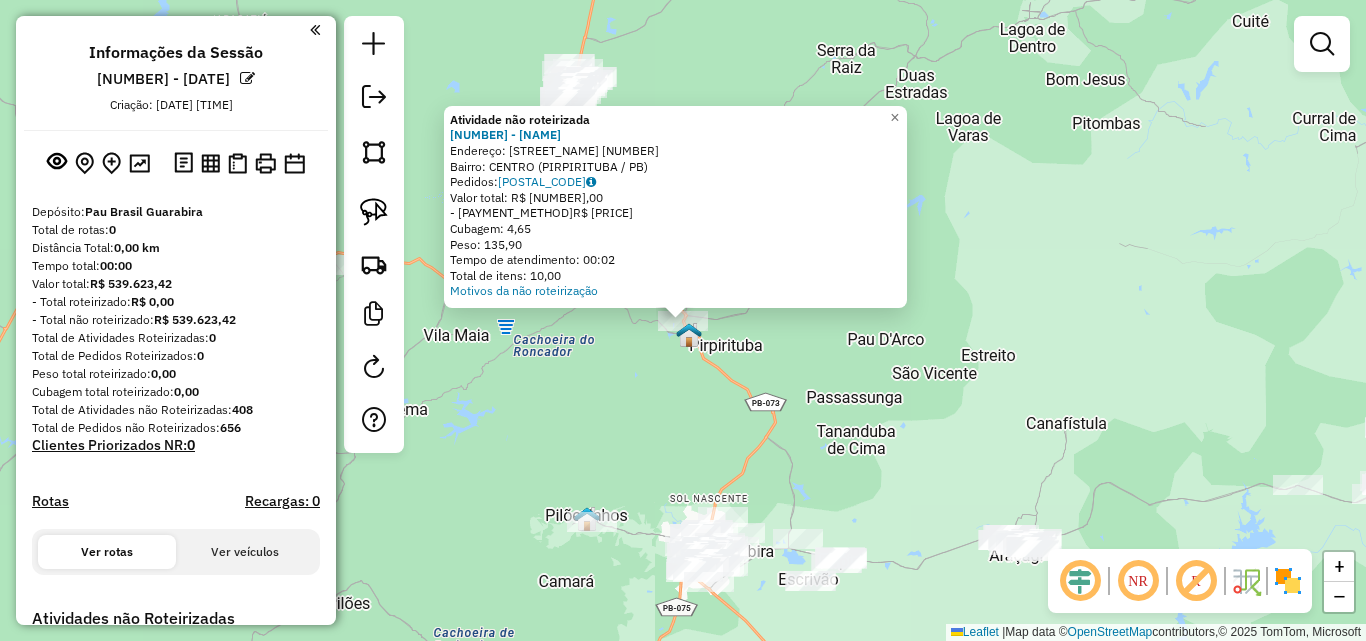 click on "Atividade não roteirizada 494 - MINIBOXJN  Endereço:  RUA PREFEITO FERREIRA DE MELO SN   Bairro: CENTRO (PIRPIRITUBA / PB)   Pedidos:  07141766   Valor total: R$ 545,46   - BOLETO DH 1*:  R$ 545,46   Cubagem: 4,65   Peso: 135,90   Tempo de atendimento: 00:02   Total de itens: 10,00  Motivos da não roteirização × Janela de atendimento Grade de atendimento Capacidade Transportadoras Veículos Cliente Pedidos  Rotas Selecione os dias de semana para filtrar as janelas de atendimento  Seg   Ter   Qua   Qui   Sex   Sáb   Dom  Informe o período da janela de atendimento: De: Até:  Filtrar exatamente a janela do cliente  Considerar janela de atendimento padrão  Selecione os dias de semana para filtrar as grades de atendimento  Seg   Ter   Qua   Qui   Sex   Sáb   Dom   Considerar clientes sem dia de atendimento cadastrado  Clientes fora do dia de atendimento selecionado Filtrar as atividades entre os valores definidos abaixo:  Peso mínimo:   Peso máximo:   Cubagem mínima:   Cubagem máxima:   De:   Até:" 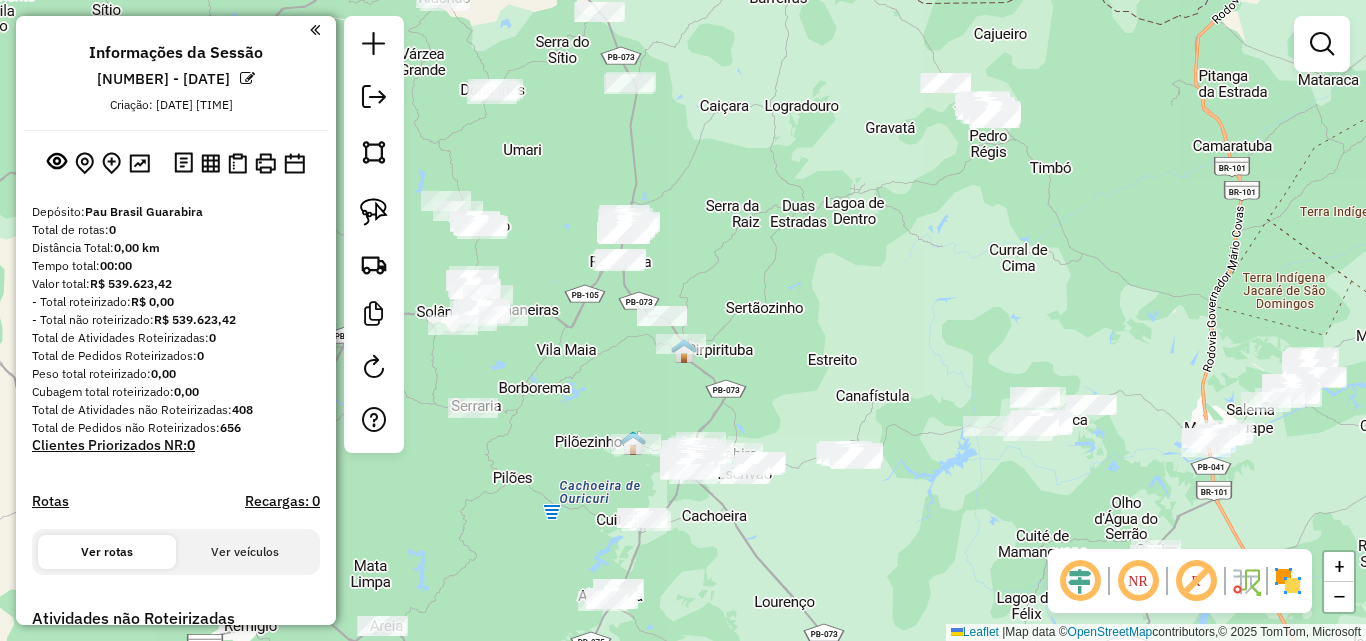 drag, startPoint x: 874, startPoint y: 407, endPoint x: 862, endPoint y: 401, distance: 13.416408 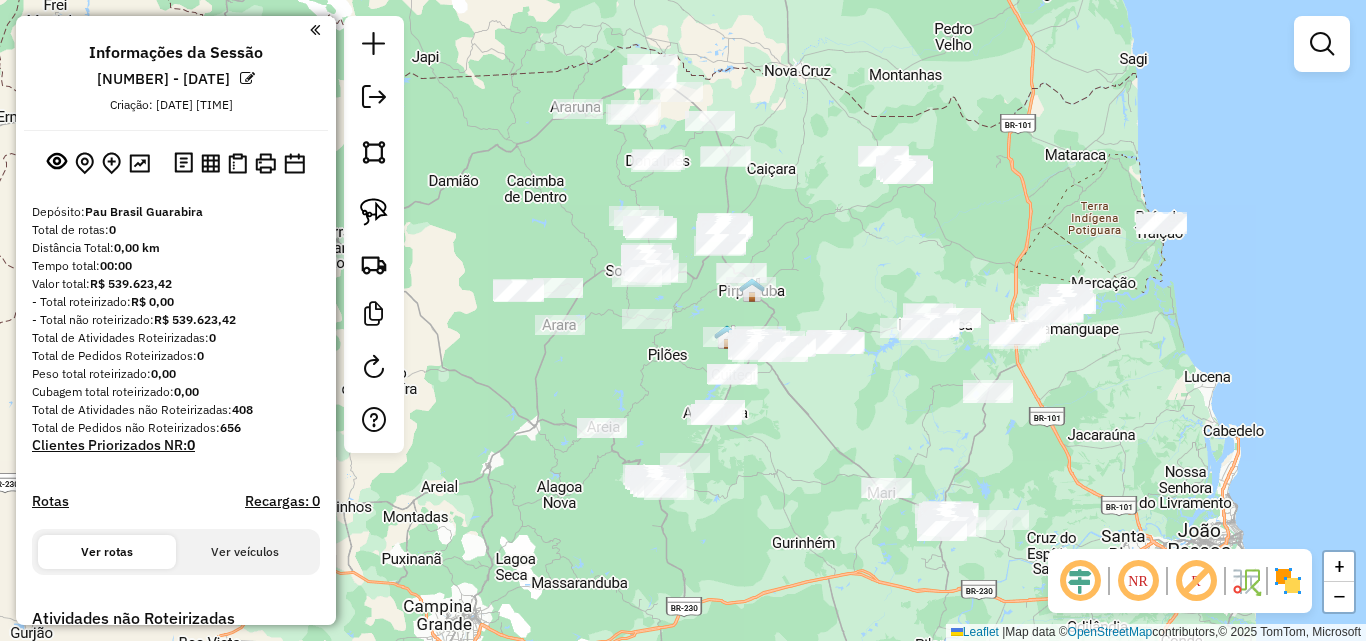 drag, startPoint x: 878, startPoint y: 400, endPoint x: 878, endPoint y: 329, distance: 71 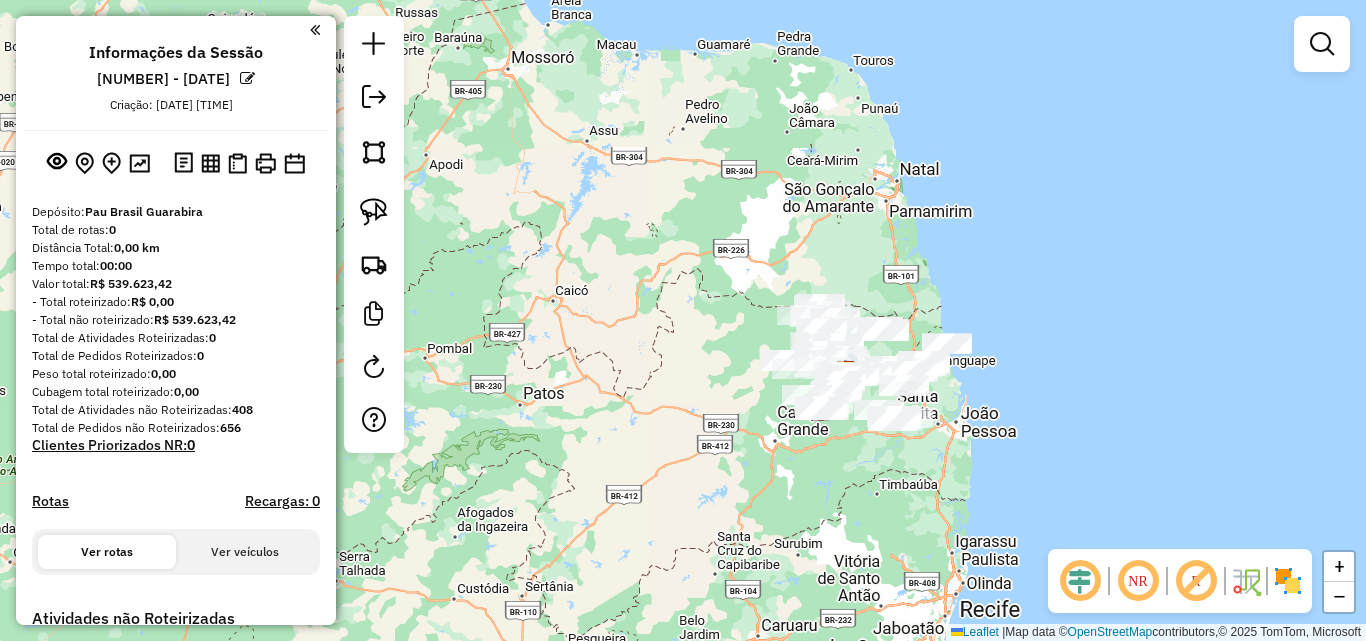 drag, startPoint x: 627, startPoint y: 348, endPoint x: 665, endPoint y: 409, distance: 71.867935 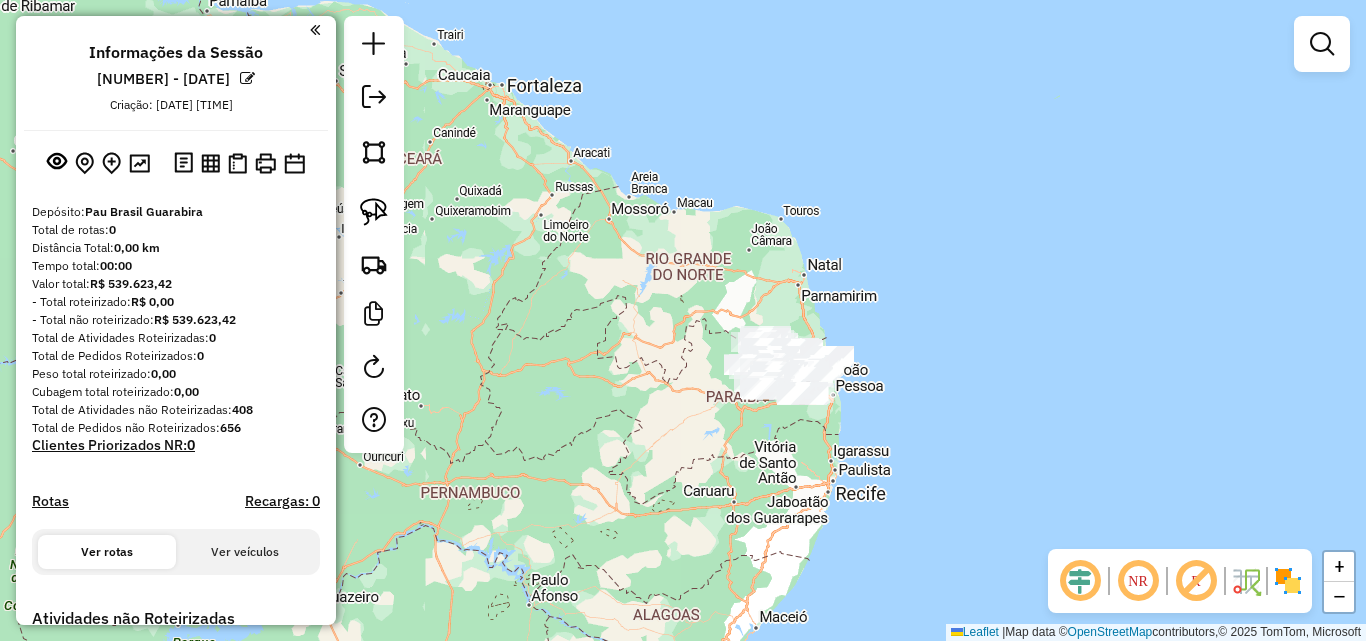 drag, startPoint x: 694, startPoint y: 364, endPoint x: 650, endPoint y: 357, distance: 44.553337 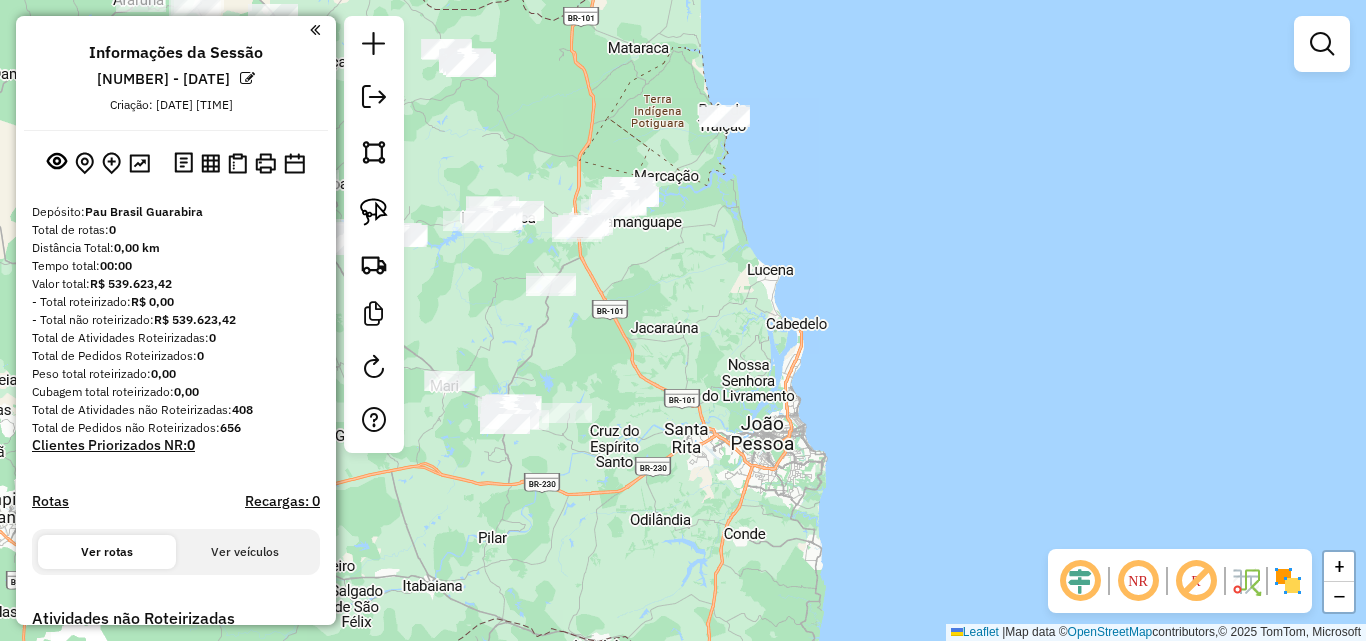 drag, startPoint x: 741, startPoint y: 385, endPoint x: 970, endPoint y: 435, distance: 234.39496 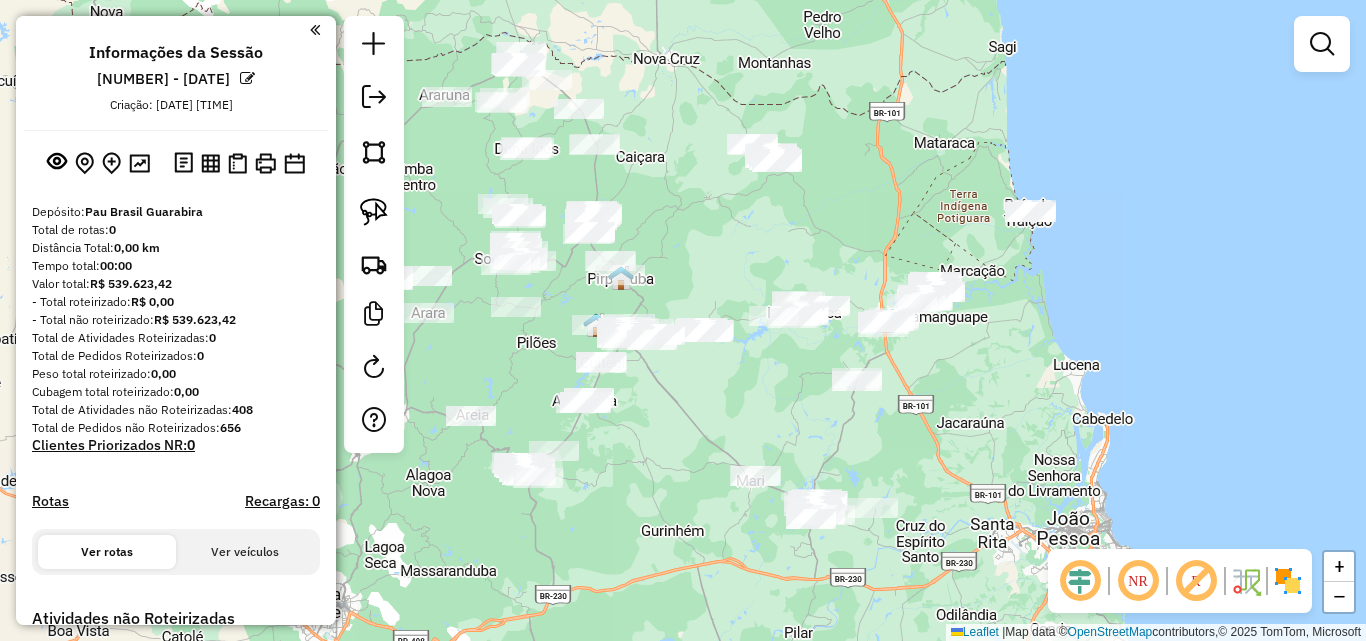 drag, startPoint x: 913, startPoint y: 434, endPoint x: 1020, endPoint y: 446, distance: 107.67079 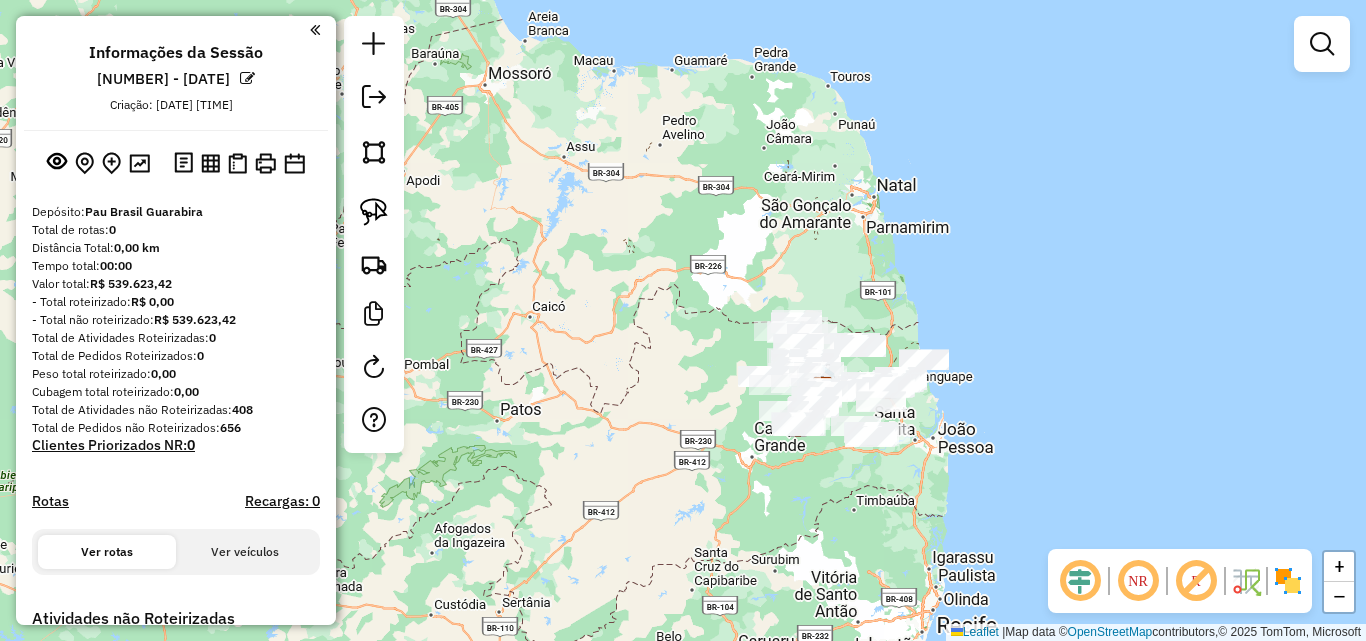 drag, startPoint x: 645, startPoint y: 262, endPoint x: 792, endPoint y: 235, distance: 149.45903 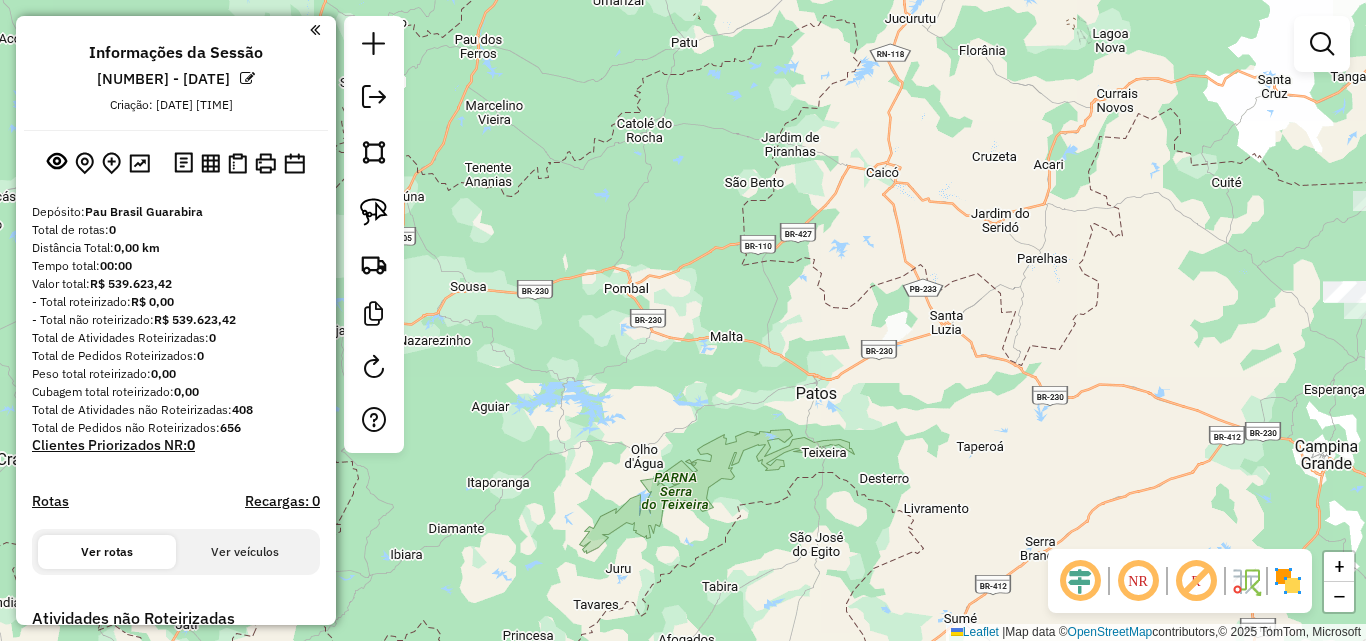 drag, startPoint x: 636, startPoint y: 415, endPoint x: 812, endPoint y: 479, distance: 187.27519 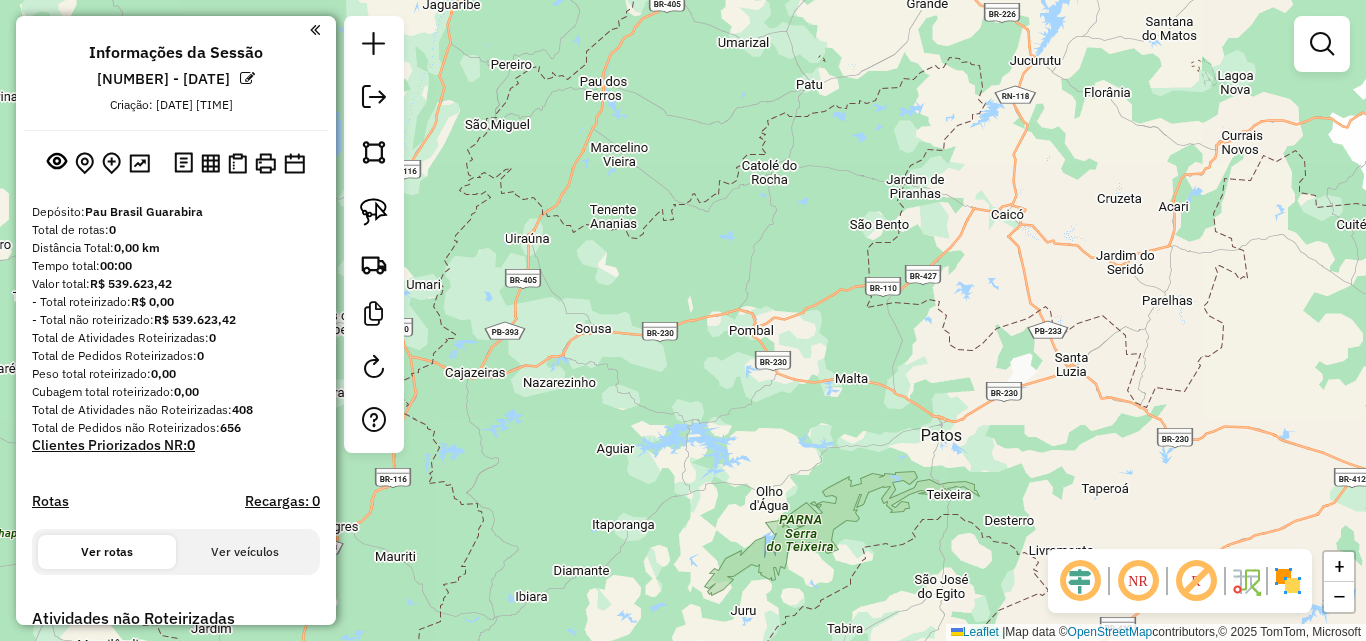 drag, startPoint x: 614, startPoint y: 405, endPoint x: 995, endPoint y: 374, distance: 382.25906 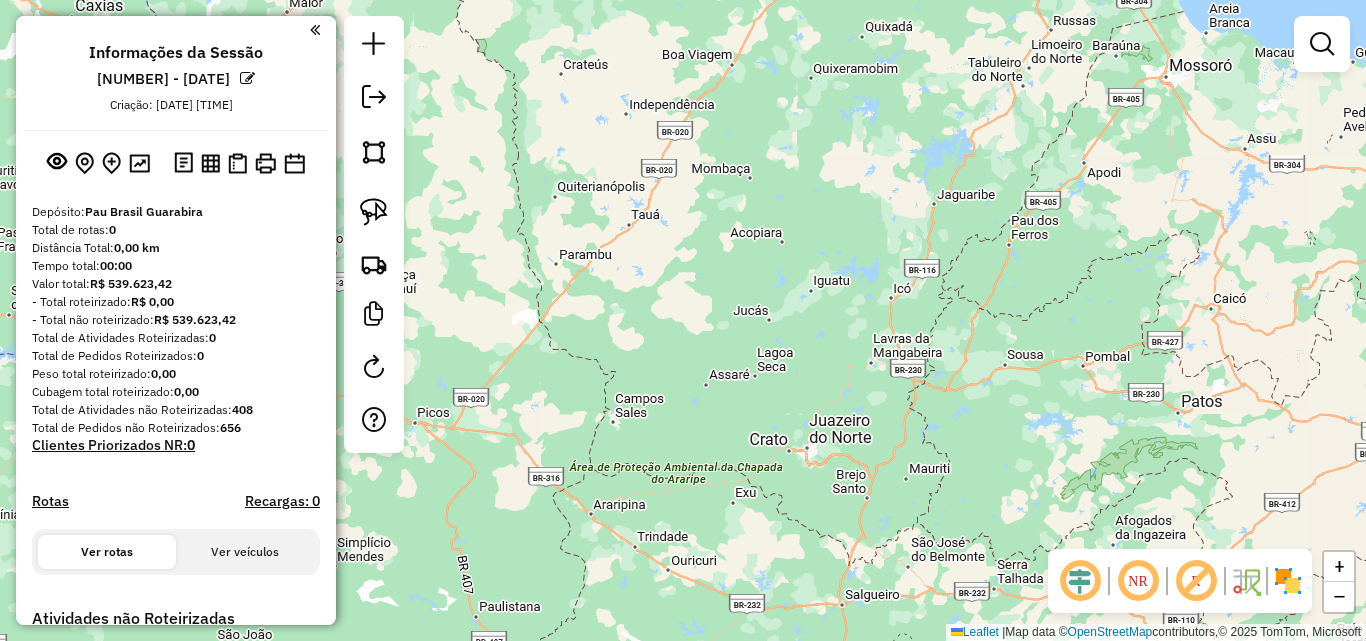 drag, startPoint x: 963, startPoint y: 402, endPoint x: 946, endPoint y: 422, distance: 26.24881 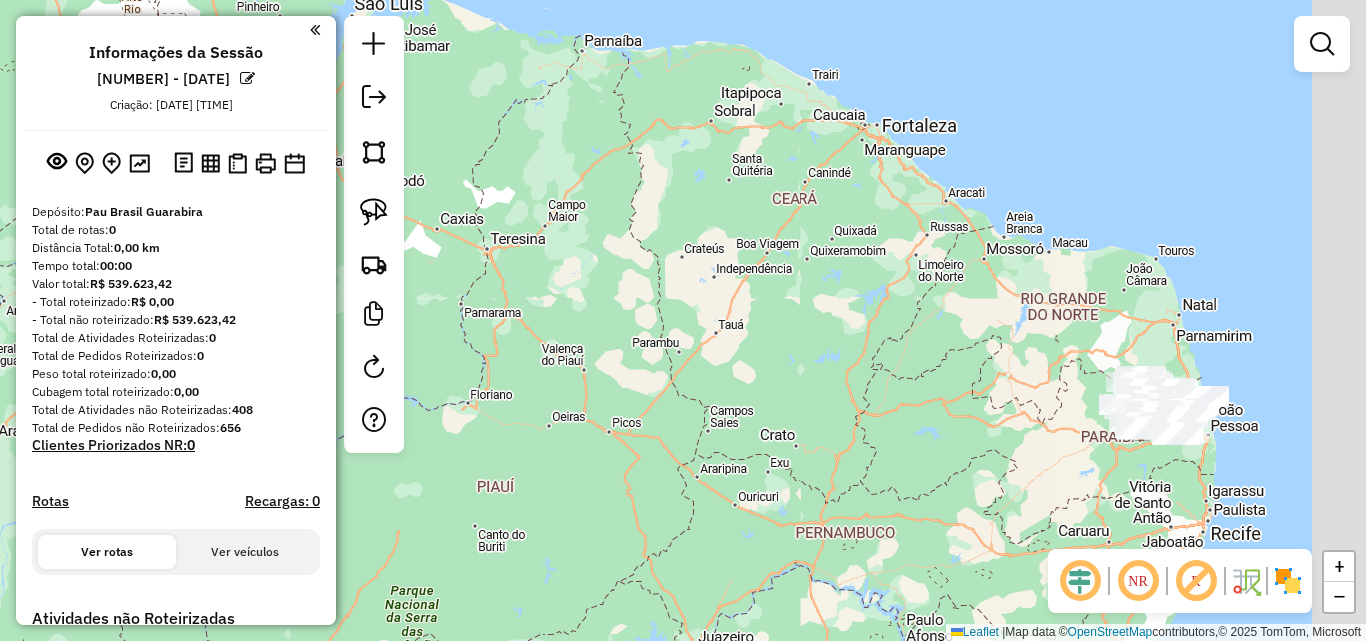 drag, startPoint x: 930, startPoint y: 385, endPoint x: 807, endPoint y: 397, distance: 123.58398 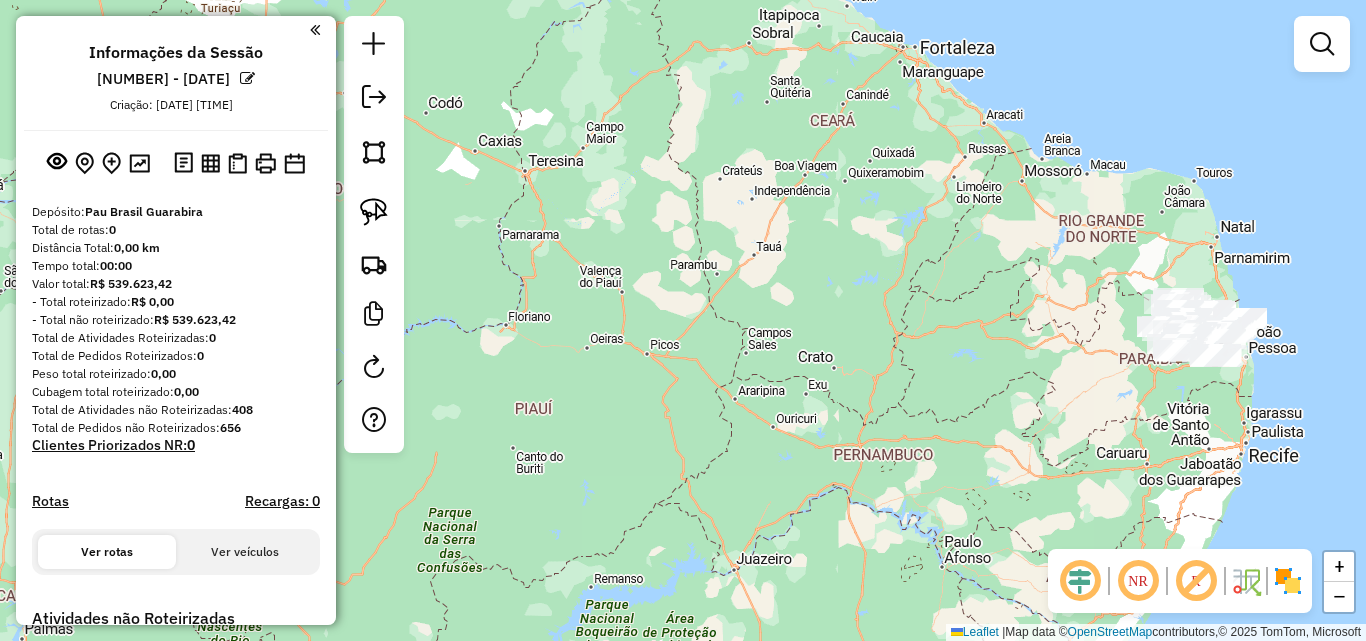 drag, startPoint x: 678, startPoint y: 562, endPoint x: 958, endPoint y: 366, distance: 341.78357 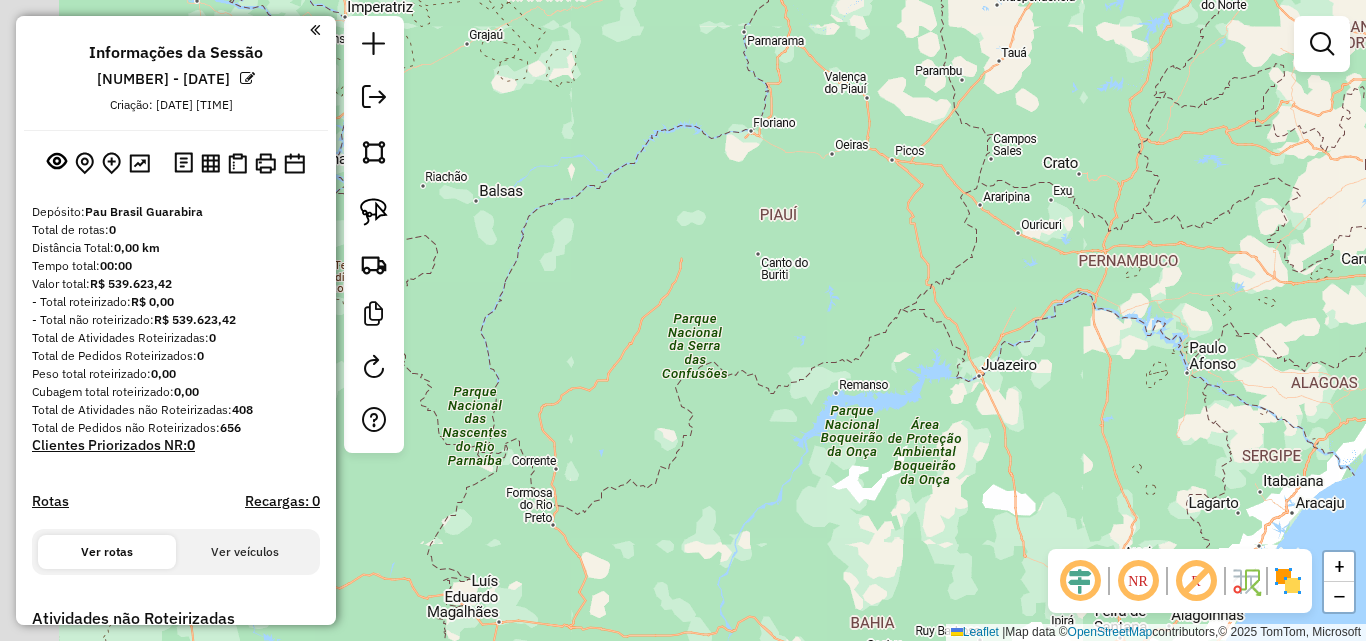 drag, startPoint x: 753, startPoint y: 555, endPoint x: 843, endPoint y: 433, distance: 151.60475 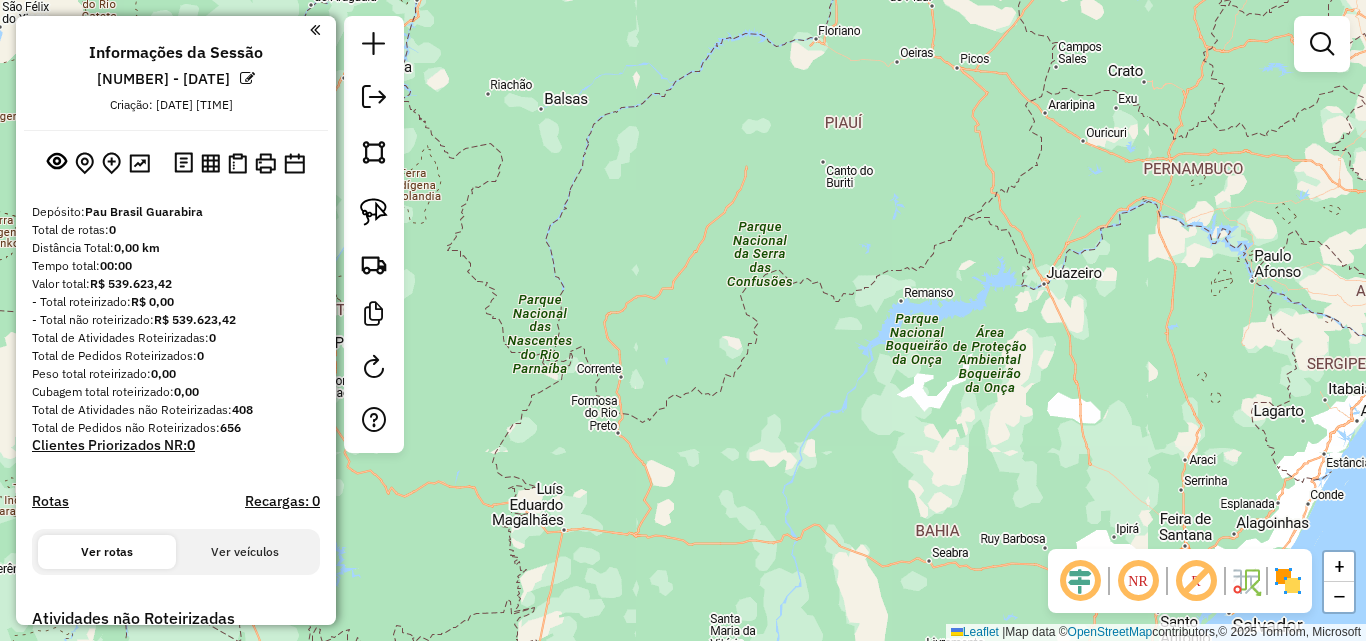 click on "Janela de atendimento Grade de atendimento Capacidade Transportadoras Veículos Cliente Pedidos  Rotas Selecione os dias de semana para filtrar as janelas de atendimento  Seg   Ter   Qua   Qui   Sex   Sáb   Dom  Informe o período da janela de atendimento: De: Até:  Filtrar exatamente a janela do cliente  Considerar janela de atendimento padrão  Selecione os dias de semana para filtrar as grades de atendimento  Seg   Ter   Qua   Qui   Sex   Sáb   Dom   Considerar clientes sem dia de atendimento cadastrado  Clientes fora do dia de atendimento selecionado Filtrar as atividades entre os valores definidos abaixo:  Peso mínimo:   Peso máximo:   Cubagem mínima:   Cubagem máxima:   De:   Até:  Filtrar as atividades entre o tempo de atendimento definido abaixo:  De:   Até:   Considerar capacidade total dos clientes não roteirizados Transportadora: Selecione um ou mais itens Tipo de veículo: Selecione um ou mais itens Veículo: Selecione um ou mais itens Motorista: Selecione um ou mais itens Nome: Rótulo:" 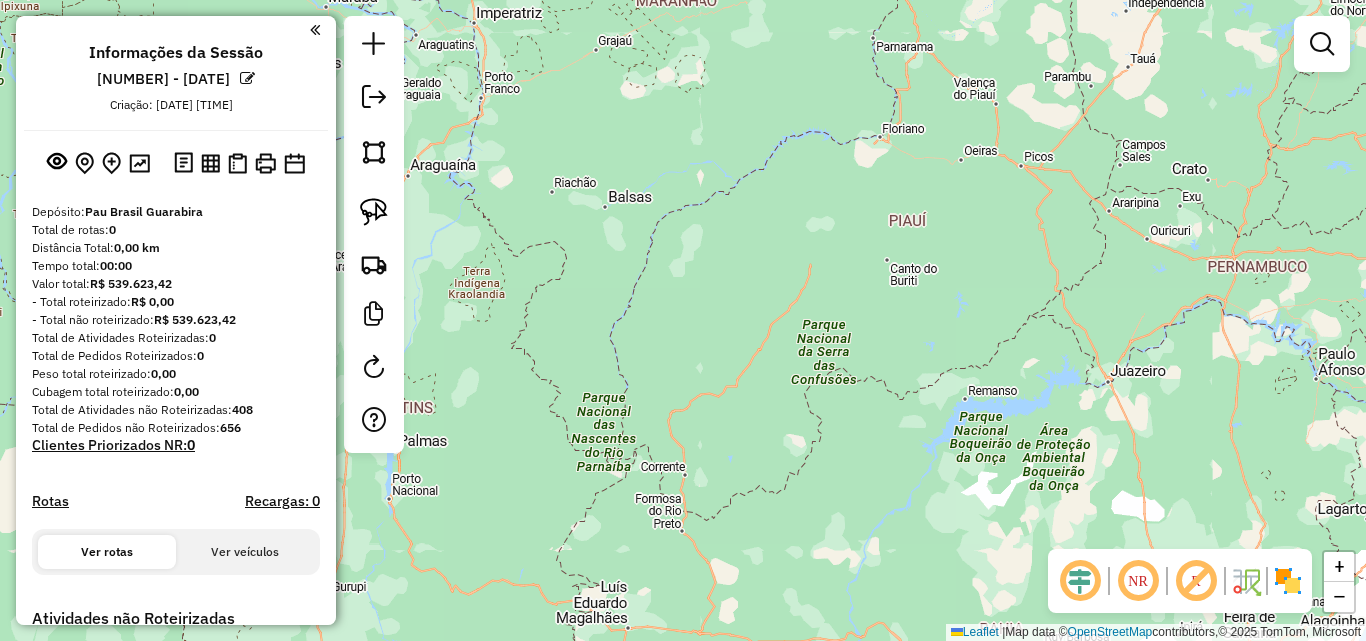 drag, startPoint x: 697, startPoint y: 465, endPoint x: 745, endPoint y: 481, distance: 50.596443 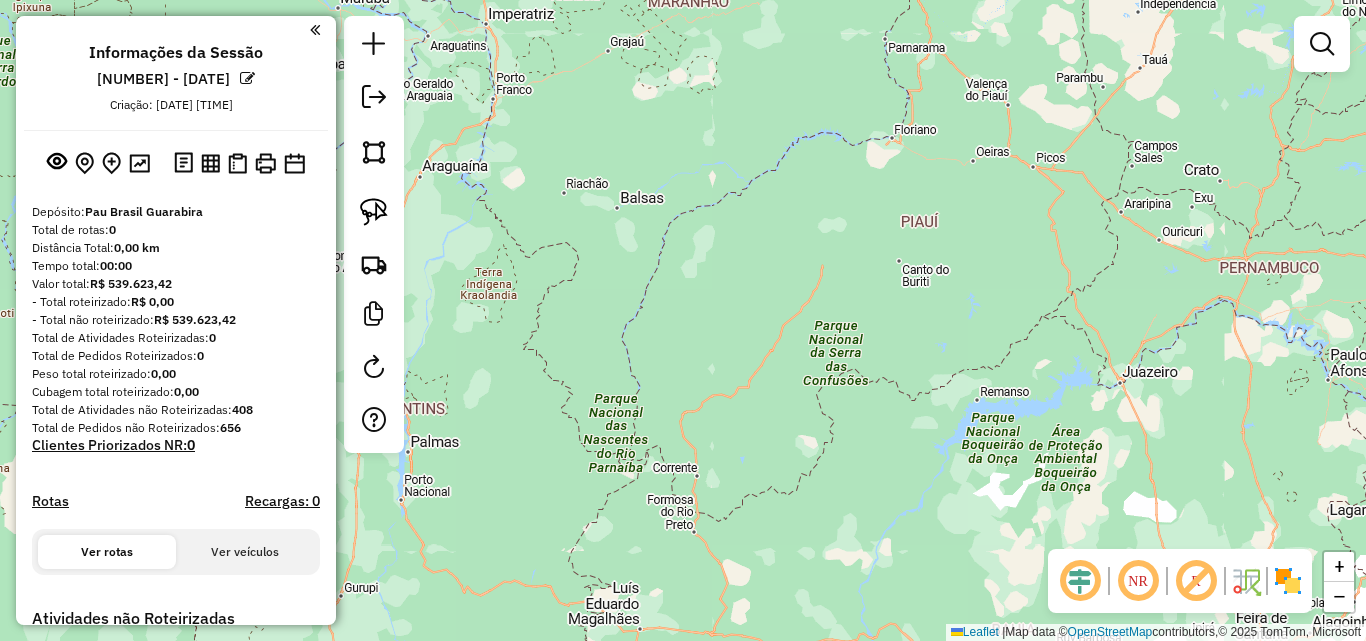 drag, startPoint x: 689, startPoint y: 540, endPoint x: 666, endPoint y: 542, distance: 23.086792 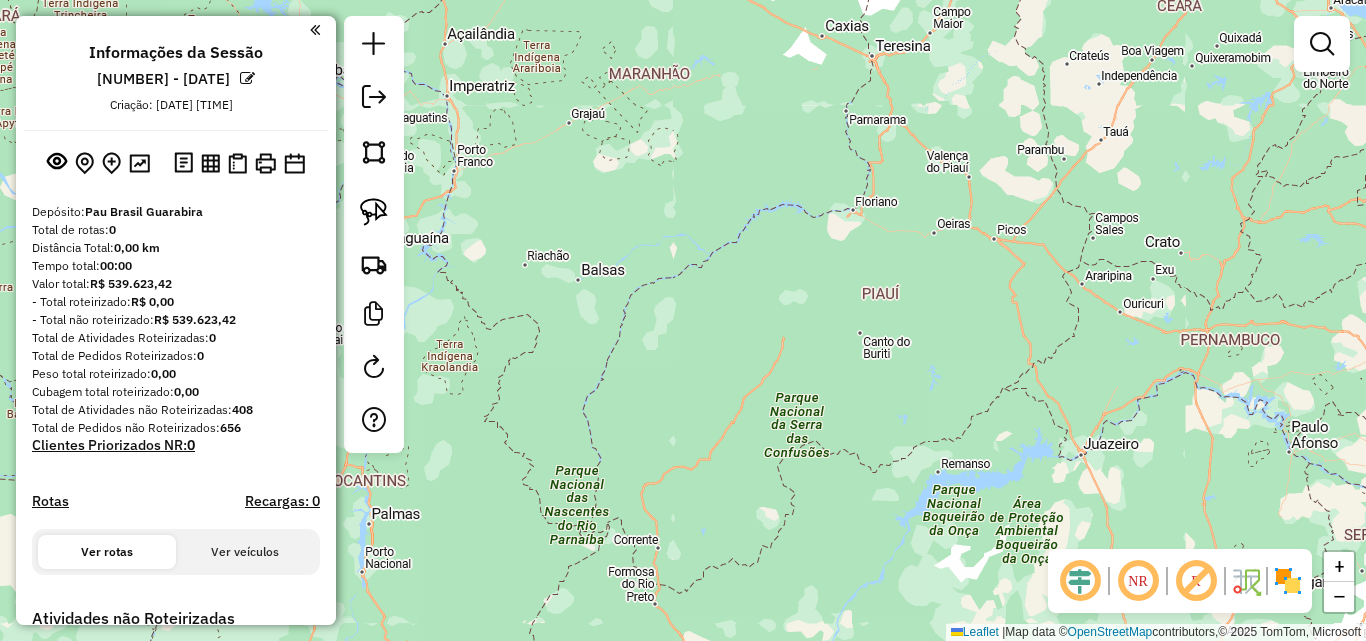 drag, startPoint x: 730, startPoint y: 565, endPoint x: 1018, endPoint y: 680, distance: 310.11127 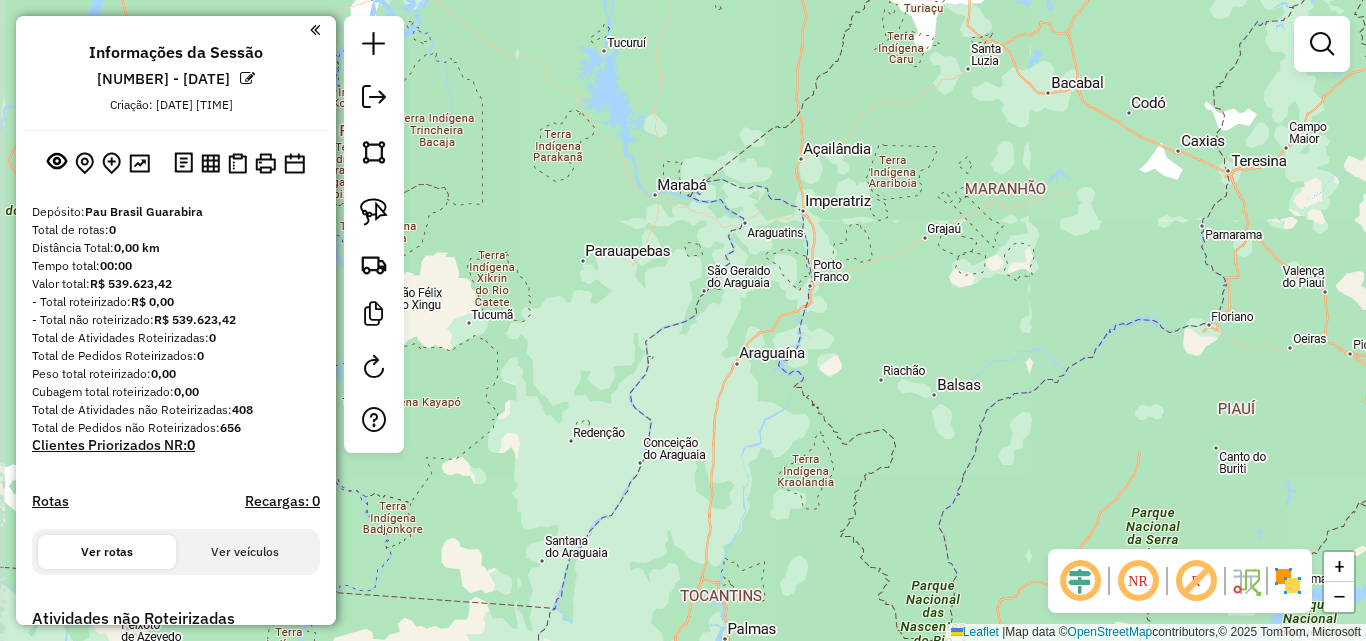 drag, startPoint x: 881, startPoint y: 568, endPoint x: 727, endPoint y: 554, distance: 154.63506 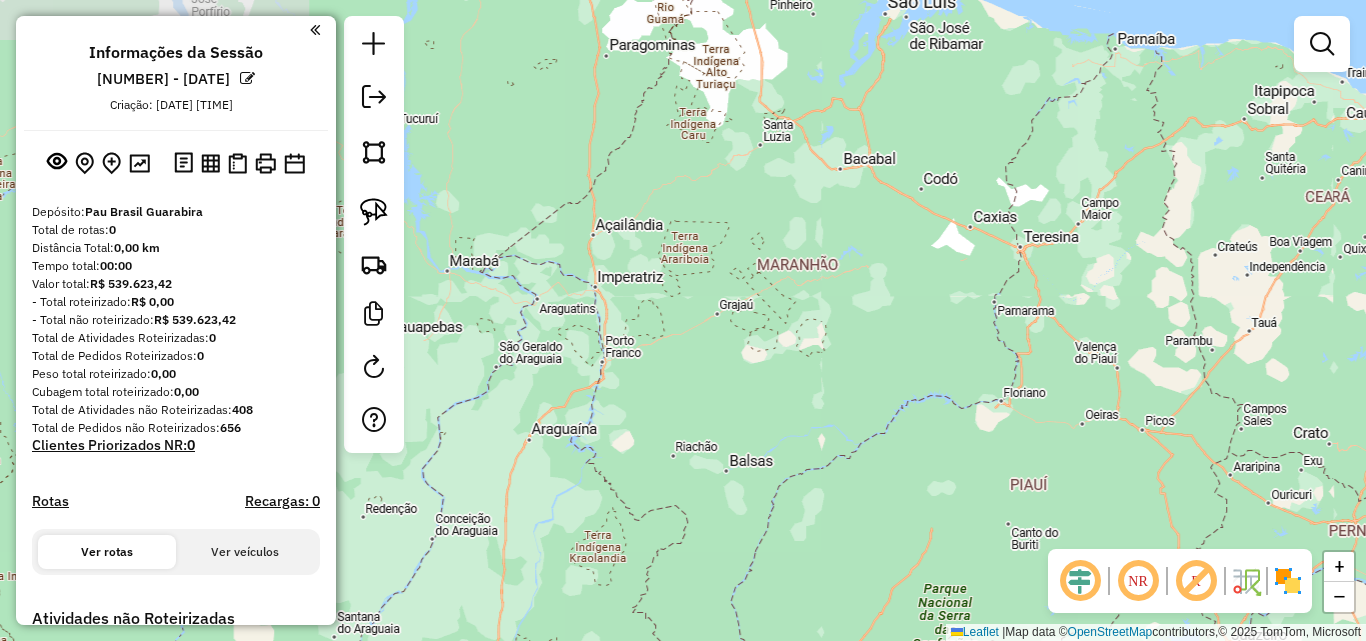 drag, startPoint x: 863, startPoint y: 504, endPoint x: 804, endPoint y: 532, distance: 65.30697 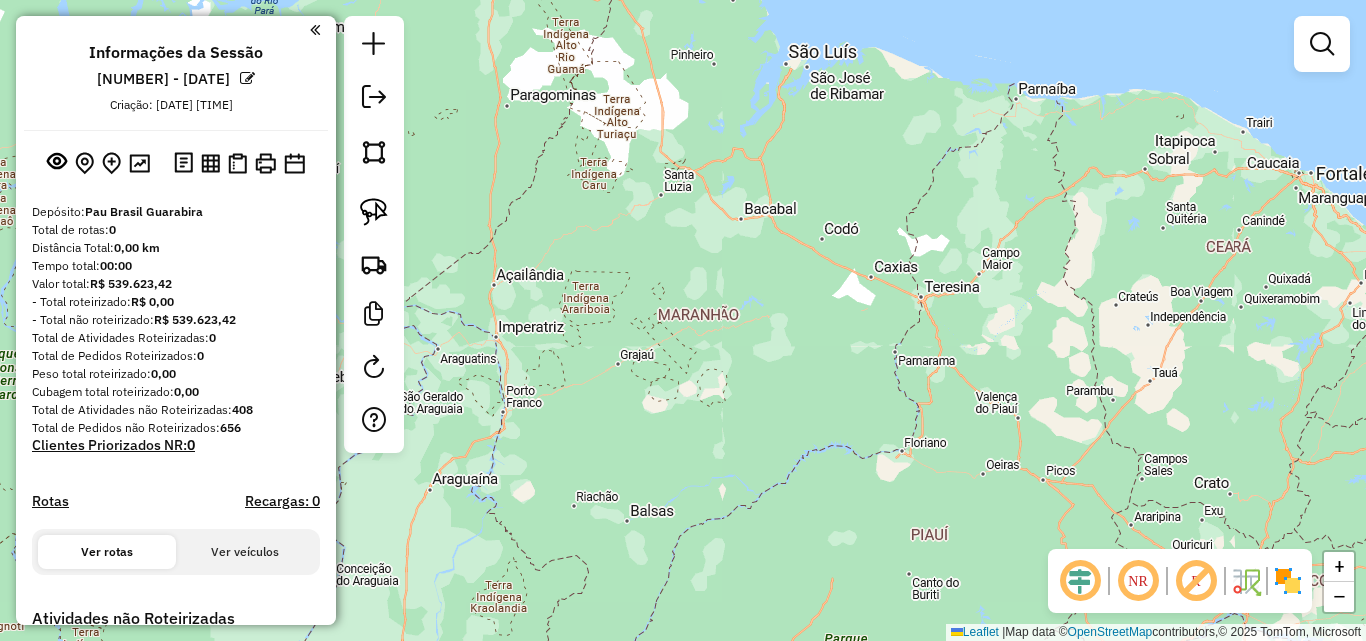 drag, startPoint x: 845, startPoint y: 539, endPoint x: 735, endPoint y: 538, distance: 110.00455 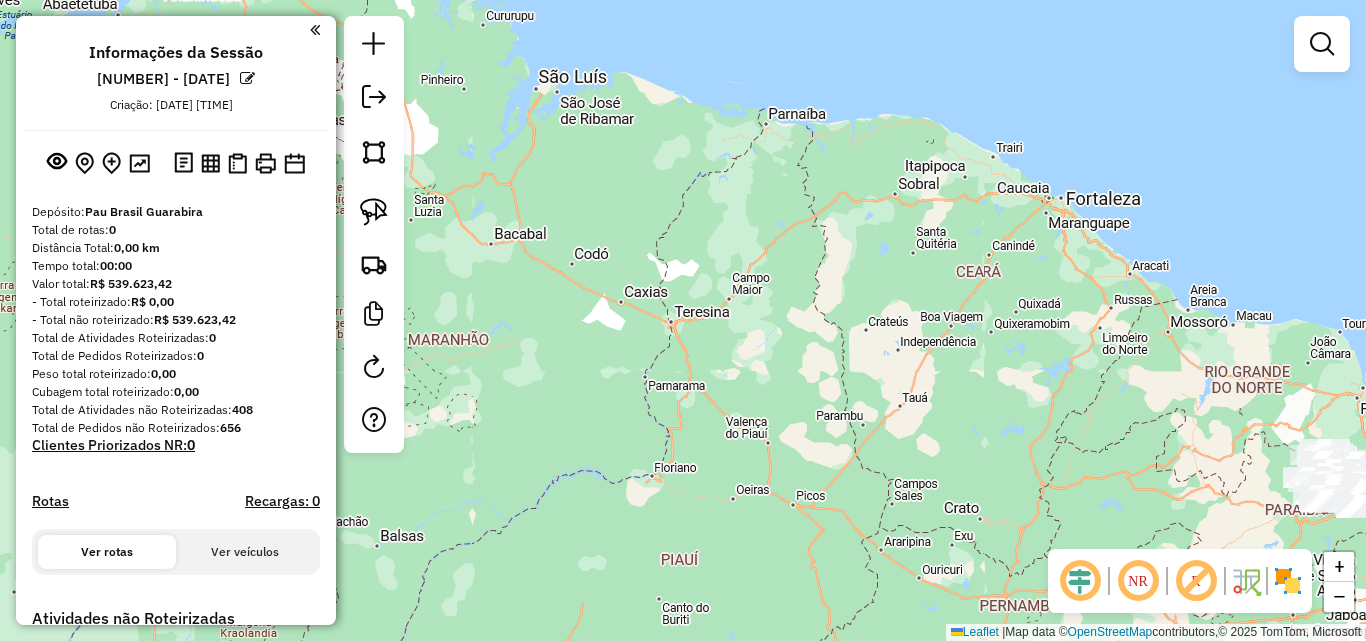 drag, startPoint x: 749, startPoint y: 551, endPoint x: 687, endPoint y: 499, distance: 80.919716 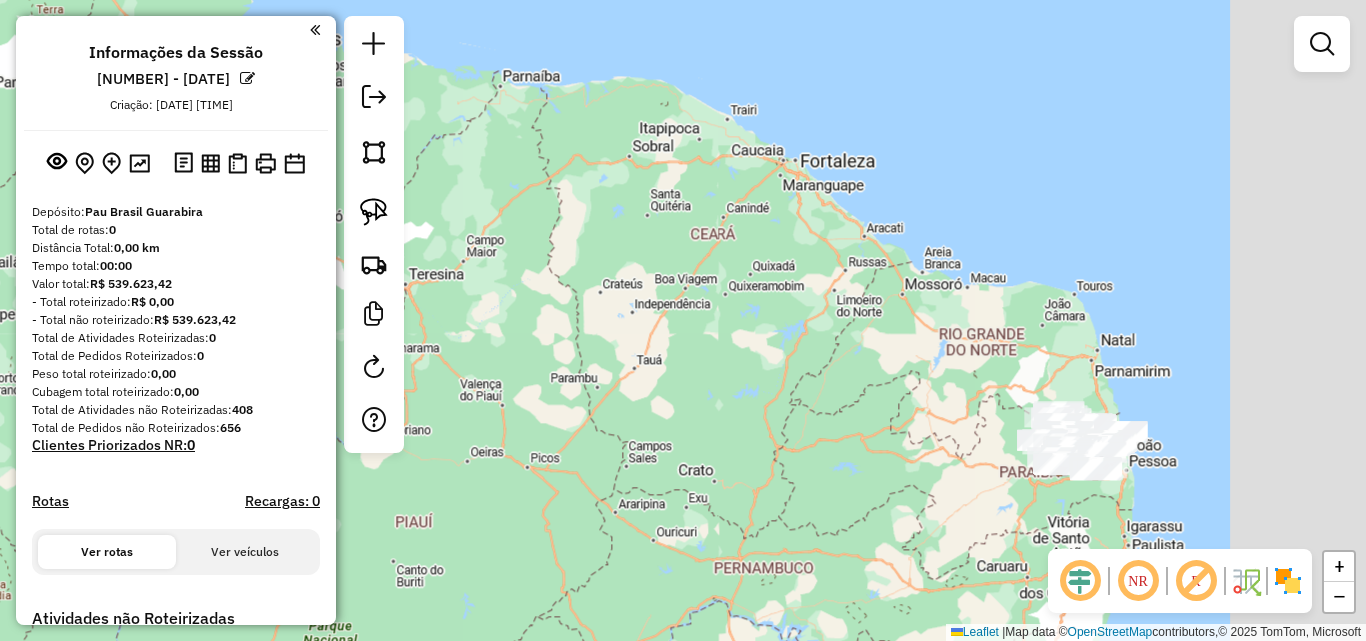 click on "Janela de atendimento Grade de atendimento Capacidade Transportadoras Veículos Cliente Pedidos  Rotas Selecione os dias de semana para filtrar as janelas de atendimento  Seg   Ter   Qua   Qui   Sex   Sáb   Dom  Informe o período da janela de atendimento: De: Até:  Filtrar exatamente a janela do cliente  Considerar janela de atendimento padrão  Selecione os dias de semana para filtrar as grades de atendimento  Seg   Ter   Qua   Qui   Sex   Sáb   Dom   Considerar clientes sem dia de atendimento cadastrado  Clientes fora do dia de atendimento selecionado Filtrar as atividades entre os valores definidos abaixo:  Peso mínimo:   Peso máximo:   Cubagem mínima:   Cubagem máxima:   De:   Até:  Filtrar as atividades entre o tempo de atendimento definido abaixo:  De:   Até:   Considerar capacidade total dos clientes não roteirizados Transportadora: Selecione um ou mais itens Tipo de veículo: Selecione um ou mais itens Veículo: Selecione um ou mais itens Motorista: Selecione um ou mais itens Nome: Rótulo:" 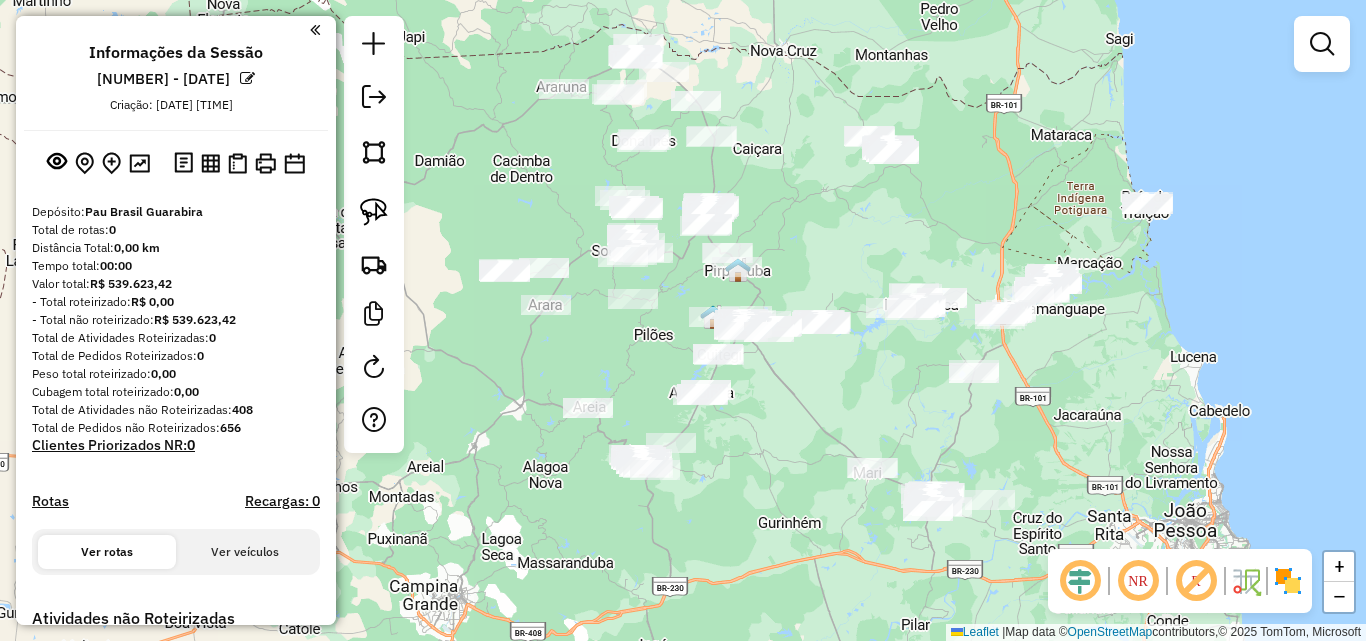 drag, startPoint x: 763, startPoint y: 454, endPoint x: 627, endPoint y: 474, distance: 137.46272 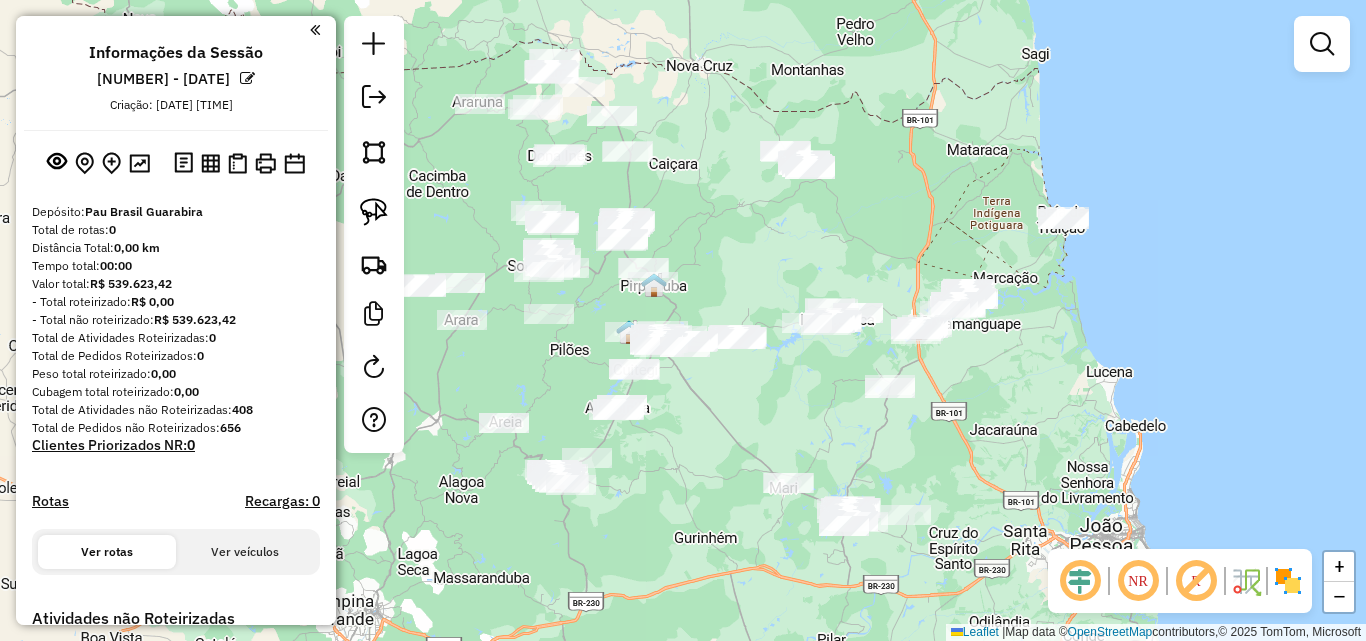drag, startPoint x: 662, startPoint y: 468, endPoint x: 761, endPoint y: 487, distance: 100.80675 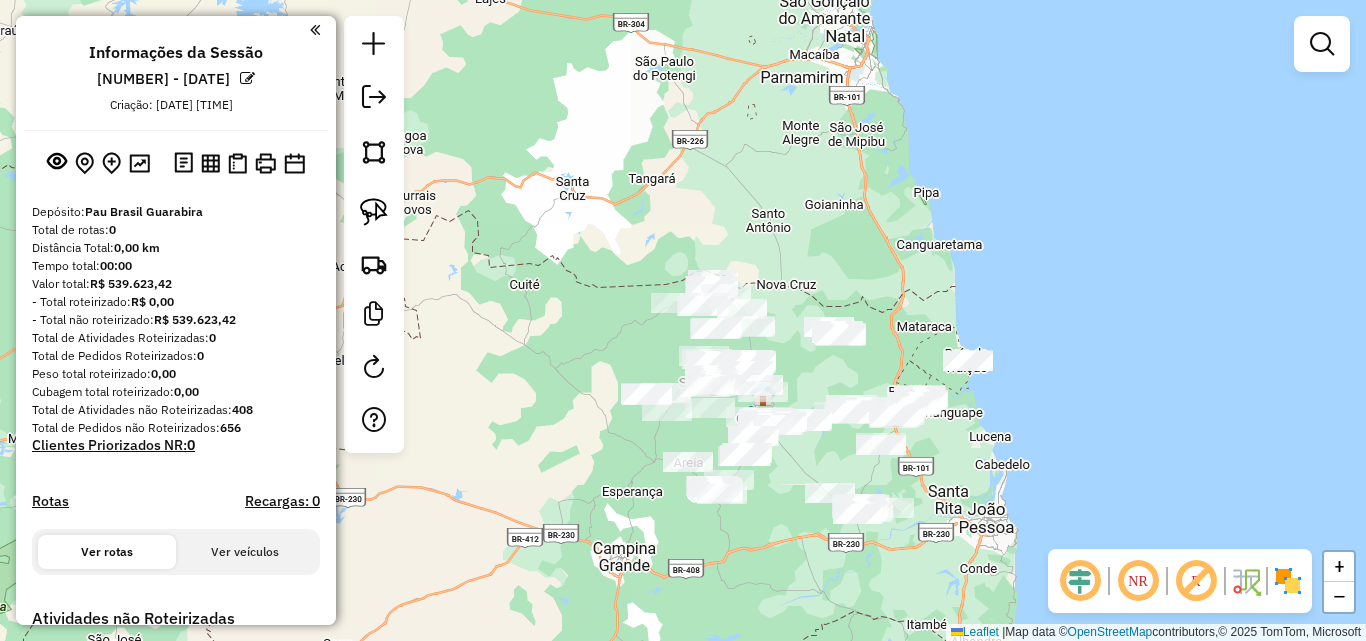 click on "Janela de atendimento Grade de atendimento Capacidade Transportadoras Veículos Cliente Pedidos  Rotas Selecione os dias de semana para filtrar as janelas de atendimento  Seg   Ter   Qua   Qui   Sex   Sáb   Dom  Informe o período da janela de atendimento: De: Até:  Filtrar exatamente a janela do cliente  Considerar janela de atendimento padrão  Selecione os dias de semana para filtrar as grades de atendimento  Seg   Ter   Qua   Qui   Sex   Sáb   Dom   Considerar clientes sem dia de atendimento cadastrado  Clientes fora do dia de atendimento selecionado Filtrar as atividades entre os valores definidos abaixo:  Peso mínimo:   Peso máximo:   Cubagem mínima:   Cubagem máxima:   De:   Até:  Filtrar as atividades entre o tempo de atendimento definido abaixo:  De:   Até:   Considerar capacidade total dos clientes não roteirizados Transportadora: Selecione um ou mais itens Tipo de veículo: Selecione um ou mais itens Veículo: Selecione um ou mais itens Motorista: Selecione um ou mais itens Nome: Rótulo:" 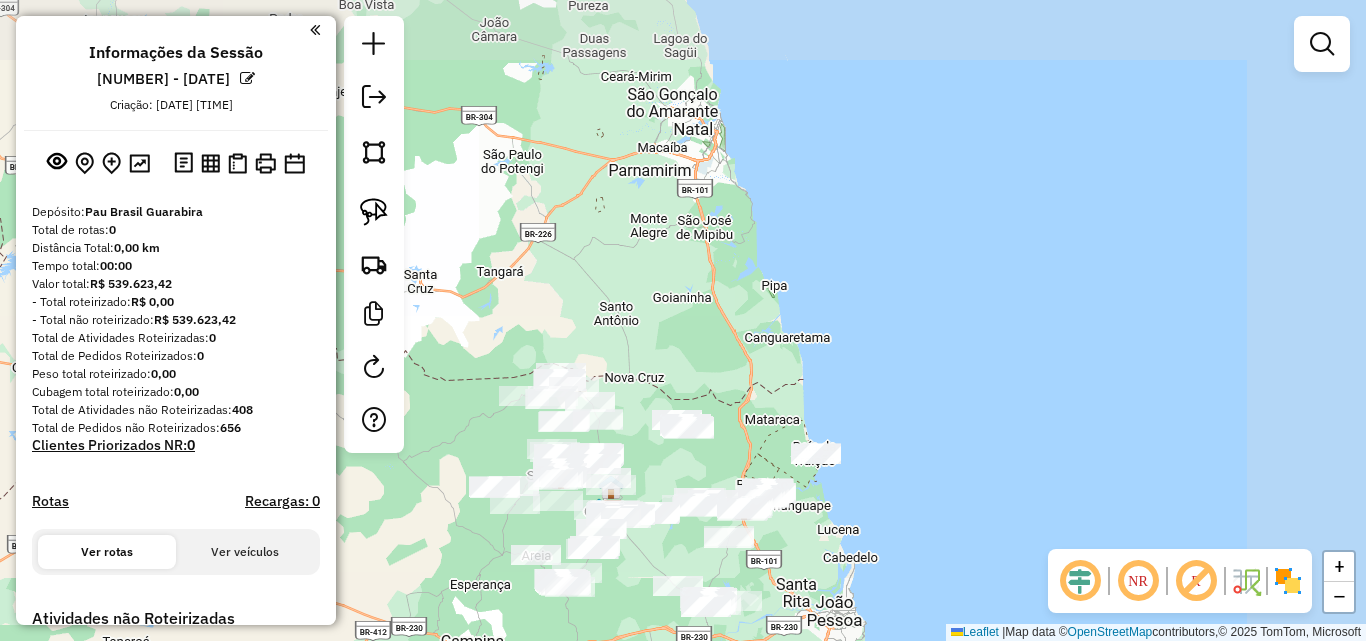 drag, startPoint x: 705, startPoint y: 338, endPoint x: 847, endPoint y: 508, distance: 221.50395 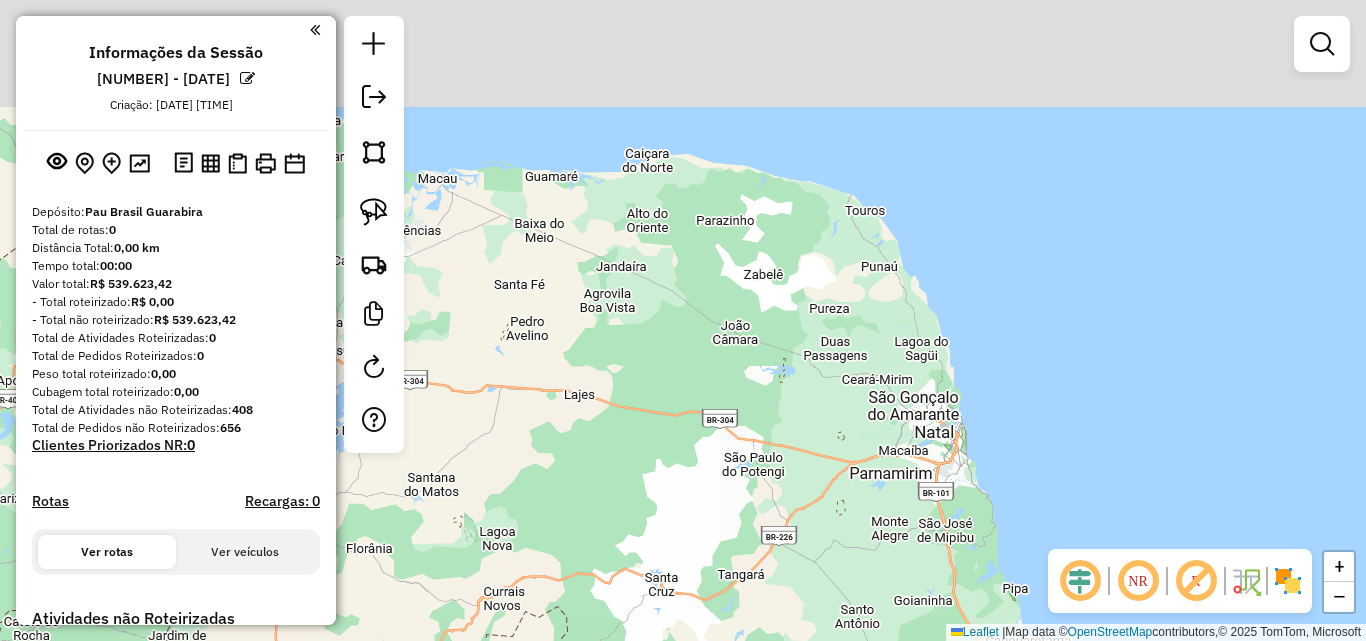 drag, startPoint x: 721, startPoint y: 477, endPoint x: 935, endPoint y: 511, distance: 216.6841 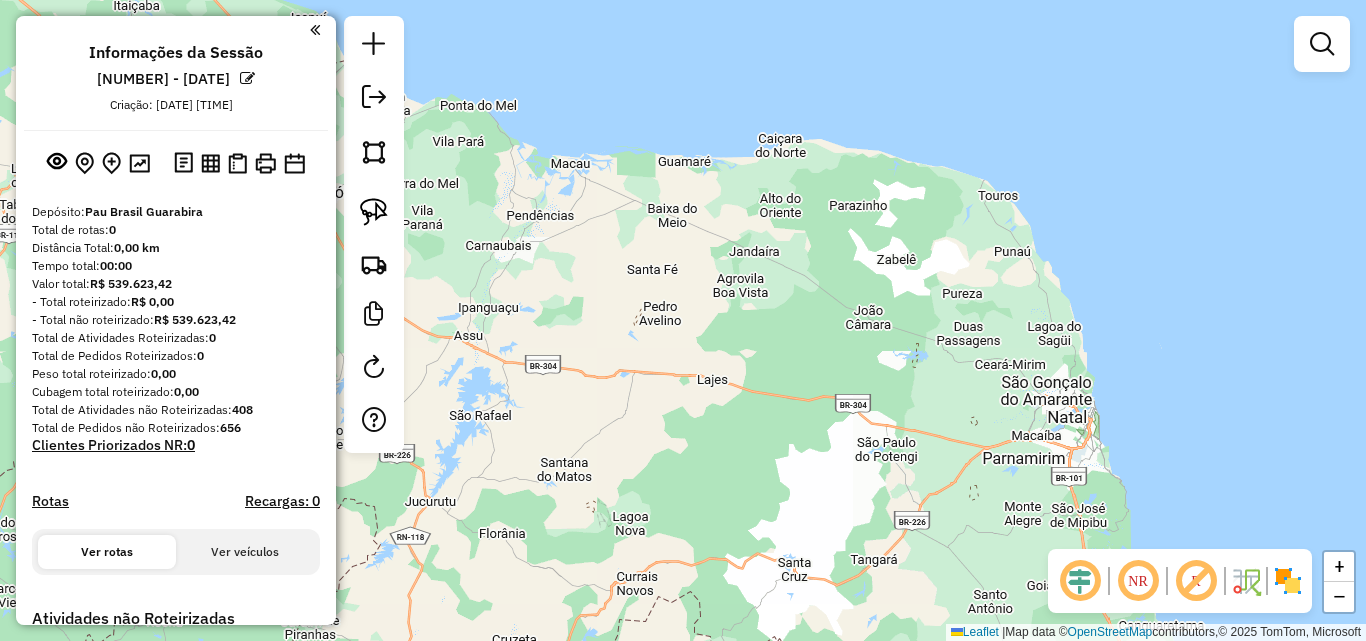 click on "Janela de atendimento Grade de atendimento Capacidade Transportadoras Veículos Cliente Pedidos  Rotas Selecione os dias de semana para filtrar as janelas de atendimento  Seg   Ter   Qua   Qui   Sex   Sáb   Dom  Informe o período da janela de atendimento: De: Até:  Filtrar exatamente a janela do cliente  Considerar janela de atendimento padrão  Selecione os dias de semana para filtrar as grades de atendimento  Seg   Ter   Qua   Qui   Sex   Sáb   Dom   Considerar clientes sem dia de atendimento cadastrado  Clientes fora do dia de atendimento selecionado Filtrar as atividades entre os valores definidos abaixo:  Peso mínimo:   Peso máximo:   Cubagem mínima:   Cubagem máxima:   De:   Até:  Filtrar as atividades entre o tempo de atendimento definido abaixo:  De:   Até:   Considerar capacidade total dos clientes não roteirizados Transportadora: Selecione um ou mais itens Tipo de veículo: Selecione um ou mais itens Veículo: Selecione um ou mais itens Motorista: Selecione um ou mais itens Nome: Rótulo:" 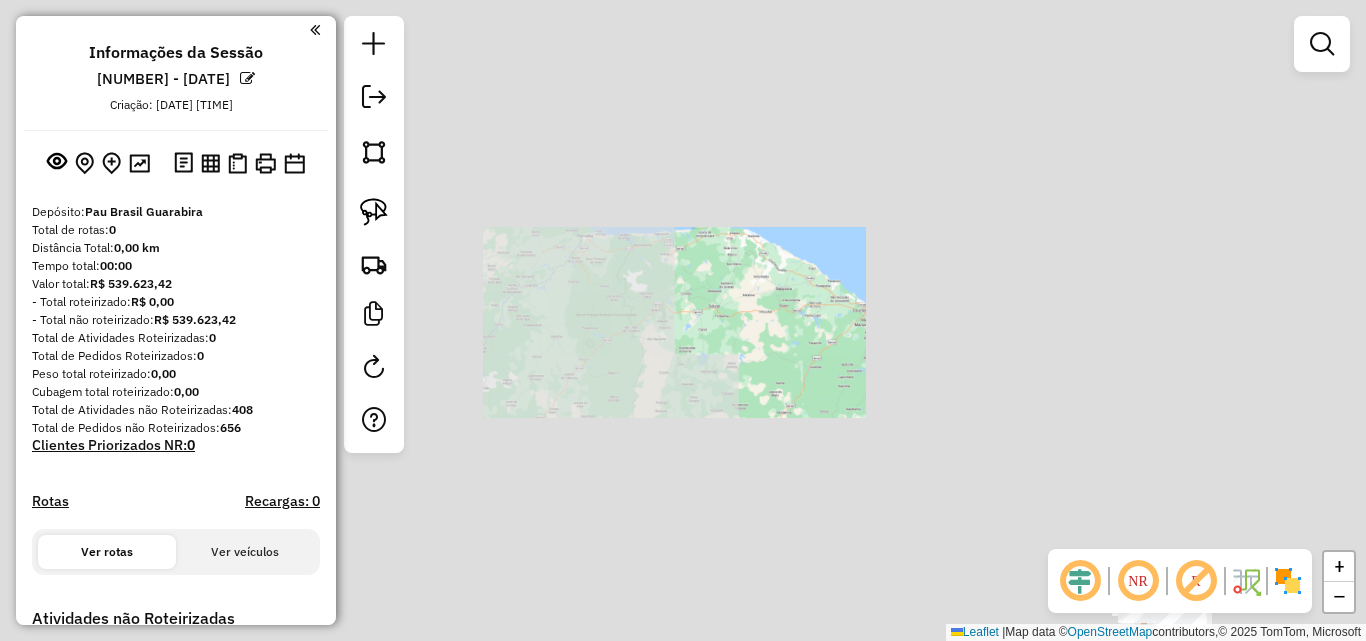drag, startPoint x: 819, startPoint y: 449, endPoint x: 767, endPoint y: 450, distance: 52.009613 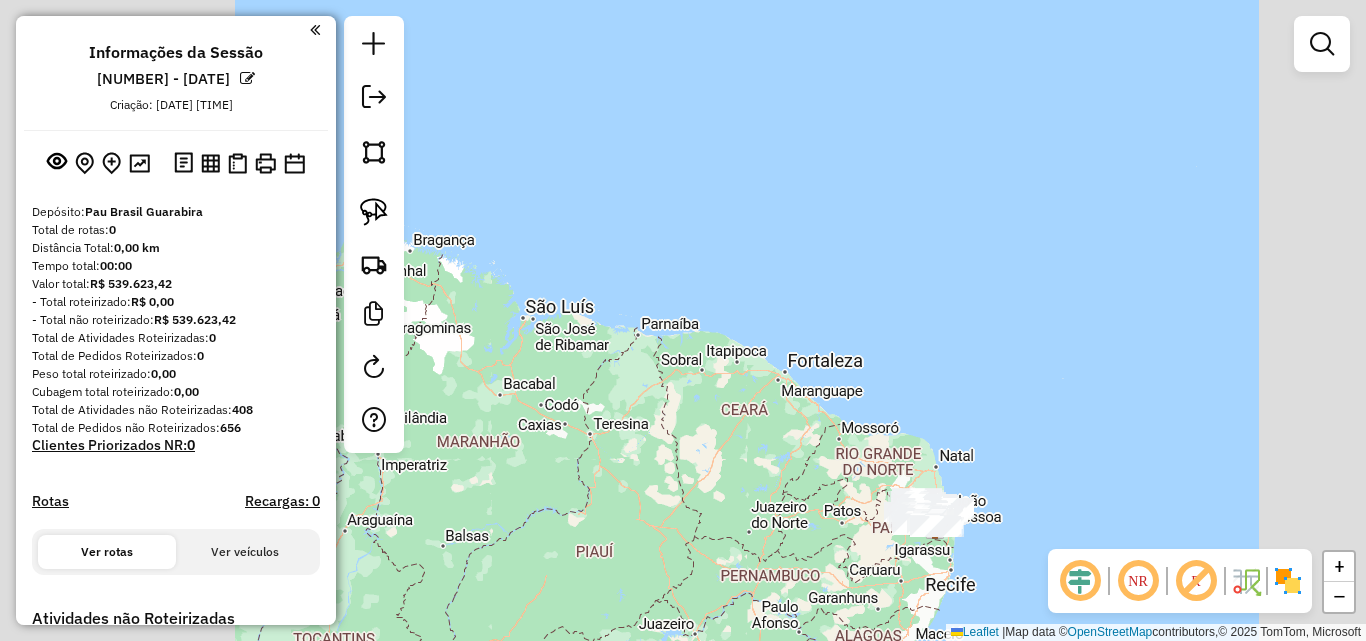 drag, startPoint x: 721, startPoint y: 368, endPoint x: 923, endPoint y: 266, distance: 226.29184 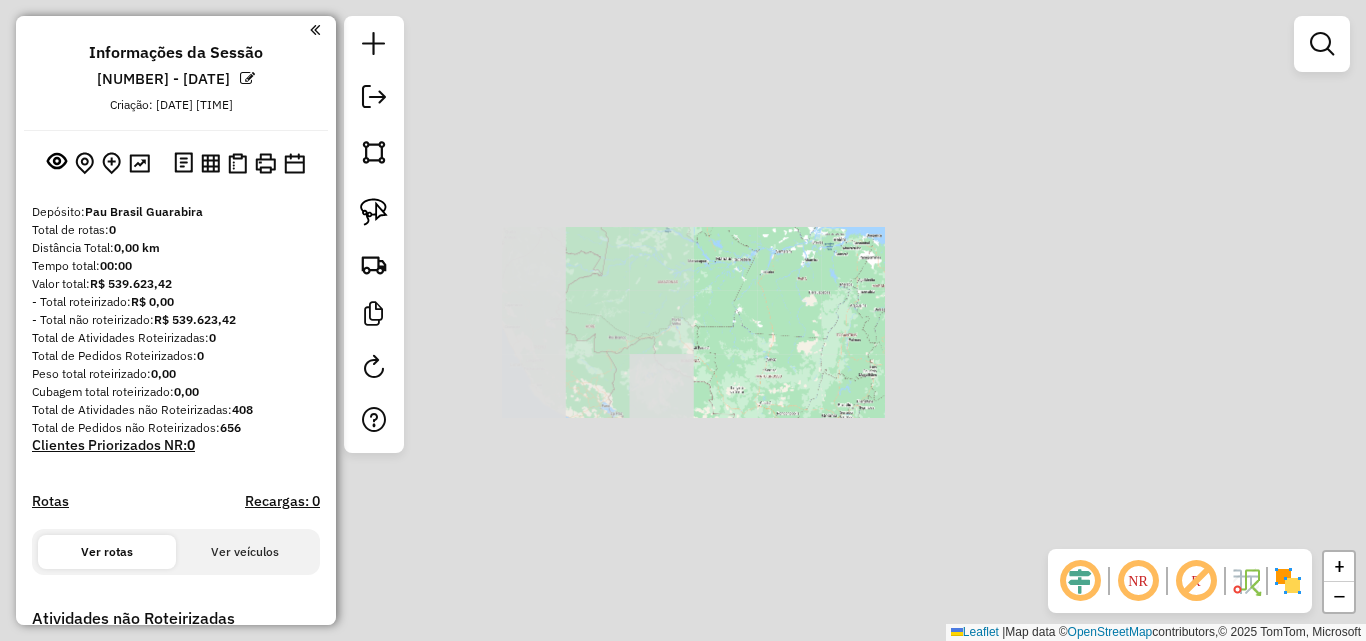 click on "Janela de atendimento Grade de atendimento Capacidade Transportadoras Veículos Cliente Pedidos  Rotas Selecione os dias de semana para filtrar as janelas de atendimento  Seg   Ter   Qua   Qui   Sex   Sáb   Dom  Informe o período da janela de atendimento: De: Até:  Filtrar exatamente a janela do cliente  Considerar janela de atendimento padrão  Selecione os dias de semana para filtrar as grades de atendimento  Seg   Ter   Qua   Qui   Sex   Sáb   Dom   Considerar clientes sem dia de atendimento cadastrado  Clientes fora do dia de atendimento selecionado Filtrar as atividades entre os valores definidos abaixo:  Peso mínimo:   Peso máximo:   Cubagem mínima:   Cubagem máxima:   De:   Até:  Filtrar as atividades entre o tempo de atendimento definido abaixo:  De:   Até:   Considerar capacidade total dos clientes não roteirizados Transportadora: Selecione um ou mais itens Tipo de veículo: Selecione um ou mais itens Veículo: Selecione um ou mais itens Motorista: Selecione um ou mais itens Nome: Rótulo:" 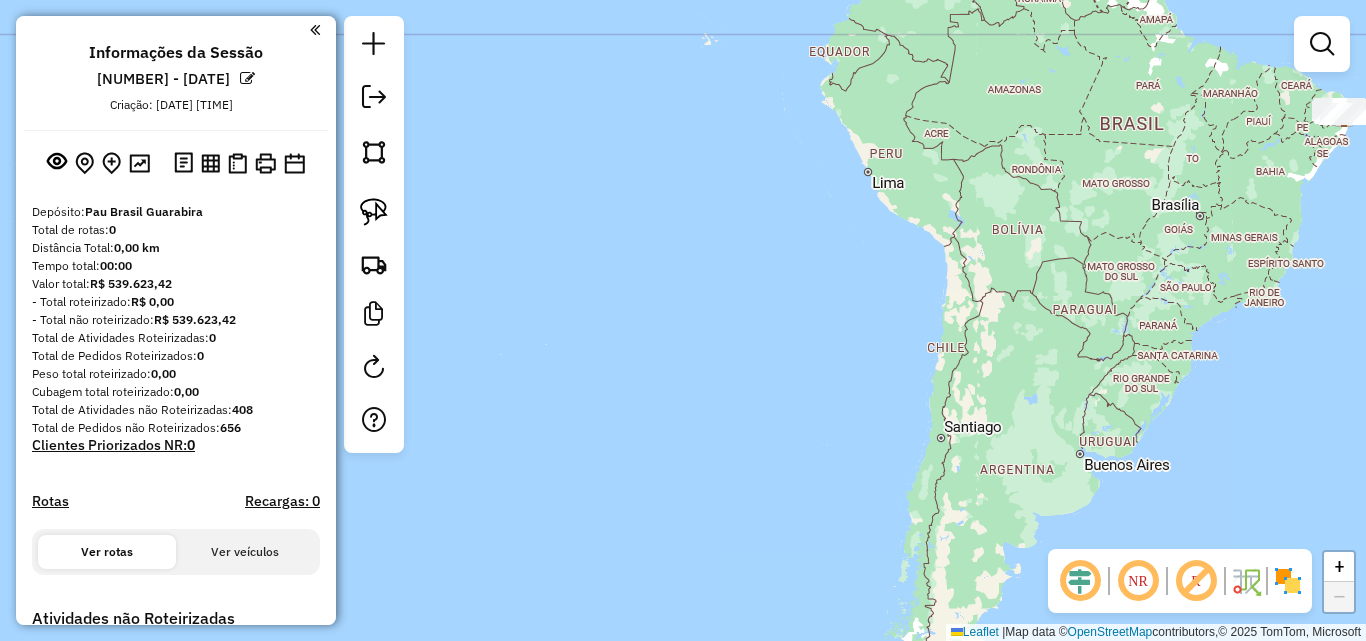 click on "Janela de atendimento Grade de atendimento Capacidade Transportadoras Veículos Cliente Pedidos  Rotas Selecione os dias de semana para filtrar as janelas de atendimento  Seg   Ter   Qua   Qui   Sex   Sáb   Dom  Informe o período da janela de atendimento: De: Até:  Filtrar exatamente a janela do cliente  Considerar janela de atendimento padrão  Selecione os dias de semana para filtrar as grades de atendimento  Seg   Ter   Qua   Qui   Sex   Sáb   Dom   Considerar clientes sem dia de atendimento cadastrado  Clientes fora do dia de atendimento selecionado Filtrar as atividades entre os valores definidos abaixo:  Peso mínimo:   Peso máximo:   Cubagem mínima:   Cubagem máxima:   De:   Até:  Filtrar as atividades entre o tempo de atendimento definido abaixo:  De:   Até:   Considerar capacidade total dos clientes não roteirizados Transportadora: Selecione um ou mais itens Tipo de veículo: Selecione um ou mais itens Veículo: Selecione um ou mais itens Motorista: Selecione um ou mais itens Nome: Rótulo:" 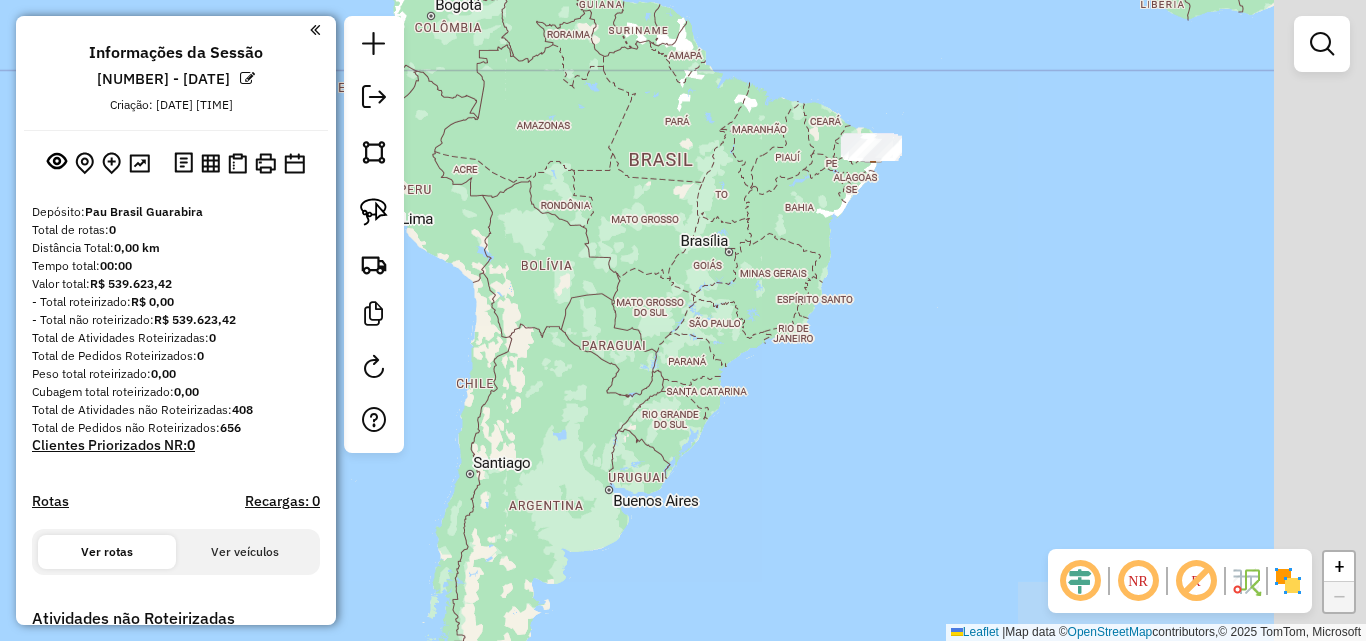 drag, startPoint x: 865, startPoint y: 417, endPoint x: 812, endPoint y: 436, distance: 56.302753 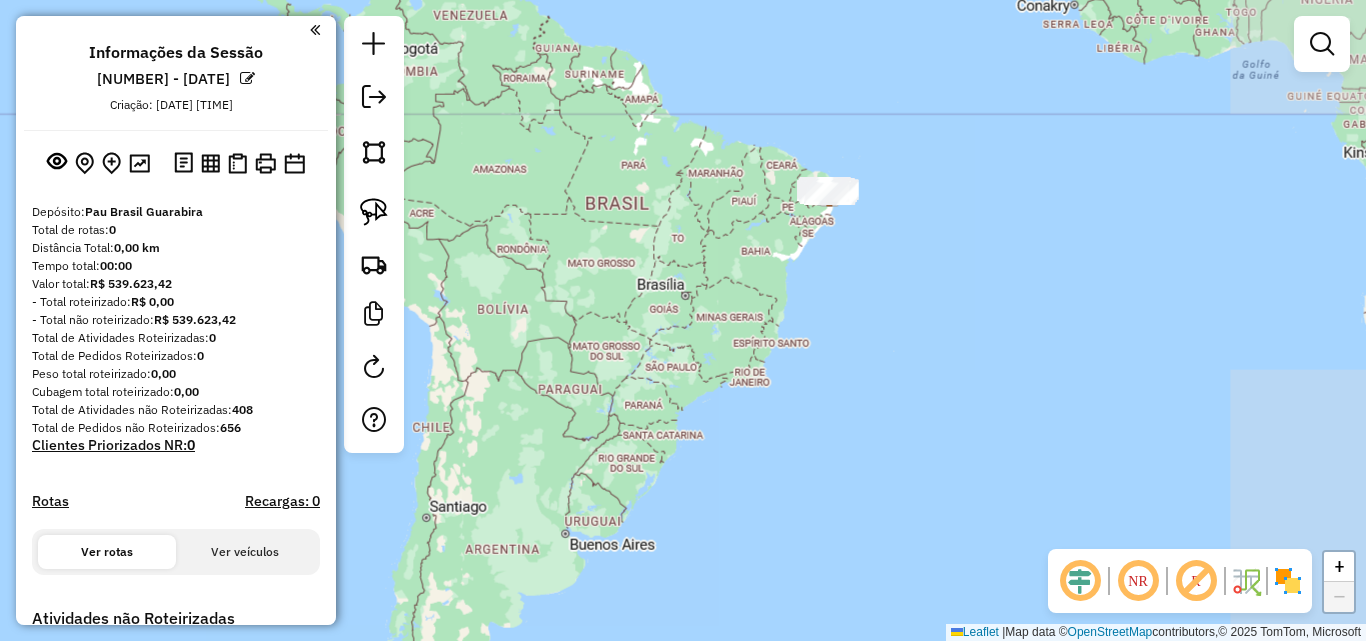 click on "Janela de atendimento Grade de atendimento Capacidade Transportadoras Veículos Cliente Pedidos  Rotas Selecione os dias de semana para filtrar as janelas de atendimento  Seg   Ter   Qua   Qui   Sex   Sáb   Dom  Informe o período da janela de atendimento: De: Até:  Filtrar exatamente a janela do cliente  Considerar janela de atendimento padrão  Selecione os dias de semana para filtrar as grades de atendimento  Seg   Ter   Qua   Qui   Sex   Sáb   Dom   Considerar clientes sem dia de atendimento cadastrado  Clientes fora do dia de atendimento selecionado Filtrar as atividades entre os valores definidos abaixo:  Peso mínimo:   Peso máximo:   Cubagem mínima:   Cubagem máxima:   De:   Até:  Filtrar as atividades entre o tempo de atendimento definido abaixo:  De:   Até:   Considerar capacidade total dos clientes não roteirizados Transportadora: Selecione um ou mais itens Tipo de veículo: Selecione um ou mais itens Veículo: Selecione um ou mais itens Motorista: Selecione um ou mais itens Nome: Rótulo:" 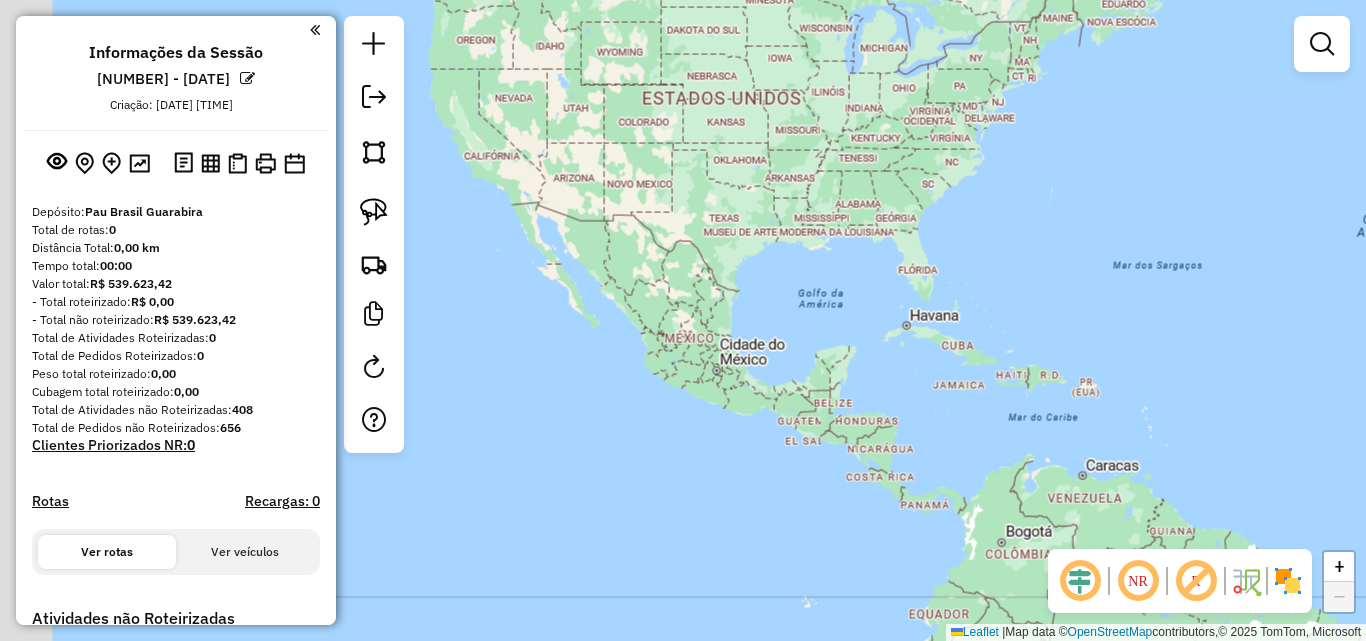 drag, startPoint x: 854, startPoint y: 413, endPoint x: 907, endPoint y: 560, distance: 156.2626 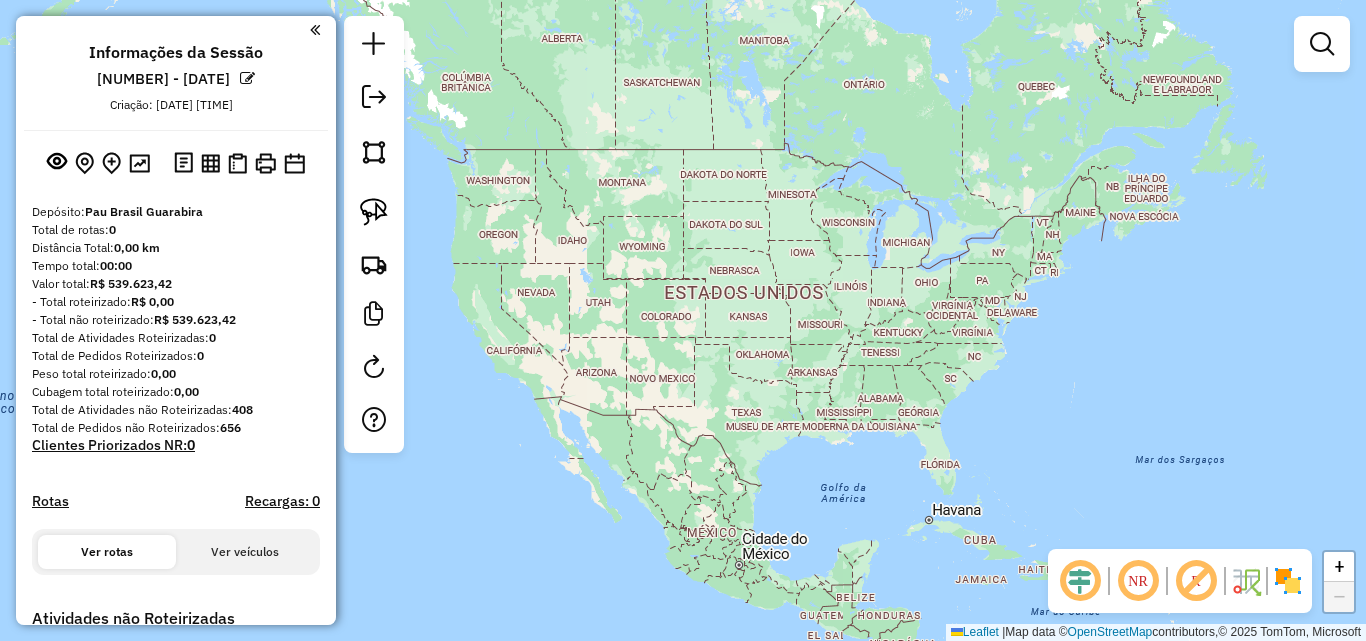 click on "Janela de atendimento Grade de atendimento Capacidade Transportadoras Veículos Cliente Pedidos  Rotas Selecione os dias de semana para filtrar as janelas de atendimento  Seg   Ter   Qua   Qui   Sex   Sáb   Dom  Informe o período da janela de atendimento: De: Até:  Filtrar exatamente a janela do cliente  Considerar janela de atendimento padrão  Selecione os dias de semana para filtrar as grades de atendimento  Seg   Ter   Qua   Qui   Sex   Sáb   Dom   Considerar clientes sem dia de atendimento cadastrado  Clientes fora do dia de atendimento selecionado Filtrar as atividades entre os valores definidos abaixo:  Peso mínimo:   Peso máximo:   Cubagem mínima:   Cubagem máxima:   De:   Até:  Filtrar as atividades entre o tempo de atendimento definido abaixo:  De:   Até:   Considerar capacidade total dos clientes não roteirizados Transportadora: Selecione um ou mais itens Tipo de veículo: Selecione um ou mais itens Veículo: Selecione um ou mais itens Motorista: Selecione um ou mais itens Nome: Rótulo:" 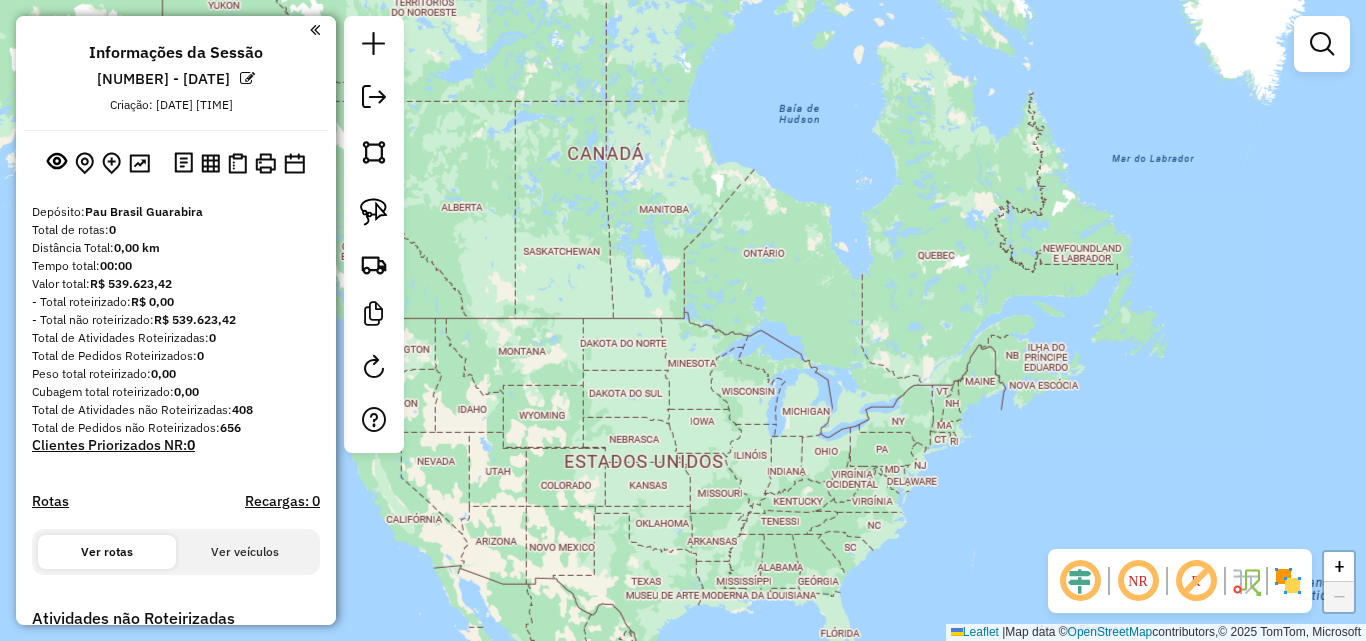 drag, startPoint x: 977, startPoint y: 325, endPoint x: 848, endPoint y: 393, distance: 145.82524 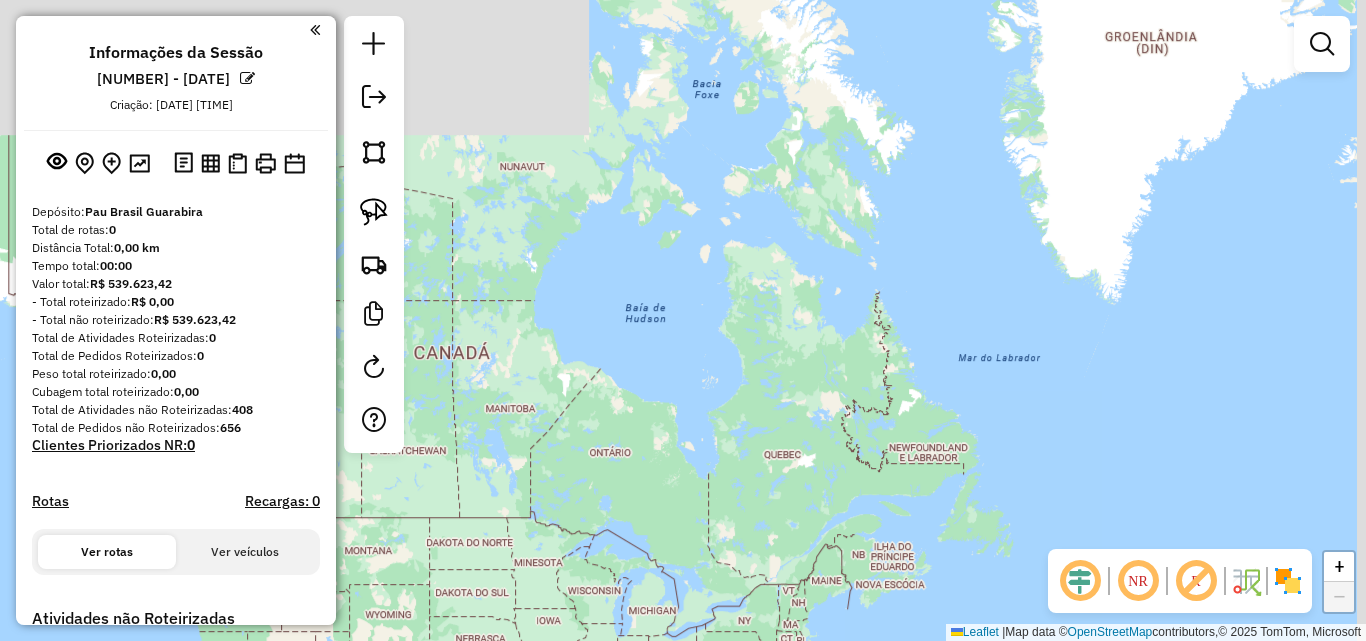 drag, startPoint x: 804, startPoint y: 405, endPoint x: 745, endPoint y: 475, distance: 91.5478 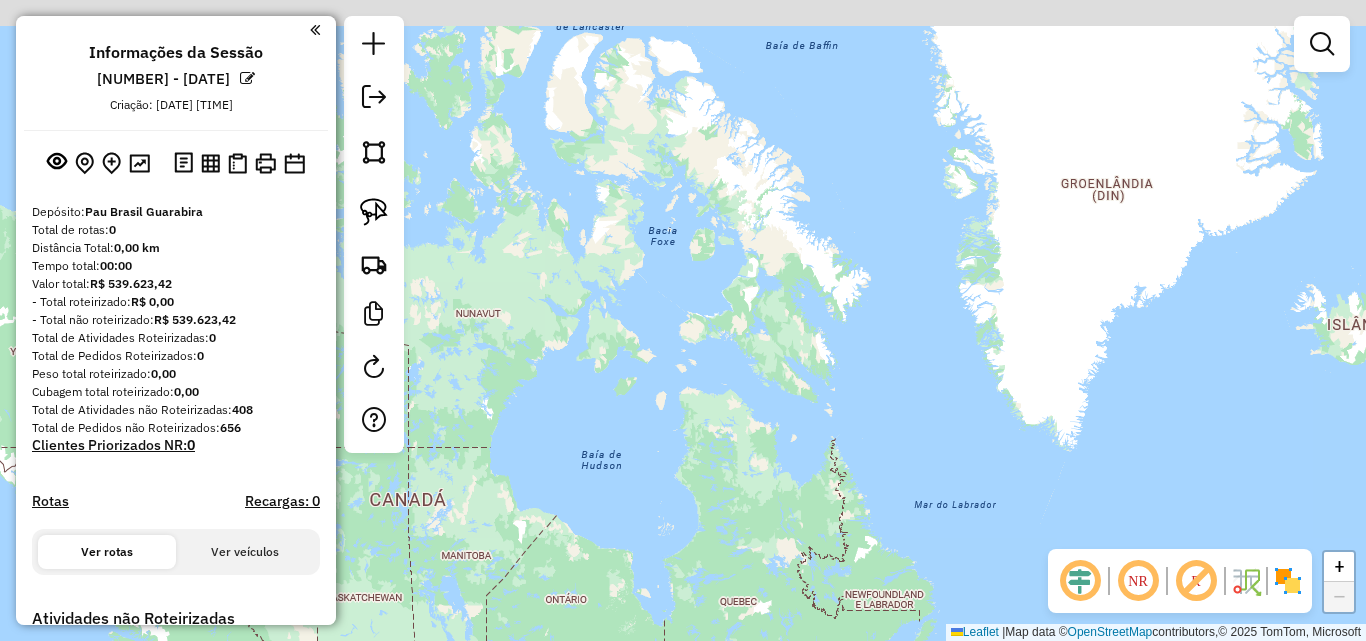 drag, startPoint x: 766, startPoint y: 501, endPoint x: 683, endPoint y: 514, distance: 84.0119 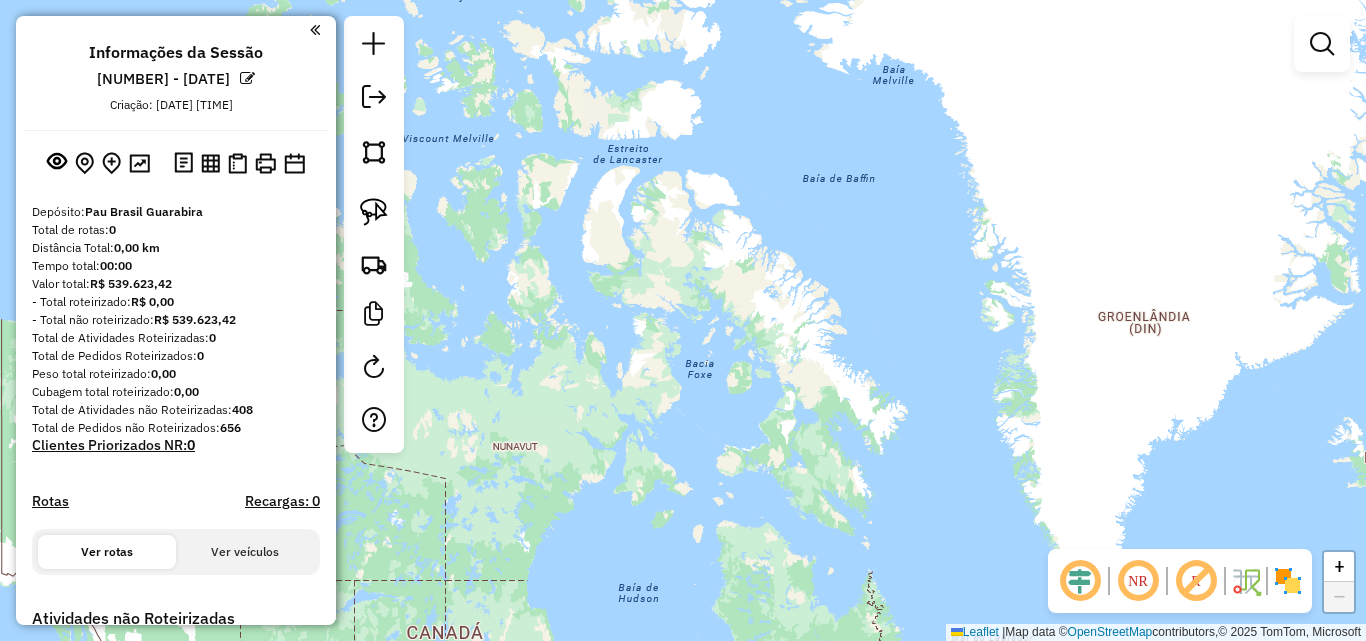 drag, startPoint x: 602, startPoint y: 453, endPoint x: 761, endPoint y: 579, distance: 202.87189 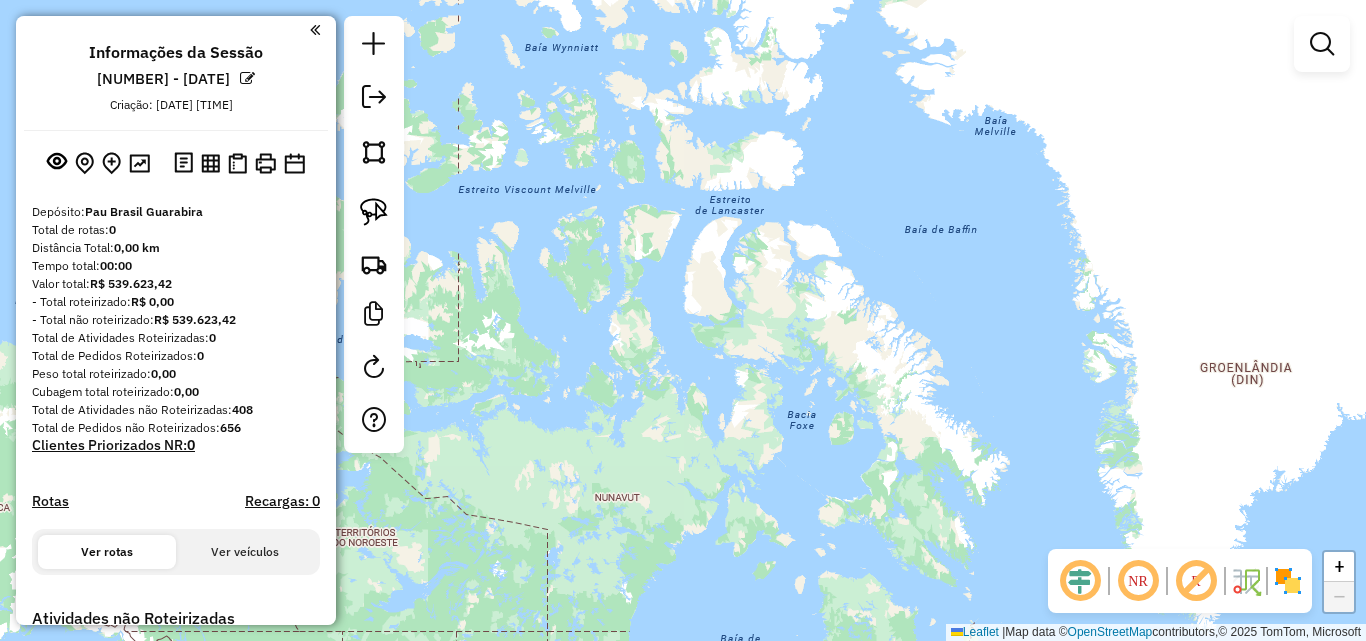 drag, startPoint x: 702, startPoint y: 562, endPoint x: 761, endPoint y: 574, distance: 60.207973 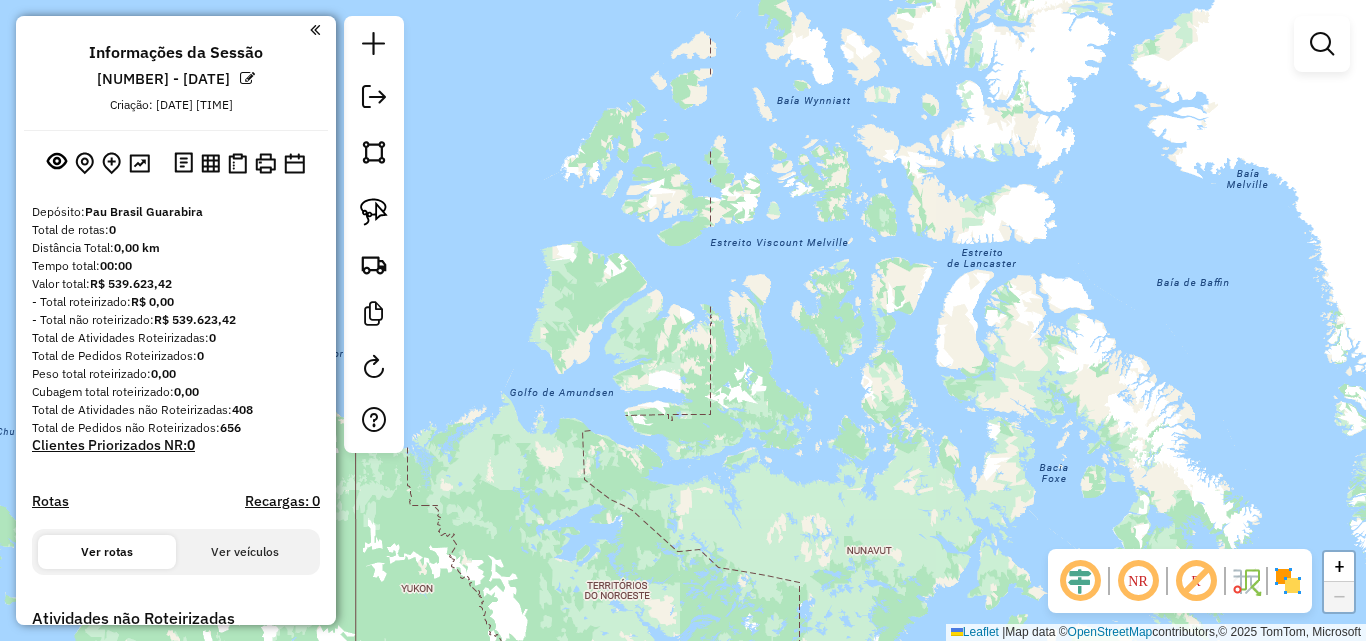 drag, startPoint x: 784, startPoint y: 451, endPoint x: 932, endPoint y: 381, distance: 163.71927 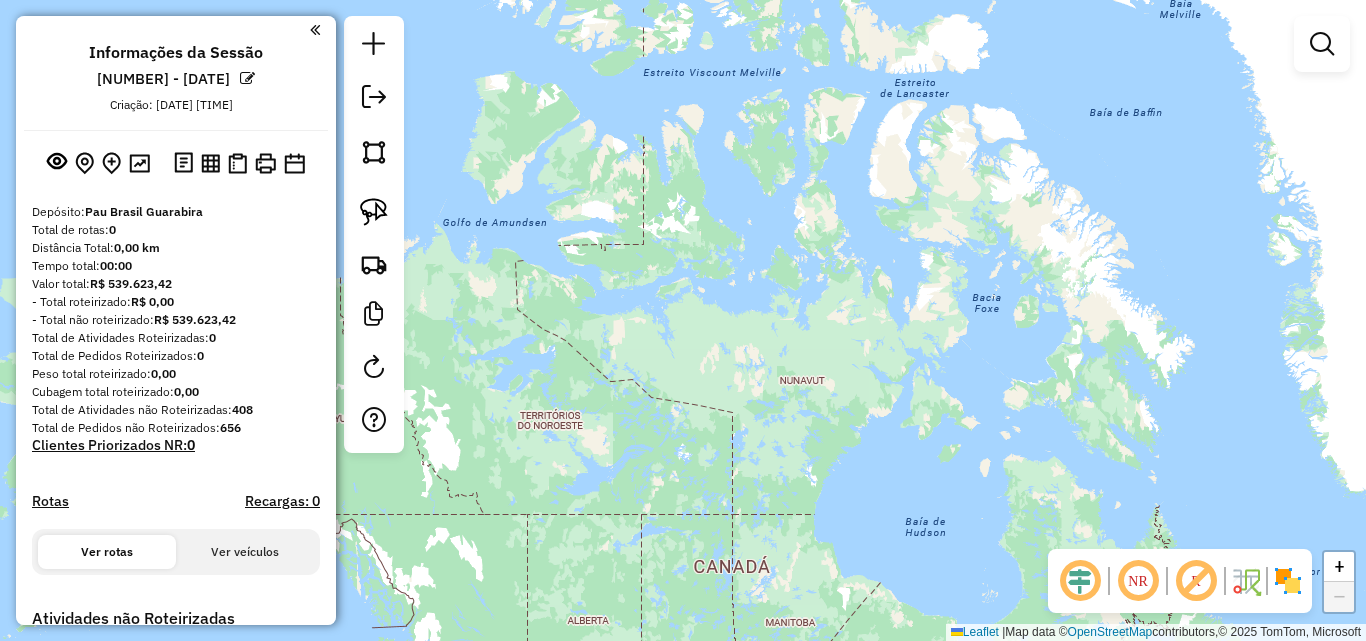 drag, startPoint x: 722, startPoint y: 517, endPoint x: 458, endPoint y: 288, distance: 349.48105 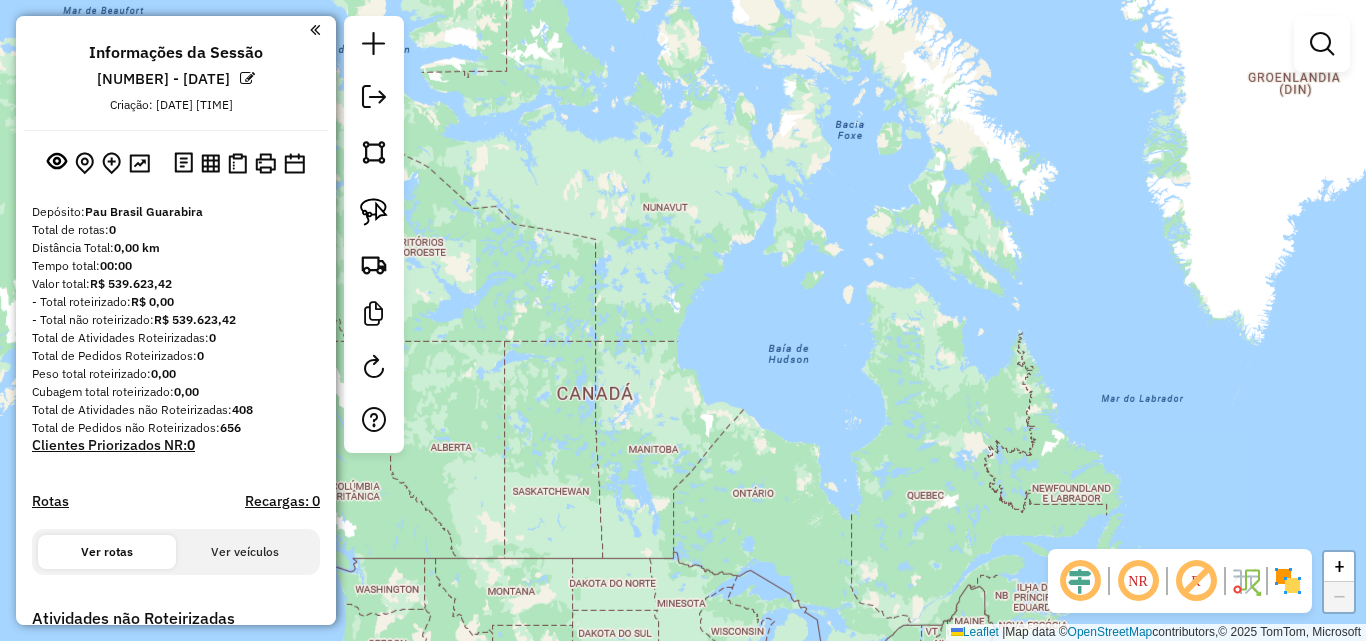 drag, startPoint x: 460, startPoint y: 415, endPoint x: 876, endPoint y: 311, distance: 428.80298 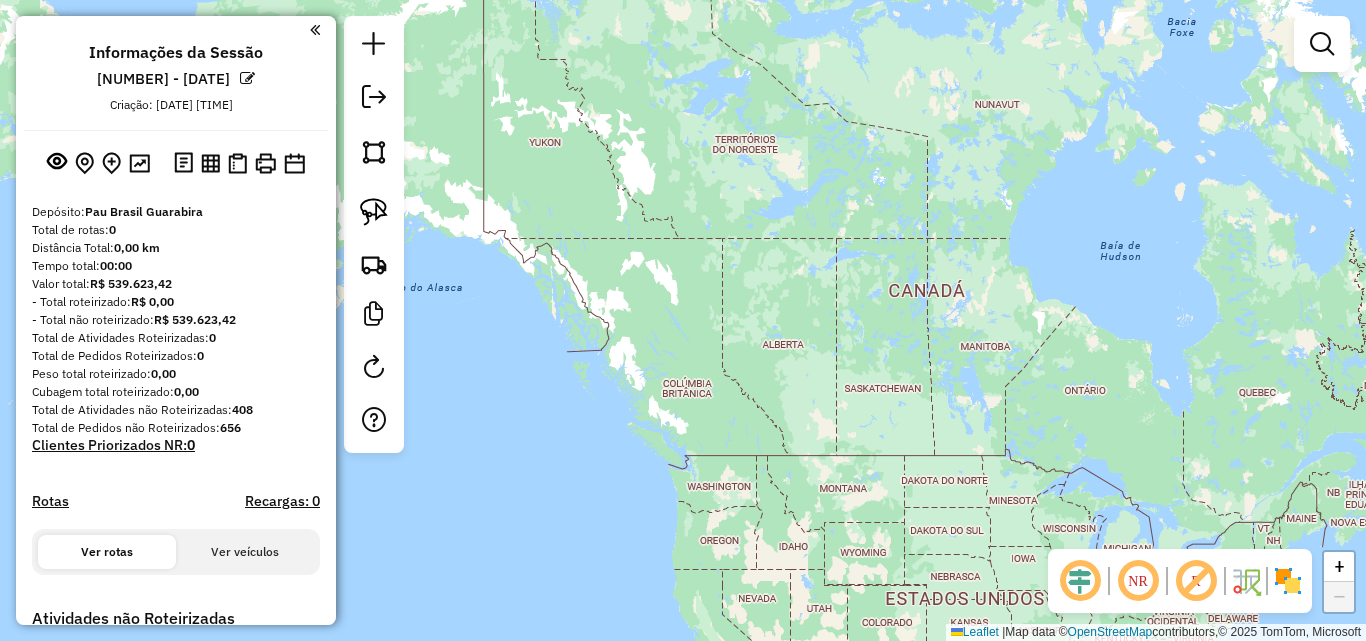 drag, startPoint x: 820, startPoint y: 423, endPoint x: 962, endPoint y: 344, distance: 162.49615 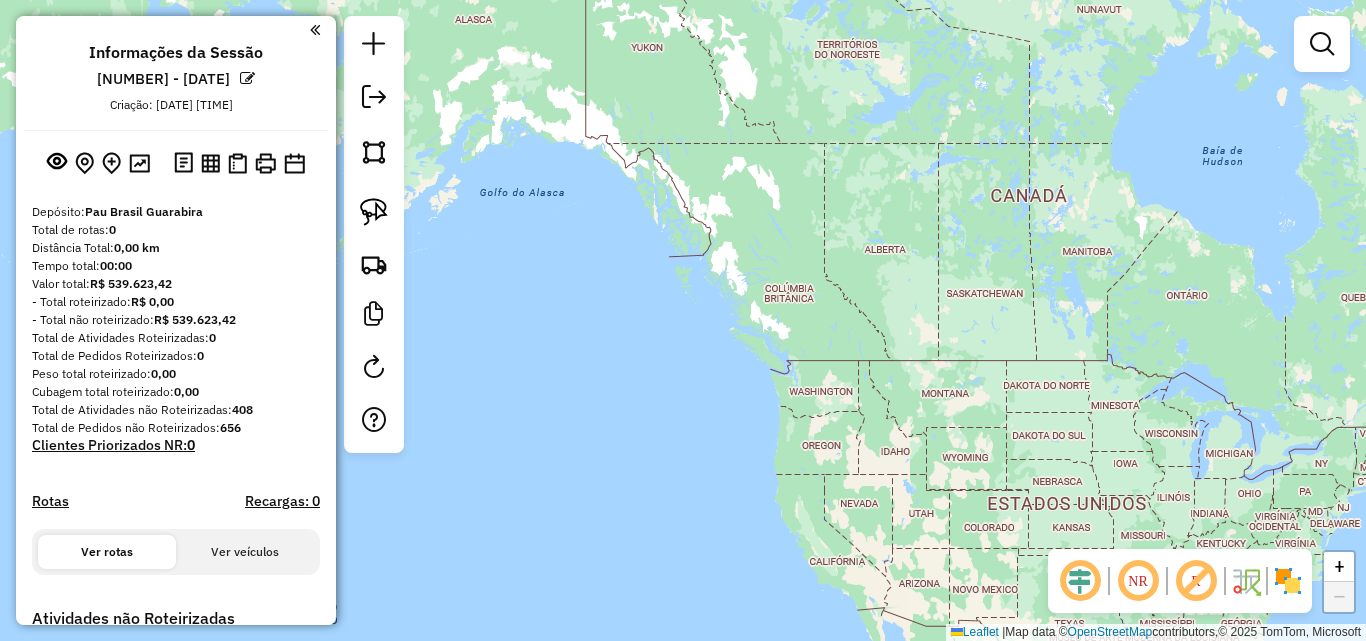 drag, startPoint x: 840, startPoint y: 424, endPoint x: 795, endPoint y: 395, distance: 53.535034 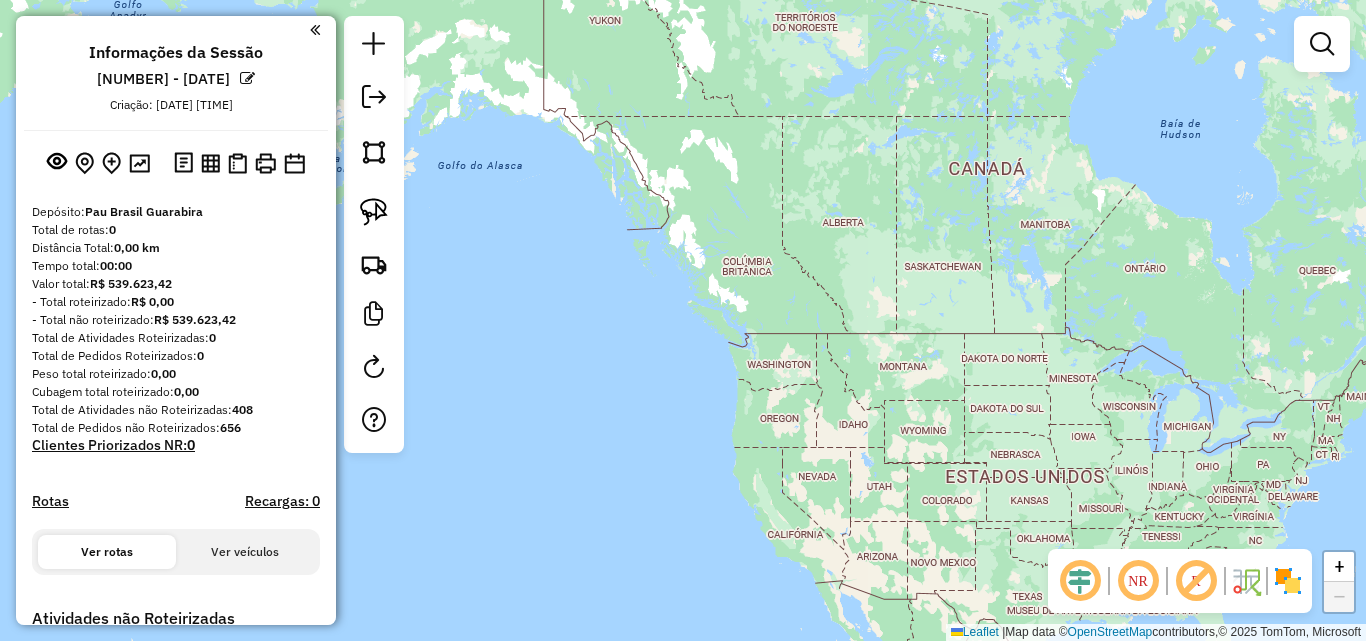 drag, startPoint x: 876, startPoint y: 432, endPoint x: 638, endPoint y: 233, distance: 310.2338 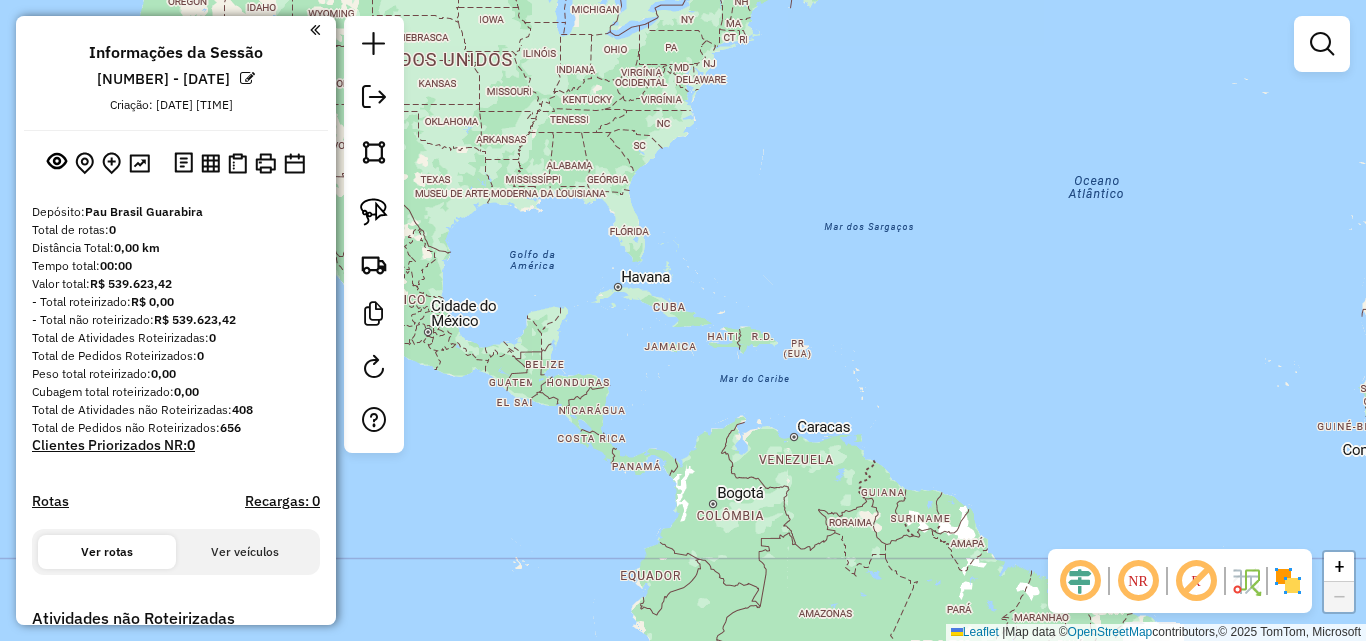 drag, startPoint x: 841, startPoint y: 480, endPoint x: 774, endPoint y: 319, distance: 174.38463 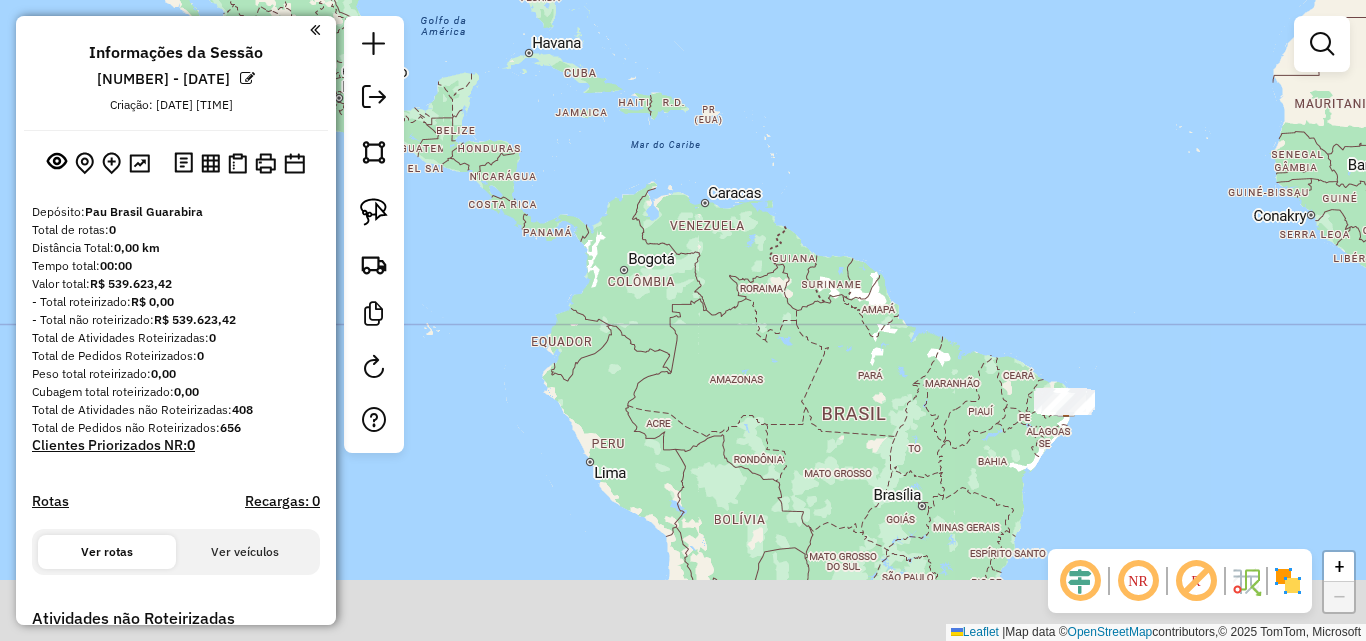 drag, startPoint x: 767, startPoint y: 385, endPoint x: 681, endPoint y: 264, distance: 148.44864 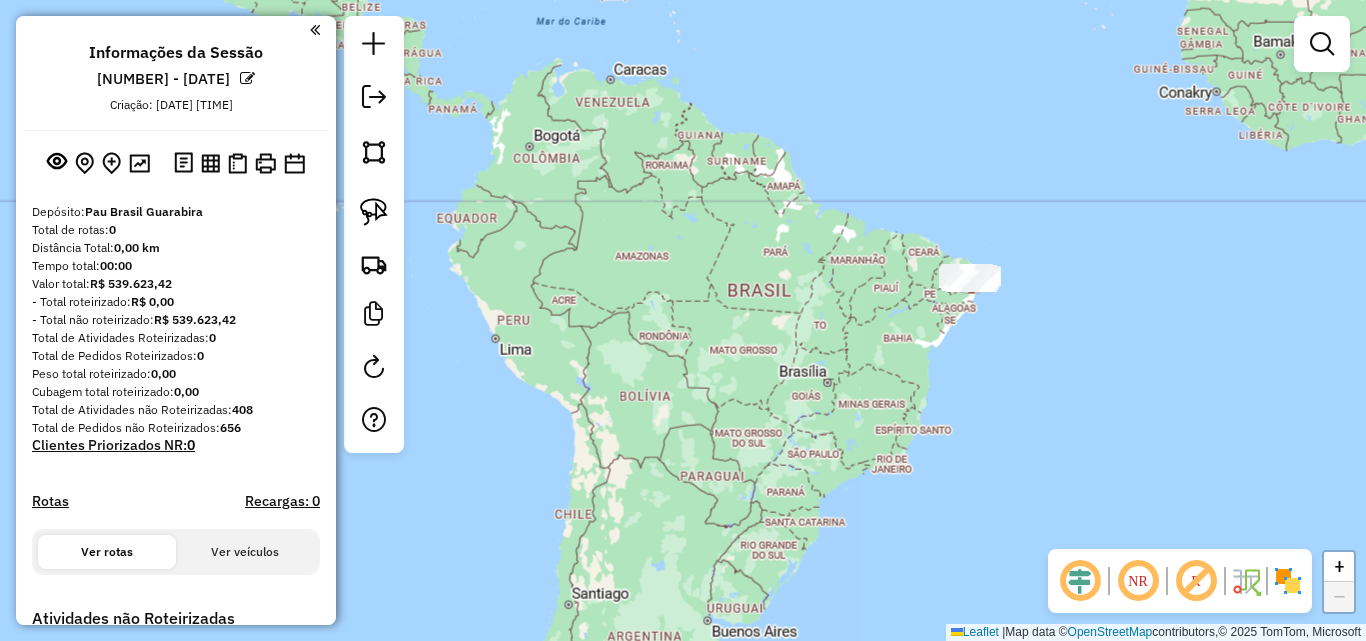 drag, startPoint x: 831, startPoint y: 436, endPoint x: 779, endPoint y: 385, distance: 72.835434 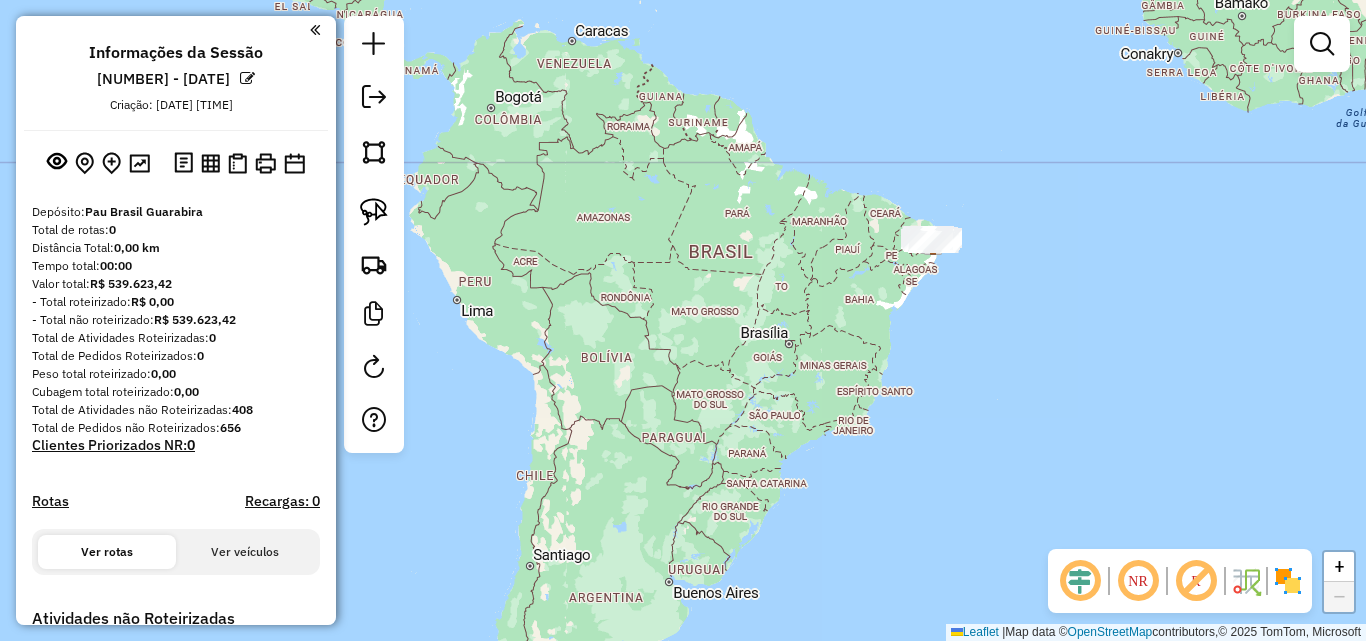 drag, startPoint x: 810, startPoint y: 502, endPoint x: 799, endPoint y: 410, distance: 92.65527 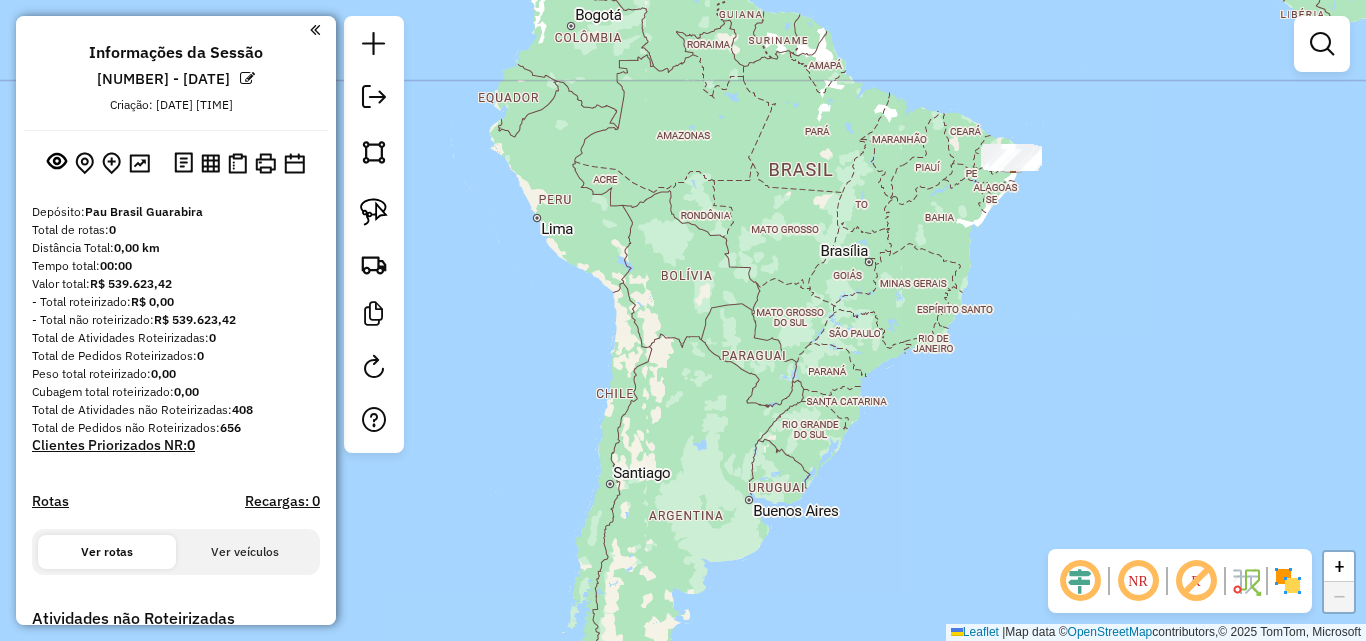 drag, startPoint x: 676, startPoint y: 311, endPoint x: 722, endPoint y: 307, distance: 46.173584 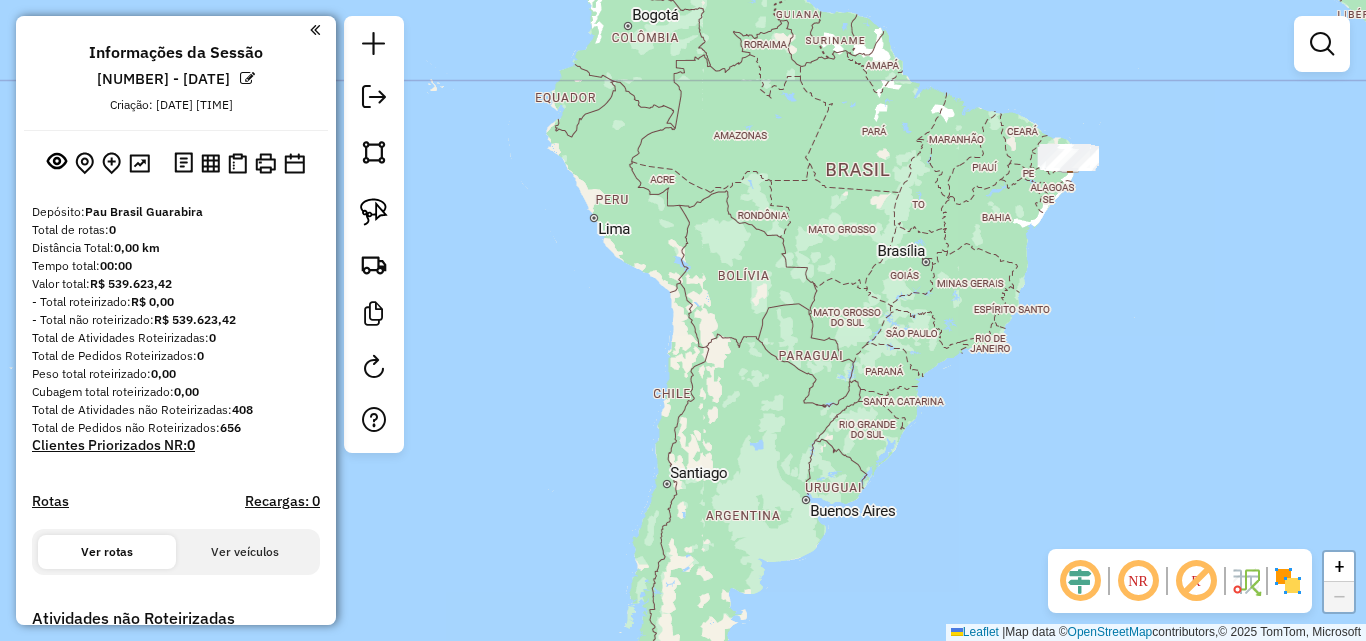 drag, startPoint x: 681, startPoint y: 268, endPoint x: 582, endPoint y: 295, distance: 102.61579 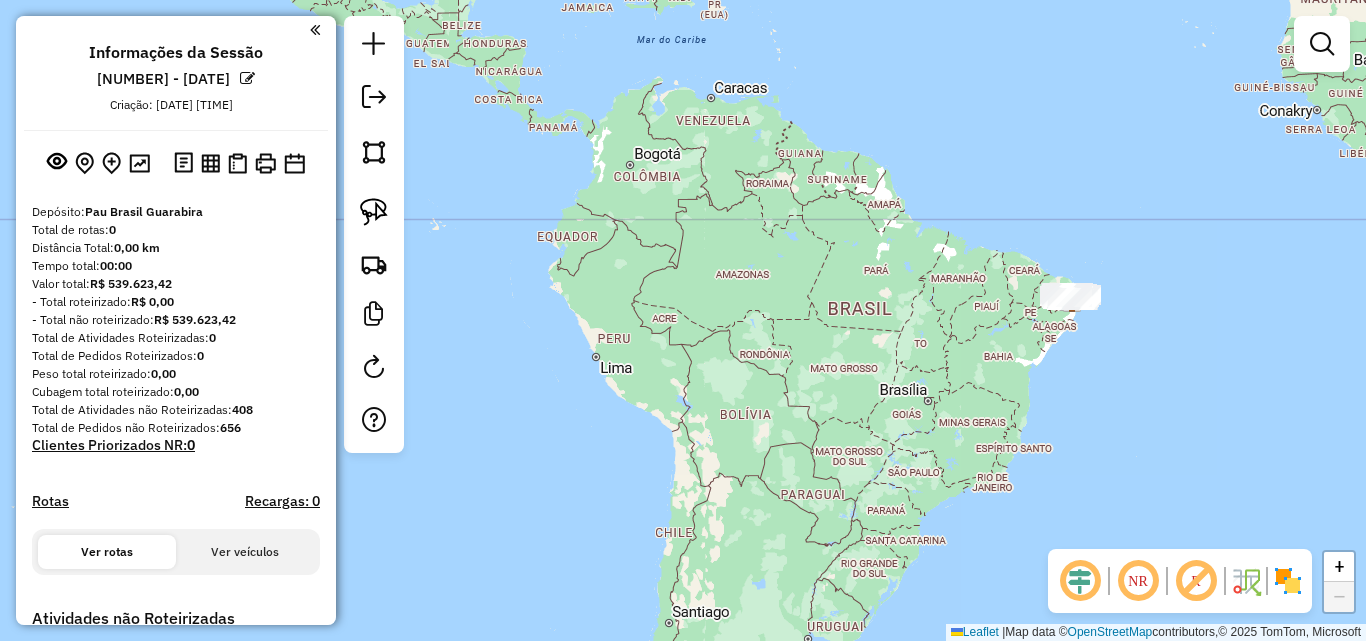 drag, startPoint x: 427, startPoint y: 269, endPoint x: 345, endPoint y: 271, distance: 82.02438 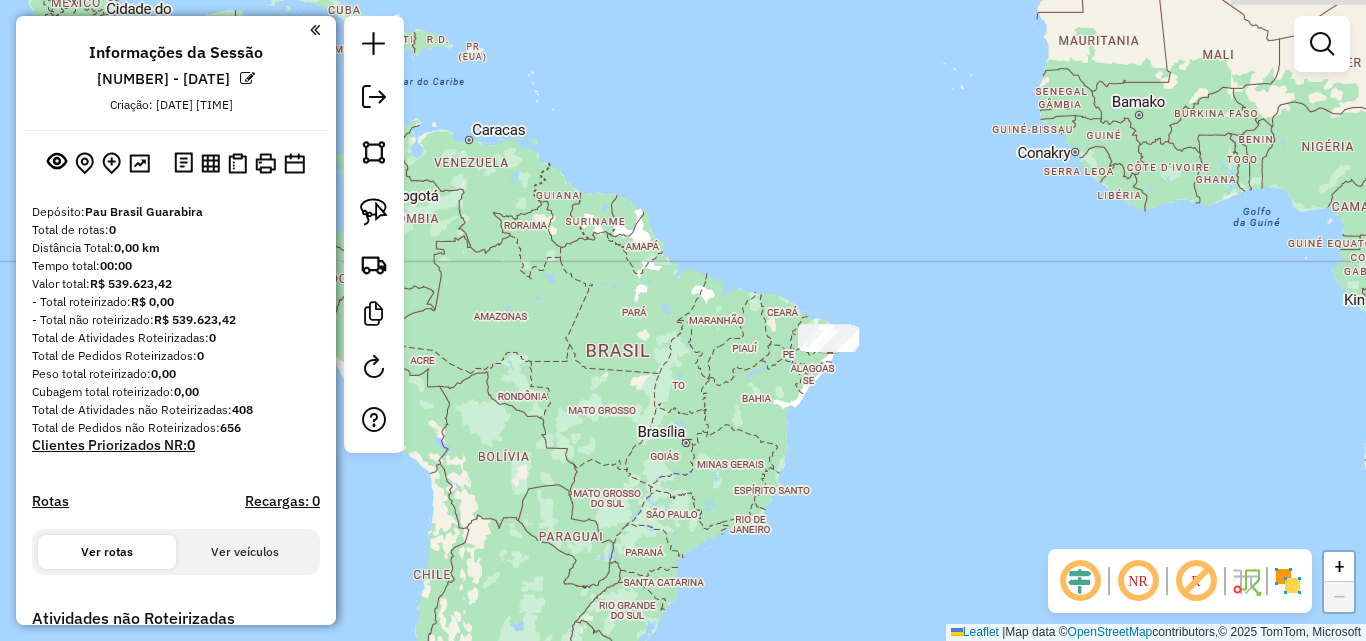 drag, startPoint x: 680, startPoint y: 264, endPoint x: 607, endPoint y: 294, distance: 78.92401 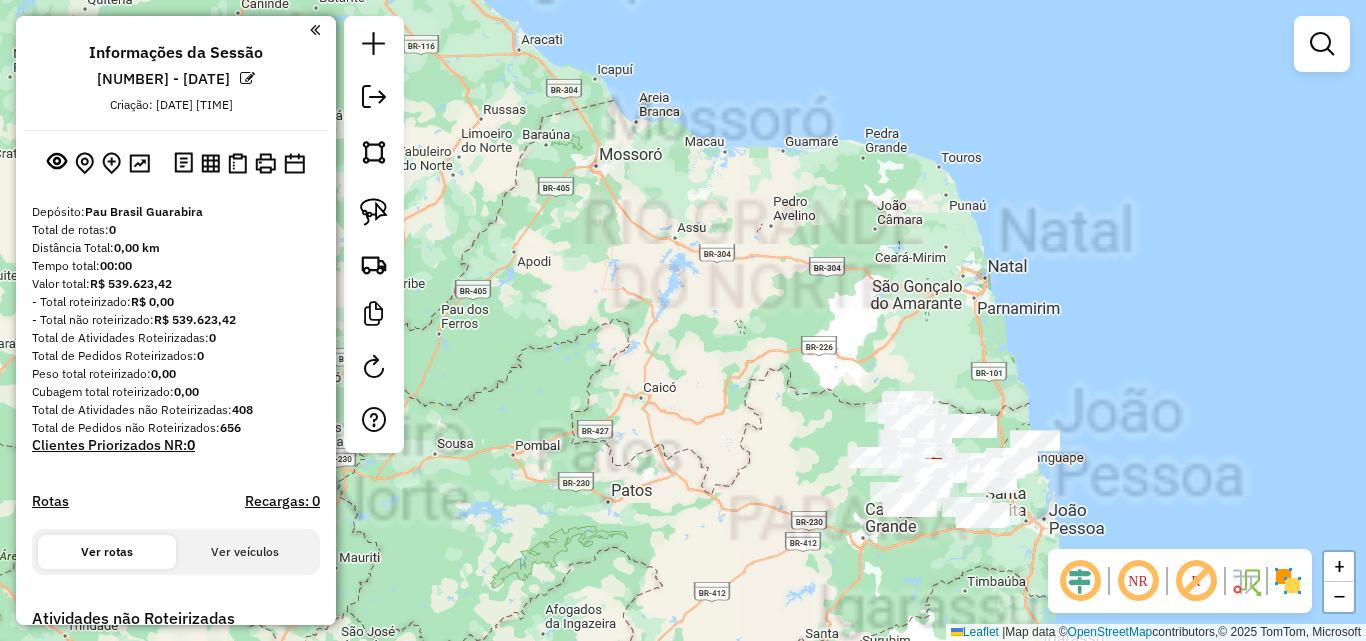 drag, startPoint x: 758, startPoint y: 390, endPoint x: 425, endPoint y: 224, distance: 372.08197 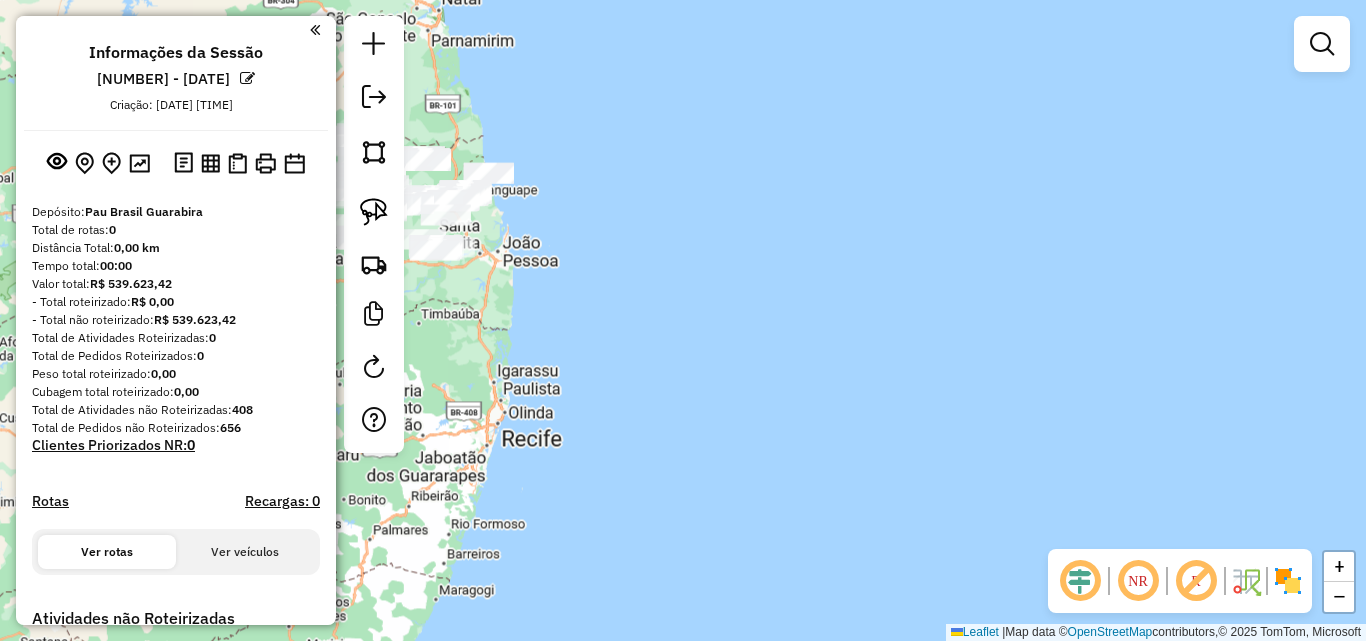 drag, startPoint x: 825, startPoint y: 433, endPoint x: 1053, endPoint y: 483, distance: 233.41808 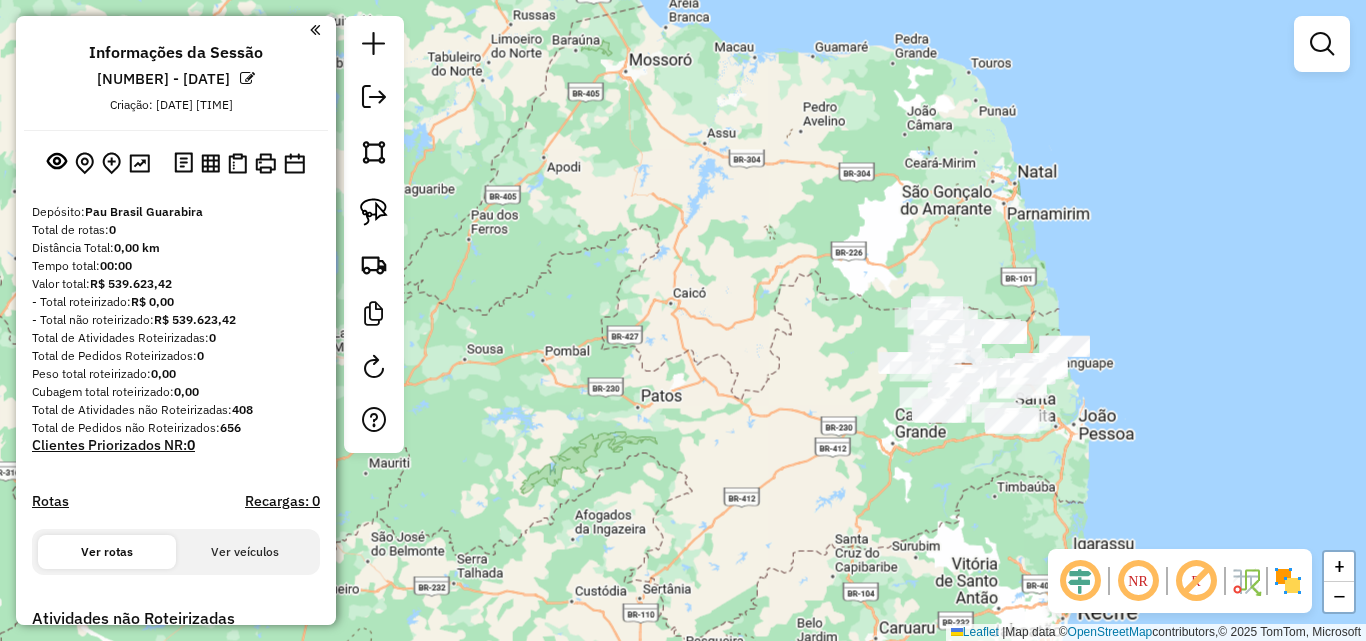 drag, startPoint x: 916, startPoint y: 422, endPoint x: 655, endPoint y: 370, distance: 266.12967 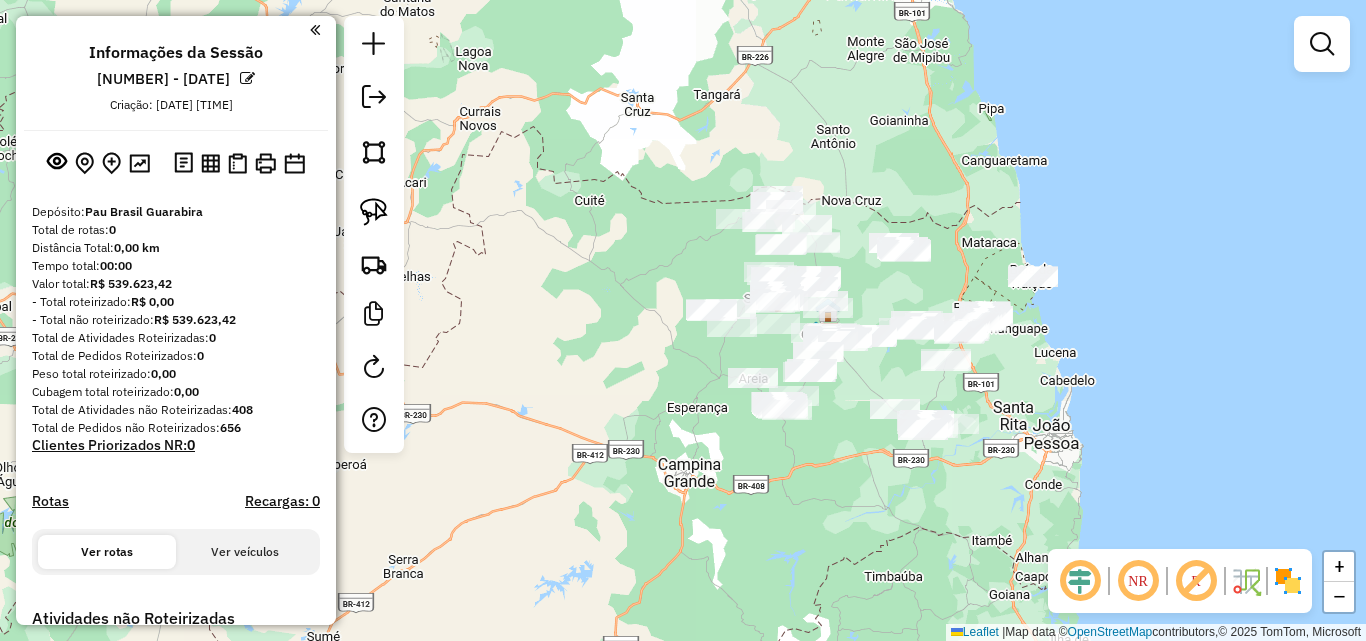 click on "Janela de atendimento Grade de atendimento Capacidade Transportadoras Veículos Cliente Pedidos  Rotas Selecione os dias de semana para filtrar as janelas de atendimento  Seg   Ter   Qua   Qui   Sex   Sáb   Dom  Informe o período da janela de atendimento: De: Até:  Filtrar exatamente a janela do cliente  Considerar janela de atendimento padrão  Selecione os dias de semana para filtrar as grades de atendimento  Seg   Ter   Qua   Qui   Sex   Sáb   Dom   Considerar clientes sem dia de atendimento cadastrado  Clientes fora do dia de atendimento selecionado Filtrar as atividades entre os valores definidos abaixo:  Peso mínimo:   Peso máximo:   Cubagem mínima:   Cubagem máxima:   De:   Até:  Filtrar as atividades entre o tempo de atendimento definido abaixo:  De:   Até:   Considerar capacidade total dos clientes não roteirizados Transportadora: Selecione um ou mais itens Tipo de veículo: Selecione um ou mais itens Veículo: Selecione um ou mais itens Motorista: Selecione um ou mais itens Nome: Rótulo:" 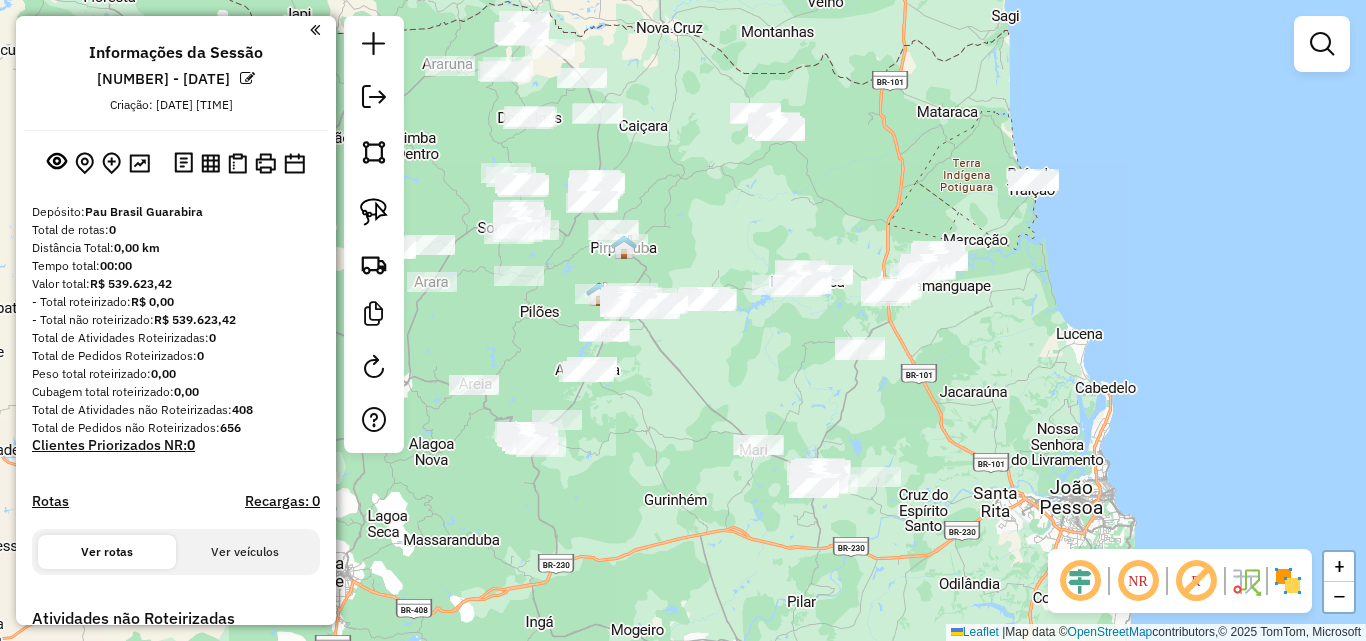 click on "Janela de atendimento Grade de atendimento Capacidade Transportadoras Veículos Cliente Pedidos  Rotas Selecione os dias de semana para filtrar as janelas de atendimento  Seg   Ter   Qua   Qui   Sex   Sáb   Dom  Informe o período da janela de atendimento: De: Até:  Filtrar exatamente a janela do cliente  Considerar janela de atendimento padrão  Selecione os dias de semana para filtrar as grades de atendimento  Seg   Ter   Qua   Qui   Sex   Sáb   Dom   Considerar clientes sem dia de atendimento cadastrado  Clientes fora do dia de atendimento selecionado Filtrar as atividades entre os valores definidos abaixo:  Peso mínimo:   Peso máximo:   Cubagem mínima:   Cubagem máxima:   De:   Até:  Filtrar as atividades entre o tempo de atendimento definido abaixo:  De:   Até:   Considerar capacidade total dos clientes não roteirizados Transportadora: Selecione um ou mais itens Tipo de veículo: Selecione um ou mais itens Veículo: Selecione um ou mais itens Motorista: Selecione um ou mais itens Nome: Rótulo:" 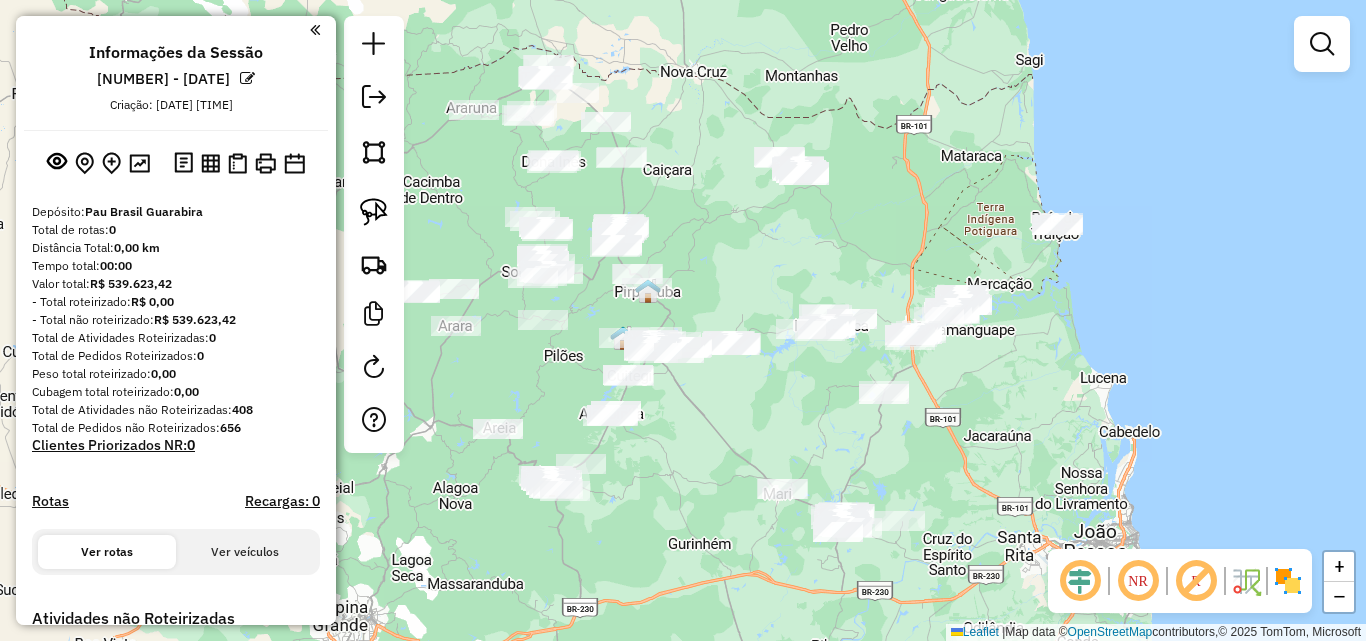 click on "Janela de atendimento Grade de atendimento Capacidade Transportadoras Veículos Cliente Pedidos  Rotas Selecione os dias de semana para filtrar as janelas de atendimento  Seg   Ter   Qua   Qui   Sex   Sáb   Dom  Informe o período da janela de atendimento: De: Até:  Filtrar exatamente a janela do cliente  Considerar janela de atendimento padrão  Selecione os dias de semana para filtrar as grades de atendimento  Seg   Ter   Qua   Qui   Sex   Sáb   Dom   Considerar clientes sem dia de atendimento cadastrado  Clientes fora do dia de atendimento selecionado Filtrar as atividades entre os valores definidos abaixo:  Peso mínimo:   Peso máximo:   Cubagem mínima:   Cubagem máxima:   De:   Até:  Filtrar as atividades entre o tempo de atendimento definido abaixo:  De:   Até:   Considerar capacidade total dos clientes não roteirizados Transportadora: Selecione um ou mais itens Tipo de veículo: Selecione um ou mais itens Veículo: Selecione um ou mais itens Motorista: Selecione um ou mais itens Nome: Rótulo:" 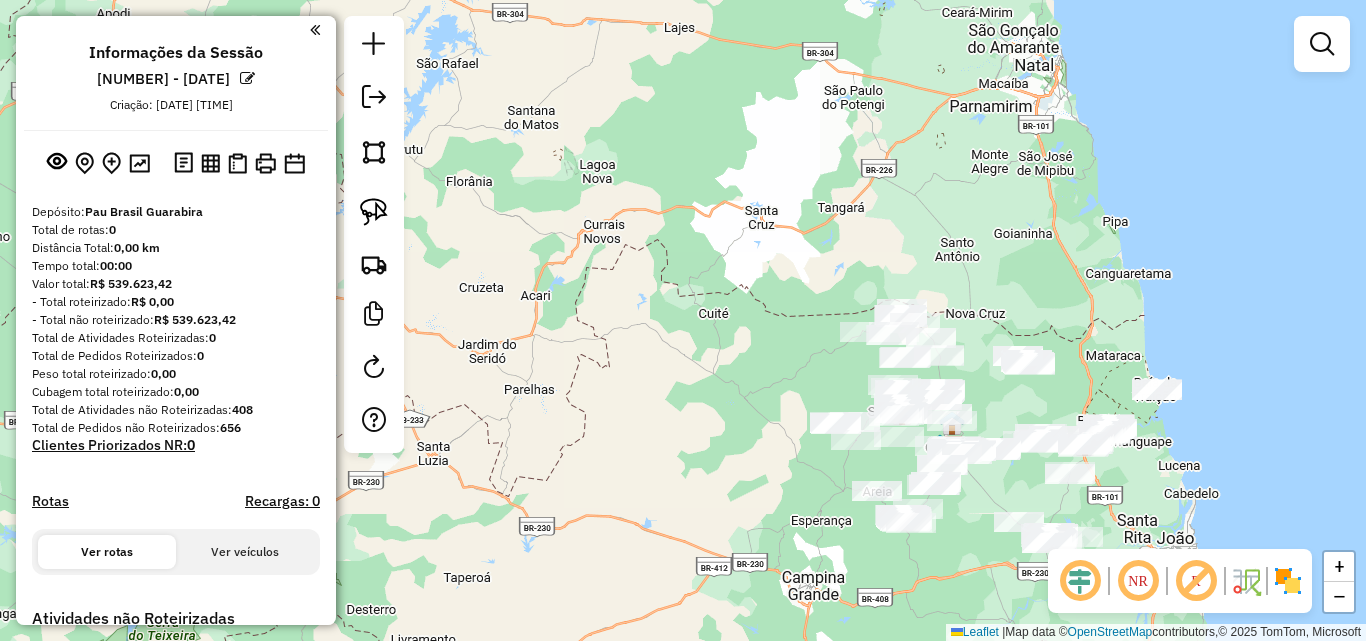 drag, startPoint x: 847, startPoint y: 258, endPoint x: 841, endPoint y: 295, distance: 37.48333 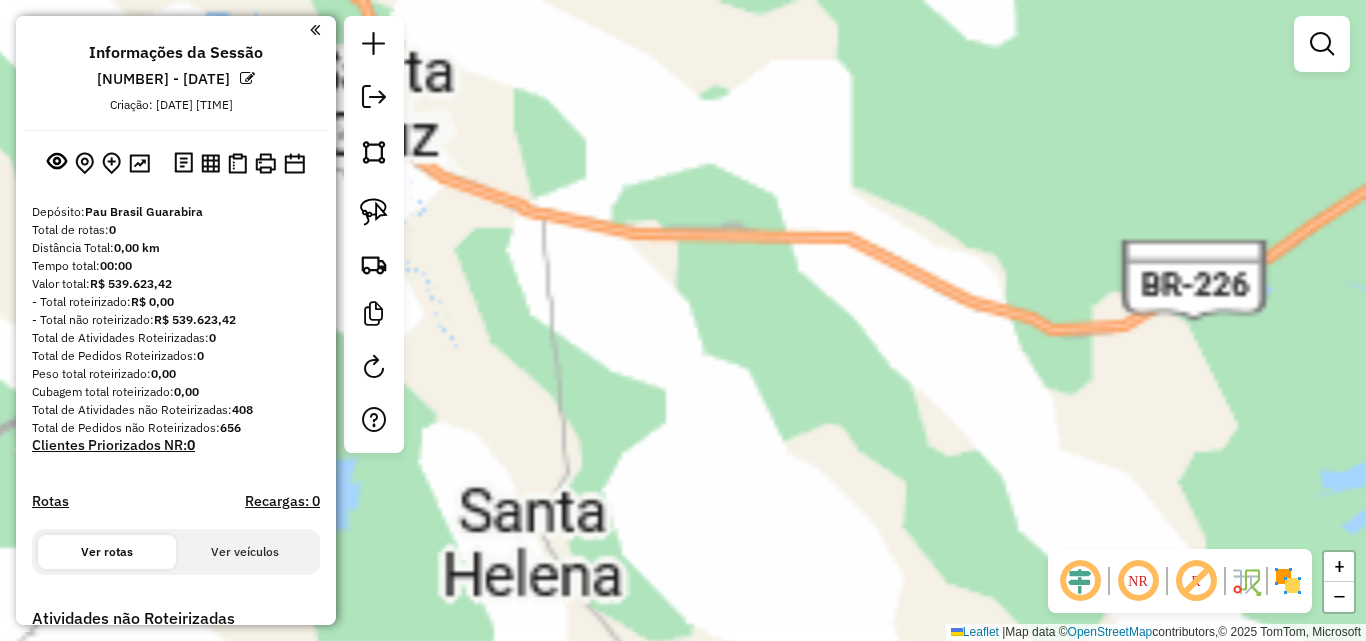 drag, startPoint x: 853, startPoint y: 344, endPoint x: 1008, endPoint y: 374, distance: 157.87654 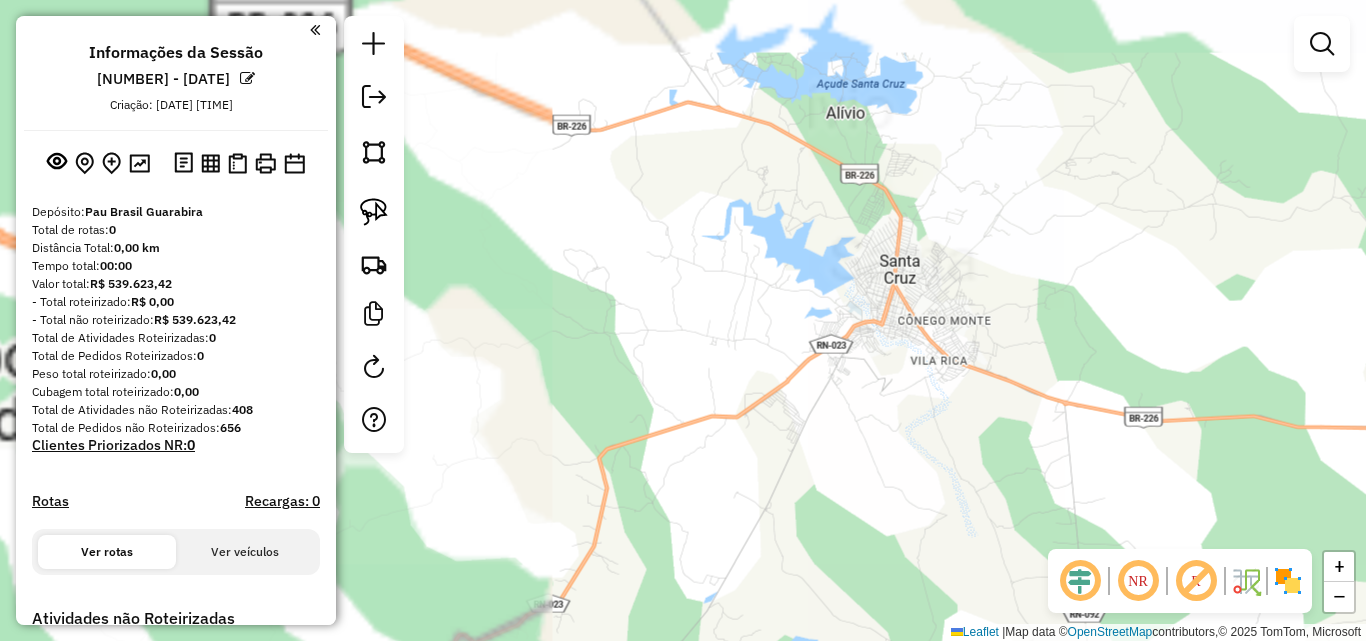 drag, startPoint x: 860, startPoint y: 337, endPoint x: 790, endPoint y: 375, distance: 79.64923 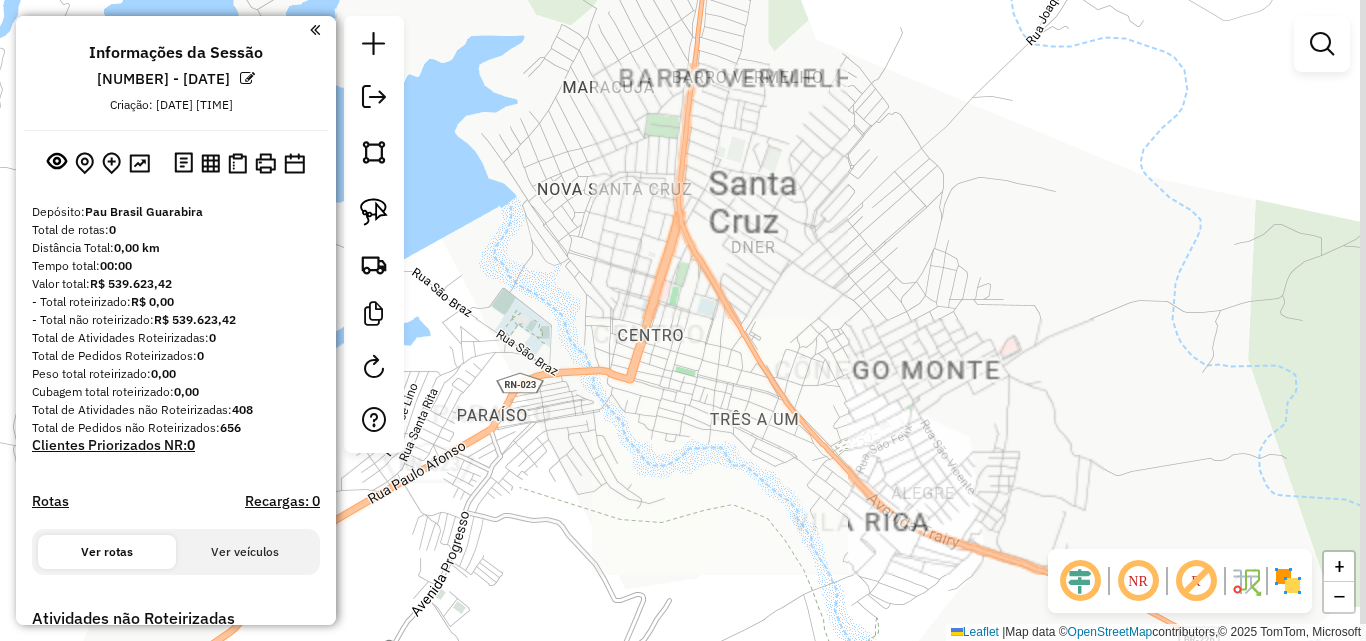 drag, startPoint x: 708, startPoint y: 336, endPoint x: 696, endPoint y: 337, distance: 12.0415945 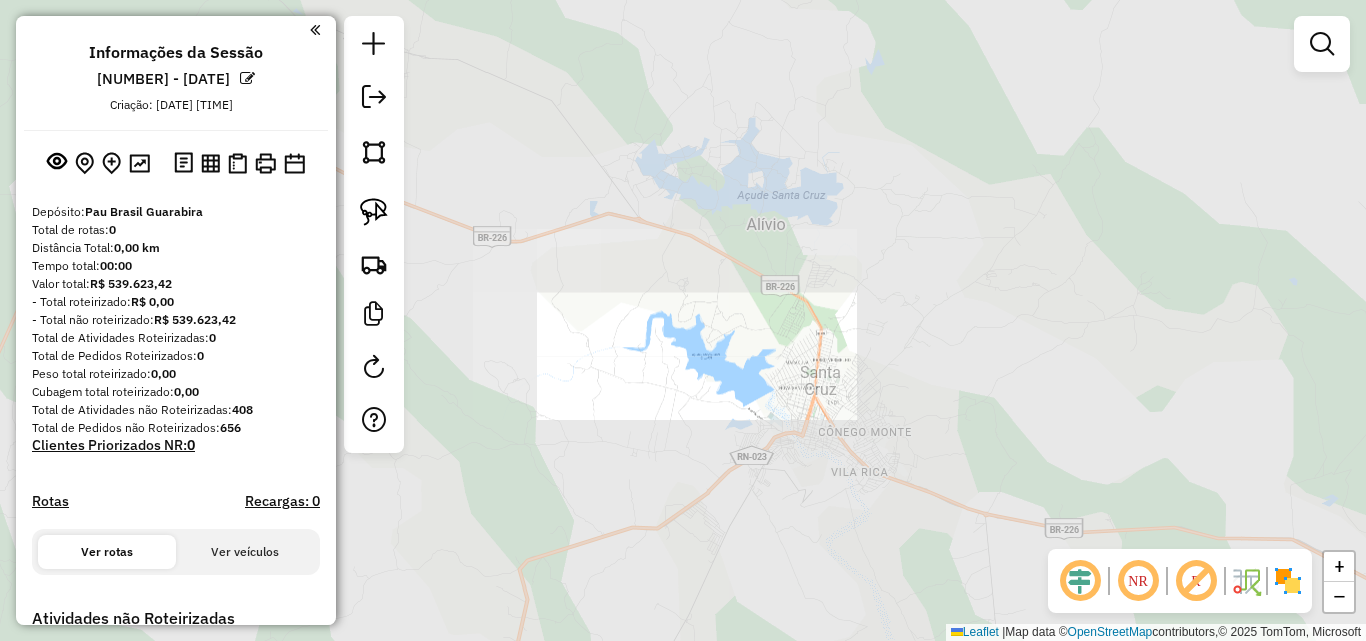 drag, startPoint x: 1066, startPoint y: 398, endPoint x: 830, endPoint y: 381, distance: 236.6115 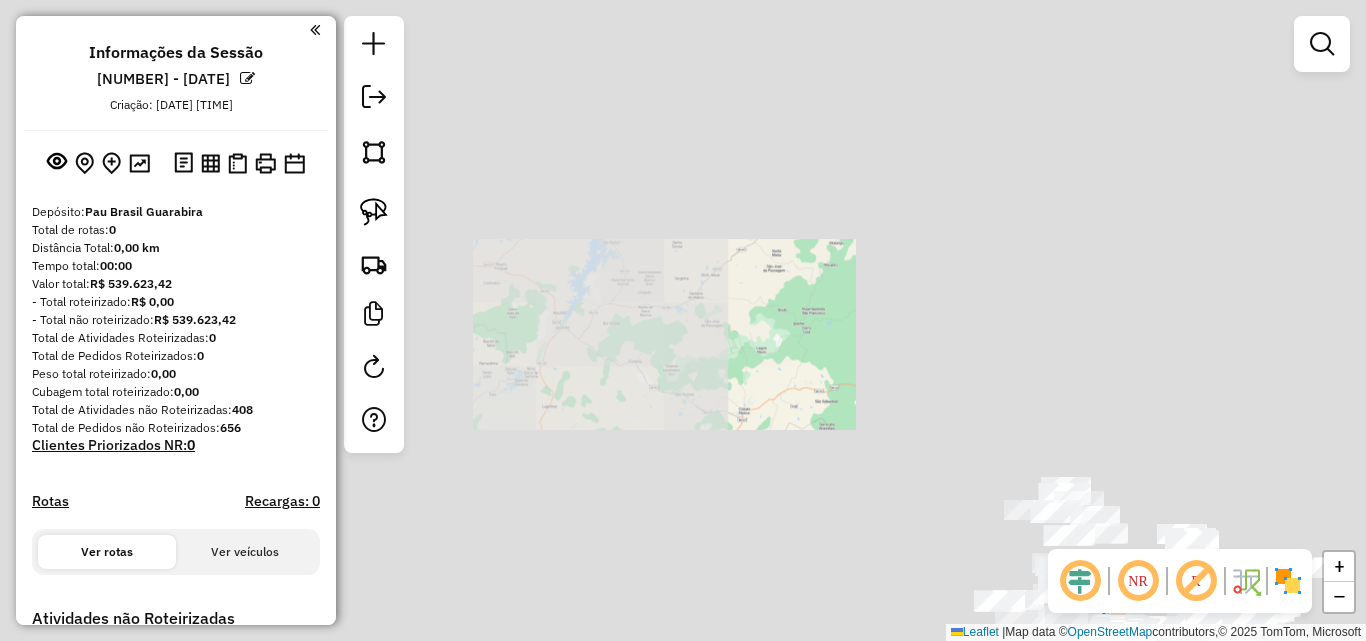 click on "Janela de atendimento Grade de atendimento Capacidade Transportadoras Veículos Cliente Pedidos  Rotas Selecione os dias de semana para filtrar as janelas de atendimento  Seg   Ter   Qua   Qui   Sex   Sáb   Dom  Informe o período da janela de atendimento: De: Até:  Filtrar exatamente a janela do cliente  Considerar janela de atendimento padrão  Selecione os dias de semana para filtrar as grades de atendimento  Seg   Ter   Qua   Qui   Sex   Sáb   Dom   Considerar clientes sem dia de atendimento cadastrado  Clientes fora do dia de atendimento selecionado Filtrar as atividades entre os valores definidos abaixo:  Peso mínimo:   Peso máximo:   Cubagem mínima:   Cubagem máxima:   De:   Até:  Filtrar as atividades entre o tempo de atendimento definido abaixo:  De:   Até:   Considerar capacidade total dos clientes não roteirizados Transportadora: Selecione um ou mais itens Tipo de veículo: Selecione um ou mais itens Veículo: Selecione um ou mais itens Motorista: Selecione um ou mais itens Nome: Rótulo:" 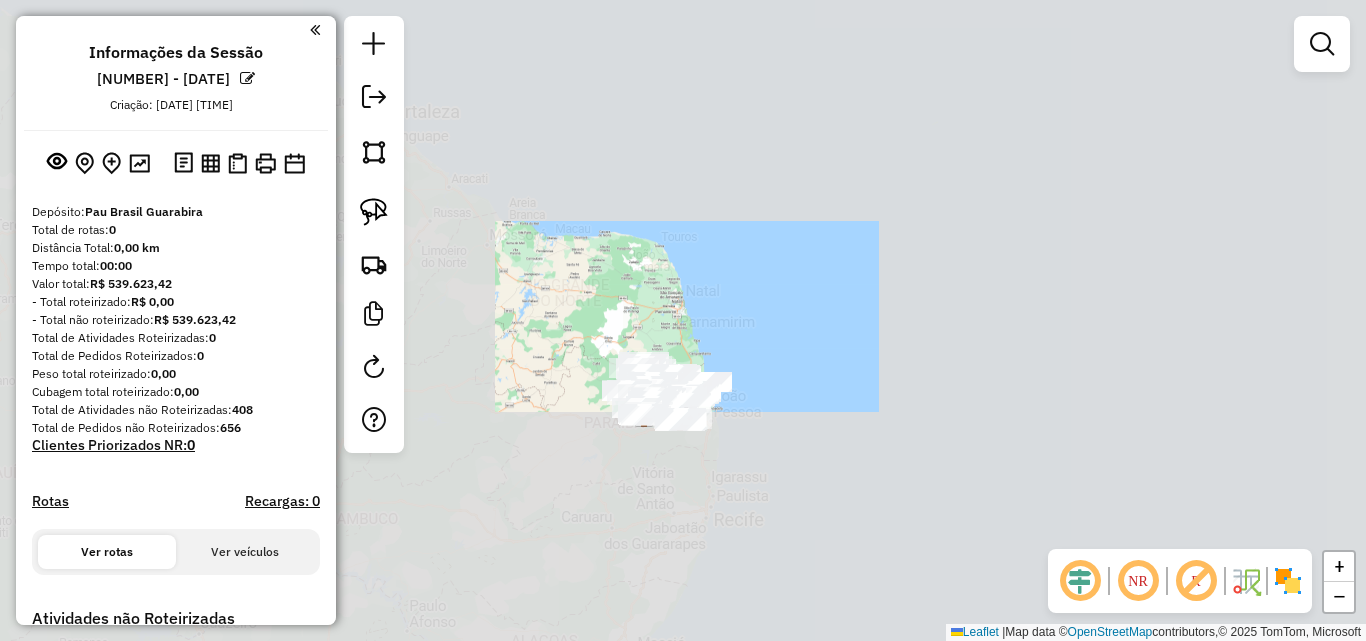 drag, startPoint x: 722, startPoint y: 326, endPoint x: 732, endPoint y: 385, distance: 59.841457 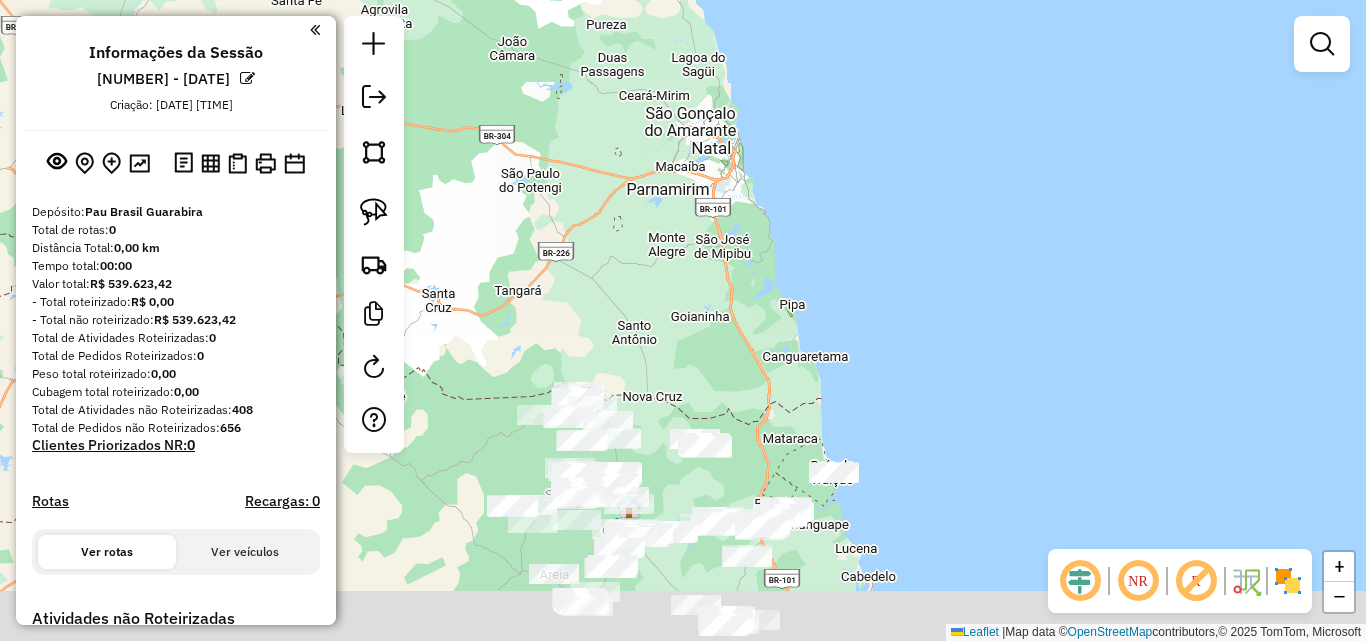 drag, startPoint x: 836, startPoint y: 369, endPoint x: 795, endPoint y: 275, distance: 102.55243 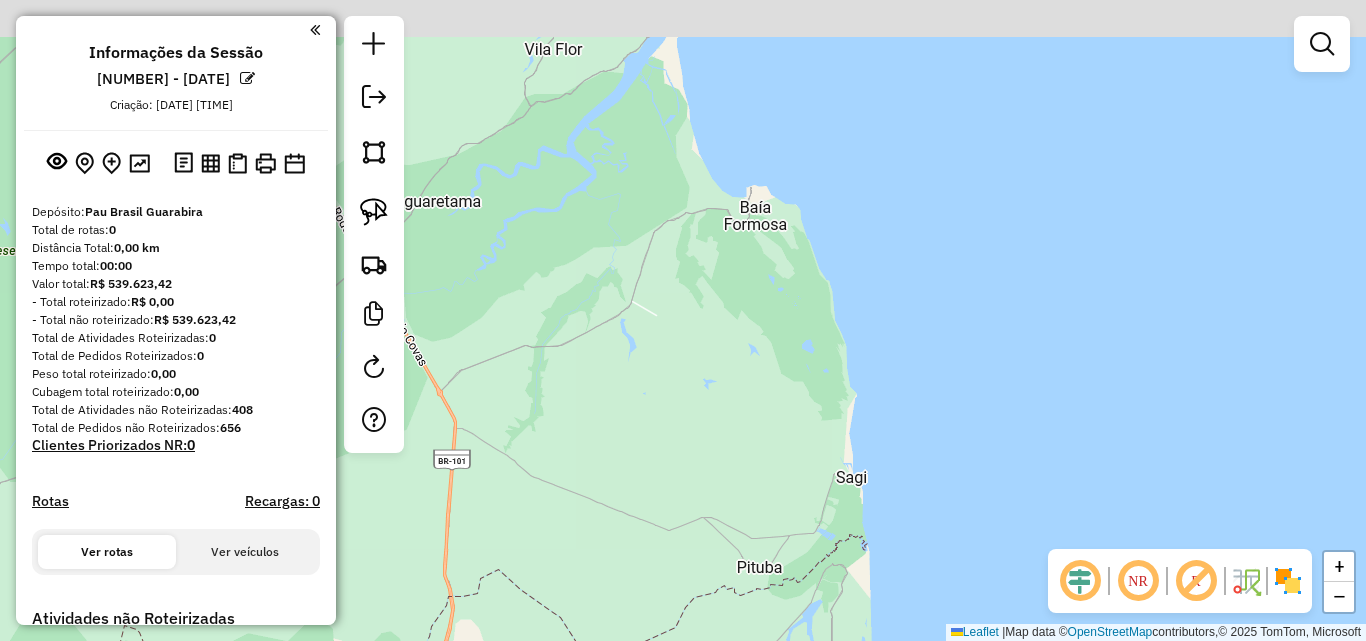 drag, startPoint x: 727, startPoint y: 280, endPoint x: 741, endPoint y: 313, distance: 35.846897 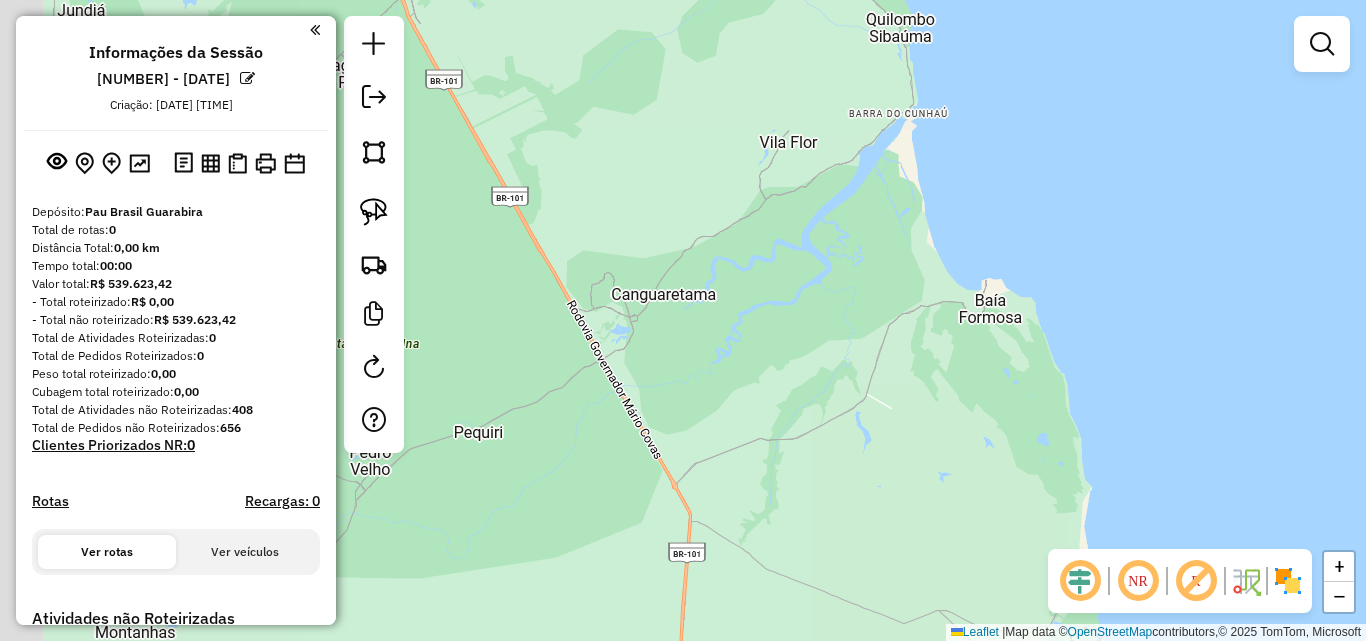 drag, startPoint x: 770, startPoint y: 352, endPoint x: 925, endPoint y: 384, distance: 158.26875 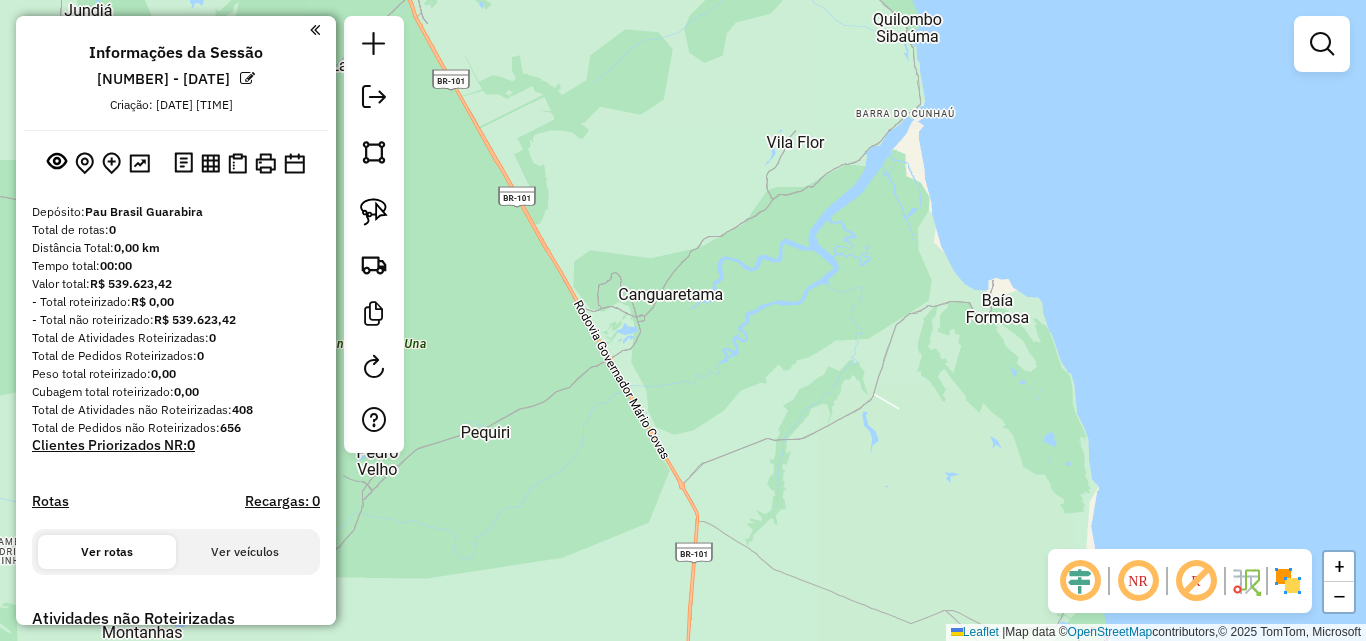 drag, startPoint x: 842, startPoint y: 332, endPoint x: 863, endPoint y: 412, distance: 82.710335 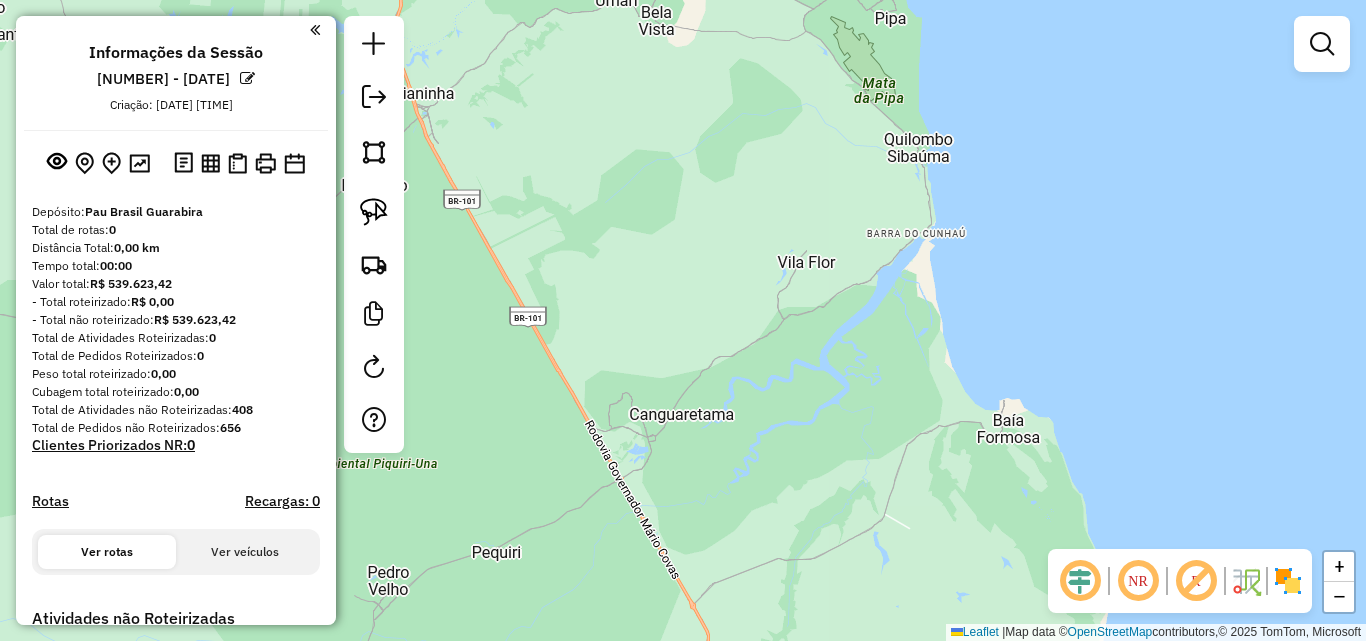 drag, startPoint x: 876, startPoint y: 275, endPoint x: 770, endPoint y: 379, distance: 148.49916 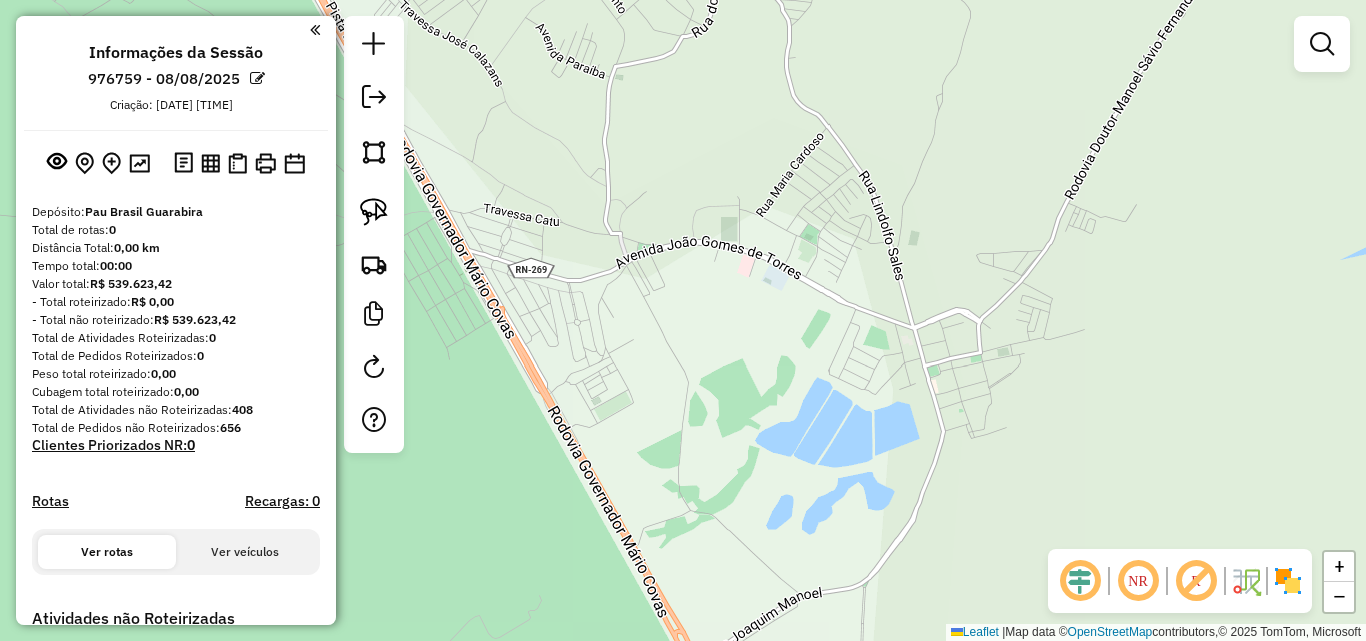 scroll, scrollTop: 0, scrollLeft: 0, axis: both 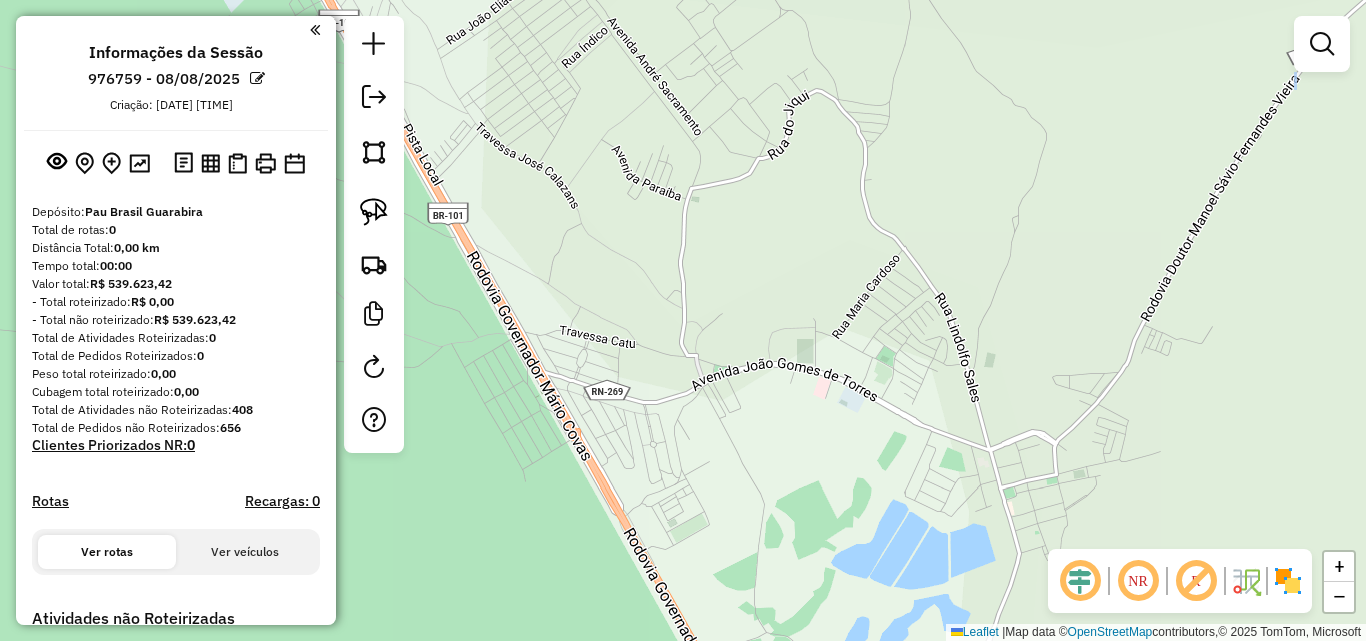 drag, startPoint x: 0, startPoint y: 0, endPoint x: 978, endPoint y: 426, distance: 1066.7521 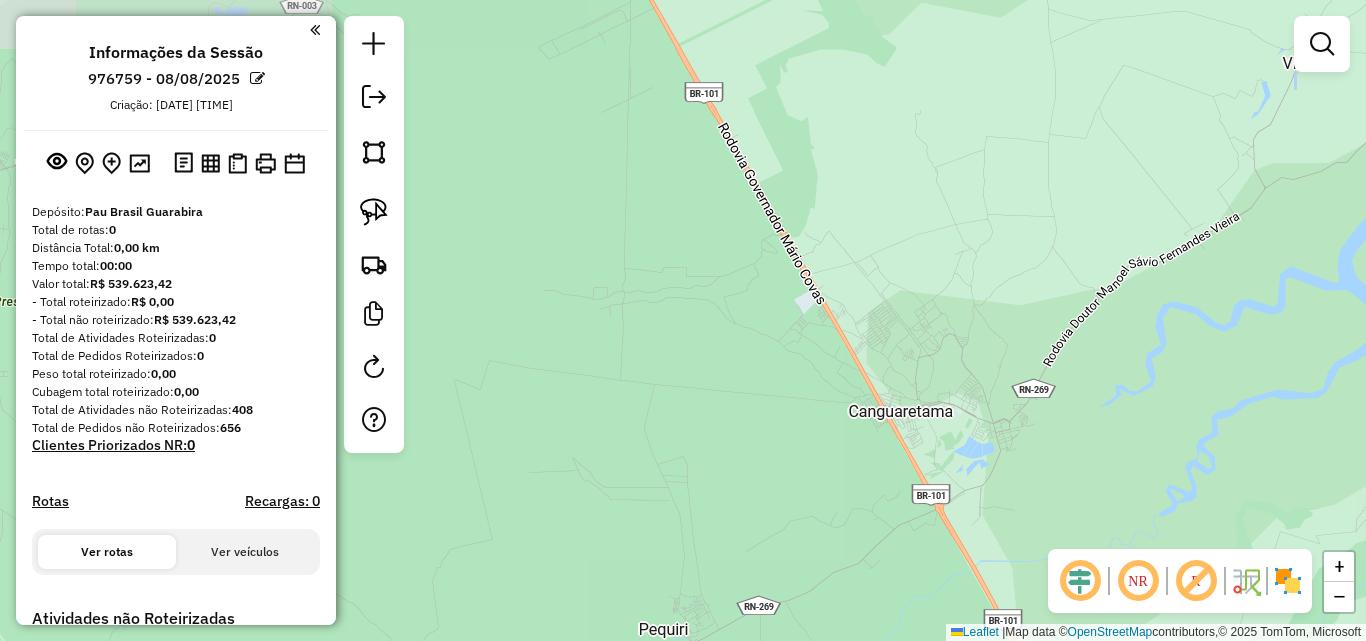 drag, startPoint x: 1010, startPoint y: 415, endPoint x: 976, endPoint y: 363, distance: 62.1289 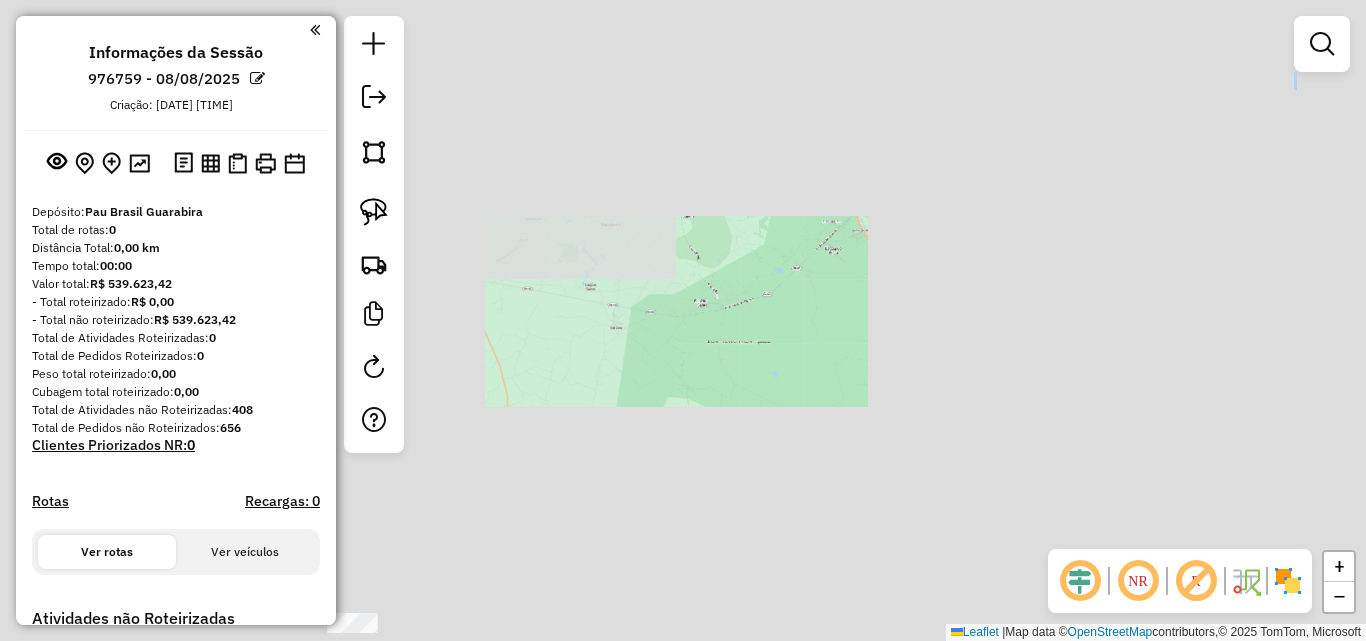 drag, startPoint x: 962, startPoint y: 446, endPoint x: 922, endPoint y: 357, distance: 97.575615 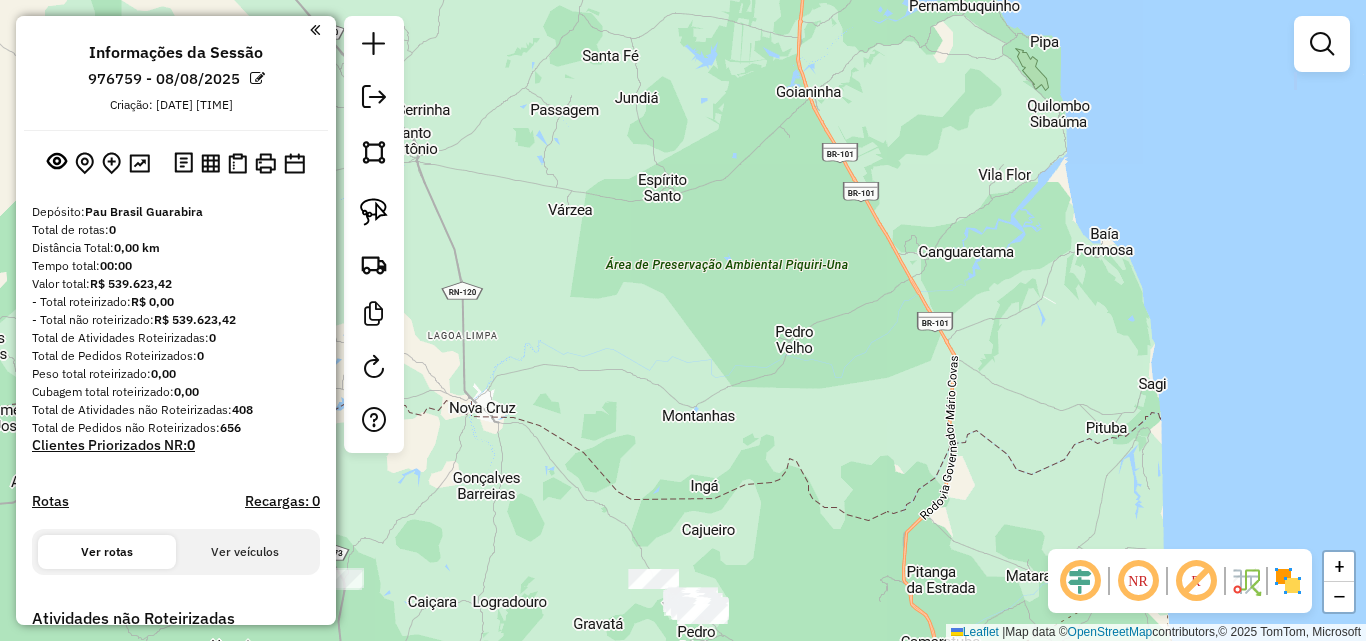 drag, startPoint x: 847, startPoint y: 412, endPoint x: 841, endPoint y: 398, distance: 15.231546 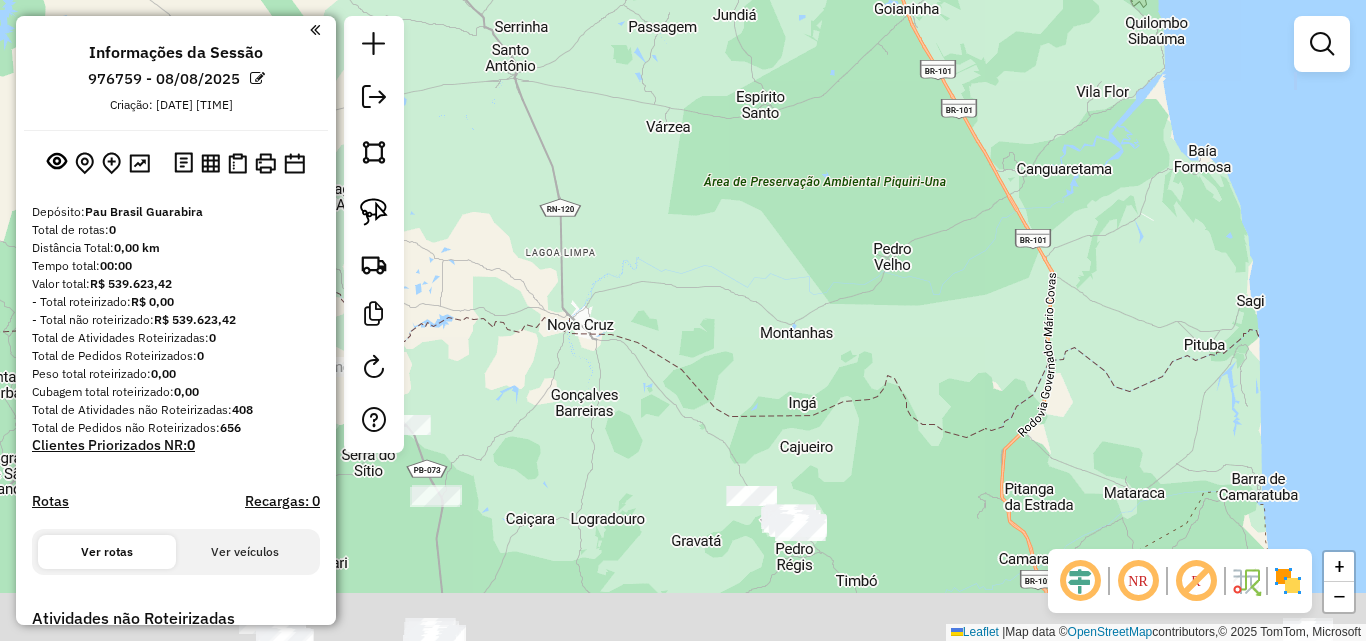 drag, startPoint x: 813, startPoint y: 375, endPoint x: 903, endPoint y: 316, distance: 107.61505 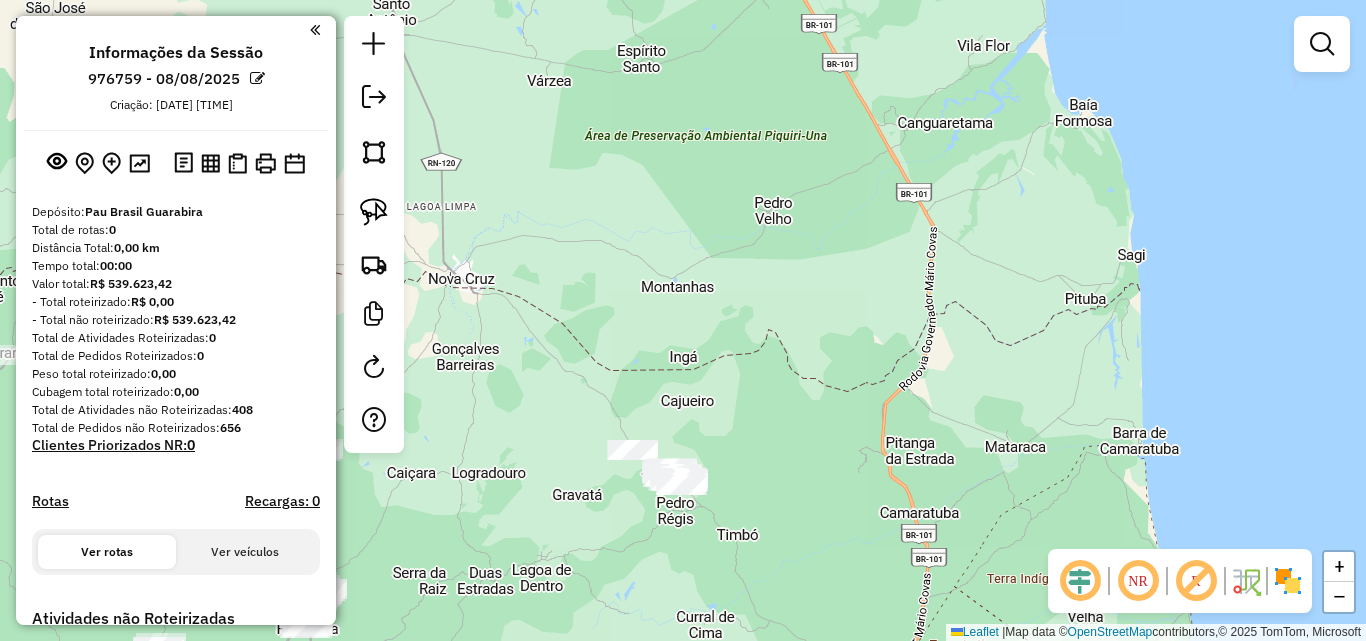 drag, startPoint x: 912, startPoint y: 413, endPoint x: 748, endPoint y: 441, distance: 166.37308 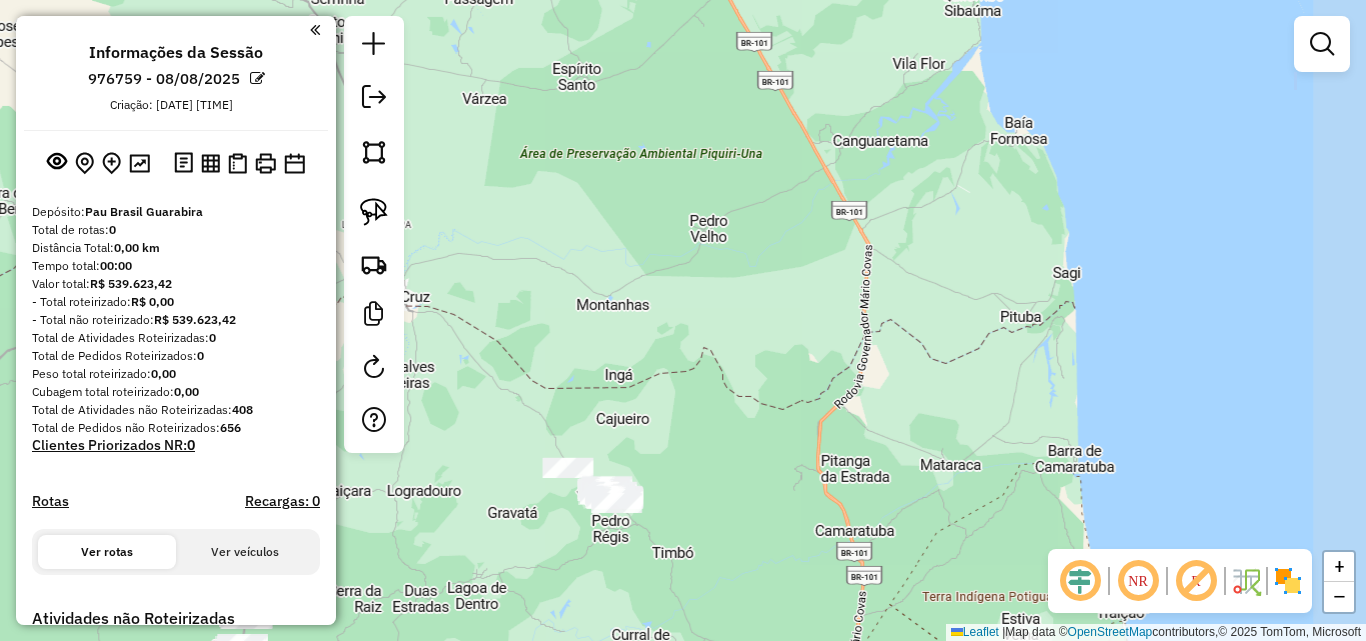 drag, startPoint x: 914, startPoint y: 280, endPoint x: 924, endPoint y: 458, distance: 178.28067 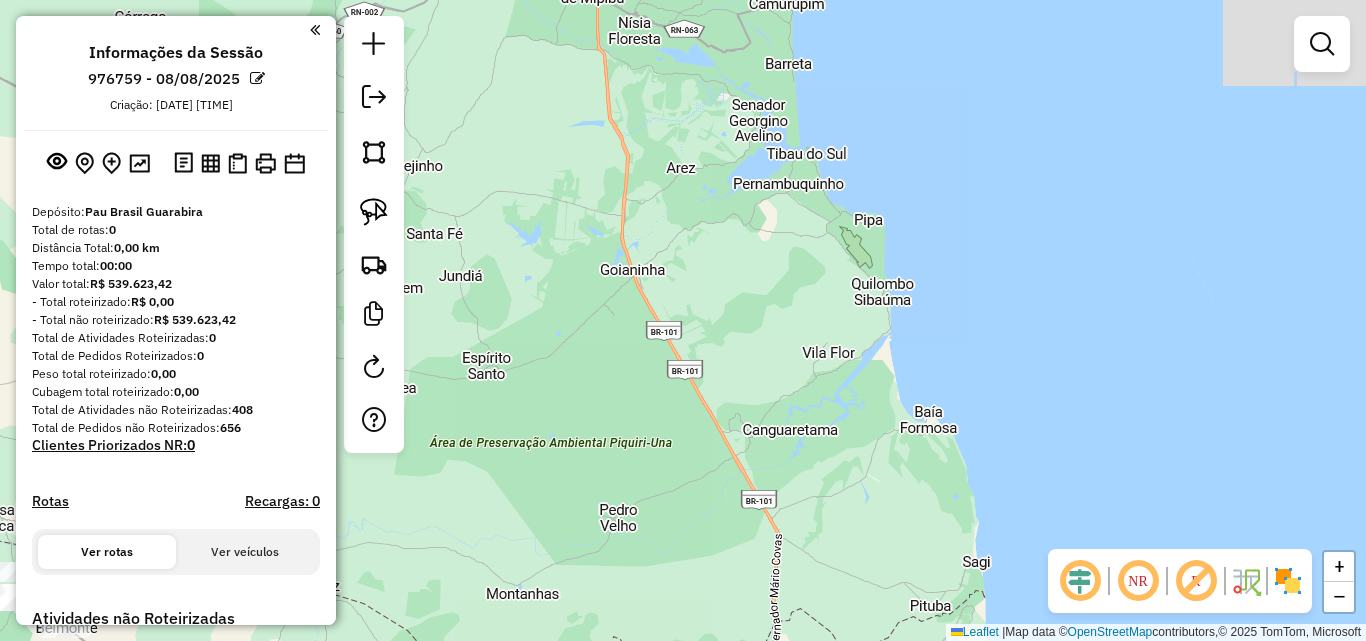 drag, startPoint x: 906, startPoint y: 431, endPoint x: 894, endPoint y: 452, distance: 24.186773 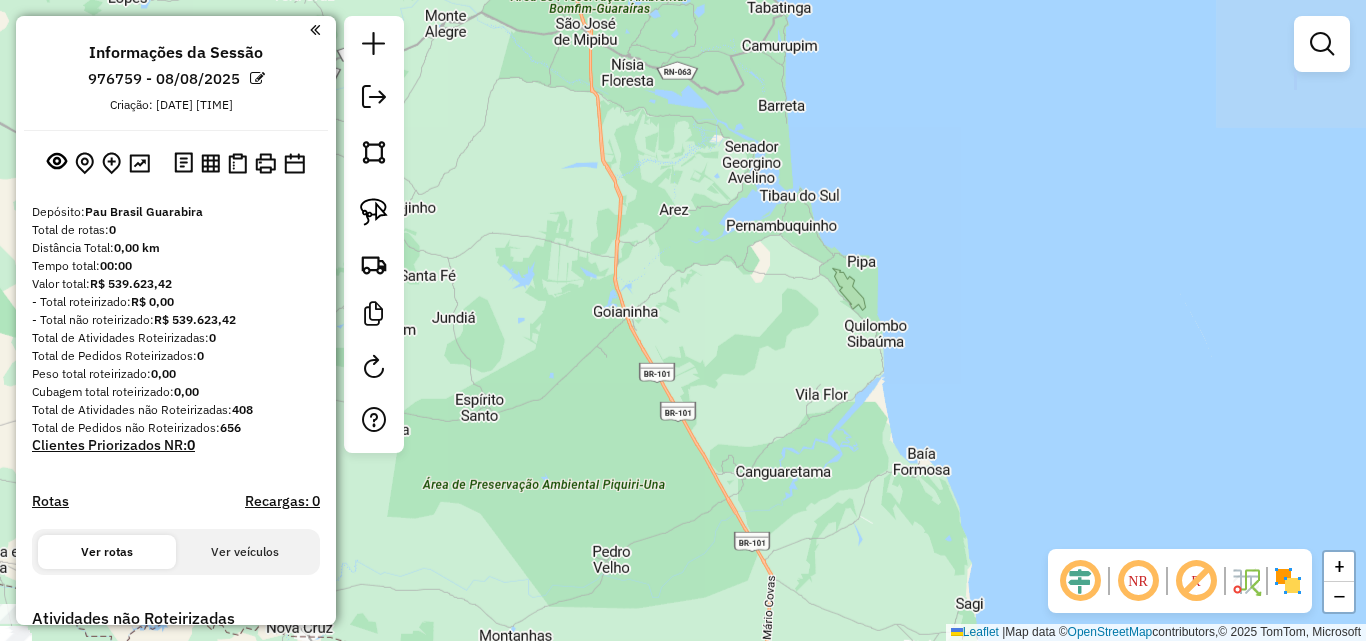click on "Janela de atendimento Grade de atendimento Capacidade Transportadoras Veículos Cliente Pedidos  Rotas Selecione os dias de semana para filtrar as janelas de atendimento  Seg   Ter   Qua   Qui   Sex   Sáb   Dom  Informe o período da janela de atendimento: De: Até:  Filtrar exatamente a janela do cliente  Considerar janela de atendimento padrão  Selecione os dias de semana para filtrar as grades de atendimento  Seg   Ter   Qua   Qui   Sex   Sáb   Dom   Considerar clientes sem dia de atendimento cadastrado  Clientes fora do dia de atendimento selecionado Filtrar as atividades entre os valores definidos abaixo:  Peso mínimo:   Peso máximo:   Cubagem mínima:   Cubagem máxima:   De:   Até:  Filtrar as atividades entre o tempo de atendimento definido abaixo:  De:   Até:   Considerar capacidade total dos clientes não roteirizados Transportadora: Selecione um ou mais itens Tipo de veículo: Selecione um ou mais itens Veículo: Selecione um ou mais itens Motorista: Selecione um ou mais itens Nome: Rótulo:" 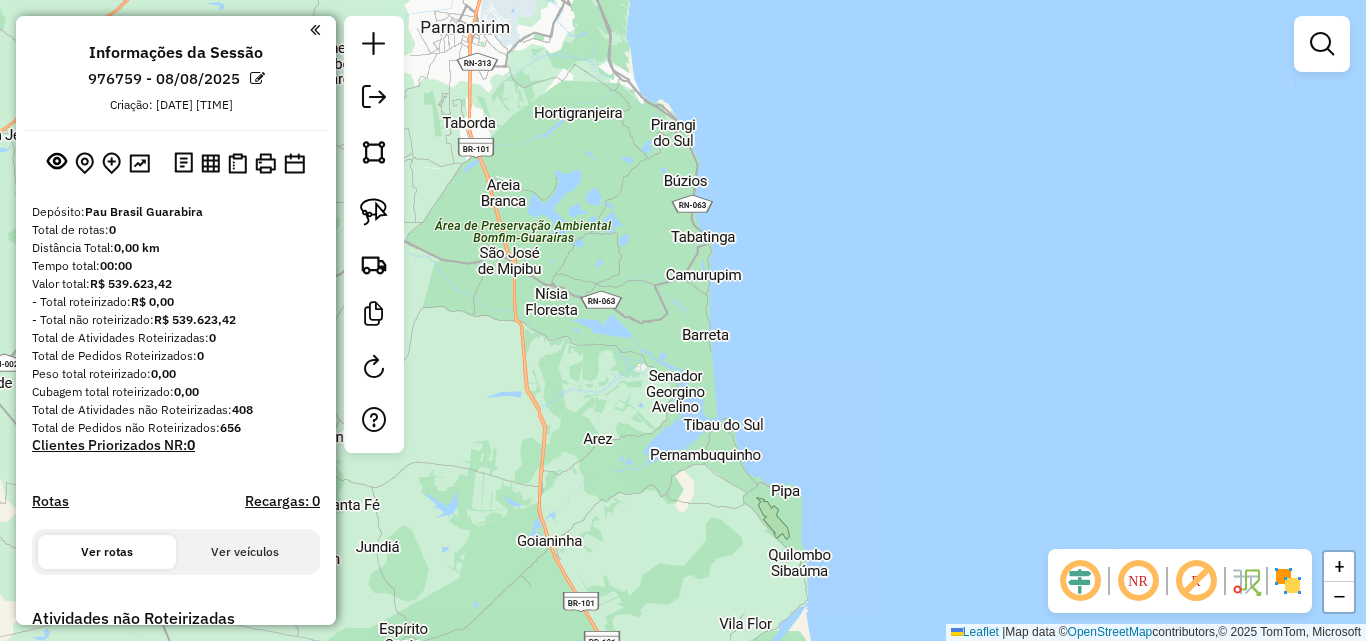 drag, startPoint x: 782, startPoint y: 372, endPoint x: 893, endPoint y: 470, distance: 148.07092 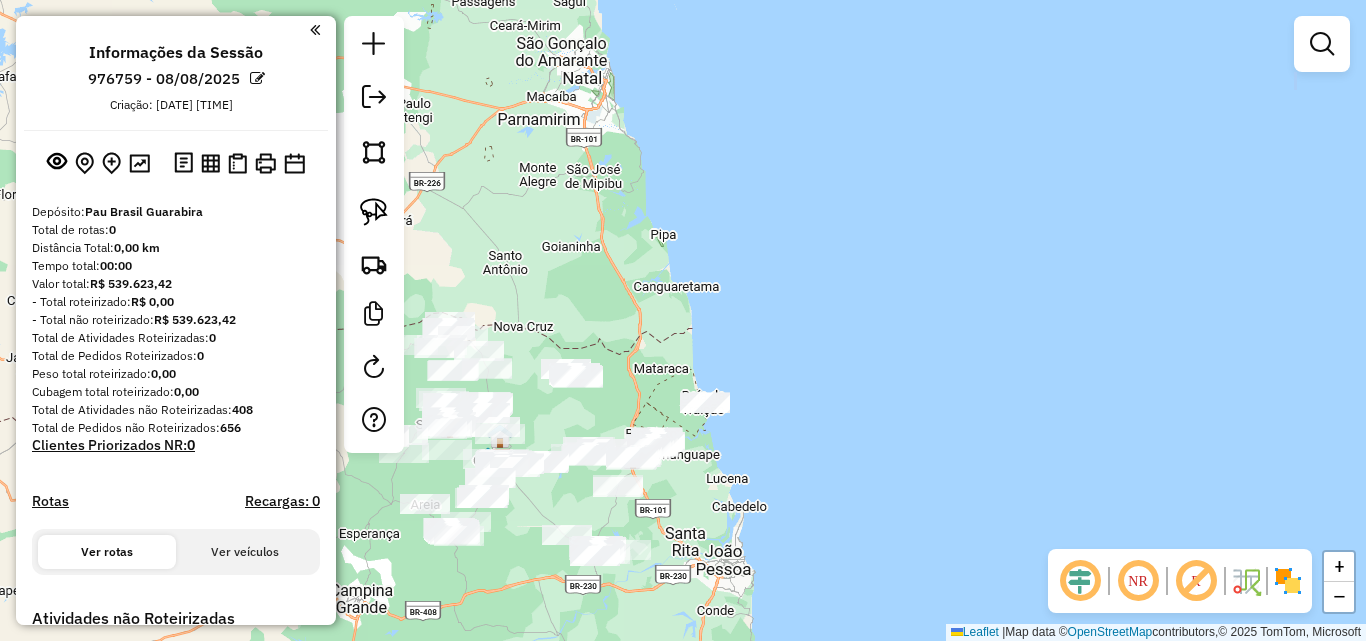click on "Janela de atendimento Grade de atendimento Capacidade Transportadoras Veículos Cliente Pedidos  Rotas Selecione os dias de semana para filtrar as janelas de atendimento  Seg   Ter   Qua   Qui   Sex   Sáb   Dom  Informe o período da janela de atendimento: De: Até:  Filtrar exatamente a janela do cliente  Considerar janela de atendimento padrão  Selecione os dias de semana para filtrar as grades de atendimento  Seg   Ter   Qua   Qui   Sex   Sáb   Dom   Considerar clientes sem dia de atendimento cadastrado  Clientes fora do dia de atendimento selecionado Filtrar as atividades entre os valores definidos abaixo:  Peso mínimo:   Peso máximo:   Cubagem mínima:   Cubagem máxima:   De:   Até:  Filtrar as atividades entre o tempo de atendimento definido abaixo:  De:   Até:   Considerar capacidade total dos clientes não roteirizados Transportadora: Selecione um ou mais itens Tipo de veículo: Selecione um ou mais itens Veículo: Selecione um ou mais itens Motorista: Selecione um ou mais itens Nome: Rótulo:" 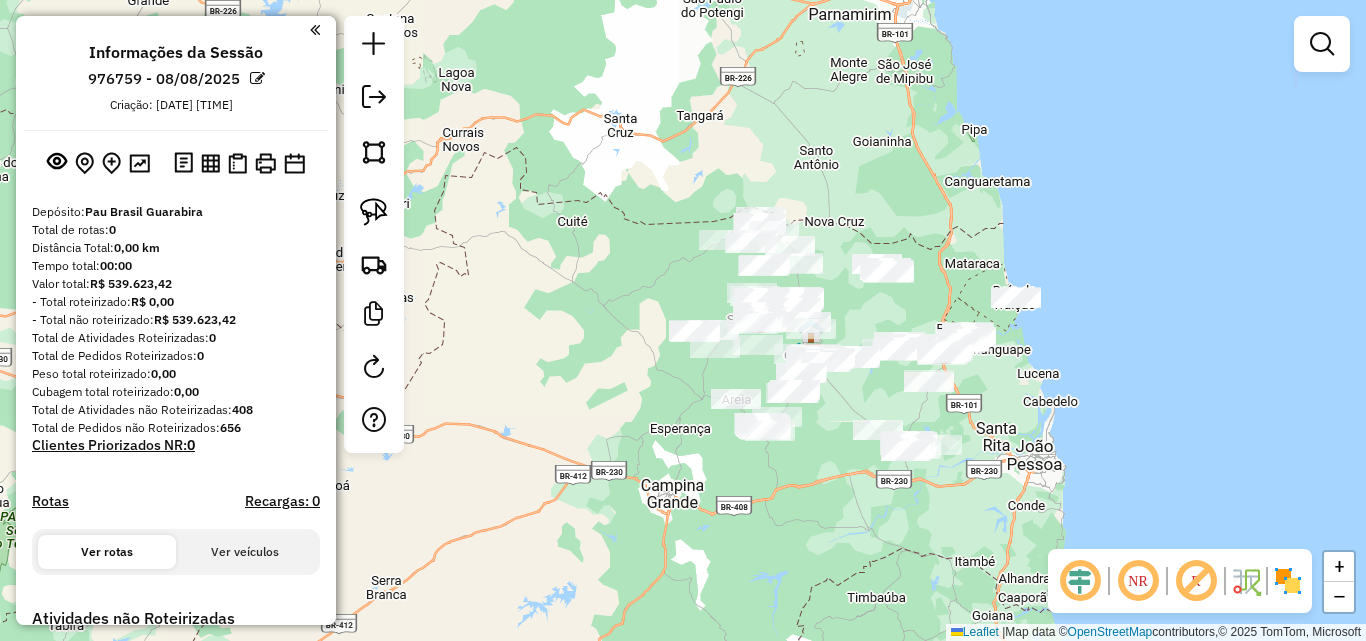 drag, startPoint x: 883, startPoint y: 316, endPoint x: 864, endPoint y: 294, distance: 29.068884 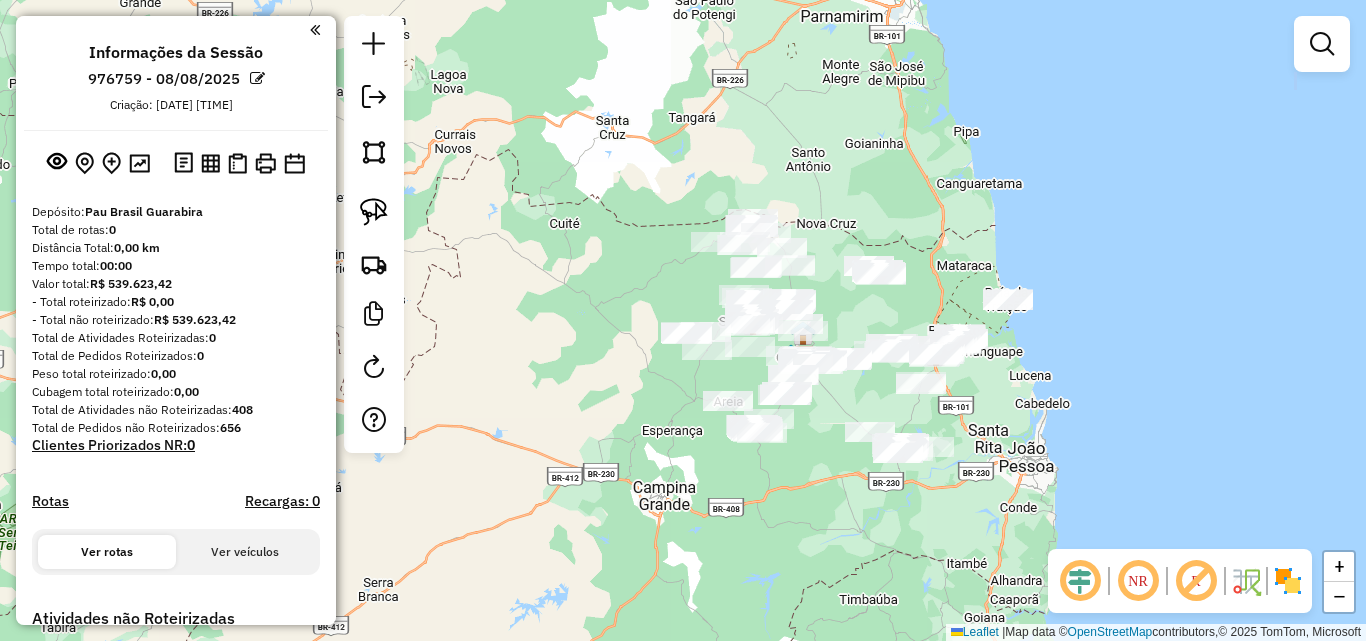 drag, startPoint x: 830, startPoint y: 481, endPoint x: 782, endPoint y: 379, distance: 112.72977 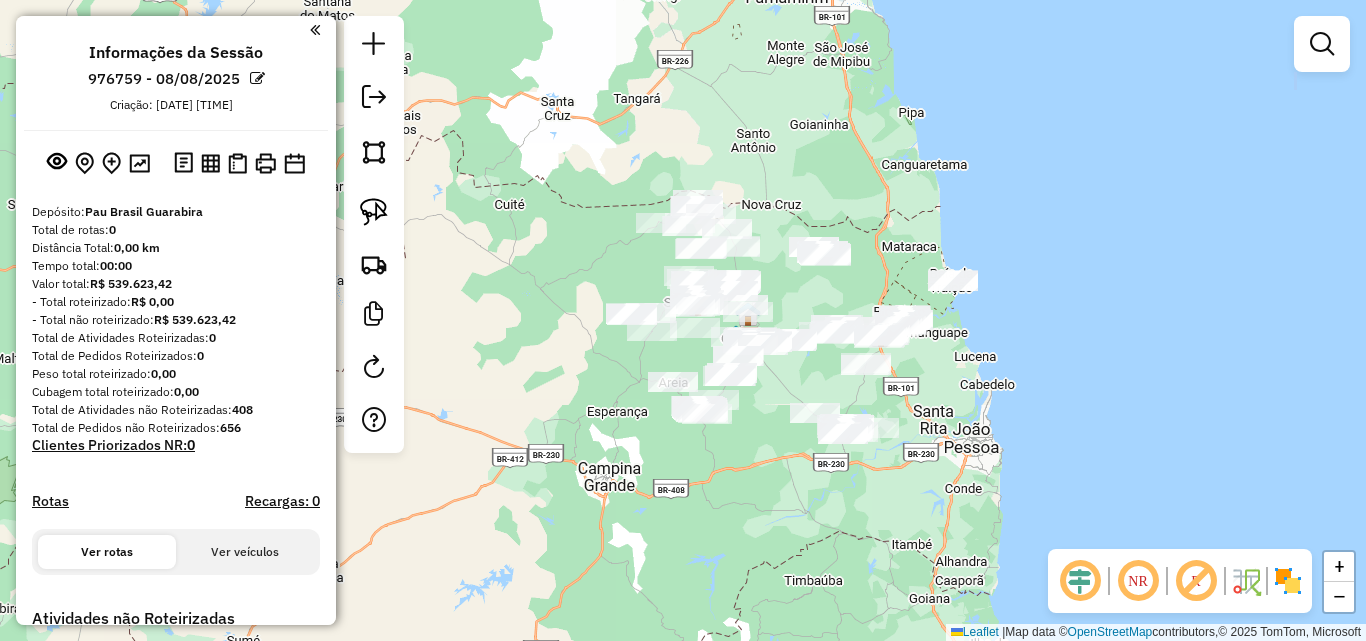 drag, startPoint x: 779, startPoint y: 352, endPoint x: 763, endPoint y: 468, distance: 117.09825 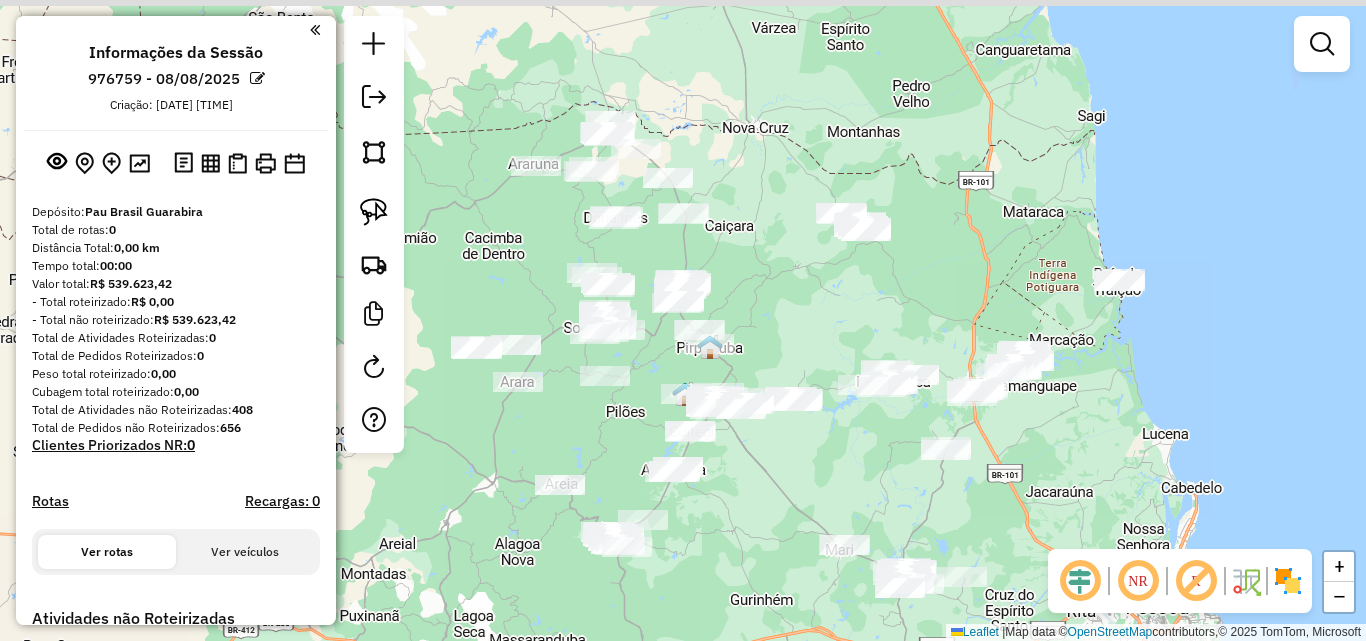 drag, startPoint x: 817, startPoint y: 289, endPoint x: 824, endPoint y: 419, distance: 130.18832 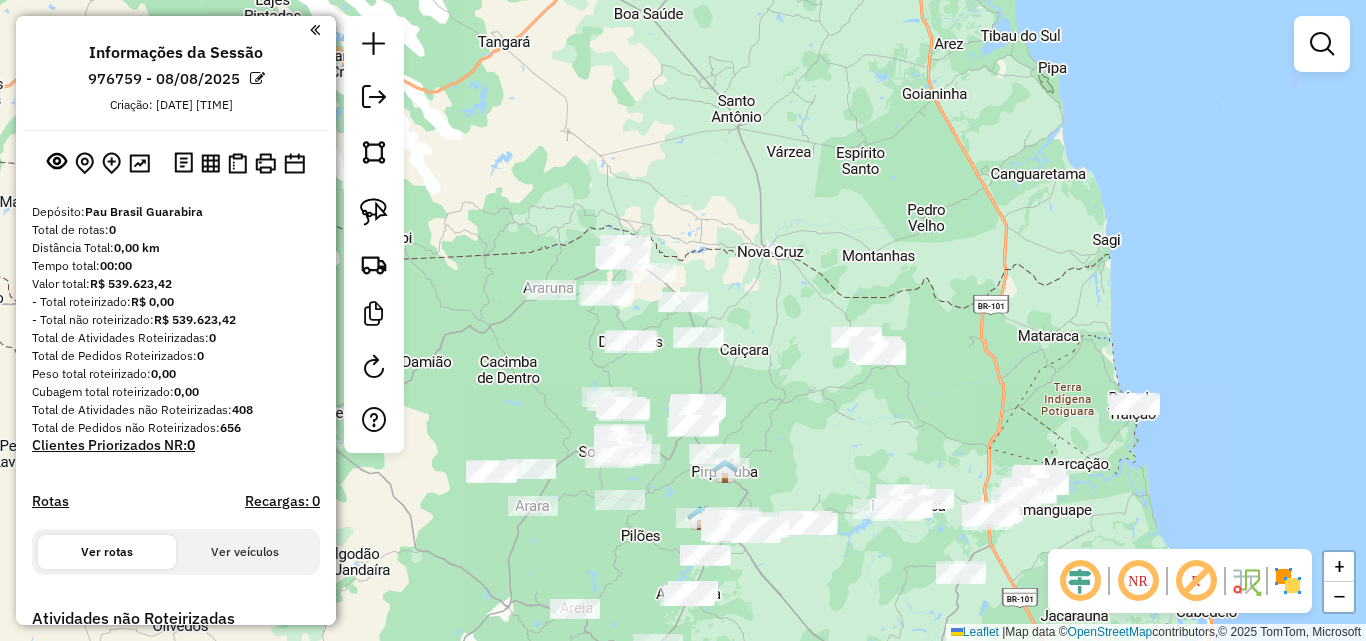 click on "Janela de atendimento Grade de atendimento Capacidade Transportadoras Veículos Cliente Pedidos  Rotas Selecione os dias de semana para filtrar as janelas de atendimento  Seg   Ter   Qua   Qui   Sex   Sáb   Dom  Informe o período da janela de atendimento: De: Até:  Filtrar exatamente a janela do cliente  Considerar janela de atendimento padrão  Selecione os dias de semana para filtrar as grades de atendimento  Seg   Ter   Qua   Qui   Sex   Sáb   Dom   Considerar clientes sem dia de atendimento cadastrado  Clientes fora do dia de atendimento selecionado Filtrar as atividades entre os valores definidos abaixo:  Peso mínimo:   Peso máximo:   Cubagem mínima:   Cubagem máxima:   De:   Até:  Filtrar as atividades entre o tempo de atendimento definido abaixo:  De:   Até:   Considerar capacidade total dos clientes não roteirizados Transportadora: Selecione um ou mais itens Tipo de veículo: Selecione um ou mais itens Veículo: Selecione um ou mais itens Motorista: Selecione um ou mais itens Nome: Rótulo:" 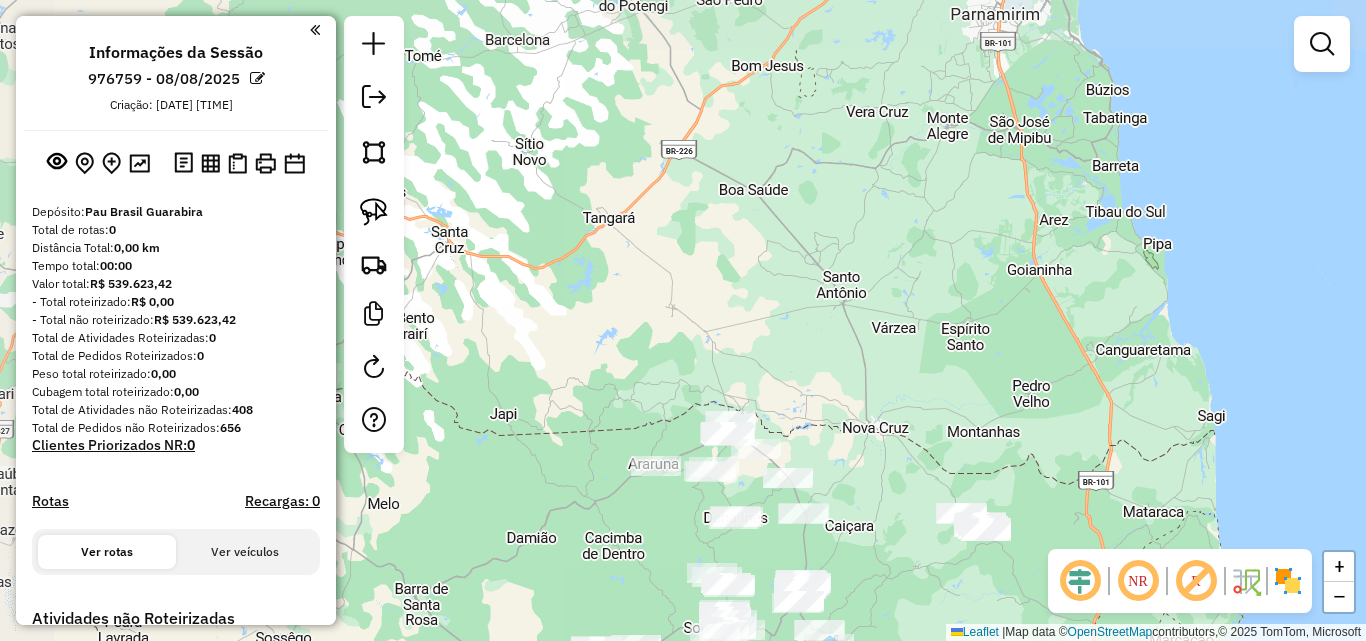 click on "Janela de atendimento Grade de atendimento Capacidade Transportadoras Veículos Cliente Pedidos  Rotas Selecione os dias de semana para filtrar as janelas de atendimento  Seg   Ter   Qua   Qui   Sex   Sáb   Dom  Informe o período da janela de atendimento: De: Até:  Filtrar exatamente a janela do cliente  Considerar janela de atendimento padrão  Selecione os dias de semana para filtrar as grades de atendimento  Seg   Ter   Qua   Qui   Sex   Sáb   Dom   Considerar clientes sem dia de atendimento cadastrado  Clientes fora do dia de atendimento selecionado Filtrar as atividades entre os valores definidos abaixo:  Peso mínimo:   Peso máximo:   Cubagem mínima:   Cubagem máxima:   De:   Até:  Filtrar as atividades entre o tempo de atendimento definido abaixo:  De:   Até:   Considerar capacidade total dos clientes não roteirizados Transportadora: Selecione um ou mais itens Tipo de veículo: Selecione um ou mais itens Veículo: Selecione um ou mais itens Motorista: Selecione um ou mais itens Nome: Rótulo:" 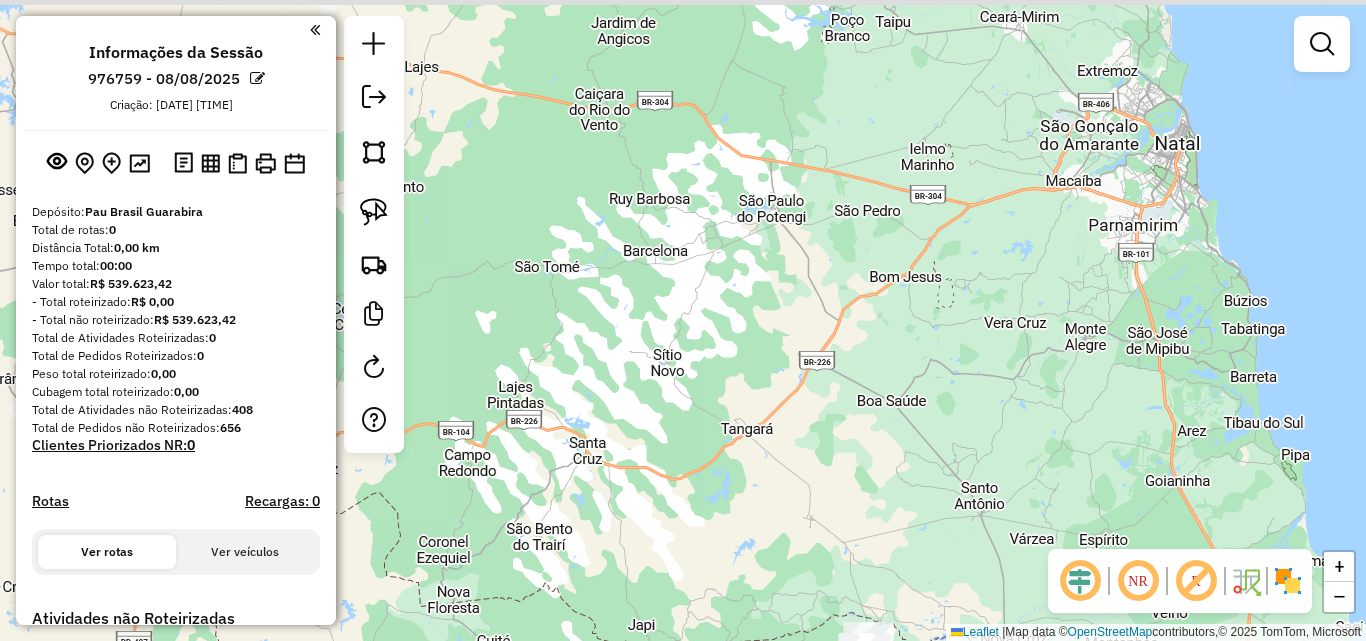drag, startPoint x: 724, startPoint y: 333, endPoint x: 753, endPoint y: 489, distance: 158.67262 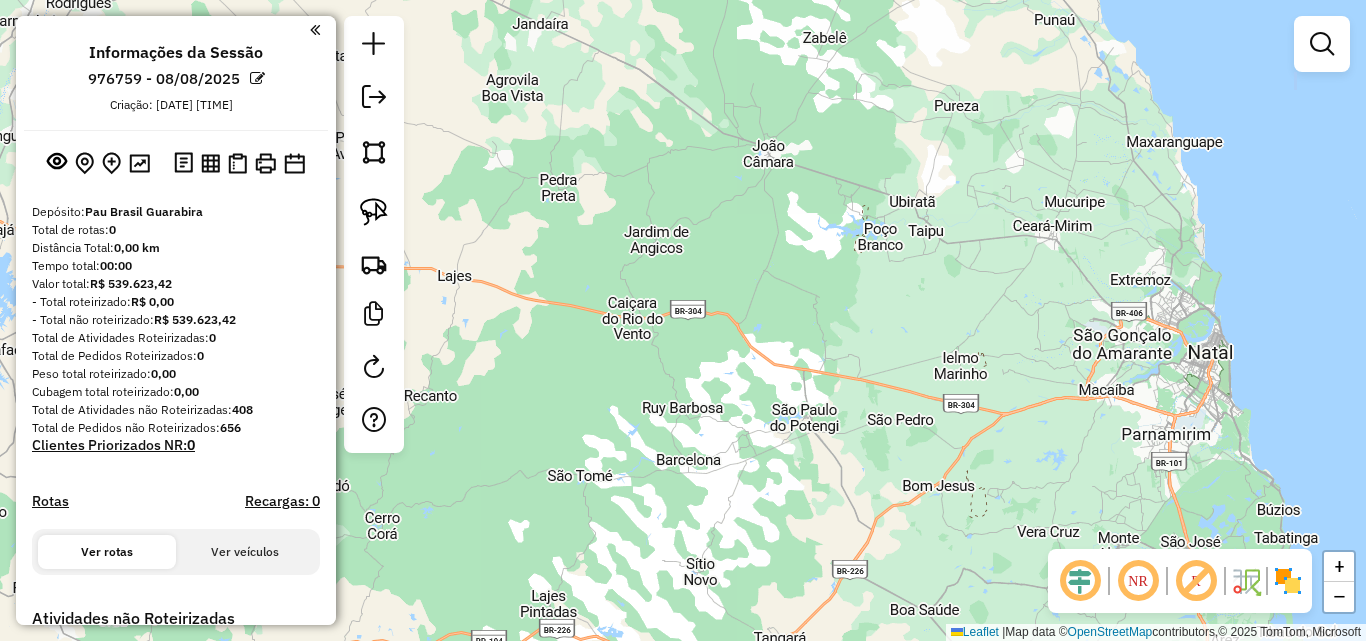 drag, startPoint x: 763, startPoint y: 516, endPoint x: 762, endPoint y: 554, distance: 38.013157 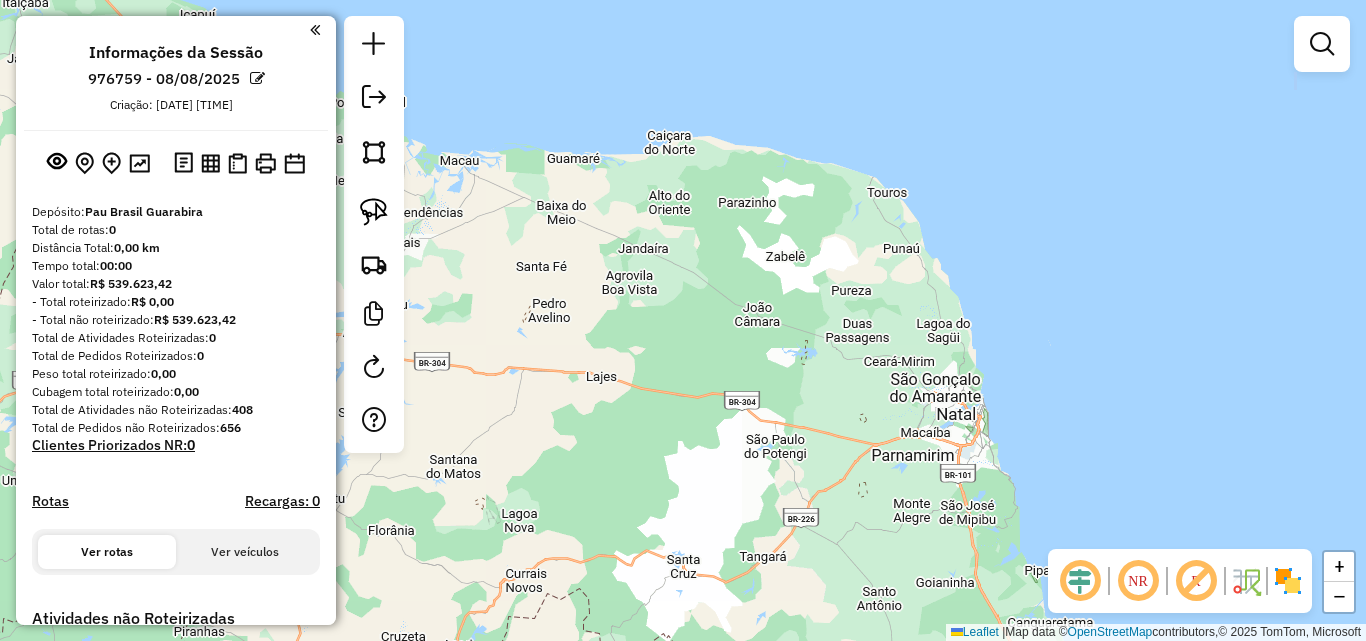 drag, startPoint x: 924, startPoint y: 332, endPoint x: 1239, endPoint y: 373, distance: 317.65704 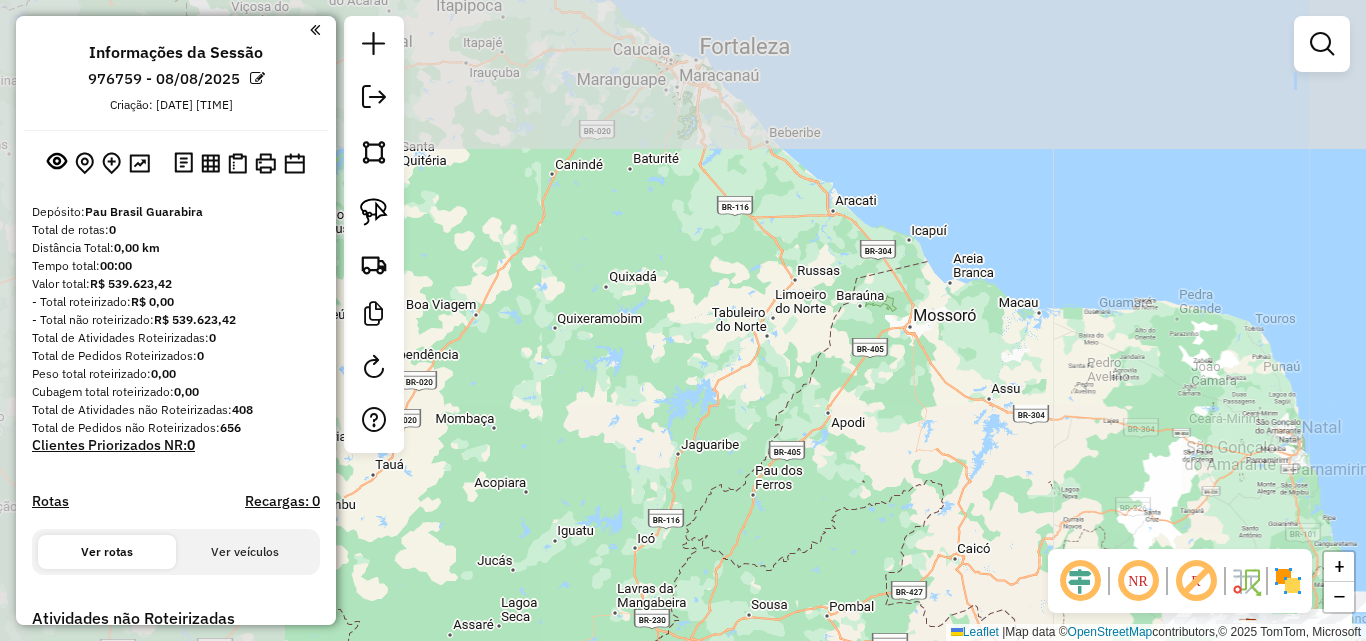 drag, startPoint x: 1068, startPoint y: 418, endPoint x: 900, endPoint y: 366, distance: 175.86359 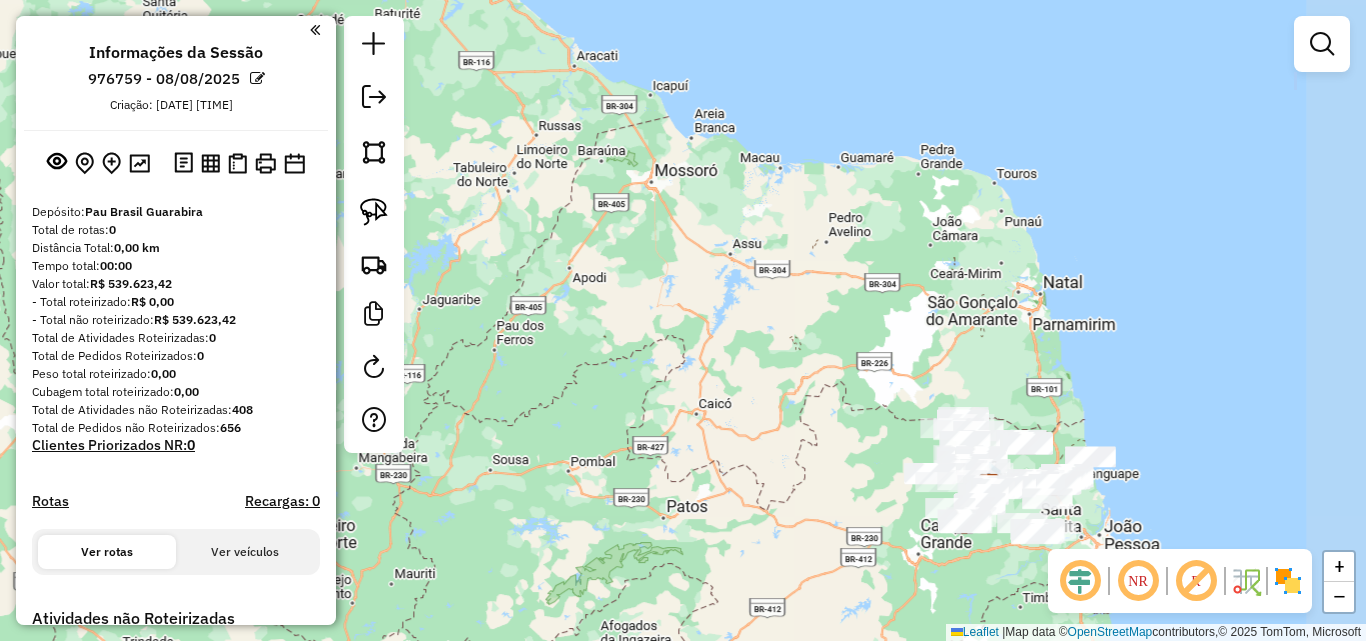 drag, startPoint x: 1001, startPoint y: 380, endPoint x: 896, endPoint y: 294, distance: 135.72398 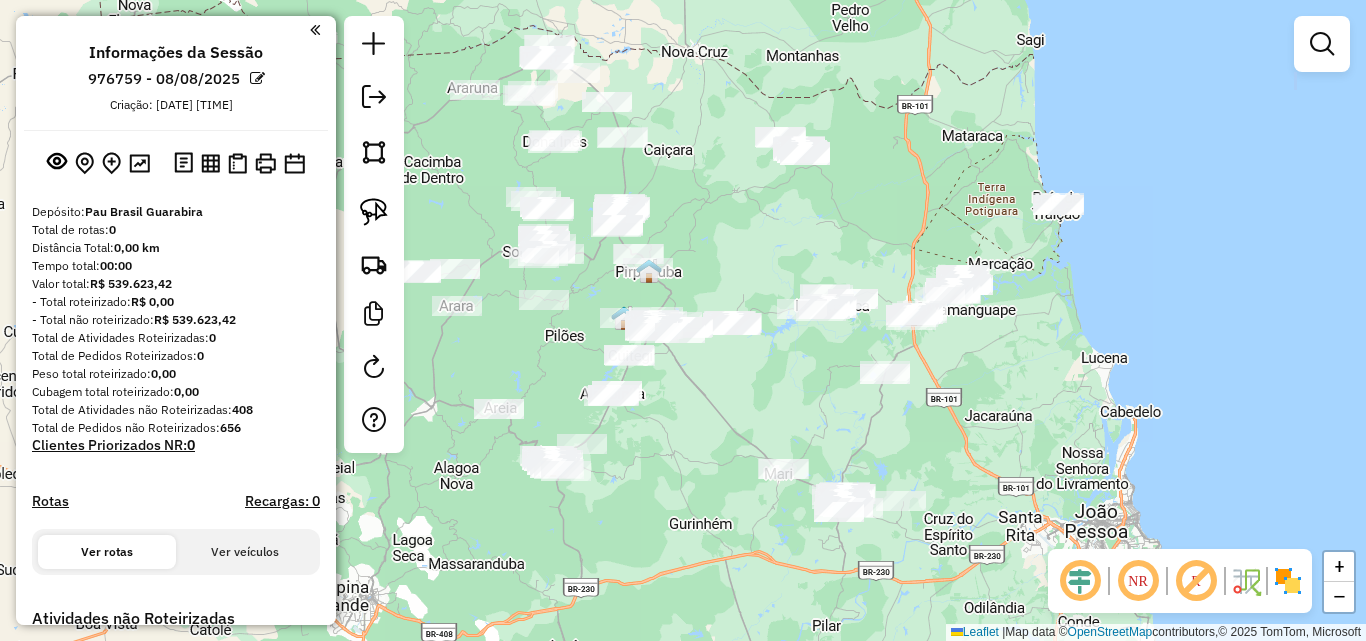 drag, startPoint x: 1000, startPoint y: 380, endPoint x: 1062, endPoint y: 344, distance: 71.693794 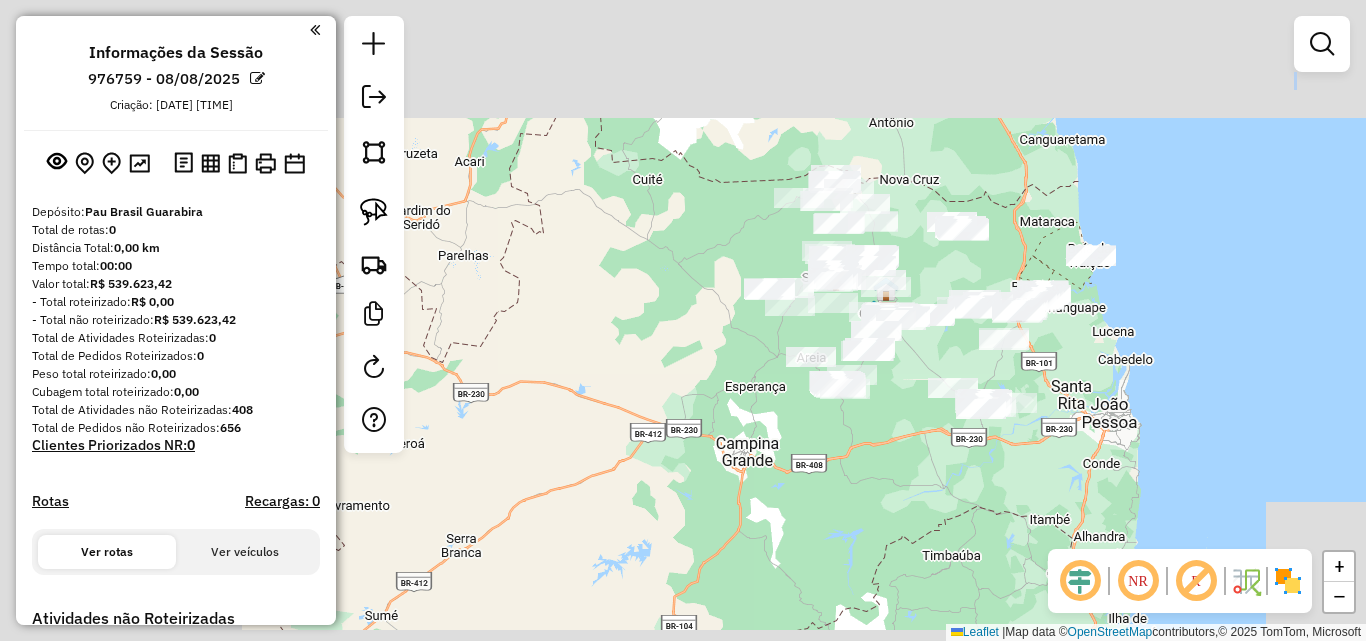click on "Janela de atendimento Grade de atendimento Capacidade Transportadoras Veículos Cliente Pedidos  Rotas Selecione os dias de semana para filtrar as janelas de atendimento  Seg   Ter   Qua   Qui   Sex   Sáb   Dom  Informe o período da janela de atendimento: De: Até:  Filtrar exatamente a janela do cliente  Considerar janela de atendimento padrão  Selecione os dias de semana para filtrar as grades de atendimento  Seg   Ter   Qua   Qui   Sex   Sáb   Dom   Considerar clientes sem dia de atendimento cadastrado  Clientes fora do dia de atendimento selecionado Filtrar as atividades entre os valores definidos abaixo:  Peso mínimo:   Peso máximo:   Cubagem mínima:   Cubagem máxima:   De:   Até:  Filtrar as atividades entre o tempo de atendimento definido abaixo:  De:   Até:   Considerar capacidade total dos clientes não roteirizados Transportadora: Selecione um ou mais itens Tipo de veículo: Selecione um ou mais itens Veículo: Selecione um ou mais itens Motorista: Selecione um ou mais itens Nome: Rótulo:" 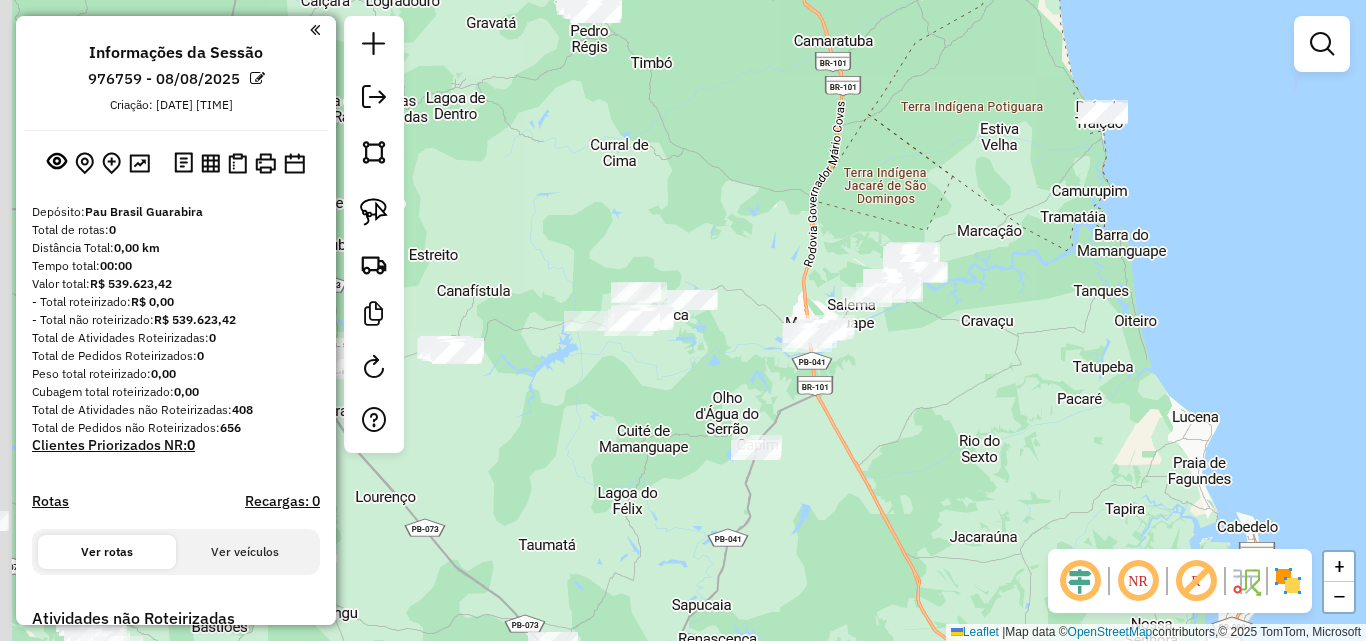 drag, startPoint x: 1027, startPoint y: 451, endPoint x: 1091, endPoint y: 435, distance: 65.96969 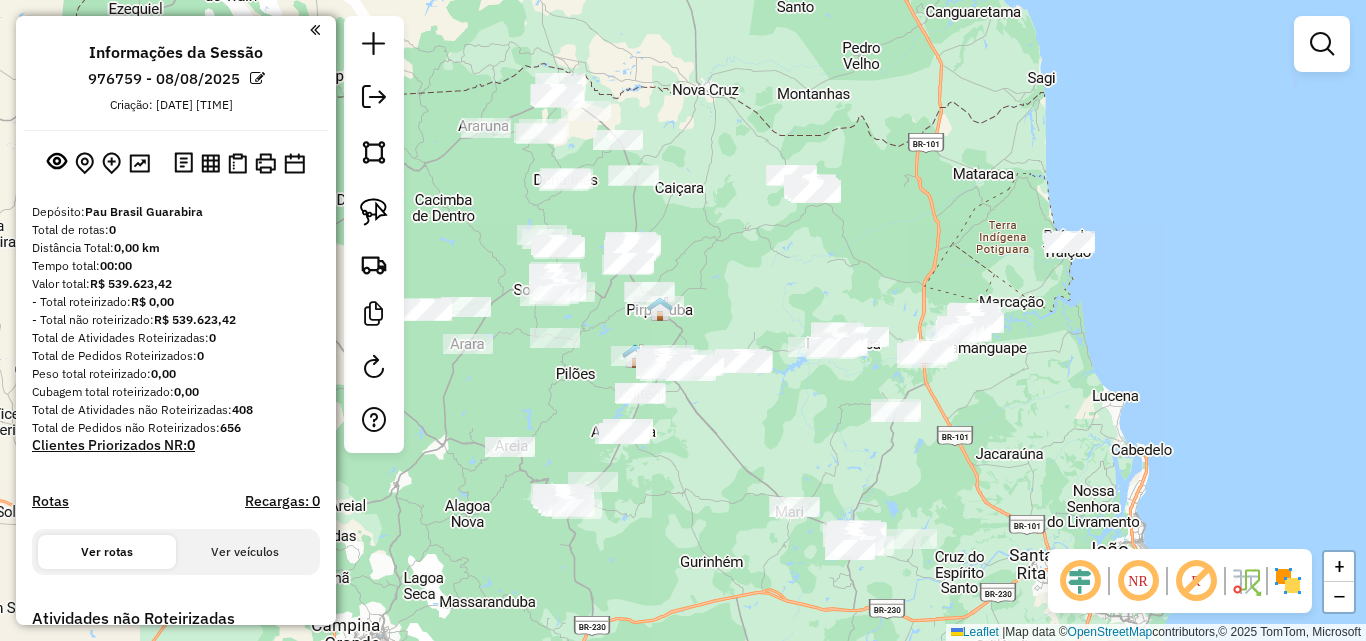 drag, startPoint x: 1023, startPoint y: 483, endPoint x: 1084, endPoint y: 482, distance: 61.008198 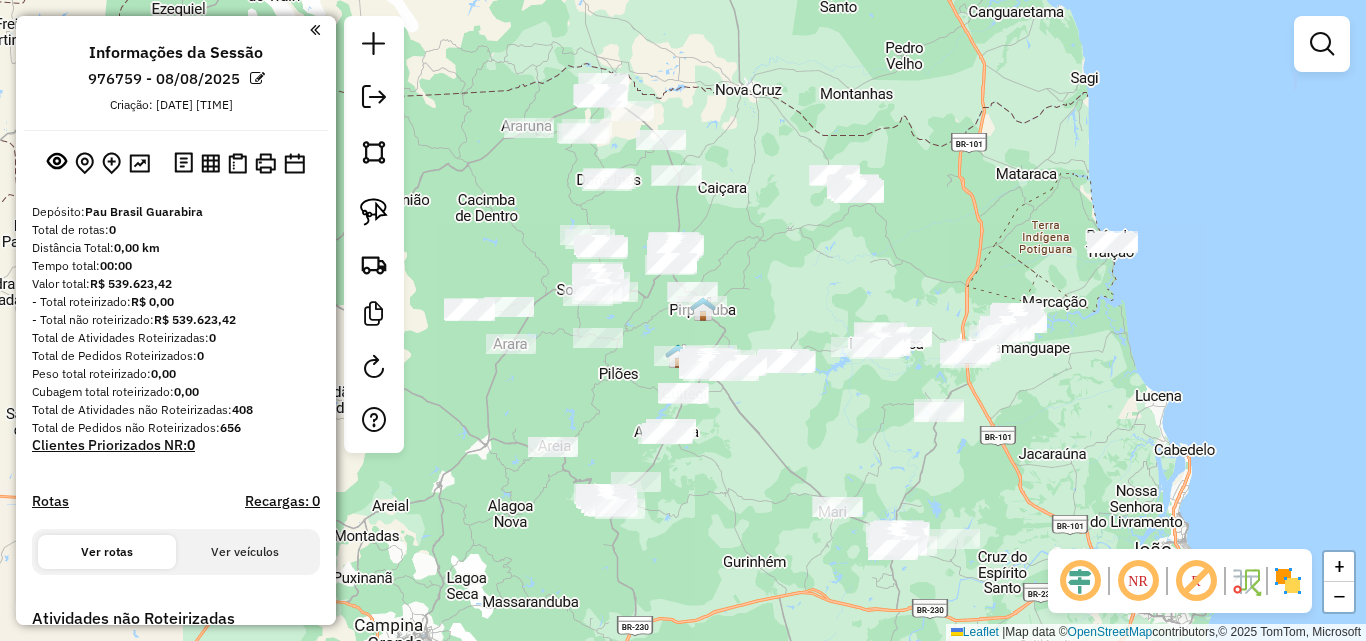 drag, startPoint x: 894, startPoint y: 432, endPoint x: 957, endPoint y: 500, distance: 92.69843 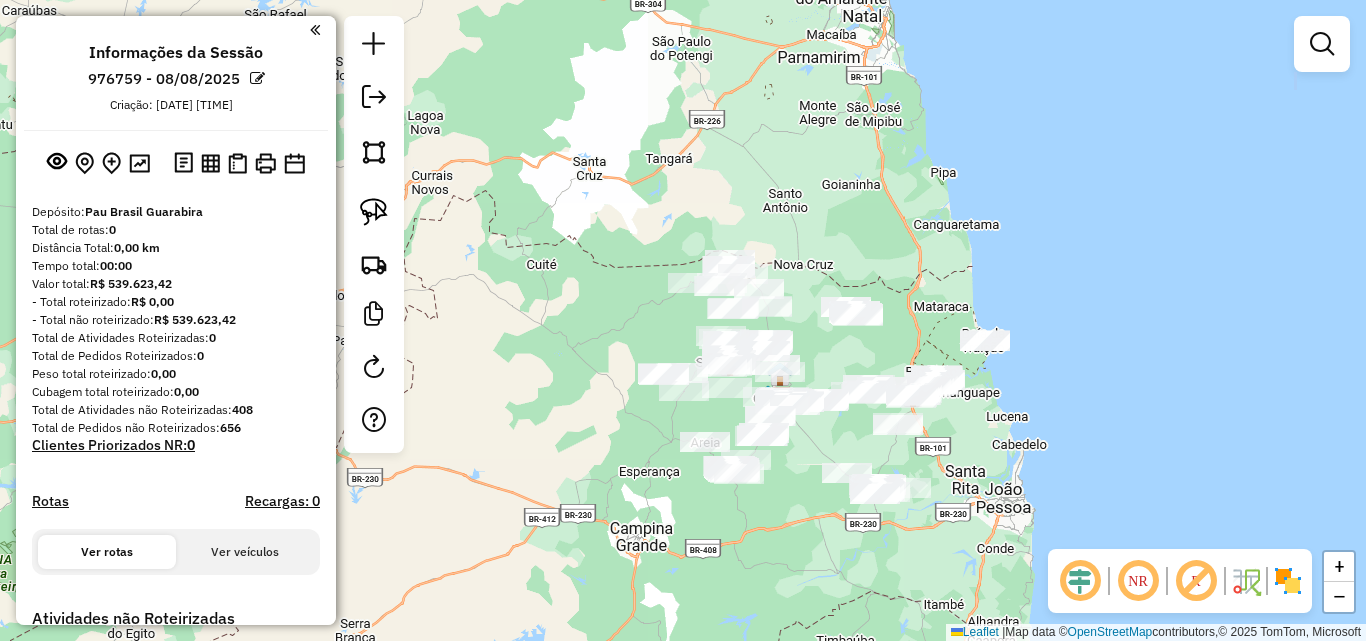drag, startPoint x: 964, startPoint y: 285, endPoint x: 930, endPoint y: 469, distance: 187.11494 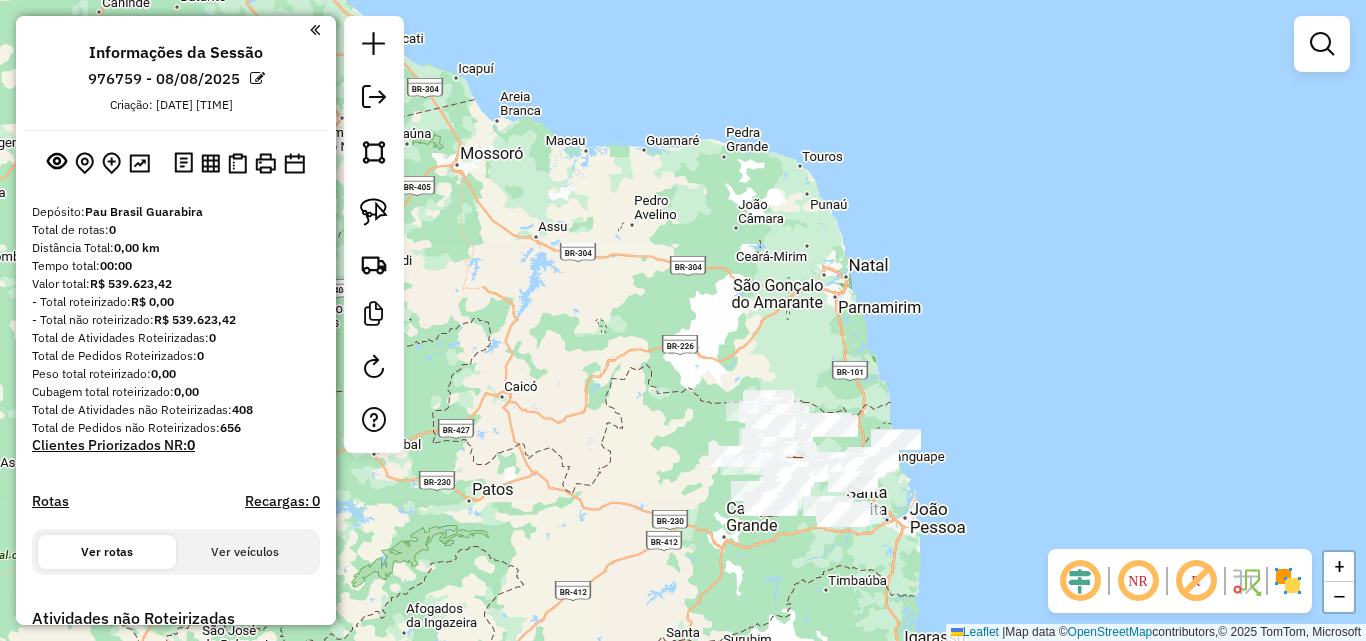 drag, startPoint x: 871, startPoint y: 357, endPoint x: 990, endPoint y: 286, distance: 138.57127 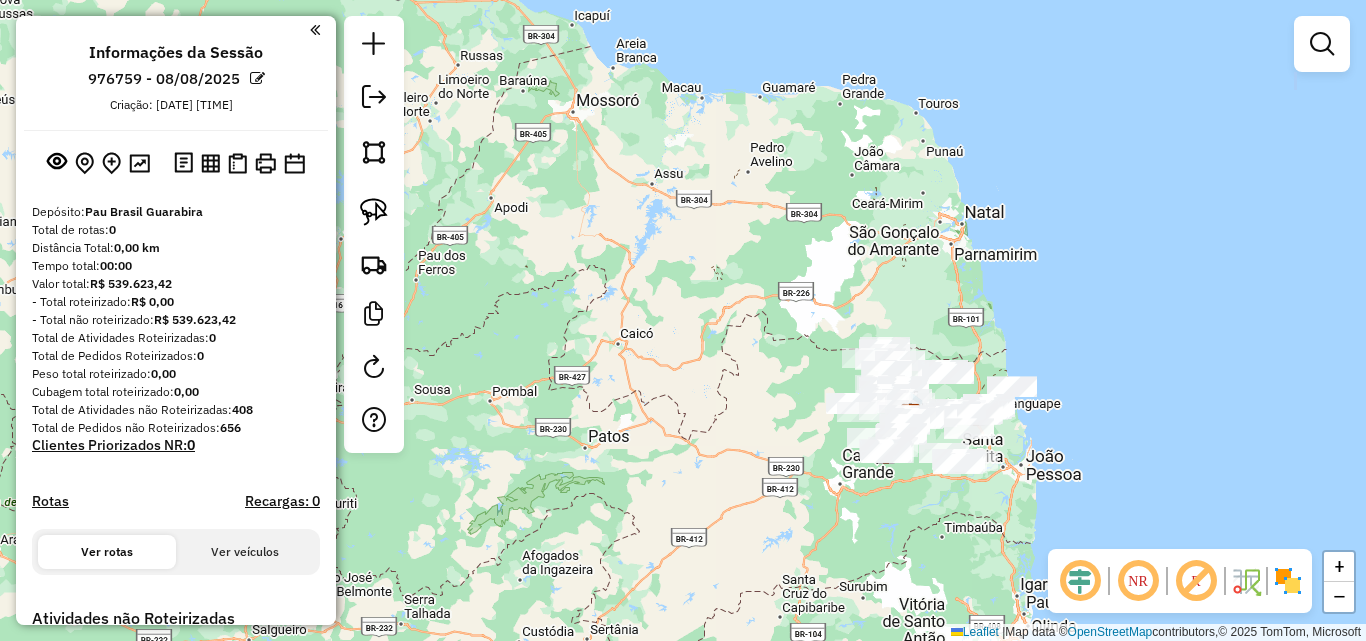 drag, startPoint x: 770, startPoint y: 377, endPoint x: 999, endPoint y: 496, distance: 258.07364 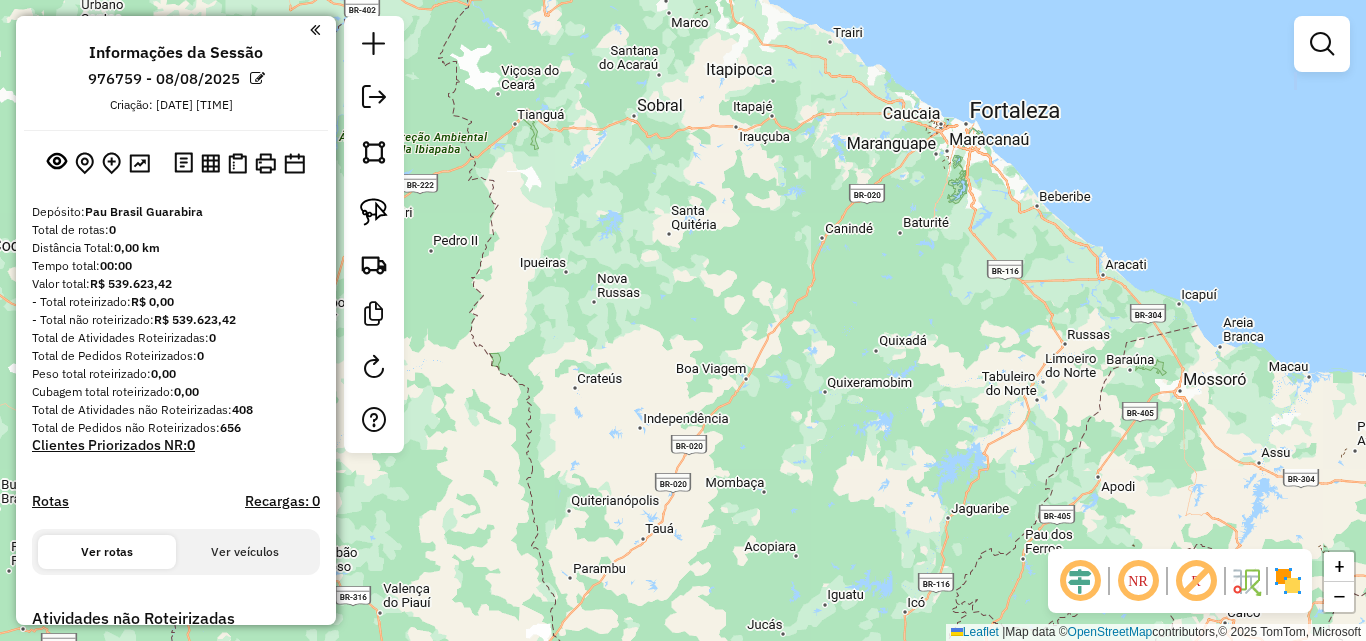 drag, startPoint x: 783, startPoint y: 488, endPoint x: 892, endPoint y: 578, distance: 141.35417 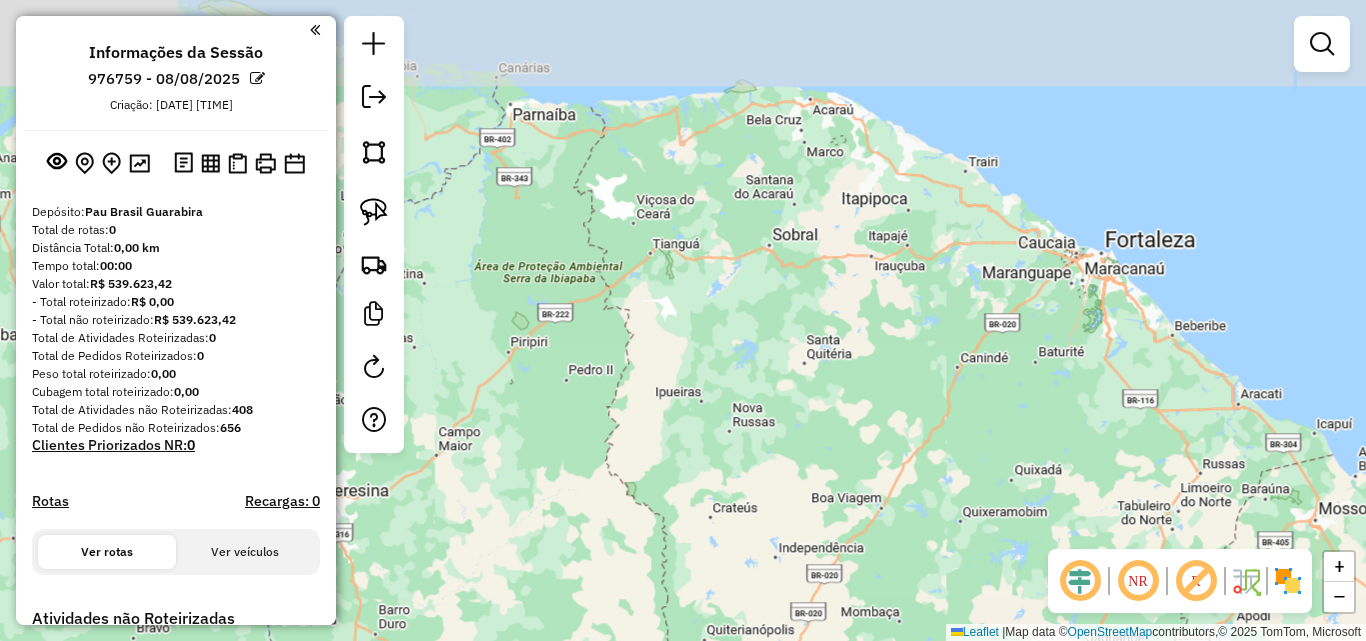 click on "Janela de atendimento Grade de atendimento Capacidade Transportadoras Veículos Cliente Pedidos  Rotas Selecione os dias de semana para filtrar as janelas de atendimento  Seg   Ter   Qua   Qui   Sex   Sáb   Dom  Informe o período da janela de atendimento: De: Até:  Filtrar exatamente a janela do cliente  Considerar janela de atendimento padrão  Selecione os dias de semana para filtrar as grades de atendimento  Seg   Ter   Qua   Qui   Sex   Sáb   Dom   Considerar clientes sem dia de atendimento cadastrado  Clientes fora do dia de atendimento selecionado Filtrar as atividades entre os valores definidos abaixo:  Peso mínimo:   Peso máximo:   Cubagem mínima:   Cubagem máxima:   De:   Até:  Filtrar as atividades entre o tempo de atendimento definido abaixo:  De:   Até:   Considerar capacidade total dos clientes não roteirizados Transportadora: Selecione um ou mais itens Tipo de veículo: Selecione um ou mais itens Veículo: Selecione um ou mais itens Motorista: Selecione um ou mais itens Nome: Rótulo:" 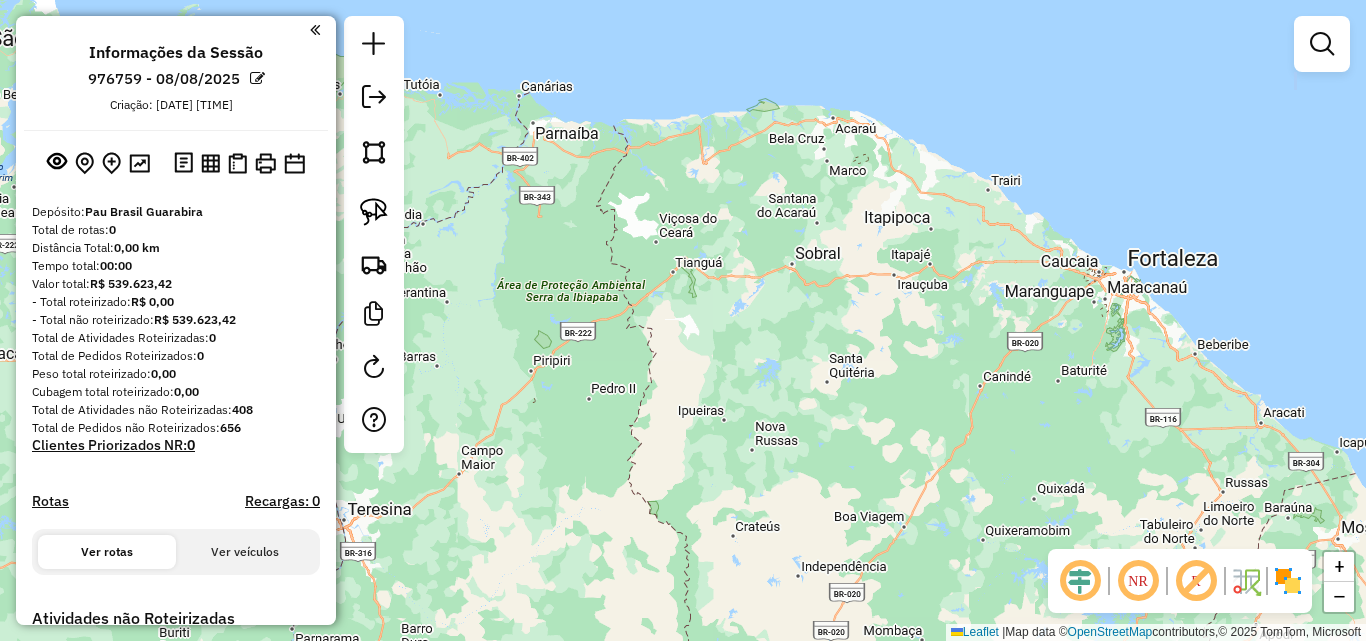 drag, startPoint x: 705, startPoint y: 381, endPoint x: 875, endPoint y: 406, distance: 171.8284 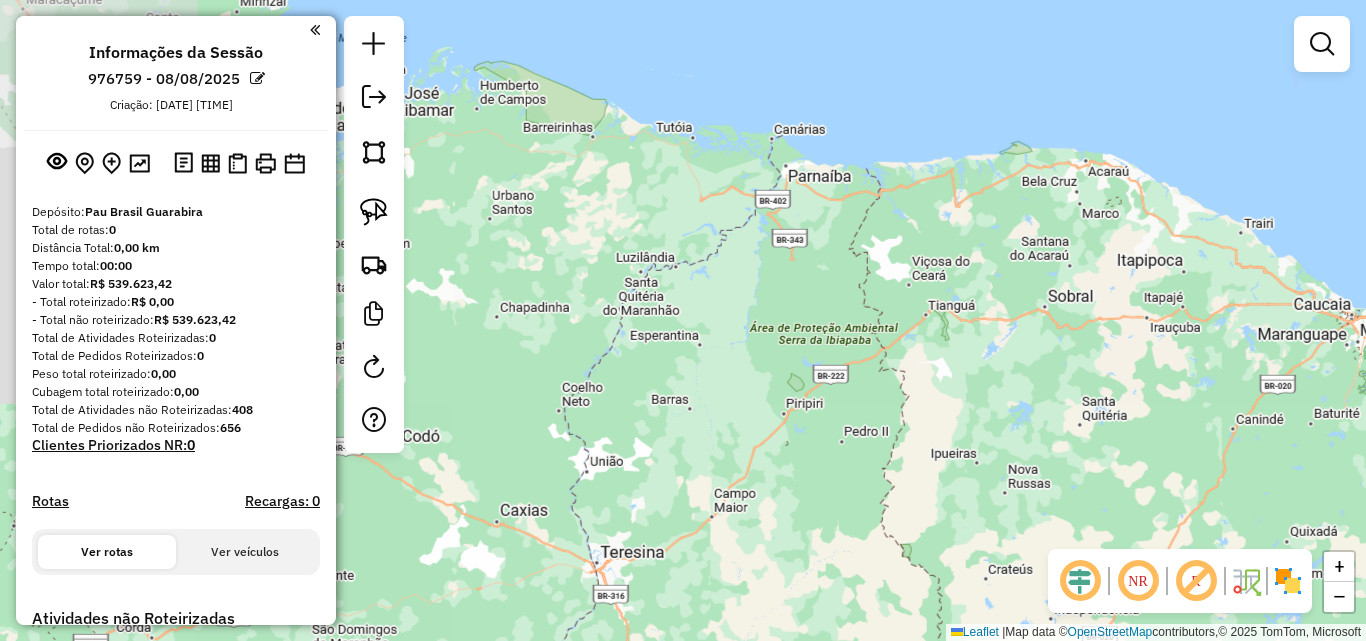 drag, startPoint x: 706, startPoint y: 440, endPoint x: 840, endPoint y: 496, distance: 145.23085 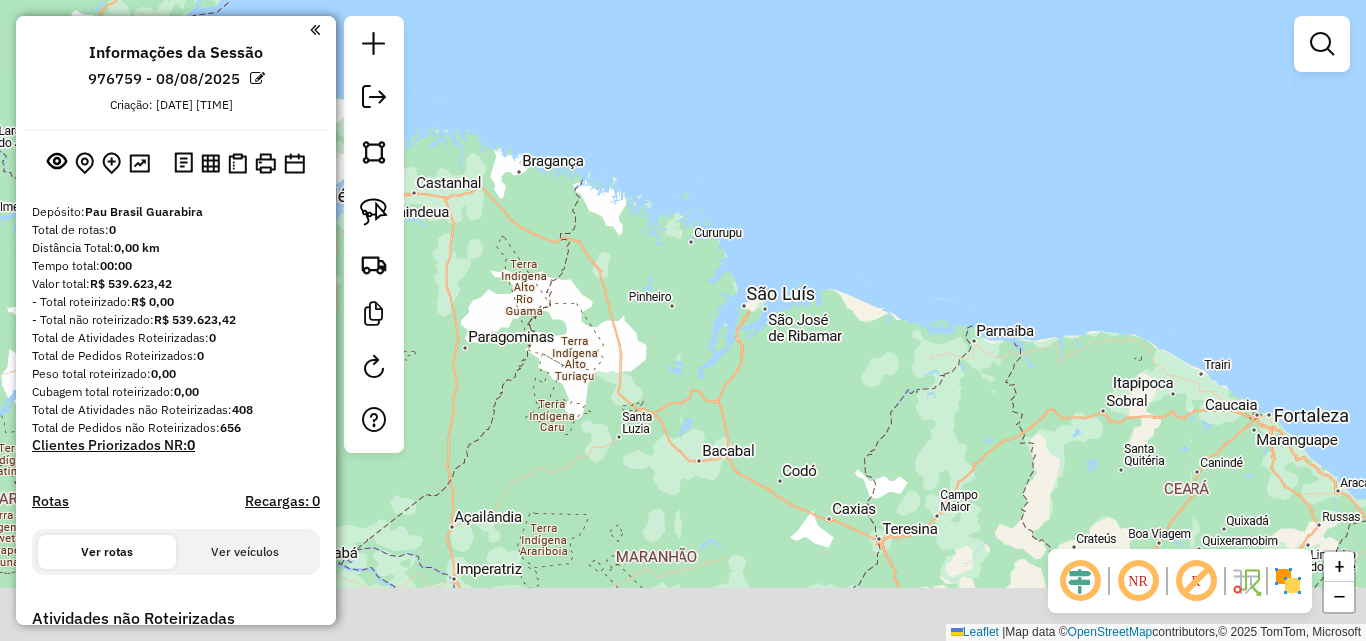 drag, startPoint x: 840, startPoint y: 497, endPoint x: 868, endPoint y: 394, distance: 106.738 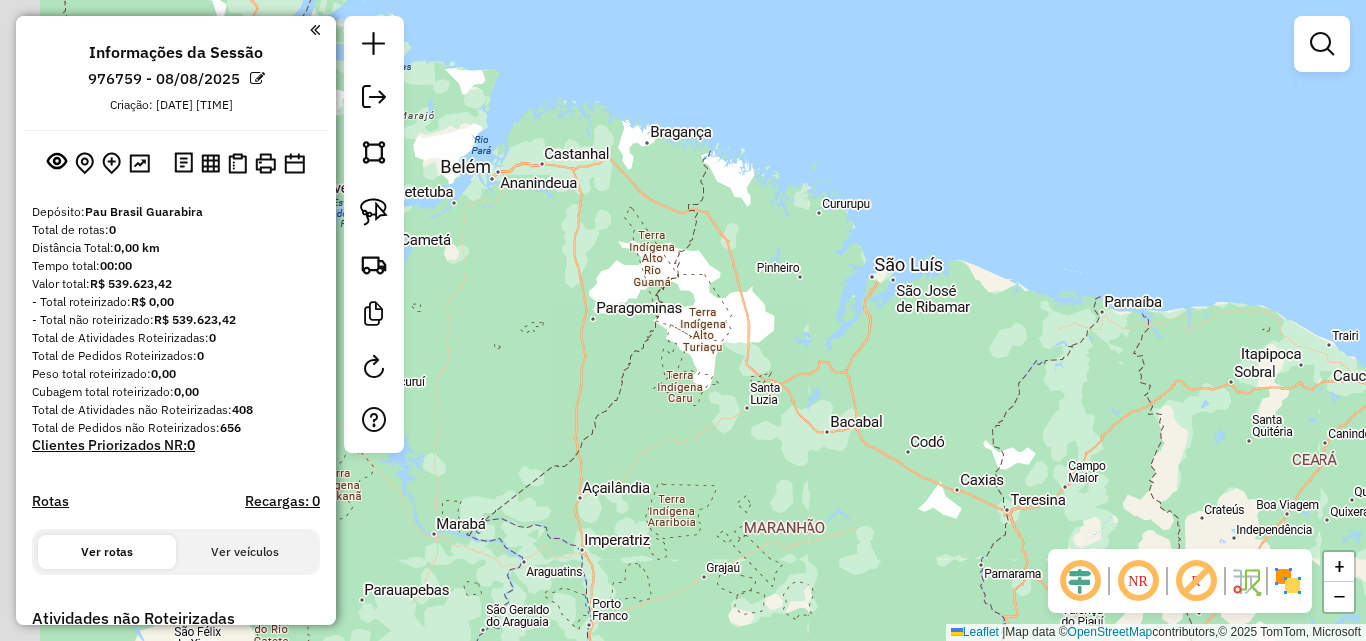 drag, startPoint x: 826, startPoint y: 487, endPoint x: 1116, endPoint y: 523, distance: 292.22595 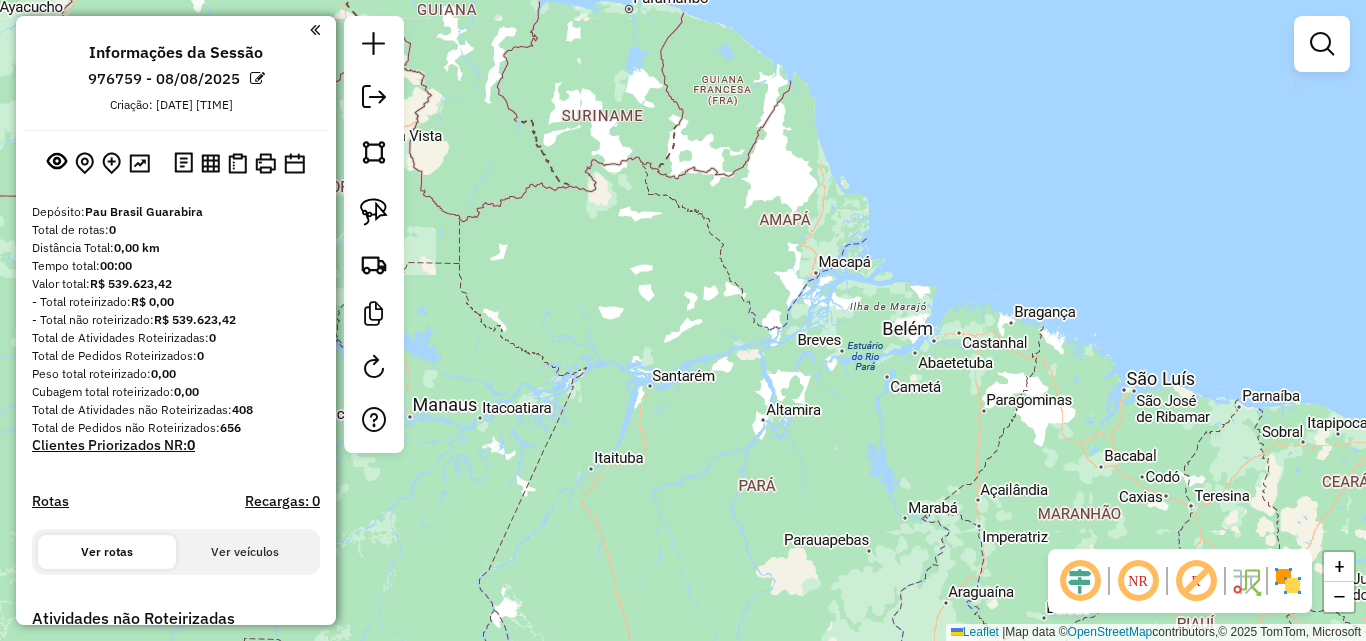 drag, startPoint x: 904, startPoint y: 463, endPoint x: 637, endPoint y: 433, distance: 268.6801 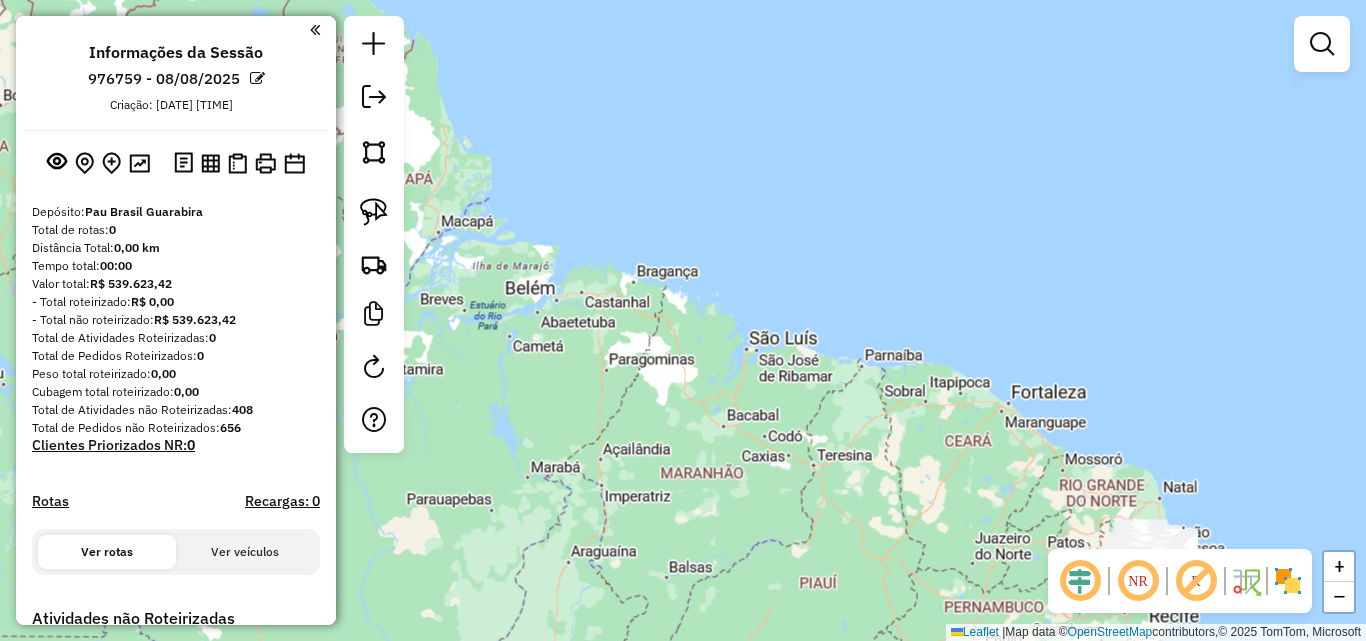drag, startPoint x: 1055, startPoint y: 481, endPoint x: 713, endPoint y: 281, distance: 396.18683 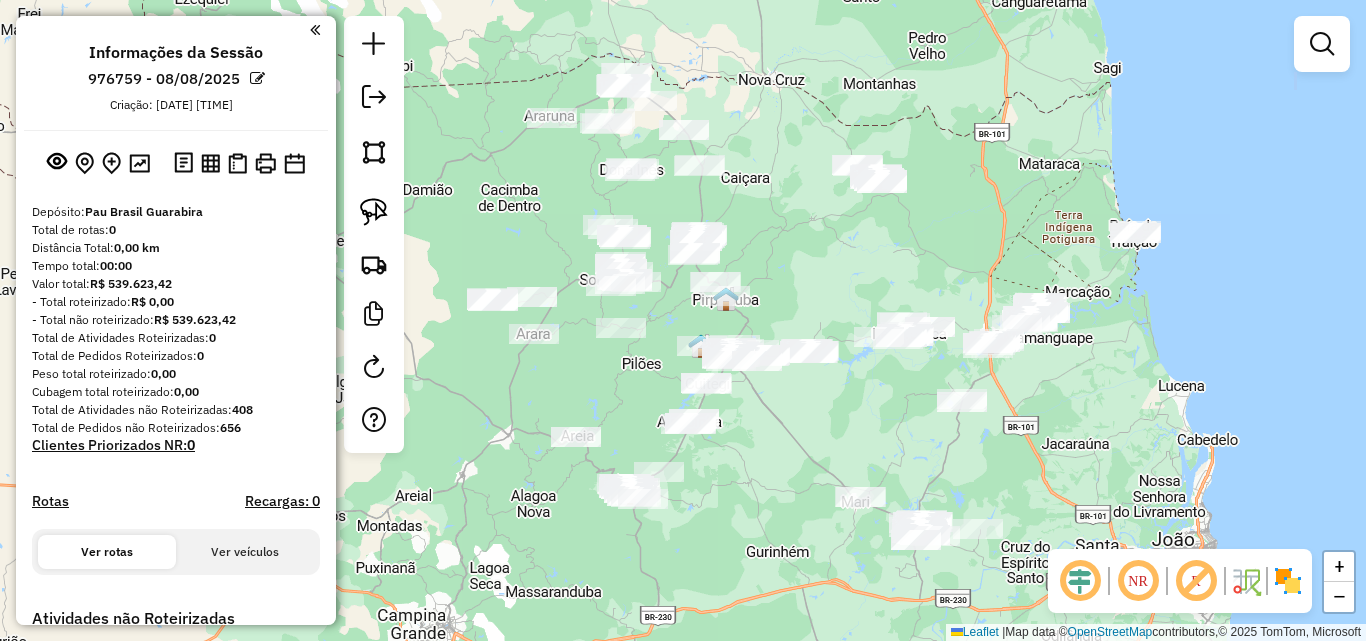 drag, startPoint x: 1051, startPoint y: 333, endPoint x: 1099, endPoint y: 352, distance: 51.62364 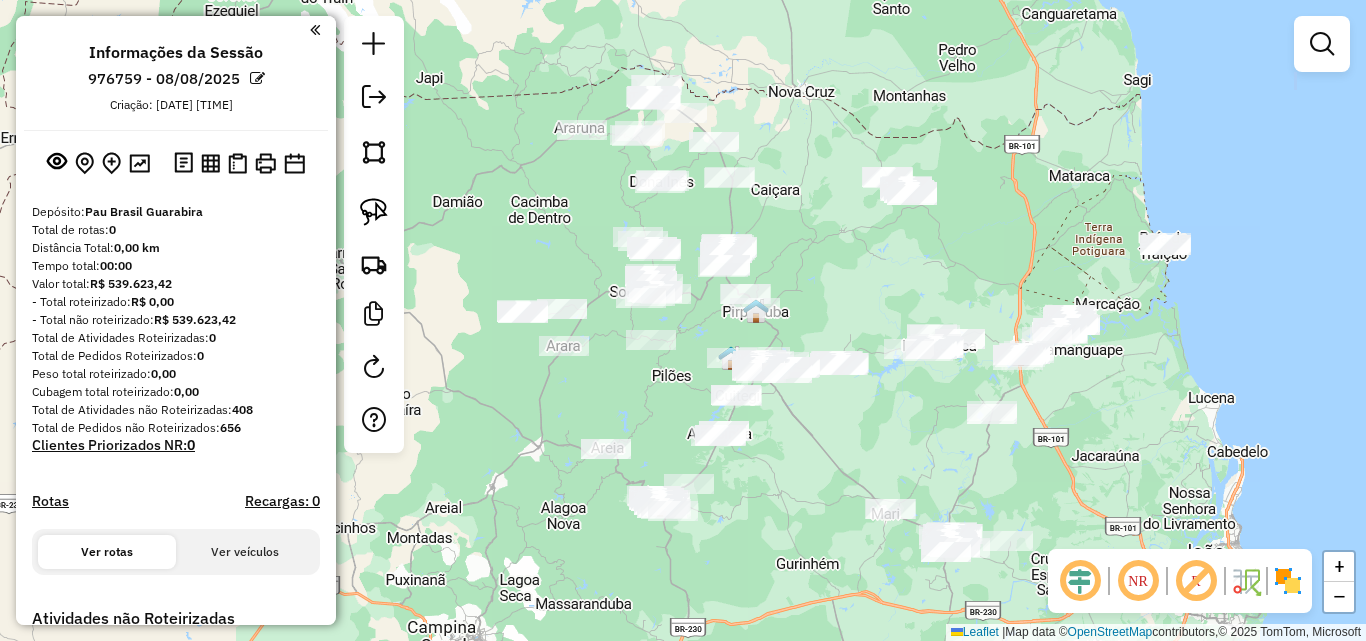 drag, startPoint x: 1128, startPoint y: 348, endPoint x: 1180, endPoint y: 338, distance: 52.95281 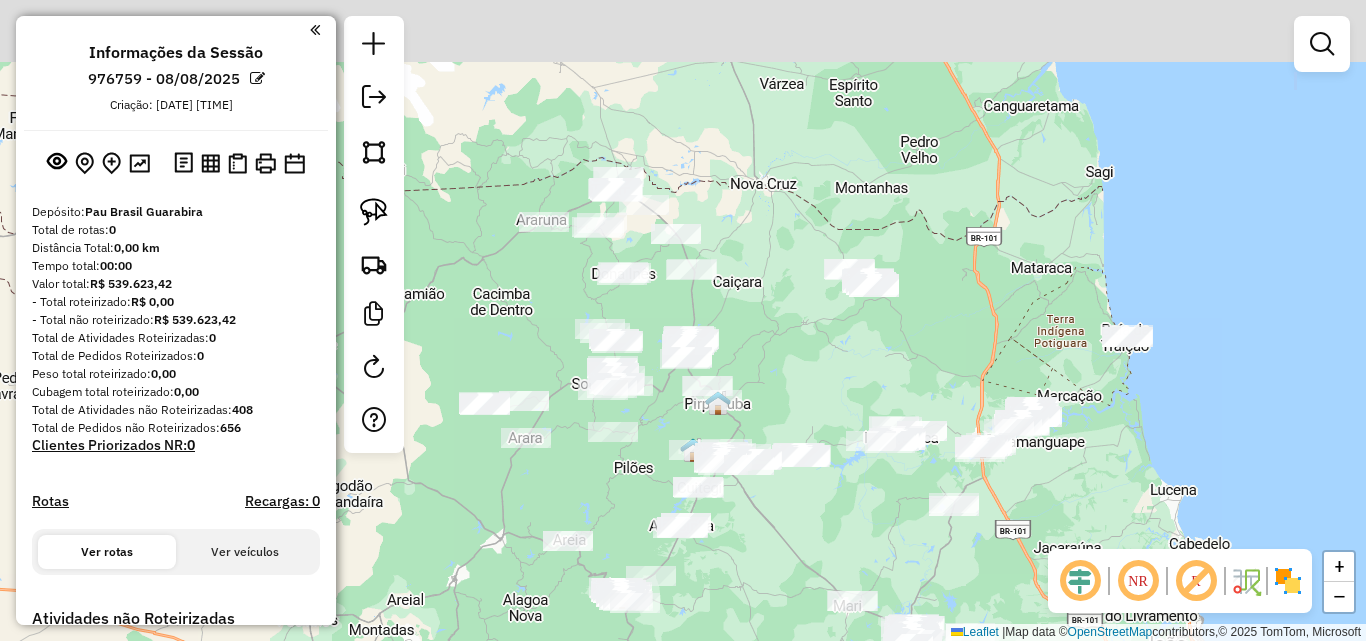 drag, startPoint x: 1220, startPoint y: 354, endPoint x: 1162, endPoint y: 243, distance: 125.23977 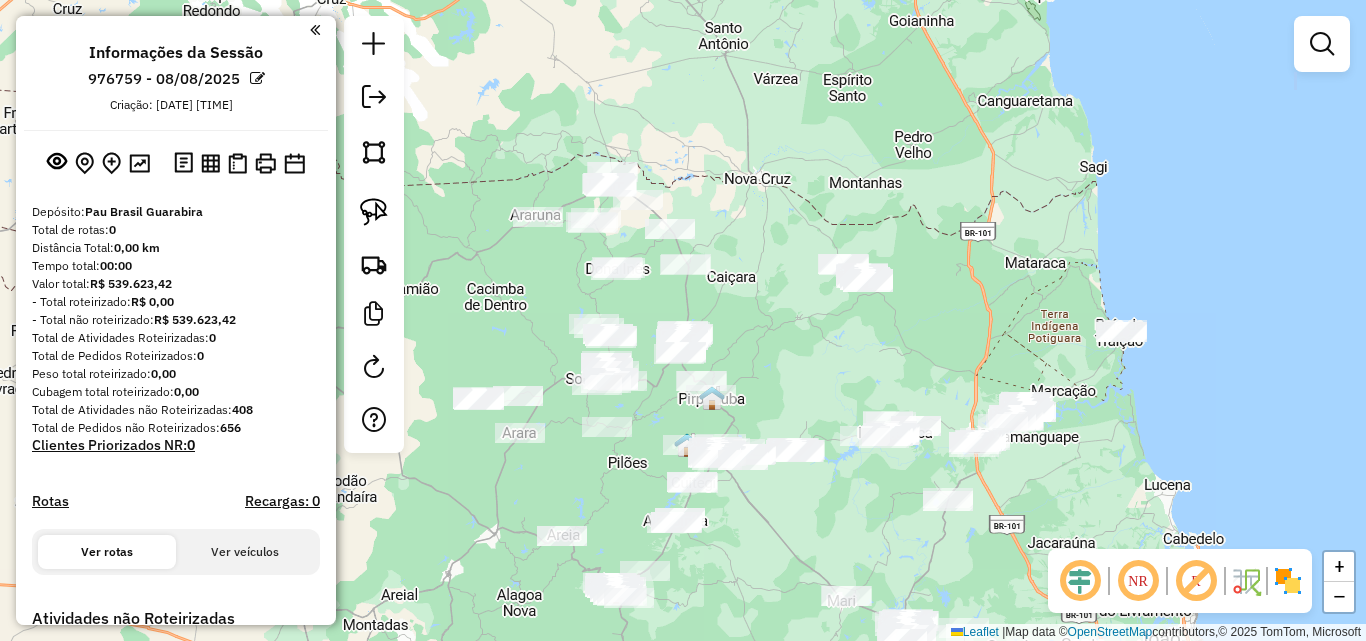 click on "Janela de atendimento Grade de atendimento Capacidade Transportadoras Veículos Cliente Pedidos  Rotas Selecione os dias de semana para filtrar as janelas de atendimento  Seg   Ter   Qua   Qui   Sex   Sáb   Dom  Informe o período da janela de atendimento: De: Até:  Filtrar exatamente a janela do cliente  Considerar janela de atendimento padrão  Selecione os dias de semana para filtrar as grades de atendimento  Seg   Ter   Qua   Qui   Sex   Sáb   Dom   Considerar clientes sem dia de atendimento cadastrado  Clientes fora do dia de atendimento selecionado Filtrar as atividades entre os valores definidos abaixo:  Peso mínimo:   Peso máximo:   Cubagem mínima:   Cubagem máxima:   De:   Até:  Filtrar as atividades entre o tempo de atendimento definido abaixo:  De:   Até:   Considerar capacidade total dos clientes não roteirizados Transportadora: Selecione um ou mais itens Tipo de veículo: Selecione um ou mais itens Veículo: Selecione um ou mais itens Motorista: Selecione um ou mais itens Nome: Rótulo:" 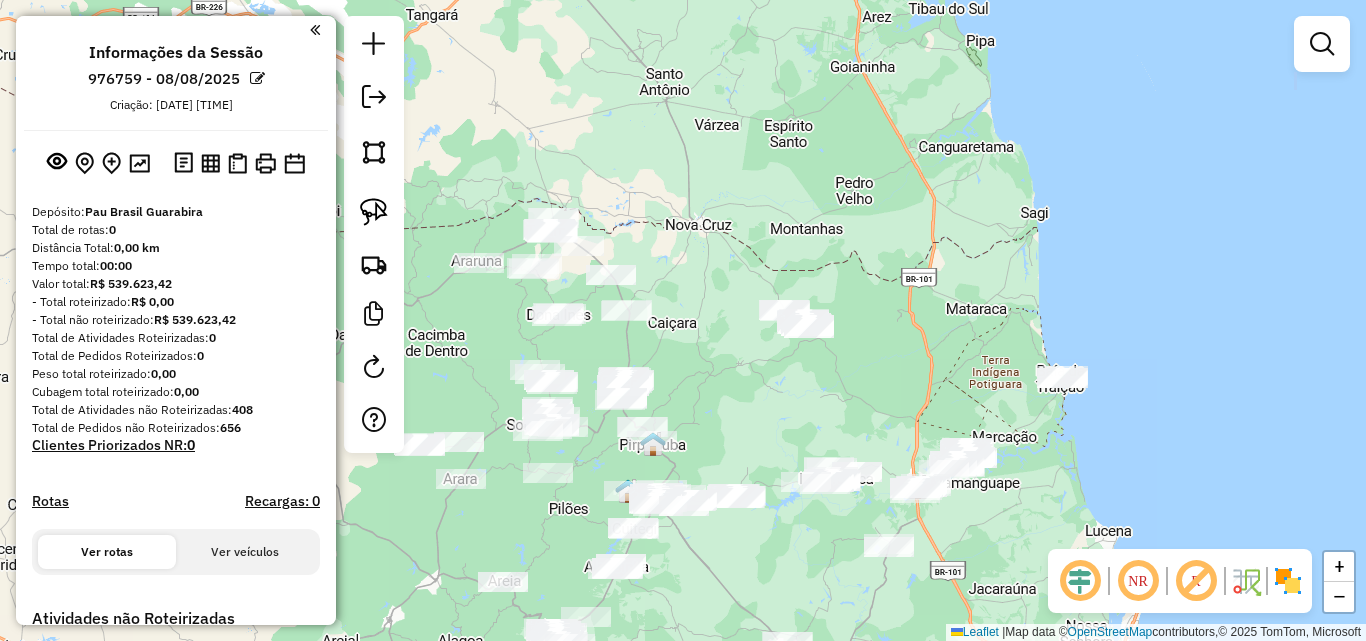 drag, startPoint x: 1300, startPoint y: 100, endPoint x: 1019, endPoint y: 245, distance: 316.20563 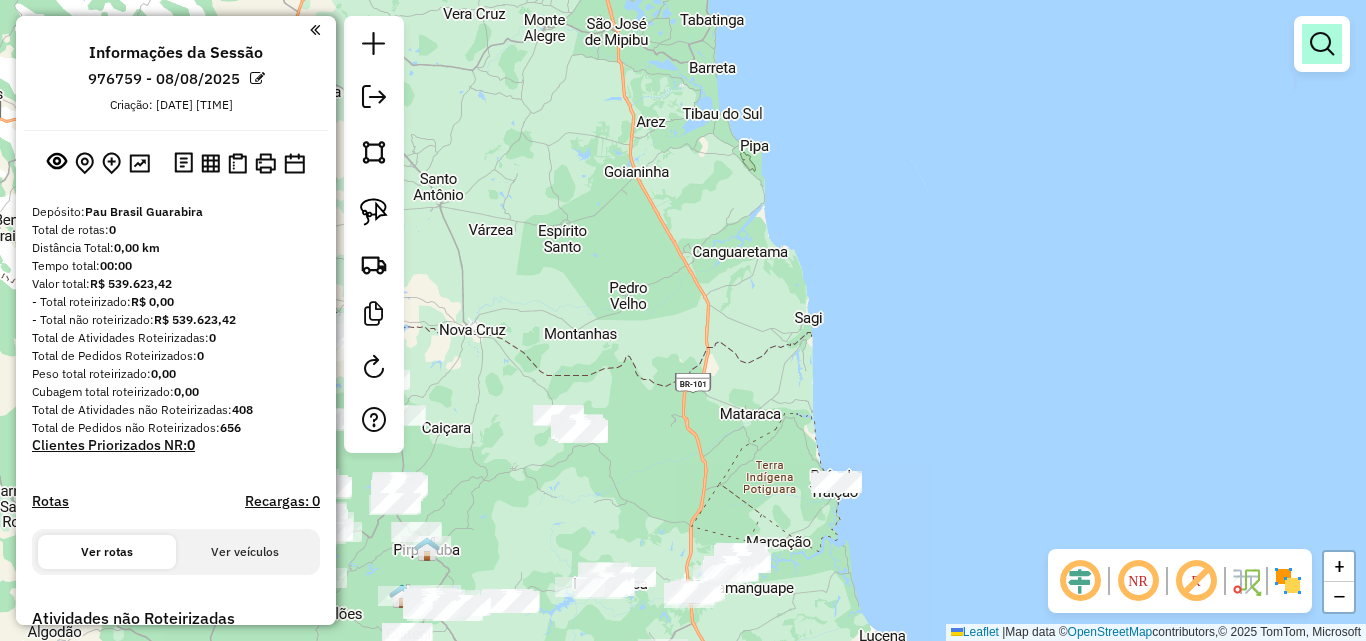 click at bounding box center (1322, 44) 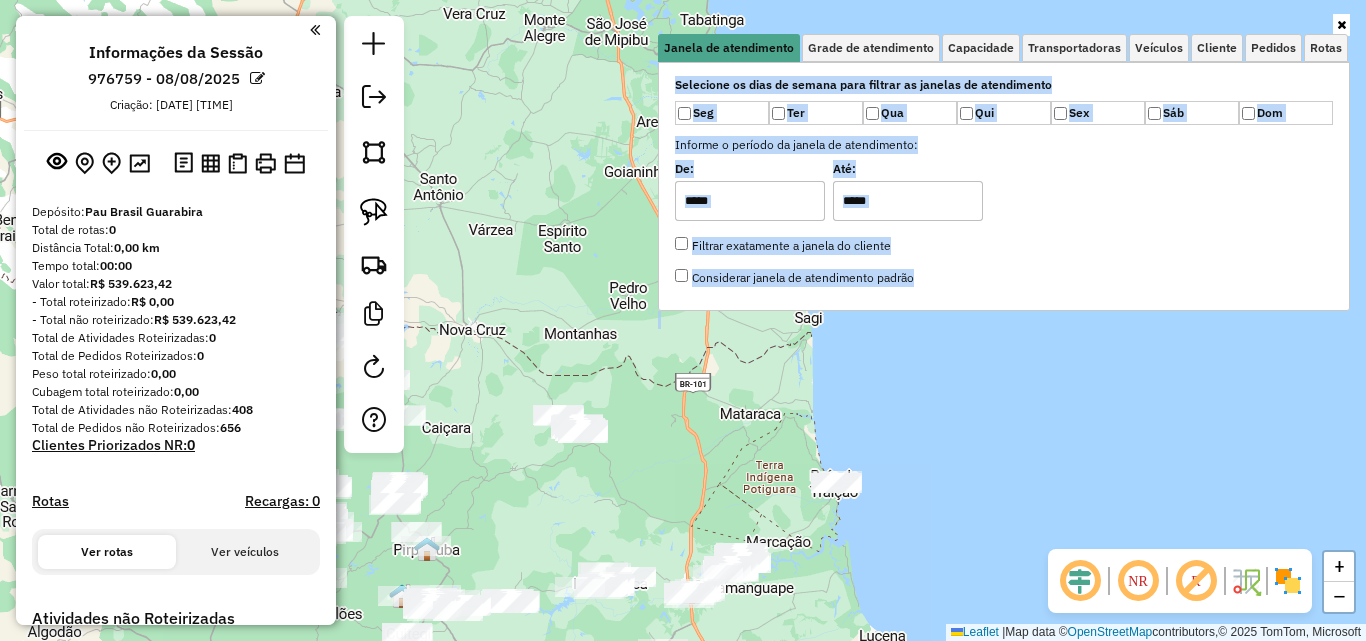 click on "De: Até:" at bounding box center (1004, 193) 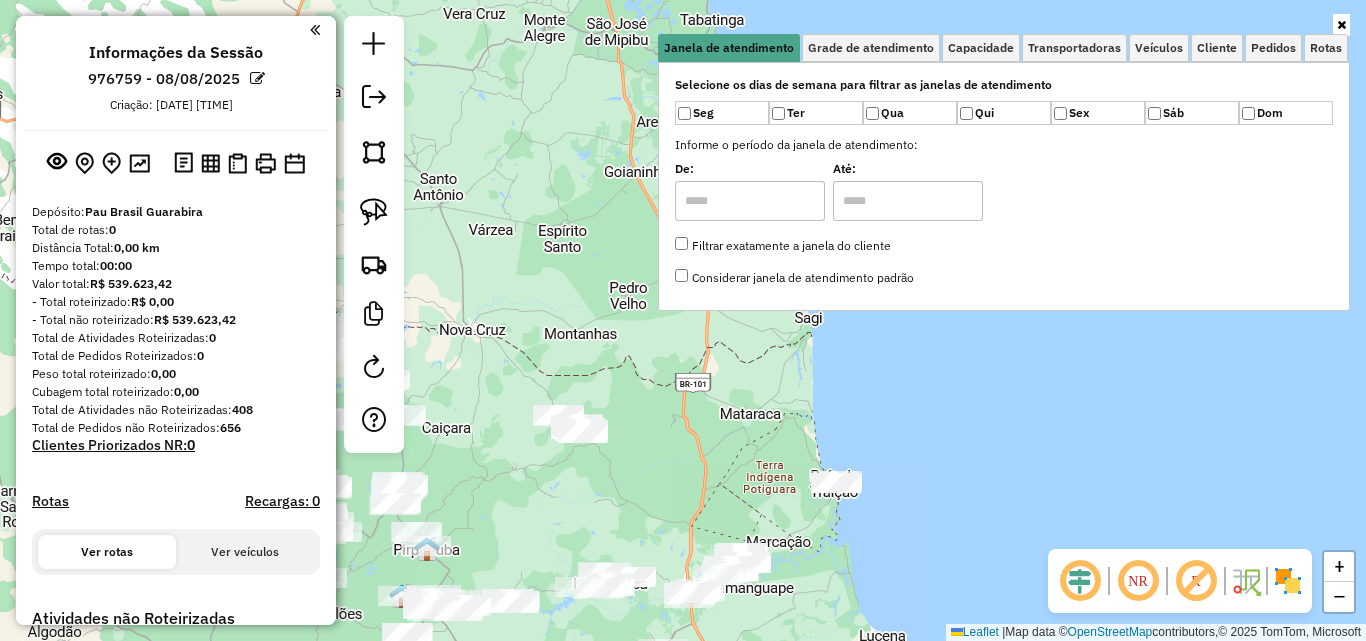 click at bounding box center (1341, 25) 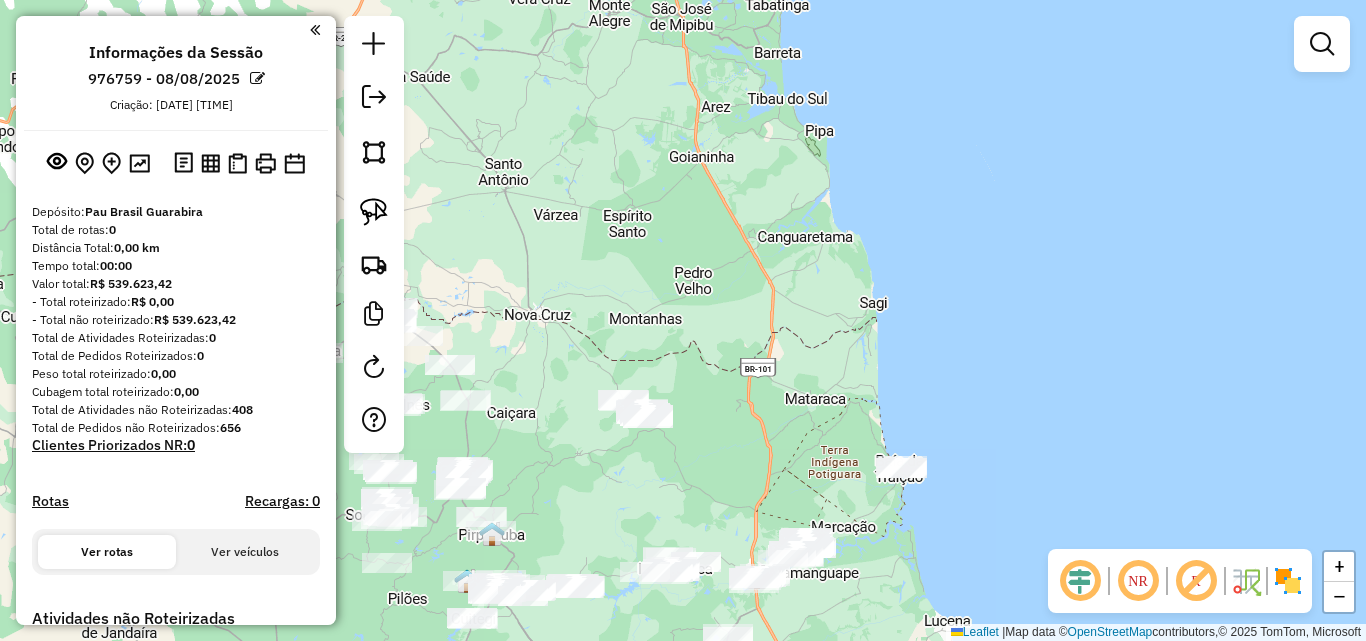 drag, startPoint x: 915, startPoint y: 250, endPoint x: 1094, endPoint y: 203, distance: 185.06755 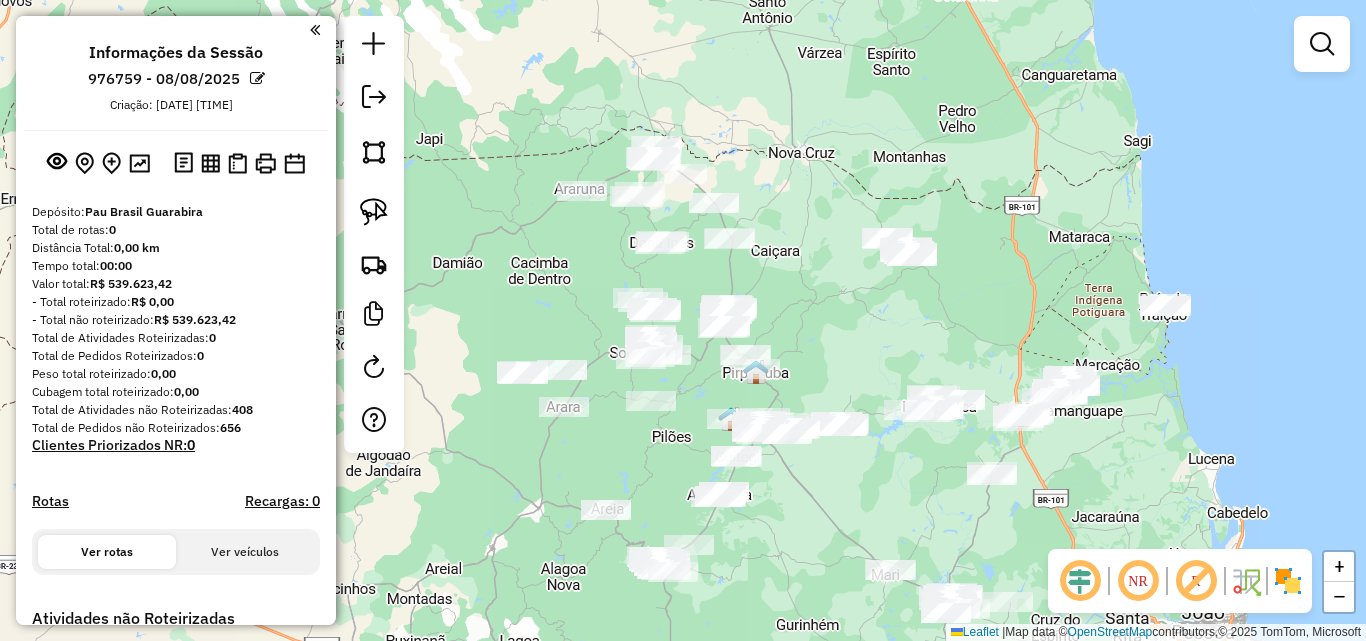 drag, startPoint x: 1055, startPoint y: 234, endPoint x: 1084, endPoint y: 205, distance: 41.01219 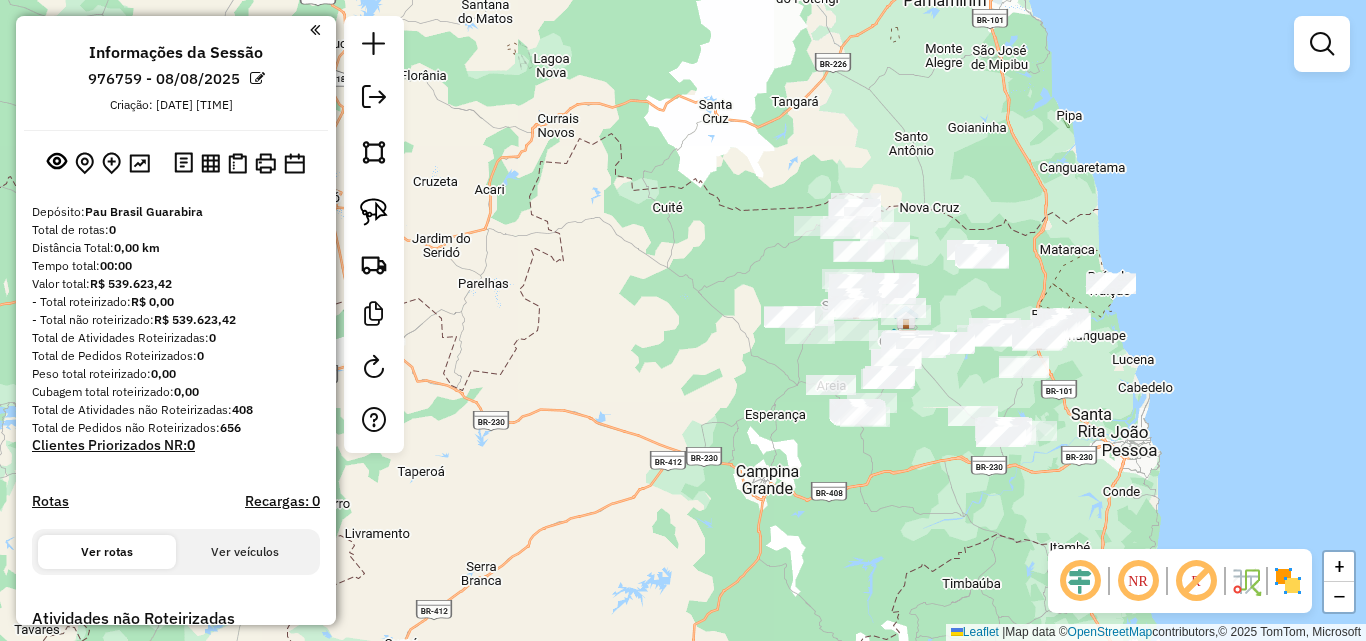 drag, startPoint x: 954, startPoint y: 293, endPoint x: 850, endPoint y: 328, distance: 109.73149 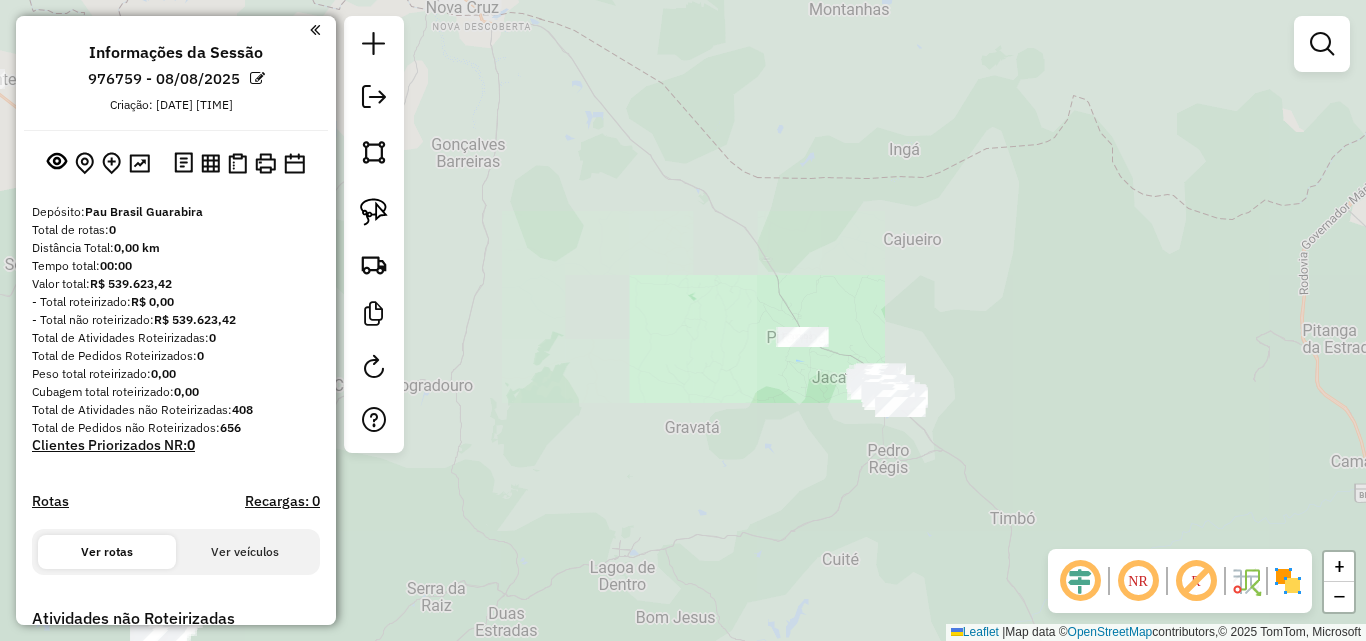 drag, startPoint x: 876, startPoint y: 457, endPoint x: 963, endPoint y: 361, distance: 129.55693 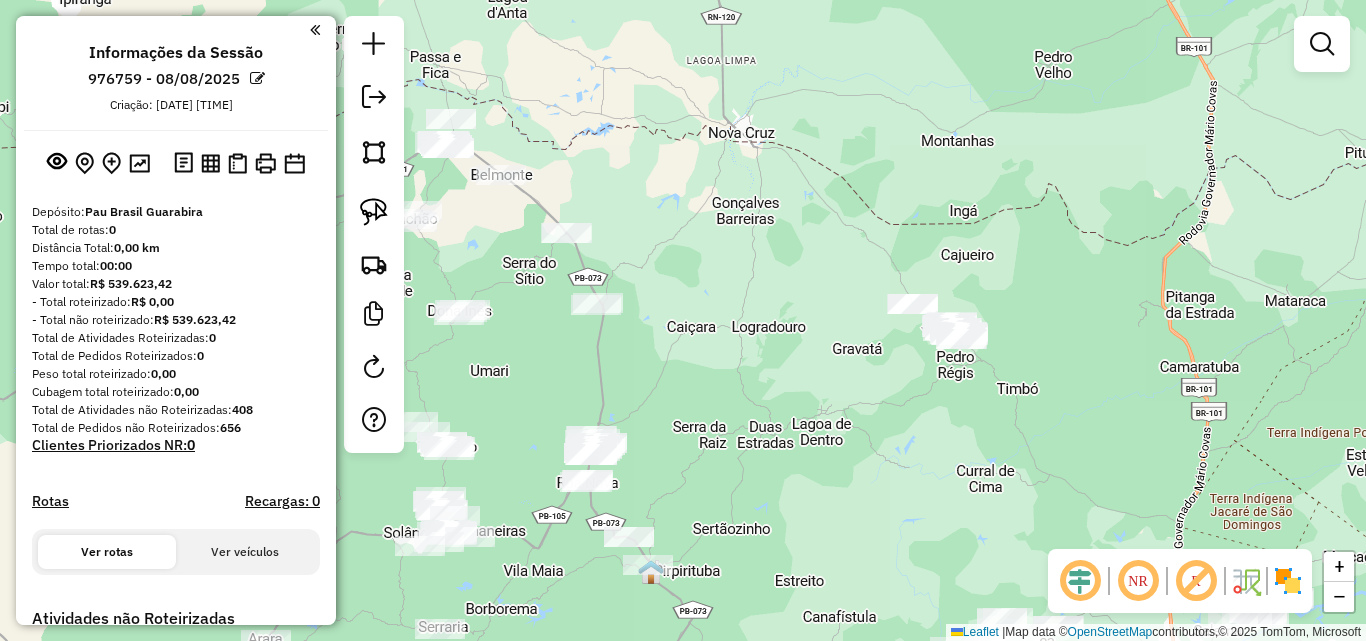 drag, startPoint x: 855, startPoint y: 460, endPoint x: 860, endPoint y: 534, distance: 74.168724 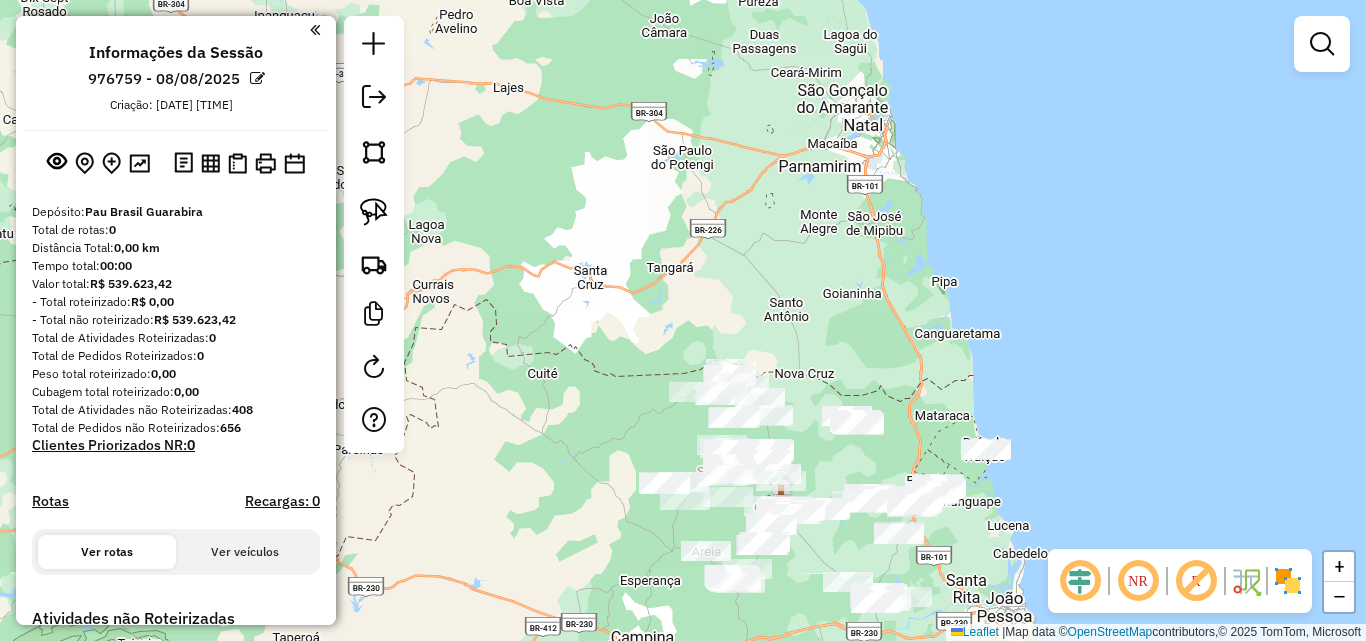 drag, startPoint x: 826, startPoint y: 492, endPoint x: 827, endPoint y: 442, distance: 50.01 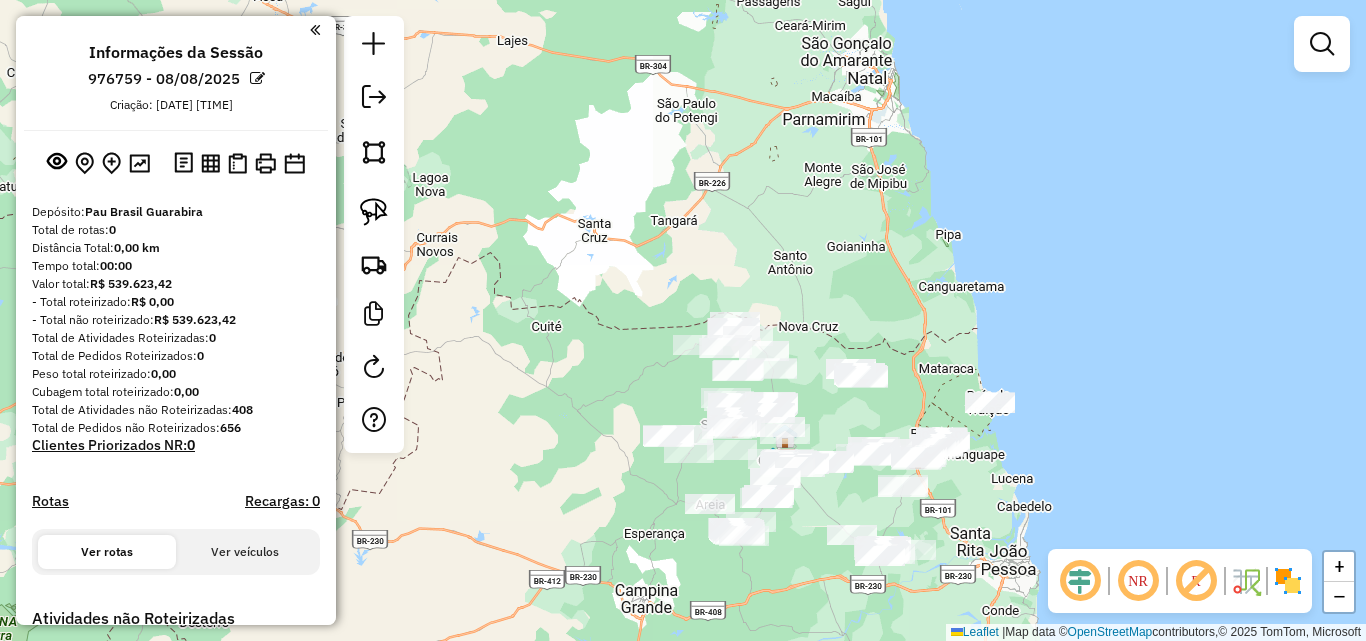 drag, startPoint x: 842, startPoint y: 509, endPoint x: 844, endPoint y: 477, distance: 32.06244 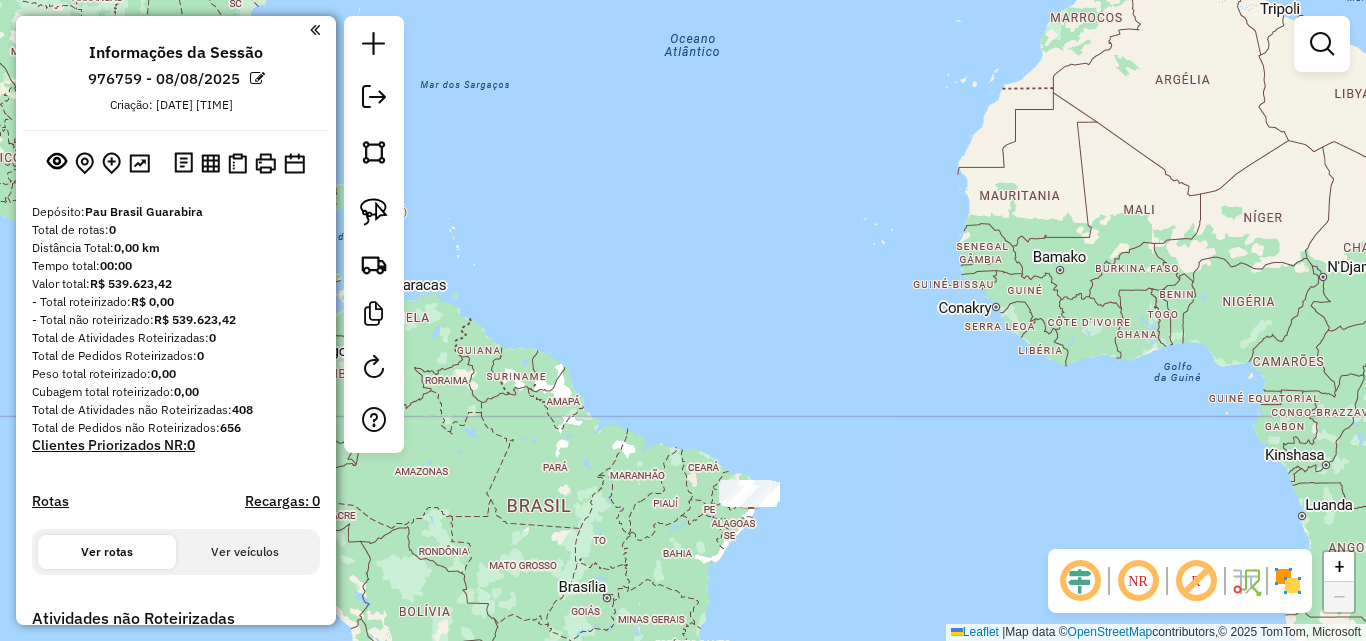 drag, startPoint x: 751, startPoint y: 462, endPoint x: 657, endPoint y: 519, distance: 109.9318 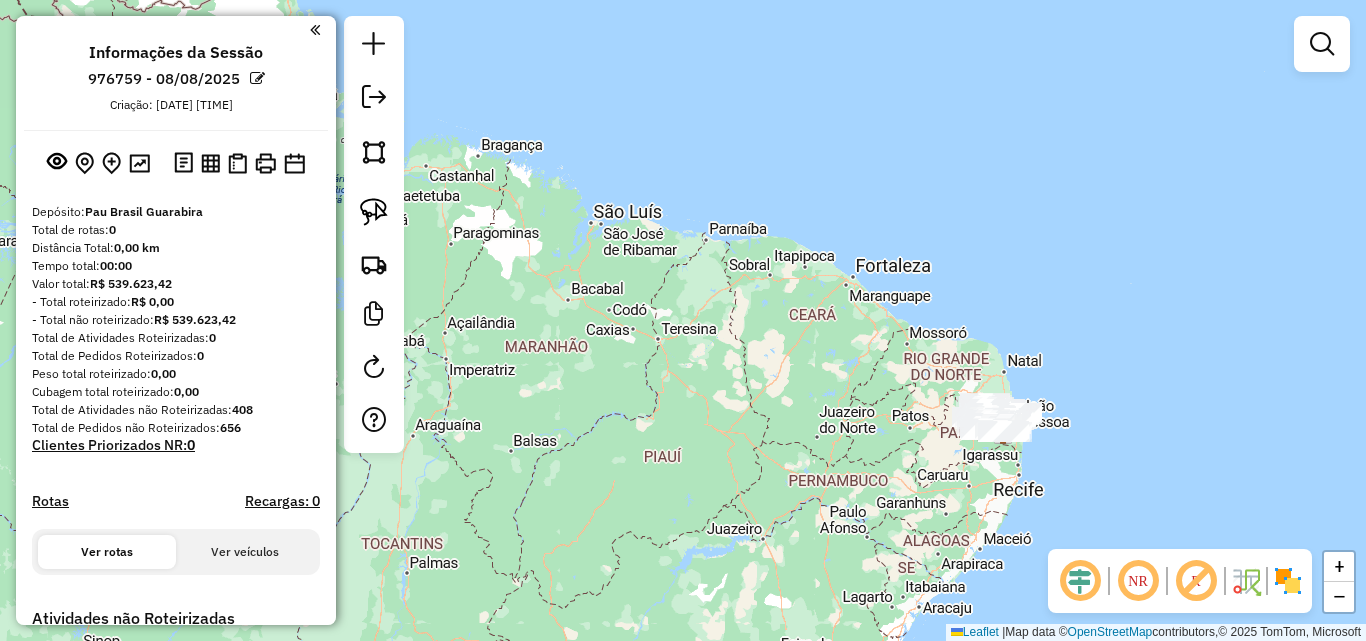 drag, startPoint x: 852, startPoint y: 528, endPoint x: 766, endPoint y: 528, distance: 86 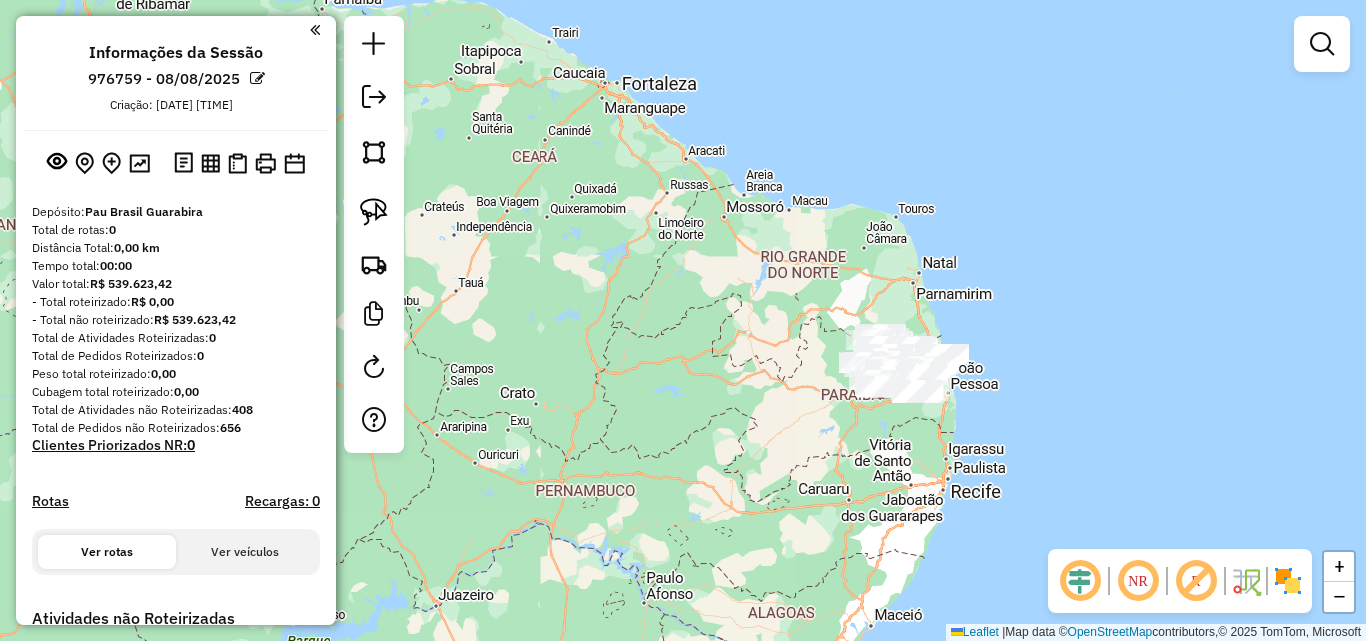 drag, startPoint x: 850, startPoint y: 405, endPoint x: 840, endPoint y: 408, distance: 10.440307 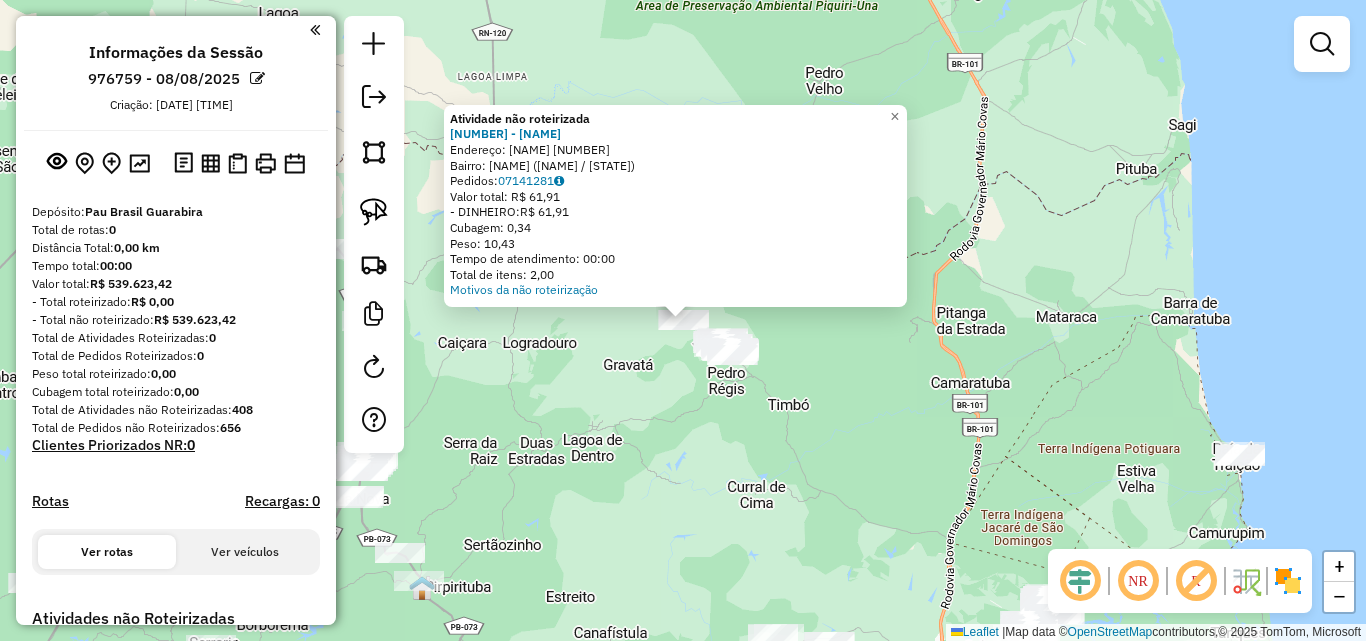click on "Atividade não roteirizada 656 - ESPETO ZONA NORTE  Endereço:  SITIO LAGOA DE DENTRO SN   Bairro: CENTRO (JACARAU / PB)   Pedidos:  07141281   Valor total: R$ 61,91   - DINHEIRO:  R$ 61,91   Cubagem: 0,34   Peso: 10,43   Tempo de atendimento: 00:00   Total de itens: 2,00  Motivos da não roteirização × Janela de atendimento Grade de atendimento Capacidade Transportadoras Veículos Cliente Pedidos  Rotas Selecione os dias de semana para filtrar as janelas de atendimento  Seg   Ter   Qua   Qui   Sex   Sáb   Dom  Informe o período da janela de atendimento: De: Até:  Filtrar exatamente a janela do cliente  Considerar janela de atendimento padrão  Selecione os dias de semana para filtrar as grades de atendimento  Seg   Ter   Qua   Qui   Sex   Sáb   Dom   Considerar clientes sem dia de atendimento cadastrado  Clientes fora do dia de atendimento selecionado Filtrar as atividades entre os valores definidos abaixo:  Peso mínimo:   Peso máximo:   Cubagem mínima:   Cubagem máxima:   De:   Até:   De:  Nome:" 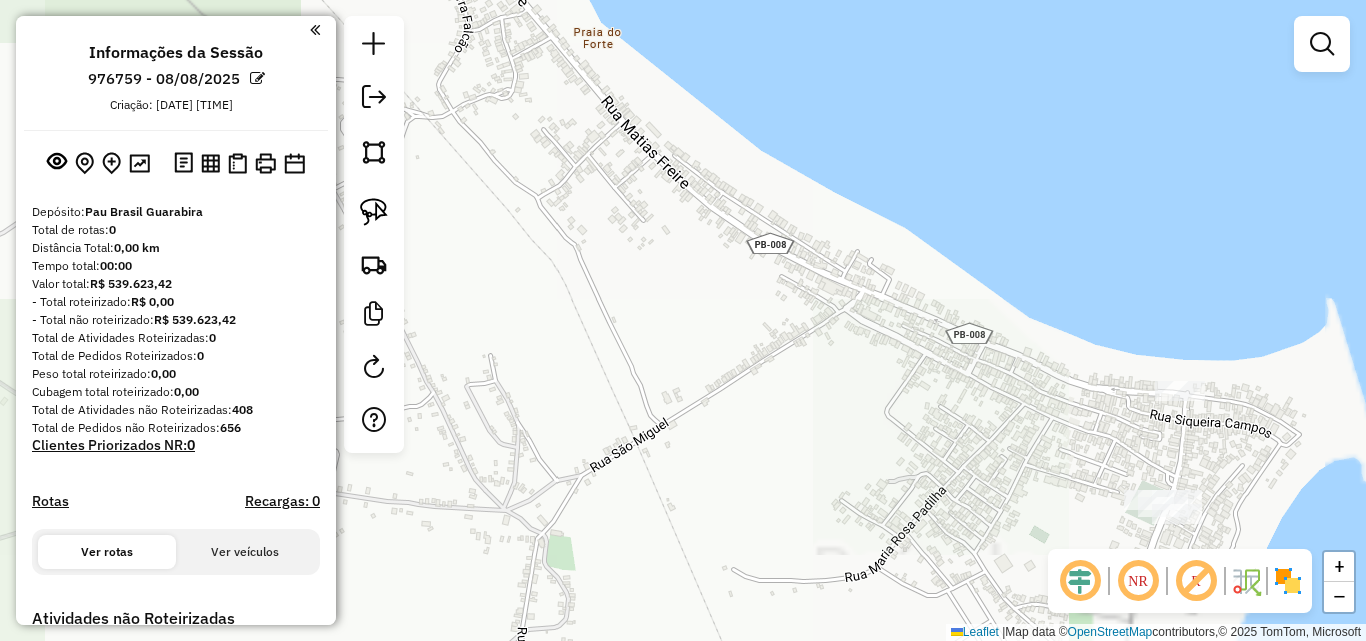click on "Janela de atendimento Grade de atendimento Capacidade Transportadoras Veículos Cliente Pedidos  Rotas Selecione os dias de semana para filtrar as janelas de atendimento  Seg   Ter   Qua   Qui   Sex   Sáb   Dom  Informe o período da janela de atendimento: De: Até:  Filtrar exatamente a janela do cliente  Considerar janela de atendimento padrão  Selecione os dias de semana para filtrar as grades de atendimento  Seg   Ter   Qua   Qui   Sex   Sáb   Dom   Considerar clientes sem dia de atendimento cadastrado  Clientes fora do dia de atendimento selecionado Filtrar as atividades entre os valores definidos abaixo:  Peso mínimo:   Peso máximo:   Cubagem mínima:   Cubagem máxima:   De:   Até:  Filtrar as atividades entre o tempo de atendimento definido abaixo:  De:   Até:   Considerar capacidade total dos clientes não roteirizados Transportadora: Selecione um ou mais itens Tipo de veículo: Selecione um ou mais itens Veículo: Selecione um ou mais itens Motorista: Selecione um ou mais itens Nome: Rótulo:" 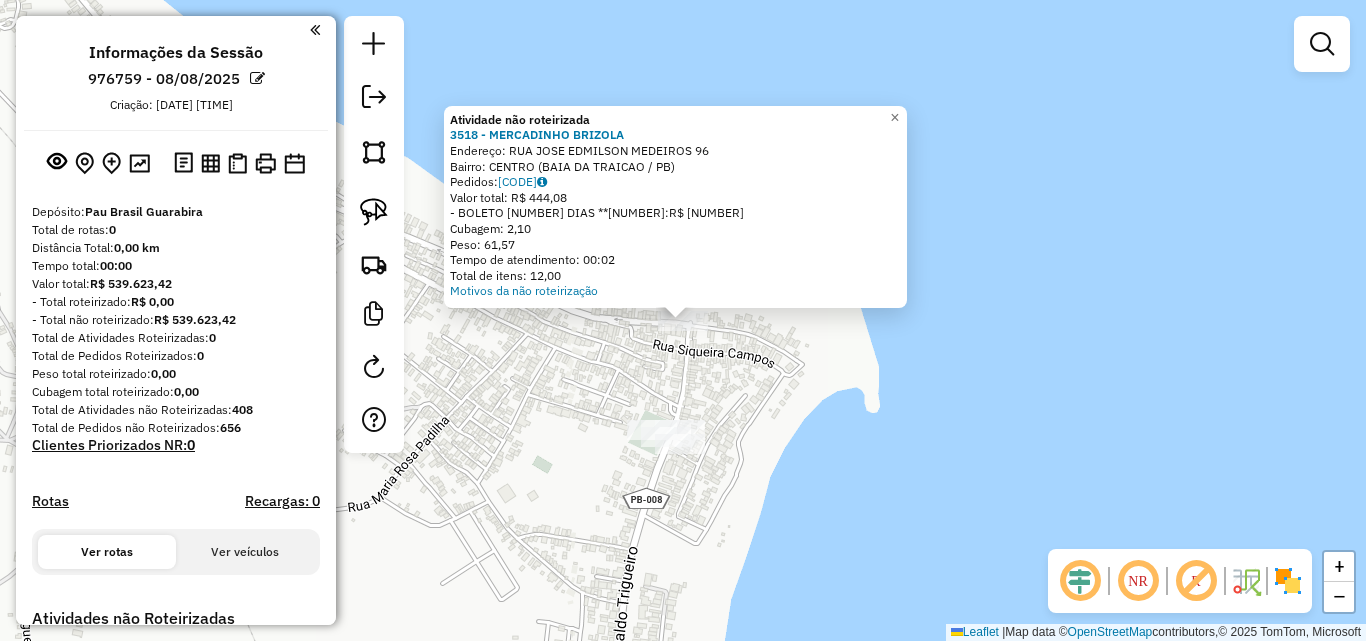 click on "Atividade não roteirizada 3518 - MERCADINHO BRIZOLA  Endereço:  RUA JOSE EDMILSON MEDEIROS 96   Bairro: CENTRO (BAIA DA TRAICAO / PB)   Pedidos:  07140922   Valor total: R$ 444,08   - BOLETO 21 DIAS **4:  R$ 444,08   Cubagem: 2,10   Peso: 61,57   Tempo de atendimento: 00:02   Total de itens: 12,00  Motivos da não roteirização × Janela de atendimento Grade de atendimento Capacidade Transportadoras Veículos Cliente Pedidos  Rotas Selecione os dias de semana para filtrar as janelas de atendimento  Seg   Ter   Qua   Qui   Sex   Sáb   Dom  Informe o período da janela de atendimento: De: Até:  Filtrar exatamente a janela do cliente  Considerar janela de atendimento padrão  Selecione os dias de semana para filtrar as grades de atendimento  Seg   Ter   Qua   Qui   Sex   Sáb   Dom   Considerar clientes sem dia de atendimento cadastrado  Clientes fora do dia de atendimento selecionado Filtrar as atividades entre os valores definidos abaixo:  Peso mínimo:   Peso máximo:   Cubagem mínima:   De:   Até:  +" 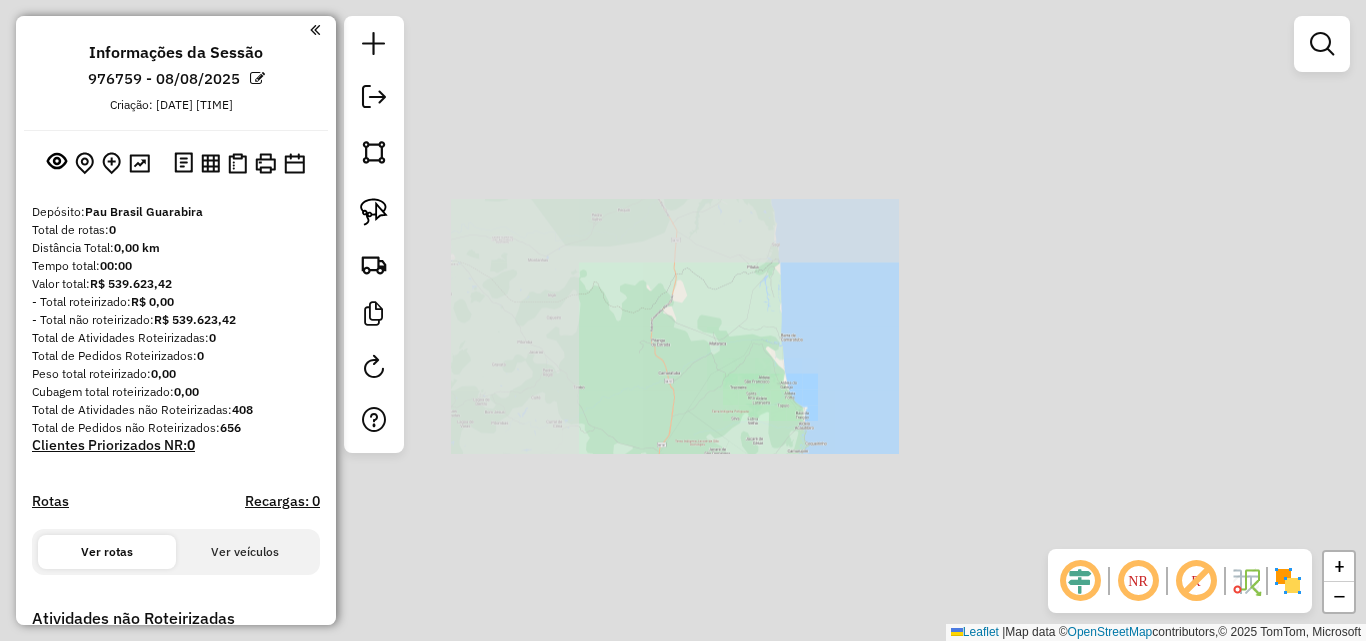 click on "Janela de atendimento Grade de atendimento Capacidade Transportadoras Veículos Cliente Pedidos  Rotas Selecione os dias de semana para filtrar as janelas de atendimento  Seg   Ter   Qua   Qui   Sex   Sáb   Dom  Informe o período da janela de atendimento: De: Até:  Filtrar exatamente a janela do cliente  Considerar janela de atendimento padrão  Selecione os dias de semana para filtrar as grades de atendimento  Seg   Ter   Qua   Qui   Sex   Sáb   Dom   Considerar clientes sem dia de atendimento cadastrado  Clientes fora do dia de atendimento selecionado Filtrar as atividades entre os valores definidos abaixo:  Peso mínimo:   Peso máximo:   Cubagem mínima:   Cubagem máxima:   De:   Até:  Filtrar as atividades entre o tempo de atendimento definido abaixo:  De:   Até:   Considerar capacidade total dos clientes não roteirizados Transportadora: Selecione um ou mais itens Tipo de veículo: Selecione um ou mais itens Veículo: Selecione um ou mais itens Motorista: Selecione um ou mais itens Nome: Rótulo:" 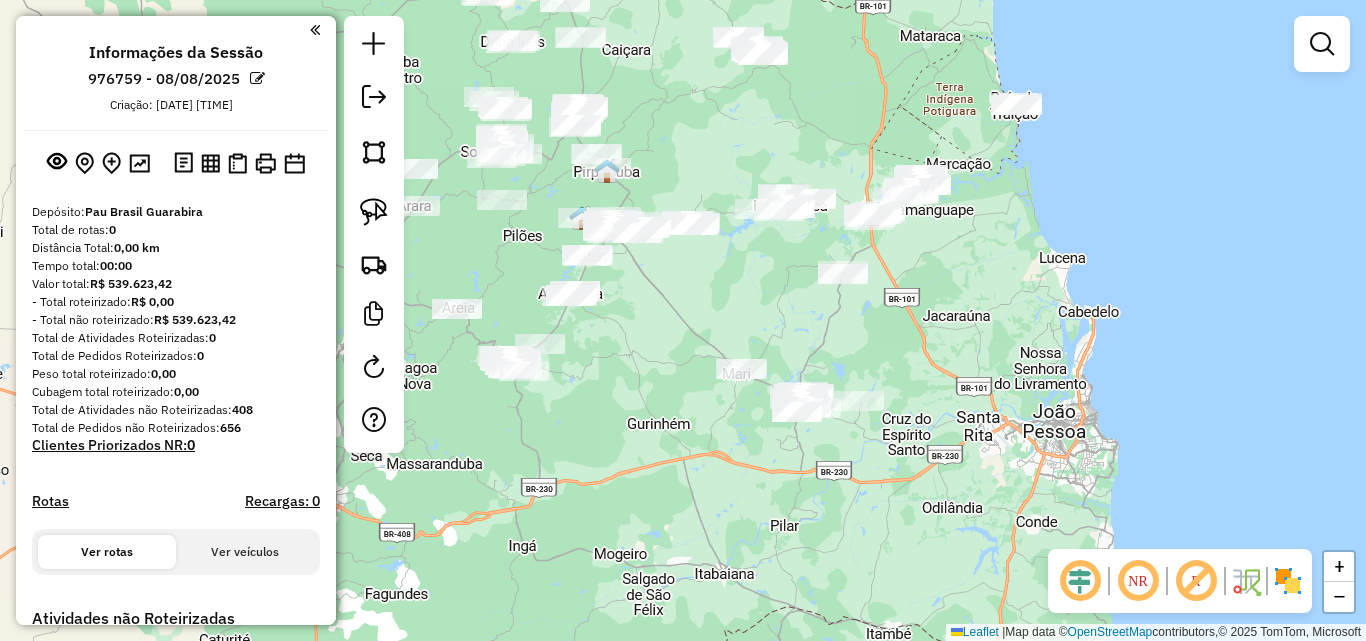 drag, startPoint x: 647, startPoint y: 378, endPoint x: 746, endPoint y: 412, distance: 104.67569 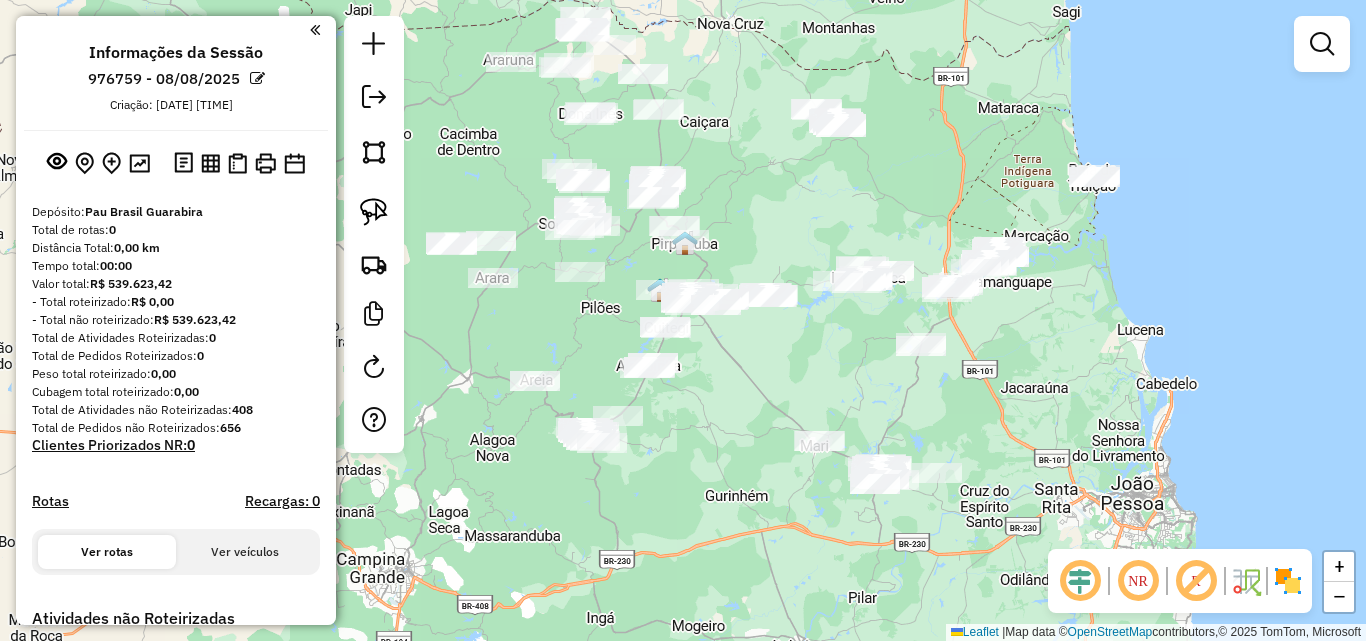 drag, startPoint x: 731, startPoint y: 368, endPoint x: 769, endPoint y: 429, distance: 71.867935 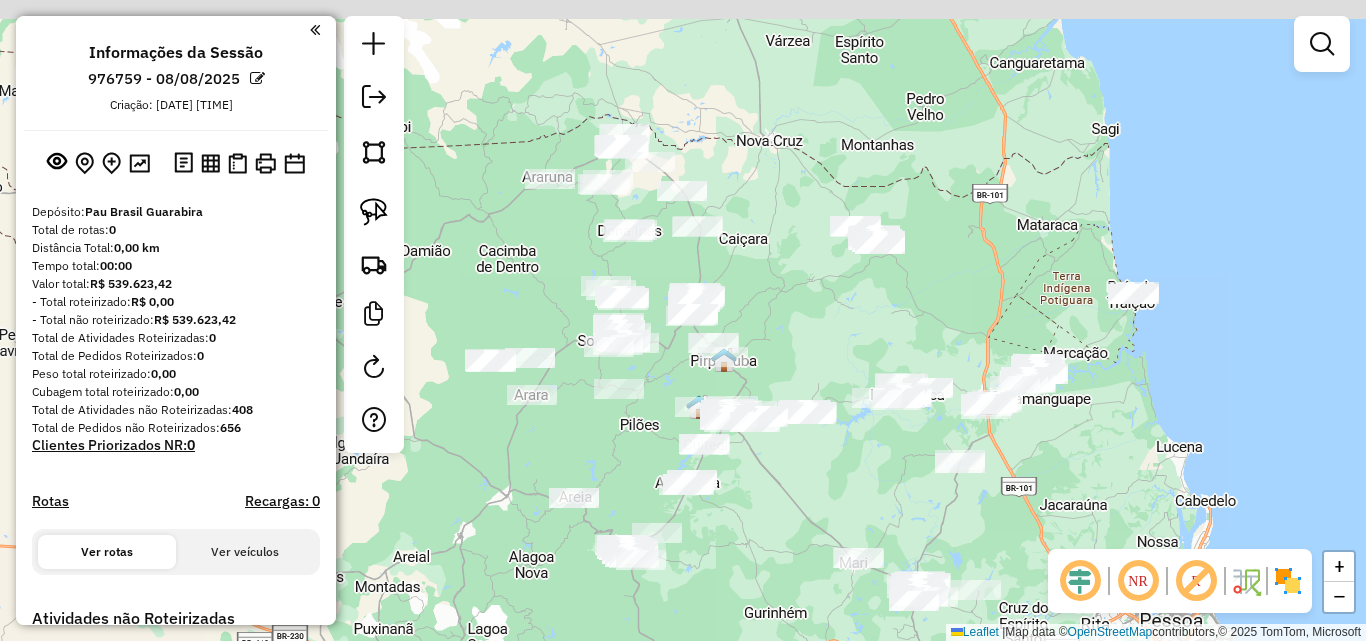 drag, startPoint x: 793, startPoint y: 329, endPoint x: 815, endPoint y: 367, distance: 43.908997 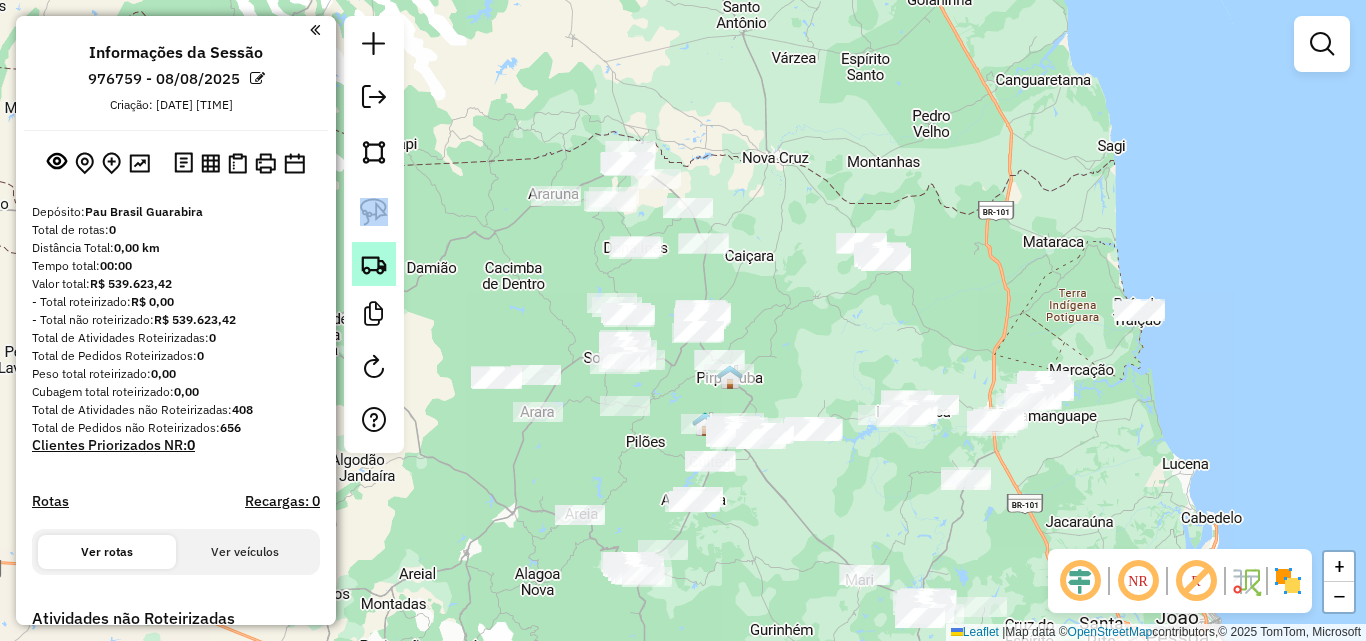 drag, startPoint x: 350, startPoint y: 229, endPoint x: 374, endPoint y: 267, distance: 44.94441 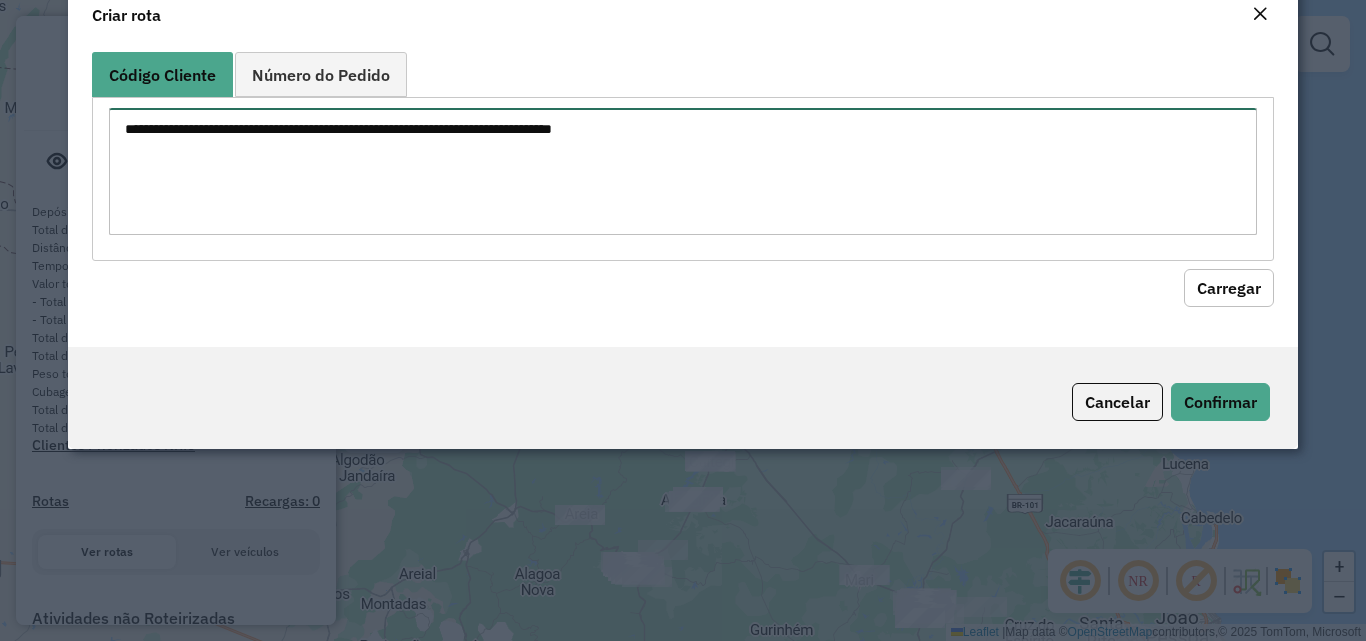 click 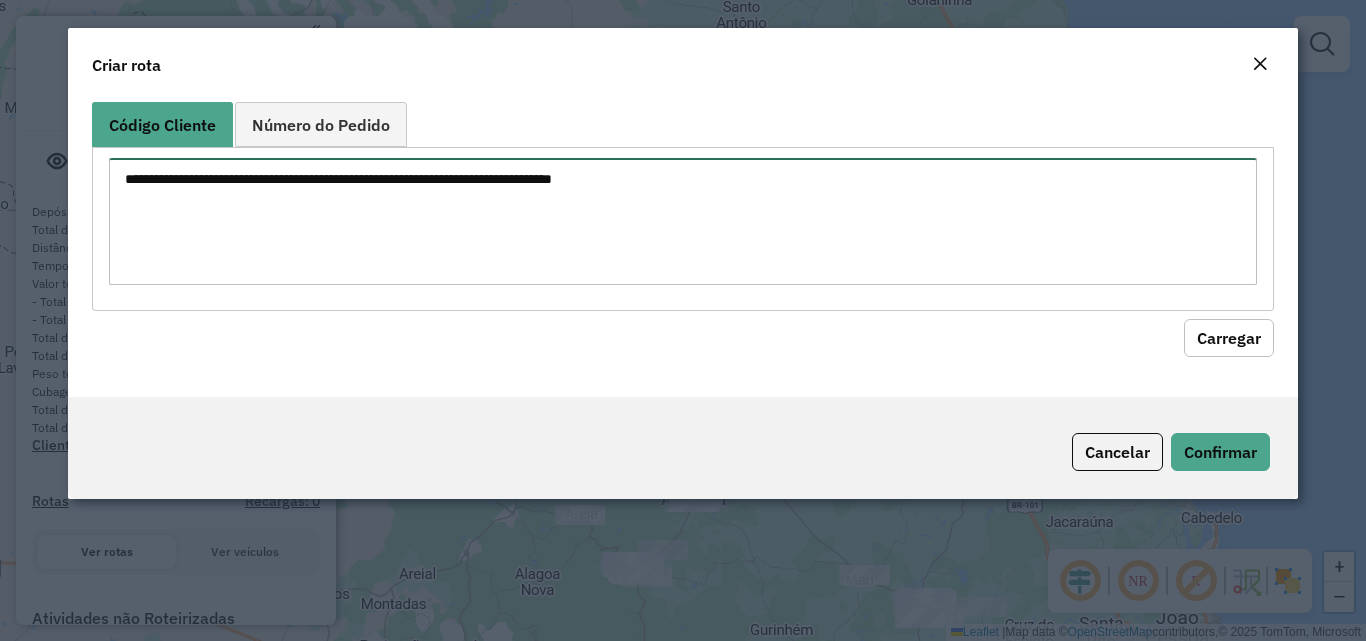 click at bounding box center (682, 221) 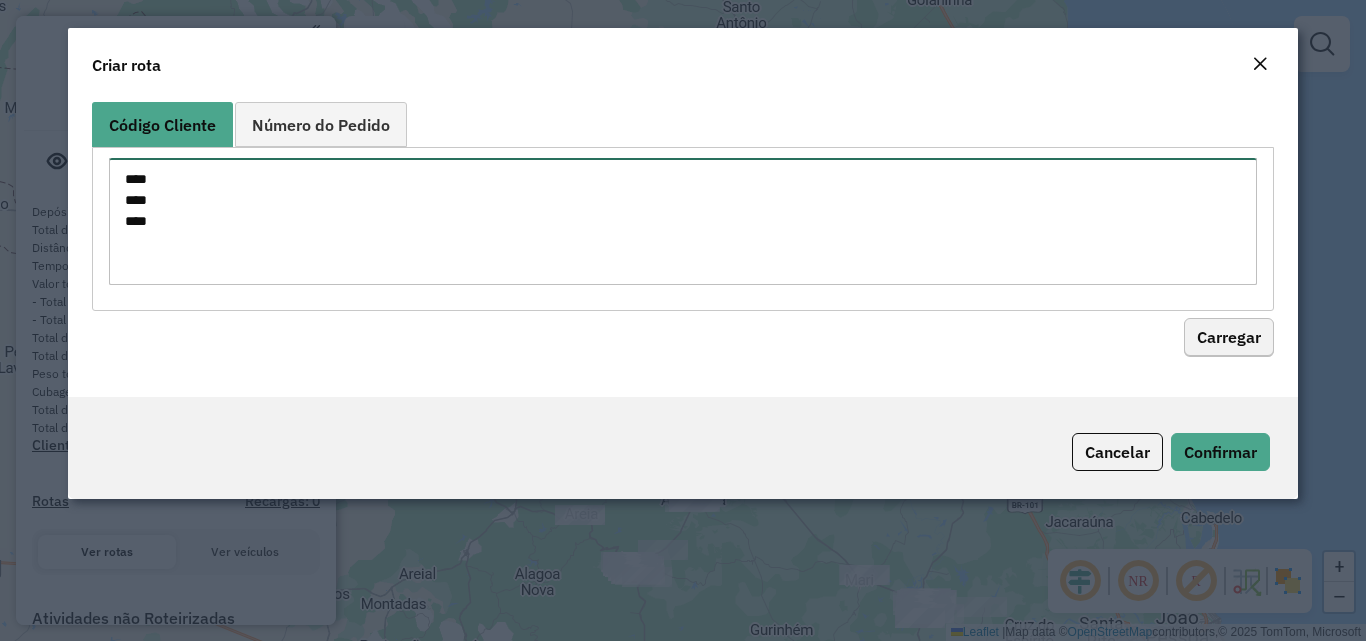 type on "****
****
****" 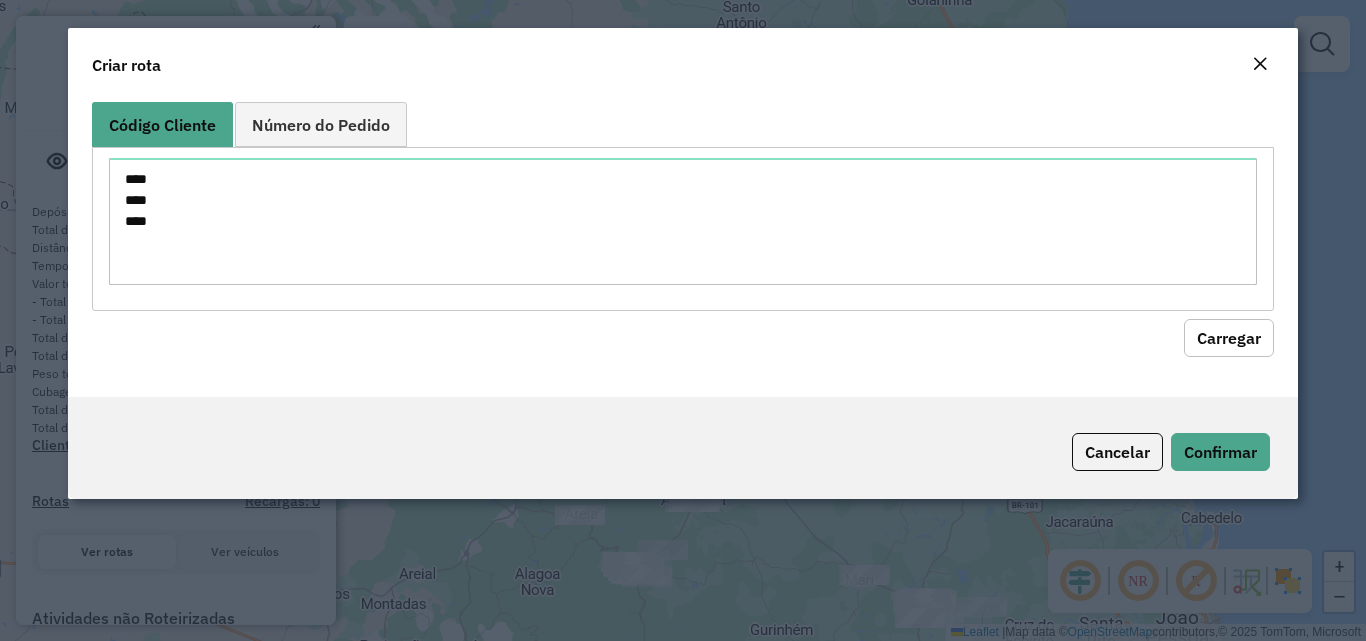 click on "Carregar" 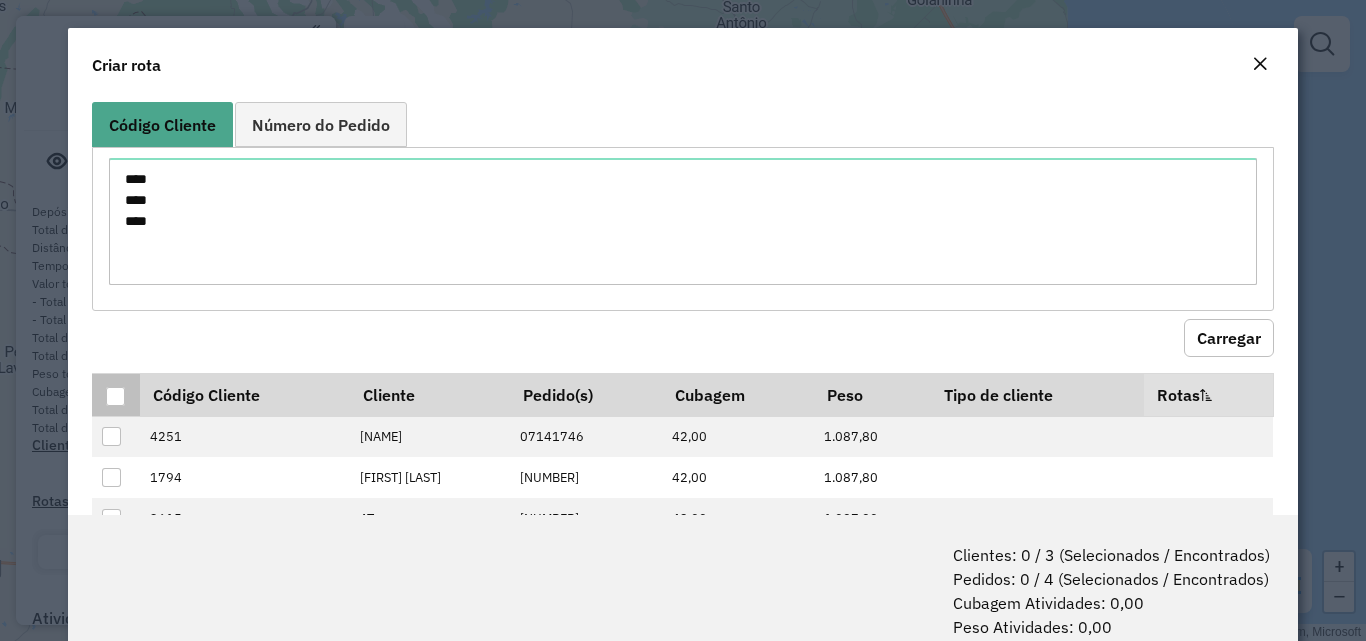 click at bounding box center [115, 396] 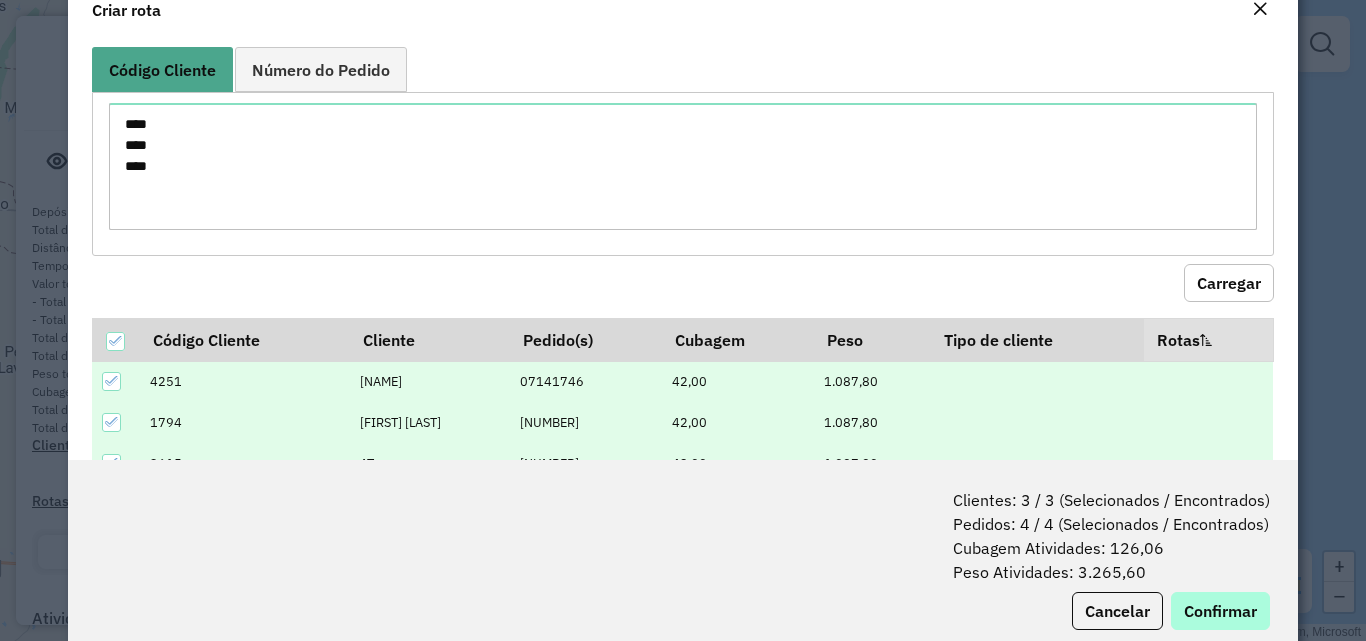 scroll, scrollTop: 100, scrollLeft: 0, axis: vertical 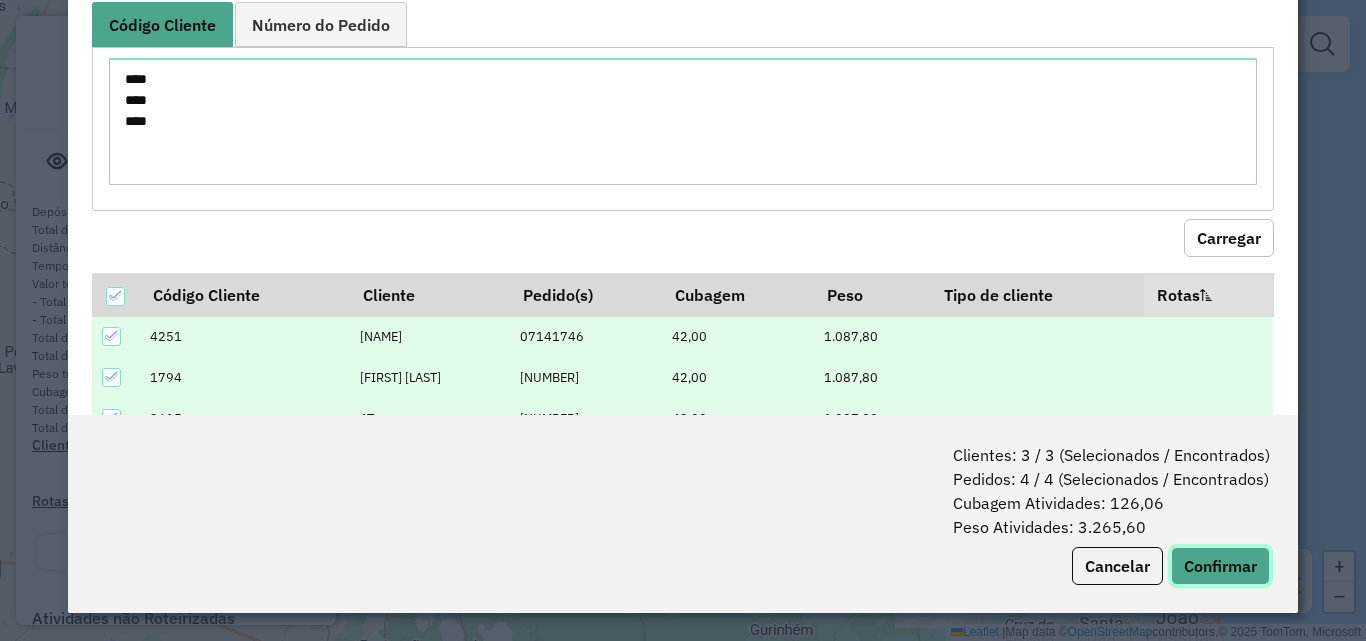 click on "Confirmar" 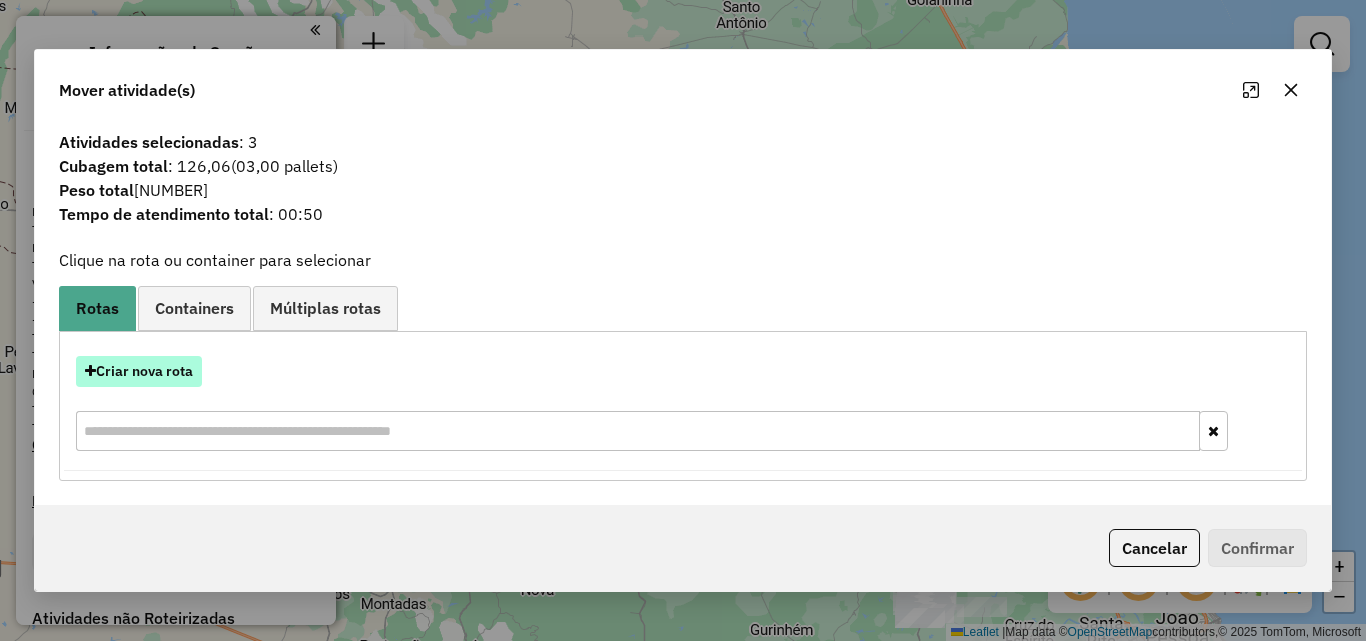 click on "Criar nova rota" at bounding box center [139, 371] 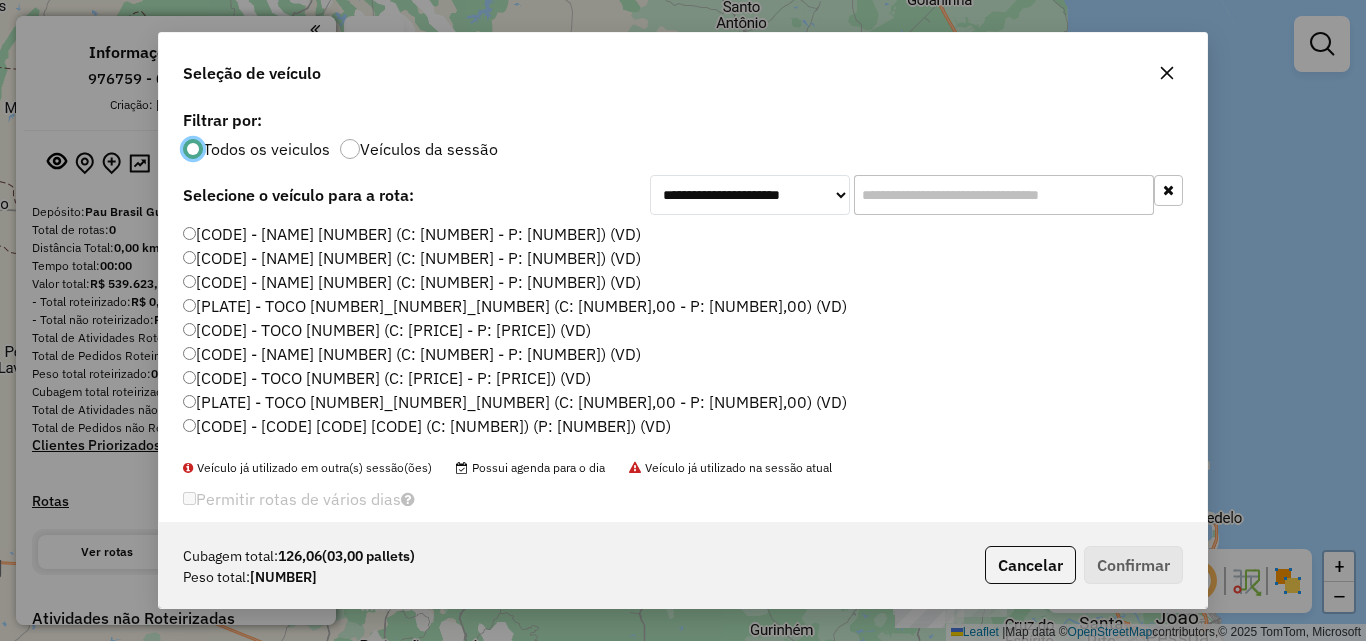 scroll, scrollTop: 11, scrollLeft: 6, axis: both 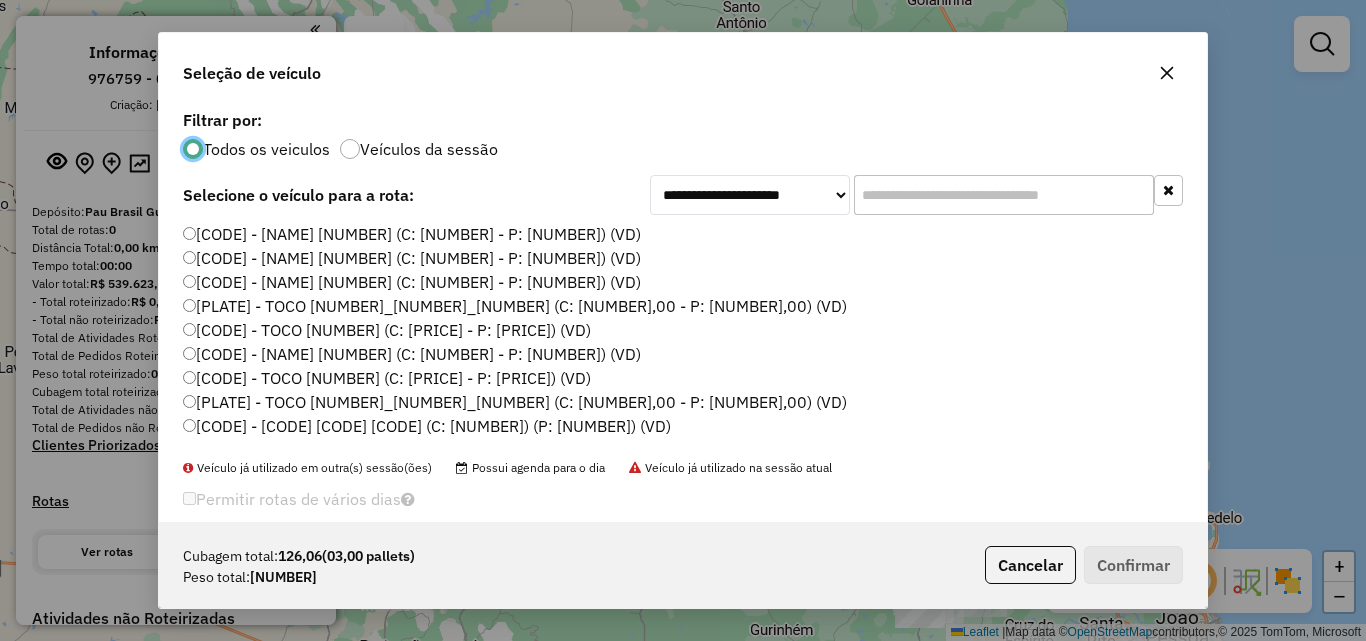 click 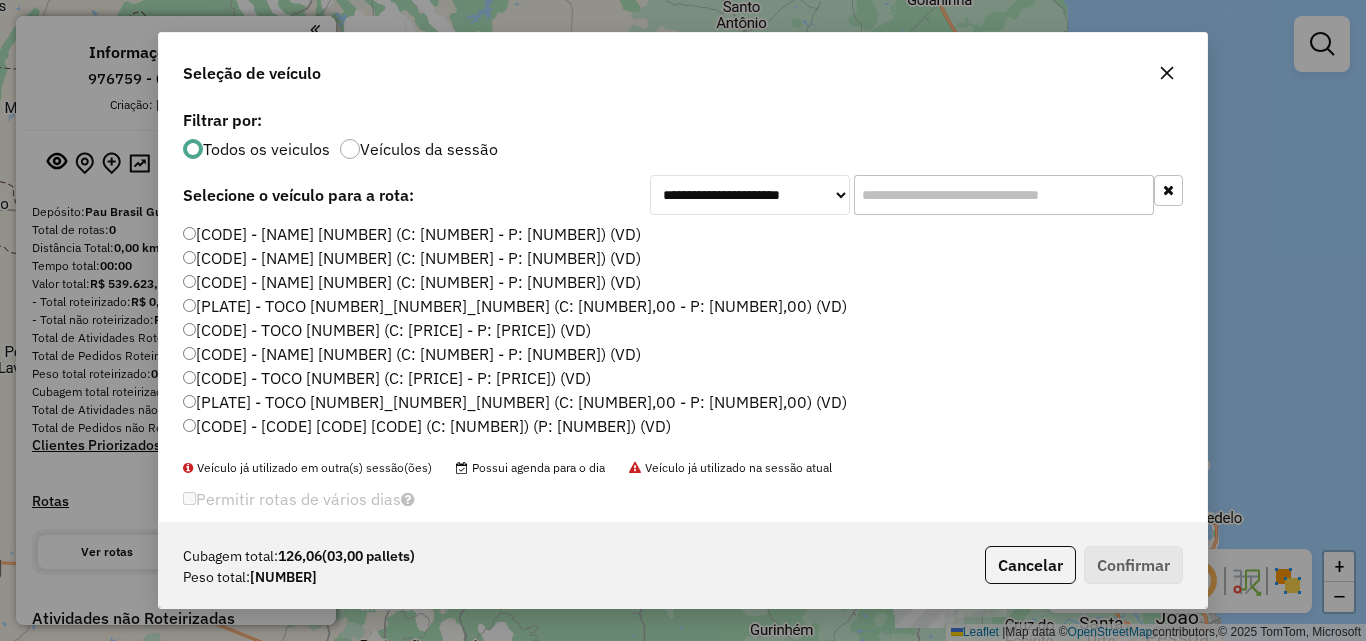 click on "[PLATE] - TOCO [NUMBER]_[NUMBER] (C: [NUMBER],00 - P: [NUMBER],00) (VD)" 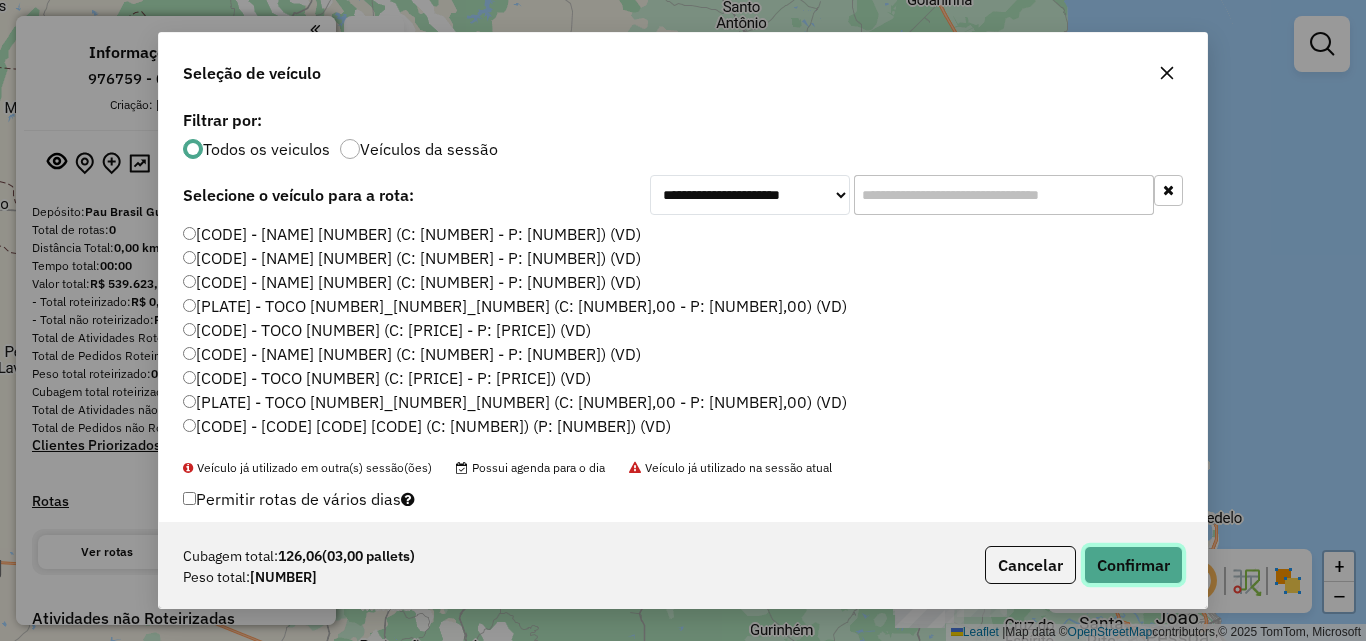 click on "Confirmar" 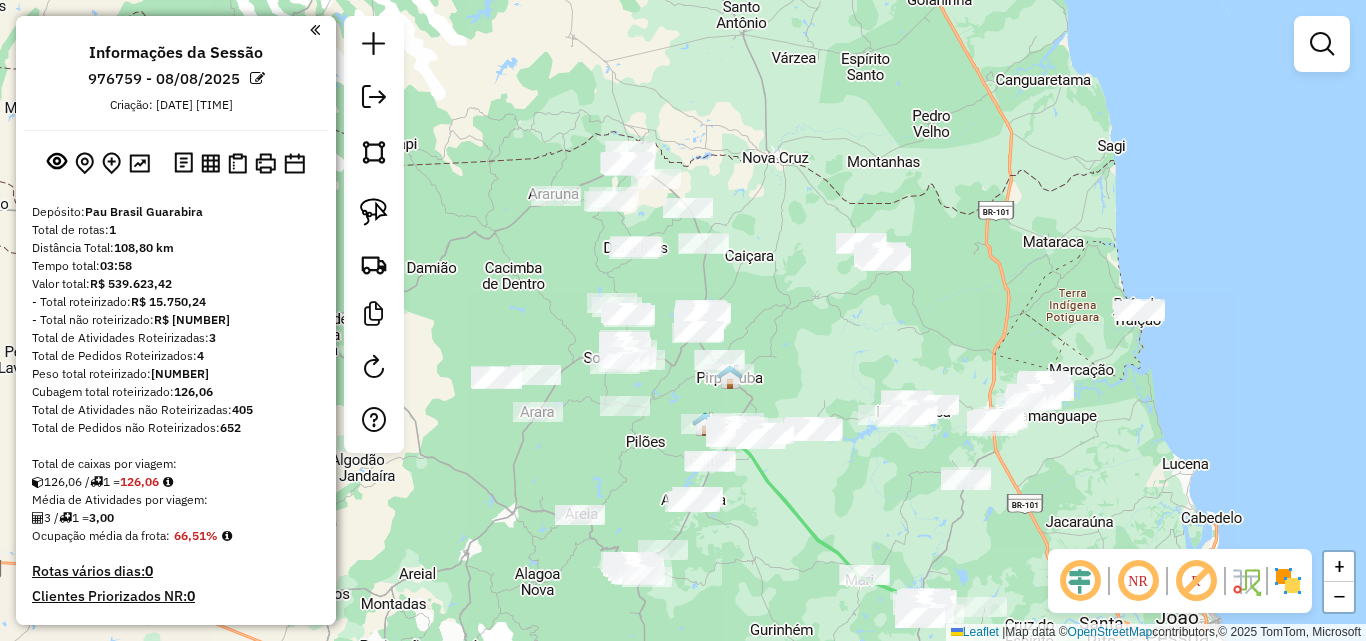 drag, startPoint x: 871, startPoint y: 487, endPoint x: 805, endPoint y: 395, distance: 113.22544 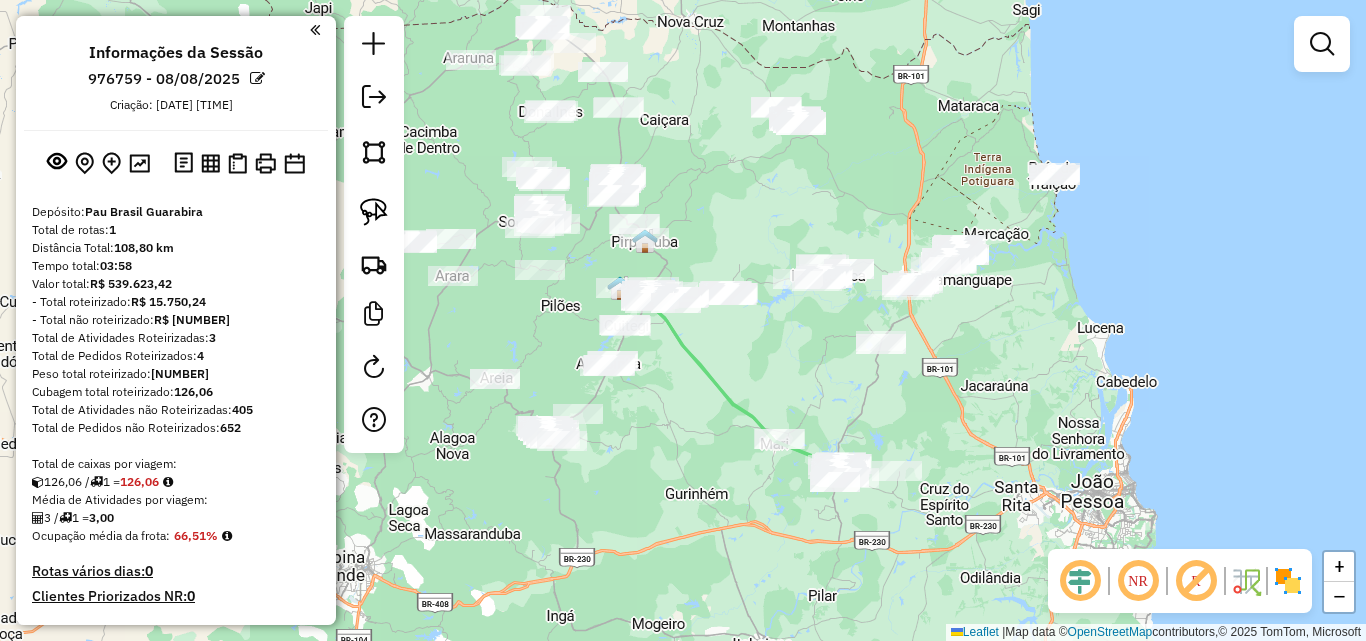 click 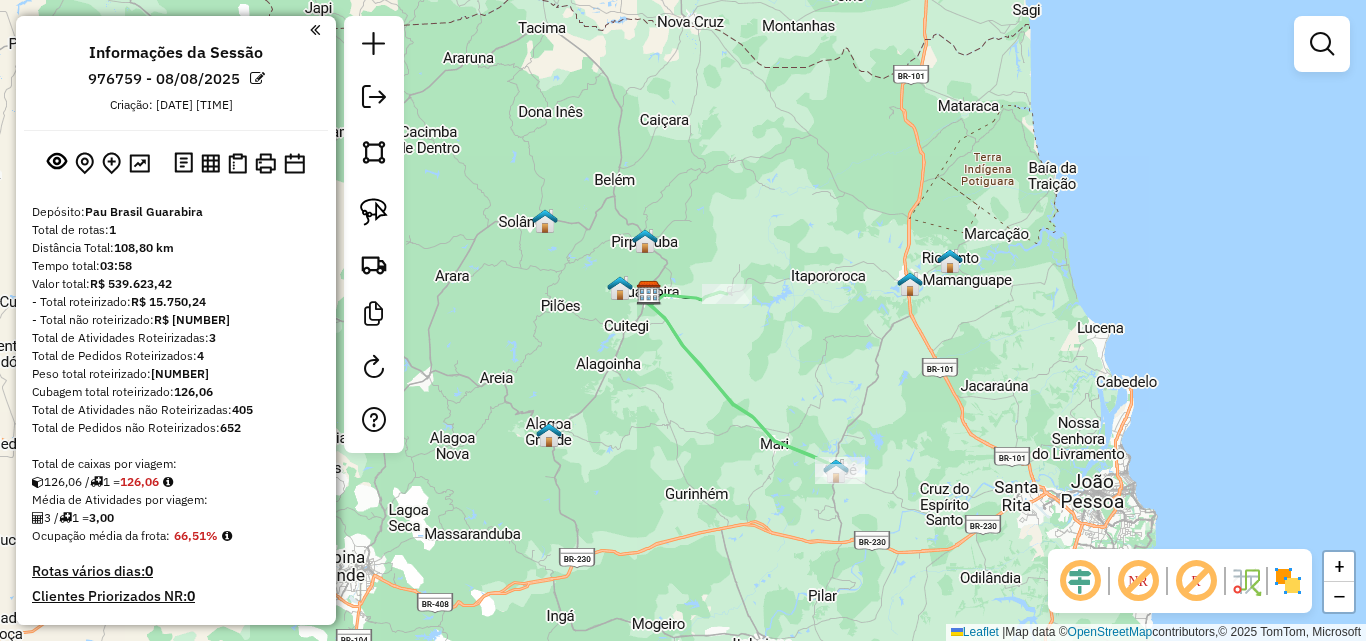click 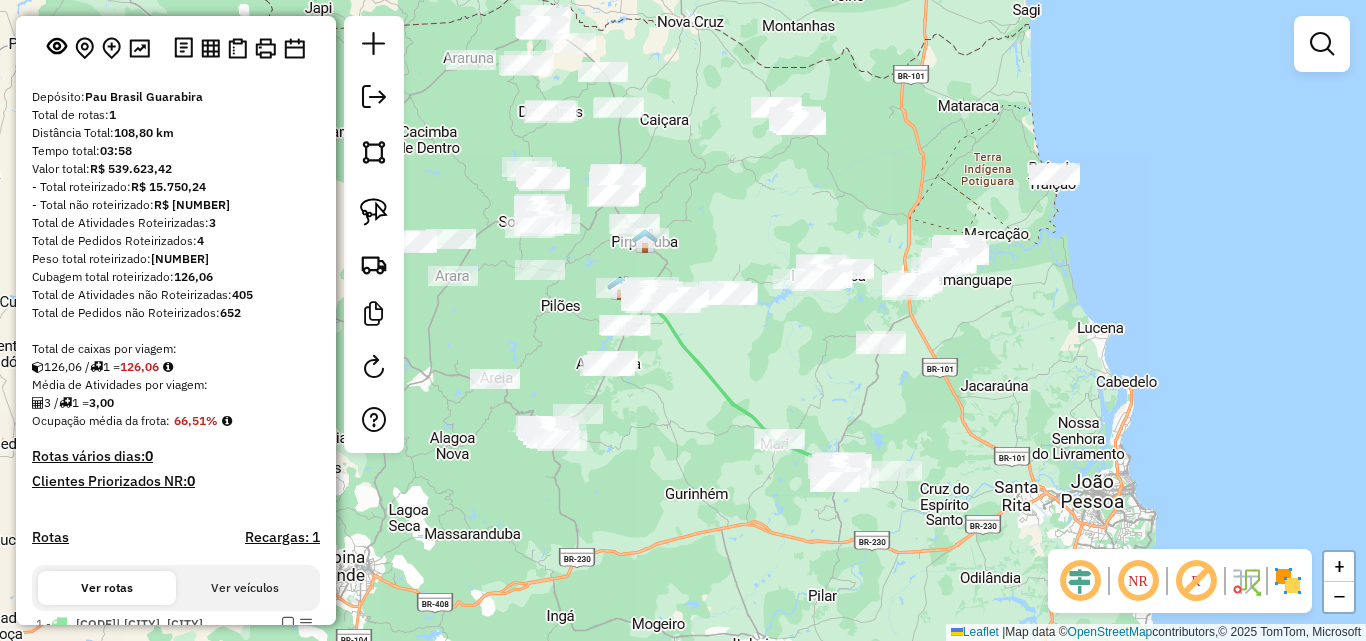 scroll, scrollTop: 200, scrollLeft: 0, axis: vertical 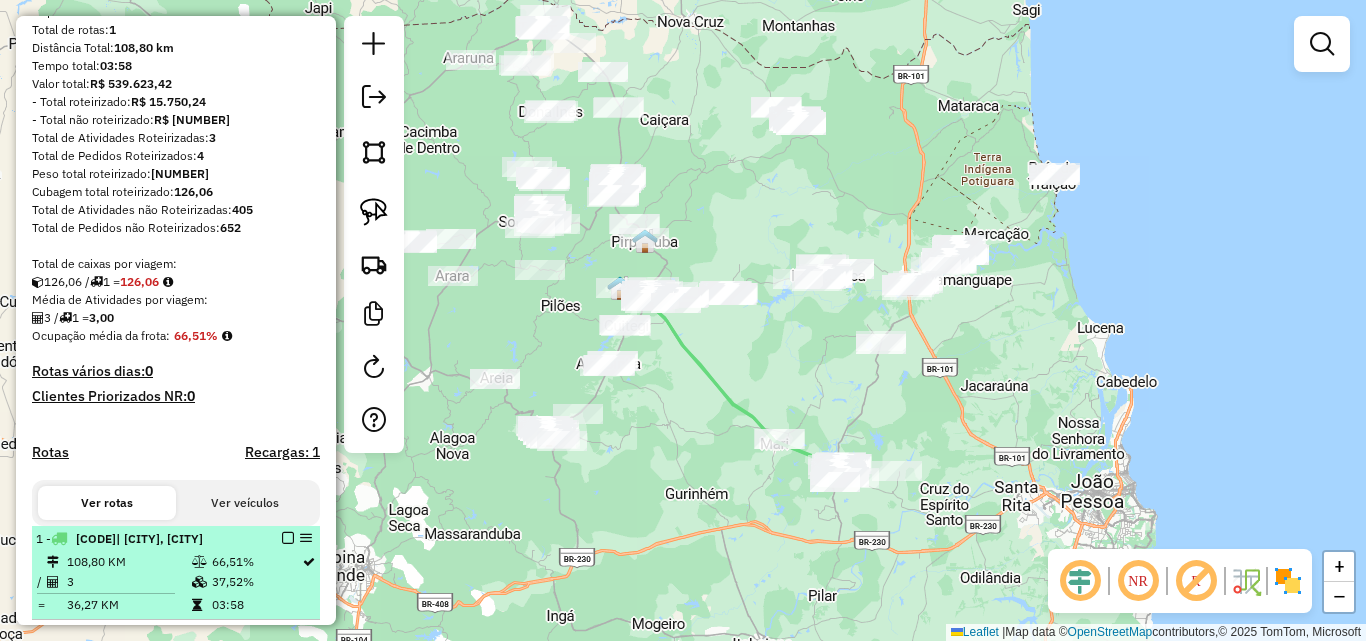 click at bounding box center (288, 538) 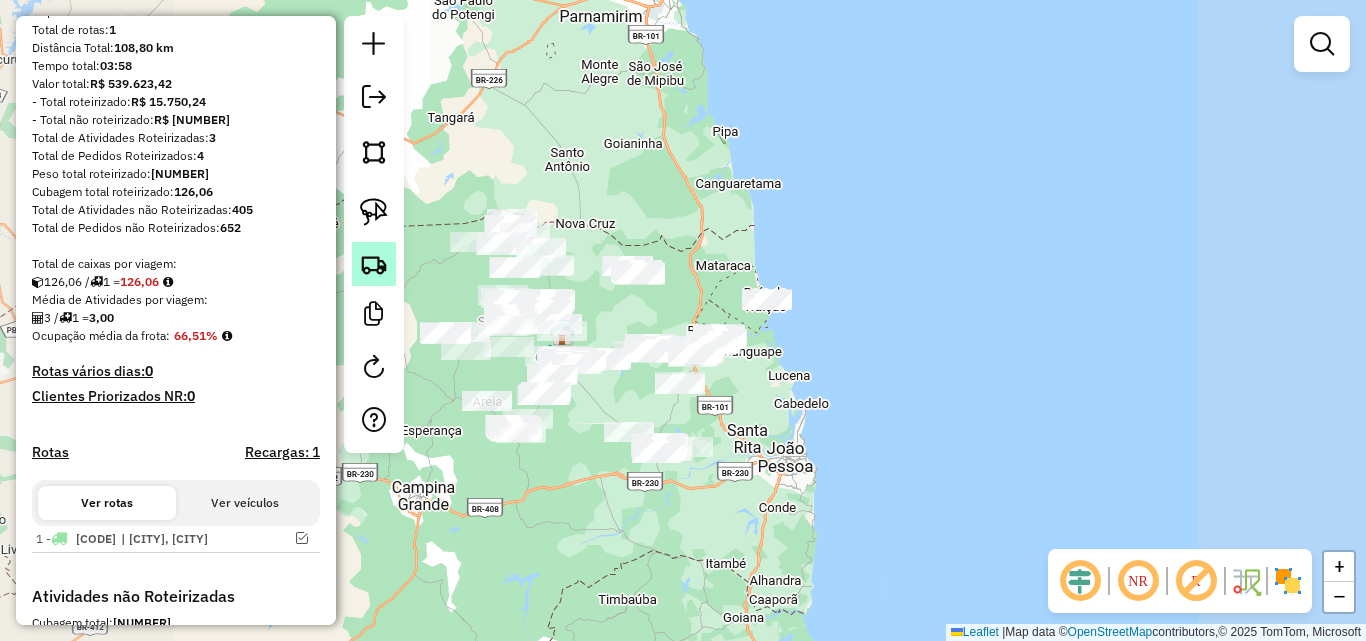 click 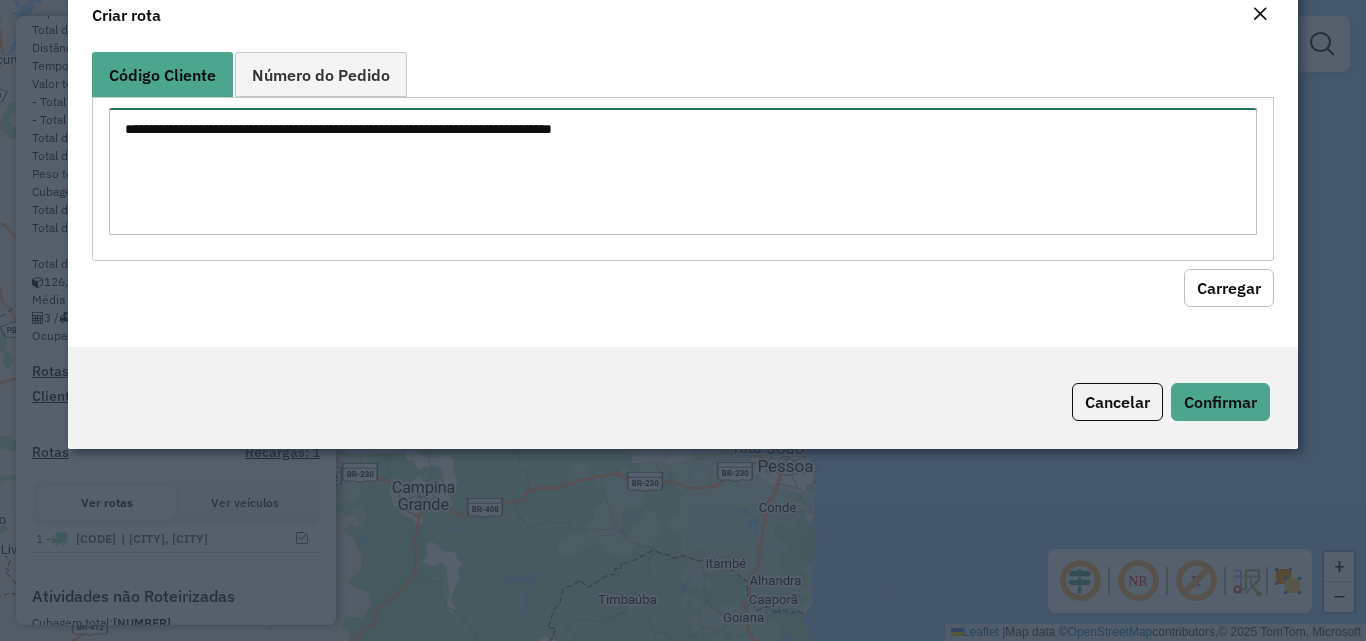 click at bounding box center [682, 171] 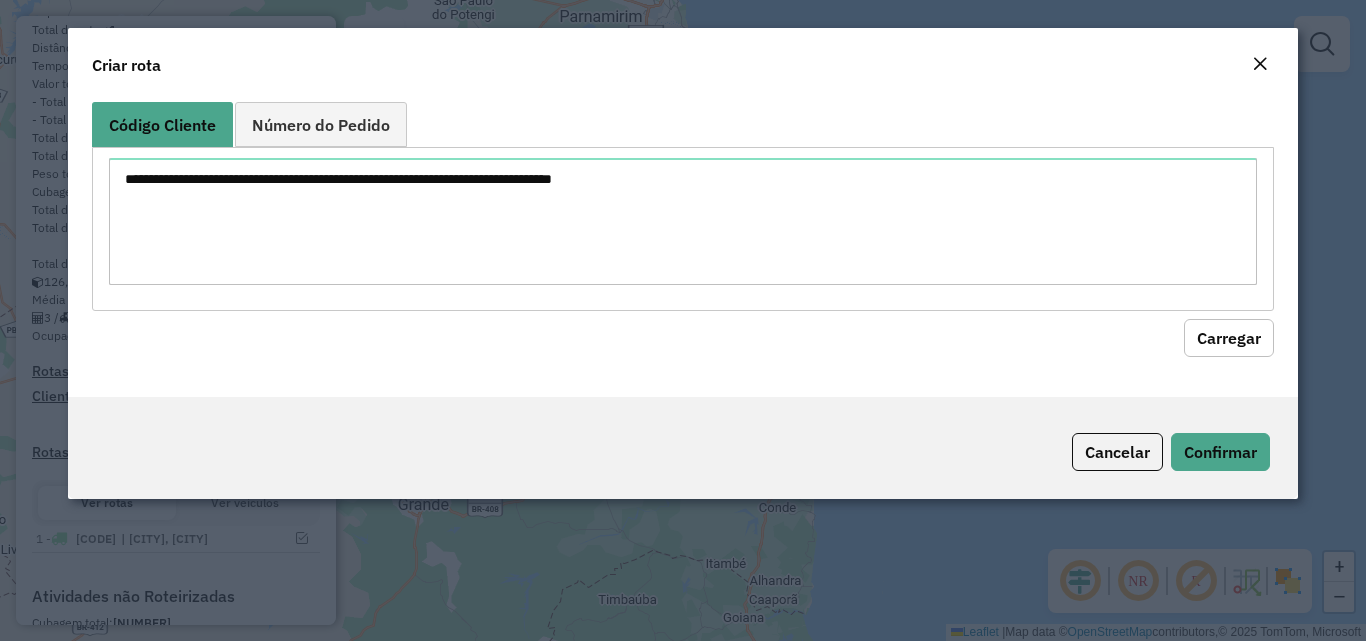 click 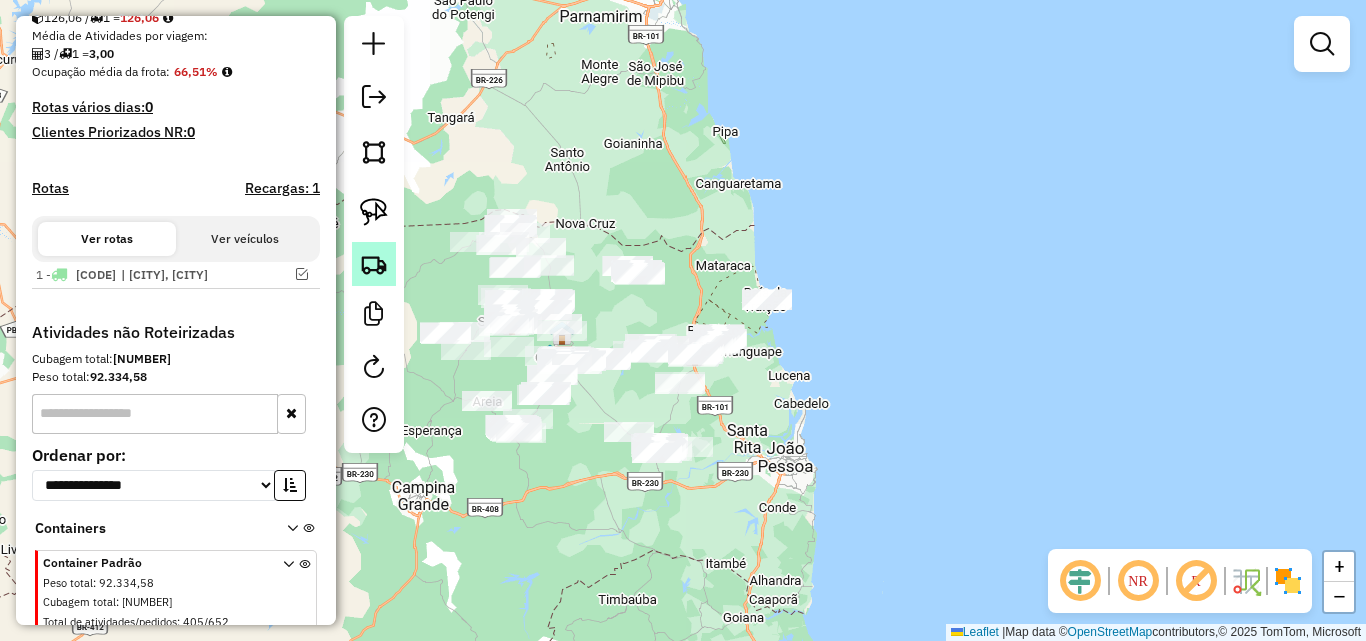 scroll, scrollTop: 500, scrollLeft: 0, axis: vertical 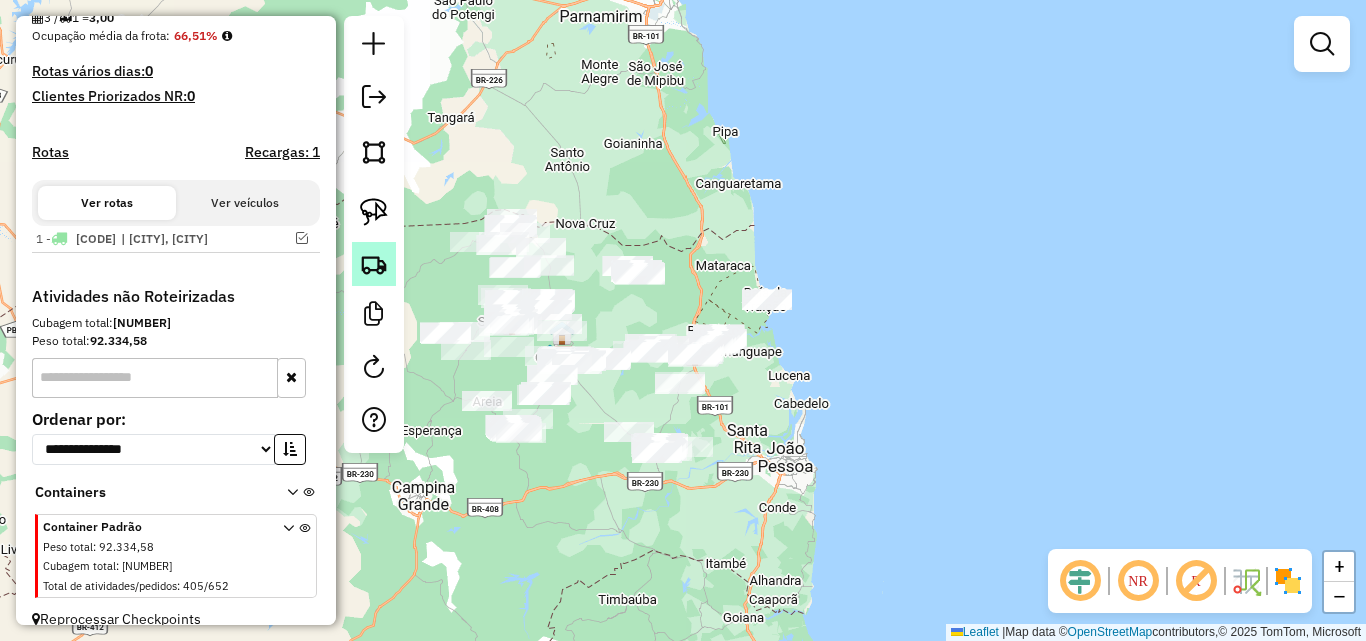 click 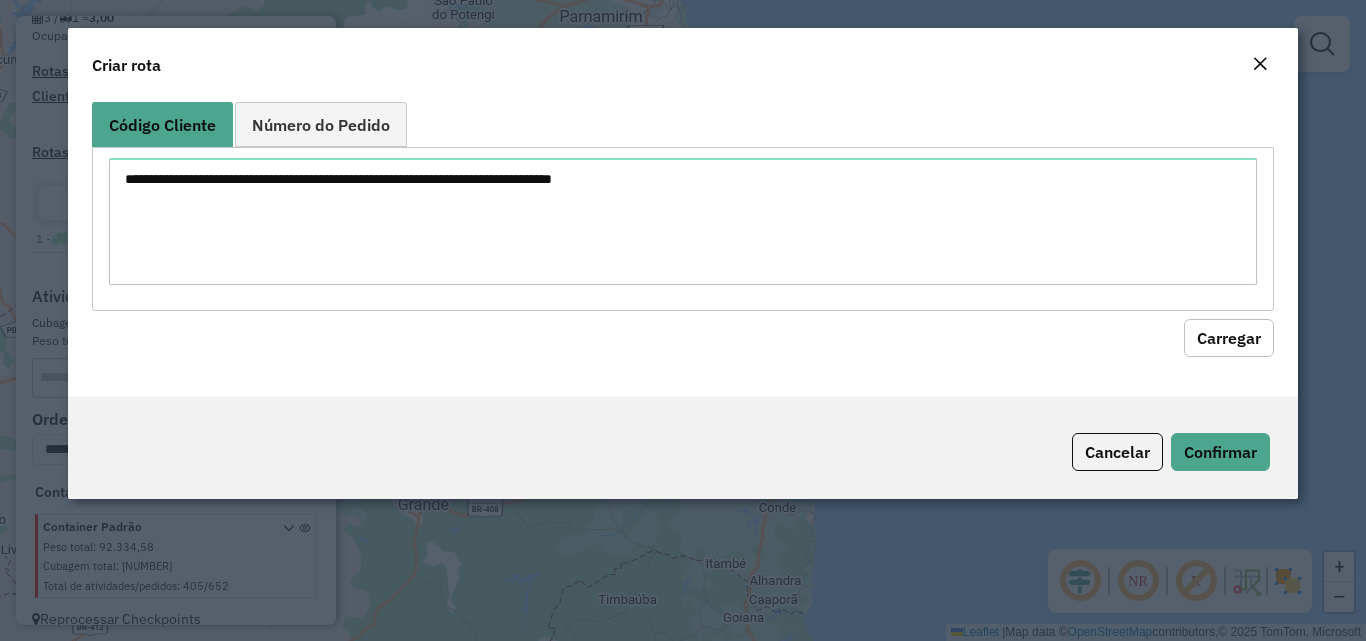 click at bounding box center (682, 221) 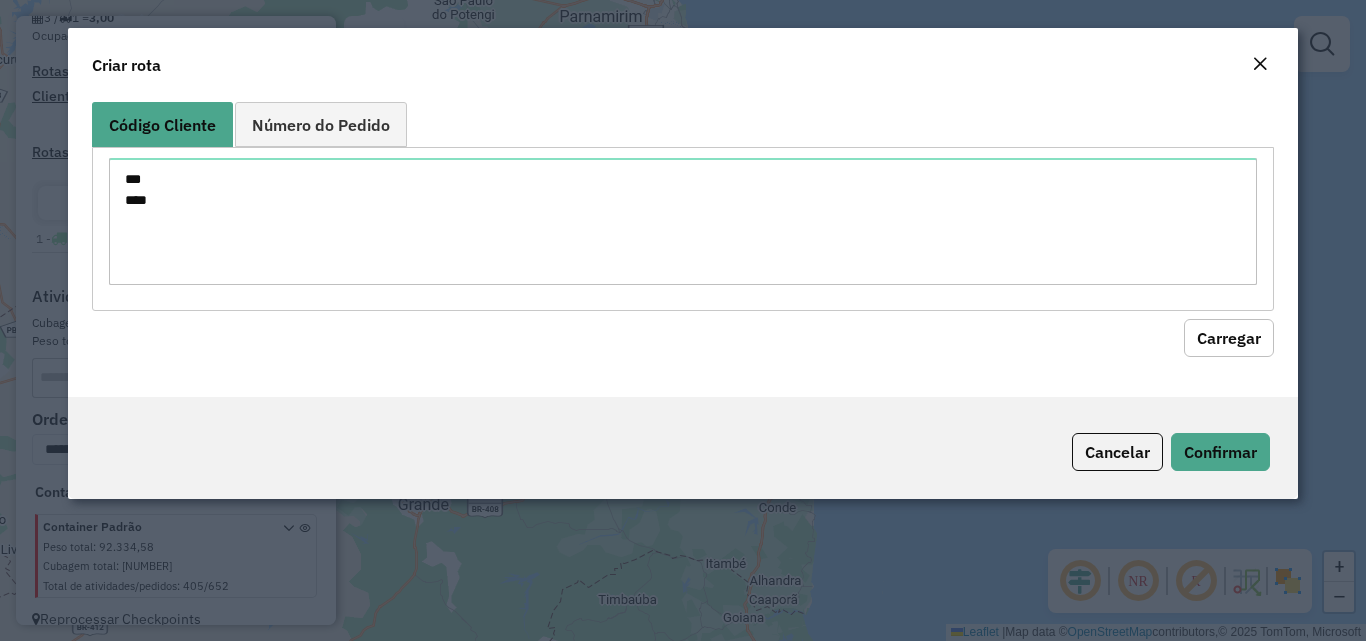 type on "***
****" 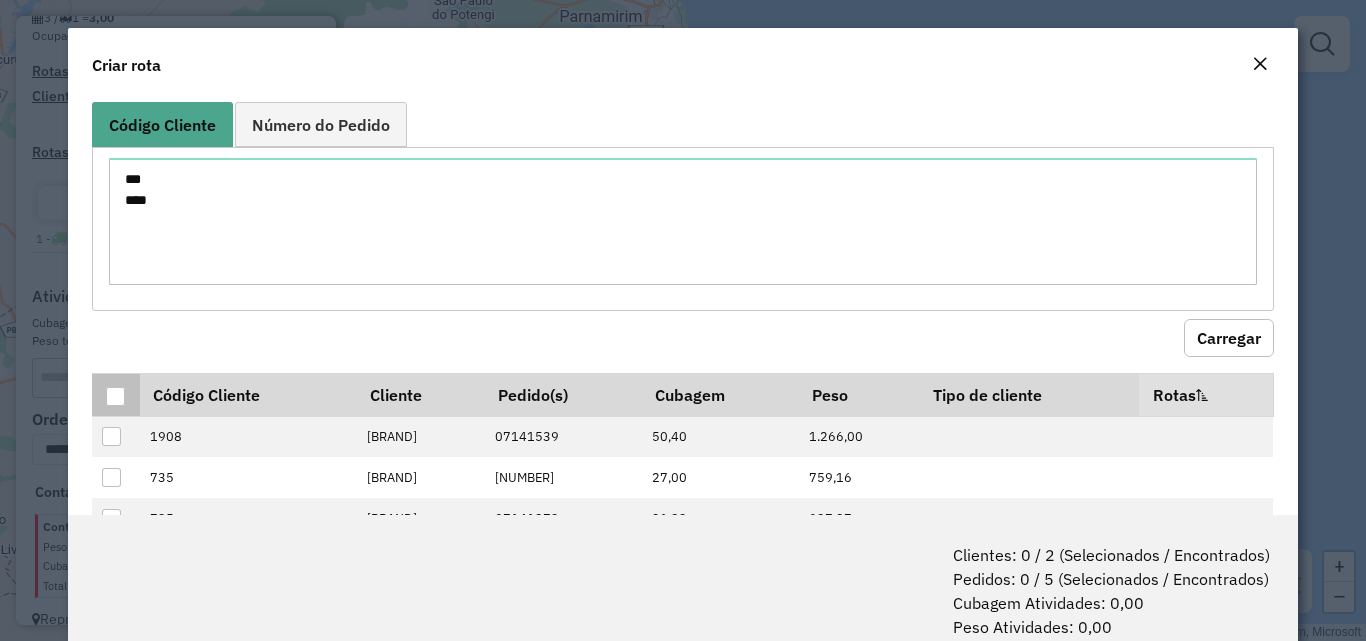 click at bounding box center (116, 397) 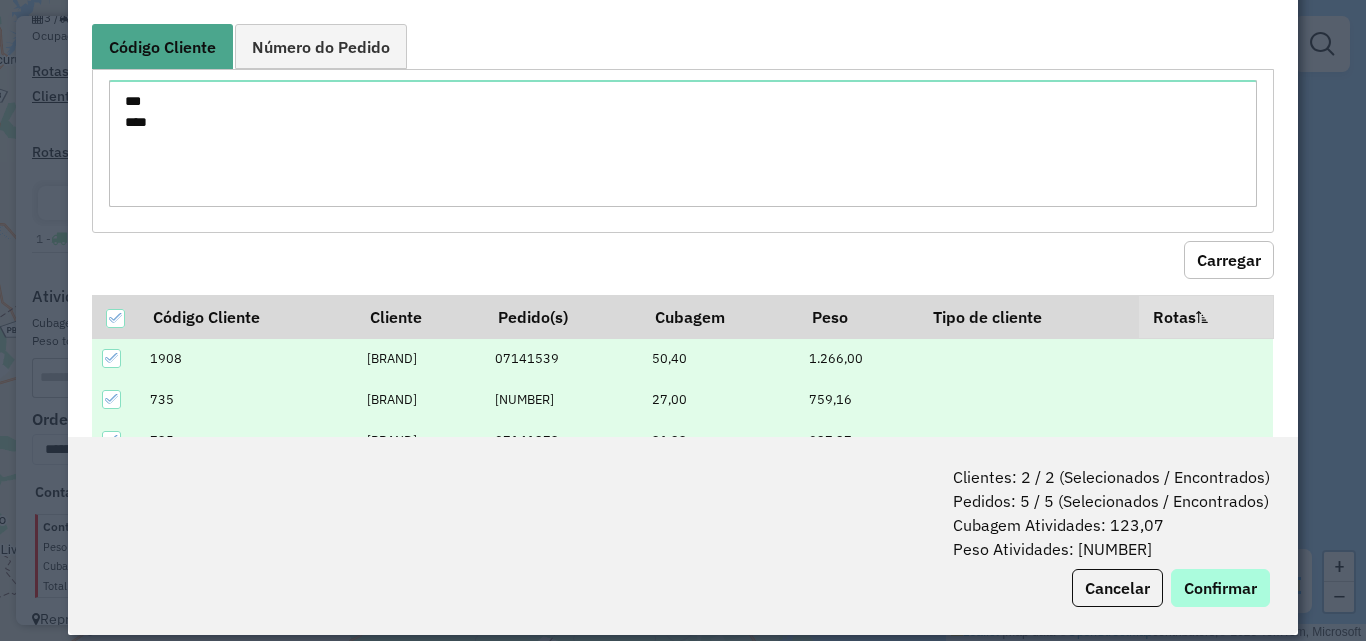 scroll, scrollTop: 100, scrollLeft: 0, axis: vertical 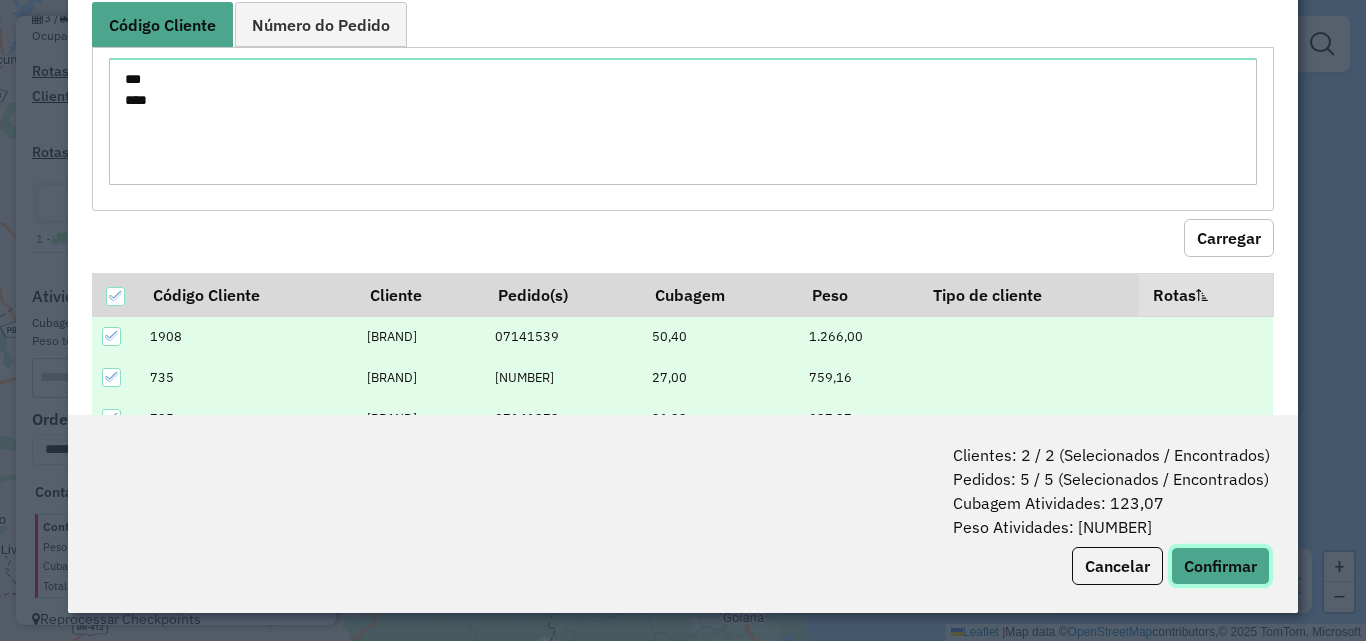 click on "Confirmar" 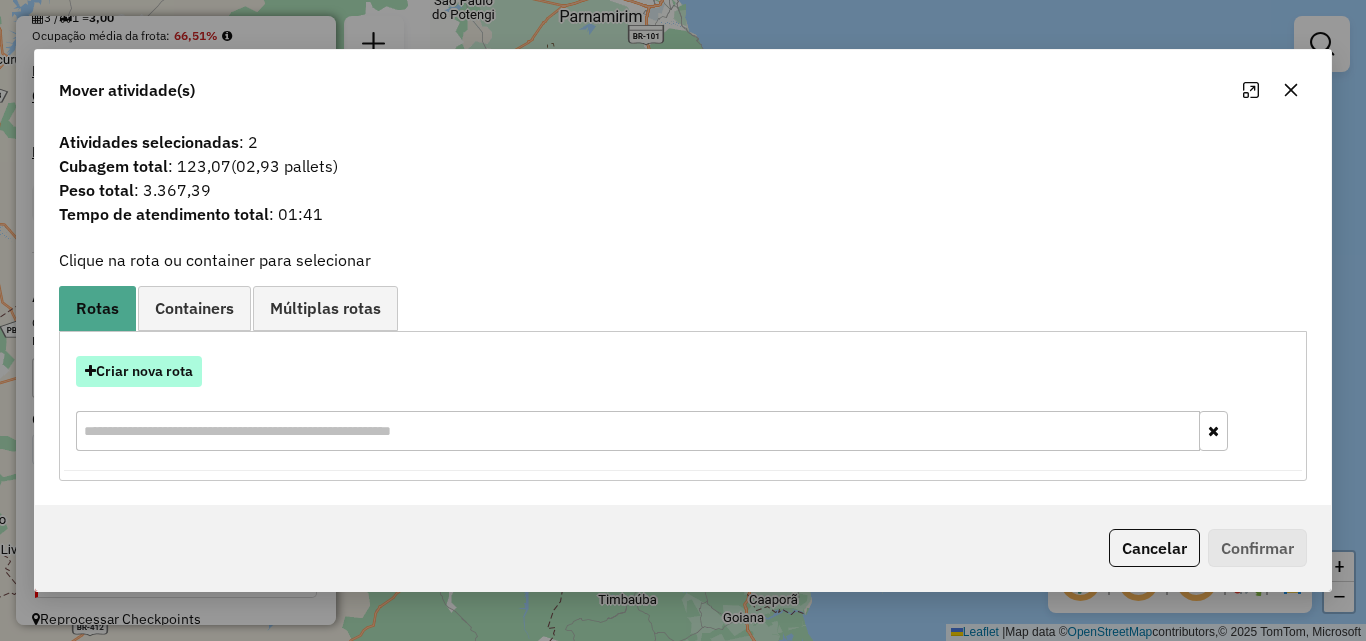 click on "Criar nova rota" at bounding box center (139, 371) 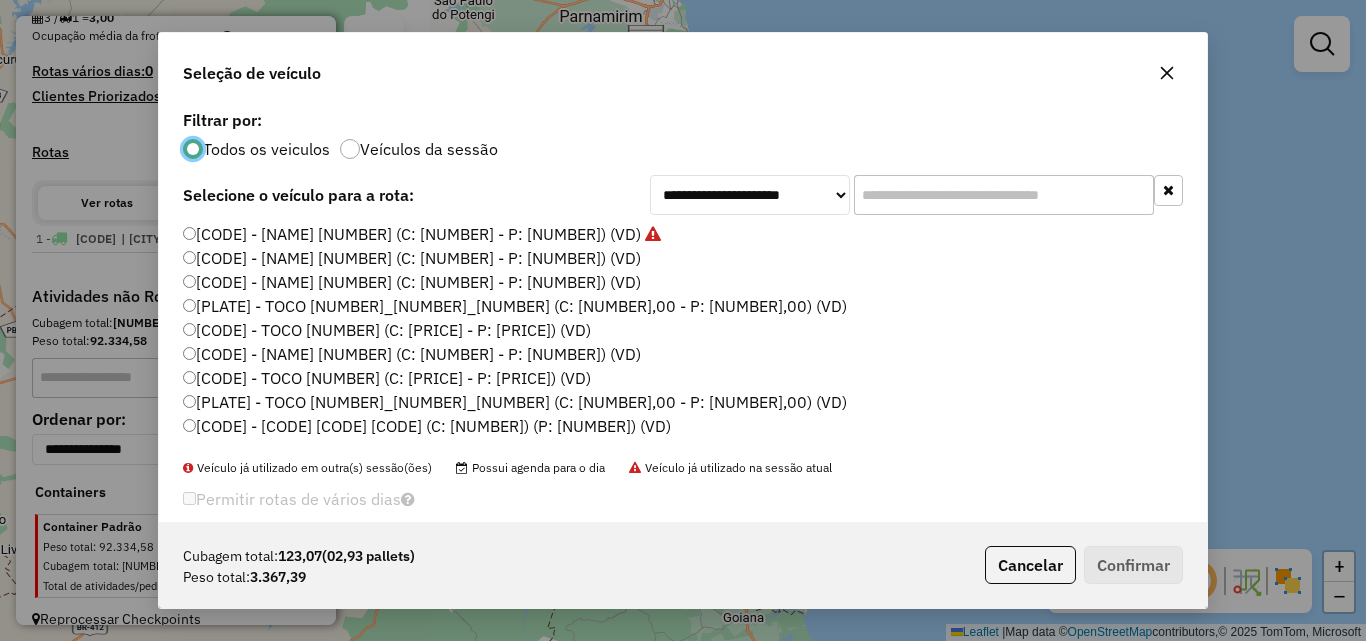 scroll, scrollTop: 11, scrollLeft: 6, axis: both 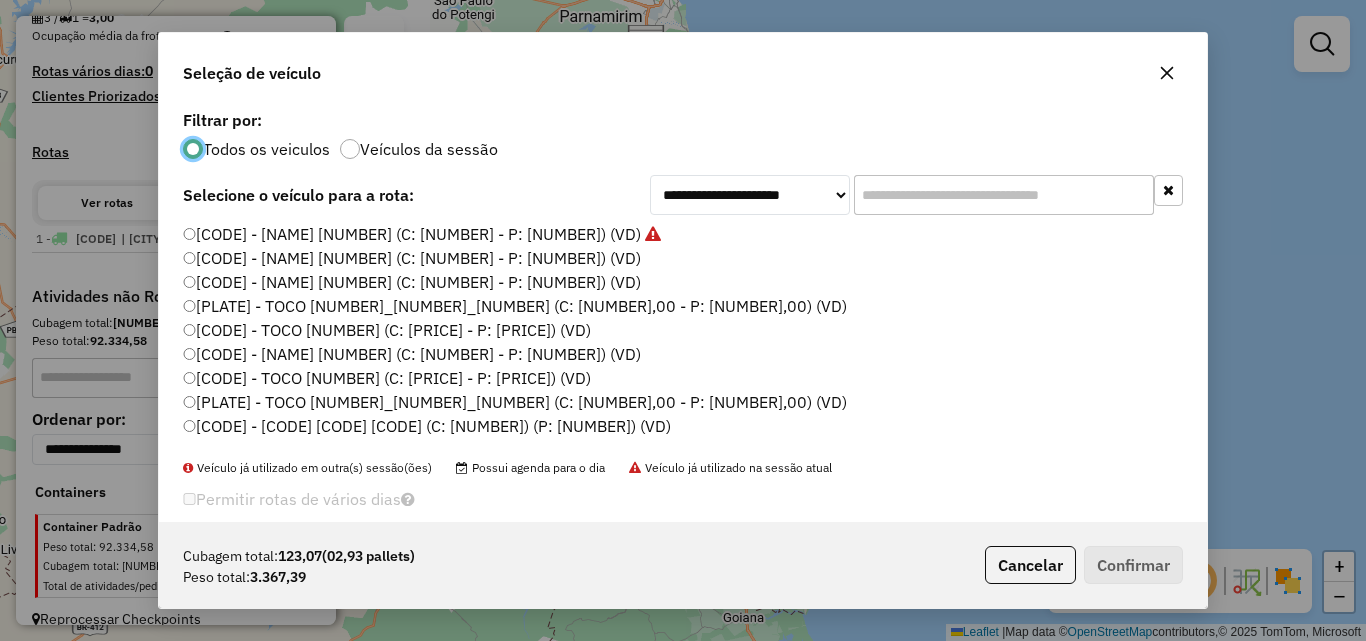 click 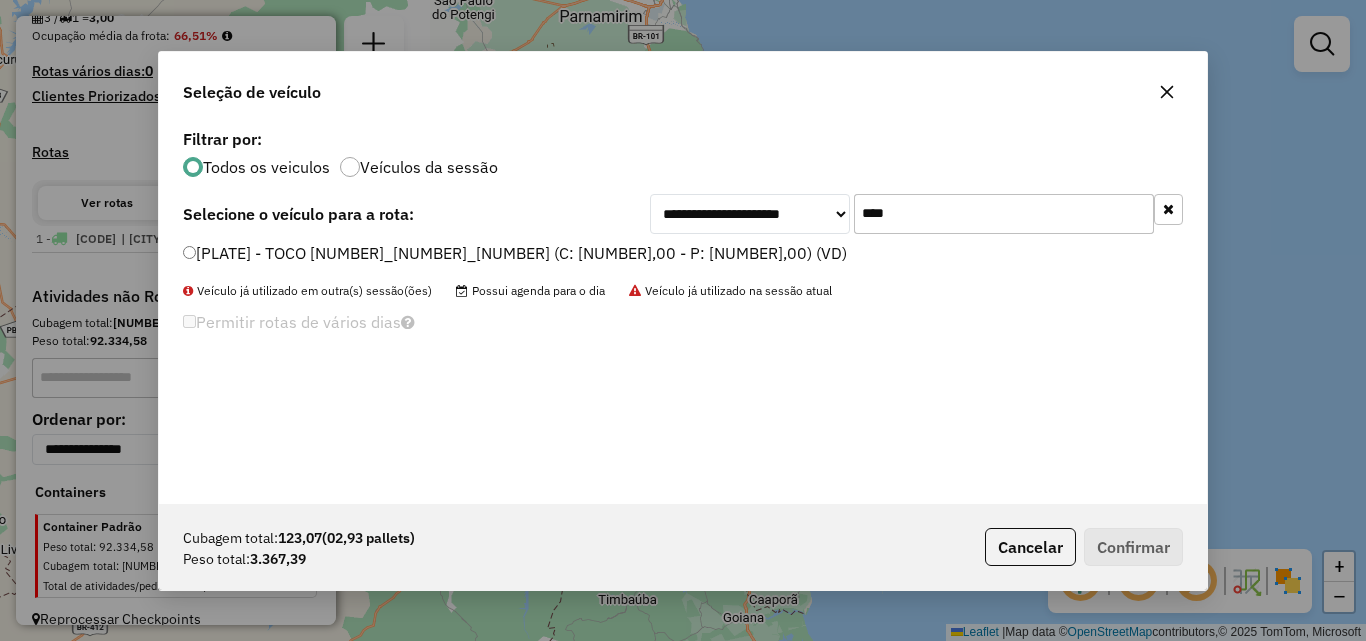 type on "****" 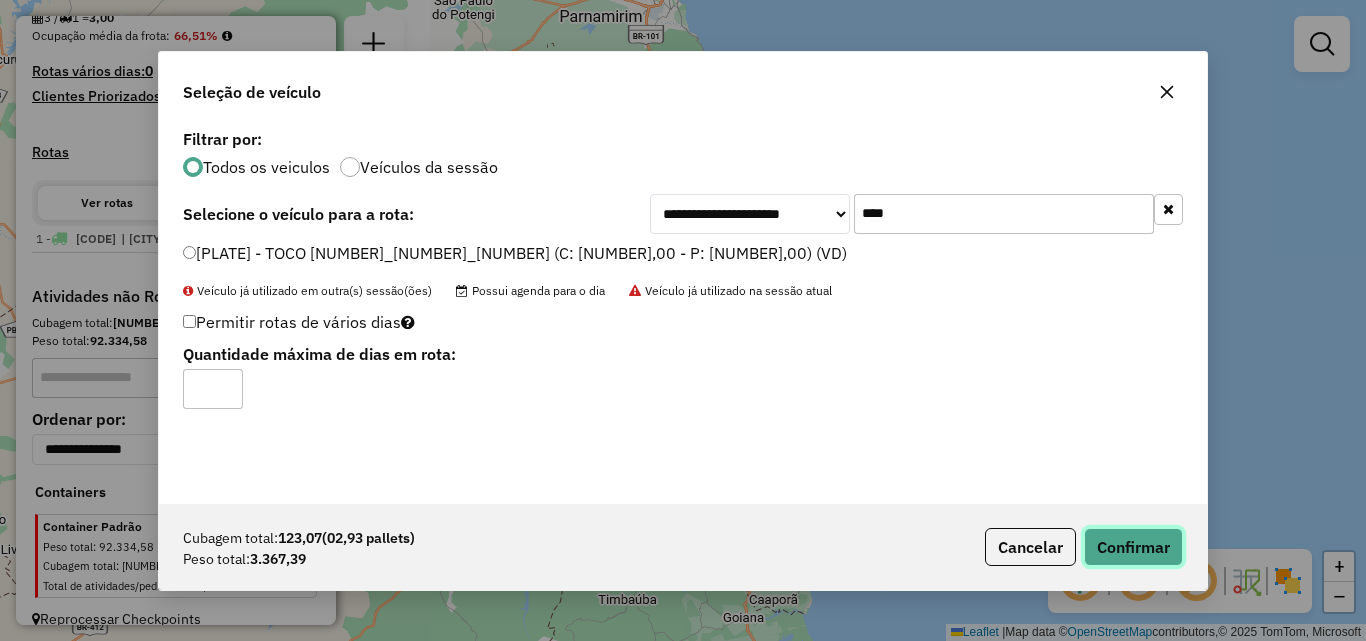 drag, startPoint x: 1093, startPoint y: 550, endPoint x: 1069, endPoint y: 529, distance: 31.890438 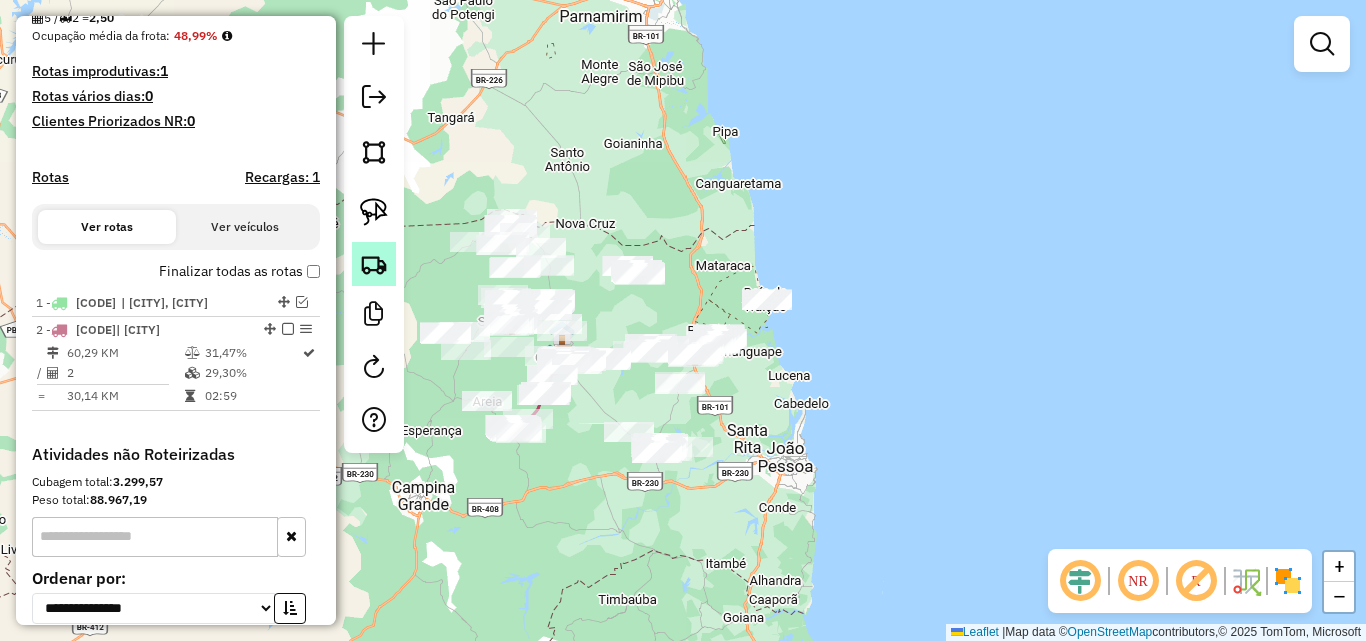 click 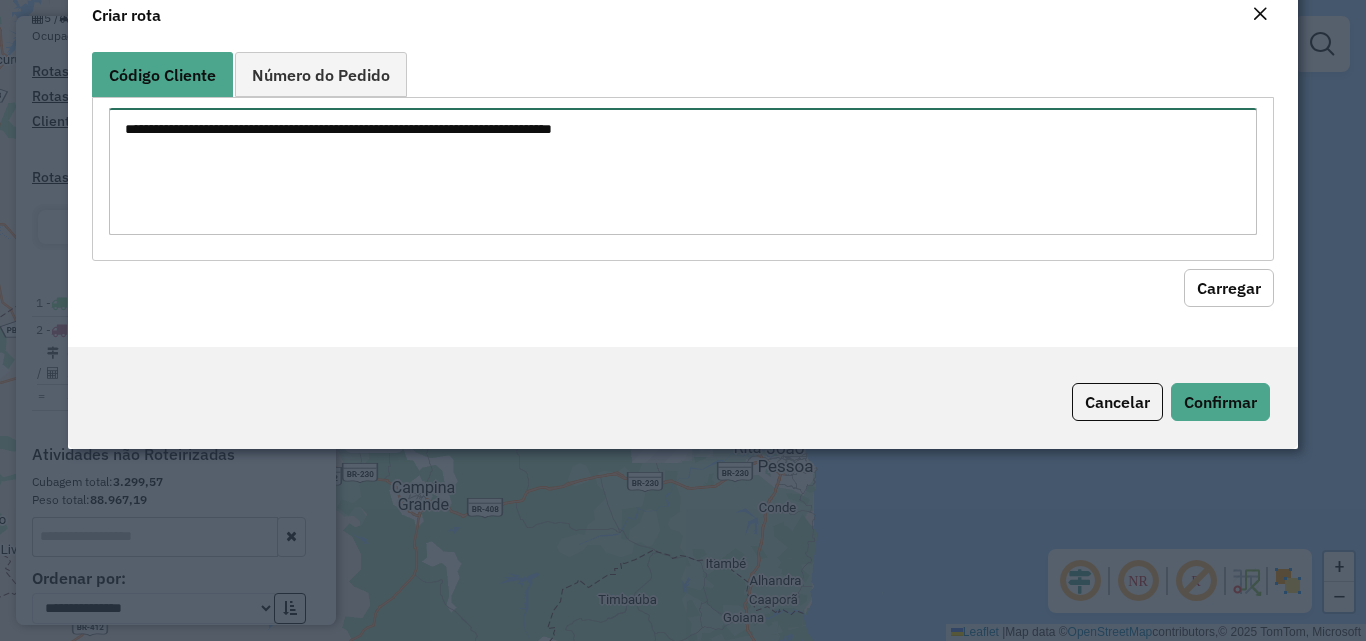 click at bounding box center [682, 171] 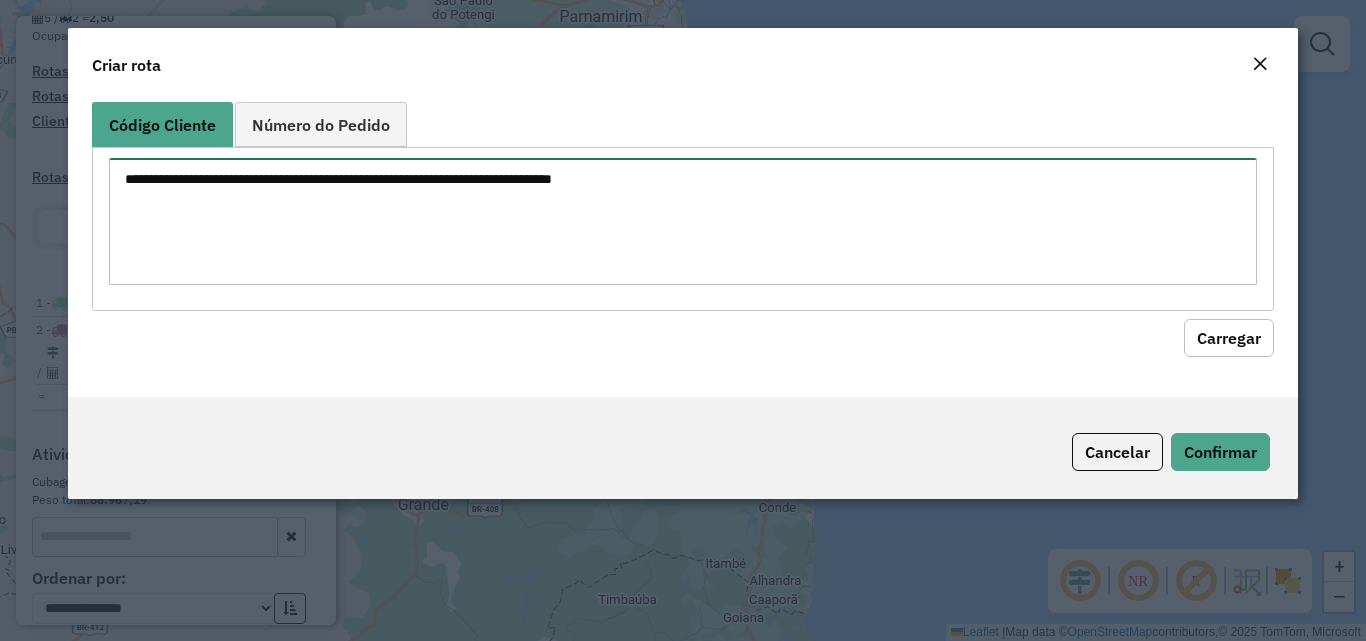 paste on "****
***
****
***
***
***
***
***
***
***
***
***
***
****
****
****
****
****" 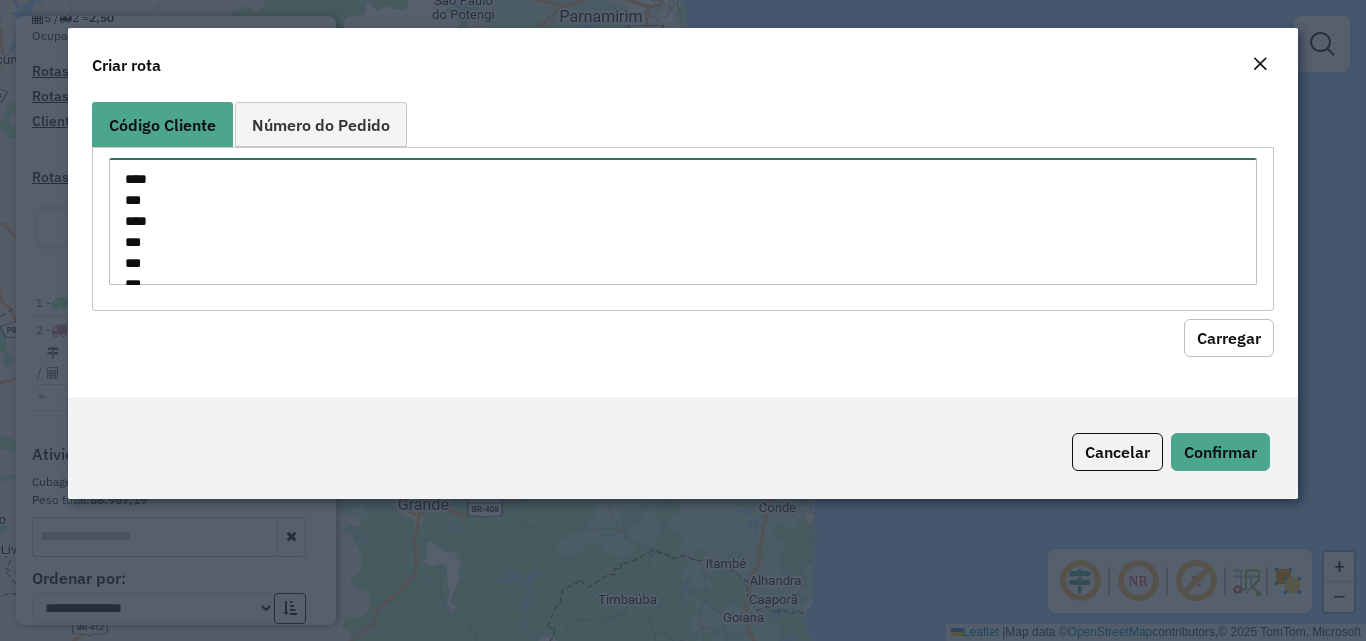 scroll, scrollTop: 281, scrollLeft: 0, axis: vertical 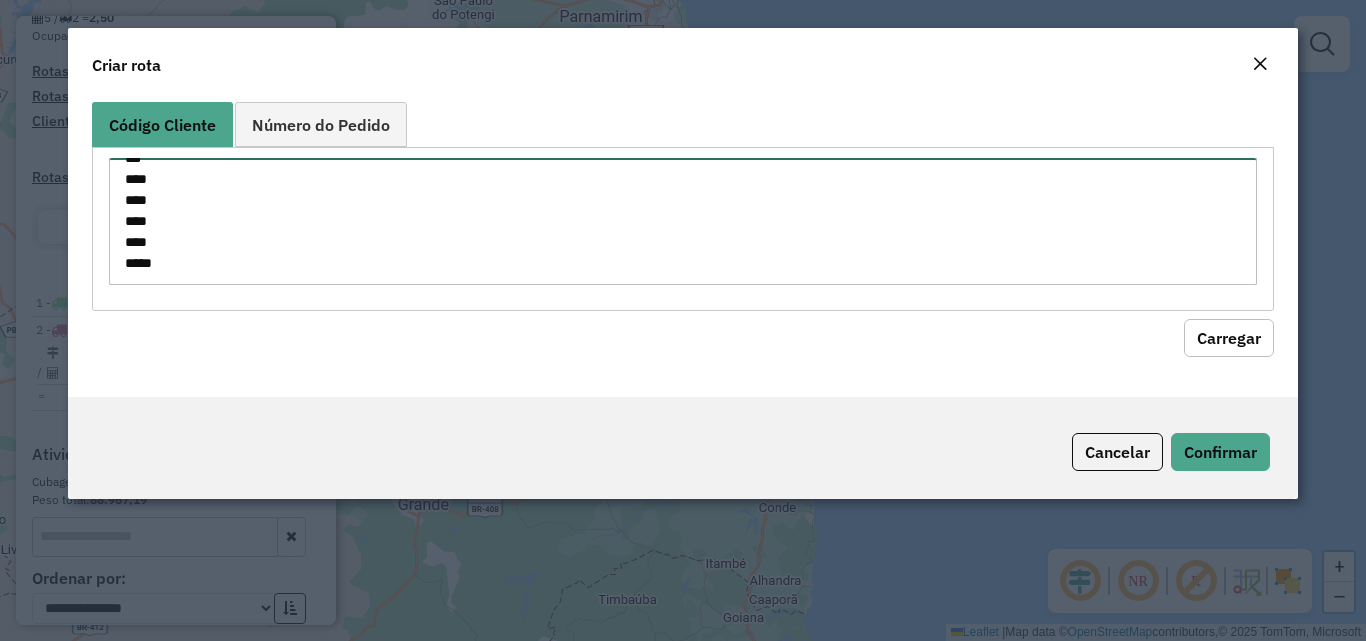 type on "****
***
****
***
***
***
***
***
***
***
***
***
***
****
****
****
****
****" 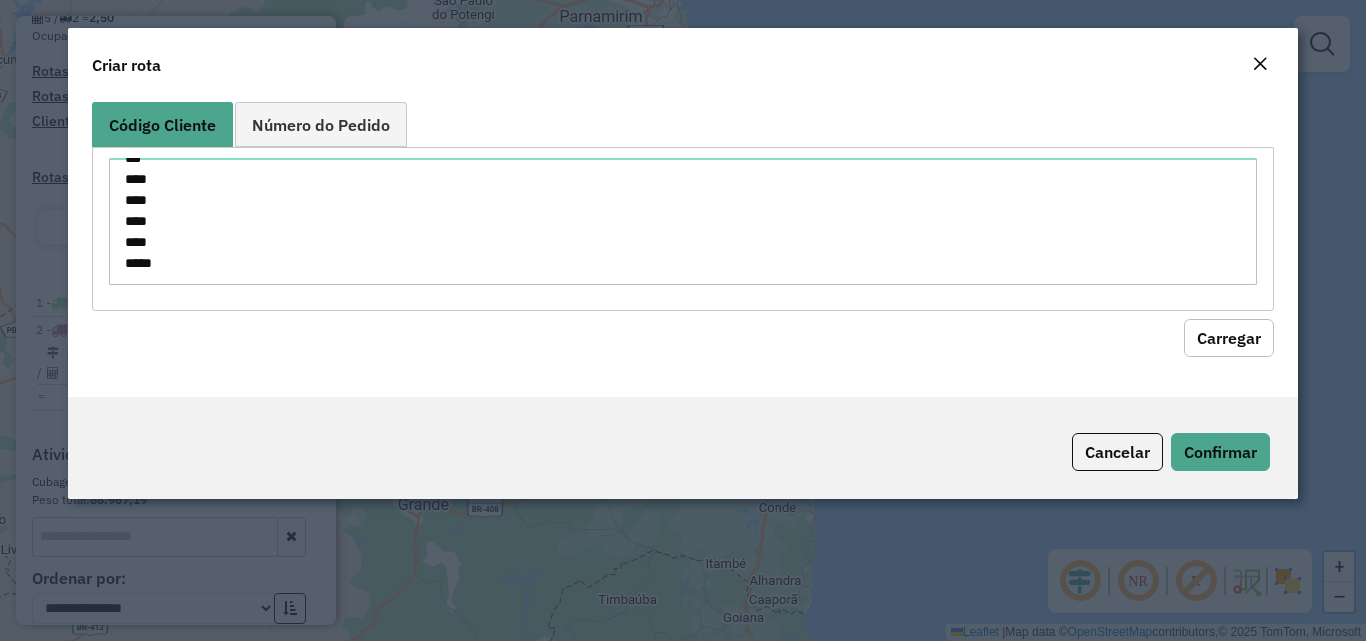 drag, startPoint x: 1215, startPoint y: 356, endPoint x: 808, endPoint y: 329, distance: 407.8946 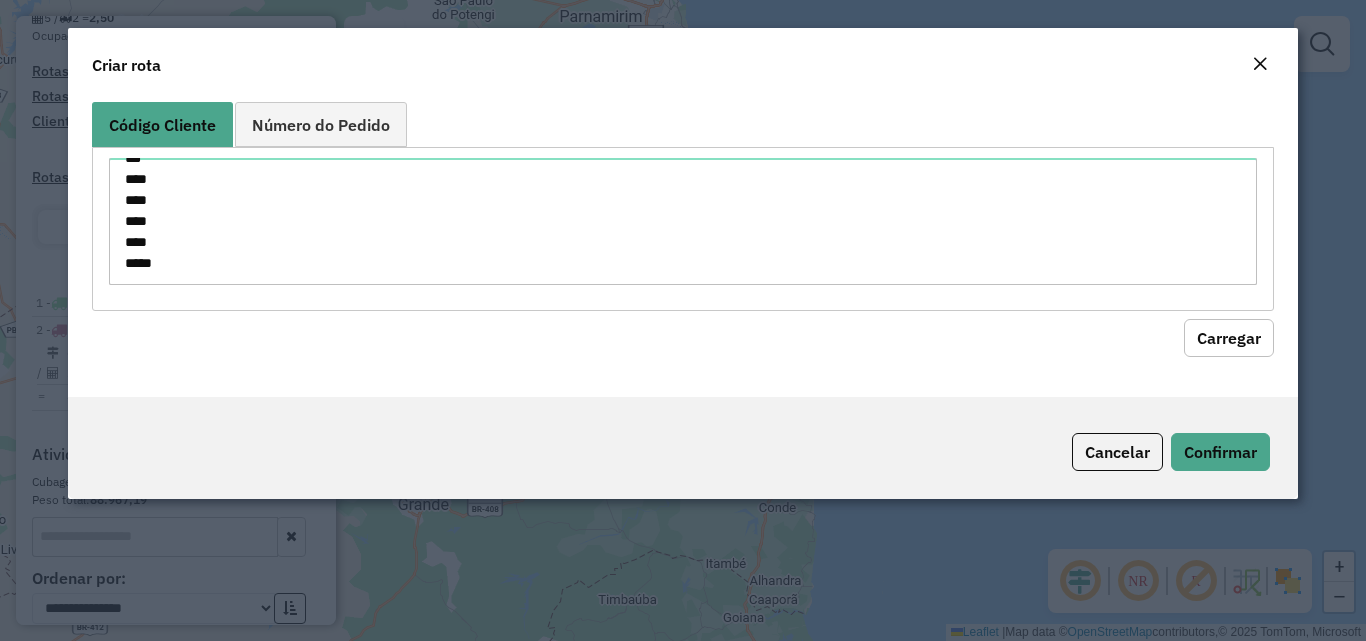 click on "Carregar" 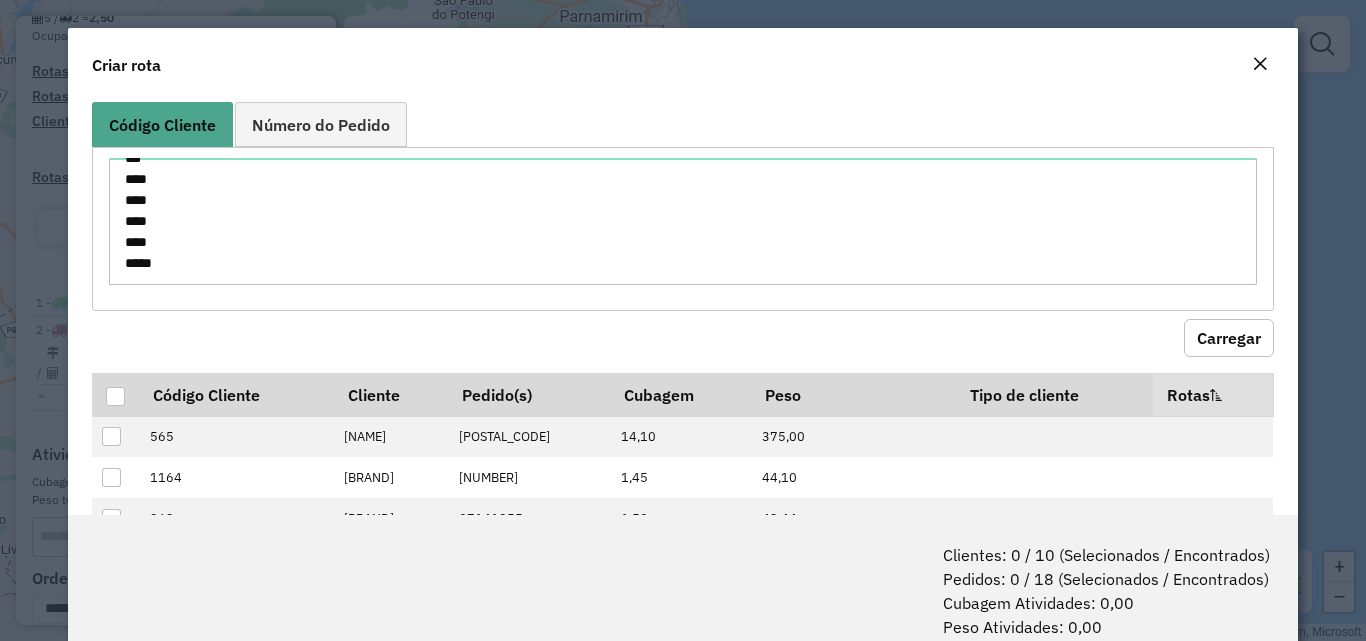 click on "Carregar" 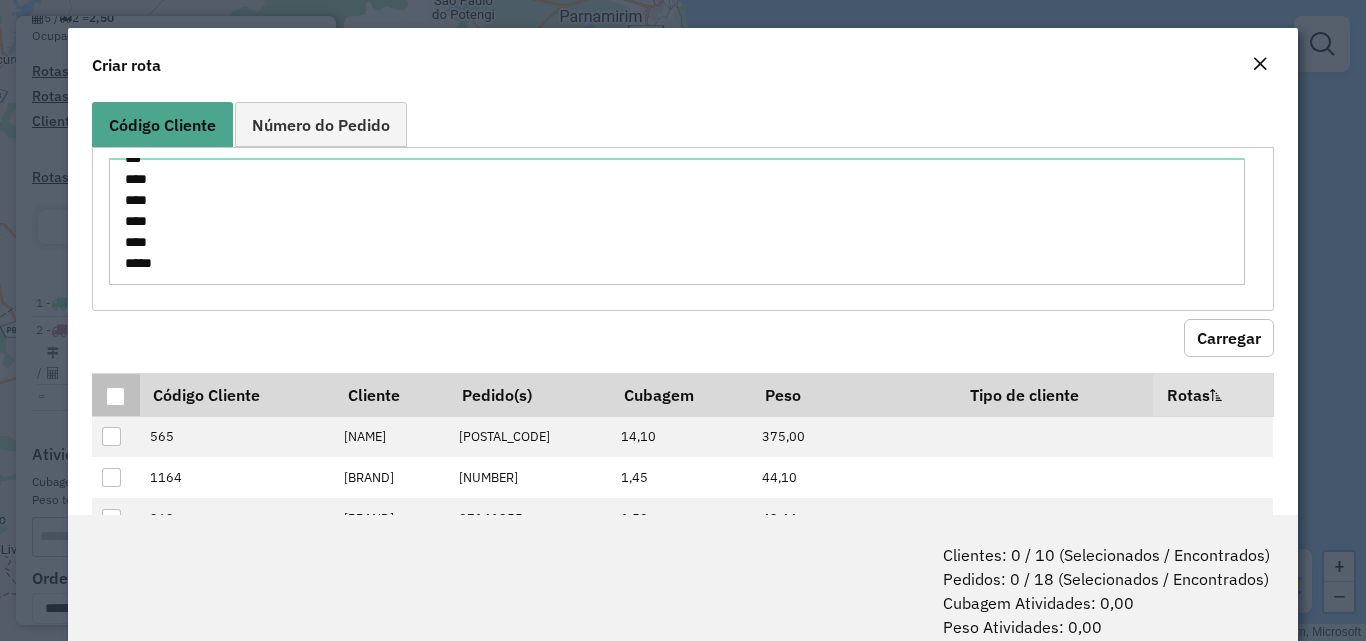 click at bounding box center [115, 396] 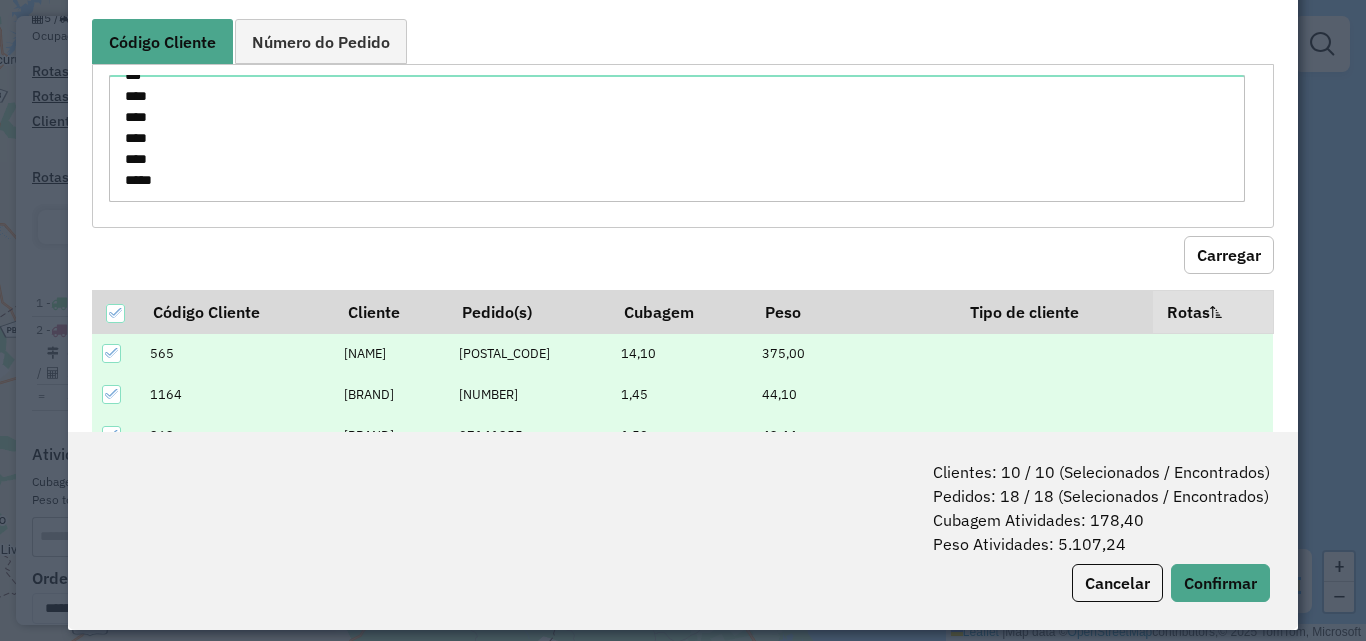 scroll, scrollTop: 100, scrollLeft: 0, axis: vertical 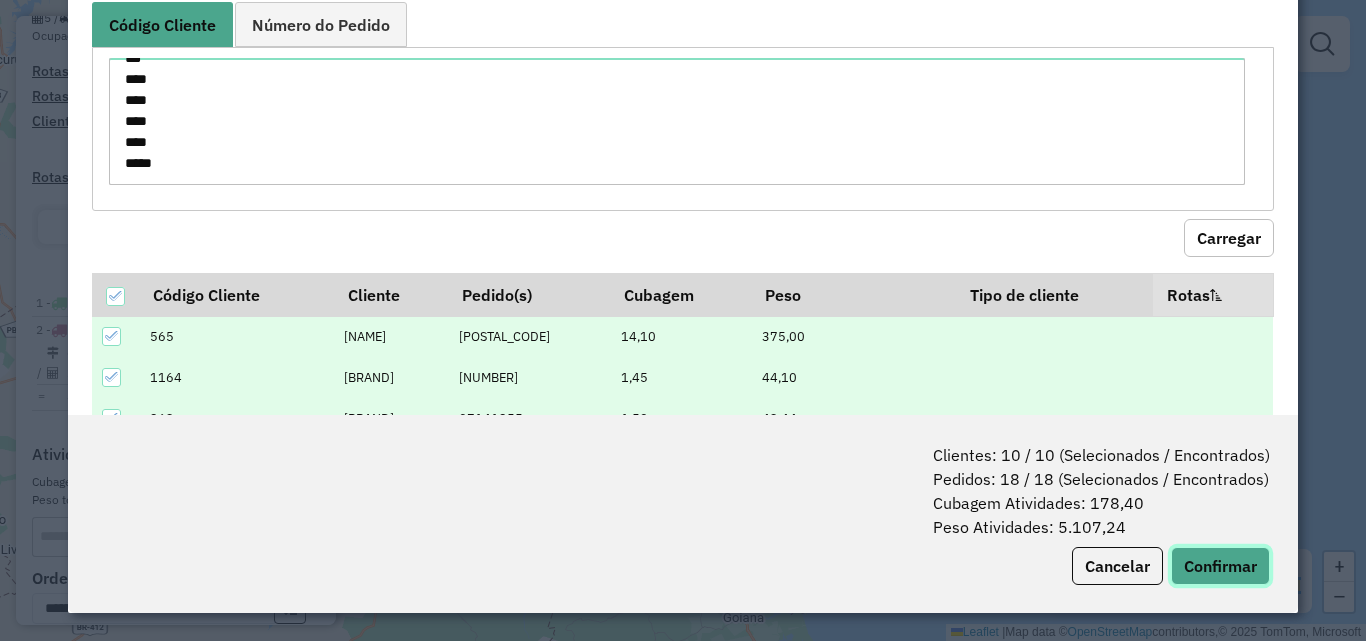 click on "Confirmar" 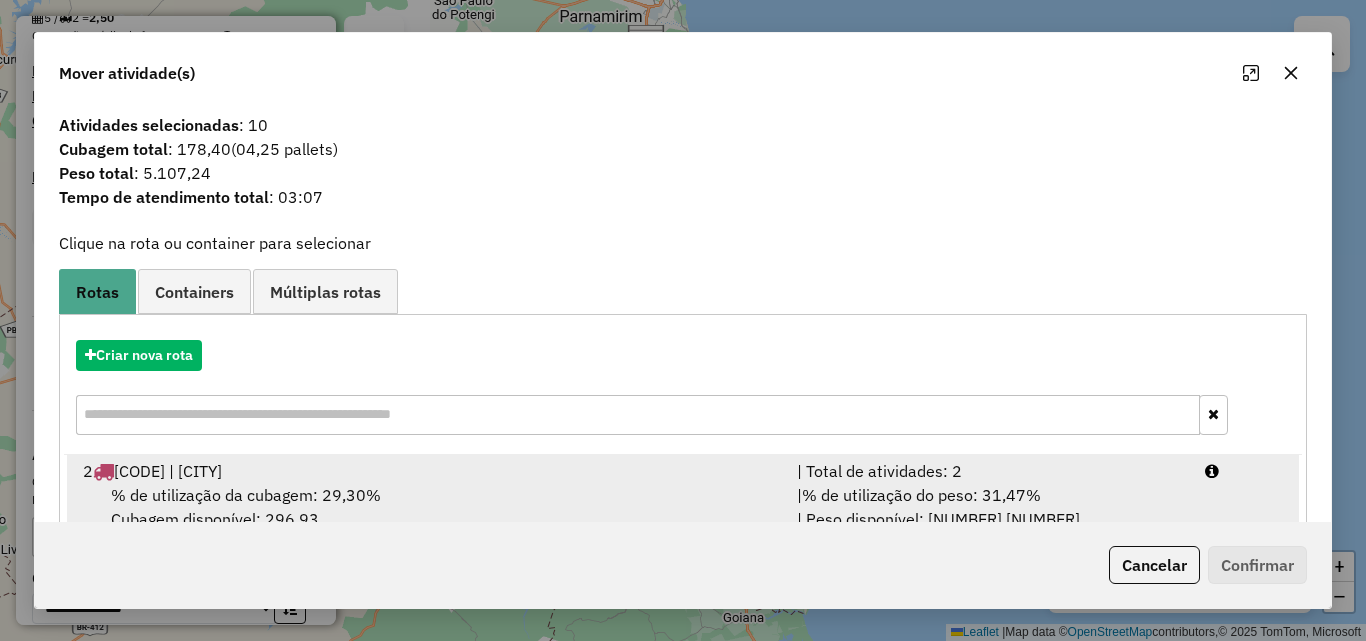 click on "2  NPR2601 | Alagoa Grande" at bounding box center (428, 471) 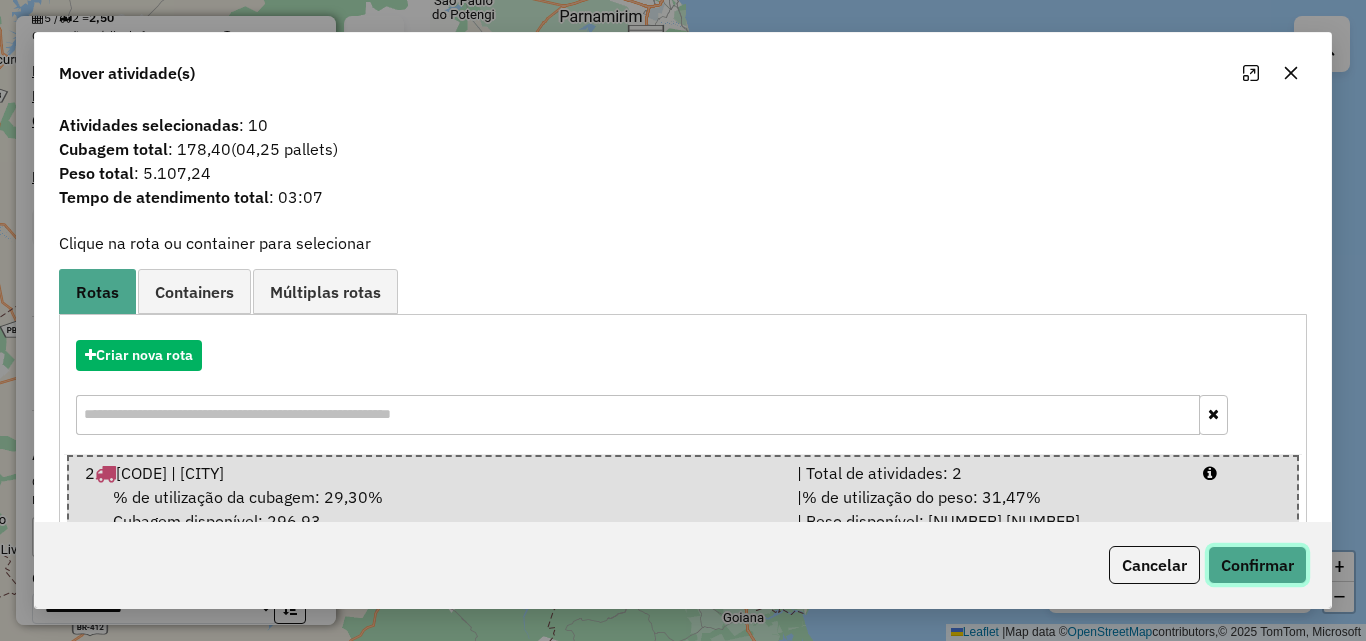 click on "Confirmar" 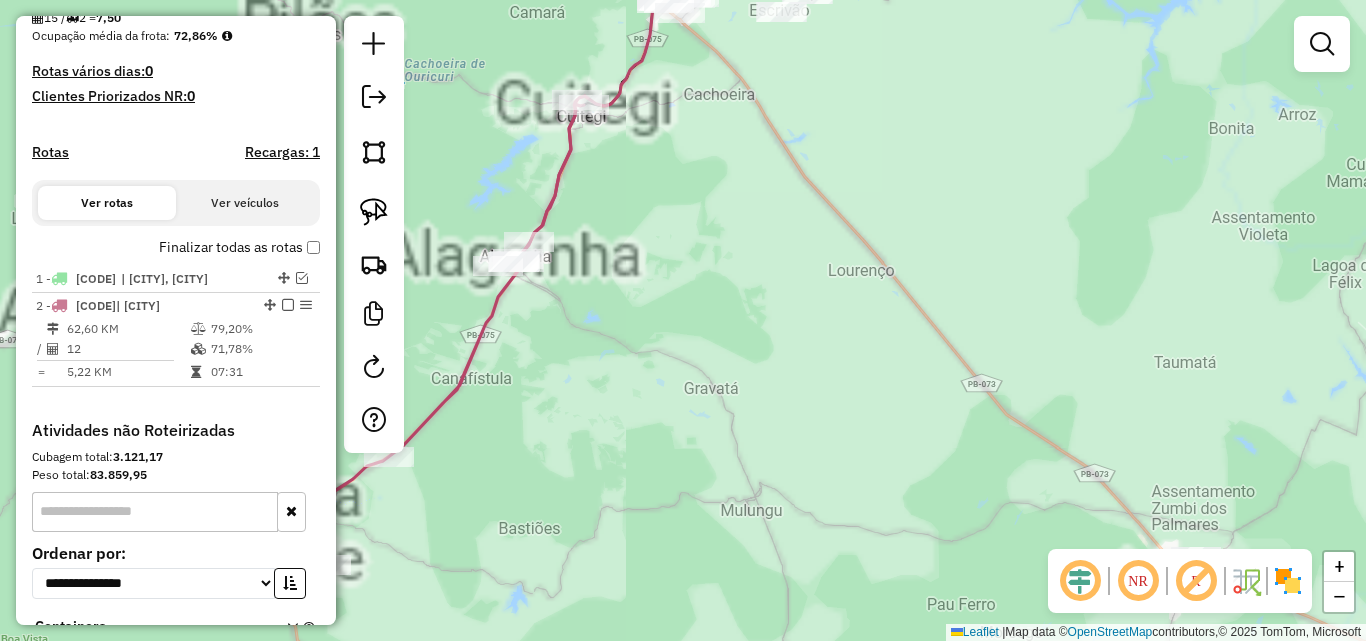 drag, startPoint x: 660, startPoint y: 422, endPoint x: 714, endPoint y: 467, distance: 70.292244 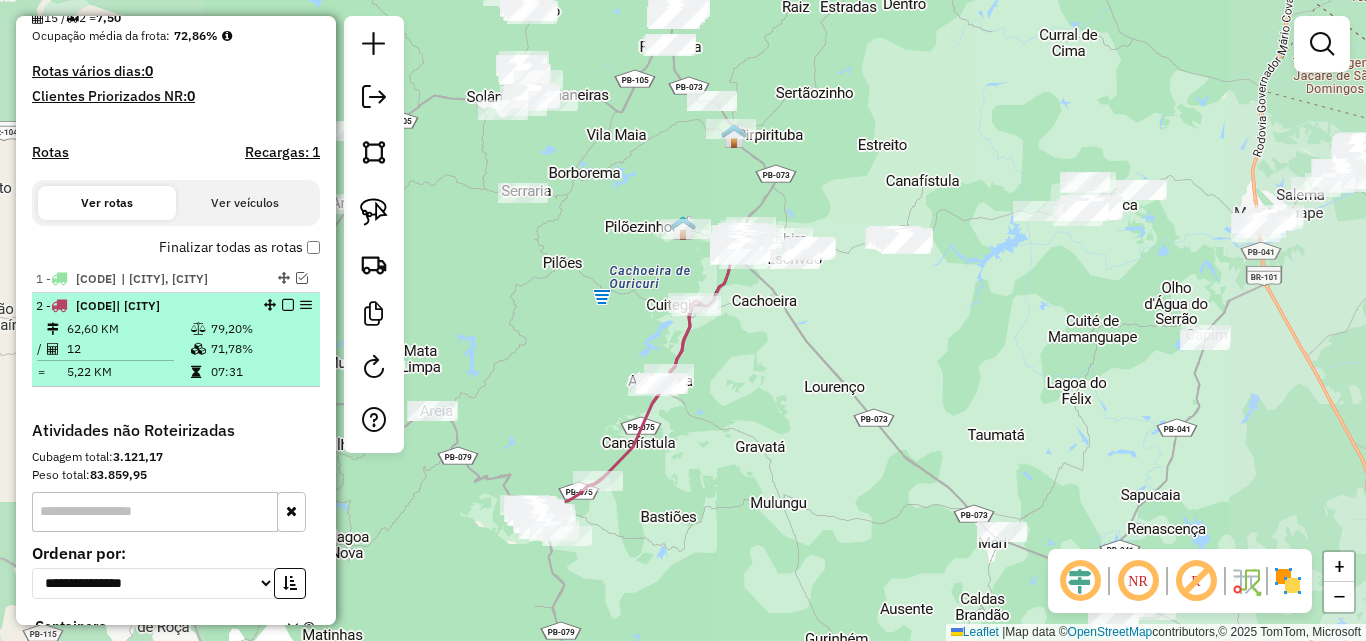 click at bounding box center [198, 329] 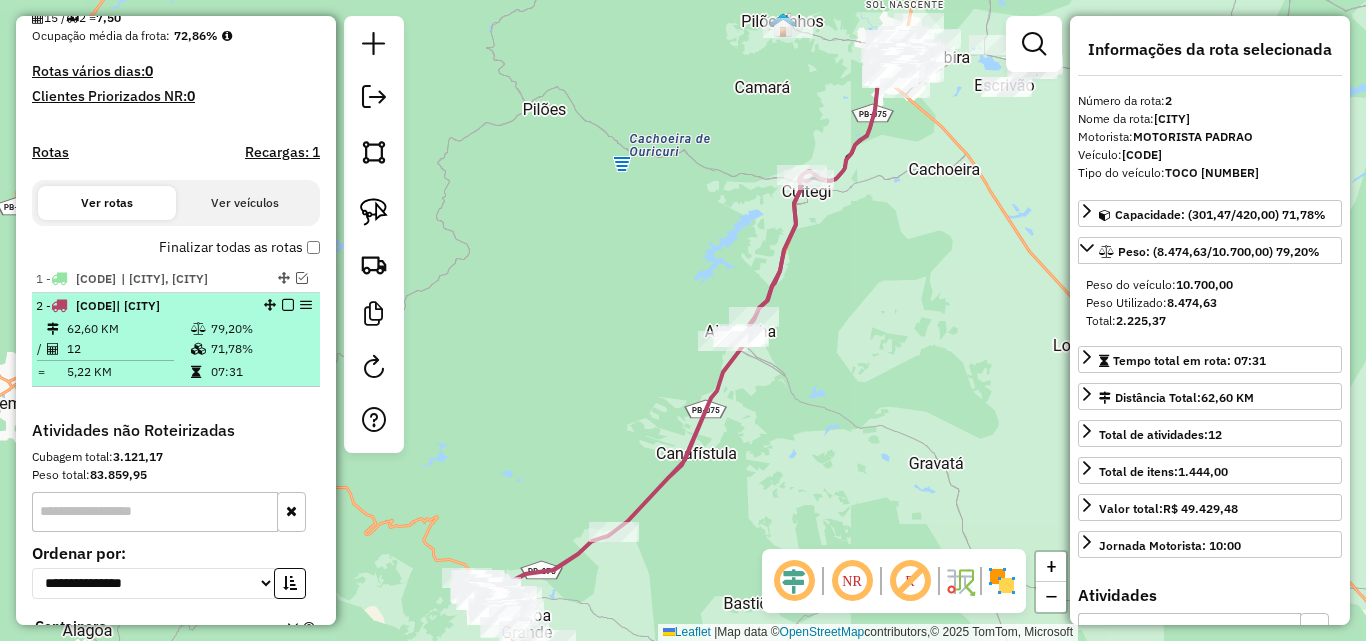 click at bounding box center [306, 305] 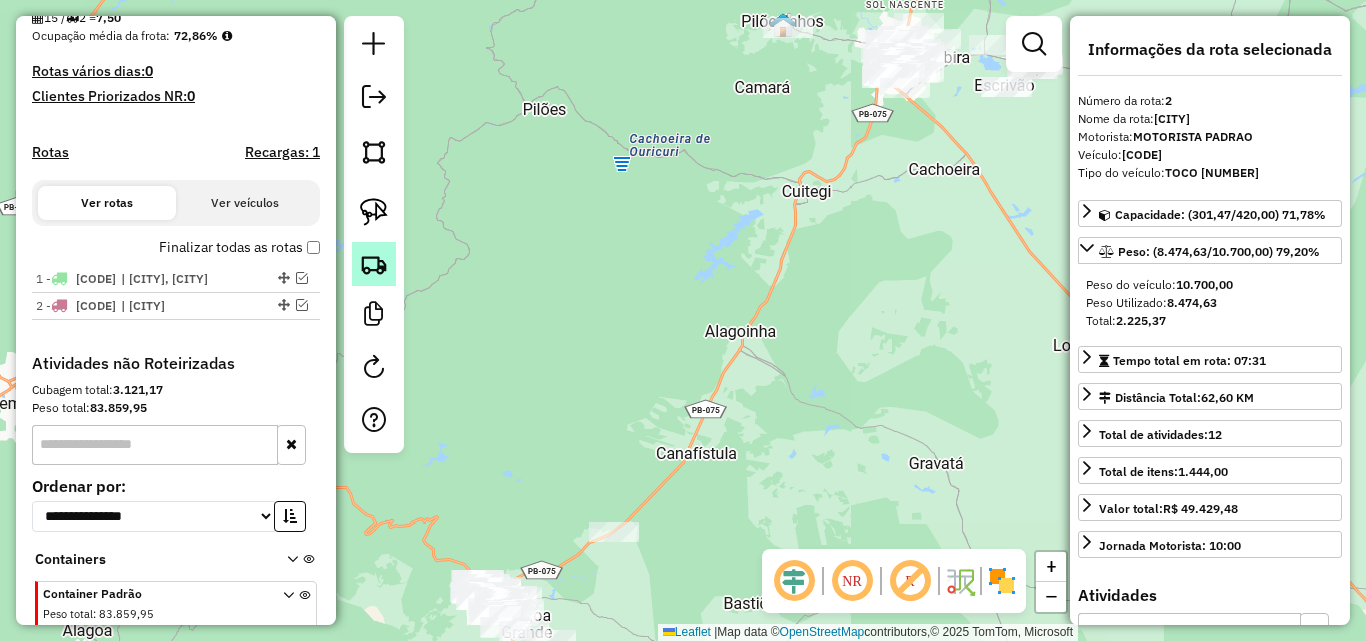 click 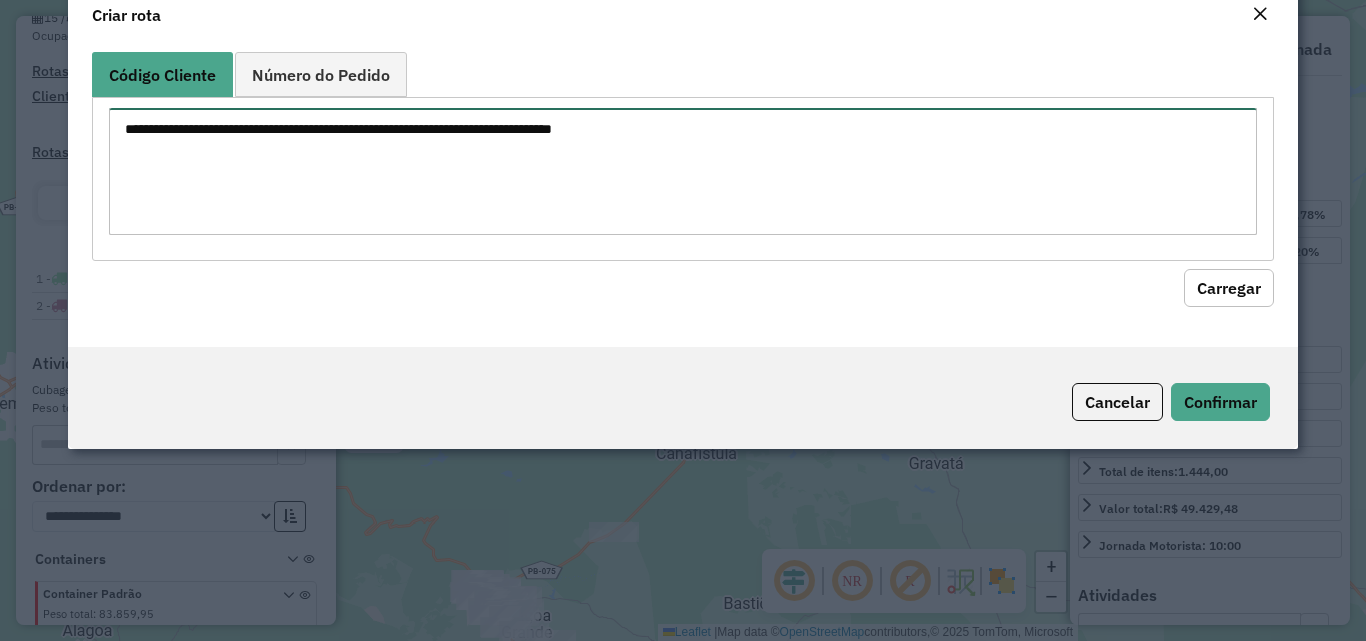 click at bounding box center (682, 171) 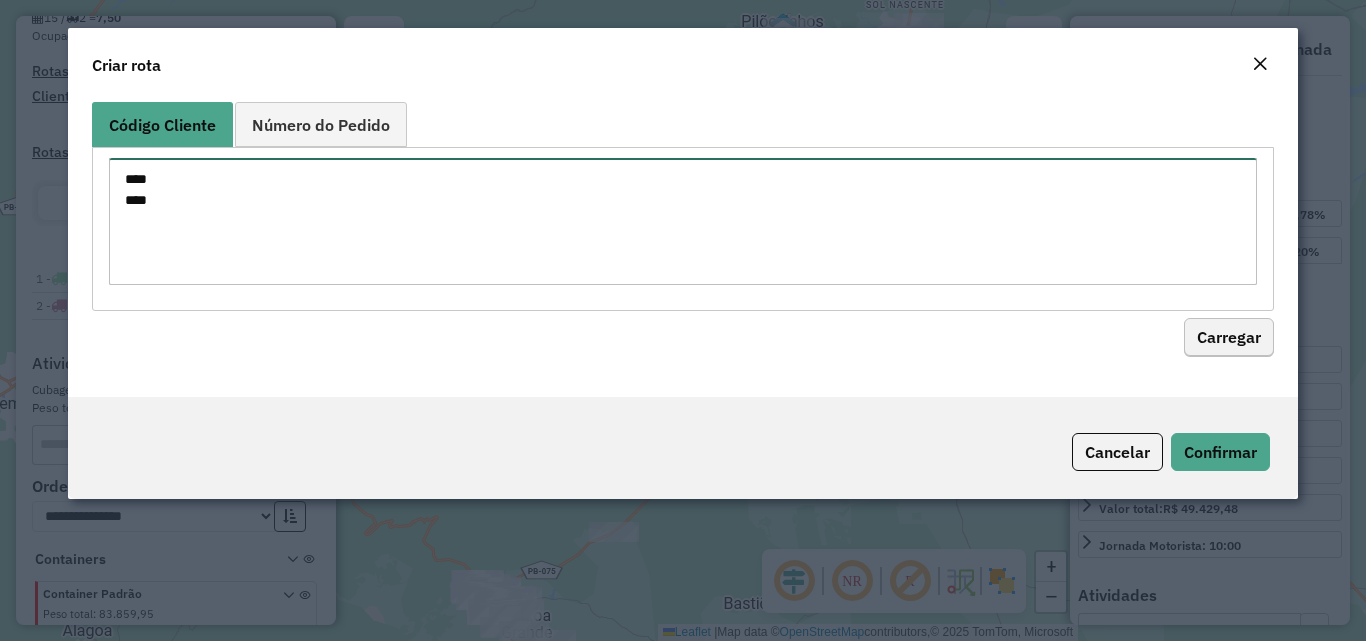 type on "****
****" 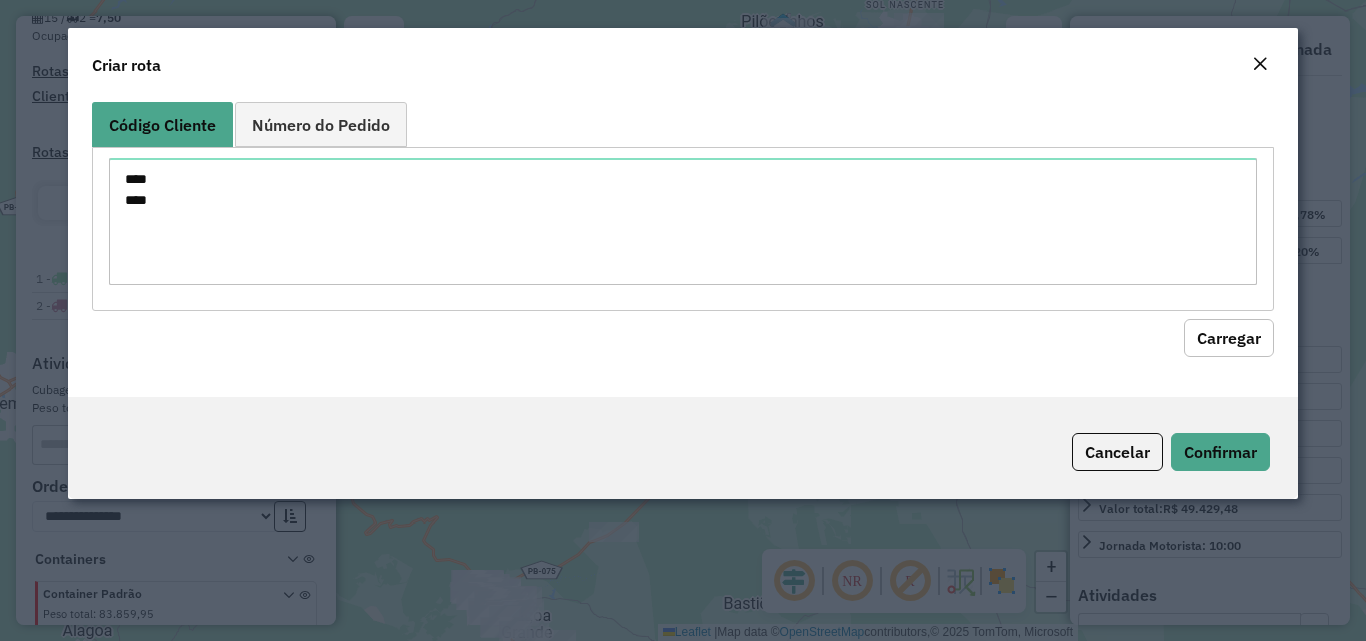 click on "Carregar" 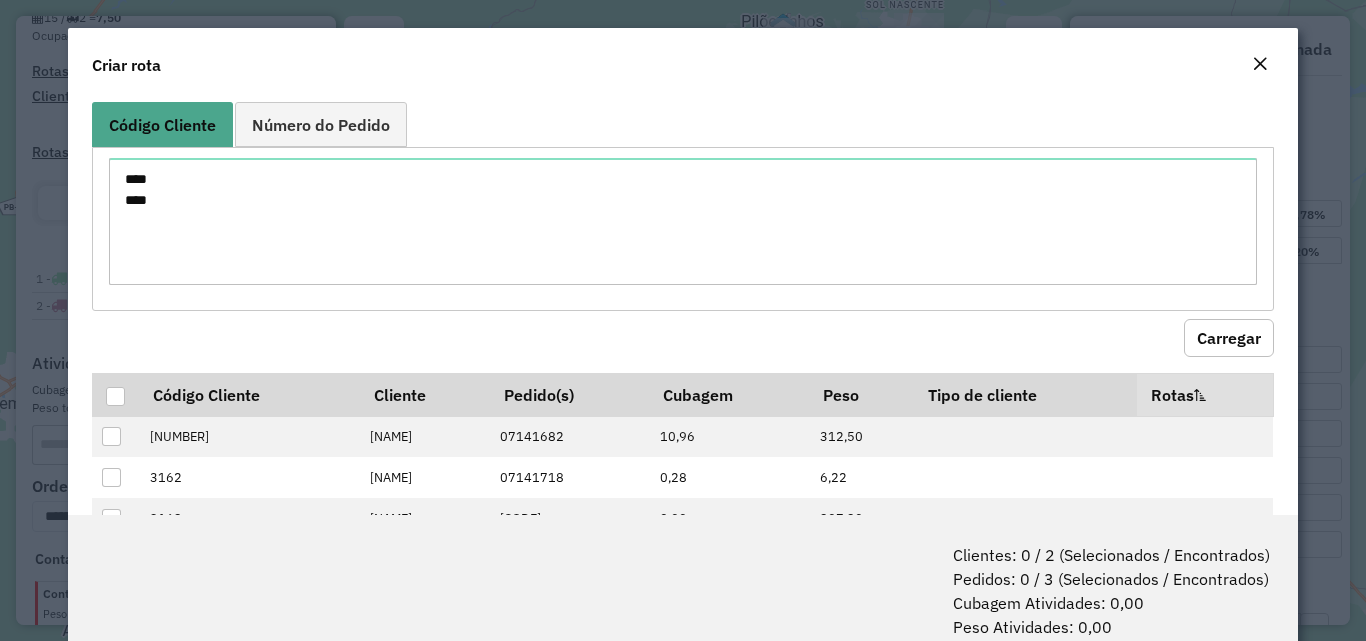 drag, startPoint x: 1195, startPoint y: 326, endPoint x: 705, endPoint y: 332, distance: 490.03674 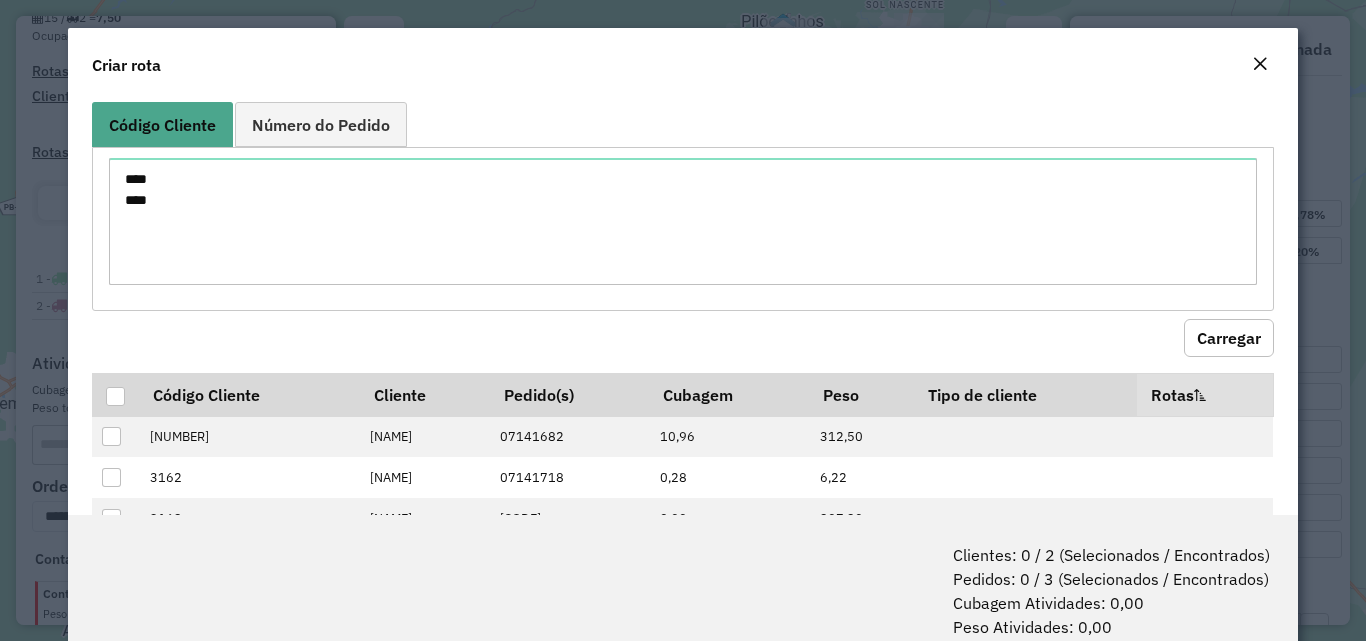 click on "Carregar" 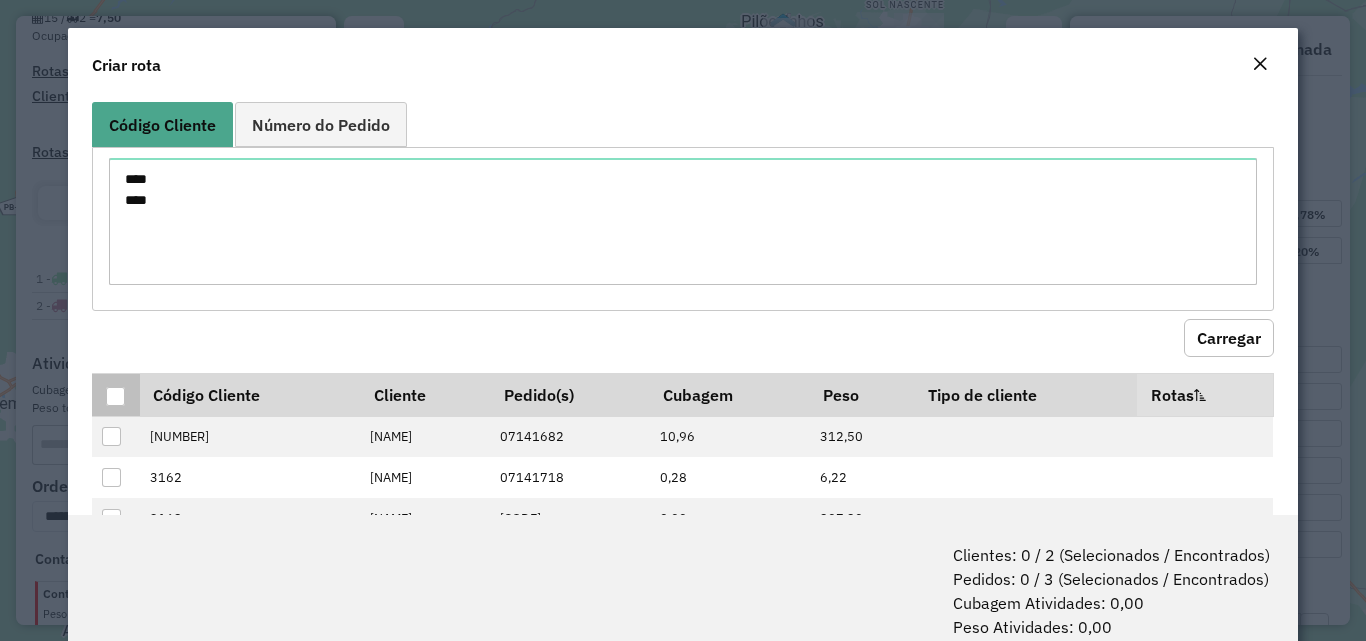 click at bounding box center (115, 396) 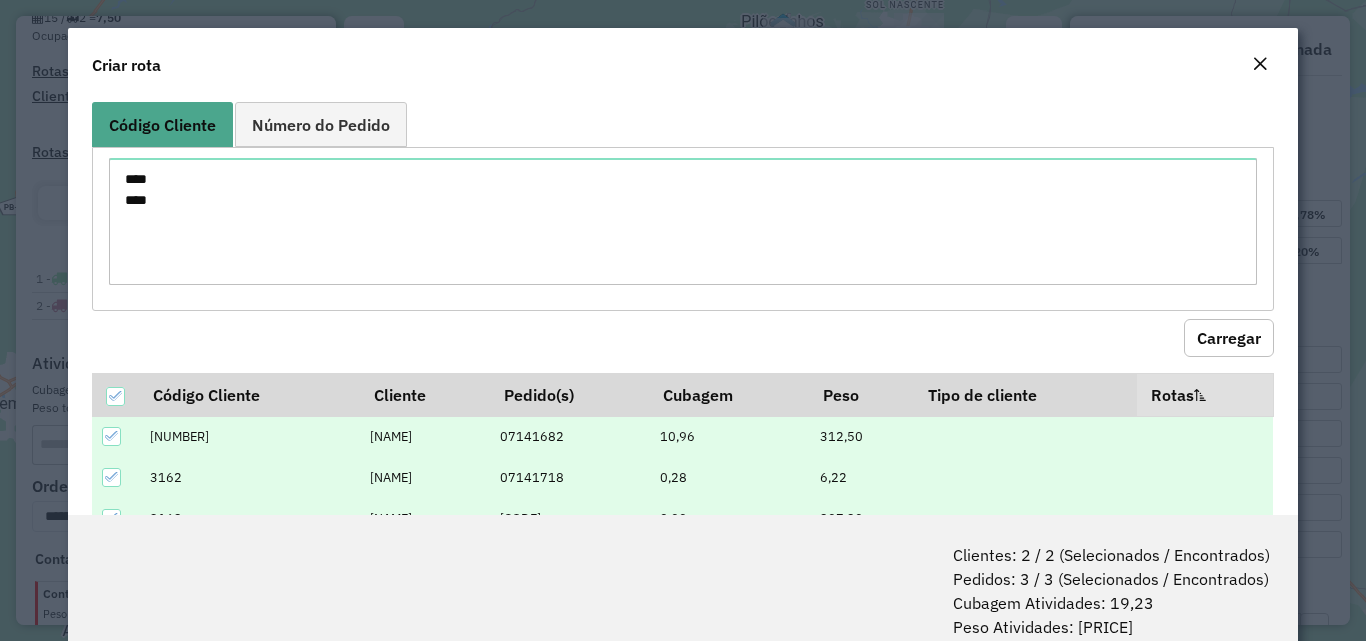 scroll, scrollTop: 100, scrollLeft: 0, axis: vertical 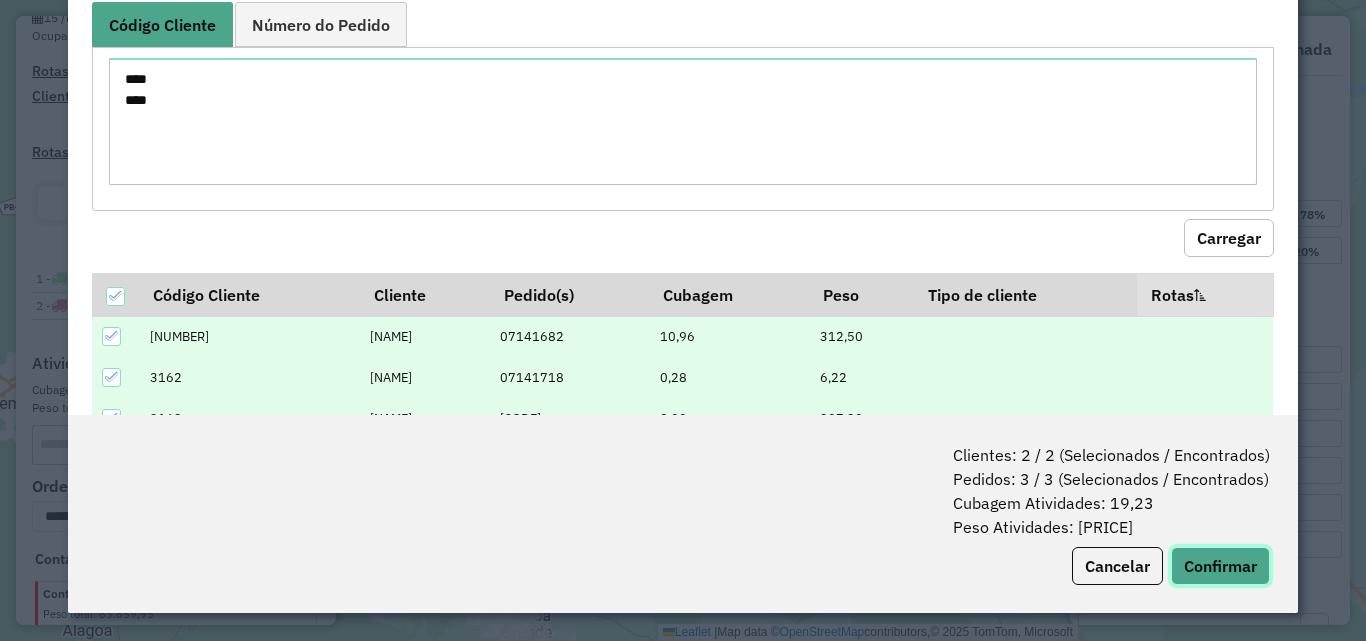 click on "Confirmar" 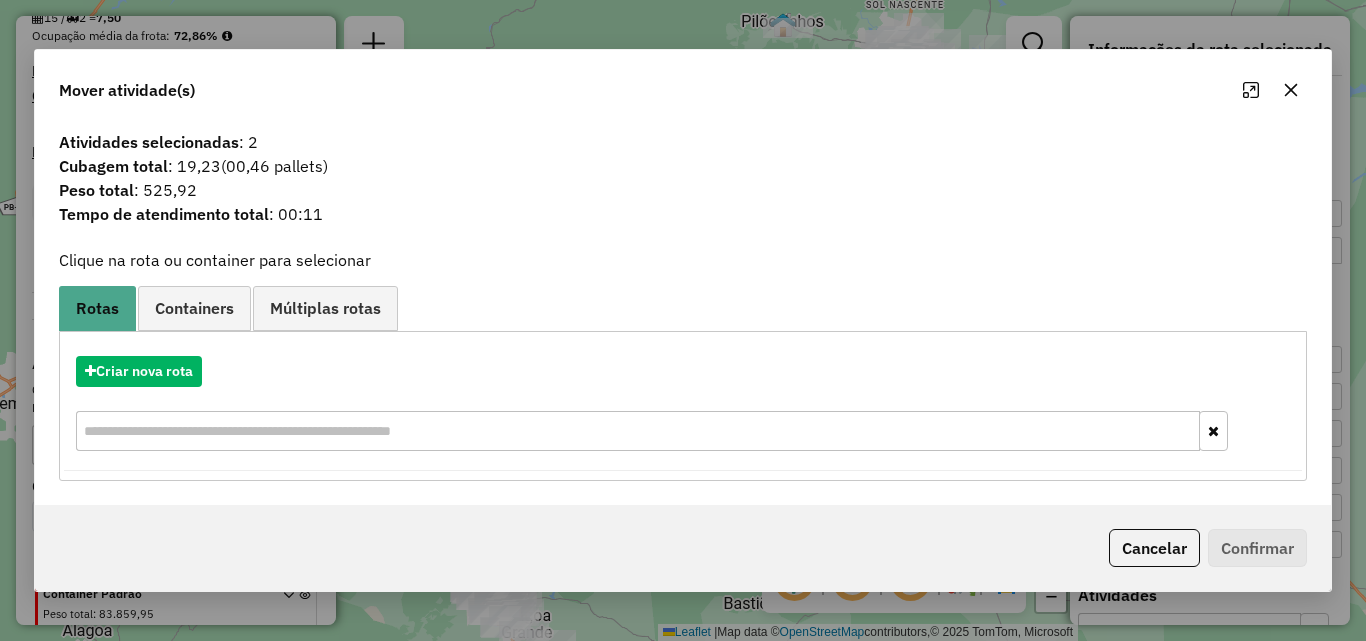 click on "Criar nova rota" at bounding box center [683, 406] 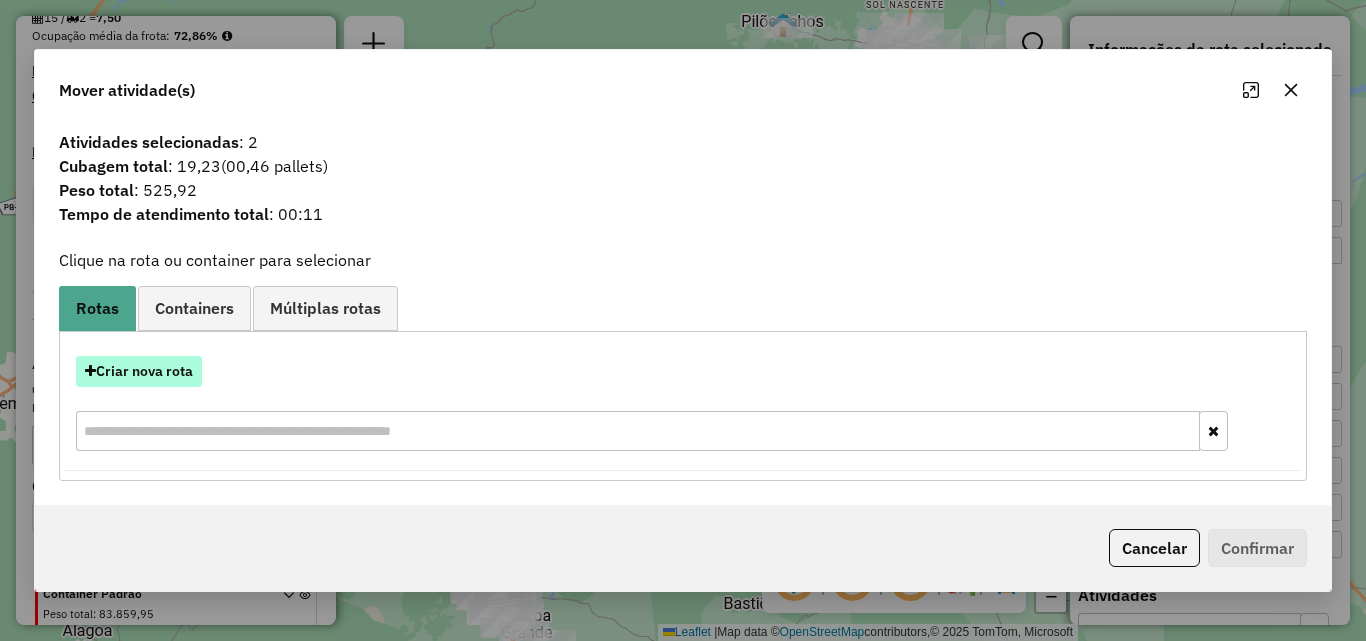 click on "Criar nova rota" at bounding box center (139, 371) 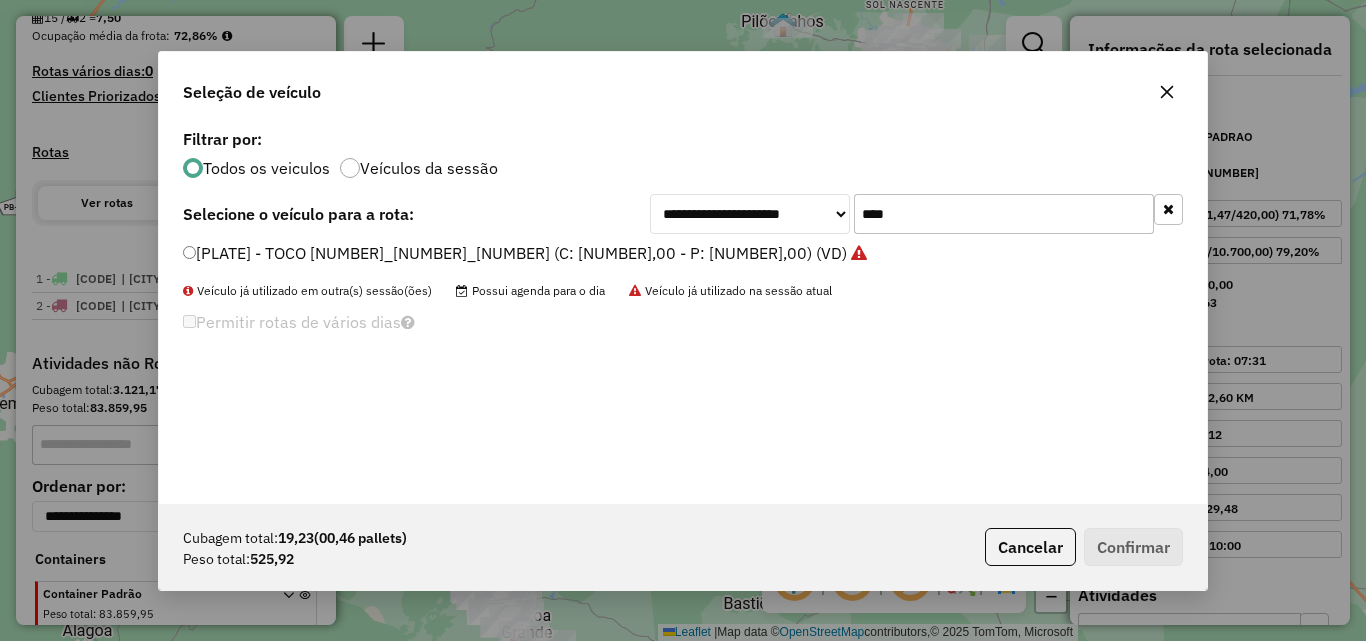 scroll, scrollTop: 11, scrollLeft: 6, axis: both 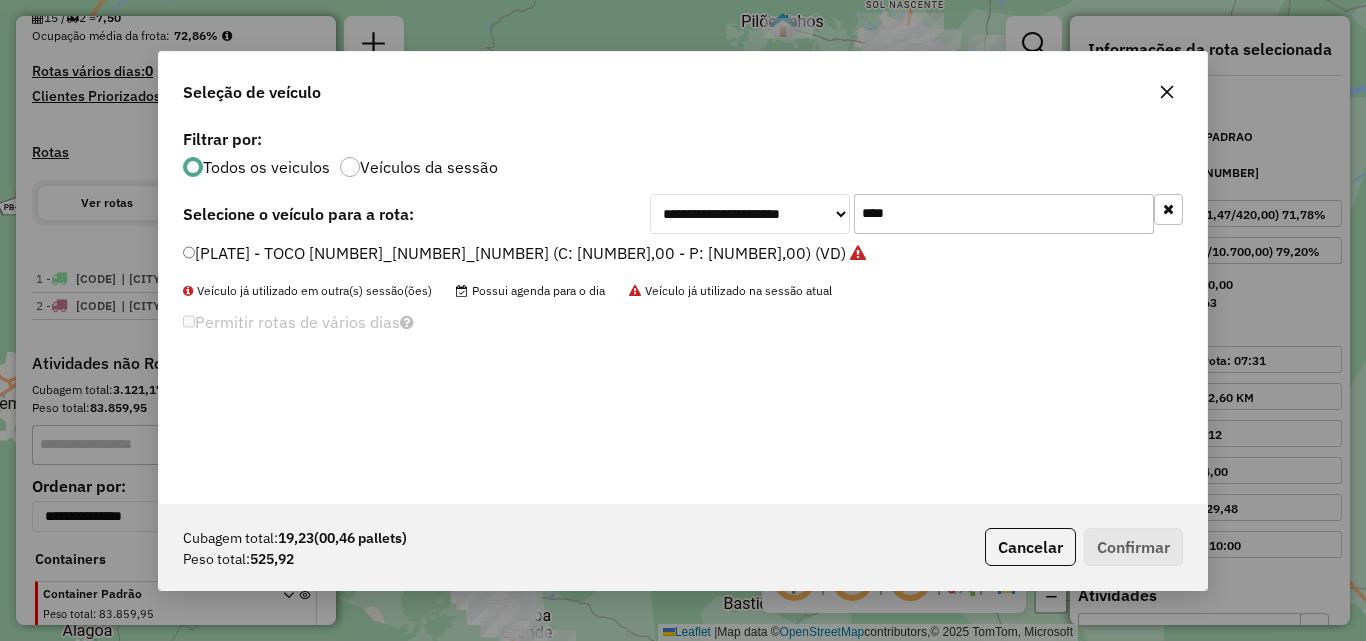 click on "****" 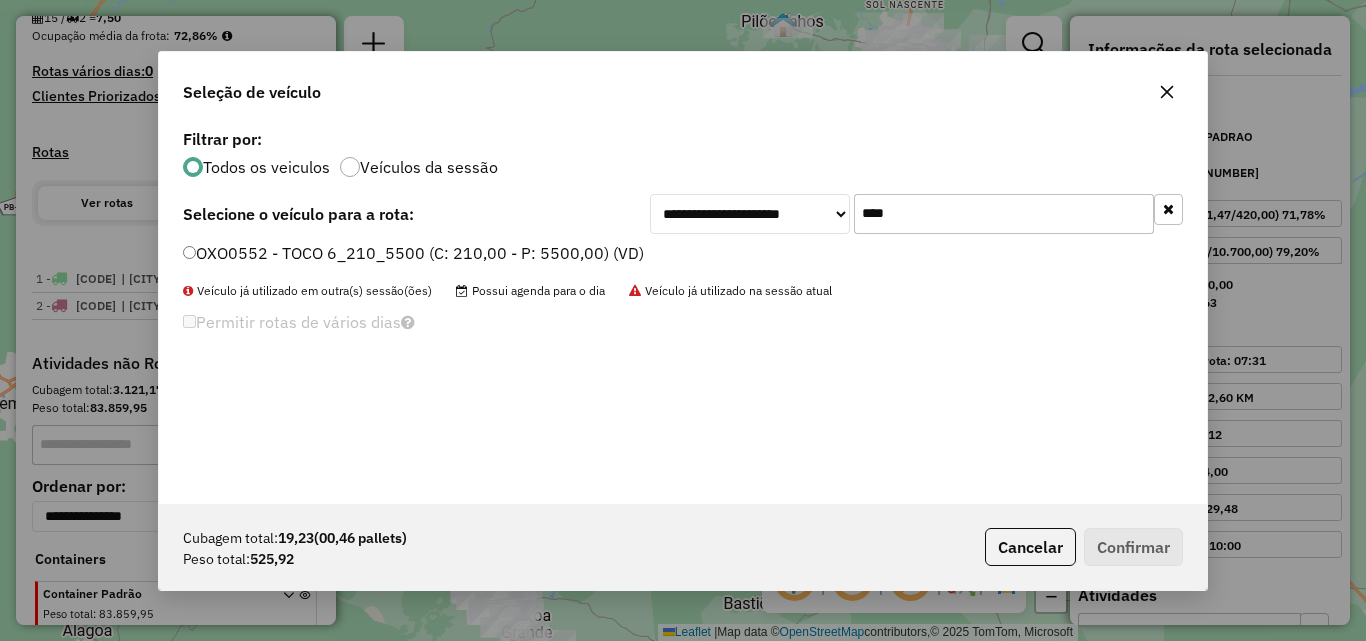 type on "****" 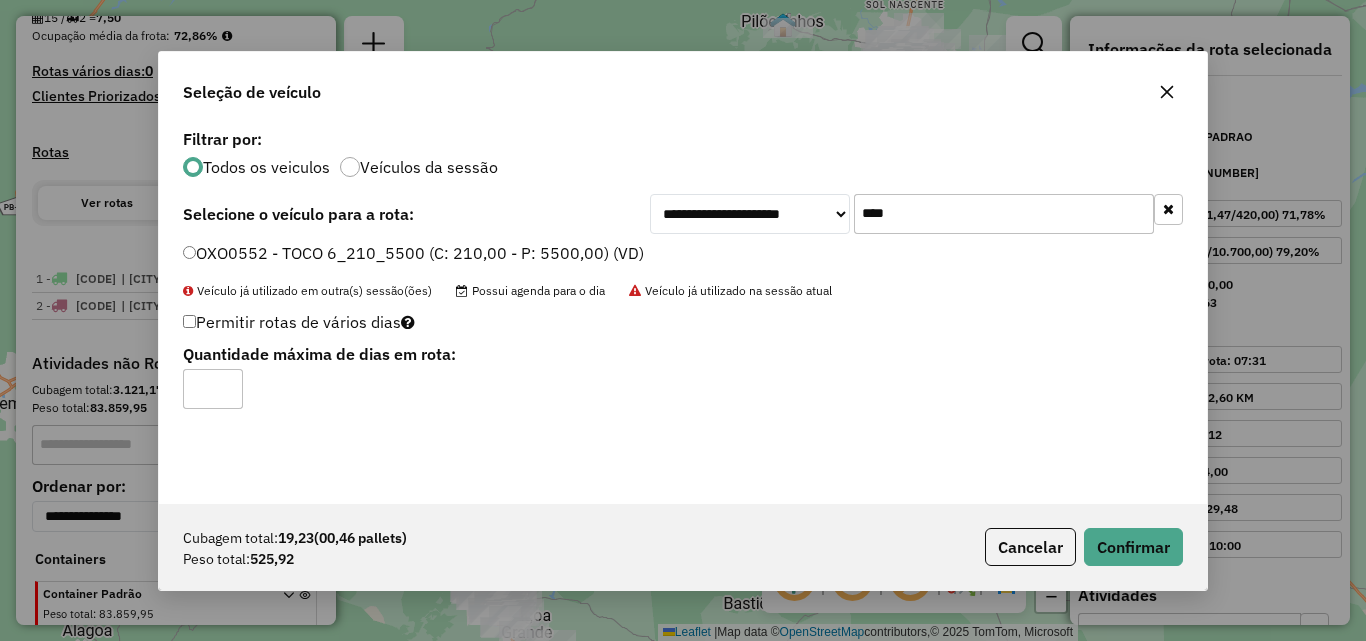 click on "Cubagem total:  19,23   (00,46 pallets)  Peso total: 525,92  Cancelar   Confirmar" 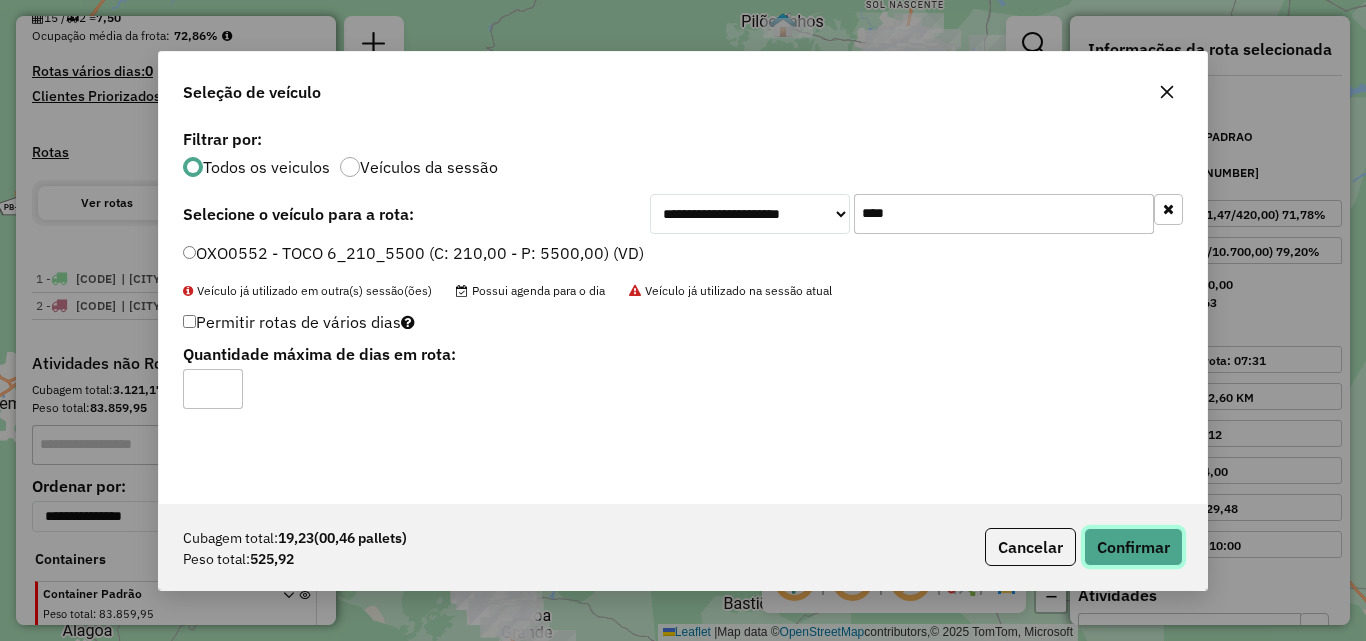 click on "Confirmar" 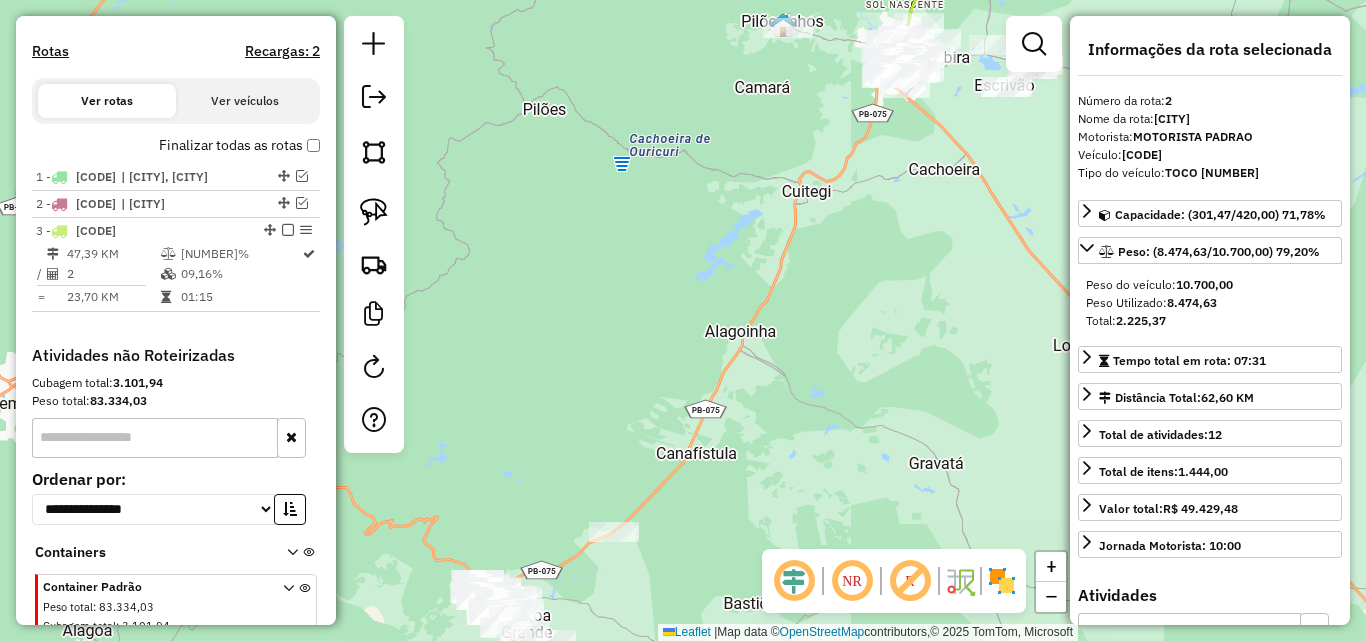 scroll, scrollTop: 707, scrollLeft: 0, axis: vertical 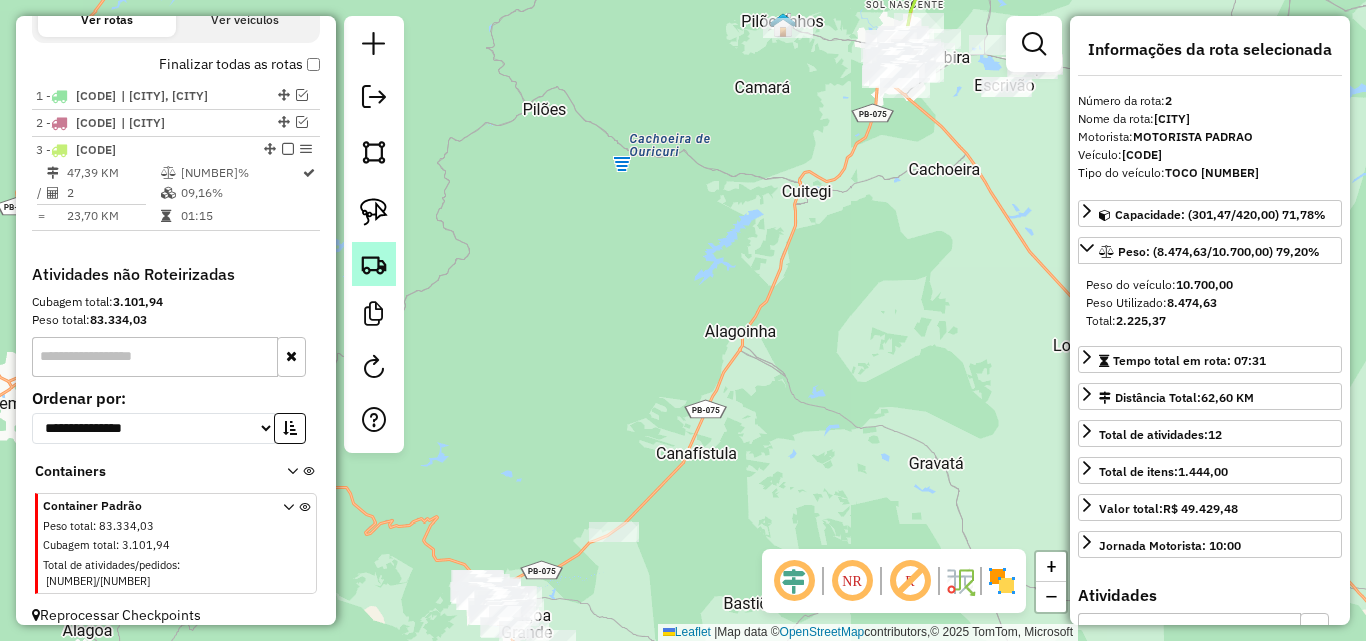 click 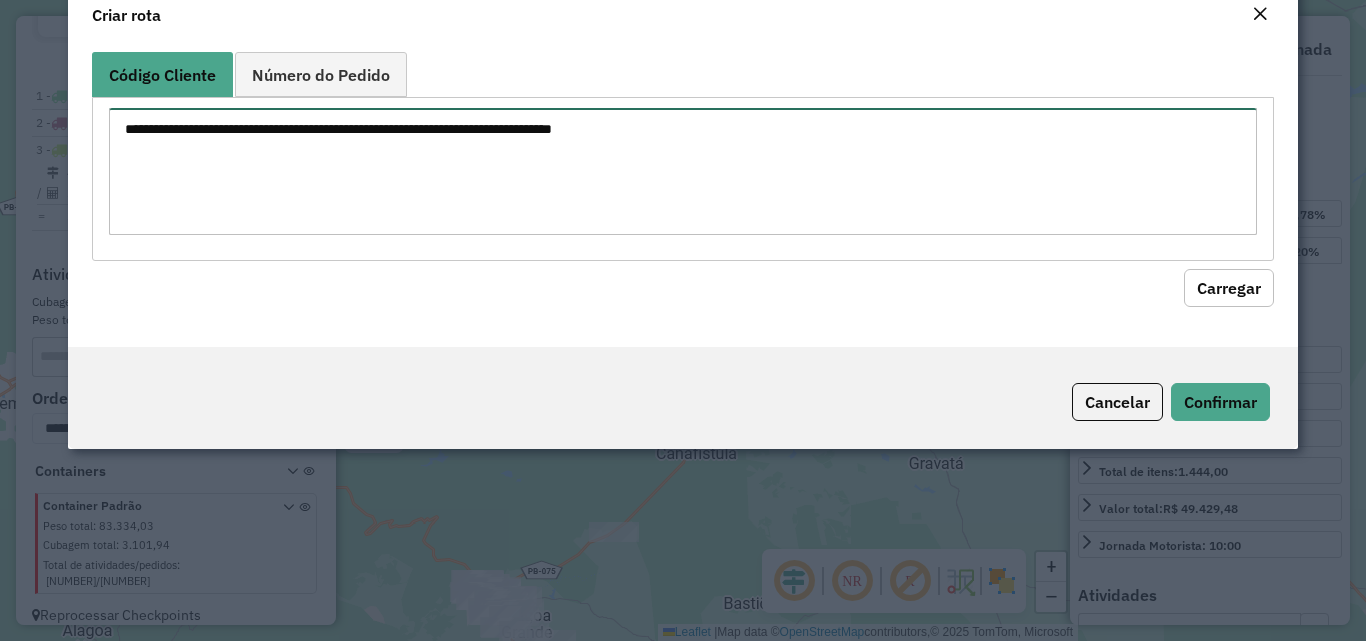 click at bounding box center (682, 171) 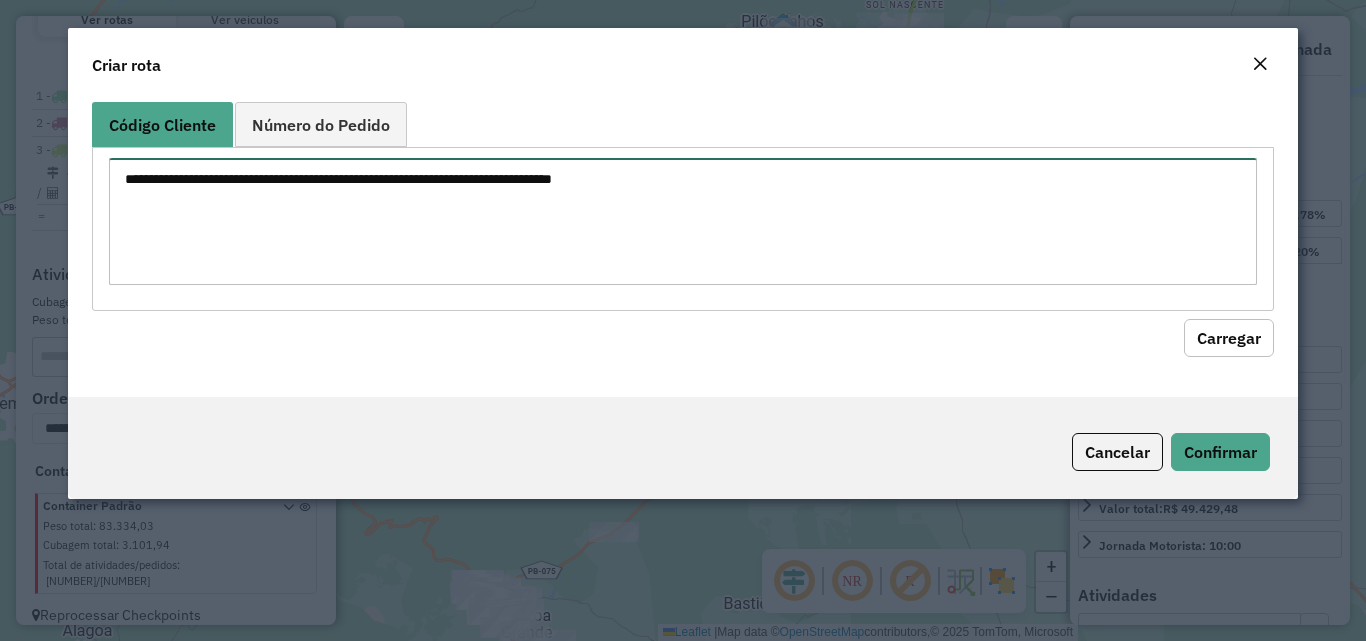 paste on "****
****
****
****
****
***
****
****
****
****
****
****
****
****
****
****
****
****
****
****
****
****
****
****
****
****
****
****
****
****
****
****
****
****
****
****
****
****
****
****
****
****
****
****
****
****" 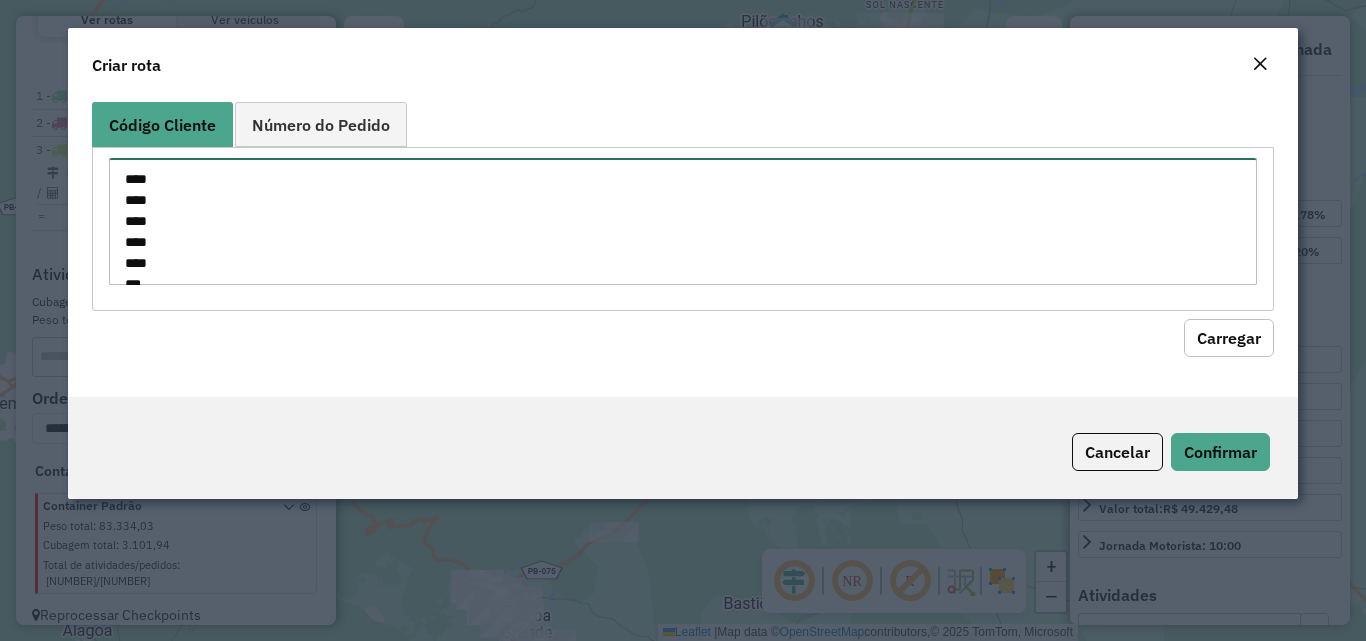 scroll, scrollTop: 869, scrollLeft: 0, axis: vertical 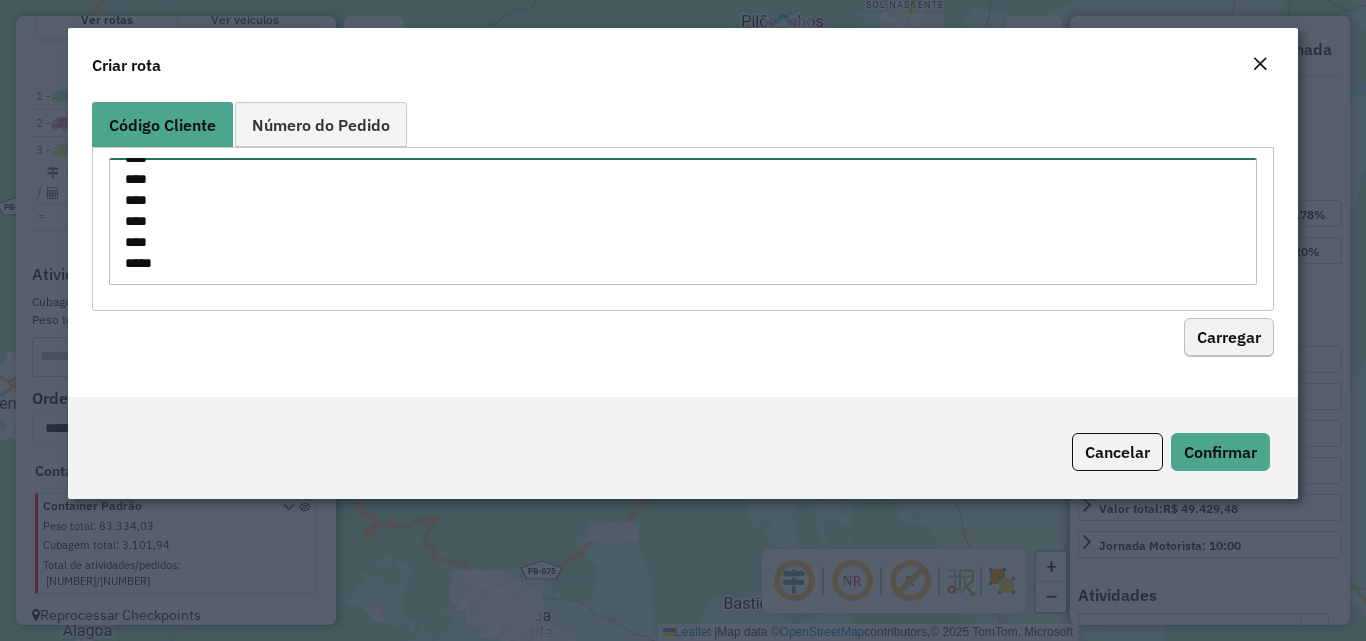type on "****
****
****
****
****
***
****
****
****
****
****
****
****
****
****
****
****
****
****
****
****
****
****
****
****
****
****
****
****
****
****
****
****
****
****
****
****
****
****
****
****
****
****
****
****
****" 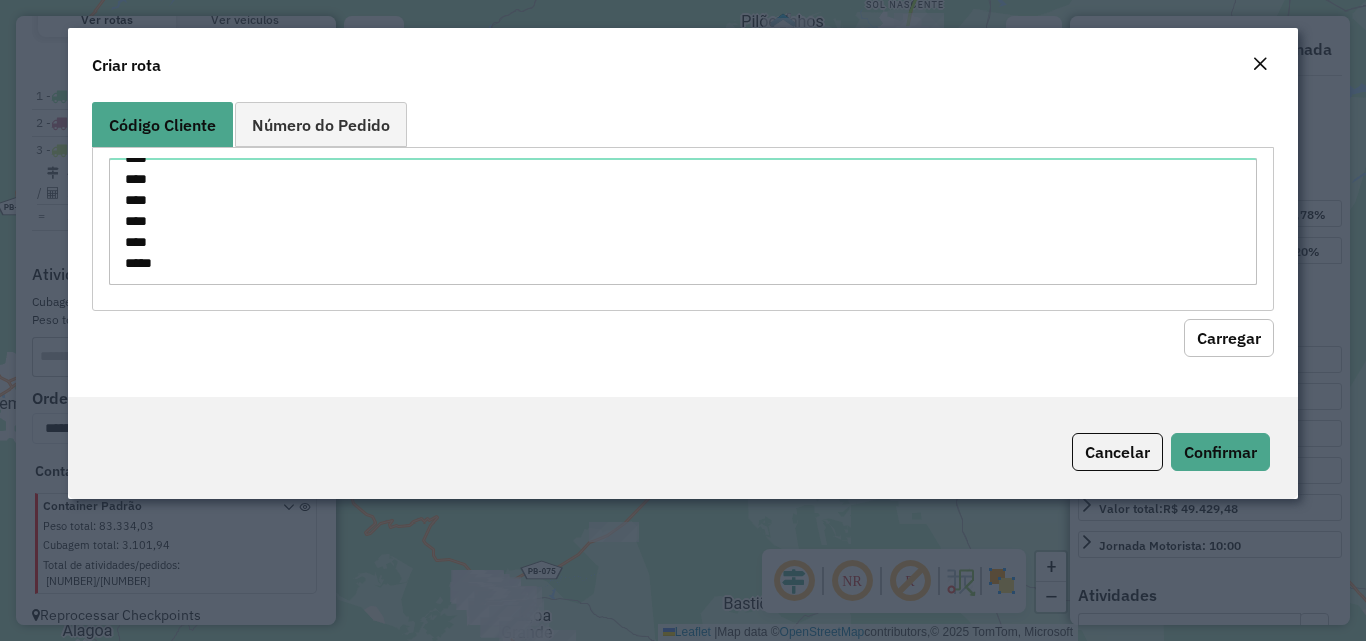 click on "Carregar" 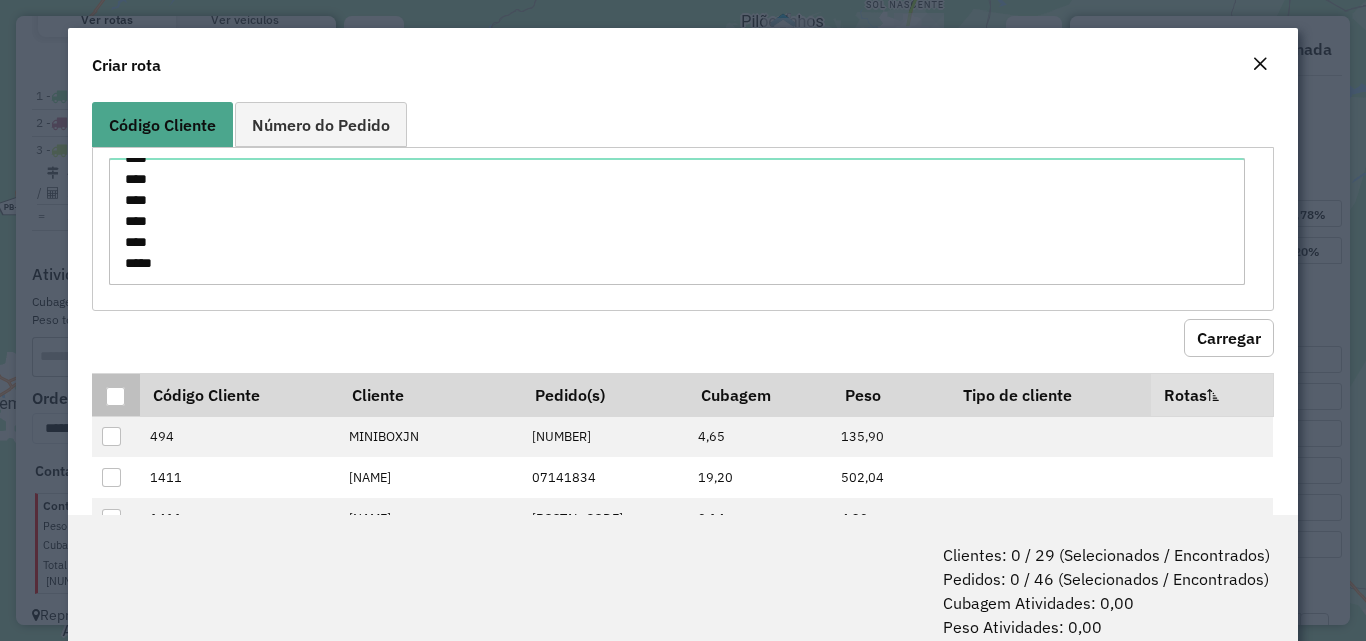 click at bounding box center (115, 394) 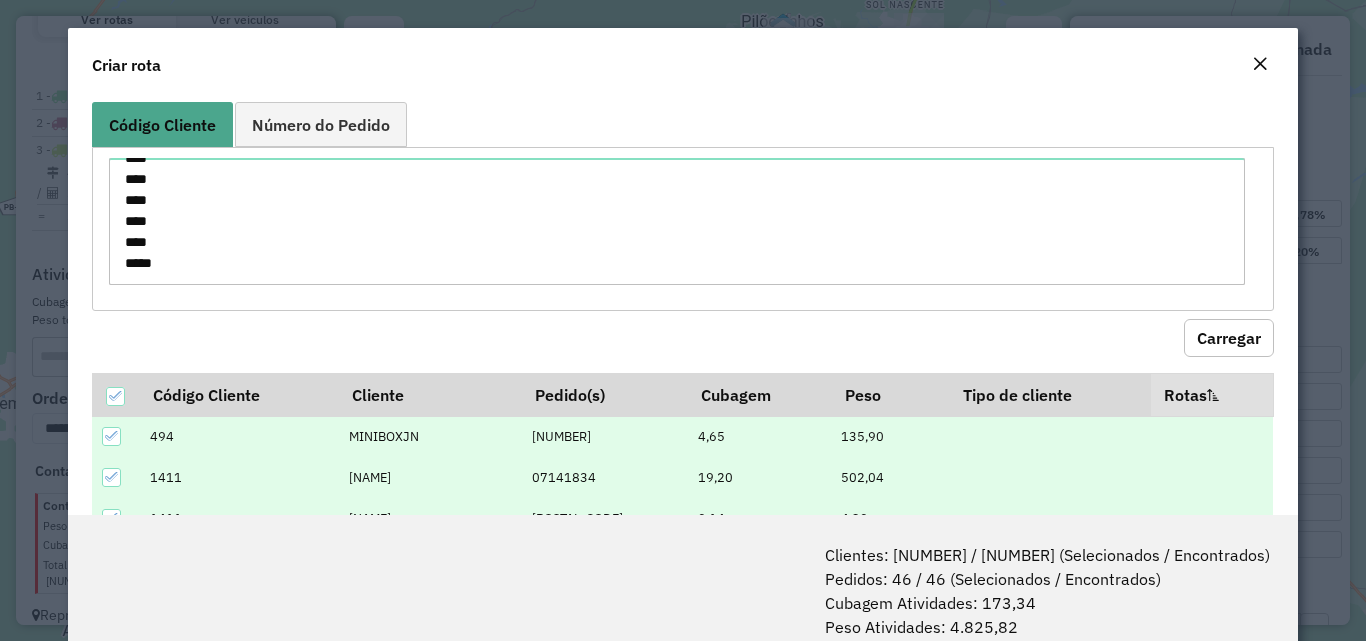 scroll, scrollTop: 100, scrollLeft: 0, axis: vertical 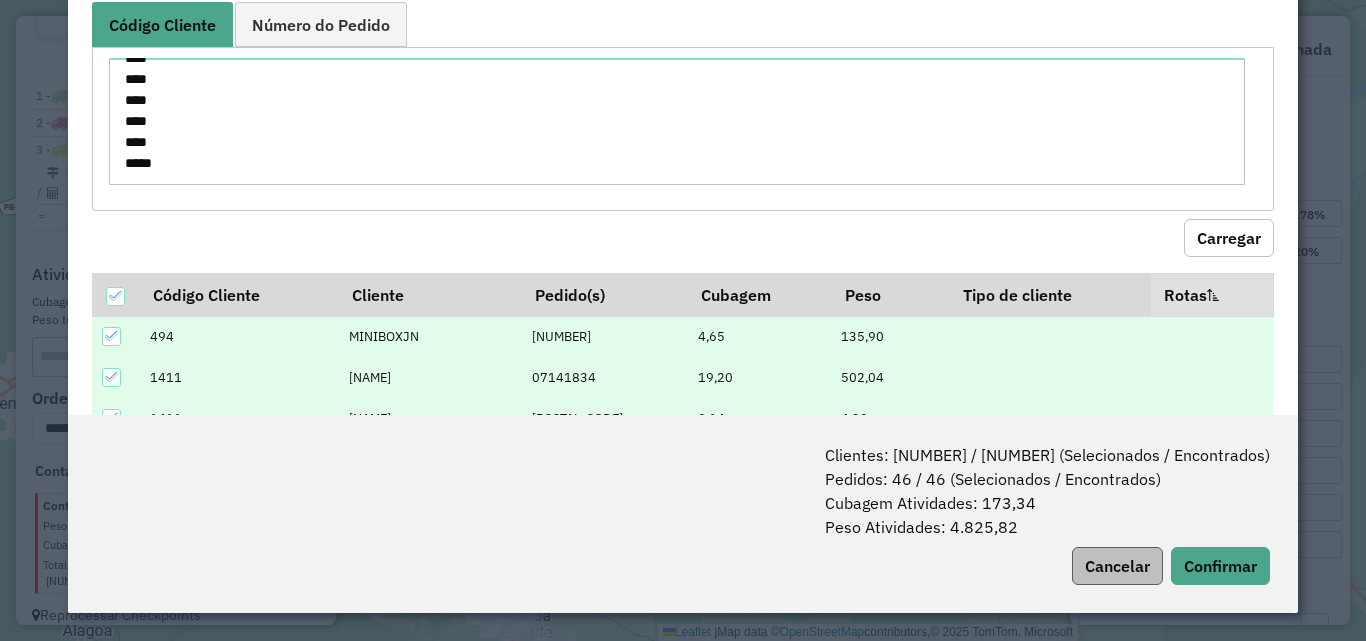 drag, startPoint x: 1206, startPoint y: 545, endPoint x: 1149, endPoint y: 552, distance: 57.428215 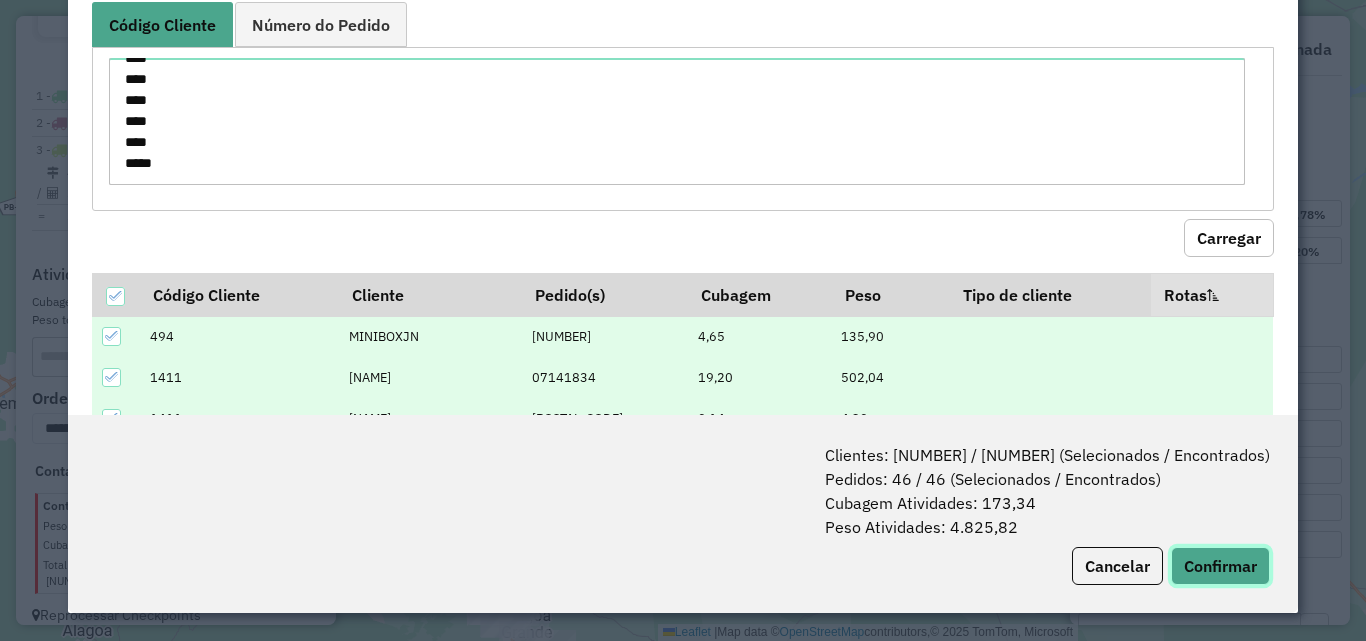 click on "Confirmar" 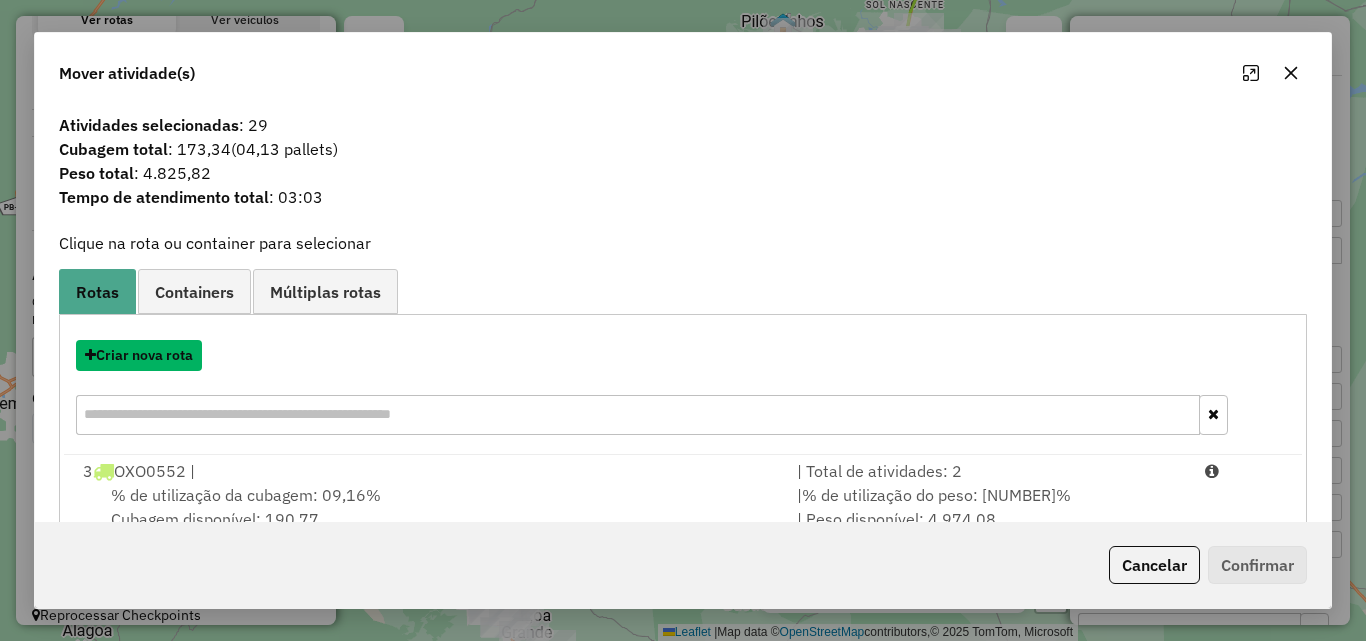 click on "Criar nova rota" at bounding box center (139, 355) 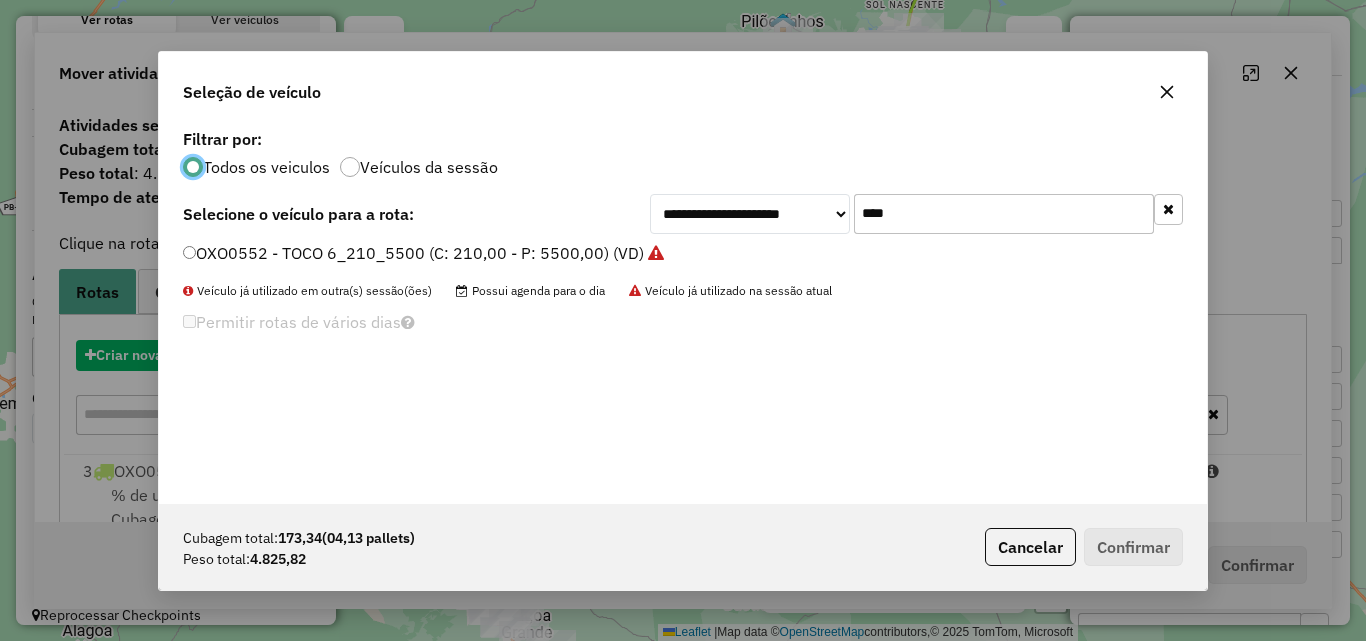 scroll, scrollTop: 11, scrollLeft: 6, axis: both 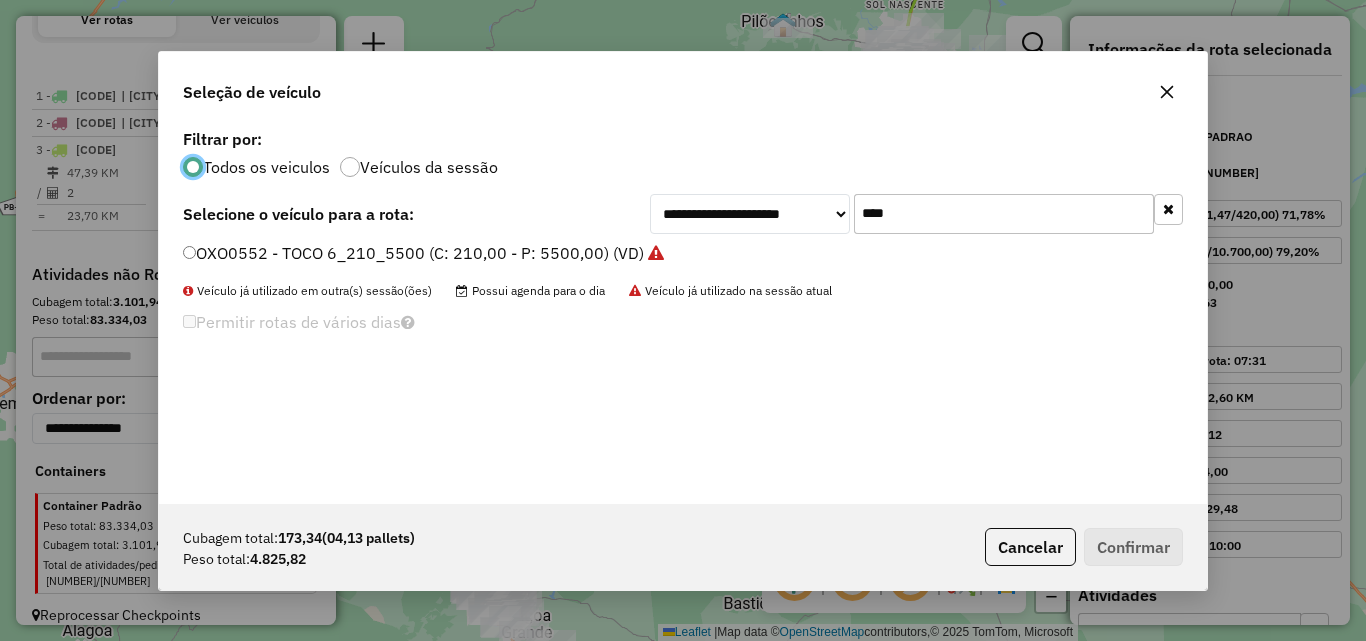 click on "****" 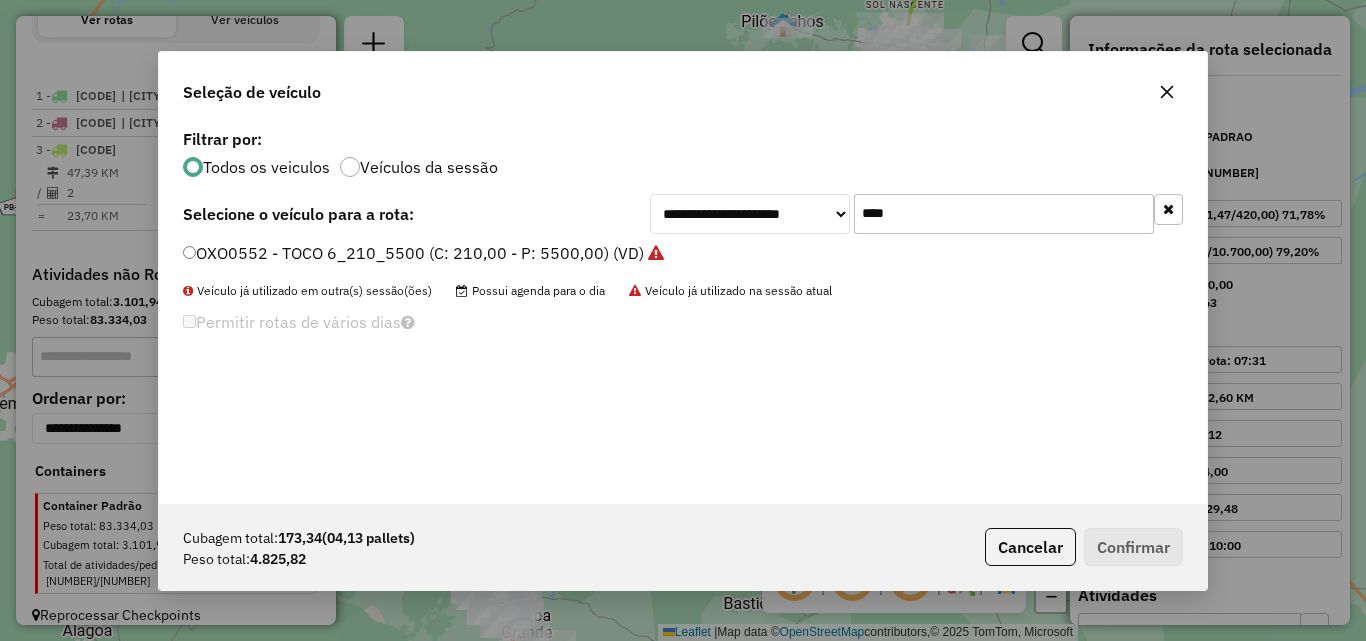 click on "****" 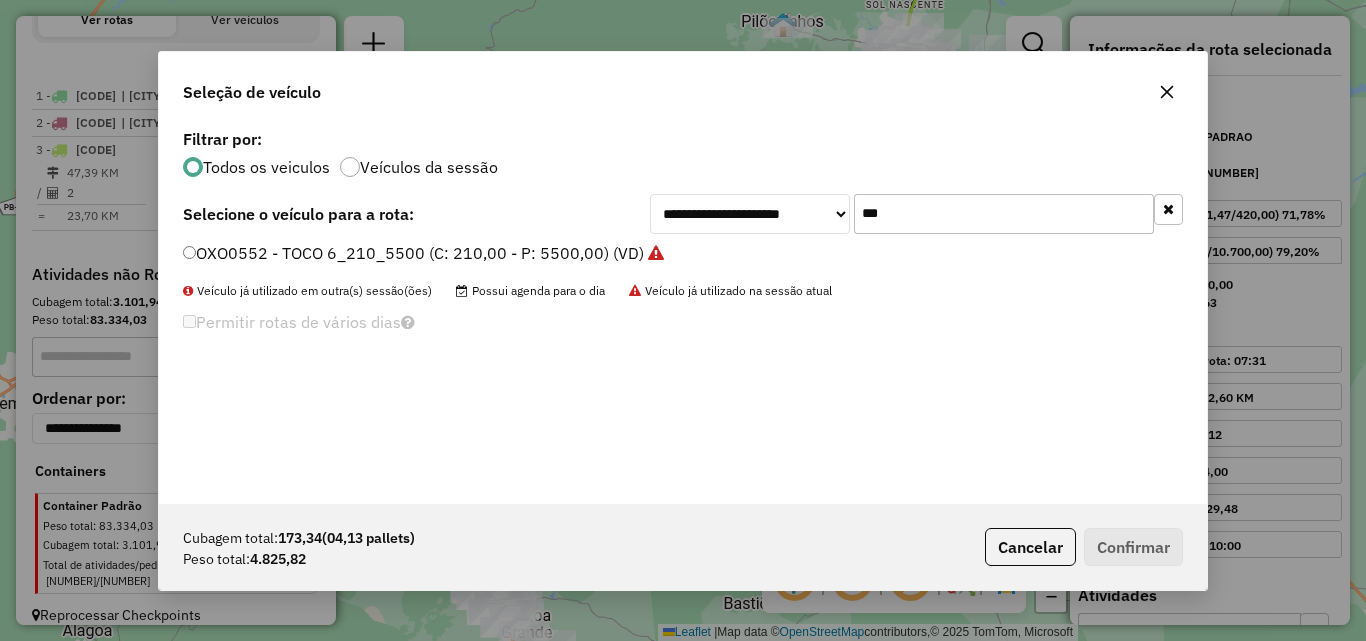 type on "****" 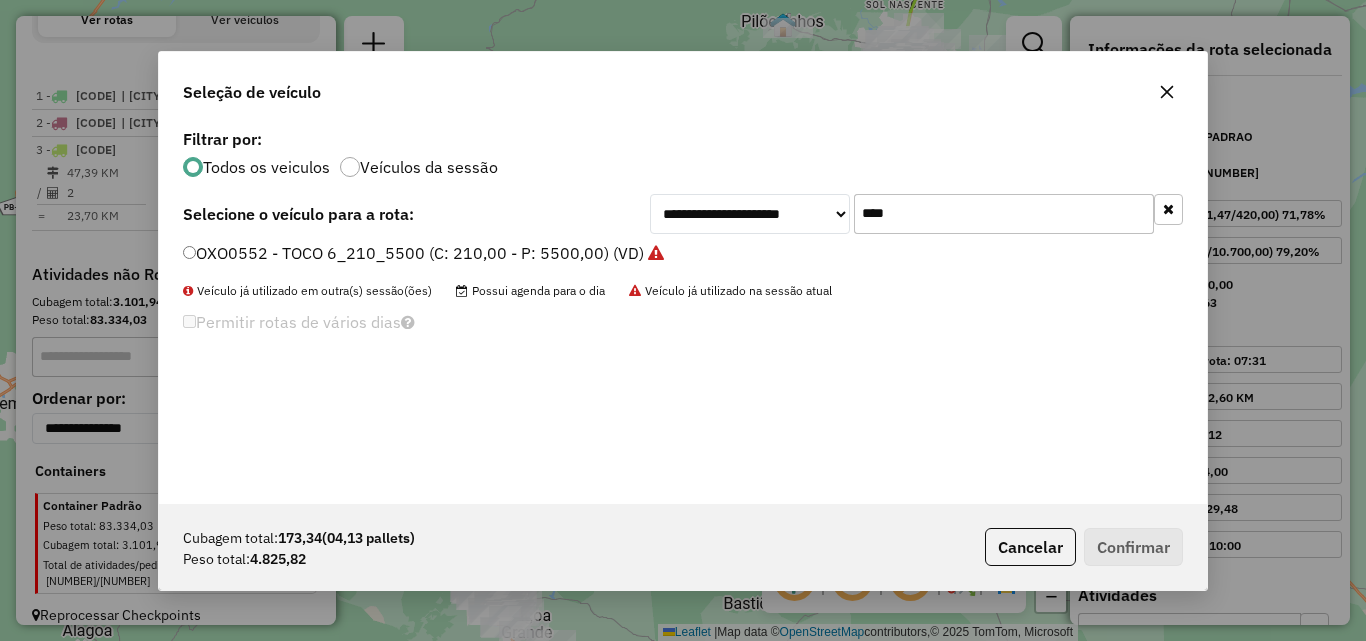 click 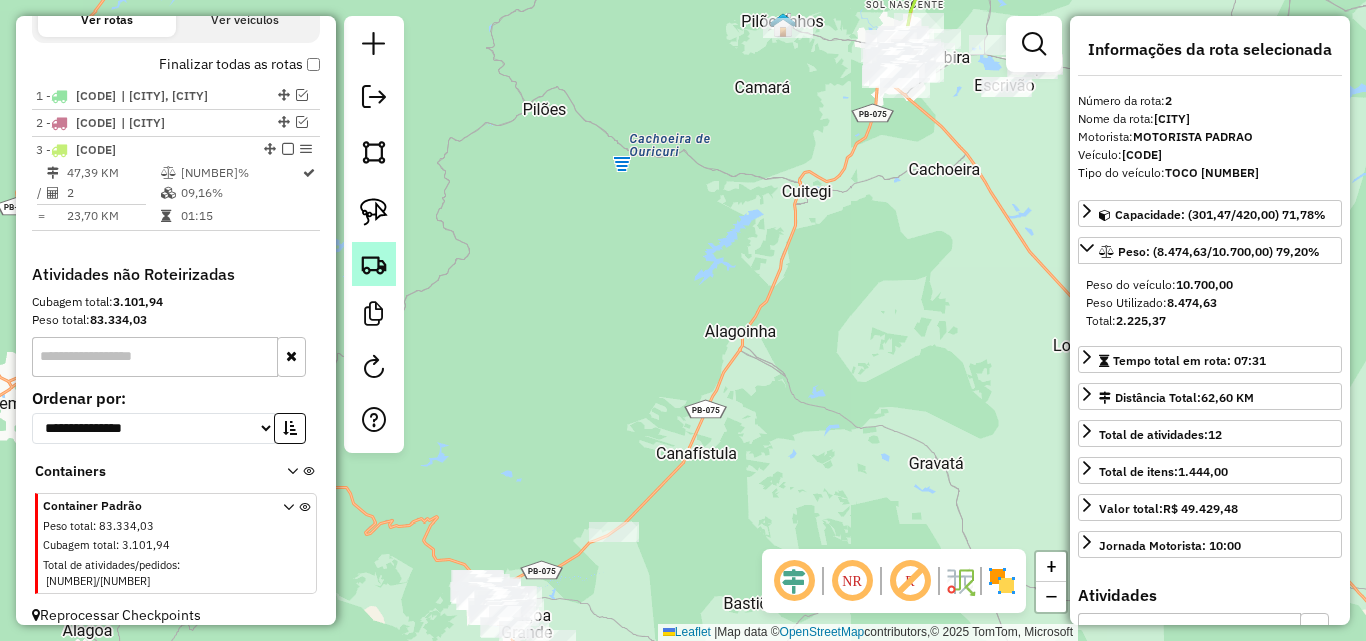 click 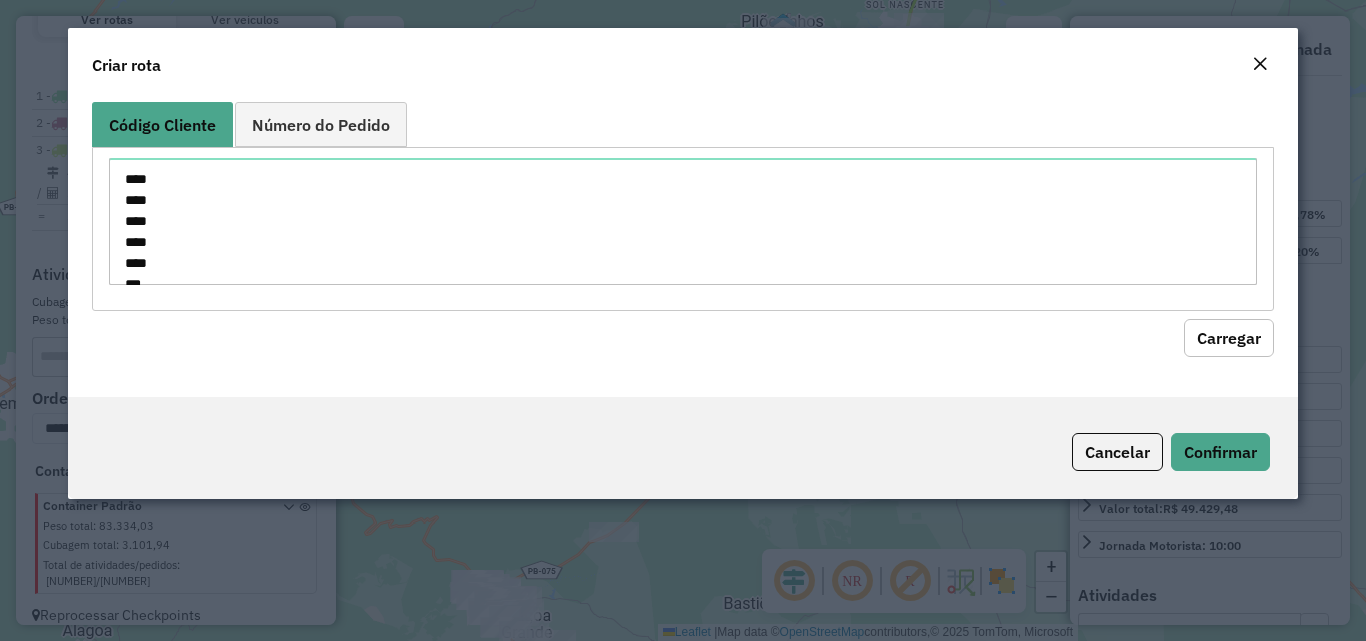 scroll, scrollTop: 869, scrollLeft: 0, axis: vertical 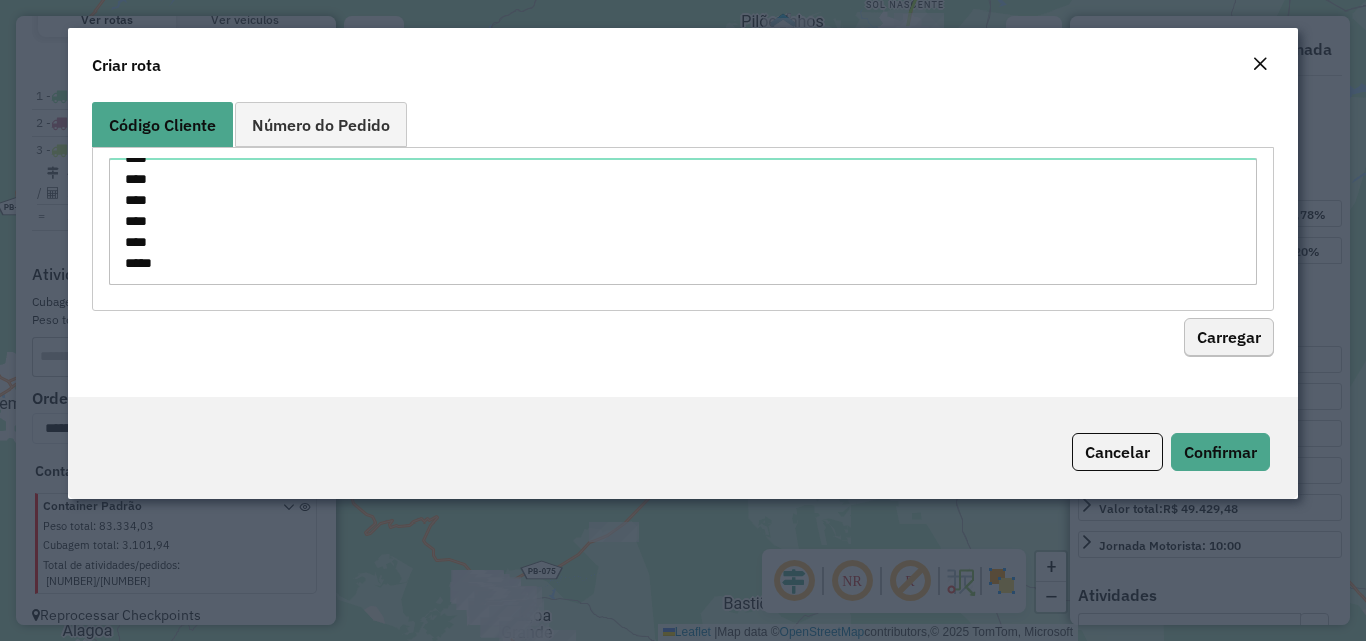 type on "****
****
****
****
****
***
****
****
****
****
****
****
****
****
****
****
****
****
****
****
****
****
****
****
****
****
****
****
****
****
****
****
****
****
****
****
****
****
****
****
****
****
****
****
****
****" 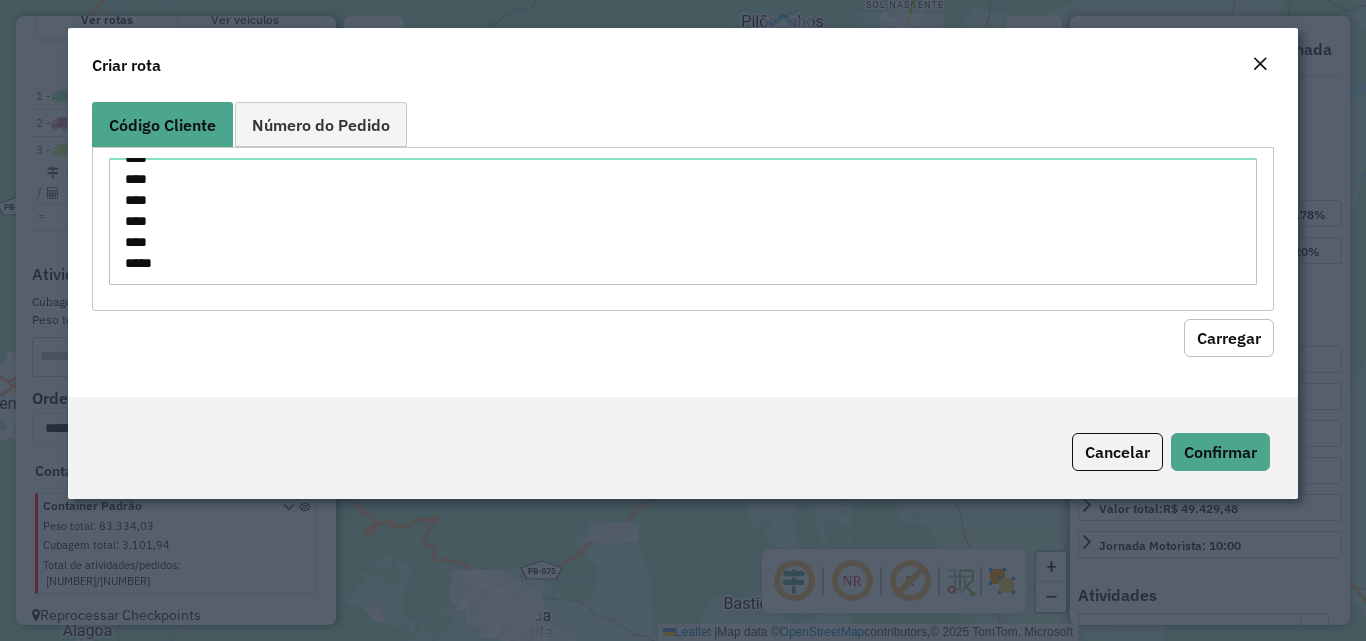 click on "Carregar" 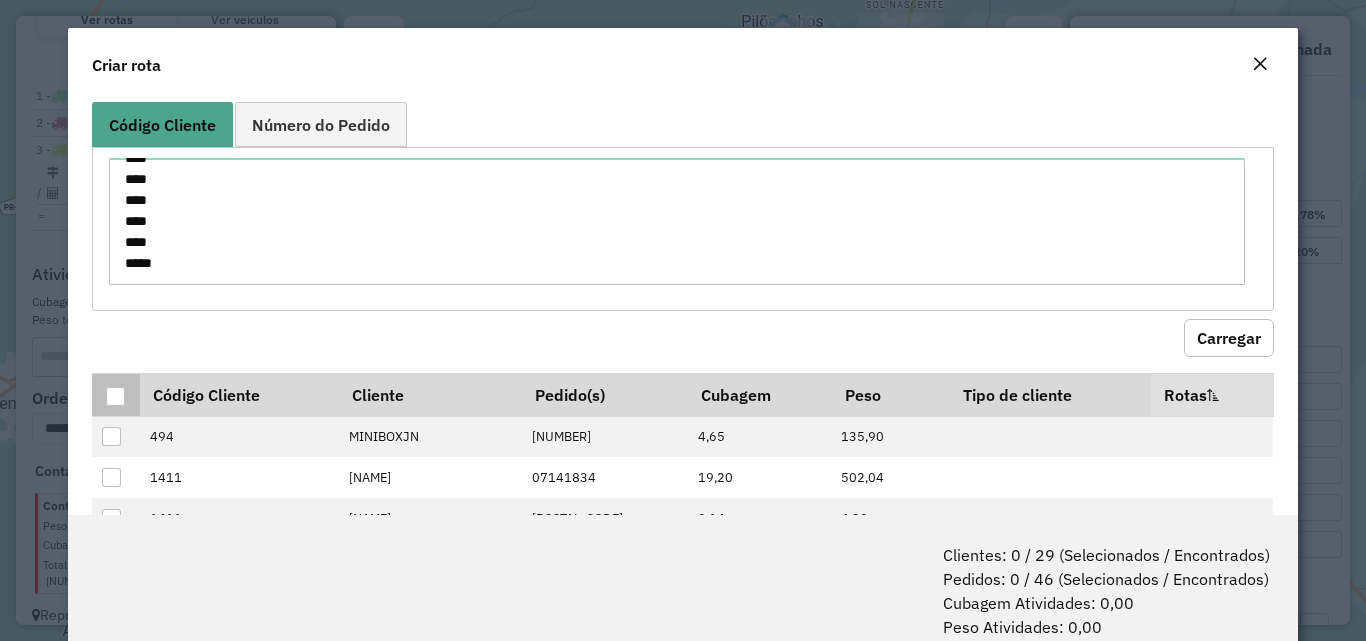 click at bounding box center (115, 396) 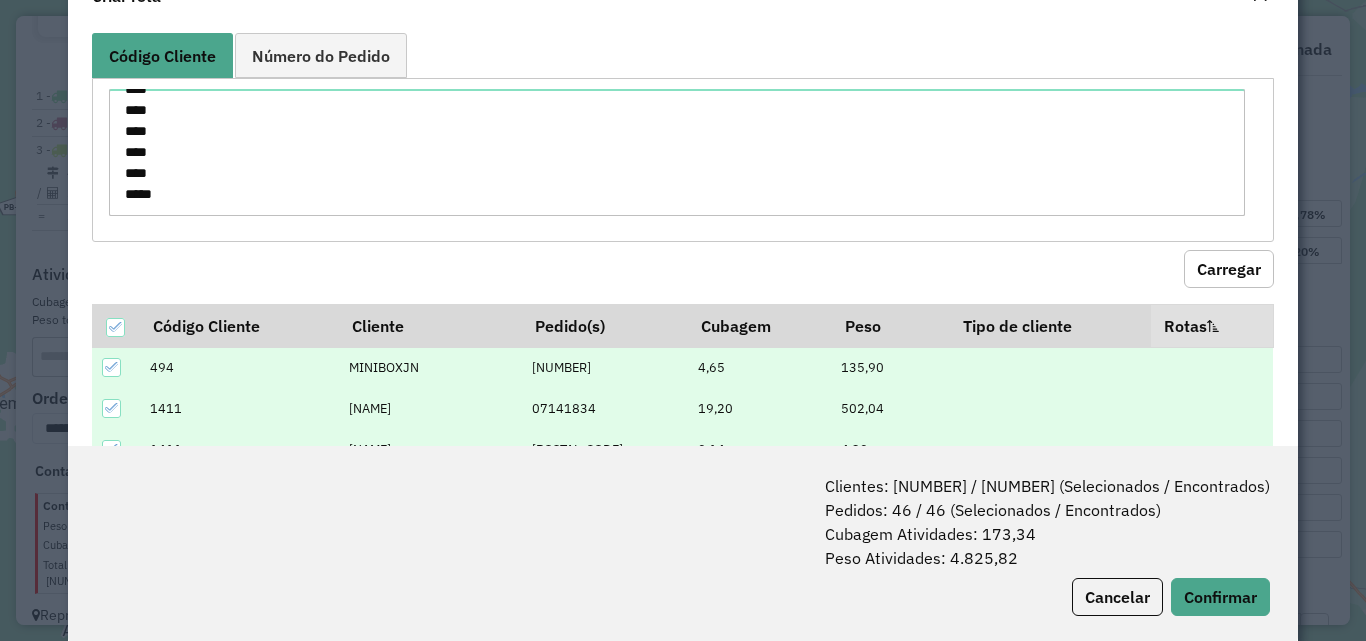 scroll, scrollTop: 100, scrollLeft: 0, axis: vertical 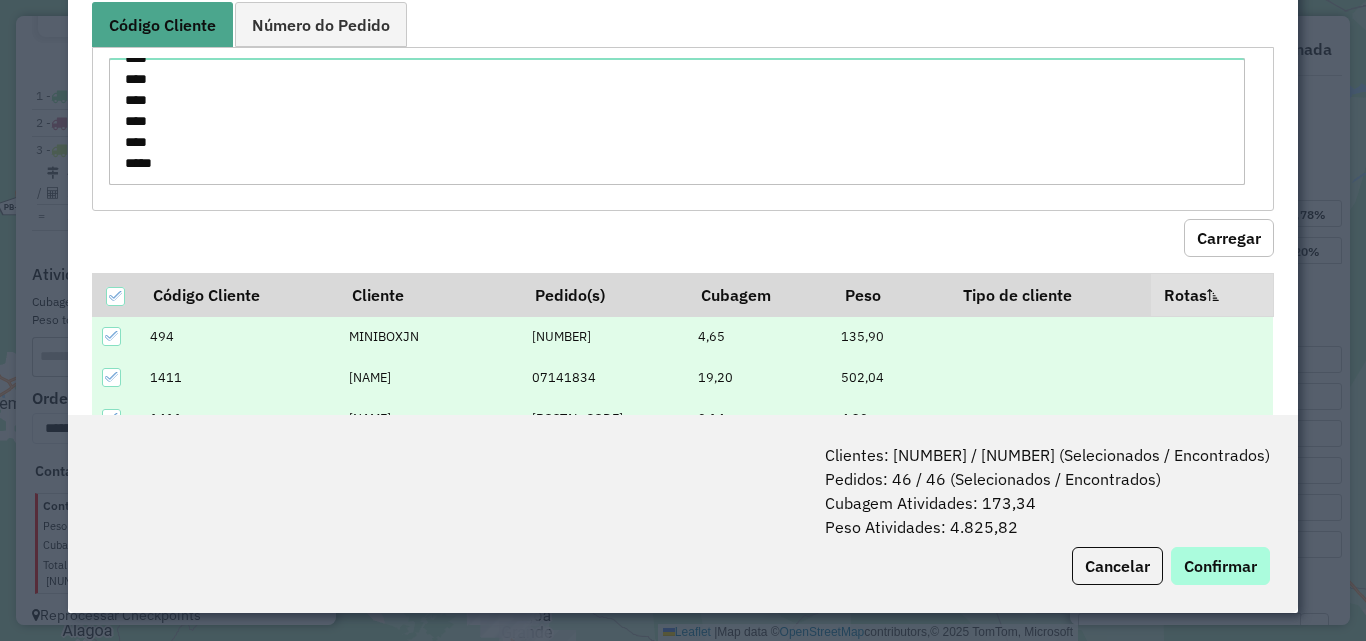 click on "Clientes: 29 / 29 (Selecionados / Encontrados)   Pedidos: 46 / 46 (Selecionados / Encontrados)   Cubagem Atividades: 173,34   Peso Atividades: 4.825,82   Cancelar   Confirmar" 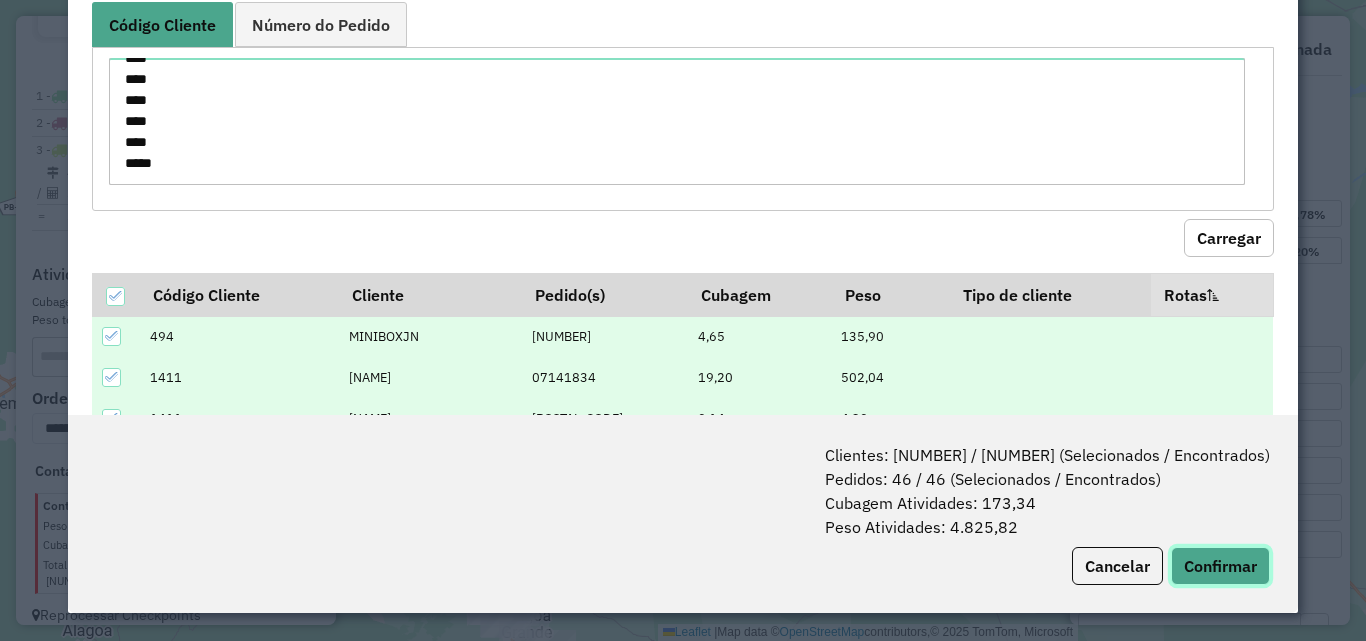 click on "Confirmar" 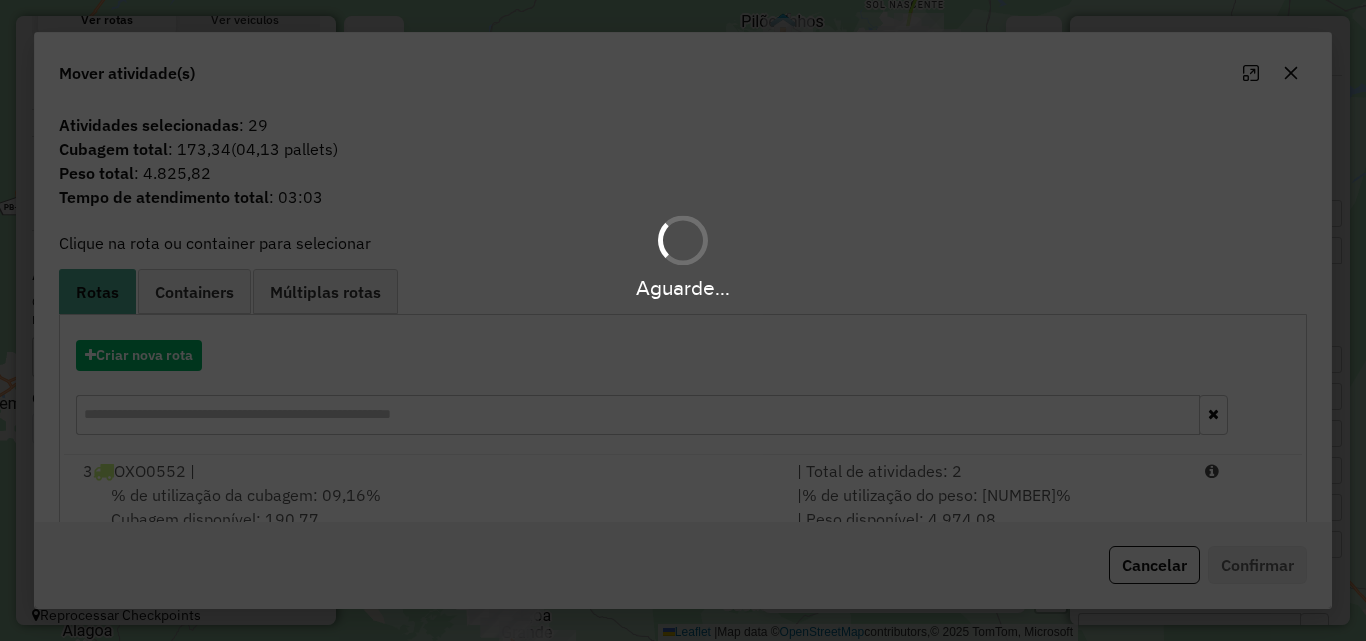 click on "3  OXO0552 |" at bounding box center (428, 471) 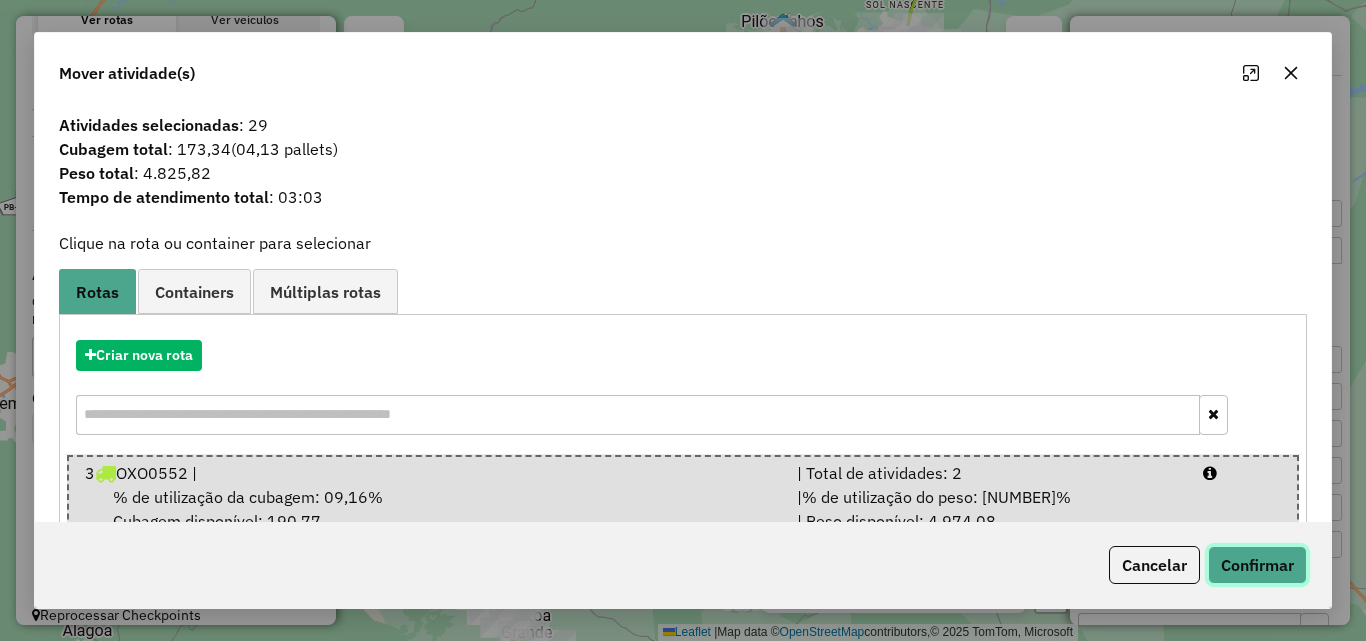 click on "Confirmar" 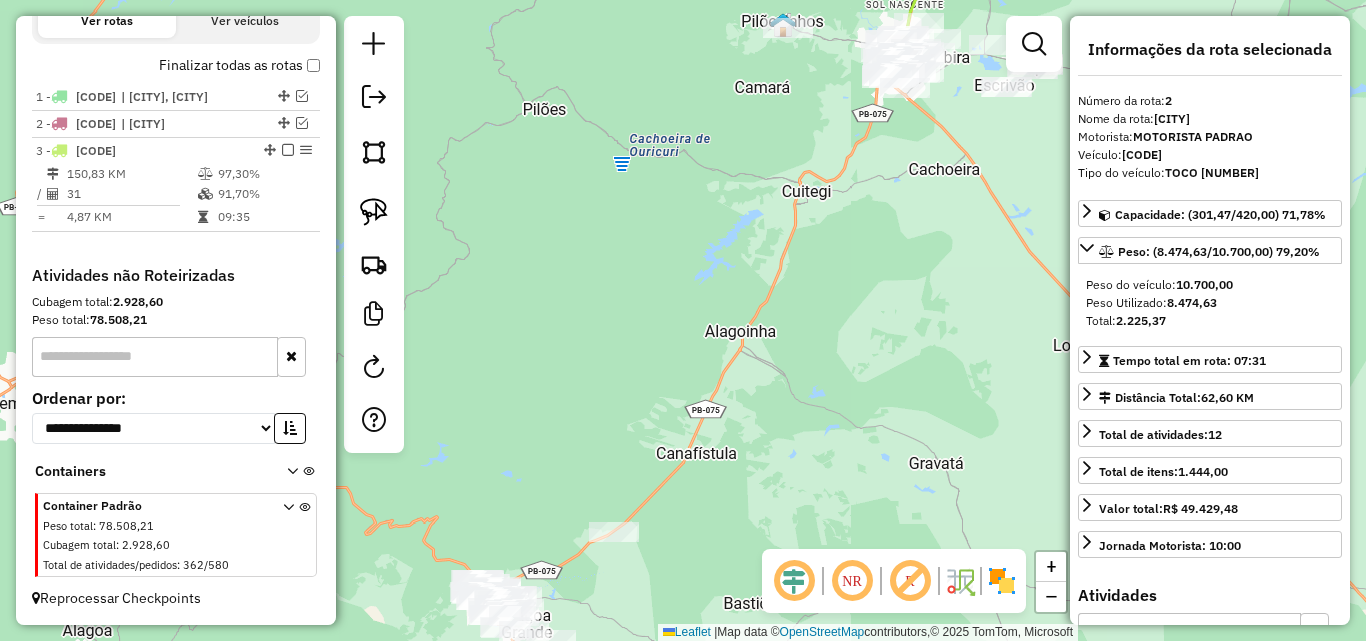 scroll, scrollTop: 682, scrollLeft: 0, axis: vertical 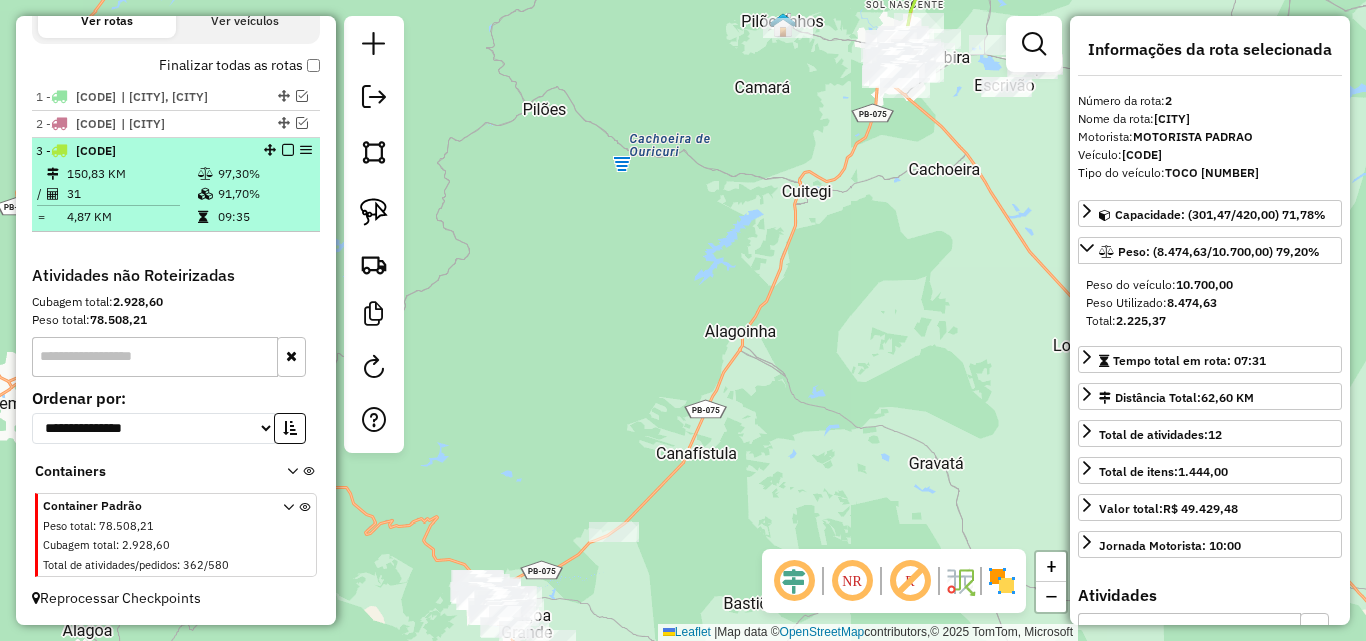 click on "31" at bounding box center [131, 194] 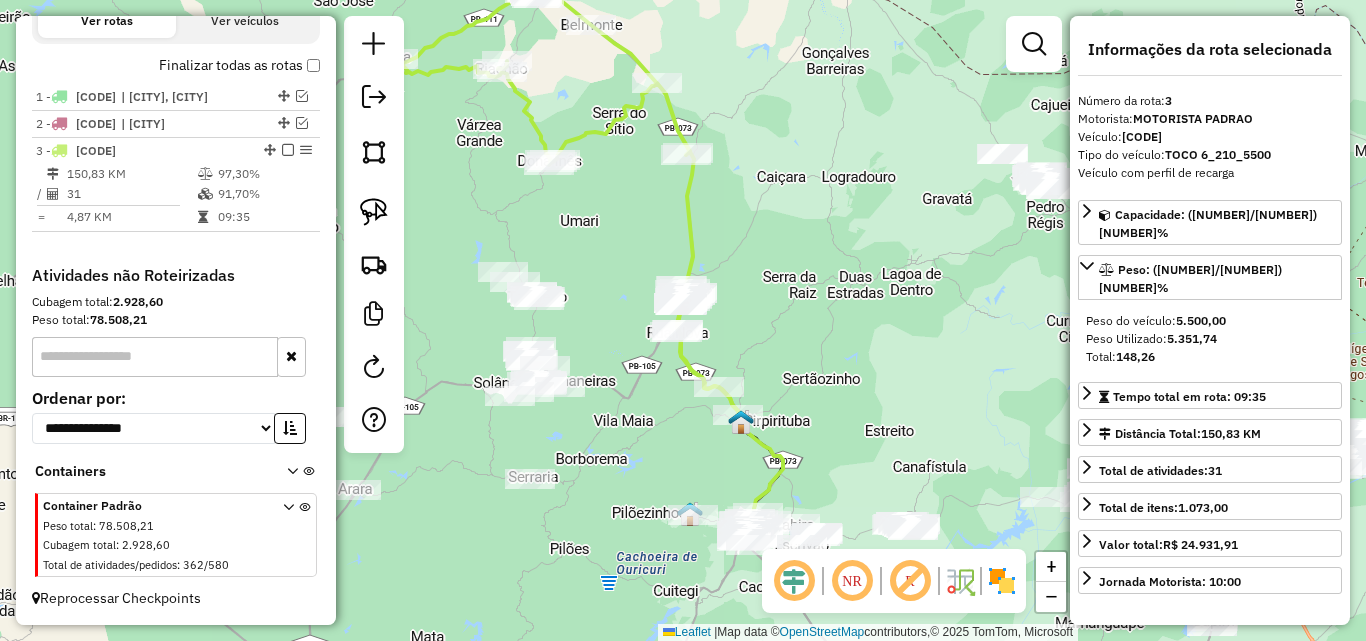 click on "1 -       MOB7F84   | Araçagi, Sape   2 -       NPR2601   | Alagoa Grande   3 -       OXO0552   150,83 KM   97,30%  /  31   91,70%     =  4,87 KM   09:35" at bounding box center [176, 175] 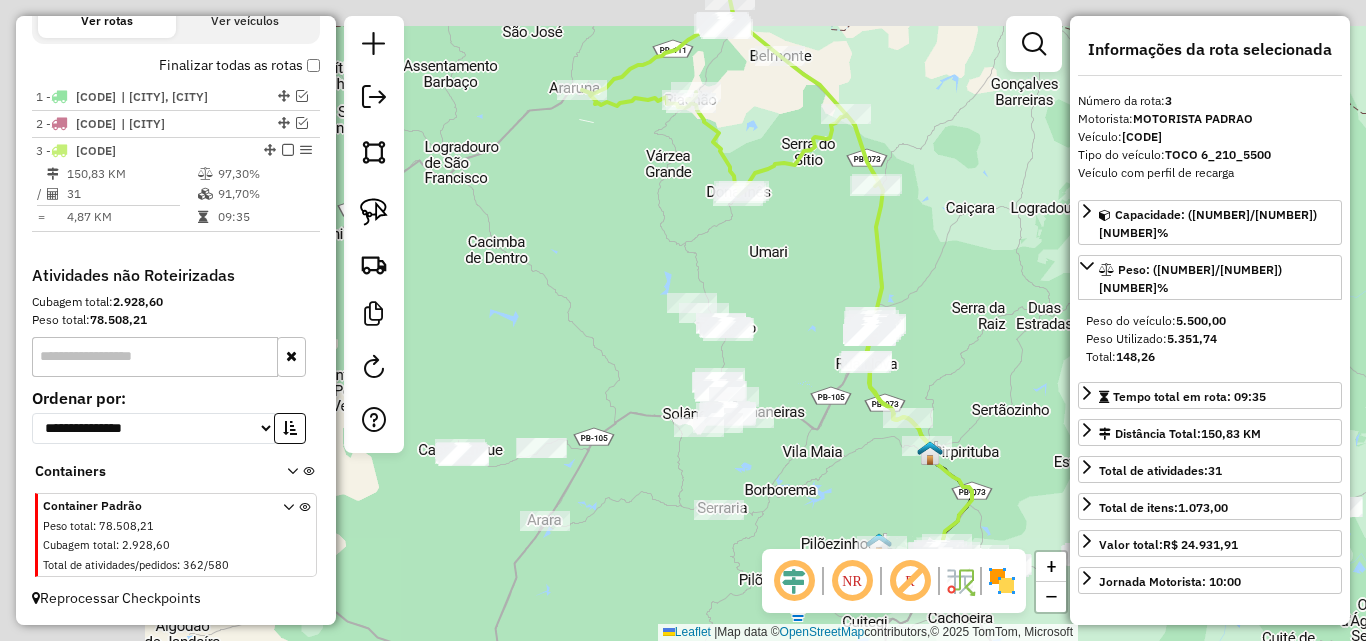 drag, startPoint x: 632, startPoint y: 278, endPoint x: 766, endPoint y: 298, distance: 135.48431 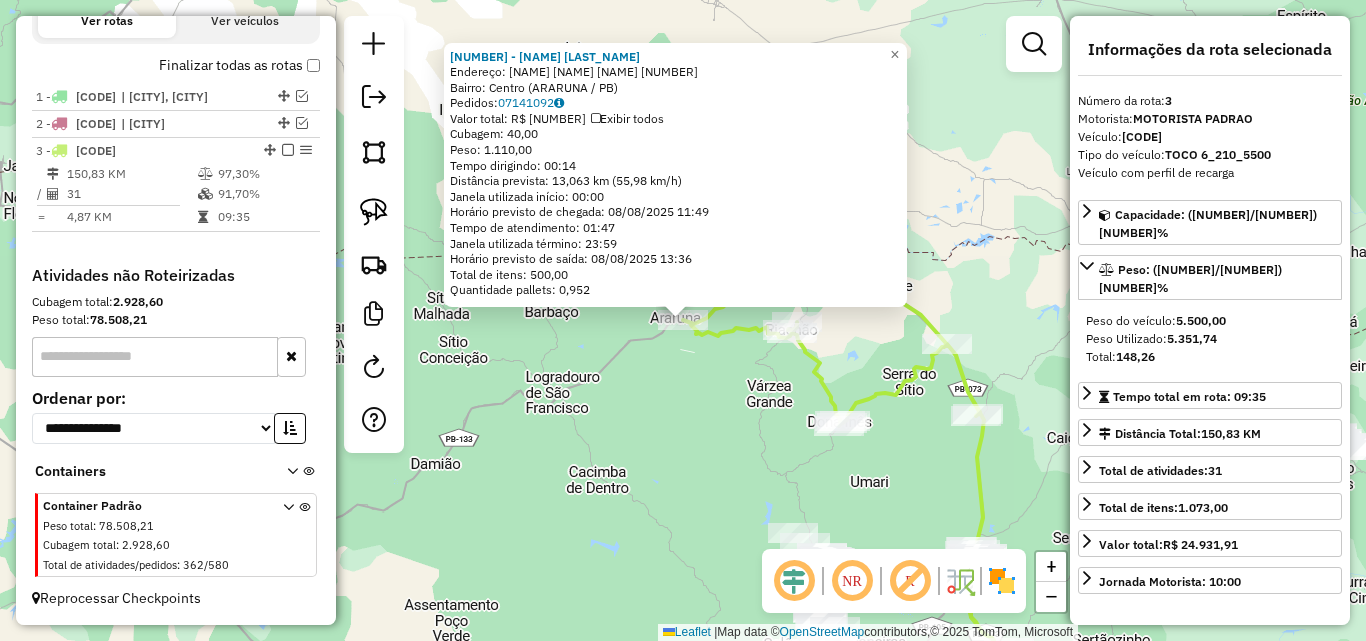 click on "2868 - MS FRIOS E VARIEDADE  Endereço:  CORONEL PEDRO TARGINO 760   Bairro: Centro (ARARUNA / PB)   Pedidos:  07141092   Valor total: R$ 3.636,00   Exibir todos   Cubagem: 40,00  Peso: 1.110,00  Tempo dirigindo: 00:14   Distância prevista: 13,063 km (55,98 km/h)   Janela utilizada início: 00:00   Horário previsto de chegada: 08/08/2025 11:49   Tempo de atendimento: 01:47   Janela utilizada término: 23:59   Horário previsto de saída: 08/08/2025 13:36   Total de itens: 500,00   Quantidade pallets: 0,952  × Janela de atendimento Grade de atendimento Capacidade Transportadoras Veículos Cliente Pedidos  Rotas Selecione os dias de semana para filtrar as janelas de atendimento  Seg   Ter   Qua   Qui   Sex   Sáb   Dom  Informe o período da janela de atendimento: De: Até:  Filtrar exatamente a janela do cliente  Considerar janela de atendimento padrão  Selecione os dias de semana para filtrar as grades de atendimento  Seg   Ter   Qua   Qui   Sex   Sáb   Dom   Peso mínimo:   Peso máximo:   De:   Até:" 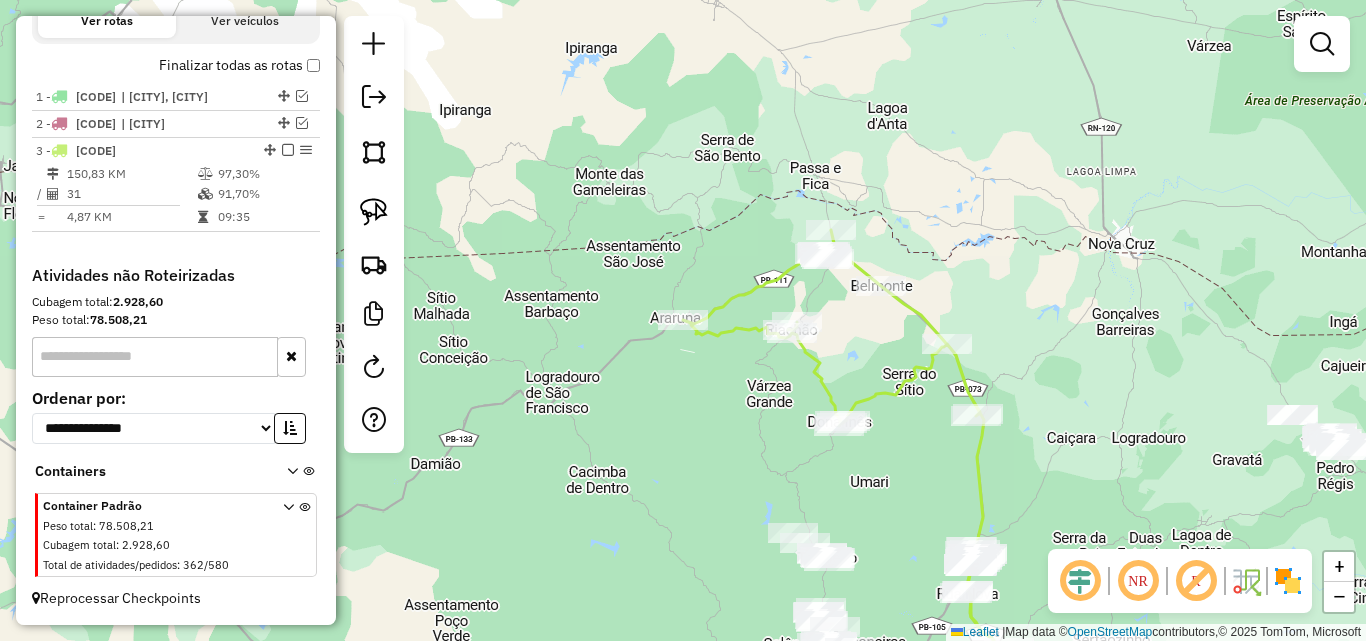 click 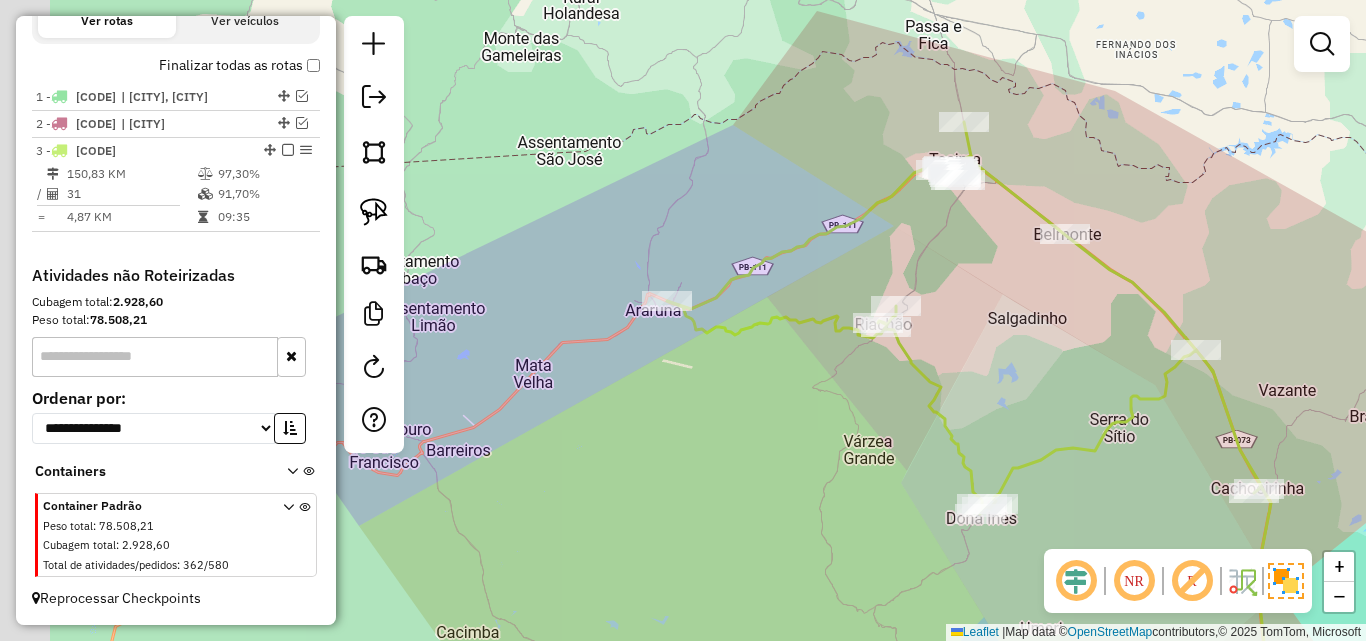 drag, startPoint x: 626, startPoint y: 297, endPoint x: 722, endPoint y: 339, distance: 104.78549 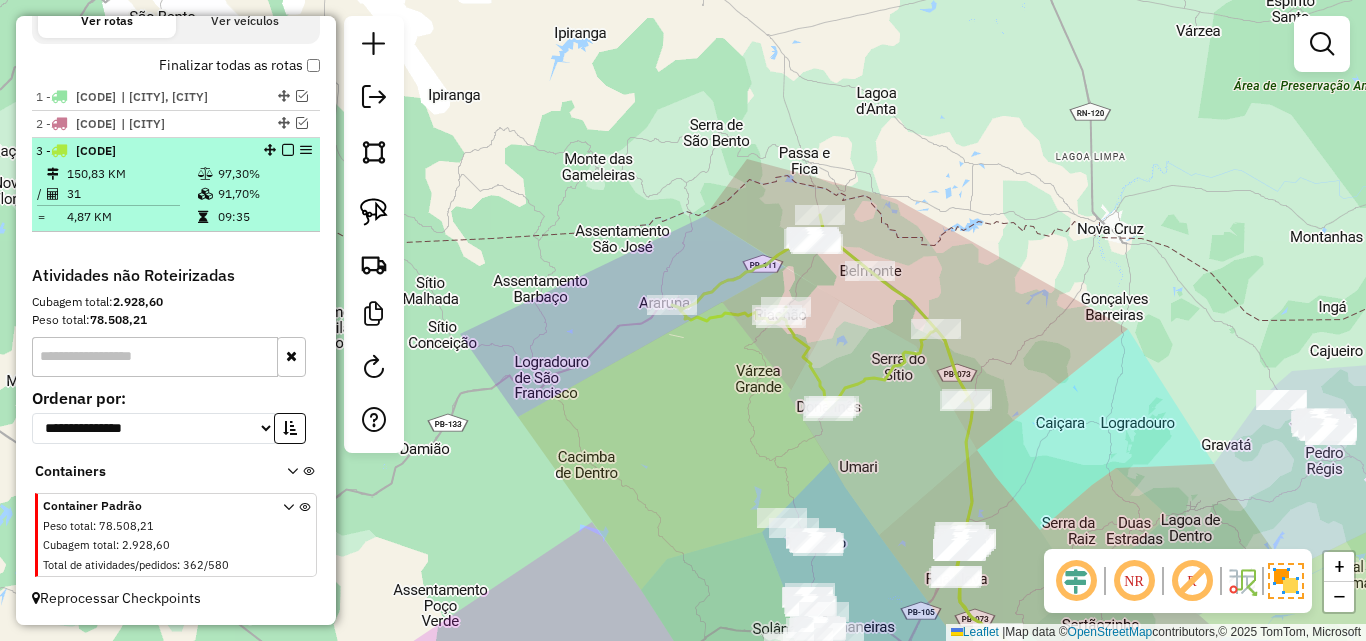 click on "1 -       MOB7F84   | Araçagi, Sape   2 -       NPR2601   | Alagoa Grande   3 -       OXO0552   150,83 KM   97,30%  /  31   91,70%     =  4,87 KM   09:35" at bounding box center [176, 158] 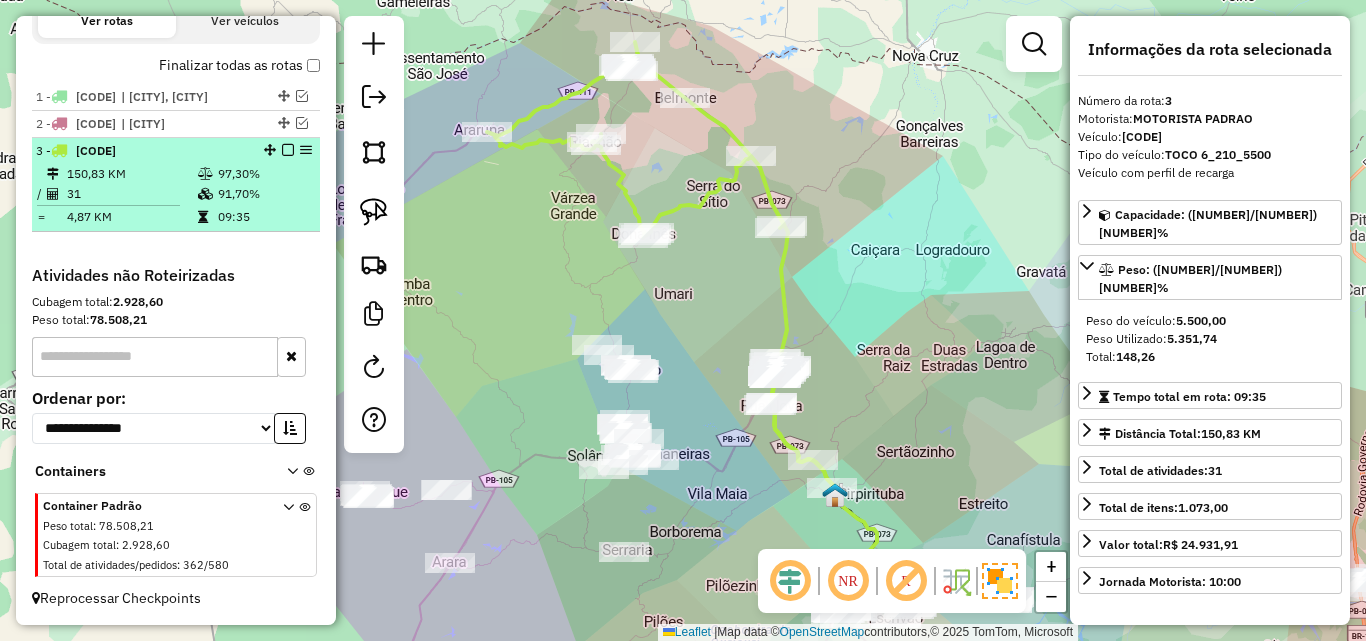 drag, startPoint x: 281, startPoint y: 153, endPoint x: 337, endPoint y: 185, distance: 64.49806 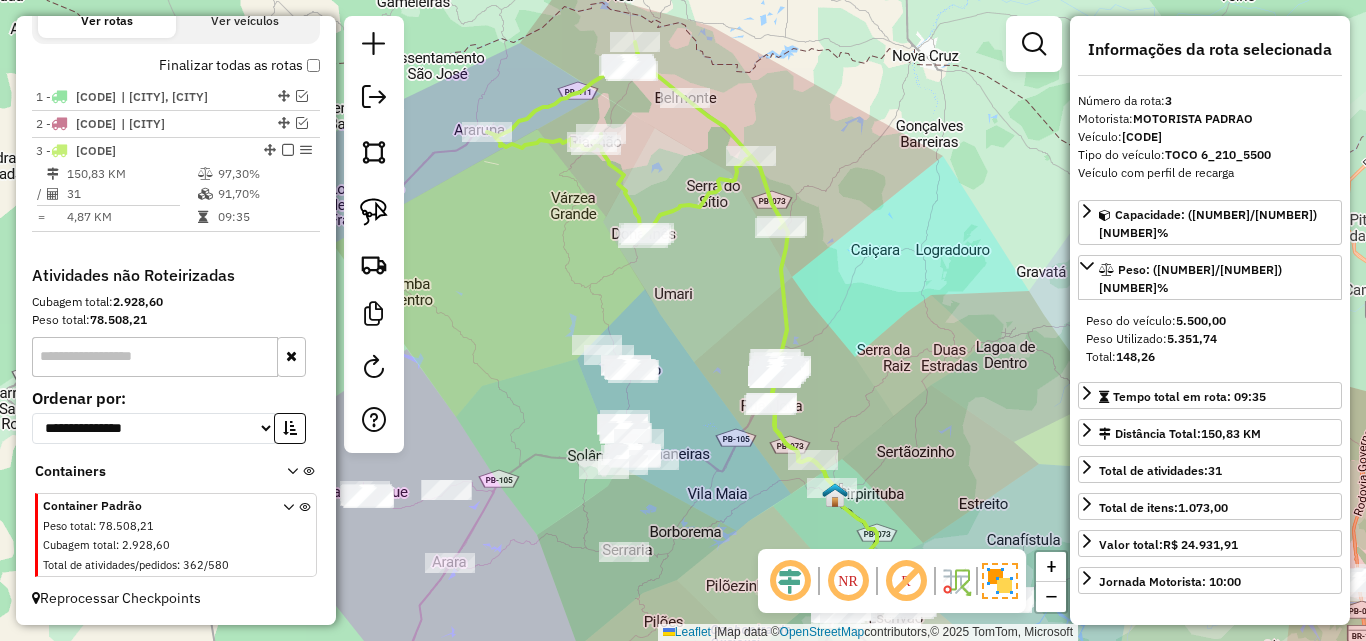 click at bounding box center [288, 150] 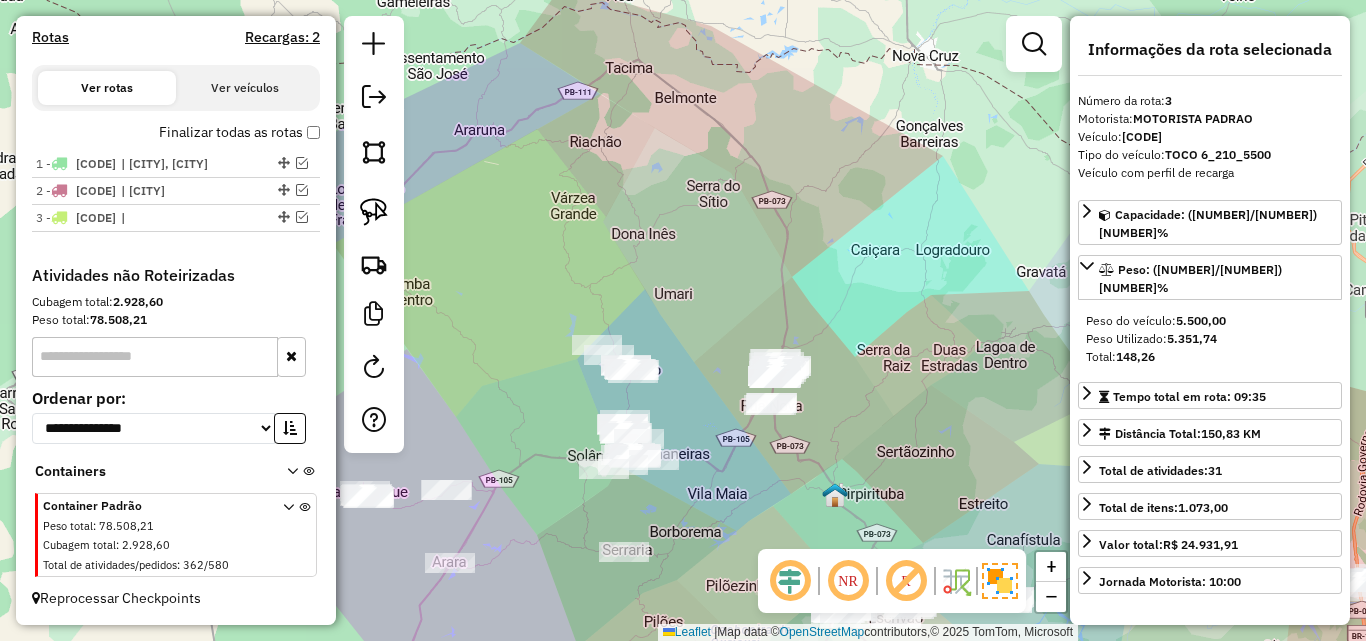 scroll, scrollTop: 615, scrollLeft: 0, axis: vertical 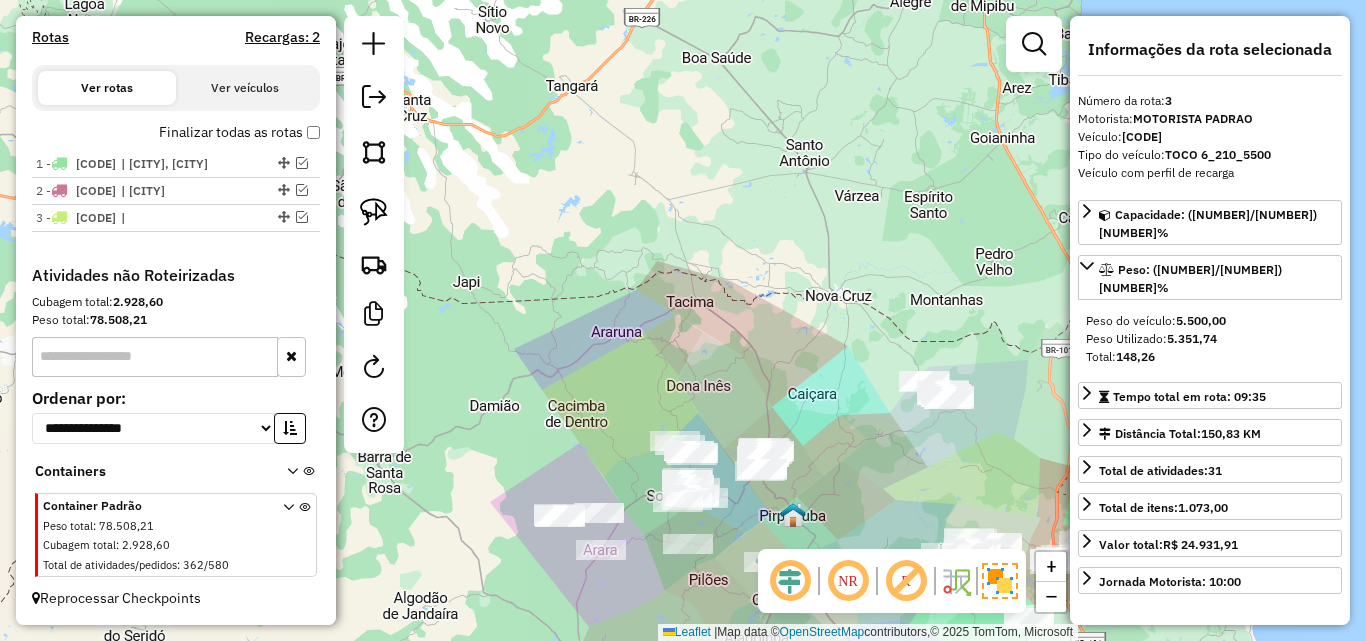 drag, startPoint x: 375, startPoint y: 297, endPoint x: 379, endPoint y: 280, distance: 17.464249 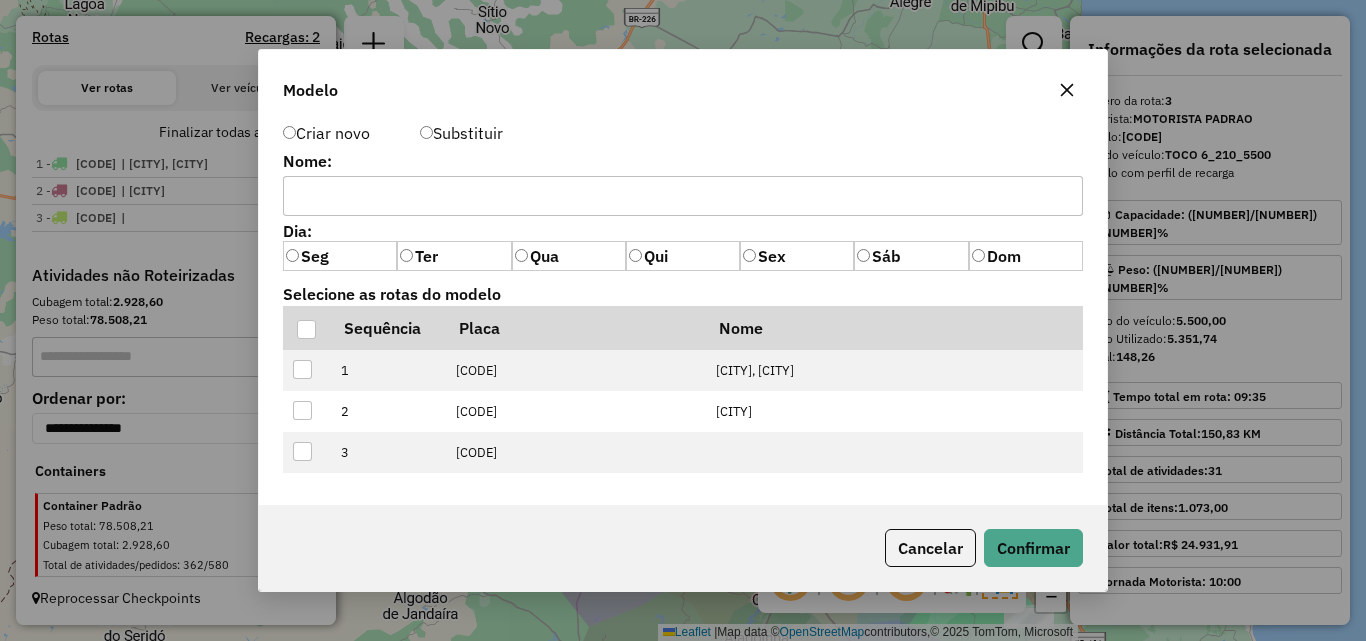 click on "Modelo" 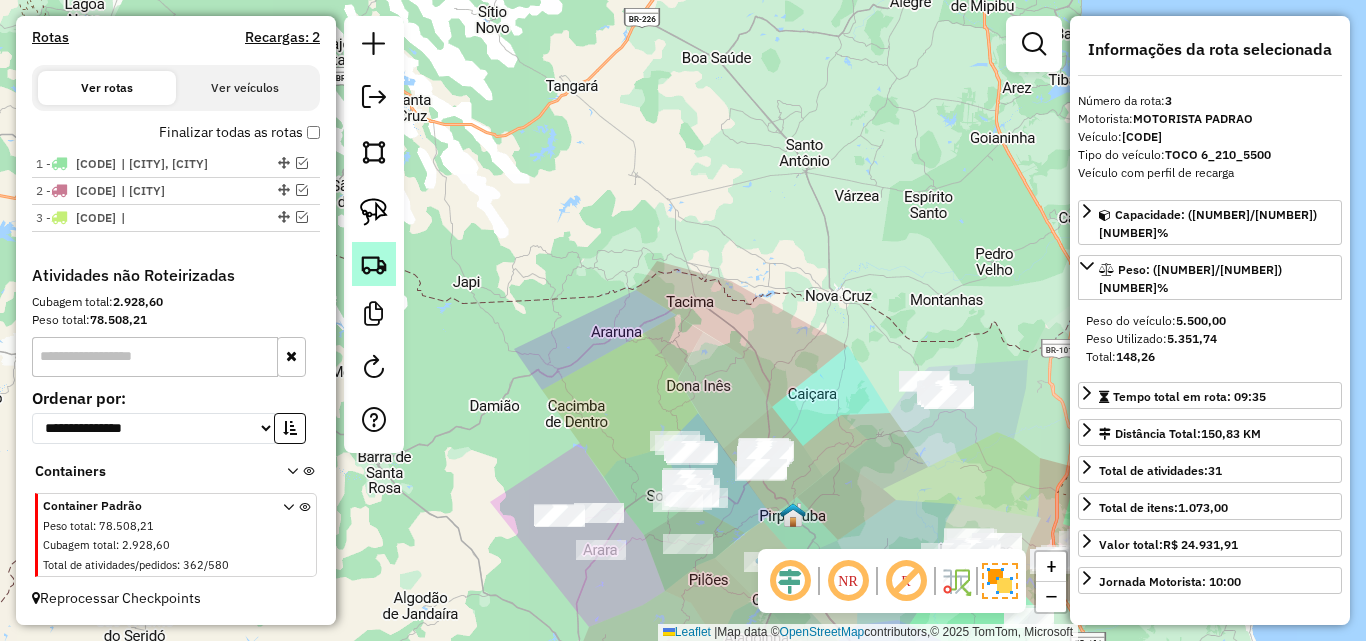 click 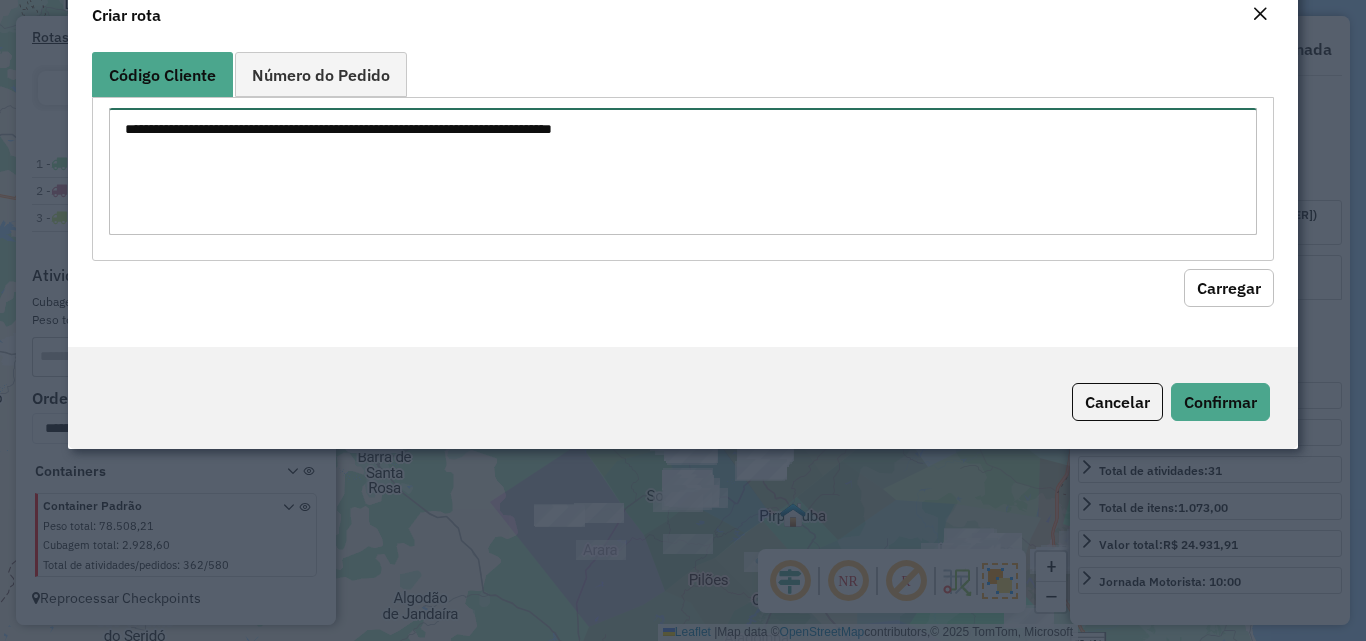 click at bounding box center (682, 171) 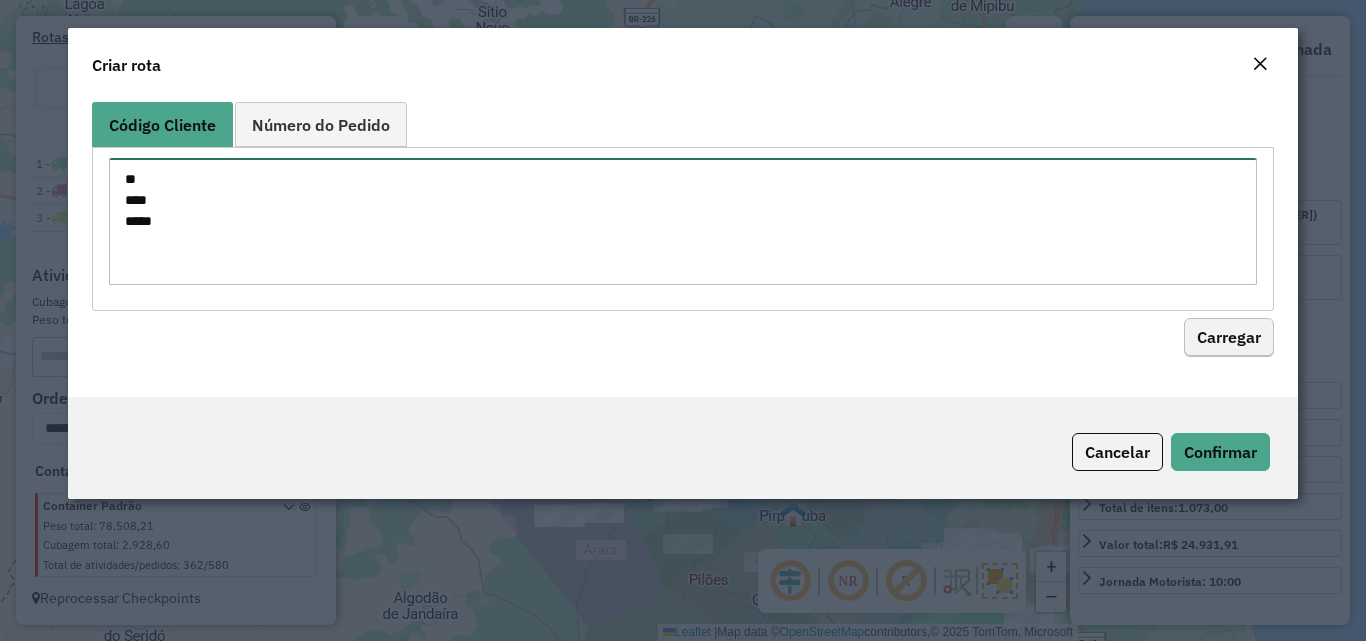 type on "**
****
****" 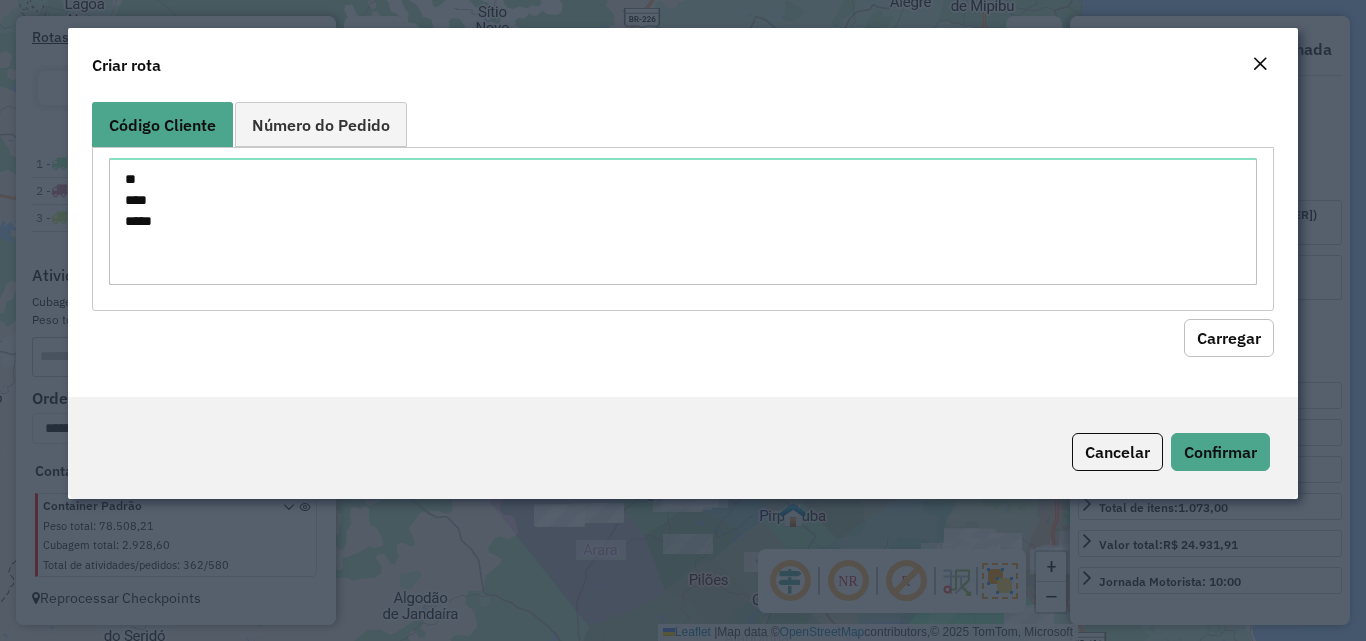 click on "Carregar" 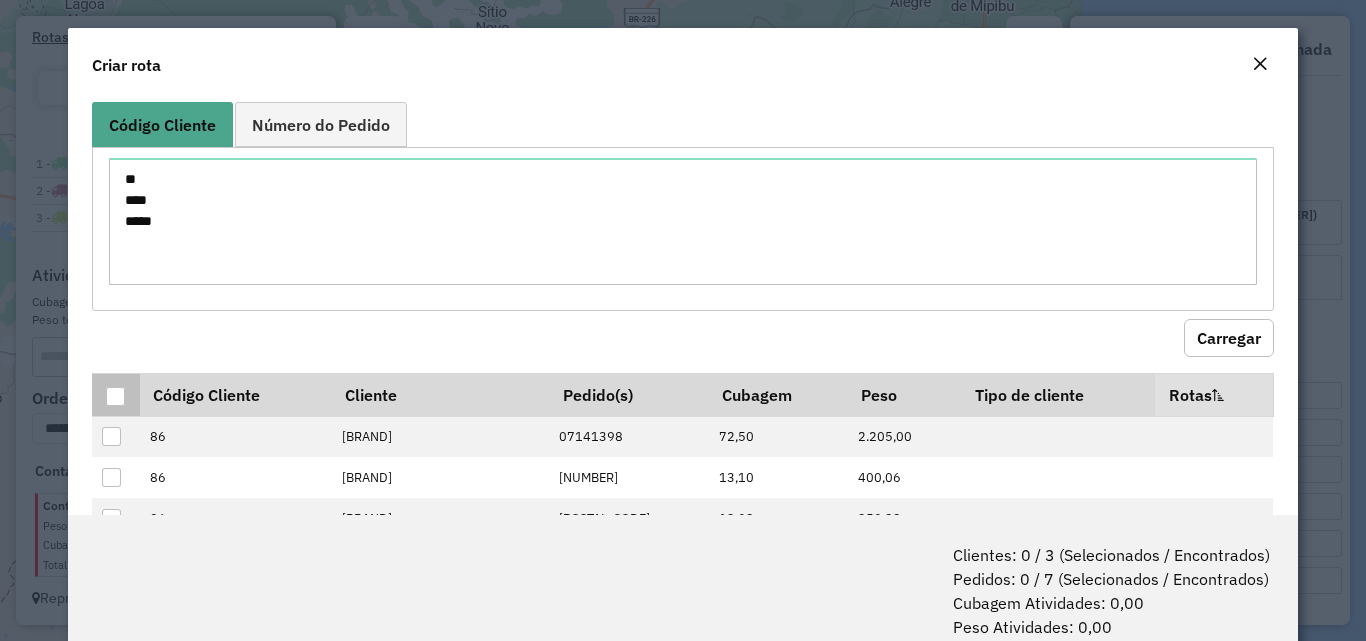 drag, startPoint x: 123, startPoint y: 396, endPoint x: 255, endPoint y: 442, distance: 139.78555 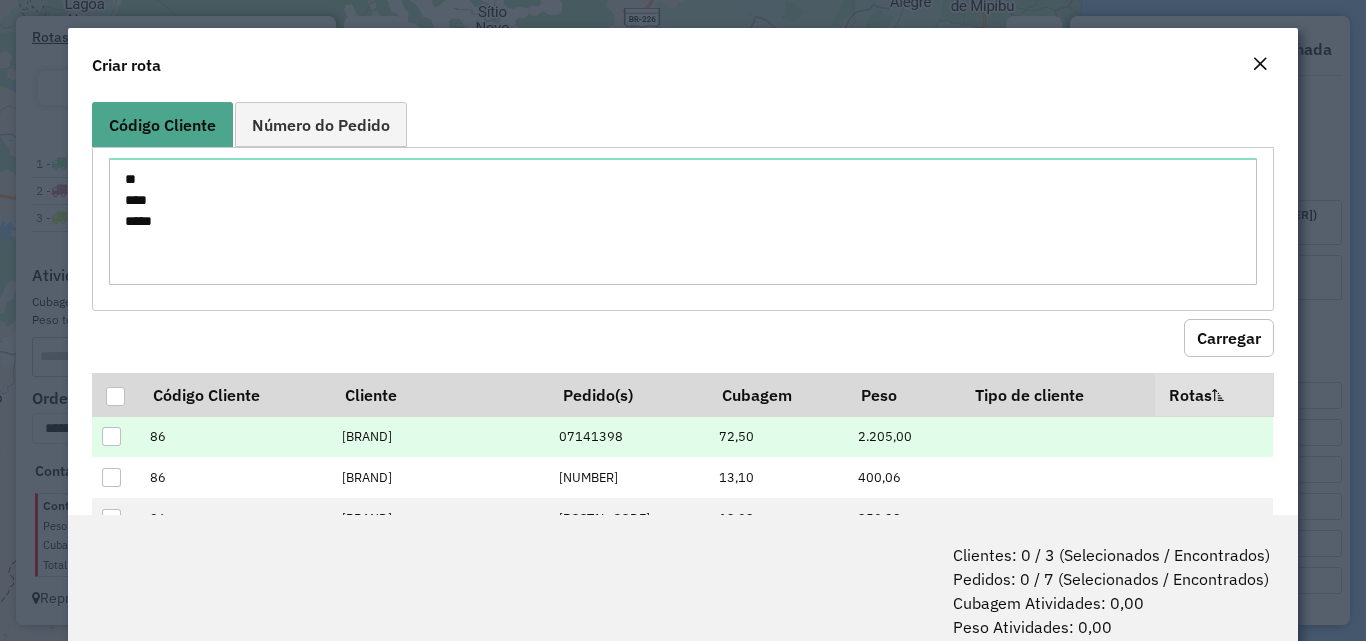 click at bounding box center [115, 396] 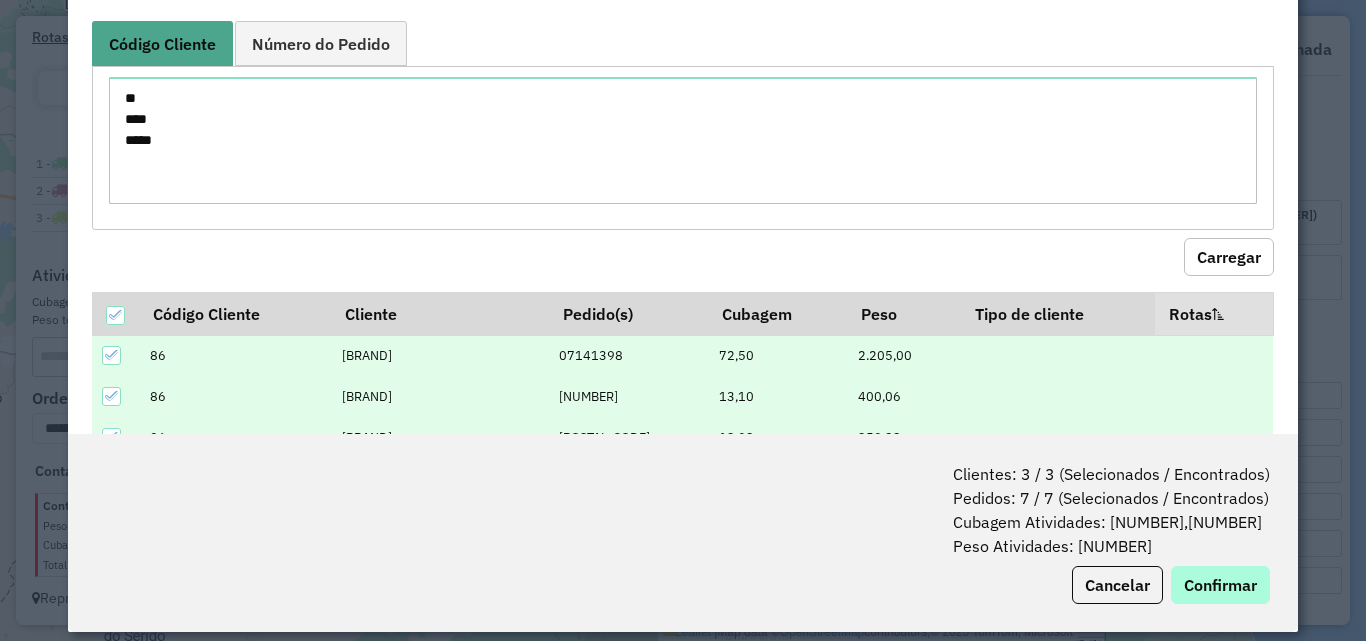 scroll, scrollTop: 100, scrollLeft: 0, axis: vertical 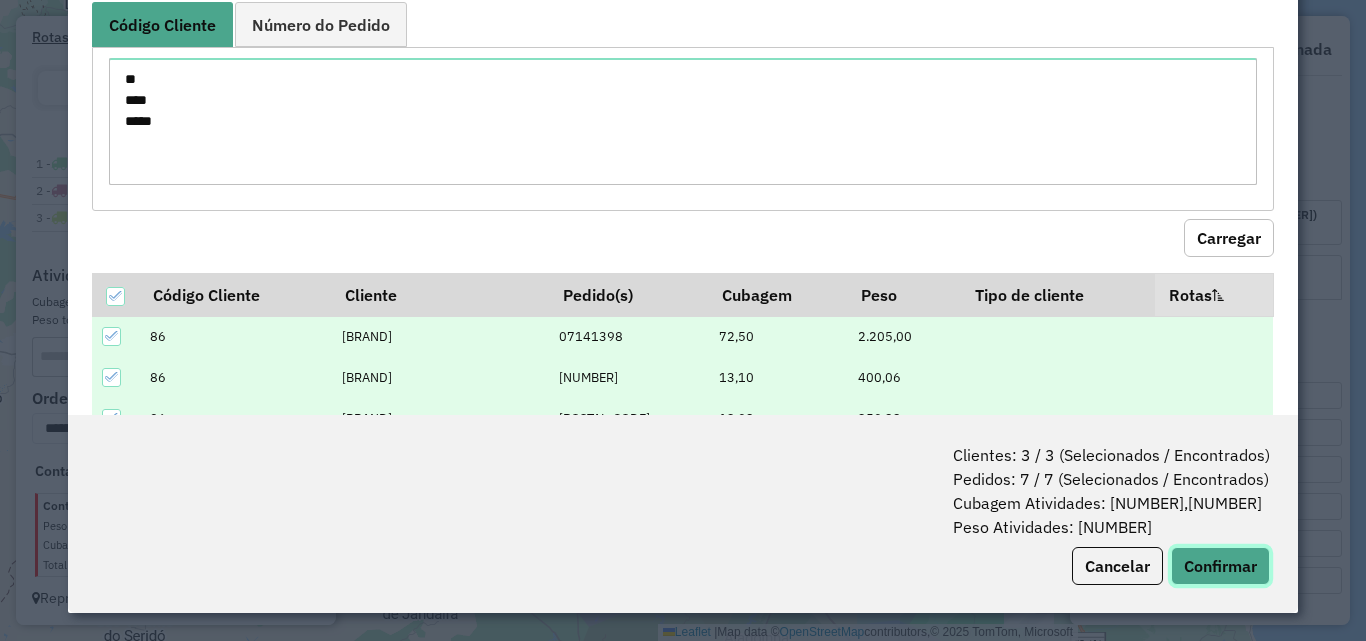click on "Confirmar" 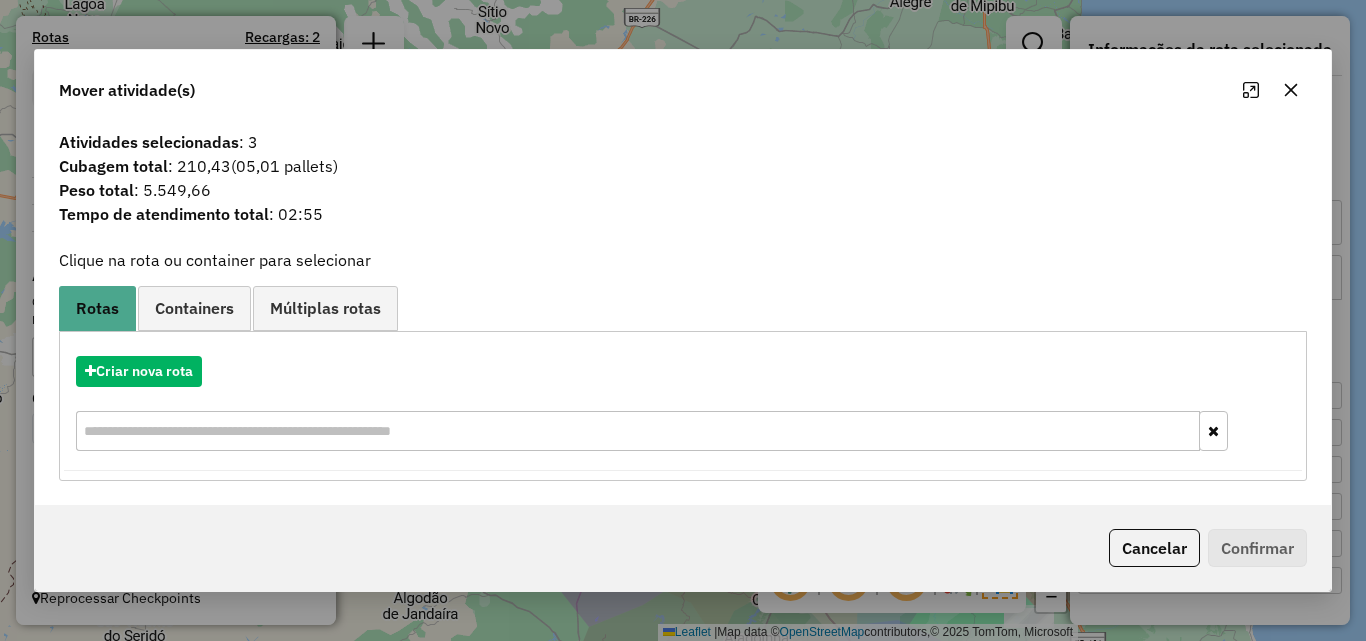 click on "Criar nova rota" at bounding box center [683, 406] 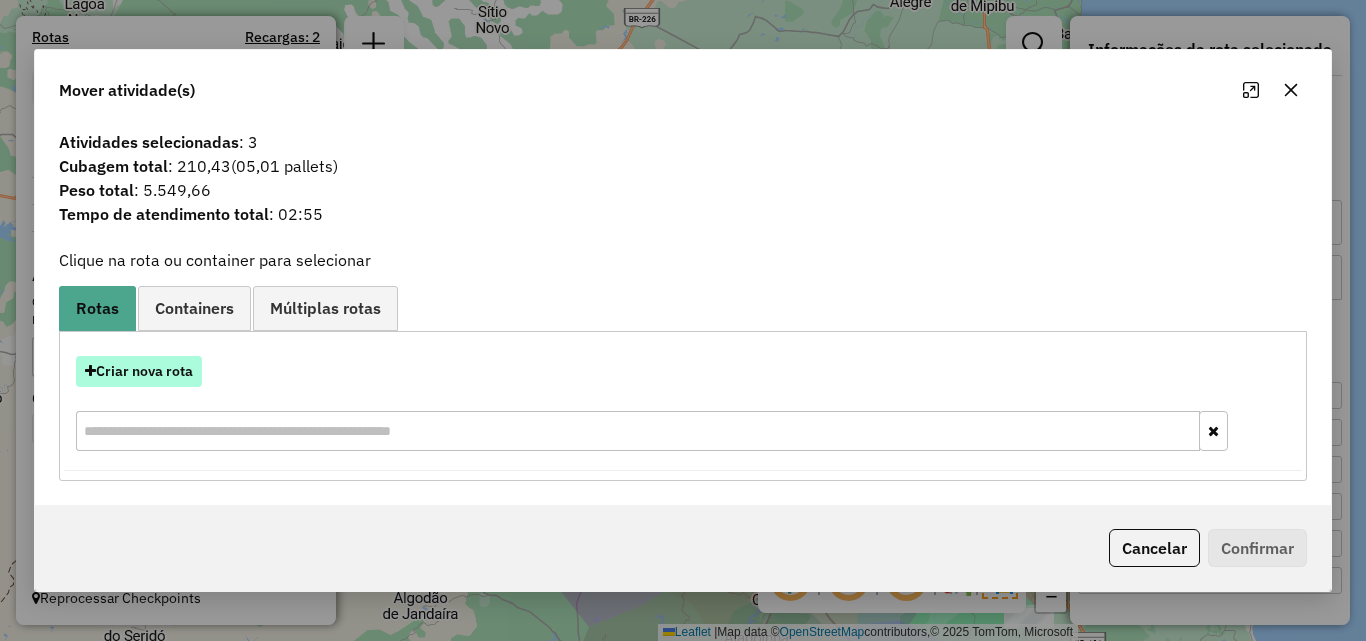 click on "Criar nova rota" at bounding box center [139, 371] 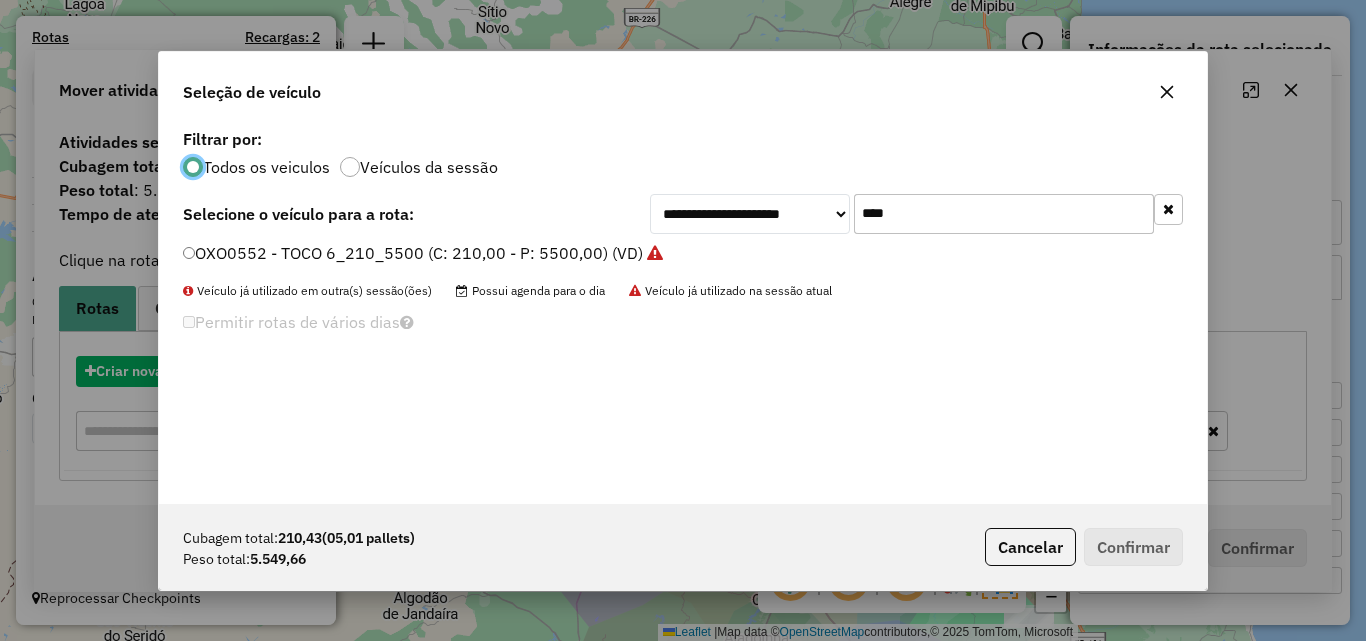 scroll, scrollTop: 11, scrollLeft: 6, axis: both 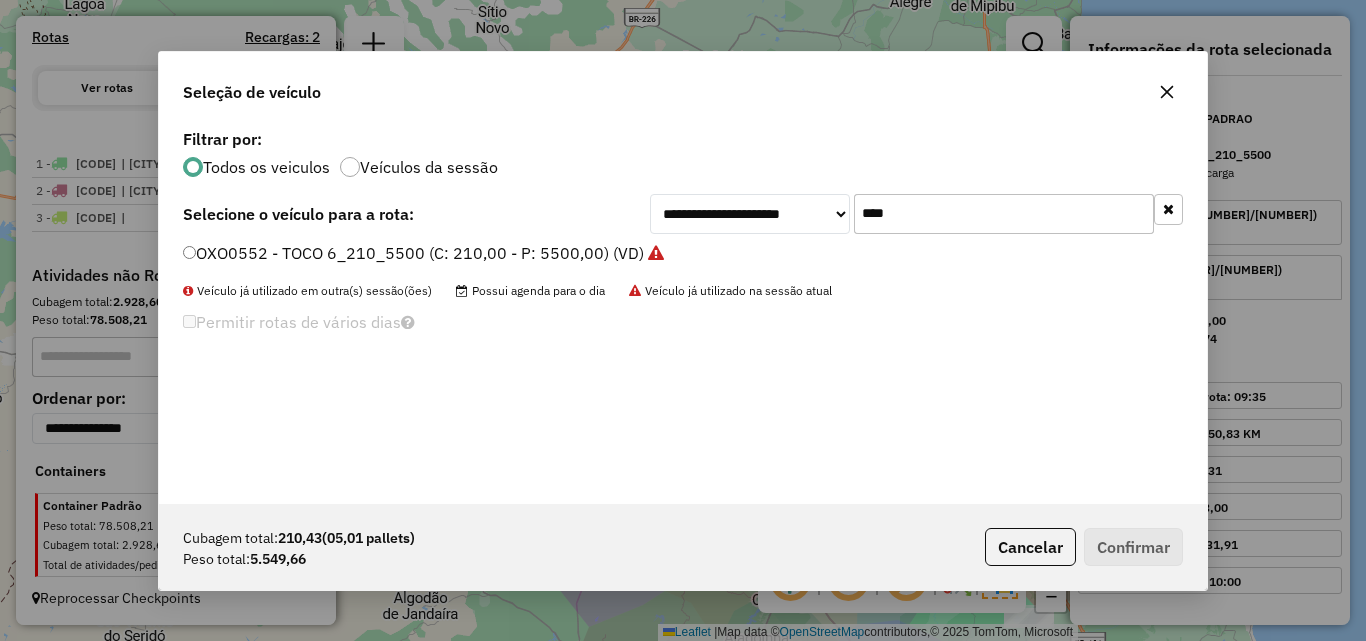 click on "****" 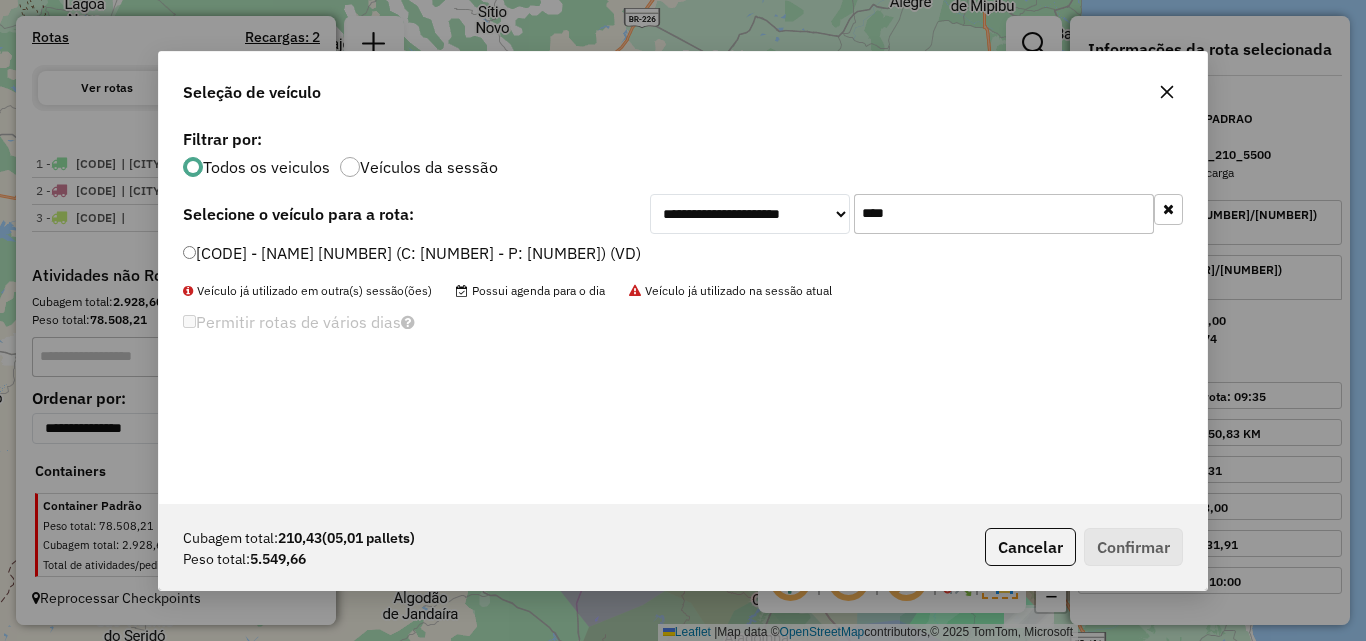 type on "****" 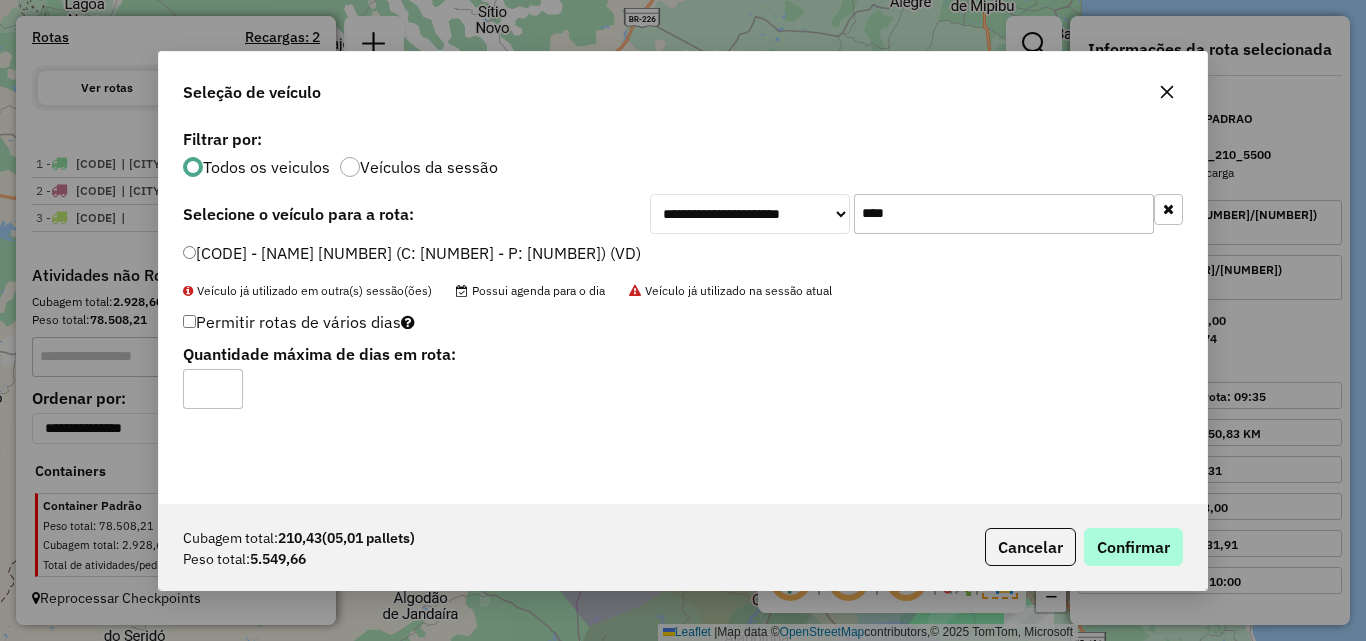 click on "Cubagem total:  210,43   (05,01 pallets)  Peso total: 5.549,66  Cancelar   Confirmar" 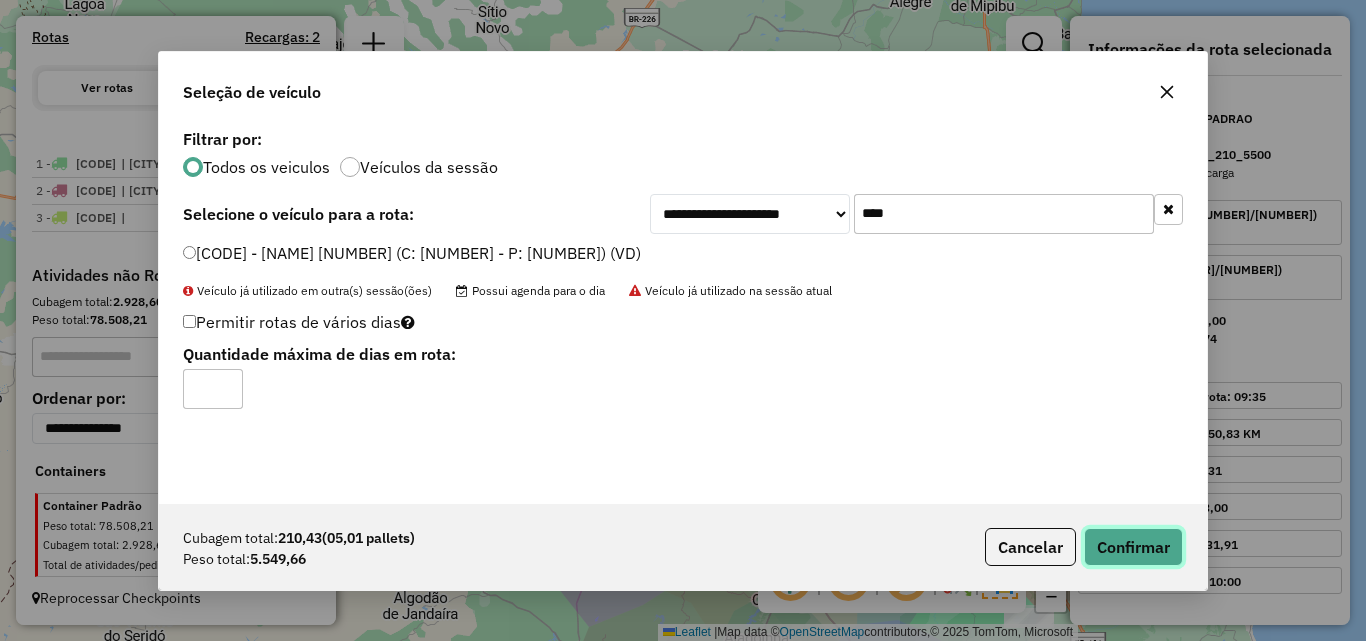 click on "Confirmar" 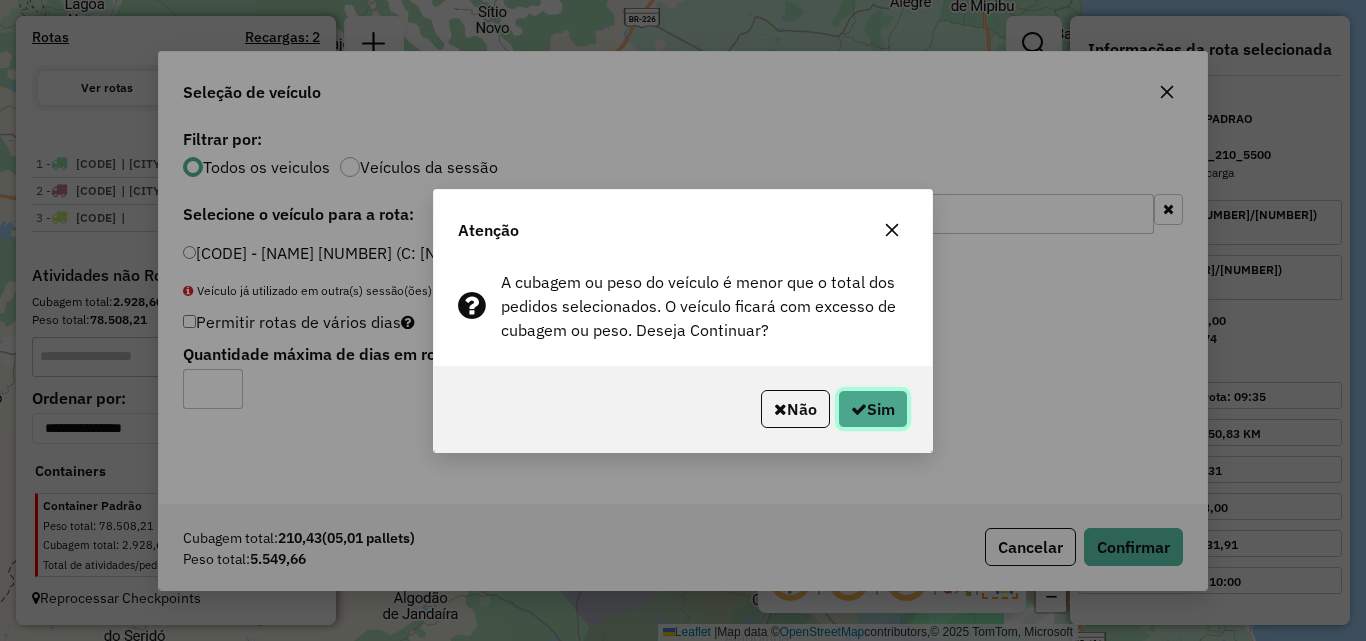 click on "Sim" 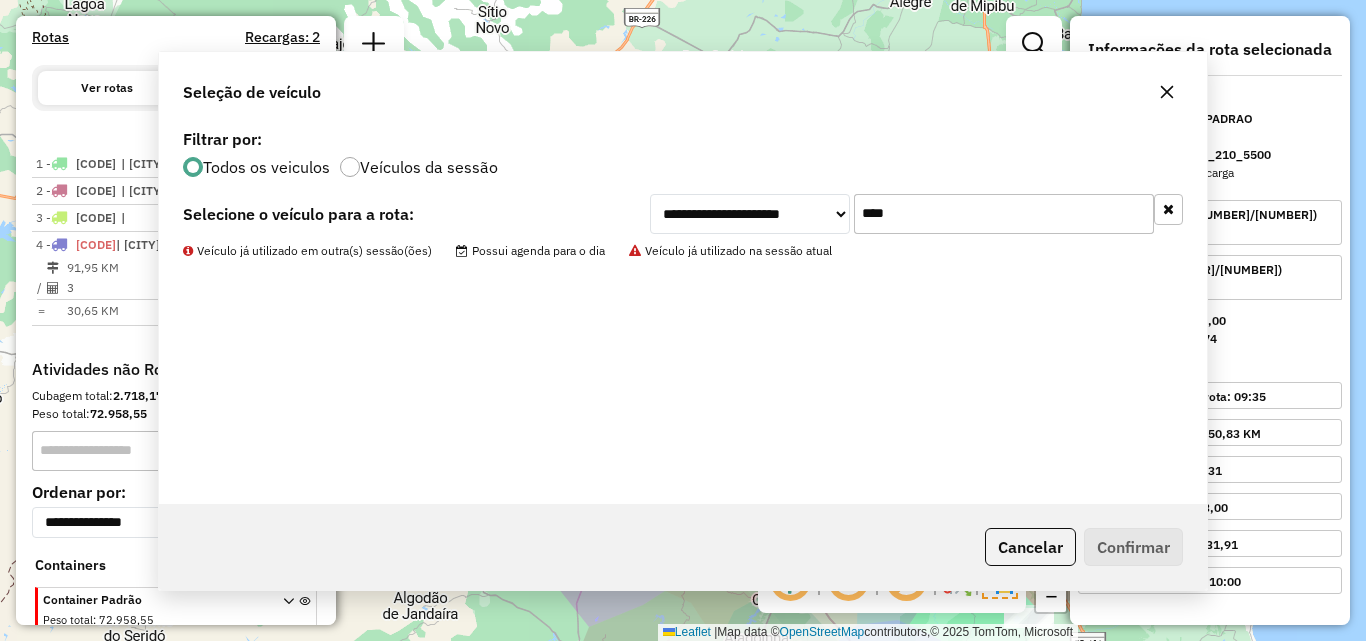 scroll, scrollTop: 709, scrollLeft: 0, axis: vertical 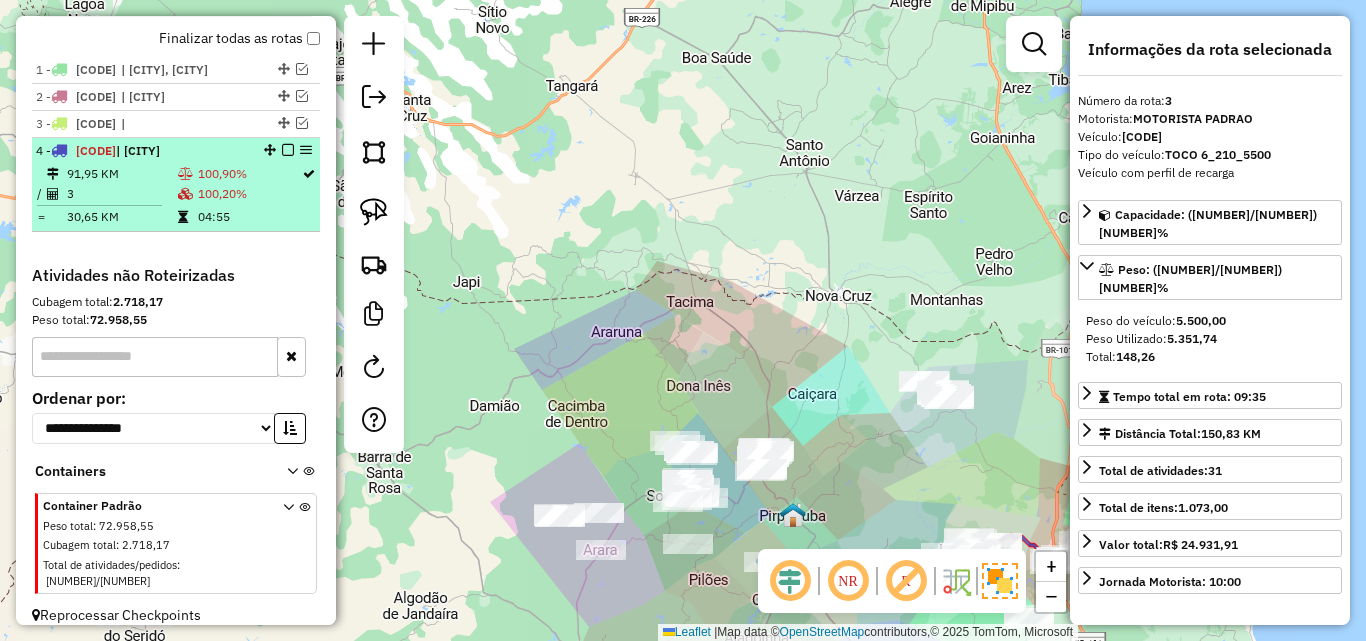 click on "3" at bounding box center [121, 194] 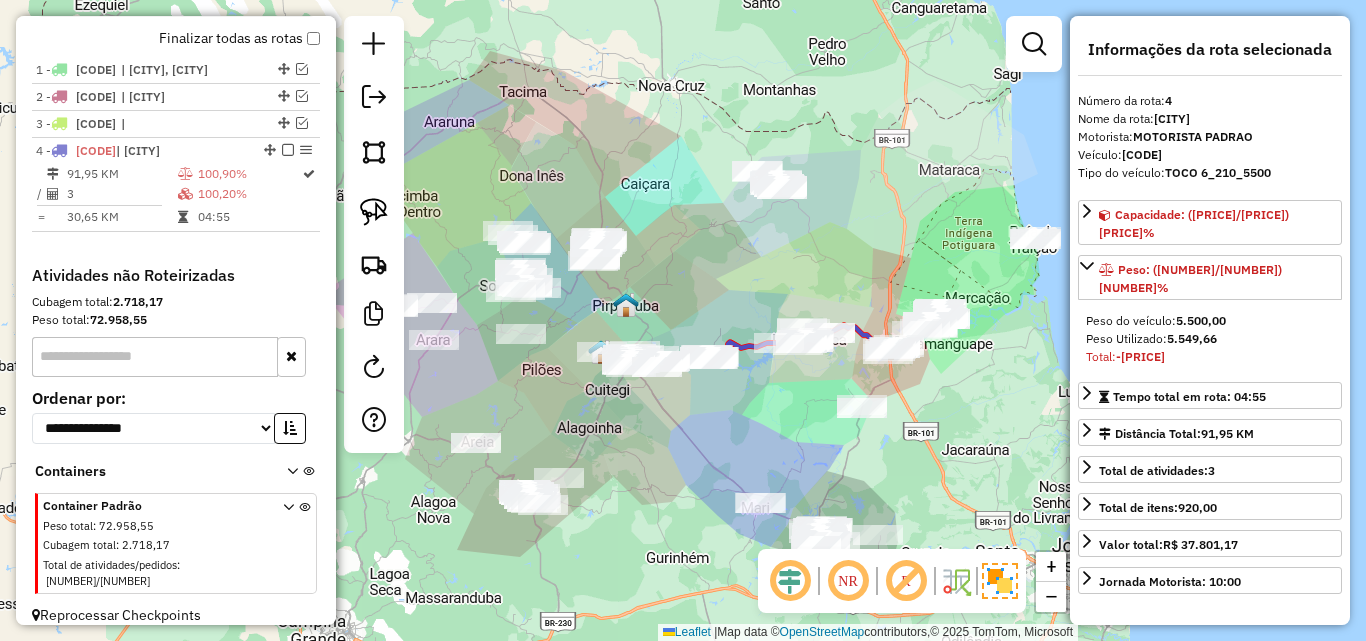 click 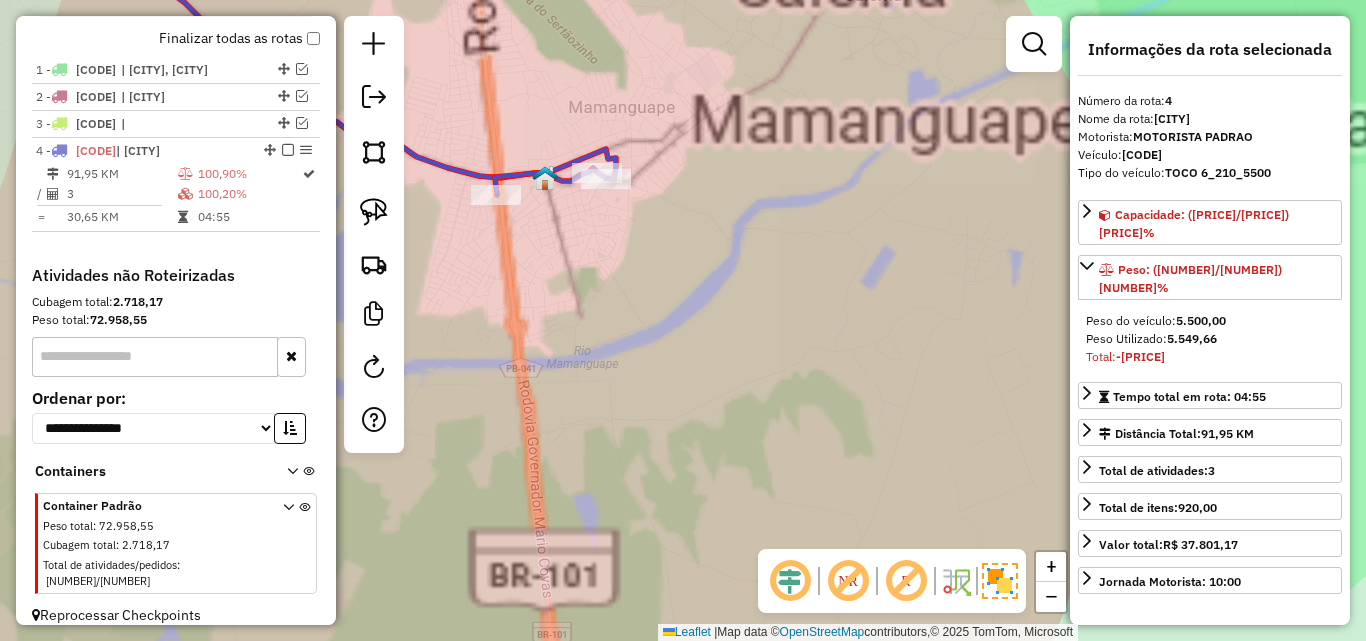 click on "Janela de atendimento Grade de atendimento Capacidade Transportadoras Veículos Cliente Pedidos  Rotas Selecione os dias de semana para filtrar as janelas de atendimento  Seg   Ter   Qua   Qui   Sex   Sáb   Dom  Informe o período da janela de atendimento: De: Até:  Filtrar exatamente a janela do cliente  Considerar janela de atendimento padrão  Selecione os dias de semana para filtrar as grades de atendimento  Seg   Ter   Qua   Qui   Sex   Sáb   Dom   Considerar clientes sem dia de atendimento cadastrado  Clientes fora do dia de atendimento selecionado Filtrar as atividades entre os valores definidos abaixo:  Peso mínimo:   Peso máximo:   Cubagem mínima:   Cubagem máxima:   De:   Até:  Filtrar as atividades entre o tempo de atendimento definido abaixo:  De:   Até:   Considerar capacidade total dos clientes não roteirizados Transportadora: Selecione um ou mais itens Tipo de veículo: Selecione um ou mais itens Veículo: Selecione um ou mais itens Motorista: Selecione um ou mais itens Nome: Rótulo:" 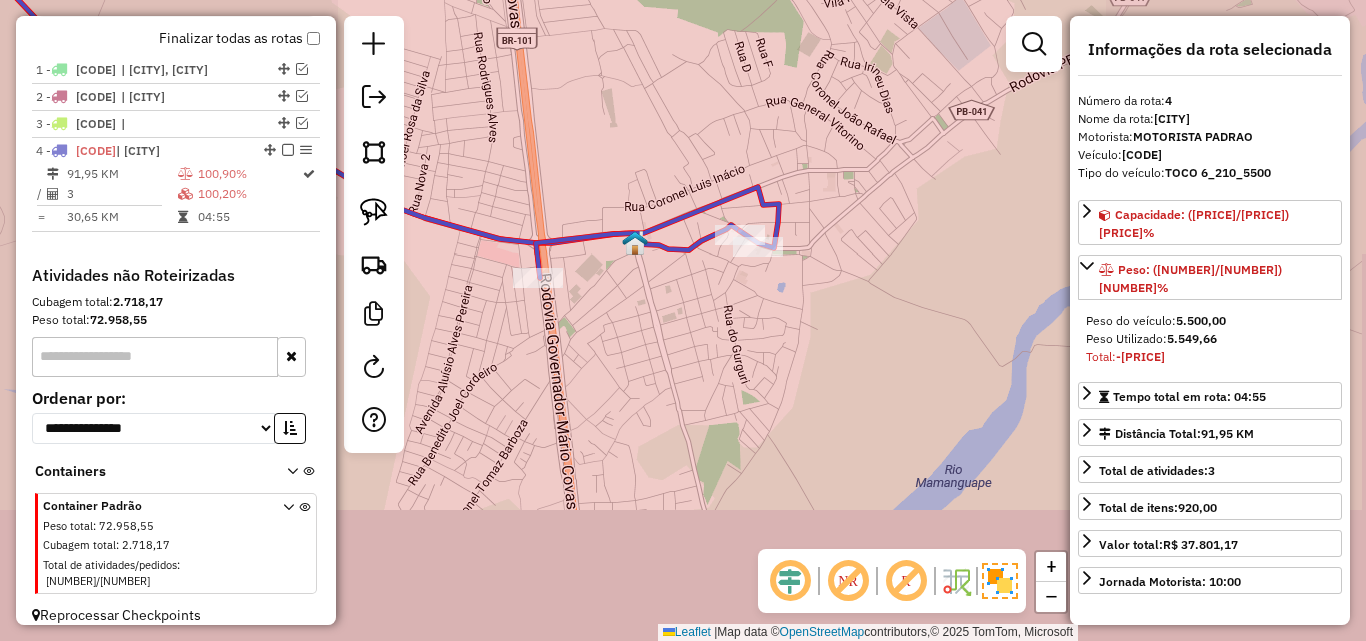 click on "Janela de atendimento Grade de atendimento Capacidade Transportadoras Veículos Cliente Pedidos  Rotas Selecione os dias de semana para filtrar as janelas de atendimento  Seg   Ter   Qua   Qui   Sex   Sáb   Dom  Informe o período da janela de atendimento: De: Até:  Filtrar exatamente a janela do cliente  Considerar janela de atendimento padrão  Selecione os dias de semana para filtrar as grades de atendimento  Seg   Ter   Qua   Qui   Sex   Sáb   Dom   Considerar clientes sem dia de atendimento cadastrado  Clientes fora do dia de atendimento selecionado Filtrar as atividades entre os valores definidos abaixo:  Peso mínimo:   Peso máximo:   Cubagem mínima:   Cubagem máxima:   De:   Até:  Filtrar as atividades entre o tempo de atendimento definido abaixo:  De:   Até:   Considerar capacidade total dos clientes não roteirizados Transportadora: Selecione um ou mais itens Tipo de veículo: Selecione um ou mais itens Veículo: Selecione um ou mais itens Motorista: Selecione um ou mais itens Nome: Rótulo:" 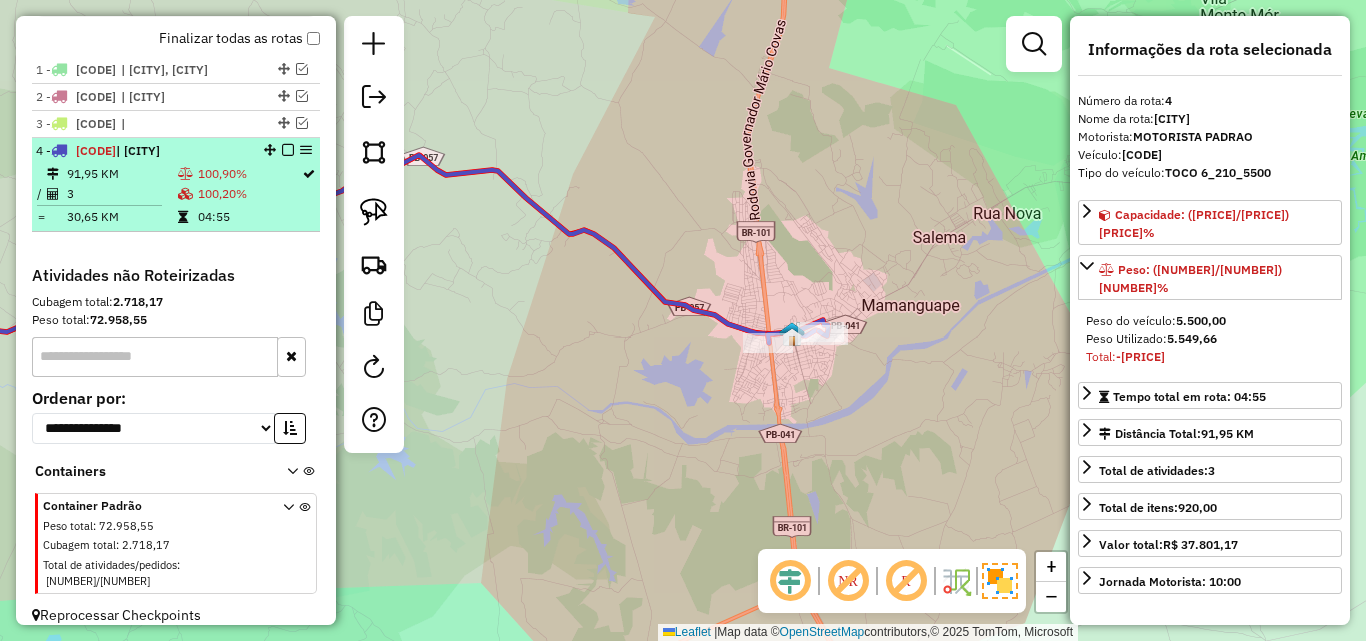 click at bounding box center (288, 150) 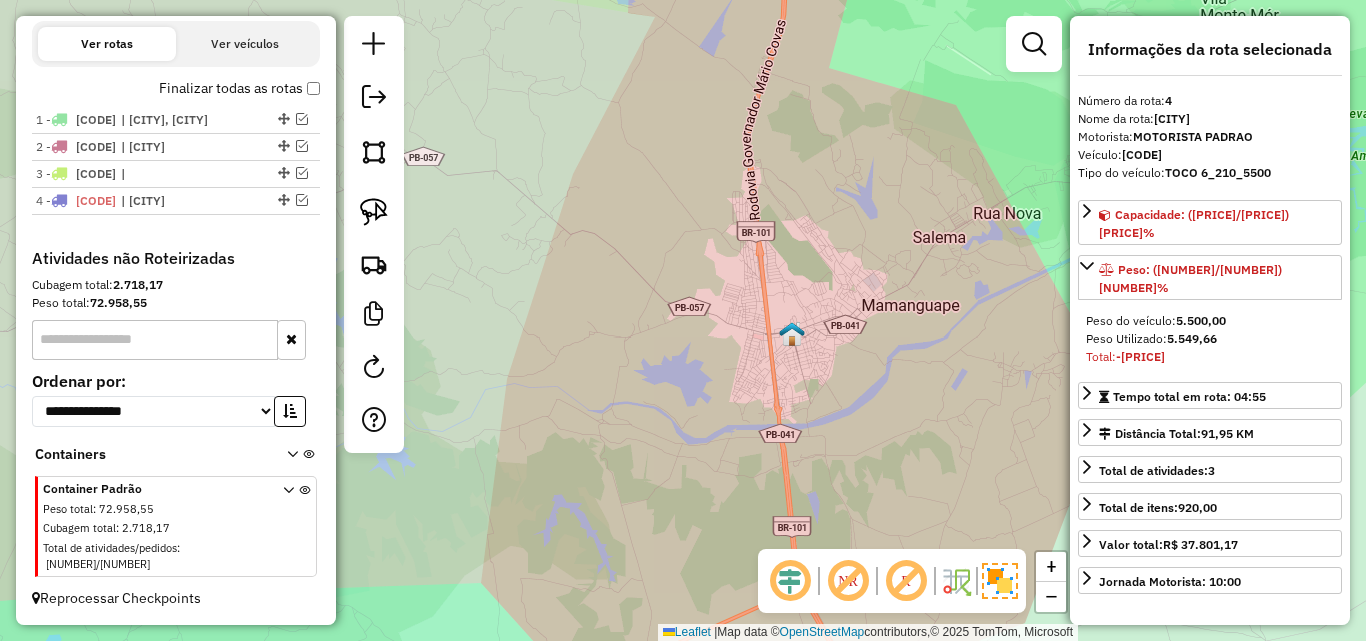 scroll, scrollTop: 642, scrollLeft: 0, axis: vertical 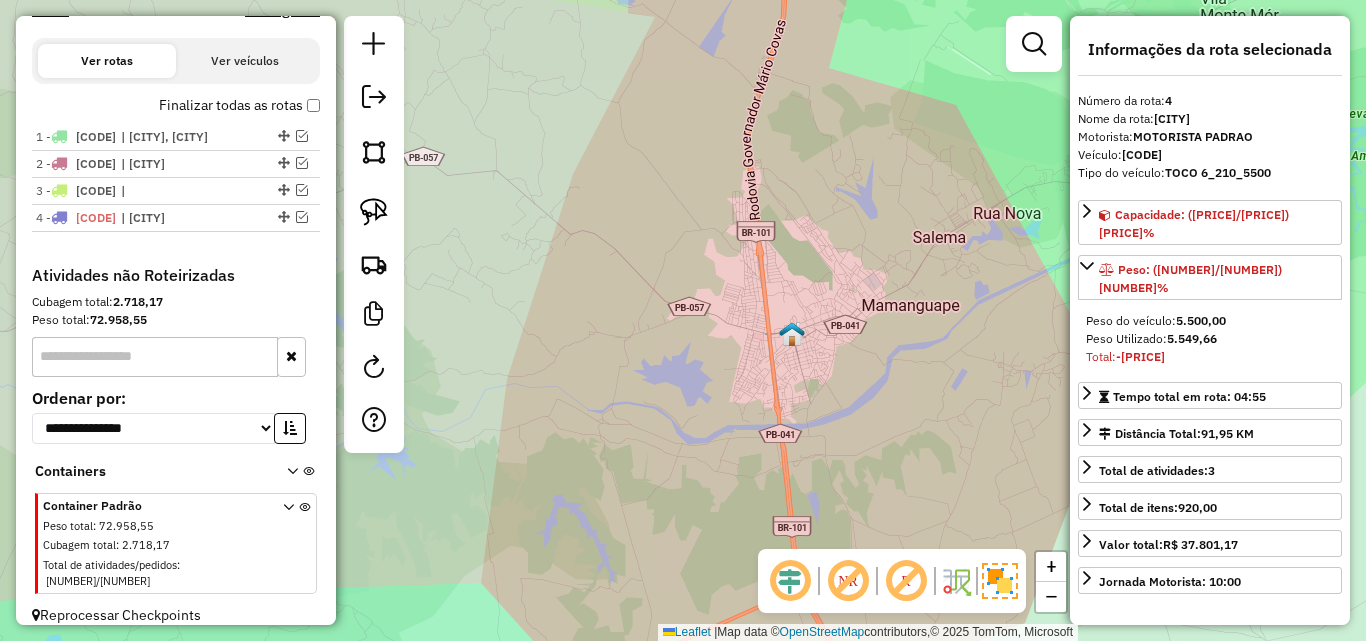 click 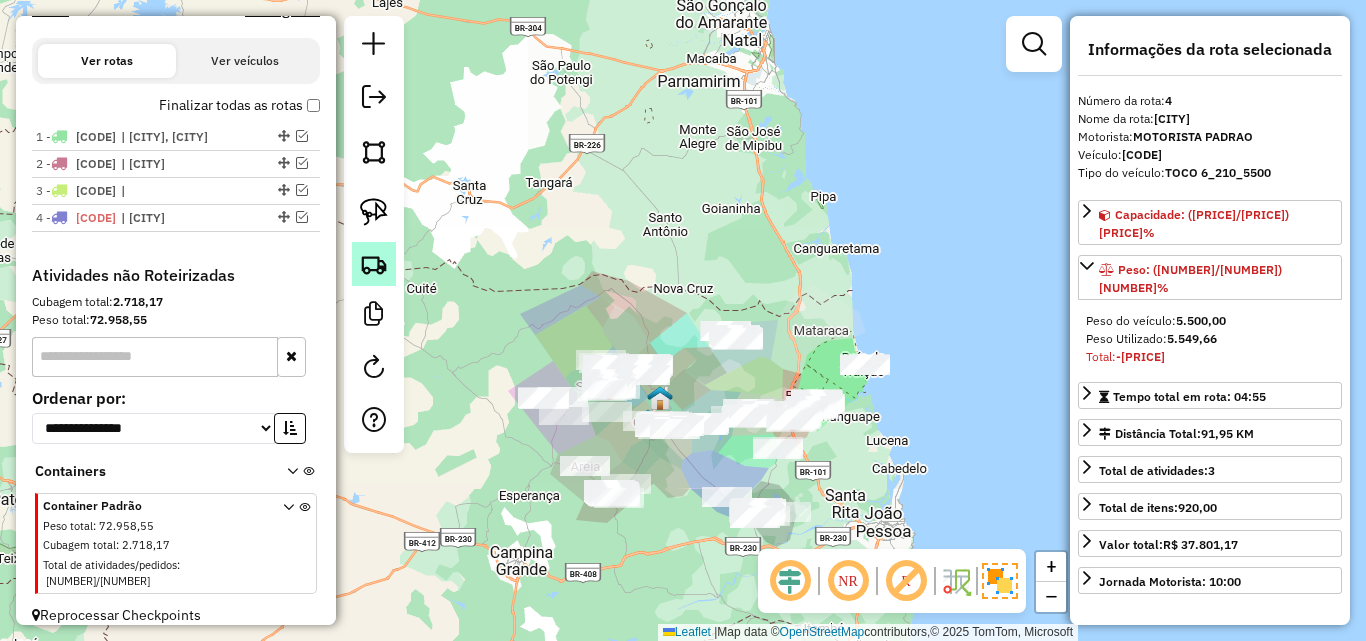 click 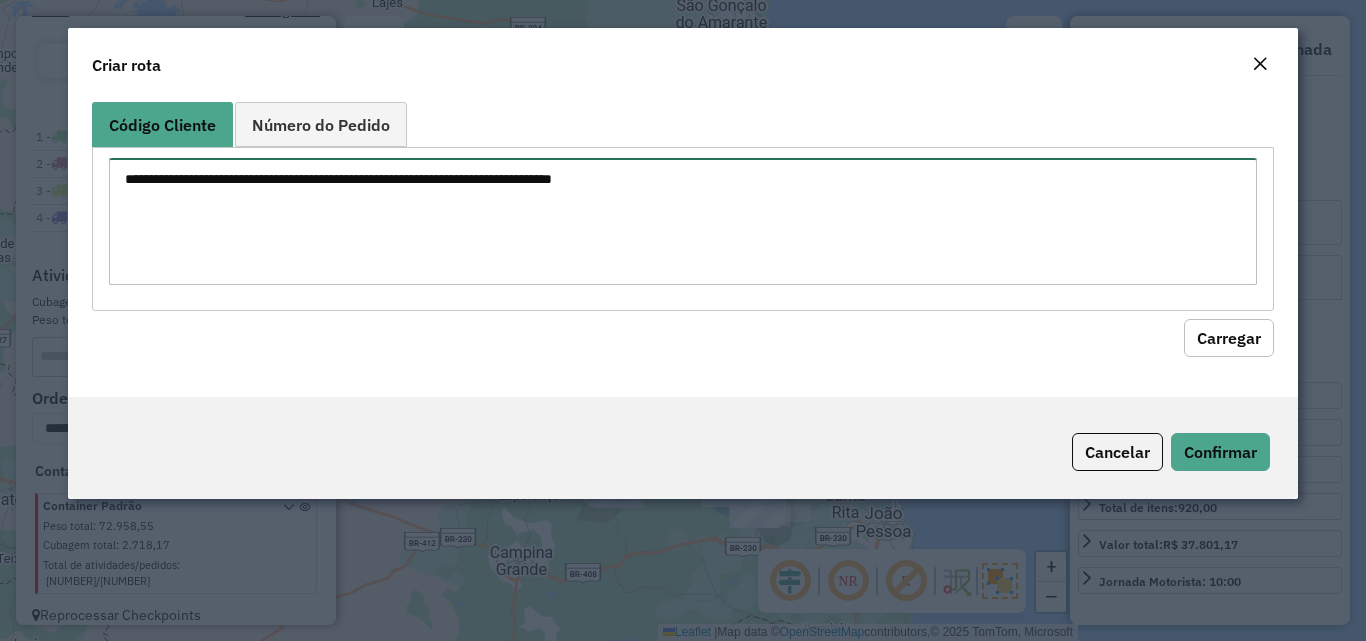 click at bounding box center (682, 221) 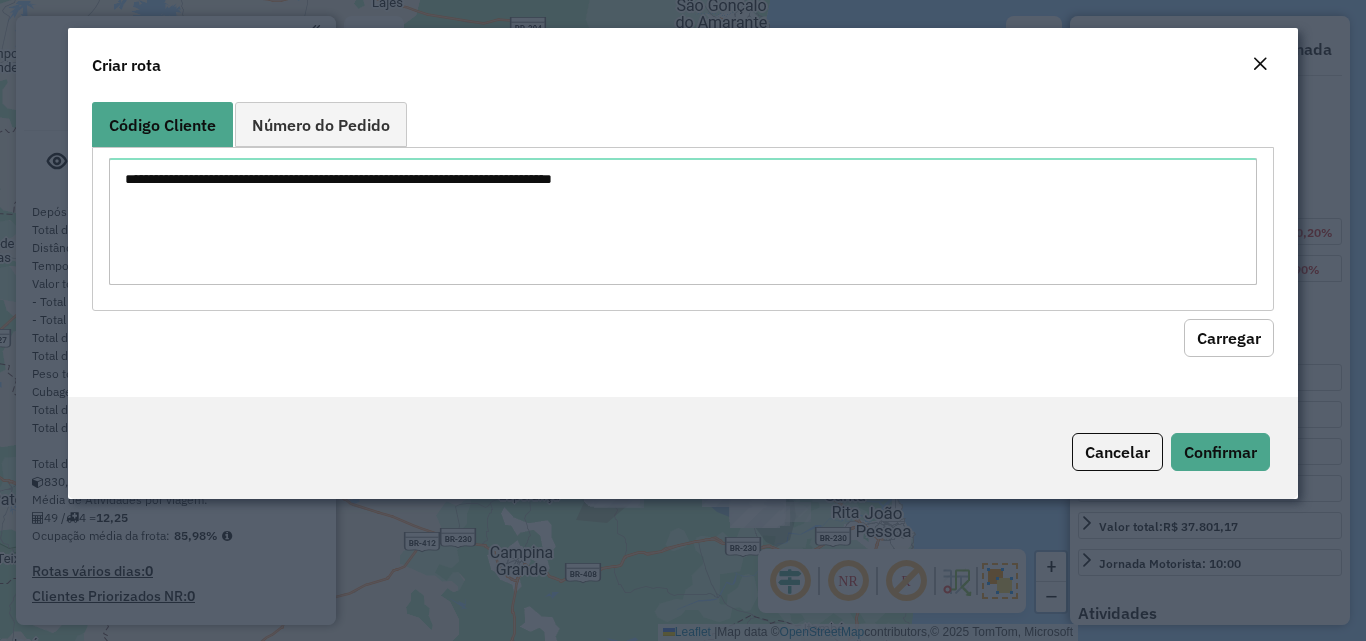 select on "**********" 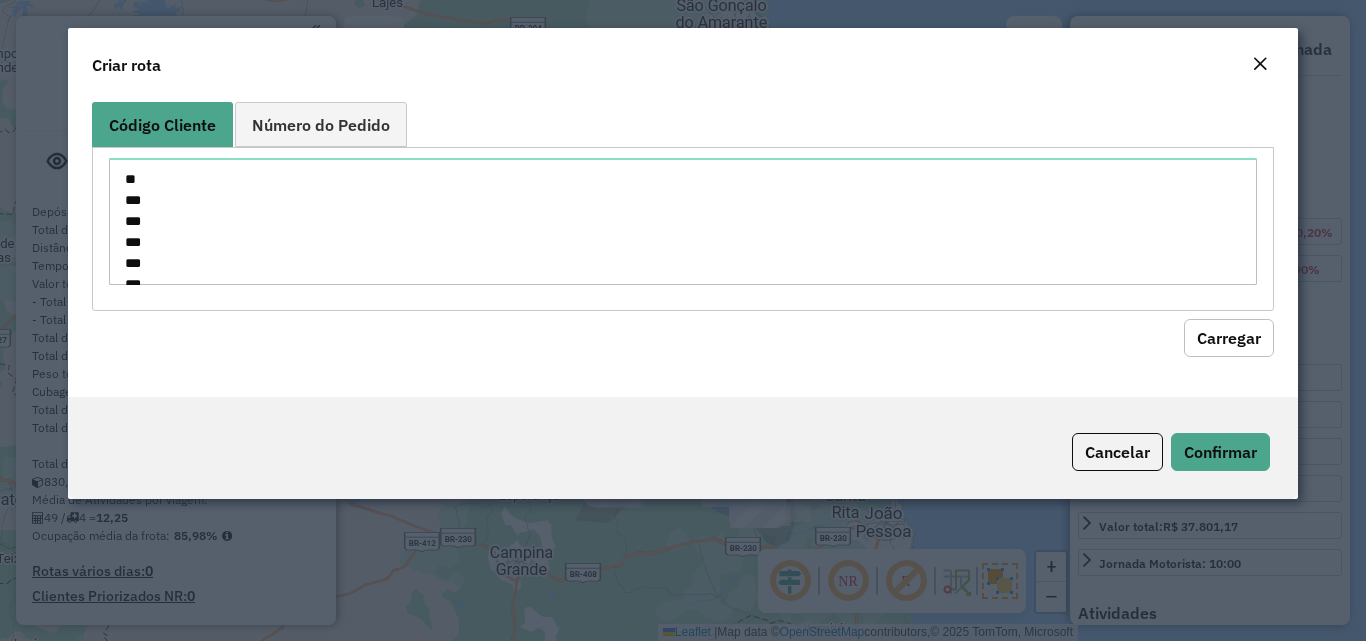 scroll, scrollTop: 0, scrollLeft: 0, axis: both 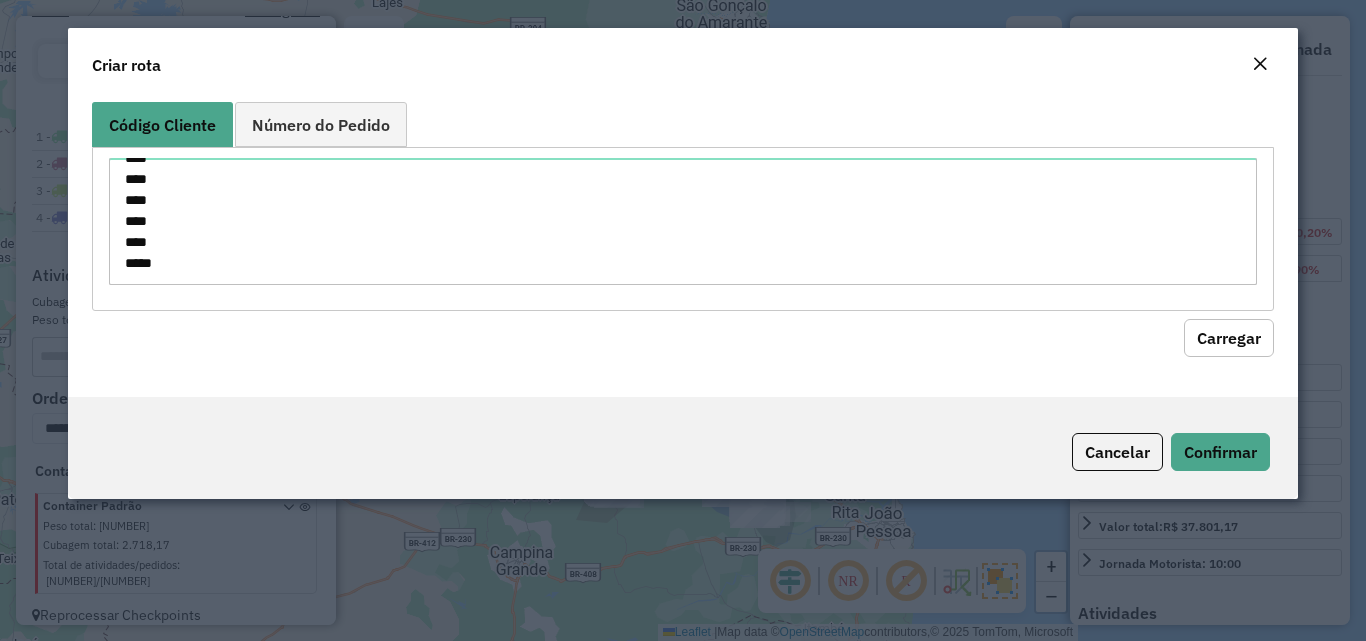 type on "**
***
***
***
***
***
***
***
***
***
***
***
***
***
***
***
****
****
****
****
****
****
****
****
****
****
****
****
****
****
****
****
****
****
****
****
****
****
****
****
****
****
****
****
****
****
***
***
***
***
***
***
***
***
***
***
***
***
***
***
****
****
****
****
****
****
****
****
****
****
****
****
****
****
****
****
****
****
****
****
****
****
****
****
****
****
****
****
****
****
****
****
****
****
****
****" 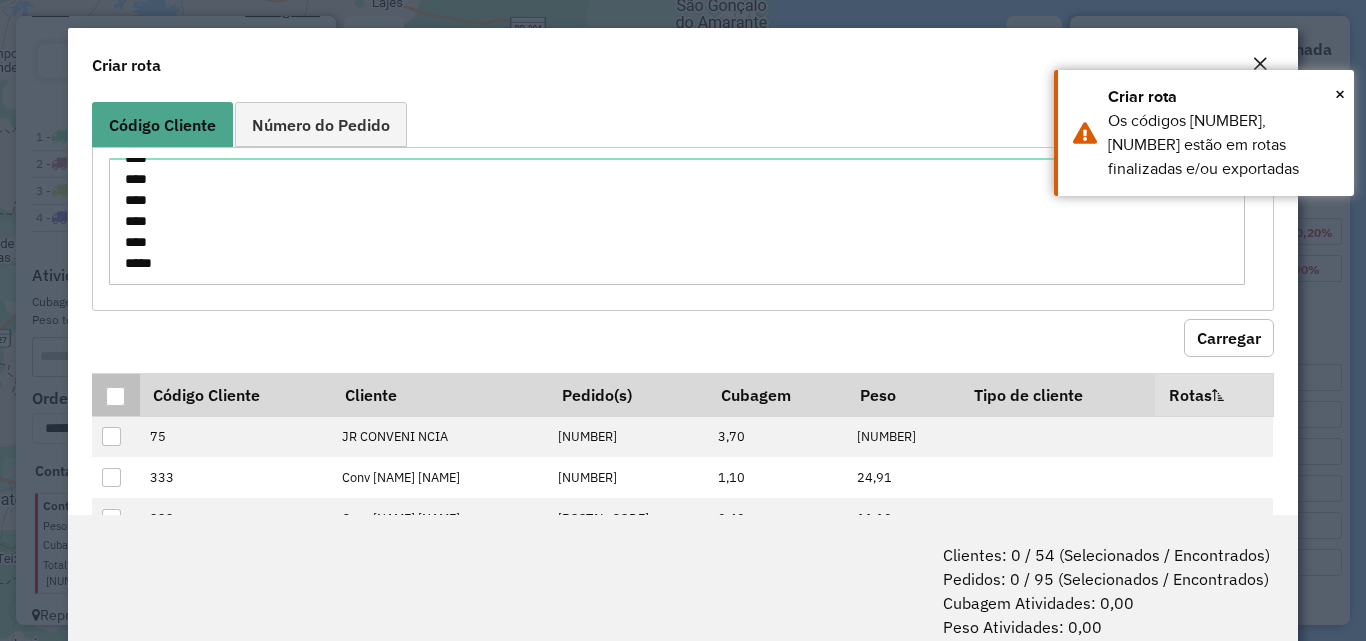 click at bounding box center (115, 396) 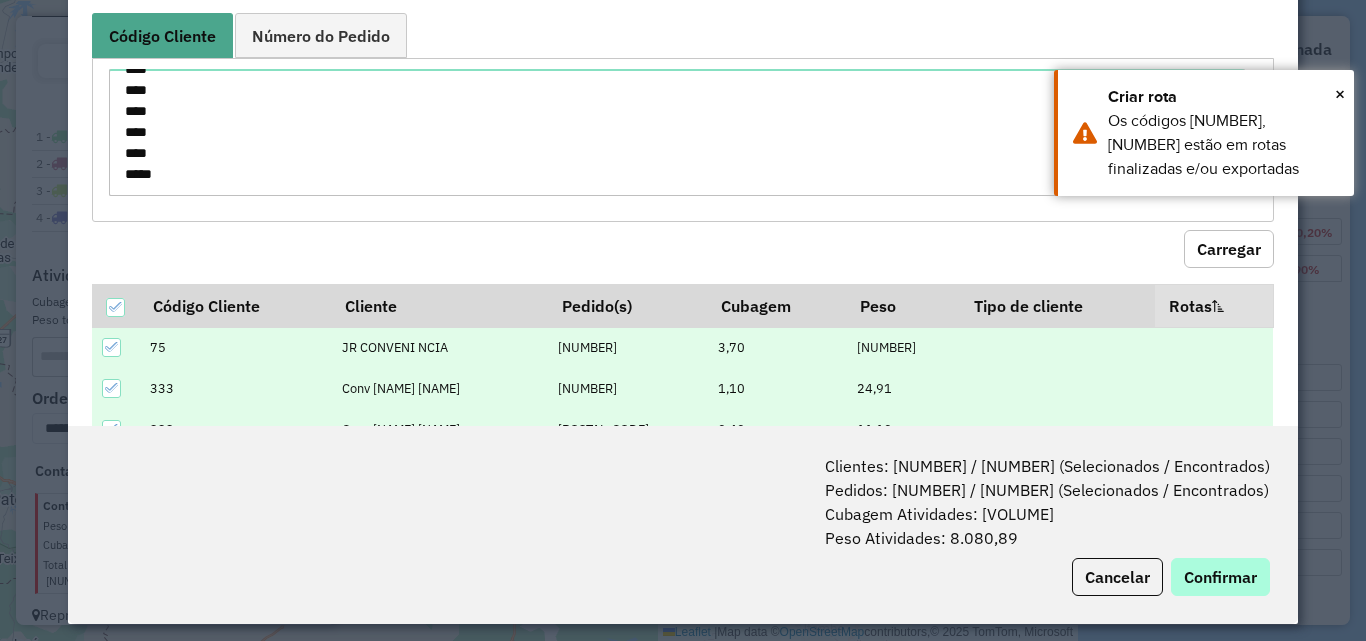 scroll, scrollTop: 100, scrollLeft: 0, axis: vertical 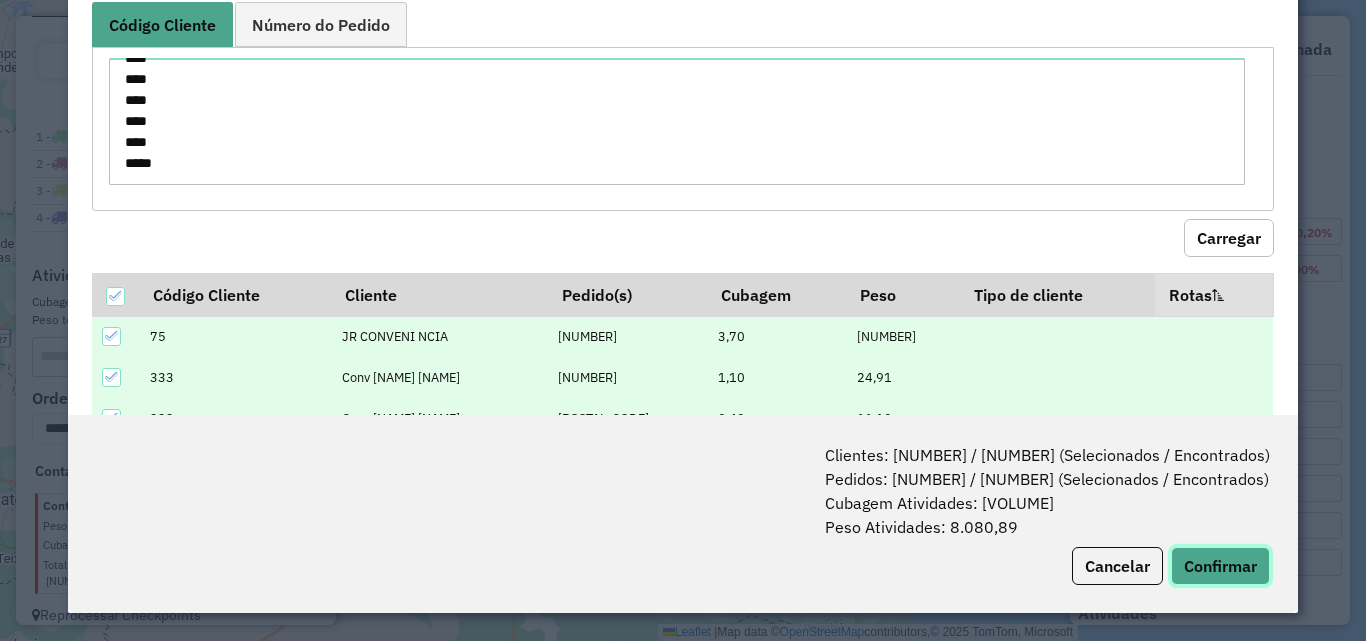 drag, startPoint x: 1233, startPoint y: 573, endPoint x: 1008, endPoint y: 545, distance: 226.73553 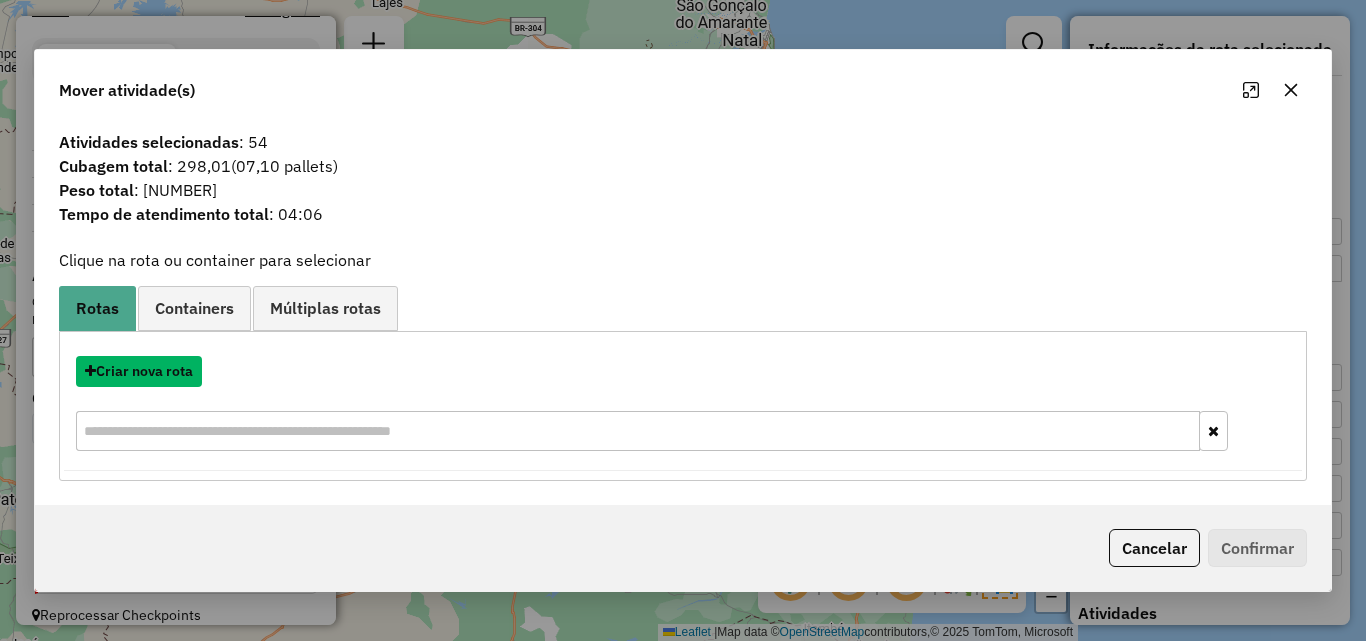 click on "Criar nova rota" at bounding box center [139, 371] 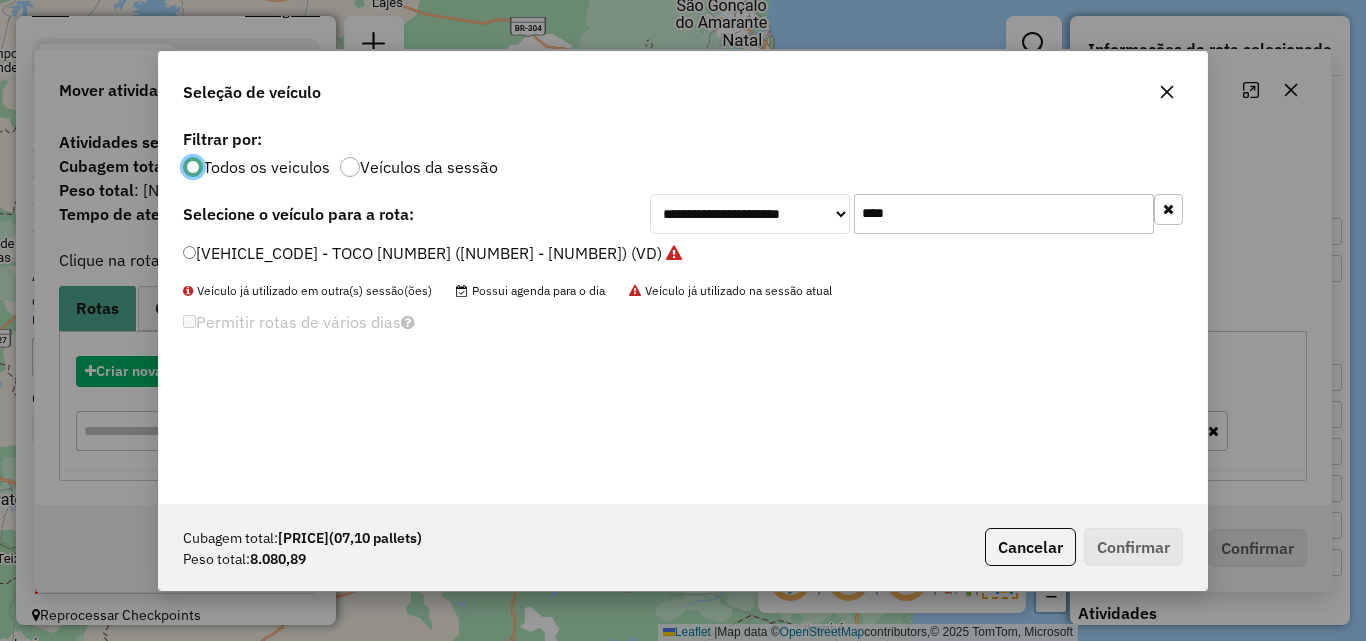 scroll, scrollTop: 11, scrollLeft: 6, axis: both 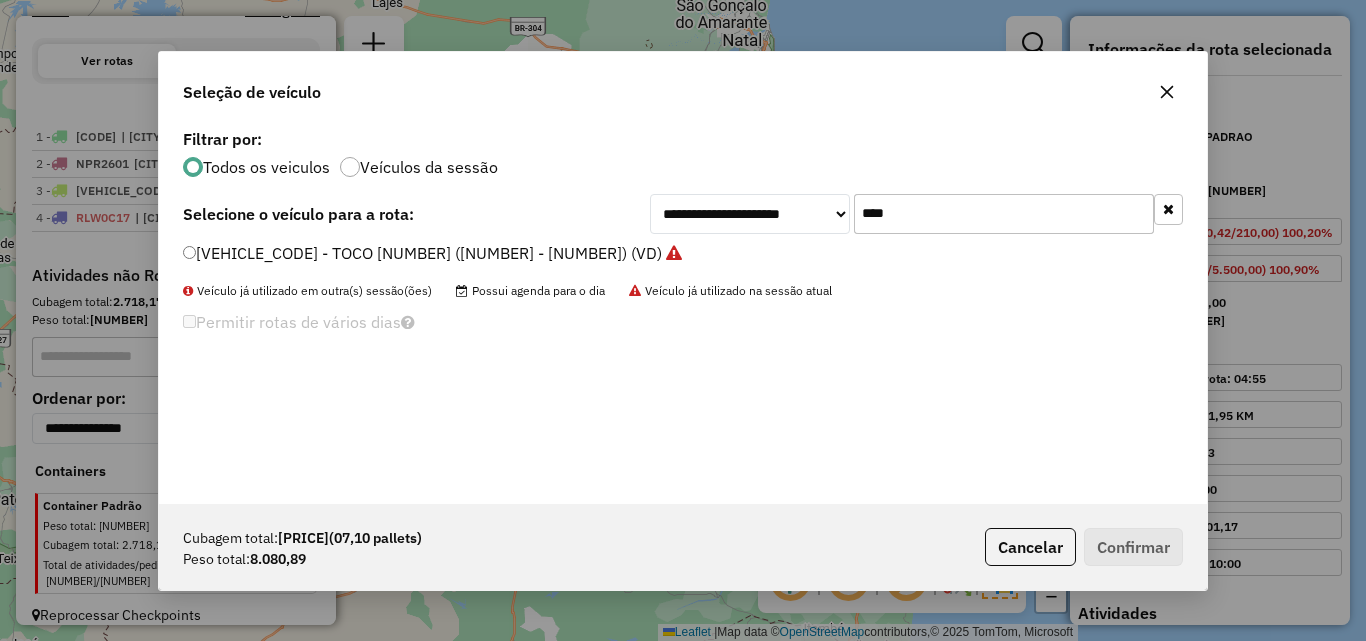 click on "****" 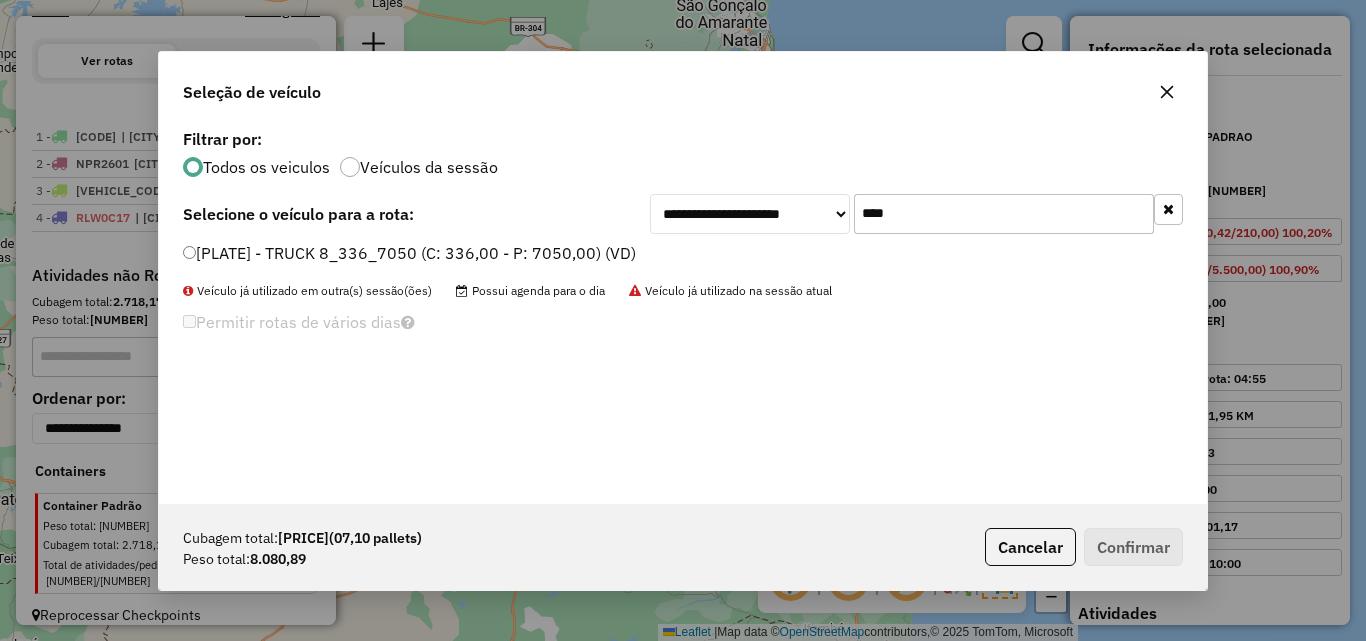 type on "****" 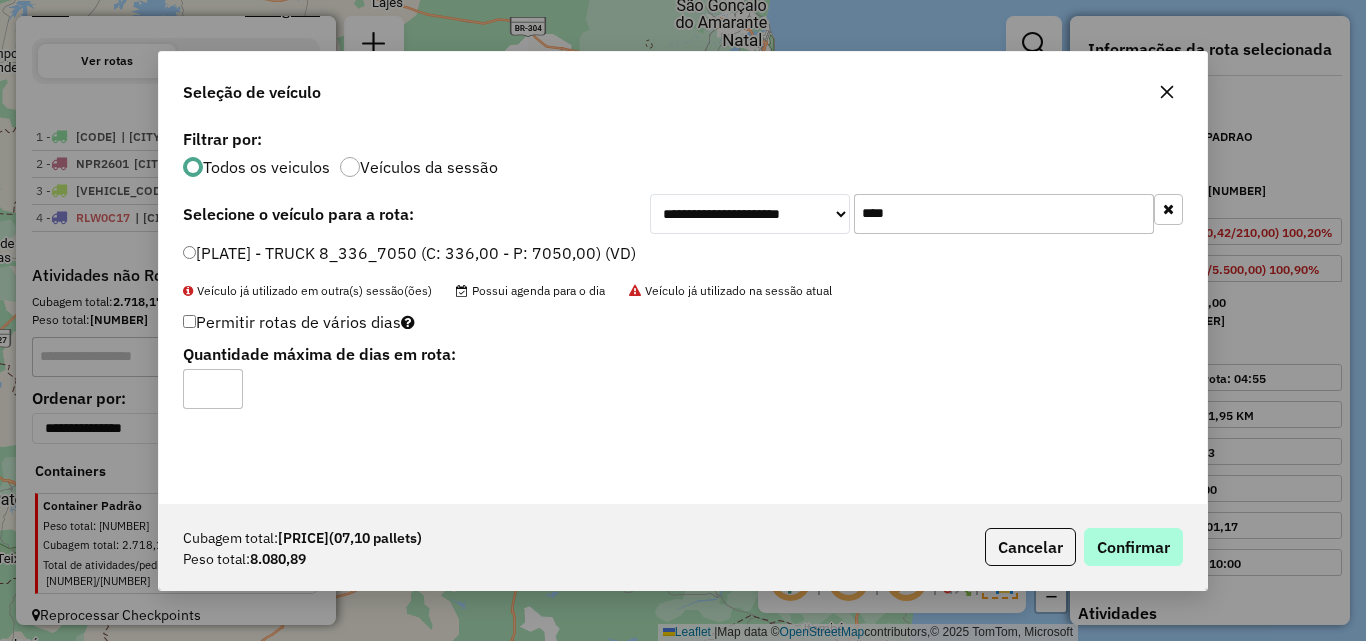 drag, startPoint x: 1199, startPoint y: 557, endPoint x: 1135, endPoint y: 540, distance: 66.21933 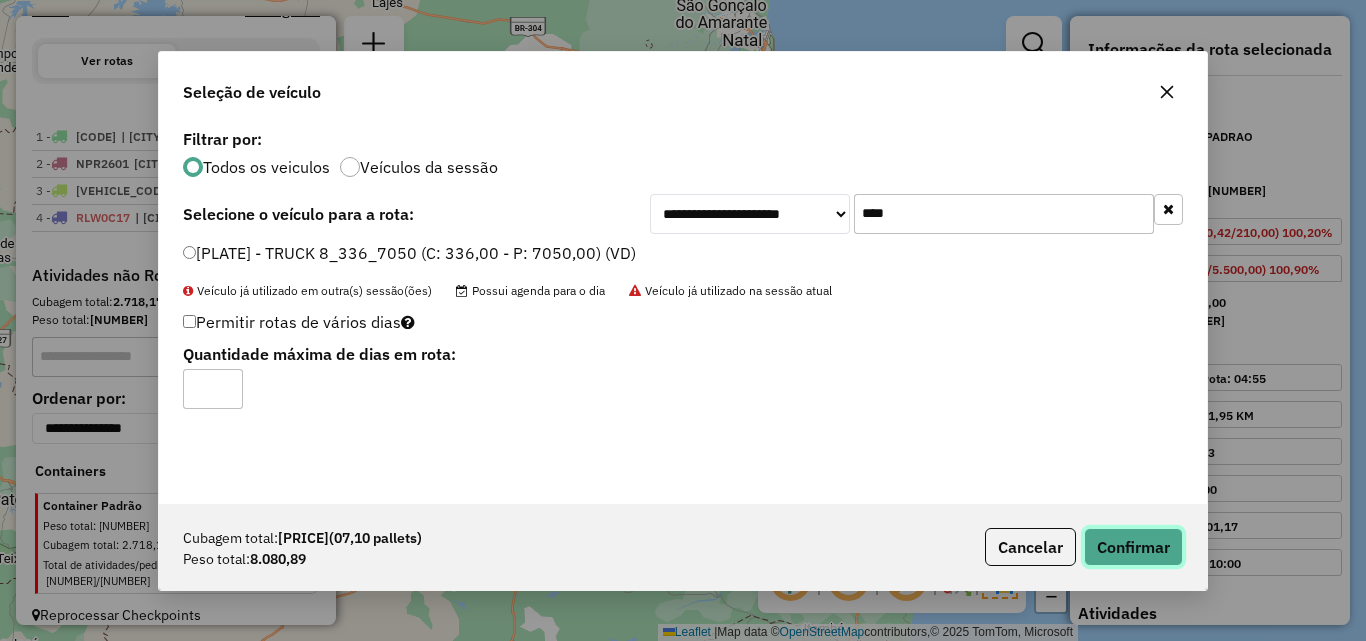click on "Confirmar" 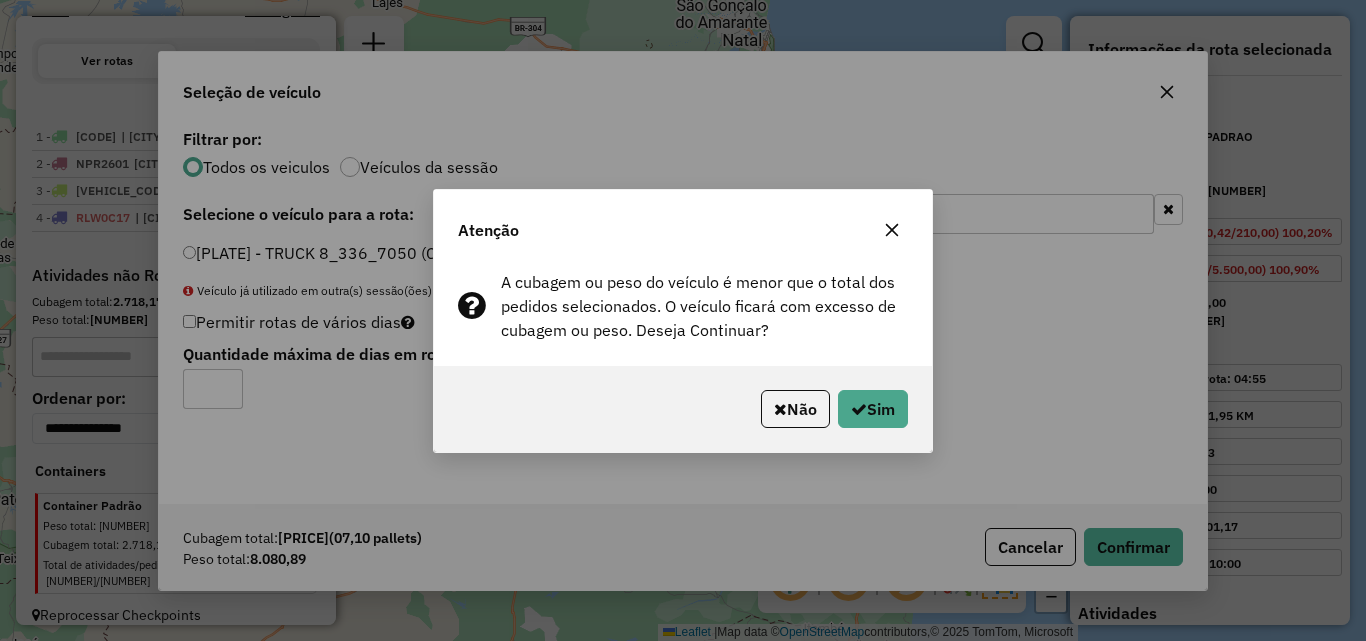click on "Atenção A cubagem ou peso do veículo é menor que o total dos pedidos selecionados. O veículo ficará com excesso de cubagem ou peso. Deseja Continuar?  Não   Sim" 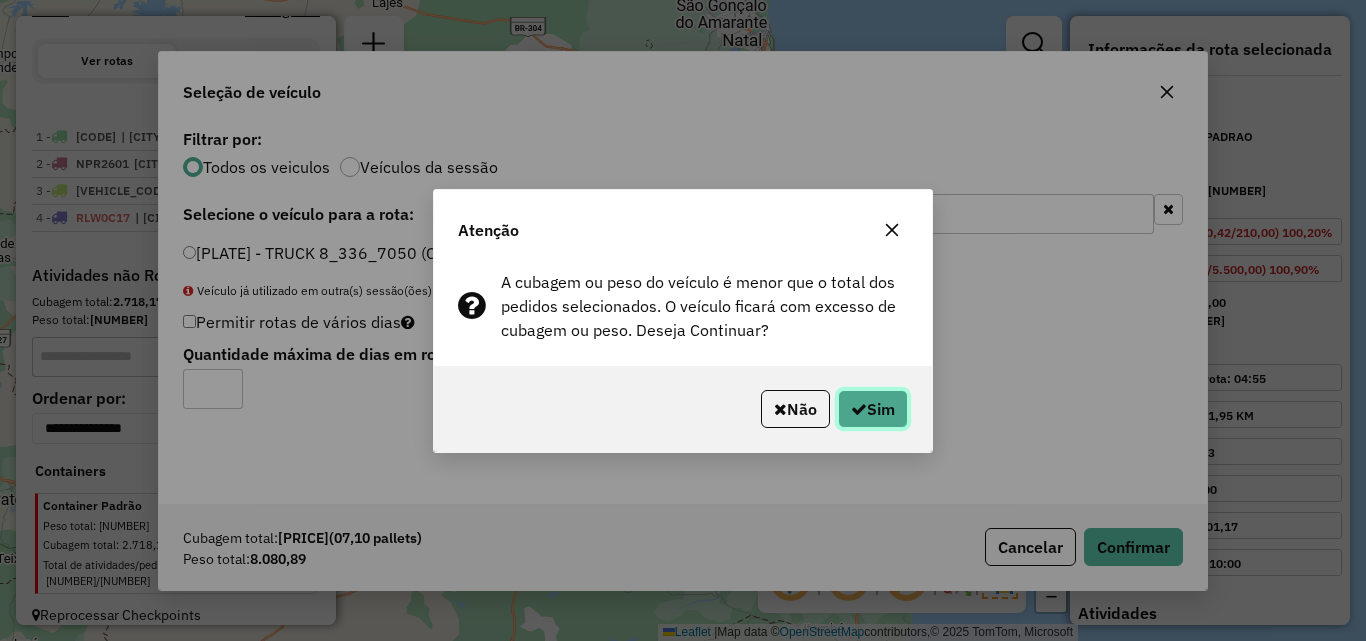 drag, startPoint x: 855, startPoint y: 389, endPoint x: 864, endPoint y: 395, distance: 10.816654 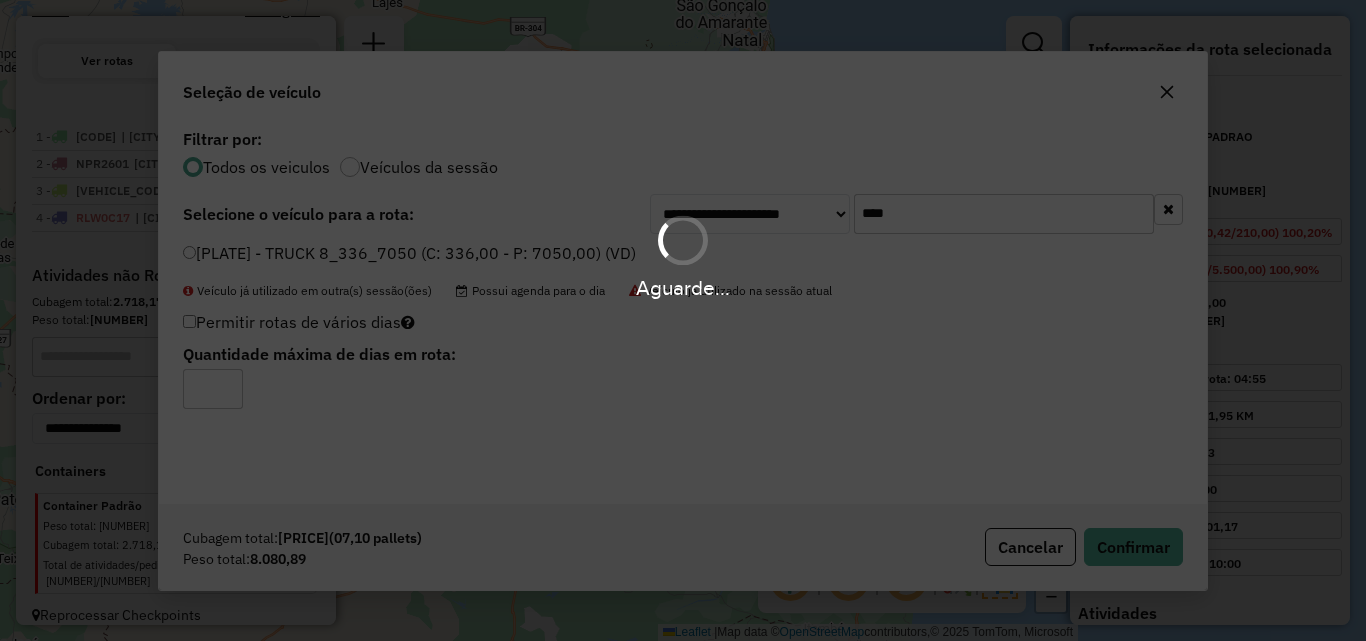 click on "Aguarde..." at bounding box center [683, 320] 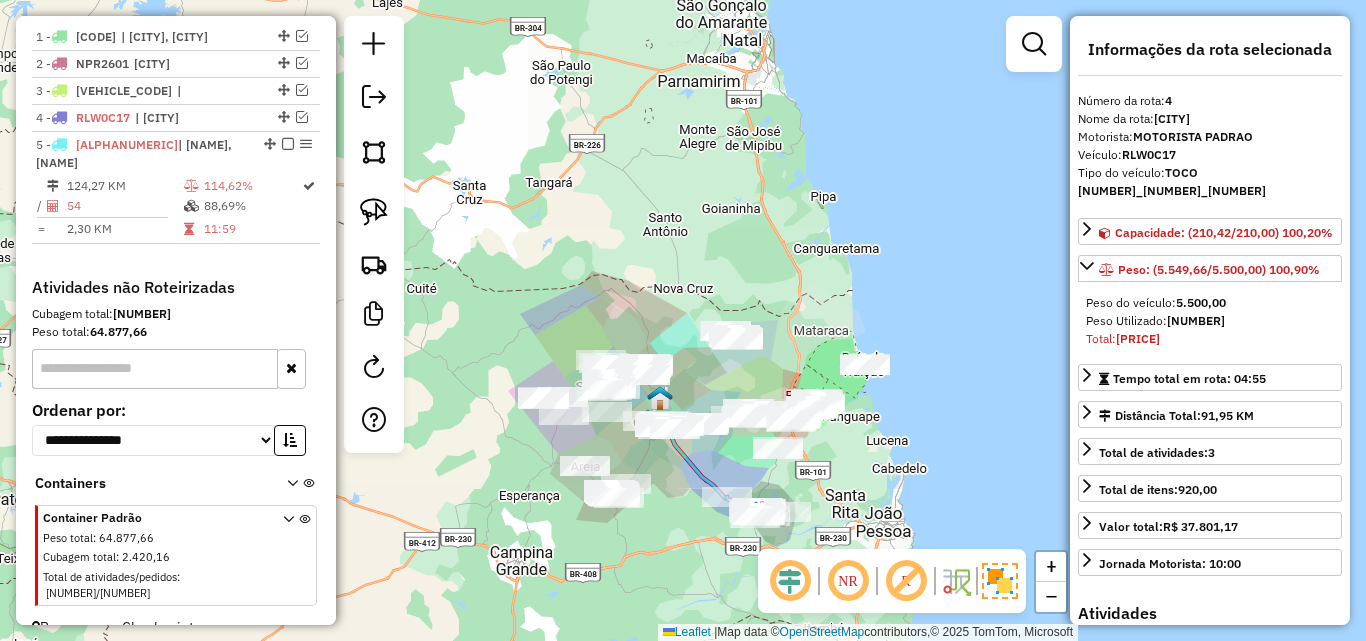 scroll, scrollTop: 754, scrollLeft: 0, axis: vertical 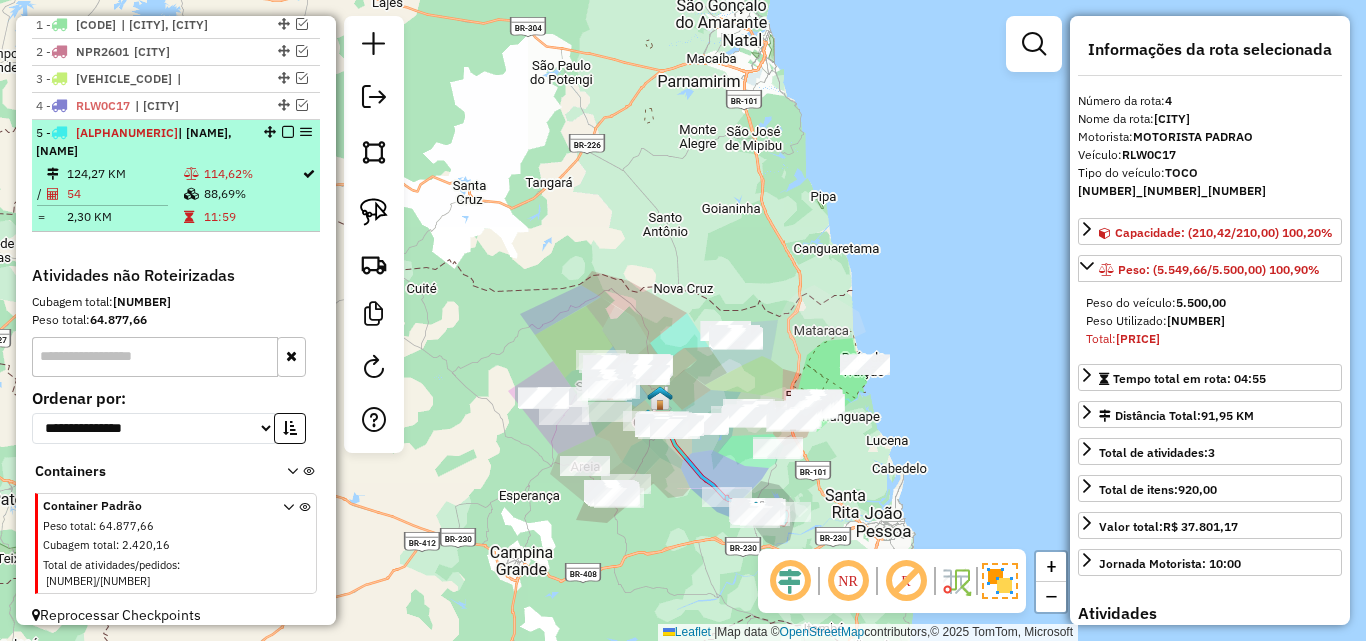drag, startPoint x: 216, startPoint y: 212, endPoint x: 238, endPoint y: 209, distance: 22.203604 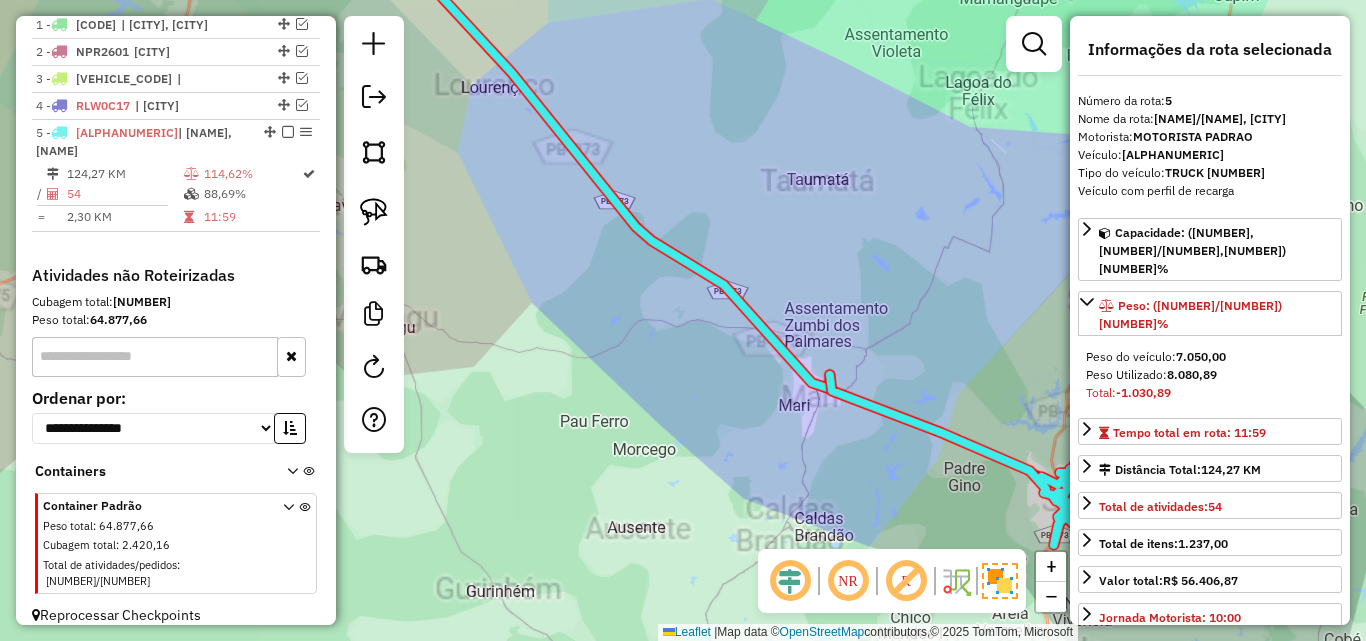 drag, startPoint x: 675, startPoint y: 482, endPoint x: 613, endPoint y: 469, distance: 63.348244 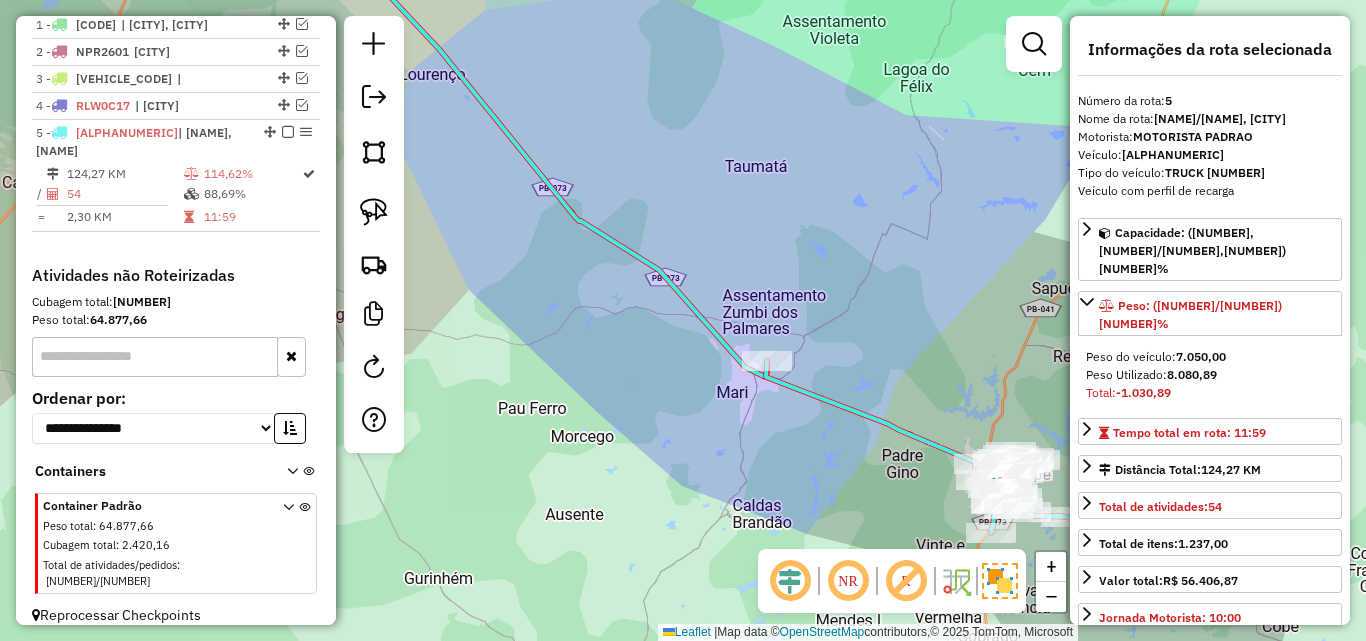 drag, startPoint x: 613, startPoint y: 432, endPoint x: 623, endPoint y: 427, distance: 11.18034 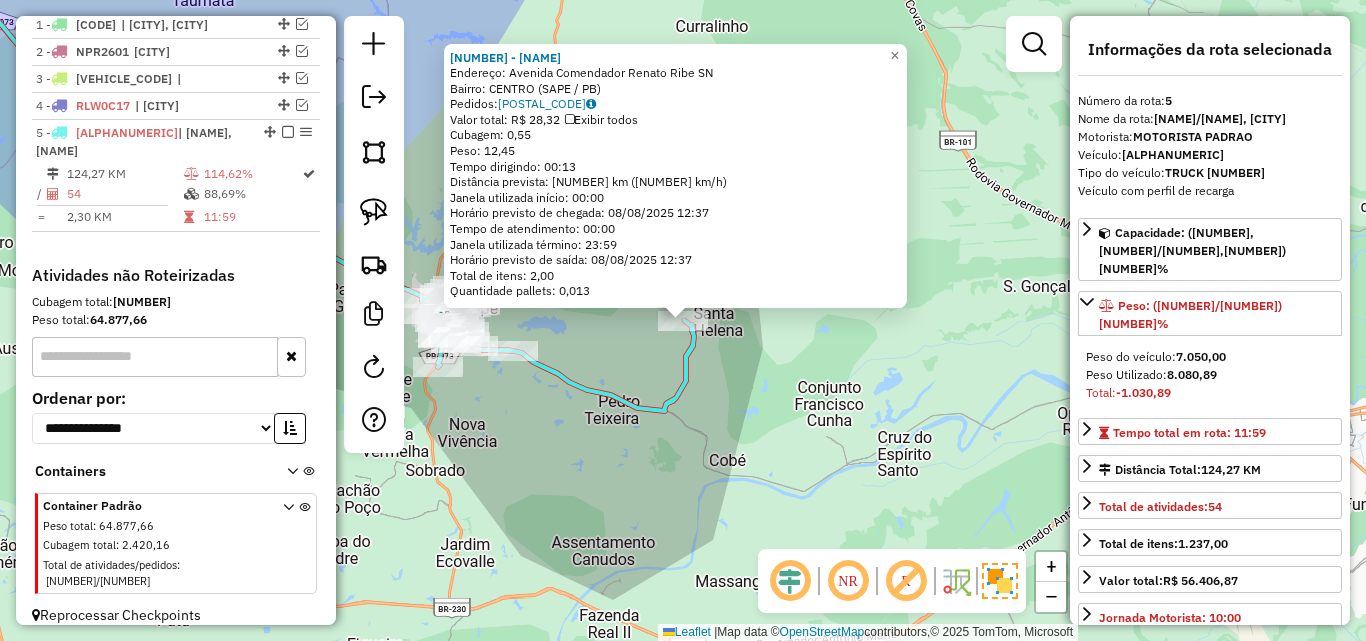 click on "[NAME] [NAME] Endereço:  Avenida [NAME] [NUMBER]   Bairro: [NAME] ([NAME] / PB)   Pedidos:  [POSTAL_CODE]   Valor total: R$ [PRICE]   Exibir todos   Cubagem: [NUMBER]  Peso: [NUMBER]  Tempo dirigindo: [TIME]   Distância prevista: [NUMBER] km ([NUMBER] km/h)   Janela utilizada início: [TIME]   Horário previsto de chegada: [DATE] [TIME]   Tempo de atendimento: [TIME]   Janela utilizada término: [TIME]   Horário previsto de saída: [DATE] [TIME]   Total de itens: [NUMBER]   Quantidade pallets: [NUMBER]  × Janela de atendimento Grade de atendimento Capacidade Transportadoras Veículos Cliente Pedidos  Rotas Selecione os dias de semana para filtrar as janelas de atendimento  Seg   Ter   Qua   Qui   Sex   Sáb   Dom  Informe o período da janela de atendimento: De: Até:  Filtrar exatamente a janela do cliente  Considerar janela de atendimento padrão  Selecione os dias de semana para filtrar as grades de atendimento  Seg   Ter   Qua   Qui   Sex   Sáb   Dom   Clientes fora do dia de atendimento selecionado +" 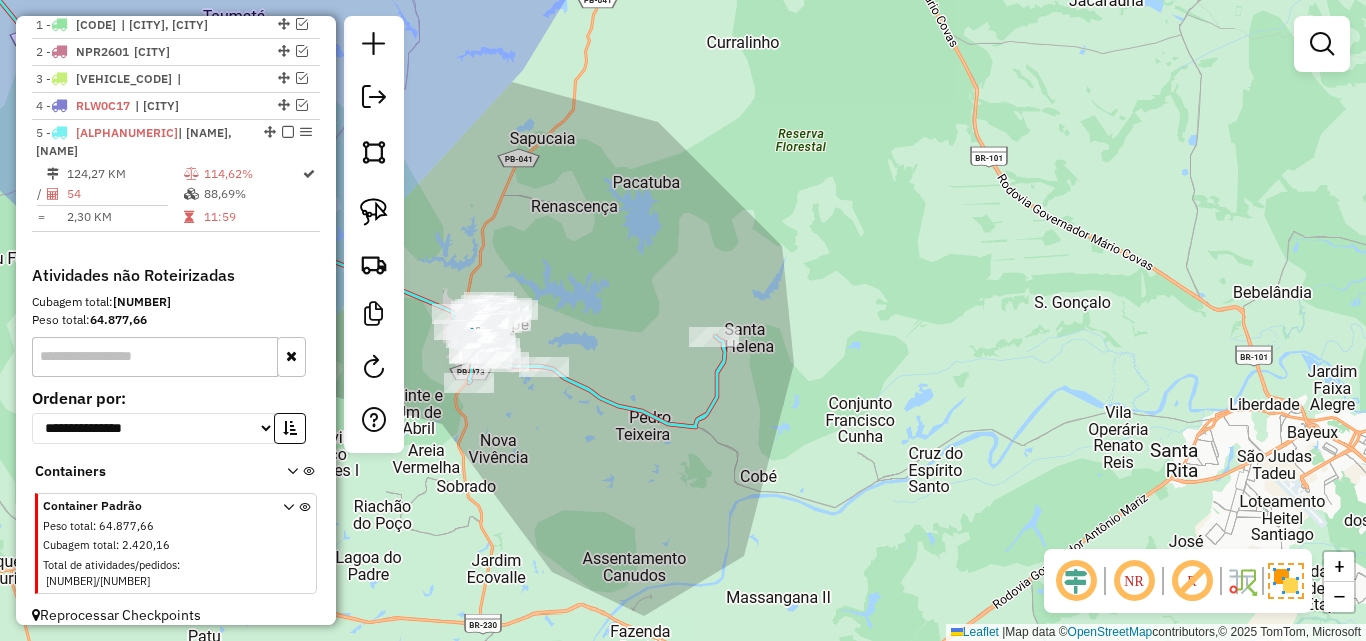 drag, startPoint x: 772, startPoint y: 445, endPoint x: 895, endPoint y: 467, distance: 124.95199 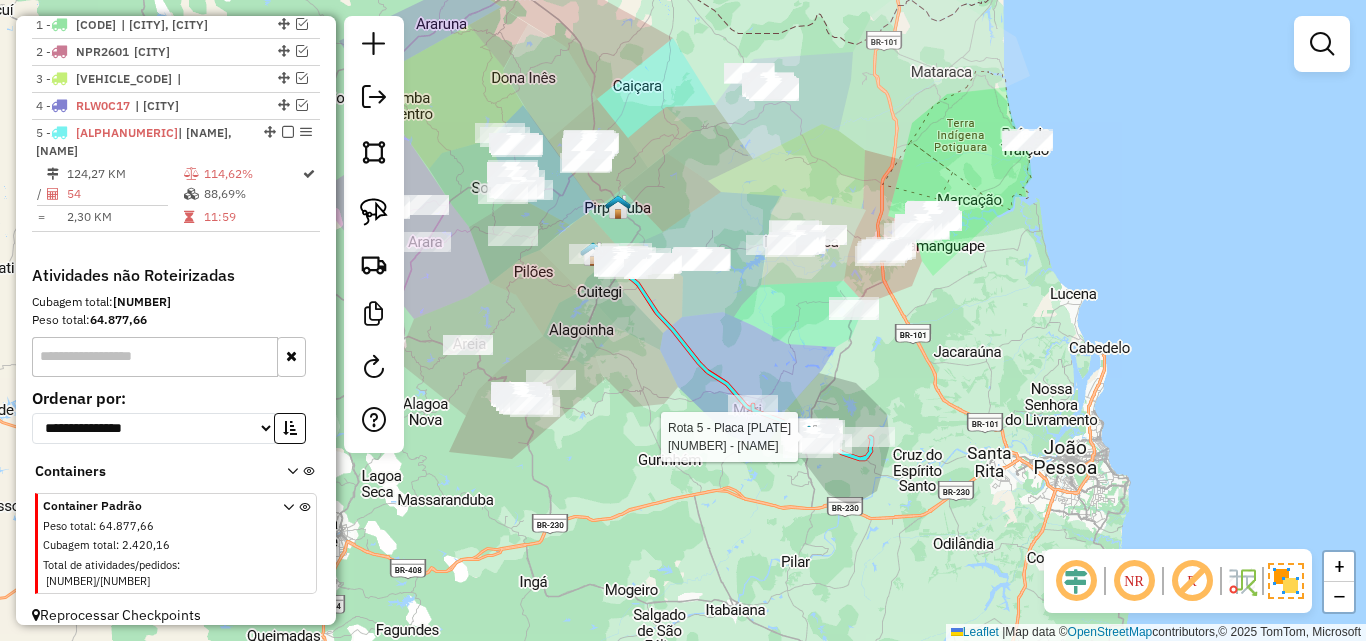 select on "**********" 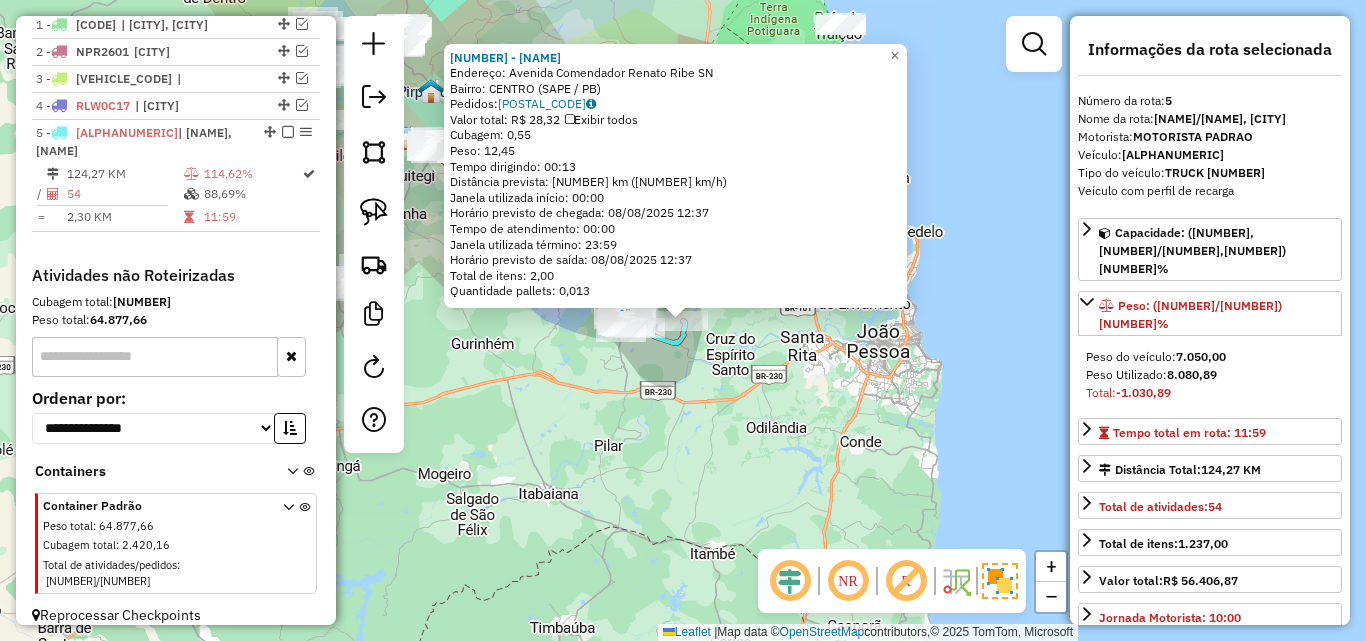 click on "[NAME] [NAME] Endereço:  Avenida [NAME] [NUMBER]   Bairro: [NAME] ([NAME] / PB)   Pedidos:  [POSTAL_CODE]   Valor total: R$ [PRICE]   Exibir todos   Cubagem: [NUMBER]  Peso: [NUMBER]  Tempo dirigindo: [TIME]   Distância prevista: [NUMBER] km ([NUMBER] km/h)   Janela utilizada início: [TIME]   Horário previsto de chegada: [DATE] [TIME]   Tempo de atendimento: [TIME]   Janela utilizada término: [TIME]   Horário previsto de saída: [DATE] [TIME]   Total de itens: [NUMBER]   Quantidade pallets: [NUMBER]  × Janela de atendimento Grade de atendimento Capacidade Transportadoras Veículos Cliente Pedidos  Rotas Selecione os dias de semana para filtrar as janelas de atendimento  Seg   Ter   Qua   Qui   Sex   Sáb   Dom  Informe o período da janela de atendimento: De: Até:  Filtrar exatamente a janela do cliente  Considerar janela de atendimento padrão  Selecione os dias de semana para filtrar as grades de atendimento  Seg   Ter   Qua   Qui   Sex   Sáb   Dom   Clientes fora do dia de atendimento selecionado +" 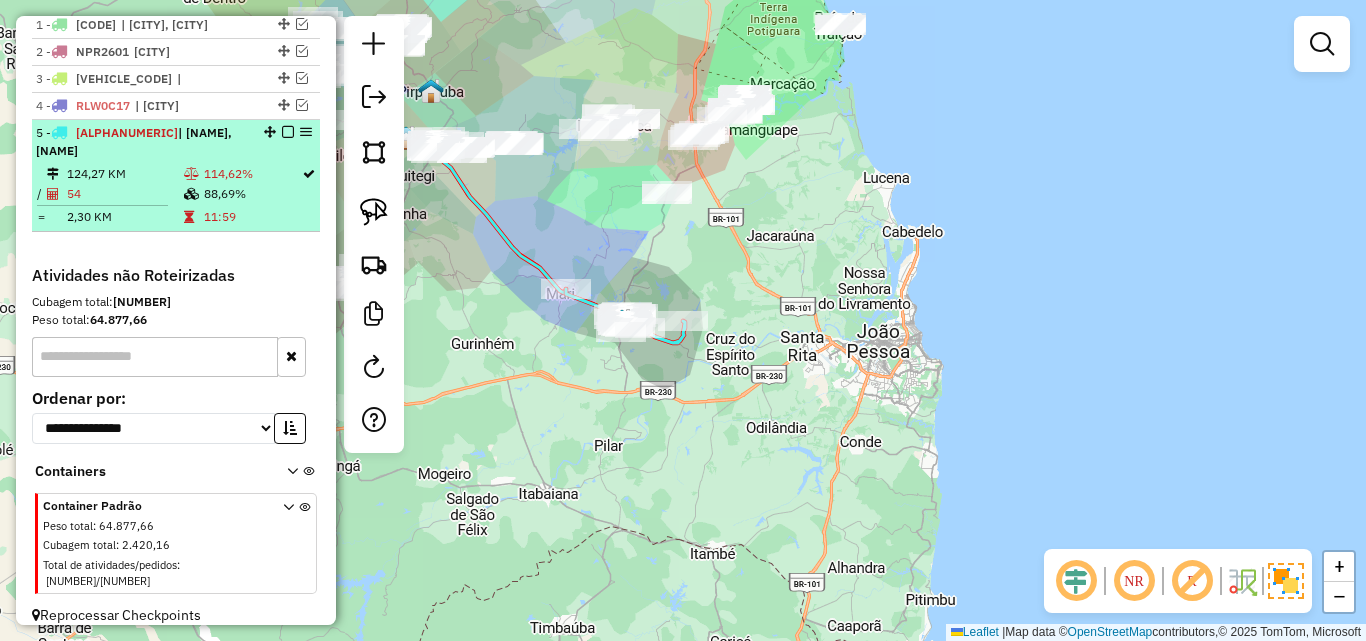 click on "11:59" at bounding box center (252, 217) 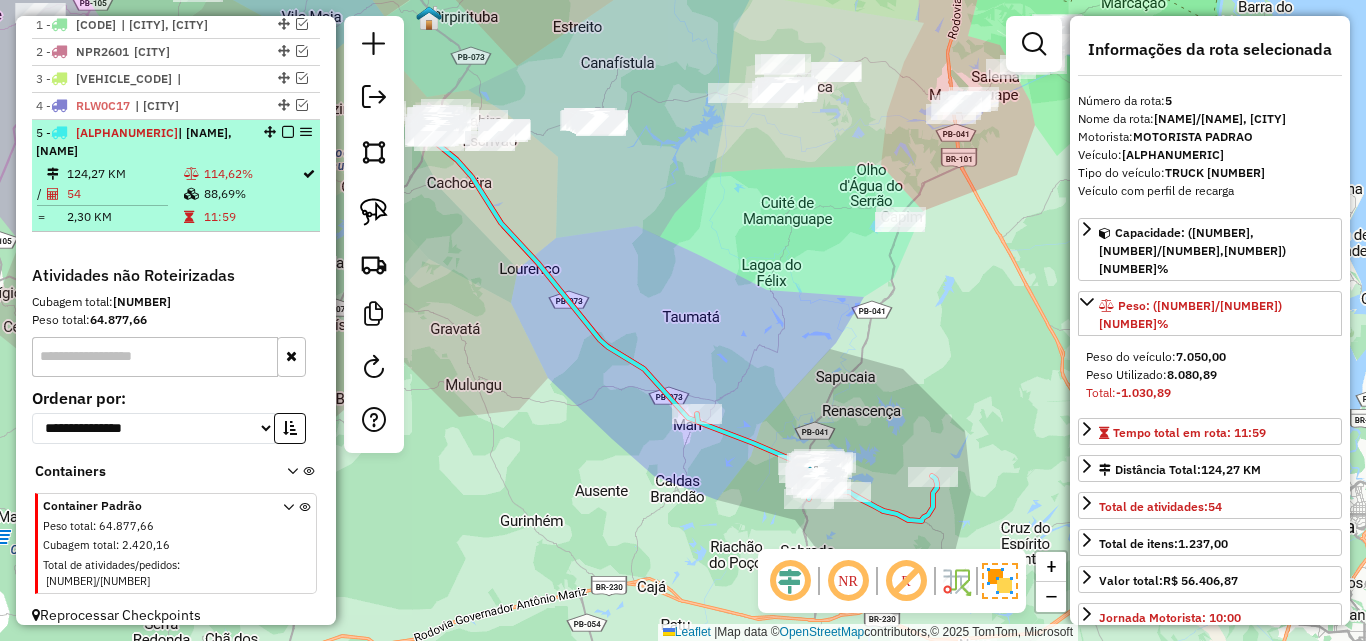 click at bounding box center [288, 132] 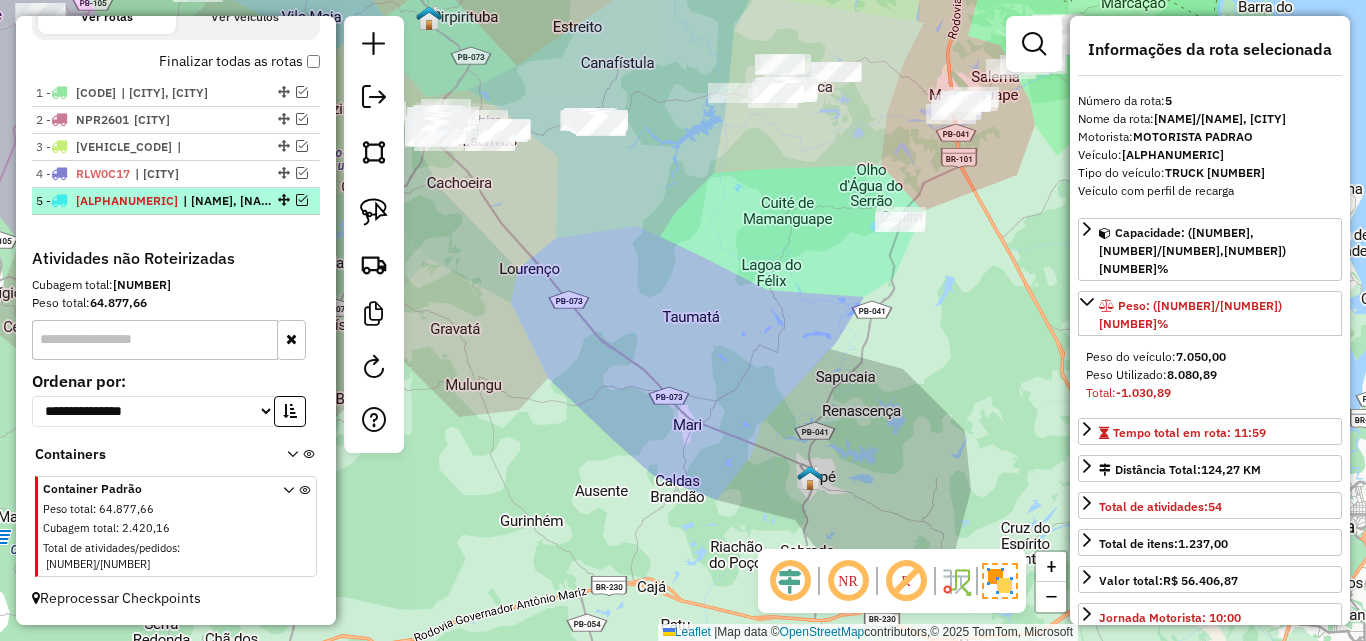 scroll, scrollTop: 669, scrollLeft: 0, axis: vertical 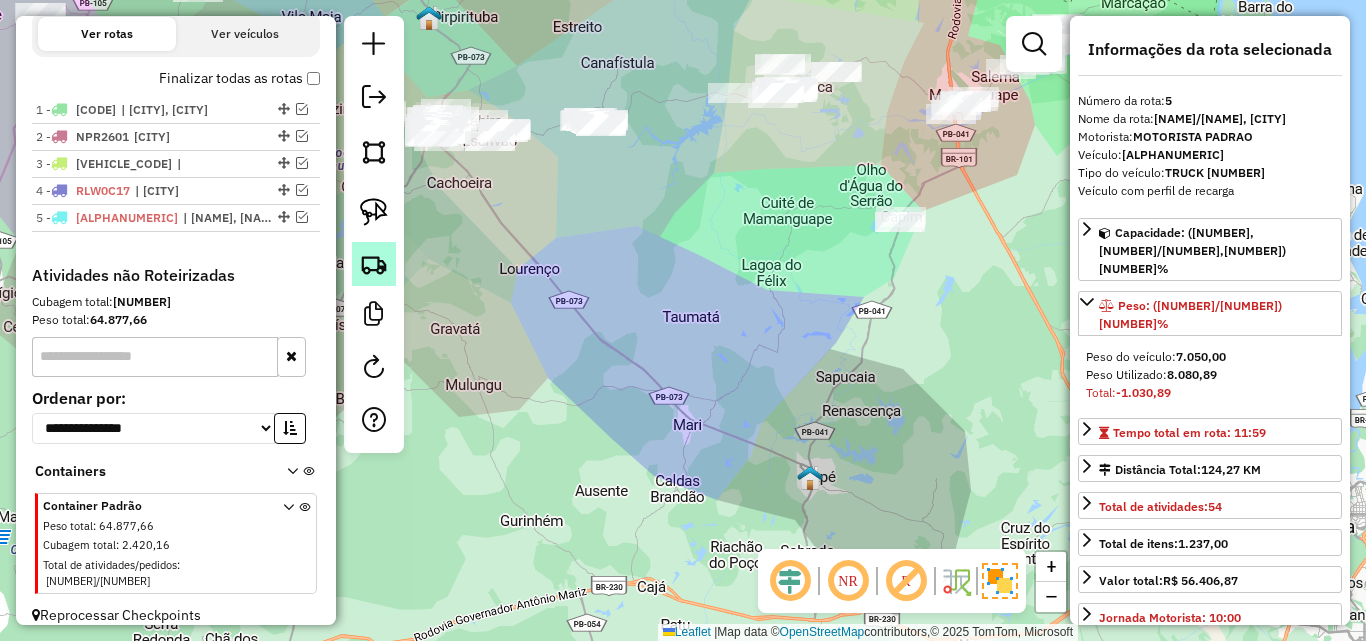 click 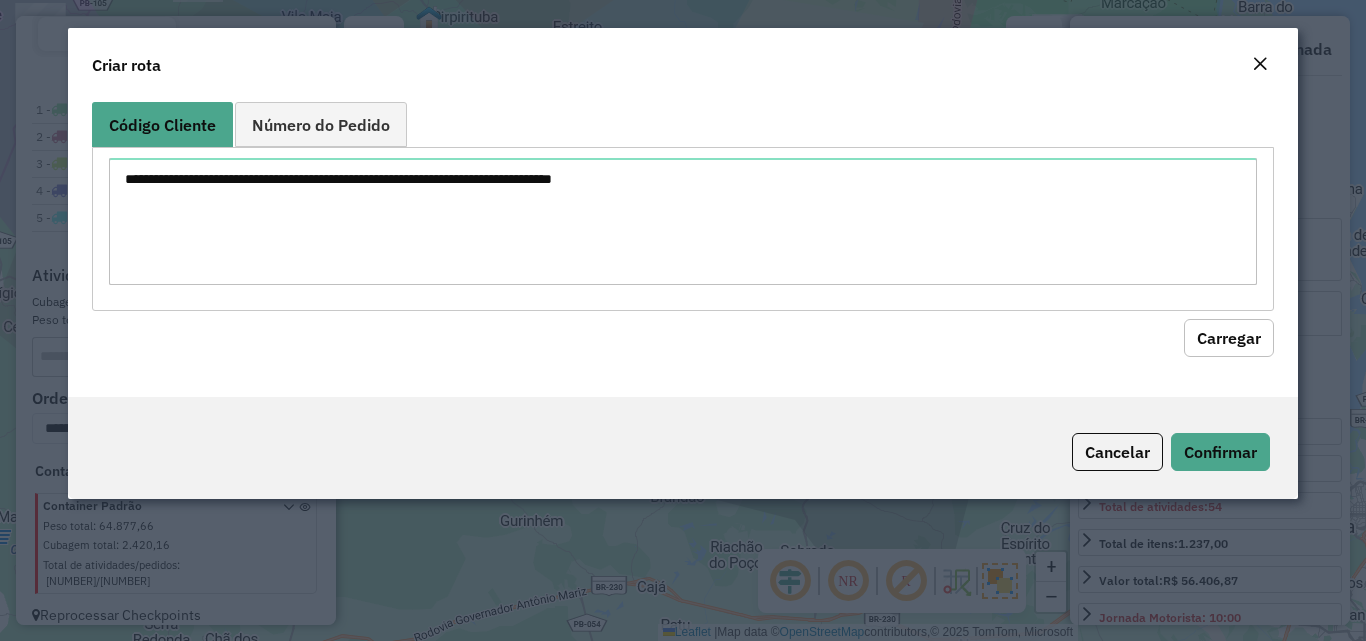 click at bounding box center [682, 221] 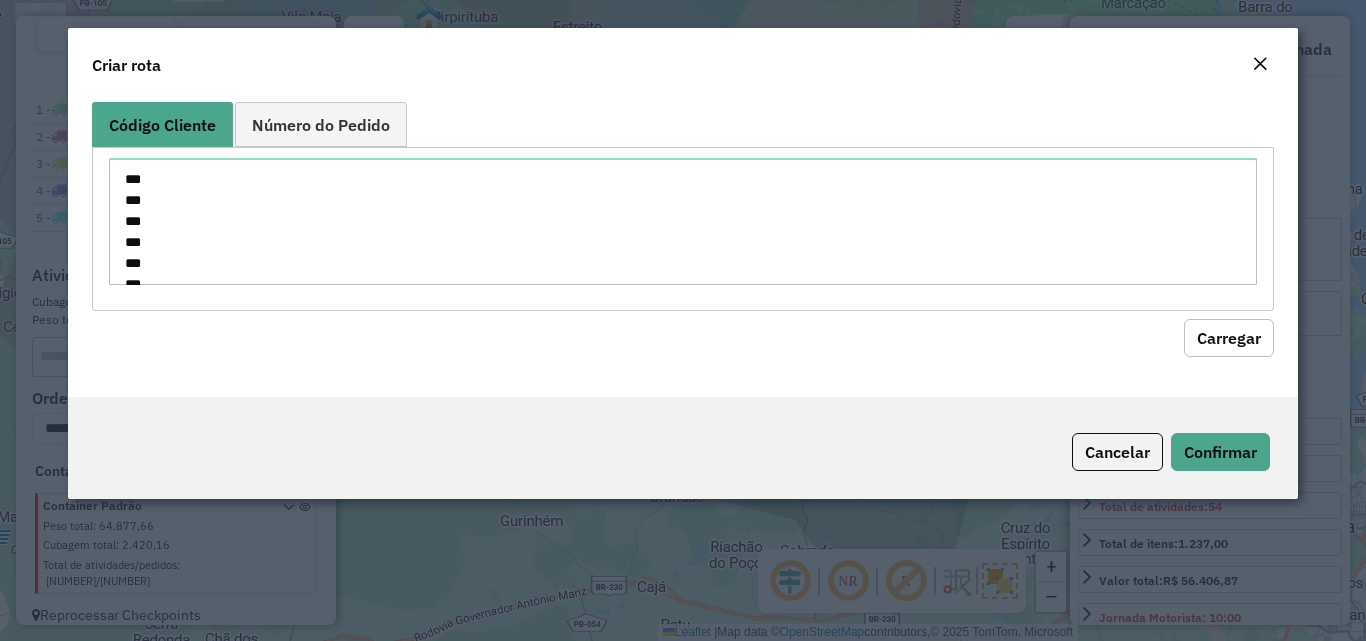 scroll, scrollTop: 1121, scrollLeft: 0, axis: vertical 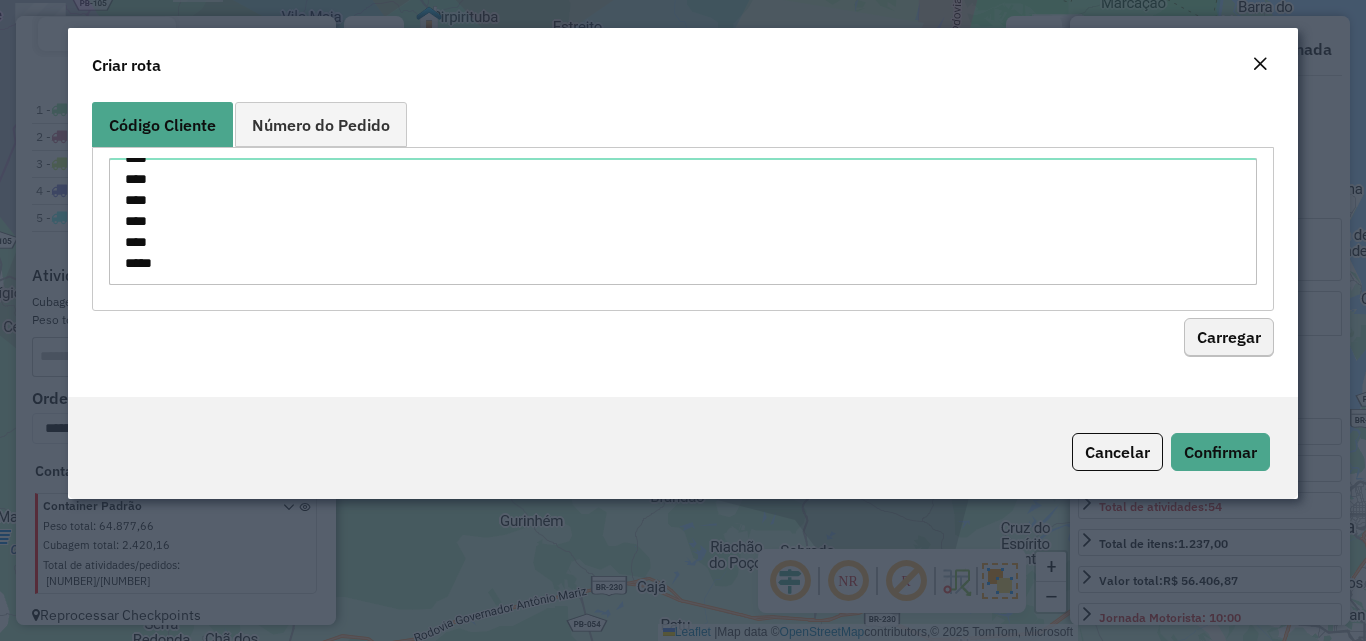 type on "***
***
***
***
***
***
***
***
***
***
***
***
***
***
***
****
****
****
****
****
****
****
****
****
****
****
****
****
****
****
****
****
****
****
****
****
****
****
****
****
****
****
****
****
****
****
****
****
****
****
****
****
****
****
****
****
****
****" 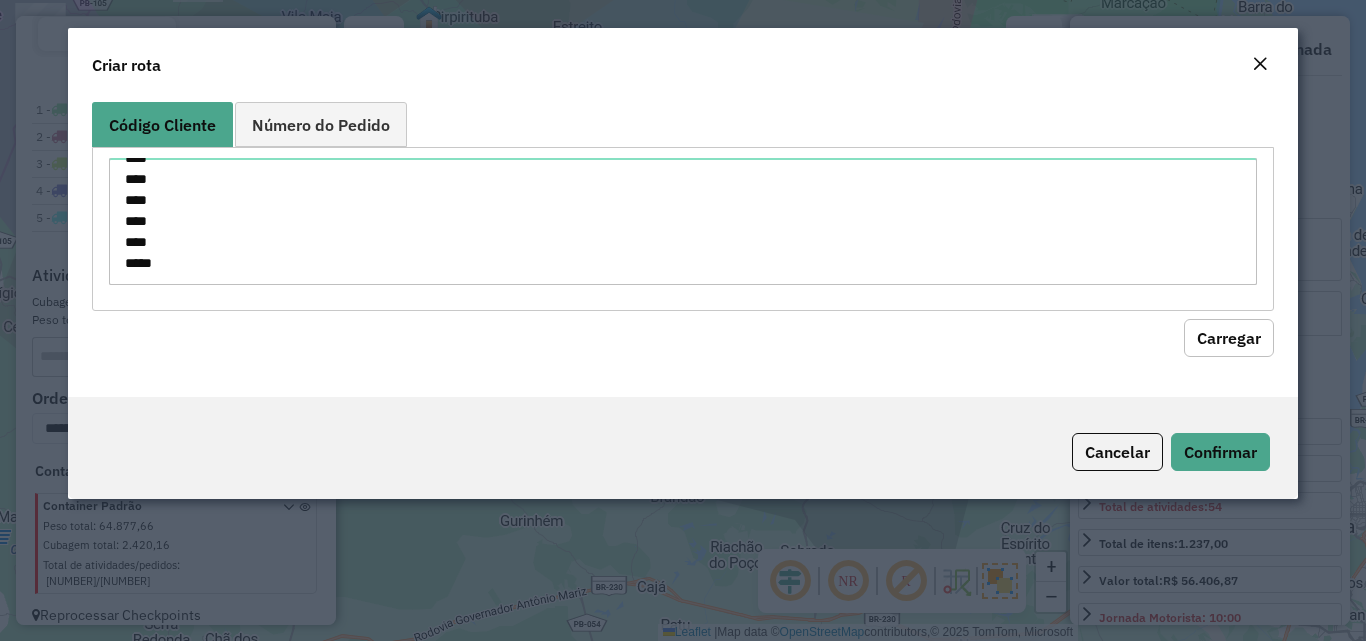 drag, startPoint x: 1214, startPoint y: 327, endPoint x: 967, endPoint y: 356, distance: 248.69661 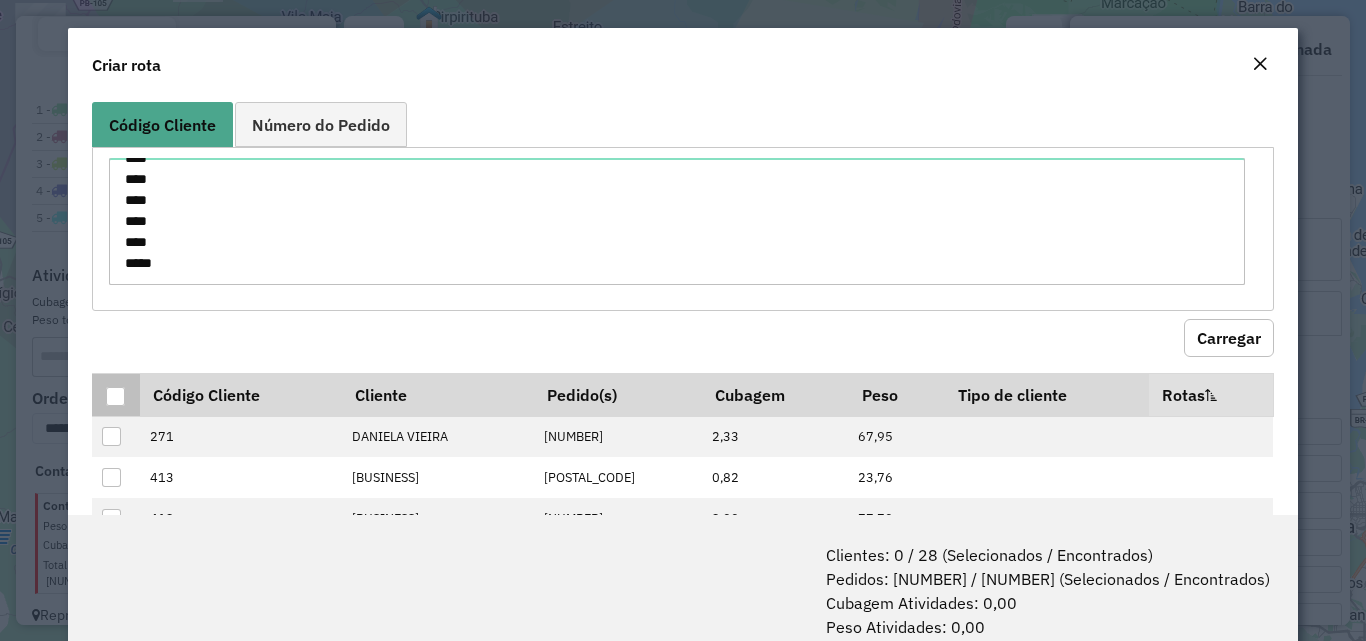 click at bounding box center (115, 396) 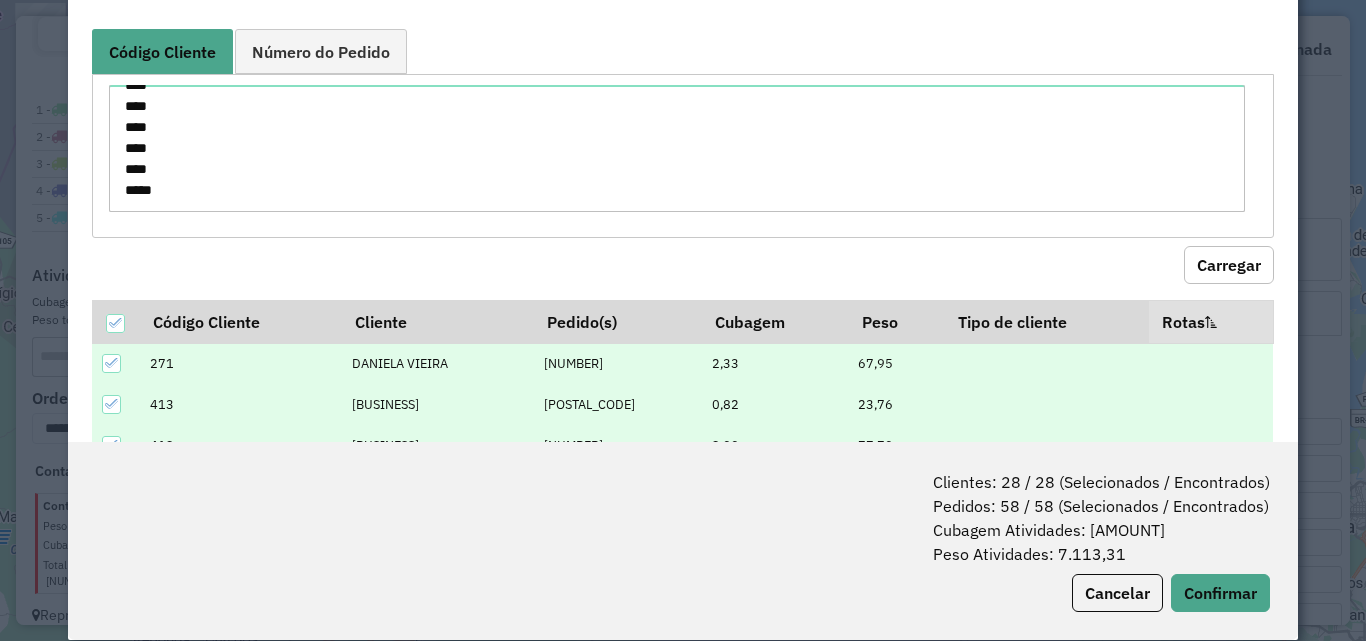 scroll, scrollTop: 100, scrollLeft: 0, axis: vertical 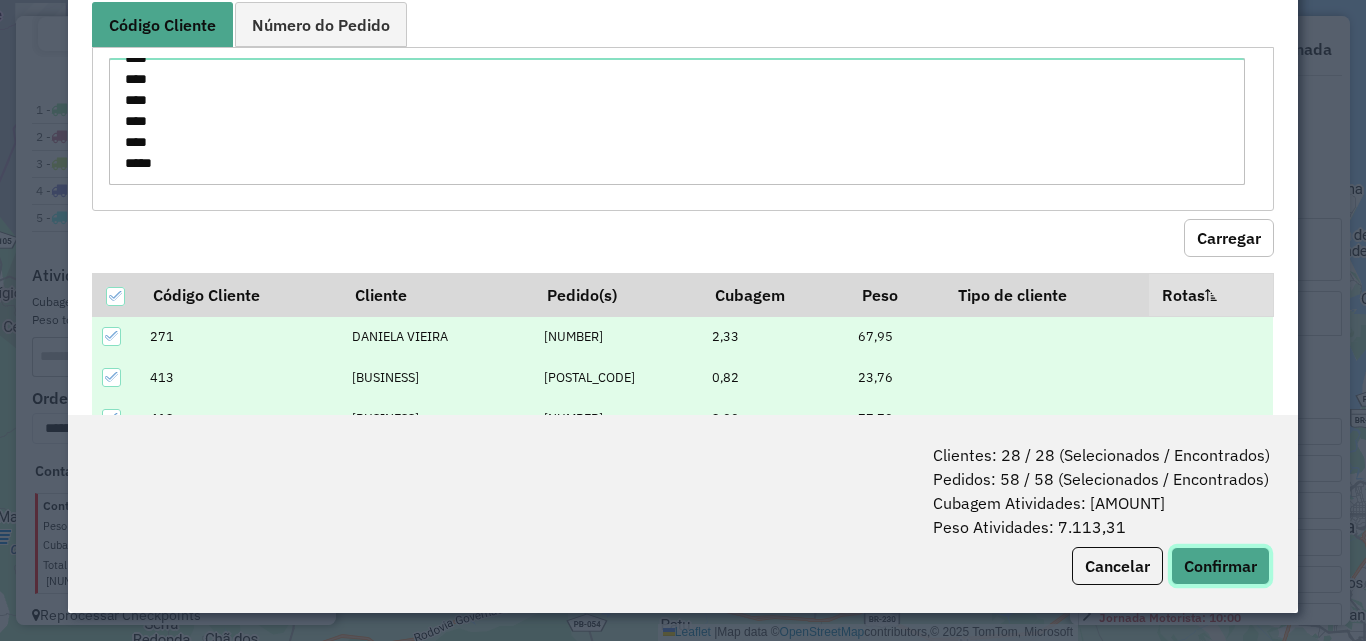 click on "Confirmar" 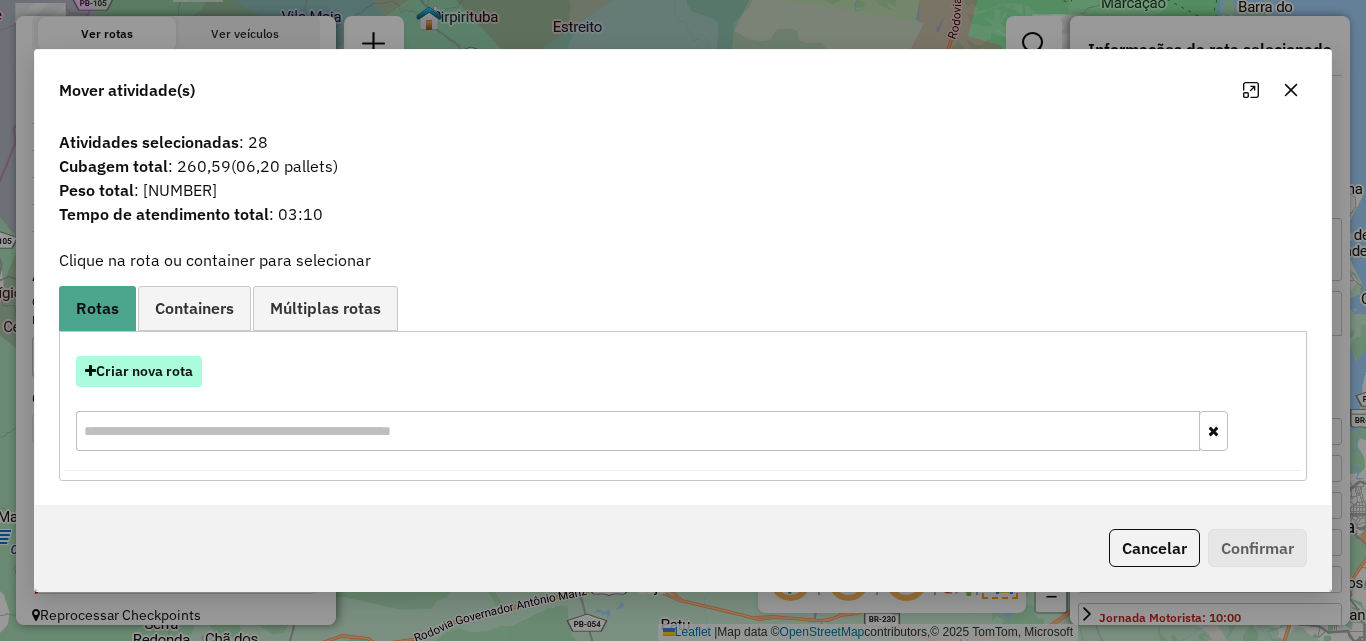 click on "Criar nova rota" at bounding box center [139, 371] 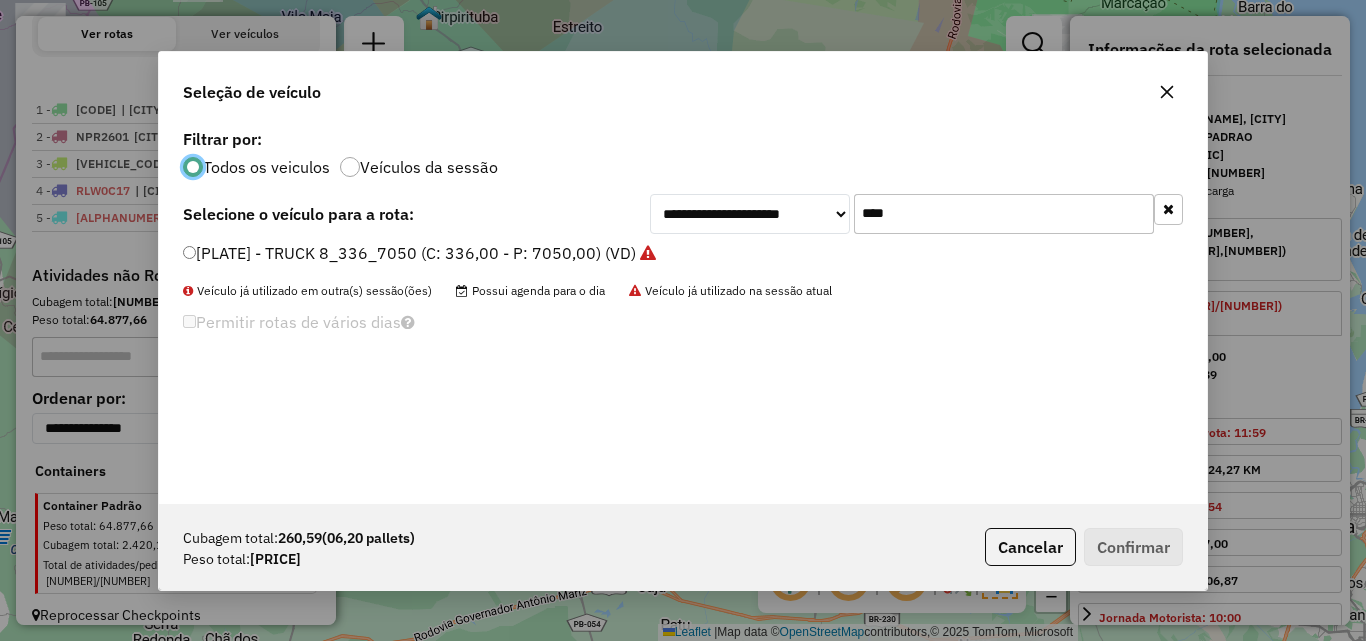 scroll, scrollTop: 11, scrollLeft: 6, axis: both 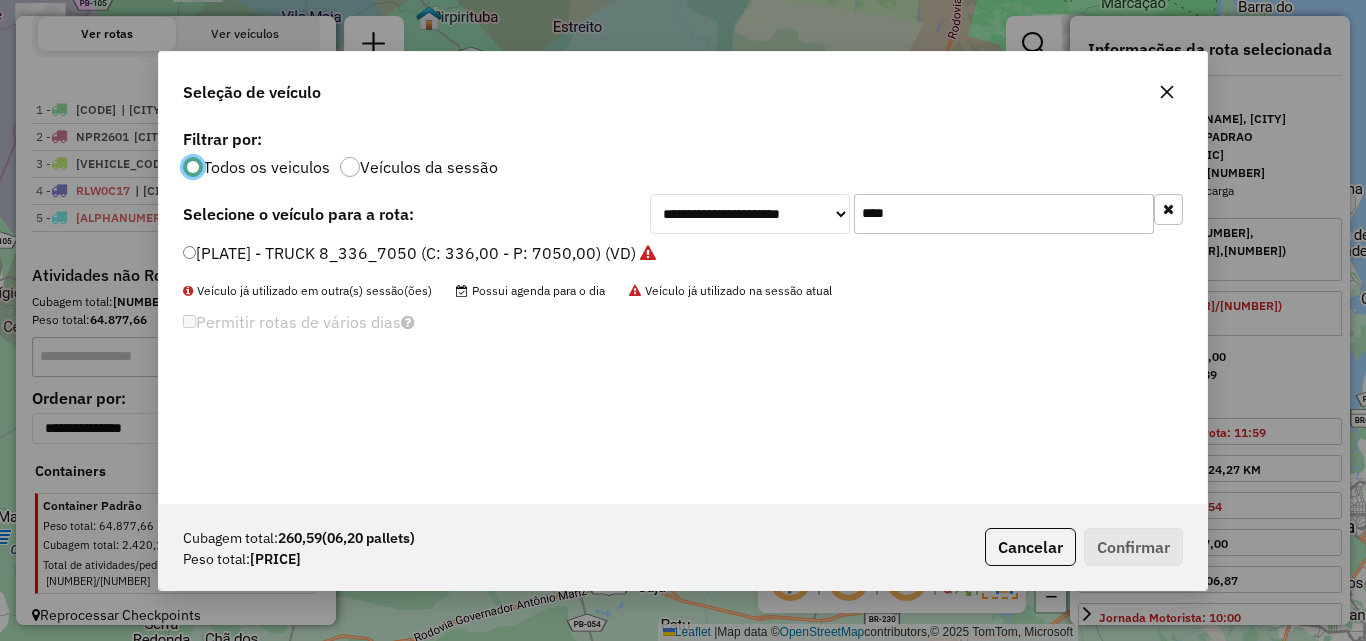 click on "****" 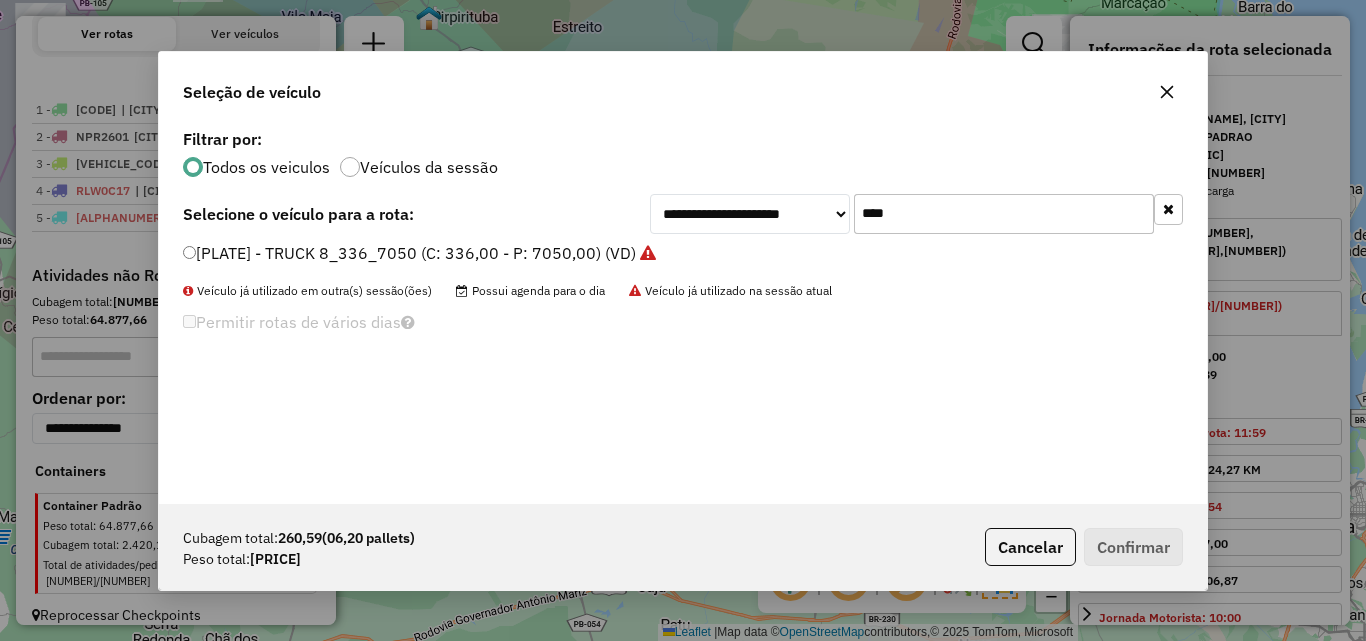 click on "****" 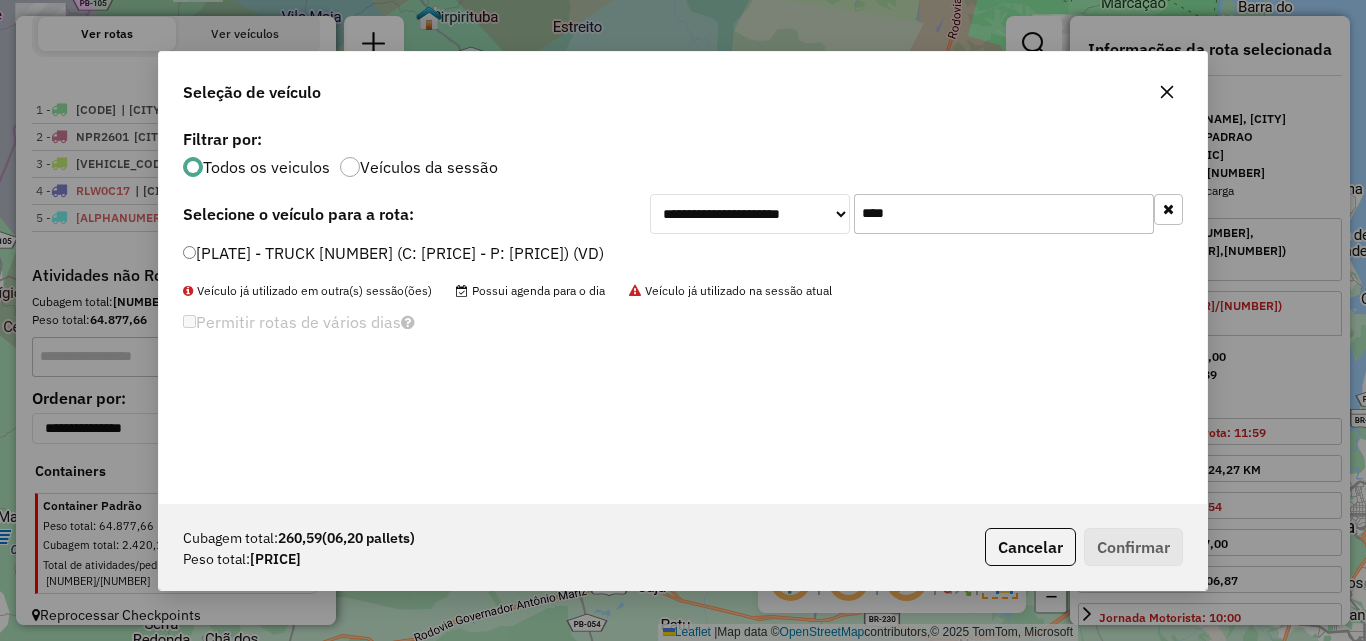 type on "****" 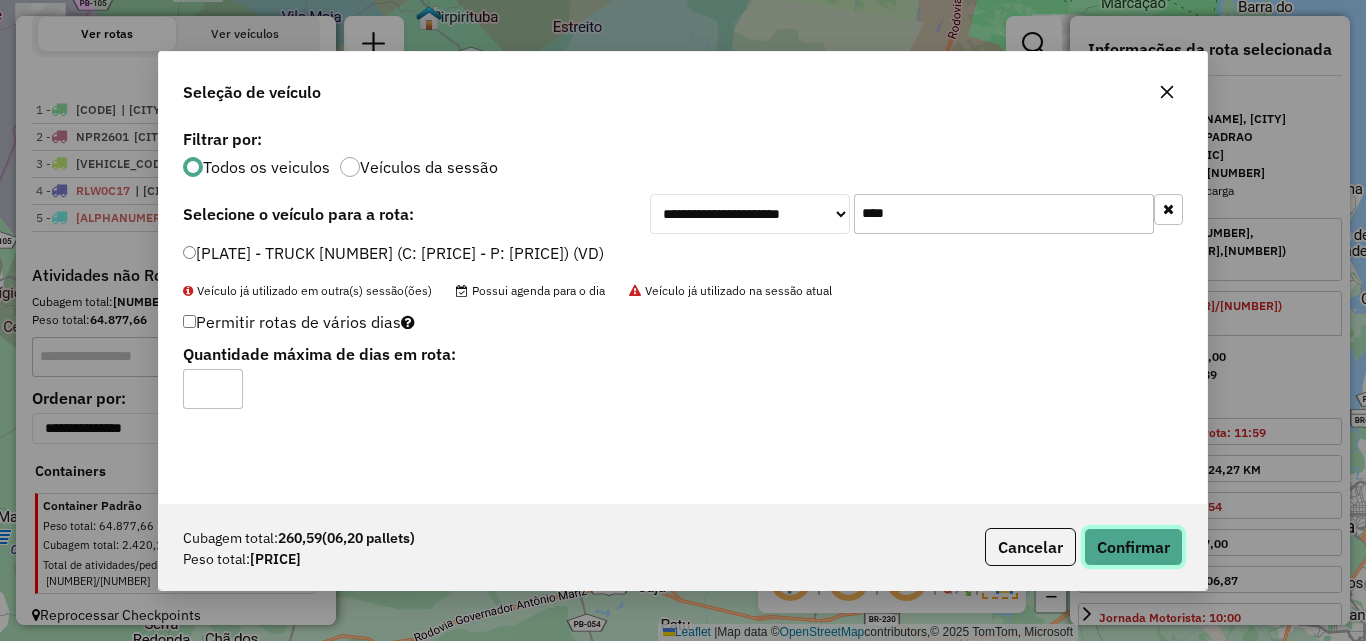 click on "Confirmar" 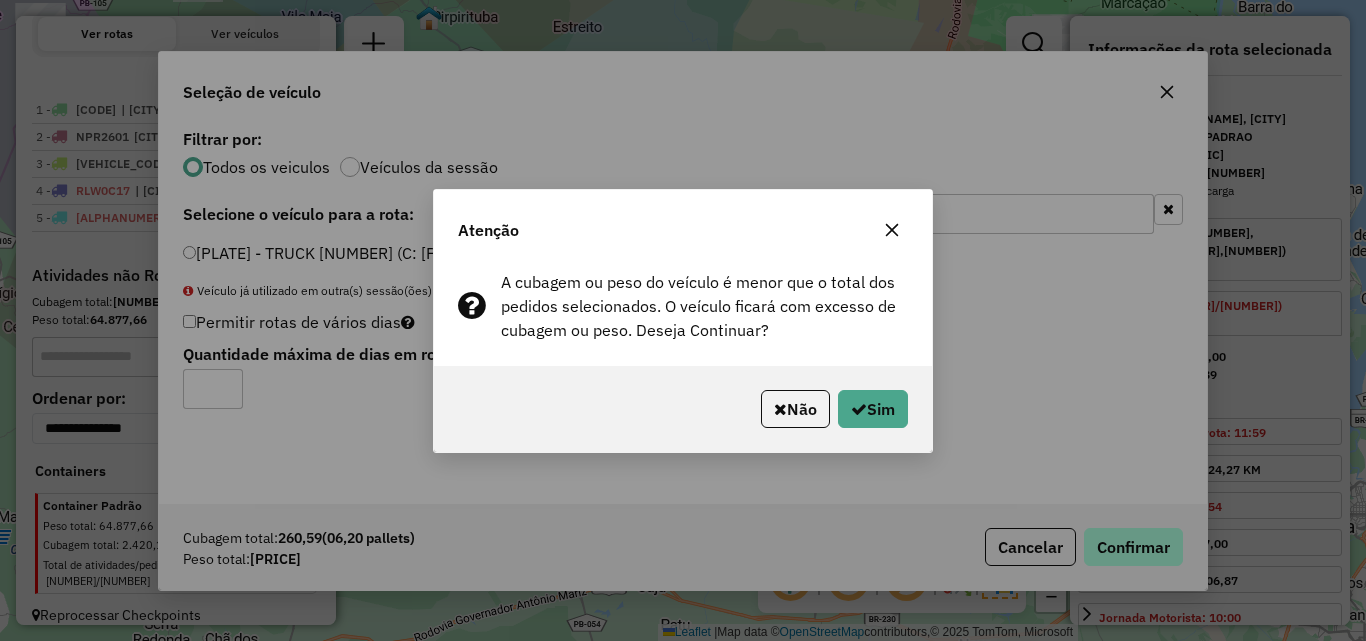 click on "Atenção A cubagem ou peso do veículo é menor que o total dos pedidos selecionados. O veículo ficará com excesso de cubagem ou peso. Deseja Continuar?  Não   Sim" 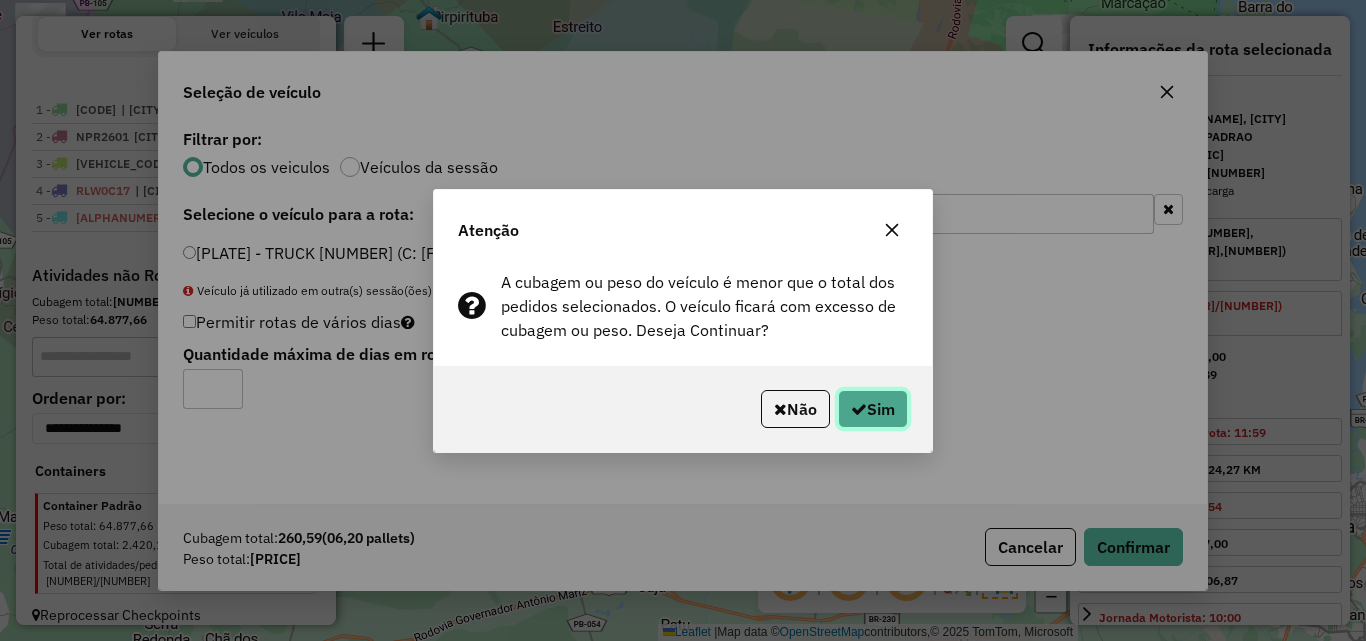 click 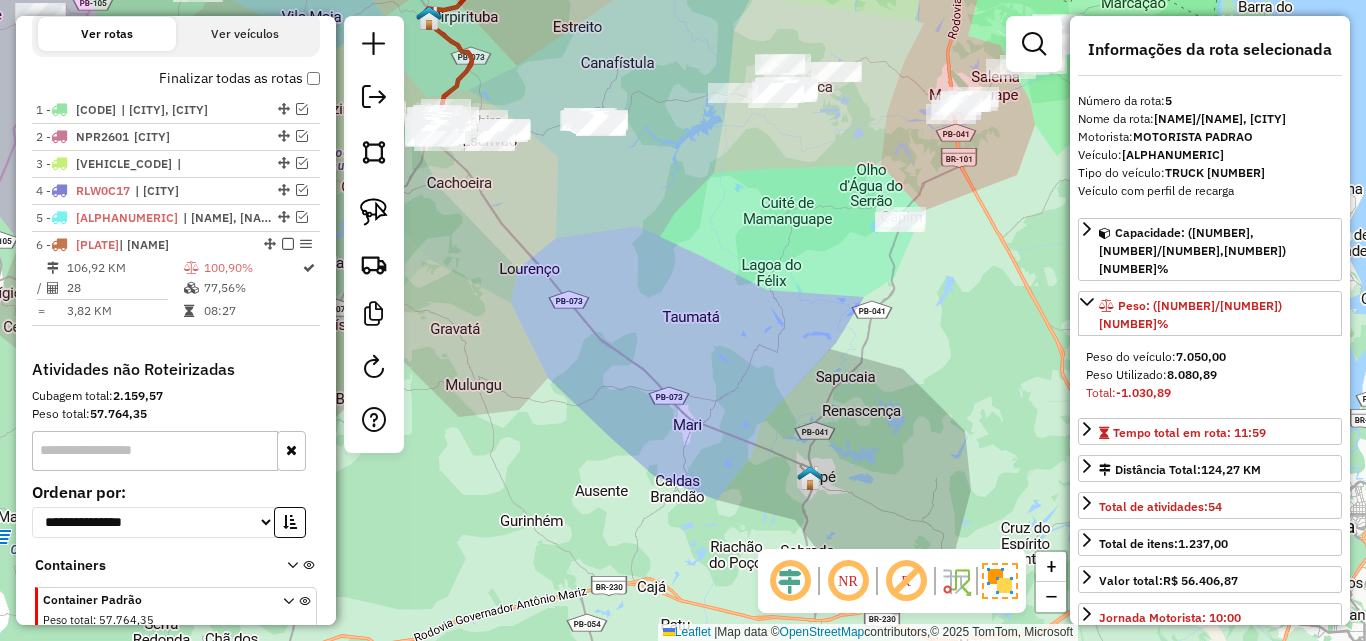 scroll, scrollTop: 763, scrollLeft: 0, axis: vertical 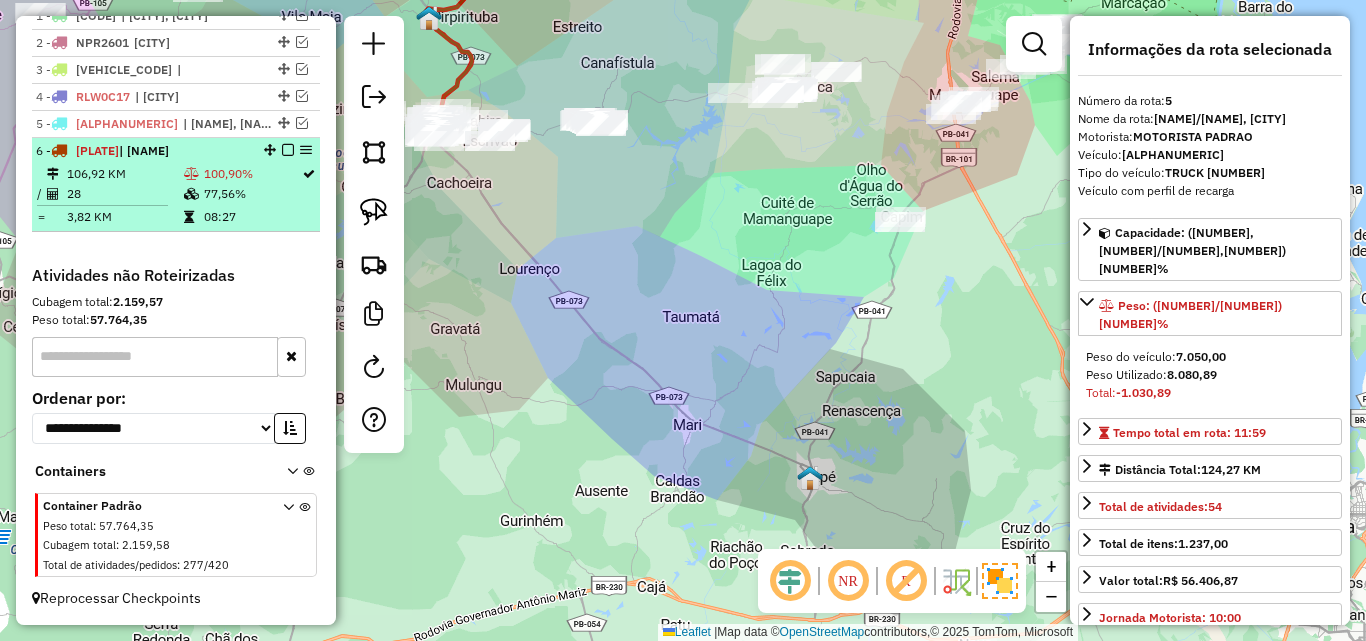 click on "100,90%" at bounding box center (252, 174) 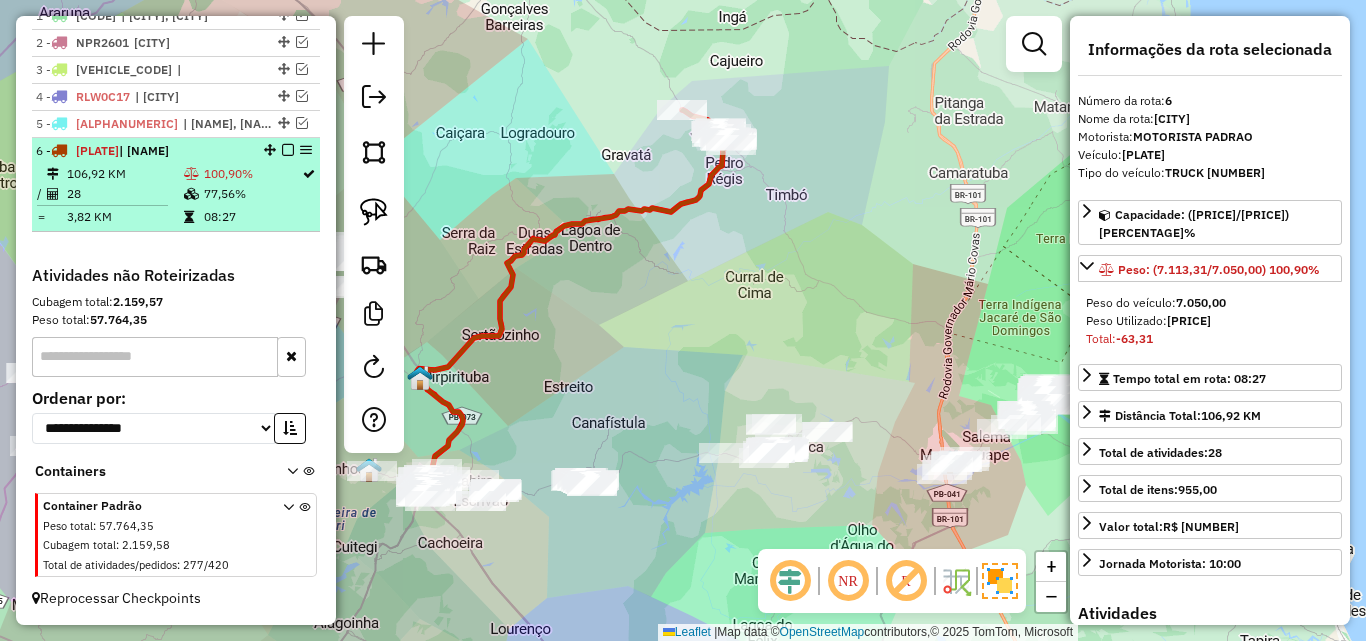 click at bounding box center (288, 150) 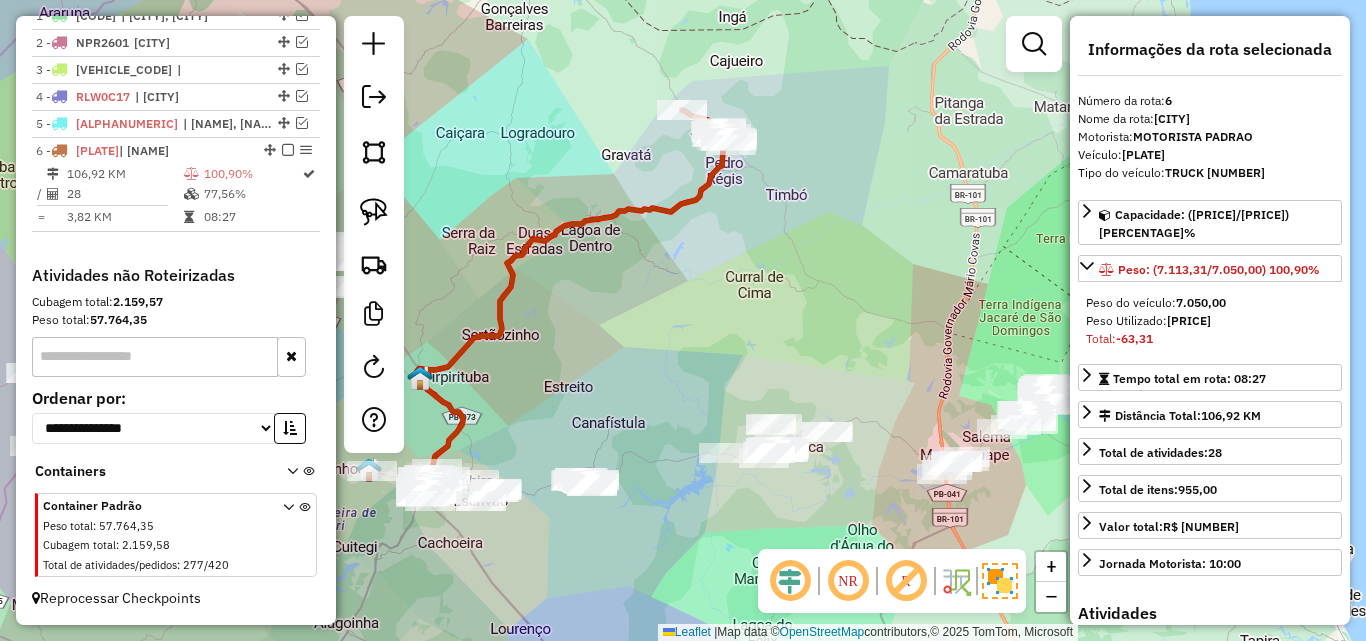 scroll, scrollTop: 696, scrollLeft: 0, axis: vertical 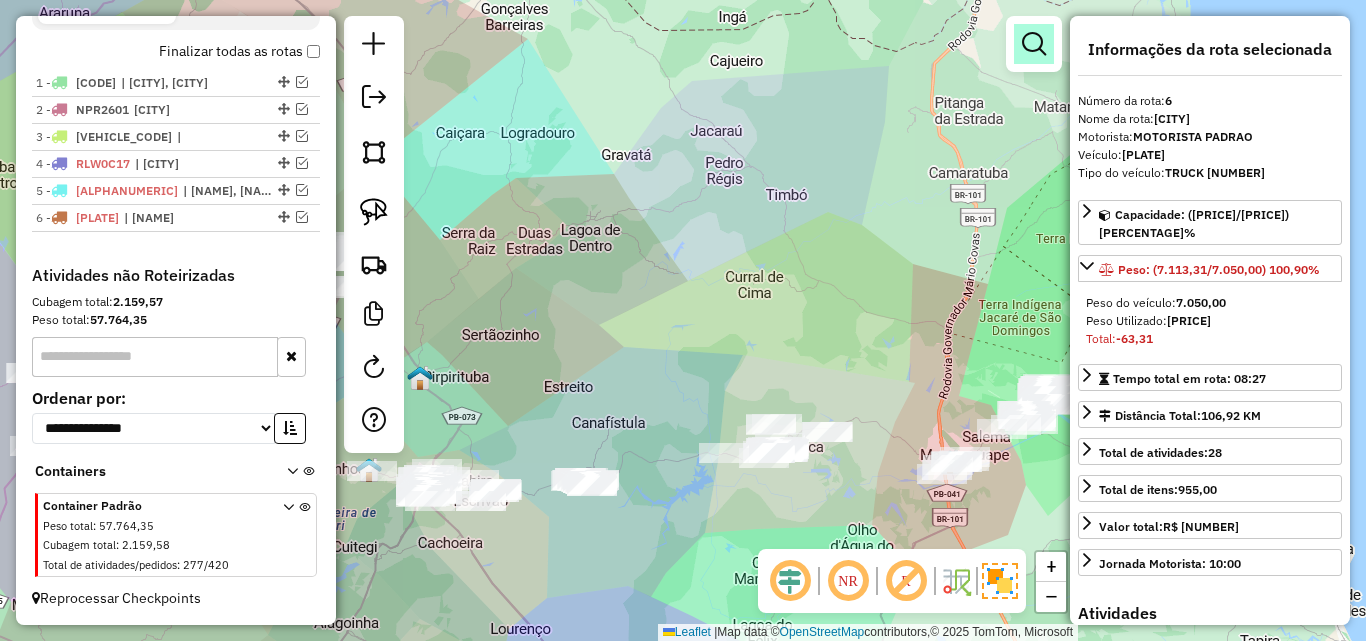 click at bounding box center (1034, 44) 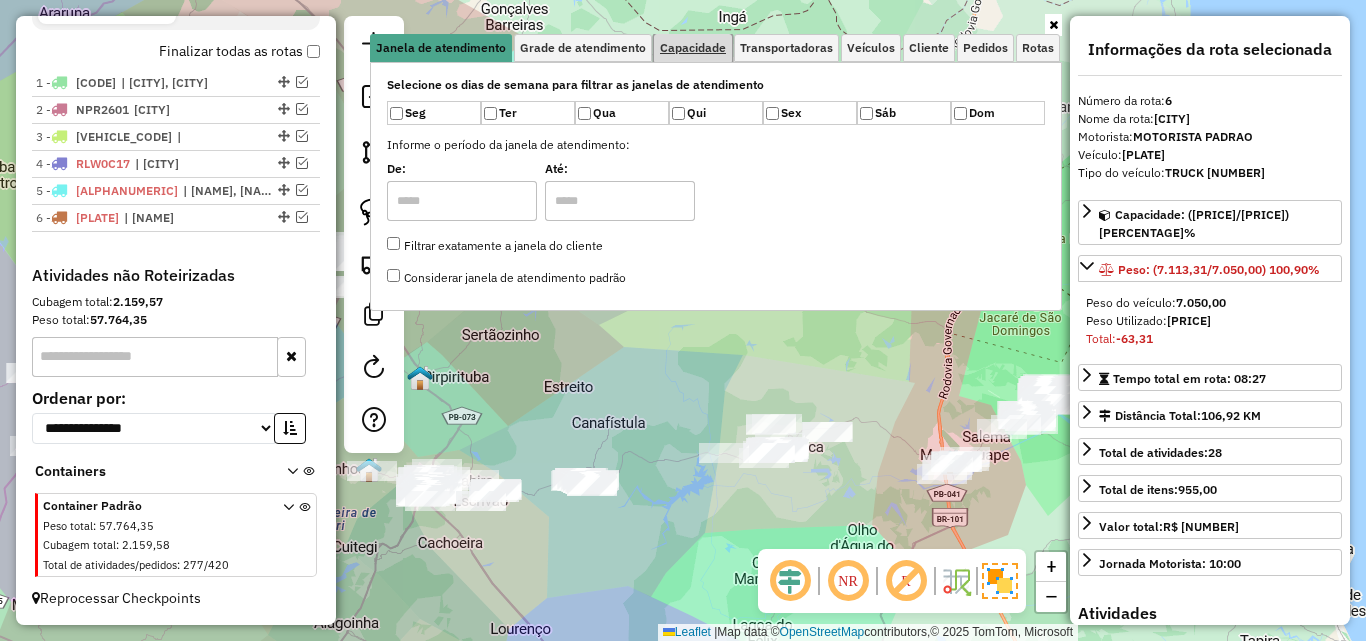 click on "Capacidade" at bounding box center (693, 48) 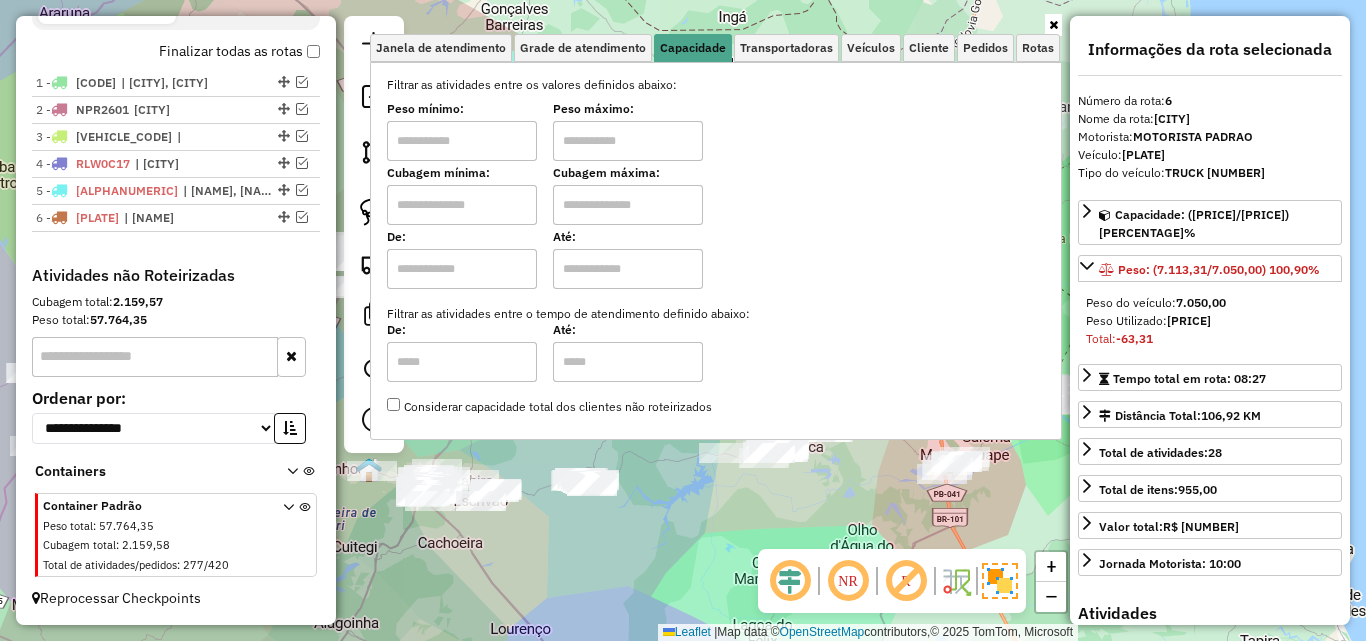 click at bounding box center (462, 141) 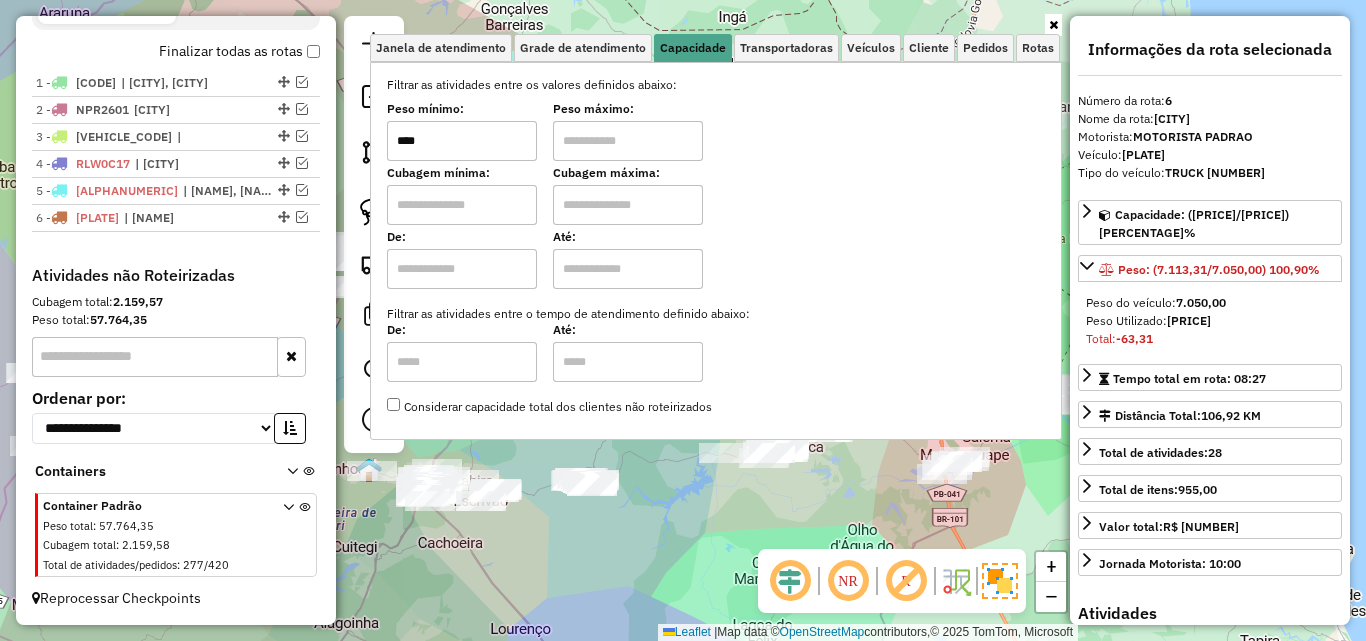 click at bounding box center [628, 141] 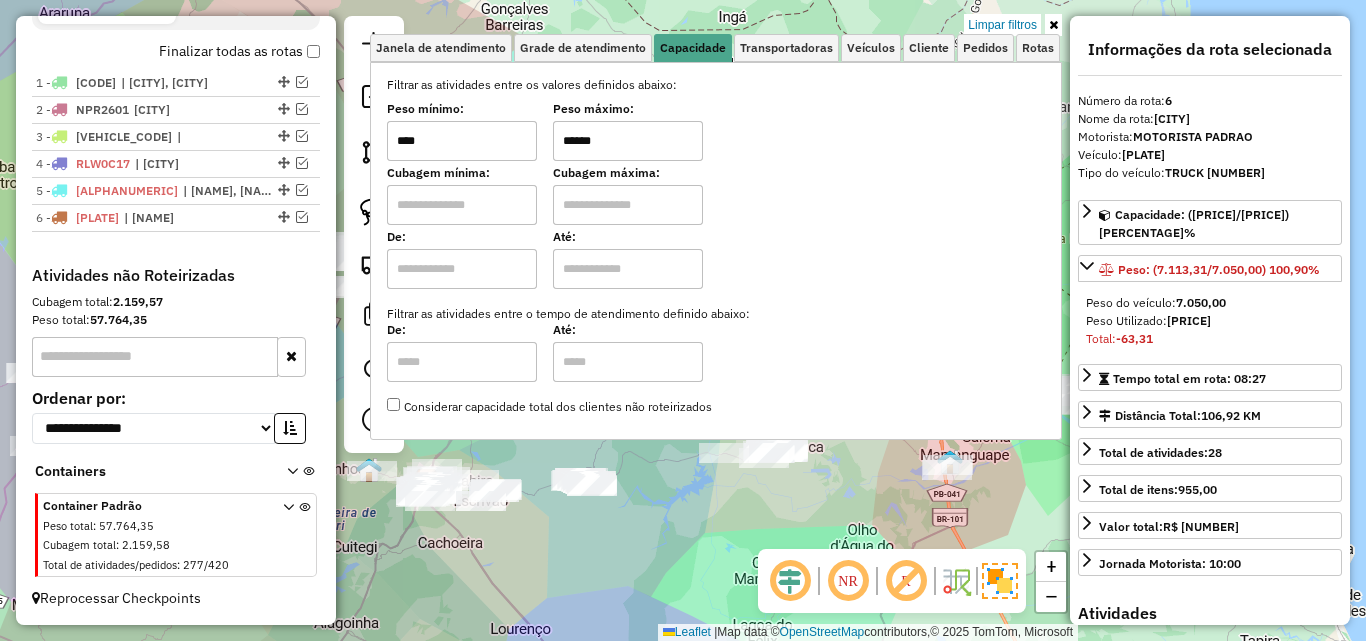 click on "Limpar filtros Janela de atendimento Grade de atendimento Capacidade Transportadoras Veículos Cliente Pedidos  Rotas Selecione os dias de semana para filtrar as janelas de atendimento  Seg   Ter   Qua   Qui   Sex   Sáb   Dom  Informe o período da janela de atendimento: De: Até:  Filtrar exatamente a janela do cliente  Considerar janela de atendimento padrão  Selecione os dias de semana para filtrar as grades de atendimento  Seg   Ter   Qua   Qui   Sex   Sáb   Dom   Considerar clientes sem dia de atendimento cadastrado  Clientes fora do dia de atendimento selecionado Filtrar as atividades entre os valores definidos abaixo:  Peso mínimo:  ****  Peso máximo:  ******  Cubagem mínima:   Cubagem máxima:   De:   Até:  Filtrar as atividades entre o tempo de atendimento definido abaixo:  De:   Até:   Considerar capacidade total dos clientes não roteirizados Transportadora: Selecione um ou mais itens Tipo de veículo: Selecione um ou mais itens Veículo: Selecione um ou mais itens Motorista: Nome: Rótulo:" 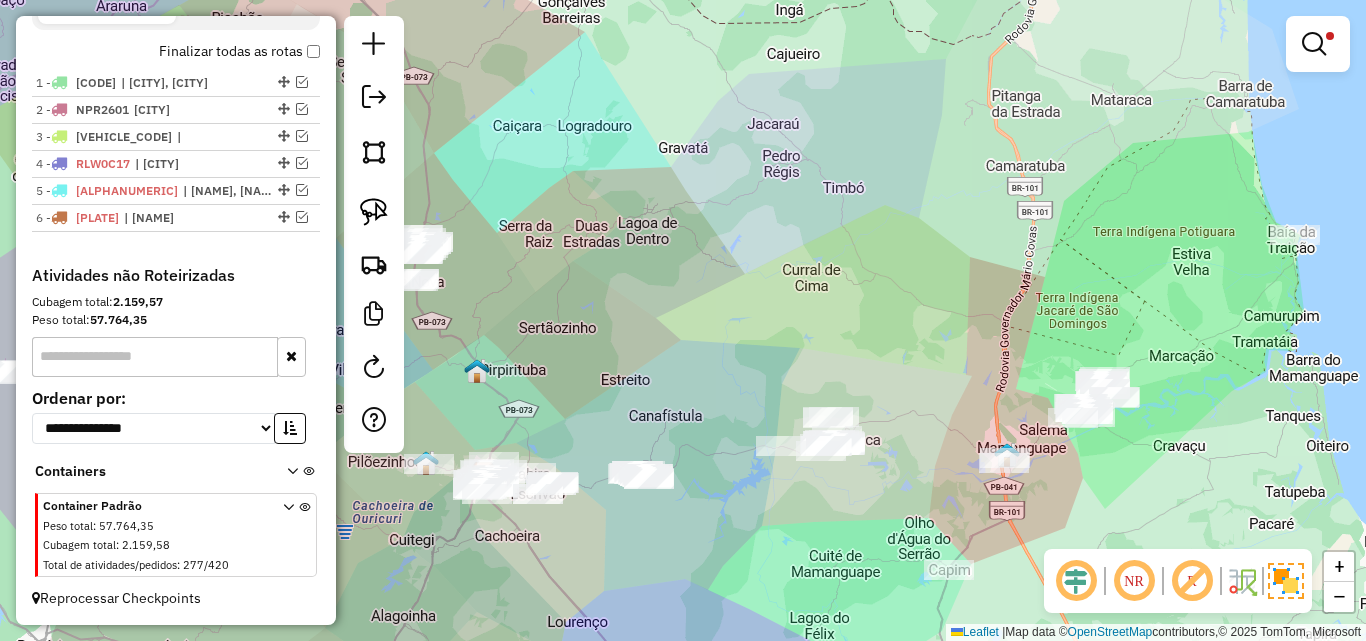 drag, startPoint x: 652, startPoint y: 384, endPoint x: 902, endPoint y: 315, distance: 259.34726 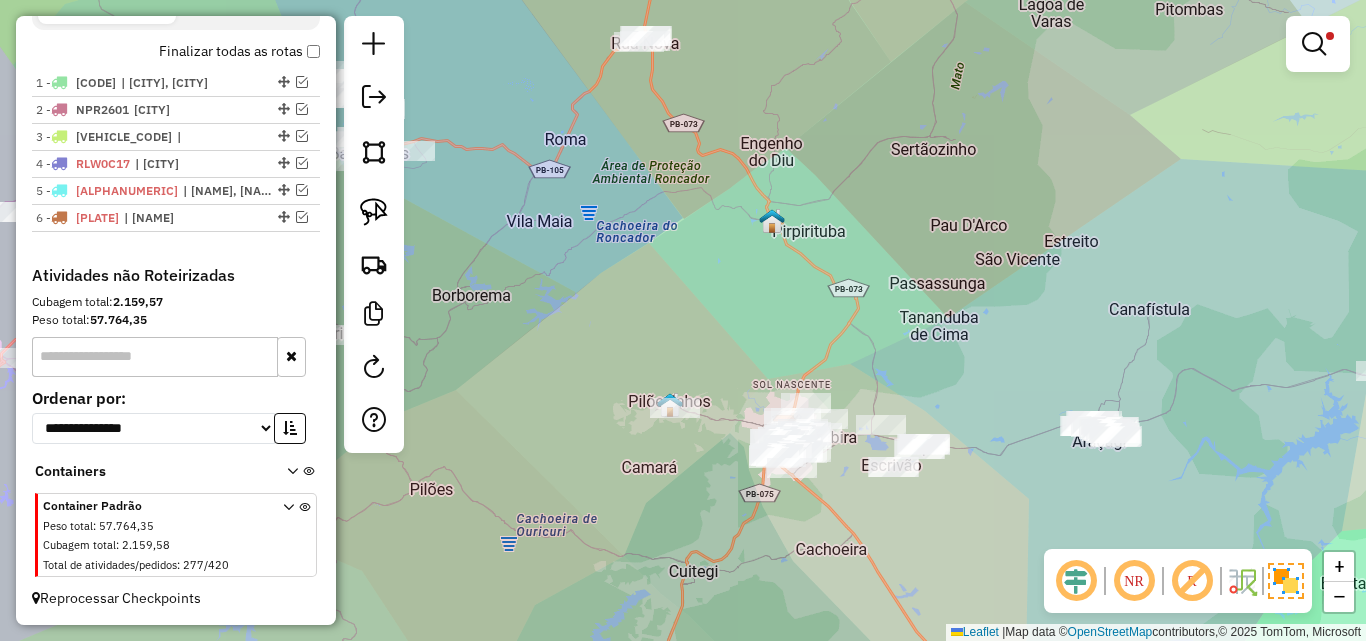 drag, startPoint x: 804, startPoint y: 515, endPoint x: 704, endPoint y: 516, distance: 100.005 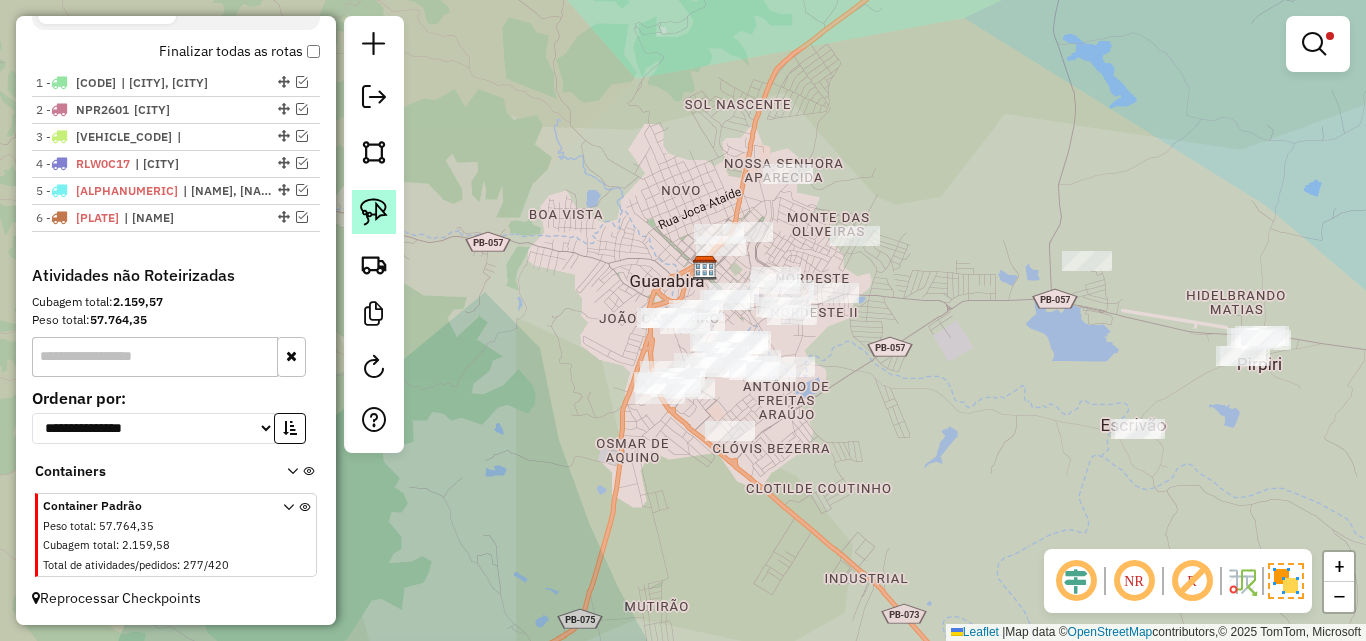 click 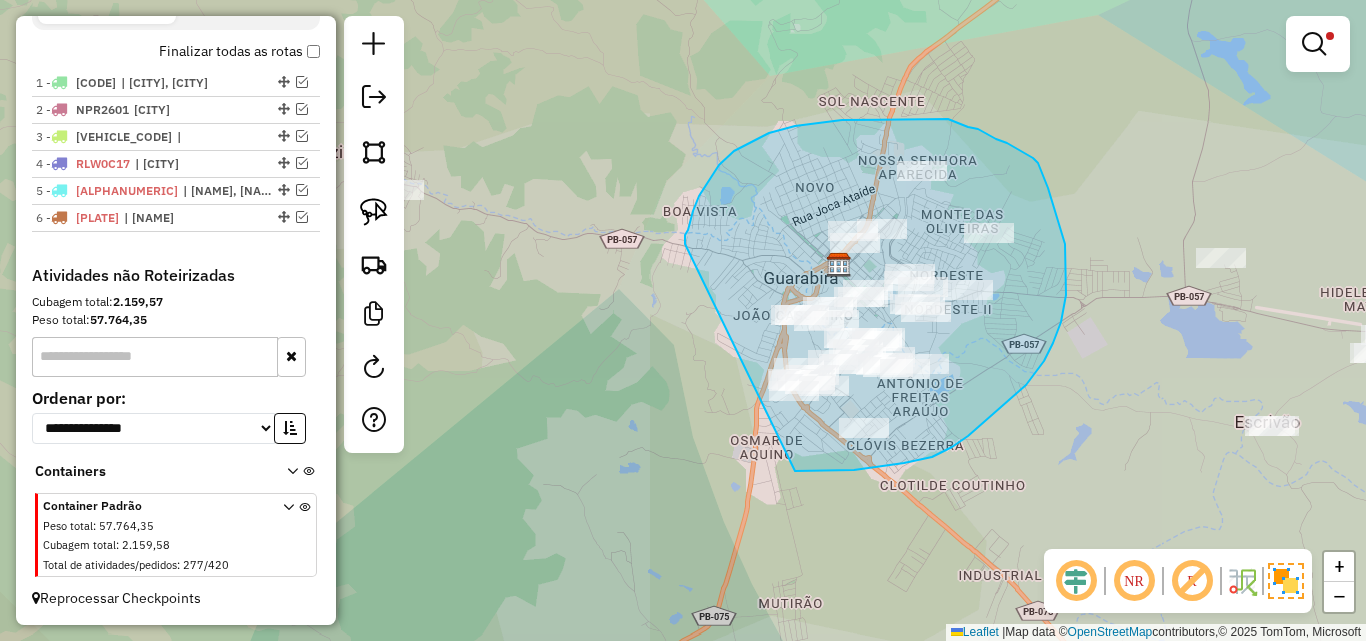 drag, startPoint x: 689, startPoint y: 224, endPoint x: 754, endPoint y: 471, distance: 255.40947 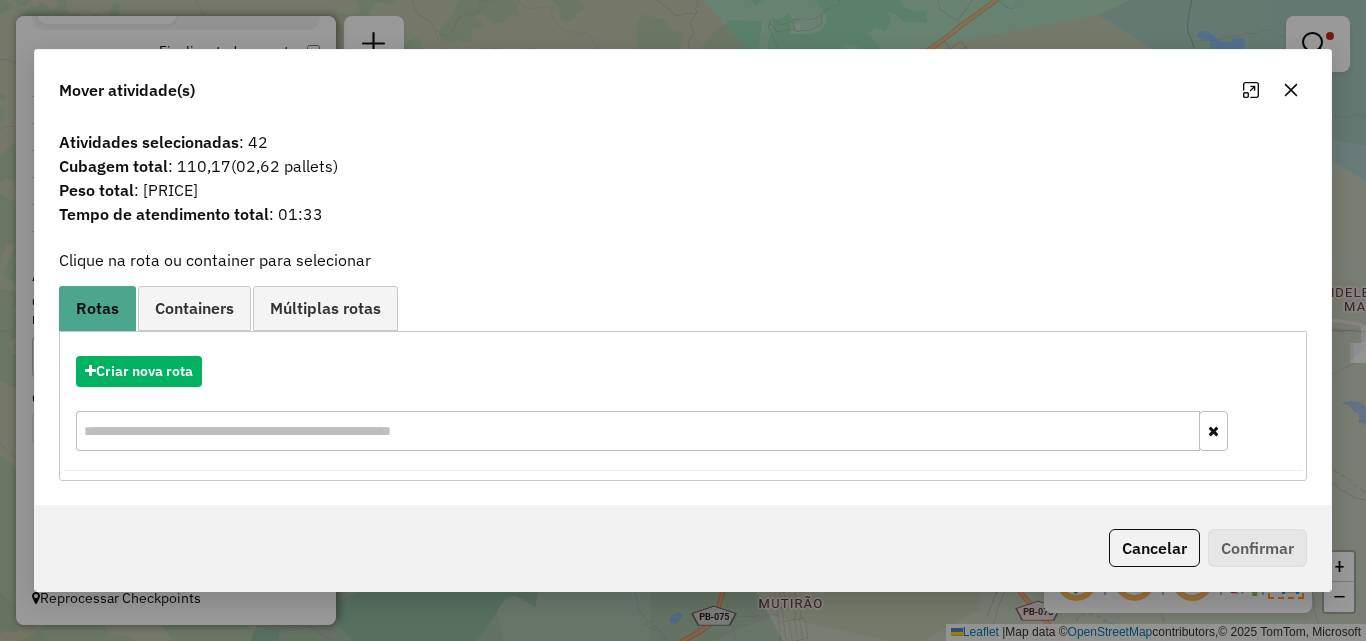 click 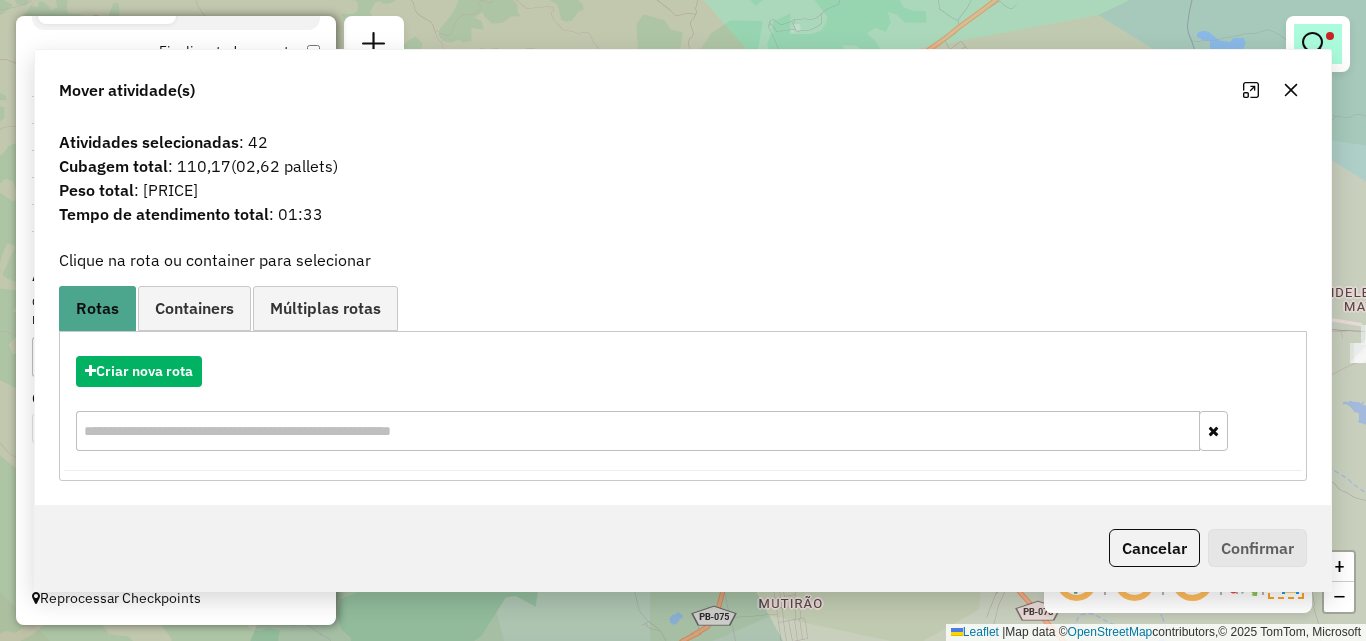 click at bounding box center [1314, 44] 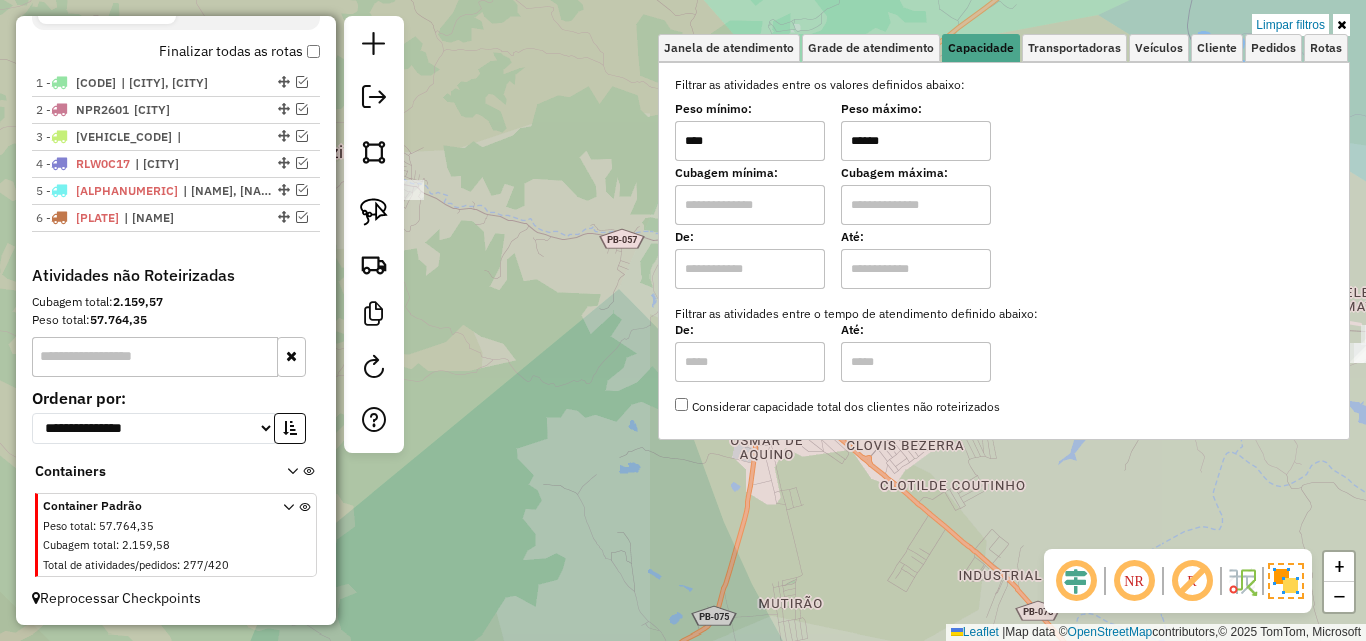 click on "******" at bounding box center [916, 141] 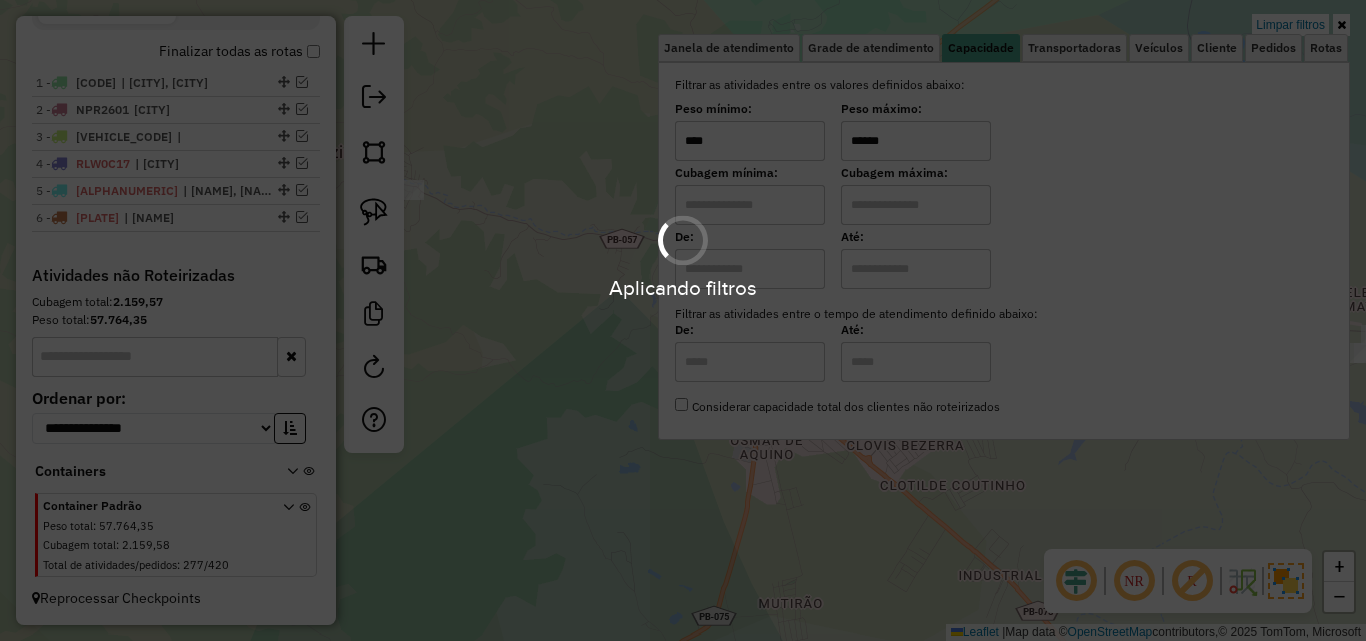 click on "Limpar filtros Janela de atendimento Grade de atendimento Capacidade Transportadoras Veículos Cliente Pedidos  Rotas Selecione os dias de semana para filtrar as janelas de atendimento  Seg   Ter   Qua   Qui   Sex   Sáb   Dom  Informe o período da janela de atendimento: De: Até:  Filtrar exatamente a janela do cliente  Considerar janela de atendimento padrão  Selecione os dias de semana para filtrar as grades de atendimento  Seg   Ter   Qua   Qui   Sex   Sáb   Dom   Considerar clientes sem dia de atendimento cadastrado  Clientes fora do dia de atendimento selecionado Filtrar as atividades entre os valores definidos abaixo:  Peso mínimo:  ****  Peso máximo:  ******  Cubagem mínima:   Cubagem máxima:   De:   Até:  Filtrar as atividades entre o tempo de atendimento definido abaixo:  De:   Até:   Considerar capacidade total dos clientes não roteirizados Transportadora: Selecione um ou mais itens Tipo de veículo: Selecione um ou mais itens Veículo: Selecione um ou mais itens Motorista: Nome: Rótulo:" 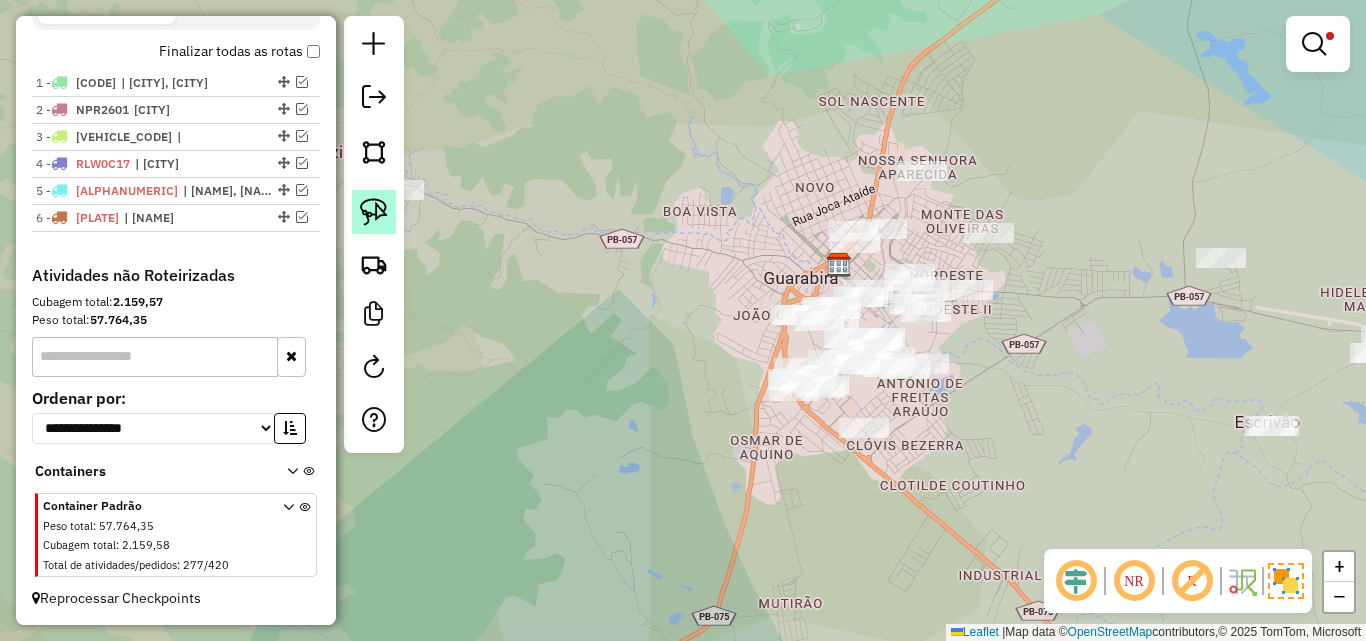 drag, startPoint x: 393, startPoint y: 215, endPoint x: 755, endPoint y: 267, distance: 365.71573 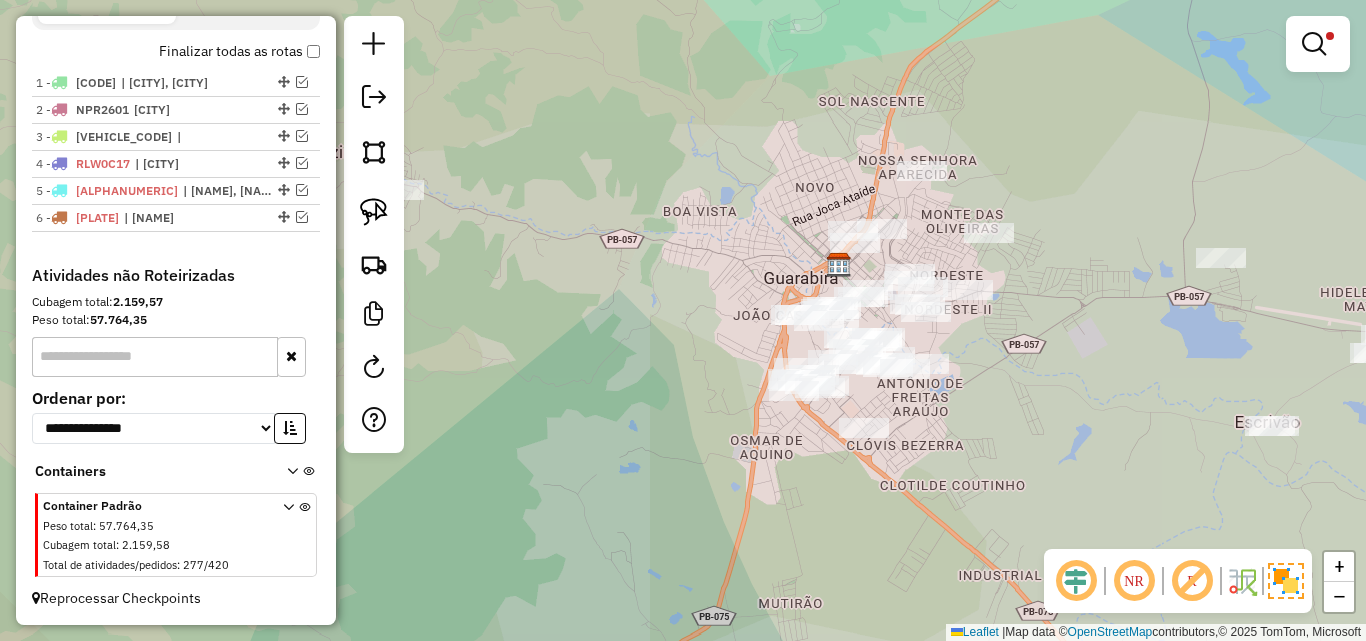 click 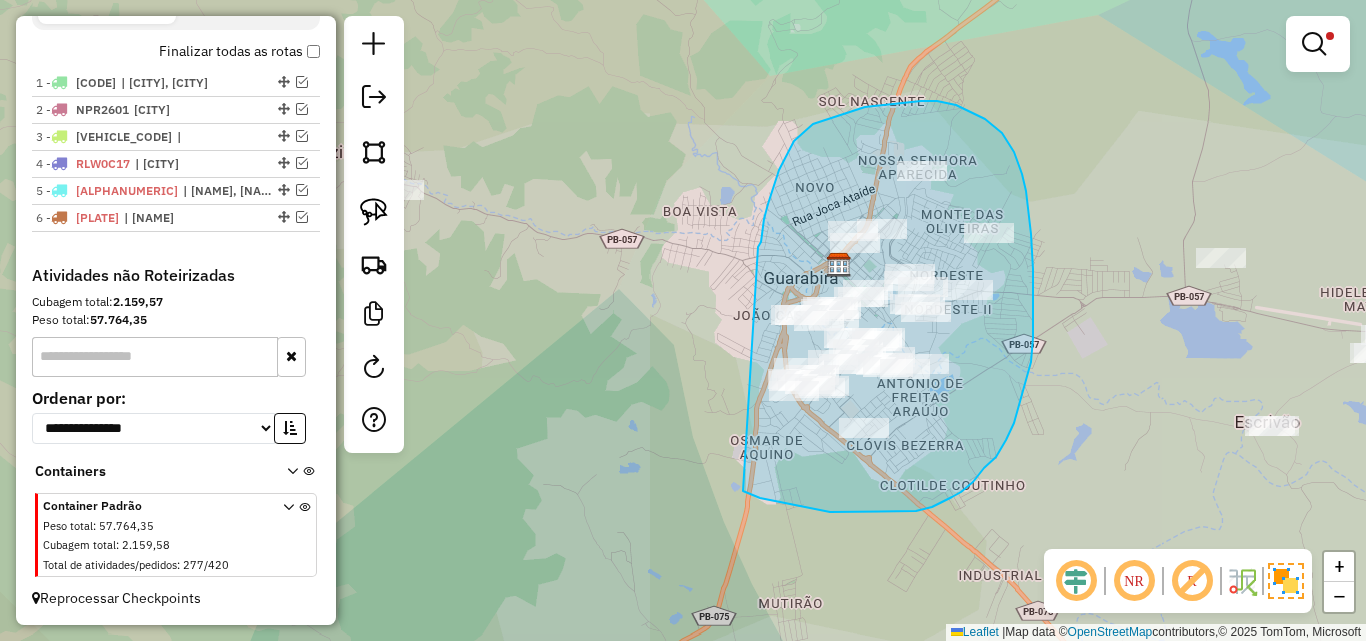 drag, startPoint x: 785, startPoint y: 157, endPoint x: 743, endPoint y: 491, distance: 336.63037 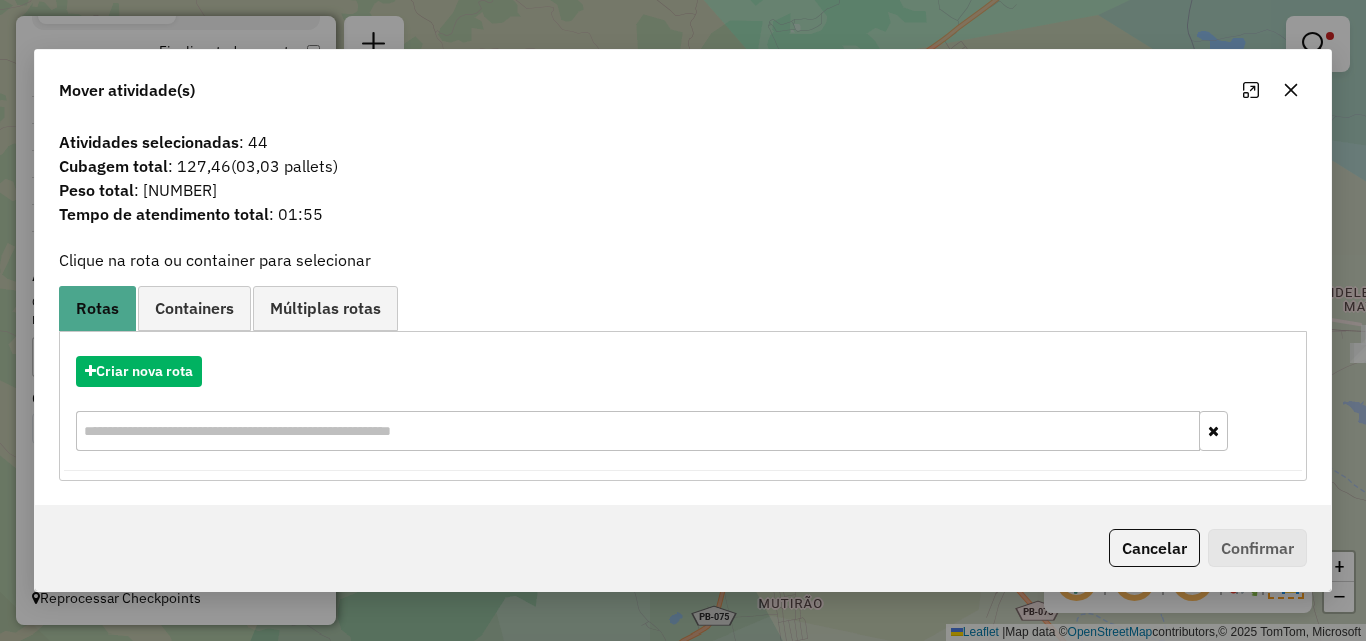 click 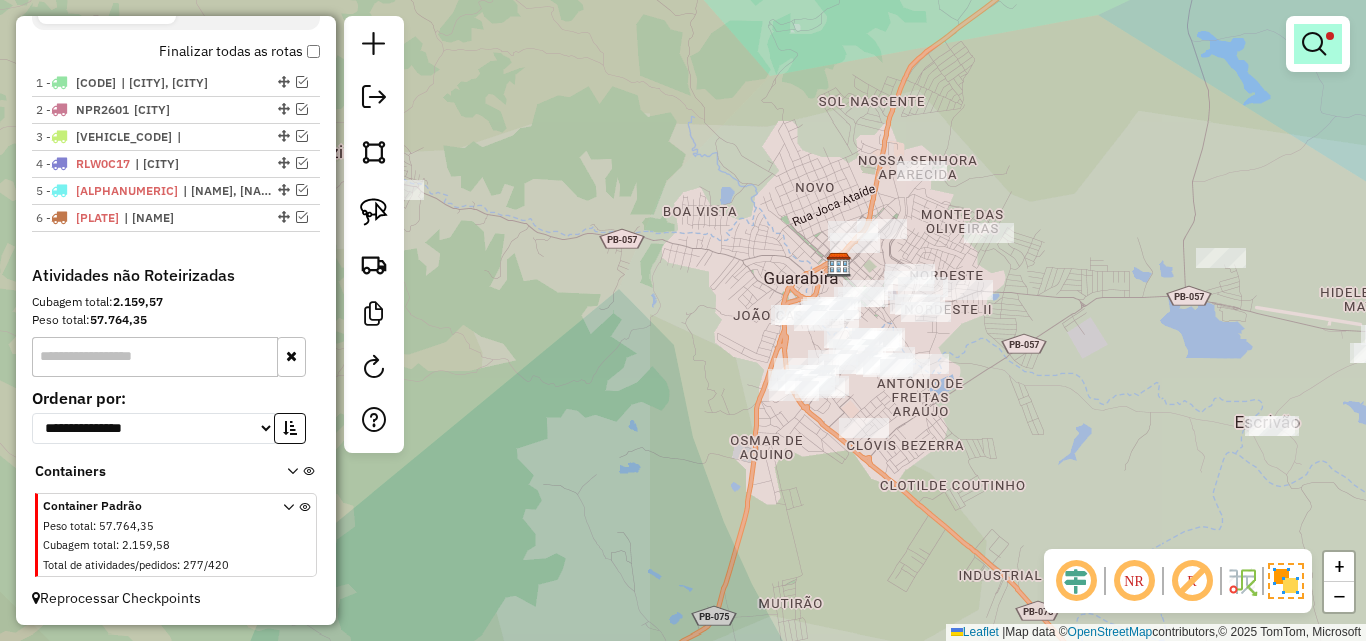 click at bounding box center (1314, 44) 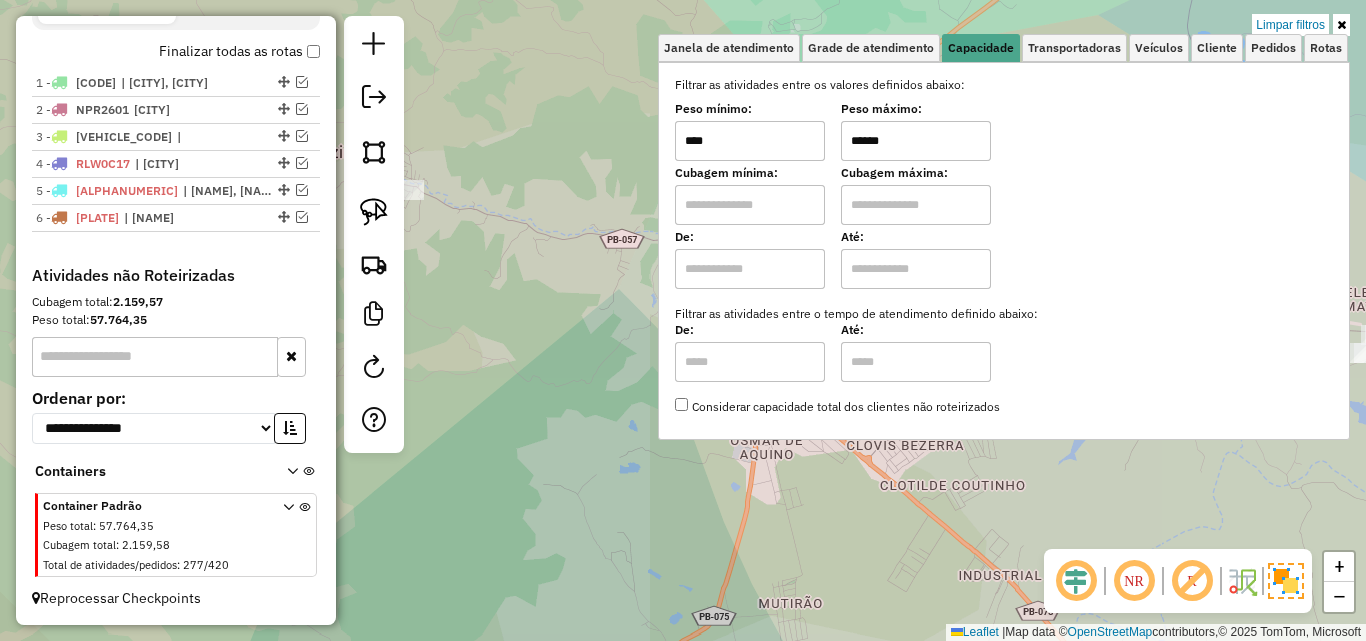 drag, startPoint x: 1002, startPoint y: 129, endPoint x: 966, endPoint y: 143, distance: 38.626415 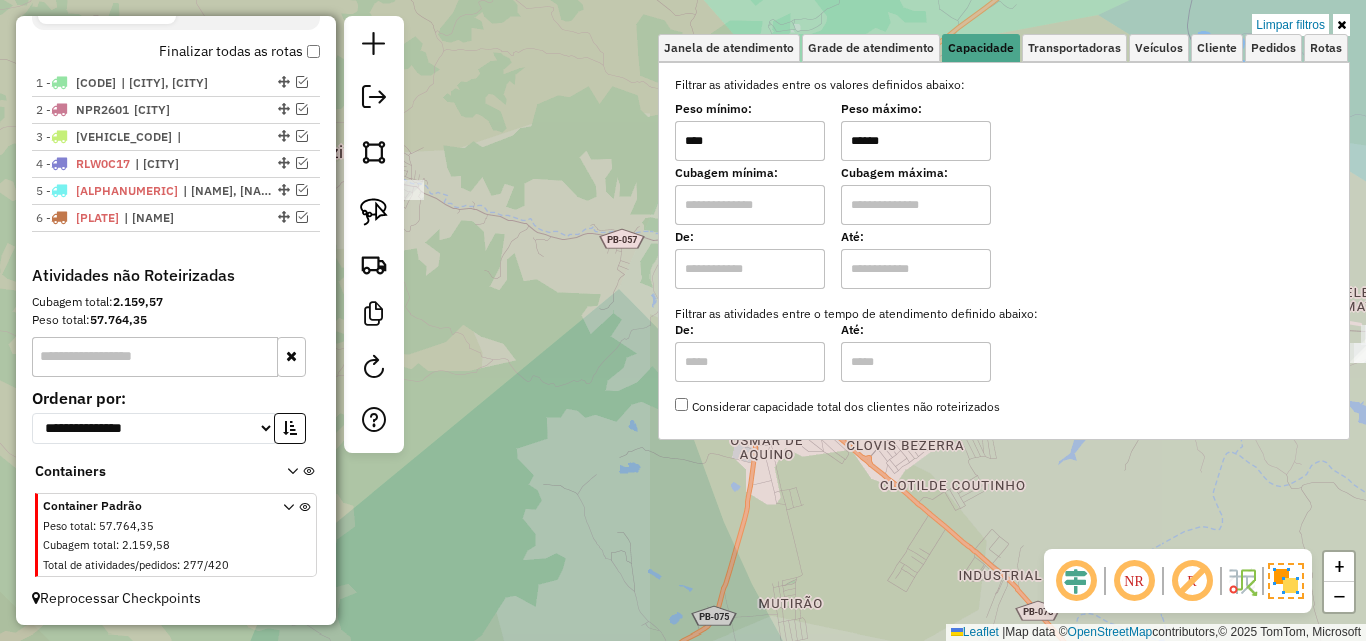 click on "Limpar filtros Janela de atendimento Grade de atendimento Capacidade Transportadoras Veículos Cliente Pedidos  Rotas Selecione os dias de semana para filtrar as janelas de atendimento  Seg   Ter   Qua   Qui   Sex   Sáb   Dom  Informe o período da janela de atendimento: De: Até:  Filtrar exatamente a janela do cliente  Considerar janela de atendimento padrão  Selecione os dias de semana para filtrar as grades de atendimento  Seg   Ter   Qua   Qui   Sex   Sáb   Dom   Considerar clientes sem dia de atendimento cadastrado  Clientes fora do dia de atendimento selecionado Filtrar as atividades entre os valores definidos abaixo:  Peso mínimo:  ****  Peso máximo:  ******  Cubagem mínima:   Cubagem máxima:   De:   Até:  Filtrar as atividades entre o tempo de atendimento definido abaixo:  De:   Até:   Considerar capacidade total dos clientes não roteirizados Transportadora: Selecione um ou mais itens Tipo de veículo: Selecione um ou mais itens Veículo: Selecione um ou mais itens Motorista: Nome: Rótulo:" 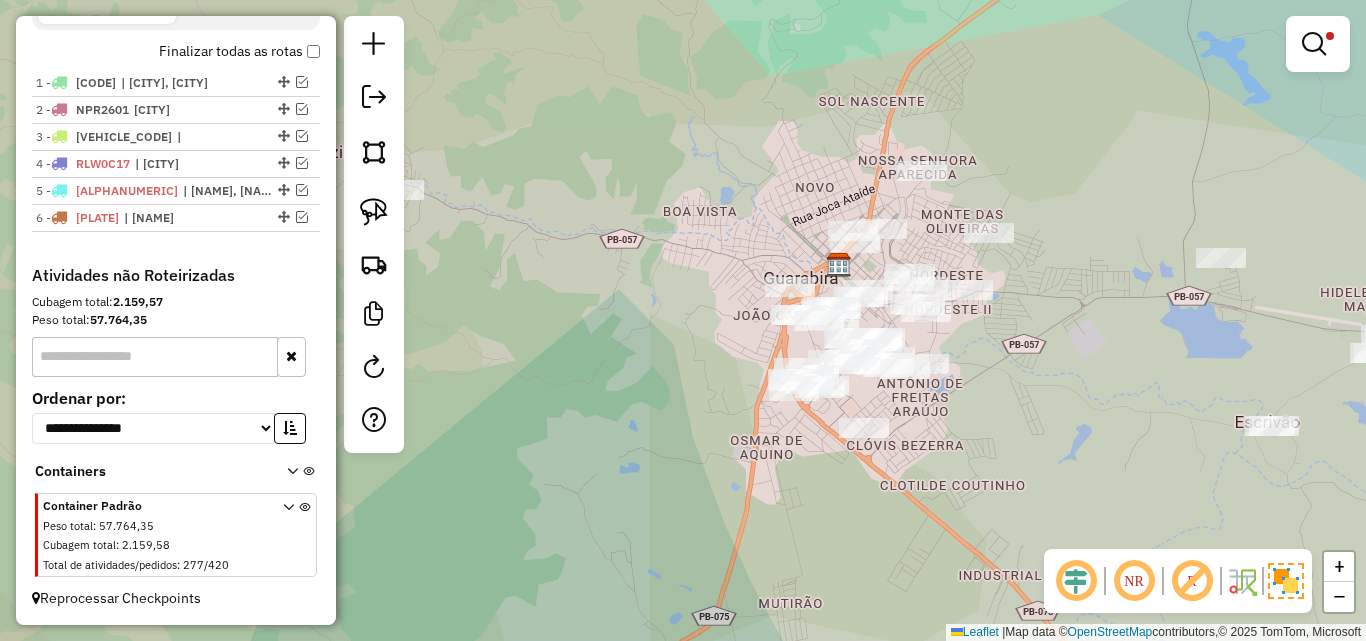click 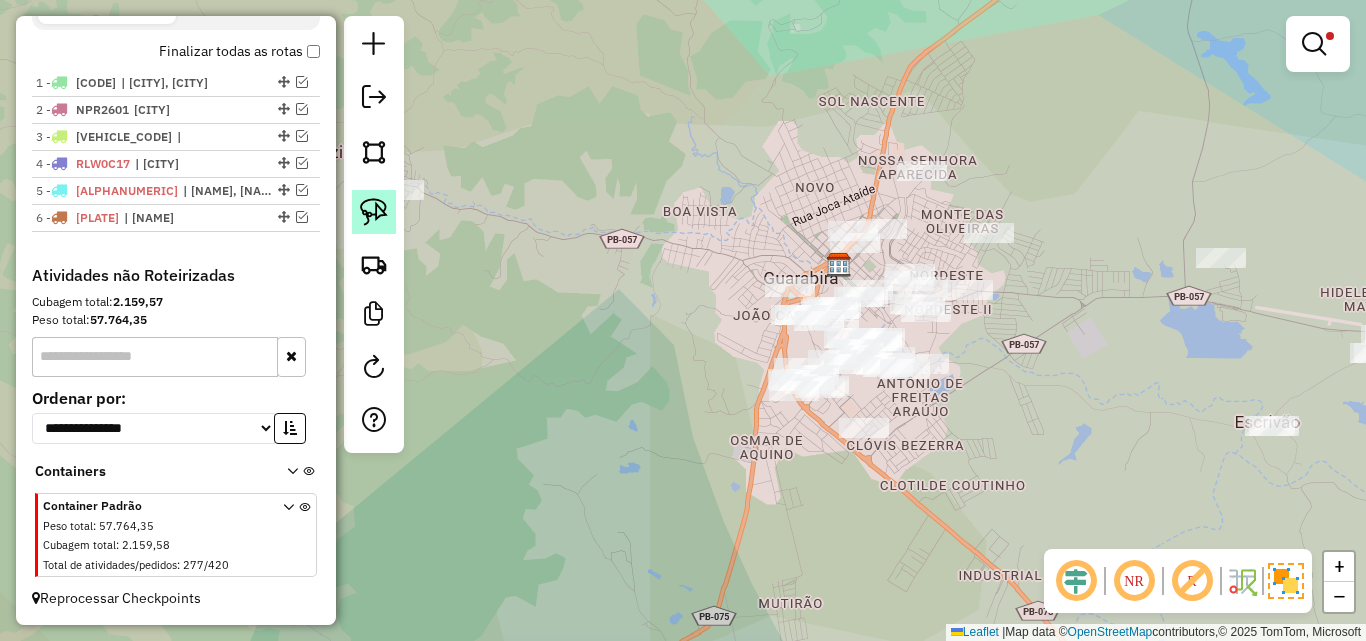click 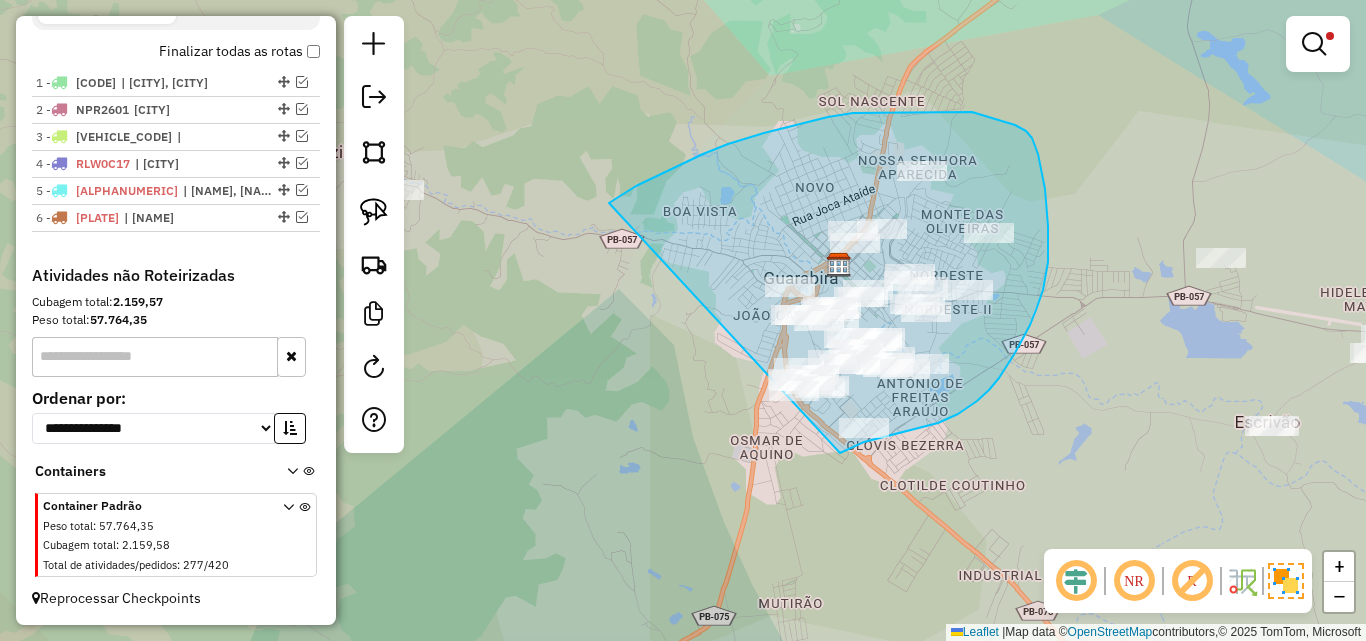 drag, startPoint x: 629, startPoint y: 190, endPoint x: 785, endPoint y: 474, distance: 324.0247 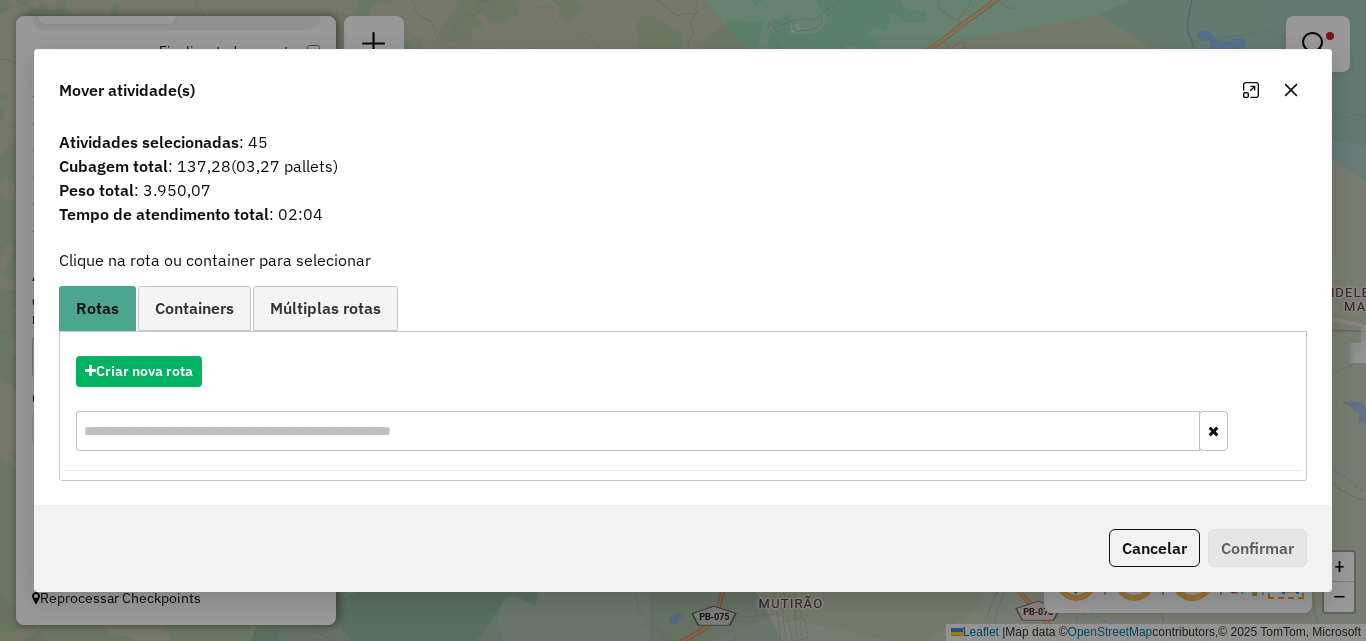 click 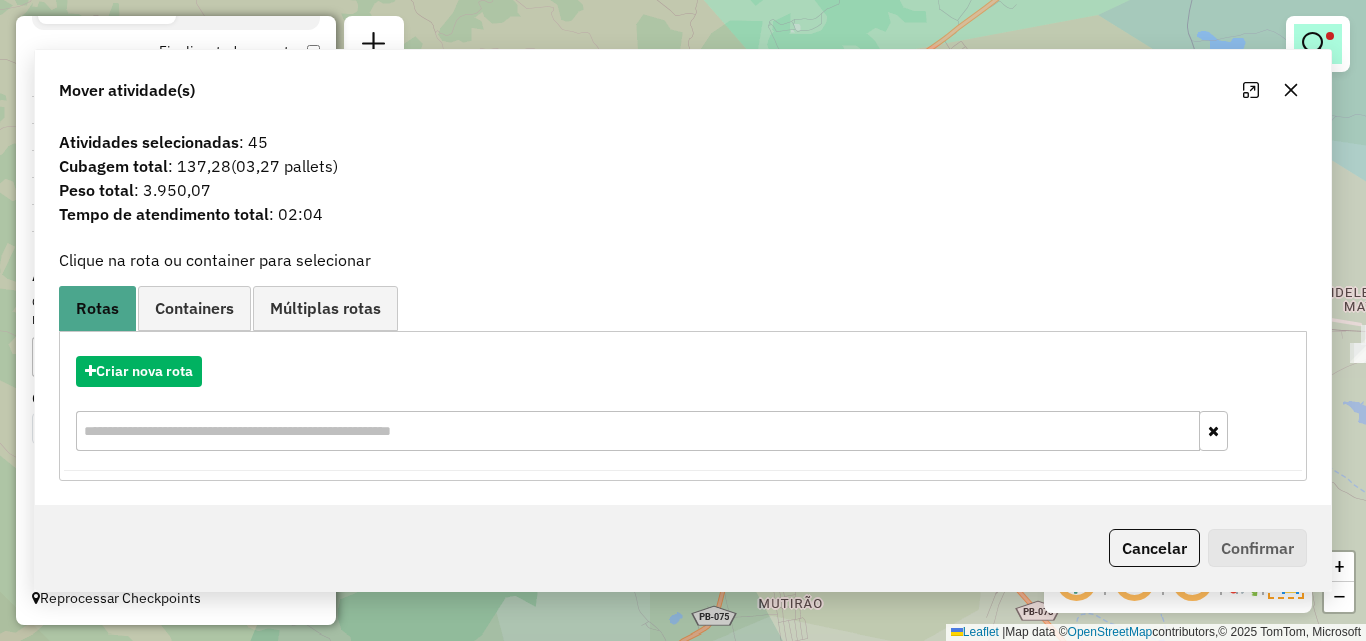 click at bounding box center (1314, 44) 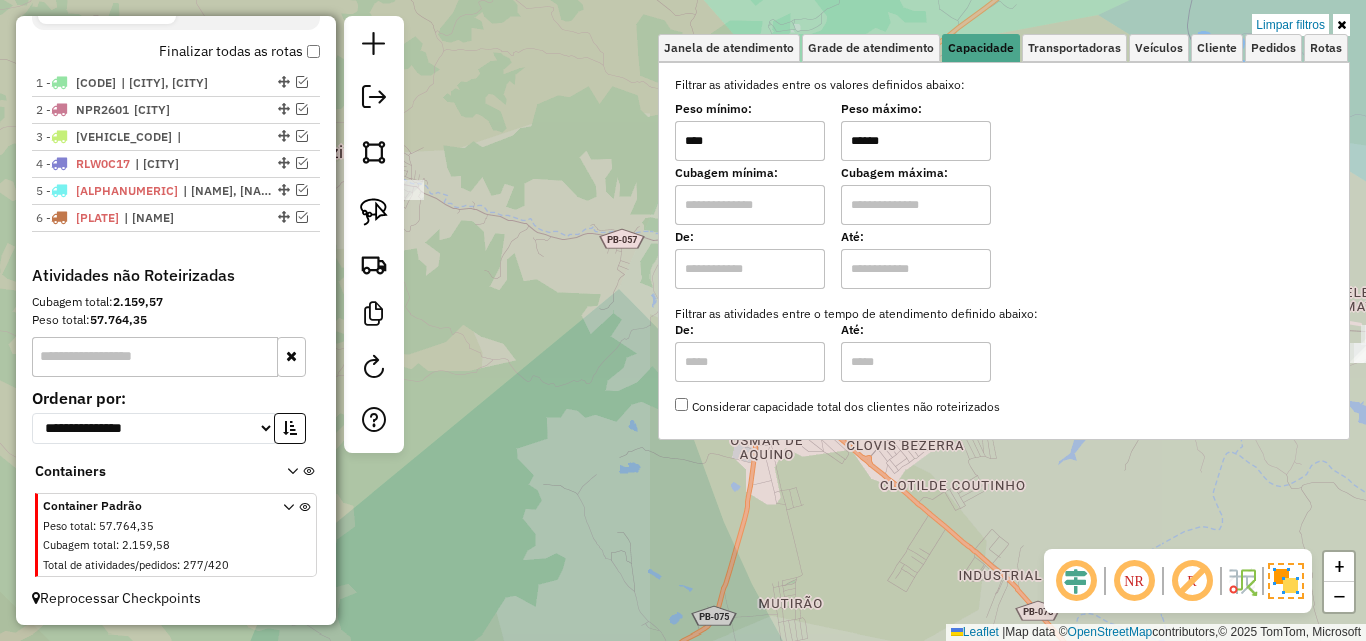 drag, startPoint x: 902, startPoint y: 153, endPoint x: 926, endPoint y: 144, distance: 25.632011 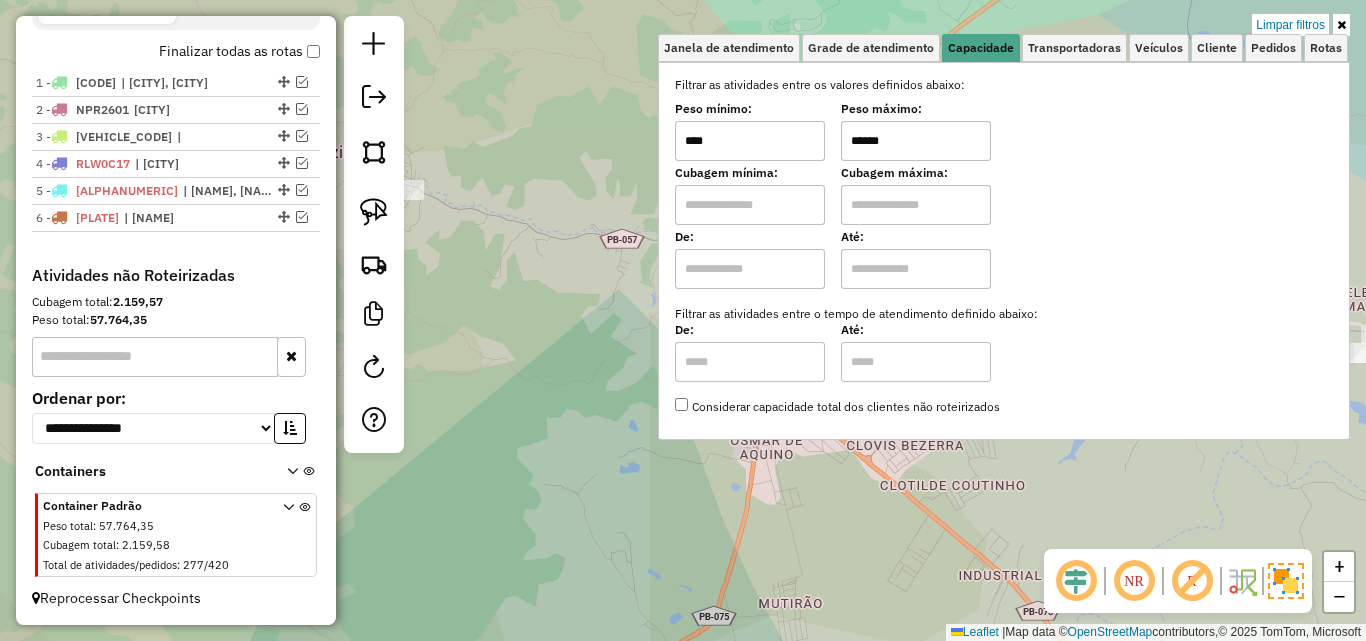 click on "Limpar filtros Janela de atendimento Grade de atendimento Capacidade Transportadoras Veículos Cliente Pedidos  Rotas Selecione os dias de semana para filtrar as janelas de atendimento  Seg   Ter   Qua   Qui   Sex   Sáb   Dom  Informe o período da janela de atendimento: De: Até:  Filtrar exatamente a janela do cliente  Considerar janela de atendimento padrão  Selecione os dias de semana para filtrar as grades de atendimento  Seg   Ter   Qua   Qui   Sex   Sáb   Dom   Considerar clientes sem dia de atendimento cadastrado  Clientes fora do dia de atendimento selecionado Filtrar as atividades entre os valores definidos abaixo:  Peso mínimo:  ****  Peso máximo:  ******  Cubagem mínima:   Cubagem máxima:   De:   Até:  Filtrar as atividades entre o tempo de atendimento definido abaixo:  De:   Até:   Considerar capacidade total dos clientes não roteirizados Transportadora: Selecione um ou mais itens Tipo de veículo: Selecione um ou mais itens Veículo: Selecione um ou mais itens Motorista: Nome: Rótulo:" 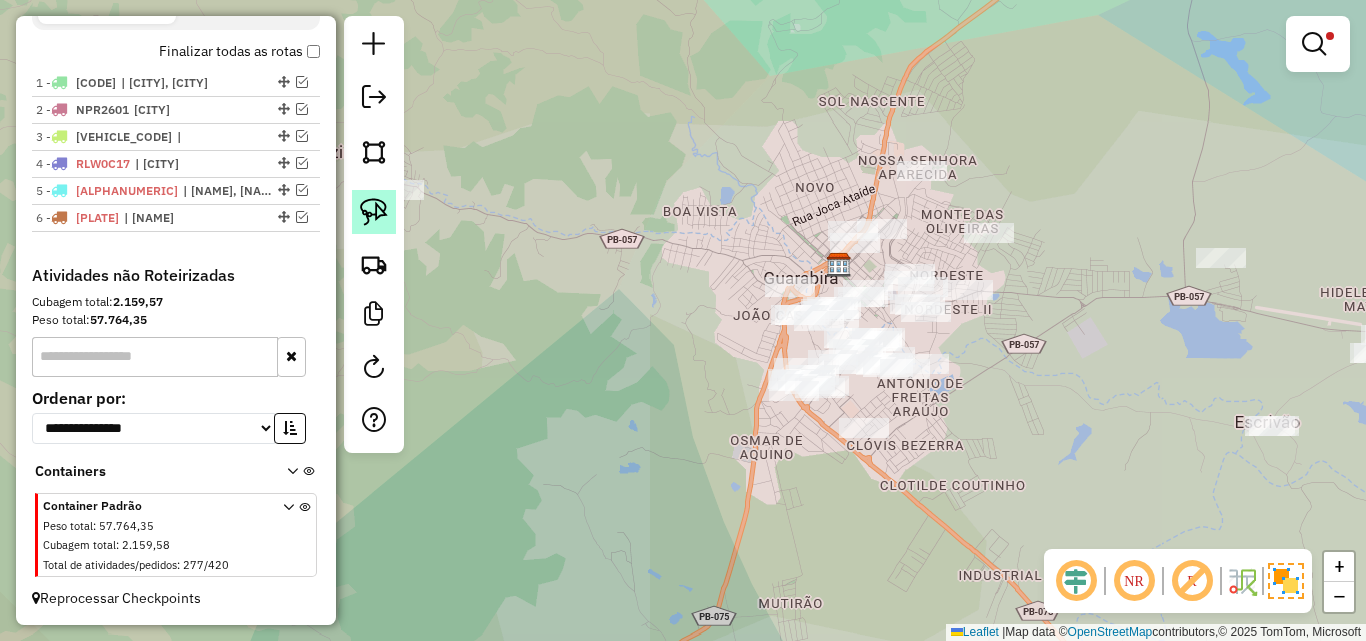drag, startPoint x: 383, startPoint y: 227, endPoint x: 429, endPoint y: 225, distance: 46.043457 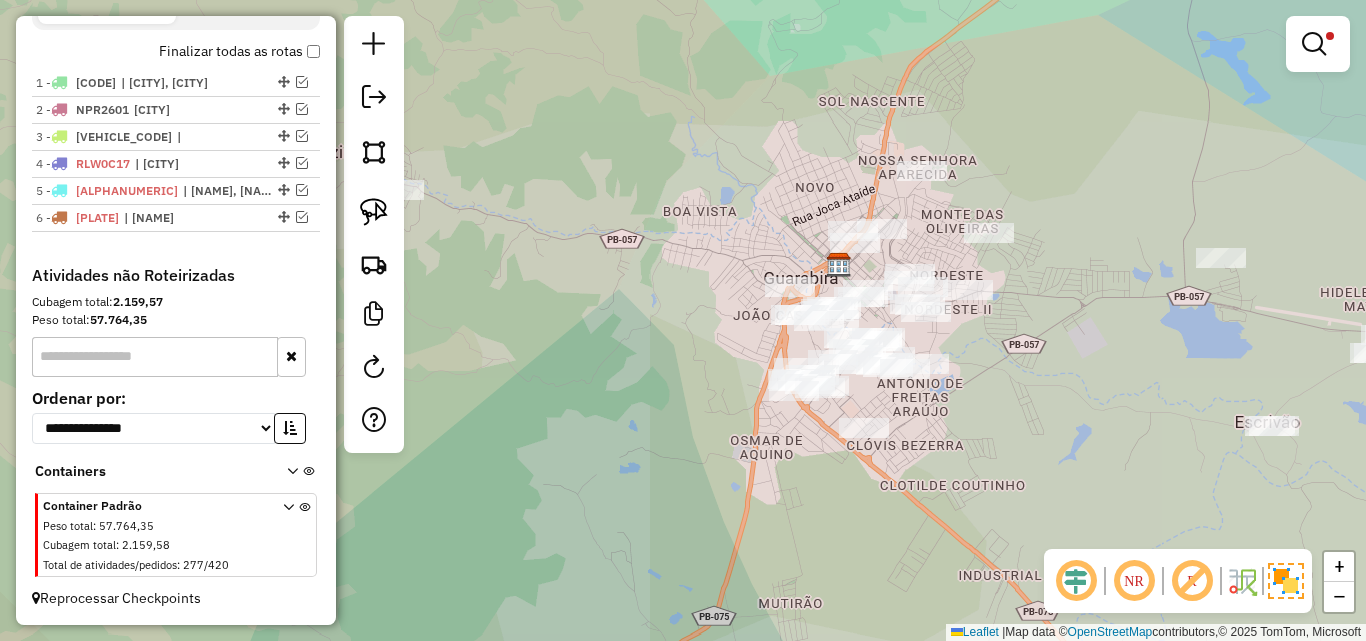 click 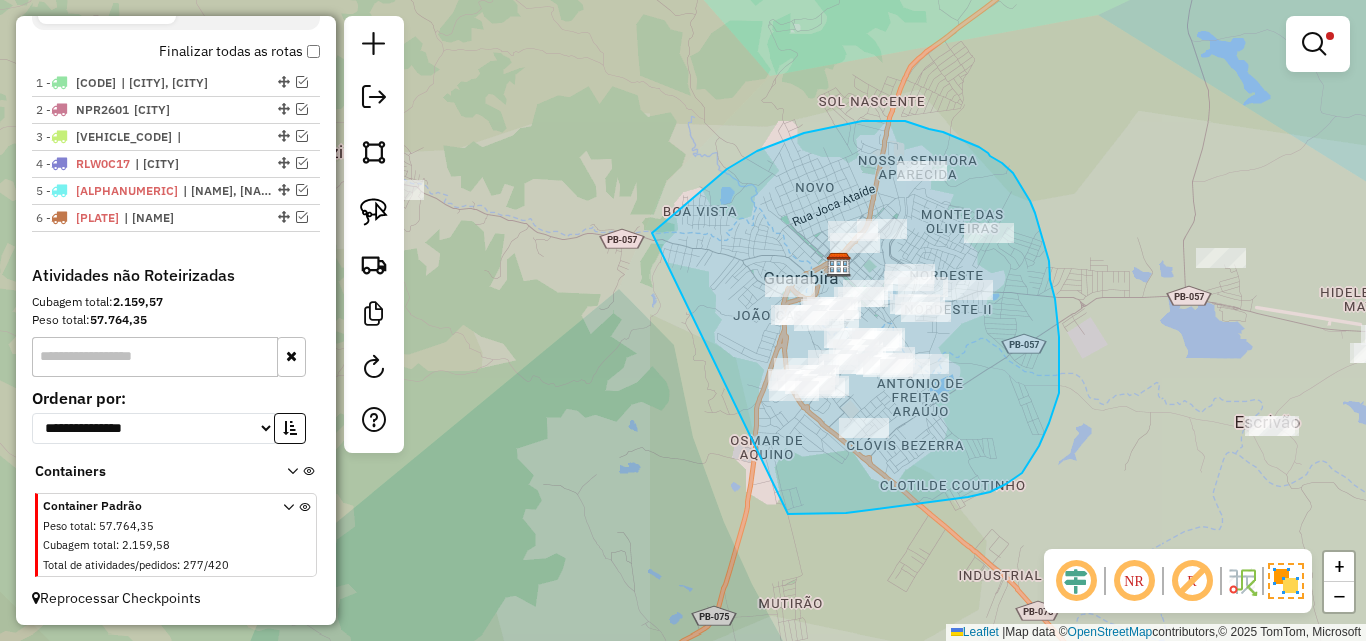 drag, startPoint x: 727, startPoint y: 169, endPoint x: 788, endPoint y: 514, distance: 350.35126 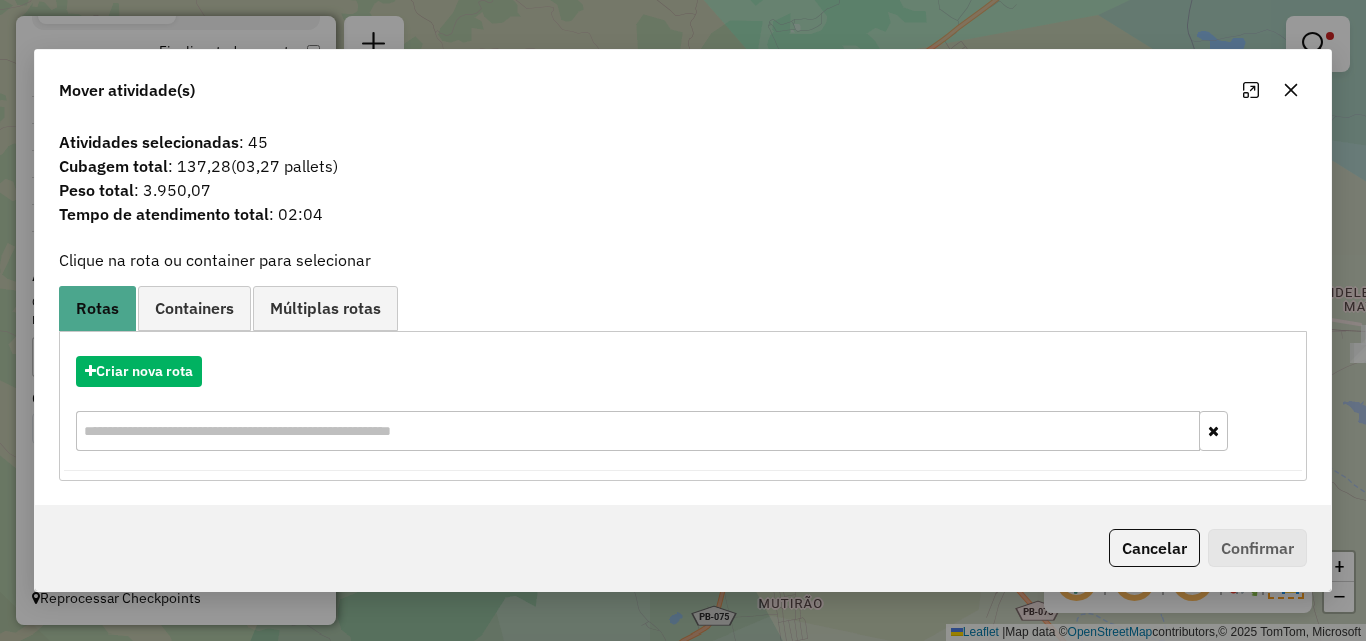 click 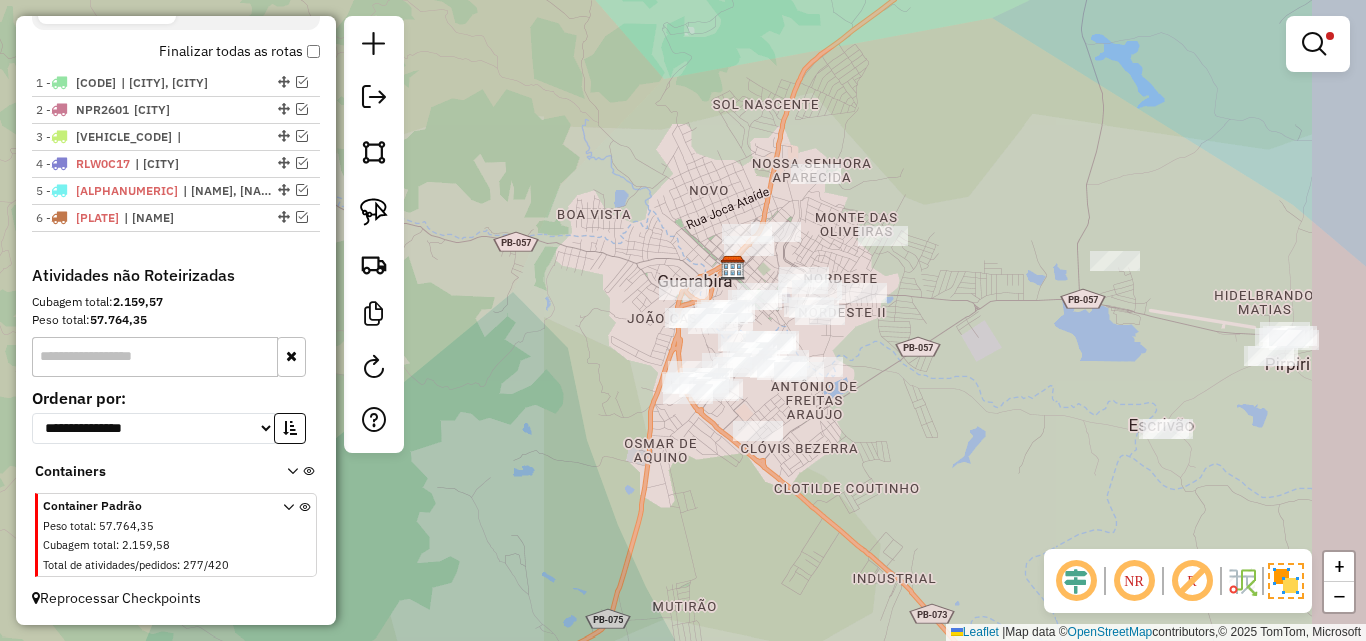 drag, startPoint x: 1146, startPoint y: 325, endPoint x: 1045, endPoint y: 326, distance: 101.00495 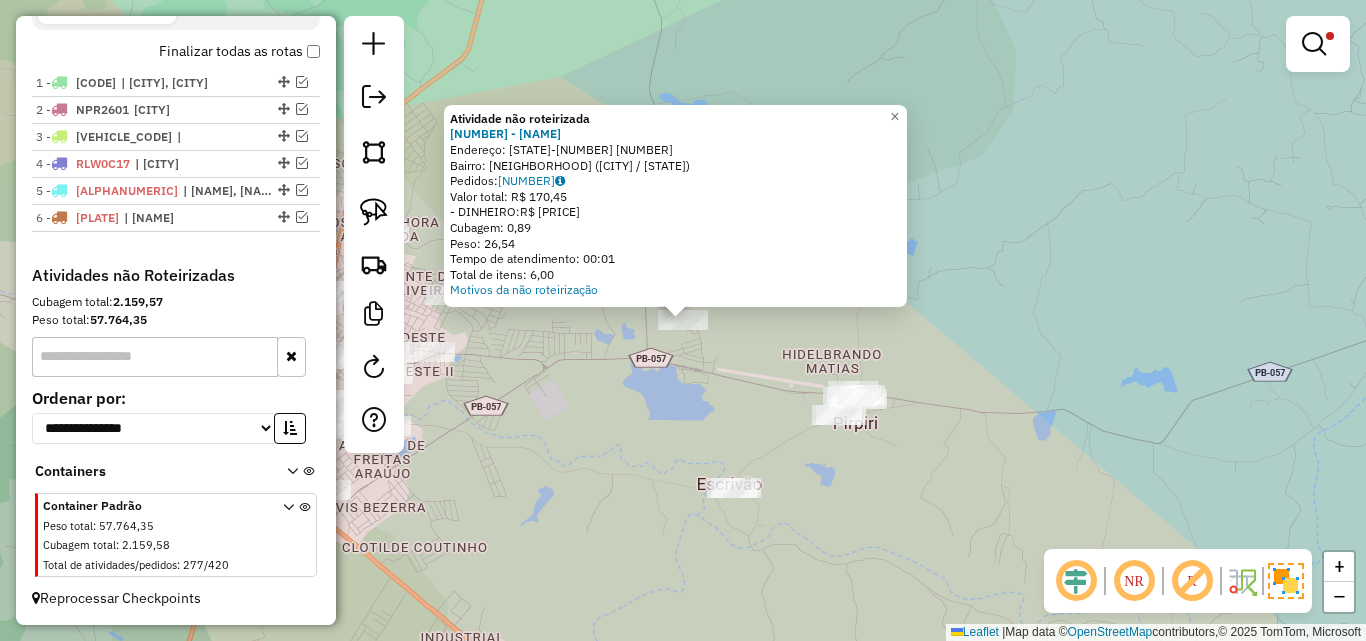 click on "Atividade não roteirizada [NUMBER] - [BUSINESS]  Endereço:  [STREET] [NUMBER]   Bairro: [NEIGHBORHOOD] ([CITY] / [STATE])   Pedidos:  [NUMBER]   Valor total: R$ [PRICE]   - DINHEIRO:  R$ [PRICE]   Cubagem: [PRICE]   Peso: [PRICE]   Tempo de atendimento: [TIME]   Total de itens: [NUMBER]  Motivos da não roteirização × Limpar filtros Janela de atendimento Grade de atendimento Capacidade Transportadoras Veículos Cliente Pedidos  Rotas Selecione os dias de semana para filtrar as janelas de atendimento  Seg   Ter   Qua   Qui   Sex   Sáb   Dom  Informe o período da janela de atendimento: De: Até:  Filtrar exatamente a janela do cliente  Considerar janela de atendimento padrão  Selecione os dias de semana para filtrar as grades de atendimento  Seg   Ter   Qua   Qui   Sex   Sáb   Dom   Considerar clientes sem dia de atendimento cadastrado  Clientes fora do dia de atendimento selecionado Filtrar as atividades entre os valores definidos abaixo:  Peso mínimo:  ****  Peso máximo:  ******  Cubagem mínima:   De:   Até:" 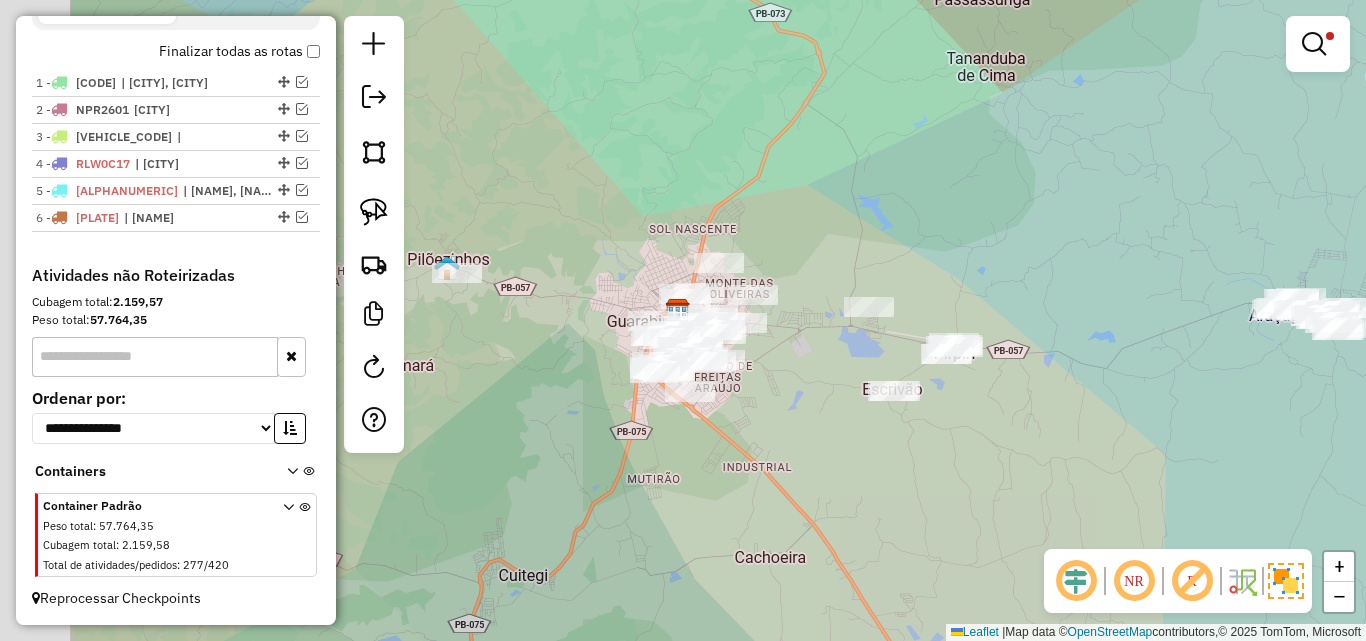 click on "Limpar filtros Janela de atendimento Grade de atendimento Capacidade Transportadoras Veículos Cliente Pedidos  Rotas Selecione os dias de semana para filtrar as janelas de atendimento  Seg   Ter   Qua   Qui   Sex   Sáb   Dom  Informe o período da janela de atendimento: De: Até:  Filtrar exatamente a janela do cliente  Considerar janela de atendimento padrão  Selecione os dias de semana para filtrar as grades de atendimento  Seg   Ter   Qua   Qui   Sex   Sáb   Dom   Considerar clientes sem dia de atendimento cadastrado  Clientes fora do dia de atendimento selecionado Filtrar as atividades entre os valores definidos abaixo:  Peso mínimo:  ****  Peso máximo:  ******  Cubagem mínima:   Cubagem máxima:   De:   Até:  Filtrar as atividades entre o tempo de atendimento definido abaixo:  De:   Até:   Considerar capacidade total dos clientes não roteirizados Transportadora: Selecione um ou mais itens Tipo de veículo: Selecione um ou mais itens Veículo: Selecione um ou mais itens Motorista: Nome: Rótulo:" 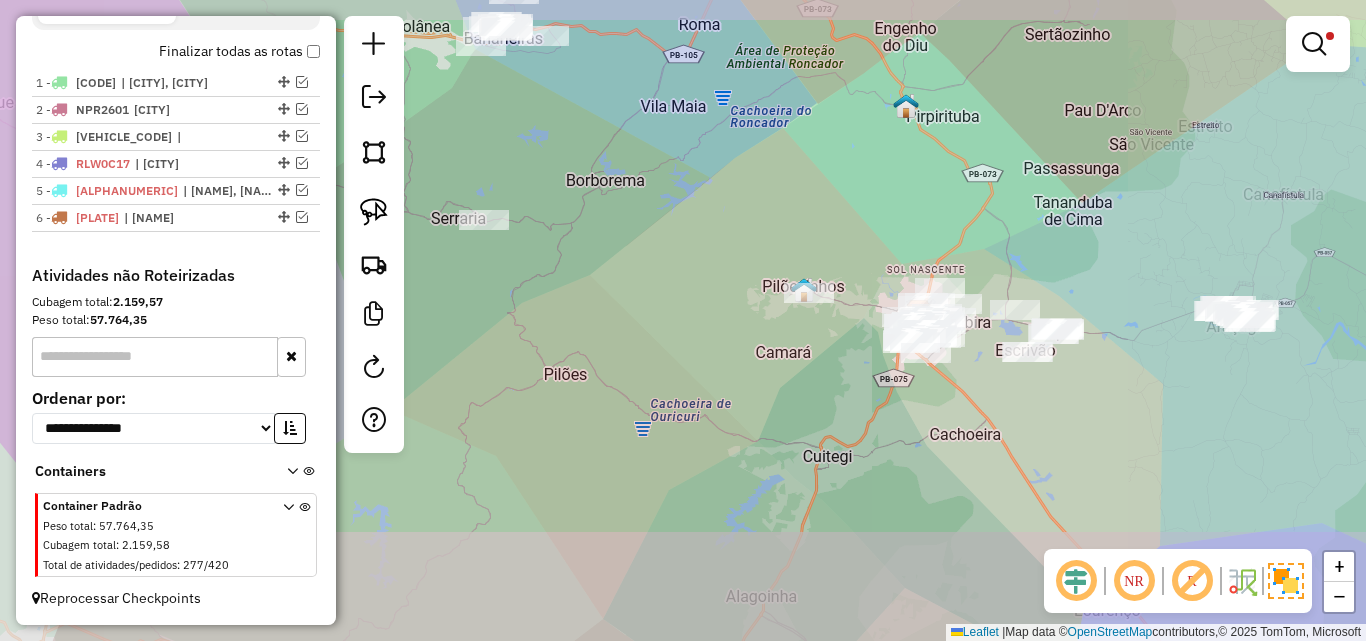 drag, startPoint x: 959, startPoint y: 404, endPoint x: 922, endPoint y: 443, distance: 53.75872 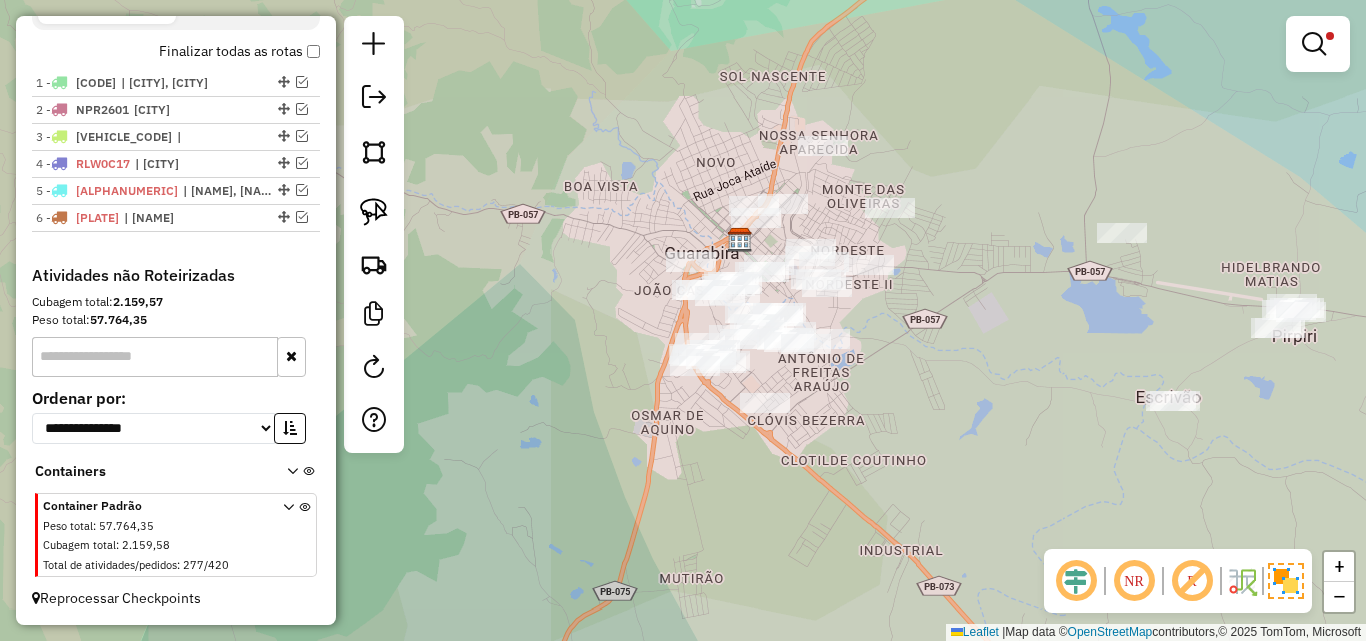 drag, startPoint x: 901, startPoint y: 402, endPoint x: 976, endPoint y: 427, distance: 79.05694 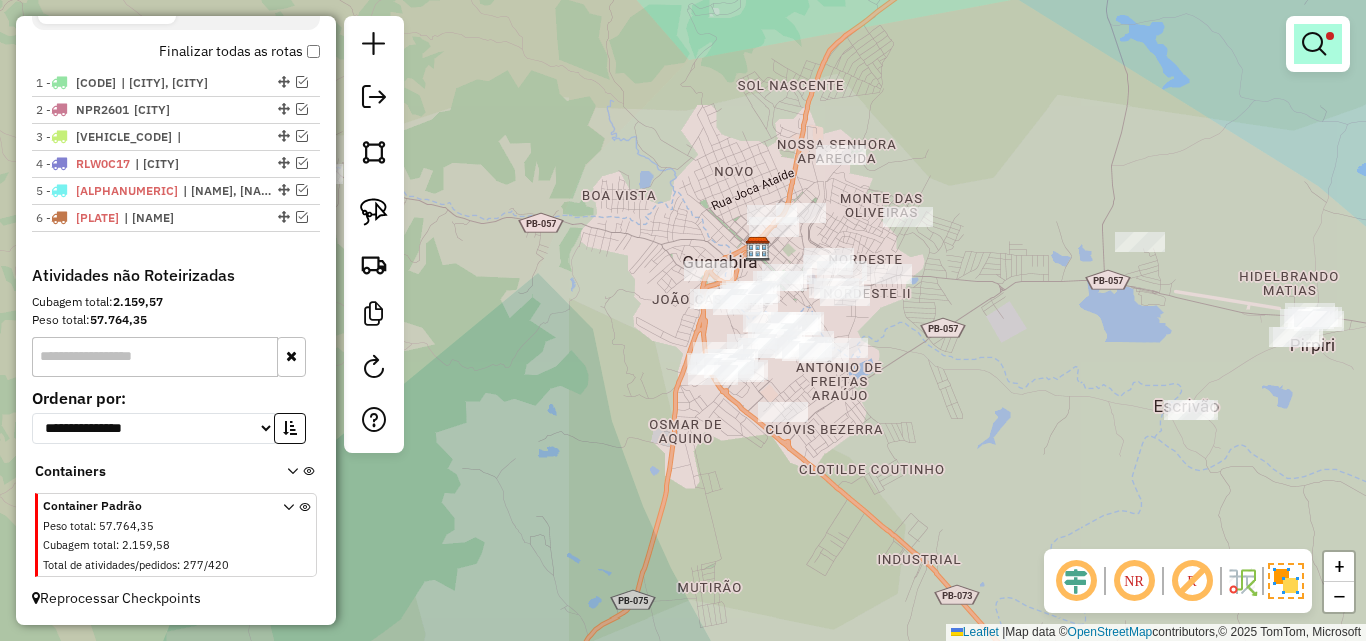 click at bounding box center [1314, 44] 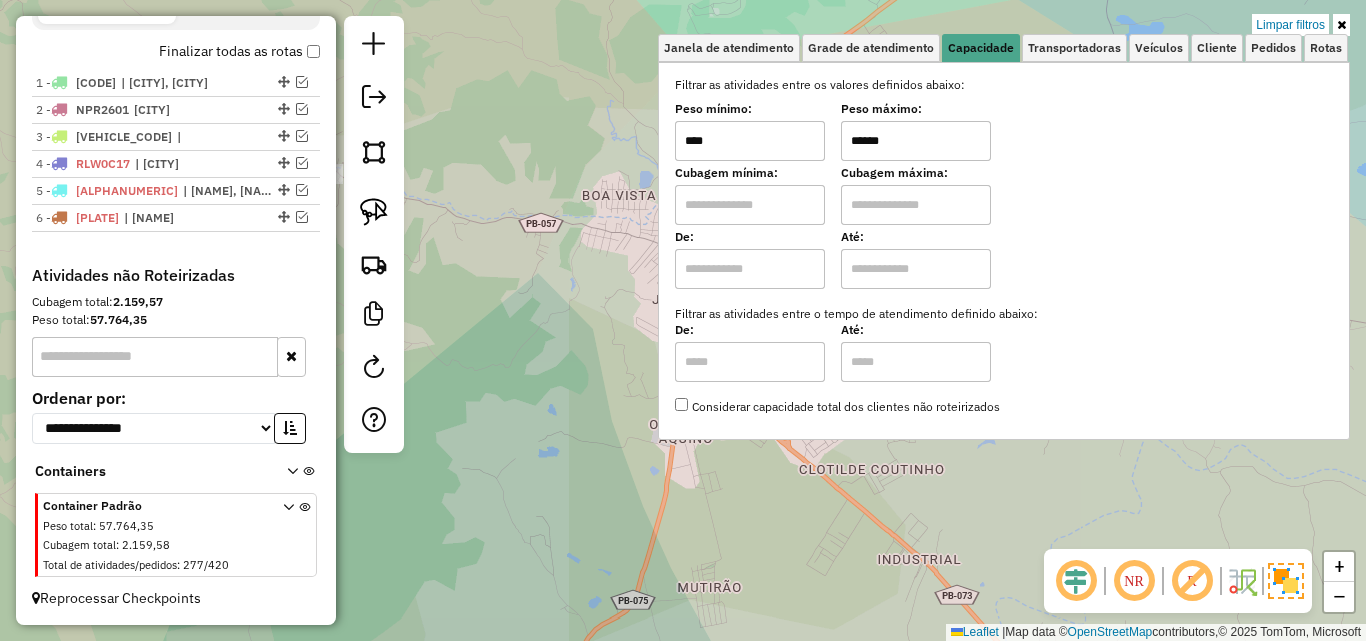 click on "******" at bounding box center [916, 141] 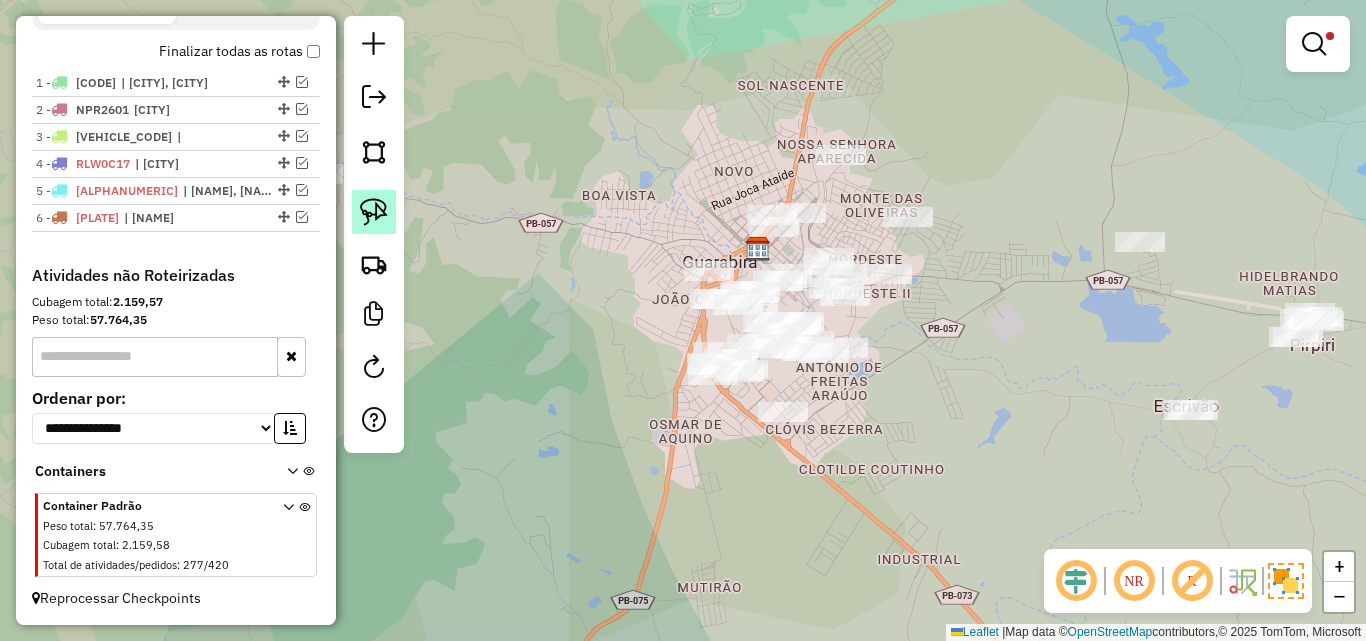 click 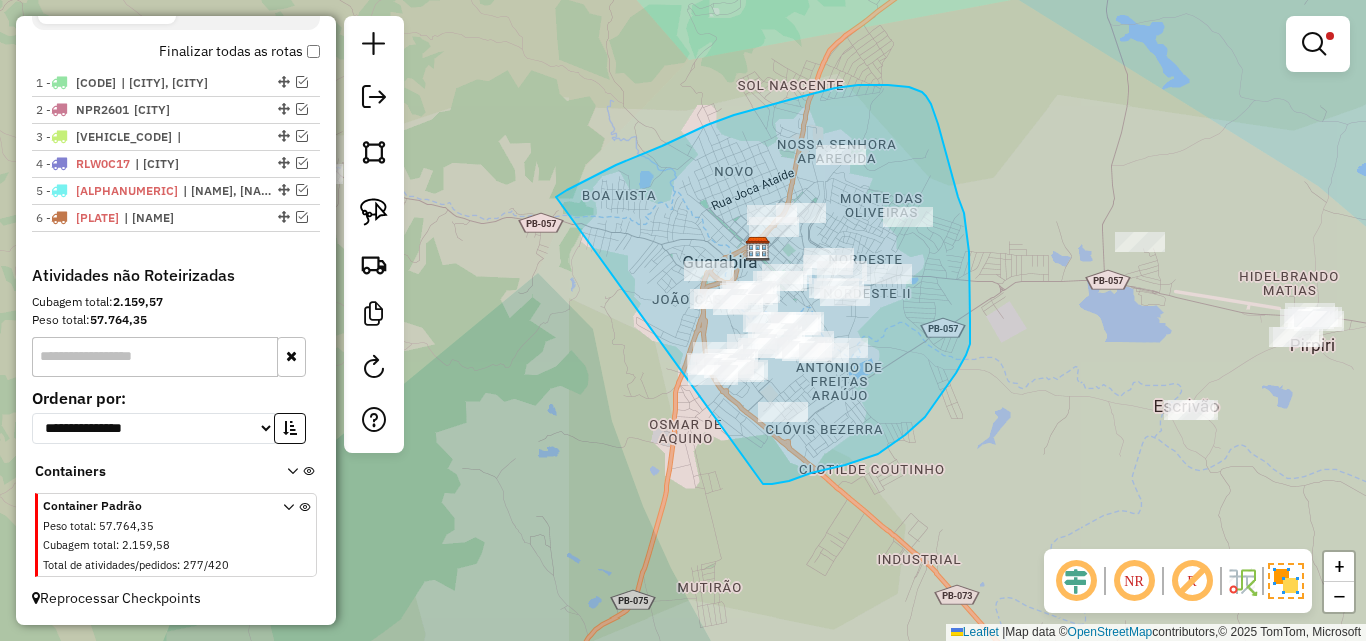 drag, startPoint x: 662, startPoint y: 146, endPoint x: 749, endPoint y: 487, distance: 351.92328 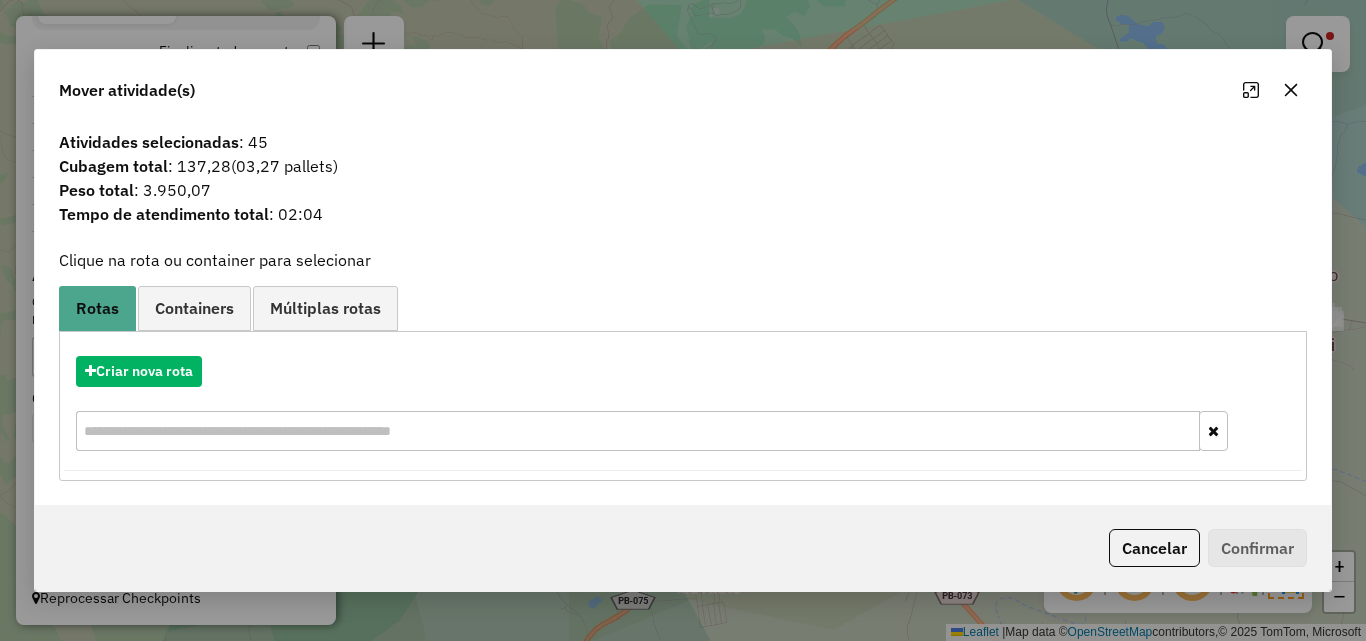 click 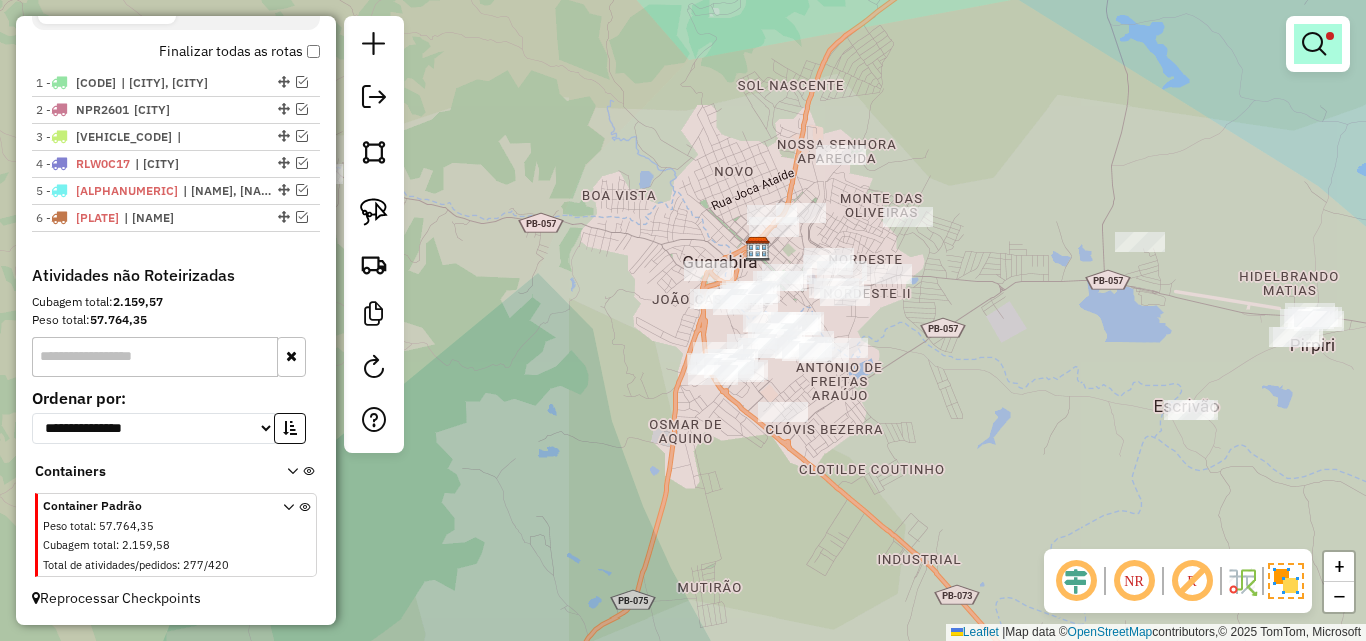 click at bounding box center [1314, 44] 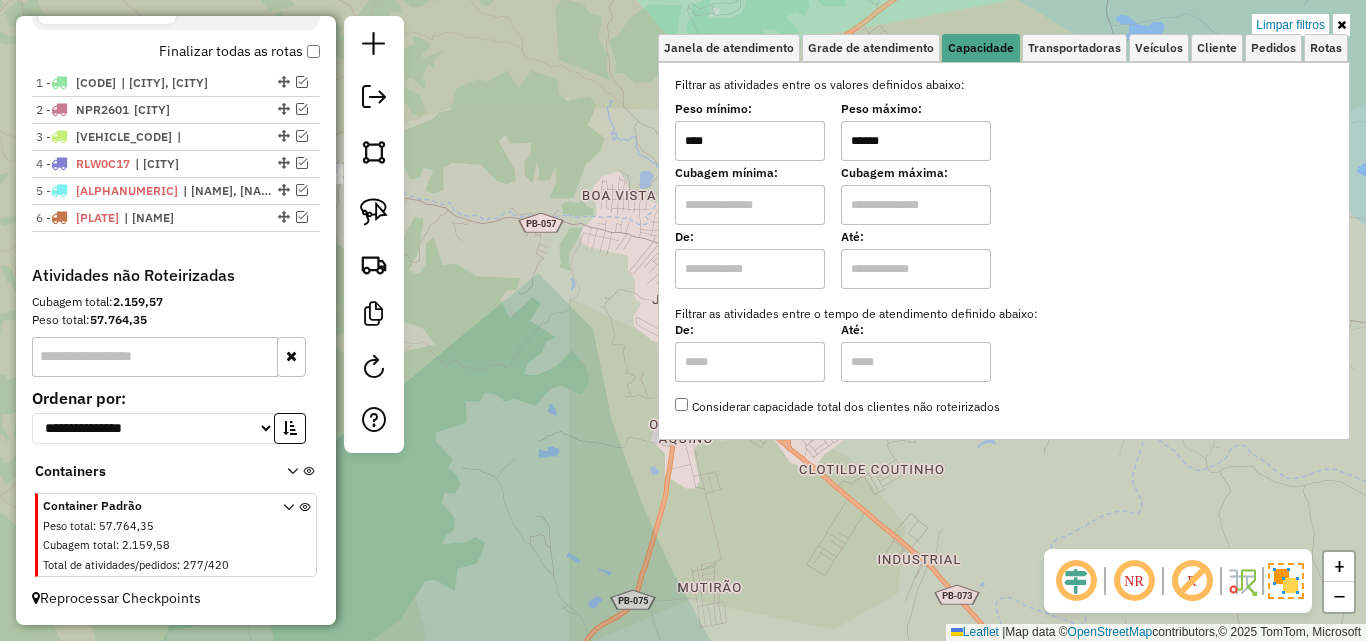 click on "******" at bounding box center [916, 141] 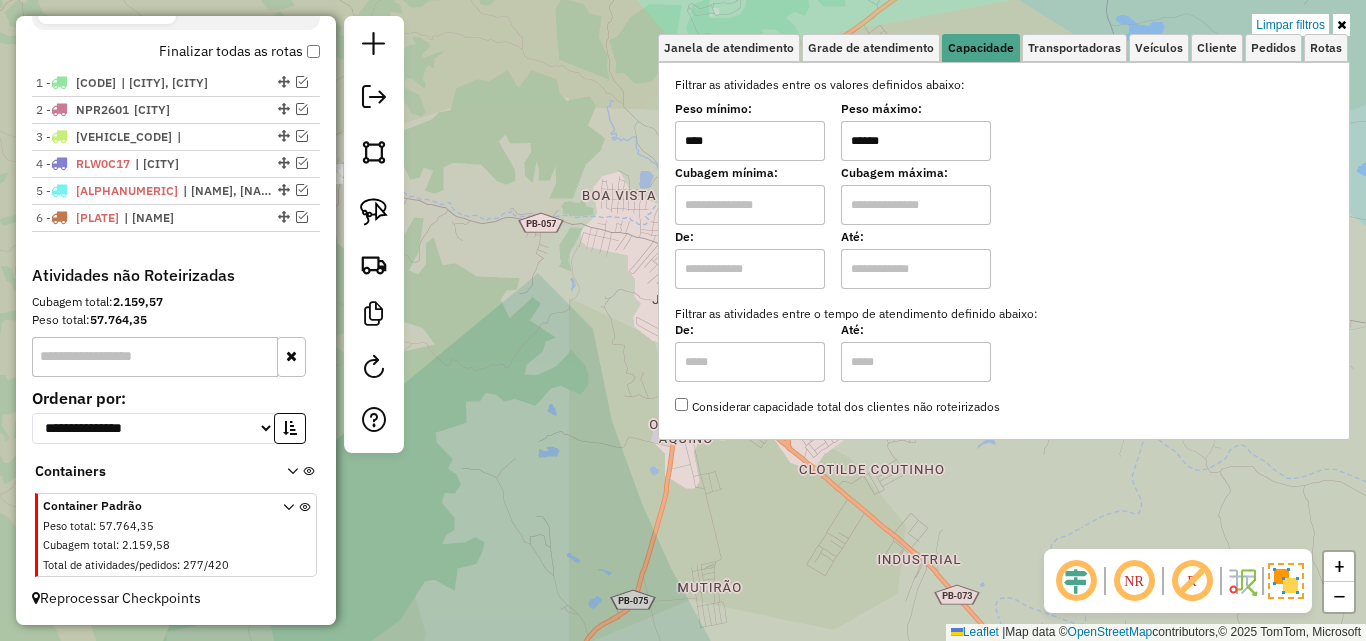 type on "******" 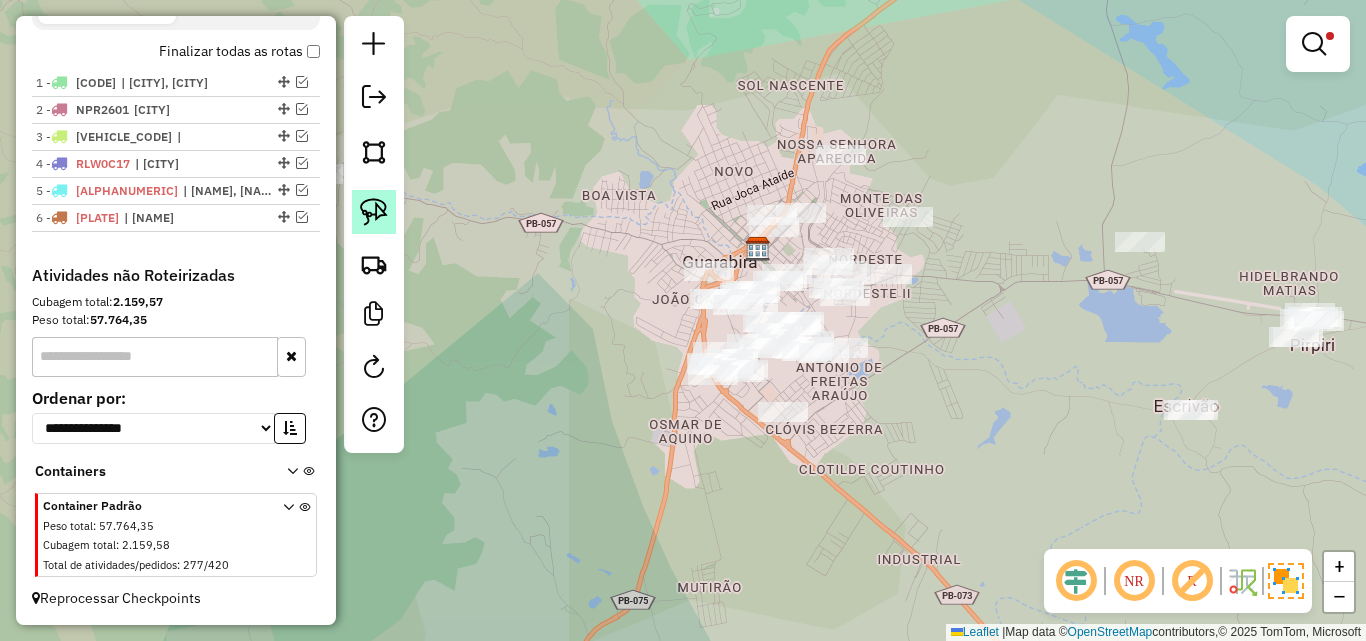 click 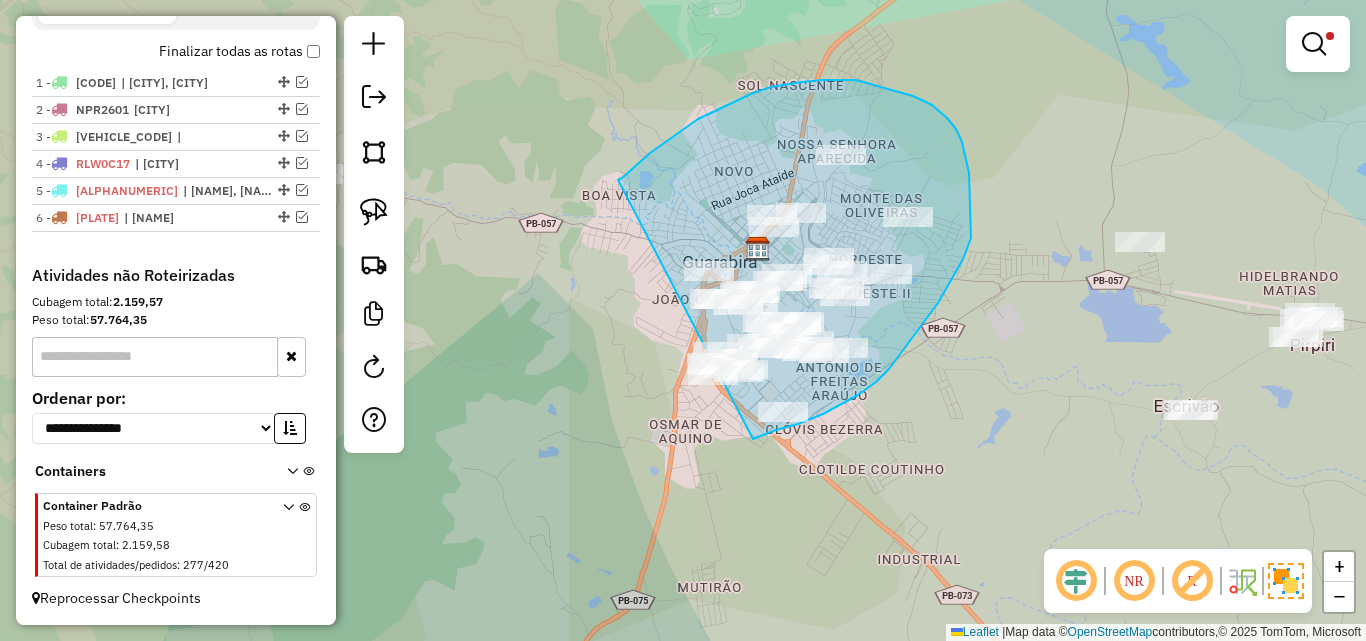 drag, startPoint x: 691, startPoint y: 124, endPoint x: 638, endPoint y: 450, distance: 330.28018 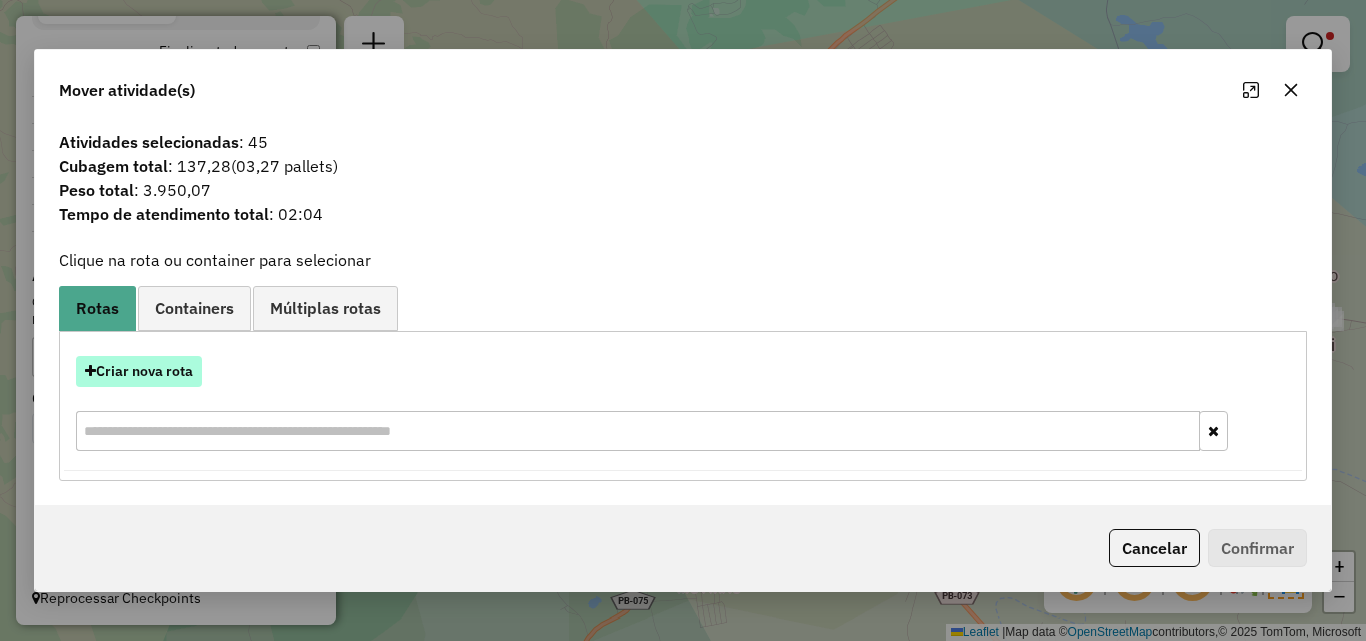 click on "Criar nova rota" at bounding box center [139, 371] 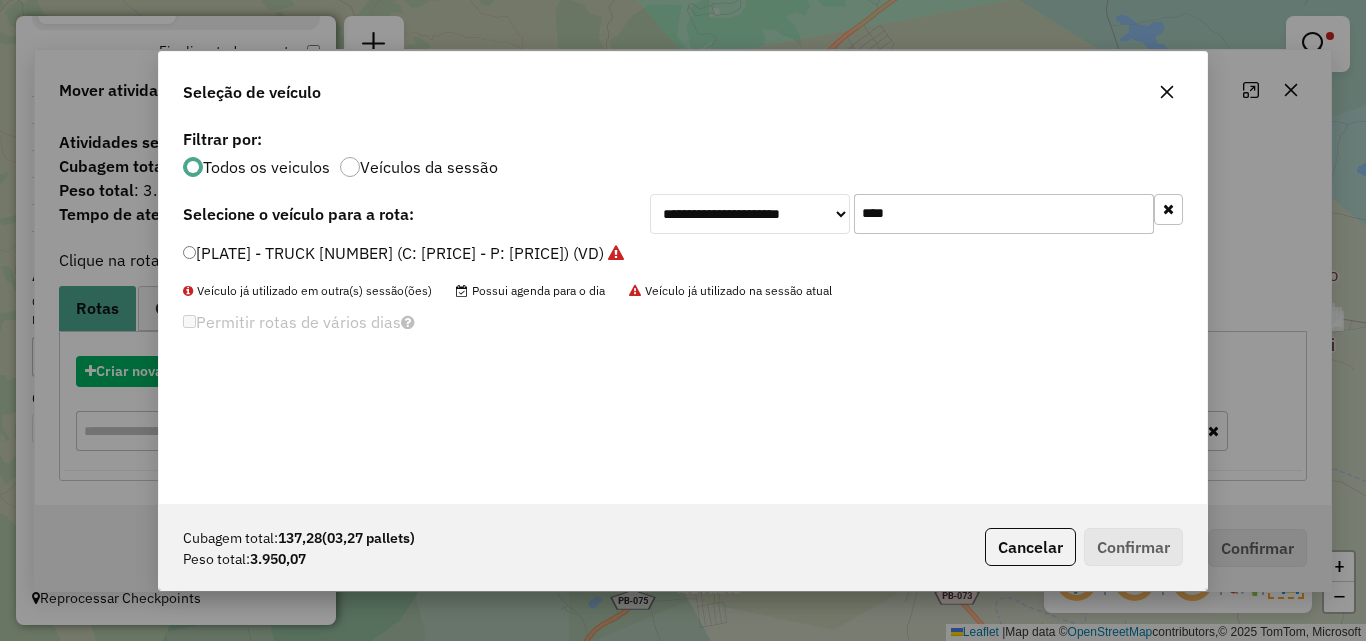 scroll, scrollTop: 11, scrollLeft: 6, axis: both 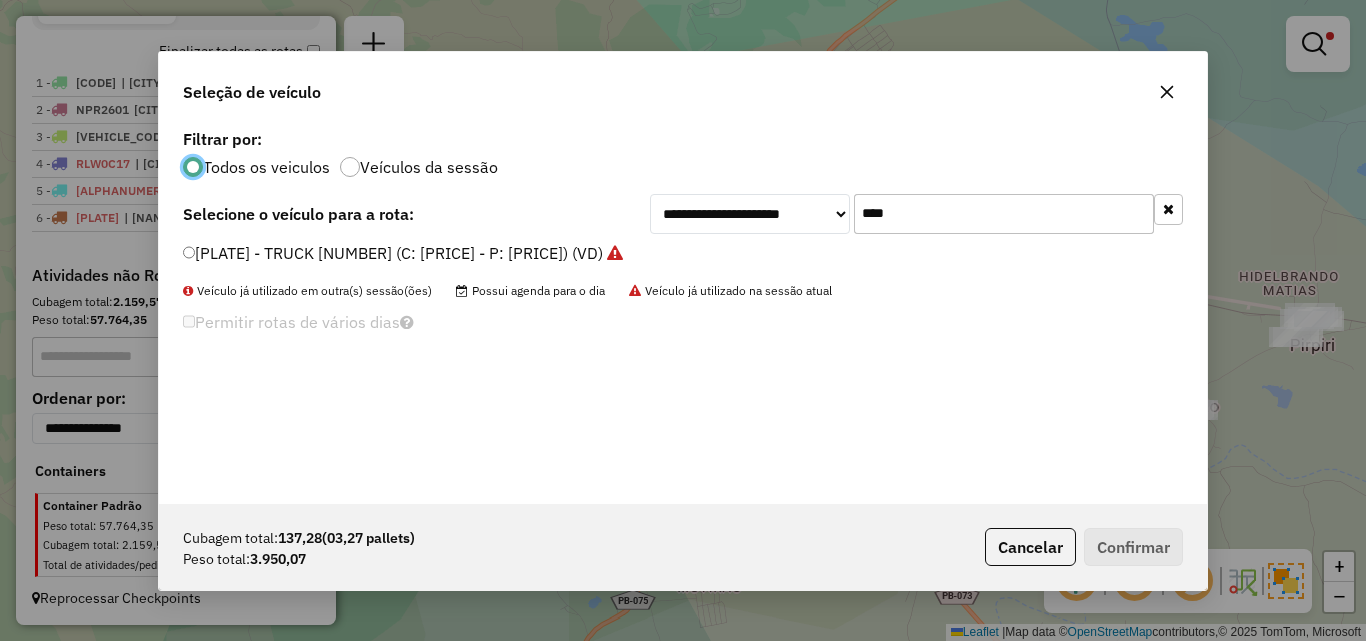click on "****" 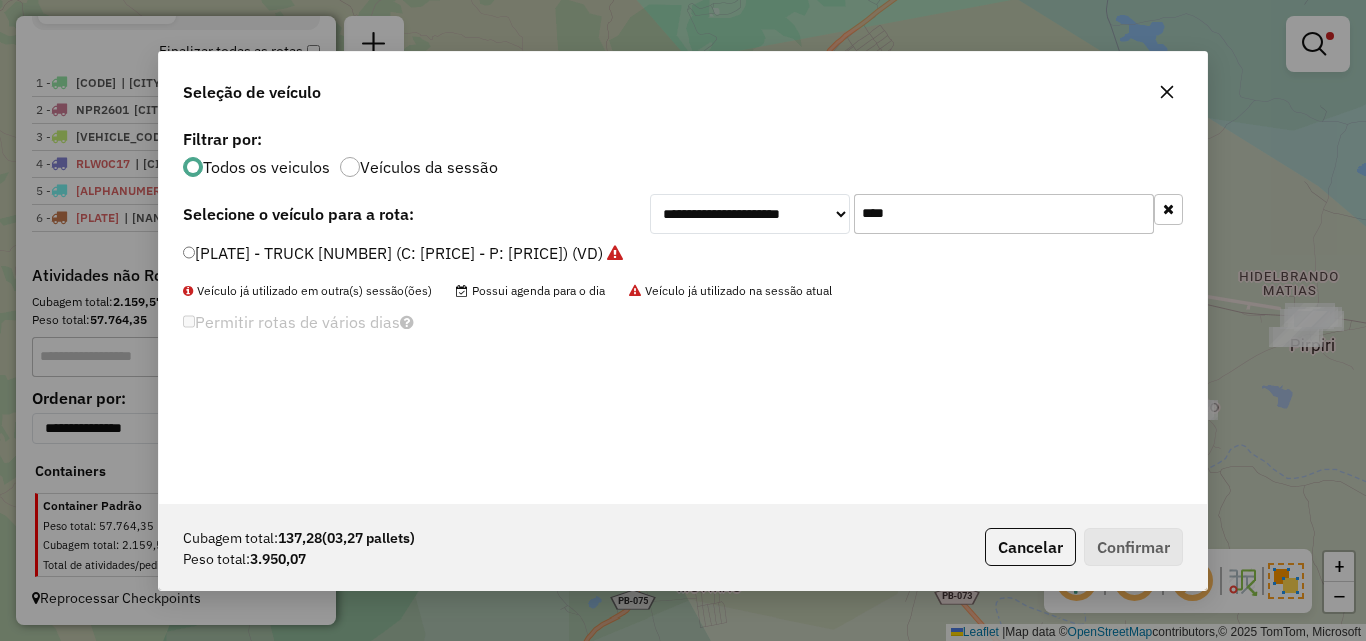 click on "****" 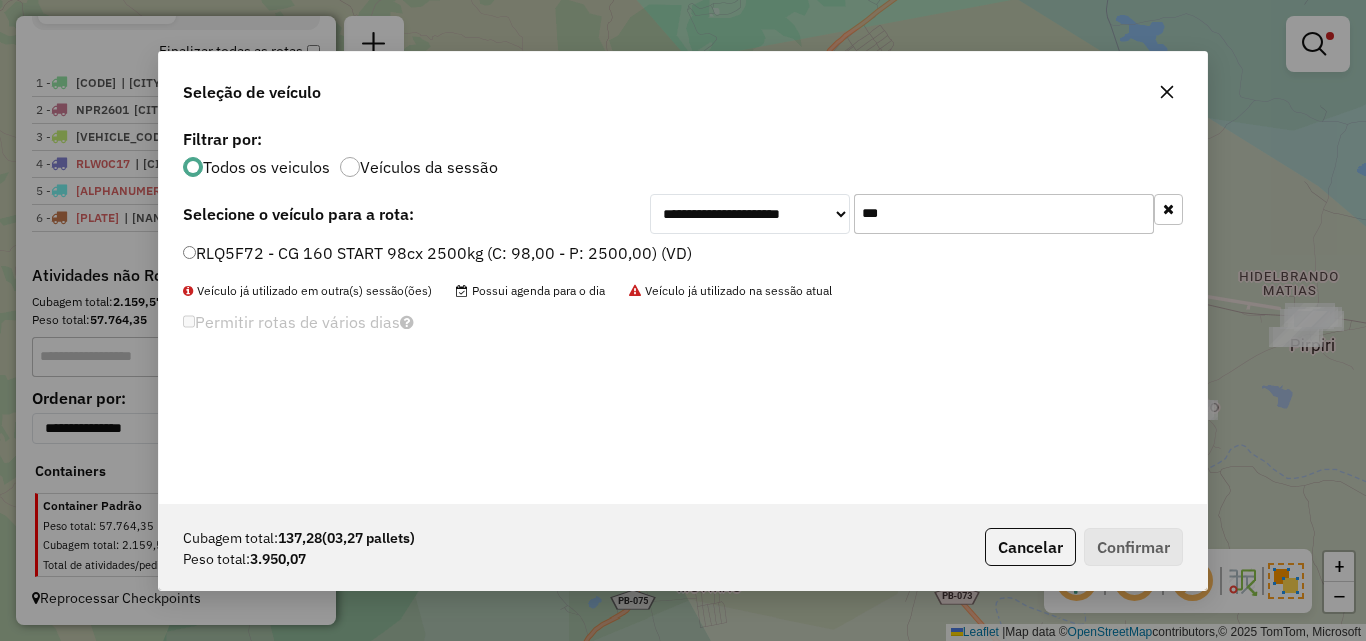 type on "***" 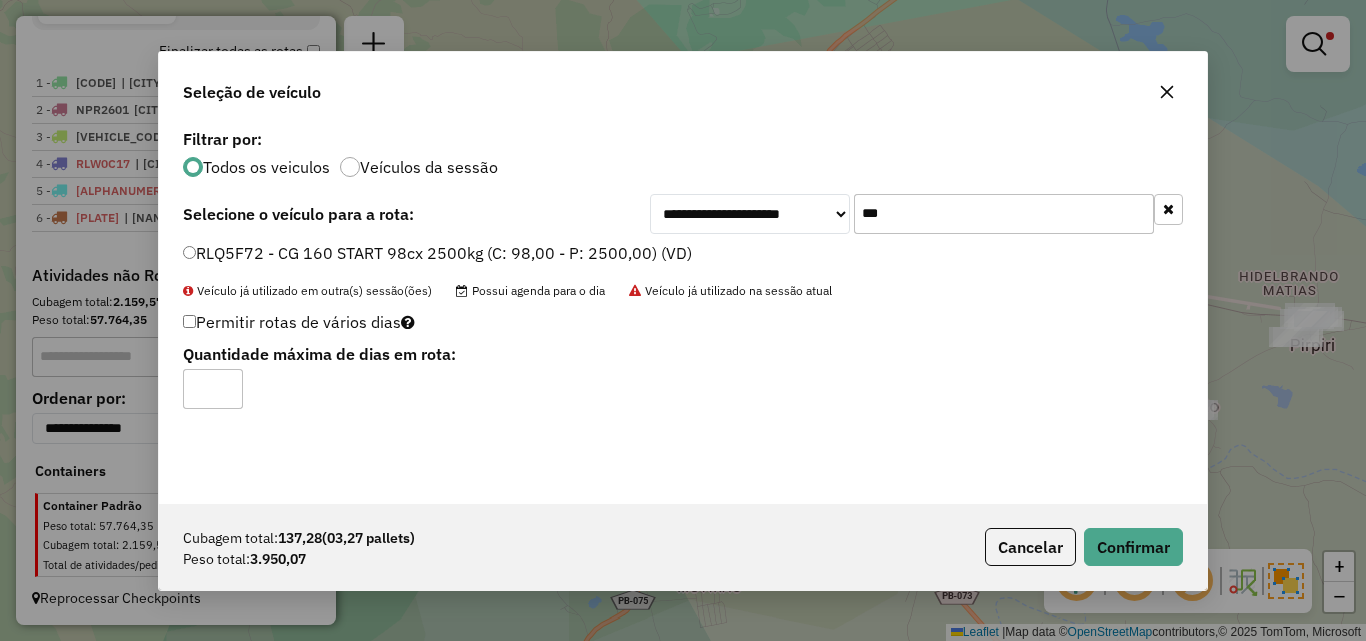click on "Cubagem total:  137,28   (03,27 pallets)  Peso total: 3.950,07  Cancelar   Confirmar" 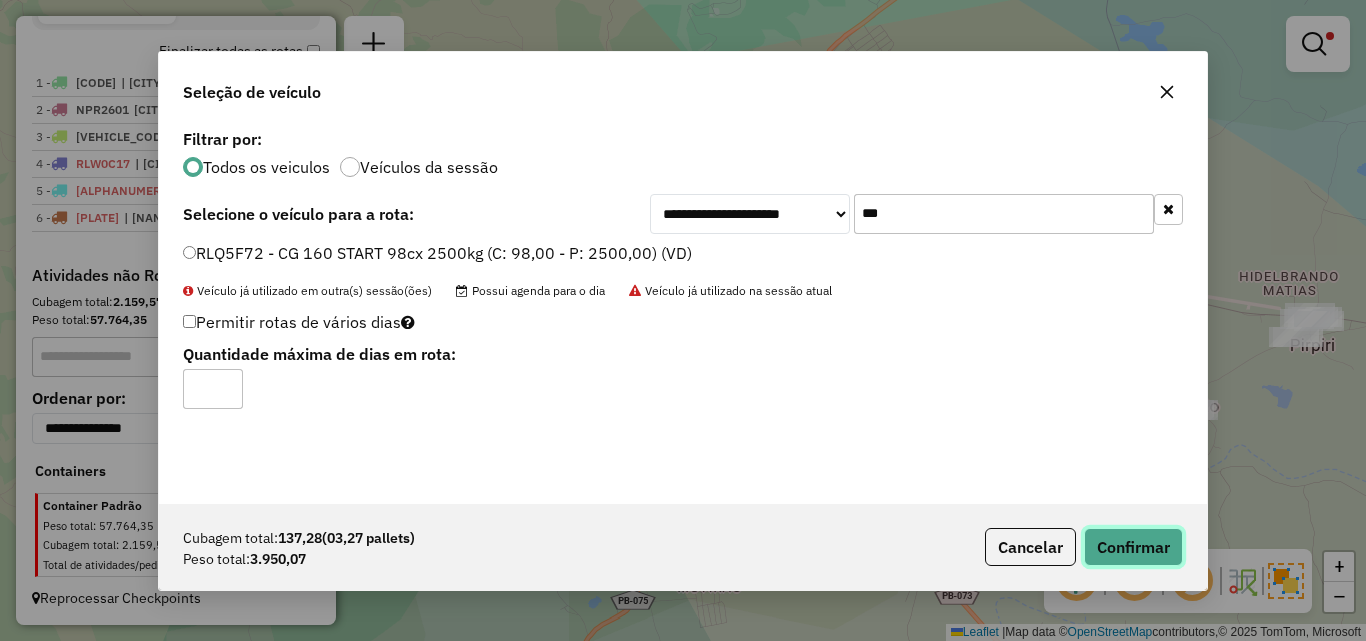 click on "Confirmar" 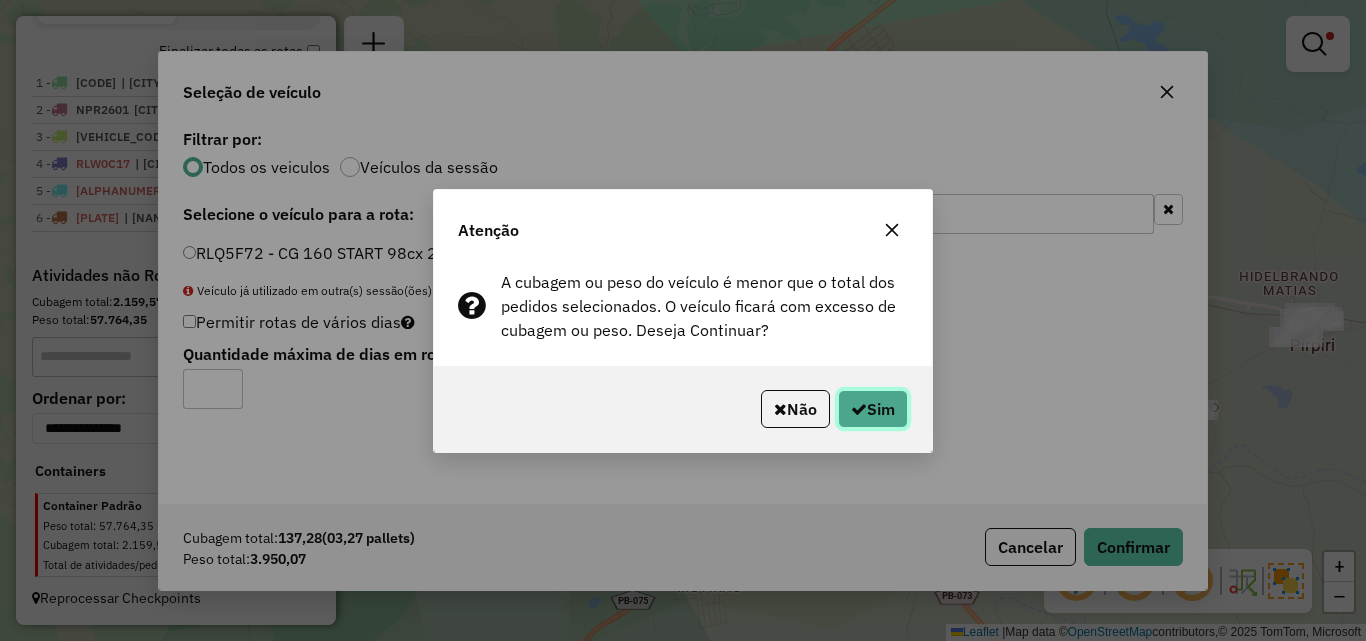 click 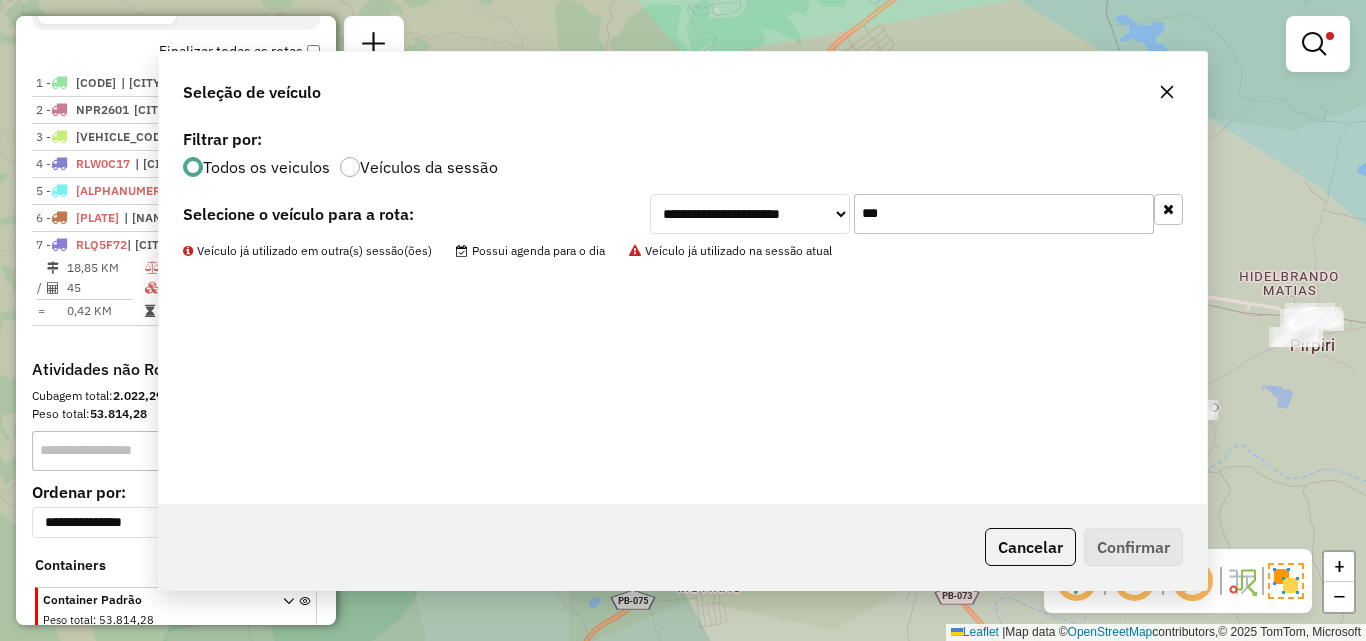 scroll, scrollTop: 763, scrollLeft: 0, axis: vertical 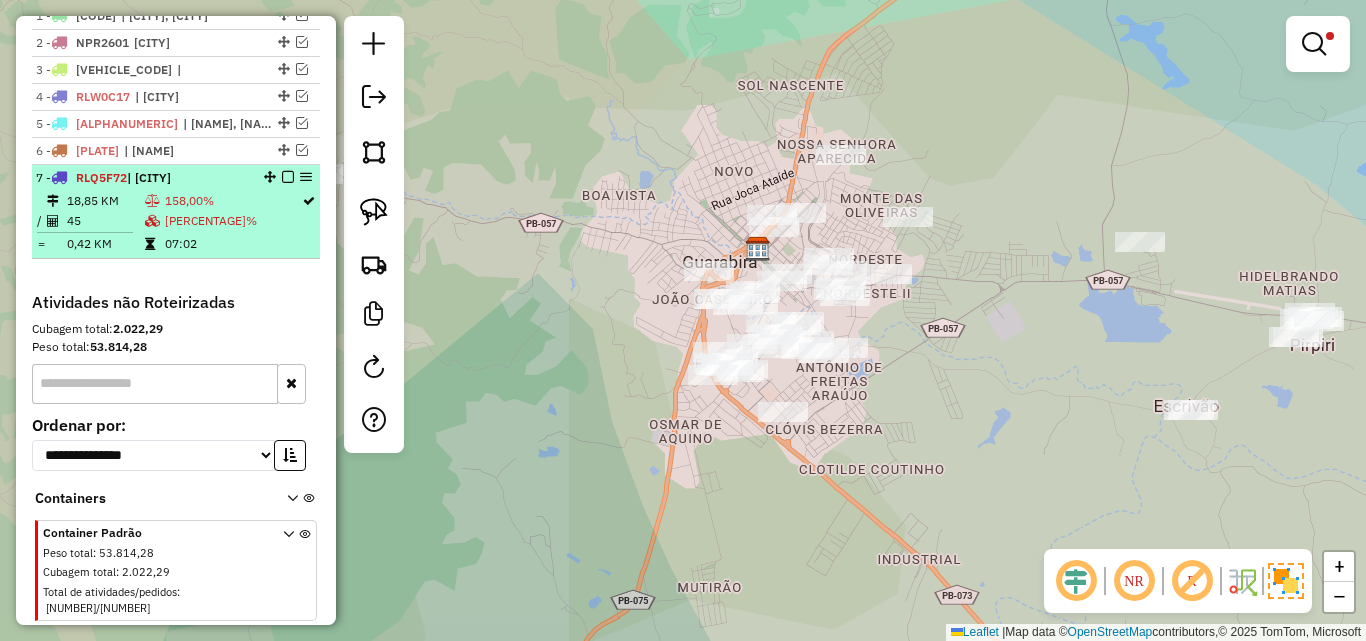 click at bounding box center (288, 177) 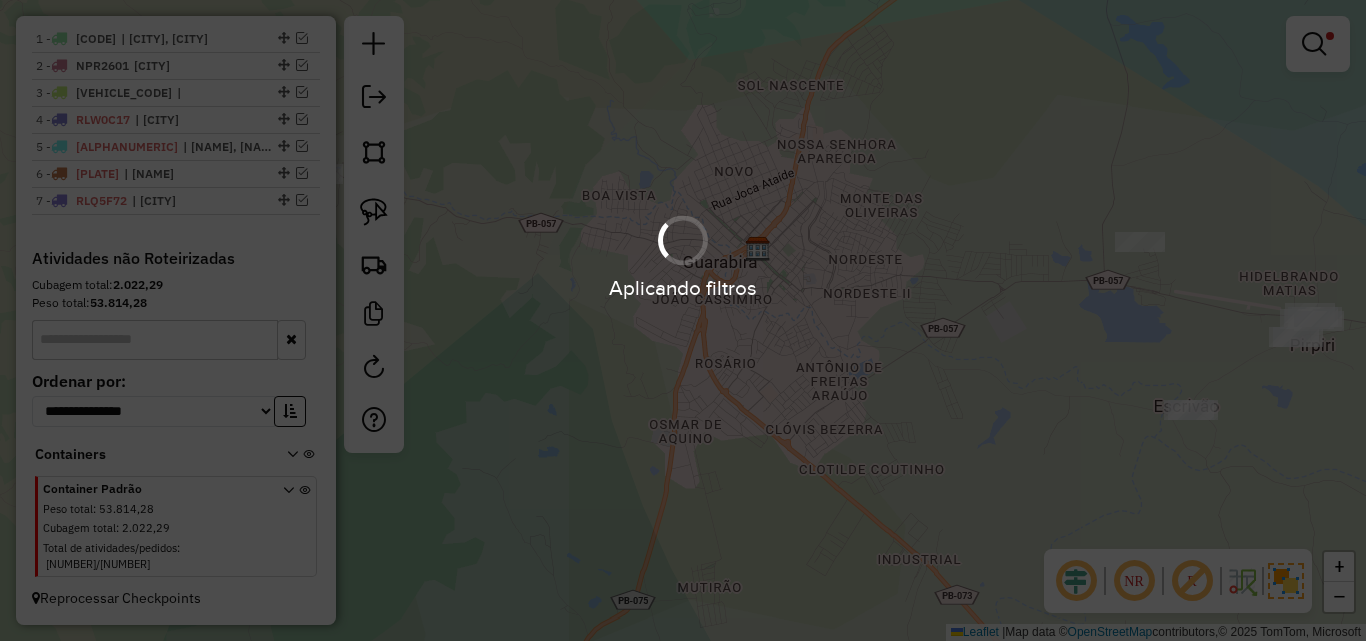 scroll, scrollTop: 723, scrollLeft: 0, axis: vertical 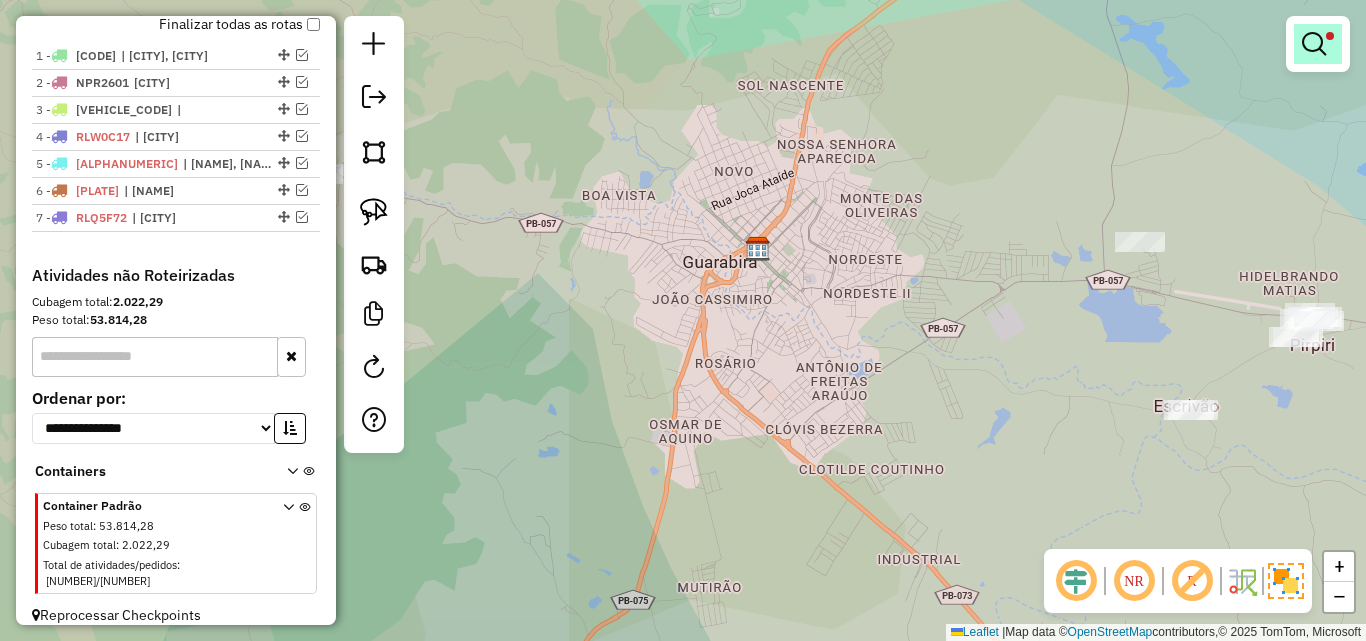 click at bounding box center (1318, 44) 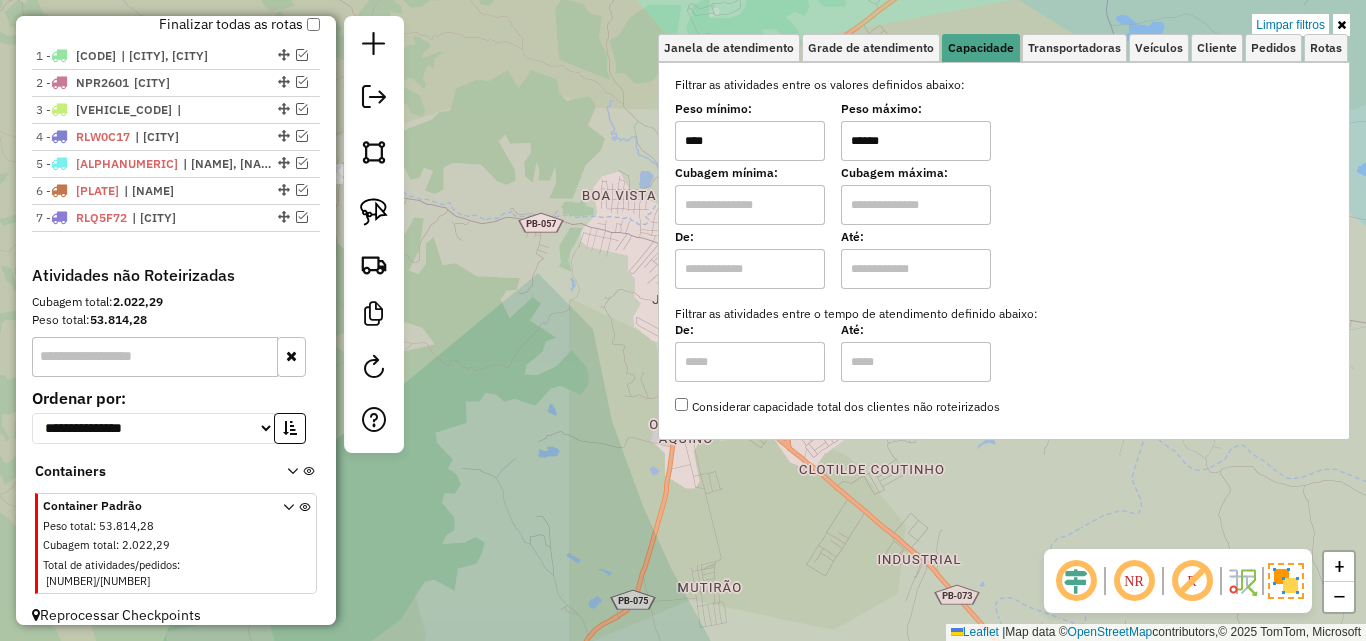 click on "Limpar filtros" at bounding box center [1290, 25] 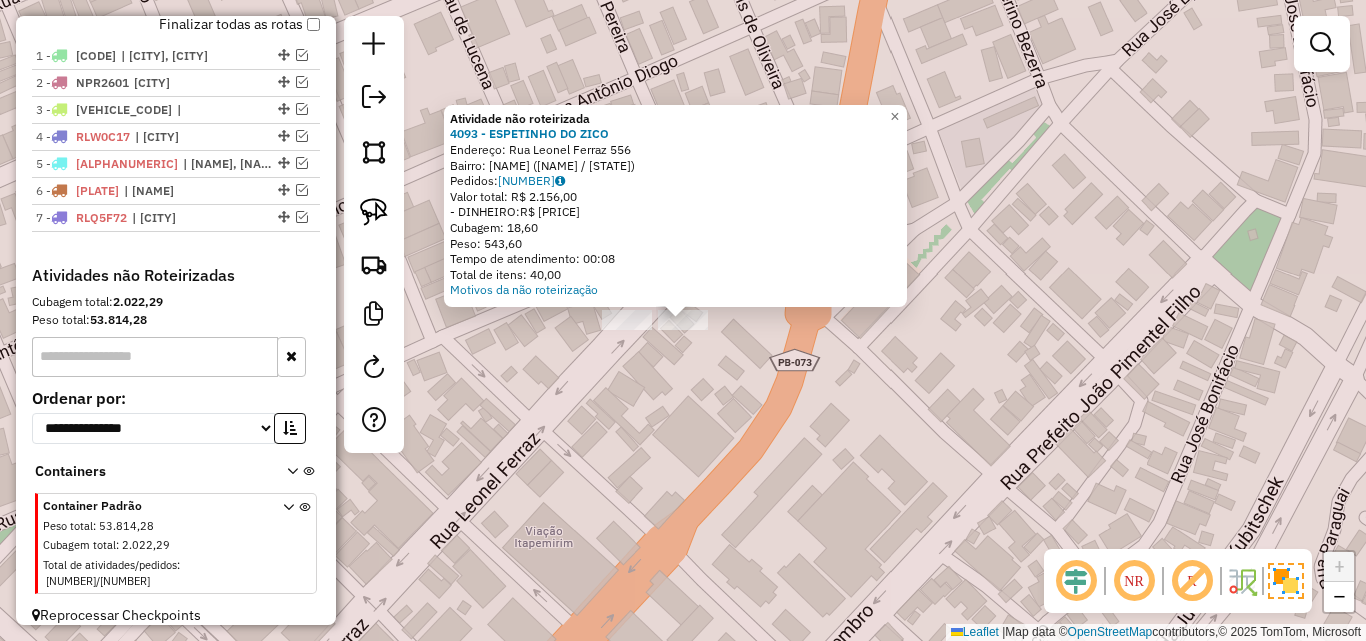 click 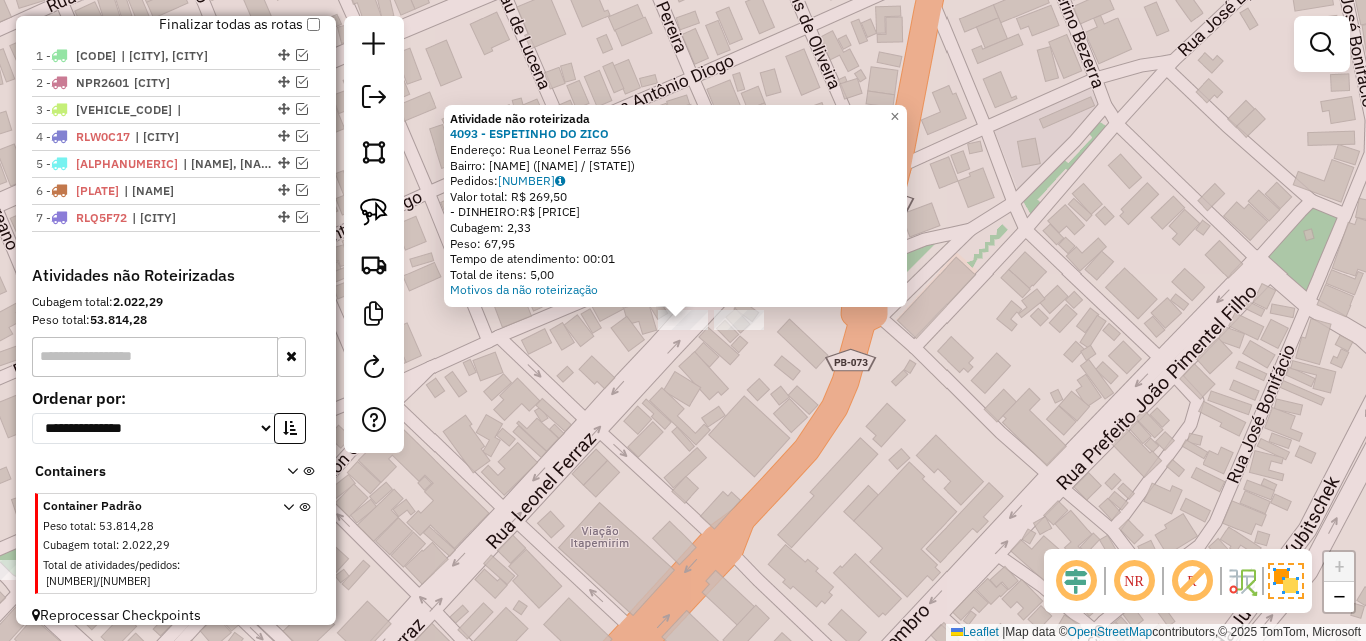 click on "× Atividade não roteirizada [NUMBER] - [NAME] Endereço: [STREET] [NUMBER] Bairro: [NAME] ([CITY] / [PB]) Pedidos: [NUMBER] Valor total: R$ [NUMBER] - DINHEIRO: R$ [NUMBER] Cubagem: [NUMBER] Peso: [NUMBER] Tempo de atendimento: 00:01 Total de itens: [NUMBER] Motivos da não roteirização × Janela de atendimento Grade de atendimento Capacidade Transportadoras Veículos Cliente Pedidos Rotas Selecione os dias de semana para filtrar as janelas de atendimento Seg Ter Qua Qui Sex Sáb Dom Informe o período da janela de atendimento: De: Até: Filtrar exatamente a janela do cliente Considerar janela de atendimento padrão Selecione os dias de semana para filtrar as grades de atendimento Seg Ter Qua Qui Sex Sáb Dom Considerar clientes sem dia de atendimento cadastrado Clientes fora do dia de atendimento selecionado Filtrar as atividades entre os valores definidos abaixo: Peso mínimo: Peso máximo: Cubagem mínima: Cubagem máxima: De: Até: De:" 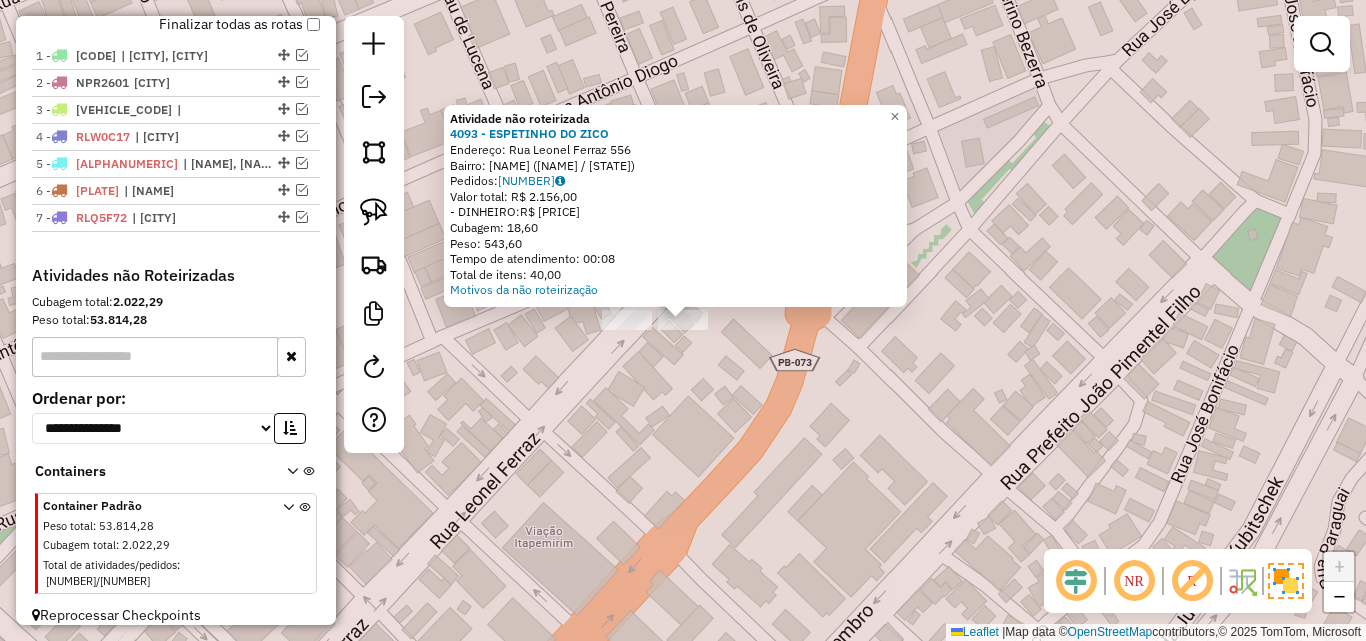 drag, startPoint x: 635, startPoint y: 373, endPoint x: 925, endPoint y: 334, distance: 292.61066 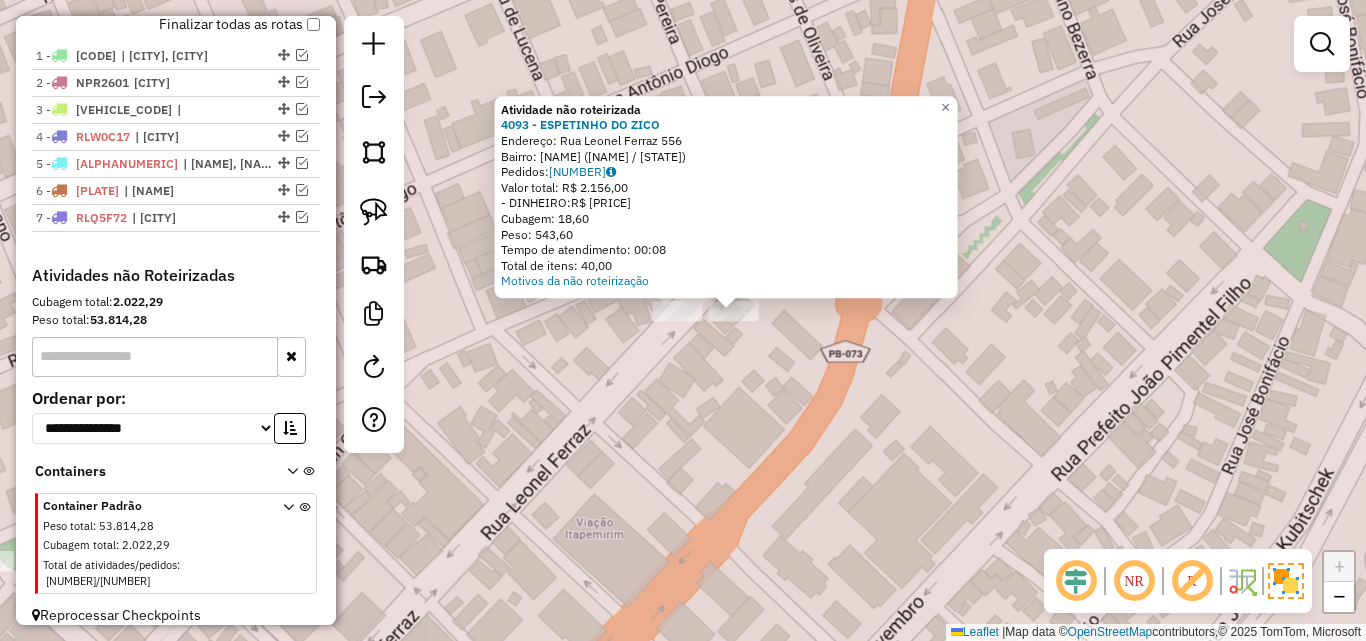 click on "Atividade não roteirizada 4093 - [NAME]  Endereço: [STREET_NAME]   Bairro: [CITY] ([CITY] / [STATE])   Pedidos:  [ORDER_ID]   Valor total: R$ 2.156,00   - DINHEIRO:  R$ 2.156,00   Cubagem: 18,60   Peso: 543,60   Tempo de atendimento: 00:08   Total de itens: 40,00  Motivos da não roteirização × Janela de atendimento Grade de atendimento Capacidade Transportadoras Veículos Cliente Pedidos  Rotas Selecione os dias de semana para filtrar as janelas de atendimento  Seg   Ter   Qua   Qui   Sex   Sáb   Dom  Informe o período da janela de atendimento: De: Até:  Filtrar exatamente a janela do cliente  Considerar janela de atendimento padrão  Selecione os dias de semana para filtrar as grades de atendimento  Seg   Ter   Qua   Qui   Sex   Sáb   Dom   Considerar clientes sem dia de atendimento cadastrado  Clientes fora do dia de atendimento selecionado Filtrar as atividades entre os valores definidos abaixo:  Peso mínimo:   Peso máximo:   Cubagem mínima:   Cubagem máxima:   De:   Até:  +" 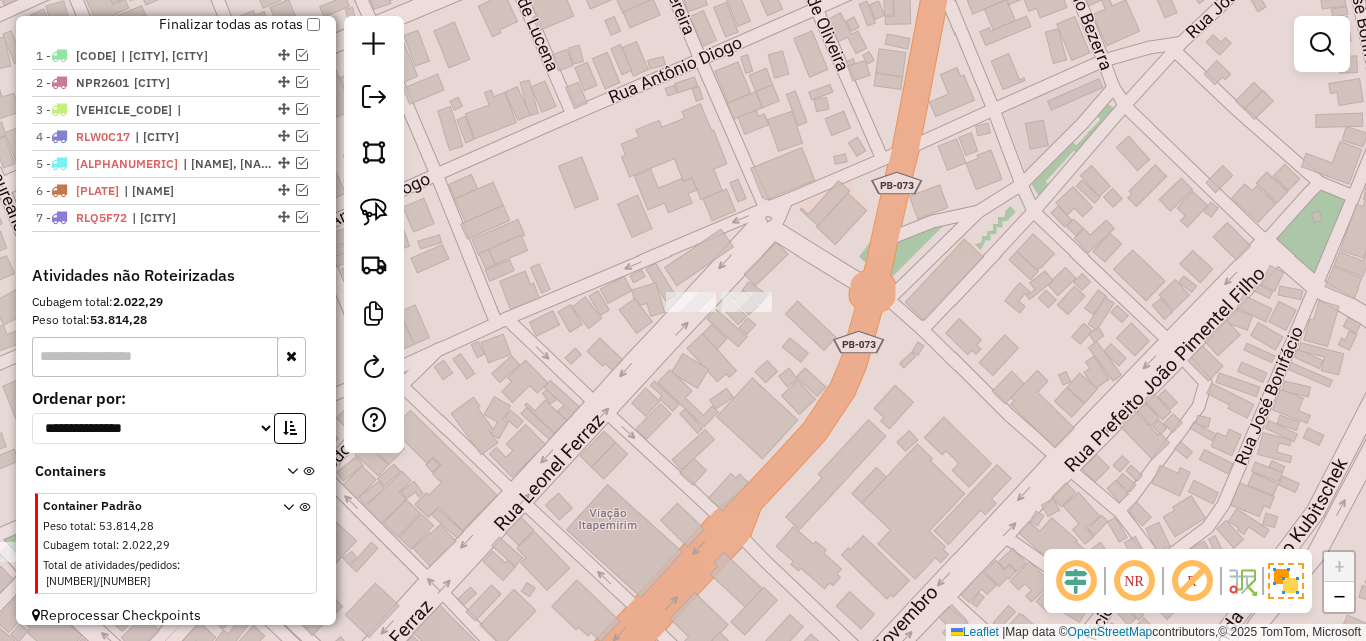 drag, startPoint x: 660, startPoint y: 426, endPoint x: 930, endPoint y: 258, distance: 318 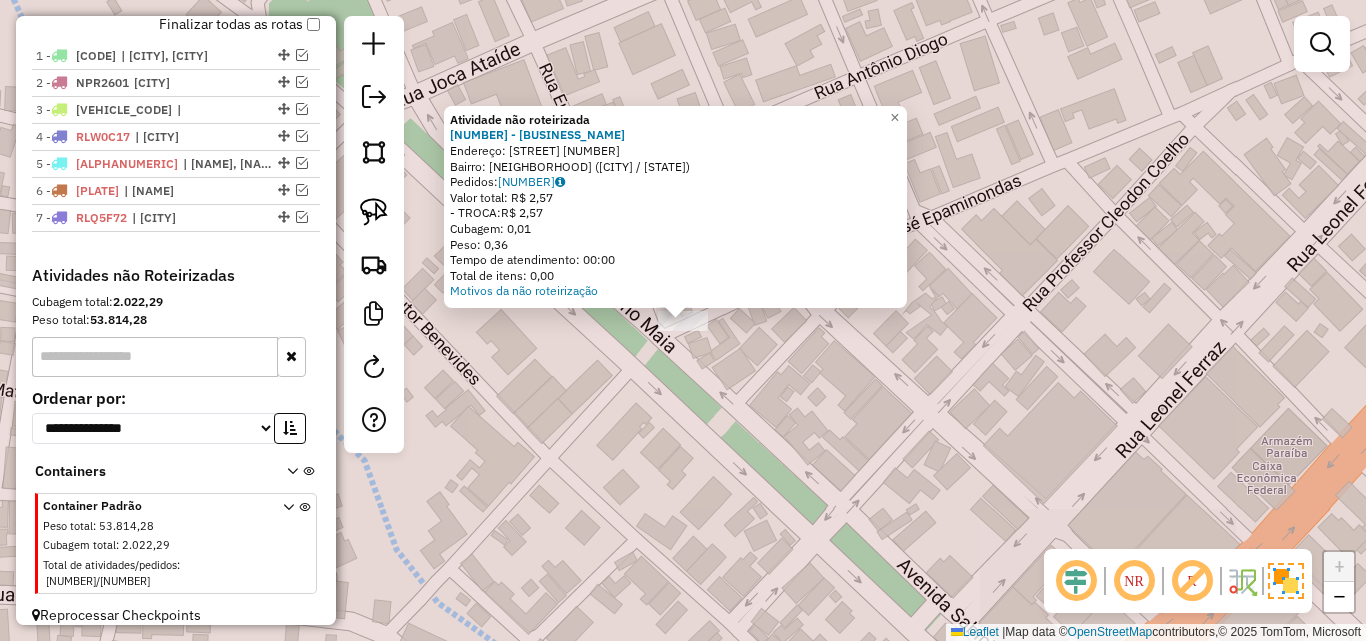 drag, startPoint x: 615, startPoint y: 358, endPoint x: 735, endPoint y: 389, distance: 123.9395 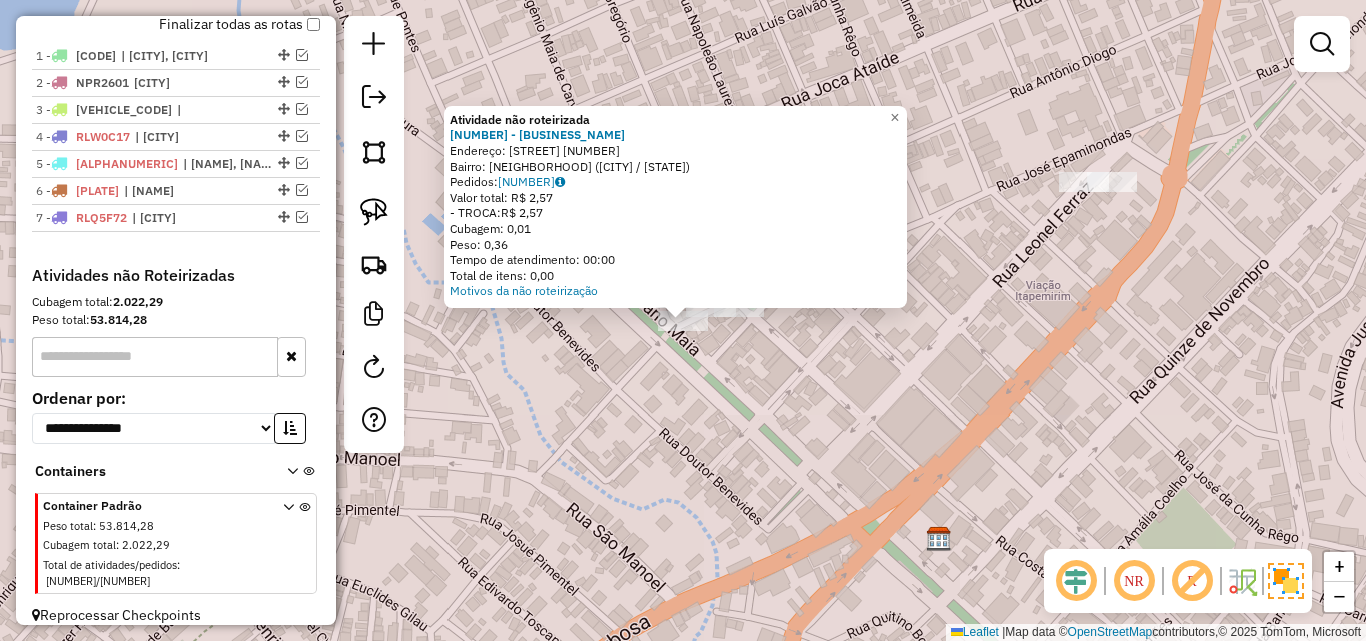 click on "Atividade não roteirizada 1354 - CD- [NAME] Endereço: [NAME] [NUMBER] Bairro: [NEIGHBORHOOD] ([CITY] / [STATE]) Pedidos: [ORDER_ID] Valor total: [CURRENCY][AMOUNT] - TROCA: [CURRENCY][AMOUNT] Cubagem: [CUBAGE] Peso: [WEIGHT] Tempo de atendimento: [TIME] Total de itens: [ITEMS] Motivos da não roteirização × Janela de atendimento Grade de atendimento Capacidade Transportadoras Veículos Cliente Pedidos Rotas Selecione os dias de semana para filtrar as janelas de atendimento Seg Ter Qua Qui Sex Sáb Dom Informe o período da janela de atendimento: De: Até: Filtrar exatamente a janela do cliente Considerar janela de atendimento padrão Selecione os dias de semana para filtrar as grades de atendimento Seg Ter Qua Qui Sex Sáb Dom Considerar clientes sem dia de atendimento cadastrado Clientes fora do dia de atendimento selecionado Filtrar as atividades entre os valores definidos abaixo: Peso mínimo: Peso máximo: Cubagem mínima: Cubagem máxima: De: Até: De:" 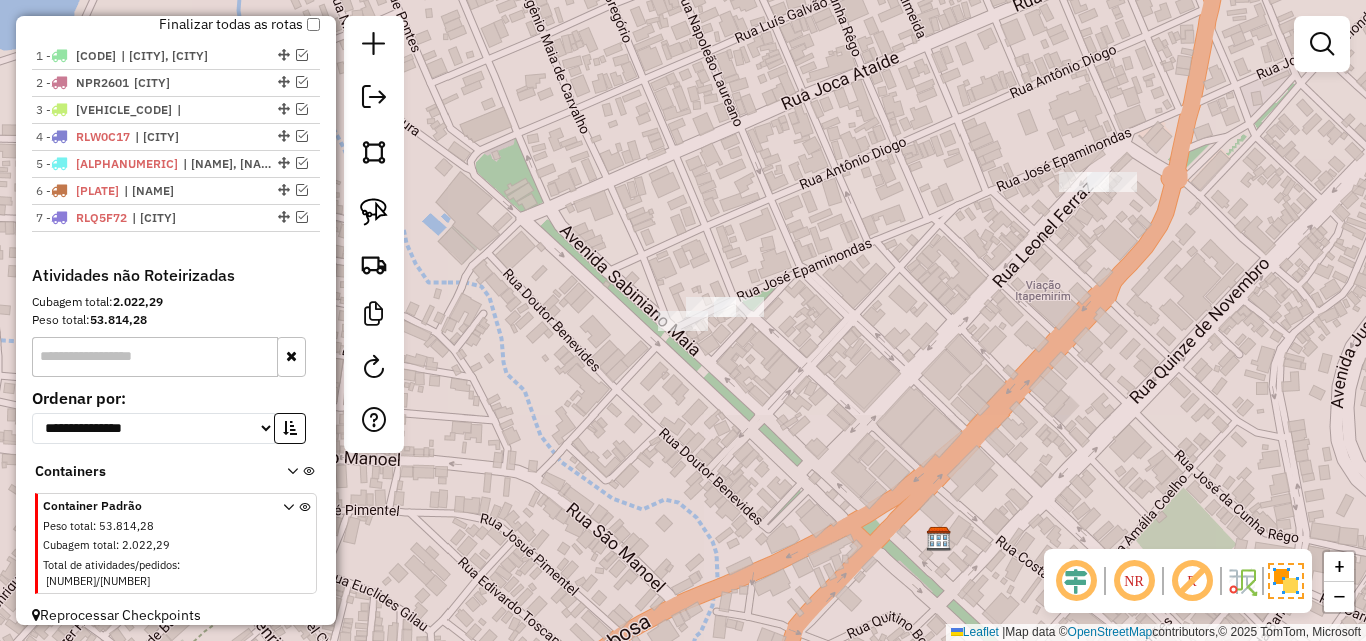 click on "Janela de atendimento Grade de atendimento Capacidade Transportadoras Veículos Cliente Pedidos  Rotas Selecione os dias de semana para filtrar as janelas de atendimento  Seg   Ter   Qua   Qui   Sex   Sáb   Dom  Informe o período da janela de atendimento: De: Até:  Filtrar exatamente a janela do cliente  Considerar janela de atendimento padrão  Selecione os dias de semana para filtrar as grades de atendimento  Seg   Ter   Qua   Qui   Sex   Sáb   Dom   Considerar clientes sem dia de atendimento cadastrado  Clientes fora do dia de atendimento selecionado Filtrar as atividades entre os valores definidos abaixo:  Peso mínimo:   Peso máximo:   Cubagem mínima:   Cubagem máxima:   De:   Até:  Filtrar as atividades entre o tempo de atendimento definido abaixo:  De:   Até:   Considerar capacidade total dos clientes não roteirizados Transportadora: Selecione um ou mais itens Tipo de veículo: Selecione um ou mais itens Veículo: Selecione um ou mais itens Motorista: Selecione um ou mais itens Nome: Rótulo:" 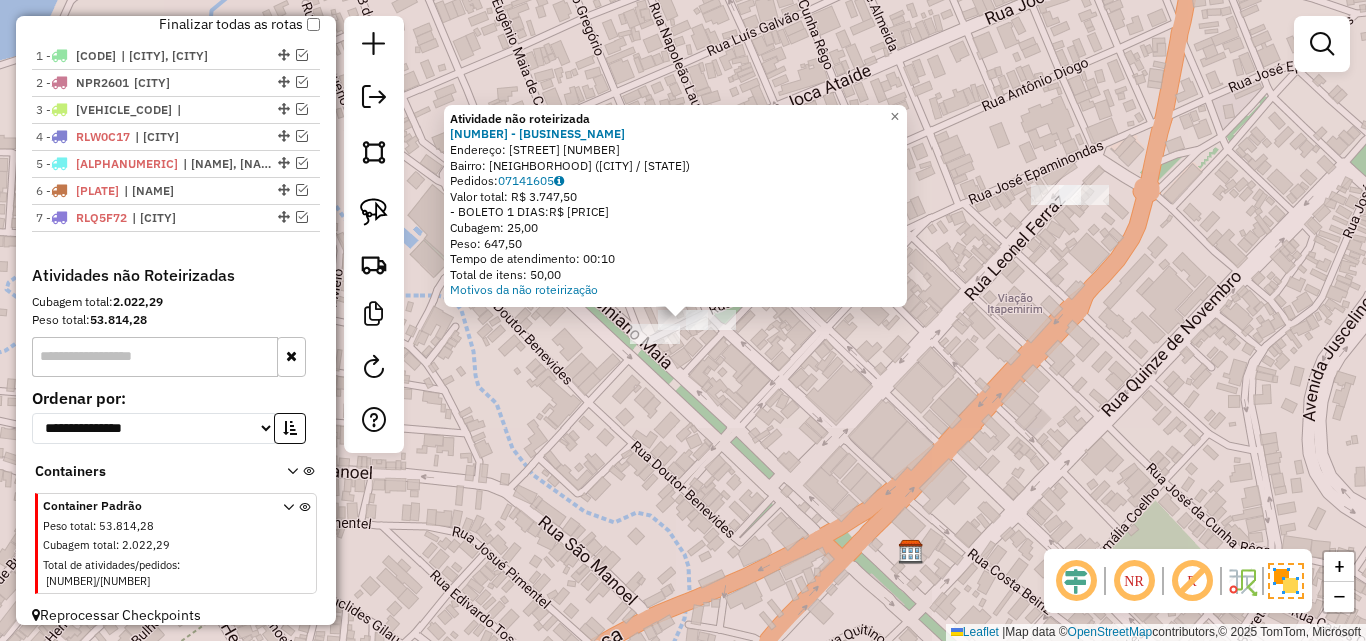 drag, startPoint x: 807, startPoint y: 472, endPoint x: 804, endPoint y: 458, distance: 14.3178215 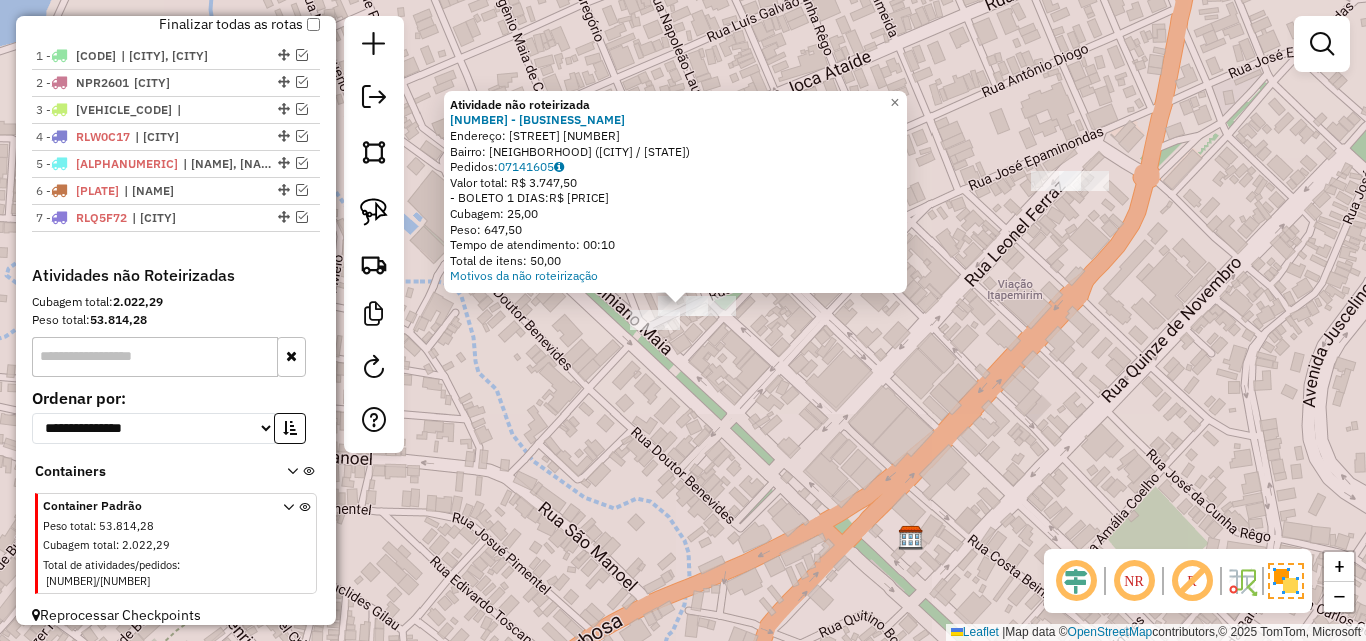 drag, startPoint x: 825, startPoint y: 476, endPoint x: 737, endPoint y: 236, distance: 255.62473 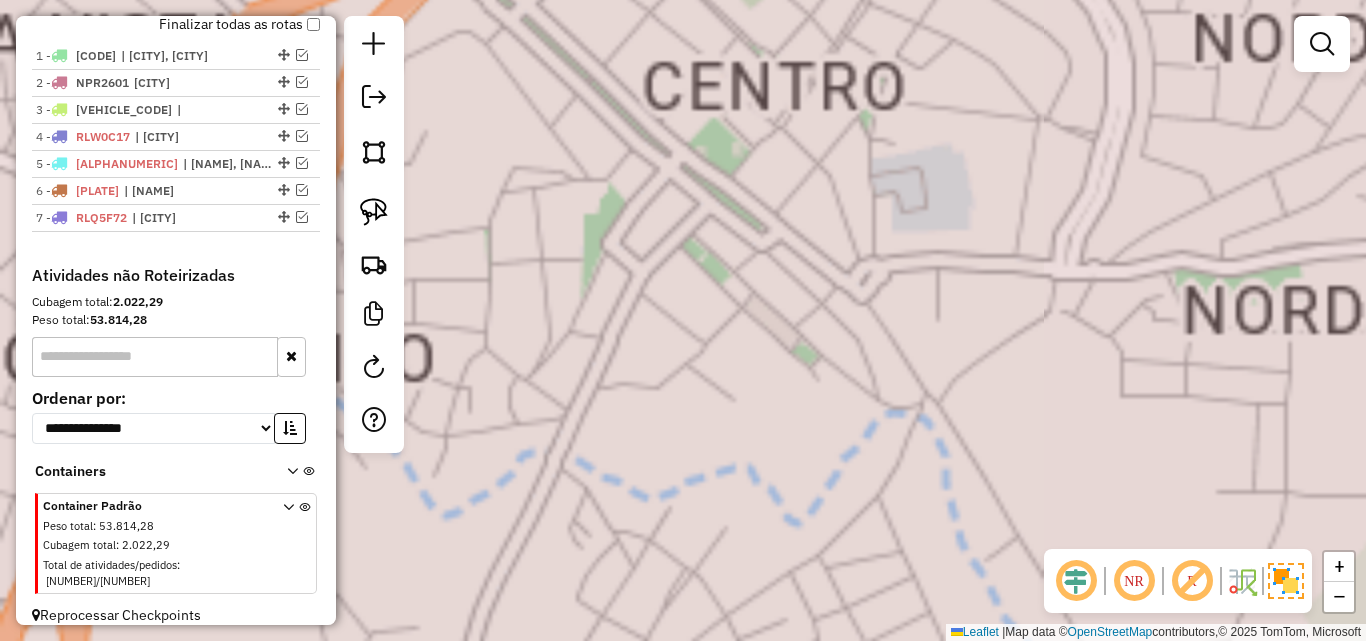 click on "Atividade não roteirizada 4093 - [NAME]  Endereço: [STREET_NAME]   Bairro: [CITY] ([CITY] / [STATE])   Pedidos:  [ORDER_ID]   Valor total: R$ 2.156,00   - DINHEIRO:  R$ 2.156,00   Cubagem: 18,60   Peso: 543,60   Tempo de atendimento: 00:08   Total de itens: 40,00  Motivos da não roteirização × Janela de atendimento Grade de atendimento Capacidade Transportadoras Veículos Cliente Pedidos  Rotas Selecione os dias de semana para filtrar as janelas de atendimento  Seg   Ter   Qua   Qui   Sex   Sáb   Dom  Informe o período da janela de atendimento: De: Até:  Filtrar exatamente a janela do cliente  Considerar janela de atendimento padrão  Selecione os dias de semana para filtrar as grades de atendimento  Seg   Ter   Qua   Qui   Sex   Sáb   Dom   Considerar clientes sem dia de atendimento cadastrado  Clientes fora do dia de atendimento selecionado Filtrar as atividades entre os valores definidos abaixo:  Peso mínimo:   Peso máximo:   Cubagem mínima:   Cubagem máxima:   De:   Até:  +" 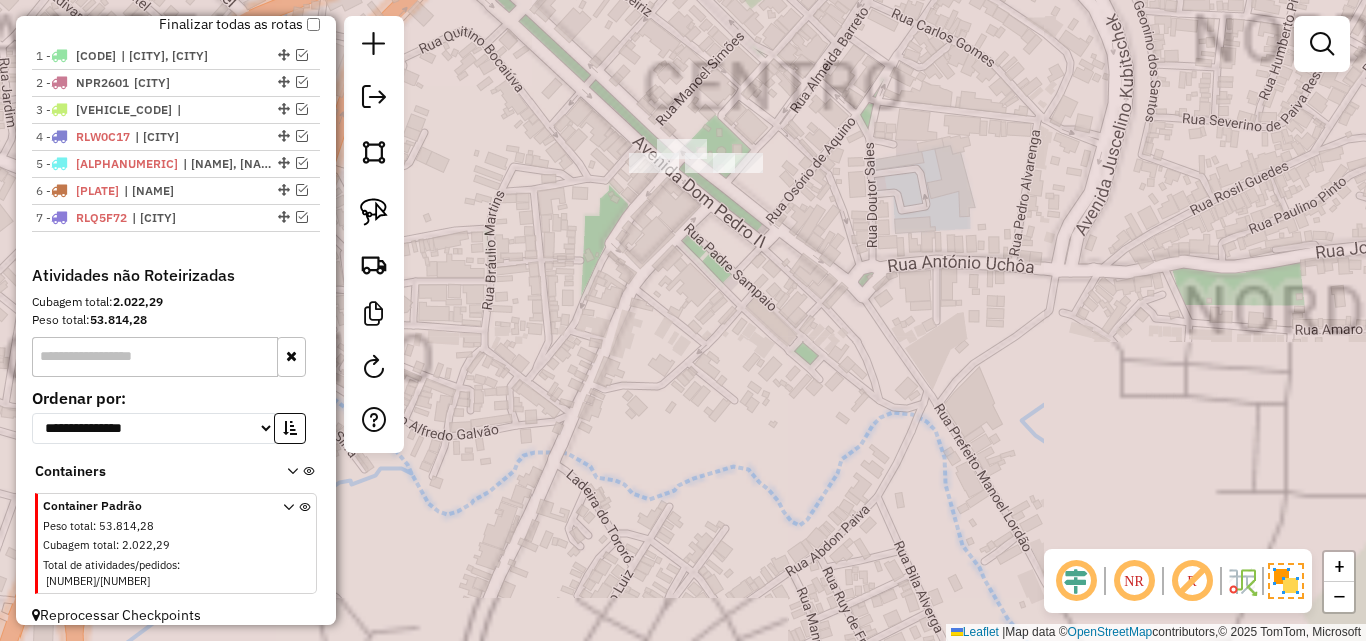 drag, startPoint x: 755, startPoint y: 277, endPoint x: 821, endPoint y: 373, distance: 116.498924 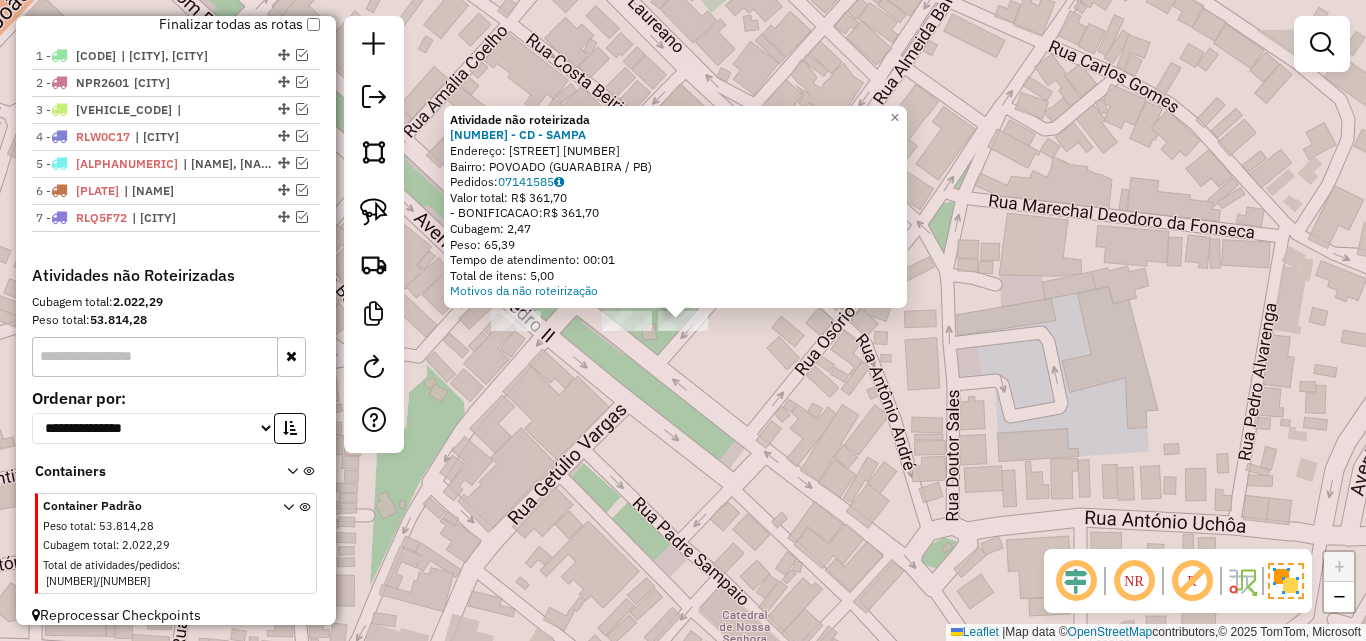 click on "Atividade não roteirizada [NUMBER] - CD - SAMPA Endereço: [STREET] [NUMBER] Bairro: [NAME] ([CITY] / [PB]) Pedidos: [NUMBER] Valor total: R$ [NUMBER] - BONIFICACAO: R$ [NUMBER] Cubagem: [NUMBER] Peso: [NUMBER] Tempo de atendimento: 00:01 Total de itens: [NUMBER] Motivos da não roteirização × Janela de atendimento Grade de atendimento Capacidade Transportadoras Veículos Cliente Pedidos Rotas Selecione os dias de semana para filtrar as janelas de atendimento Seg Ter Qua Qui Sex Sáb Dom Informe o período da janela de atendimento: De: Até: Filtrar exatamente a janela do cliente Considerar janela de atendimento padrão Selecione os dias de semana para filtrar as grades de atendimento Seg Ter Qua Qui Sex Sáb Dom Considerar clientes sem dia de atendimento cadastrado Clientes fora do dia de atendimento selecionado Filtrar as atividades entre os valores definidos abaixo: Peso mínimo: Peso máximo: Cubagem mínima: Cubagem máxima: De: Até: De: Até: De:" 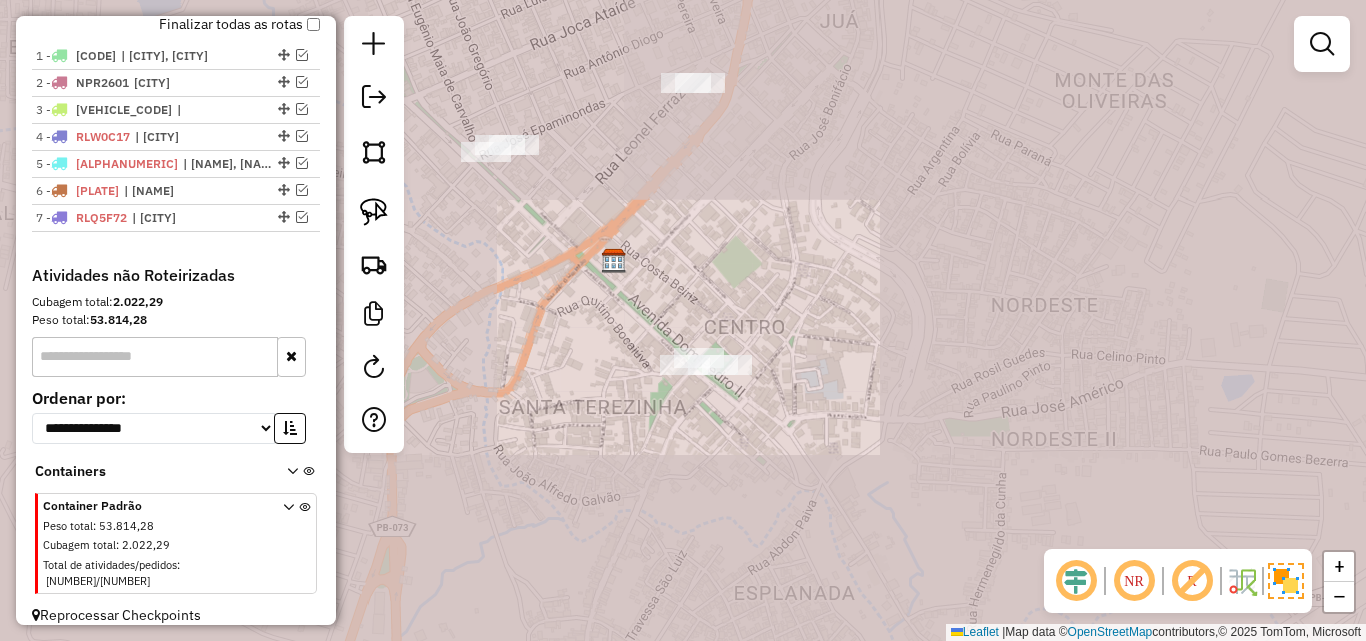 drag, startPoint x: 745, startPoint y: 440, endPoint x: 763, endPoint y: 342, distance: 99.63935 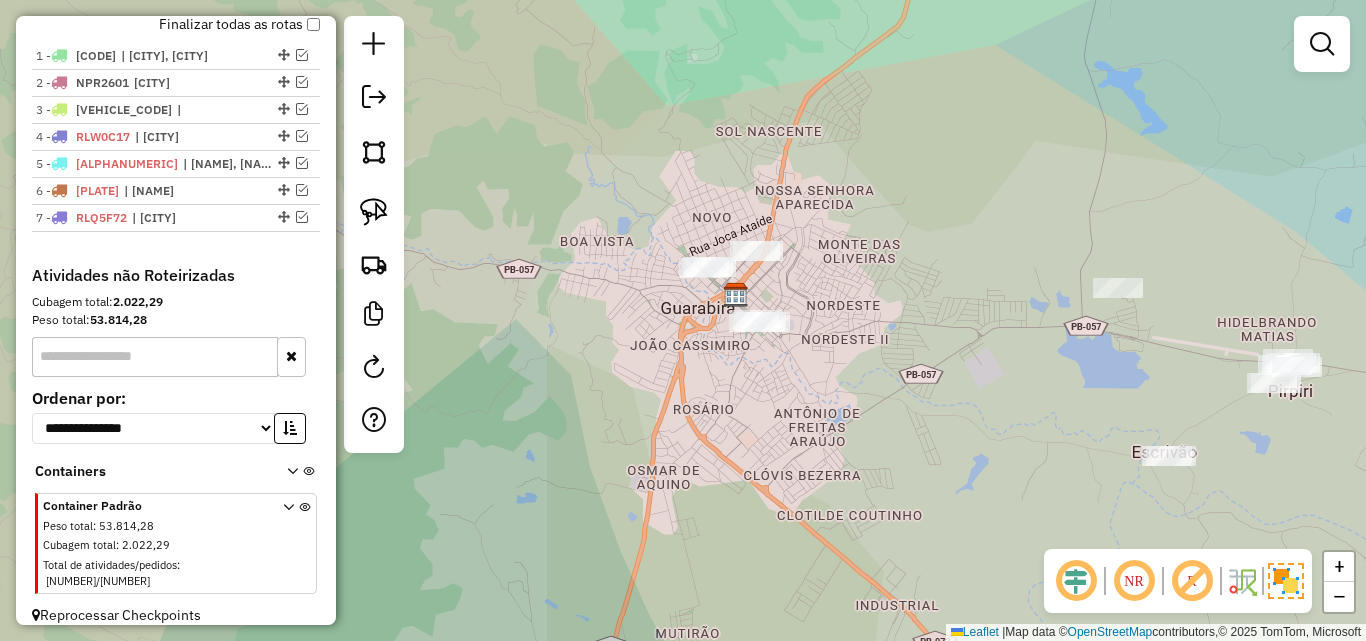 click on "Janela de atendimento Grade de atendimento Capacidade Transportadoras Veículos Cliente Pedidos  Rotas Selecione os dias de semana para filtrar as janelas de atendimento  Seg   Ter   Qua   Qui   Sex   Sáb   Dom  Informe o período da janela de atendimento: De: Até:  Filtrar exatamente a janela do cliente  Considerar janela de atendimento padrão  Selecione os dias de semana para filtrar as grades de atendimento  Seg   Ter   Qua   Qui   Sex   Sáb   Dom   Considerar clientes sem dia de atendimento cadastrado  Clientes fora do dia de atendimento selecionado Filtrar as atividades entre os valores definidos abaixo:  Peso mínimo:   Peso máximo:   Cubagem mínima:   Cubagem máxima:   De:   Até:  Filtrar as atividades entre o tempo de atendimento definido abaixo:  De:   Até:   Considerar capacidade total dos clientes não roteirizados Transportadora: Selecione um ou mais itens Tipo de veículo: Selecione um ou mais itens Veículo: Selecione um ou mais itens Motorista: Selecione um ou mais itens Nome: Rótulo:" 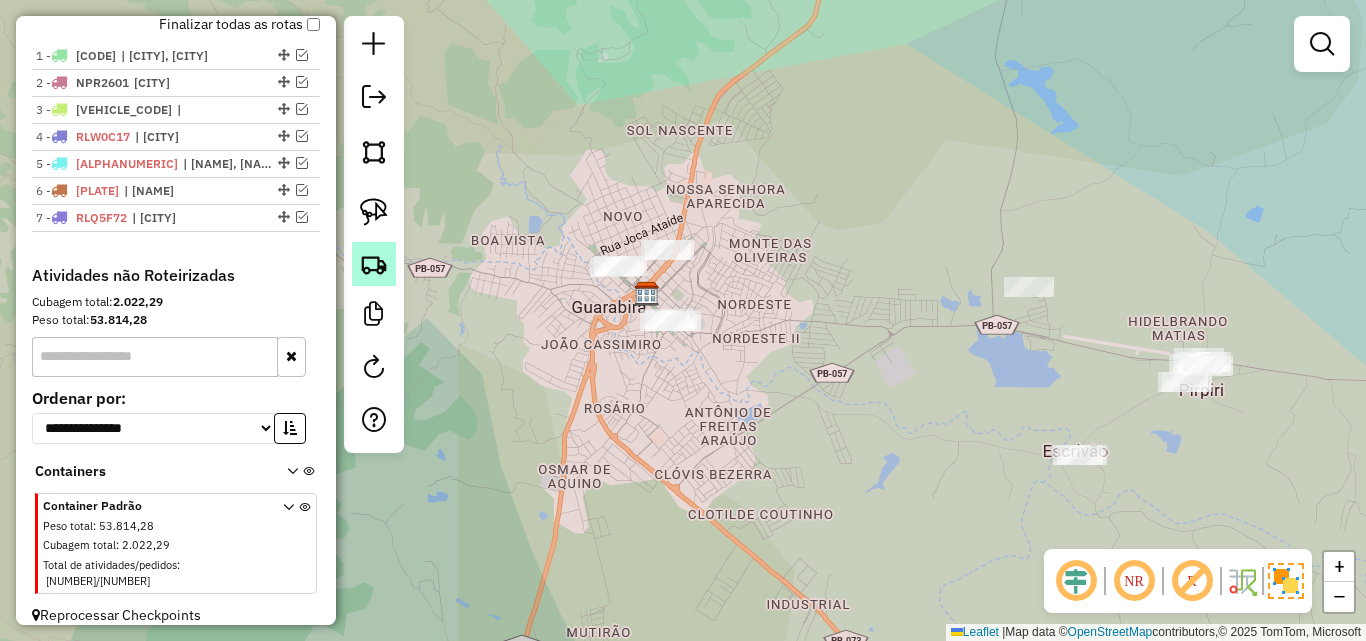 click 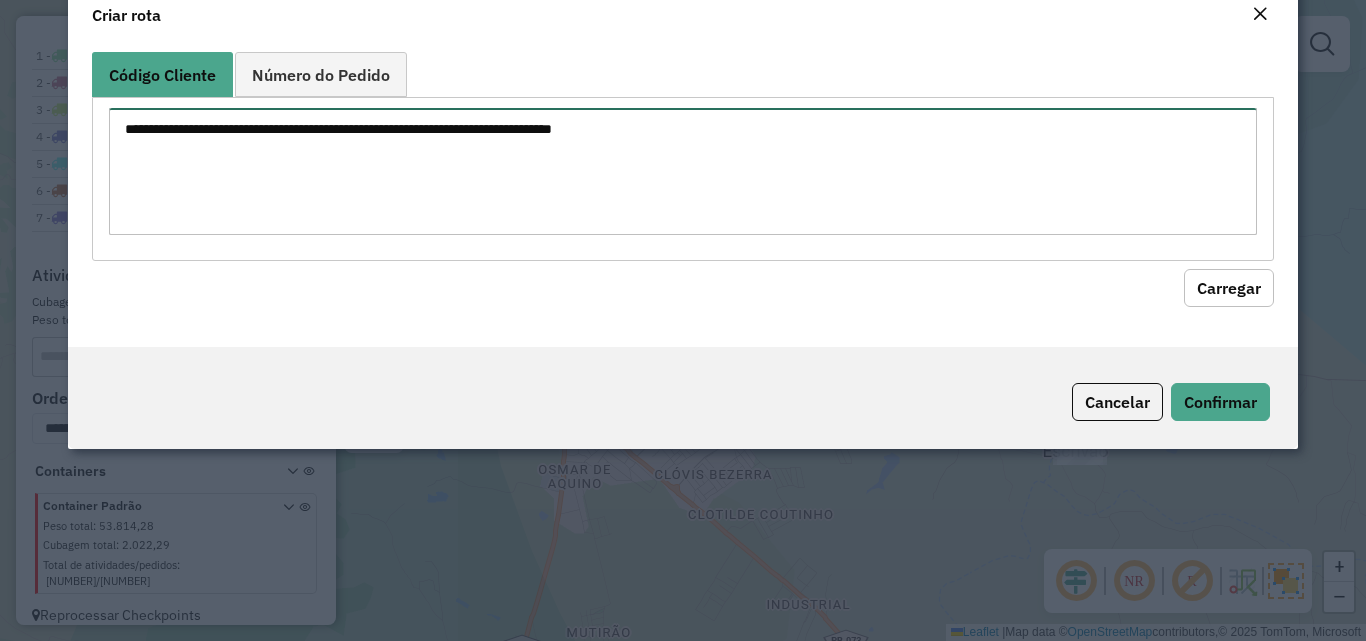 click at bounding box center [682, 171] 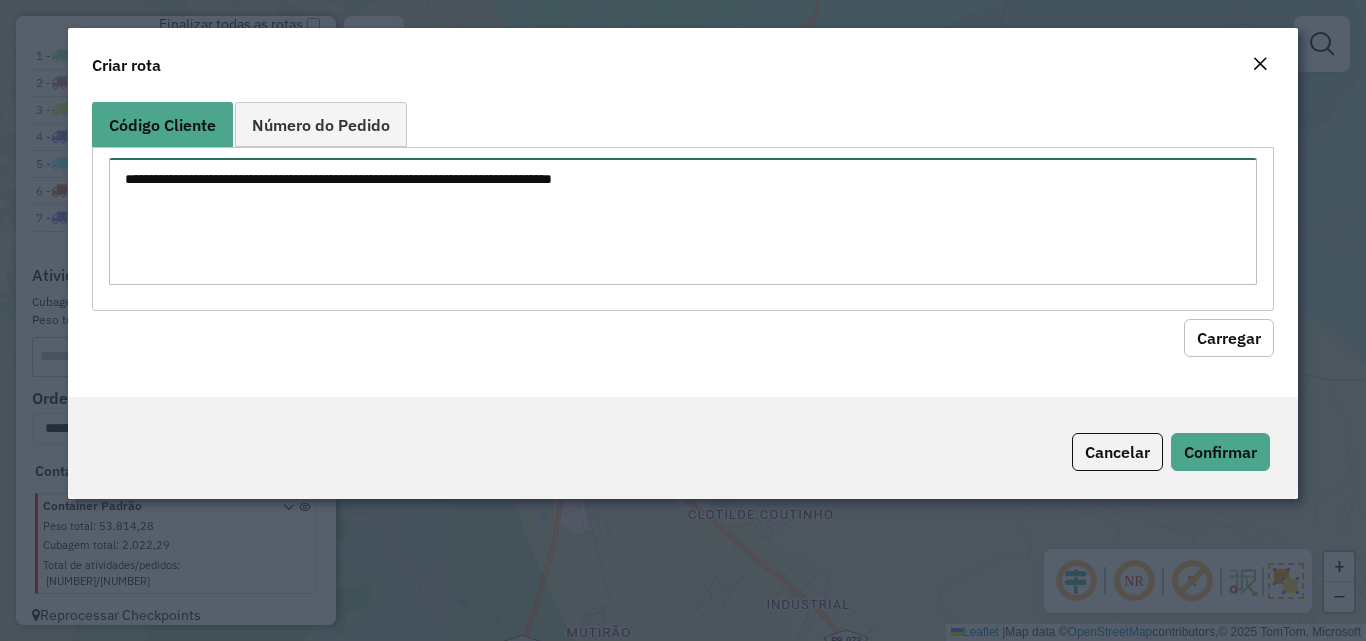 paste on "***
***
***
***
***
***
***
***
***
***
***
***
***
***
***
***
***
***
***
***
***
****
****
****
****
****
****
****
****
****
****
****
****
****
****
****
****
****
****
****
****
****
****
****
****
****
****
****
****
****
****
****
****
****
****
****
****
***
***
***
***
***
***
***
****
****
****
****
****
****
****
****
****
****
****
****
****
****
****
****
****
****
****
****
****
****
****
****
****
****
****
****
****
****
****
****
****
****
****
****
****
****
****
****
****
****
****
****
****
****
****
****
****
****
****
****
****
****
****
****
****
****
****
****
****
****
****
****
****
****
****
****
****
****
****
****
****" 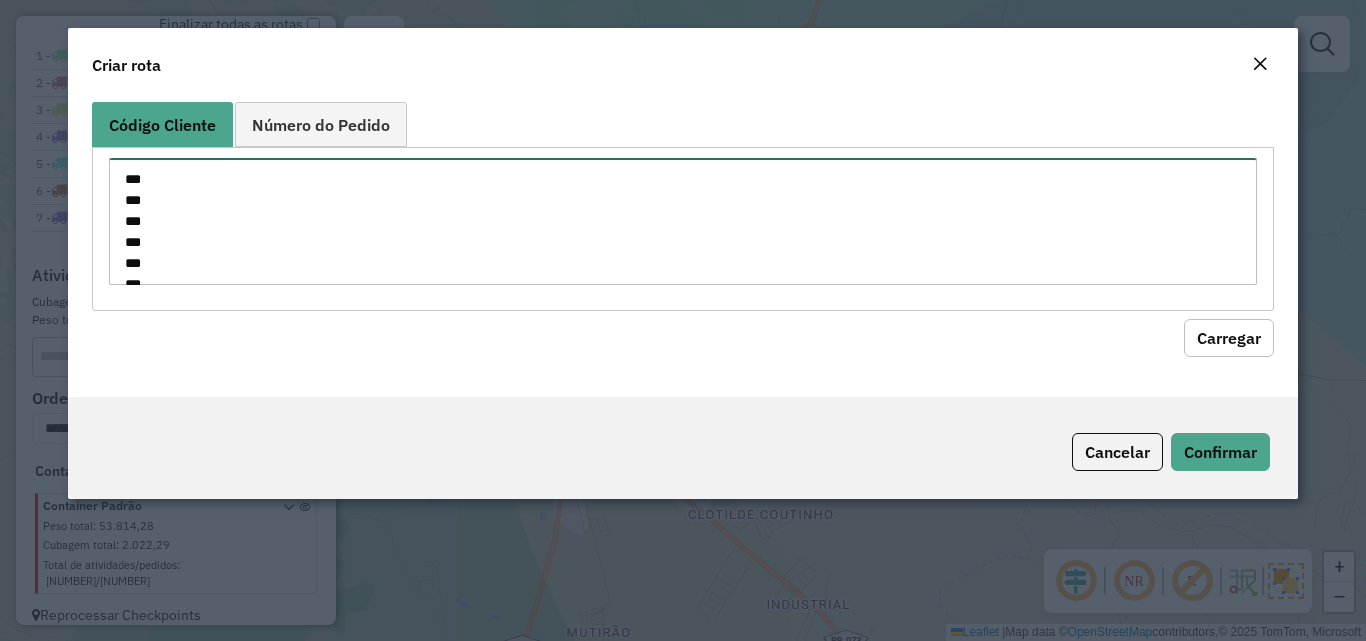 scroll, scrollTop: 2780, scrollLeft: 0, axis: vertical 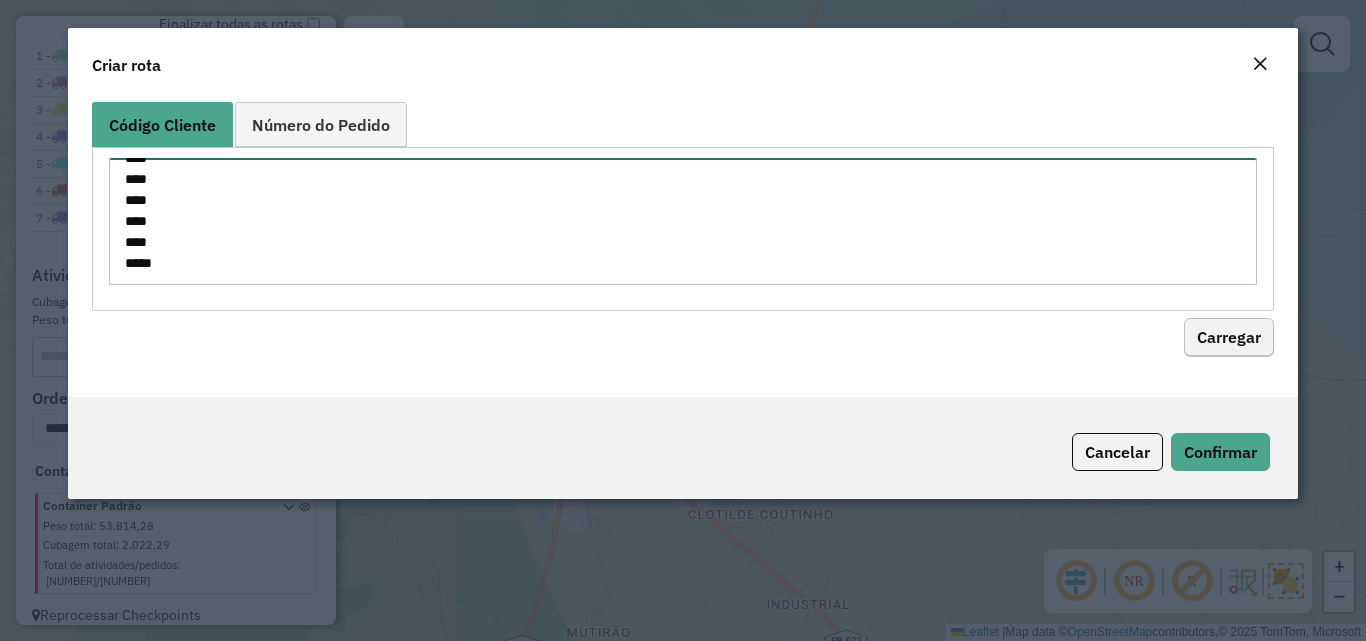 type on "***
***
***
***
***
***
***
***
***
***
***
***
***
***
***
***
***
***
***
***
***
****
****
****
****
****
****
****
****
****
****
****
****
****
****
****
****
****
****
****
****
****
****
****
****
****
****
****
****
****
****
****
****
****
****
****
****
***
***
***
***
***
***
***
****
****
****
****
****
****
****
****
****
****
****
****
****
****
****
****
****
****
****
****
****
****
****
****
****
****
****
****
****
****
****
****
****
****
****
****
****
****
****
****
****
****
****
****
****
****
****
****
****
****
****
****
****
****
****
****
****
****
****
****
****
****
****
****
****
****
****
****
****
****
****
****
****" 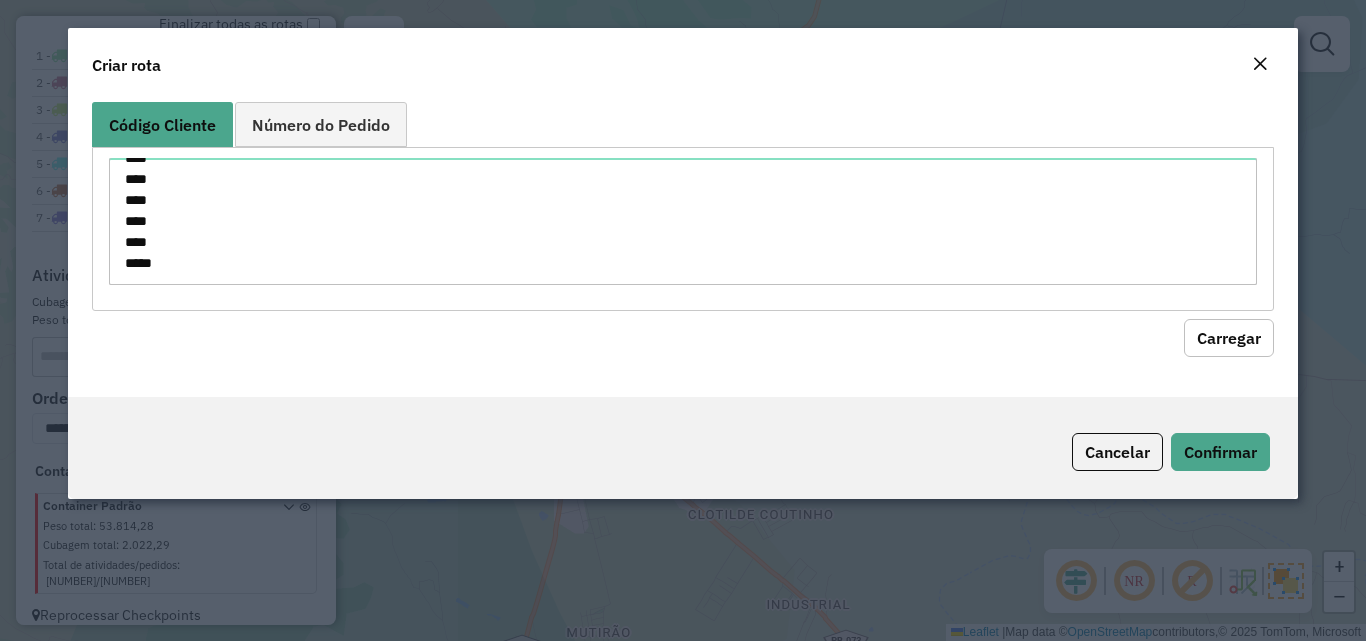 click on "Carregar" 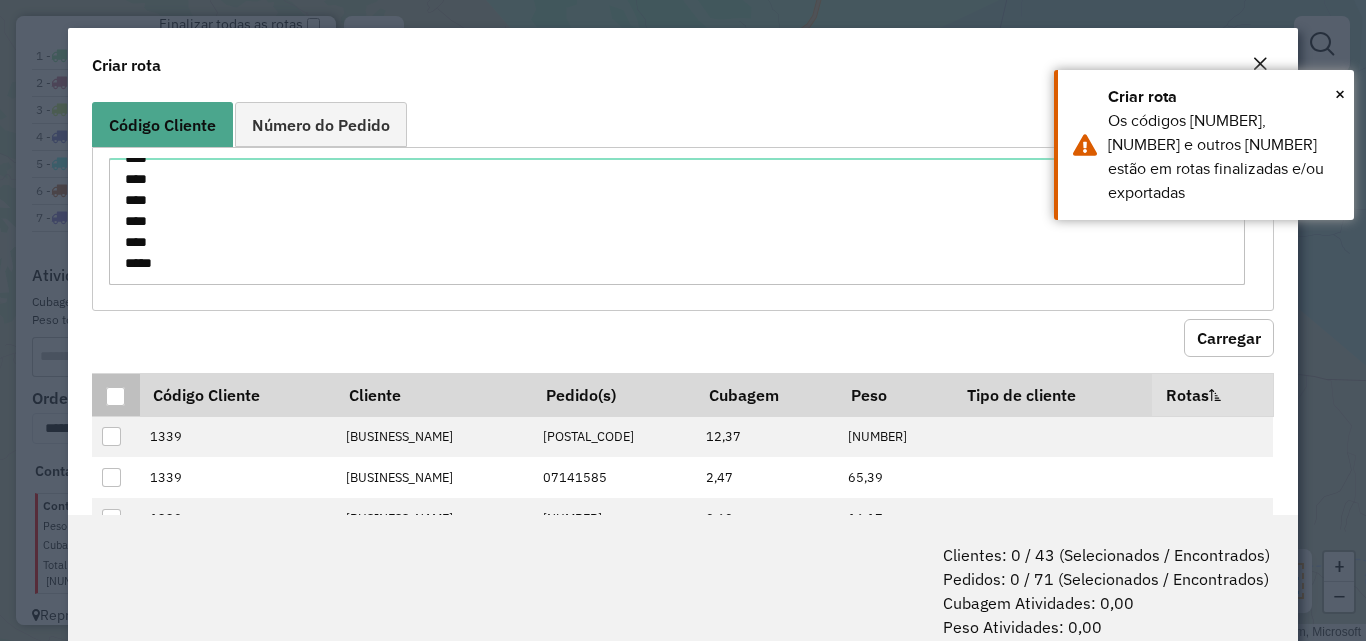 click at bounding box center [115, 396] 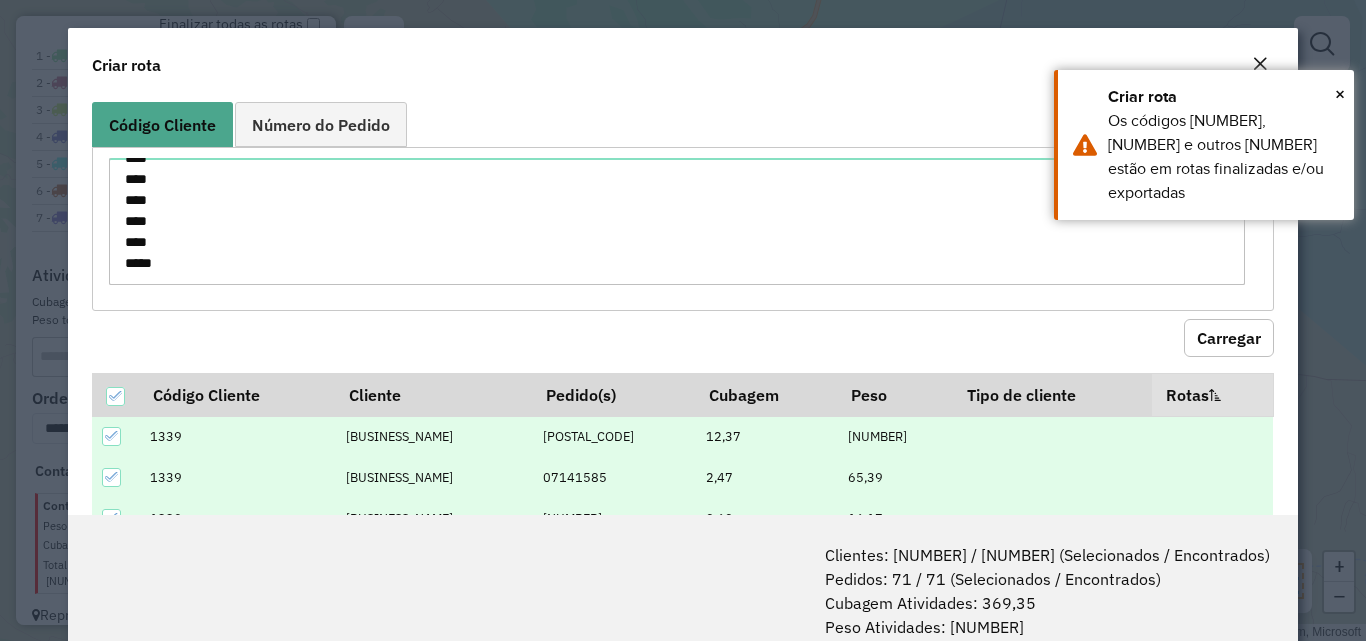 scroll, scrollTop: 100, scrollLeft: 0, axis: vertical 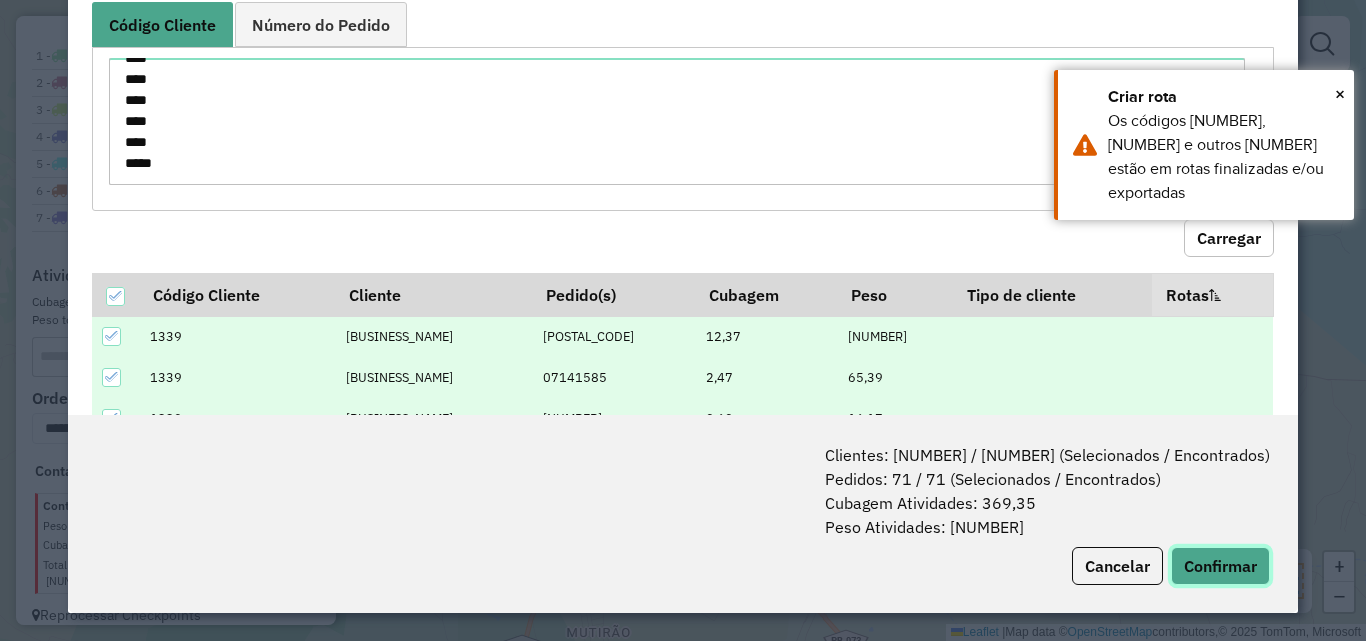click on "Confirmar" 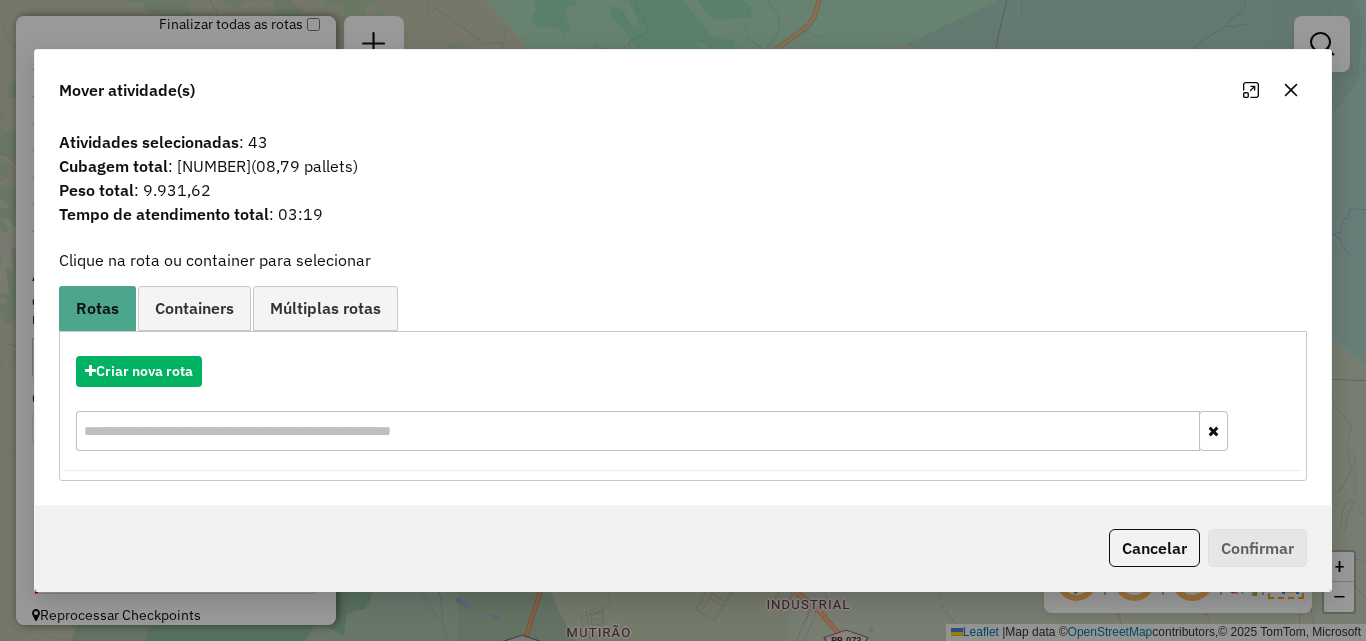 click on "Criar nova rota" at bounding box center [683, 406] 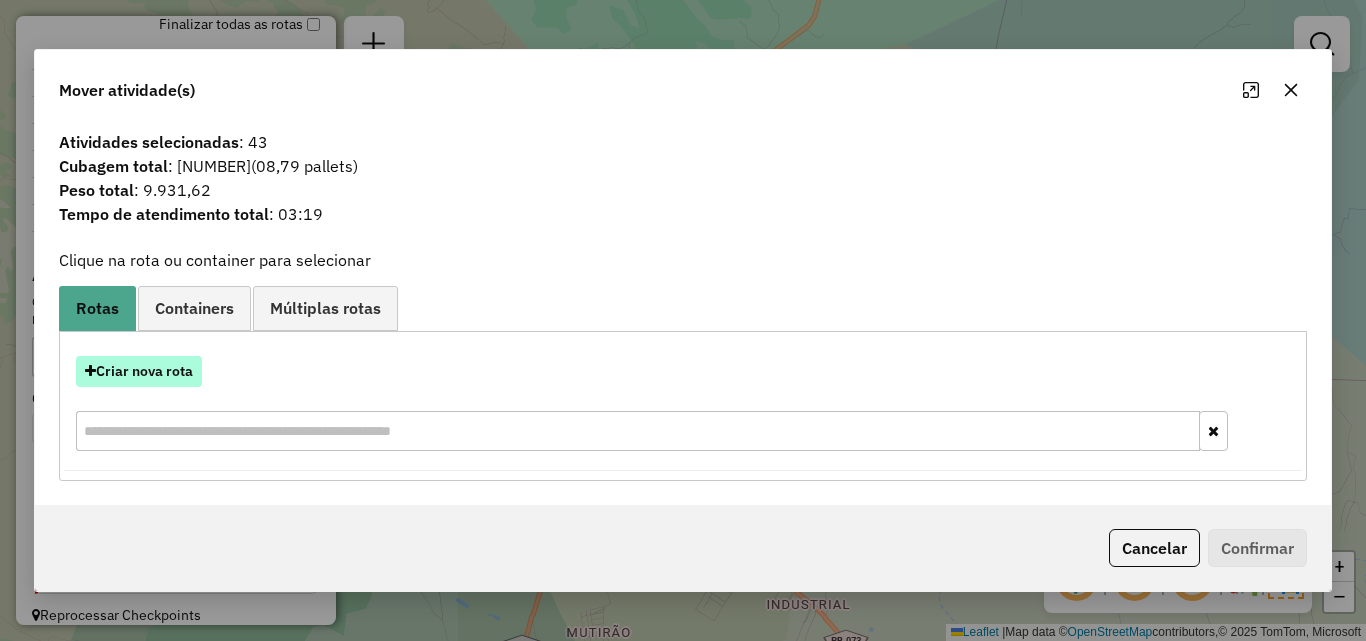 click on "Criar nova rota" at bounding box center [139, 371] 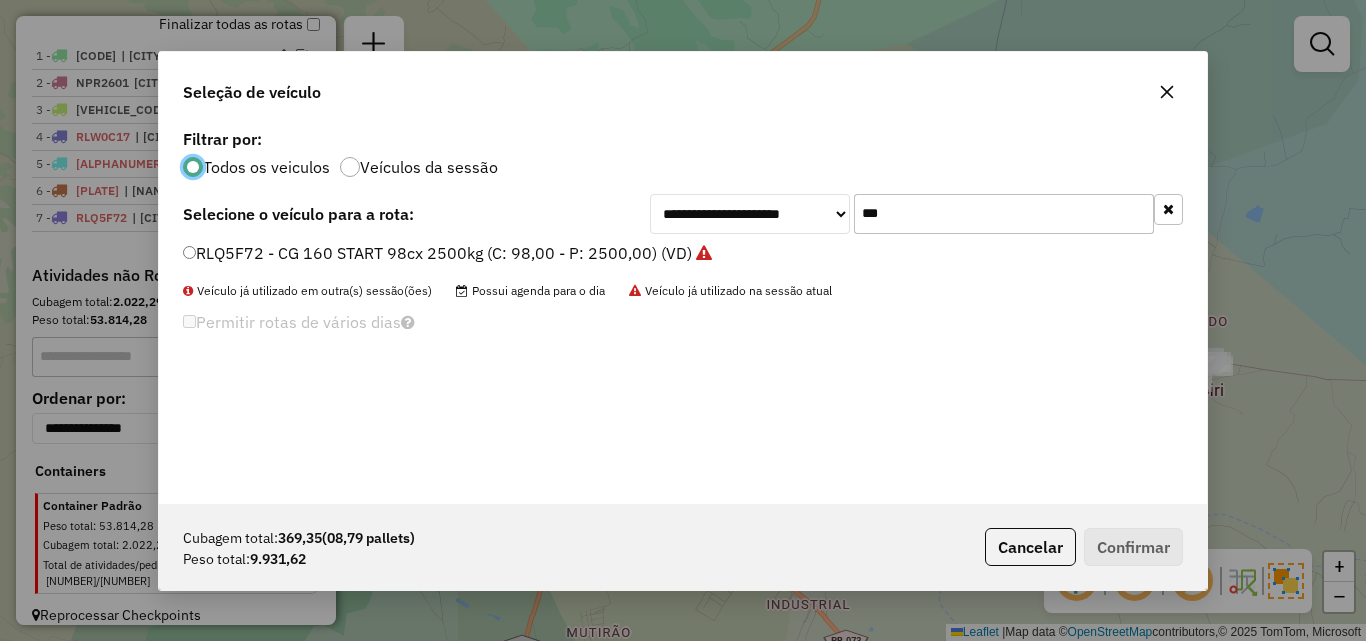 scroll, scrollTop: 11, scrollLeft: 6, axis: both 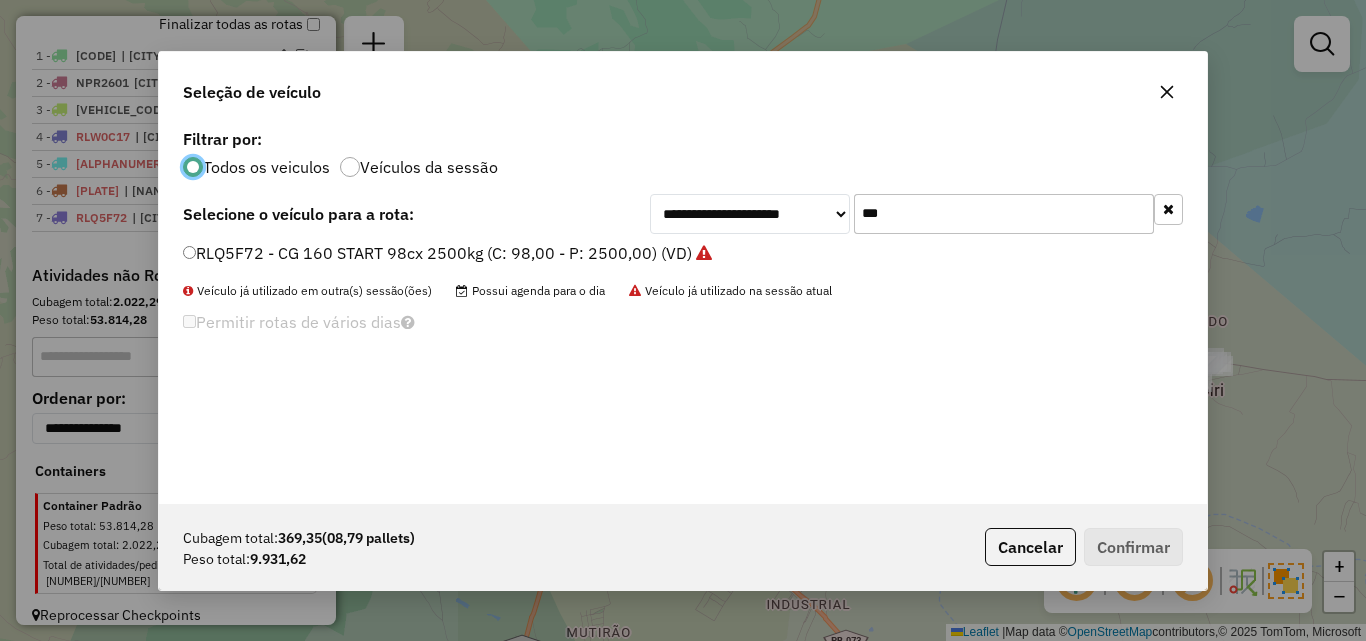 click on "***" 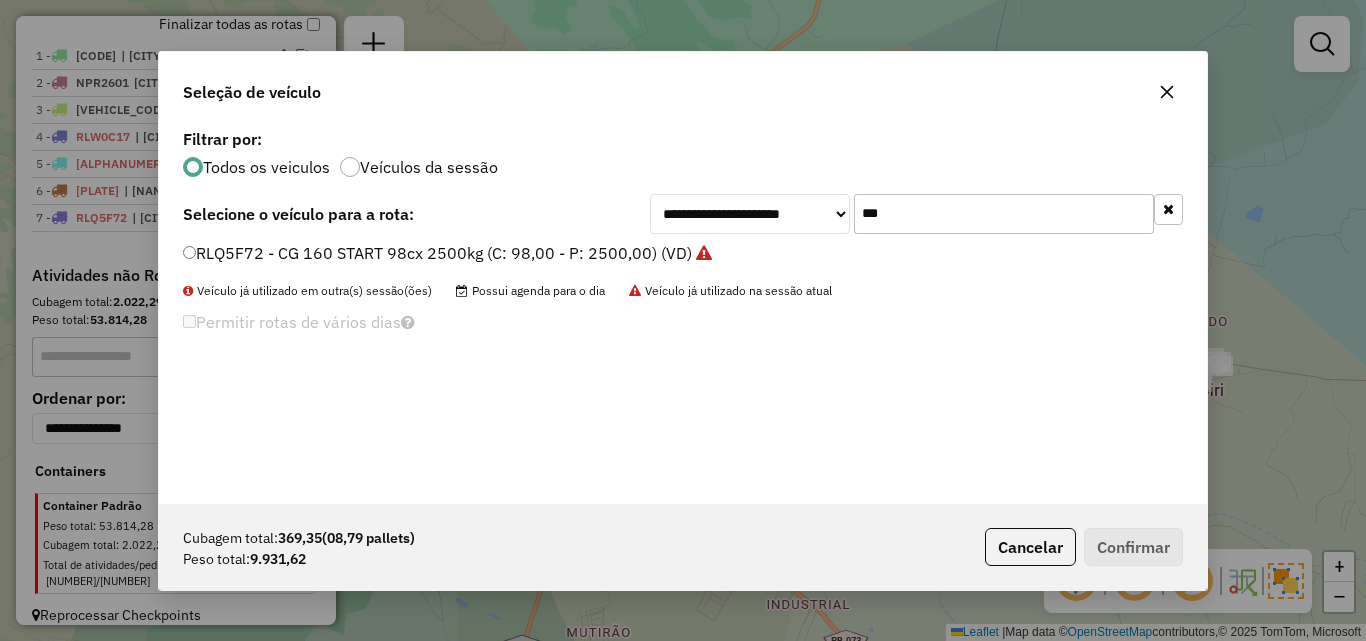 click on "***" 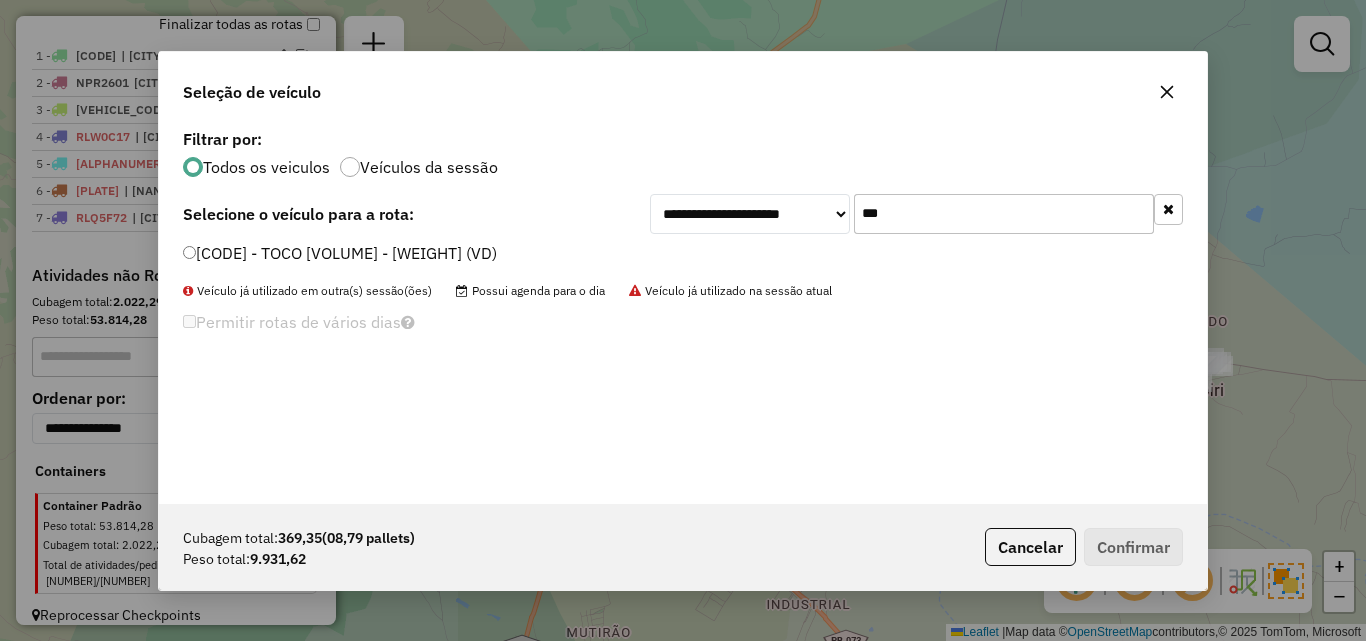 type on "***" 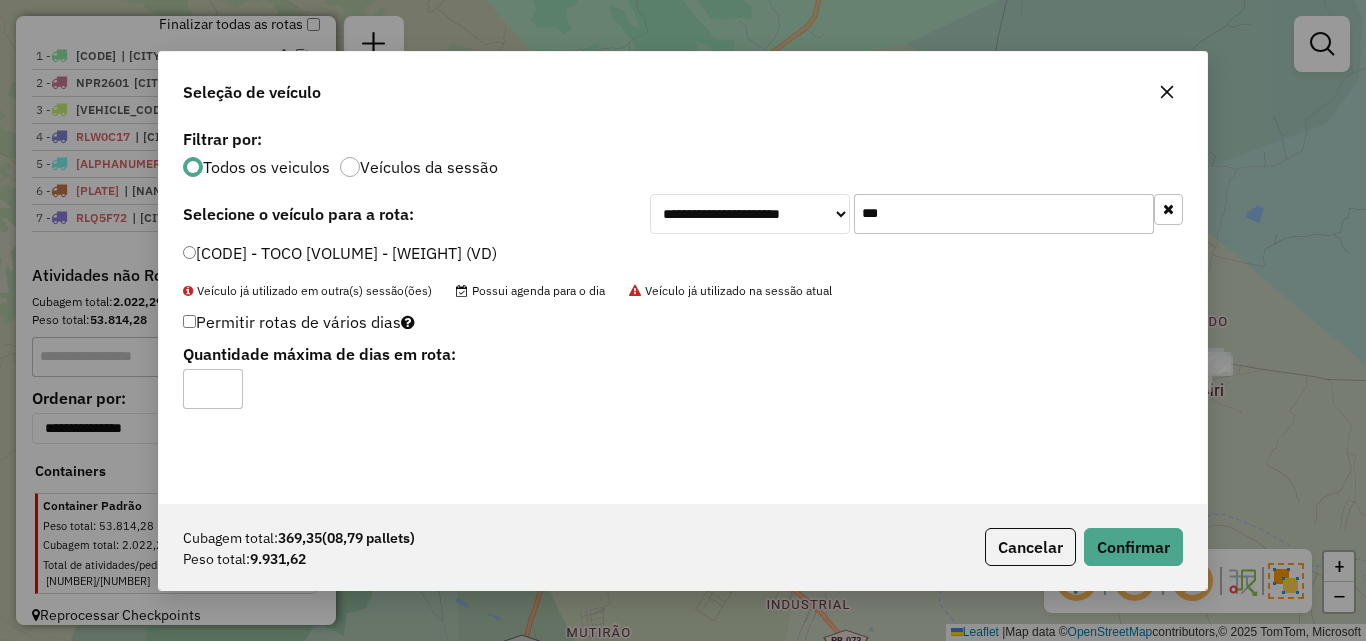 click on "**********" 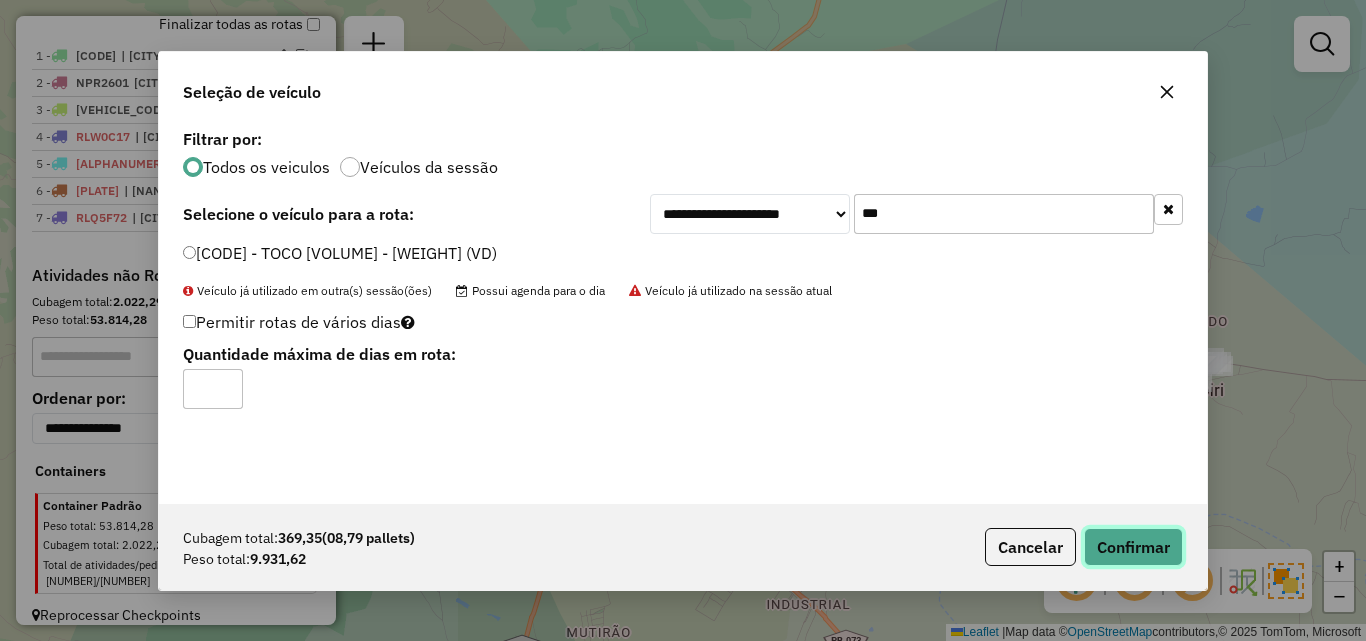 click on "Confirmar" 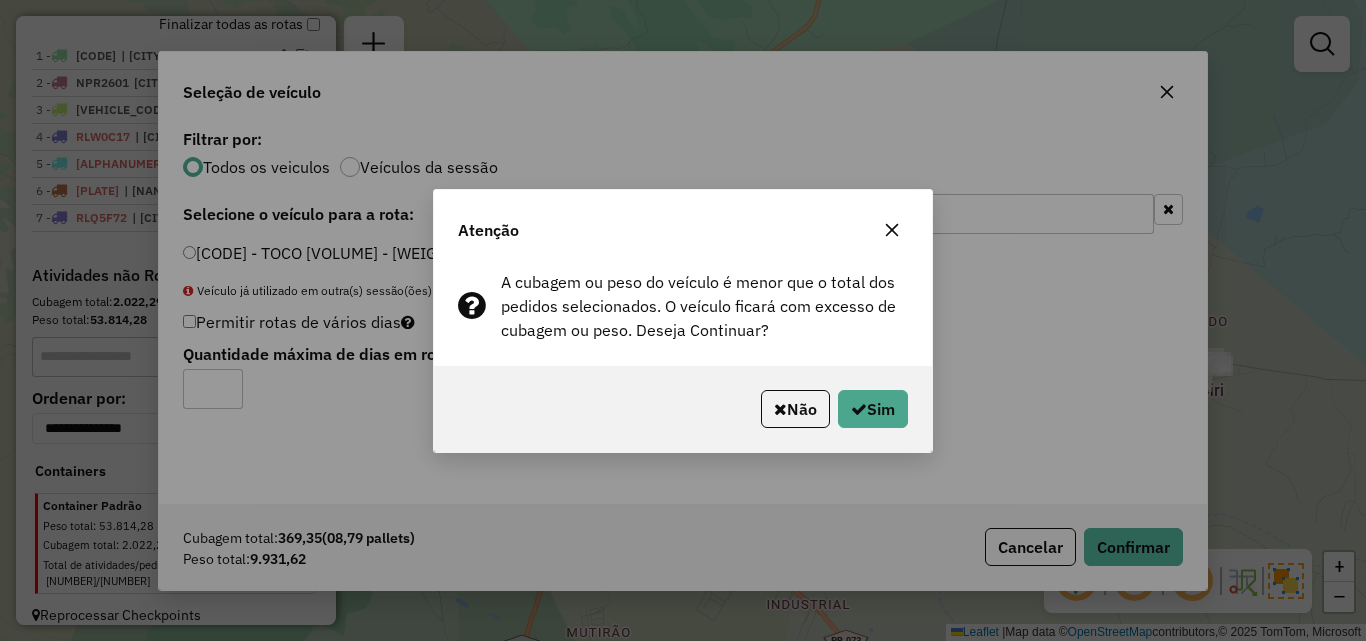 drag, startPoint x: 827, startPoint y: 399, endPoint x: 864, endPoint y: 404, distance: 37.336308 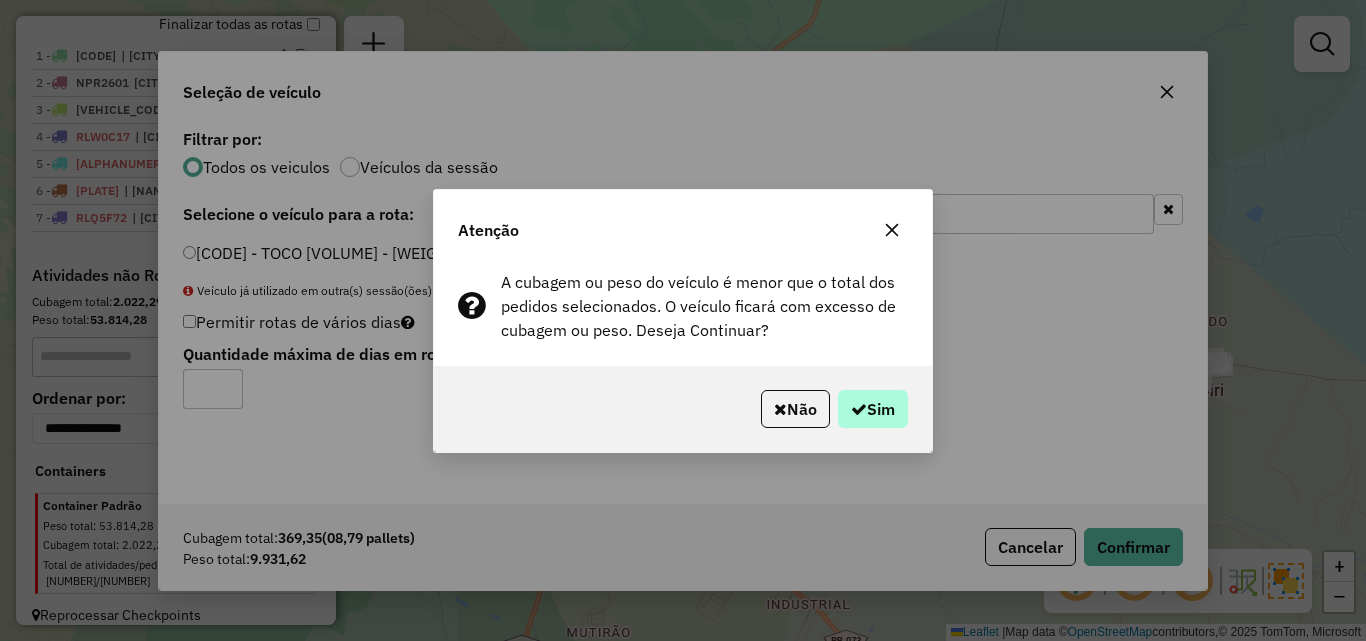 click on "Não   Sim" 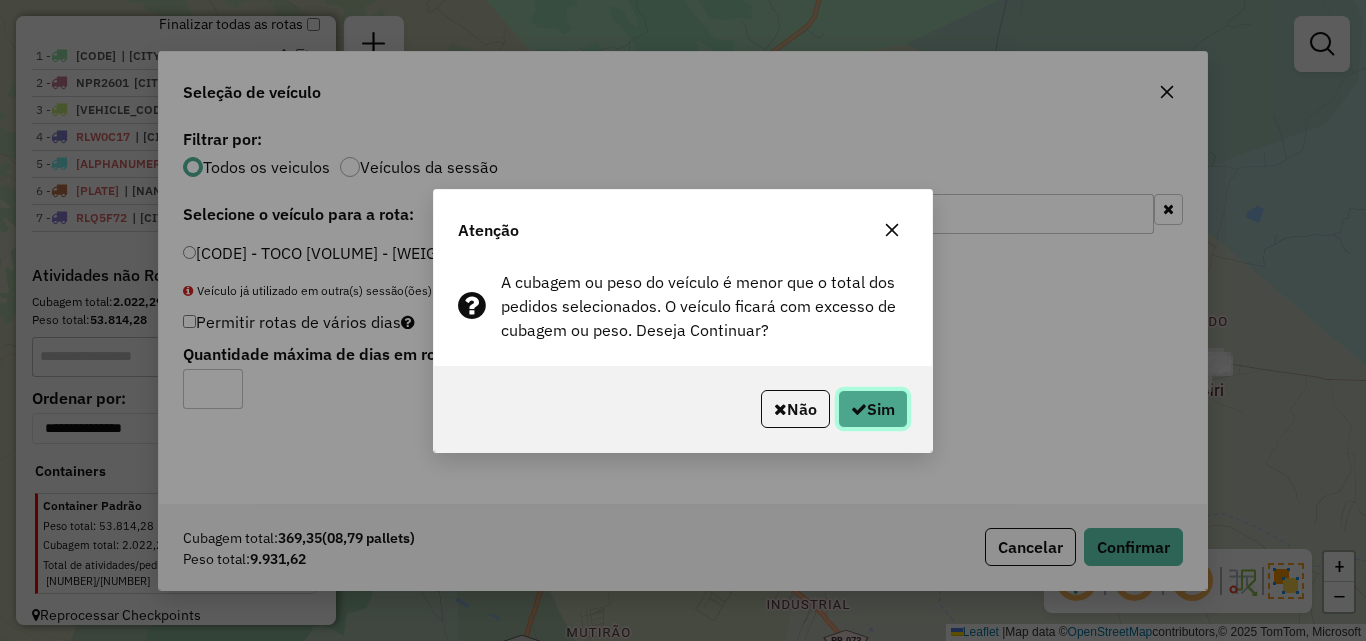 click on "Sim" 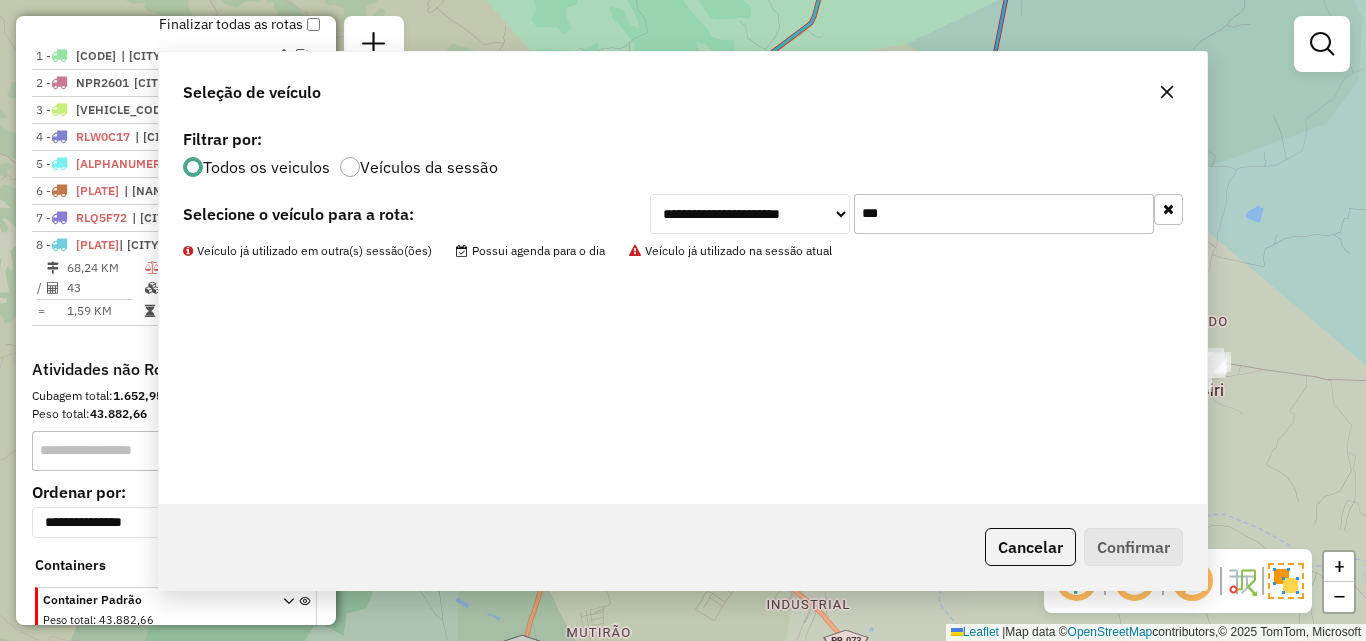 scroll, scrollTop: 763, scrollLeft: 0, axis: vertical 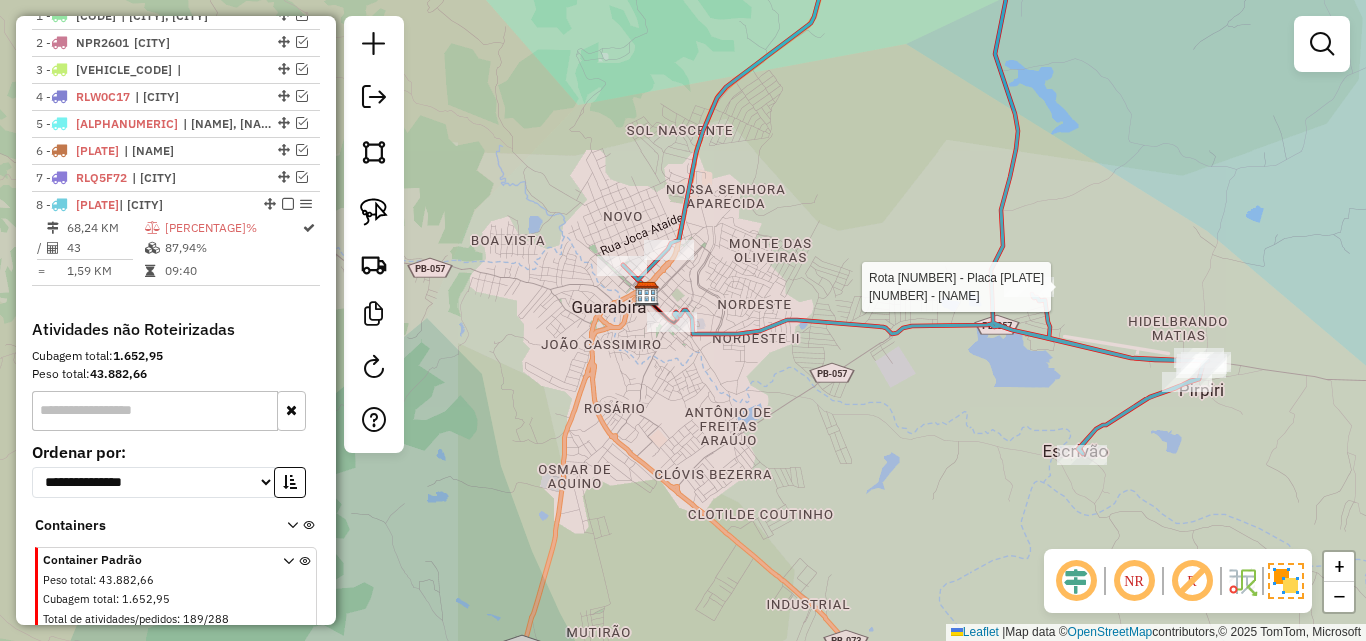 select on "**********" 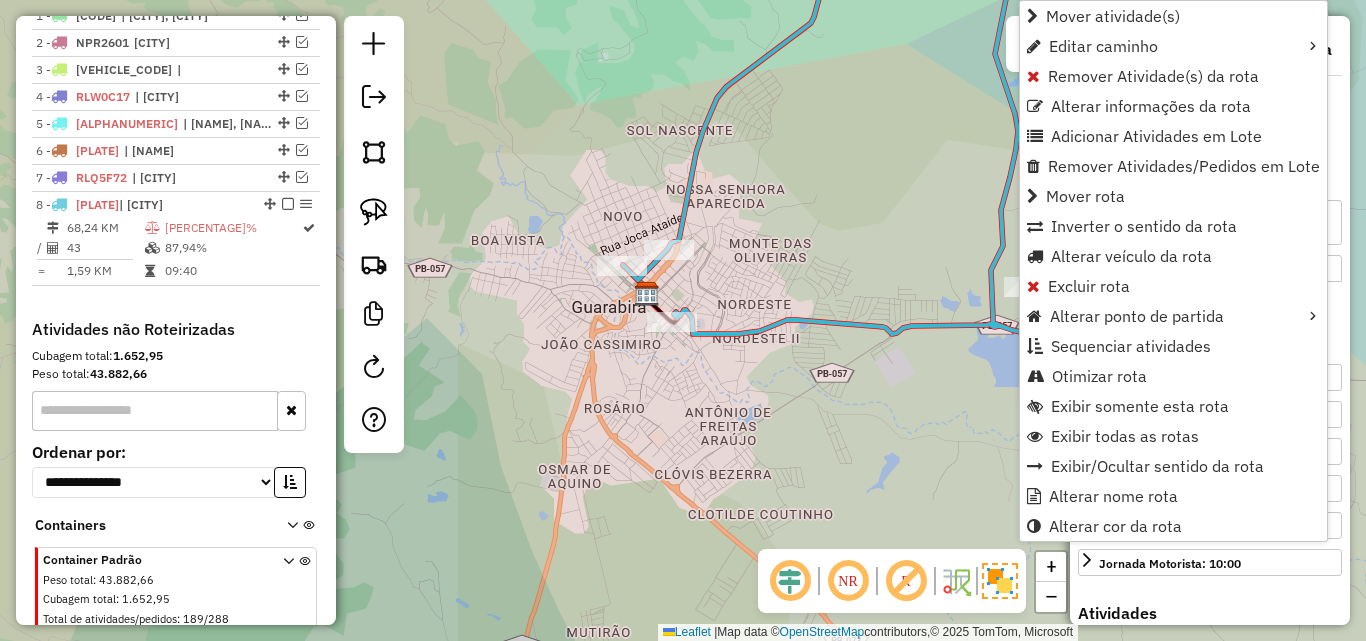 scroll, scrollTop: 817, scrollLeft: 0, axis: vertical 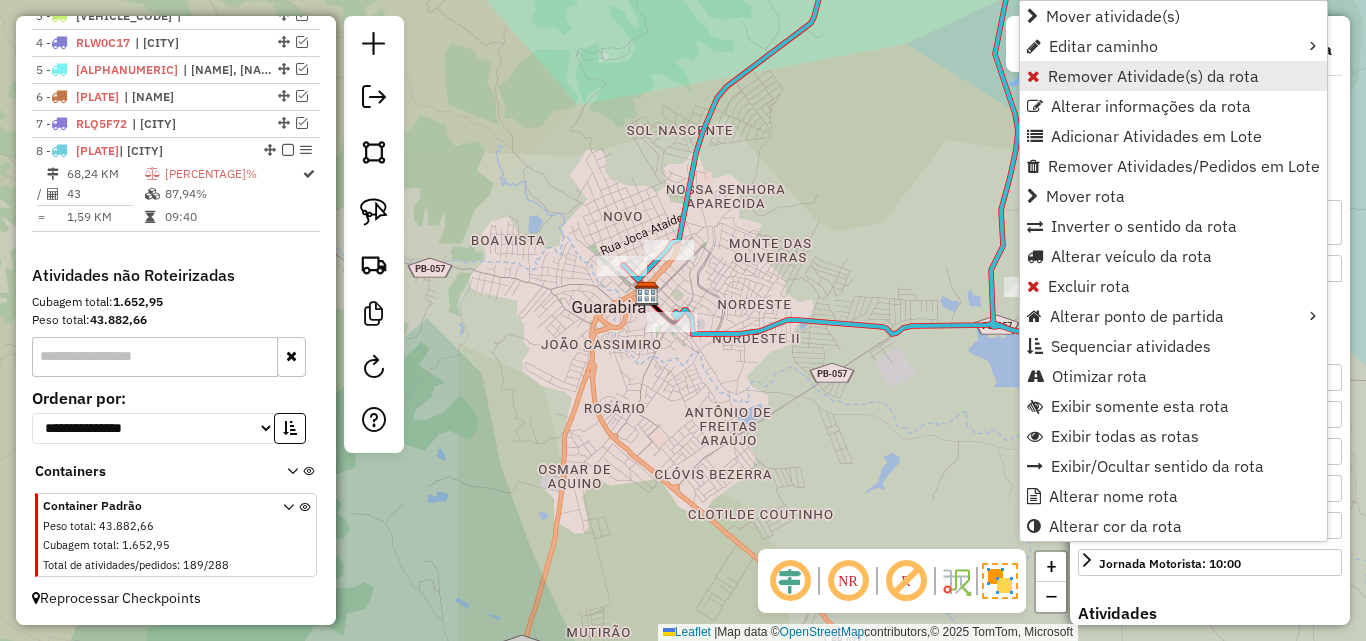 click on "Remover Atividade(s) da rota" at bounding box center [1153, 76] 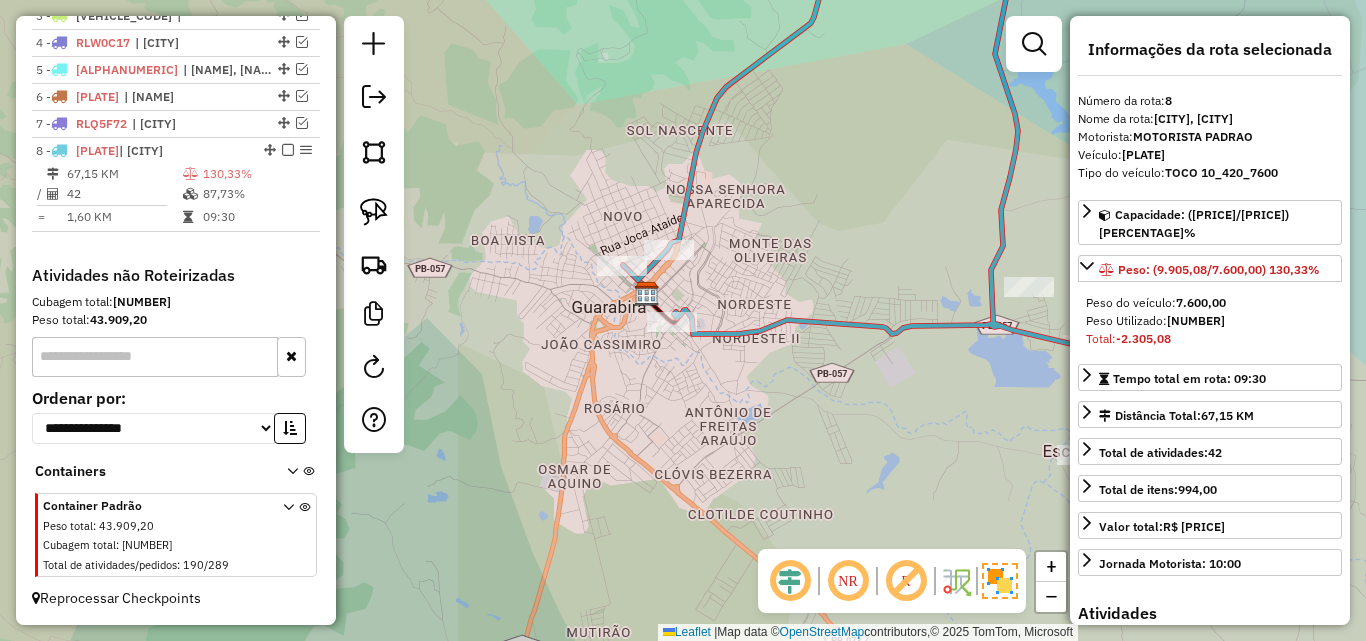 drag, startPoint x: 947, startPoint y: 436, endPoint x: 661, endPoint y: 403, distance: 287.89755 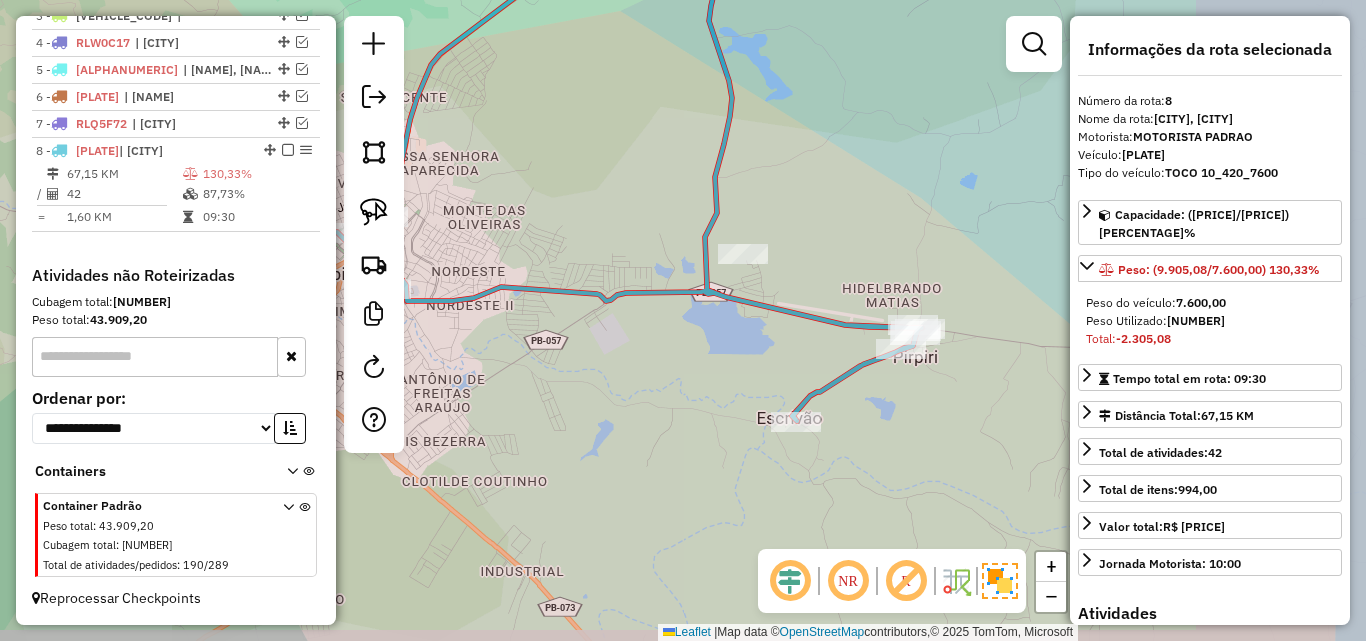 click on "Janela de atendimento Grade de atendimento Capacidade Transportadoras Veículos Cliente Pedidos  Rotas Selecione os dias de semana para filtrar as janelas de atendimento  Seg   Ter   Qua   Qui   Sex   Sáb   Dom  Informe o período da janela de atendimento: De: Até:  Filtrar exatamente a janela do cliente  Considerar janela de atendimento padrão  Selecione os dias de semana para filtrar as grades de atendimento  Seg   Ter   Qua   Qui   Sex   Sáb   Dom   Considerar clientes sem dia de atendimento cadastrado  Clientes fora do dia de atendimento selecionado Filtrar as atividades entre os valores definidos abaixo:  Peso mínimo:   Peso máximo:   Cubagem mínima:   Cubagem máxima:   De:   Até:  Filtrar as atividades entre o tempo de atendimento definido abaixo:  De:   Até:   Considerar capacidade total dos clientes não roteirizados Transportadora: Selecione um ou mais itens Tipo de veículo: Selecione um ou mais itens Veículo: Selecione um ou mais itens Motorista: Selecione um ou mais itens Nome: Rótulo:" 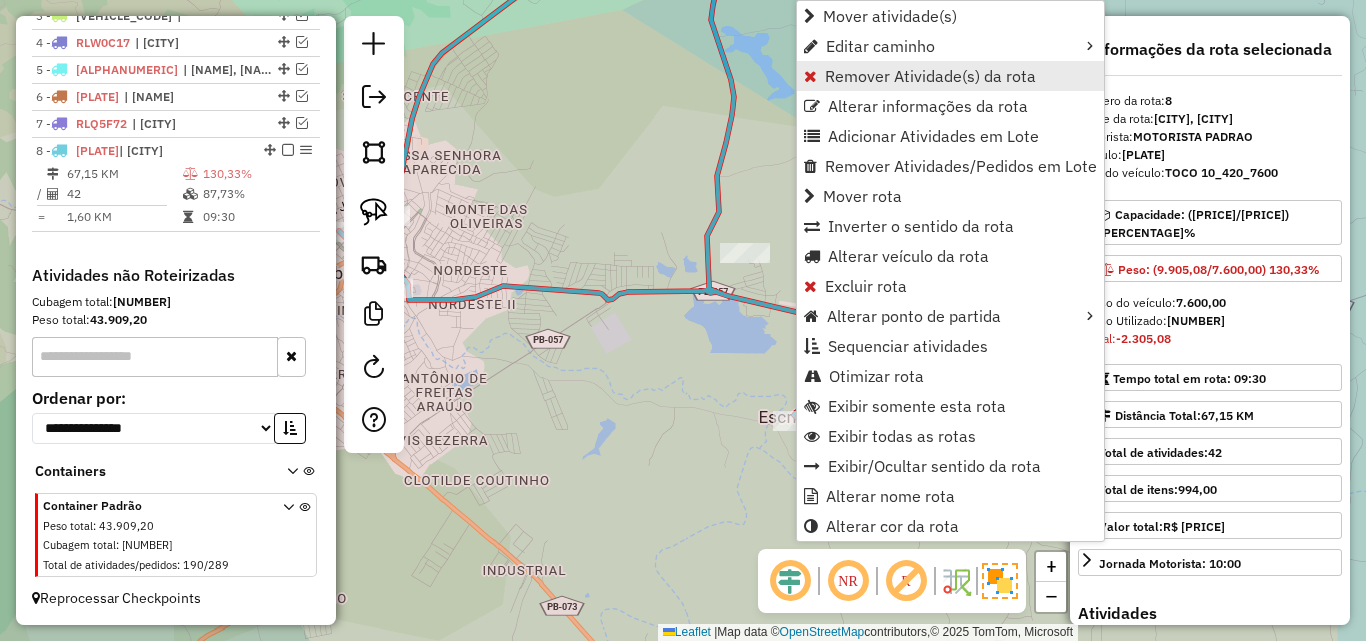 click on "Remover Atividade(s) da rota" at bounding box center (930, 76) 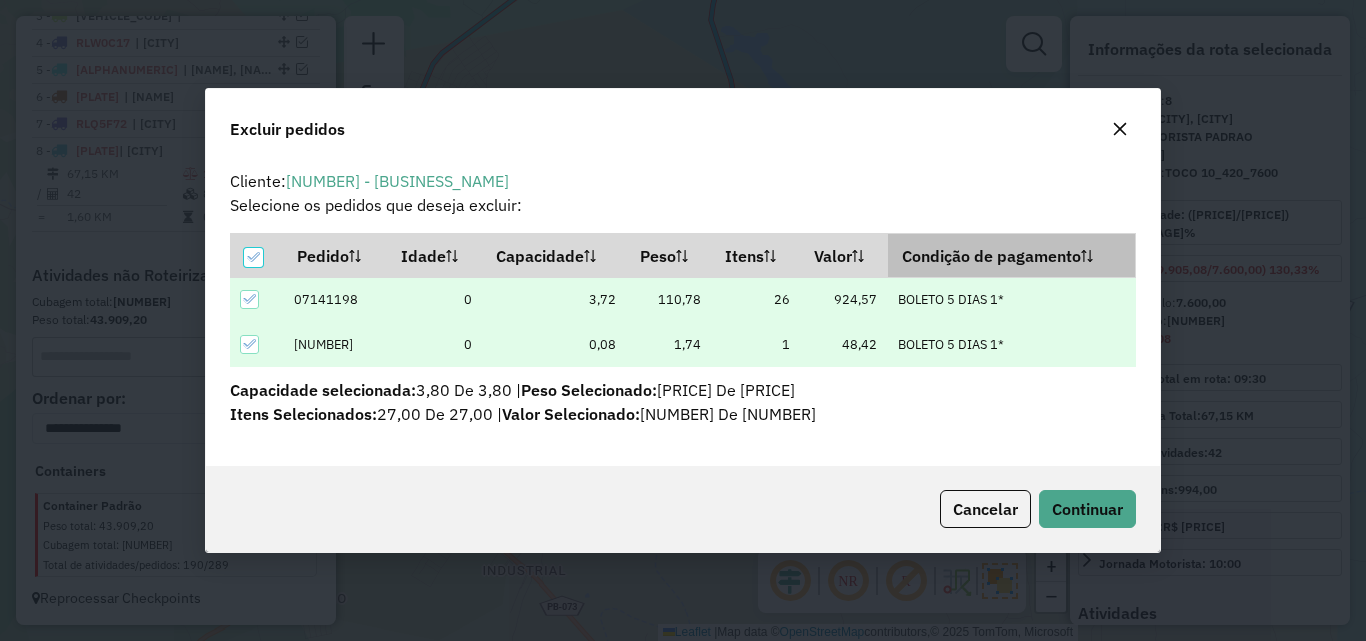 scroll, scrollTop: 0, scrollLeft: 0, axis: both 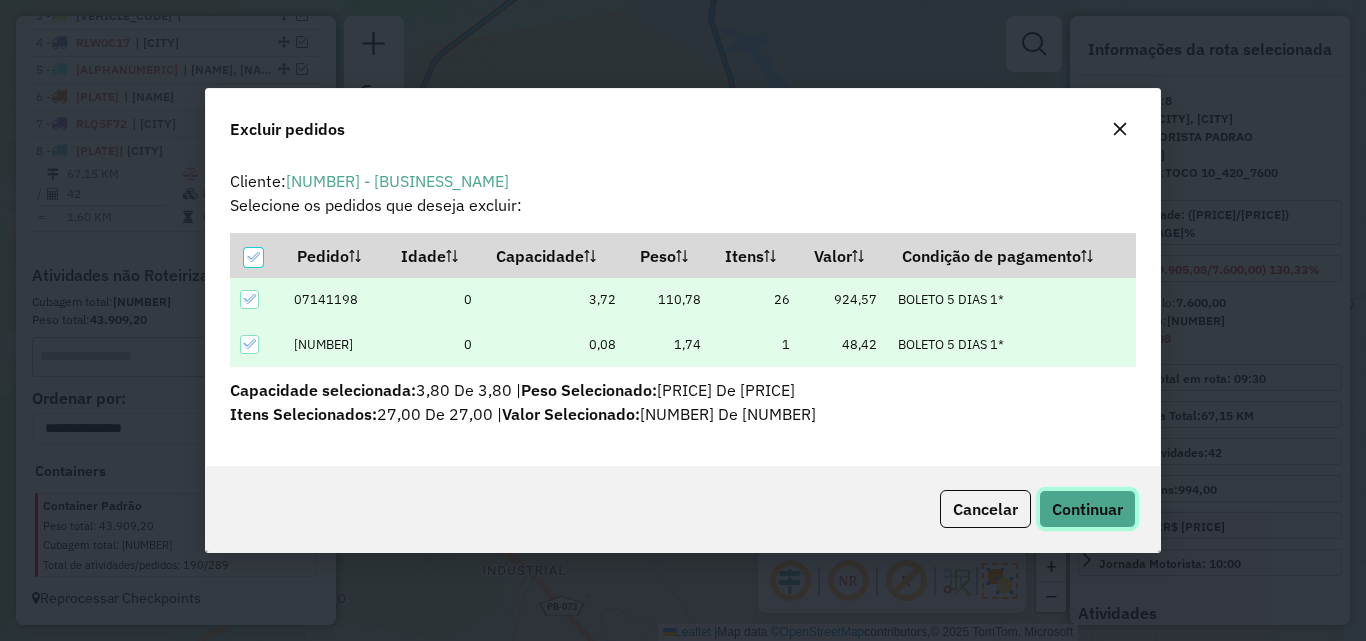 click on "Continuar" 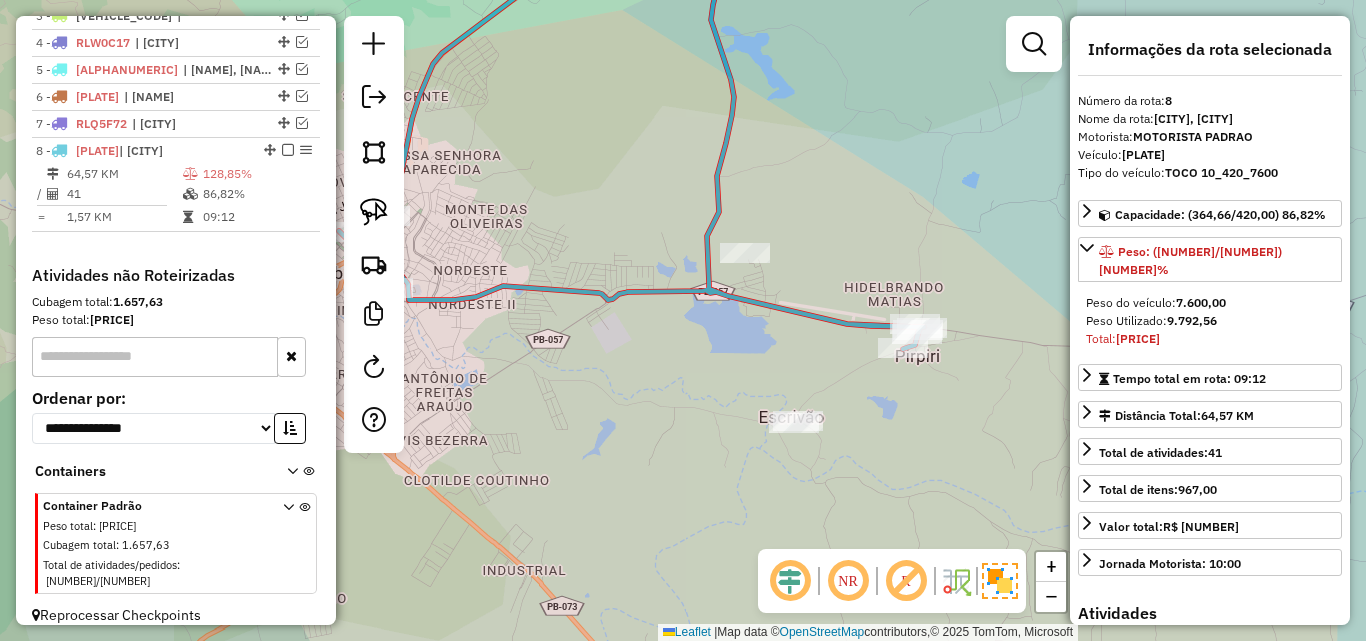 click on "Janela de atendimento Grade de atendimento Capacidade Transportadoras Veículos Cliente Pedidos  Rotas Selecione os dias de semana para filtrar as janelas de atendimento  Seg   Ter   Qua   Qui   Sex   Sáb   Dom  Informe o período da janela de atendimento: De: Até:  Filtrar exatamente a janela do cliente  Considerar janela de atendimento padrão  Selecione os dias de semana para filtrar as grades de atendimento  Seg   Ter   Qua   Qui   Sex   Sáb   Dom   Considerar clientes sem dia de atendimento cadastrado  Clientes fora do dia de atendimento selecionado Filtrar as atividades entre os valores definidos abaixo:  Peso mínimo:   Peso máximo:   Cubagem mínima:   Cubagem máxima:   De:   Até:  Filtrar as atividades entre o tempo de atendimento definido abaixo:  De:   Até:   Considerar capacidade total dos clientes não roteirizados Transportadora: Selecione um ou mais itens Tipo de veículo: Selecione um ou mais itens Veículo: Selecione um ou mais itens Motorista: Selecione um ou mais itens Nome: Rótulo:" 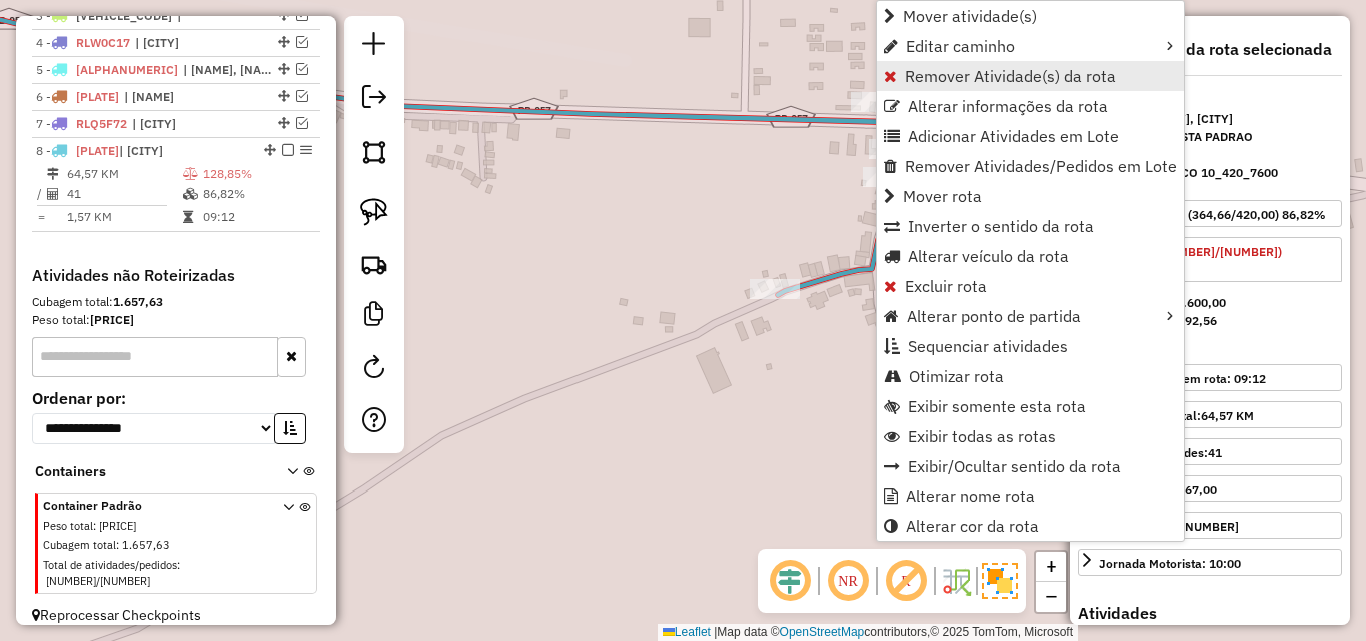 click on "Remover Atividade(s) da rota" at bounding box center (1010, 76) 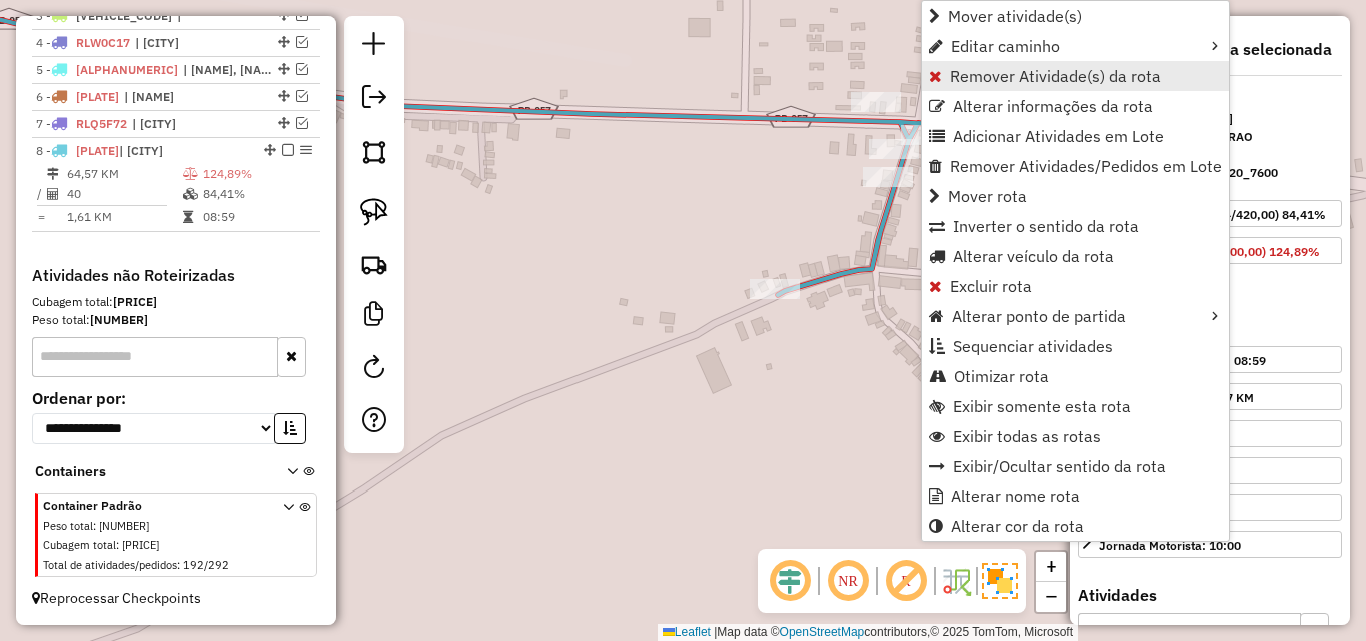click on "Remover Atividade(s) da rota" at bounding box center [1055, 76] 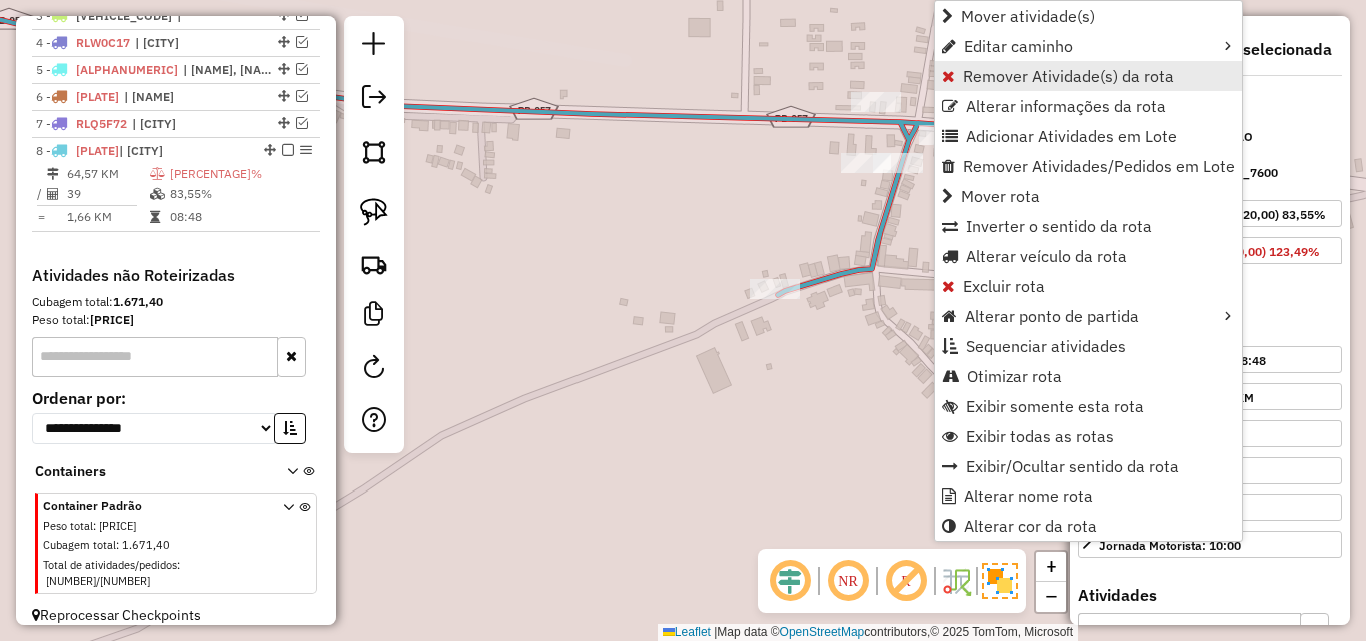 click on "Remover Atividade(s) da rota" at bounding box center [1088, 76] 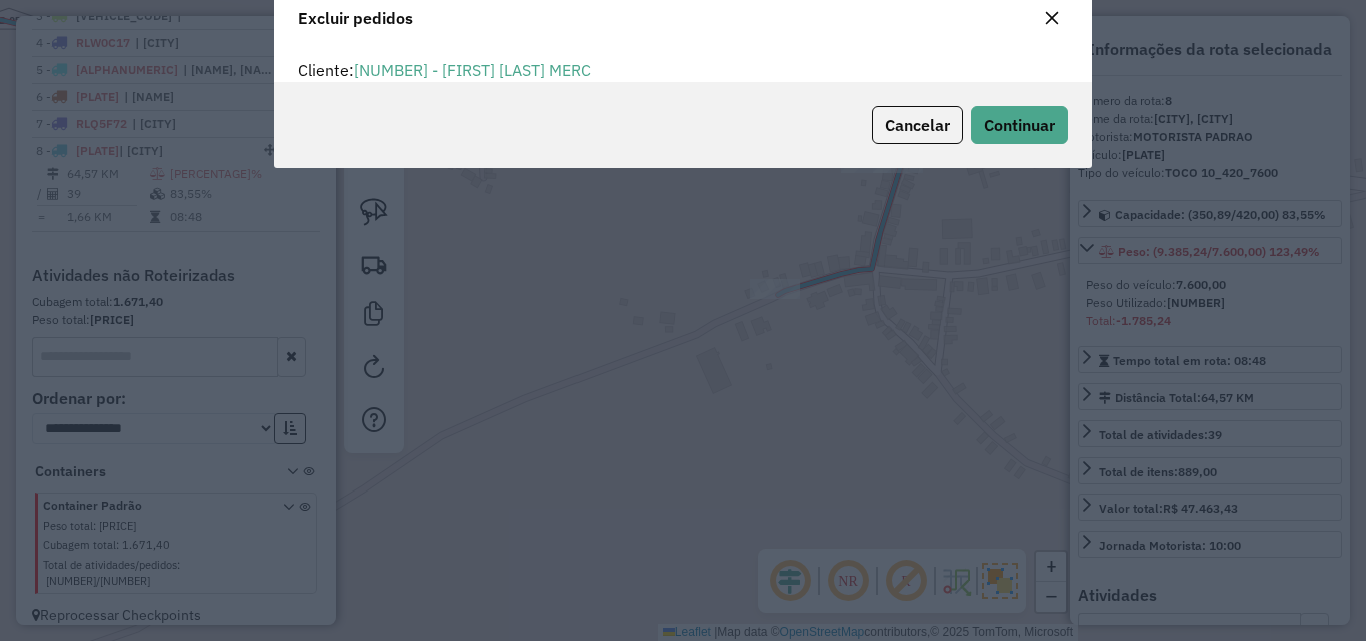 scroll, scrollTop: 82, scrollLeft: 0, axis: vertical 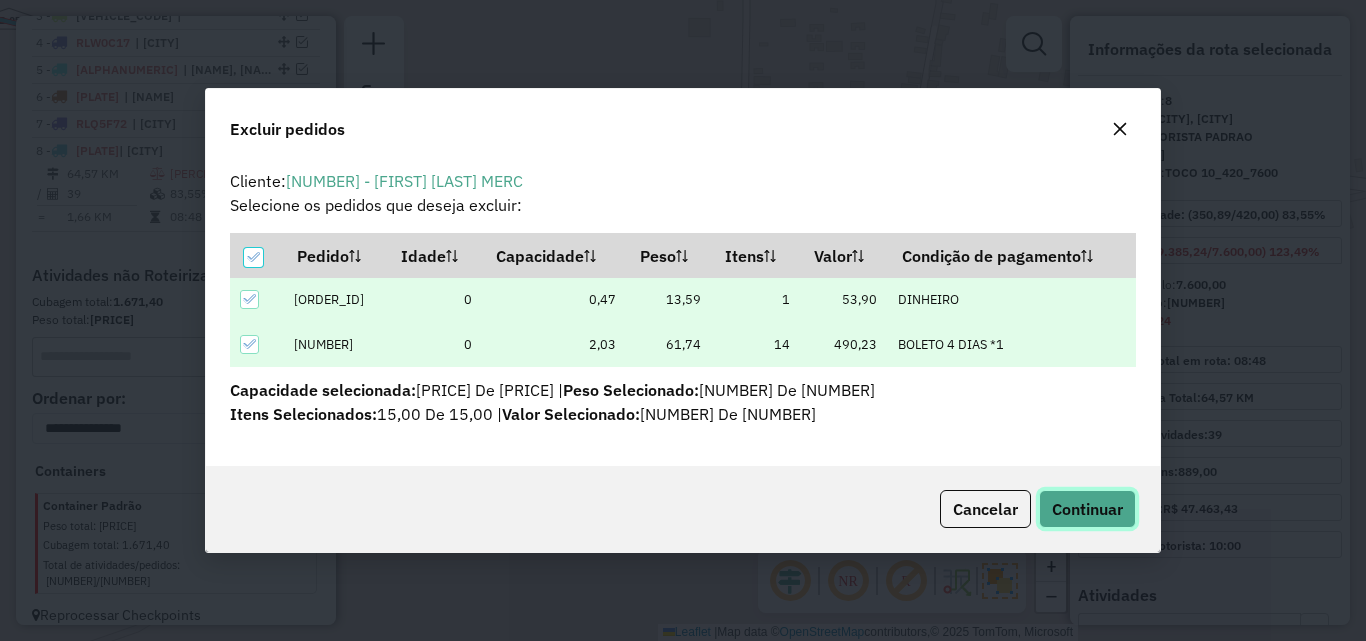 click on "Continuar" 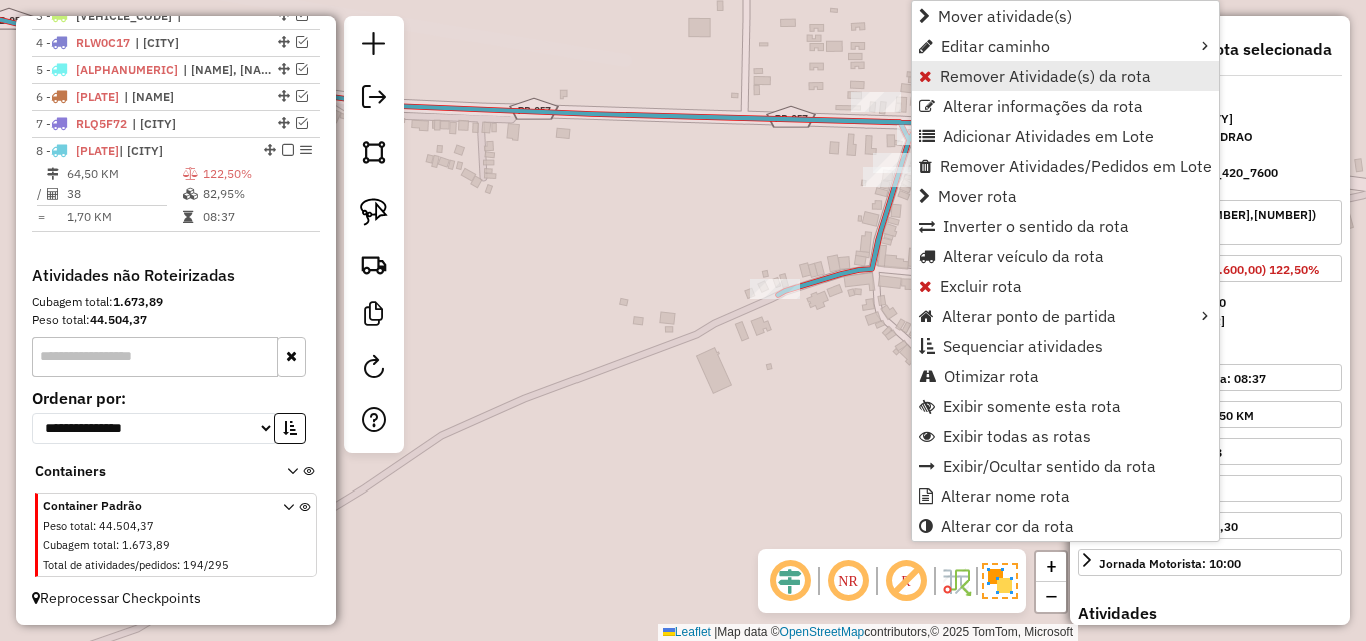 click on "Remover Atividade(s) da rota" at bounding box center (1045, 76) 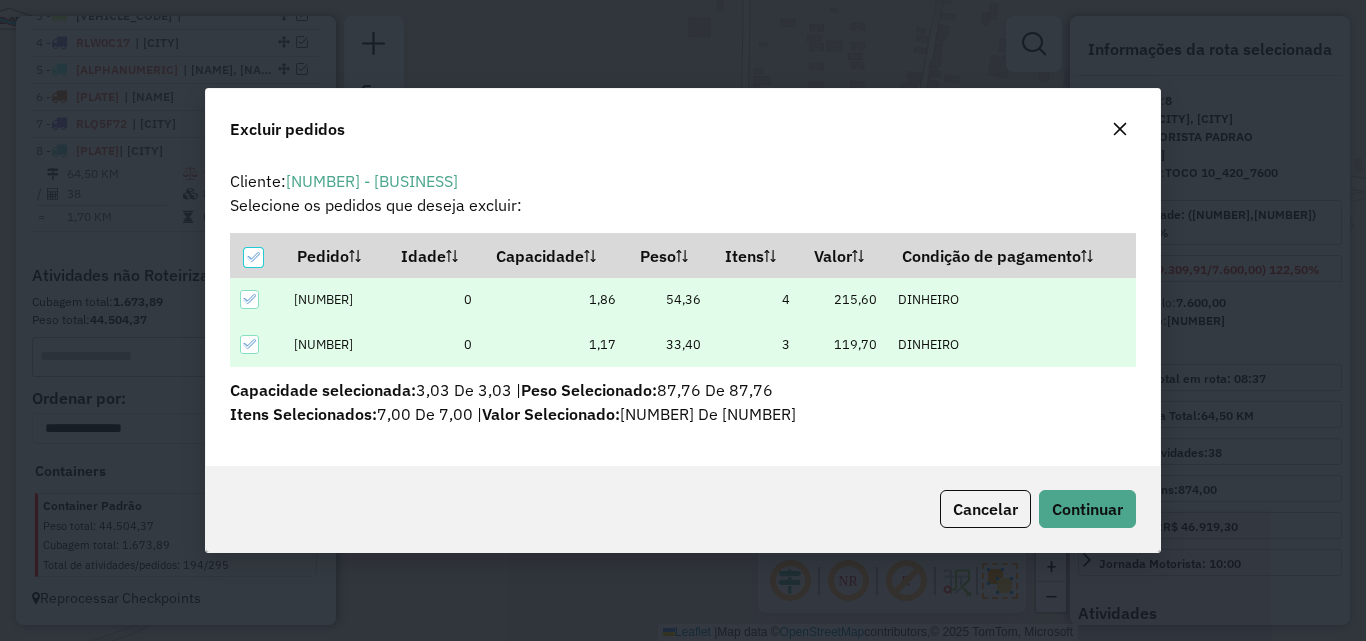 scroll, scrollTop: 0, scrollLeft: 0, axis: both 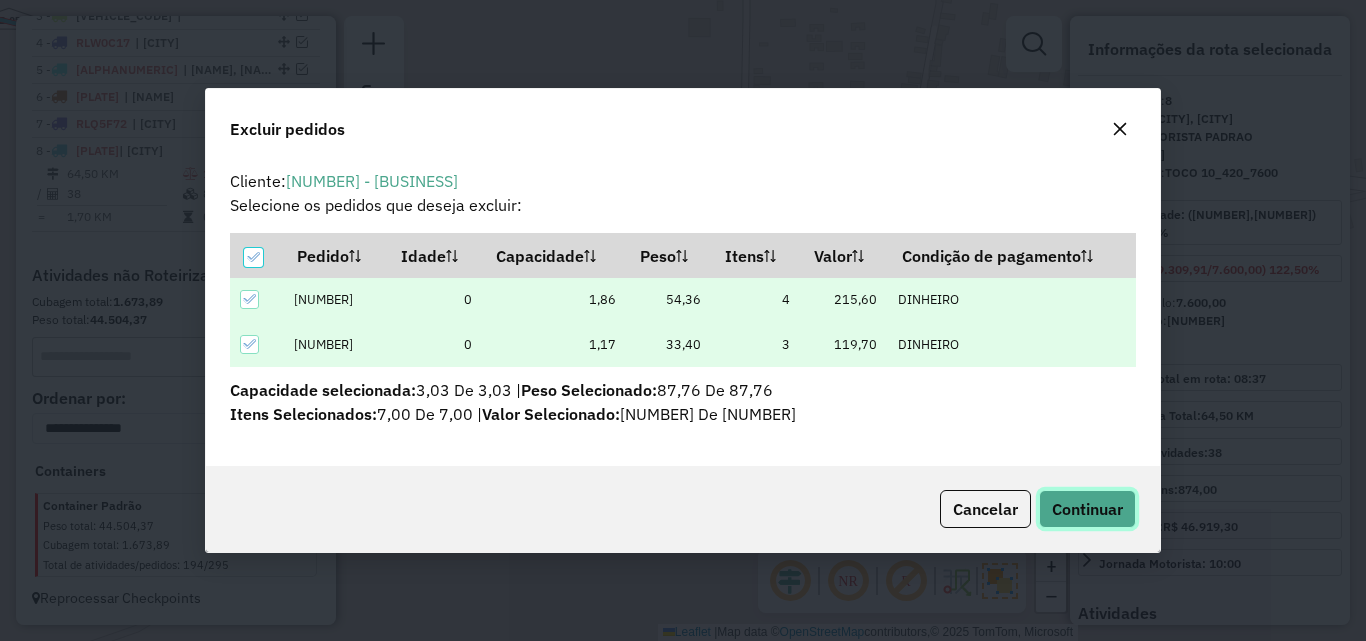 click on "Continuar" 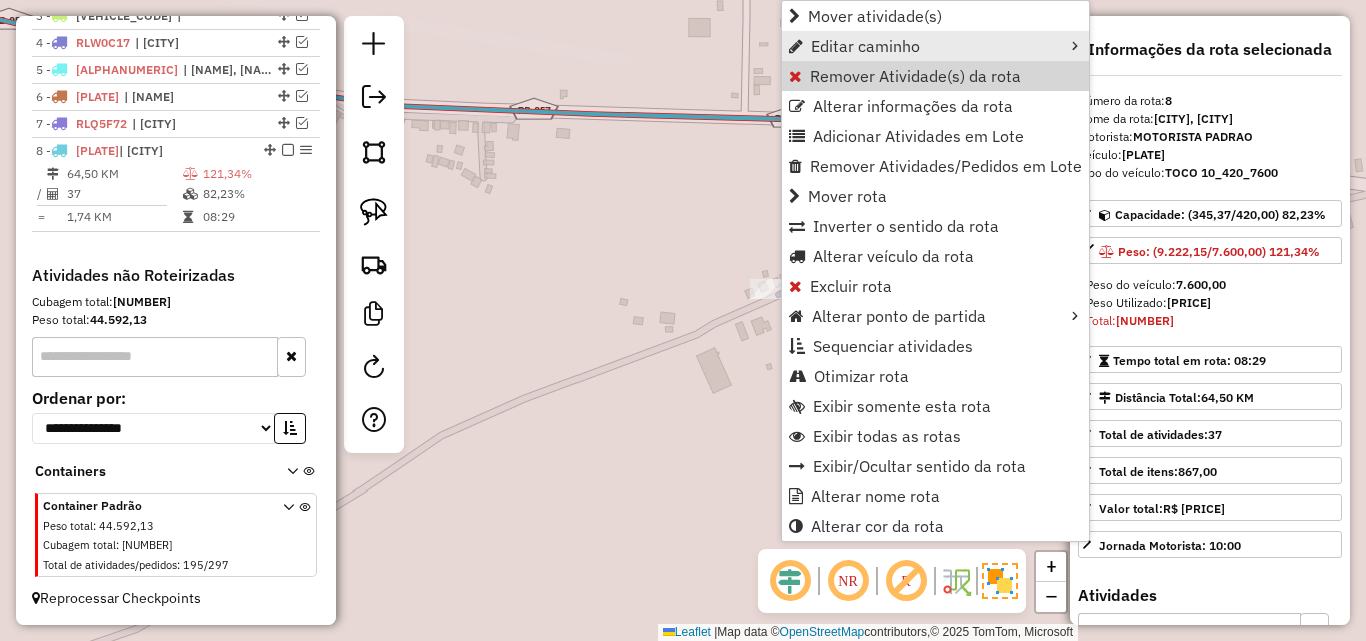 click on "Editar caminho" at bounding box center (935, 46) 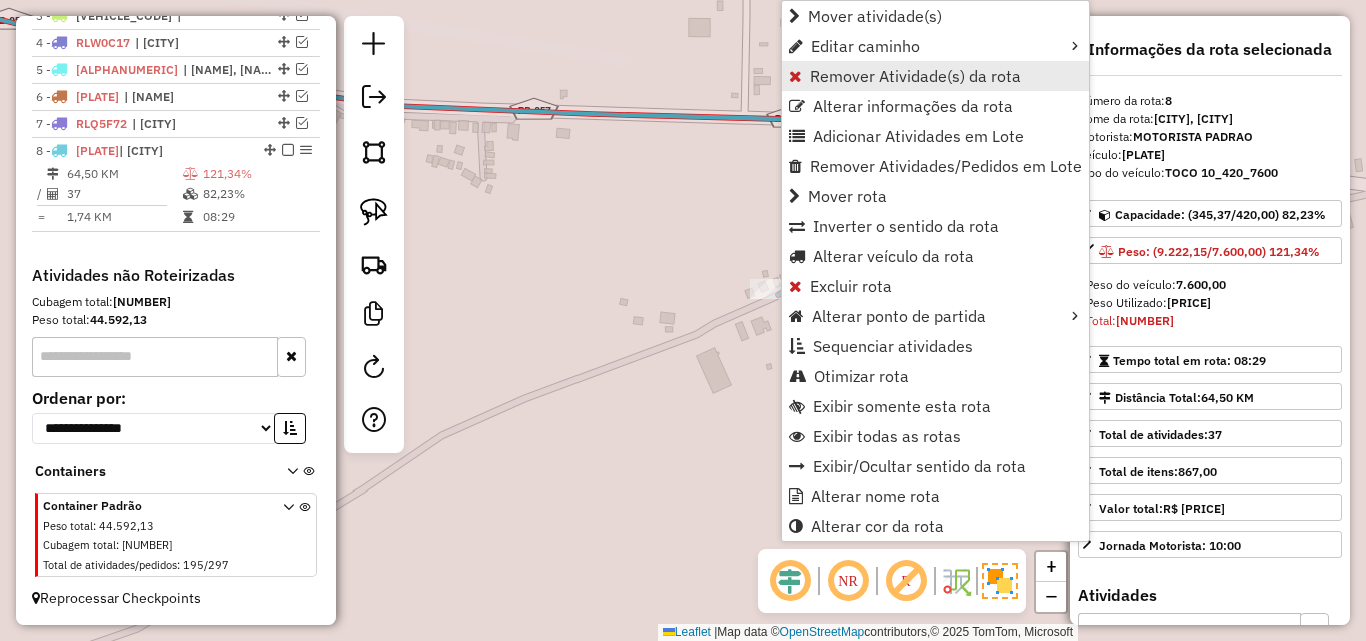 click on "Remover Atividade(s) da rota" at bounding box center (915, 76) 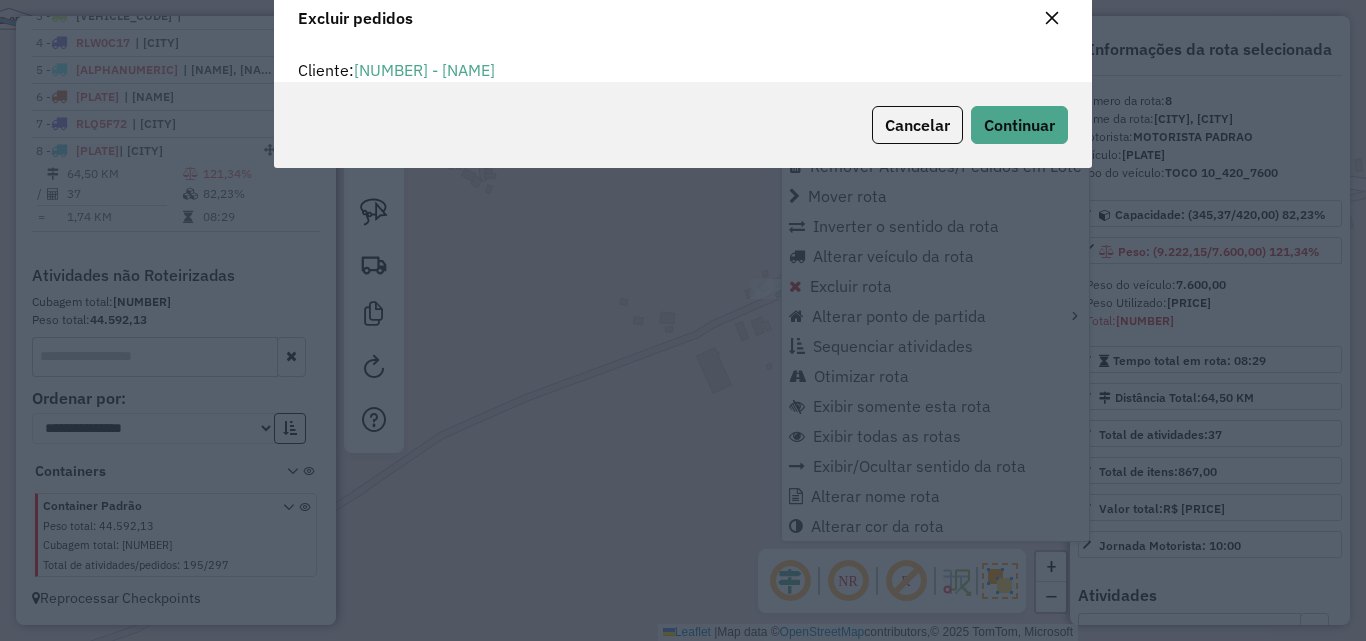 scroll, scrollTop: 12, scrollLeft: 6, axis: both 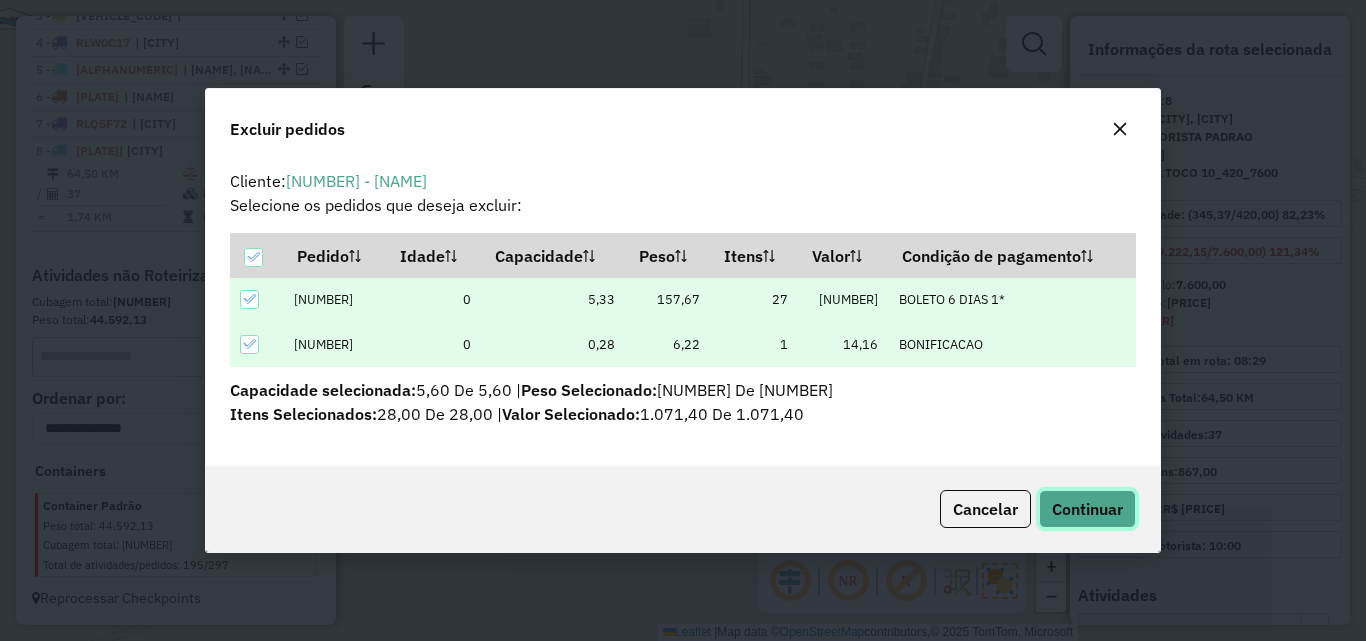 click on "Continuar" 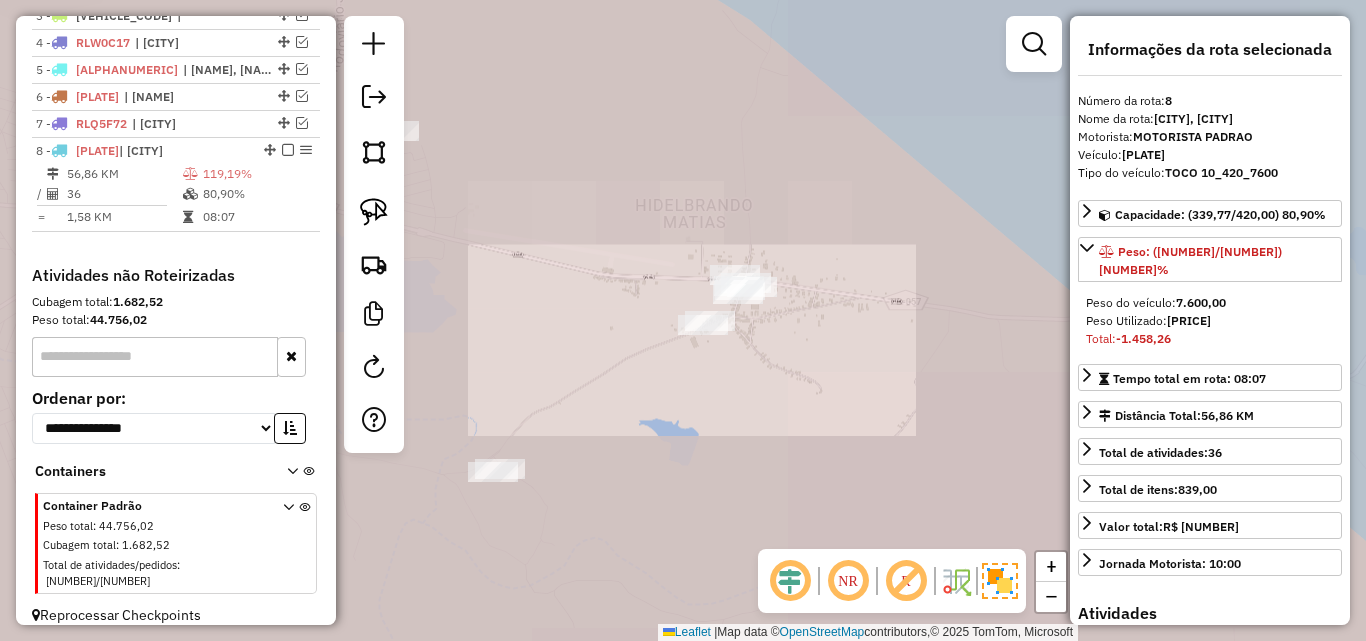 drag, startPoint x: 692, startPoint y: 405, endPoint x: 832, endPoint y: 429, distance: 142.04225 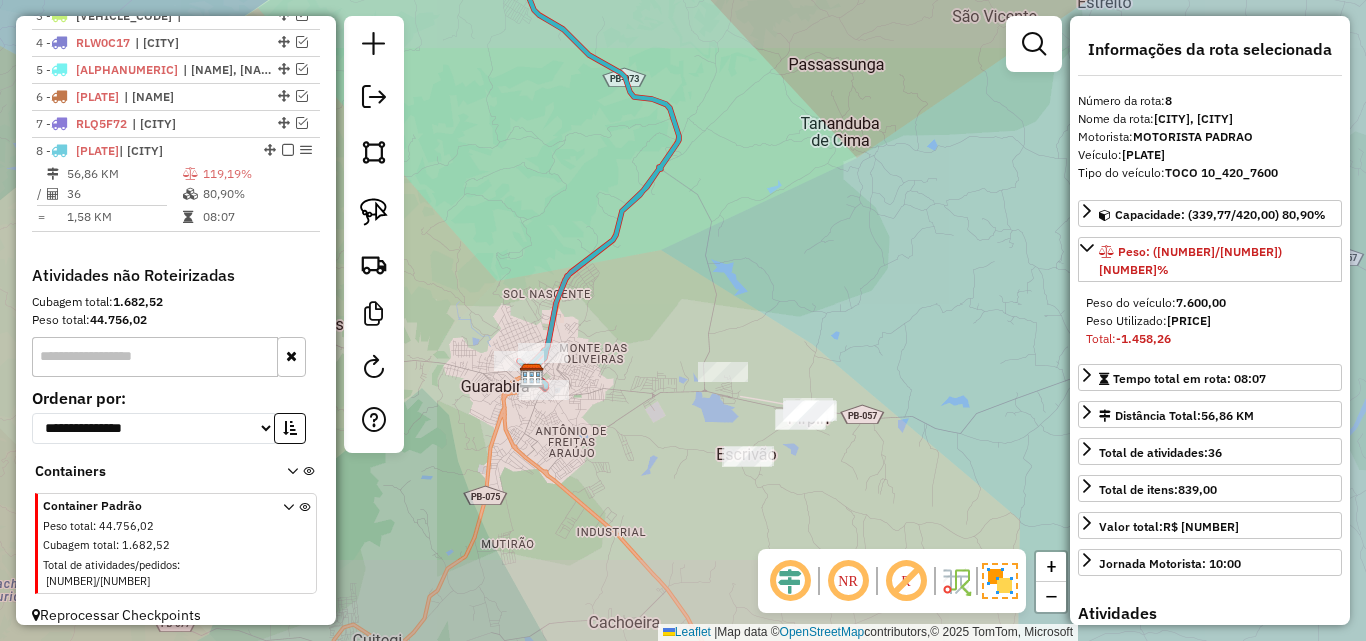 drag, startPoint x: 644, startPoint y: 441, endPoint x: 706, endPoint y: 481, distance: 73.78347 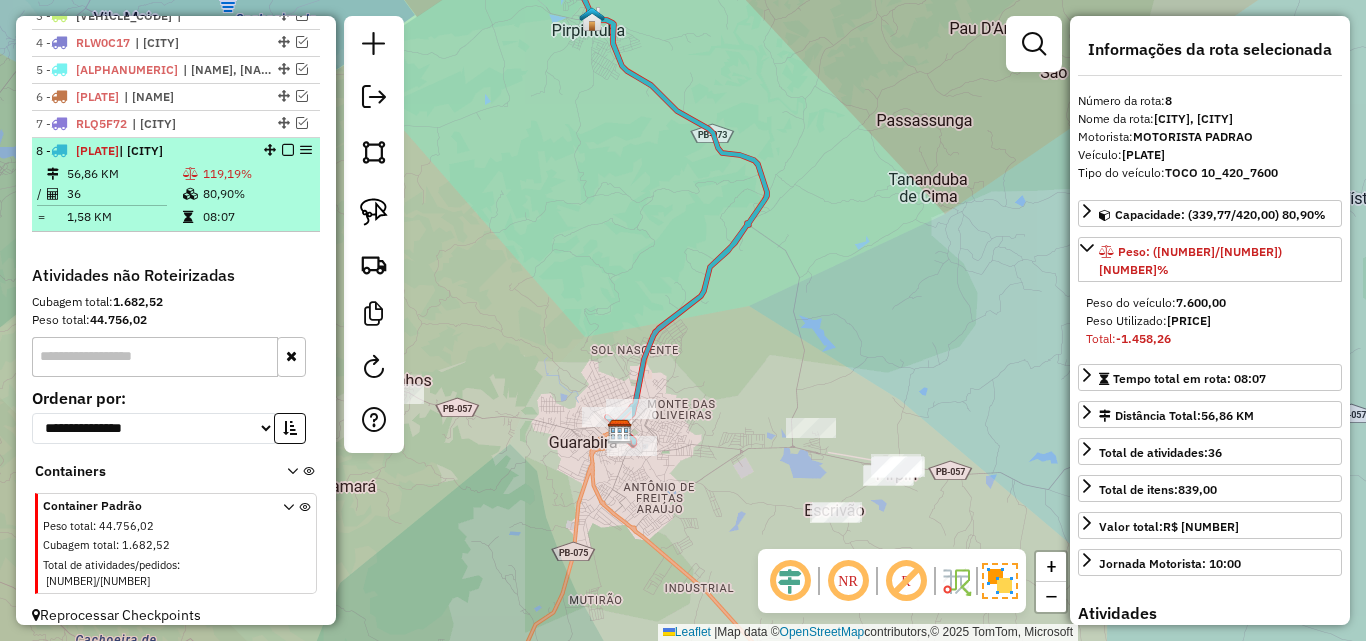 click on "[NUMBER] - [CODE] | [CITY], [CITY] [DISTANCE] KM [PERCENTAGE]% / [NUMBER] [PERCENTAGE]% = [DISTANCE] KM [TIME]" at bounding box center [176, 185] 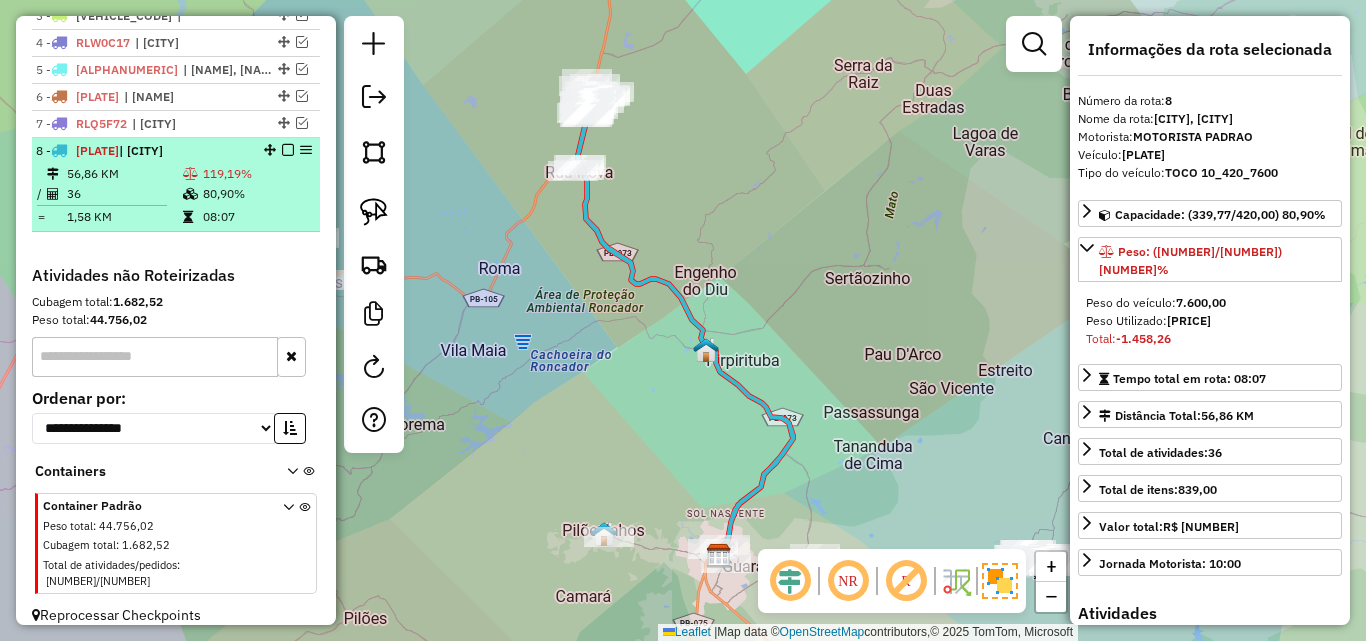 click at bounding box center (288, 150) 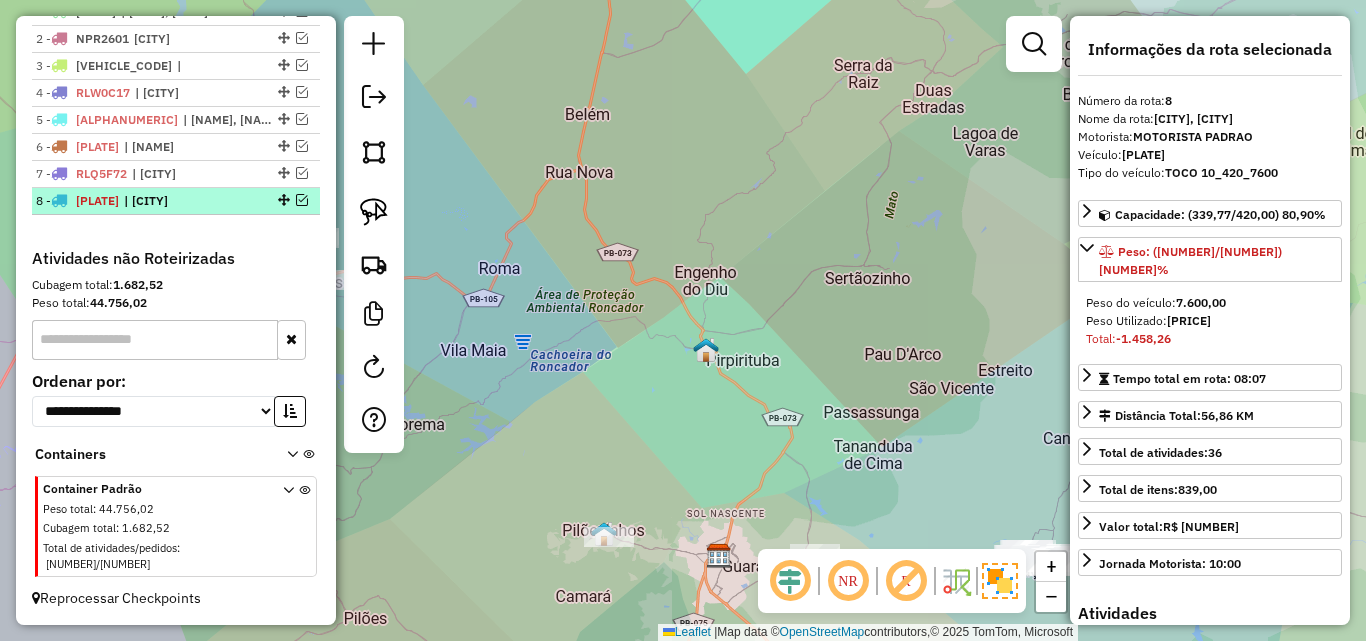 scroll, scrollTop: 750, scrollLeft: 0, axis: vertical 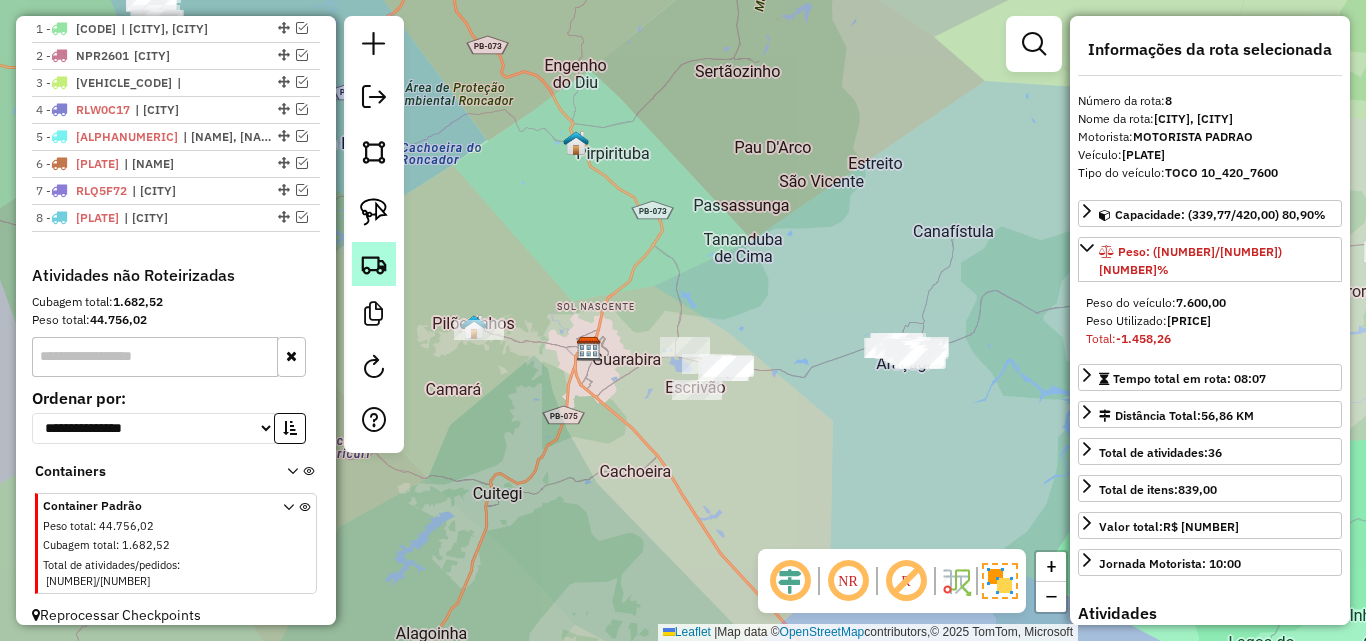 click 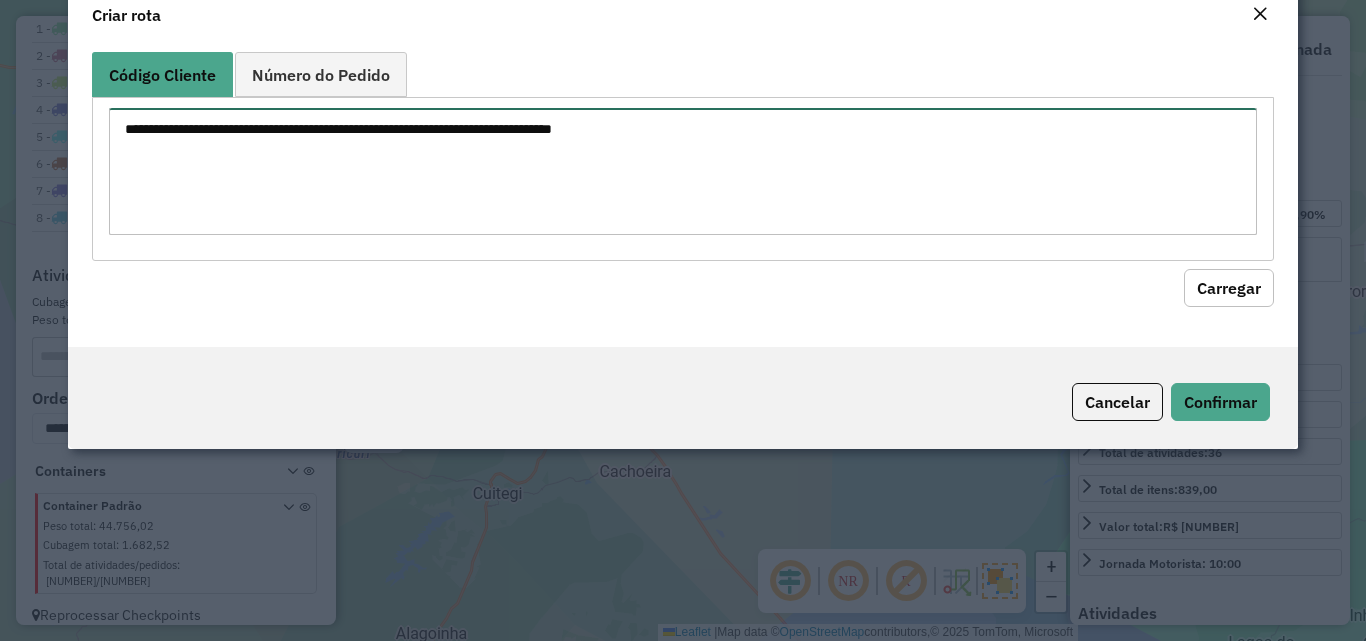 click at bounding box center (682, 171) 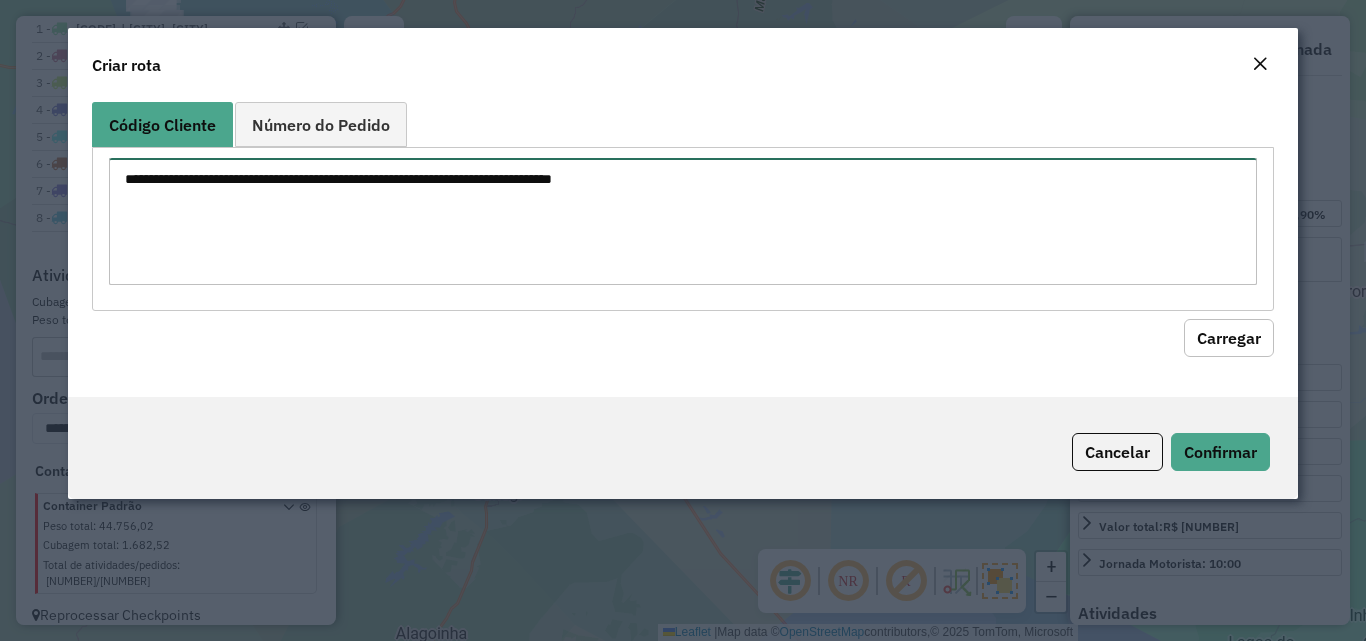 paste on "***
***
***
***
***
***
***
***
***
***
***
***
***
***
****
****
****
****
****
****
****
****
****
****
****
****
****
****
****
****
****
****
****
****
****
****
****
****
****
****
****
****
****
****
****
****
****
****
****
****
****
****
****
****
****
****
****
****
****
****
****
***
***
***
***
***
****
****
****
****
****
****" 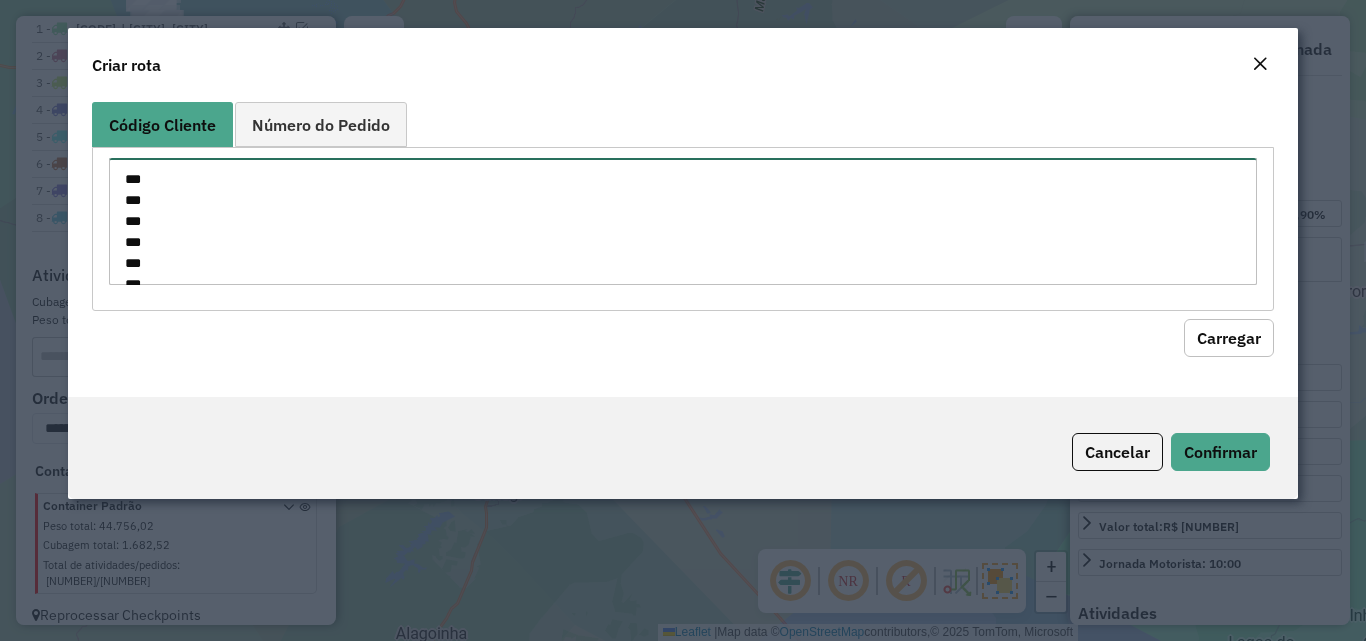 scroll, scrollTop: 1415, scrollLeft: 0, axis: vertical 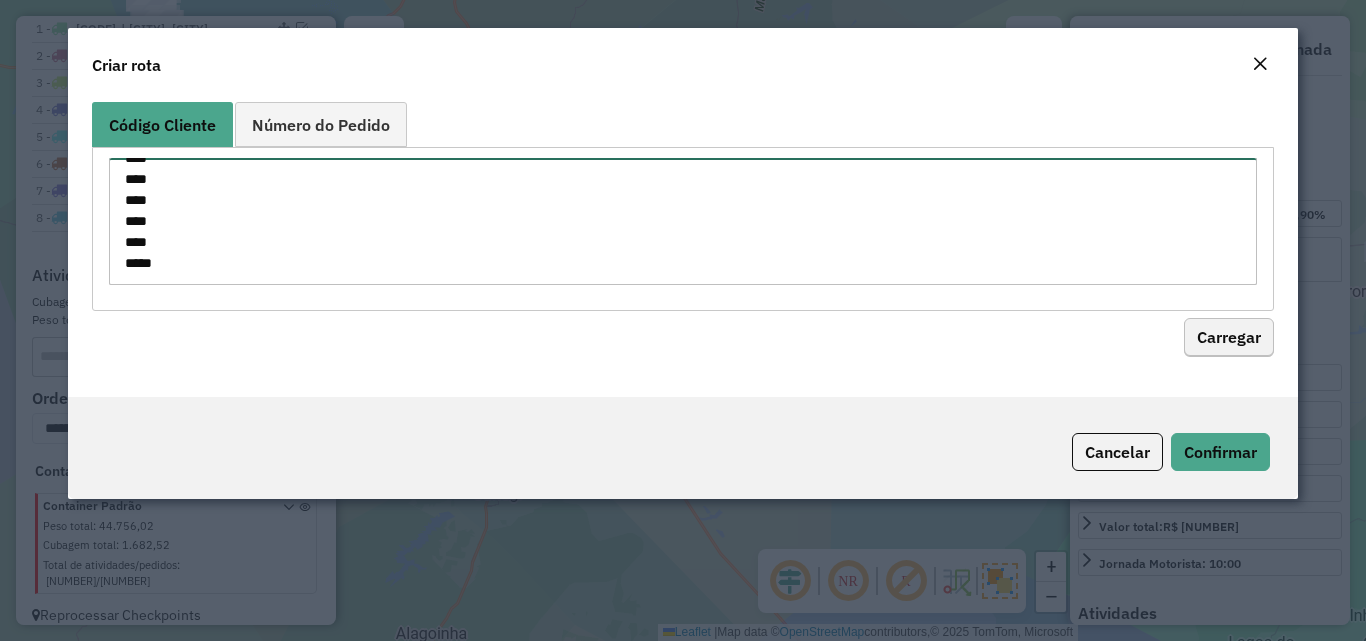 type on "***
***
***
***
***
***
***
***
***
***
***
***
***
***
****
****
****
****
****
****
****
****
****
****
****
****
****
****
****
****
****
****
****
****
****
****
****
****
****
****
****
****
****
****
****
****
****
****
****
****
****
****
****
****
****
****
****
****
****
****
****
***
***
***
***
***
****
****
****
****
****
****" 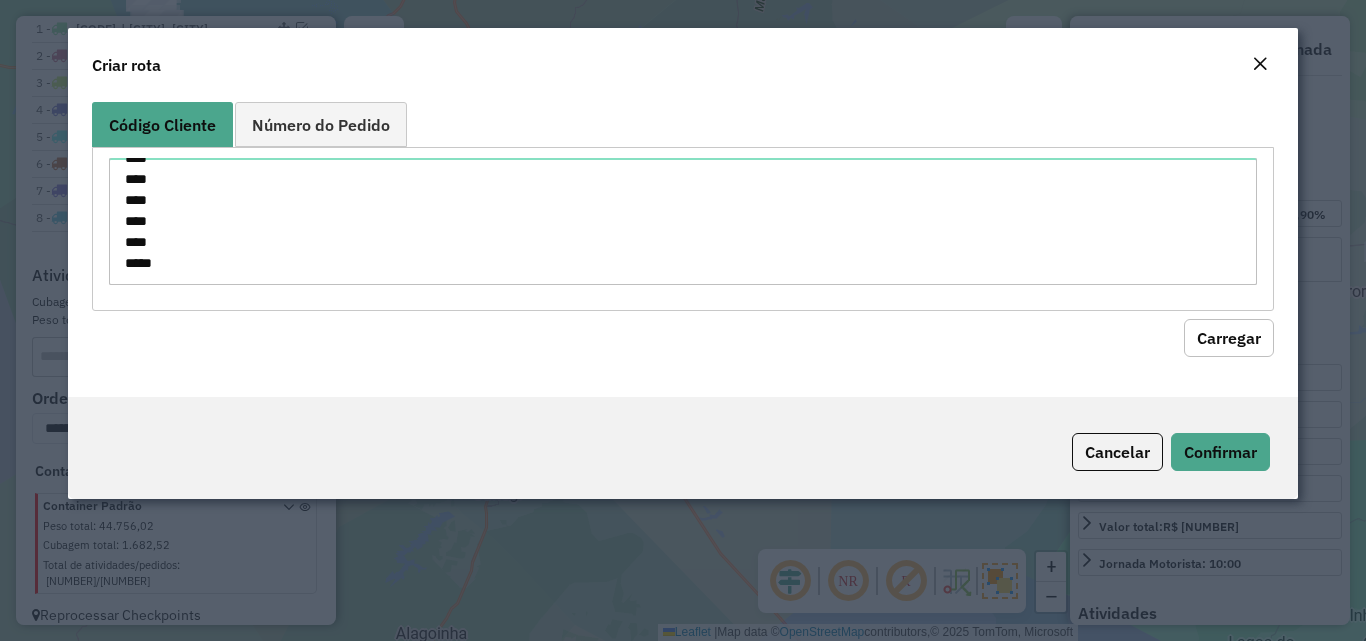 click on "Carregar" 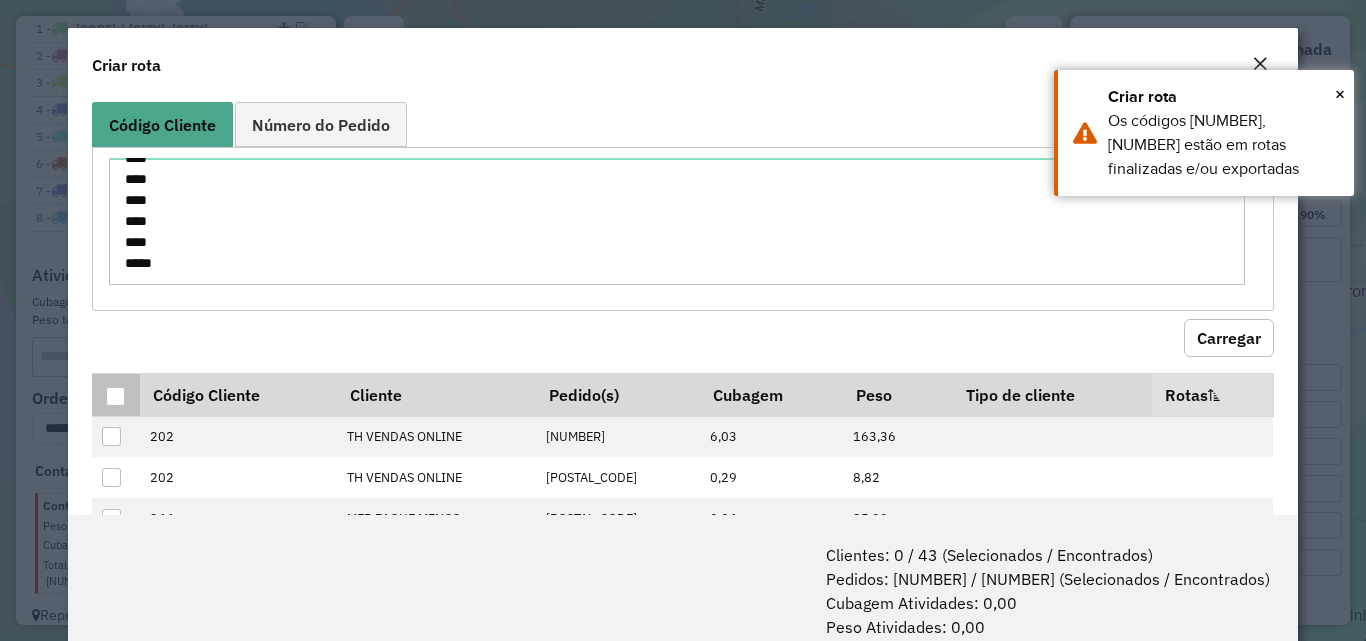 click at bounding box center [115, 396] 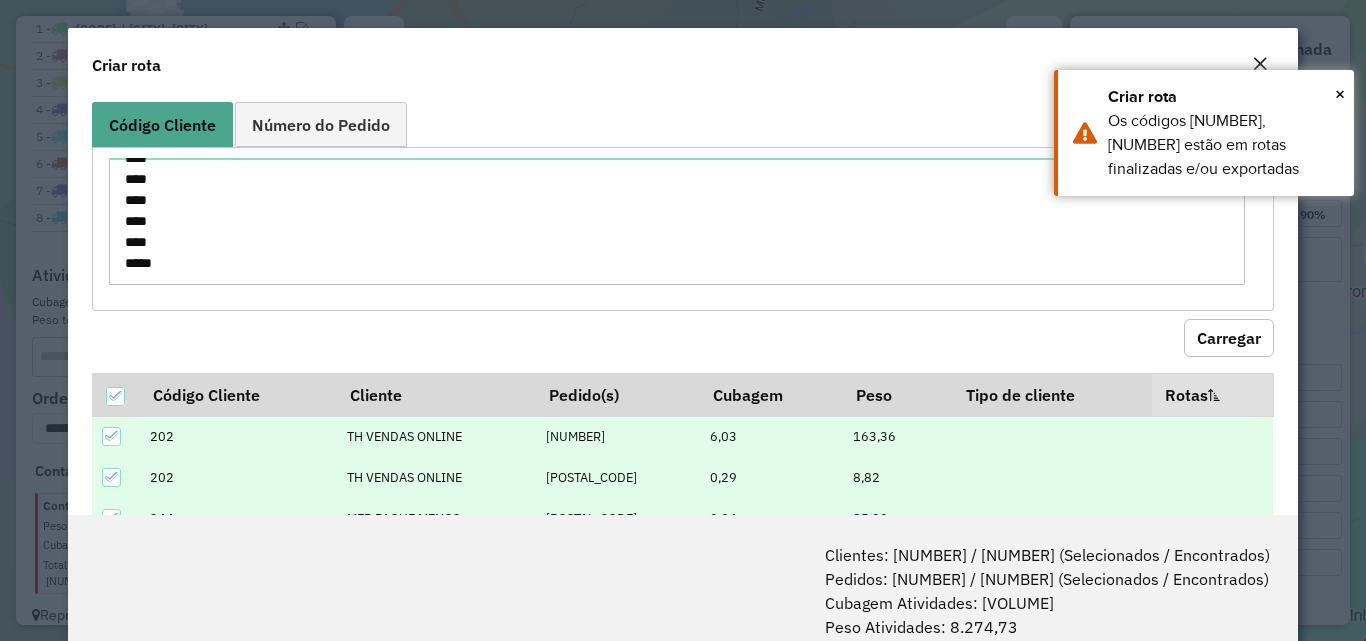 scroll, scrollTop: 100, scrollLeft: 0, axis: vertical 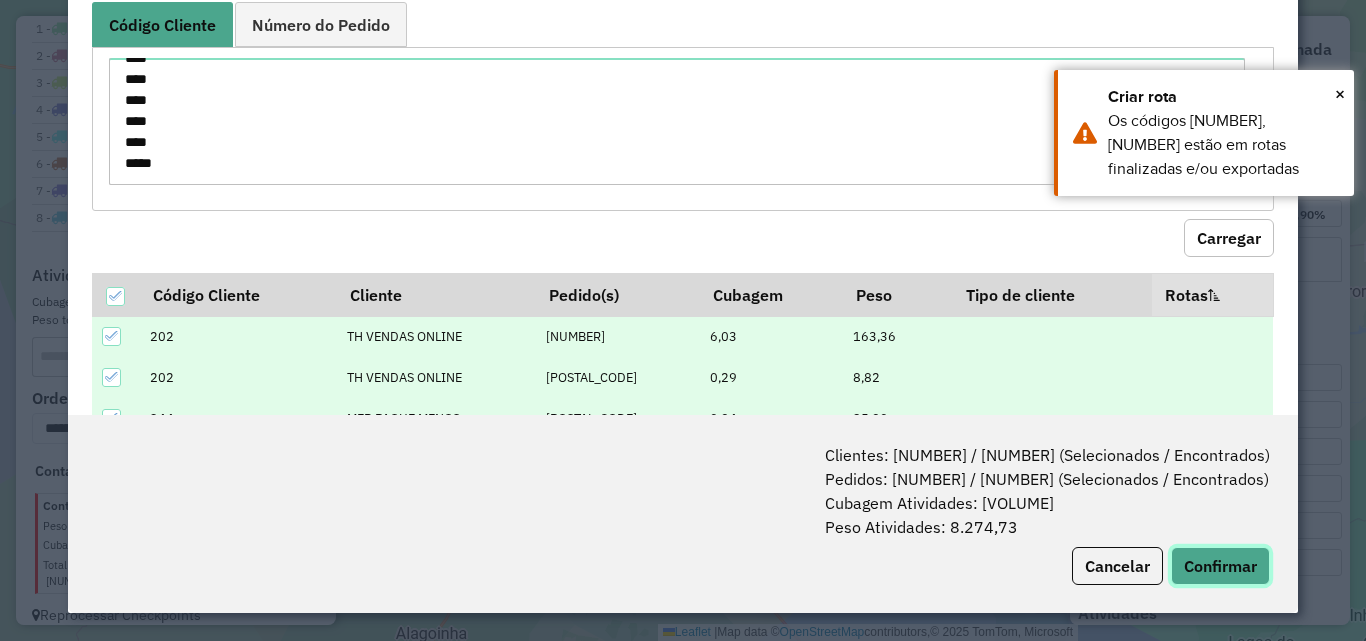 click on "Confirmar" 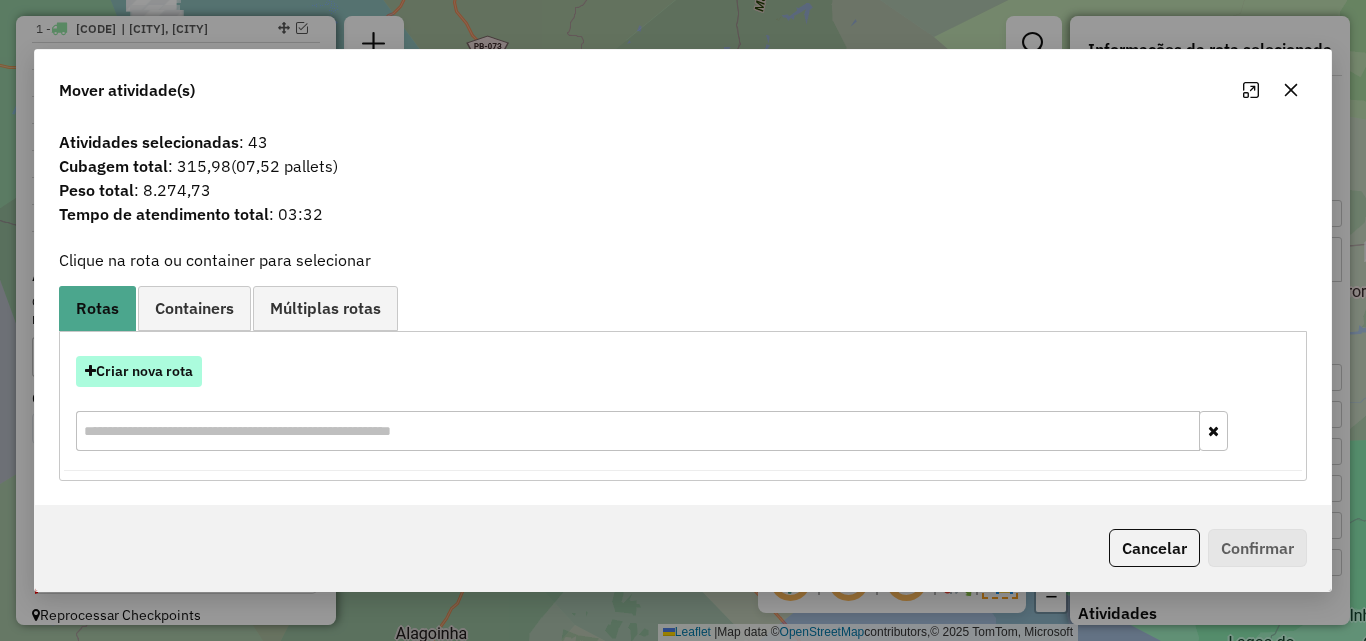 click on "Criar nova rota" at bounding box center (139, 371) 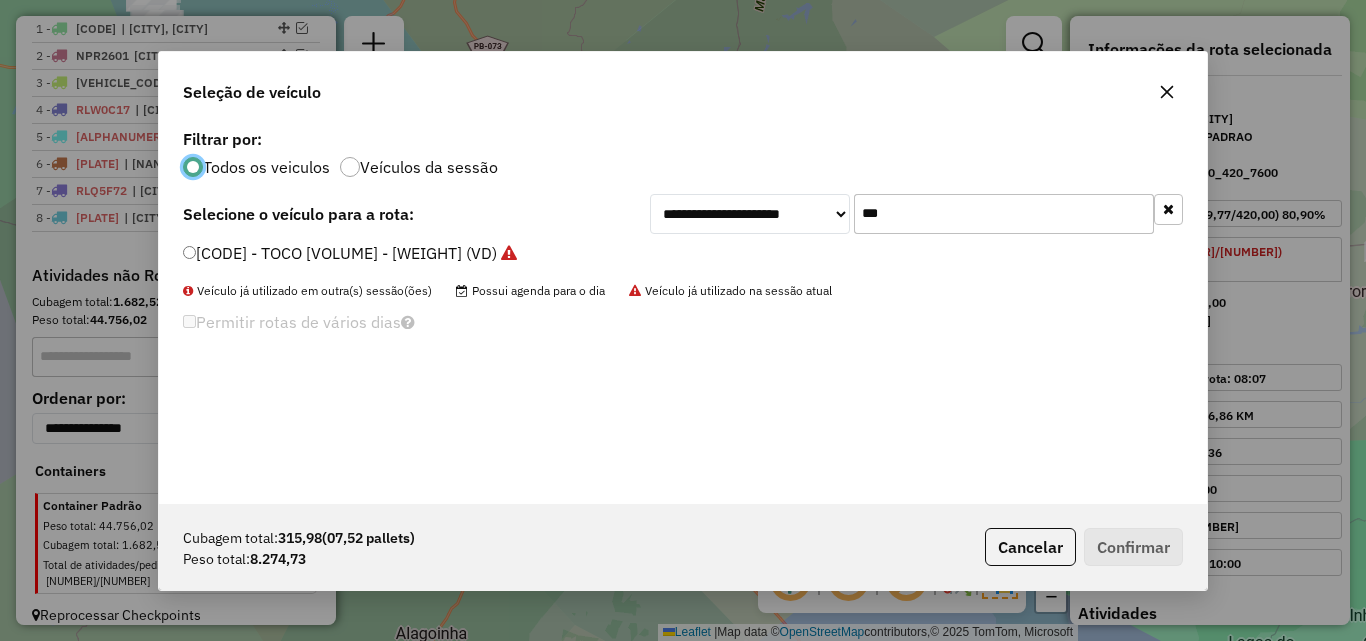 scroll, scrollTop: 11, scrollLeft: 6, axis: both 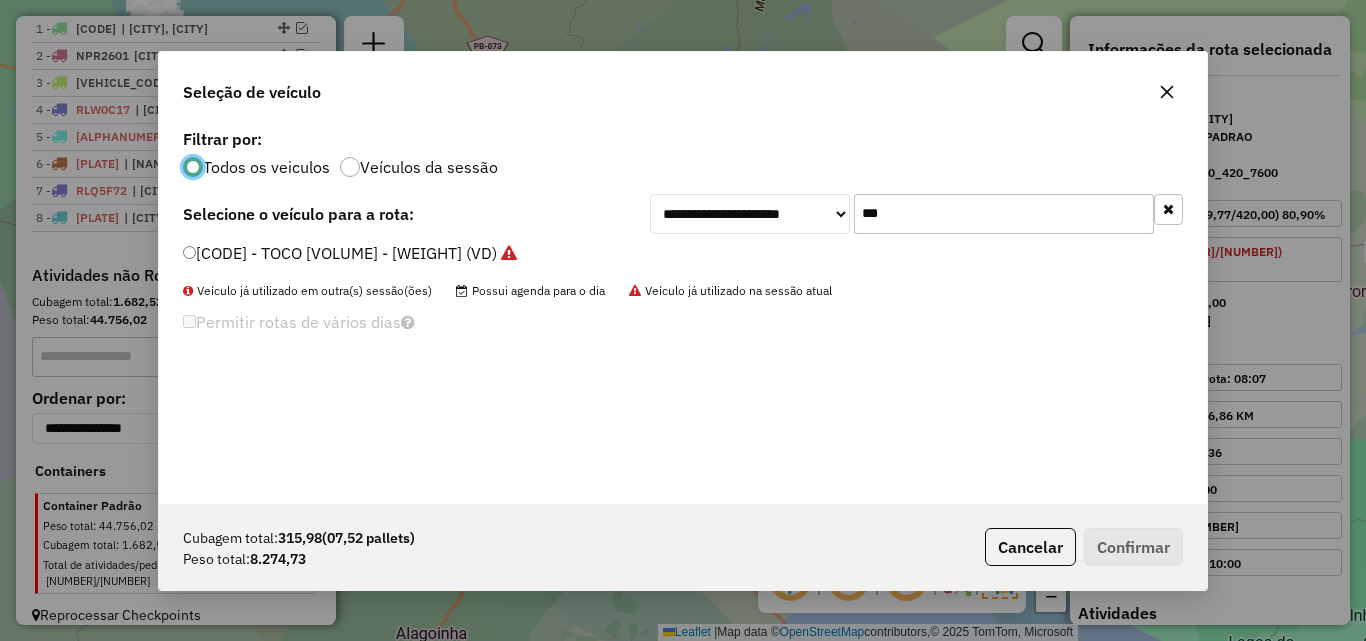 click on "***" 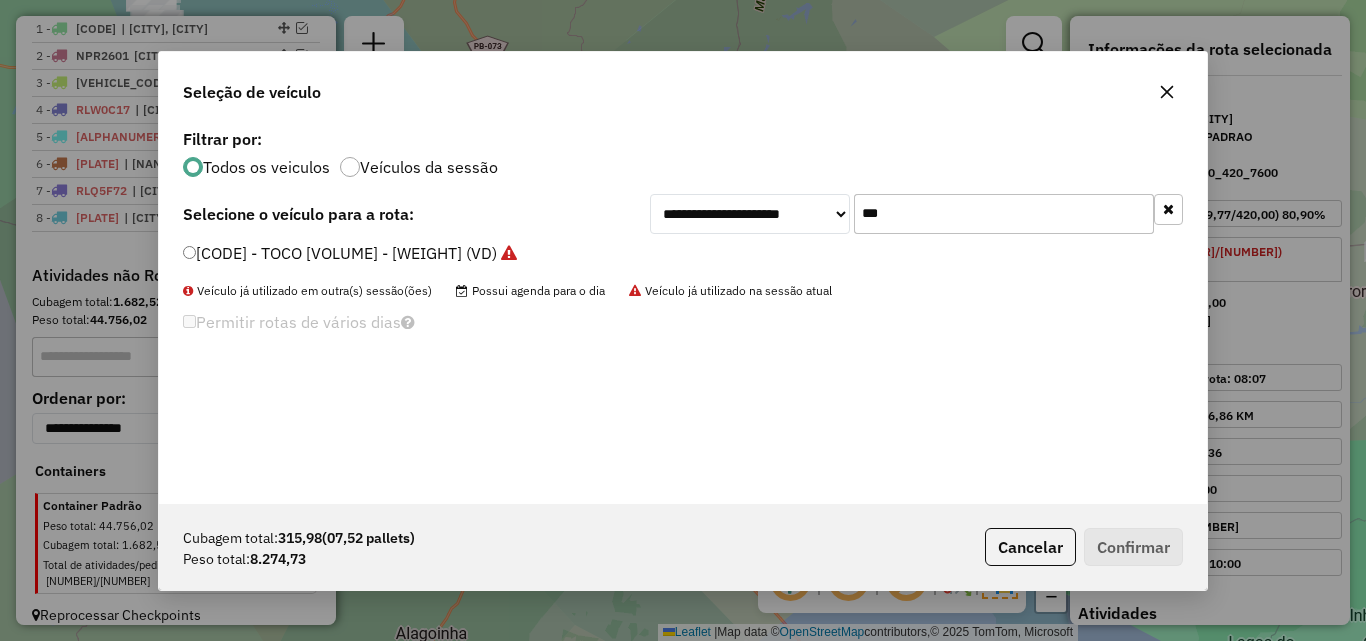 click on "***" 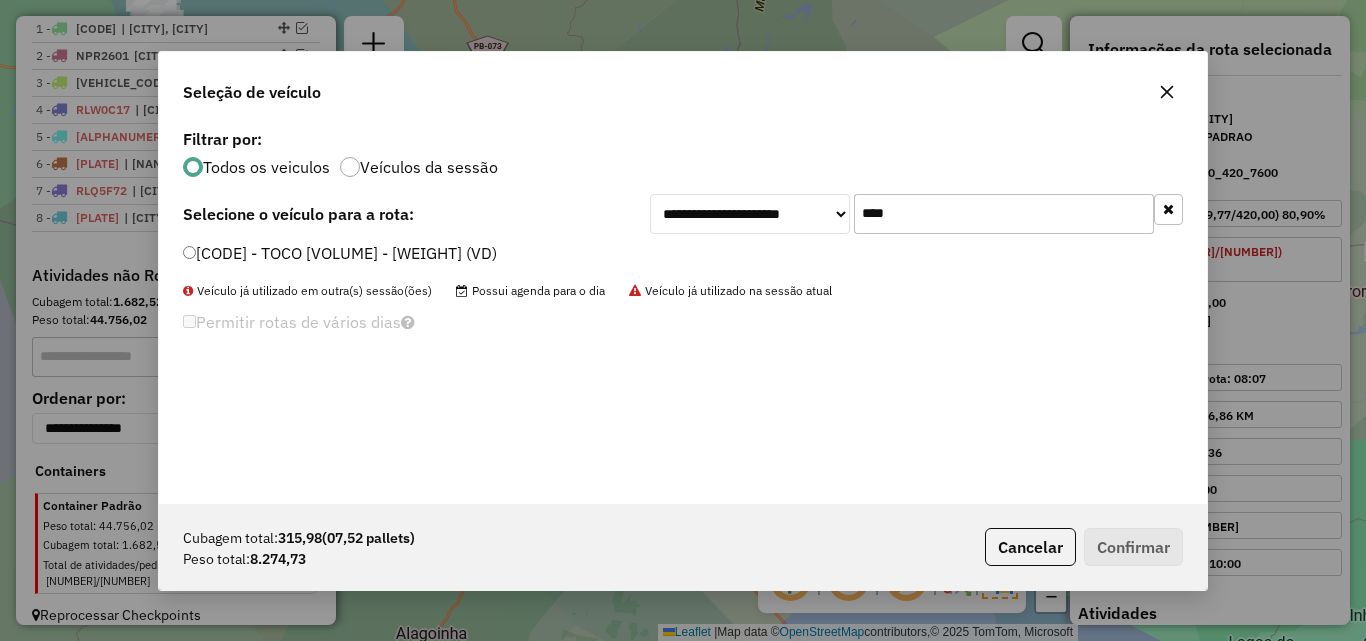 type on "****" 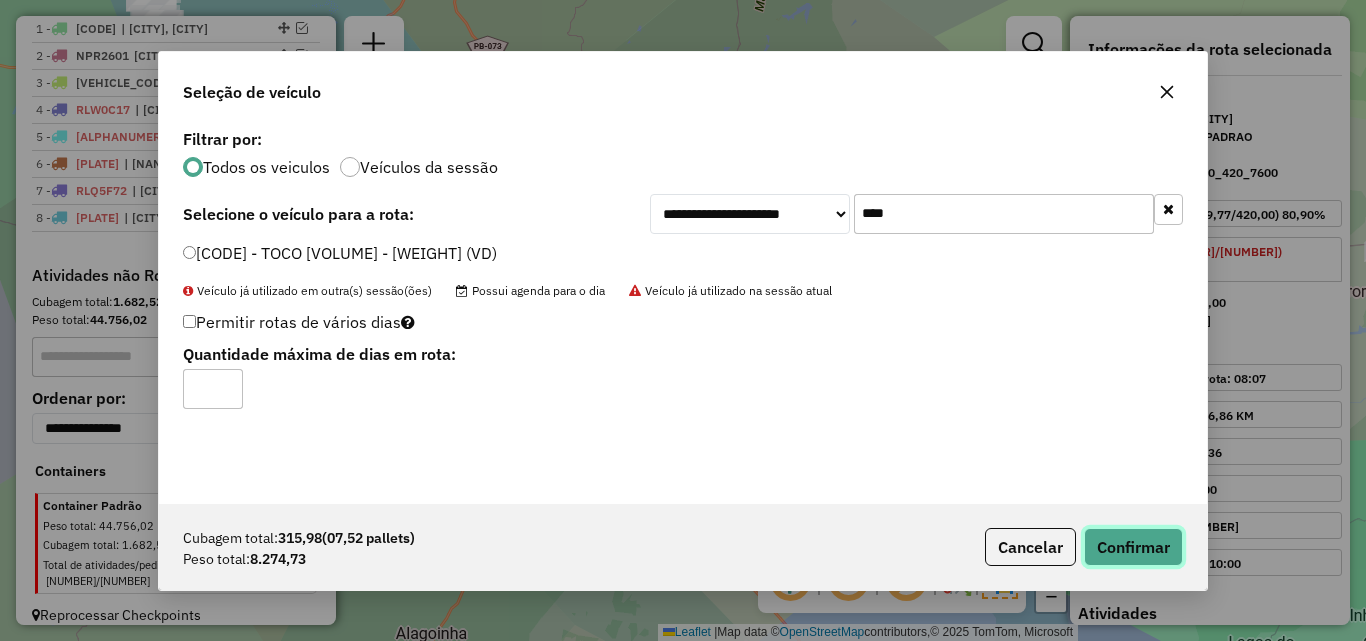 click on "Confirmar" 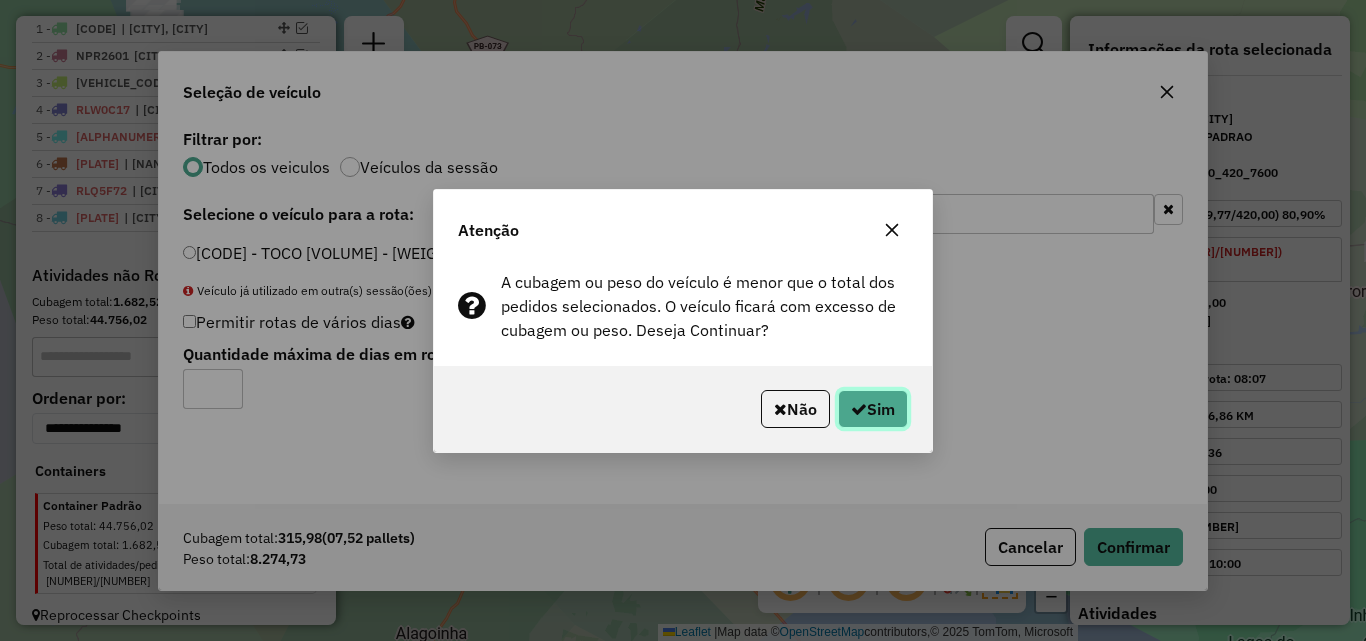 click on "Sim" 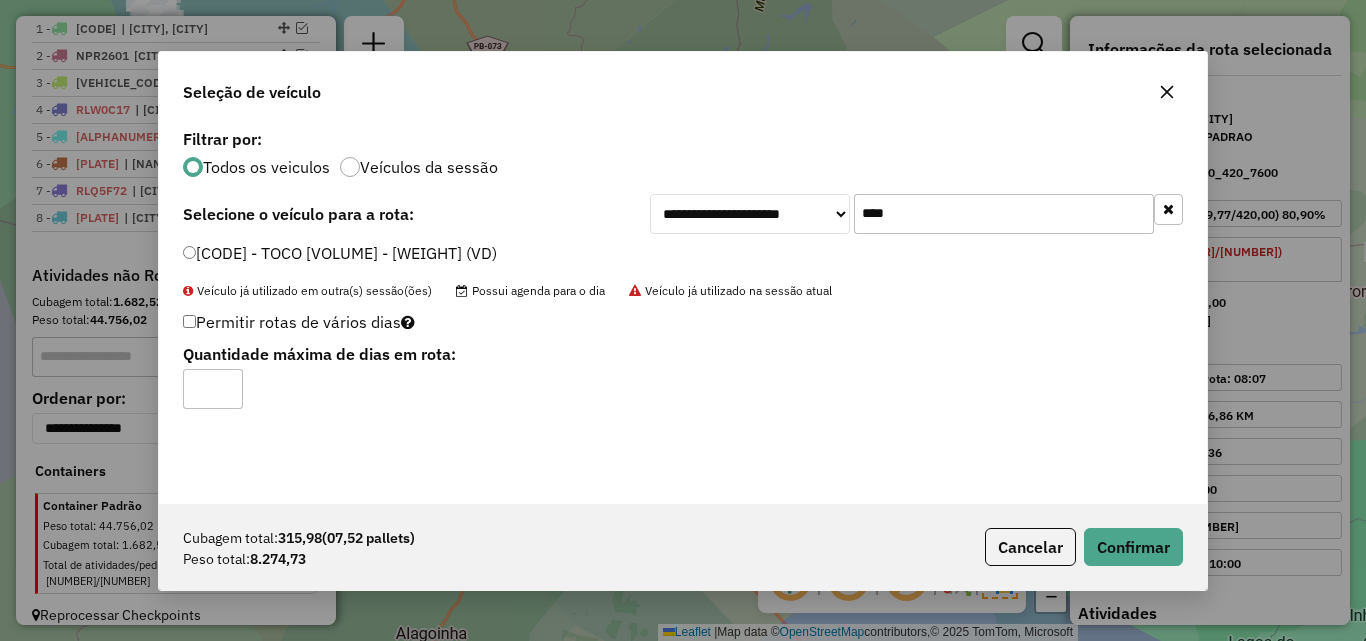 click on "Aguarde..." at bounding box center (0, 0) 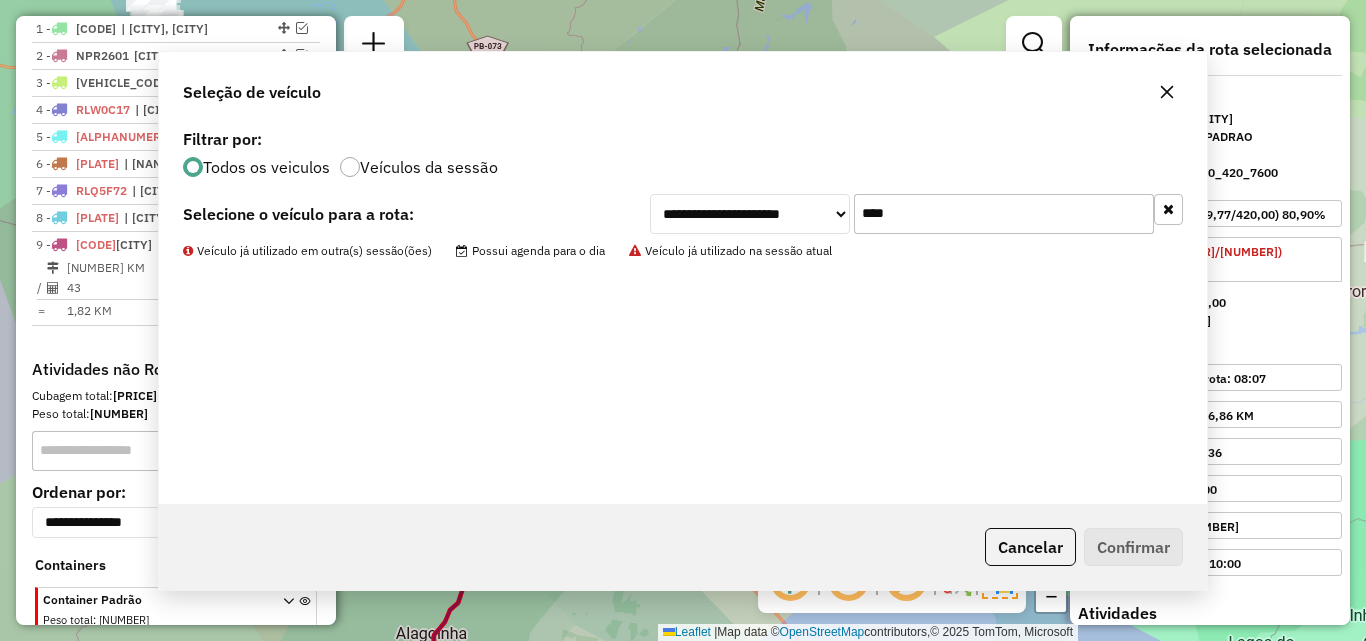 scroll, scrollTop: 844, scrollLeft: 0, axis: vertical 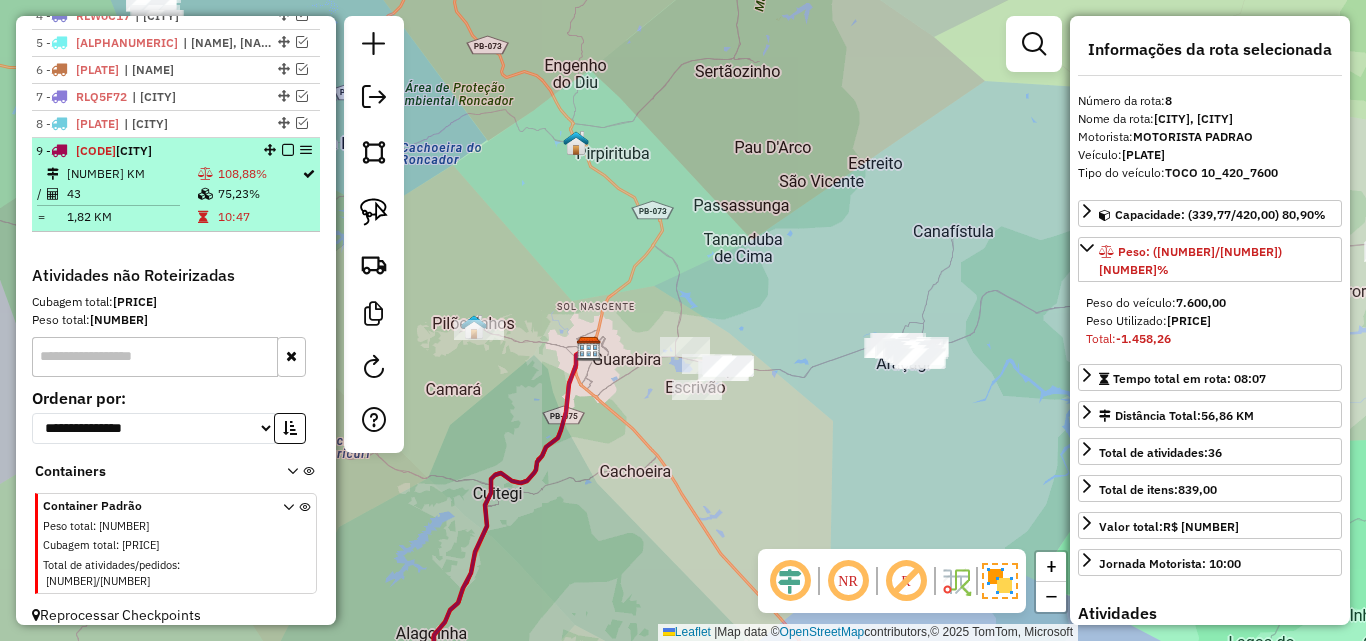 click on "108,88%" at bounding box center [259, 174] 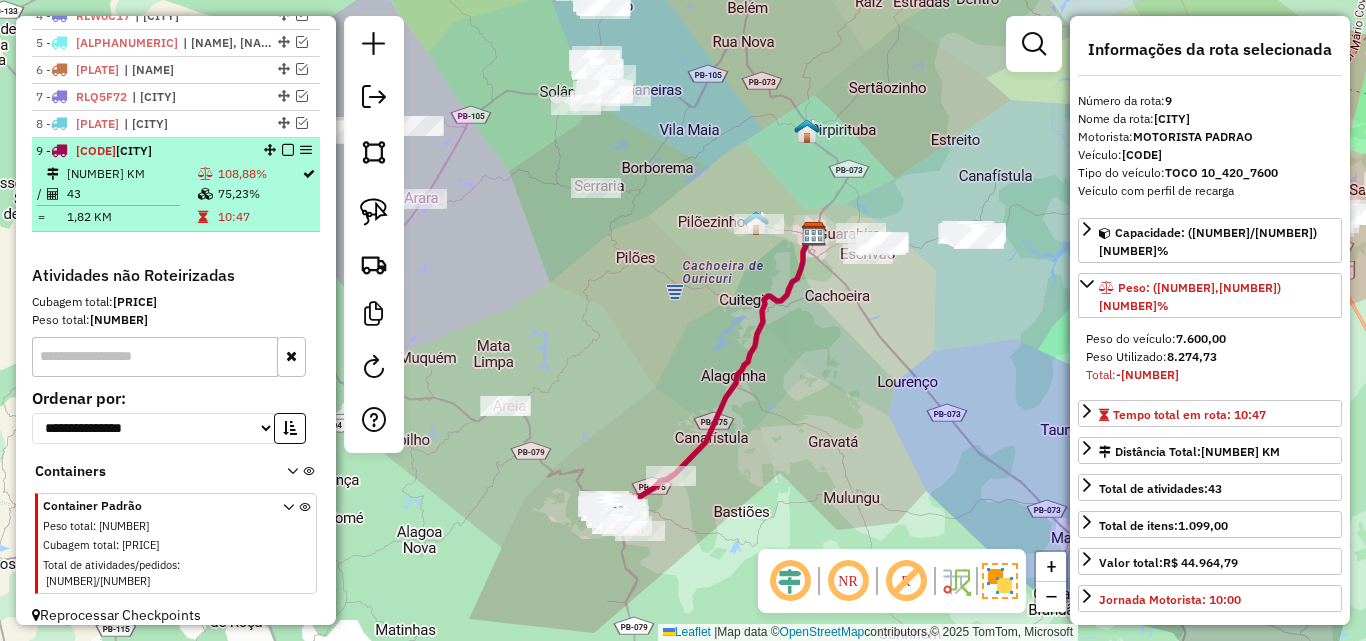 click at bounding box center [288, 150] 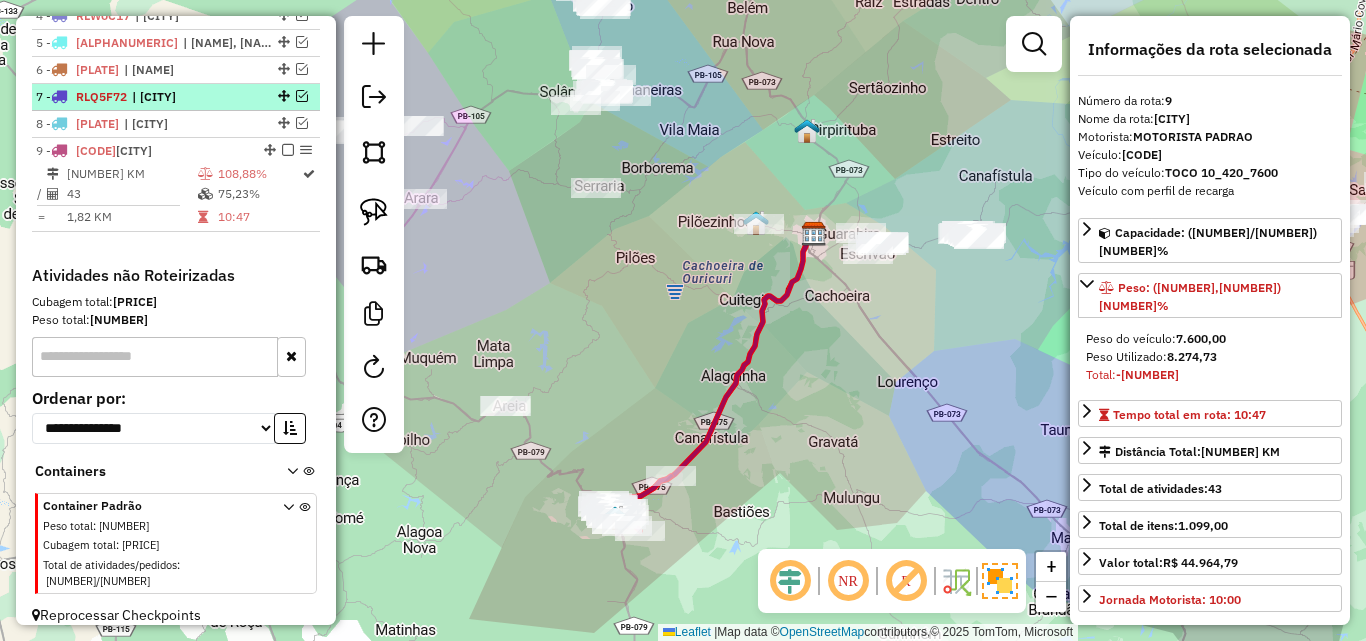 scroll, scrollTop: 777, scrollLeft: 0, axis: vertical 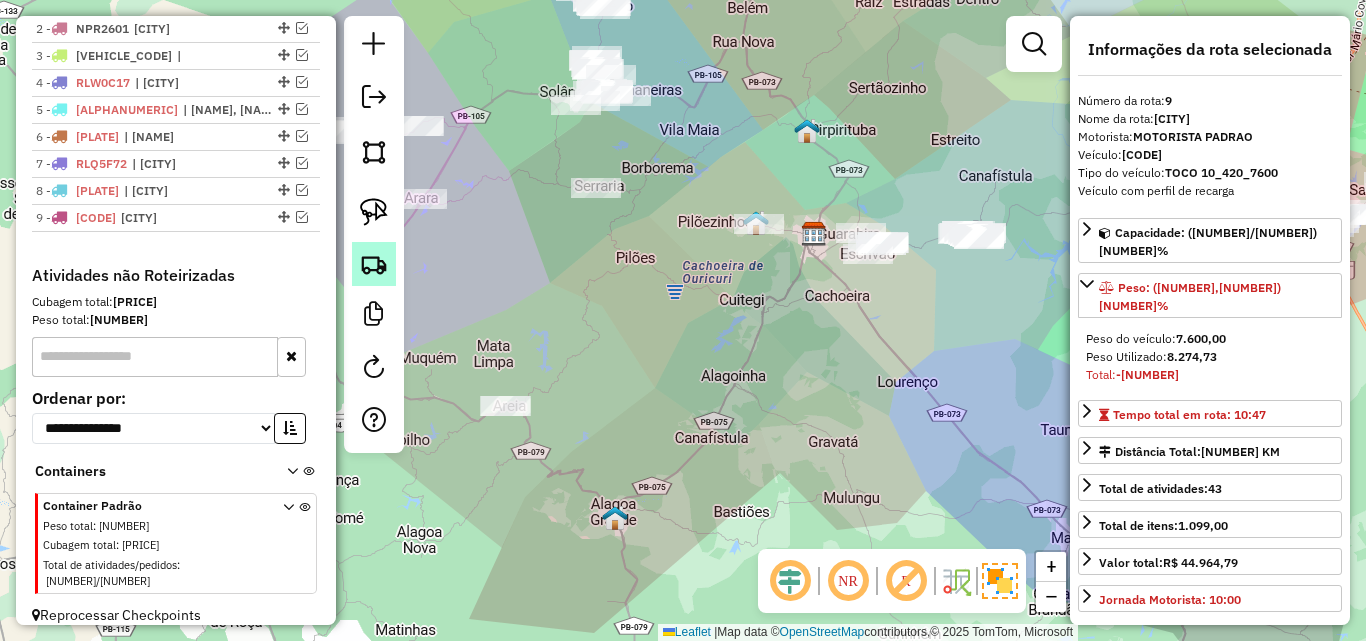 click 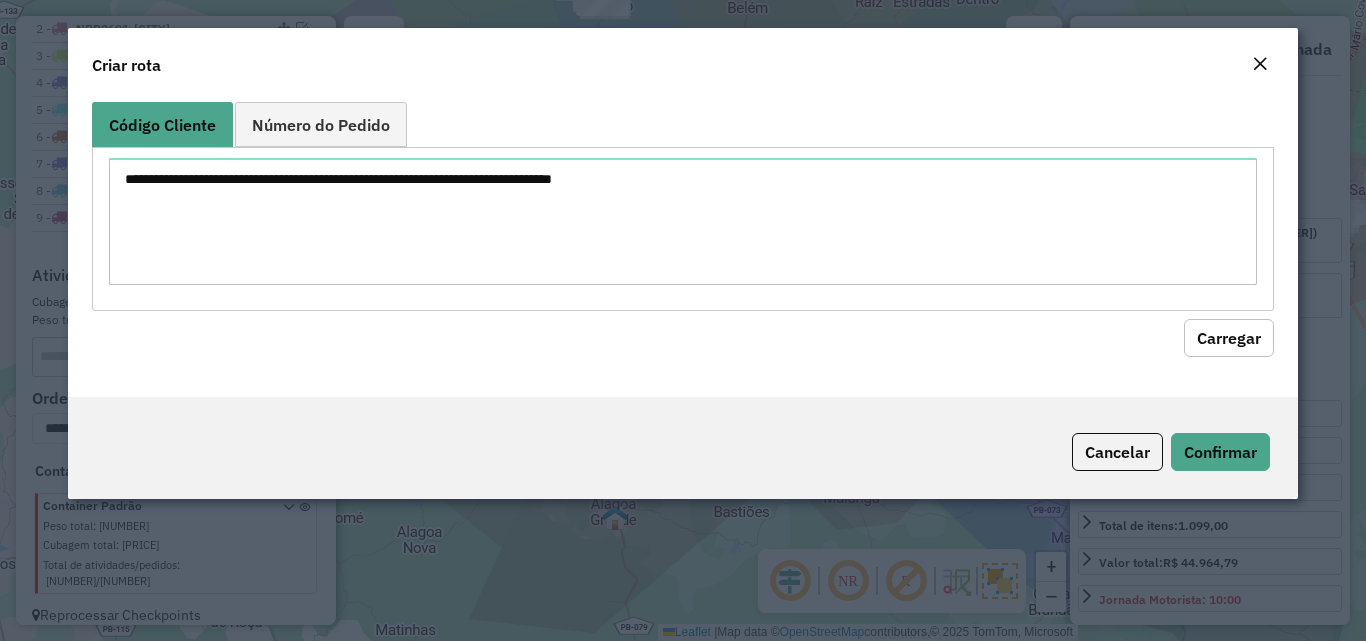 click at bounding box center (682, 221) 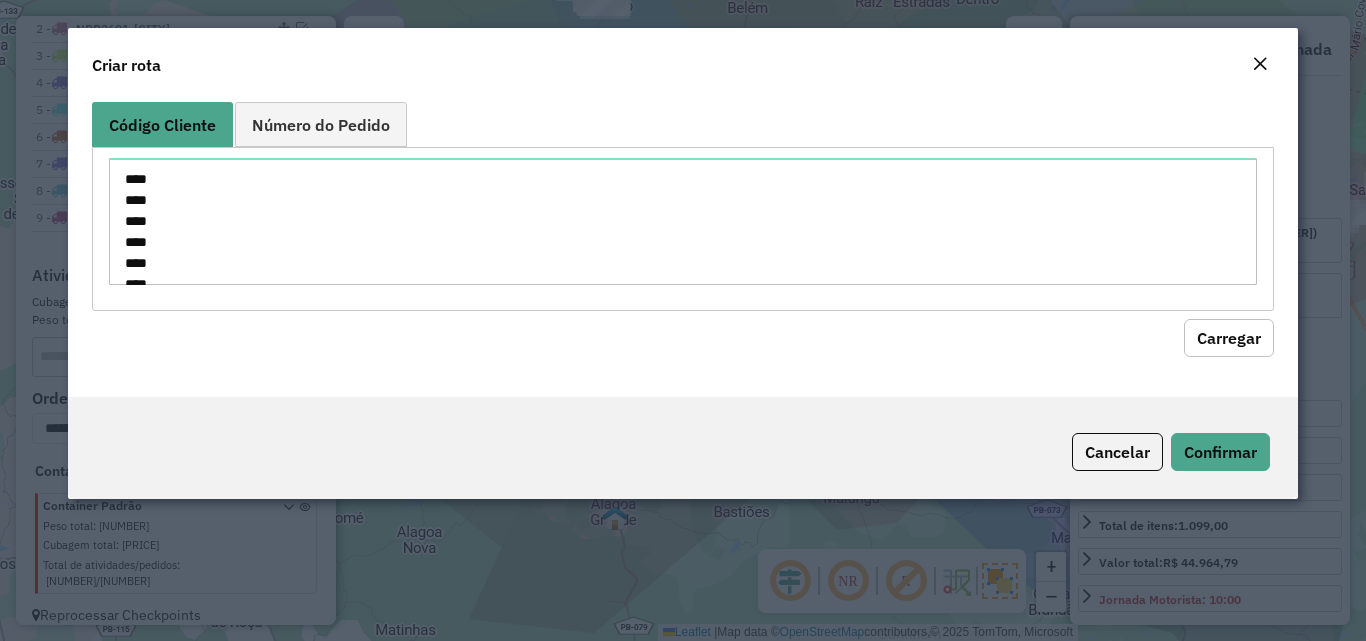 scroll, scrollTop: 1079, scrollLeft: 0, axis: vertical 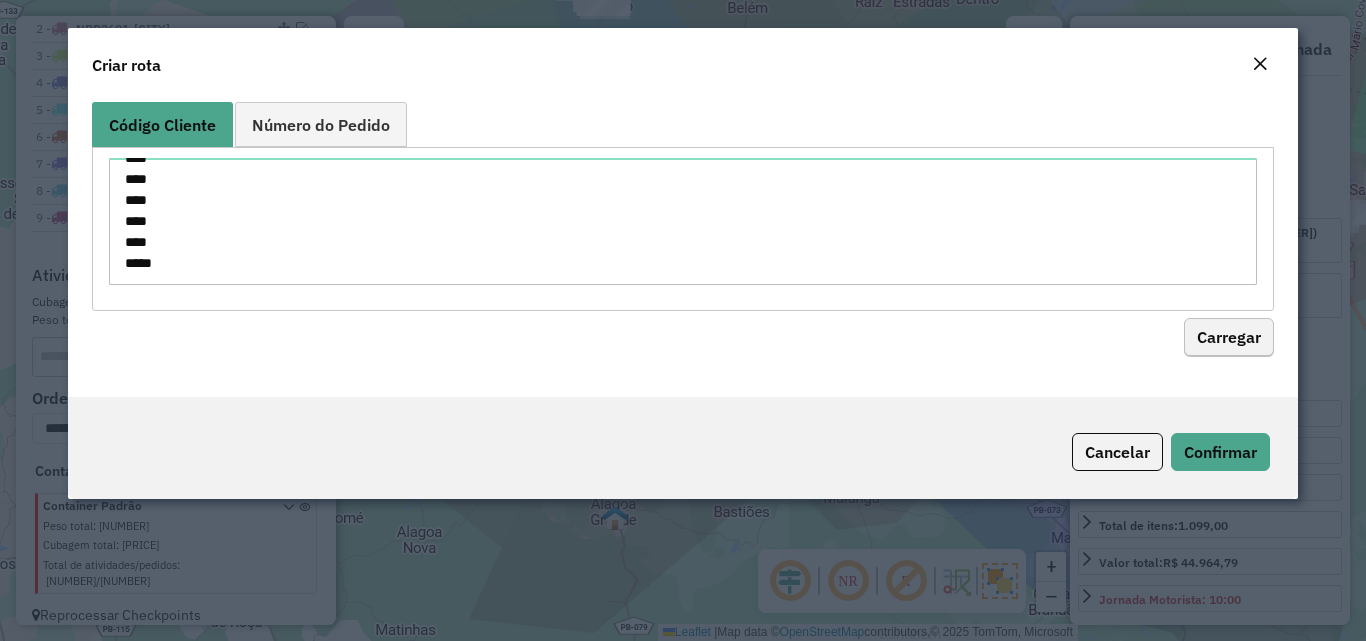 type on "****
****
****
****
****
****
****
****
****
****
****
****
****
****
****
****
****
****
****
****
****
****
****
****
****
****
****
****
****
****
****
****
****
****
****
****
****
****
****
****
****
****
****
****
****
****
****
****
****
****
****
****
****
****
****
****
****" 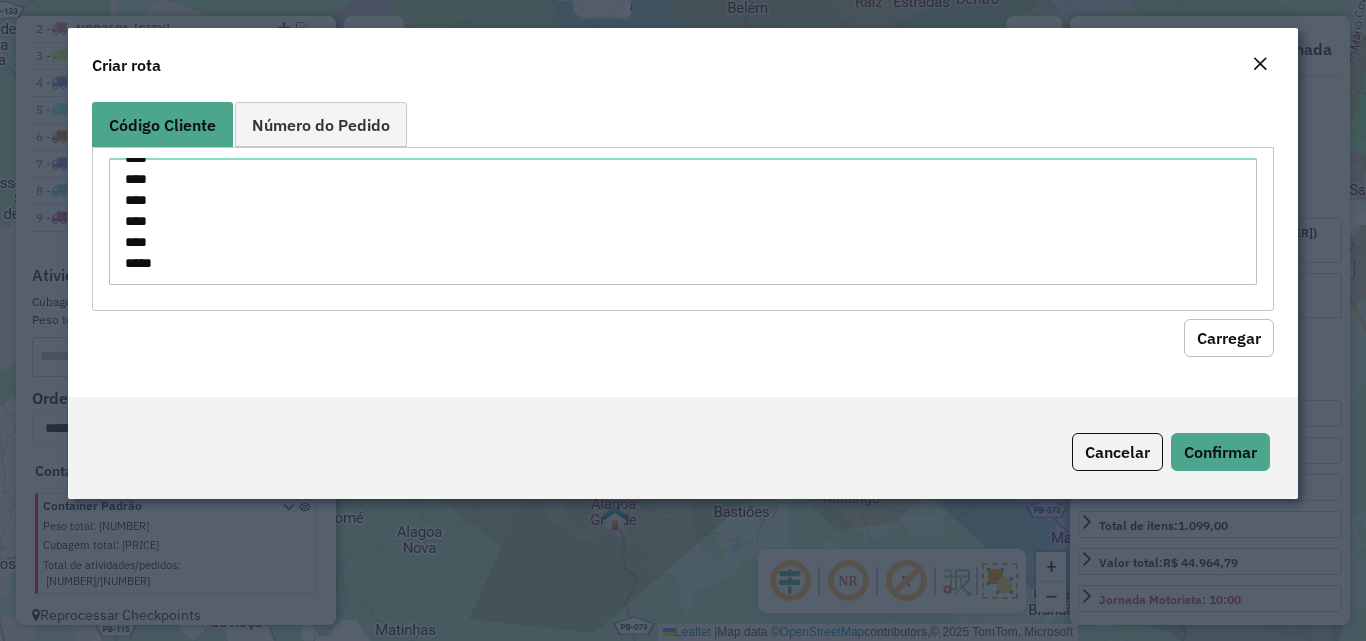 click on "Carregar" 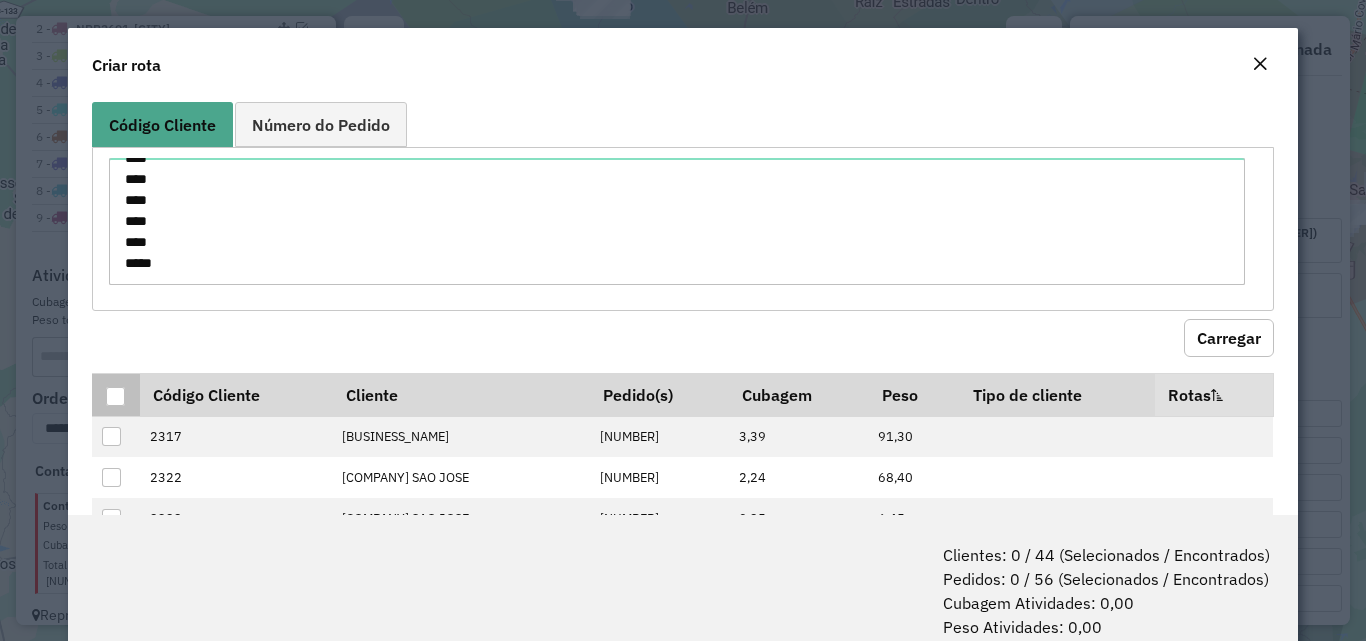 click at bounding box center [115, 396] 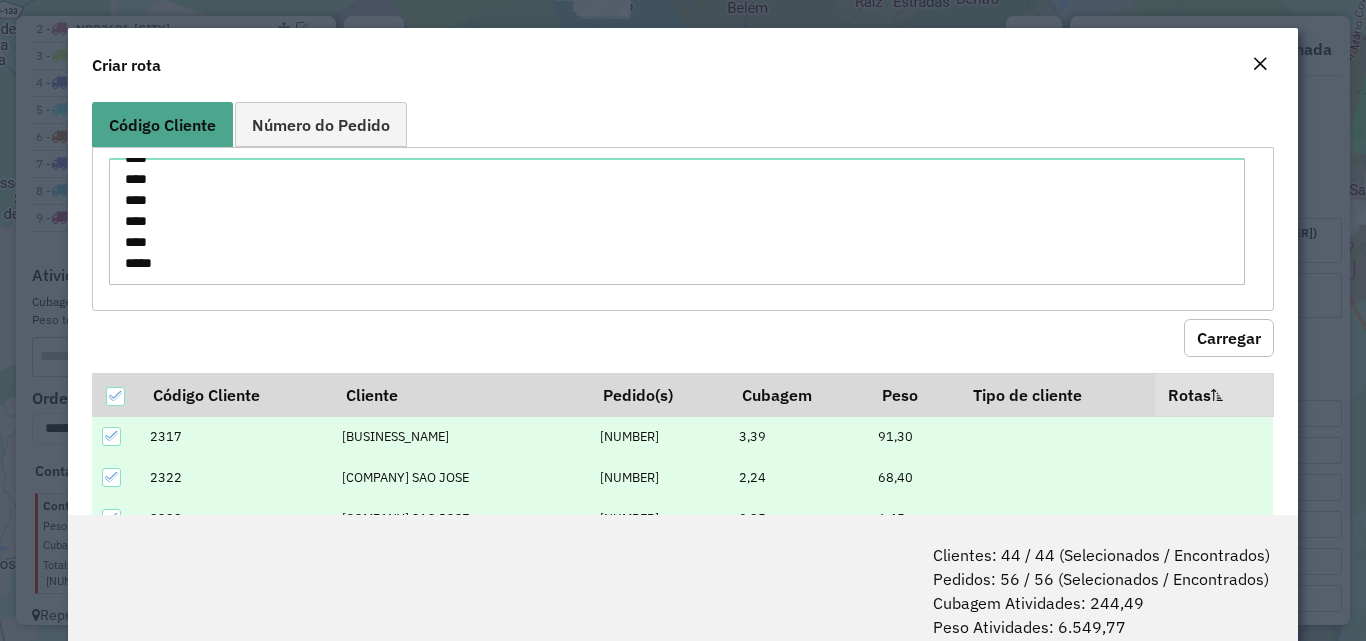 scroll, scrollTop: 100, scrollLeft: 0, axis: vertical 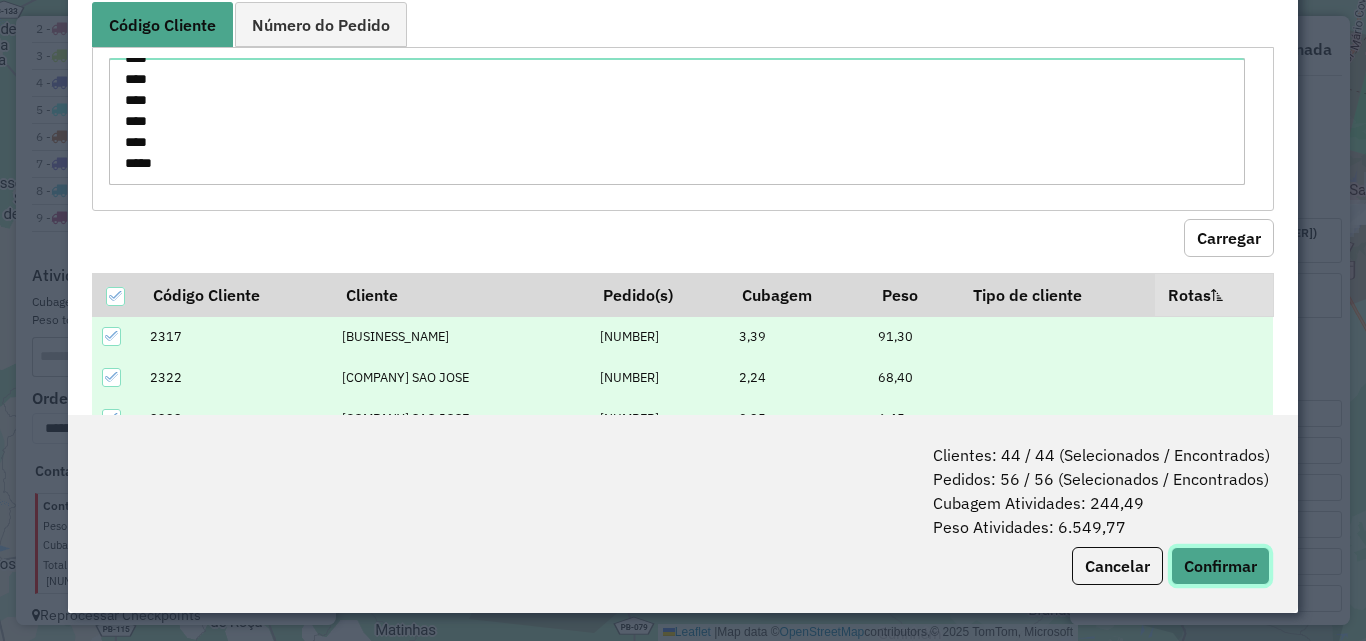 click on "Confirmar" 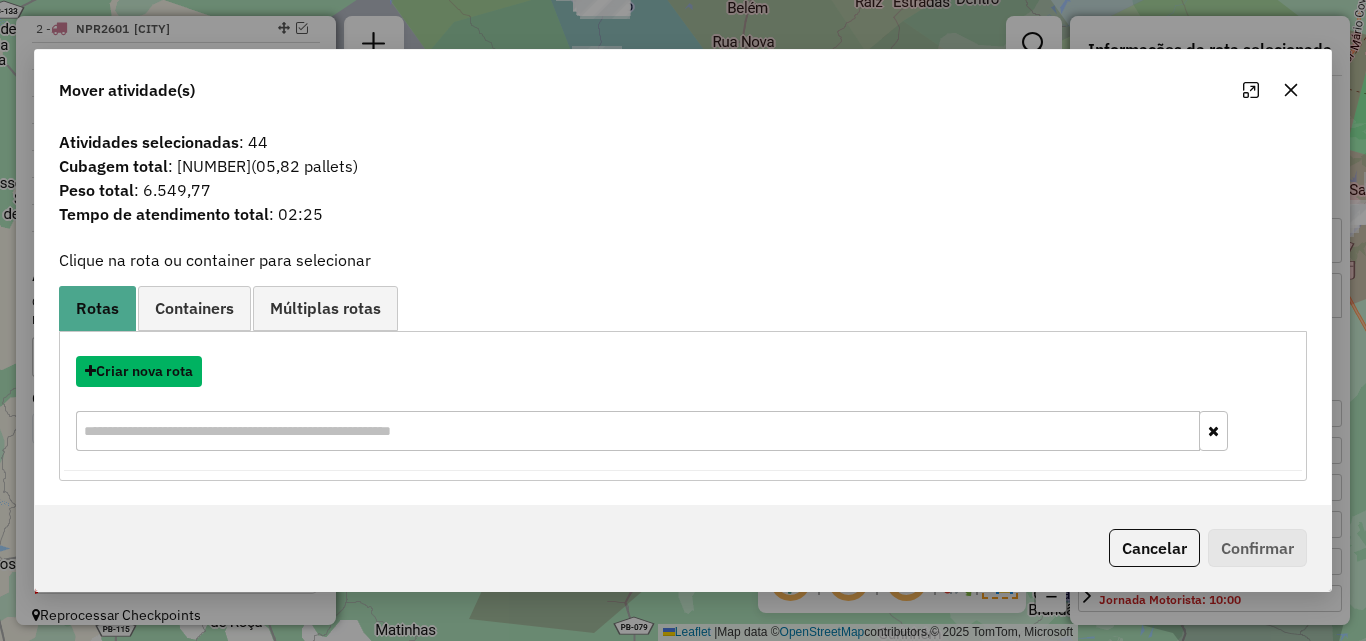 click on "Criar nova rota" at bounding box center (139, 371) 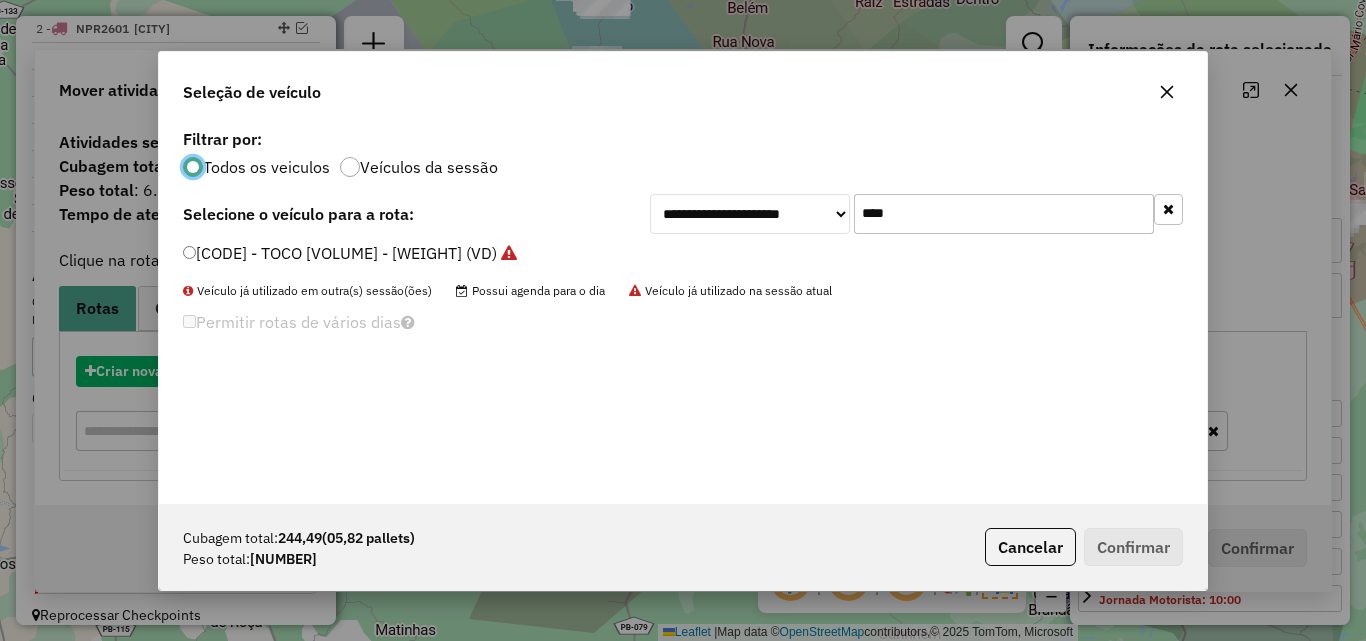 scroll, scrollTop: 11, scrollLeft: 6, axis: both 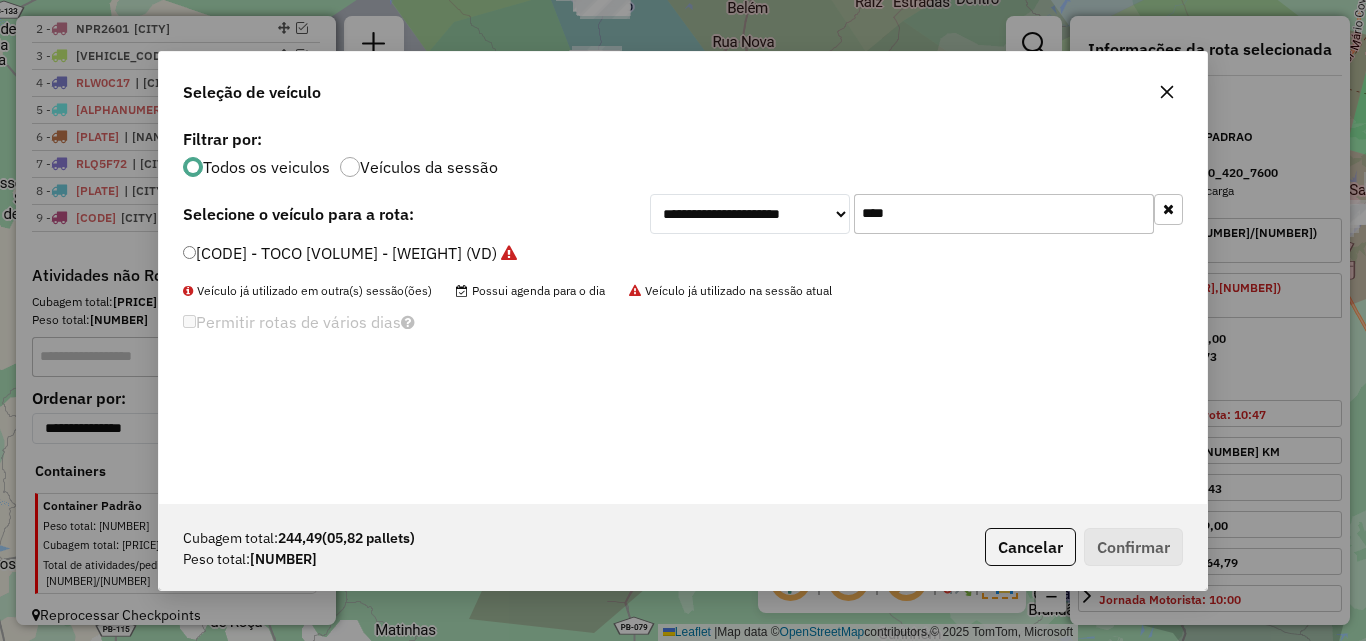 click on "****" 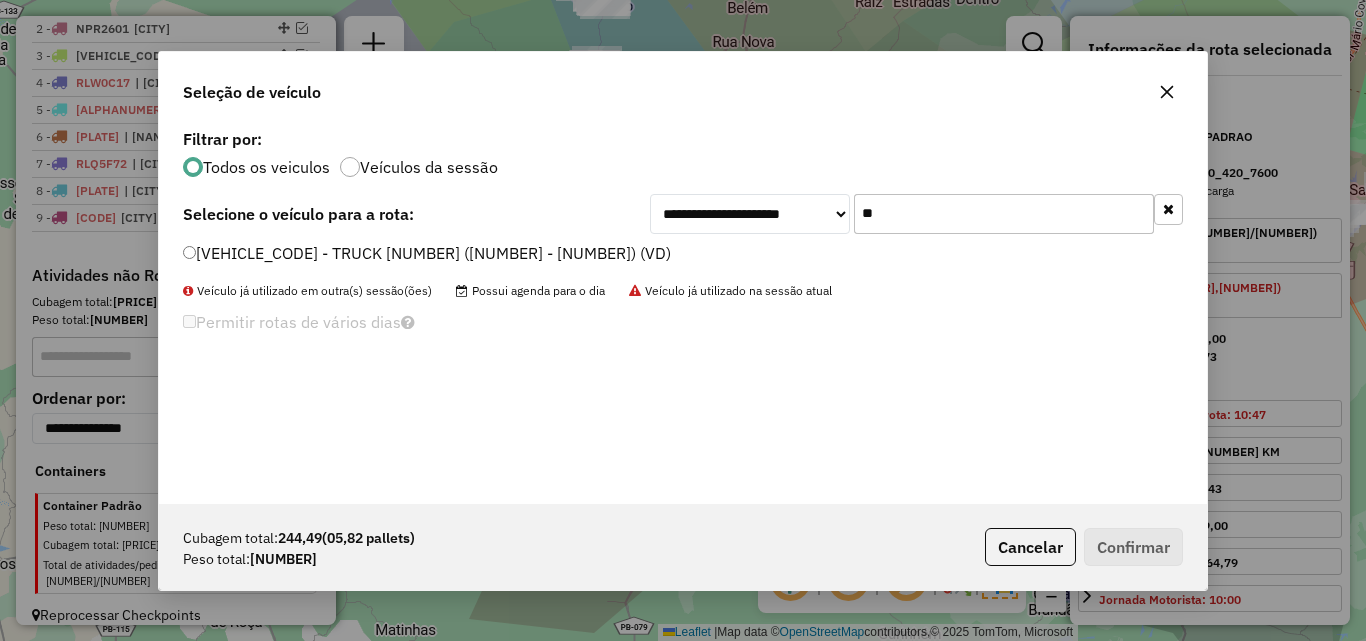 type on "**" 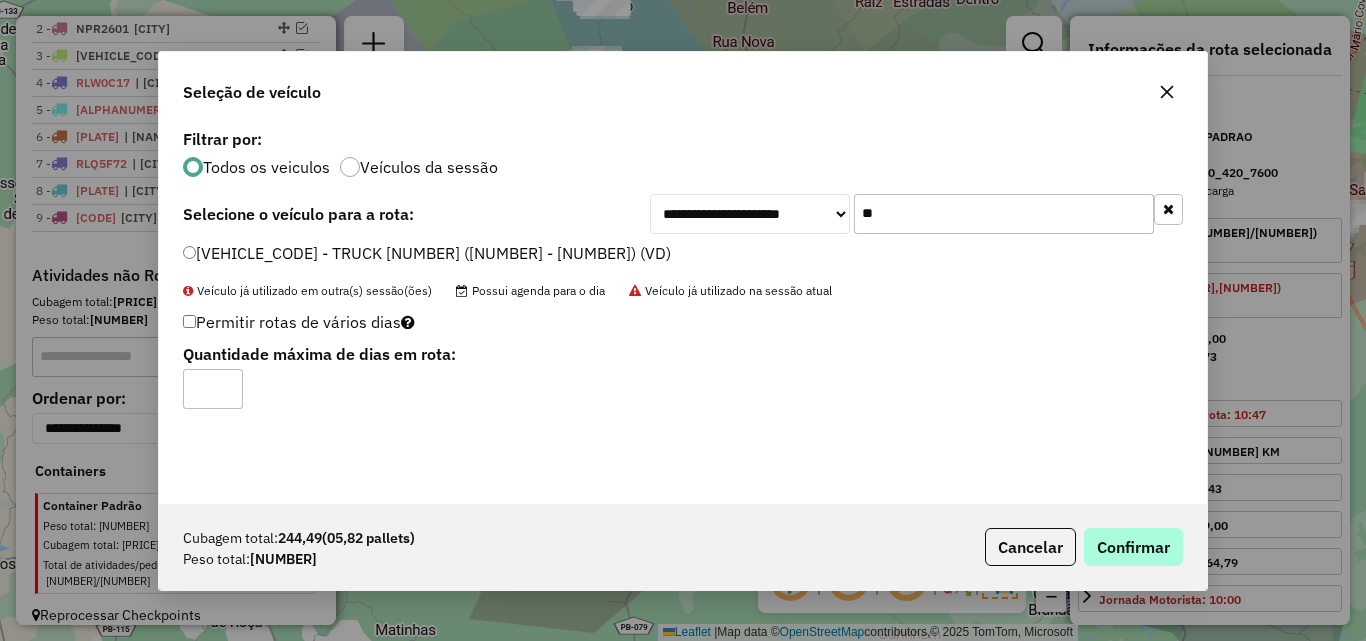 drag, startPoint x: 1130, startPoint y: 520, endPoint x: 1131, endPoint y: 533, distance: 13.038404 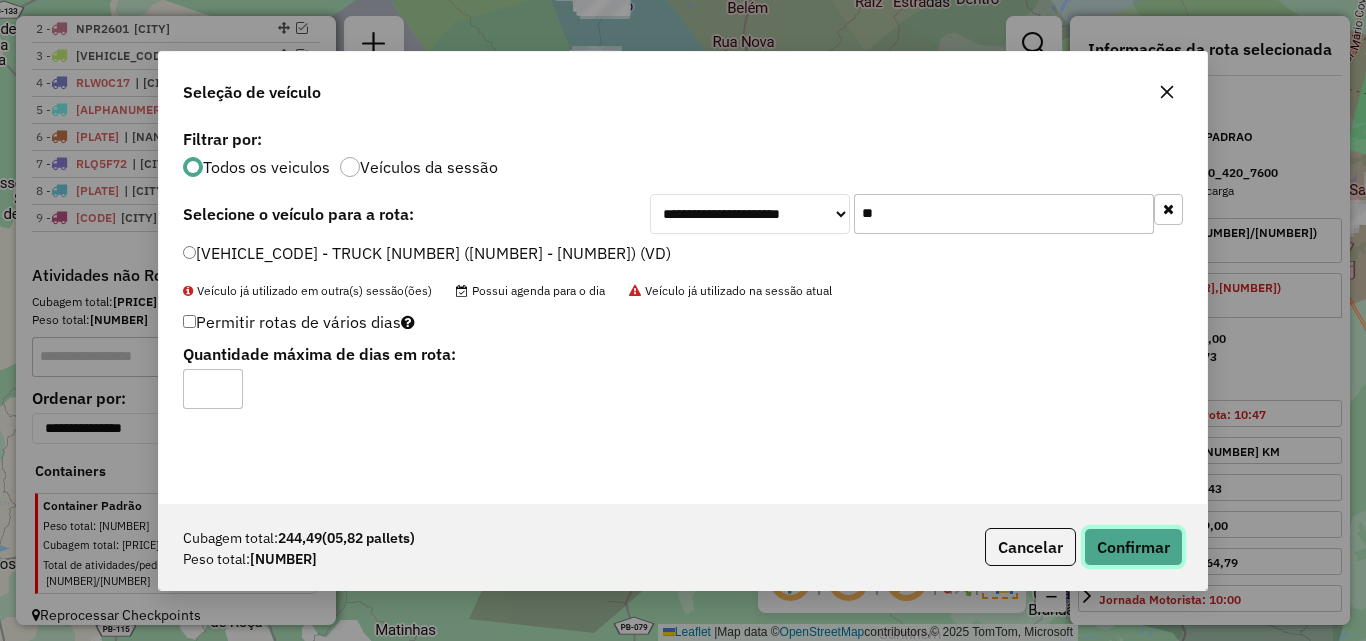click on "Confirmar" 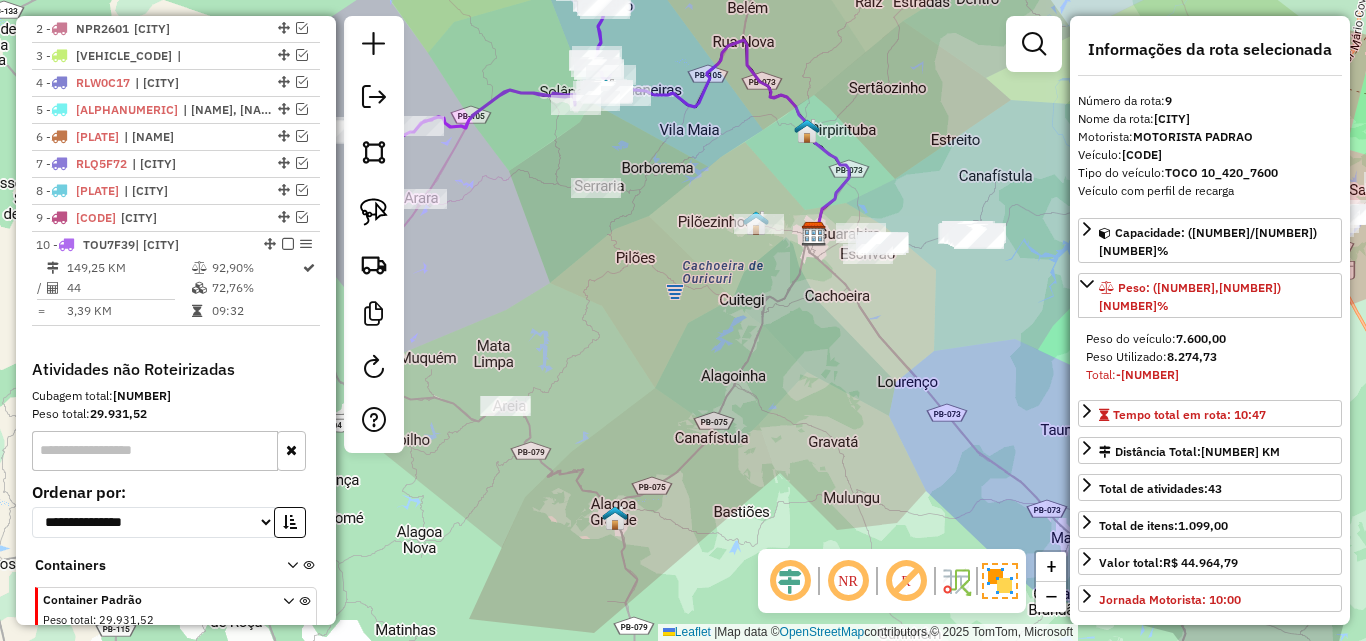 scroll, scrollTop: 871, scrollLeft: 0, axis: vertical 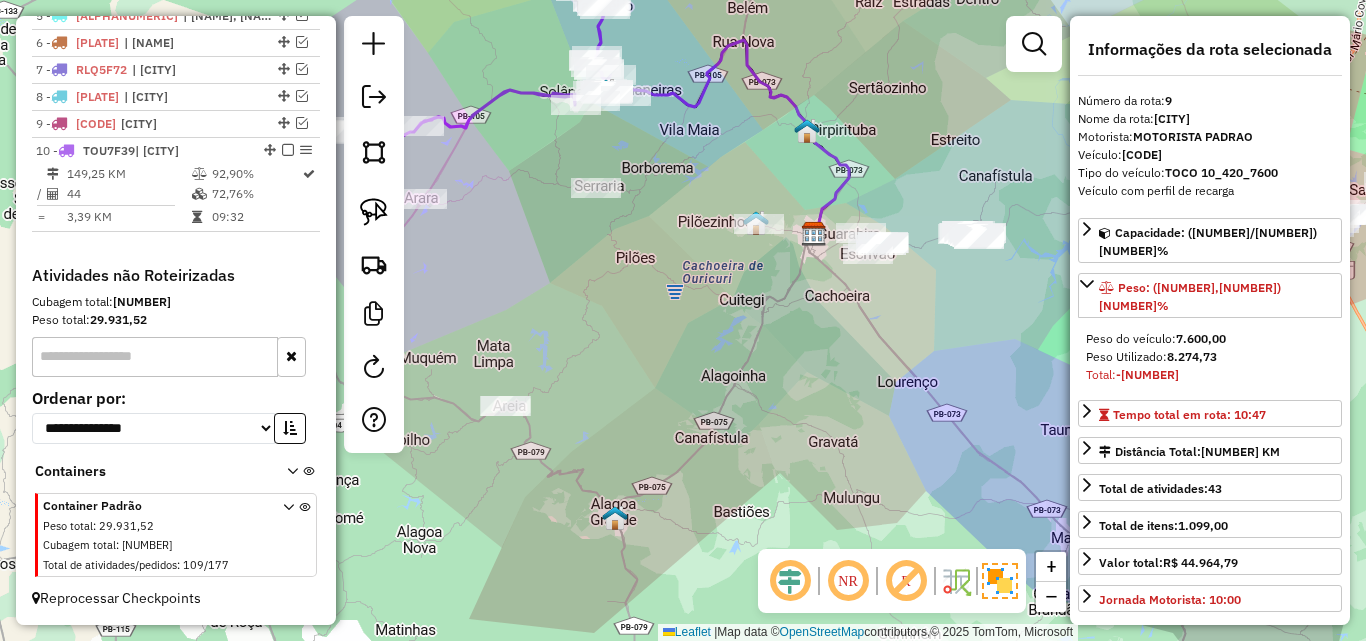 click on "[NUMBER] -       [PLATE]   | [CITY], [CITY]   [NUMBER] -       [PLATE]   | [CITY]   [NUMBER] -       [PLATE]   |    [NUMBER] -       [PLATE]   | [CITY]   [NUMBER] -       [PLATE]   | [CITY]/[CITY], [CITY]   [NUMBER] -       [PLATE]   | [CITY]   [NUMBER] -       [PLATE]   | [CITY]   [NUMBER] -       [PLATE]   | [CITY], [CITY]   [NUMBER] -       [PLATE]   | [CITY]   [NUMBER] -       [PLATE]   | [CITY]  [NUMBER] KM   [PERCENTAGE]  /  [NUMBER]   [PERCENTAGE]     =  [NUMBER] KM   [TIME]" at bounding box center (176, 80) 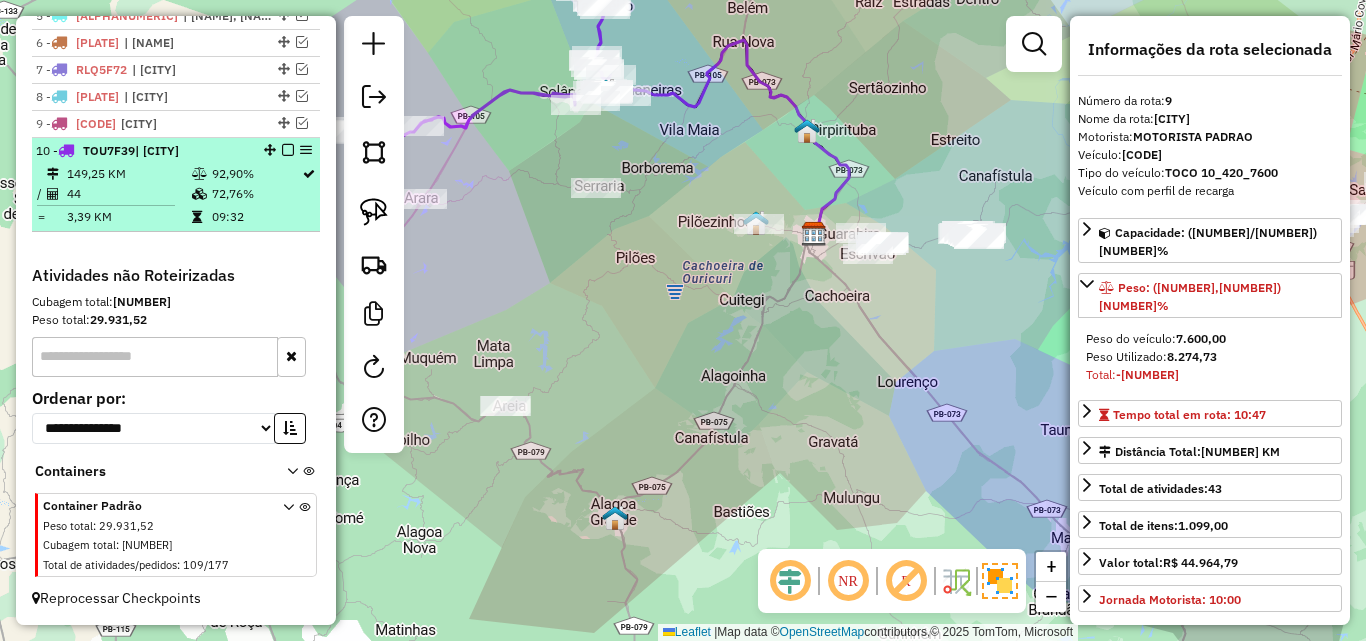 click on "09:32" at bounding box center (256, 217) 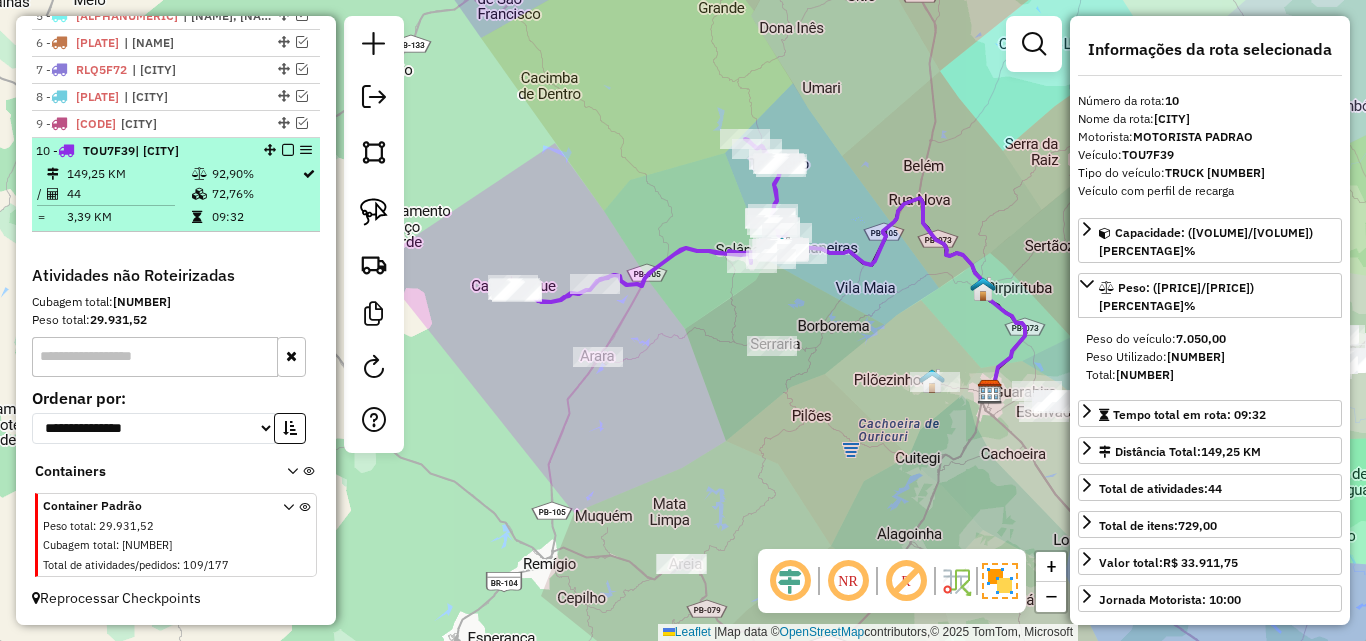 click at bounding box center (288, 150) 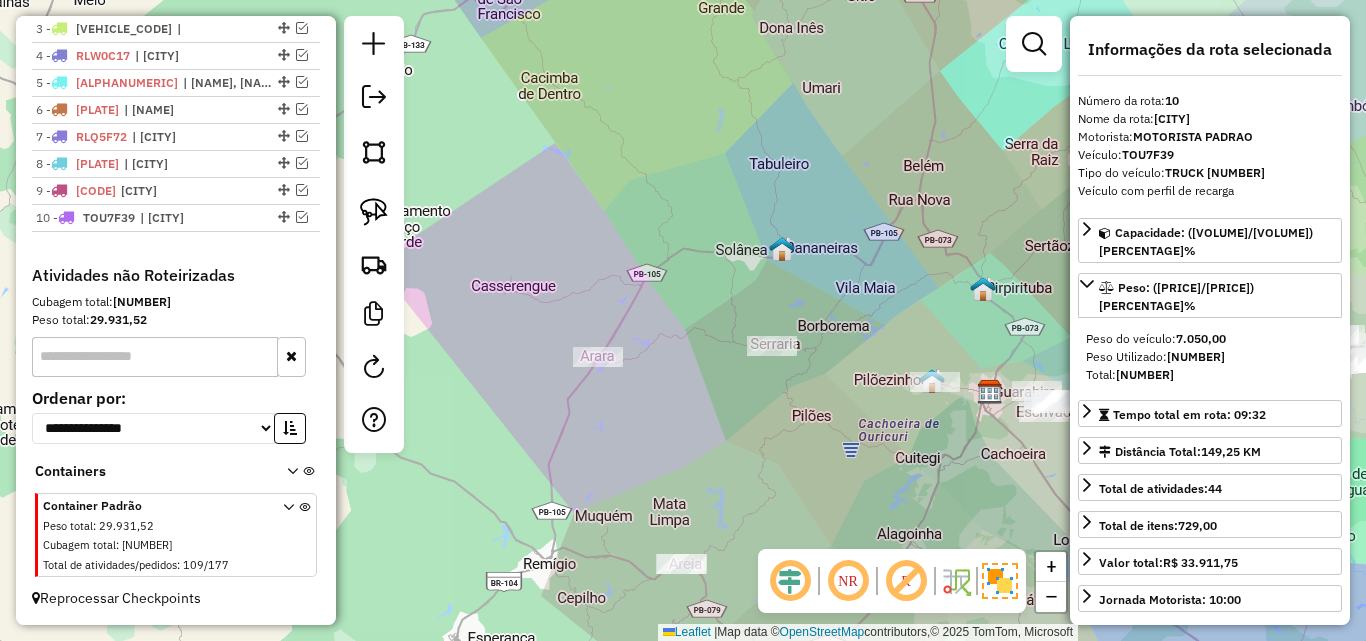 scroll, scrollTop: 804, scrollLeft: 0, axis: vertical 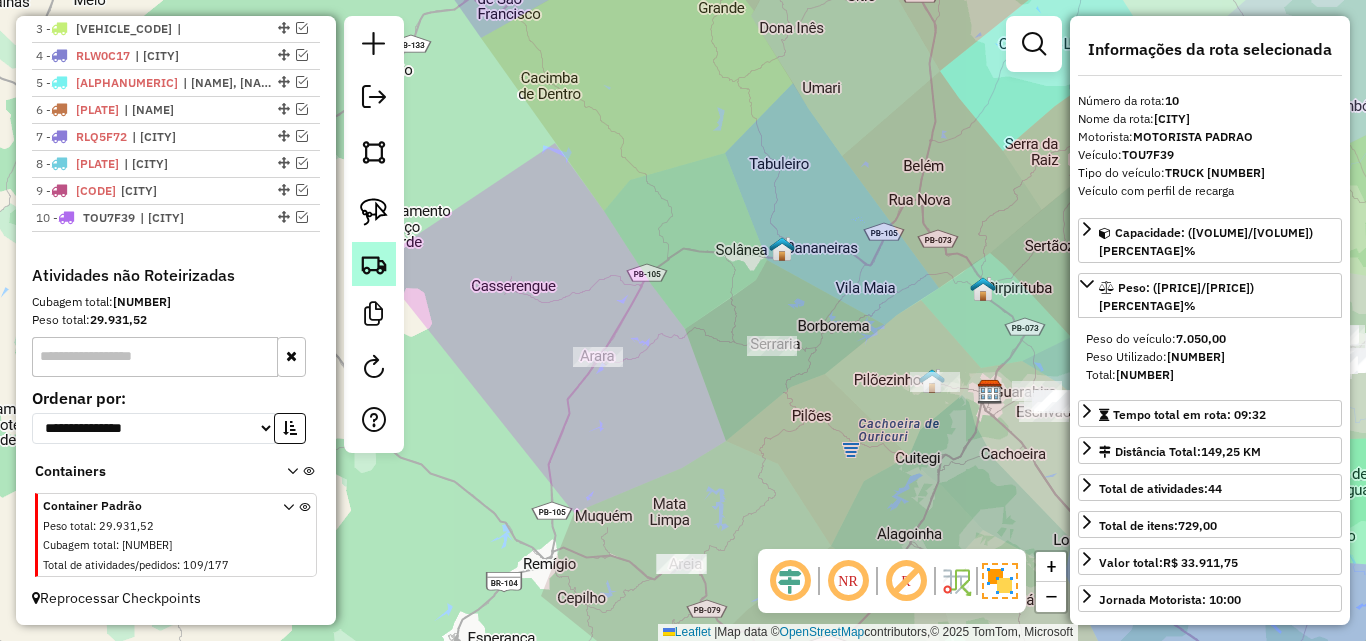 click 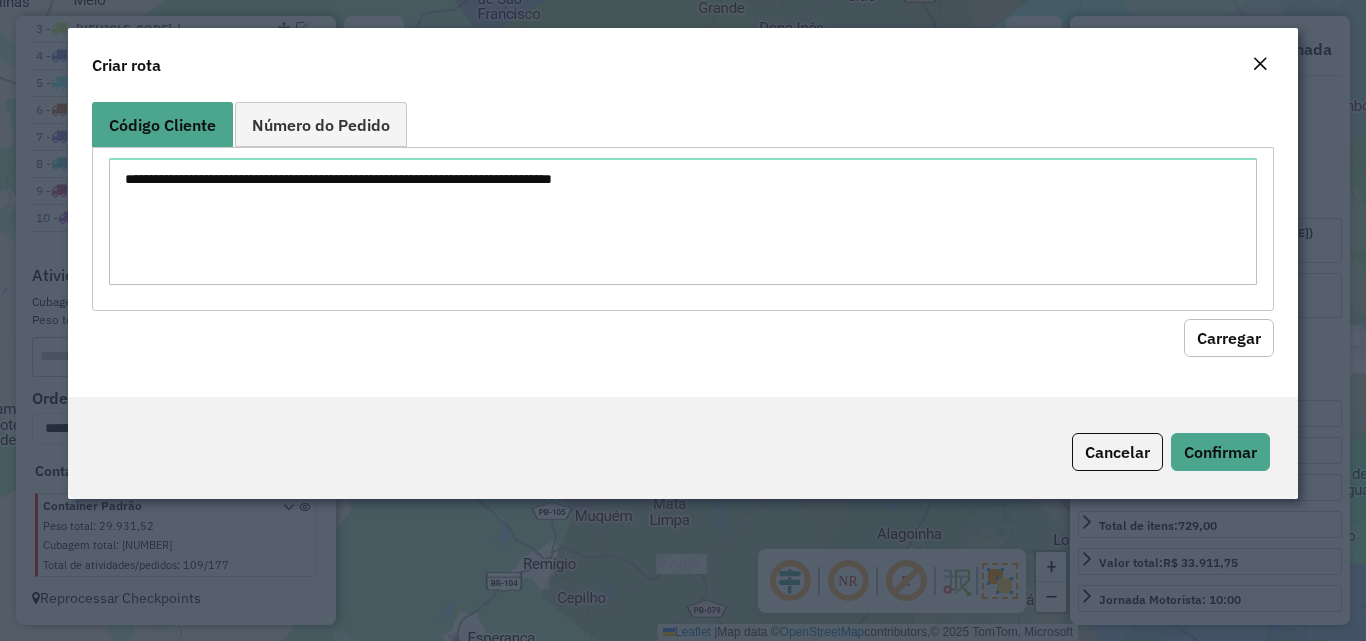 click at bounding box center [682, 221] 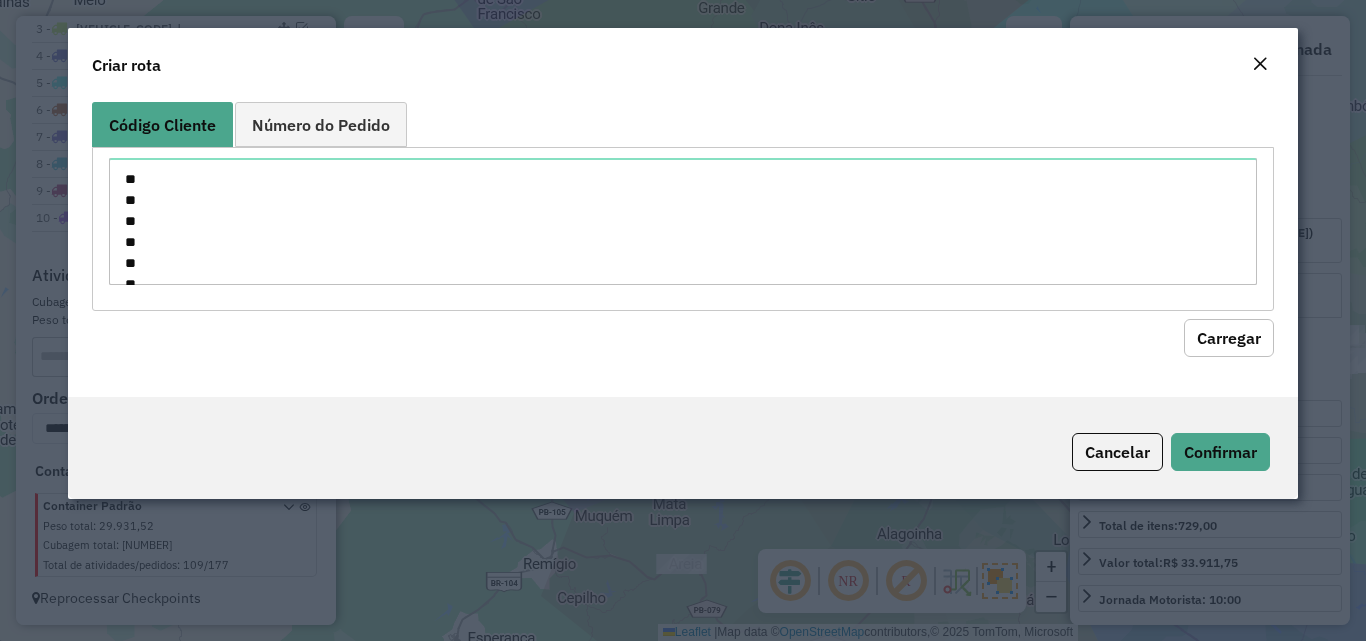 scroll, scrollTop: 1310, scrollLeft: 0, axis: vertical 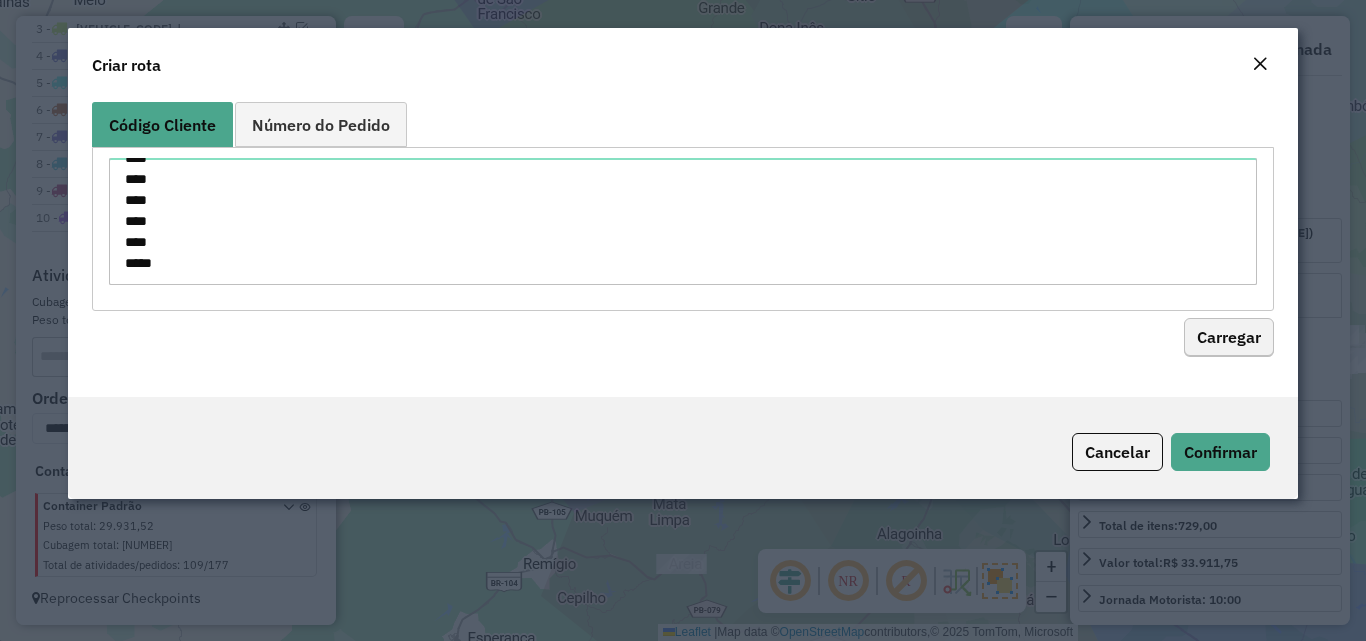 type on "**
**
**
**
**
**
***
***
***
***
***
***
***
***
***
***
***
***
****
****
****
****
****
****
****
****
****
****
****
****
****
****
****
****
****
****
****
****
****
****
****
****
****
****
****
****
****
****
****
**
***
***
***
***
****
****
****
****
****
****
****
****
****
****
****
****
****" 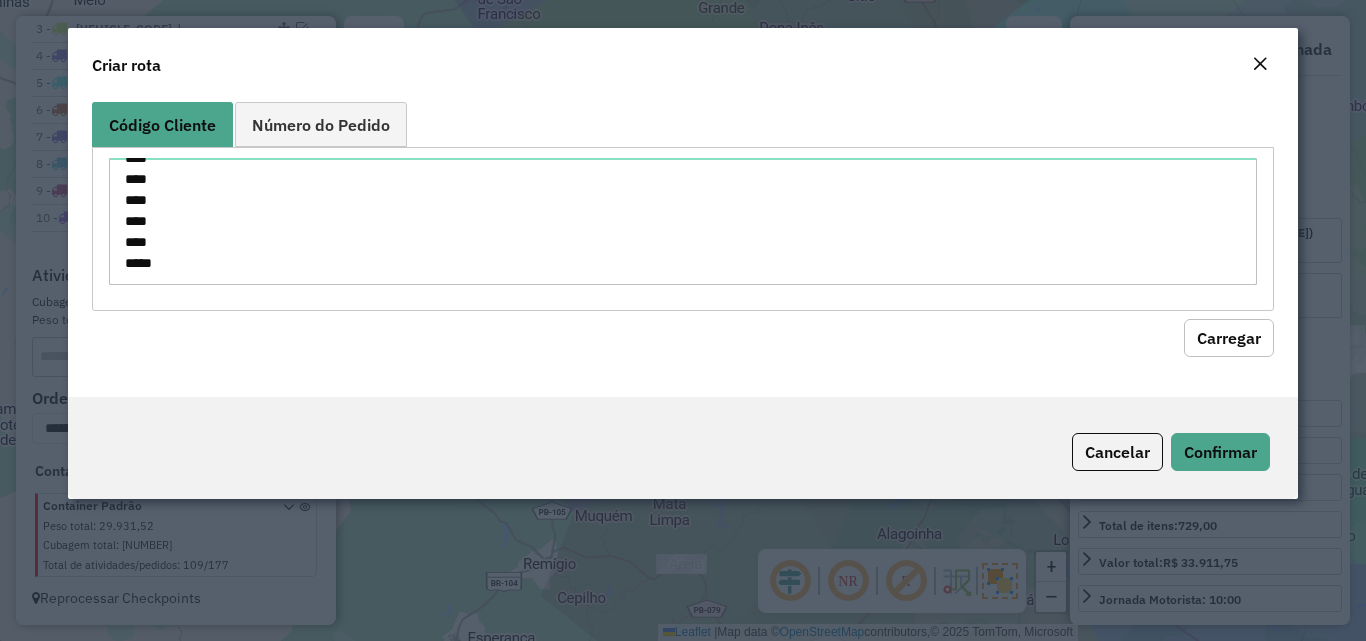 click on "Carregar" 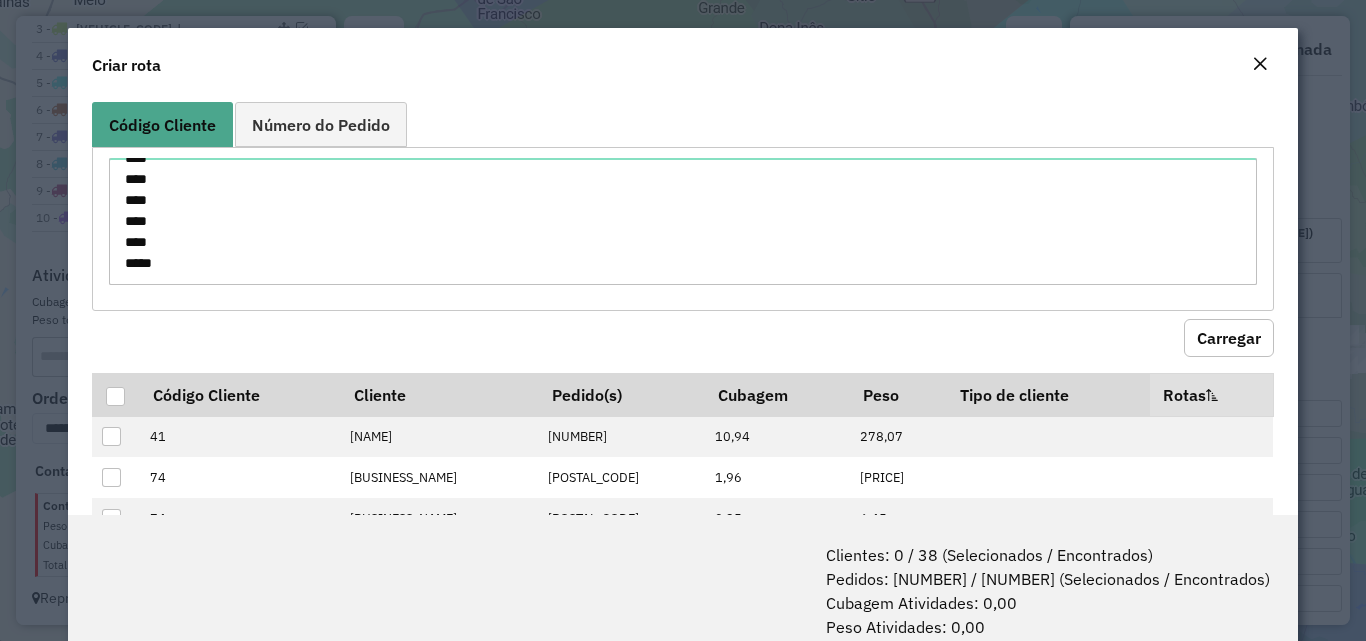 click on "Carregar" 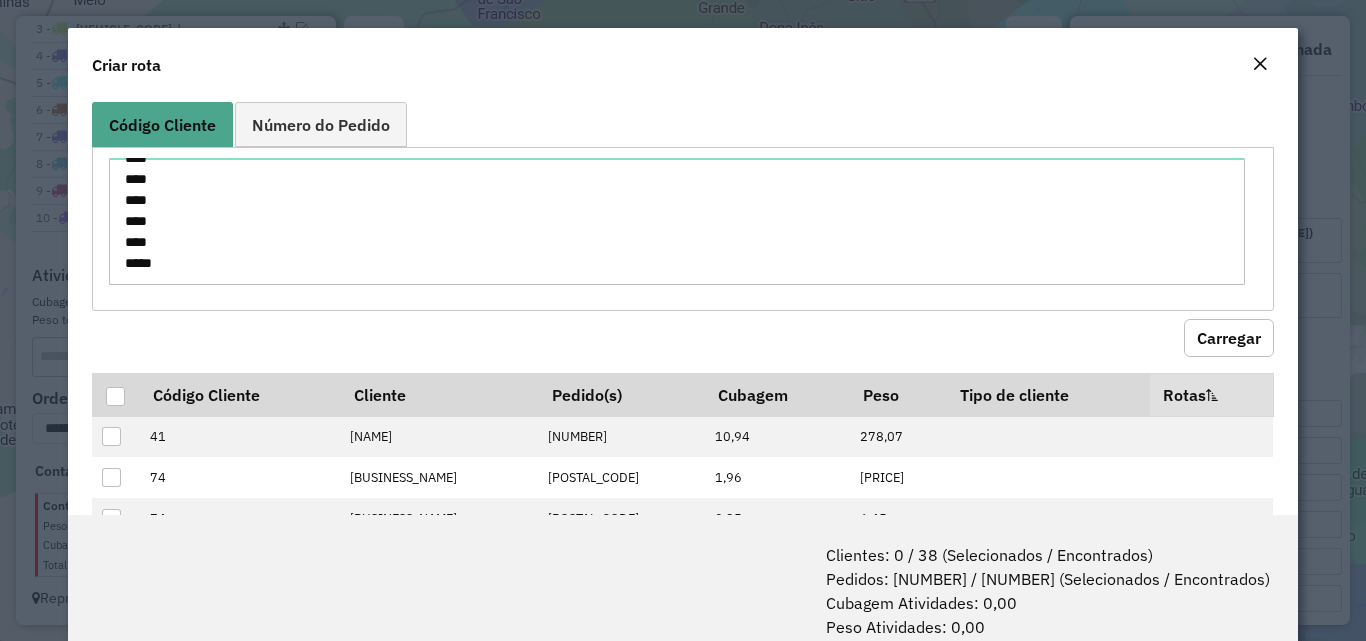 click on "Código Cliente Cliente Pedido(s) Cubagem Peso Tipo de cliente Rotas 41 [NAME] 07141477 10,94 278,07 74 [NAME] 07141284 1,96 55,37 74 [NAME] 07141286 0,25 6,45 94 [NAME] 07141290 2,81 78,79 94 [NAME] 07141296 0,24 5,32 94 [NAME] 07141293 0,08 2,22 163 [NAME] 3 ACAI 07141736 3,34 87,16 163 [NAME] 3 ACAI 07141738 0,08 1,74 182 [NAME] [NAME] 07141698 1,19 32,74 244 [NAME] [NAME] 07141471 8,56 215,80 1 2 3 4 5" 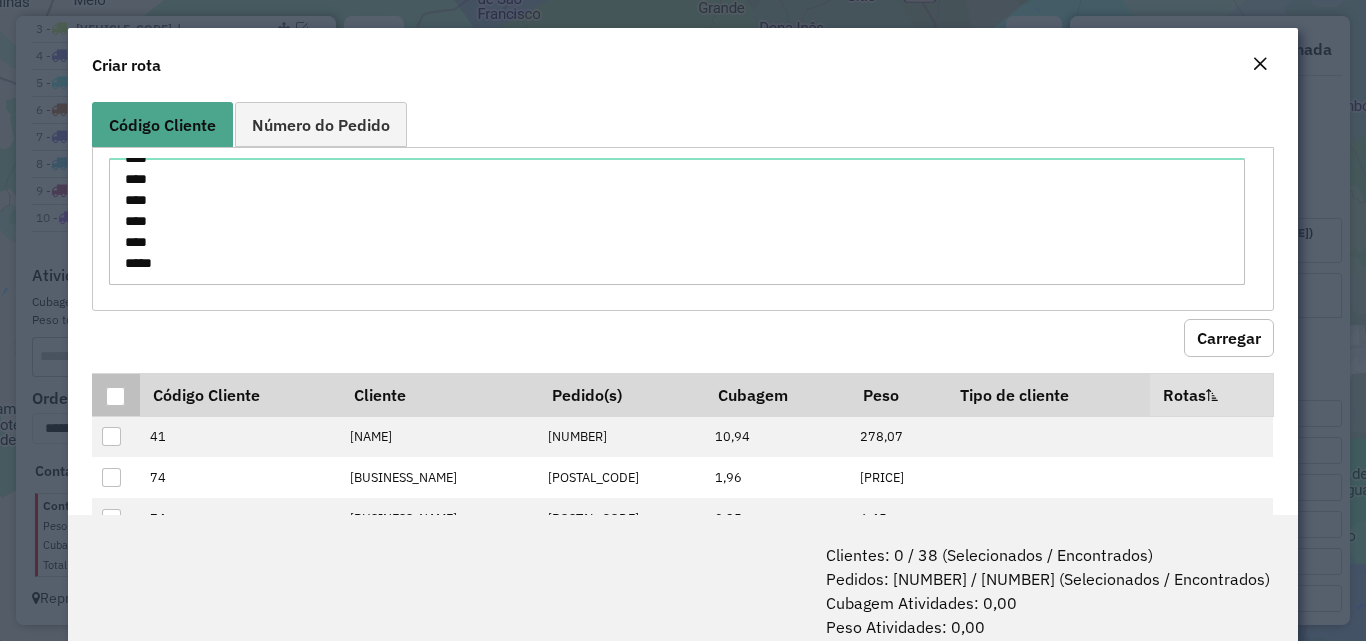 click at bounding box center (115, 396) 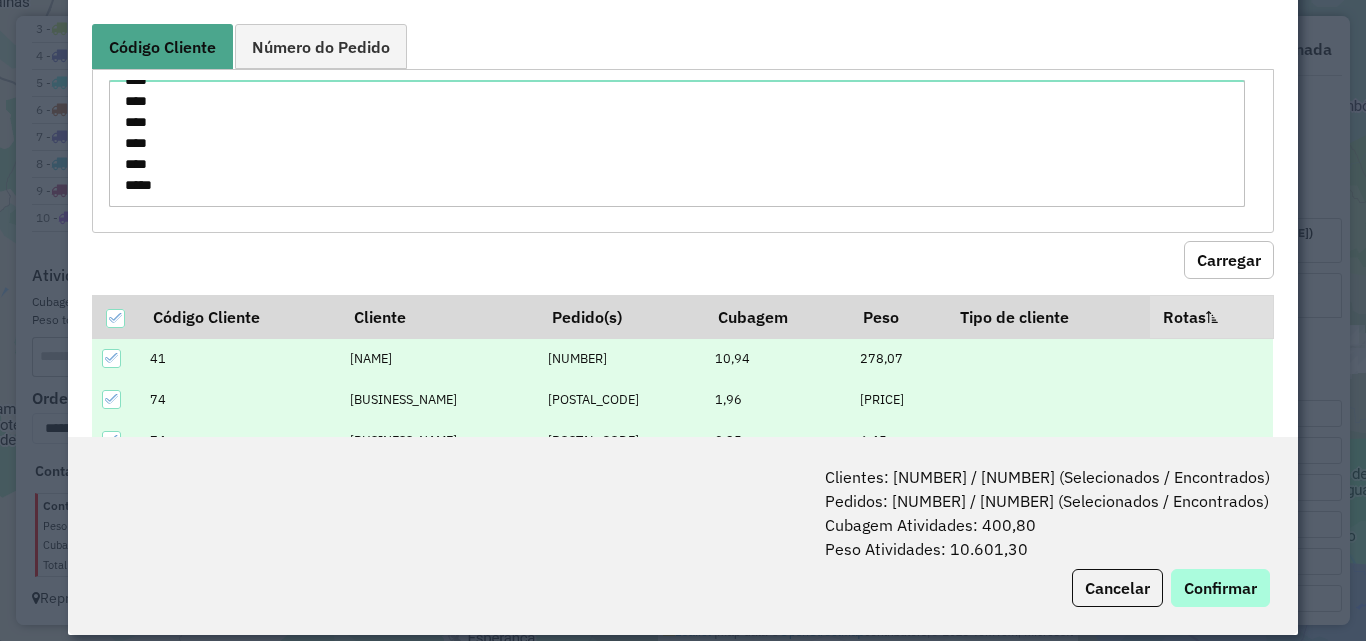 scroll, scrollTop: 100, scrollLeft: 0, axis: vertical 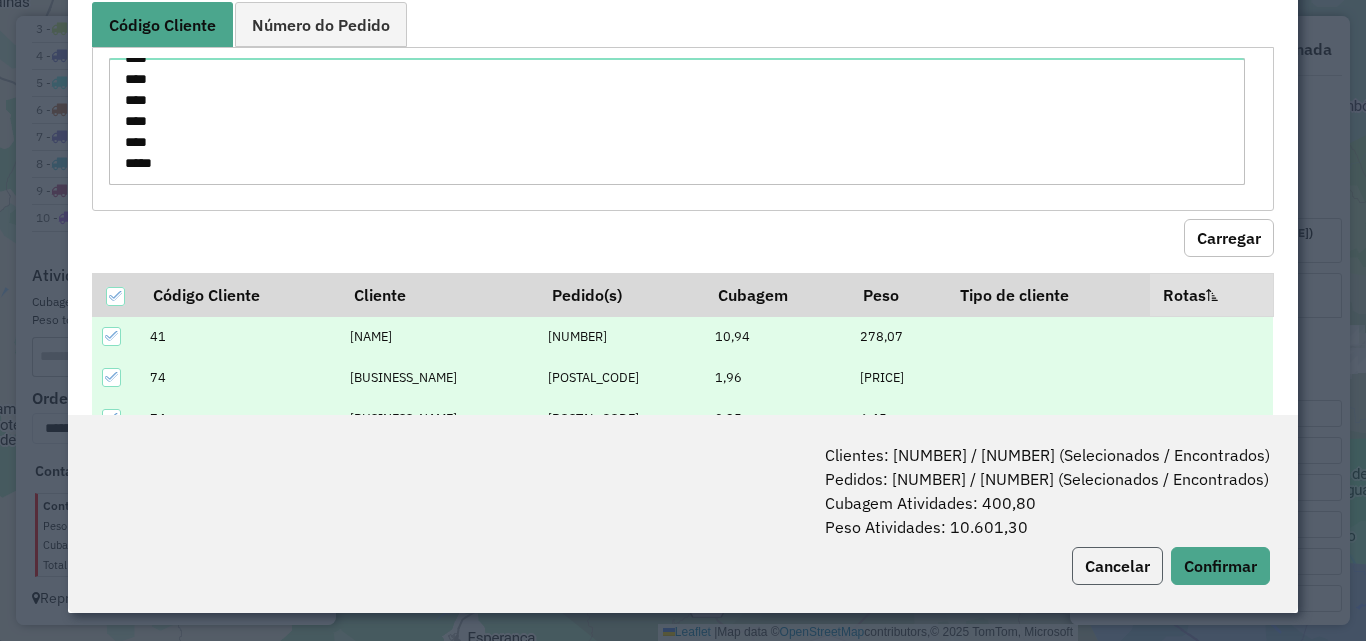 click on "Cancelar" 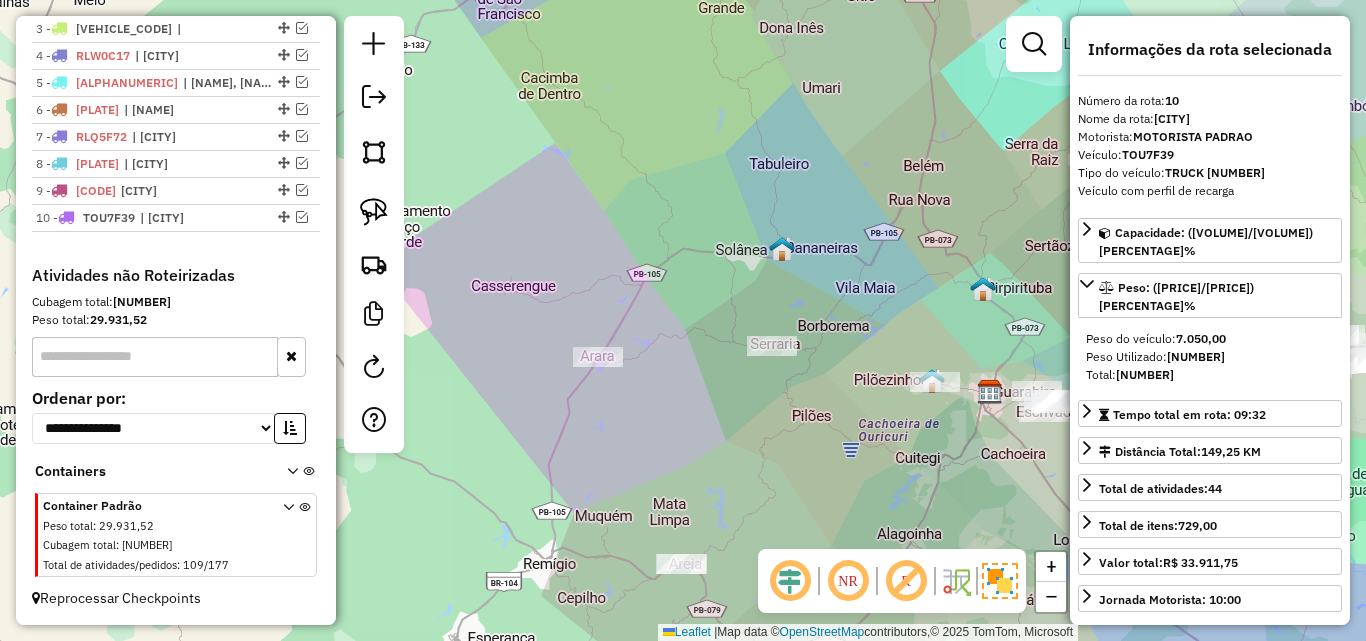 drag, startPoint x: 711, startPoint y: 382, endPoint x: 687, endPoint y: 399, distance: 29.410883 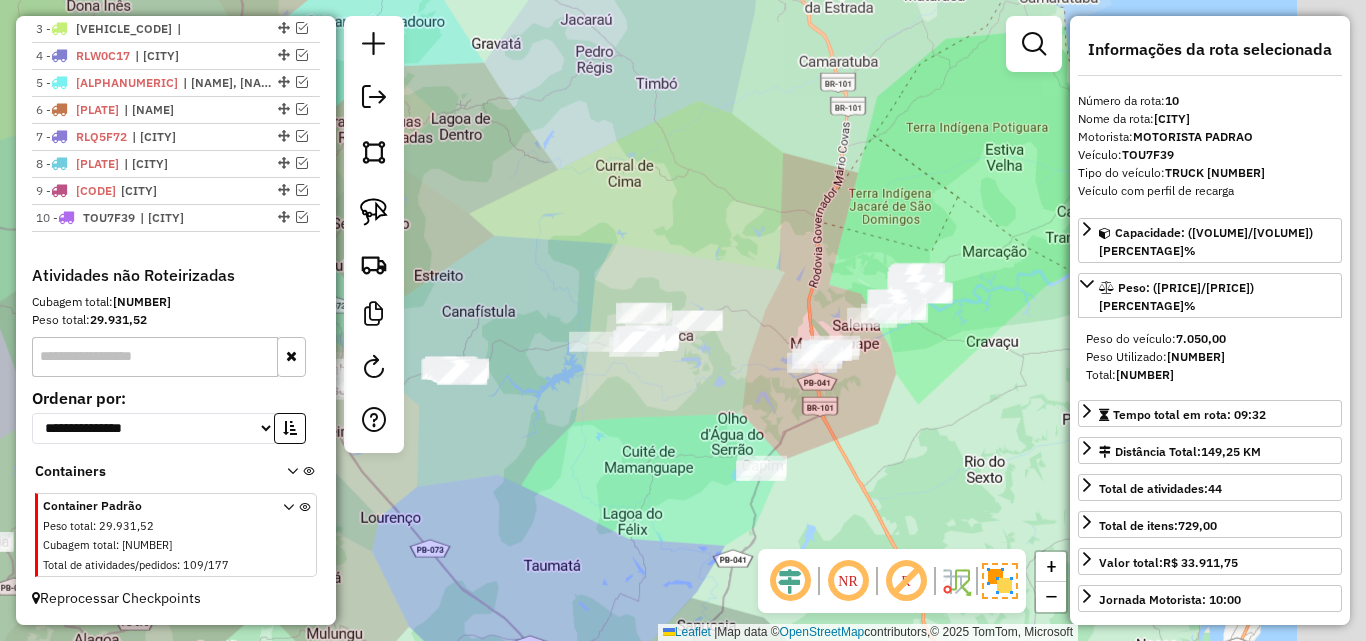 drag, startPoint x: 670, startPoint y: 435, endPoint x: 622, endPoint y: 433, distance: 48.04165 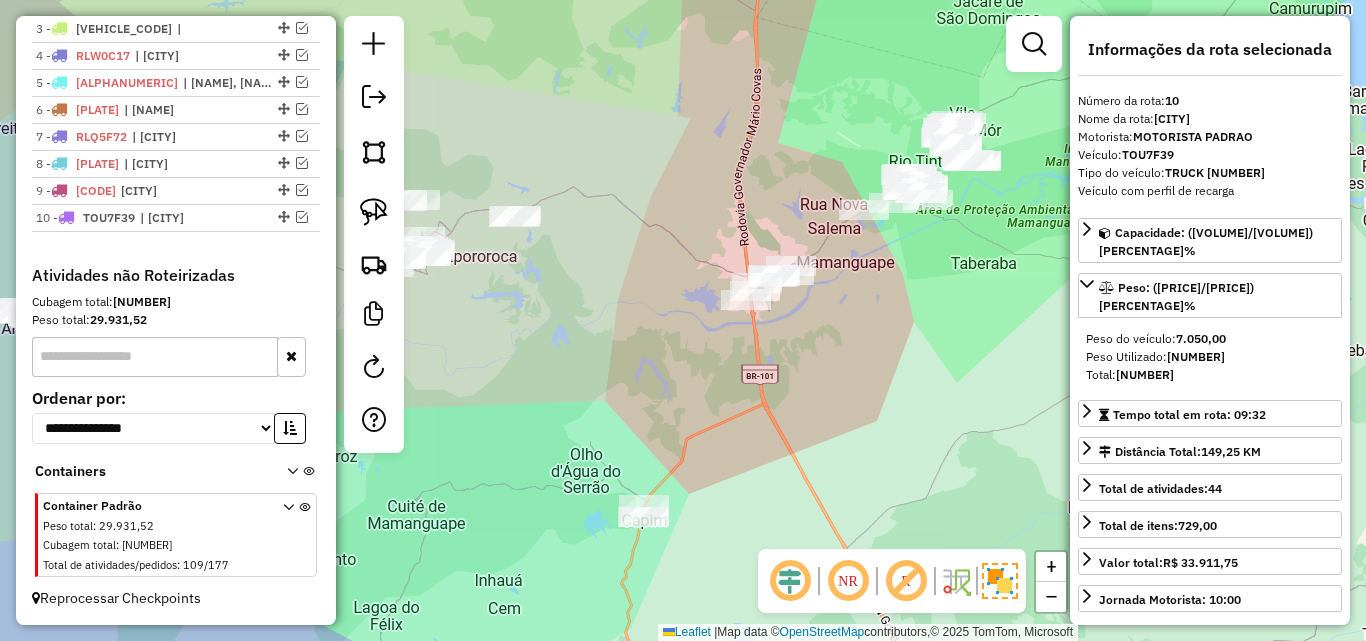 click on "Janela de atendimento Grade de atendimento Capacidade Transportadoras Veículos Cliente Pedidos  Rotas Selecione os dias de semana para filtrar as janelas de atendimento  Seg   Ter   Qua   Qui   Sex   Sáb   Dom  Informe o período da janela de atendimento: De: Até:  Filtrar exatamente a janela do cliente  Considerar janela de atendimento padrão  Selecione os dias de semana para filtrar as grades de atendimento  Seg   Ter   Qua   Qui   Sex   Sáb   Dom   Considerar clientes sem dia de atendimento cadastrado  Clientes fora do dia de atendimento selecionado Filtrar as atividades entre os valores definidos abaixo:  Peso mínimo:   Peso máximo:   Cubagem mínima:   Cubagem máxima:   De:   Até:  Filtrar as atividades entre o tempo de atendimento definido abaixo:  De:   Até:   Considerar capacidade total dos clientes não roteirizados Transportadora: Selecione um ou mais itens Tipo de veículo: Selecione um ou mais itens Veículo: Selecione um ou mais itens Motorista: Selecione um ou mais itens Nome: Rótulo:" 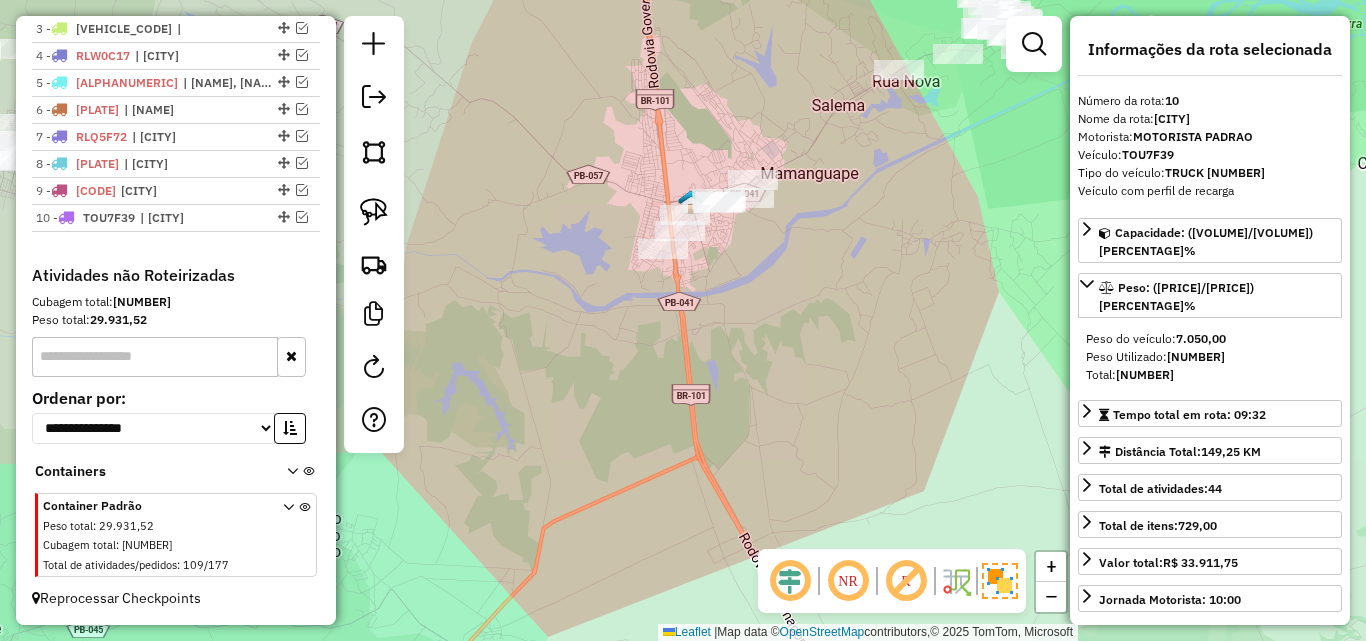 drag, startPoint x: 702, startPoint y: 416, endPoint x: 802, endPoint y: 398, distance: 101.607086 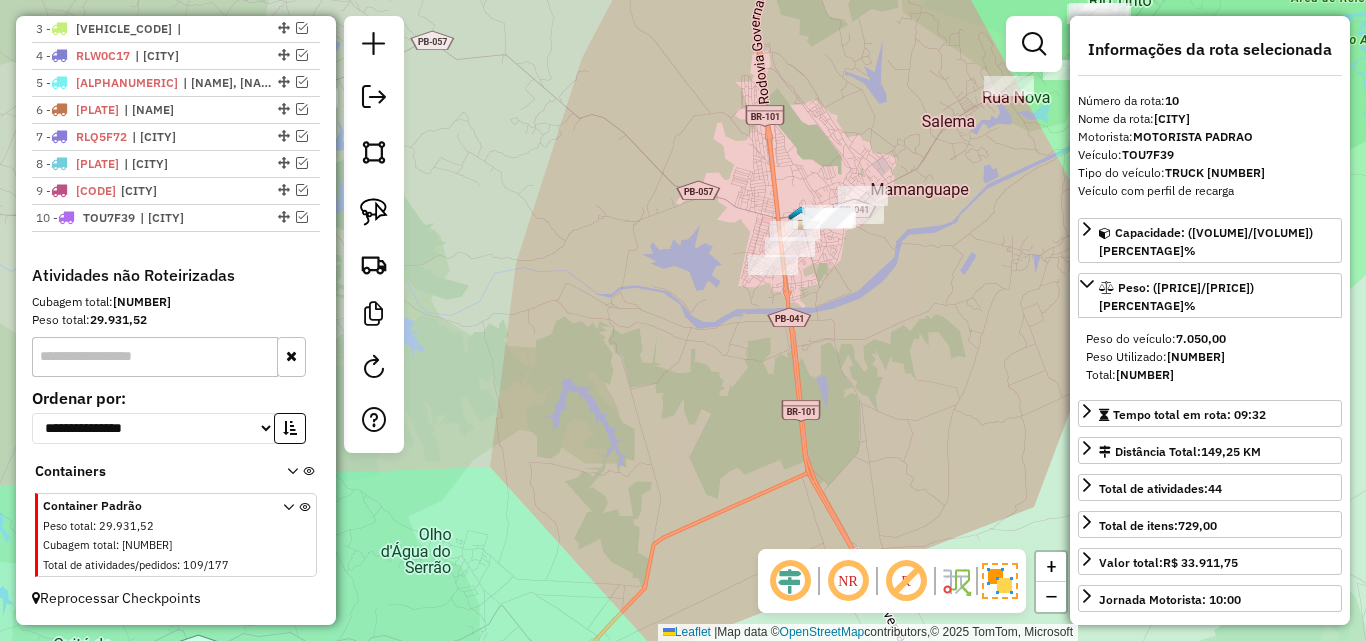 drag, startPoint x: 813, startPoint y: 365, endPoint x: 783, endPoint y: 375, distance: 31.622776 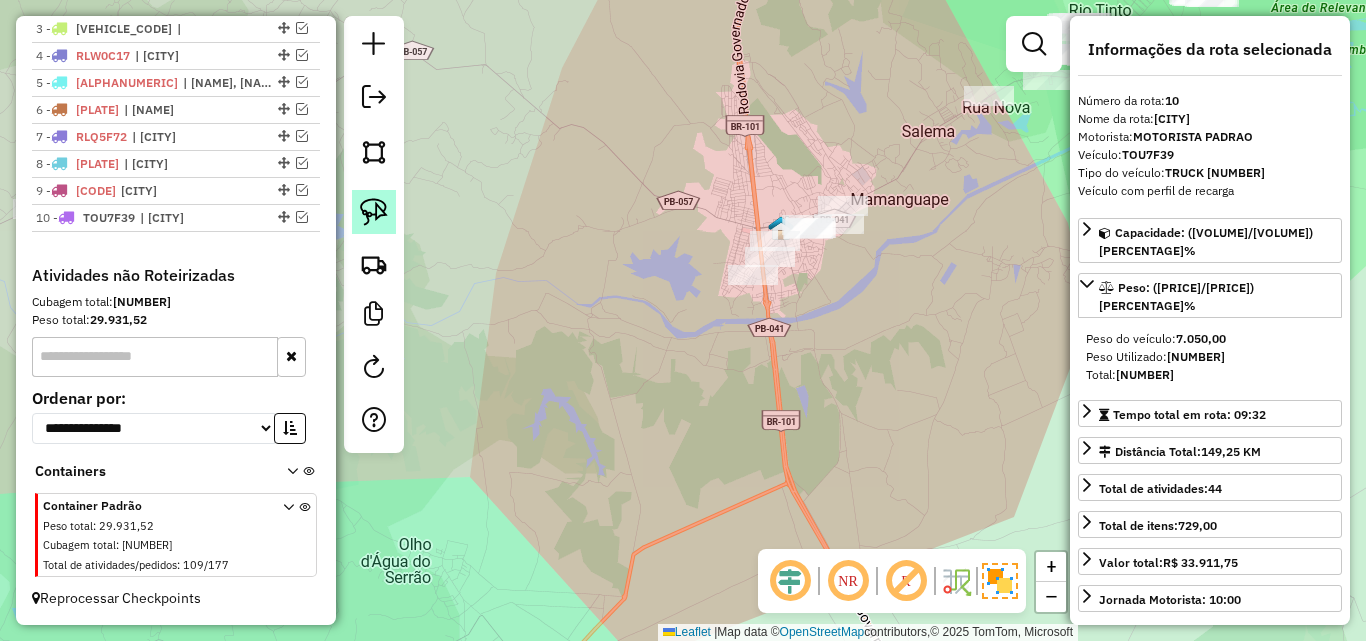 click 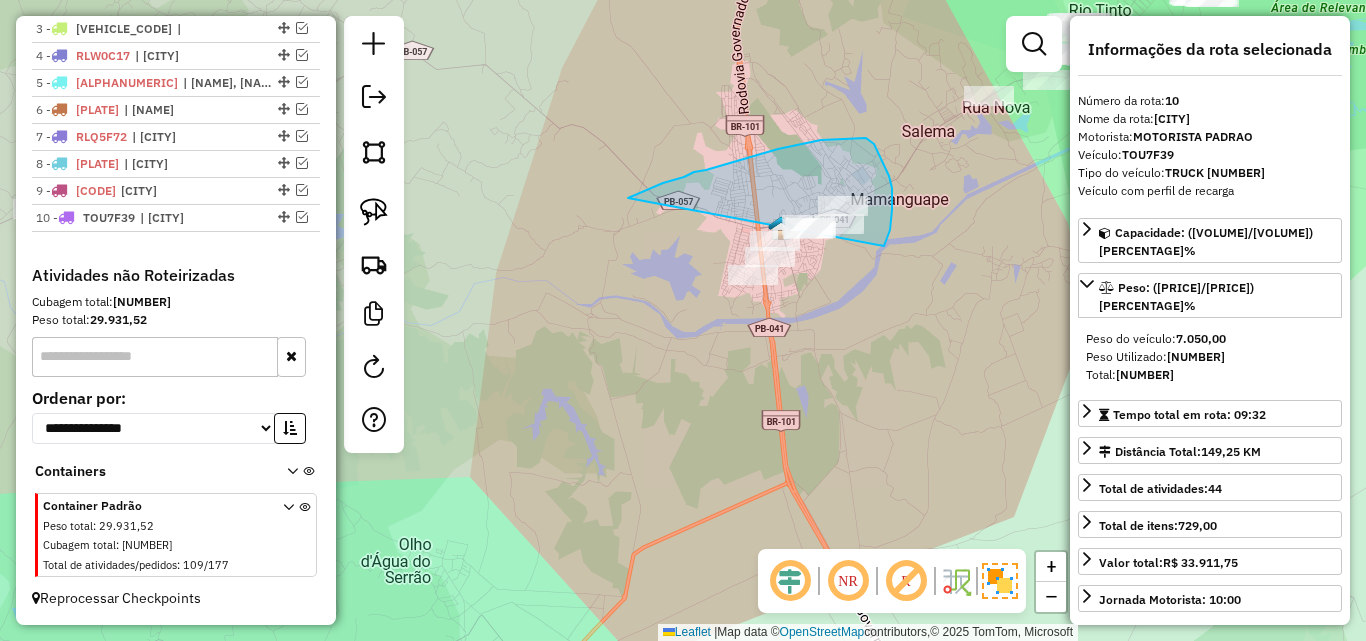 drag, startPoint x: 646, startPoint y: 190, endPoint x: 761, endPoint y: 315, distance: 169.85287 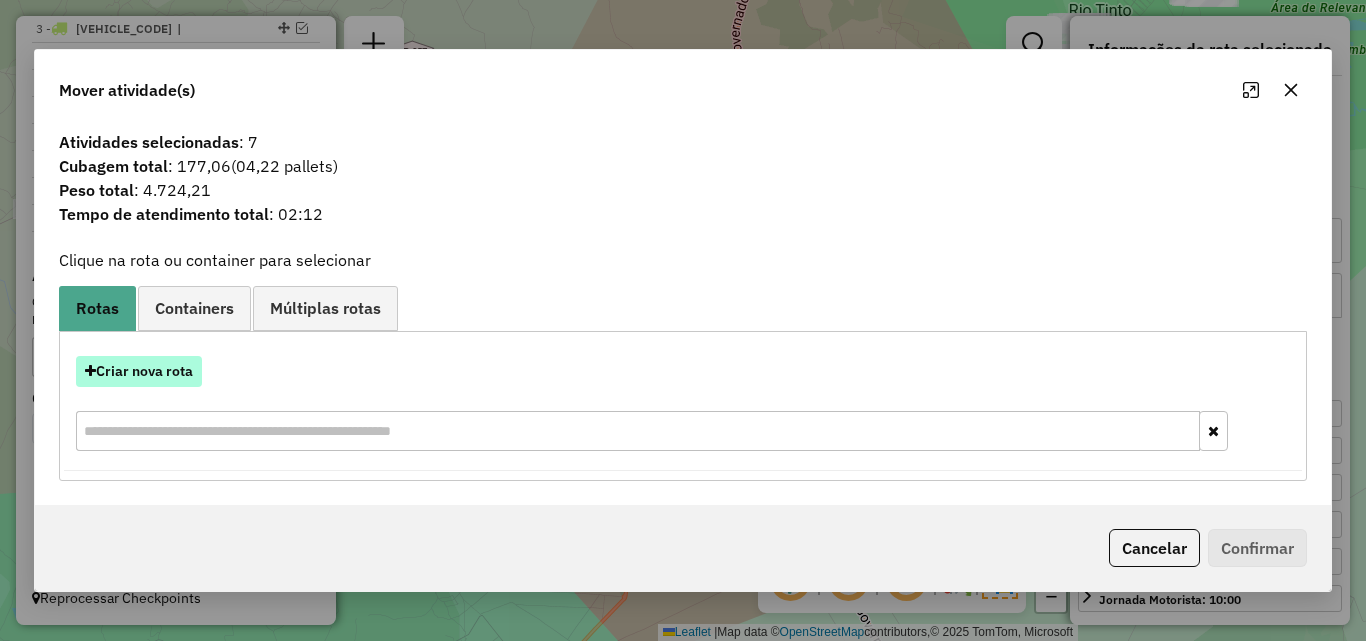 click on "Criar nova rota" at bounding box center [139, 371] 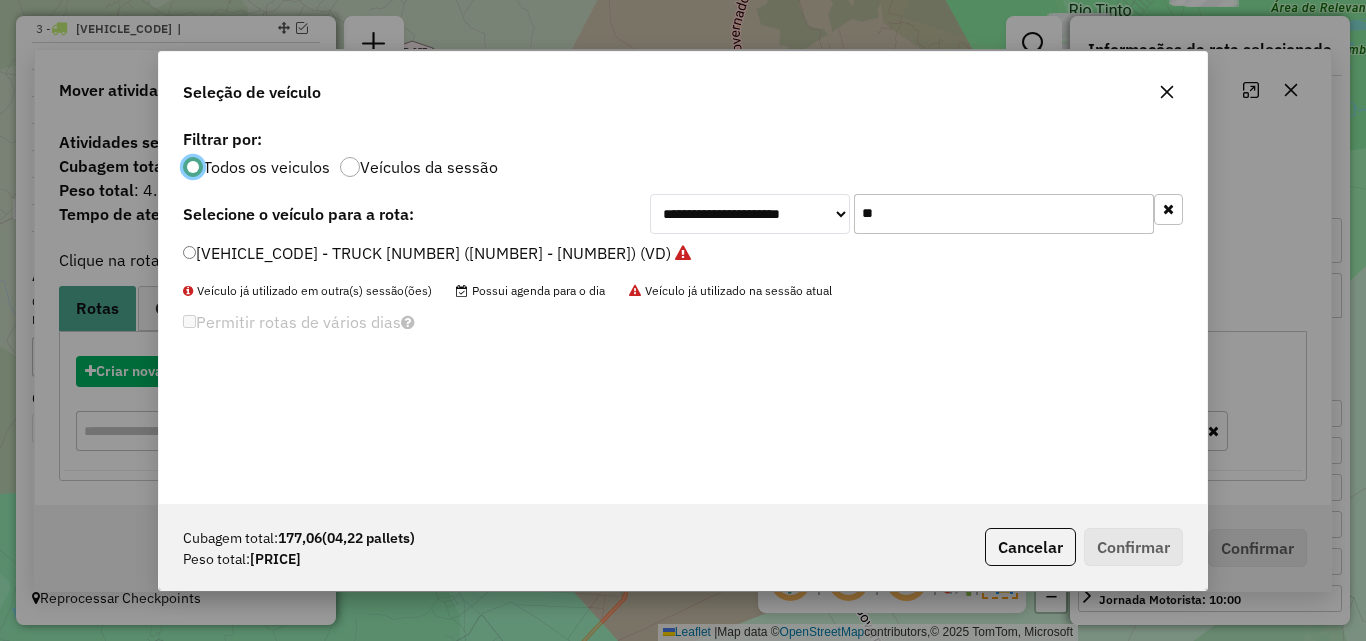 scroll, scrollTop: 11, scrollLeft: 6, axis: both 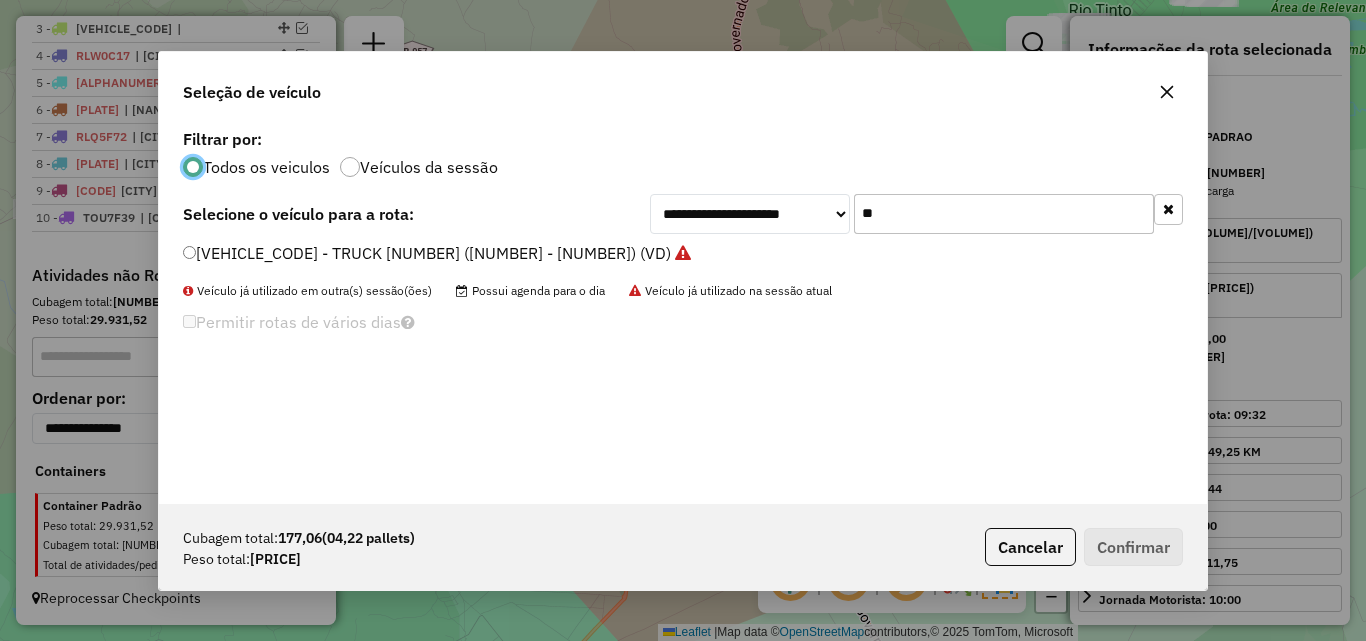 click on "**" 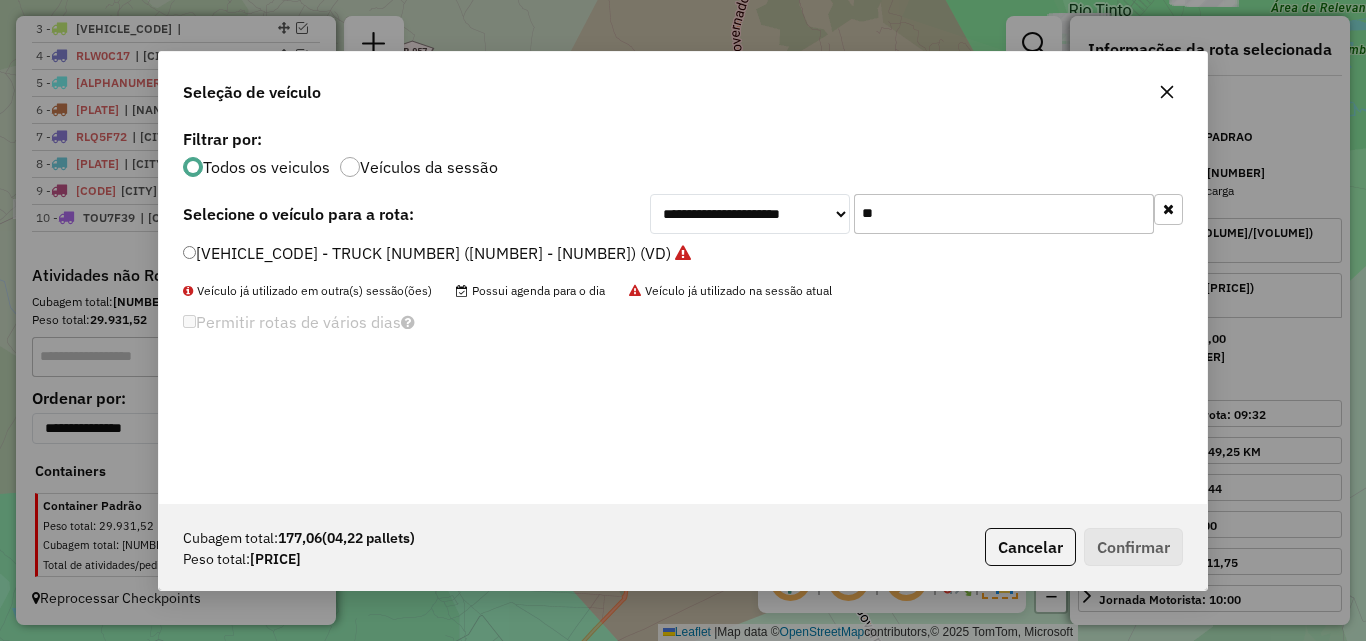 click on "**" 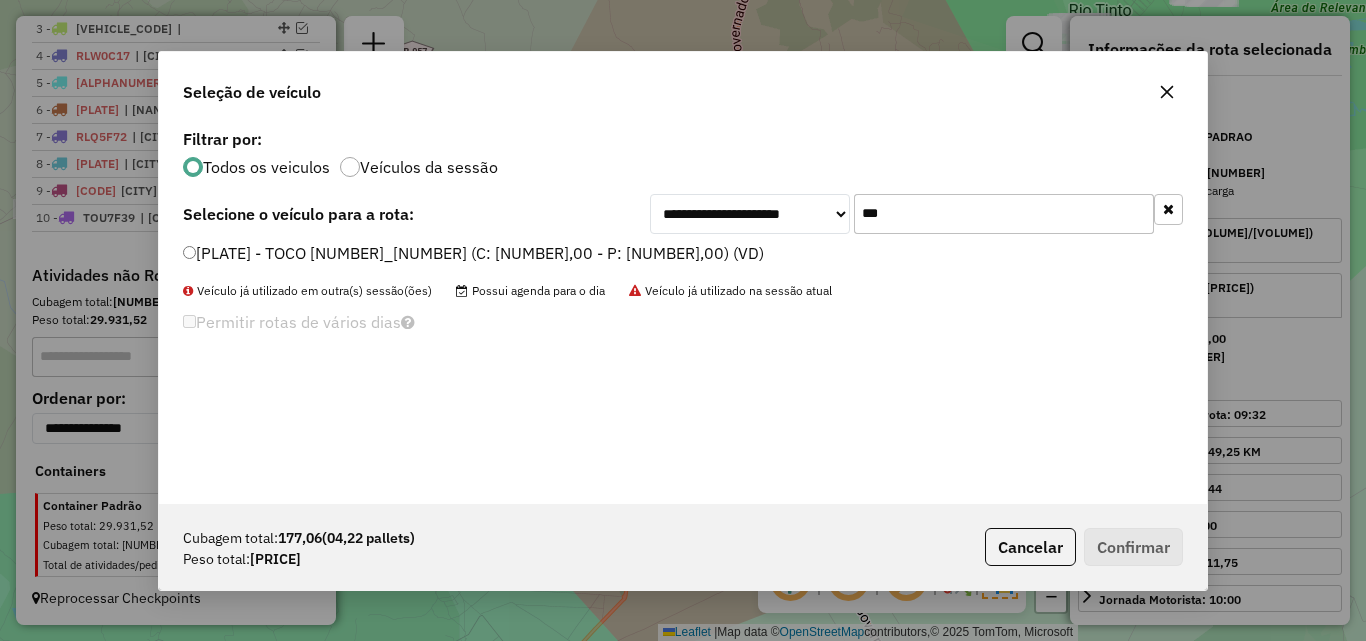 type on "***" 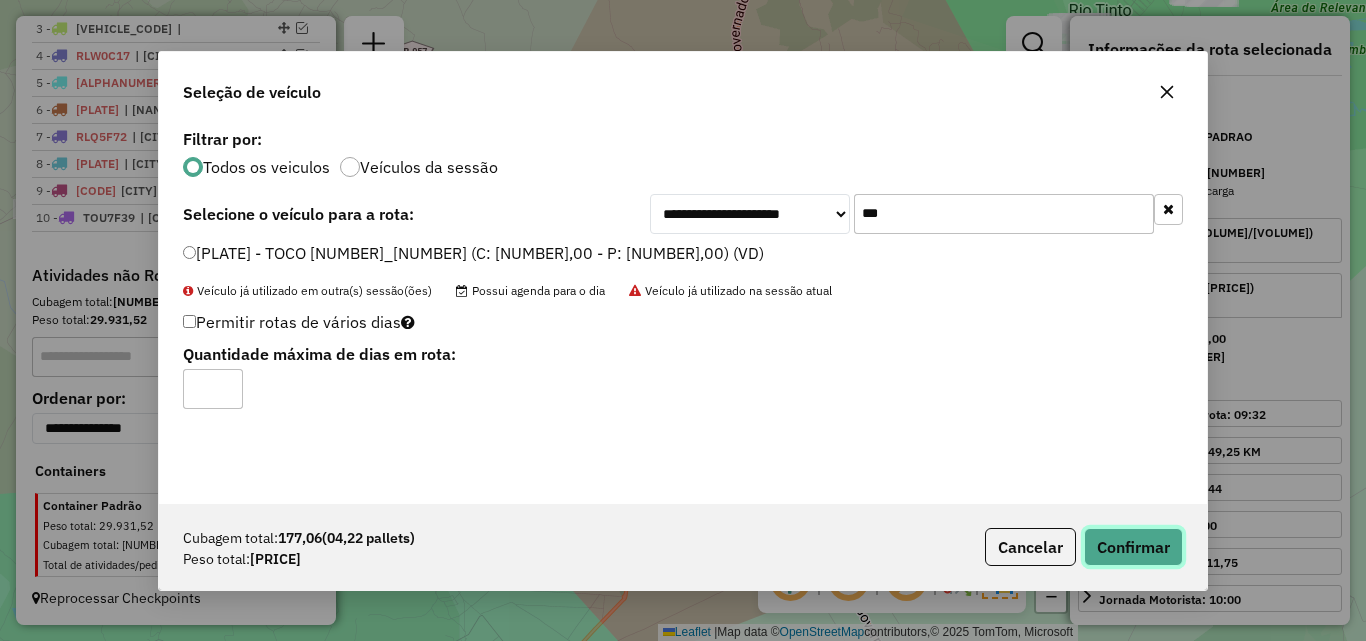 click on "Confirmar" 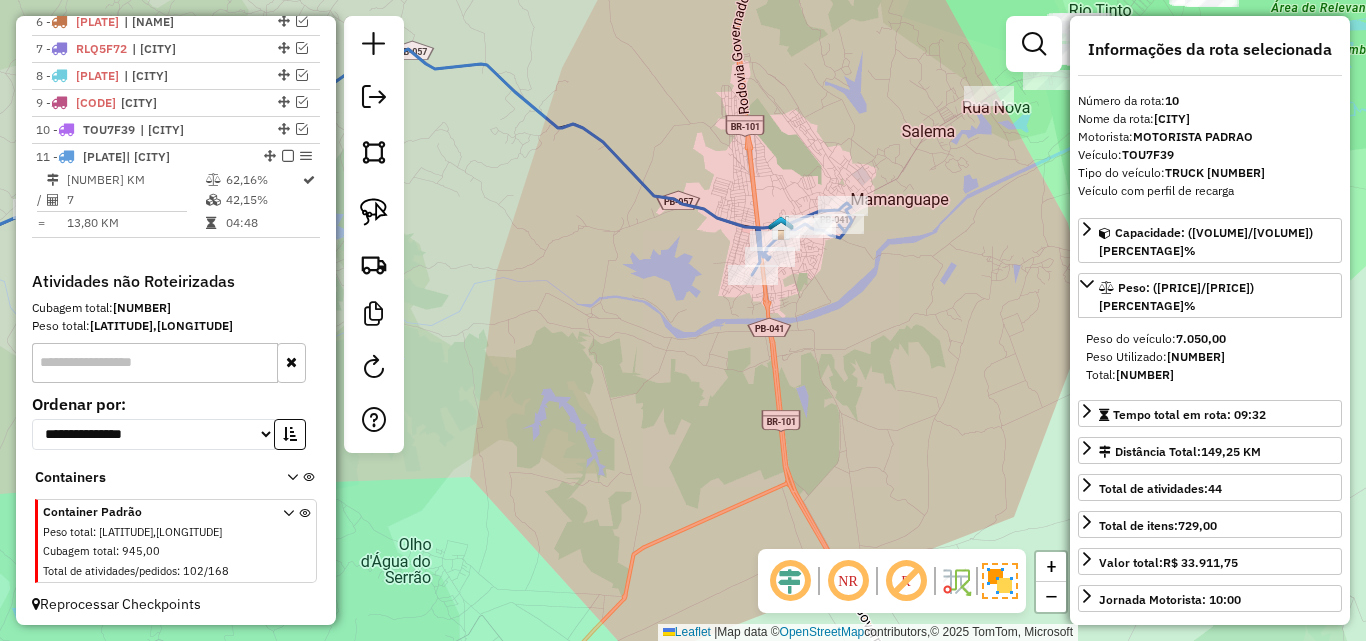 scroll, scrollTop: 898, scrollLeft: 0, axis: vertical 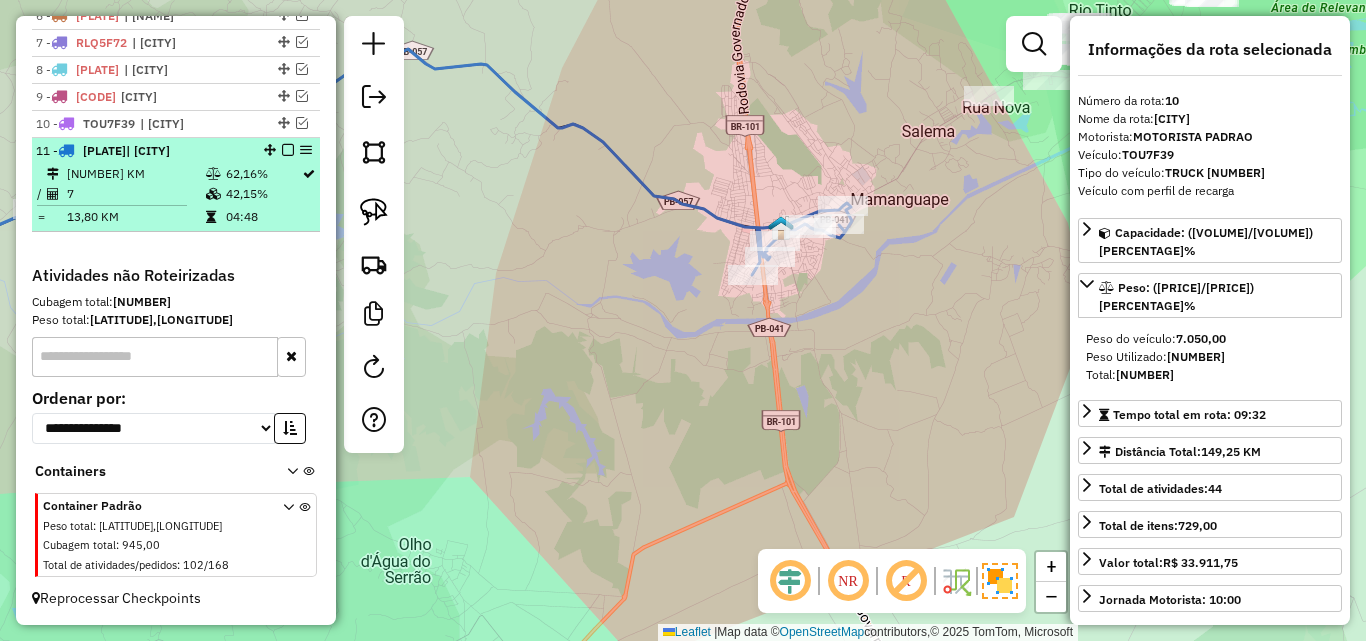 click at bounding box center (215, 194) 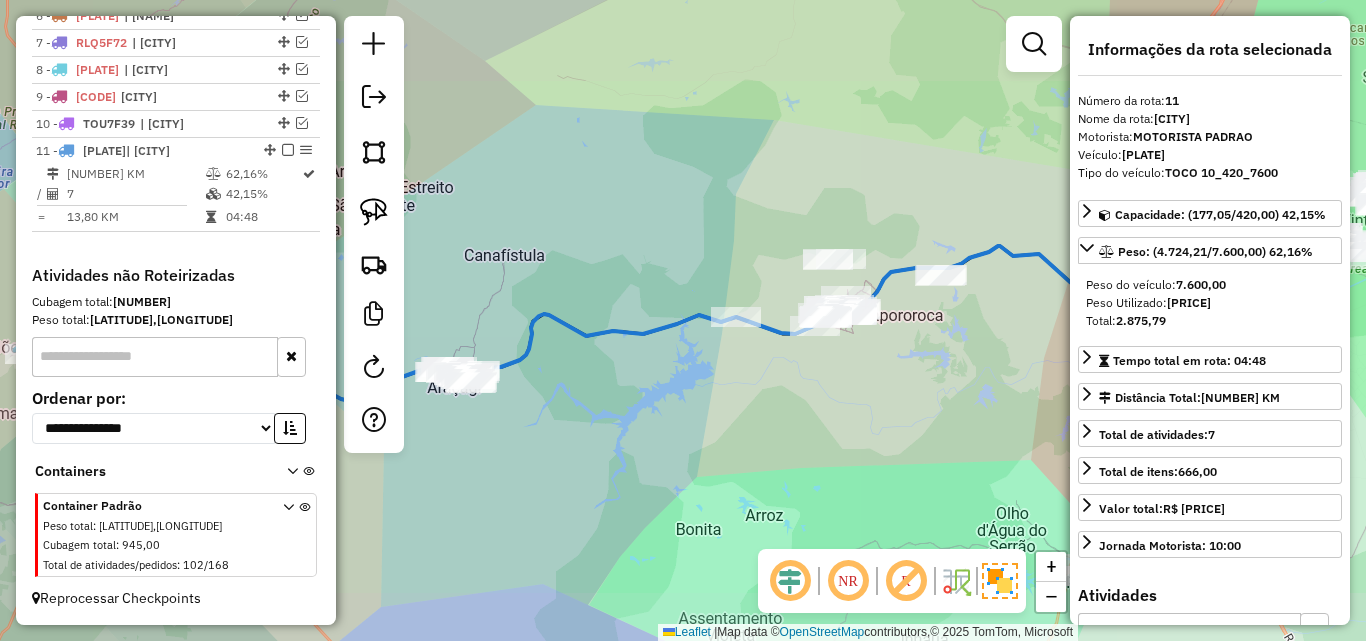 drag, startPoint x: 802, startPoint y: 358, endPoint x: 816, endPoint y: 407, distance: 50.96077 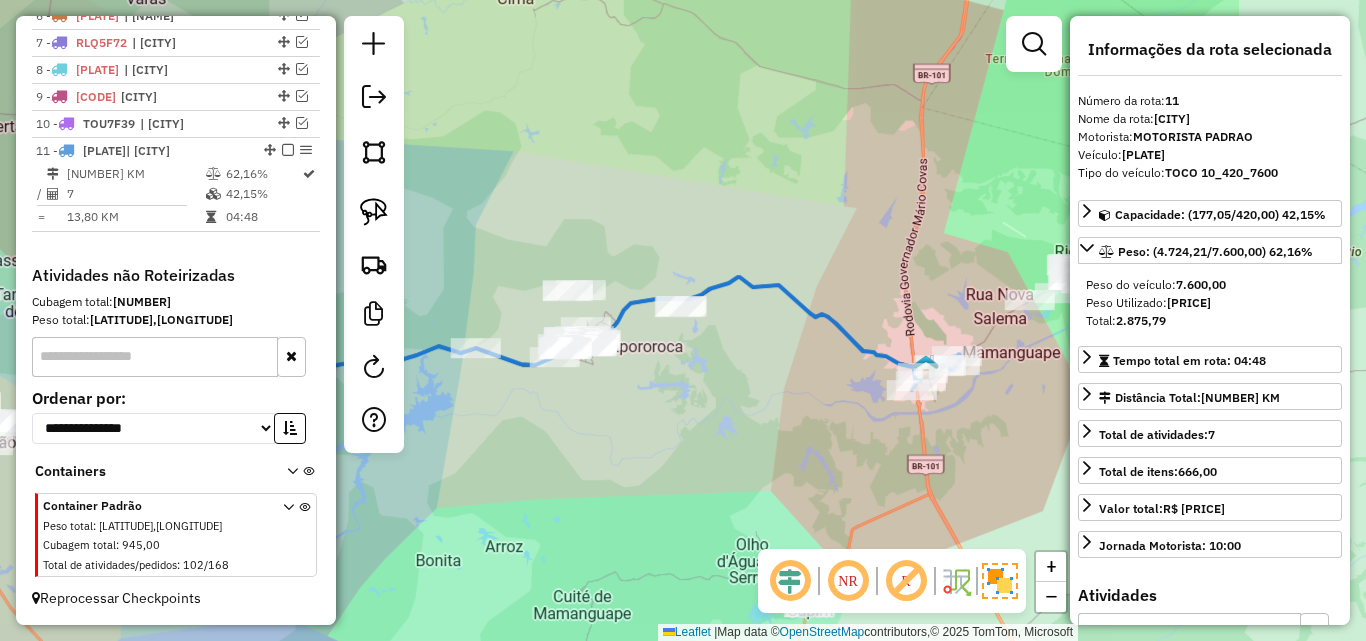 drag, startPoint x: 873, startPoint y: 439, endPoint x: 750, endPoint y: 428, distance: 123.49089 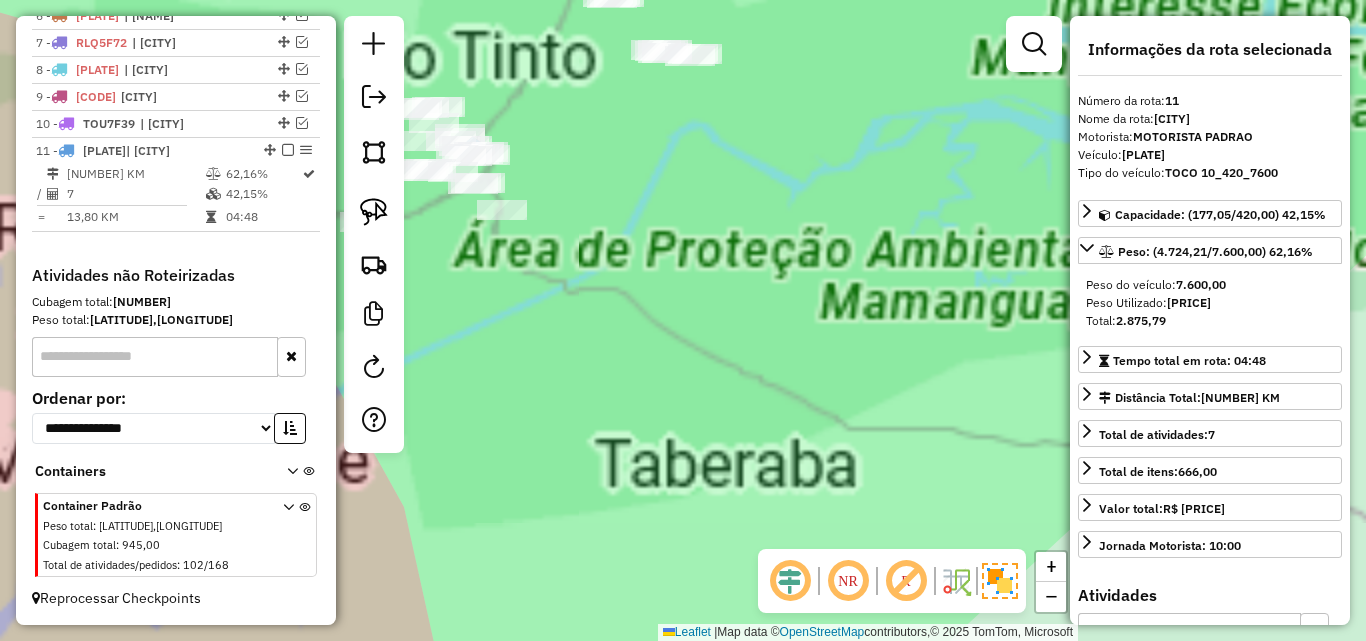 drag, startPoint x: 669, startPoint y: 337, endPoint x: 855, endPoint y: 403, distance: 197.36261 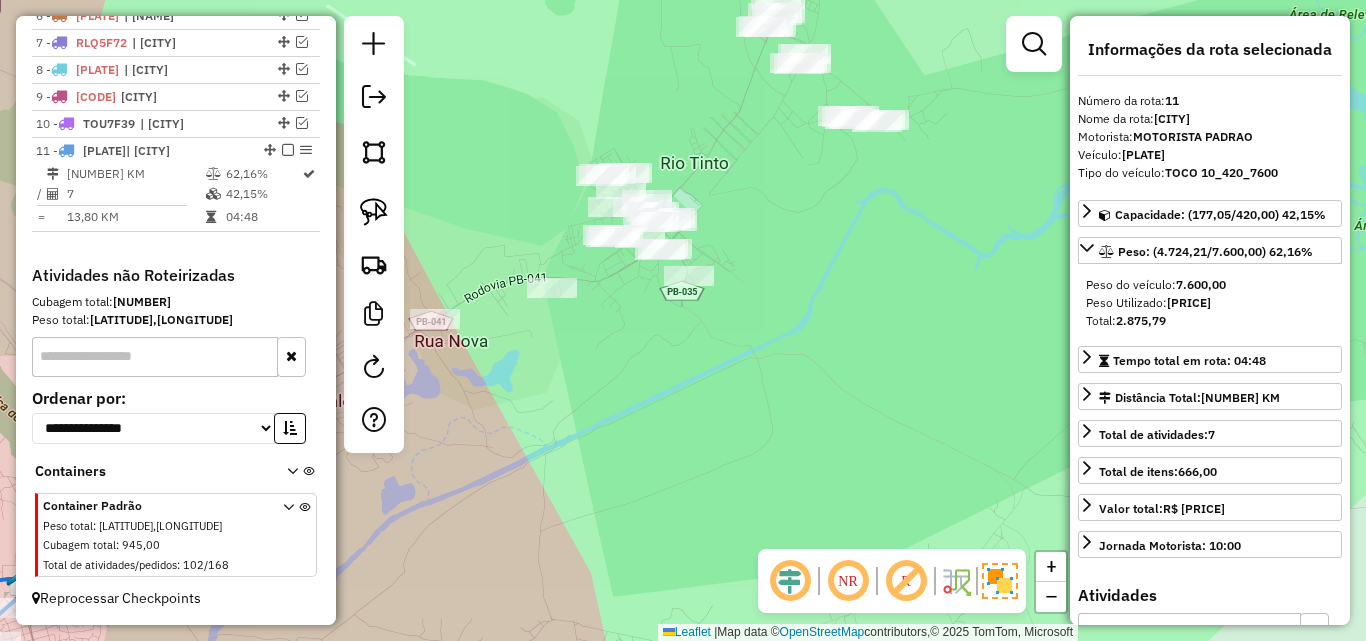 drag, startPoint x: 688, startPoint y: 369, endPoint x: 773, endPoint y: 368, distance: 85.00588 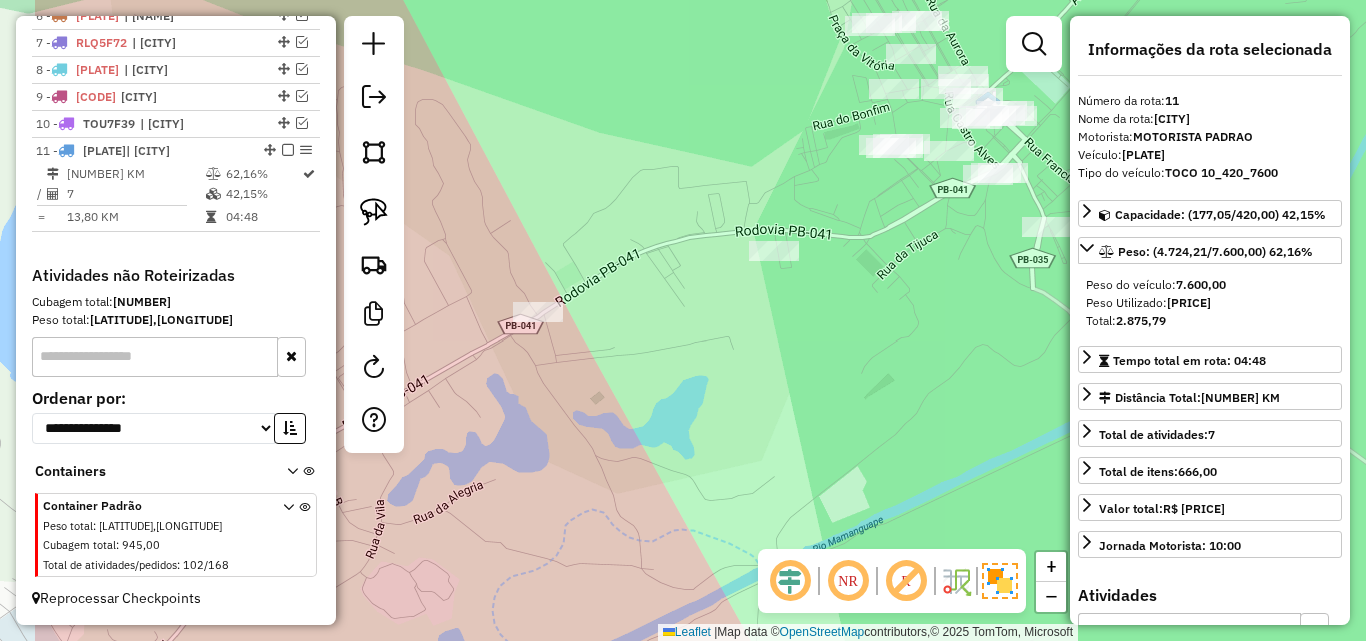 drag, startPoint x: 773, startPoint y: 367, endPoint x: 945, endPoint y: 363, distance: 172.04651 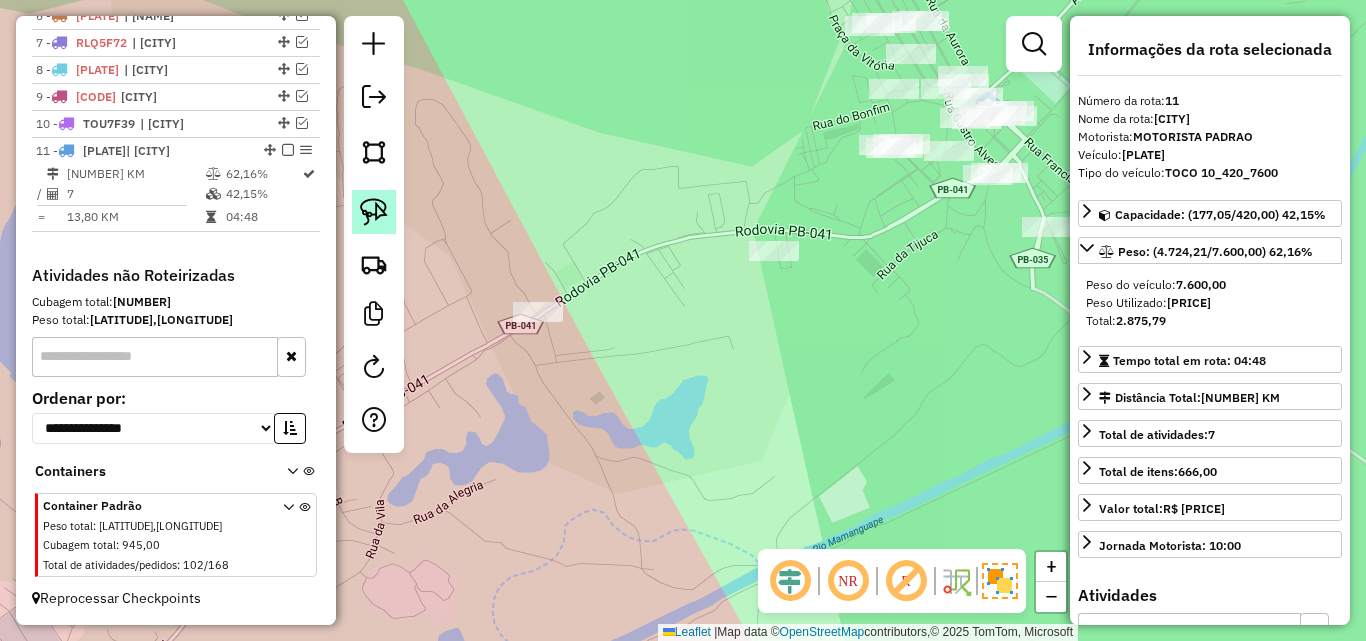 click 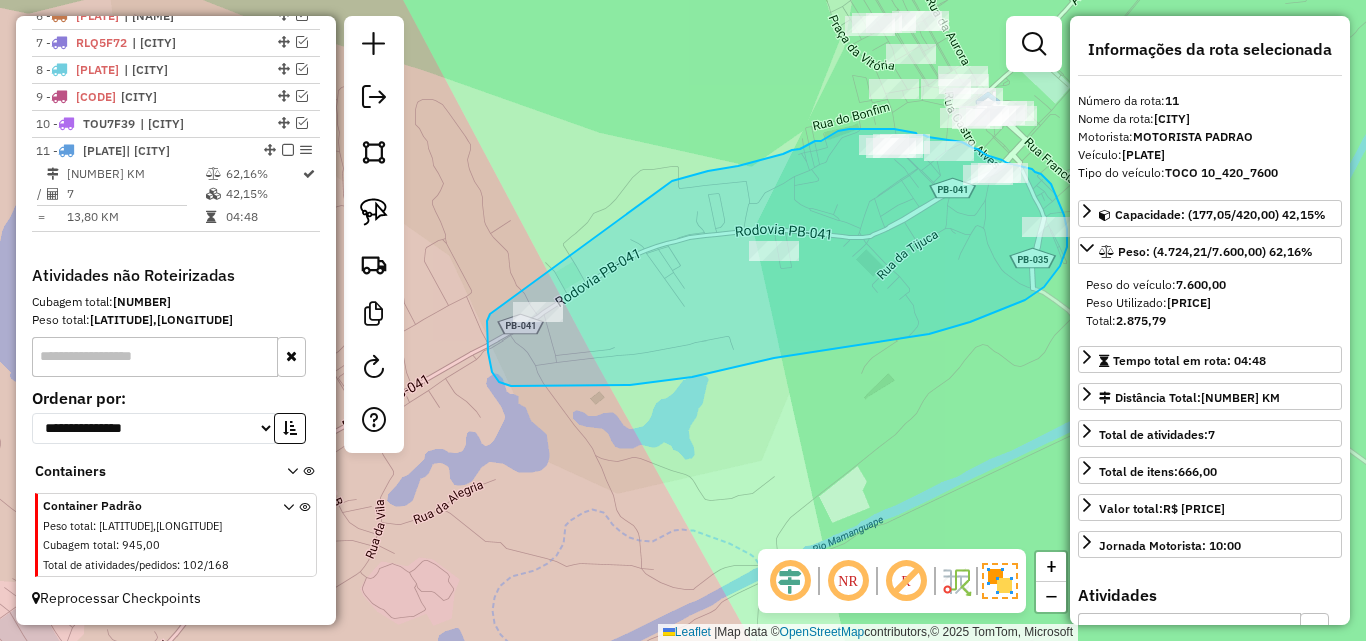 drag, startPoint x: 687, startPoint y: 177, endPoint x: 498, endPoint y: 299, distance: 224.95555 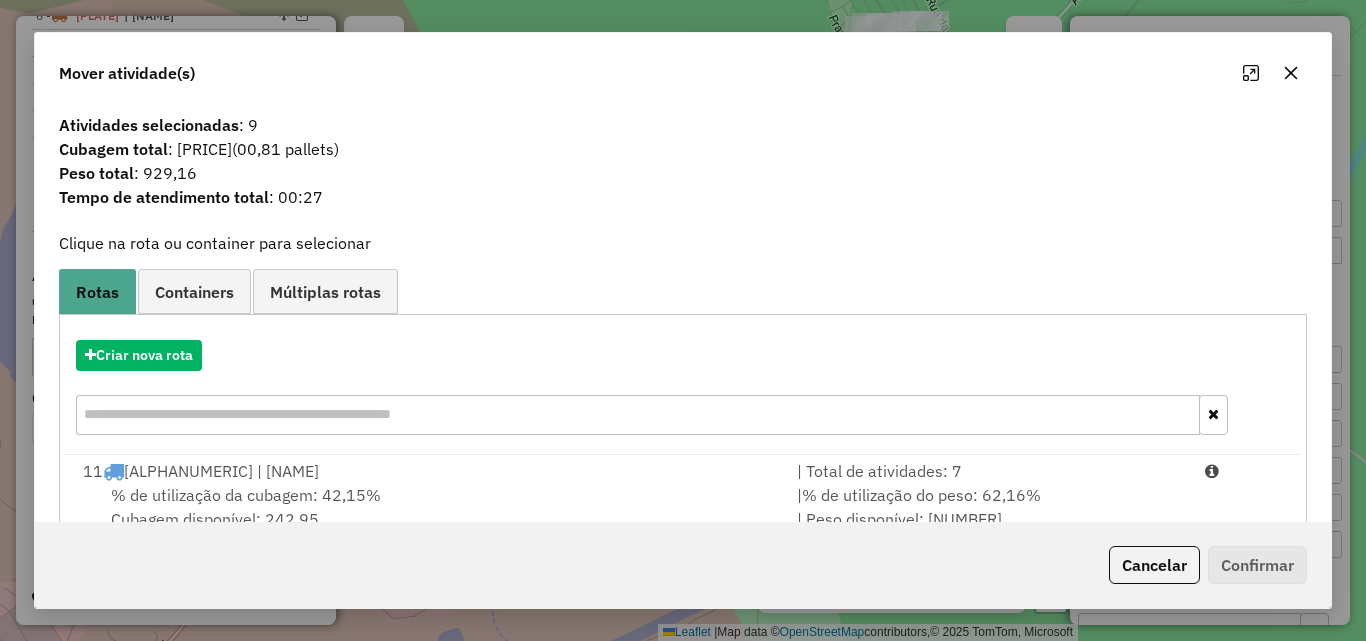drag, startPoint x: 460, startPoint y: 445, endPoint x: 471, endPoint y: 444, distance: 11.045361 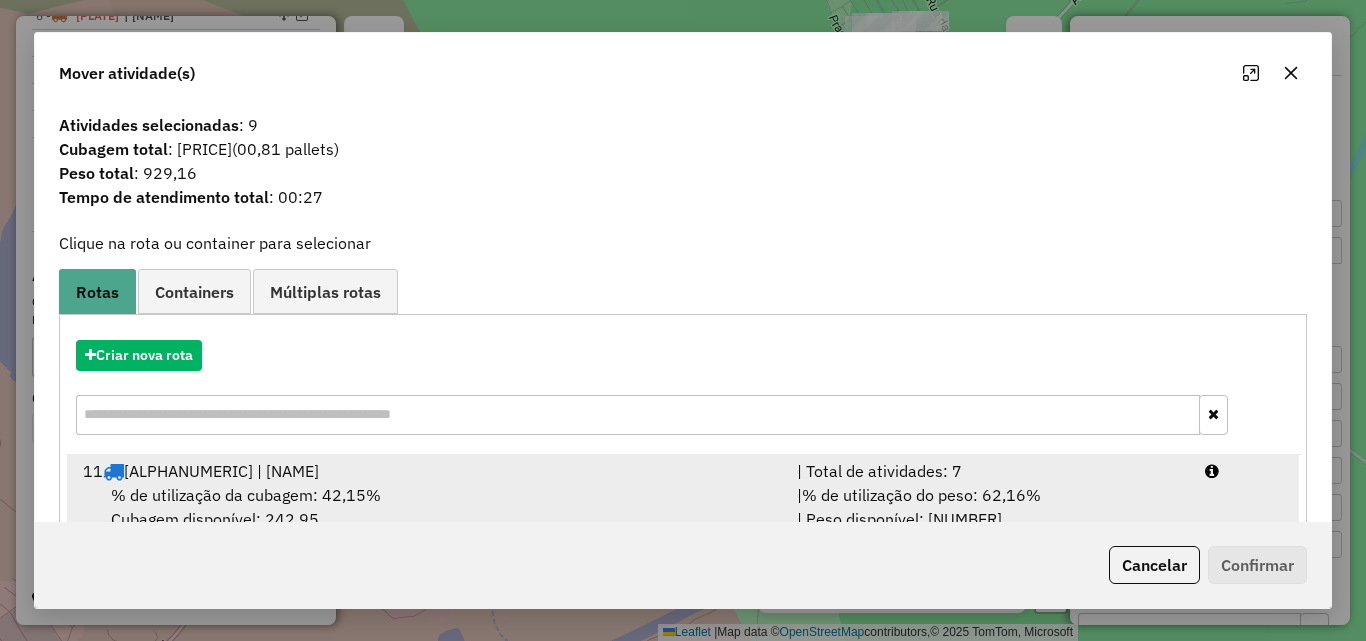click on "[PLATE] - TOCO [NUMBER]_[NUMBER] (C: [NUMBER],00 - P: [NUMBER],00) (VD)" at bounding box center (683, 495) 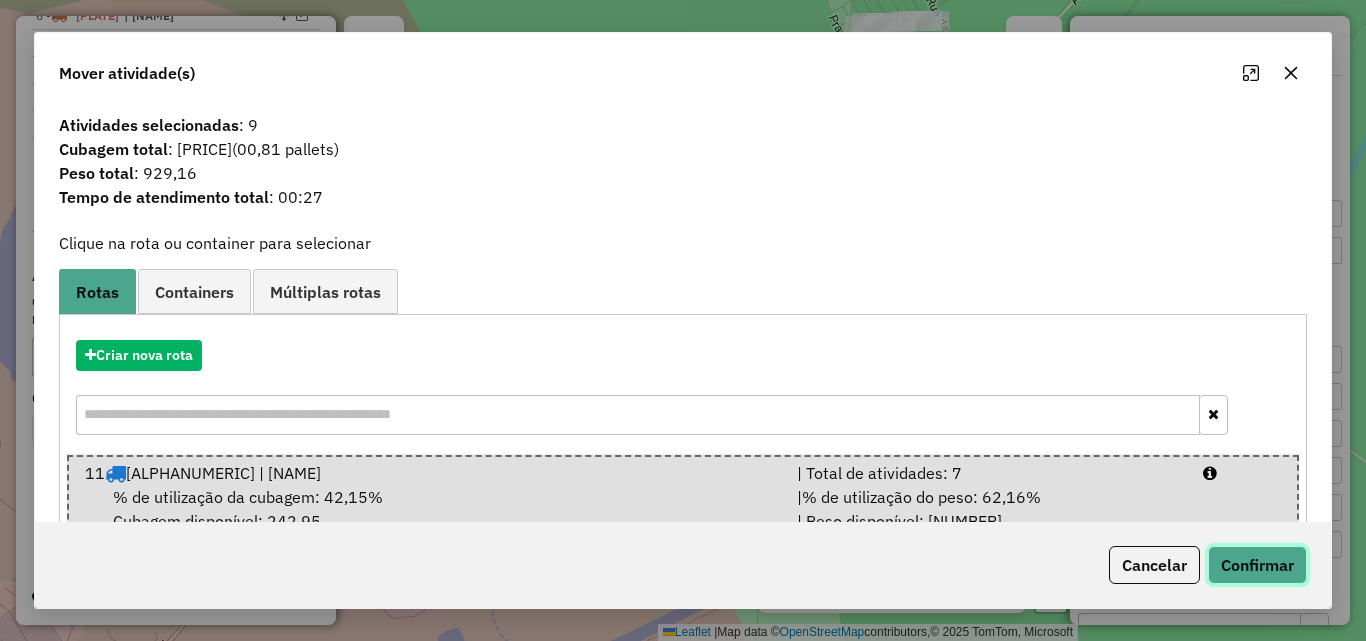 click on "Confirmar" 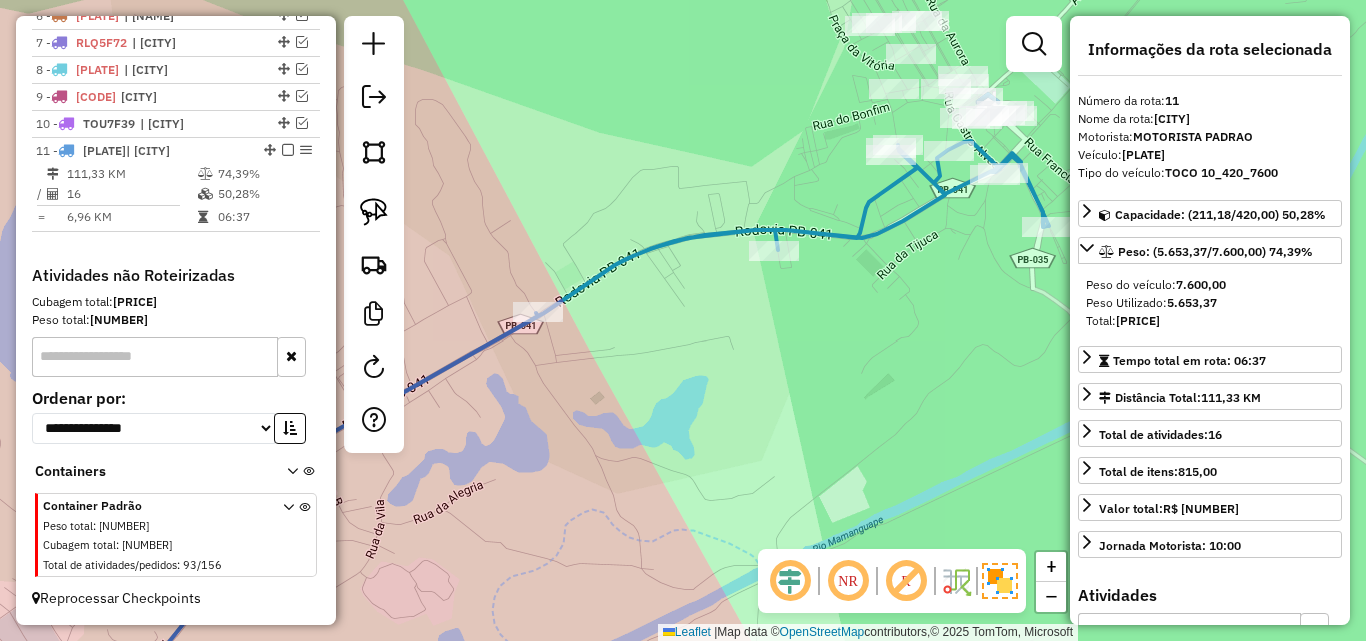 drag, startPoint x: 945, startPoint y: 403, endPoint x: 591, endPoint y: 324, distance: 362.7079 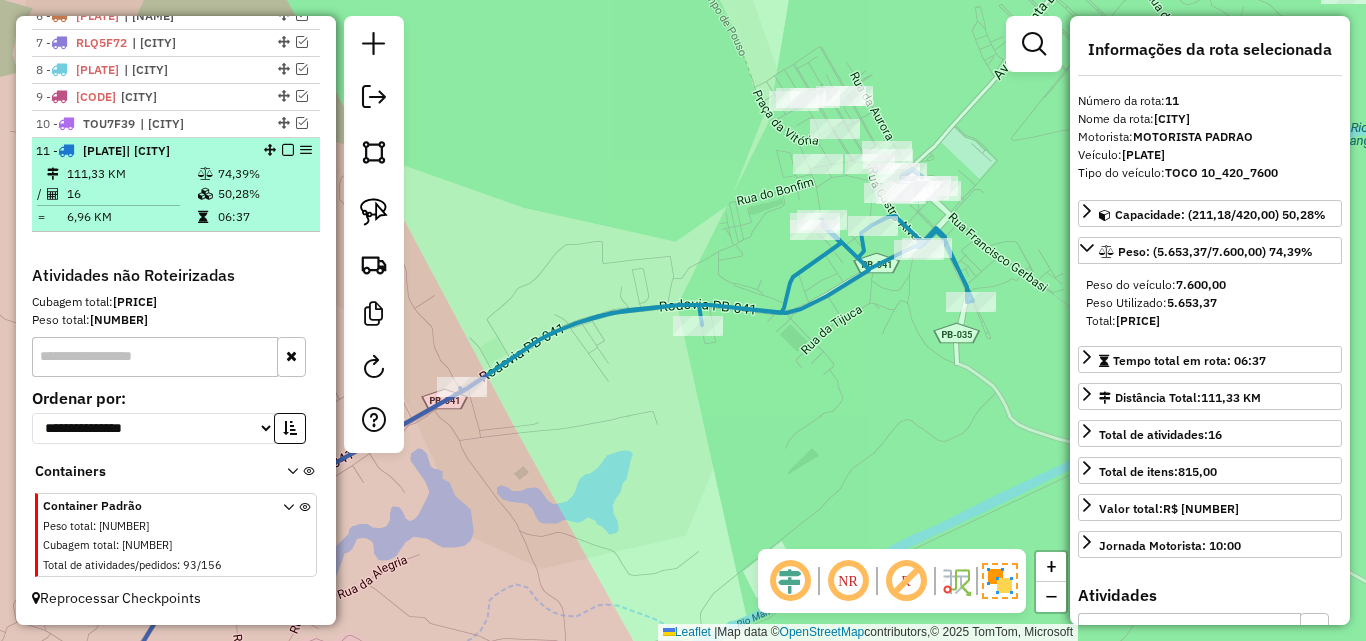click on "16" at bounding box center [131, 194] 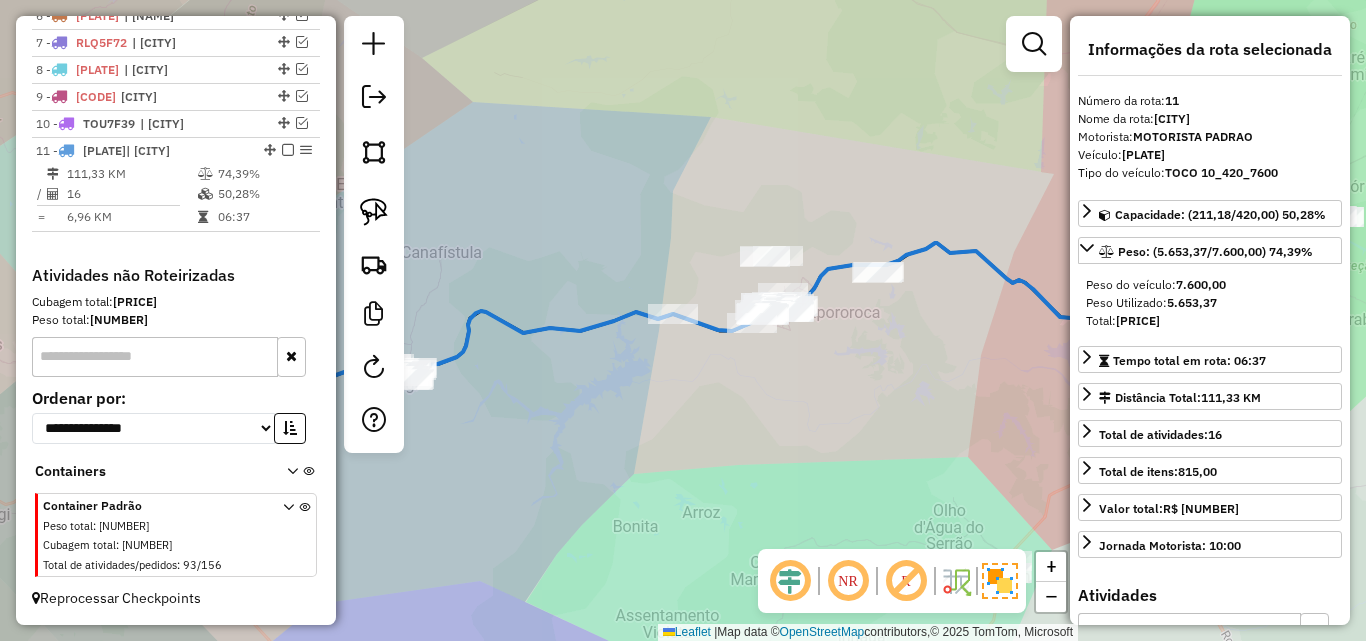 drag, startPoint x: 751, startPoint y: 360, endPoint x: 541, endPoint y: 380, distance: 210.95023 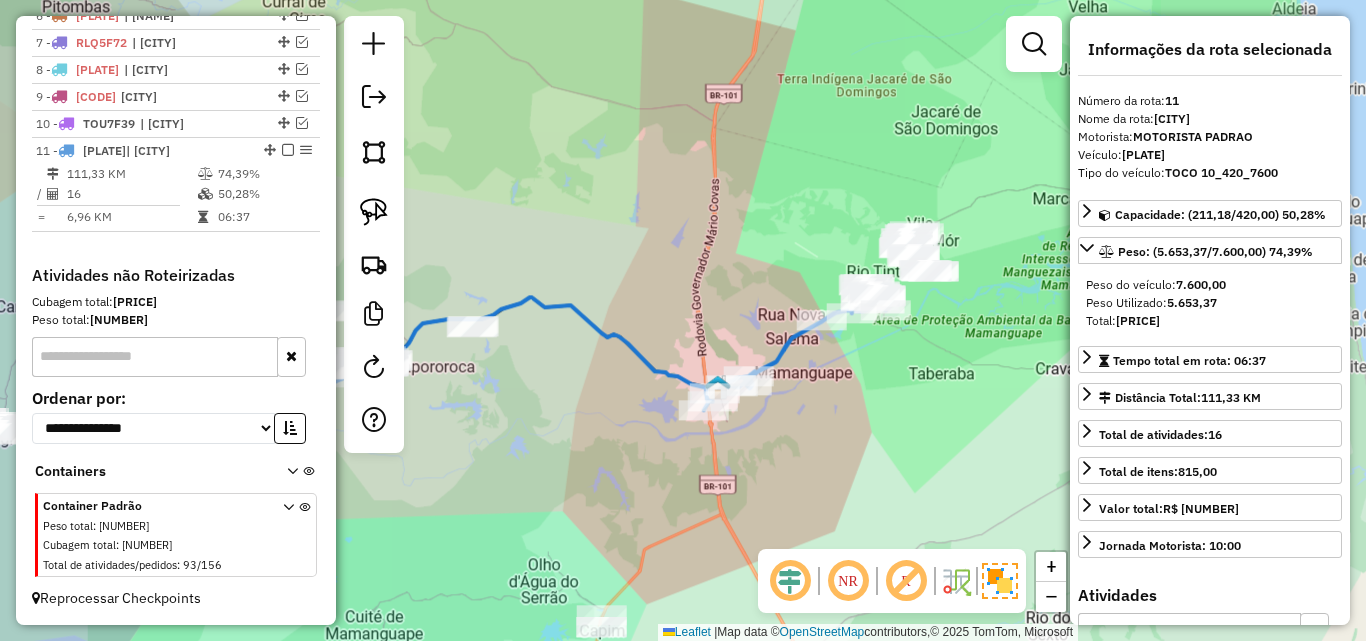 drag, startPoint x: 724, startPoint y: 393, endPoint x: 585, endPoint y: 419, distance: 141.41075 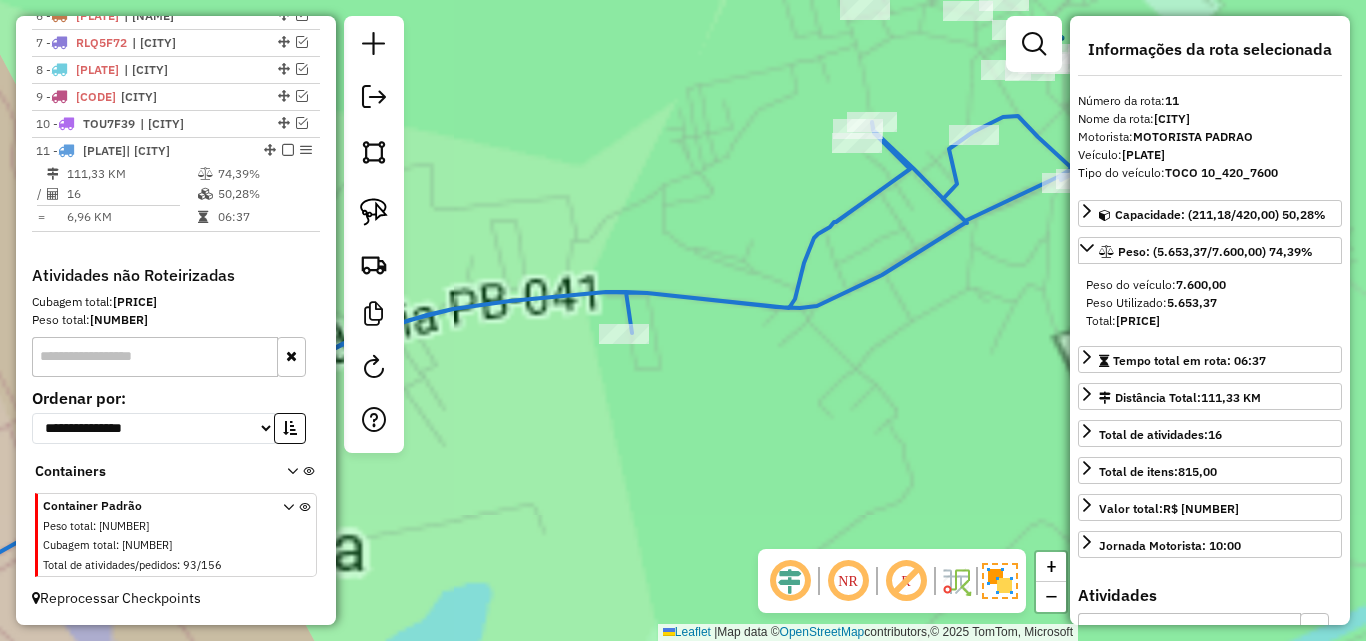 click 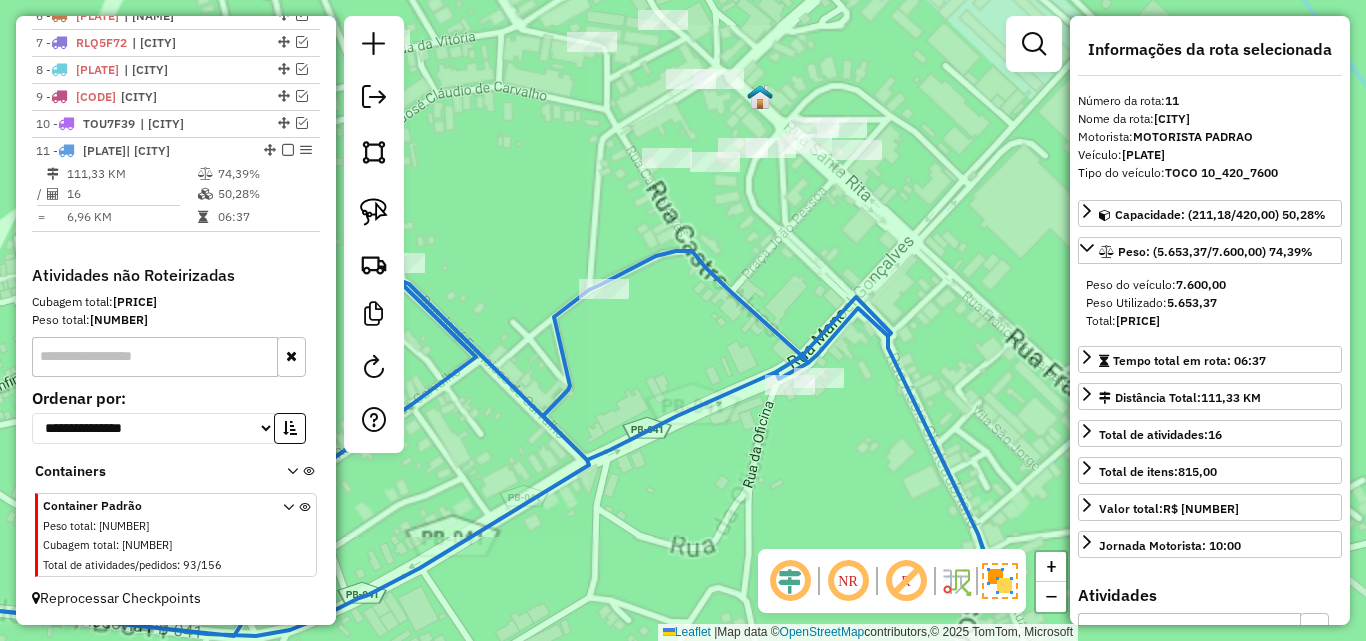 drag, startPoint x: 792, startPoint y: 314, endPoint x: 790, endPoint y: 355, distance: 41.04875 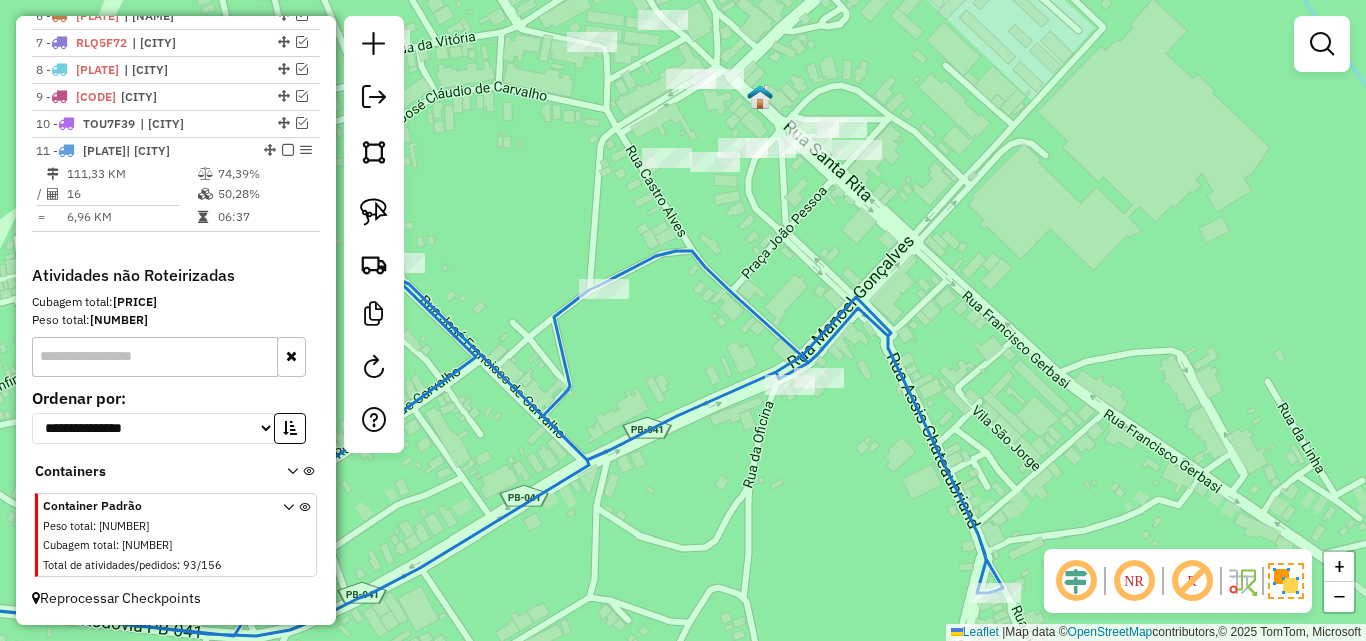 drag, startPoint x: 777, startPoint y: 294, endPoint x: 731, endPoint y: 360, distance: 80.44874 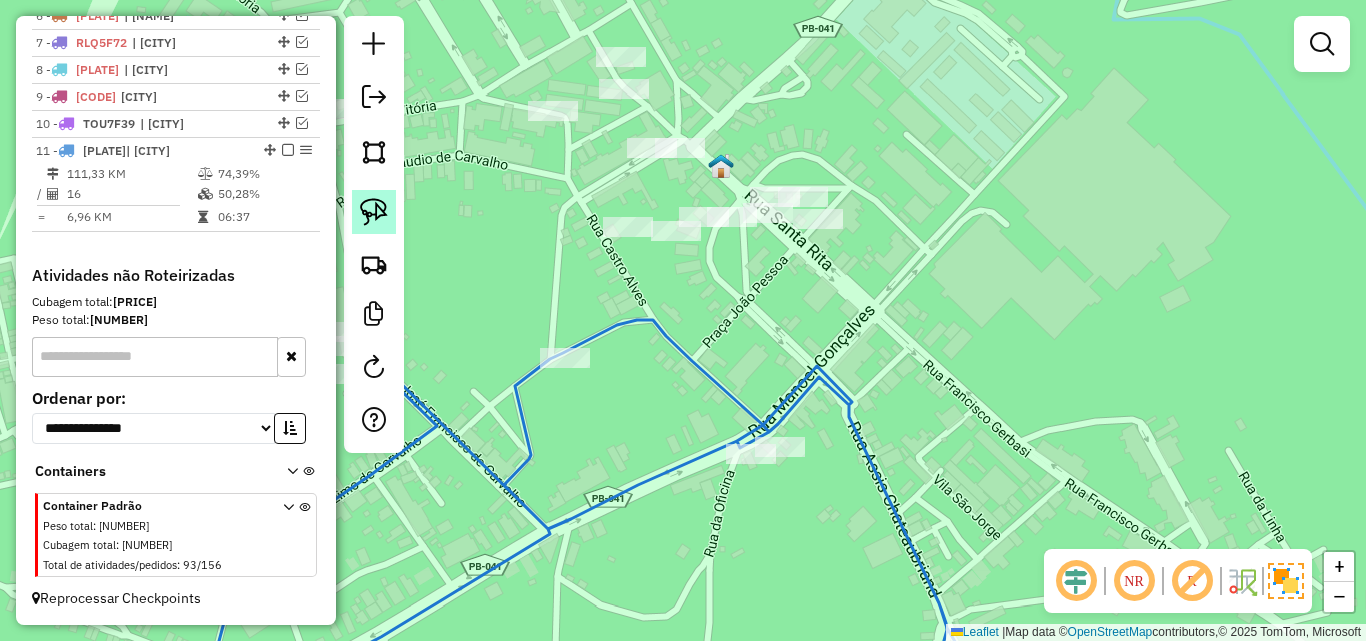 drag, startPoint x: 373, startPoint y: 211, endPoint x: 389, endPoint y: 211, distance: 16 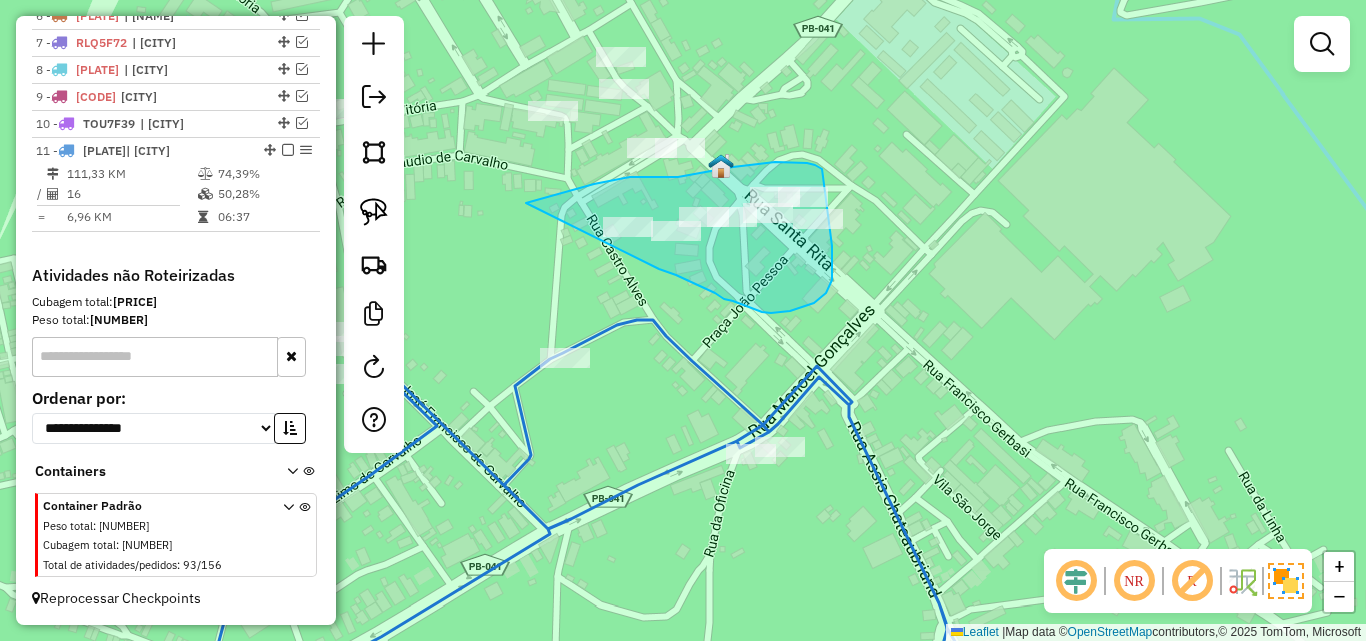 drag, startPoint x: 549, startPoint y: 197, endPoint x: 649, endPoint y: 269, distance: 123.22337 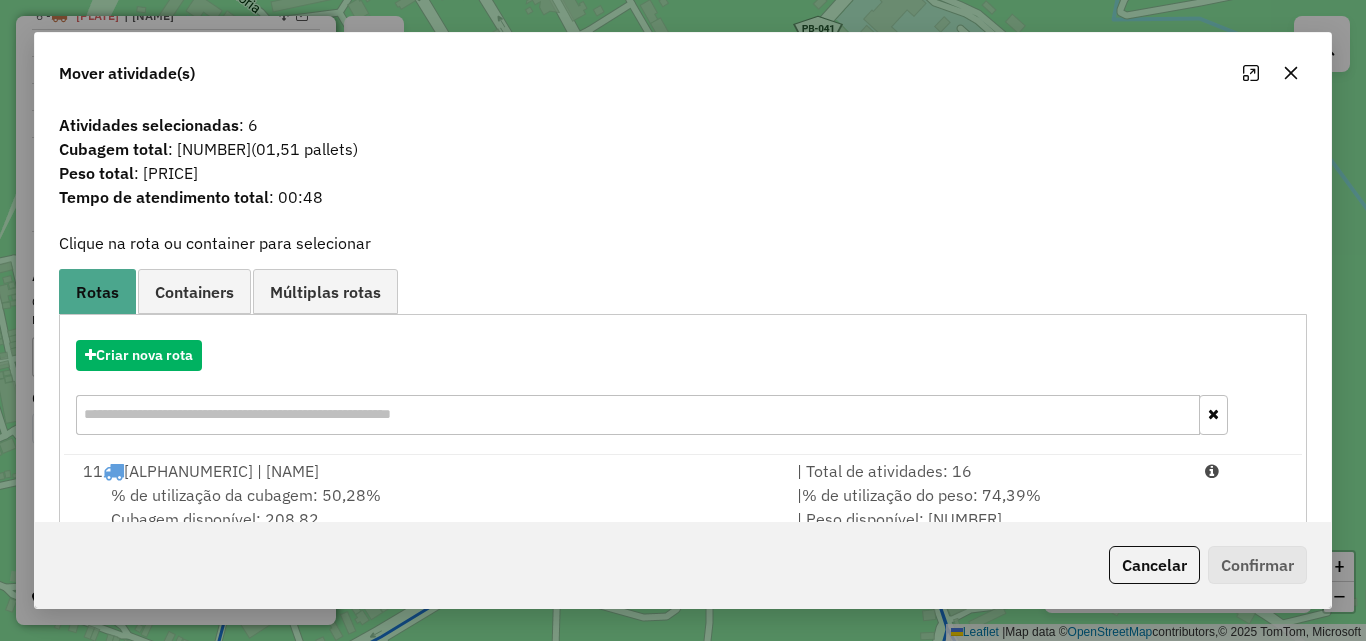 click on "[NUMBER] SLB4A26 | [CITY]" at bounding box center [428, 471] 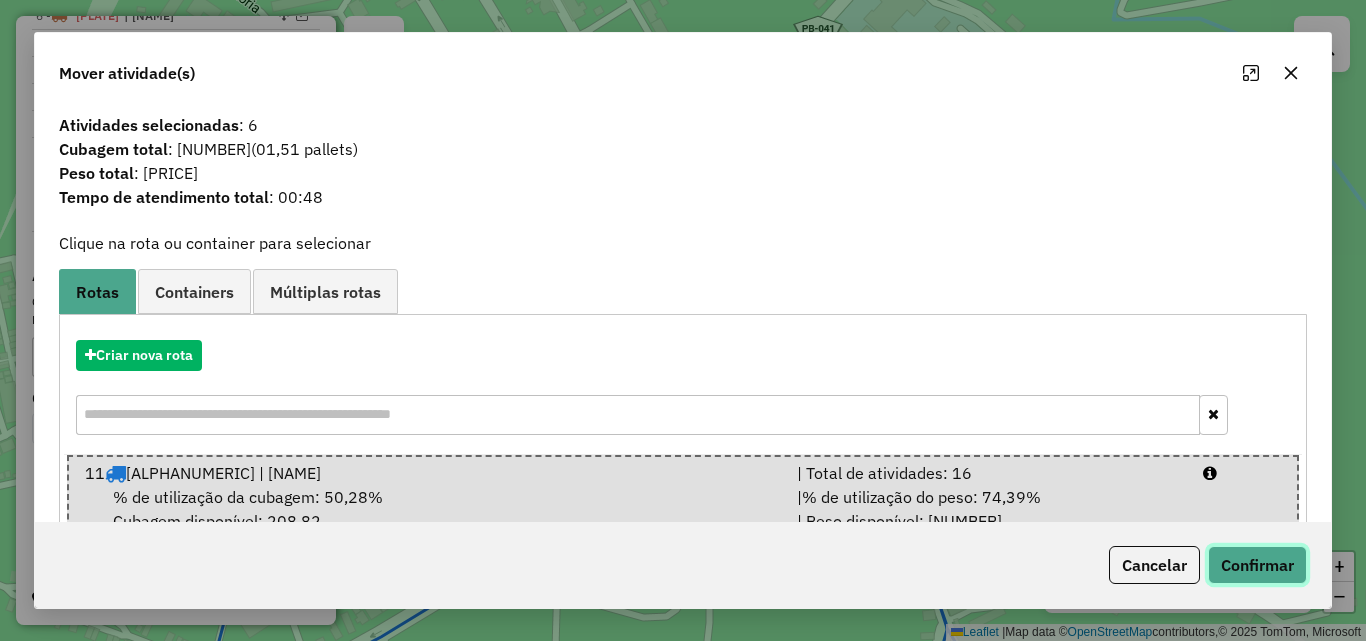 click on "Confirmar" 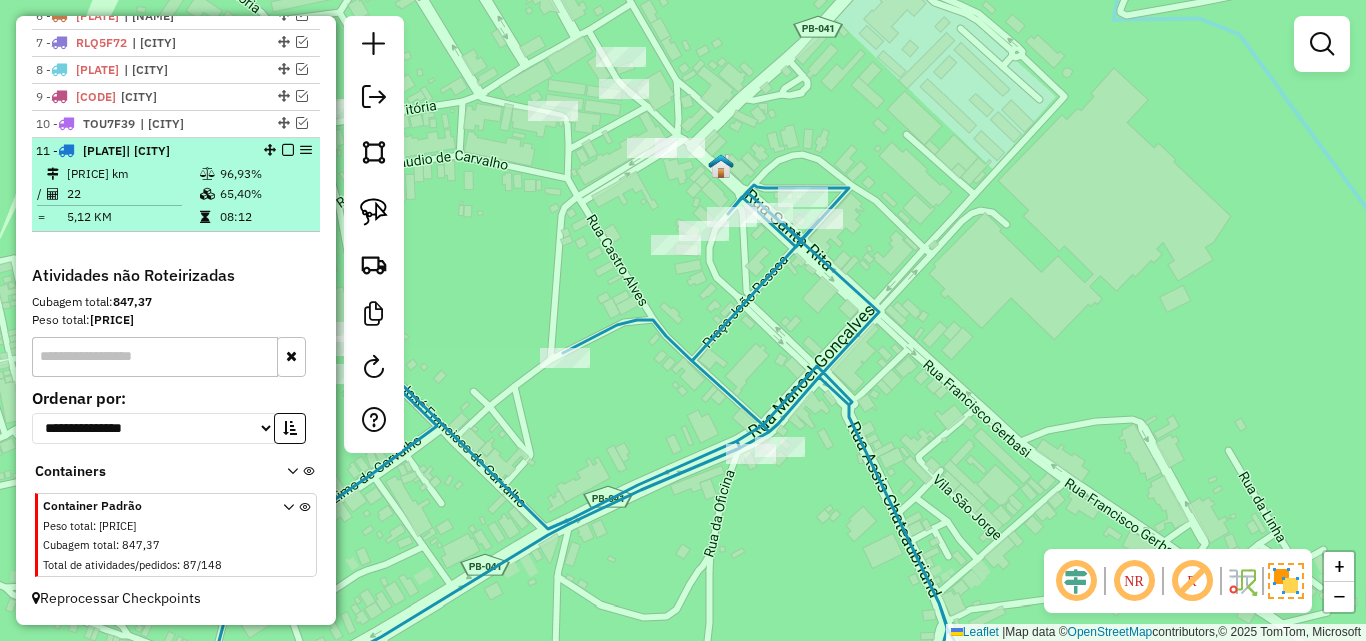 click on "22" at bounding box center [132, 194] 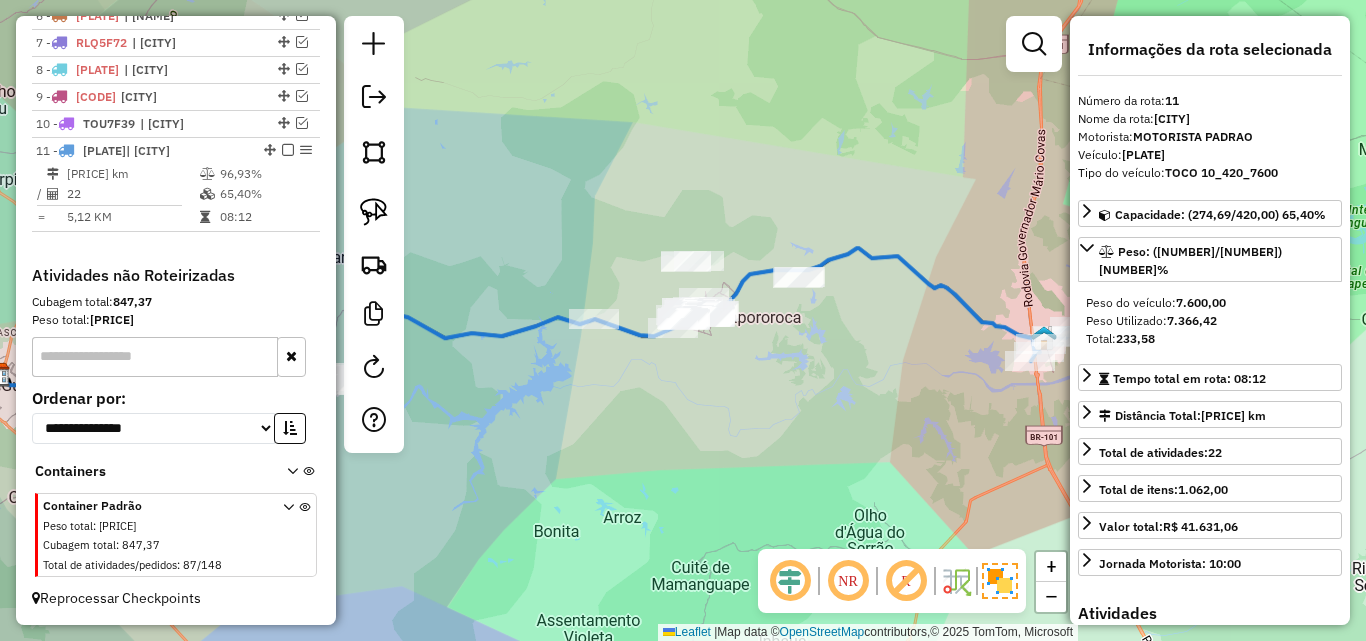 drag, startPoint x: 726, startPoint y: 448, endPoint x: 666, endPoint y: 448, distance: 60 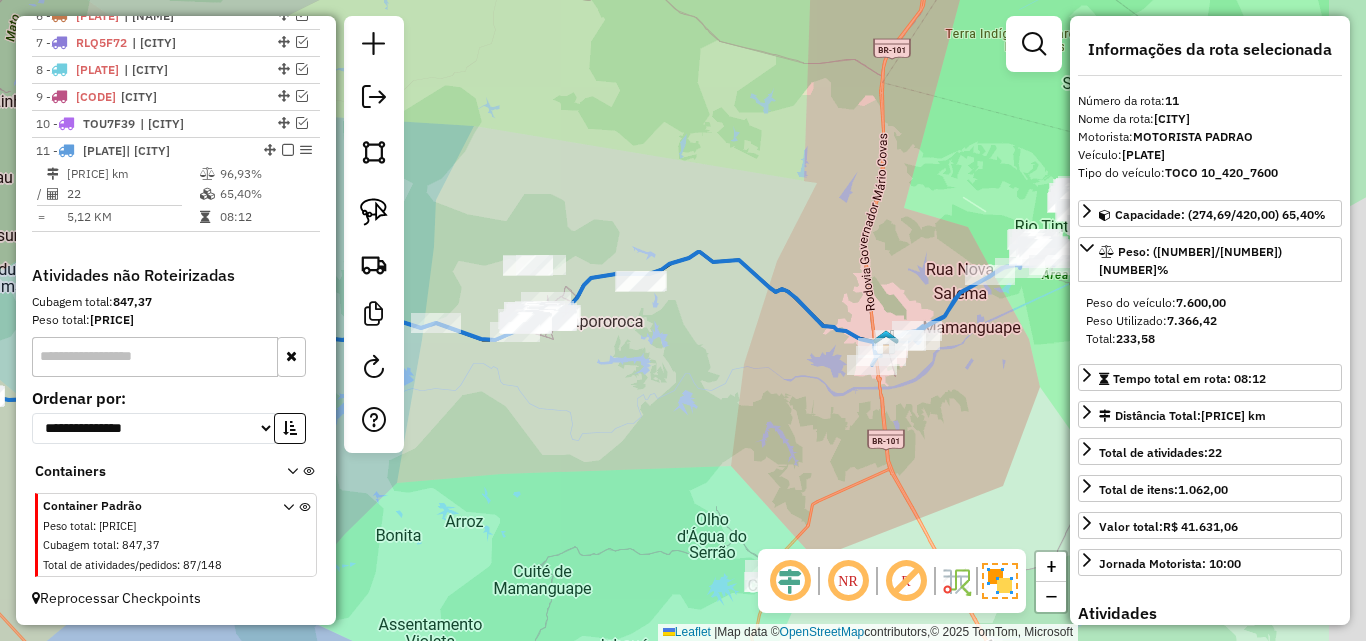 drag, startPoint x: 651, startPoint y: 425, endPoint x: 555, endPoint y: 425, distance: 96 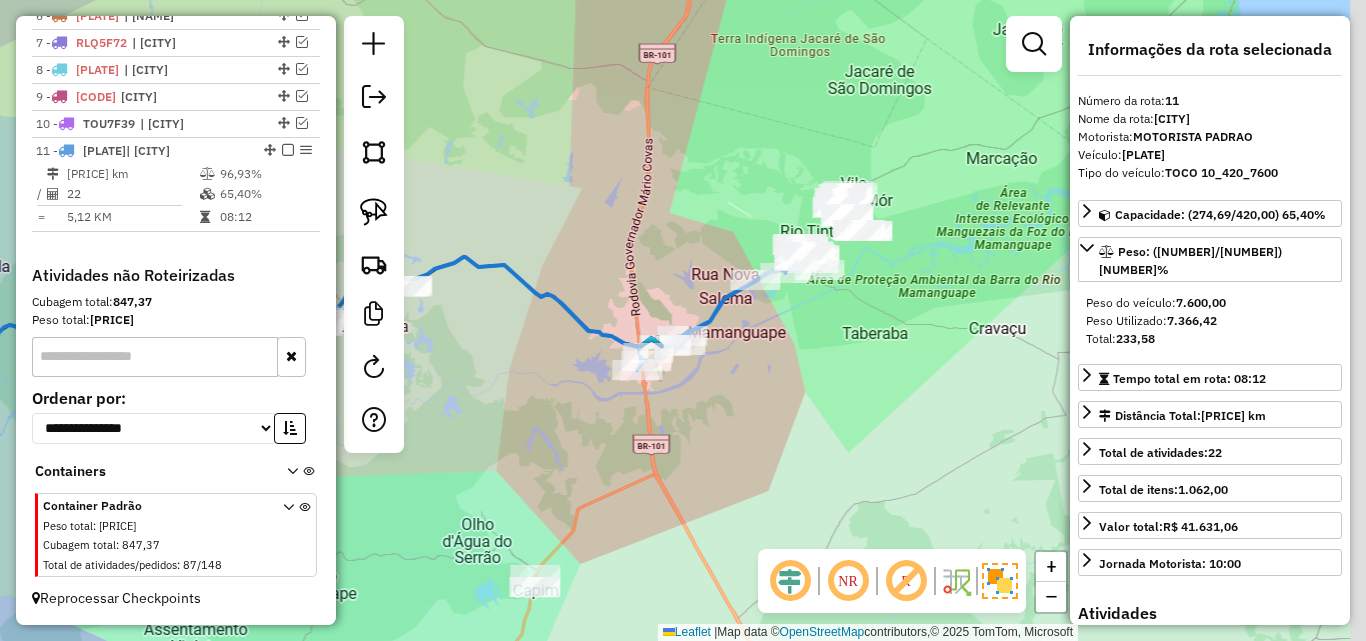 drag, startPoint x: 823, startPoint y: 442, endPoint x: 707, endPoint y: 460, distance: 117.388245 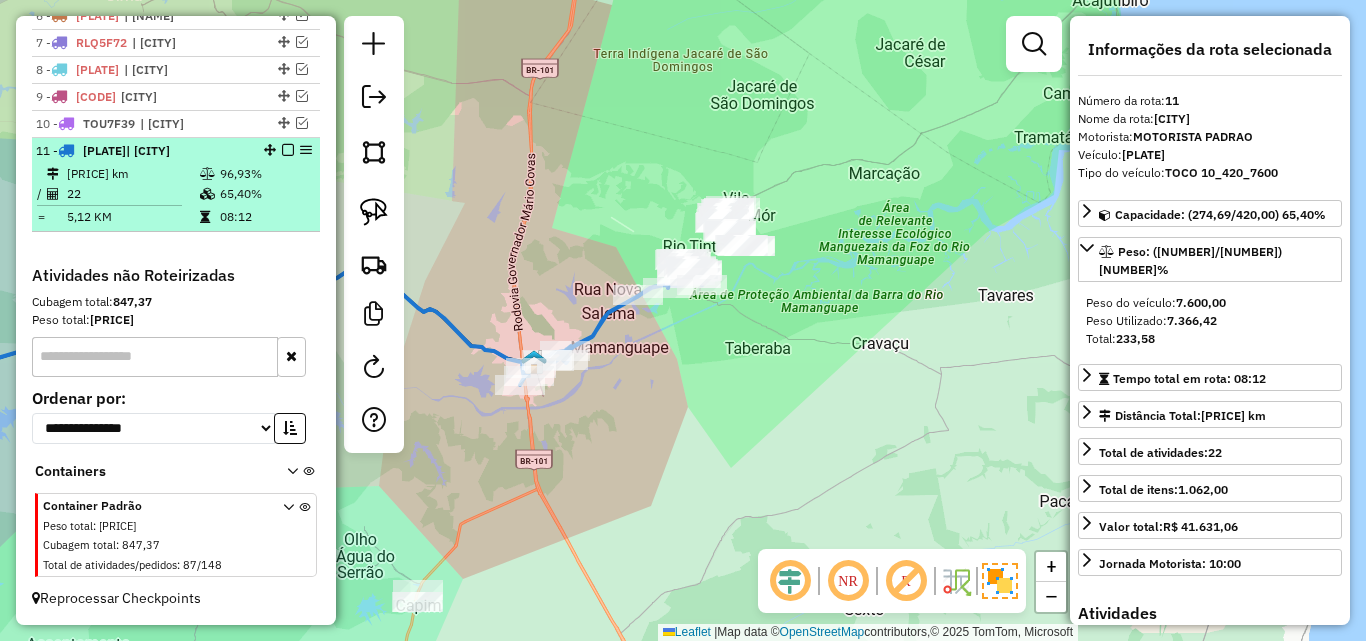 click at bounding box center [288, 150] 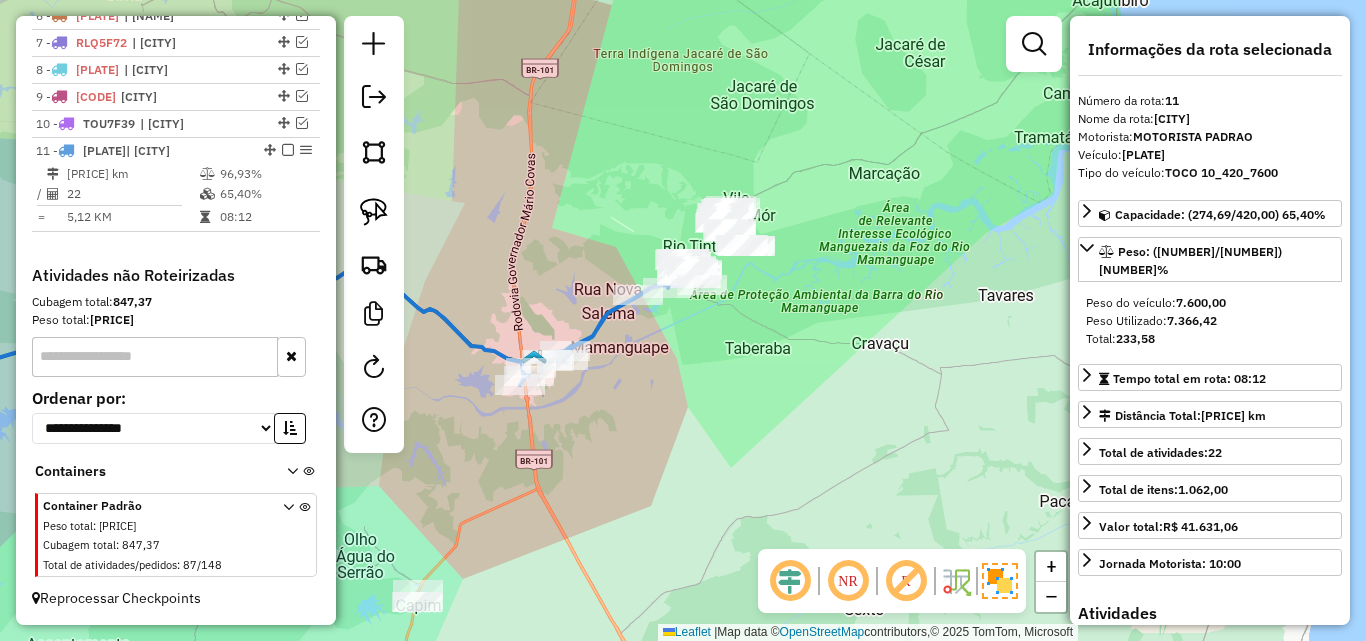 scroll, scrollTop: 831, scrollLeft: 0, axis: vertical 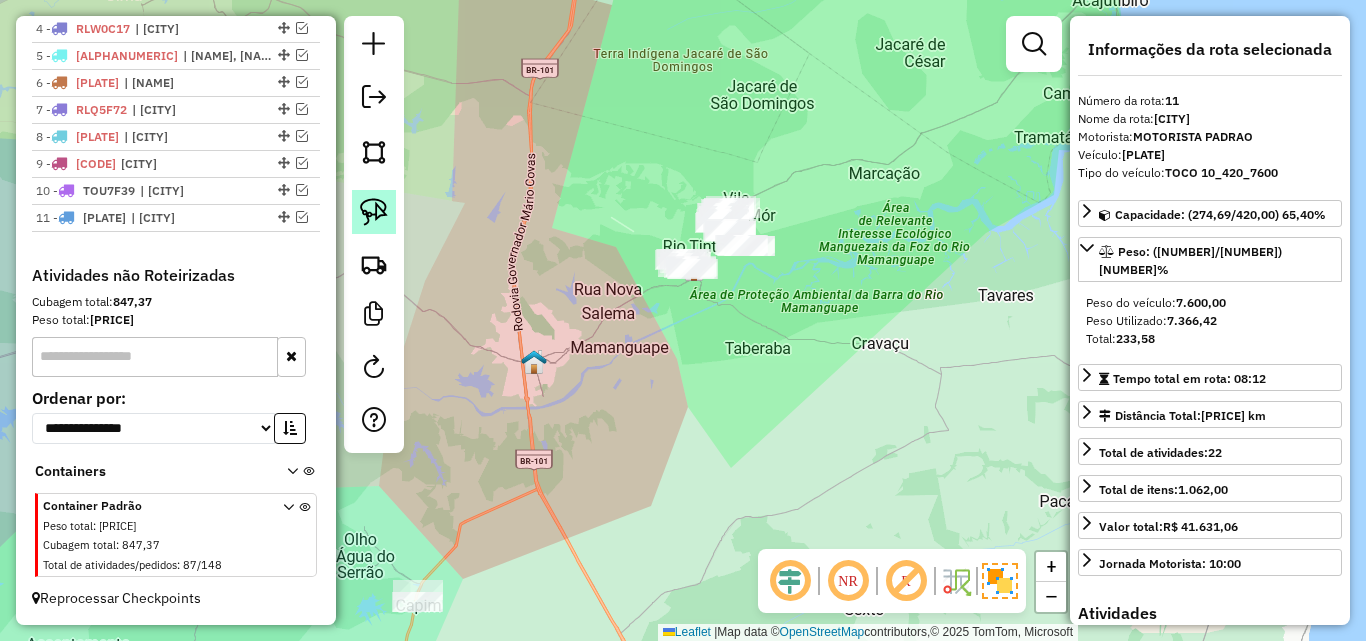 click 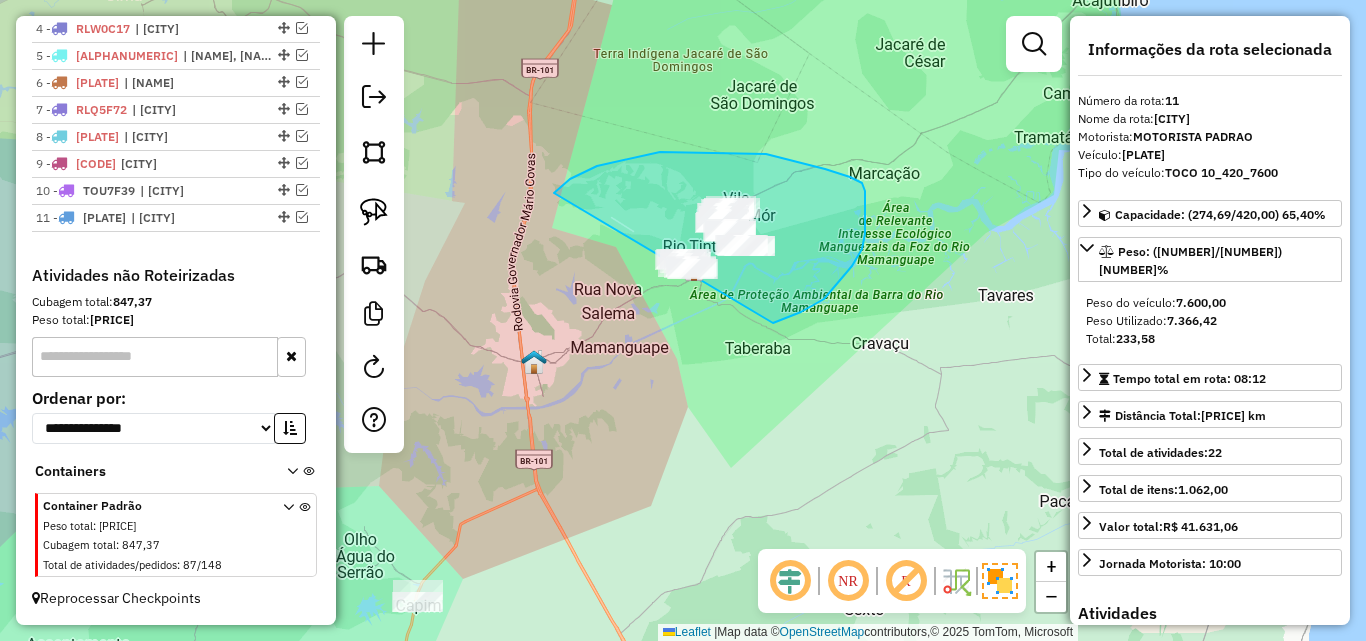 drag, startPoint x: 660, startPoint y: 152, endPoint x: 695, endPoint y: 335, distance: 186.31694 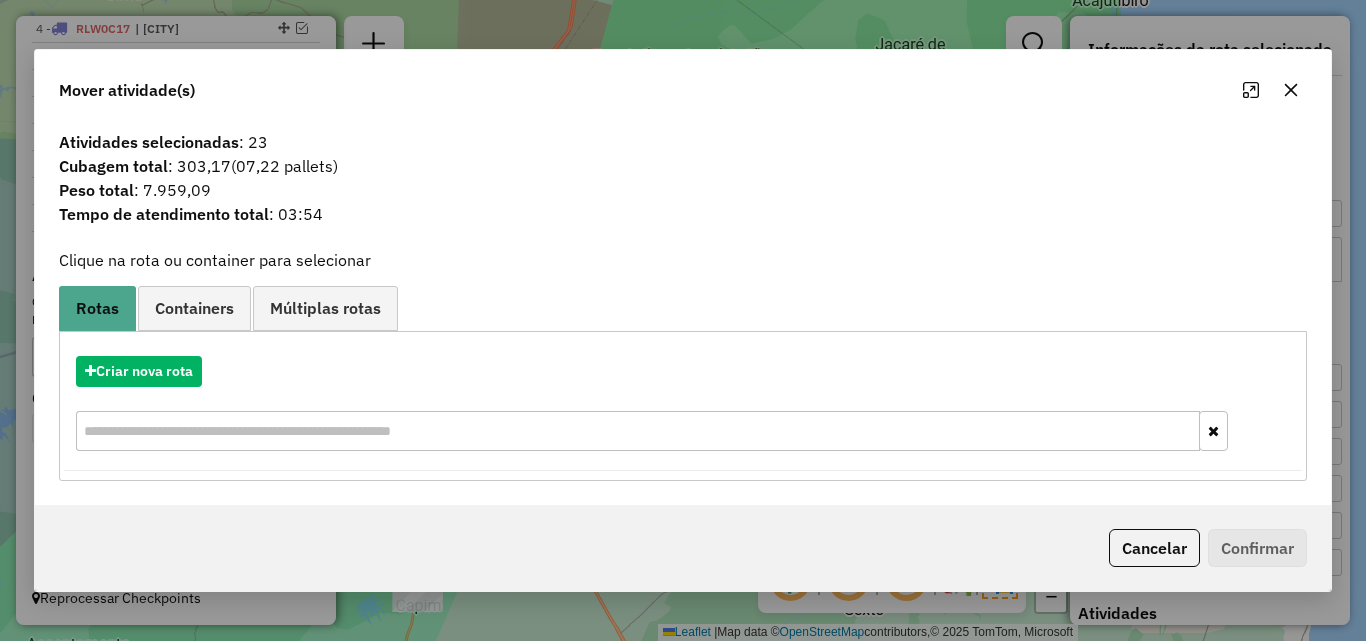 click 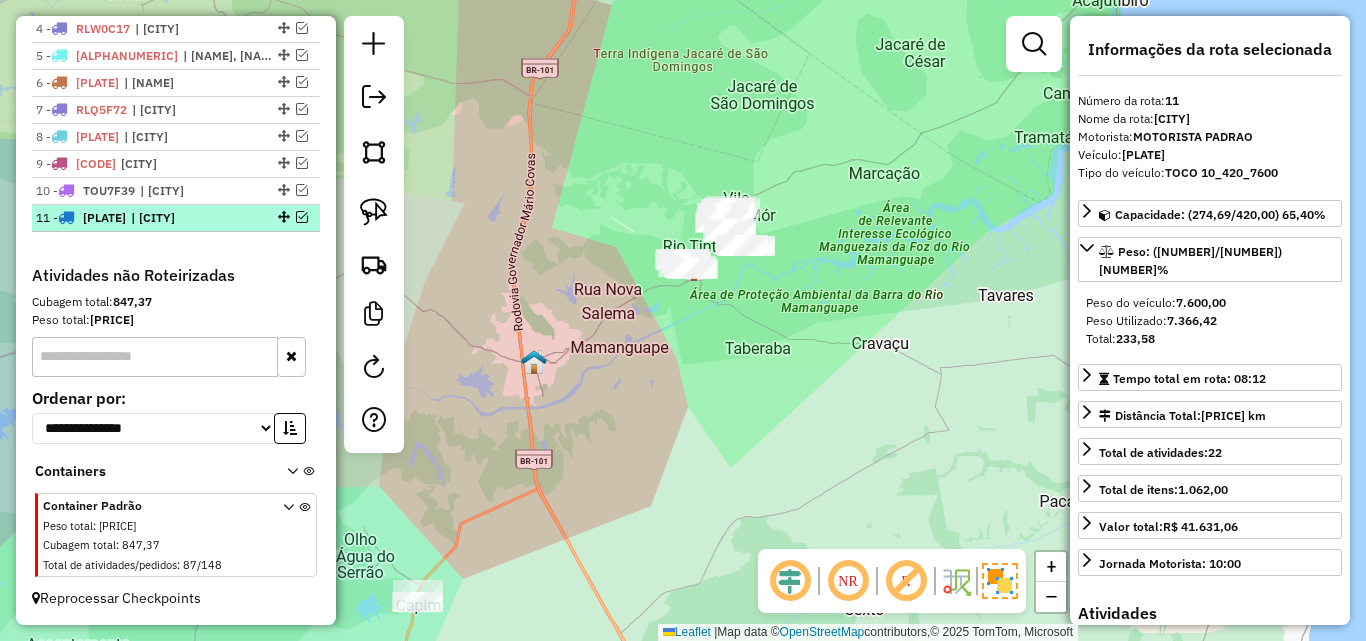 click at bounding box center [302, 217] 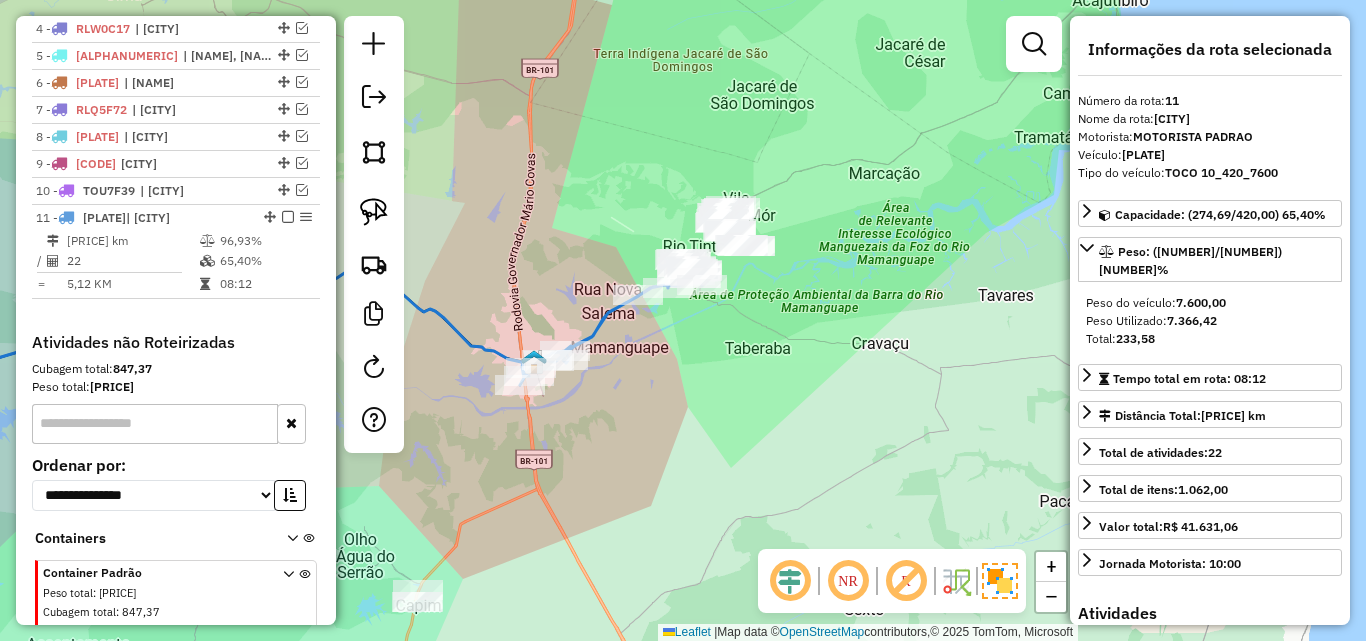 scroll, scrollTop: 898, scrollLeft: 0, axis: vertical 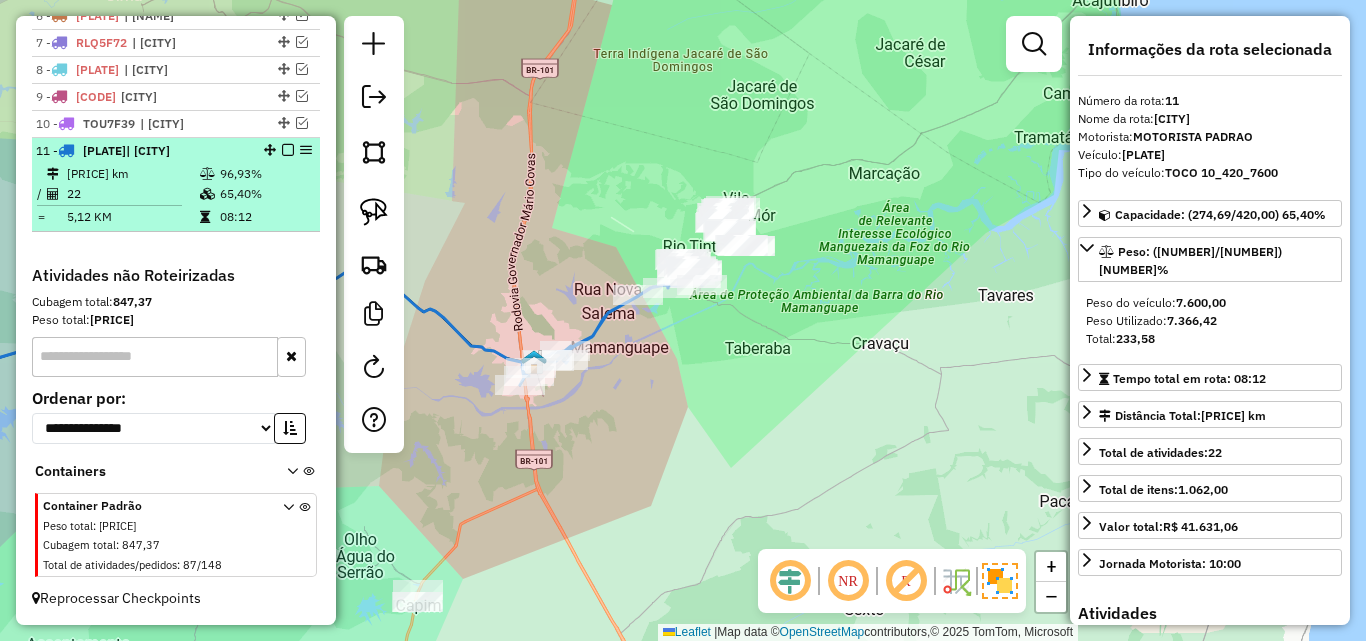 click on "08:12" at bounding box center [265, 217] 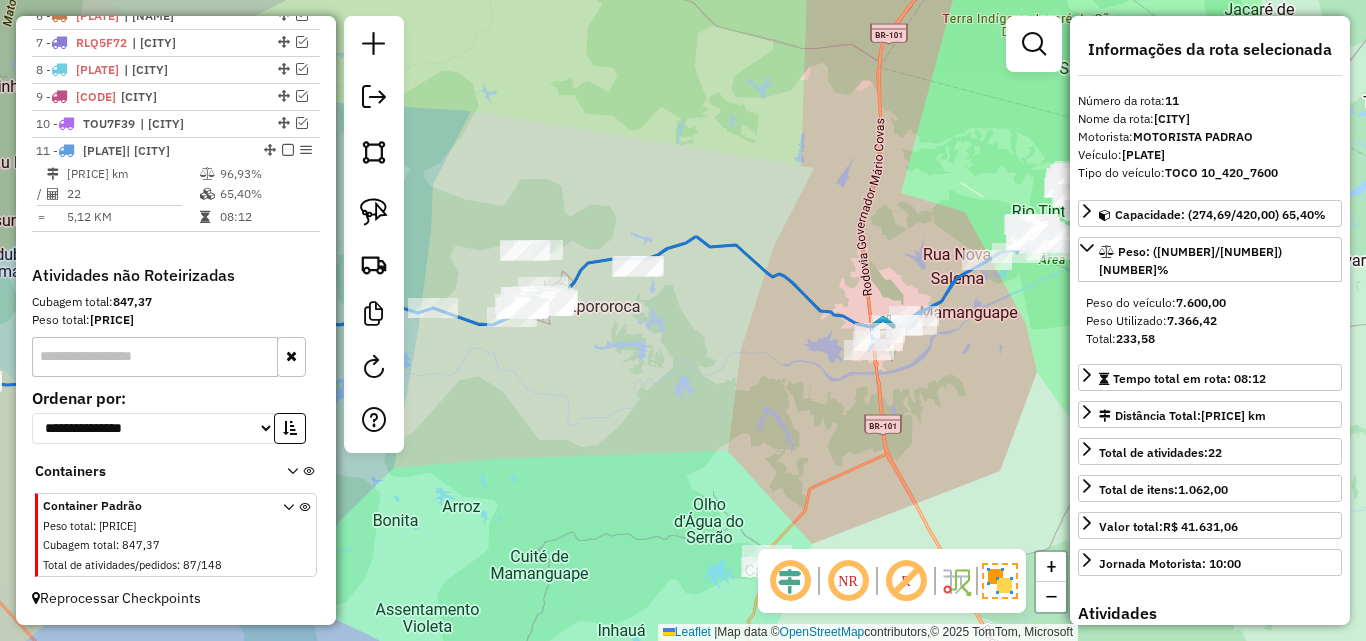 drag, startPoint x: 739, startPoint y: 474, endPoint x: 769, endPoint y: 447, distance: 40.36087 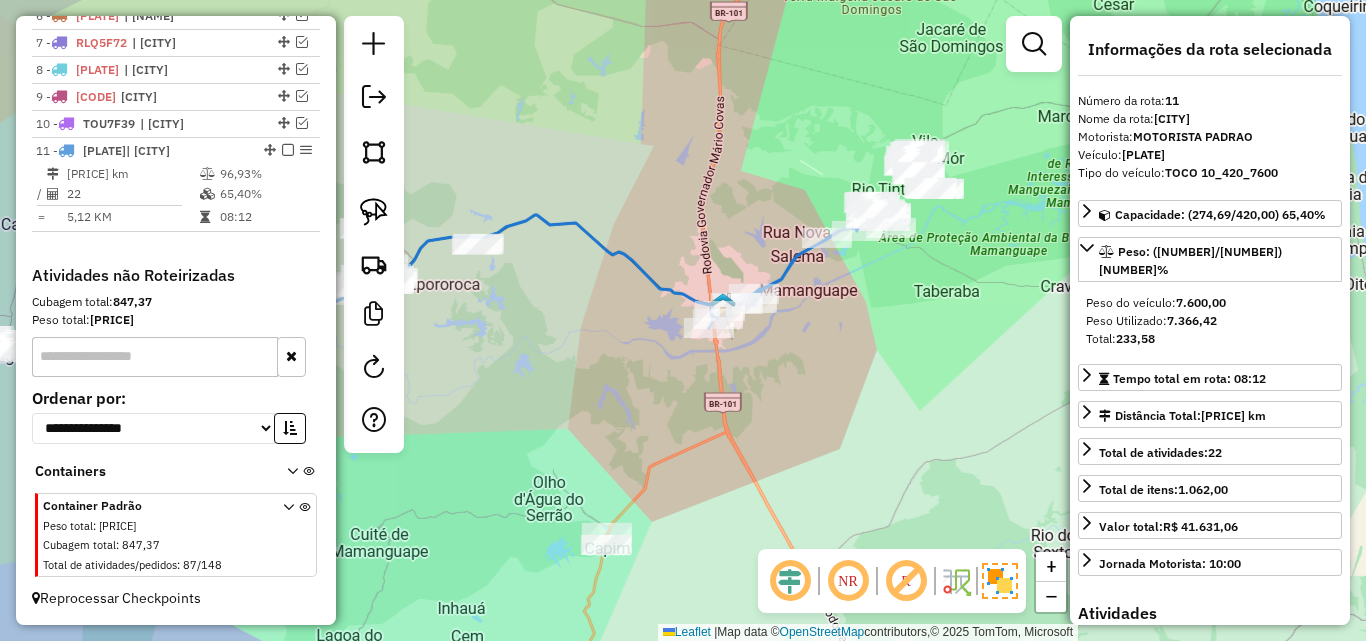drag, startPoint x: 765, startPoint y: 449, endPoint x: 765, endPoint y: 405, distance: 44 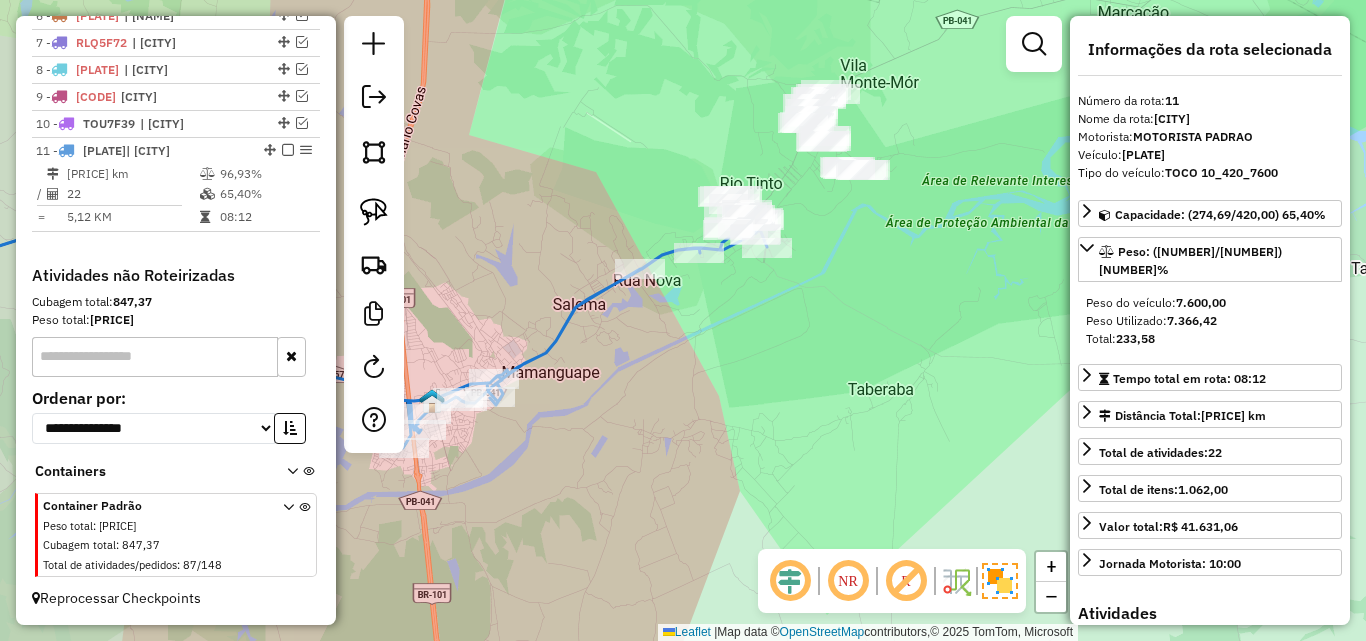 drag, startPoint x: 802, startPoint y: 308, endPoint x: 707, endPoint y: 446, distance: 167.53806 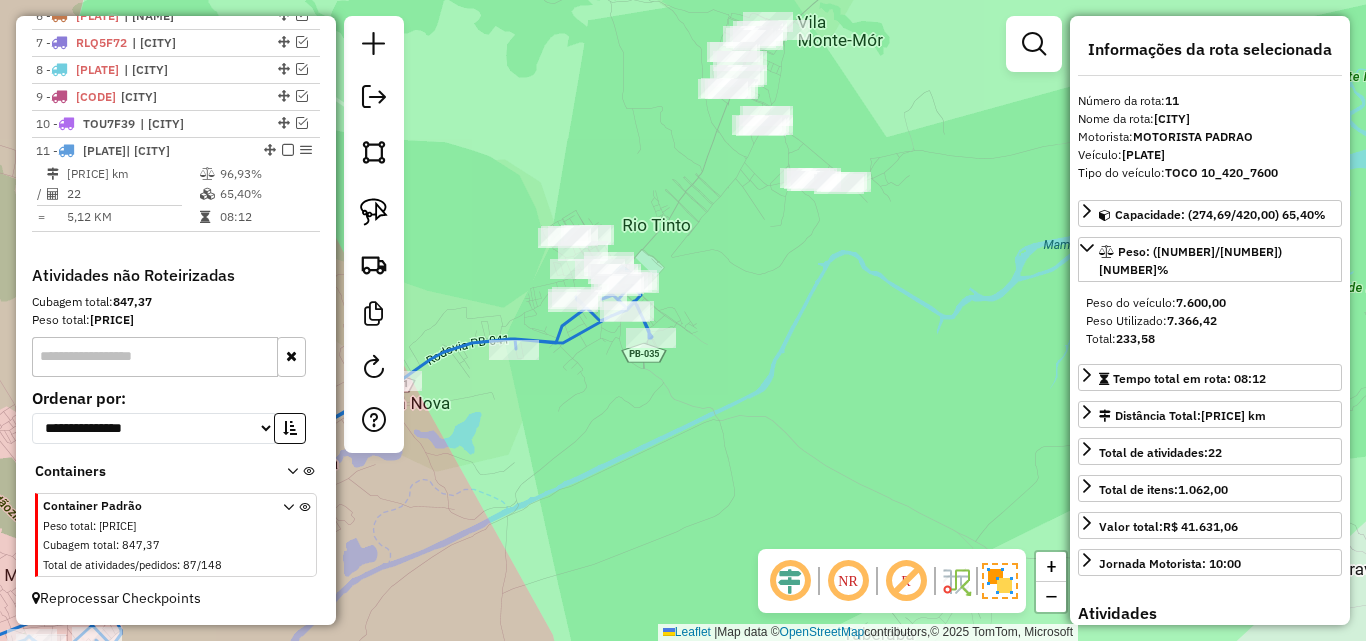 drag, startPoint x: 720, startPoint y: 396, endPoint x: 714, endPoint y: 474, distance: 78.23043 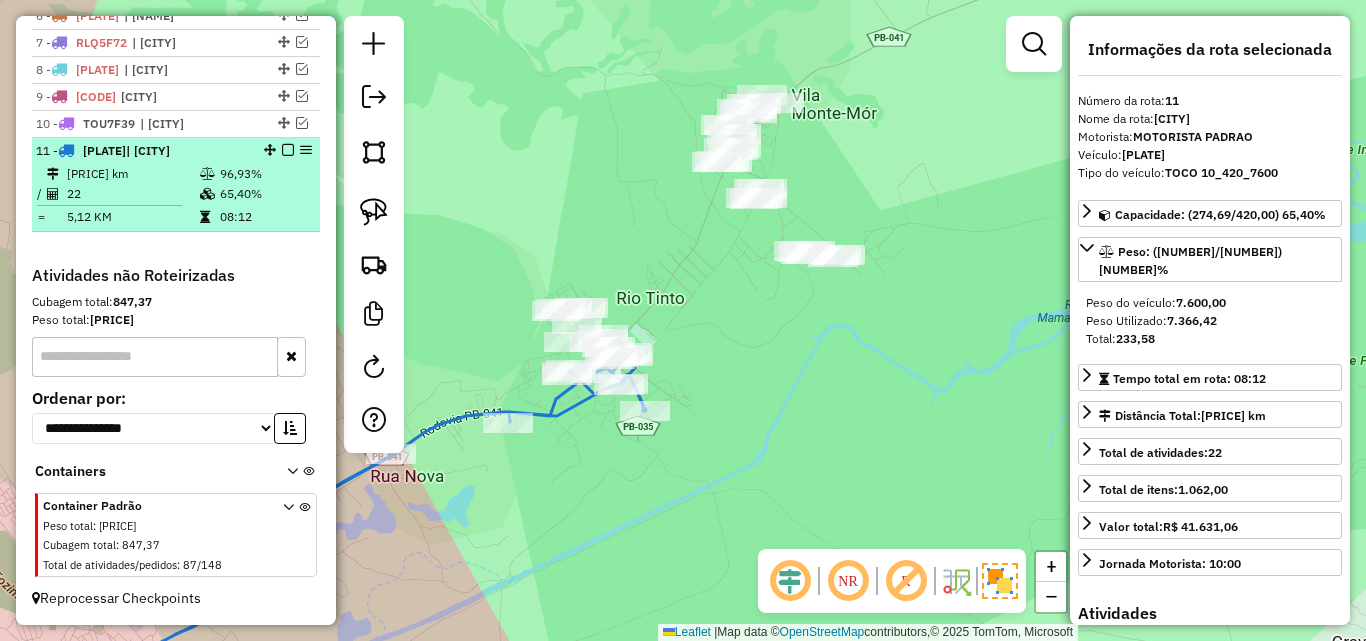 click on "Rota [NUMBER] - Placa [PLATE]  | [CITY]  [PRICE] KM   [PERCENTAGE]%  /  [NUMBER]   [PERCENTAGE]%     =  [NUMBER] KM   [TIME]" at bounding box center [176, 185] 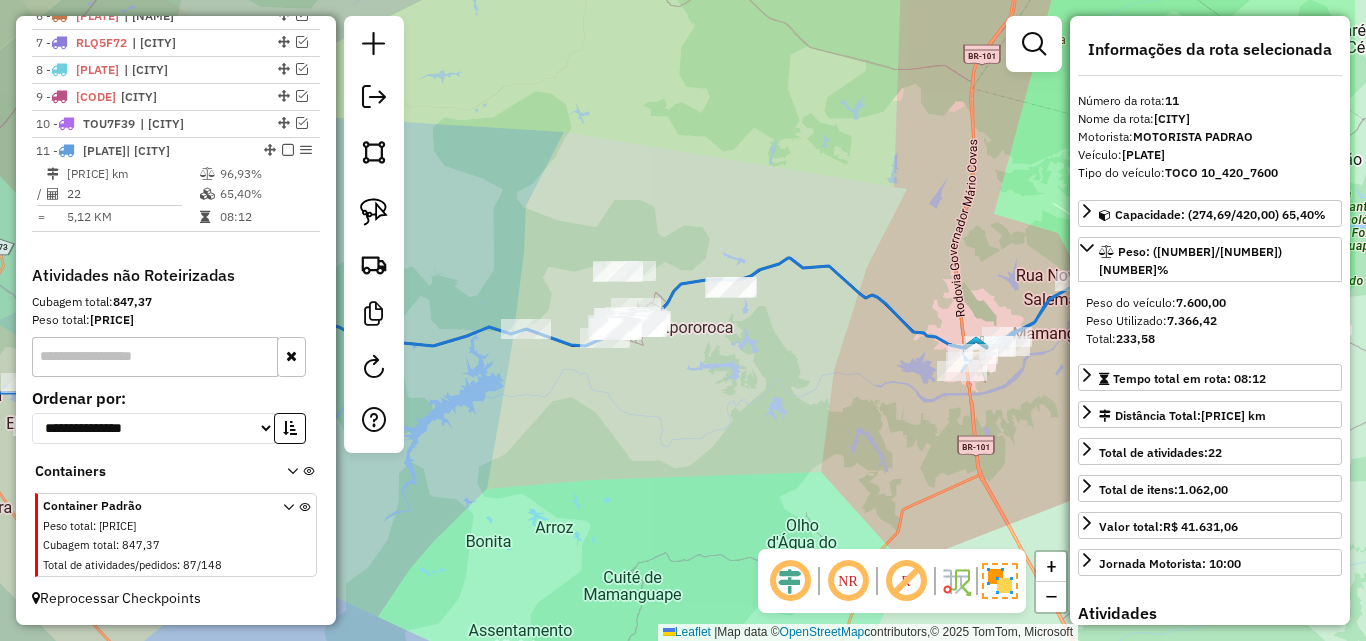 drag, startPoint x: 671, startPoint y: 453, endPoint x: 636, endPoint y: 457, distance: 35.22783 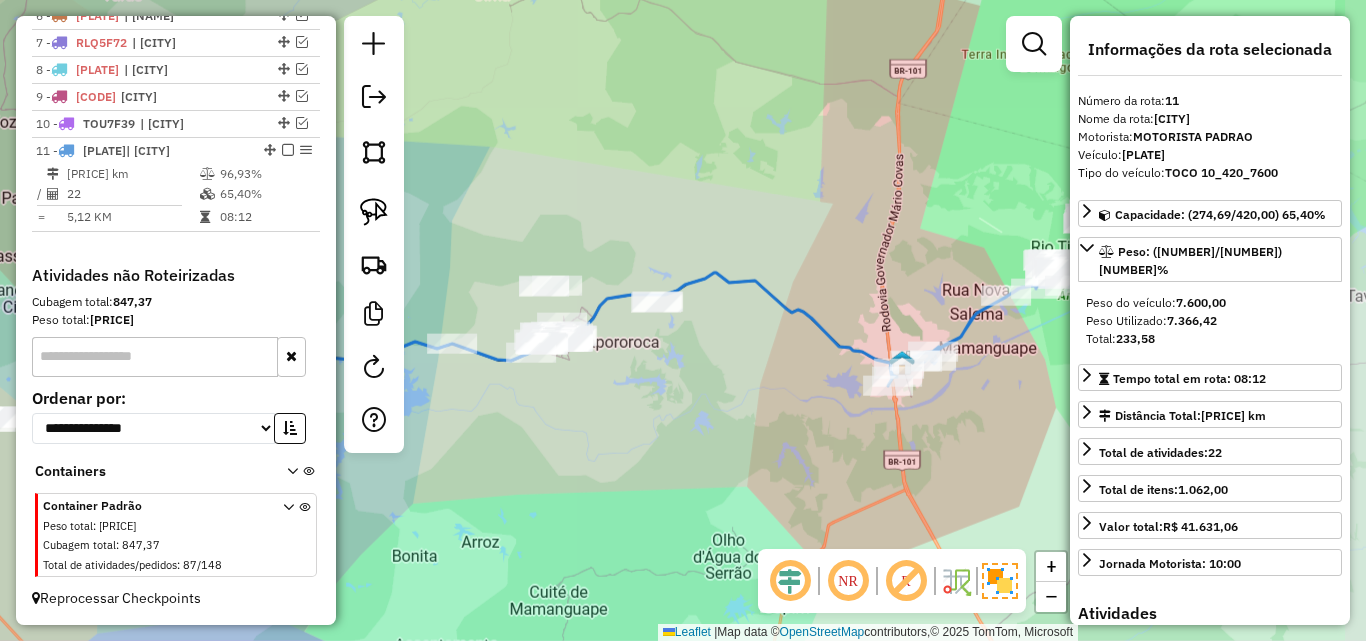 drag, startPoint x: 764, startPoint y: 416, endPoint x: 595, endPoint y: 488, distance: 183.69812 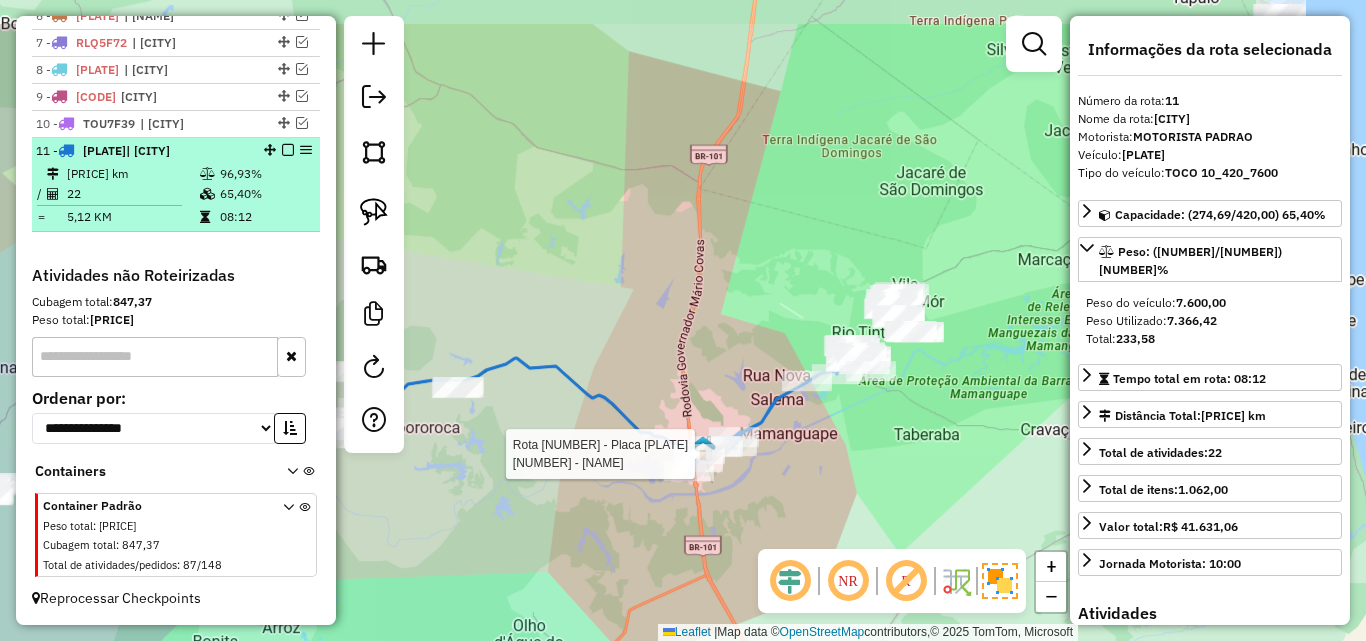 click on "Rota [NUMBER] - Placa [PLATE] [NUMBER] - [NAME]" 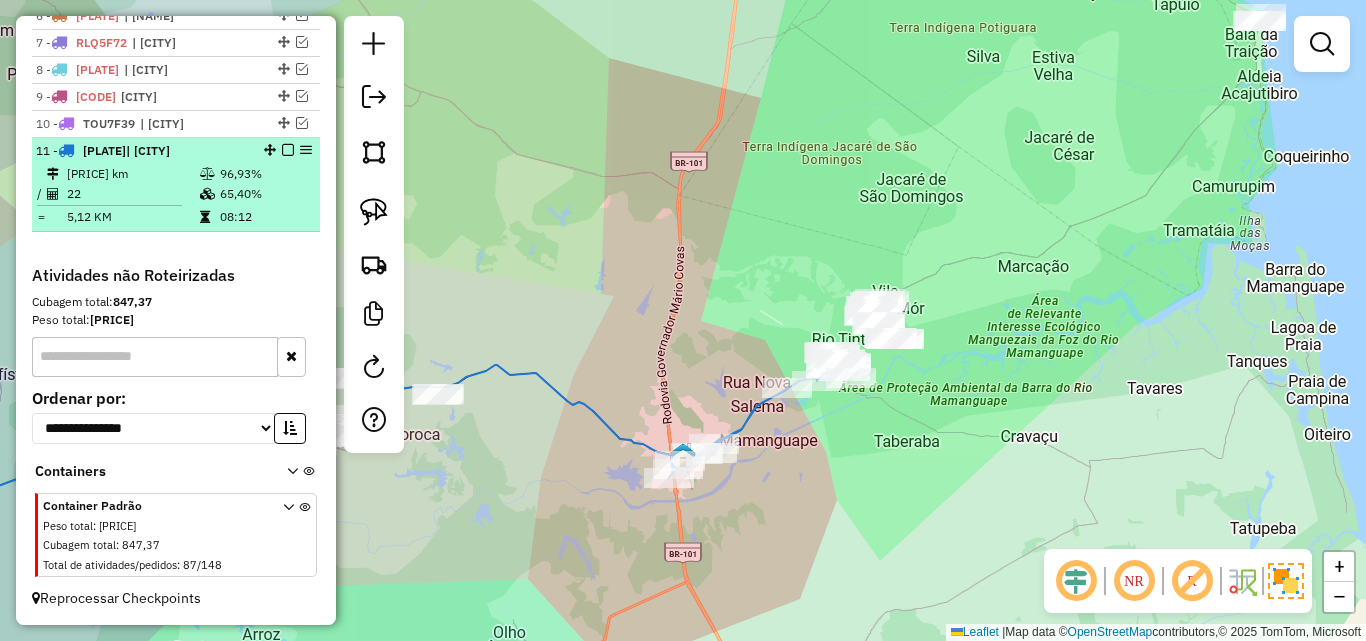 click at bounding box center (288, 150) 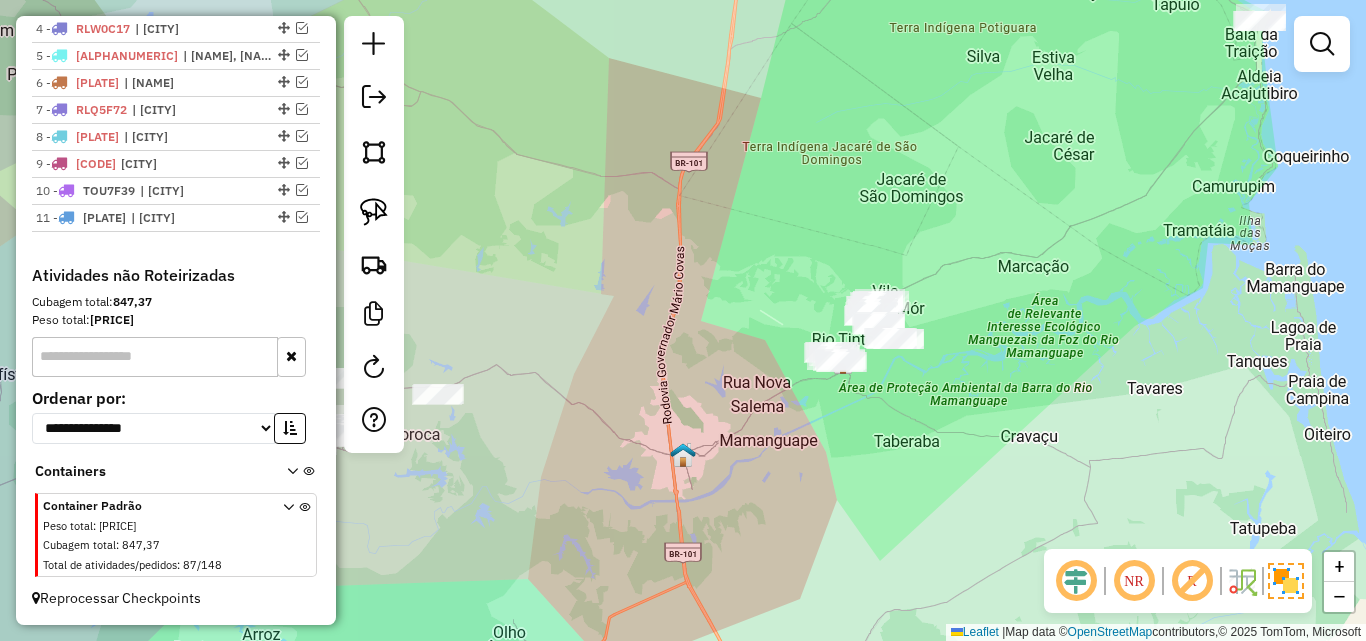 scroll, scrollTop: 831, scrollLeft: 0, axis: vertical 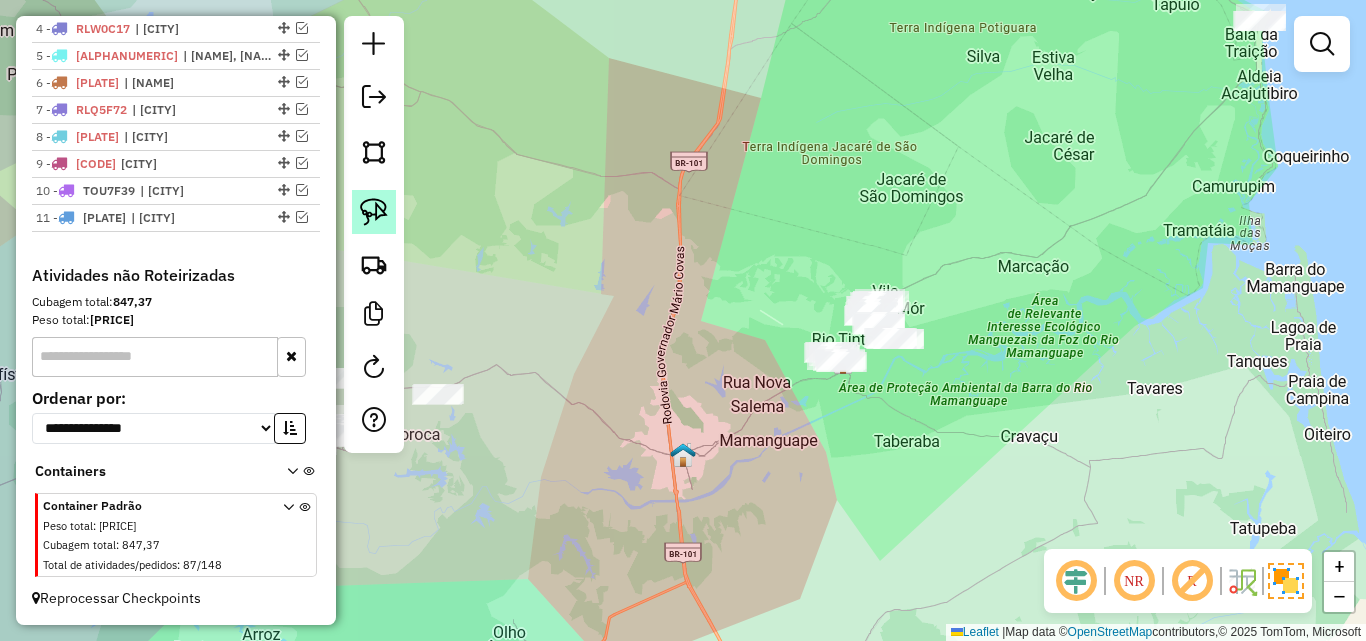 click 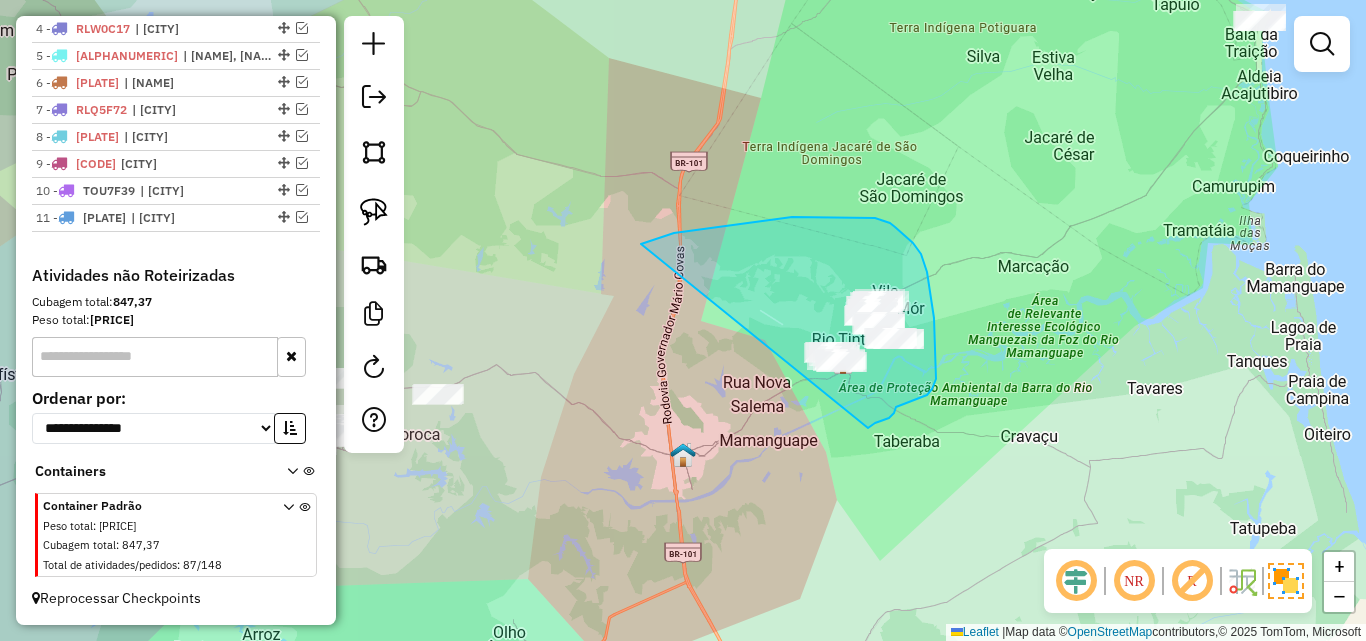 drag, startPoint x: 763, startPoint y: 221, endPoint x: 867, endPoint y: 429, distance: 232.55107 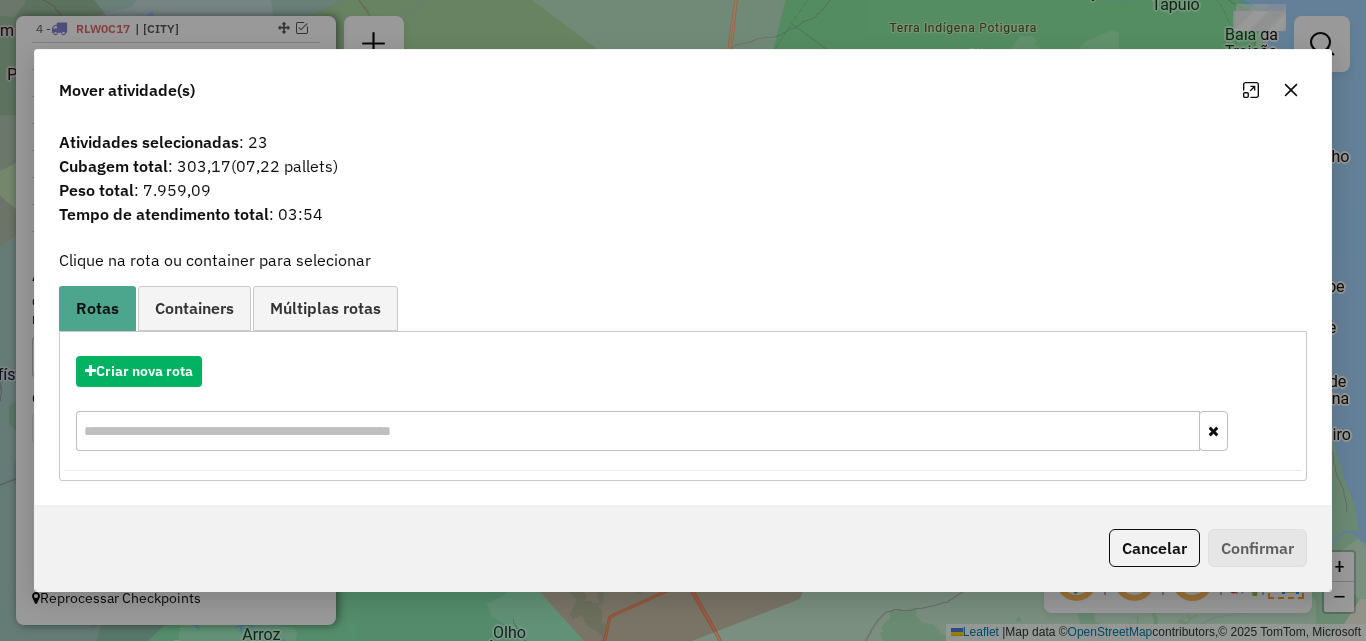click 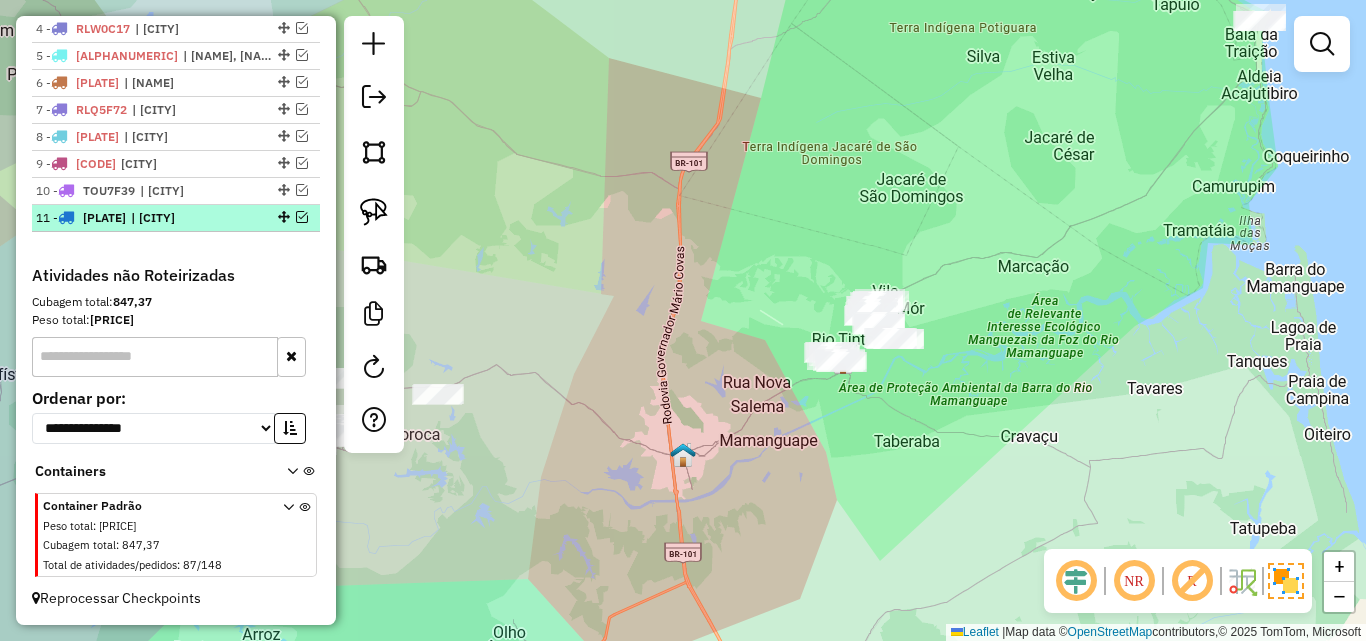 click at bounding box center [302, 217] 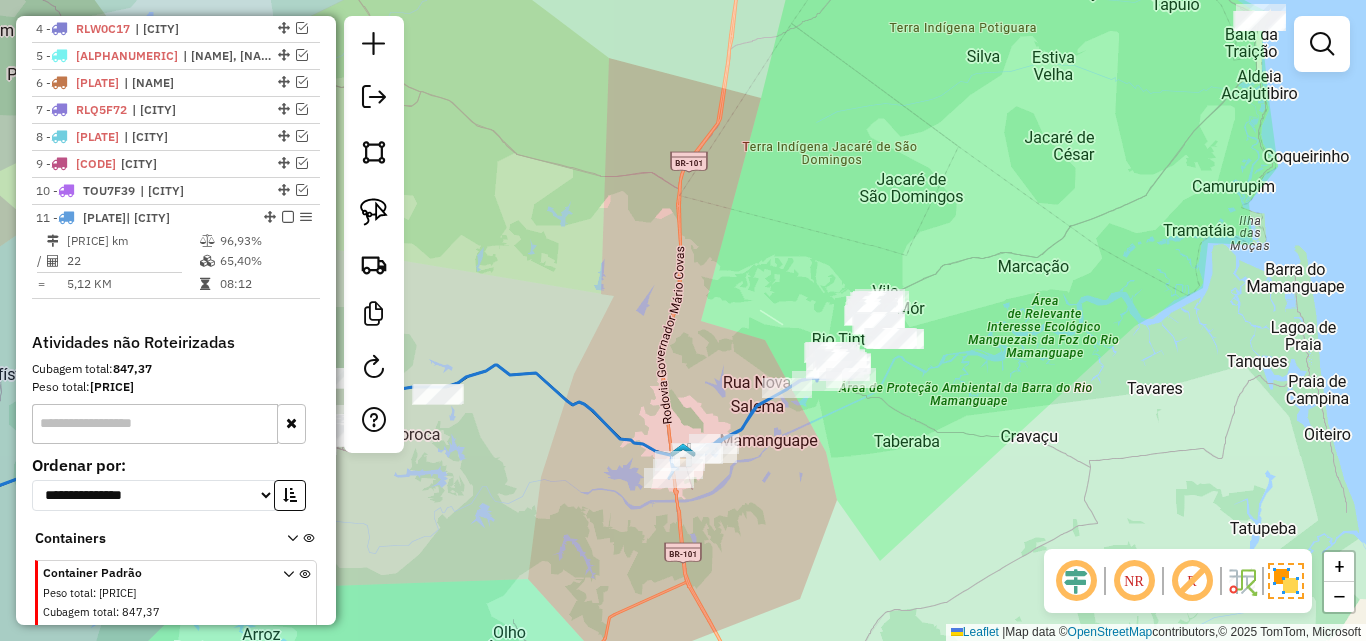 scroll, scrollTop: 898, scrollLeft: 0, axis: vertical 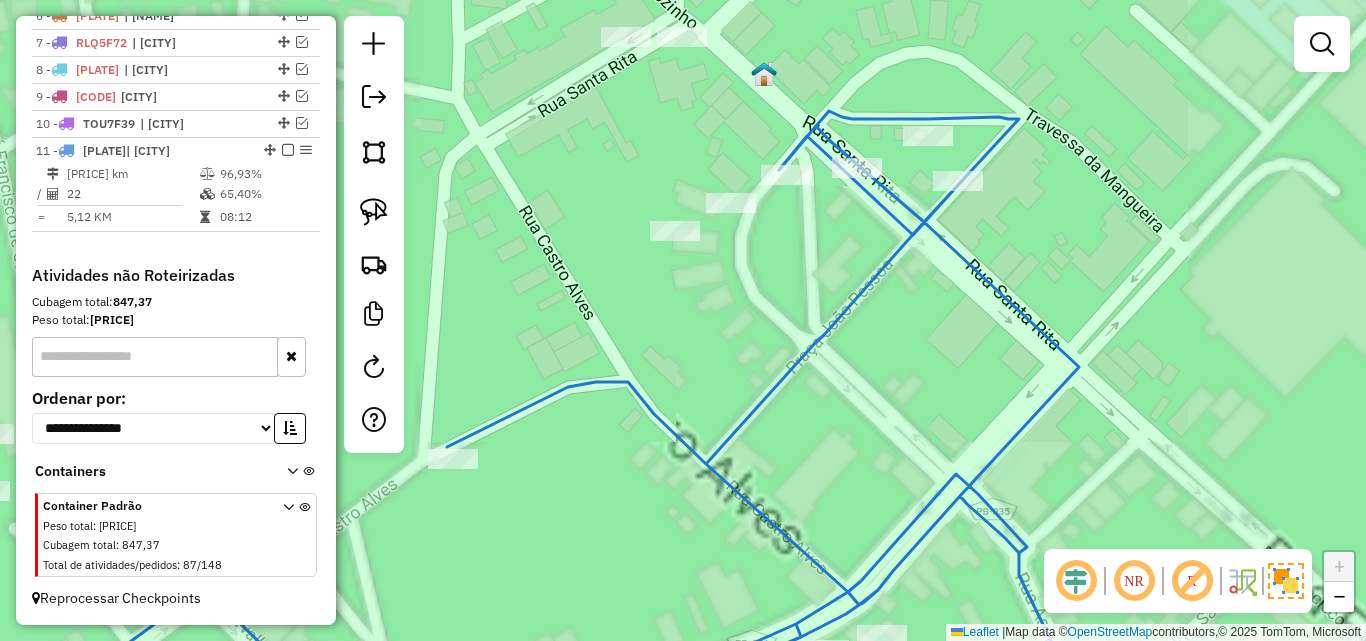 drag, startPoint x: 642, startPoint y: 205, endPoint x: 719, endPoint y: 314, distance: 133.45412 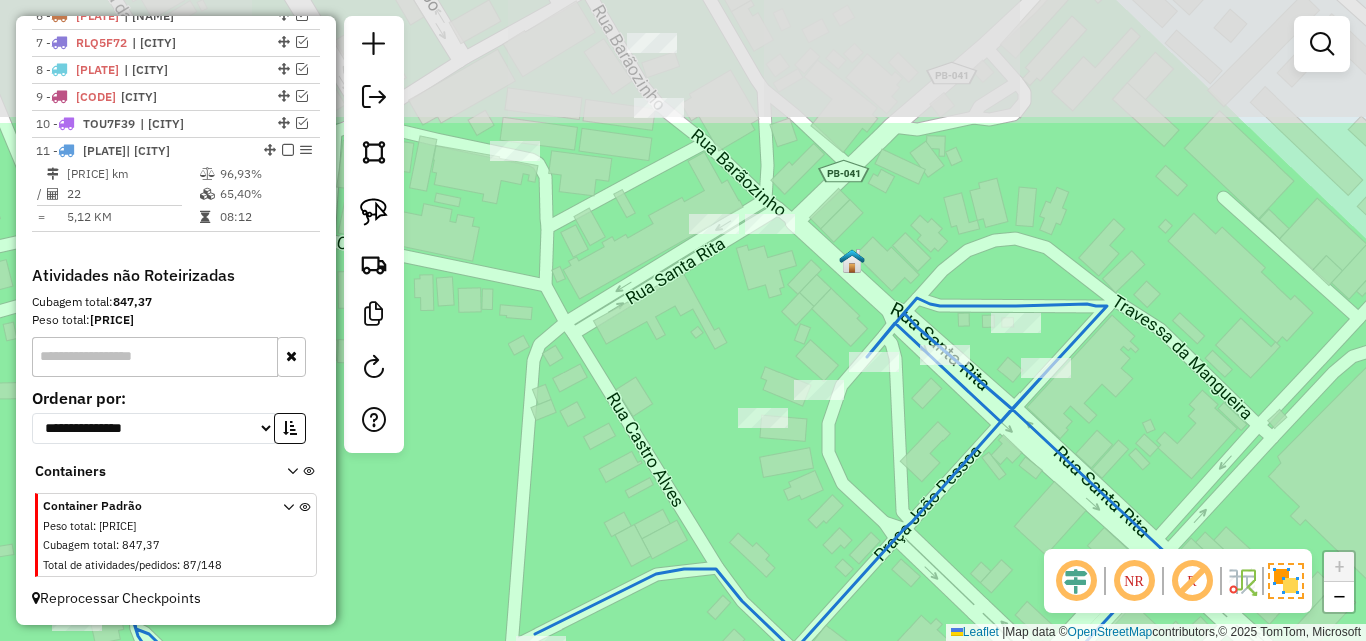 click 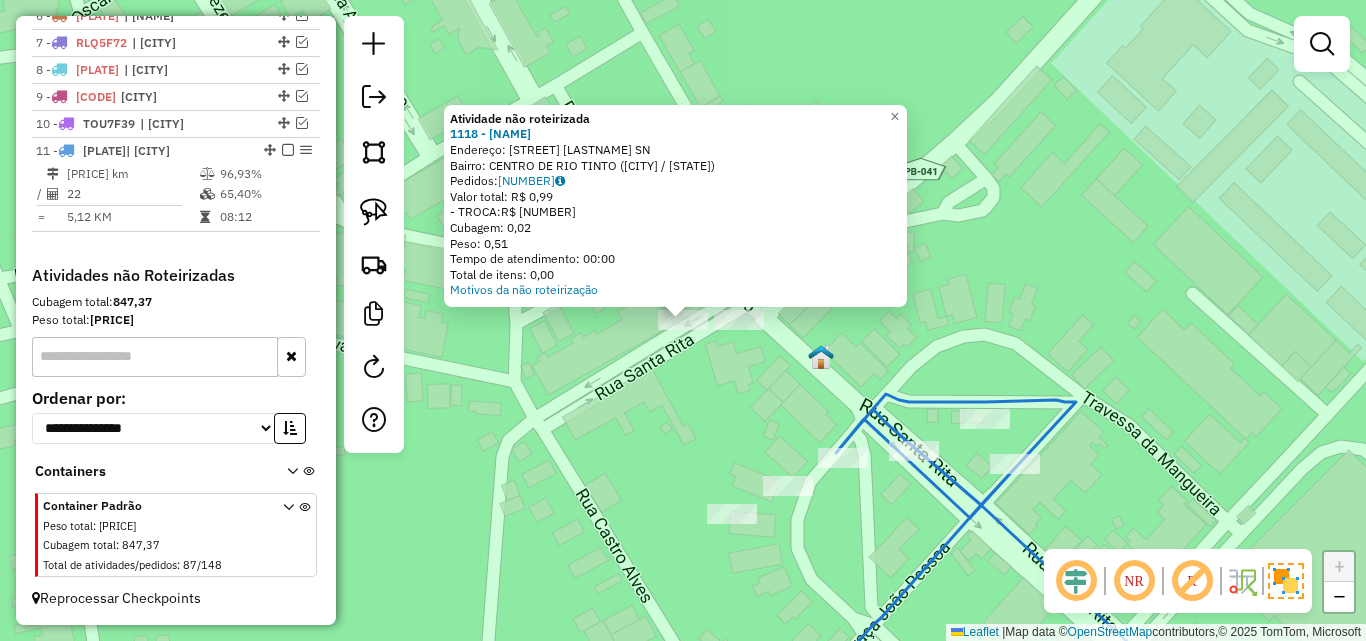 click on "Atividade não roteirizada 1118 - BAR E LANCHONETE 3 P  Endereço:  [STREET_NAME]   Bairro: [CITY] ([CITY] / [STATE])   Pedidos:  [ORDER_ID]   Valor total: R$ 0,99   - TROCA:  R$ 0,99   Cubagem: 0,02   Peso: 0,51   Tempo de atendimento: 00:00   Total de itens: 0,00  Motivos da não roteirização × Janela de atendimento Grade de atendimento Capacidade Transportadoras Veículos Cliente Pedidos  Rotas Selecione os dias de semana para filtrar as janelas de atendimento  Seg   Ter   Qua   Qui   Sex   Sáb   Dom  Informe o período da janela de atendimento: De: Até:  Filtrar exatamente a janela do cliente  Considerar janela de atendimento padrão  Selecione os dias de semana para filtrar as grades de atendimento  Seg   Ter   Qua   Qui   Sex   Sáb   Dom   Considerar clientes sem dia de atendimento cadastrado  Clientes fora do dia de atendimento selecionado Filtrar as atividades entre os valores definidos abaixo:  Peso mínimo:   Peso máximo:   Cubagem mínima:   Cubagem máxima:   De:   Até:  De:" 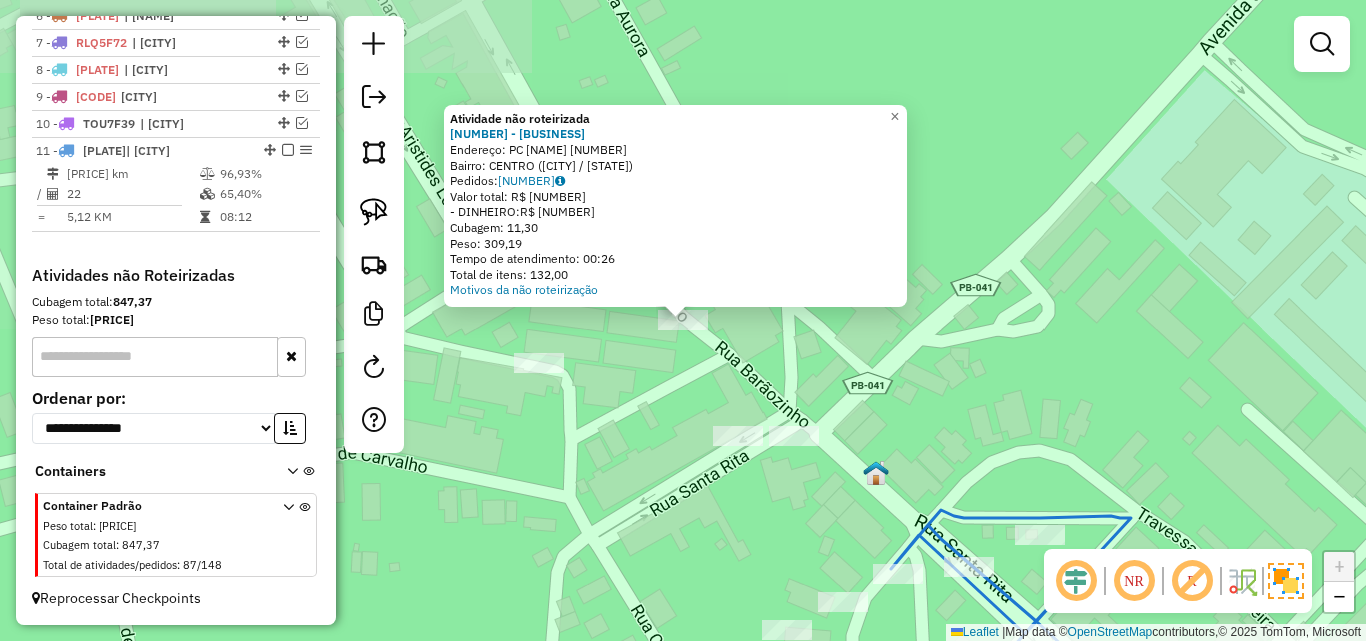 click on "Atividade não roteirizada [NUMBER] - [COMPANY] Endereço: [STREET] [NUMBER] Bairro: [NEIGHBORHOOD] ([CITY] / [STATE]) Pedidos: [ORDER_ID] Valor total: [CURRENCY] [AMOUNT] - DINHEIRO: [CURRENCY] [AMOUNT] Cubagem: [AMOUNT] Peso: [AMOUNT] Tempo de atendimento: [TIME] Total de itens: [NUMBER],00 Motivos da não roteirização × Janela de atendimento Grade de atendimento Capacidade Transportadoras Veículos Cliente Pedidos Rotas Selecione os dias de semana para filtrar as janelas de atendimento Seg Ter Qua Qui Sex Sáb Dom Informe o período da janela de atendimento: De: Até: Filtrar exatamente a janela do cliente Considerar janela de atendimento padrão Selecione os dias de semana para filtrar as grades de atendimento Seg Ter Qua Qui Sex Sáb Dom Considerar clientes sem dia de atendimento cadastrado Clientes fora do dia de atendimento selecionado Filtrar as atividades entre os valores definidos abaixo: Peso mínimo: Peso máximo: Cubagem mínima: Cubagem máxima: De: Até: De:" 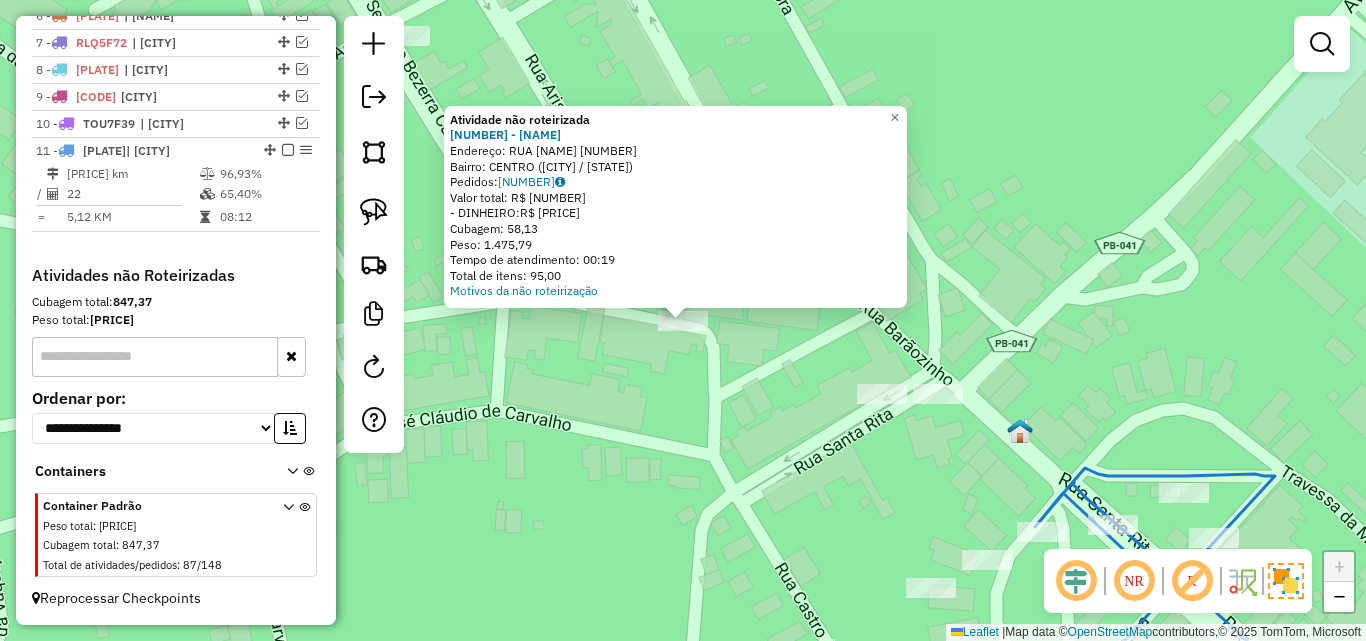 click on "Atividade não roteirizada [NUMBER] - [BUSINESS_NAME]  Endereço:  RUA DR NAPOLEAO LAUREANO [NUMBER]   Bairro: CENTRO ([CITY] / [STATE])   Pedidos:  [NUMBER]   Valor total: R$ [PRICE]   - DINHEIRO:  R$ [PRICE]   Cubagem: [VOLUME]   Peso: [WEIGHT]   Tempo de atendimento: [TIME]  Total de itens: [NUMBER]  Motivos da não roteirização × Janela de atendimento Grade de atendimento Capacidade Transportadoras Veículos Cliente Pedidos  Rotas Selecione os dias de semana para filtrar as janelas de atendimento  Seg   Ter   Qua   Qui   Sex   Sáb   Dom  Informe o período da janela de atendimento: De: Até:  Filtrar exatamente a janela do cliente  Considerar janela de atendimento padrão  Selecione os dias de semana para filtrar as grades de atendimento  Seg   Ter   Qua   Qui   Sex   Sáb   Dom   Considerar clientes sem dia de atendimento cadastrado  Clientes fora do dia de atendimento selecionado Filtrar as atividades entre os valores definidos abaixo:  Peso mínimo:   Peso máximo:   Cubagem mínima:   Cubagem máxima:  De:" 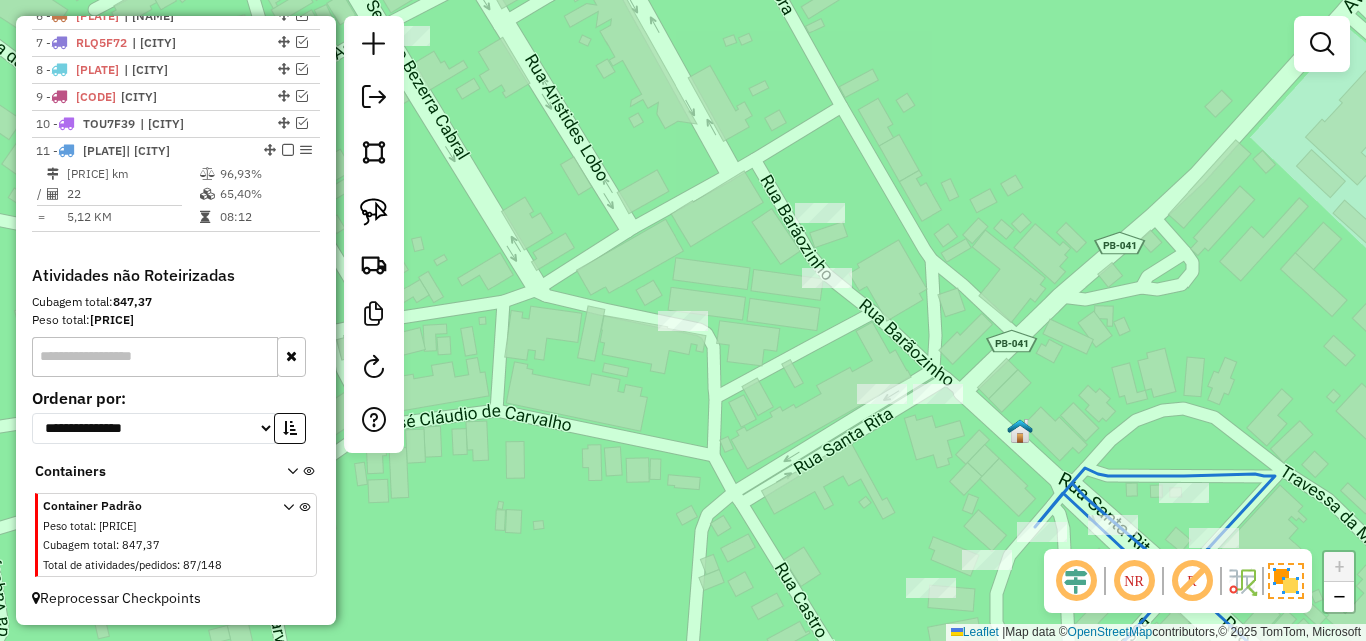 drag, startPoint x: 728, startPoint y: 364, endPoint x: 688, endPoint y: 351, distance: 42.059483 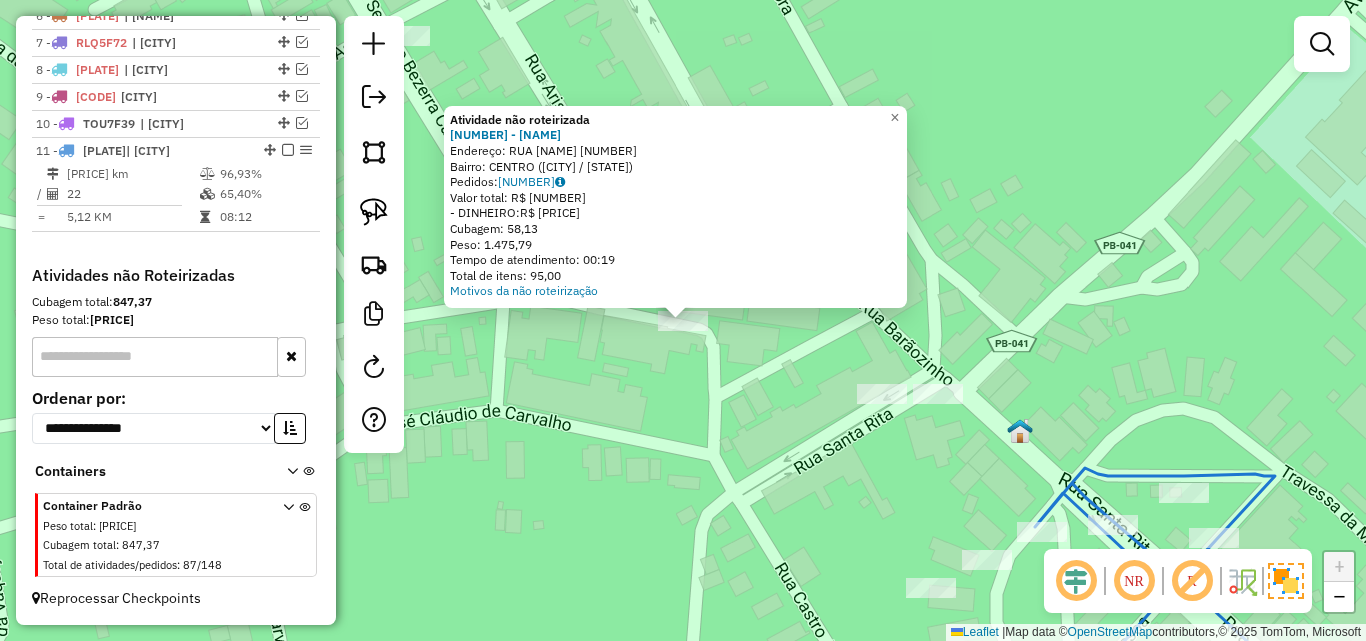 click on "Atividade não roteirizada [NUMBER] - [BUSINESS_NAME]  Endereço:  RUA DR NAPOLEAO LAUREANO [NUMBER]   Bairro: CENTRO ([CITY] / [STATE])   Pedidos:  [NUMBER]   Valor total: R$ [PRICE]   - DINHEIRO:  R$ [PRICE]   Cubagem: [VOLUME]   Peso: [WEIGHT]   Tempo de atendimento: [TIME]  Total de itens: [NUMBER]  Motivos da não roteirização × Janela de atendimento Grade de atendimento Capacidade Transportadoras Veículos Cliente Pedidos  Rotas Selecione os dias de semana para filtrar as janelas de atendimento  Seg   Ter   Qua   Qui   Sex   Sáb   Dom  Informe o período da janela de atendimento: De: Até:  Filtrar exatamente a janela do cliente  Considerar janela de atendimento padrão  Selecione os dias de semana para filtrar as grades de atendimento  Seg   Ter   Qua   Qui   Sex   Sáb   Dom   Considerar clientes sem dia de atendimento cadastrado  Clientes fora do dia de atendimento selecionado Filtrar as atividades entre os valores definidos abaixo:  Peso mínimo:   Peso máximo:   Cubagem mínima:   Cubagem máxima:  De:" 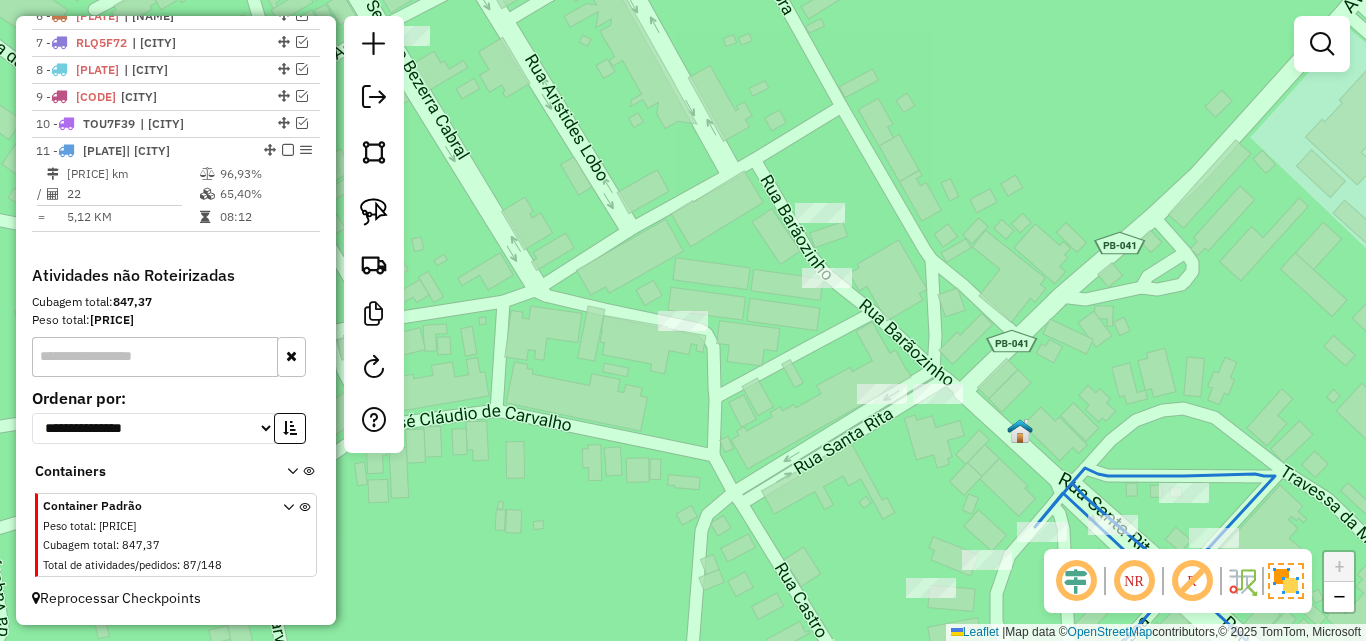 drag, startPoint x: 815, startPoint y: 348, endPoint x: 622, endPoint y: 402, distance: 200.41208 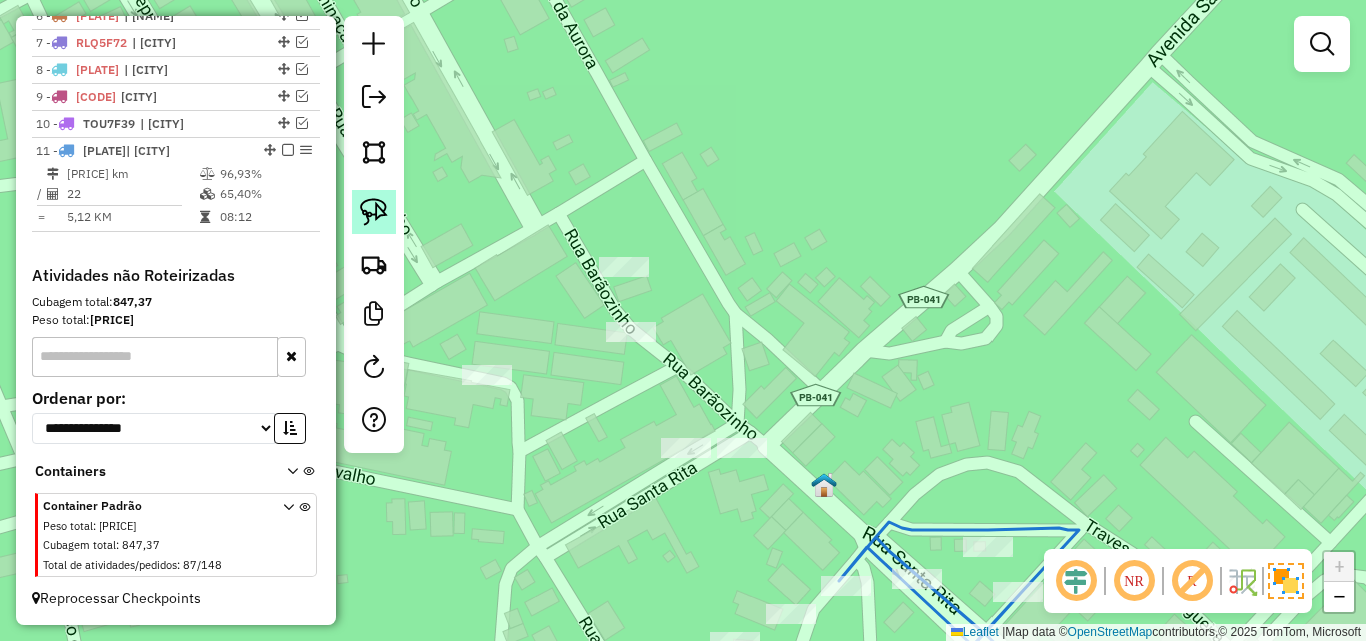 click 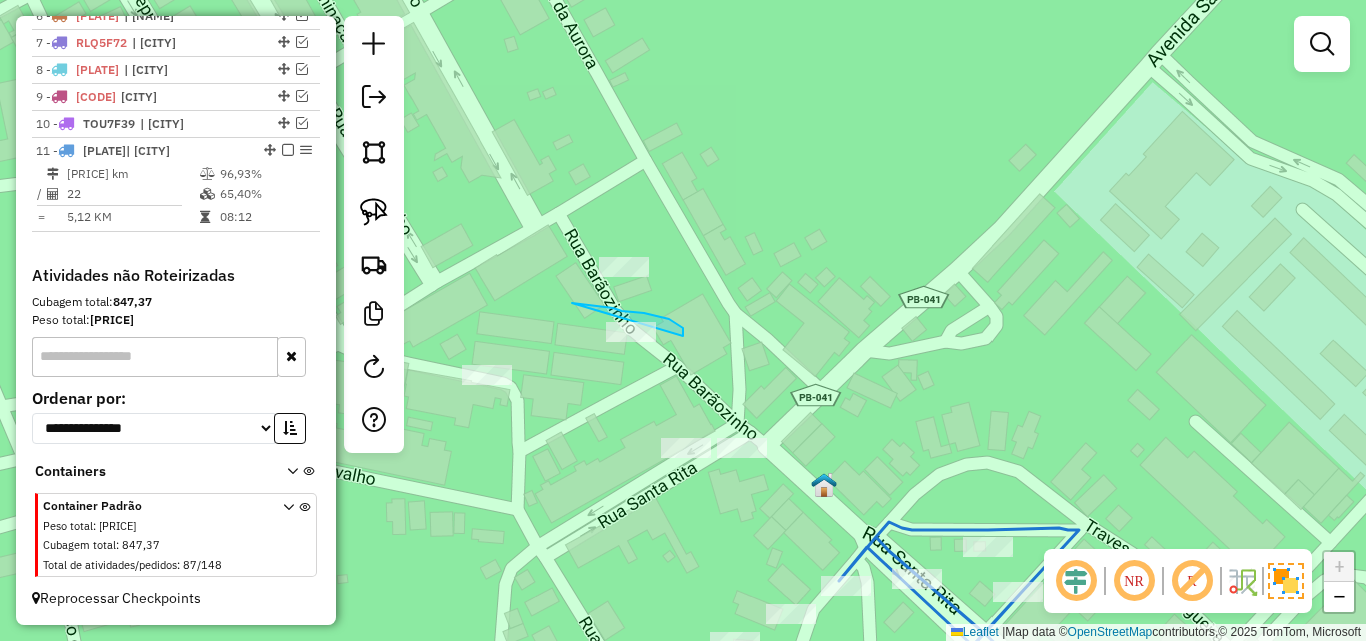 drag, startPoint x: 572, startPoint y: 303, endPoint x: 587, endPoint y: 352, distance: 51.24451 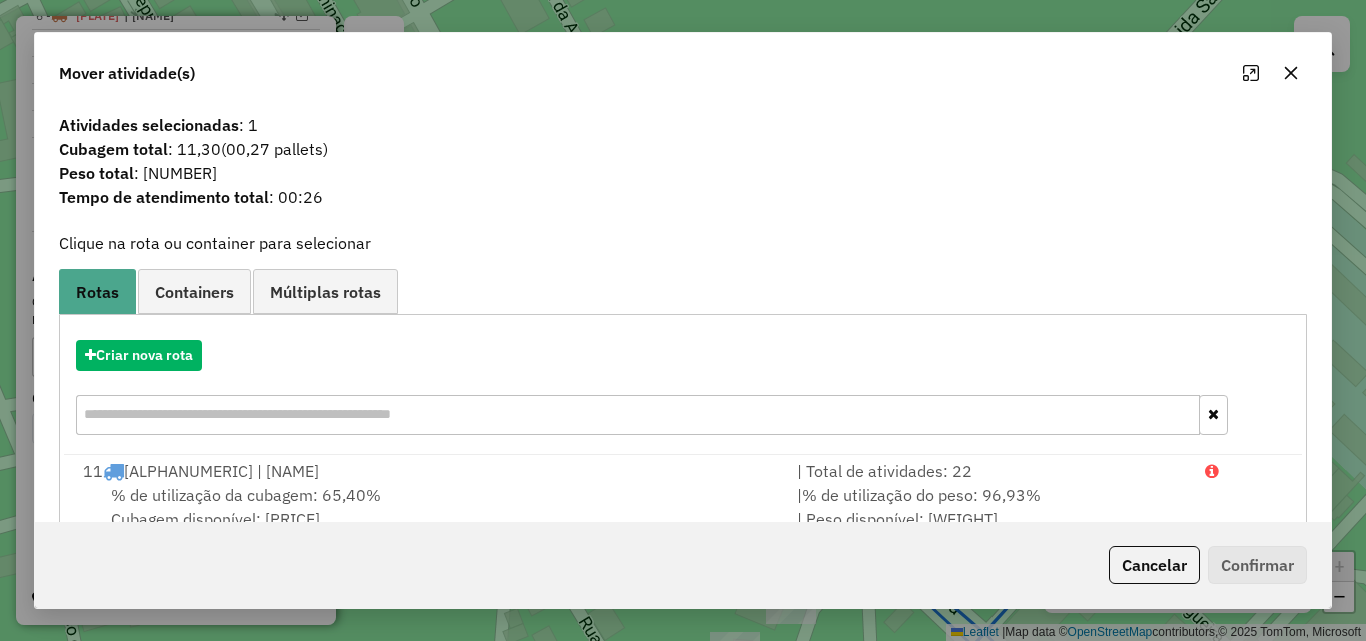 click 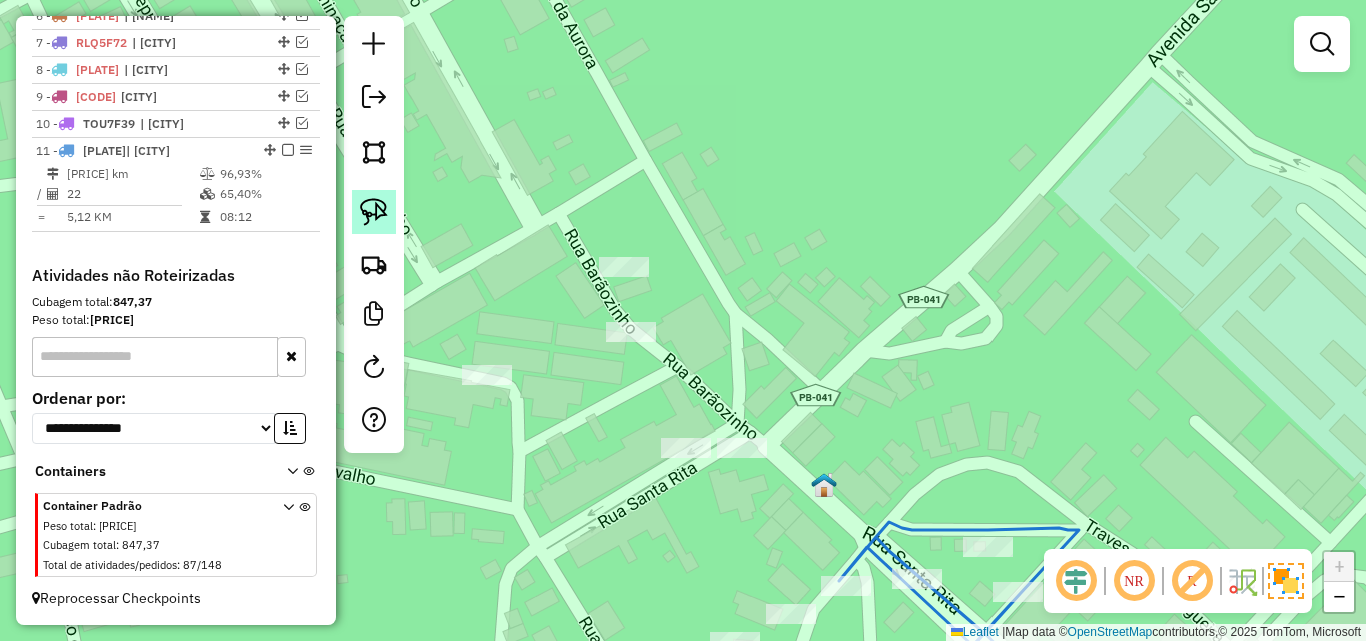 click 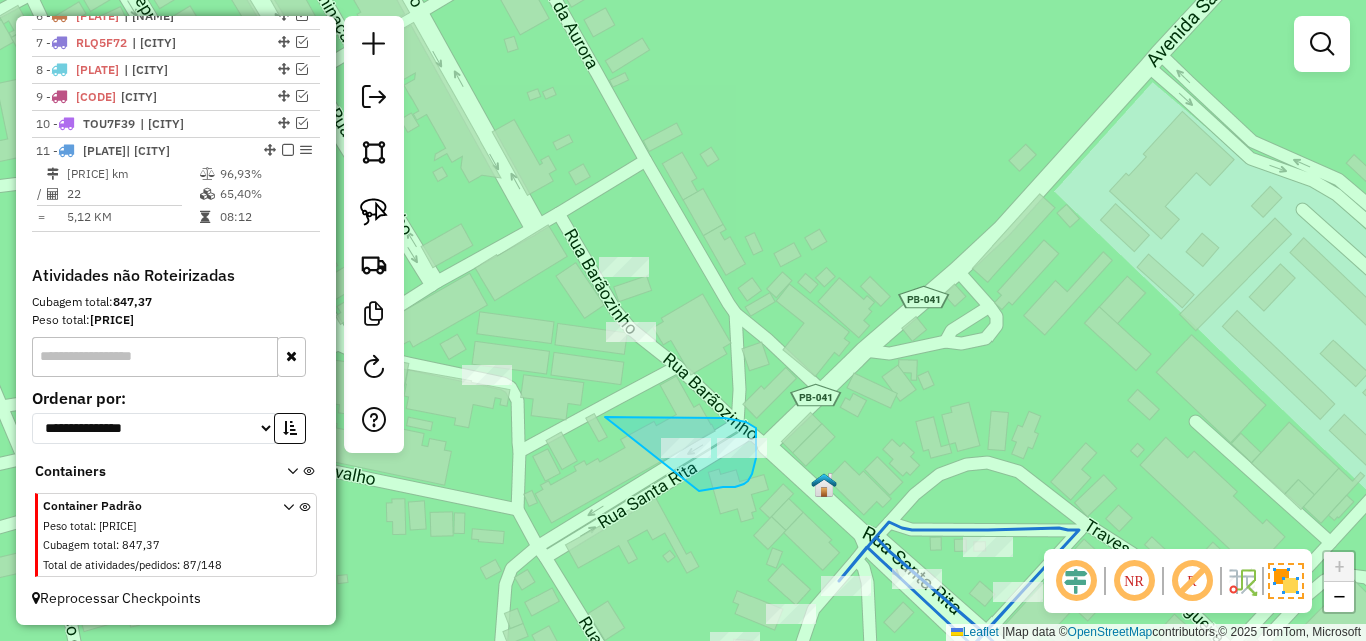 drag, startPoint x: 708, startPoint y: 417, endPoint x: 699, endPoint y: 491, distance: 74.54529 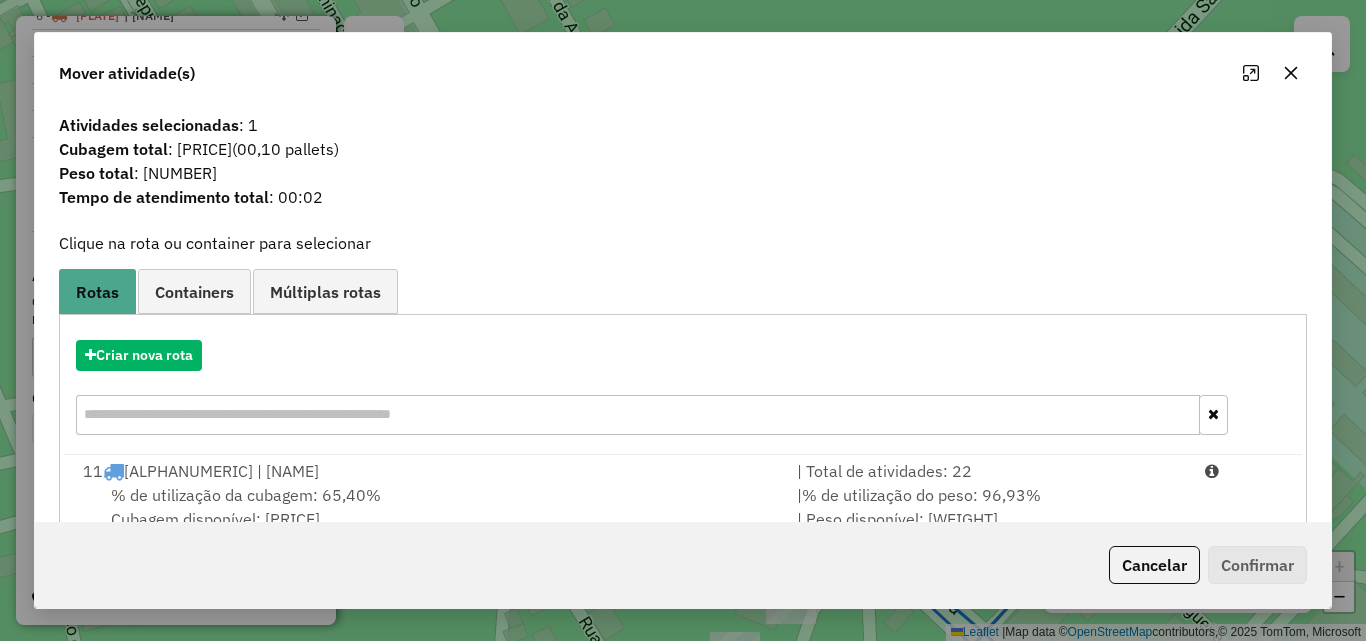 click 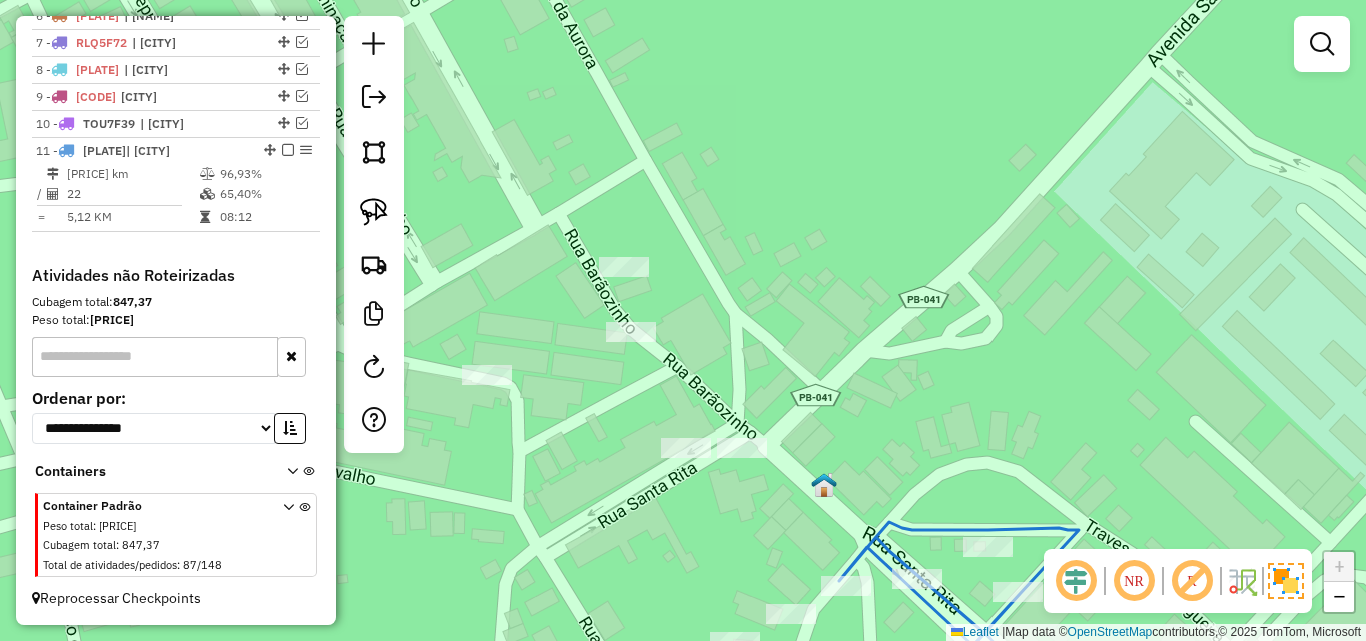 click 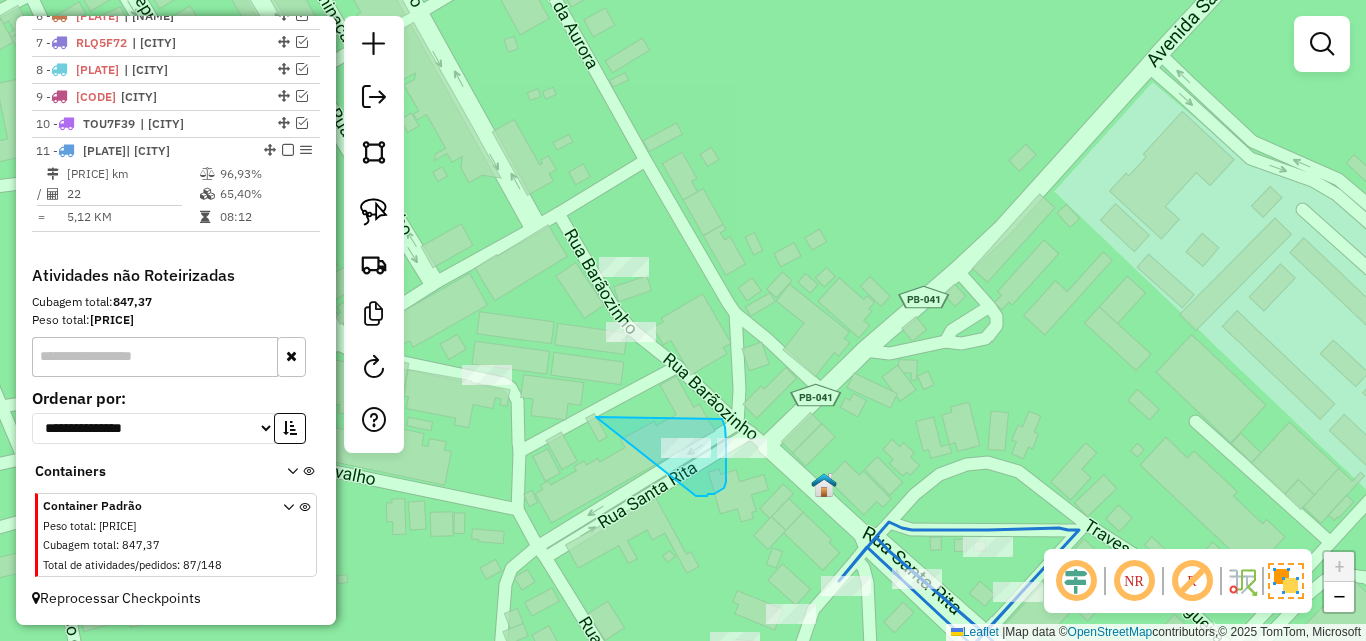 drag, startPoint x: 596, startPoint y: 417, endPoint x: 696, endPoint y: 496, distance: 127.440186 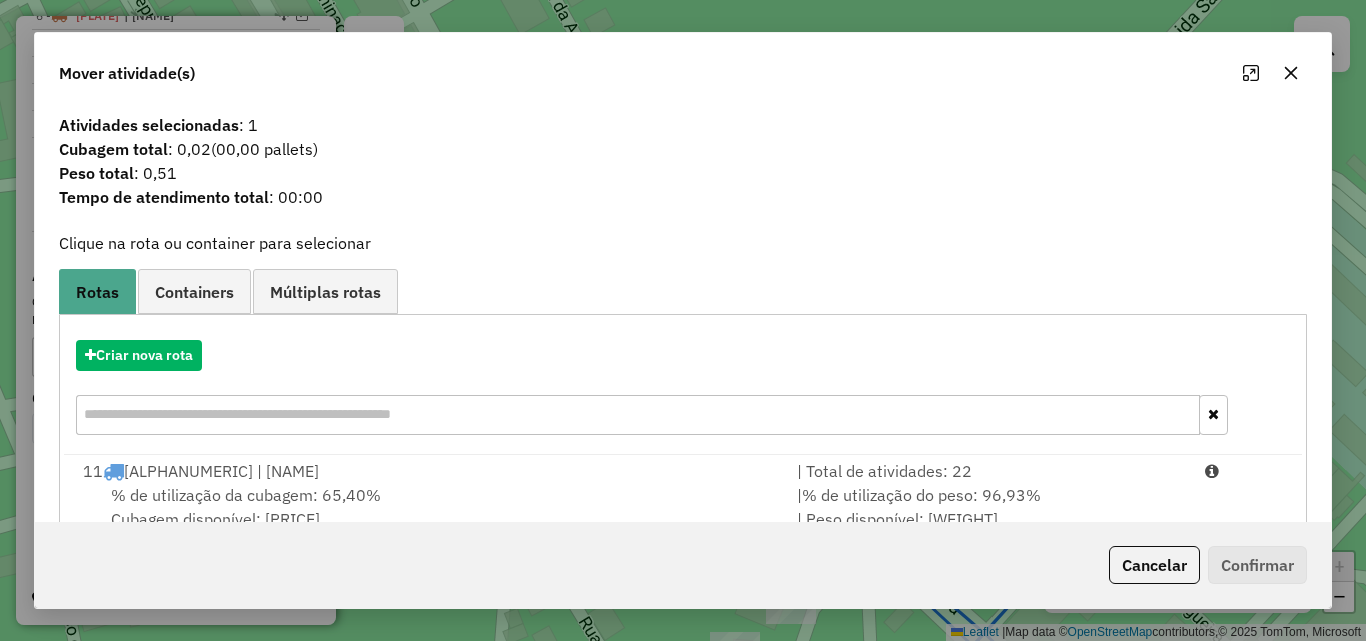 click 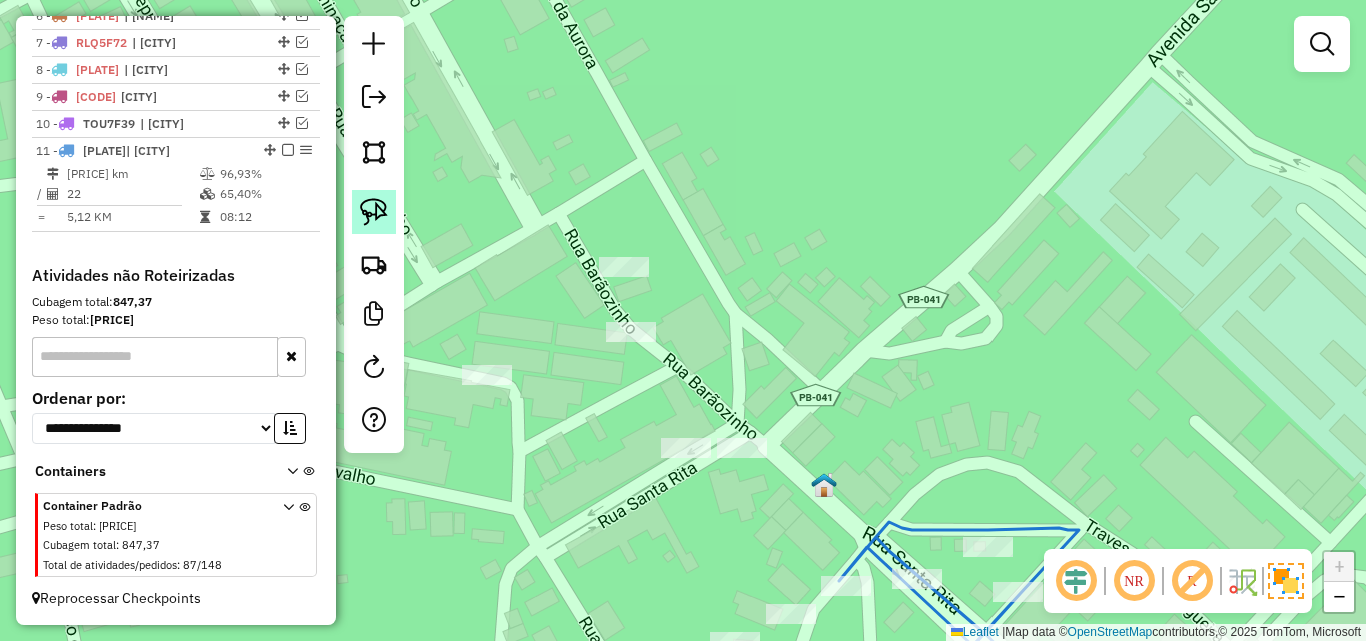 click 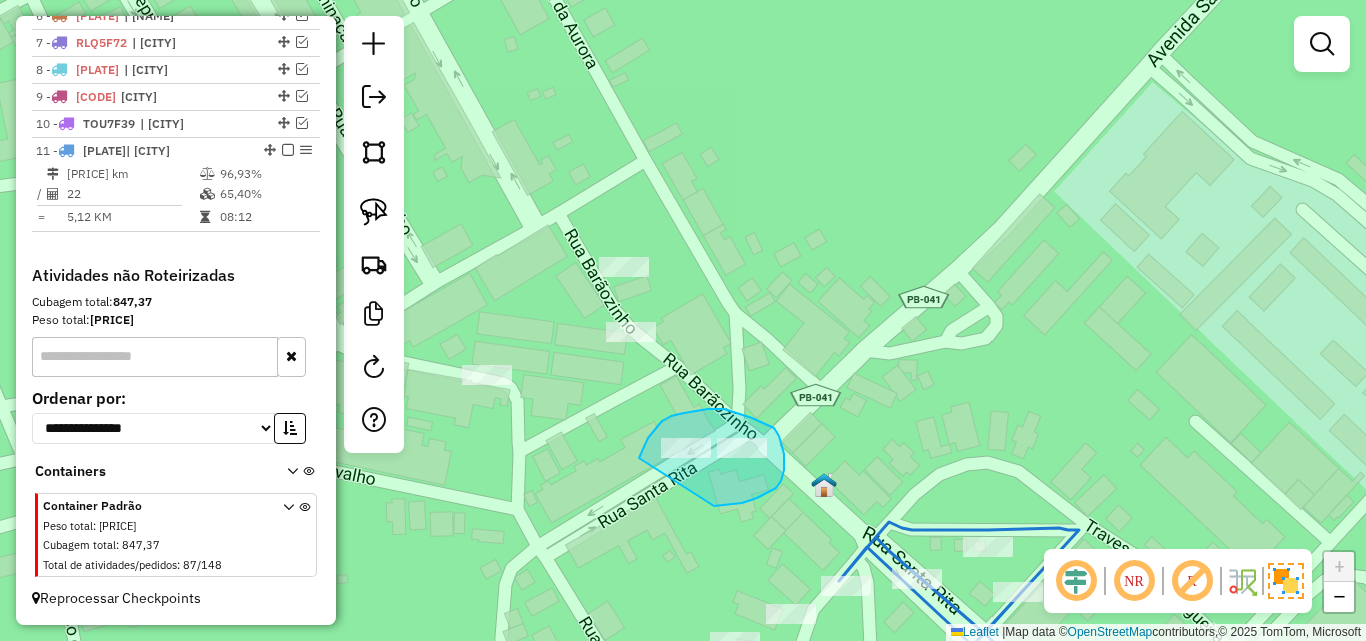 drag, startPoint x: 640, startPoint y: 455, endPoint x: 690, endPoint y: 497, distance: 65.29931 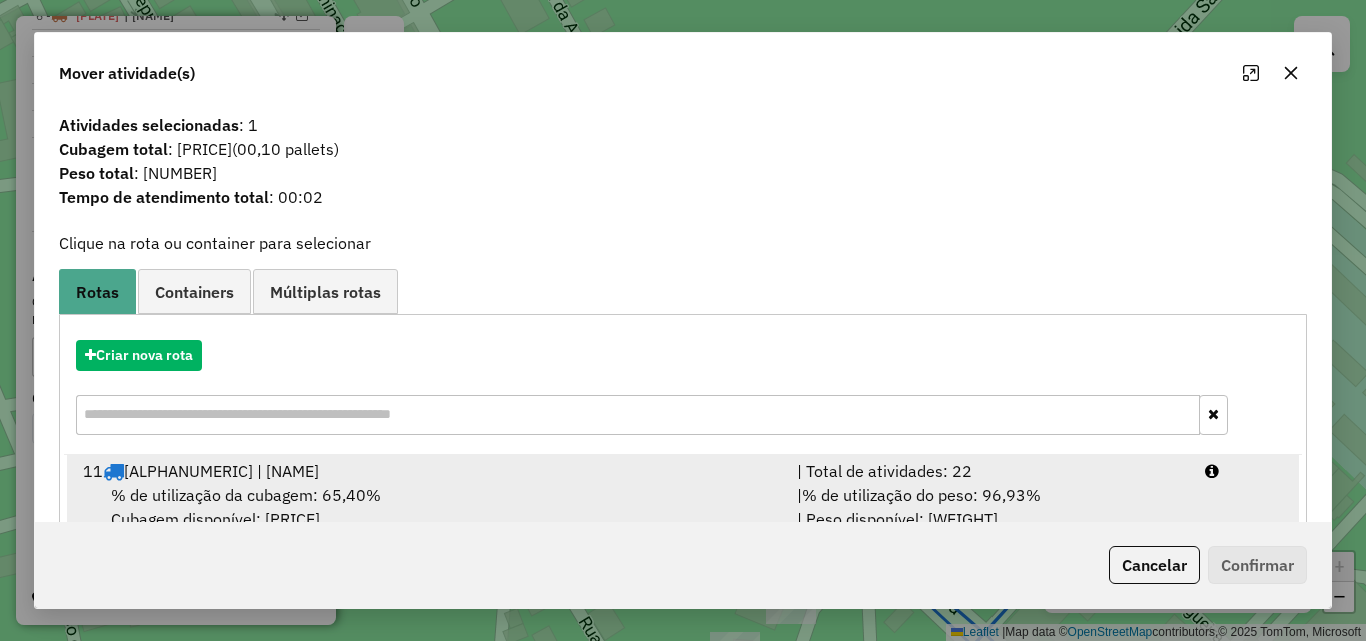 click on "% de utilização da cubagem: [NUMBER]%  Cubagem disponível: [NUMBER]" at bounding box center [428, 507] 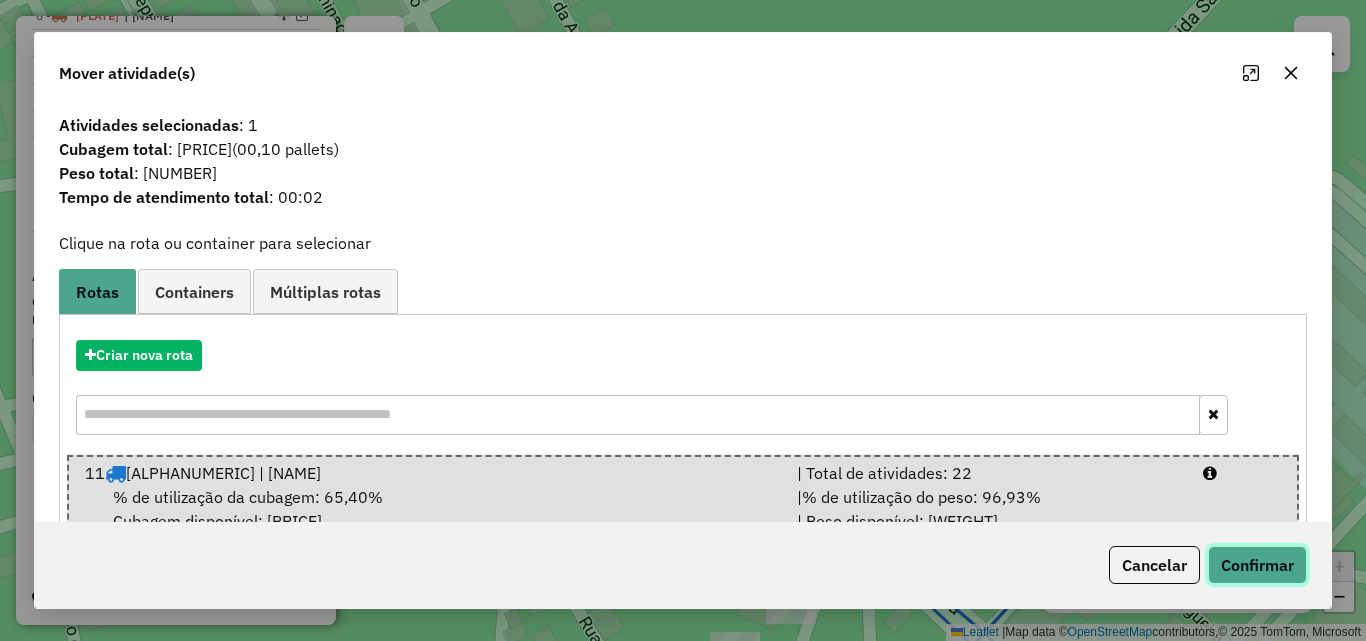 click on "Confirmar" 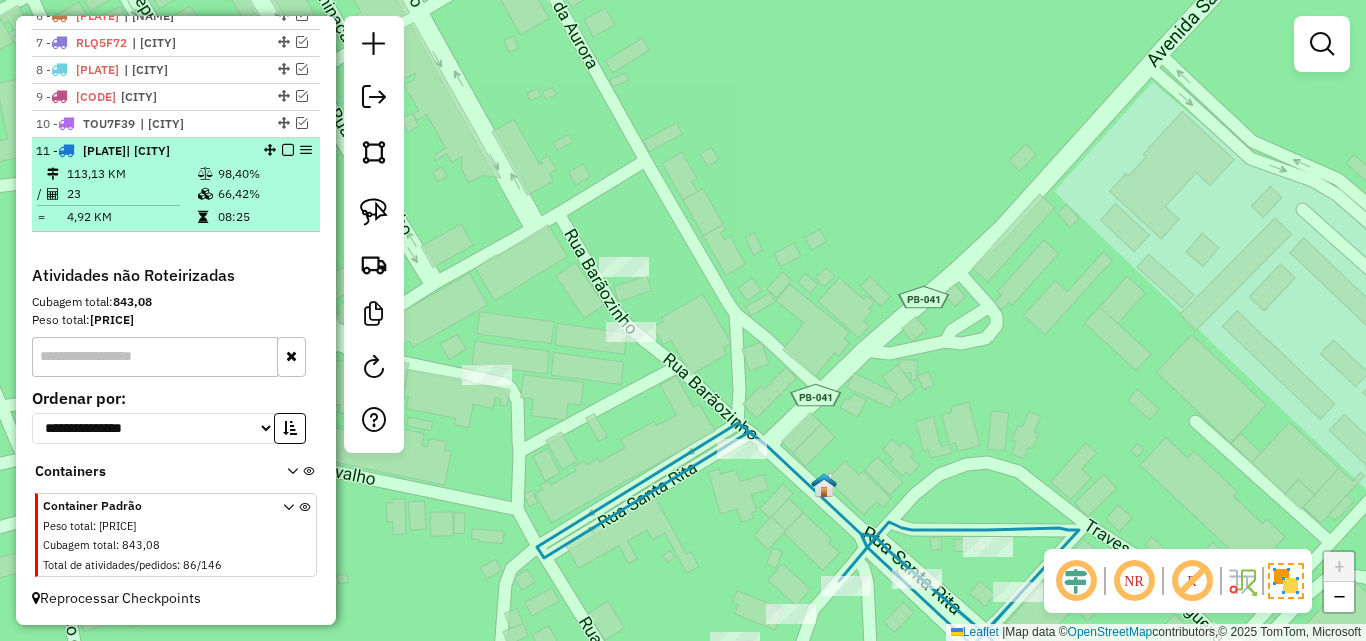click on "113,13 KM" at bounding box center (131, 174) 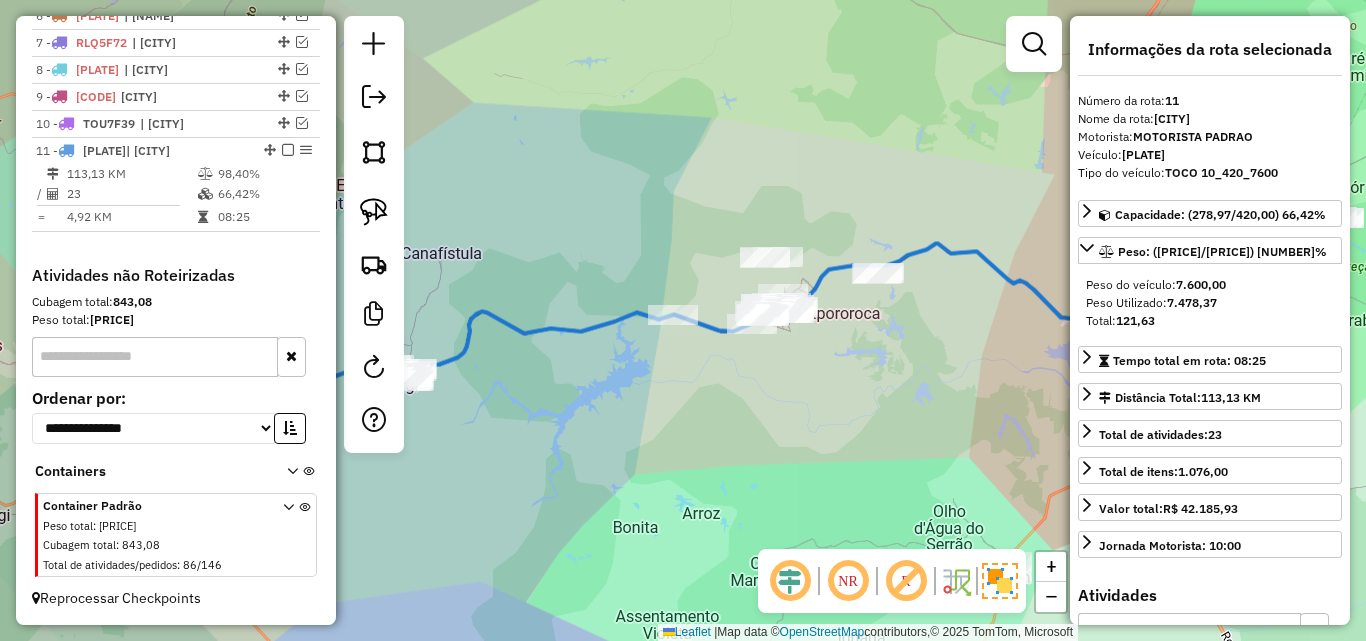 drag, startPoint x: 543, startPoint y: 439, endPoint x: 569, endPoint y: 427, distance: 28.635643 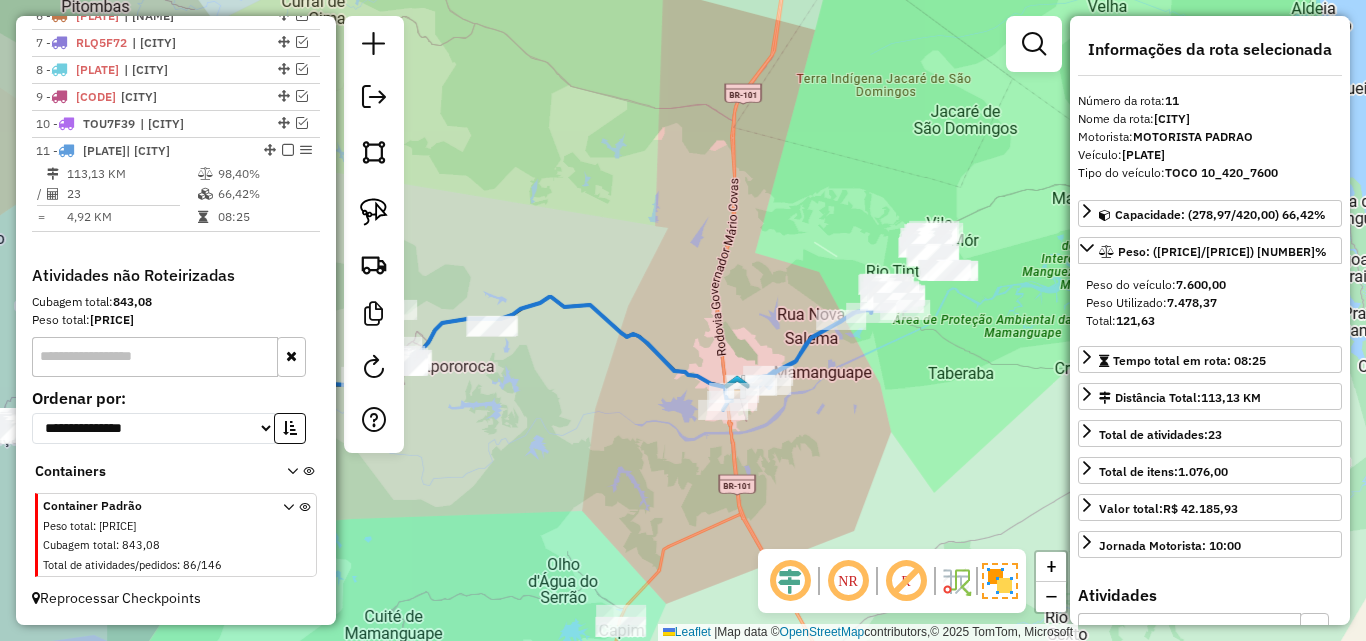 drag, startPoint x: 581, startPoint y: 425, endPoint x: 552, endPoint y: 438, distance: 31.780497 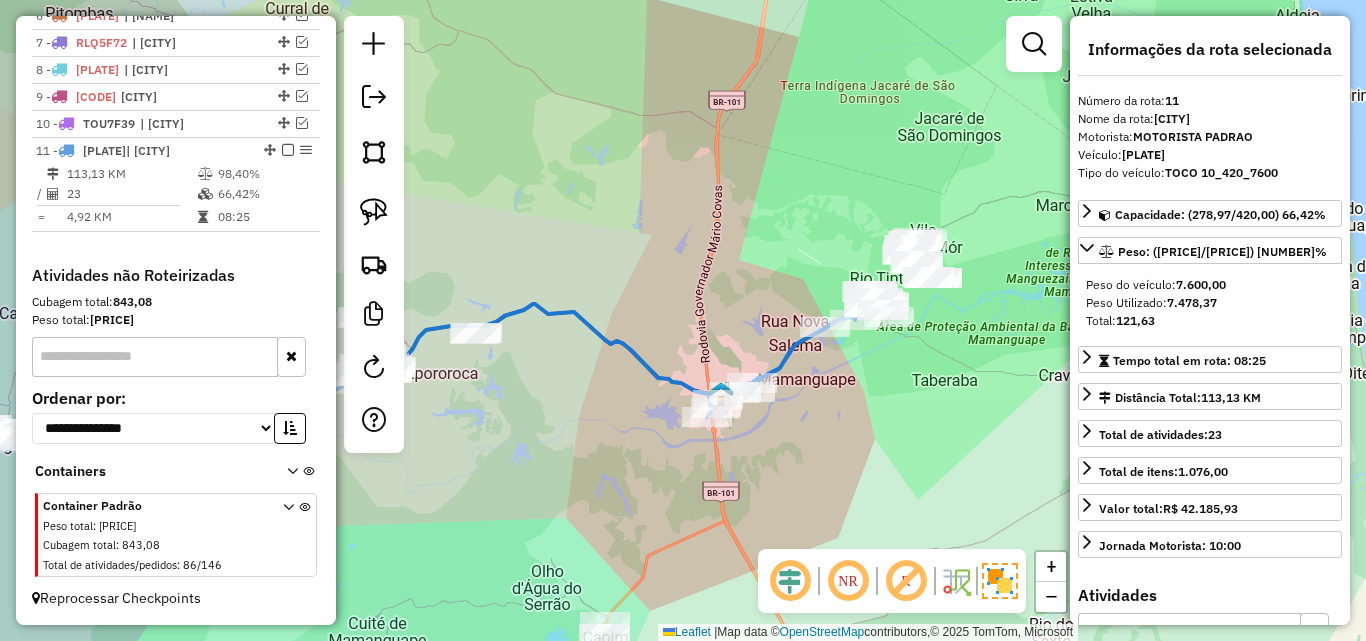 drag, startPoint x: 577, startPoint y: 434, endPoint x: 451, endPoint y: 470, distance: 131.04198 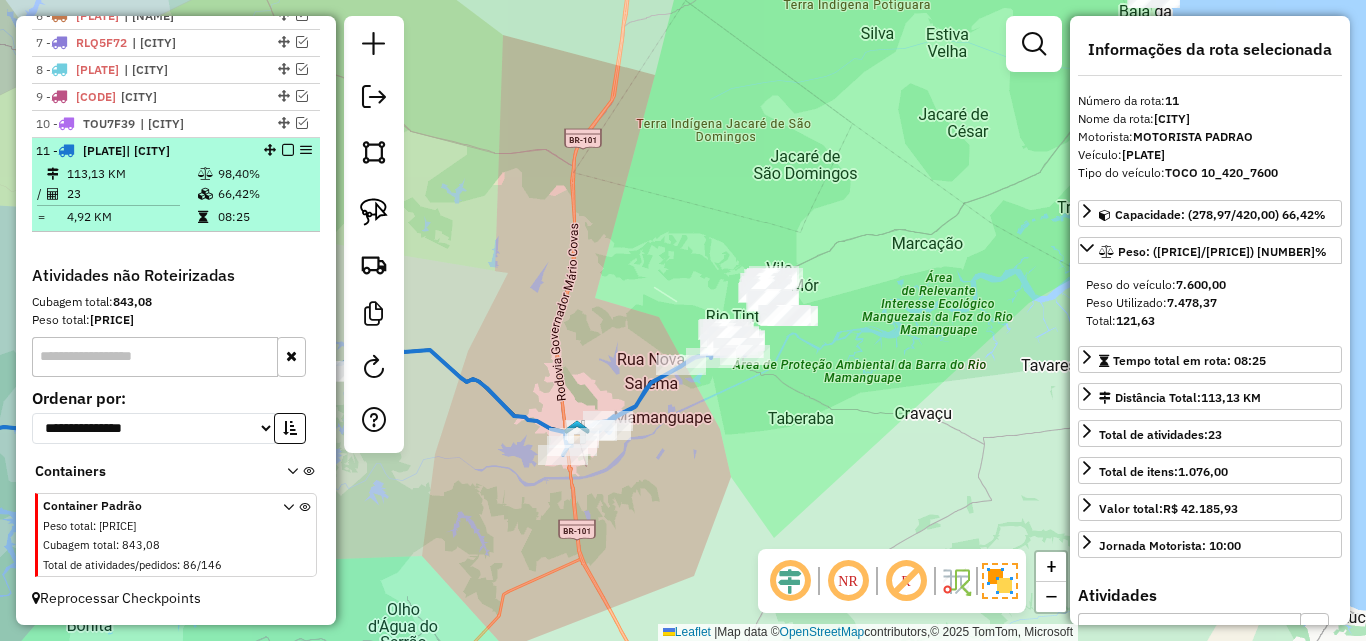 click at bounding box center (288, 150) 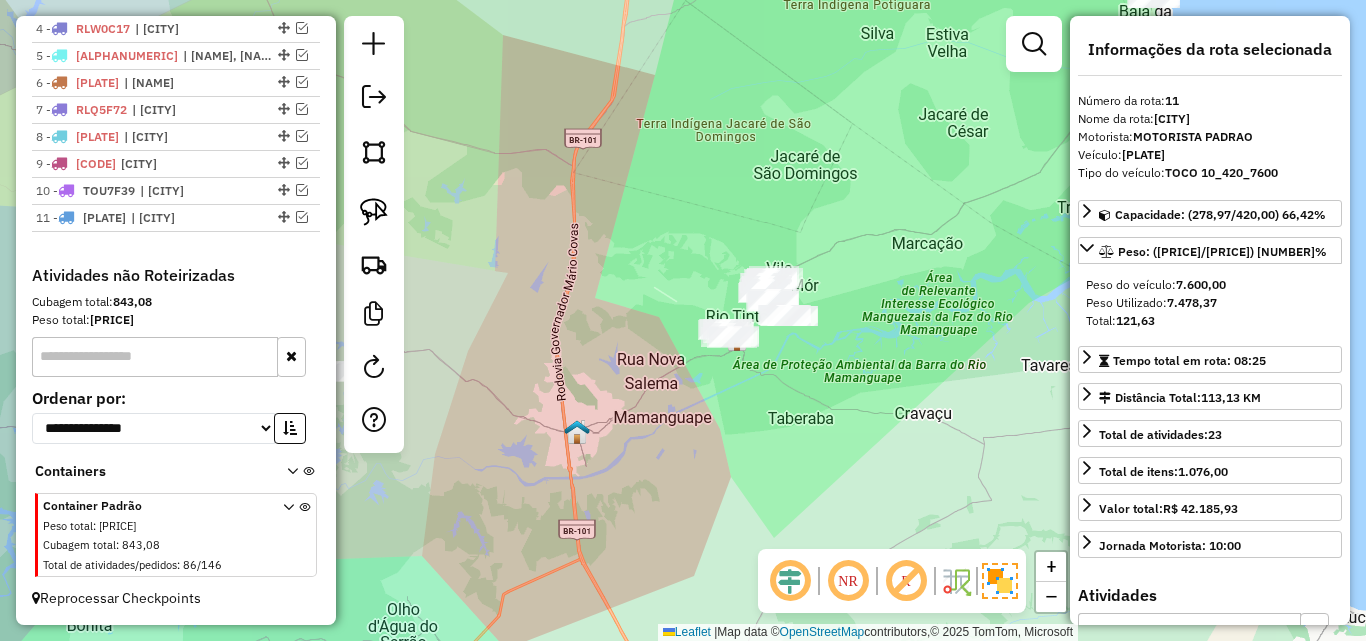 scroll, scrollTop: 831, scrollLeft: 0, axis: vertical 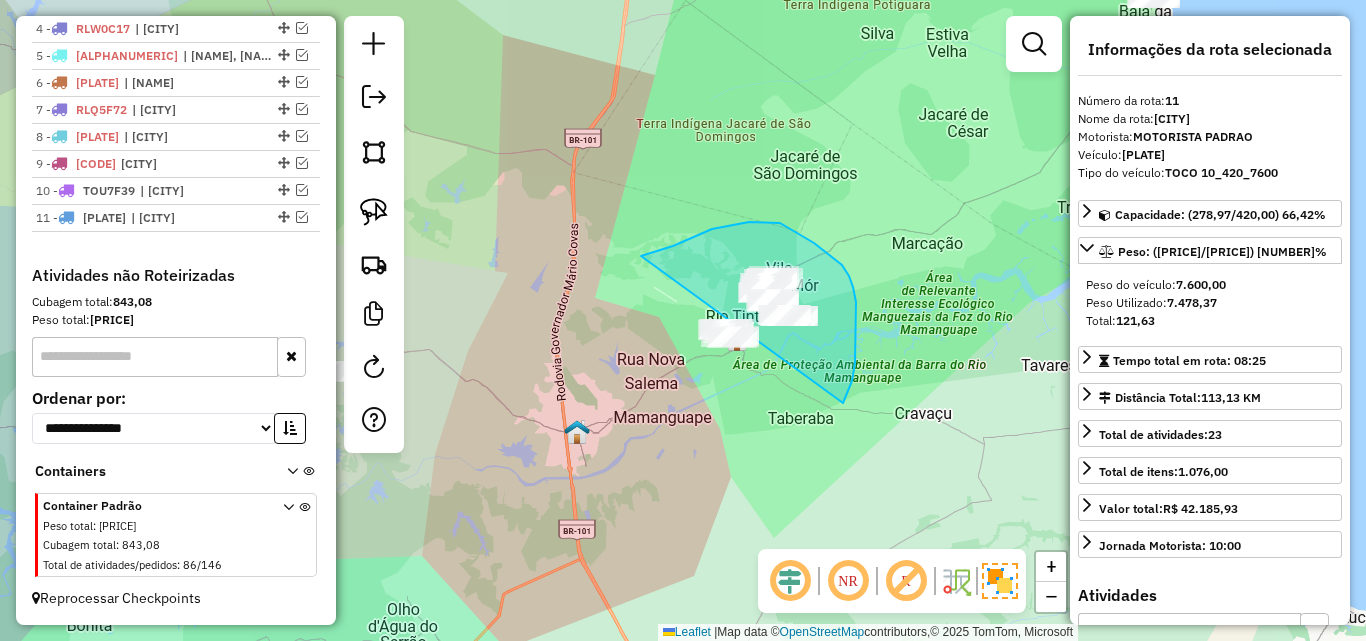 drag, startPoint x: 712, startPoint y: 229, endPoint x: 691, endPoint y: 418, distance: 190.16309 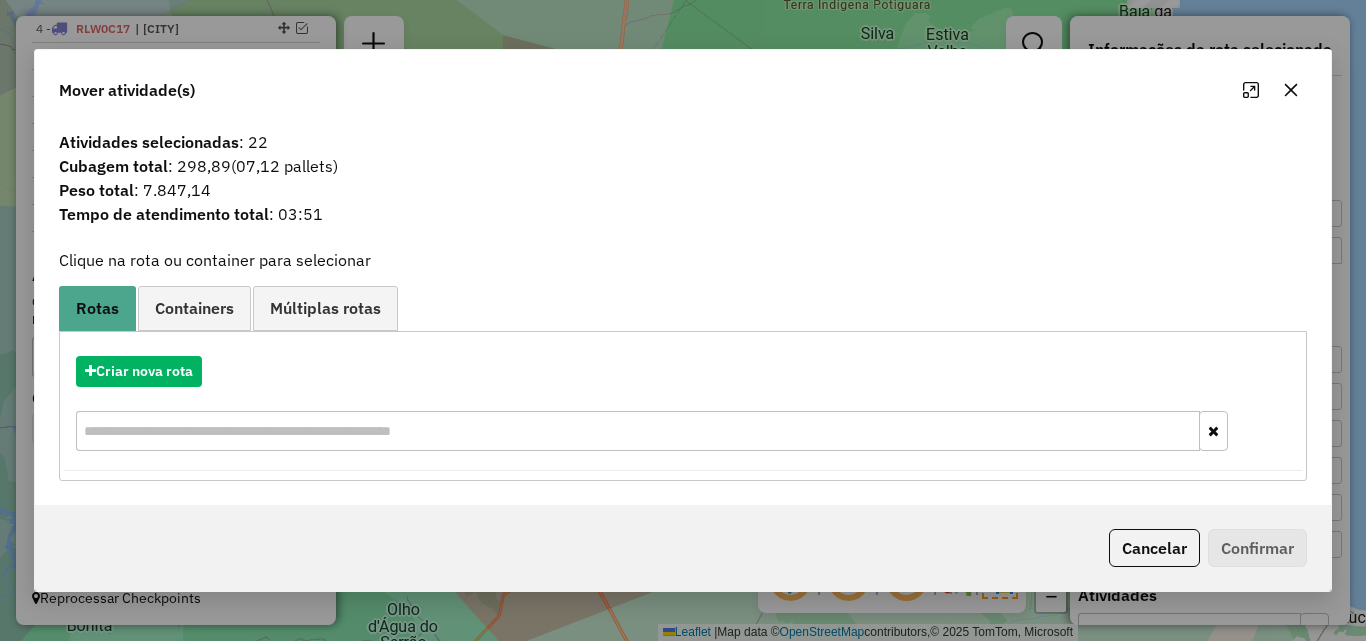 click 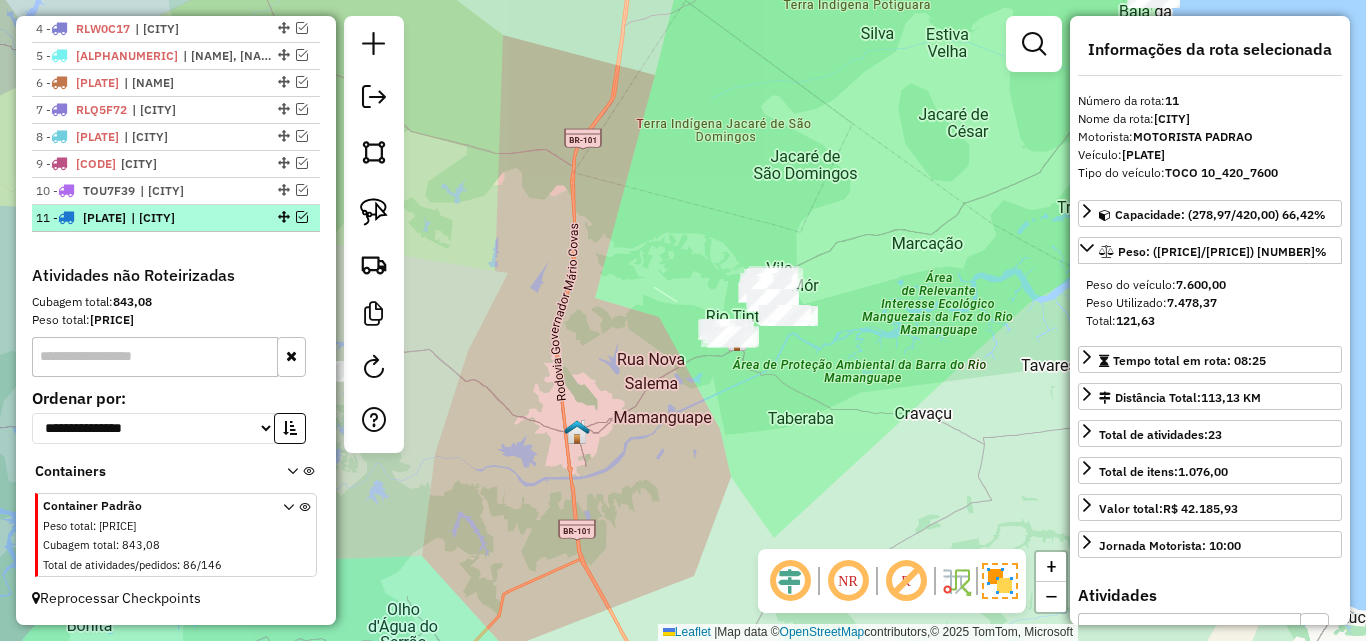 click on "| [CITY]" at bounding box center [177, 218] 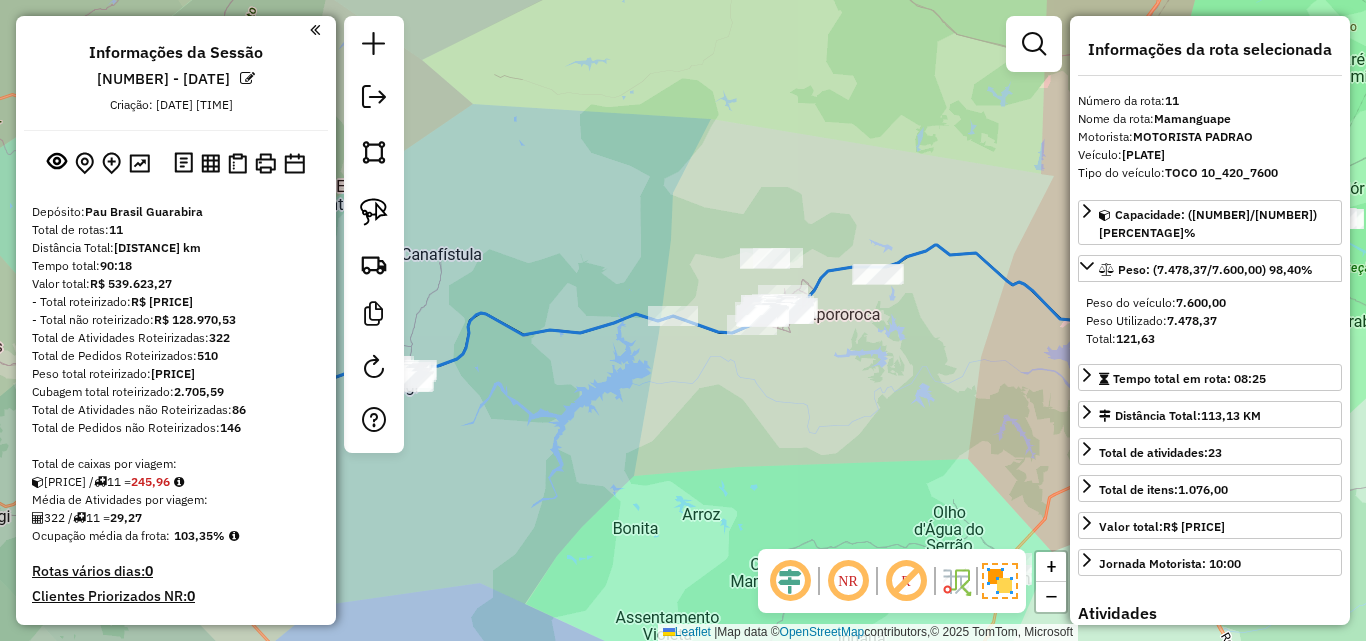 select on "**********" 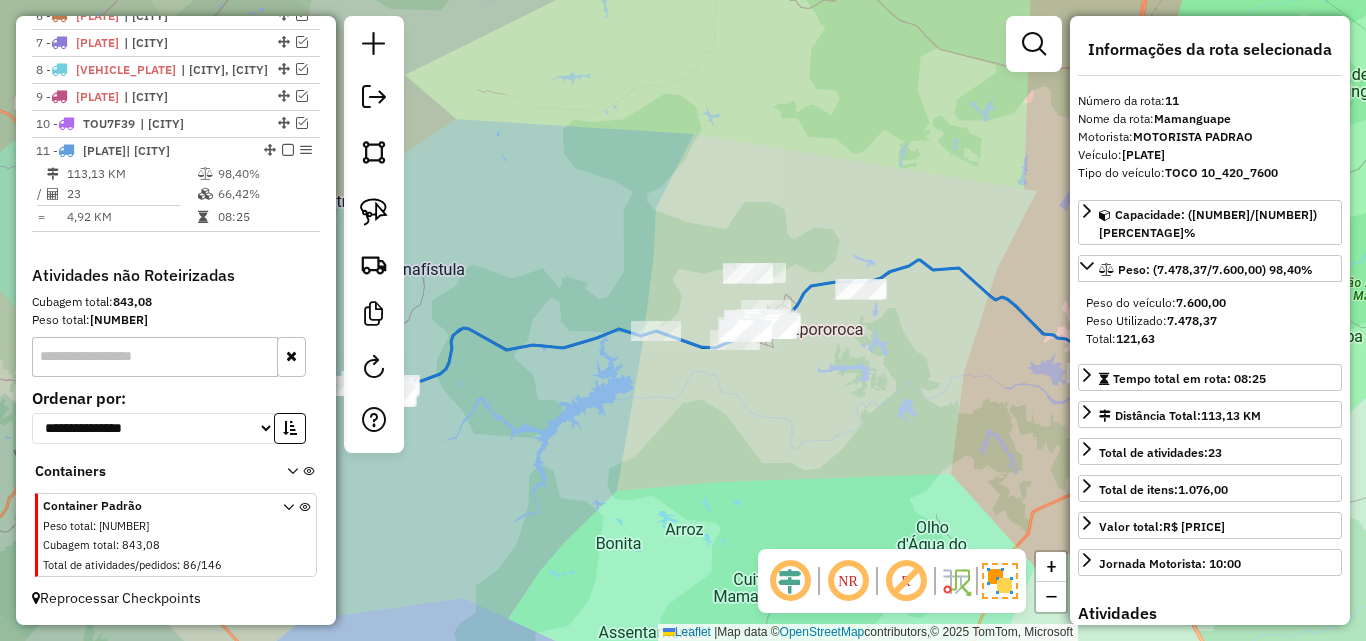 drag, startPoint x: 929, startPoint y: 372, endPoint x: 795, endPoint y: 401, distance: 137.10216 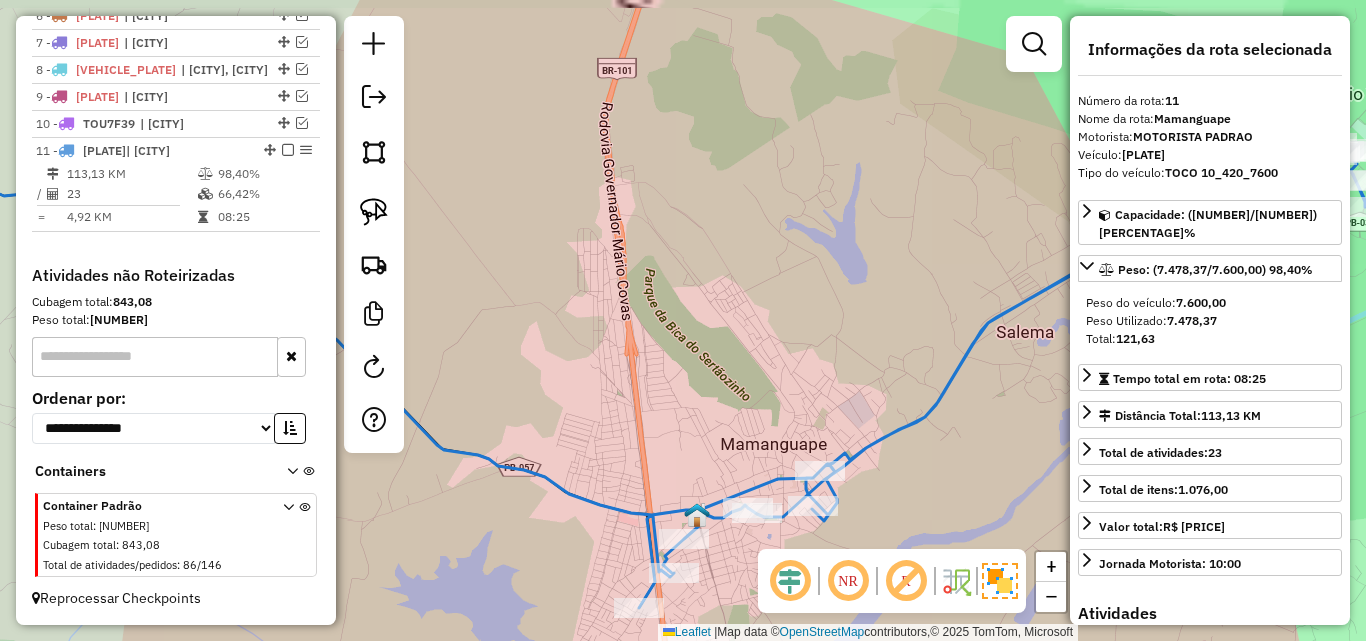 drag, startPoint x: 885, startPoint y: 356, endPoint x: 724, endPoint y: 384, distance: 163.41664 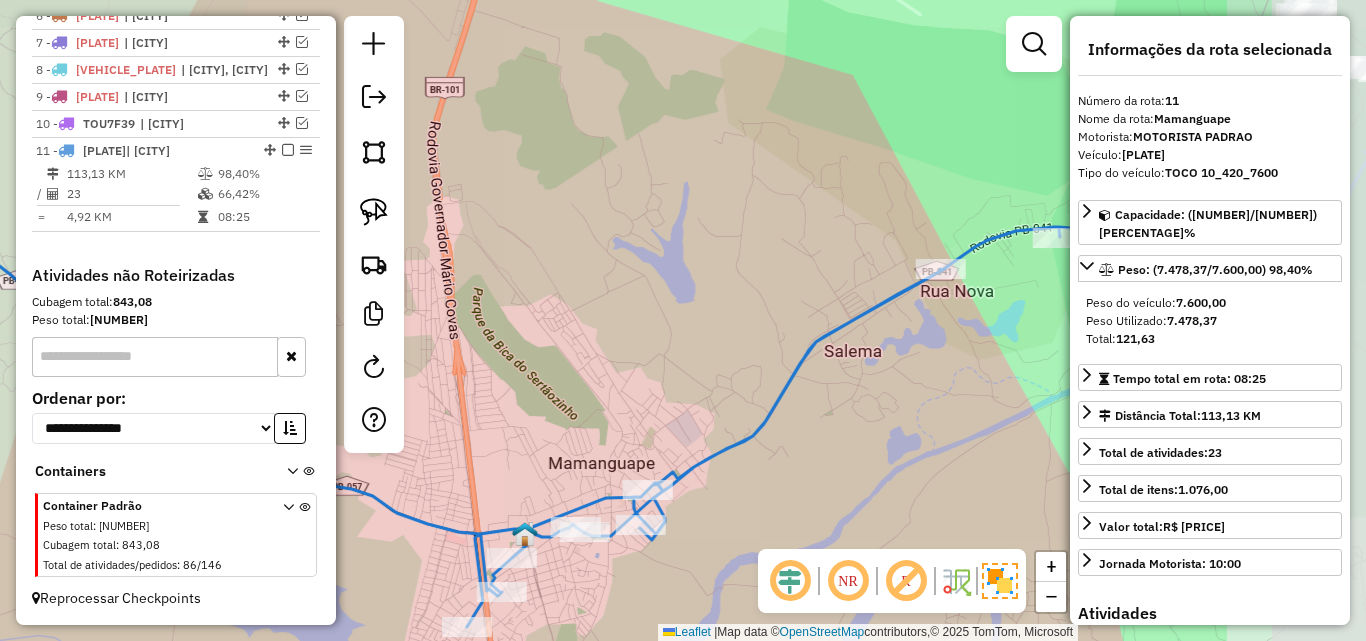 drag, startPoint x: 924, startPoint y: 429, endPoint x: 891, endPoint y: 448, distance: 38.078865 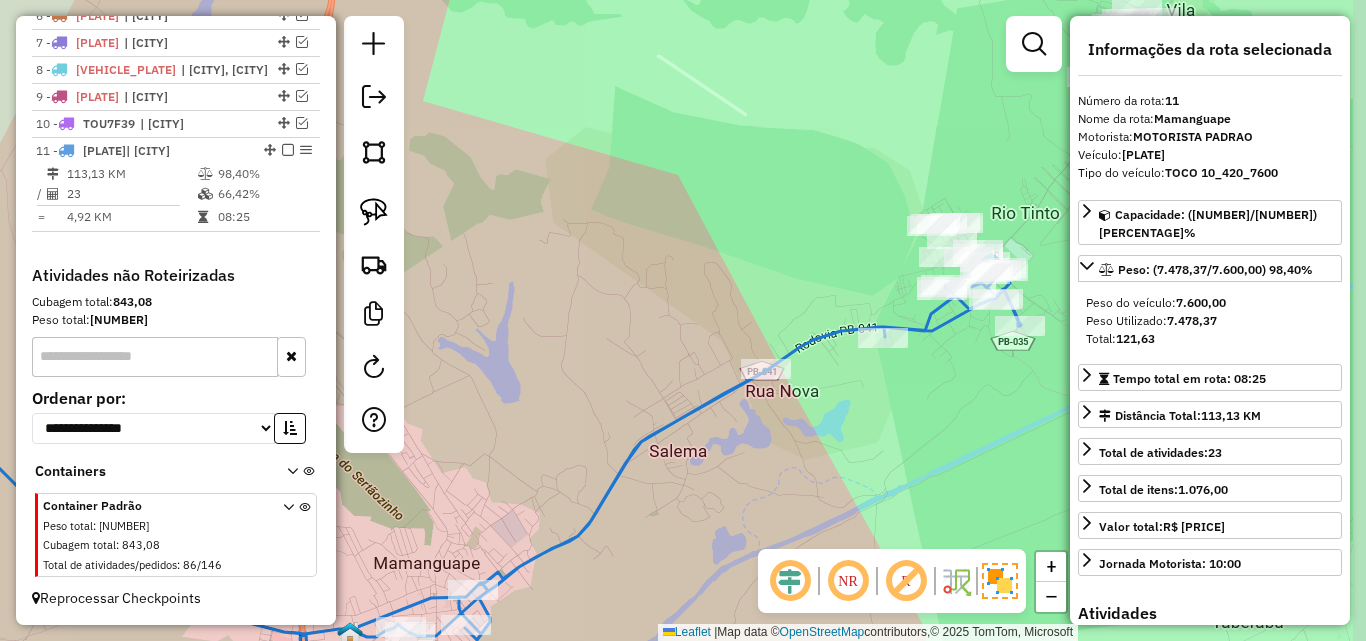 drag, startPoint x: 947, startPoint y: 400, endPoint x: 750, endPoint y: 460, distance: 205.93445 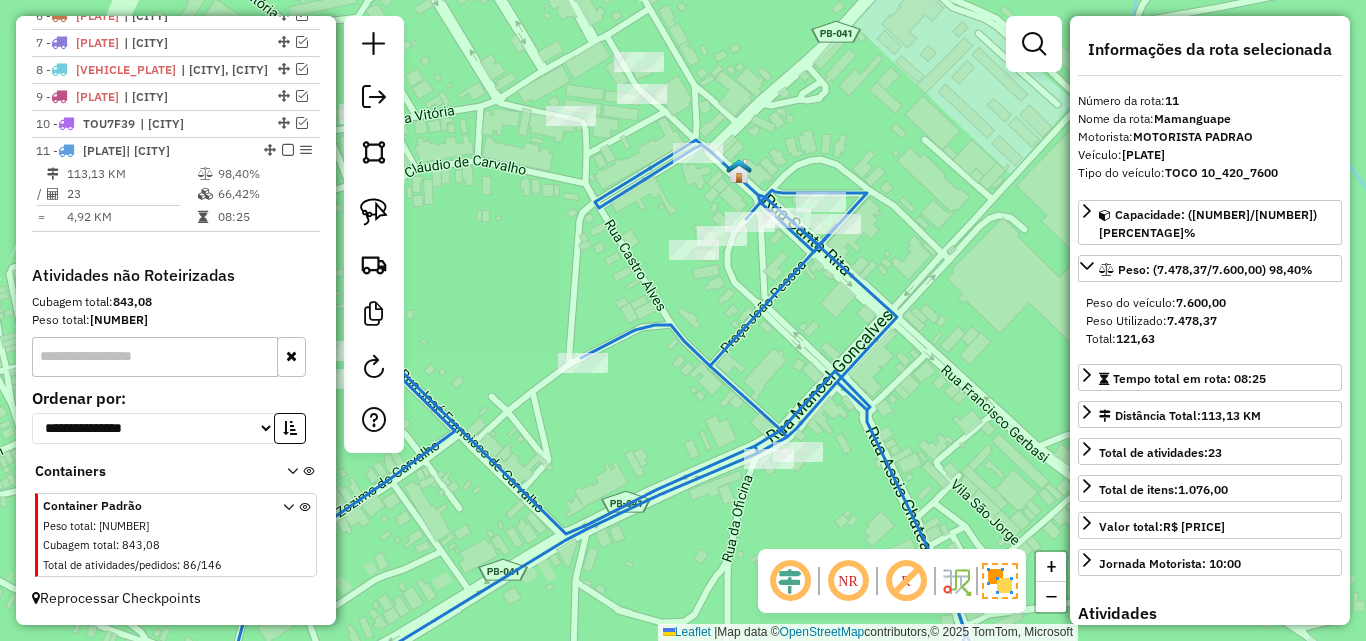 drag, startPoint x: 690, startPoint y: 273, endPoint x: 753, endPoint y: 316, distance: 76.27582 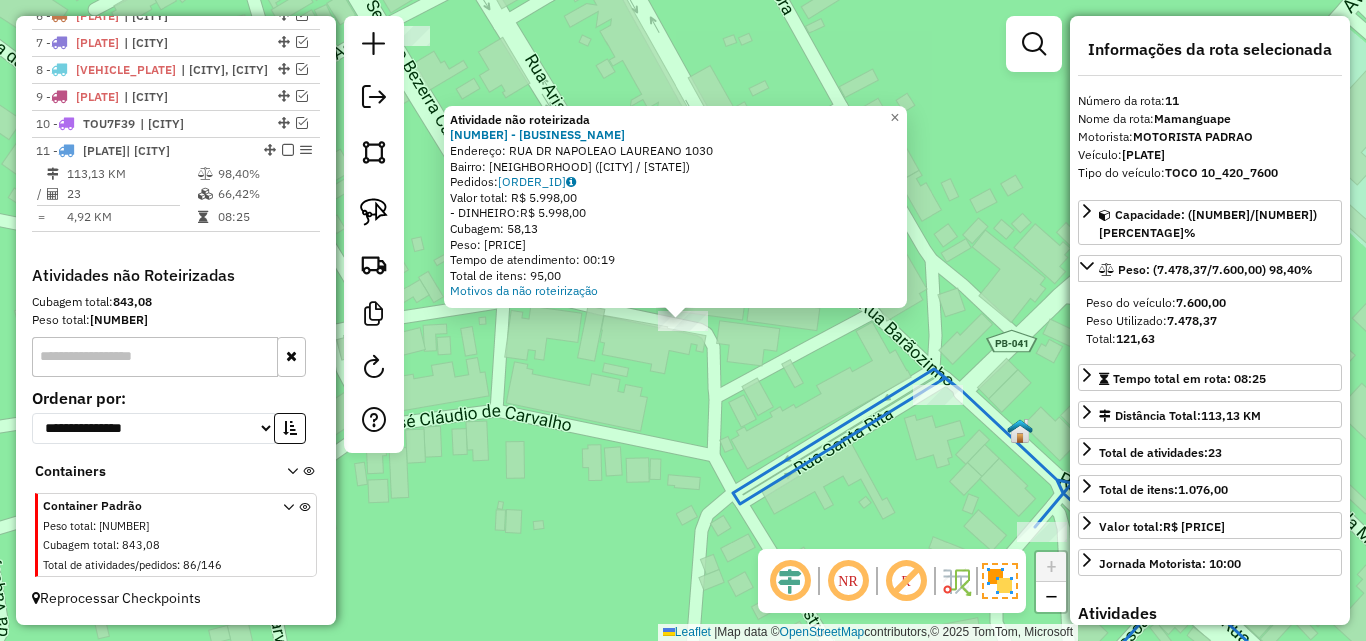 click on "× Atividade não roteirizada 3522 - SUPERMERCADO CARDOSO  Endereço:  RUA DR NAPOLEAO LAUREANO 1030   Bairro: CENTRO (RIO TINTO / PB)   Pedidos:  07141348   Valor total: R$ 5.998,00   - DINHEIRO:  R$ 5.998,00   Cubagem: 58,13   Peso: 1.475,79   Tempo de atendimento: 00:19   Total de itens: 95,00  Motivos da não roteirização × Janela de atendimento Grade de atendimento Capacidade Transportadoras Veículos Cliente Pedidos  Rotas Selecione os dias de semana para filtrar as janelas de atendimento  Seg   Ter   Qua   Qui   Sex   Sáb   Dom  Informe o período da janela de atendimento: De: Até:  Filtrar exatamente a janela do cliente  Considerar janela de atendimento padrão  Selecione os dias de semana para filtrar as grades de atendimento  Seg   Ter   Qua   Qui   Sex   Sáb   Dom   Considerar clientes sem dia de atendimento cadastrado  Clientes fora do dia de atendimento selecionado Filtrar as atividades entre os valores definidos abaixo:  Peso mínimo:   Peso máximo:   Cubagem mínima:   Cubagem máxima:" 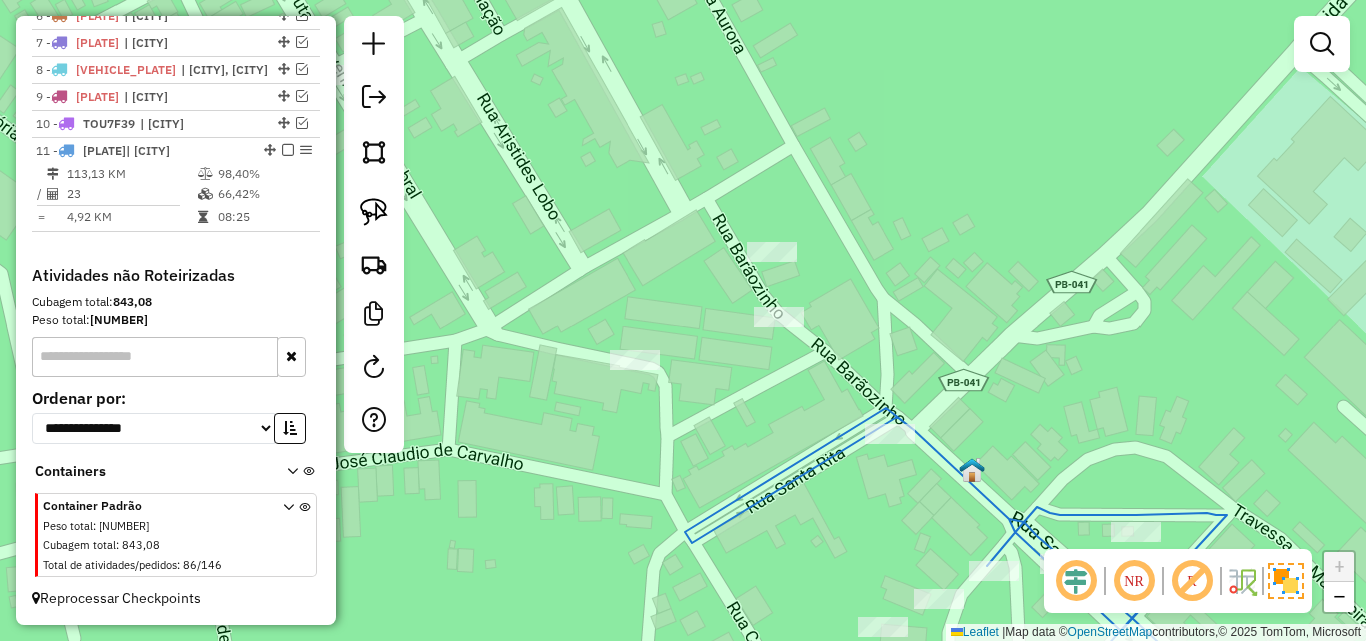 drag, startPoint x: 812, startPoint y: 359, endPoint x: 739, endPoint y: 416, distance: 92.61749 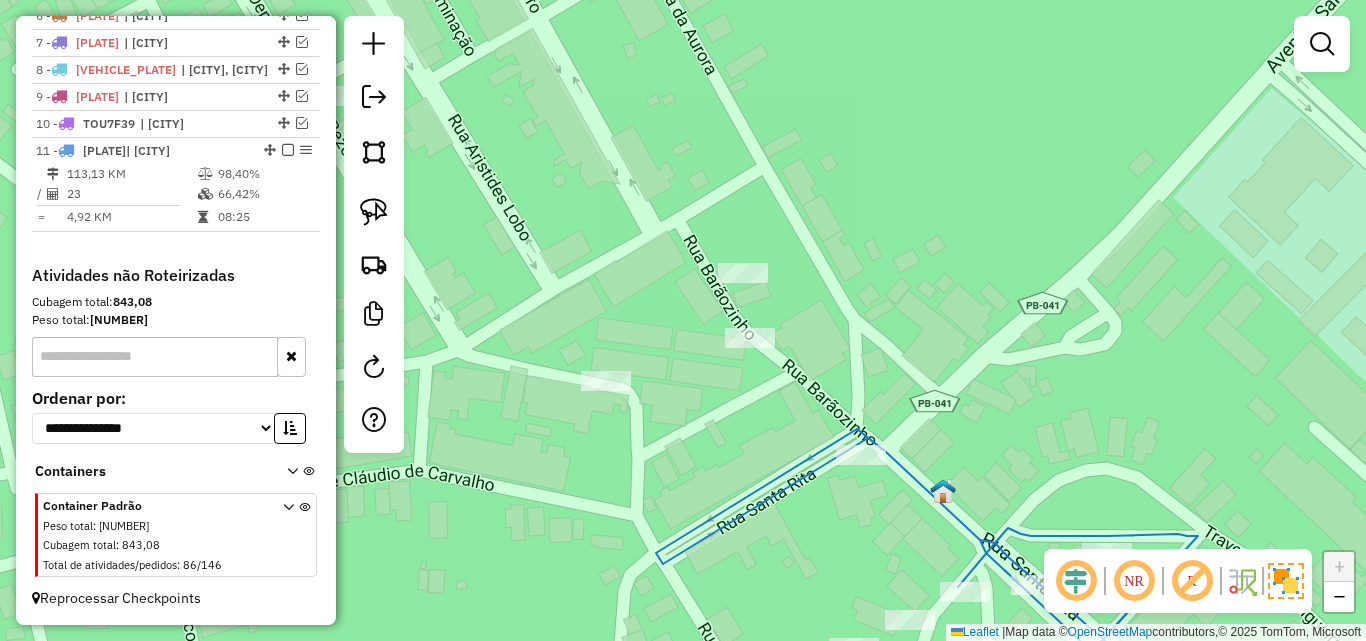 click on "Janela de atendimento Grade de atendimento Capacidade Transportadoras Veículos Cliente Pedidos  Rotas Selecione os dias de semana para filtrar as janelas de atendimento  Seg   Ter   Qua   Qui   Sex   Sáb   Dom  Informe o período da janela de atendimento: De: Até:  Filtrar exatamente a janela do cliente  Considerar janela de atendimento padrão  Selecione os dias de semana para filtrar as grades de atendimento  Seg   Ter   Qua   Qui   Sex   Sáb   Dom   Considerar clientes sem dia de atendimento cadastrado  Clientes fora do dia de atendimento selecionado Filtrar as atividades entre os valores definidos abaixo:  Peso mínimo:   Peso máximo:   Cubagem mínima:   Cubagem máxima:   De:   Até:  Filtrar as atividades entre o tempo de atendimento definido abaixo:  De:   Até:   Considerar capacidade total dos clientes não roteirizados Transportadora: Selecione um ou mais itens Tipo de veículo: Selecione um ou mais itens Veículo: Selecione um ou mais itens Motorista: Selecione um ou mais itens Nome: Rótulo:" 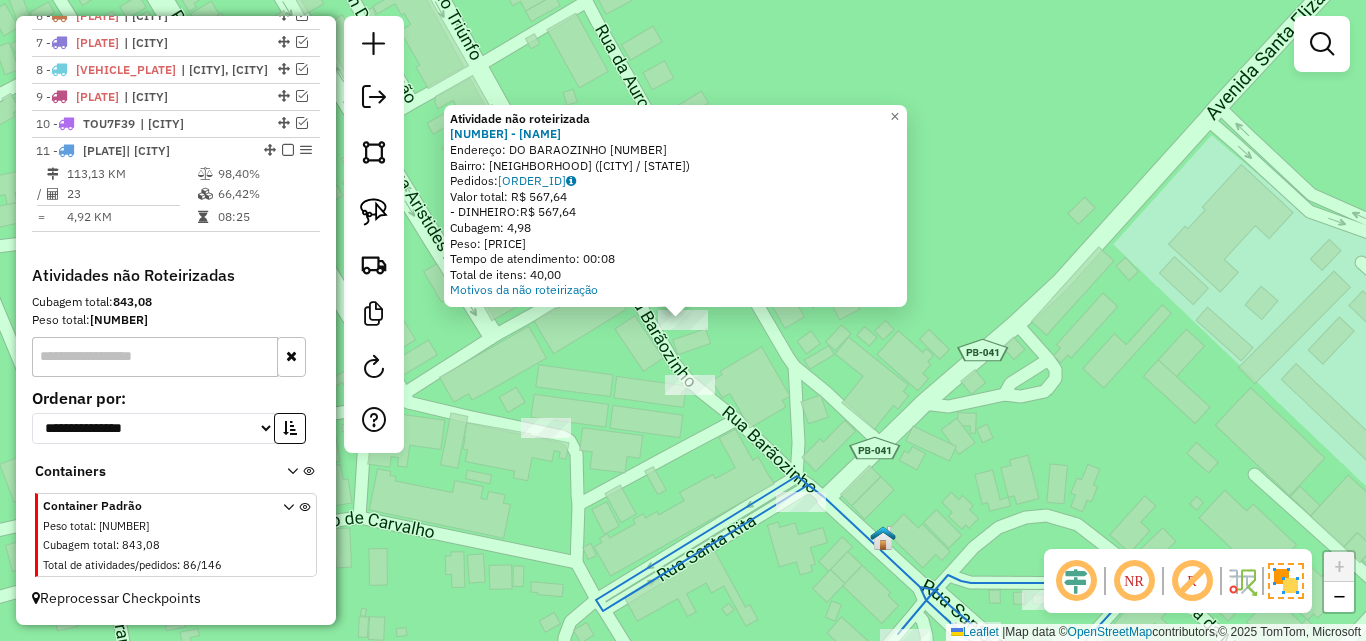 click on "Atividade não roteirizada 15 - SM BEBIDAS Endereço: DO [NAME] [NUMBER] Bairro: [NEIGHBORHOOD] ([CITY] / [STATE]) Pedidos: [ORDER_ID] Valor total: [CURRENCY][AMOUNT] - DINHEIRO: [CURRENCY][AMOUNT] Cubagem: [CUBAGE] Peso: [WEIGHT] Tempo de atendimento: [TIME] Total de itens: [ITEMS] Motivos da não roteirização × Janela de atendimento Grade de atendimento Capacidade Transportadoras Veículos Cliente Pedidos Rotas Selecione os dias de semana para filtrar as janelas de atendimento Seg Ter Qua Qui Sex Sáb Dom Informe o período da janela de atendimento: De: Até: Filtrar exatamente a janela do cliente Considerar janela de atendimento padrão Selecione os dias de semana para filtrar as grades de atendimento Seg Ter Qua Qui Sex Sáb Dom Considerar clientes sem dia de atendimento cadastrado Clientes fora do dia de atendimento selecionado Filtrar as atividades entre os valores definidos abaixo: Peso mínimo: Peso máximo: Cubagem mínima: Cubagem máxima: De: Até: De: Nome:" 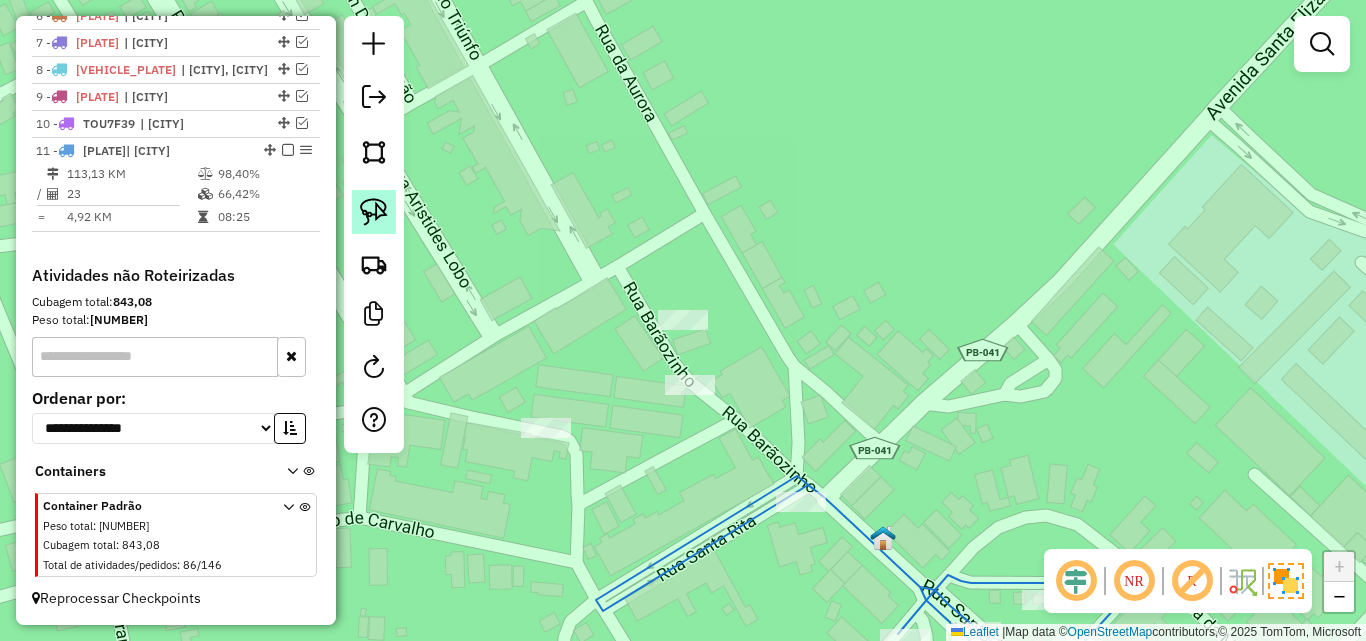 click 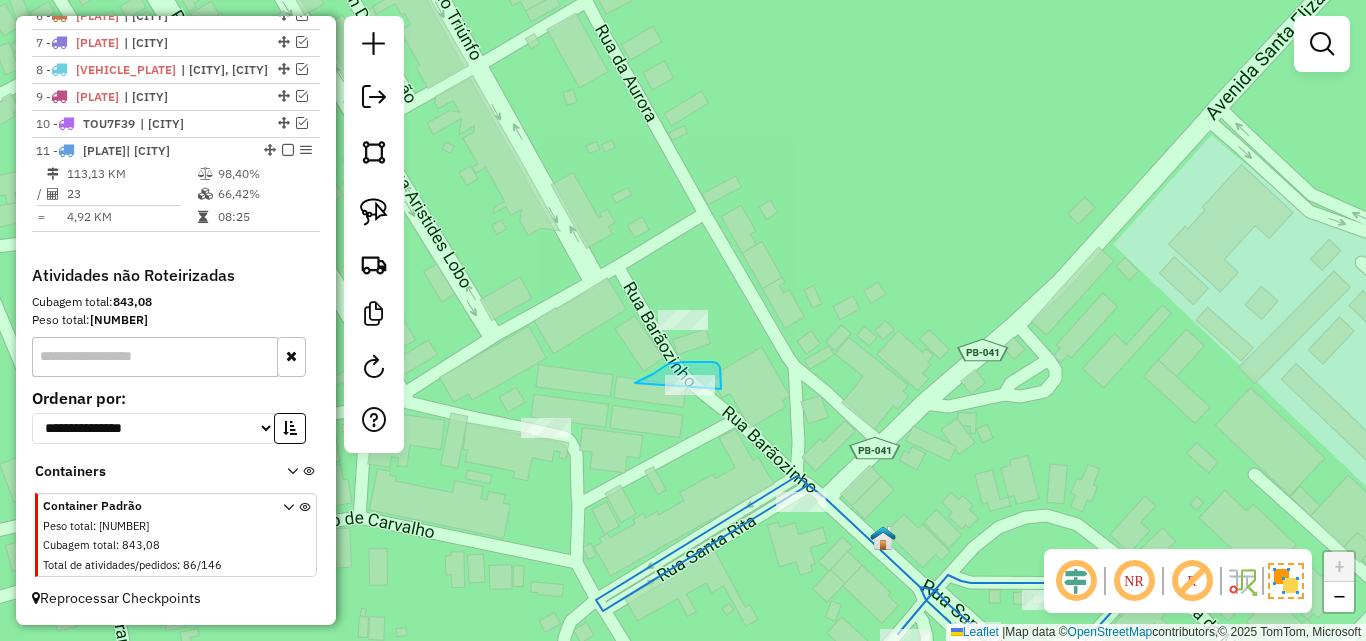 drag, startPoint x: 659, startPoint y: 370, endPoint x: 678, endPoint y: 398, distance: 33.83785 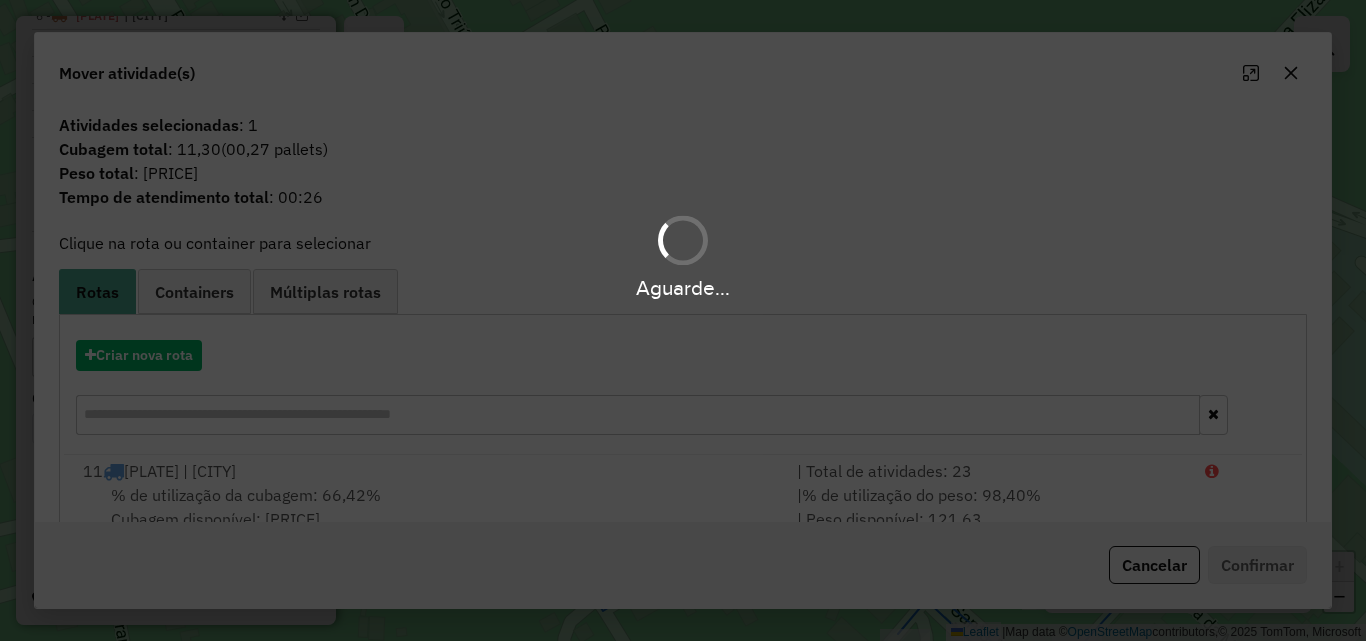 drag, startPoint x: 466, startPoint y: 488, endPoint x: 490, endPoint y: 486, distance: 24.083189 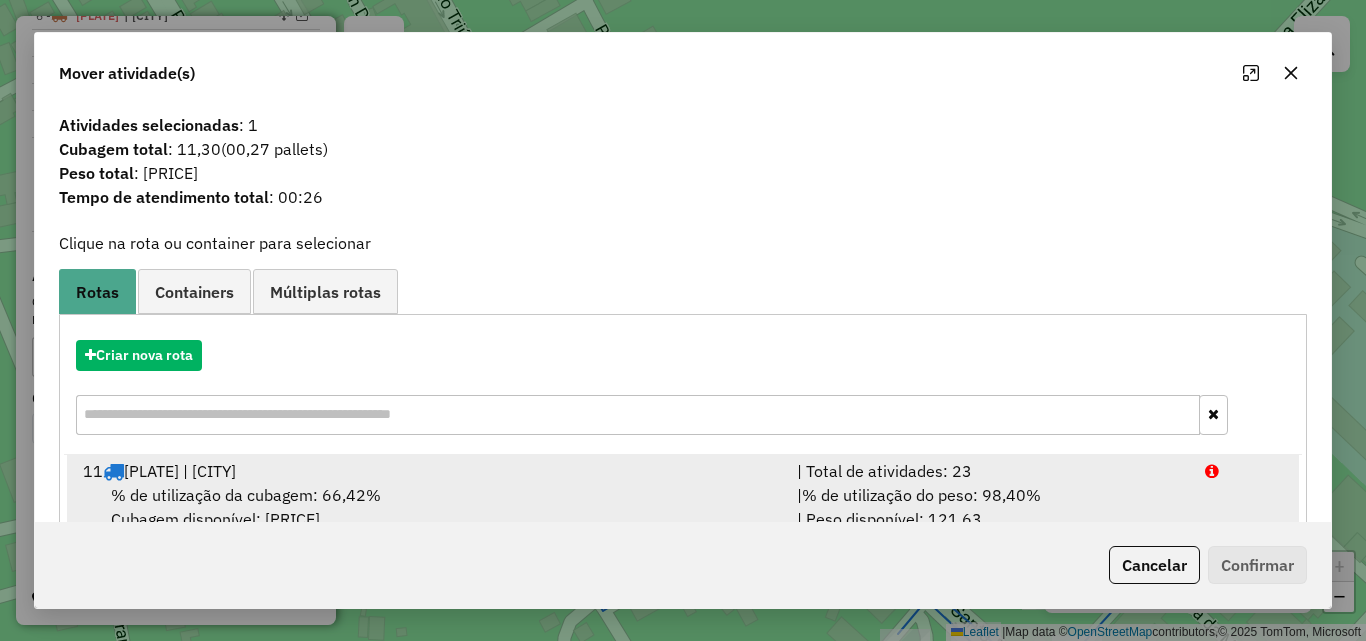 click on "% de utilização da cubagem: 66,42%  Cubagem disponível: 141,03" at bounding box center (428, 507) 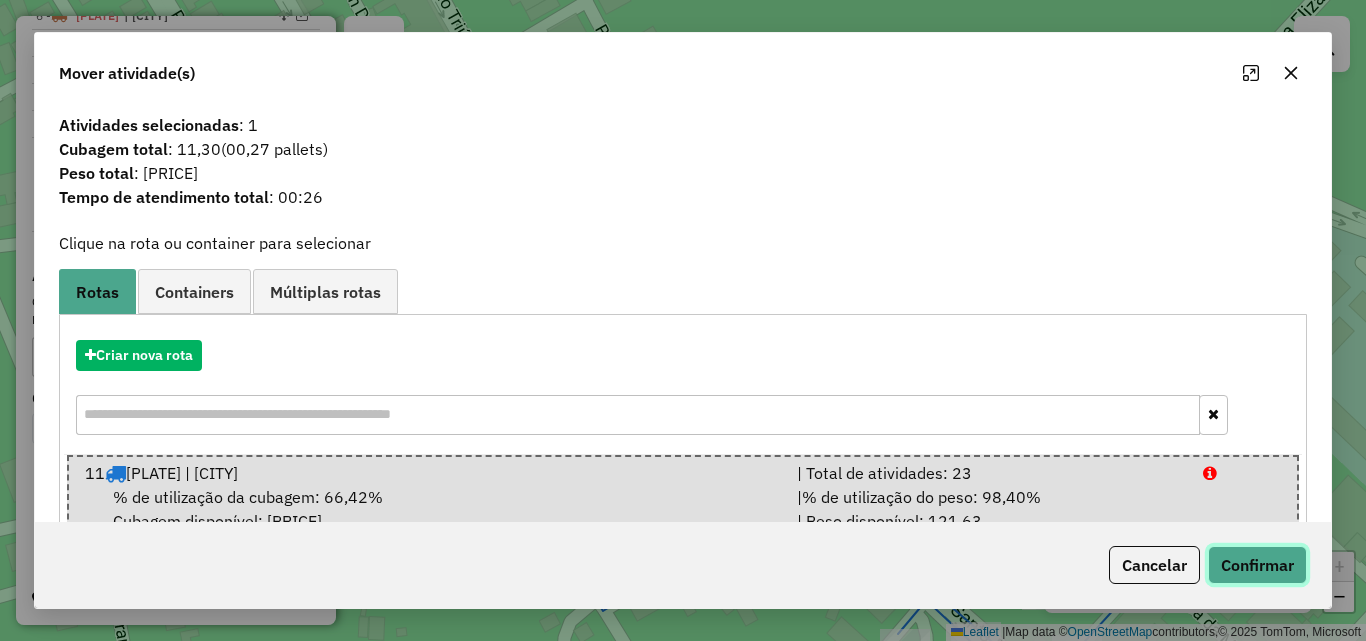 click on "Confirmar" 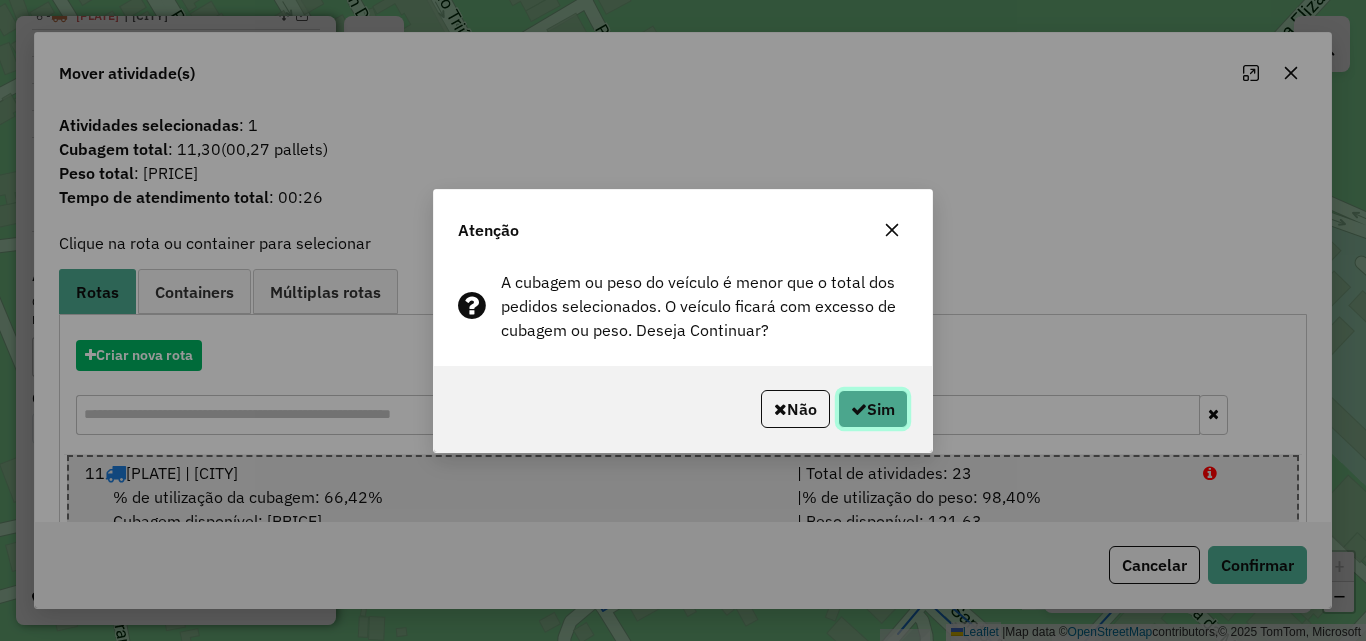 click on "Sim" 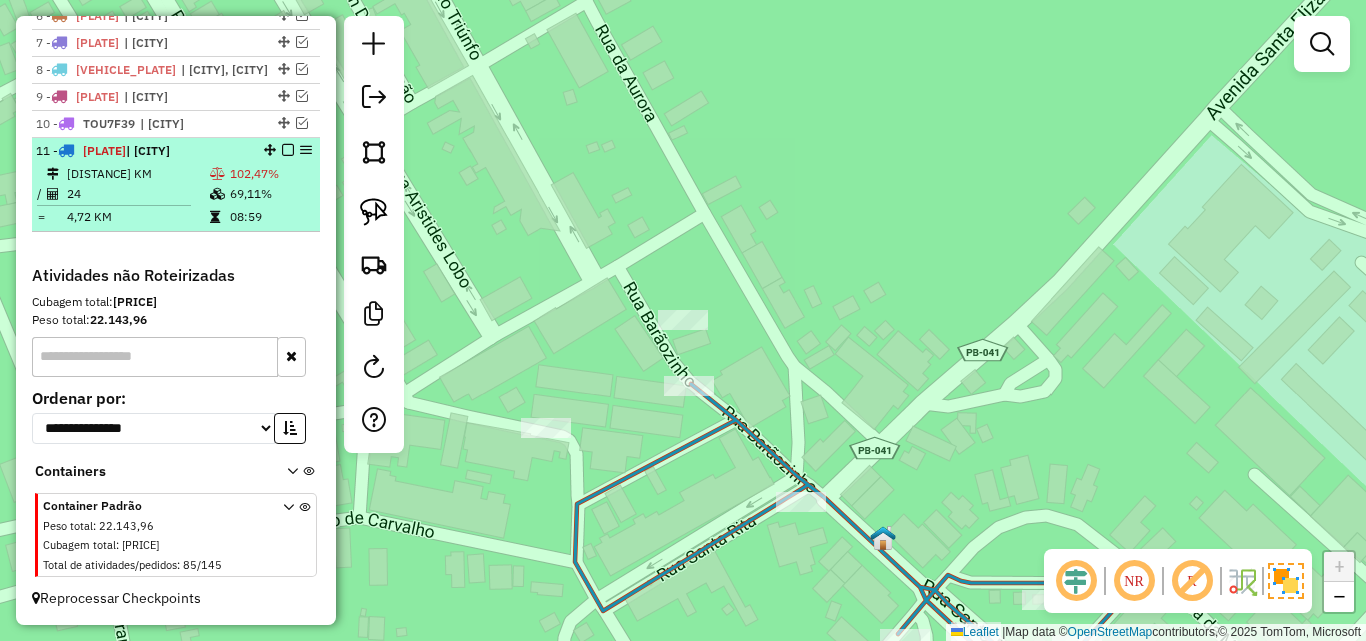 click on "113,27 KM   102,47%  /  24   69,11%     =  4,72 KM   08:59" at bounding box center [176, 195] 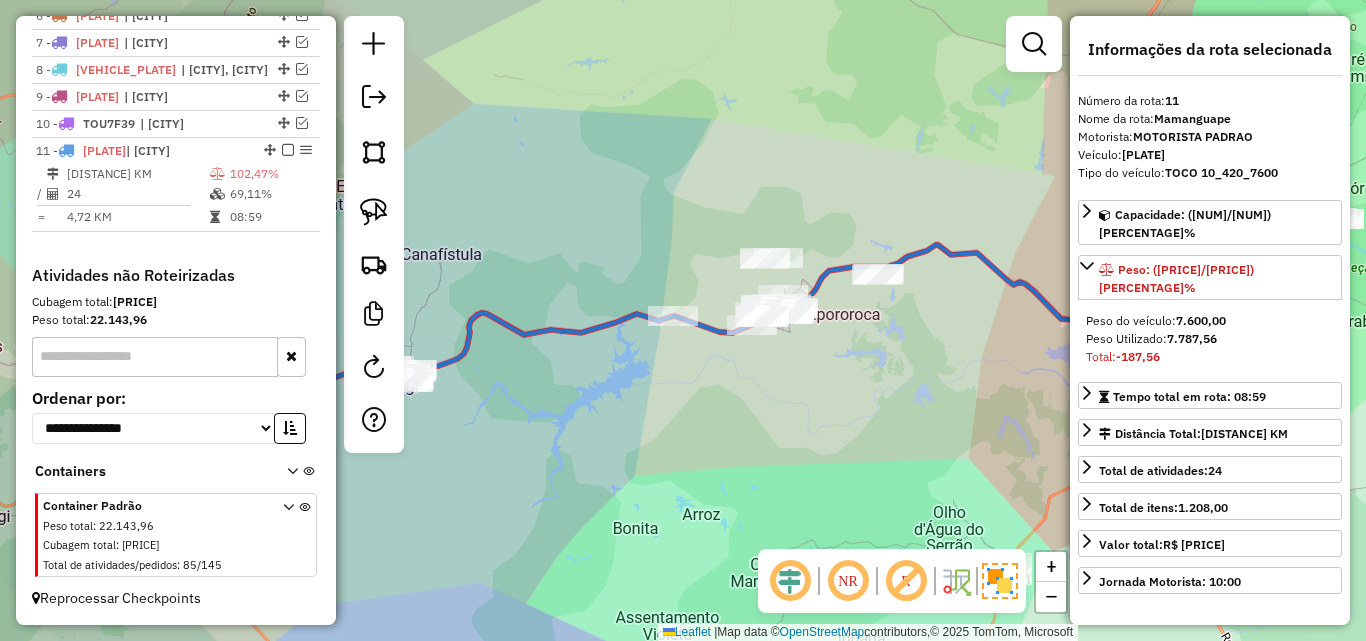 click on "Janela de atendimento Grade de atendimento Capacidade Transportadoras Veículos Cliente Pedidos  Rotas Selecione os dias de semana para filtrar as janelas de atendimento  Seg   Ter   Qua   Qui   Sex   Sáb   Dom  Informe o período da janela de atendimento: De: Até:  Filtrar exatamente a janela do cliente  Considerar janela de atendimento padrão  Selecione os dias de semana para filtrar as grades de atendimento  Seg   Ter   Qua   Qui   Sex   Sáb   Dom   Considerar clientes sem dia de atendimento cadastrado  Clientes fora do dia de atendimento selecionado Filtrar as atividades entre os valores definidos abaixo:  Peso mínimo:   Peso máximo:   Cubagem mínima:   Cubagem máxima:   De:   Até:  Filtrar as atividades entre o tempo de atendimento definido abaixo:  De:   Até:   Considerar capacidade total dos clientes não roteirizados Transportadora: Selecione um ou mais itens Tipo de veículo: Selecione um ou mais itens Veículo: Selecione um ou mais itens Motorista: Selecione um ou mais itens Nome: Rótulo:" 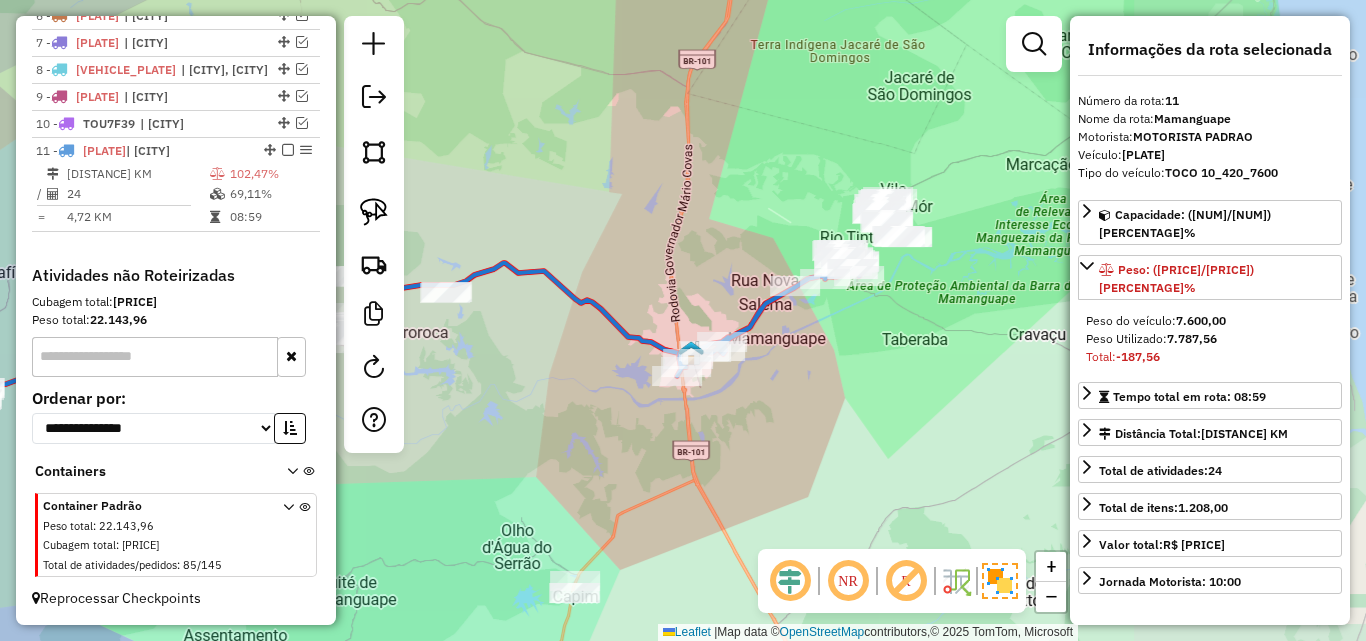 drag, startPoint x: 665, startPoint y: 463, endPoint x: 638, endPoint y: 467, distance: 27.294687 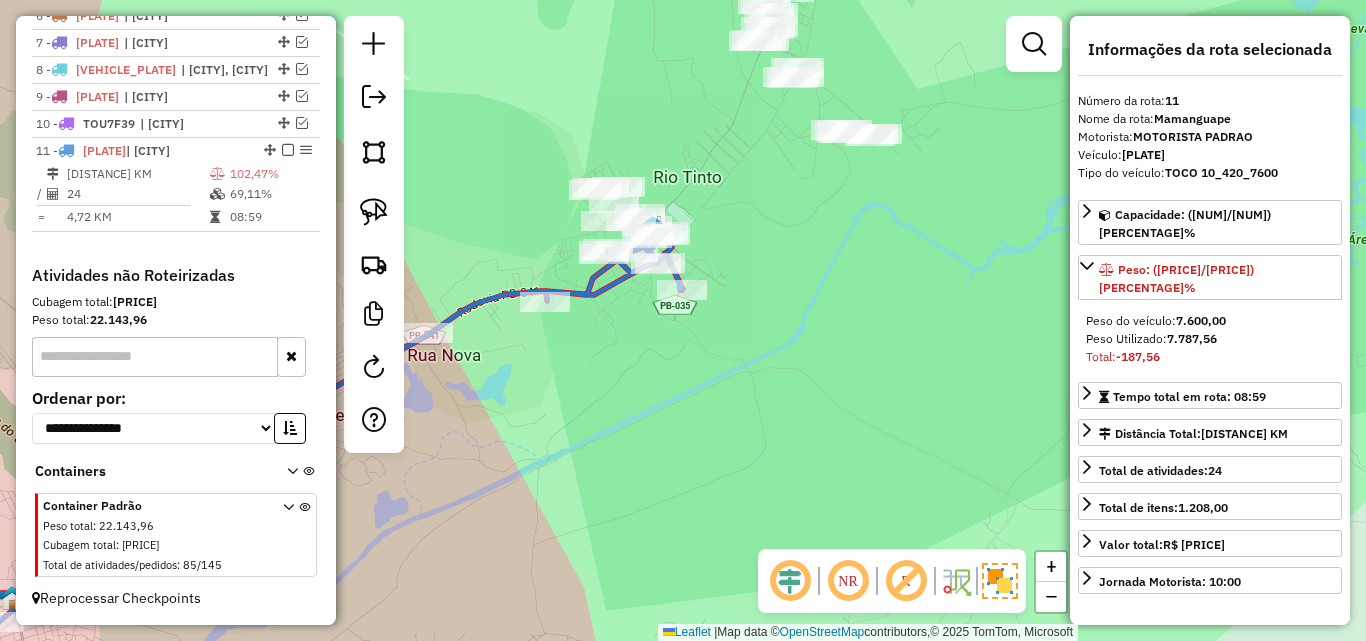 drag, startPoint x: 706, startPoint y: 323, endPoint x: 704, endPoint y: 444, distance: 121.016525 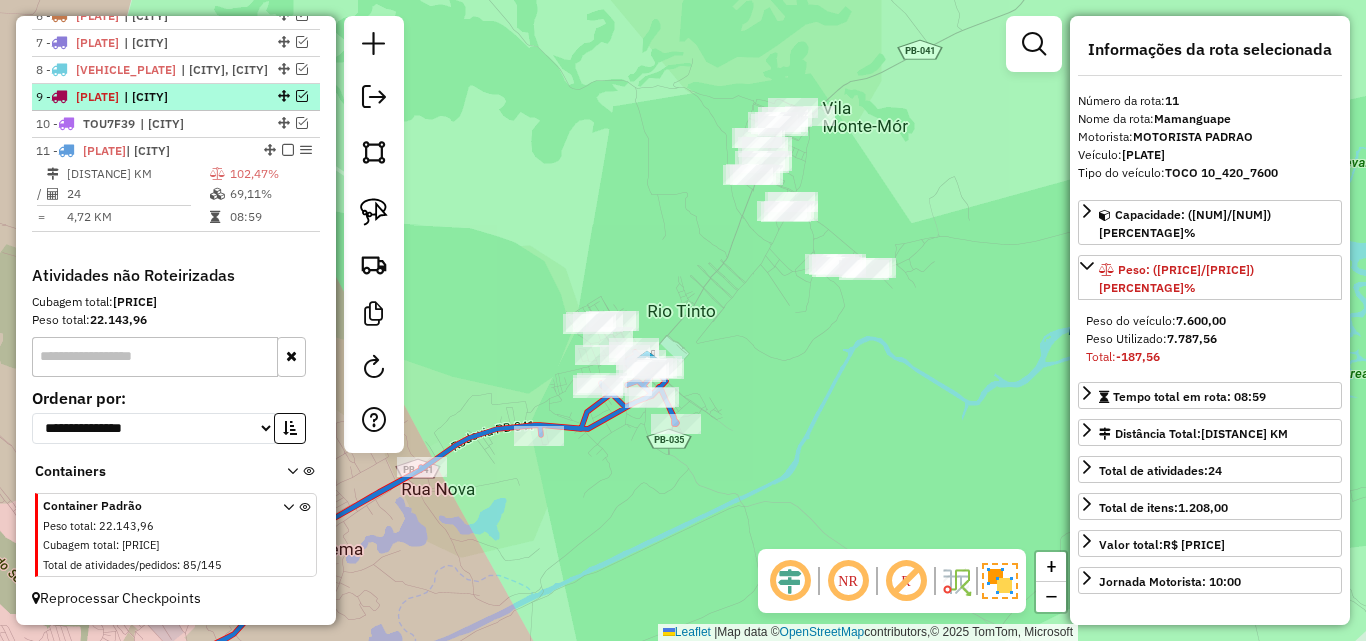 click at bounding box center (288, 150) 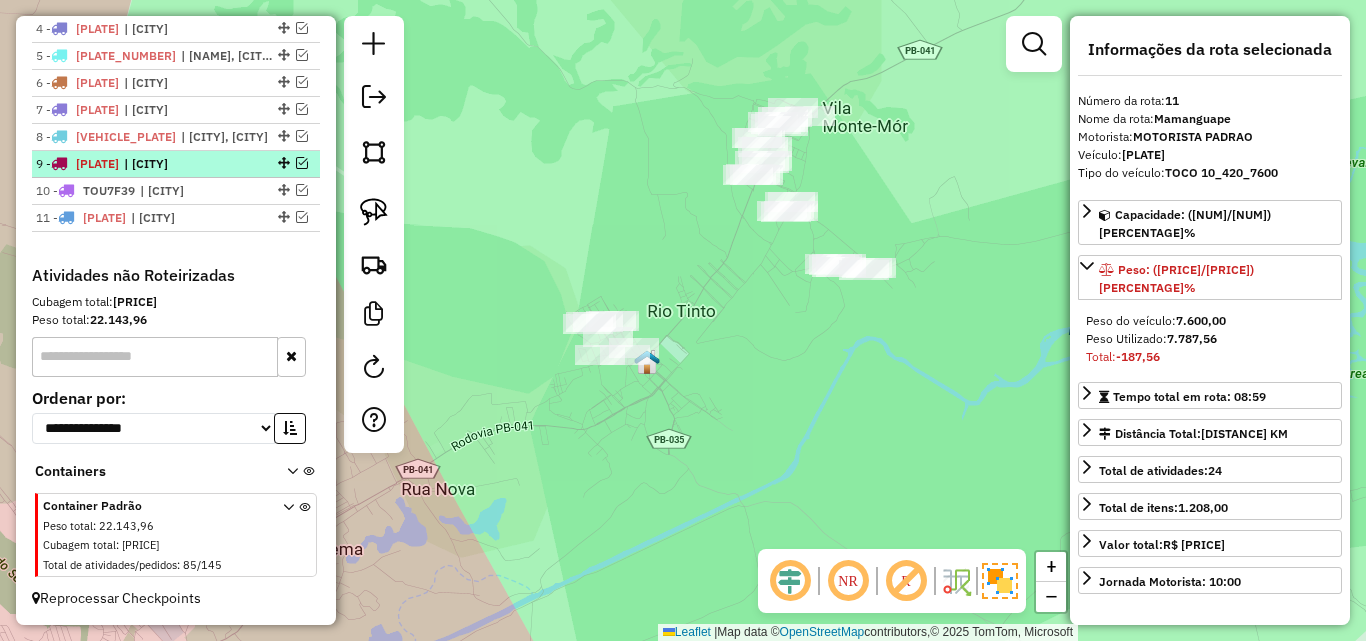 scroll, scrollTop: 831, scrollLeft: 0, axis: vertical 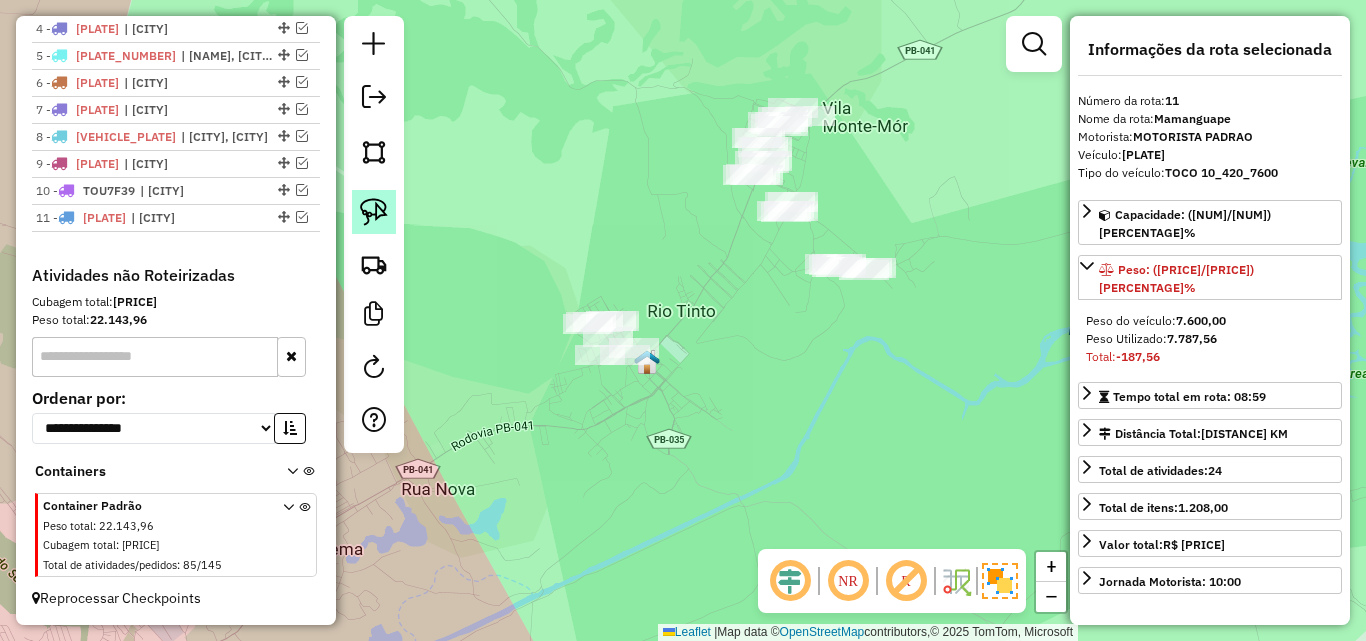 click 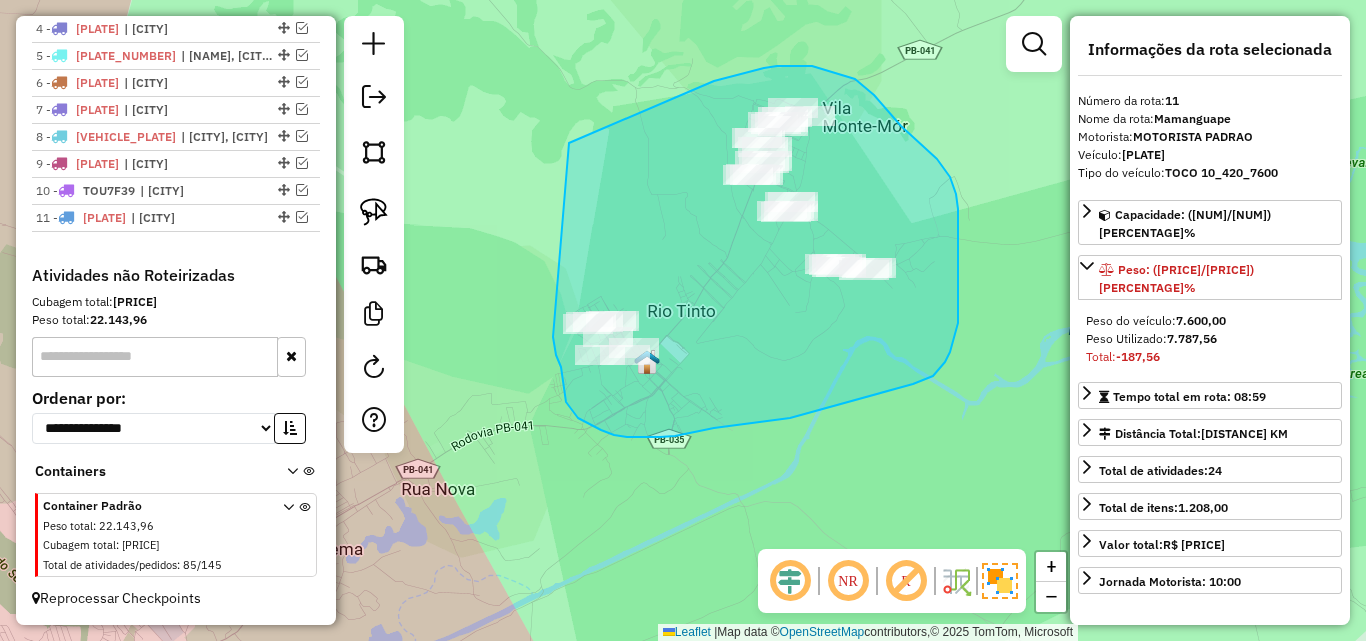 drag, startPoint x: 594, startPoint y: 132, endPoint x: 553, endPoint y: 318, distance: 190.46523 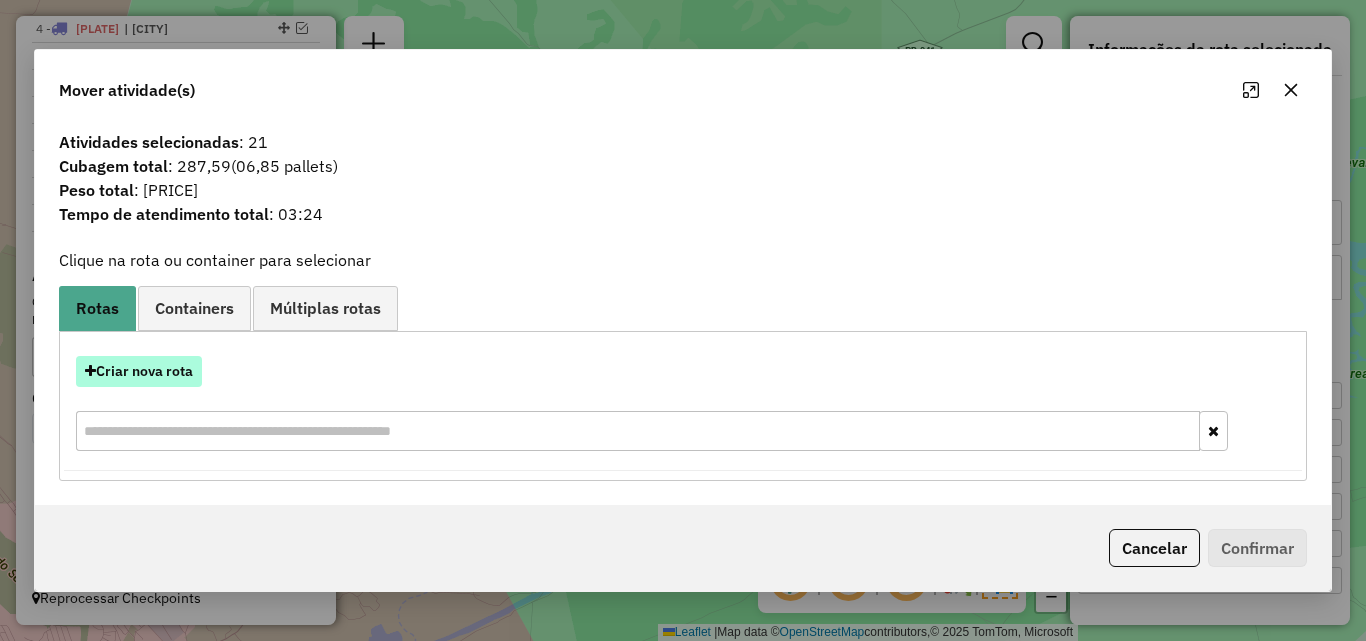 click on "Criar nova rota" at bounding box center [139, 371] 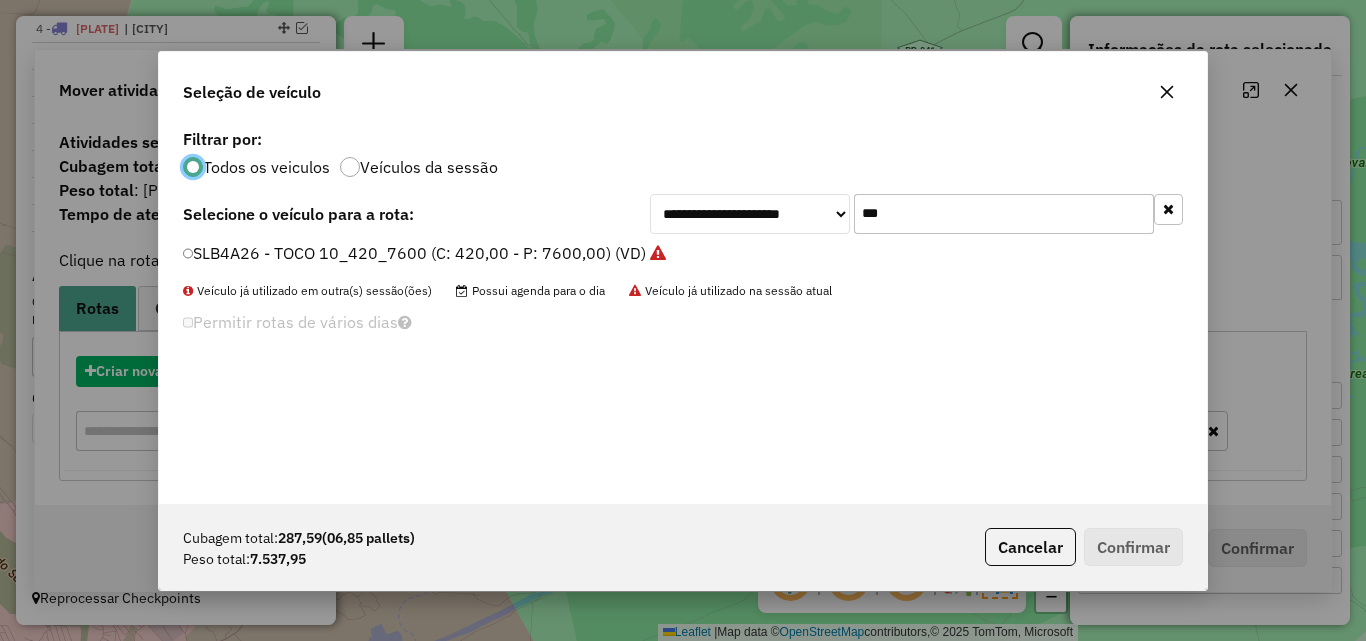 scroll, scrollTop: 11, scrollLeft: 6, axis: both 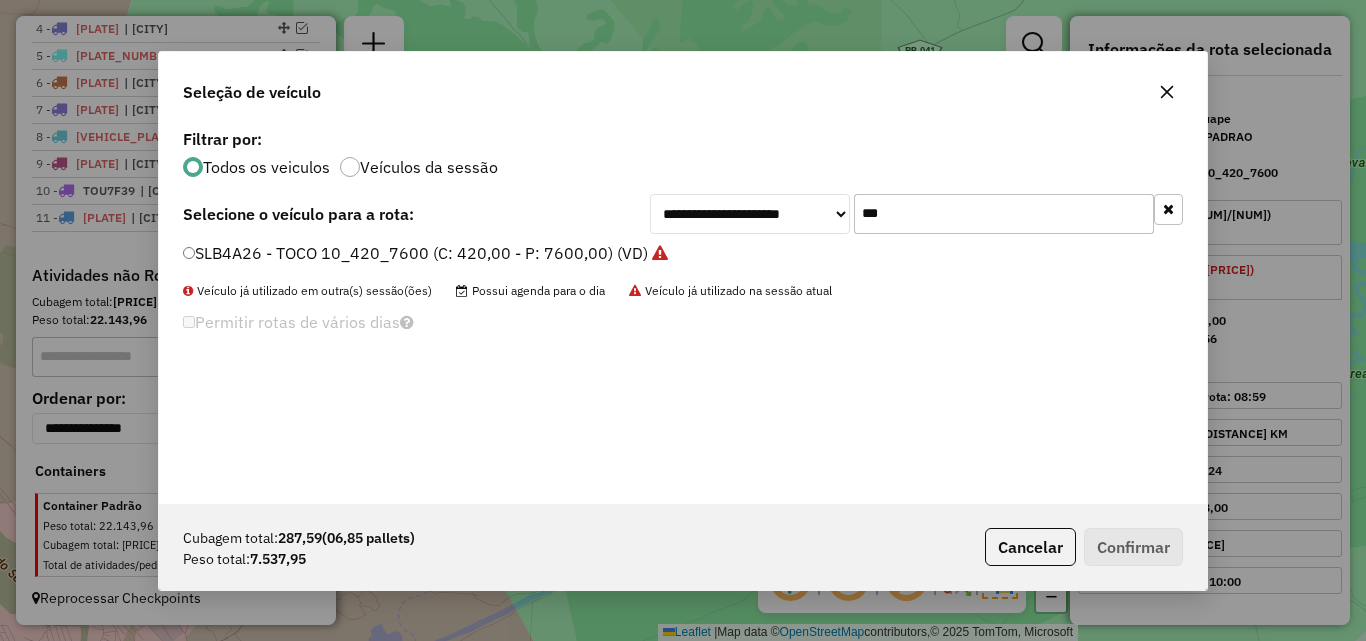 click on "***" 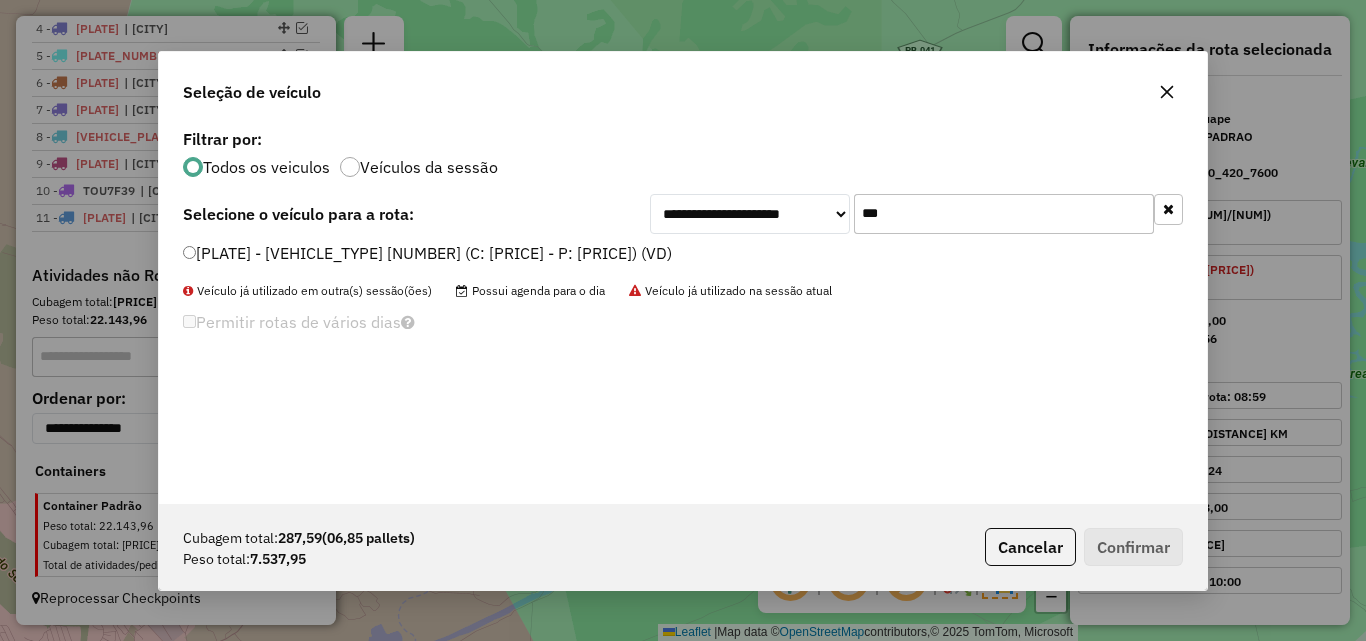 type on "***" 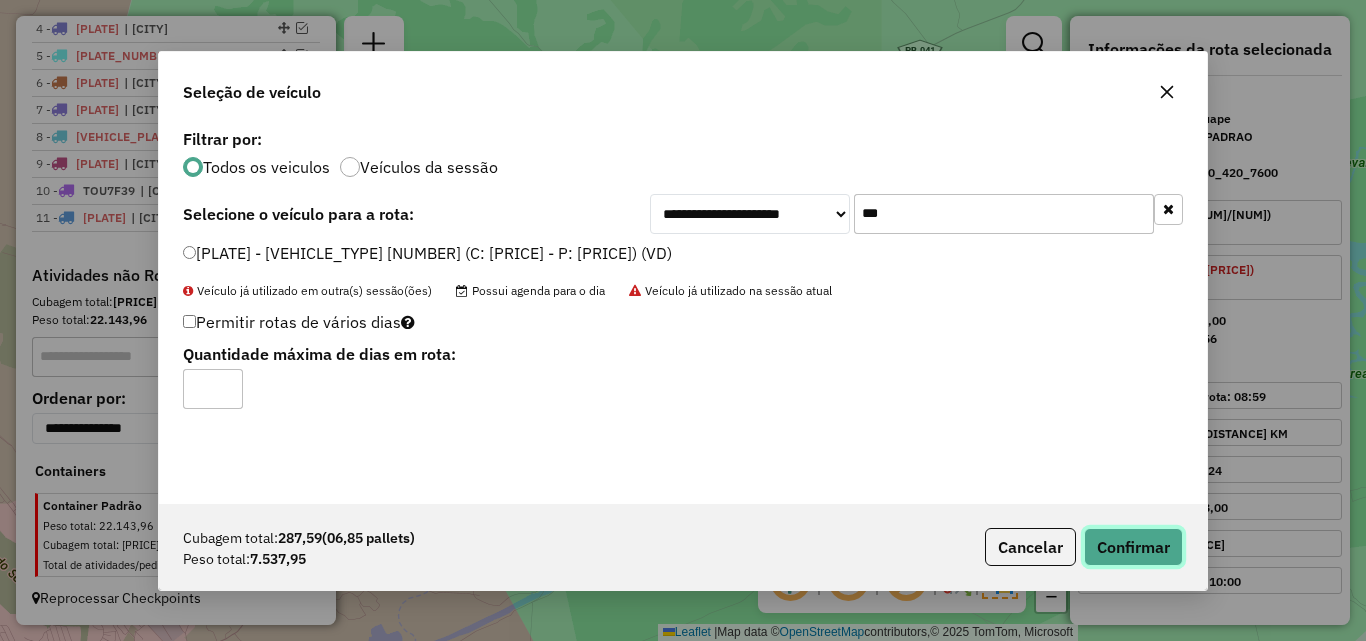 click on "Confirmar" 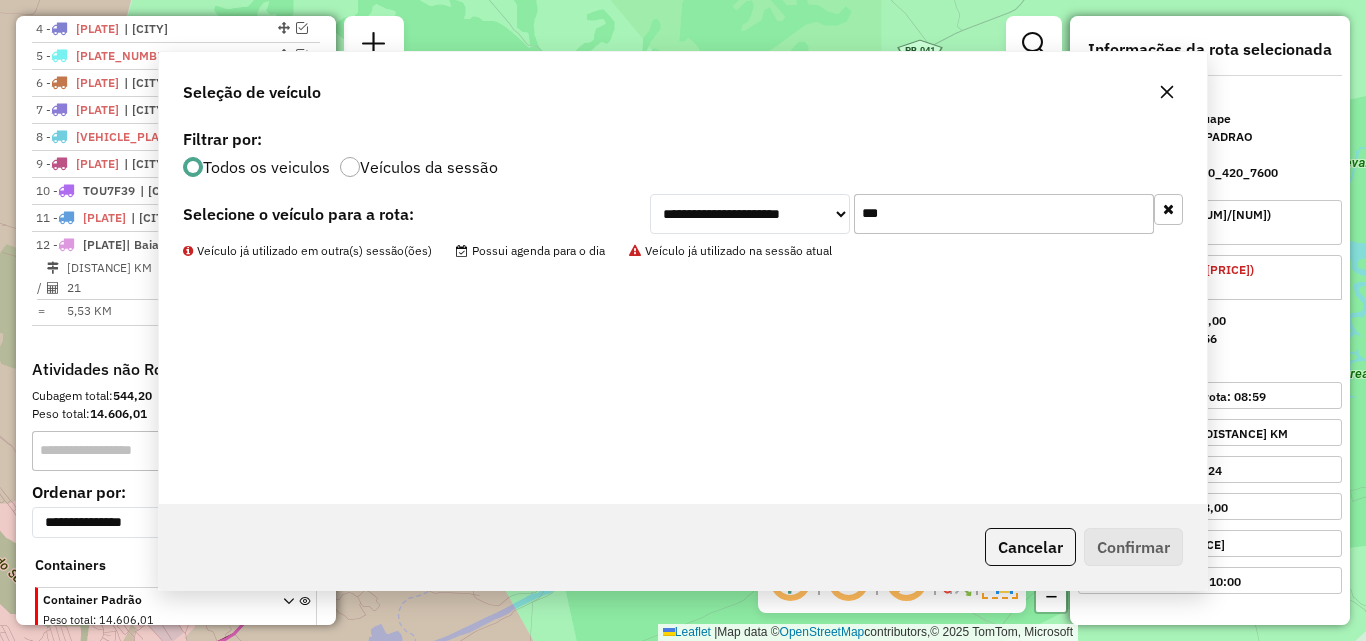 scroll, scrollTop: 925, scrollLeft: 0, axis: vertical 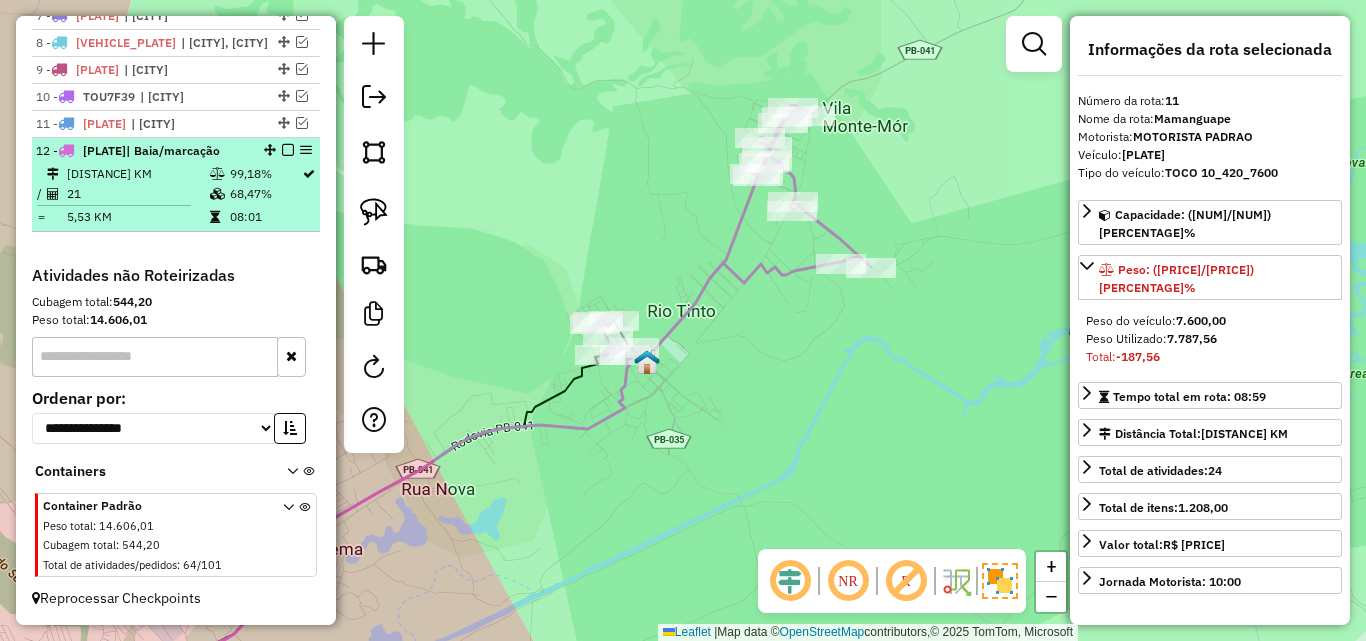 click on "116,14 KM" at bounding box center (137, 174) 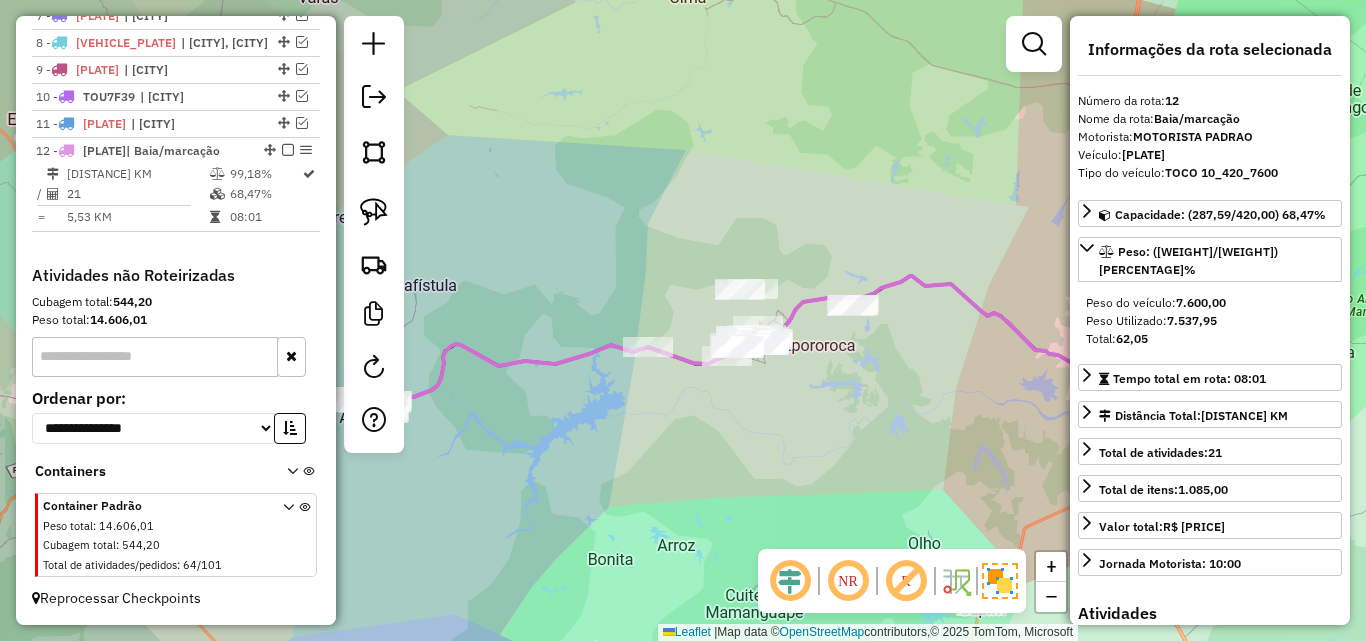 click on "Janela de atendimento Grade de atendimento Capacidade Transportadoras Veículos Cliente Pedidos  Rotas Selecione os dias de semana para filtrar as janelas de atendimento  Seg   Ter   Qua   Qui   Sex   Sáb   Dom  Informe o período da janela de atendimento: De: Até:  Filtrar exatamente a janela do cliente  Considerar janela de atendimento padrão  Selecione os dias de semana para filtrar as grades de atendimento  Seg   Ter   Qua   Qui   Sex   Sáb   Dom   Considerar clientes sem dia de atendimento cadastrado  Clientes fora do dia de atendimento selecionado Filtrar as atividades entre os valores definidos abaixo:  Peso mínimo:   Peso máximo:   Cubagem mínima:   Cubagem máxima:   De:   Até:  Filtrar as atividades entre o tempo de atendimento definido abaixo:  De:   Até:   Considerar capacidade total dos clientes não roteirizados Transportadora: Selecione um ou mais itens Tipo de veículo: Selecione um ou mais itens Veículo: Selecione um ou mais itens Motorista: Selecione um ou mais itens Nome: Rótulo:" 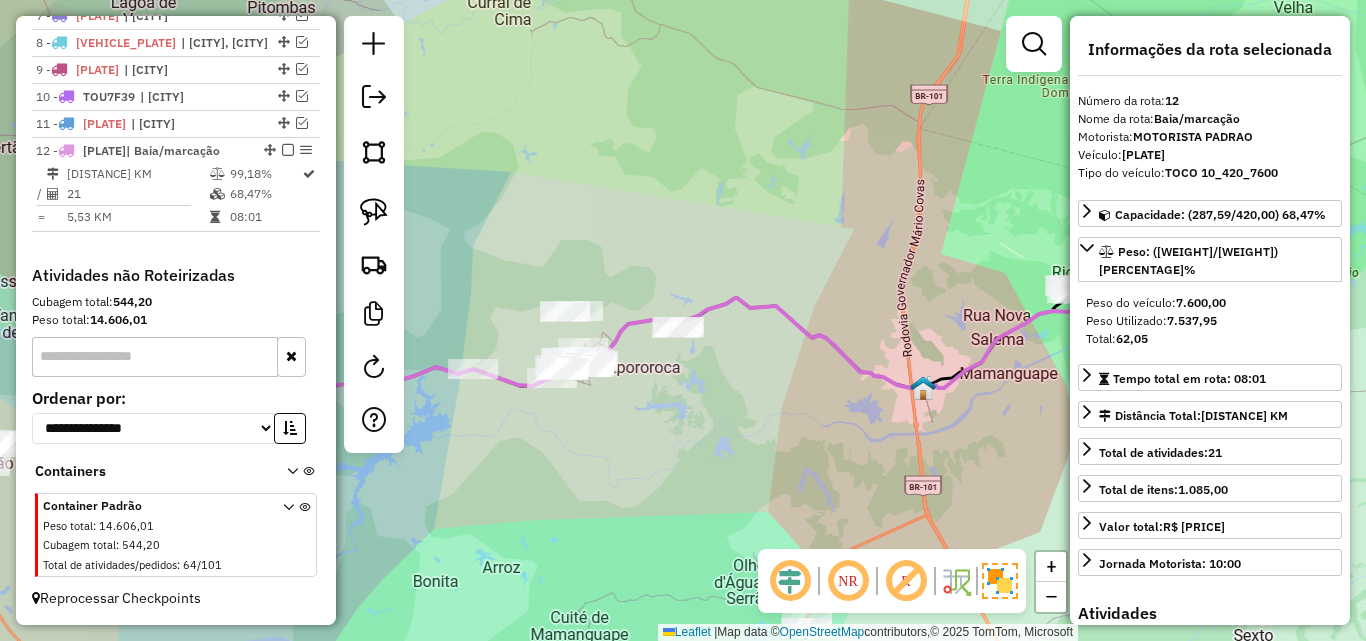 drag, startPoint x: 698, startPoint y: 459, endPoint x: 562, endPoint y: 468, distance: 136.29747 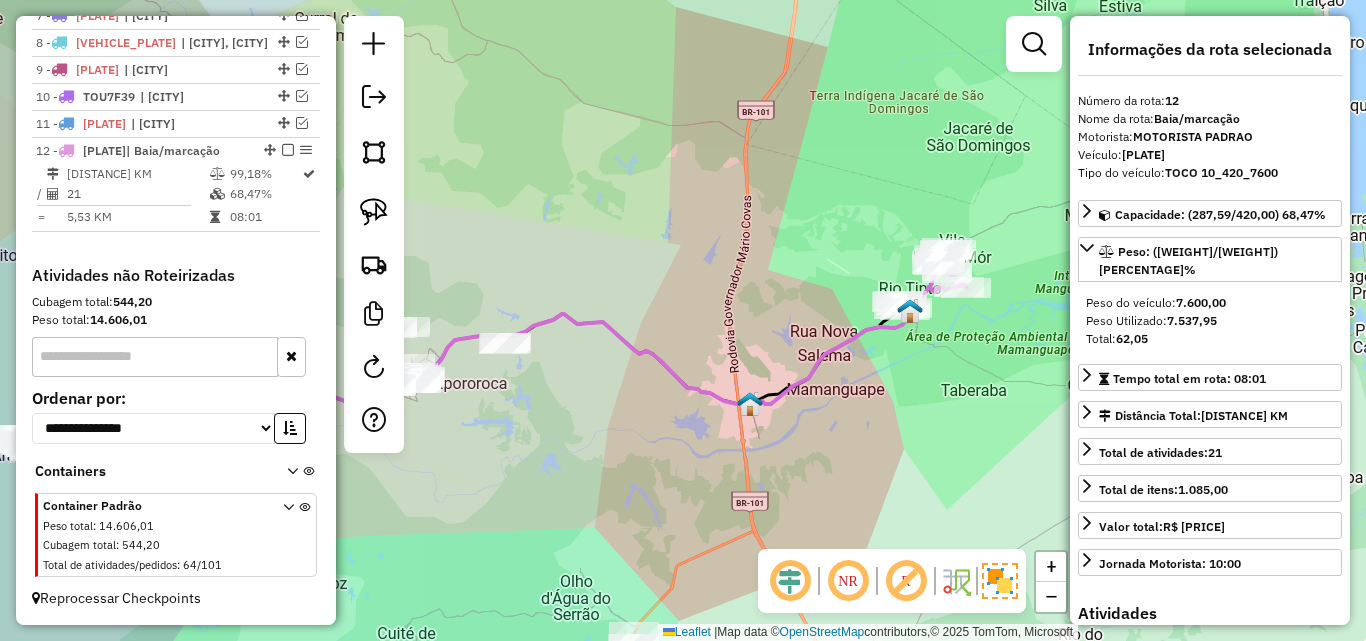 drag, startPoint x: 783, startPoint y: 481, endPoint x: 760, endPoint y: 494, distance: 26.41969 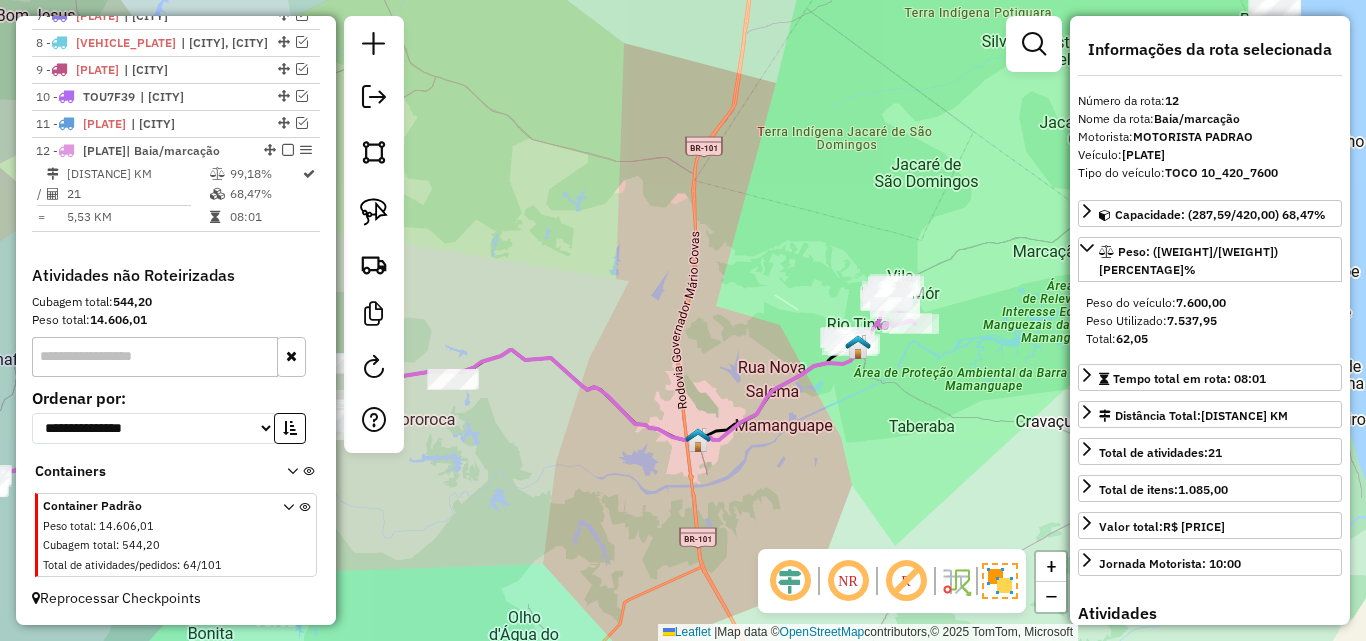 drag, startPoint x: 810, startPoint y: 425, endPoint x: 662, endPoint y: 447, distance: 149.6262 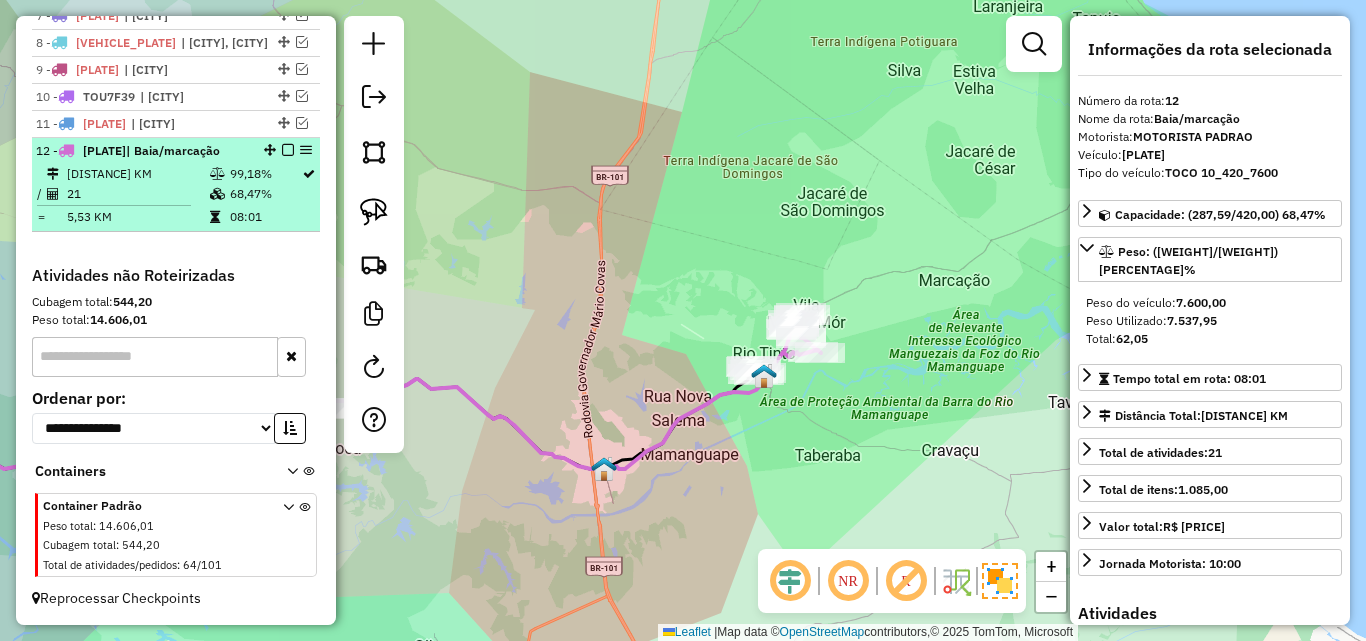 click at bounding box center (288, 150) 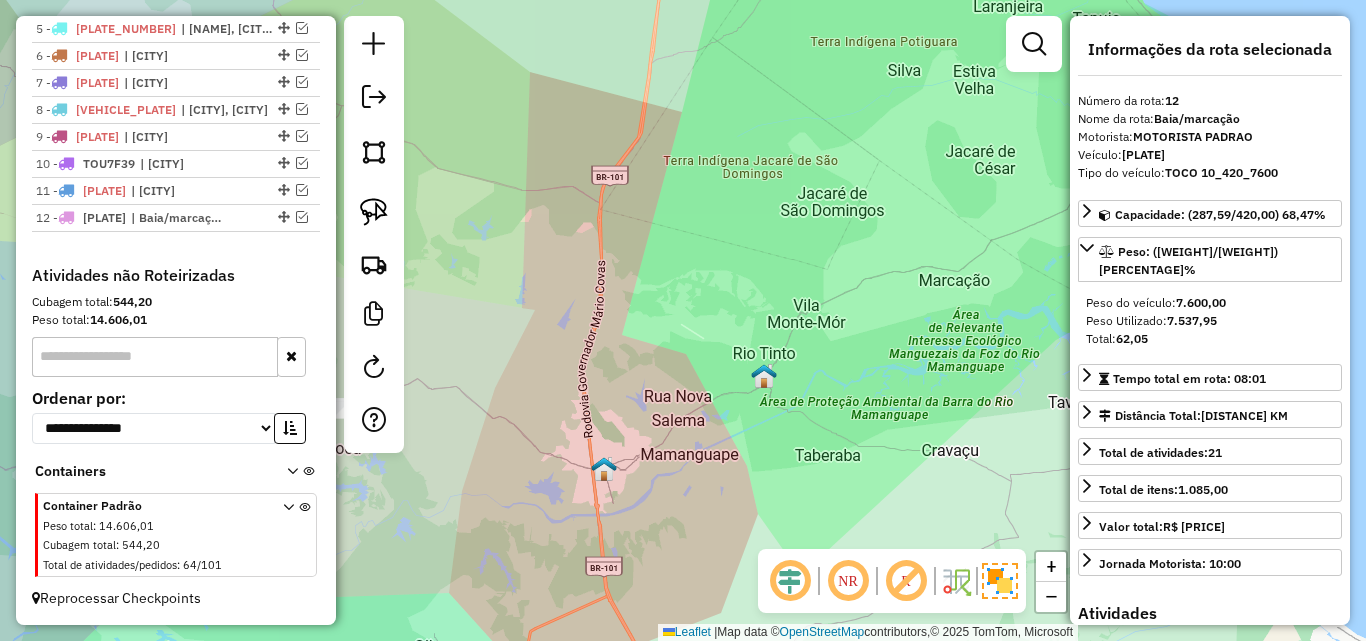 scroll, scrollTop: 858, scrollLeft: 0, axis: vertical 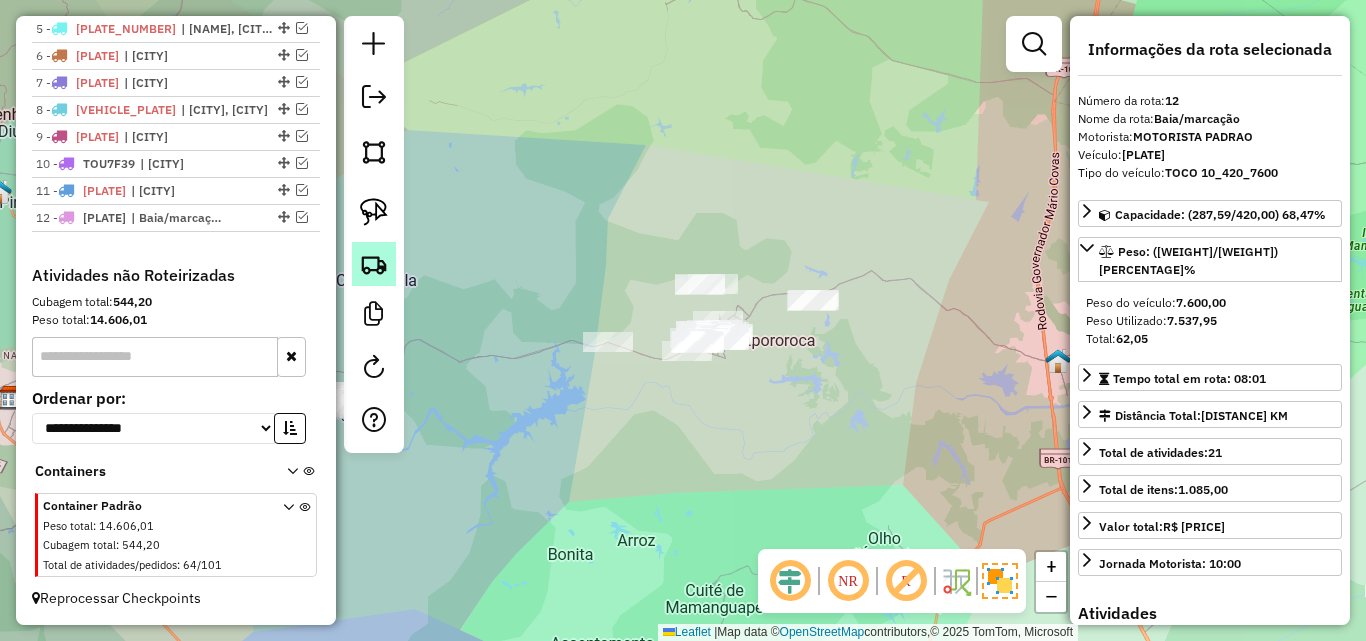 click 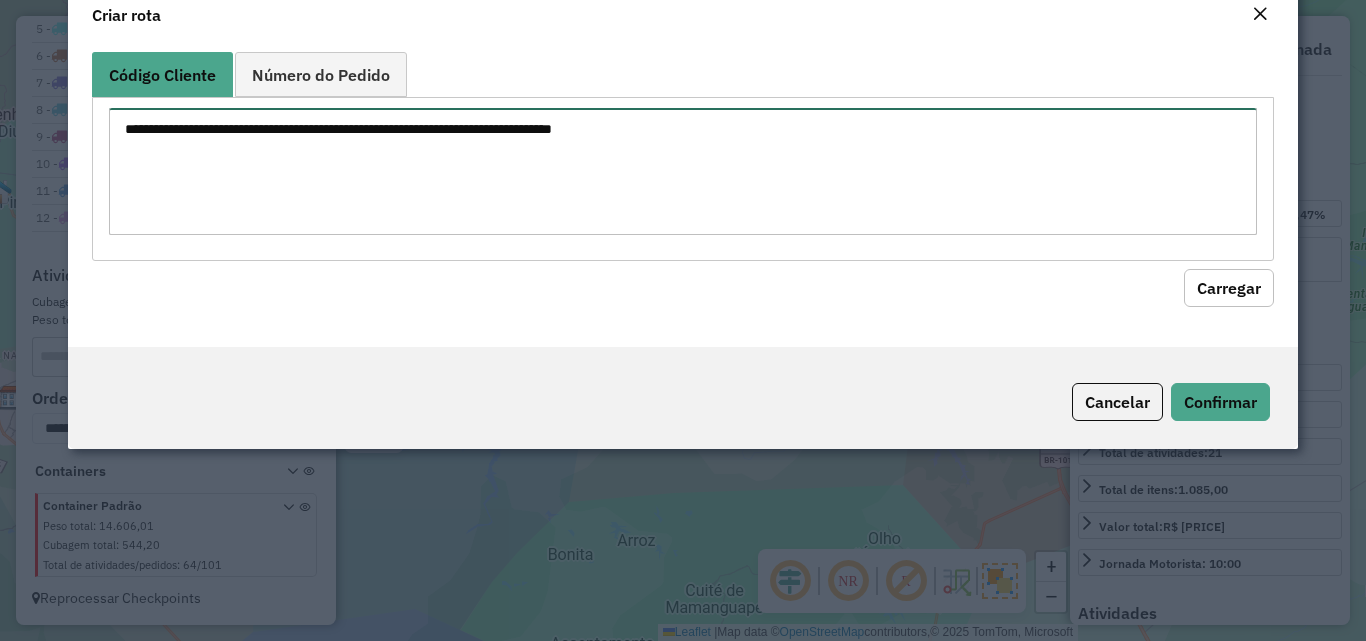click at bounding box center (682, 171) 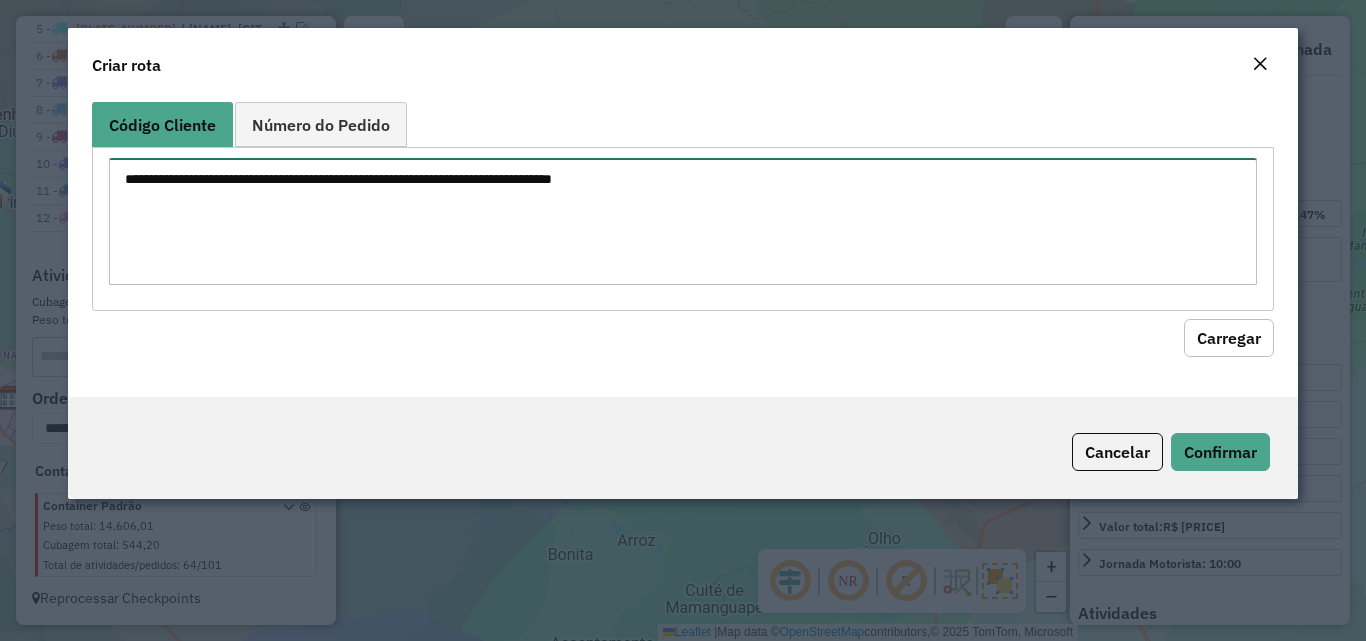 paste on "***
***
***
***
***
***
***
***
***
***
****
****
****
****
****
****
****
****
****
****
****
****
****
****
****
****
****
****
****
****
****
***
***
***
***
***
***
***
***
***
***
****
****
****
****
****
****
****
****
****
****
****
****
****
****
****
****
****
****
****
****
****
****
****
****
****
****
****
****
****
****
****
****
****
****
****
****" 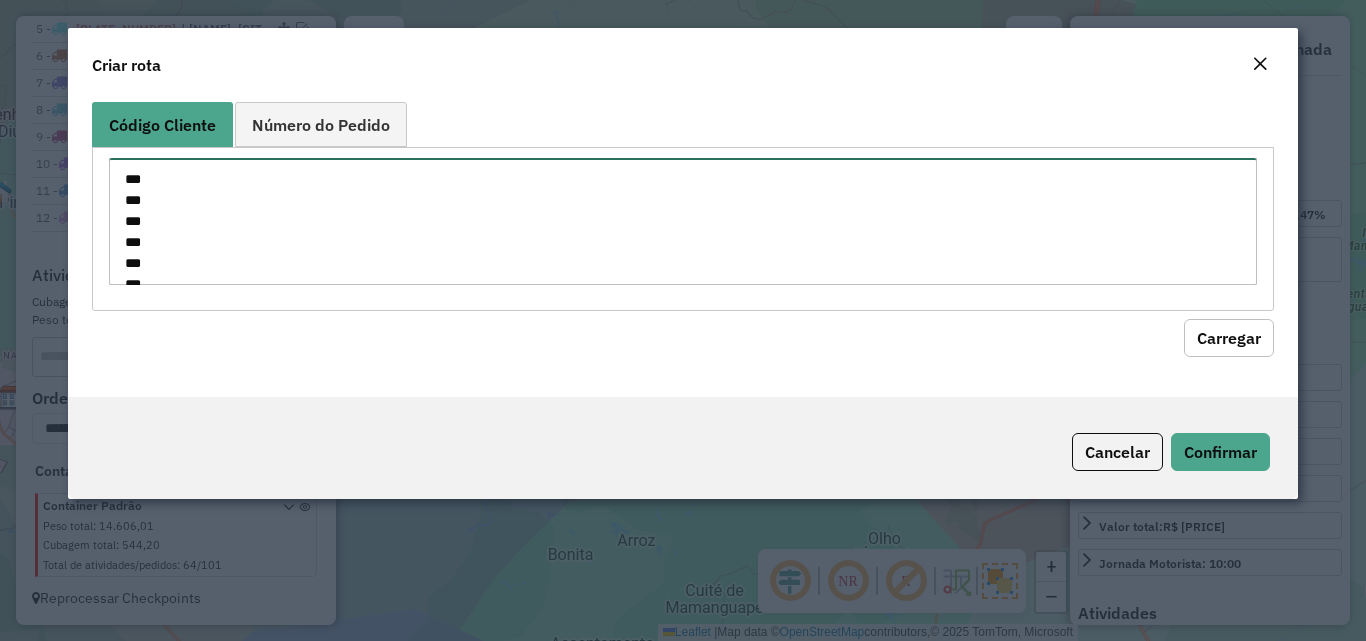 scroll, scrollTop: 1520, scrollLeft: 0, axis: vertical 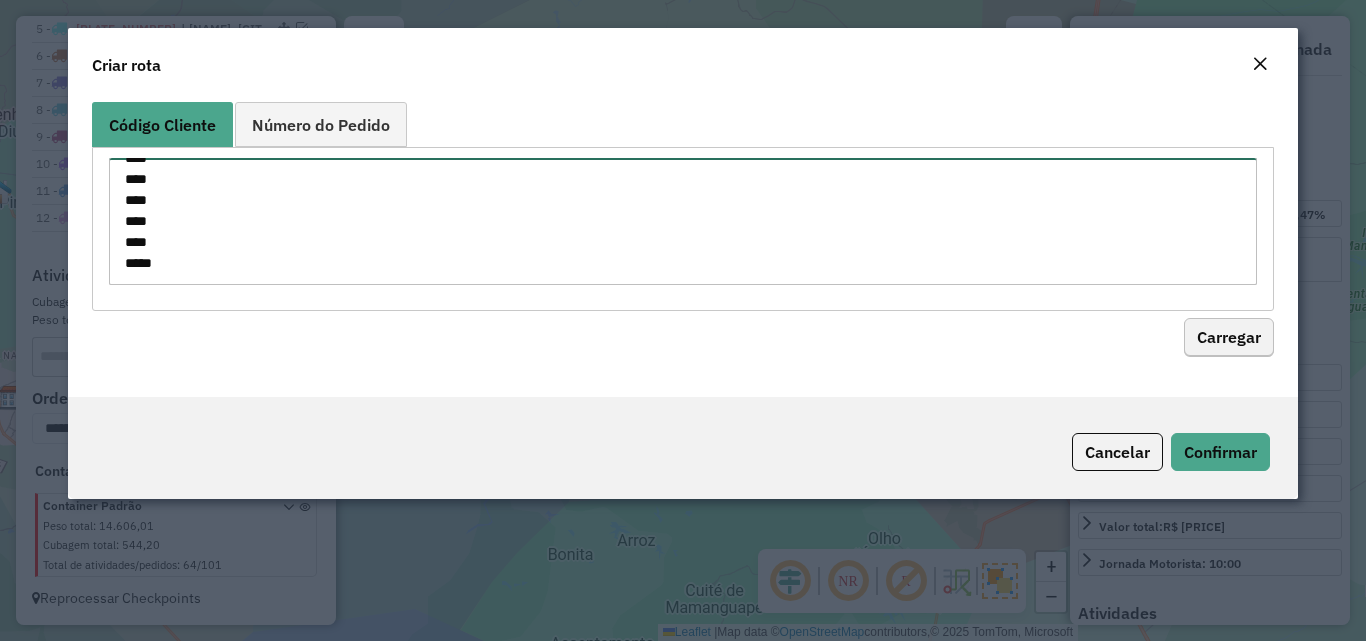type on "***
***
***
***
***
***
***
***
***
***
****
****
****
****
****
****
****
****
****
****
****
****
****
****
****
****
****
****
****
****
****
***
***
***
***
***
***
***
***
***
***
****
****
****
****
****
****
****
****
****
****
****
****
****
****
****
****
****
****
****
****
****
****
****
****
****
****
****
****
****
****
****
****
****
****
****
****" 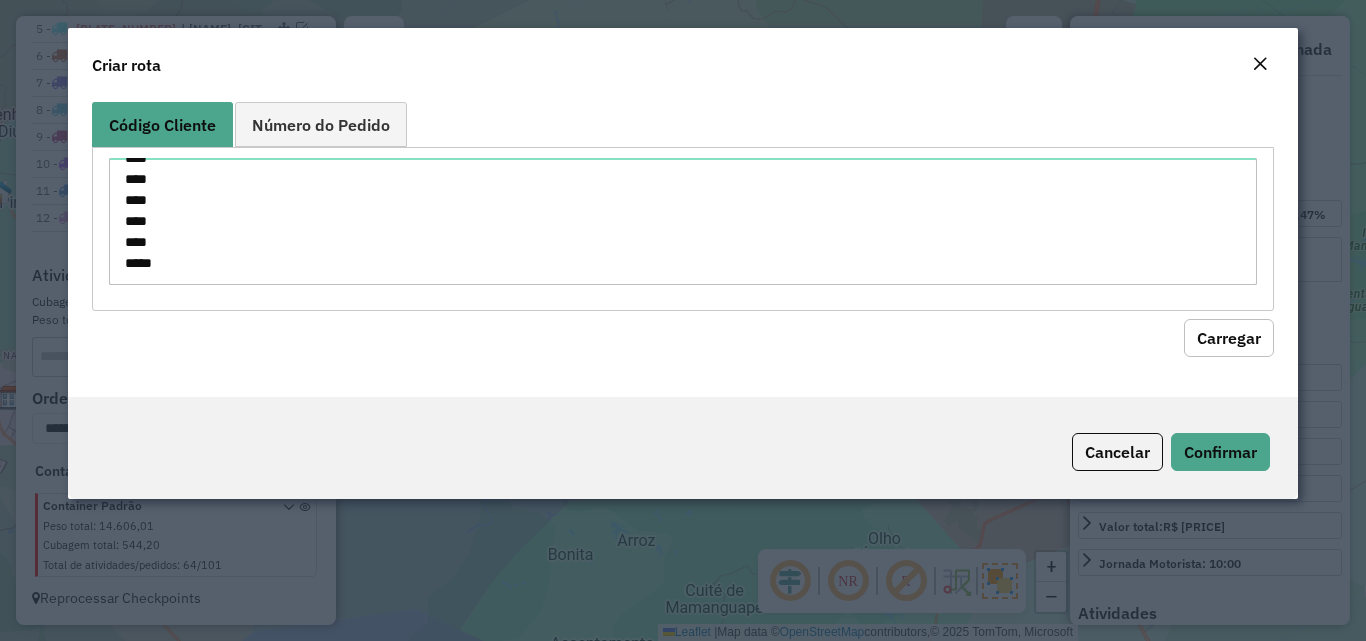 click on "Carregar" 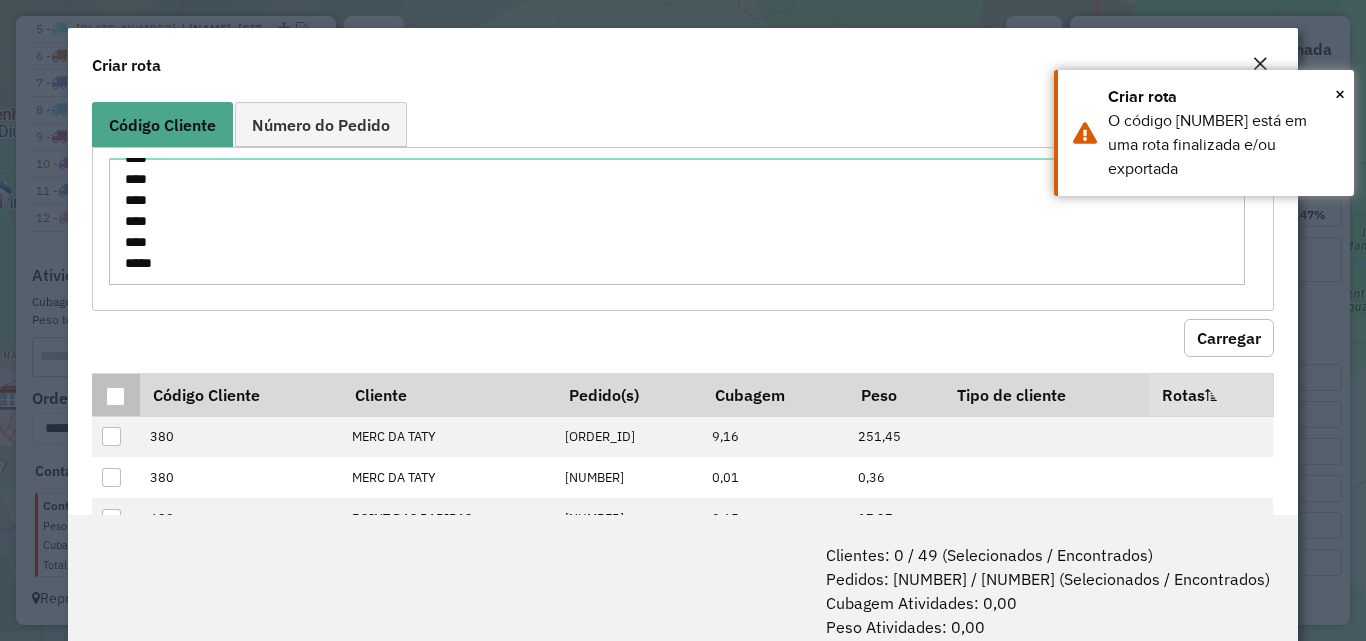 click at bounding box center (115, 394) 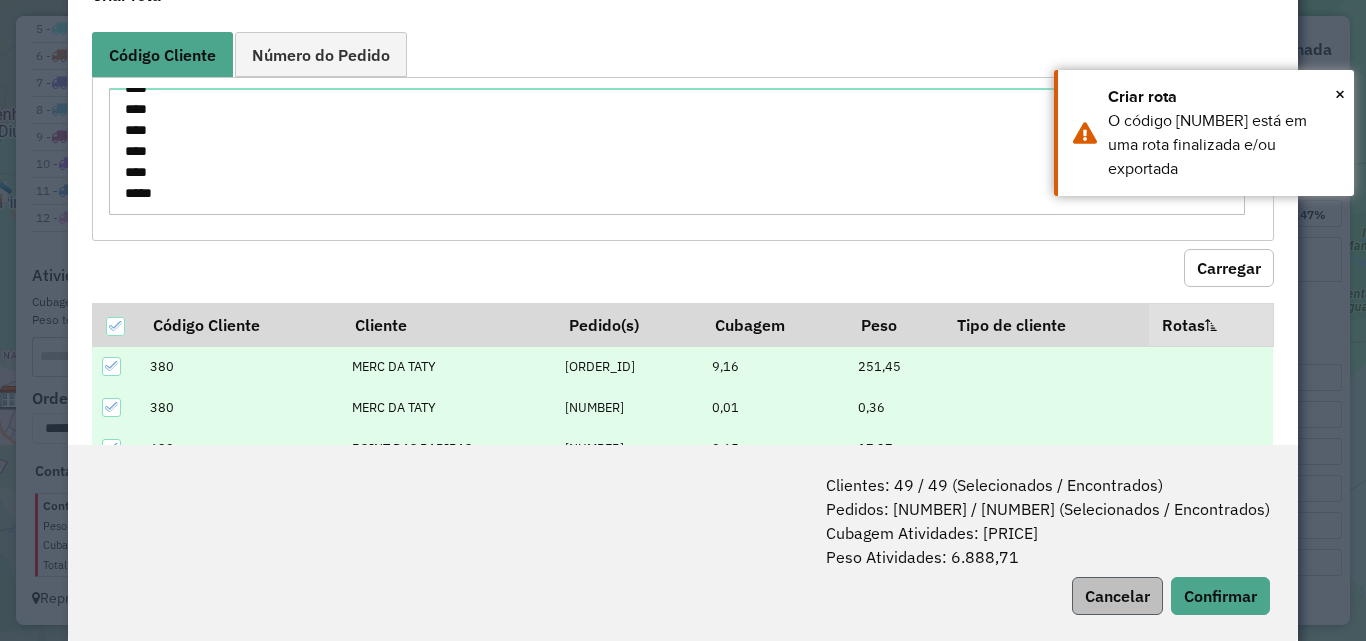 scroll, scrollTop: 100, scrollLeft: 0, axis: vertical 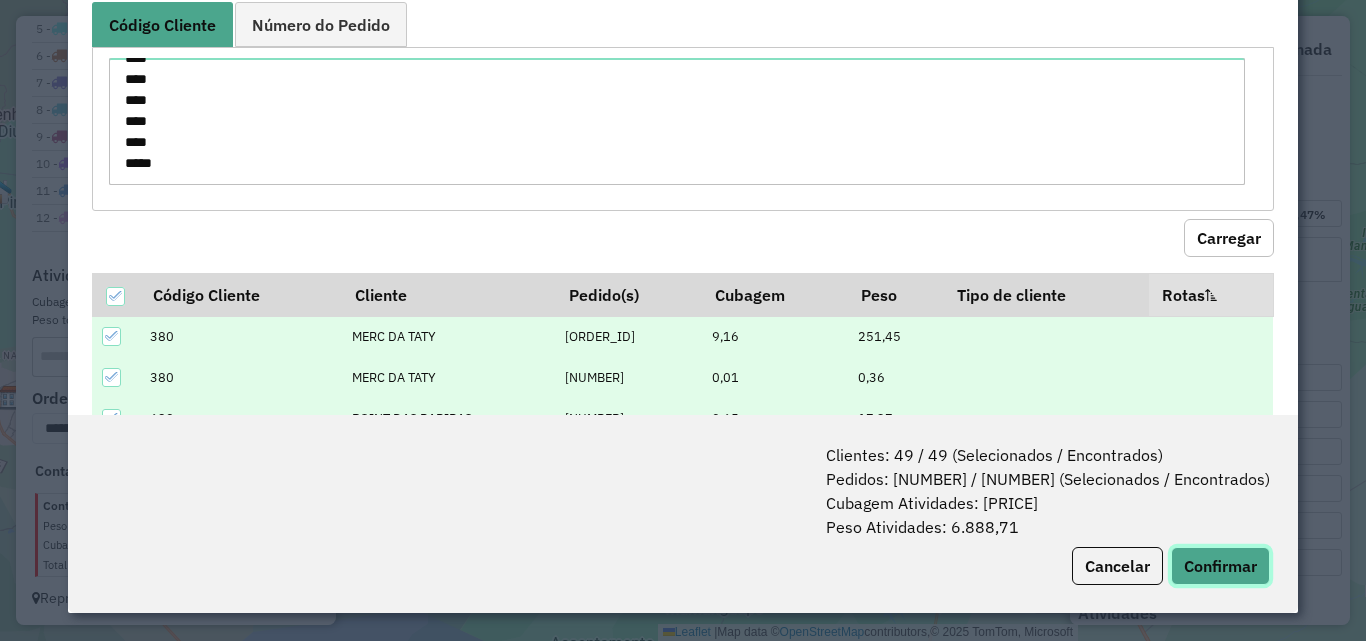 click on "Confirmar" 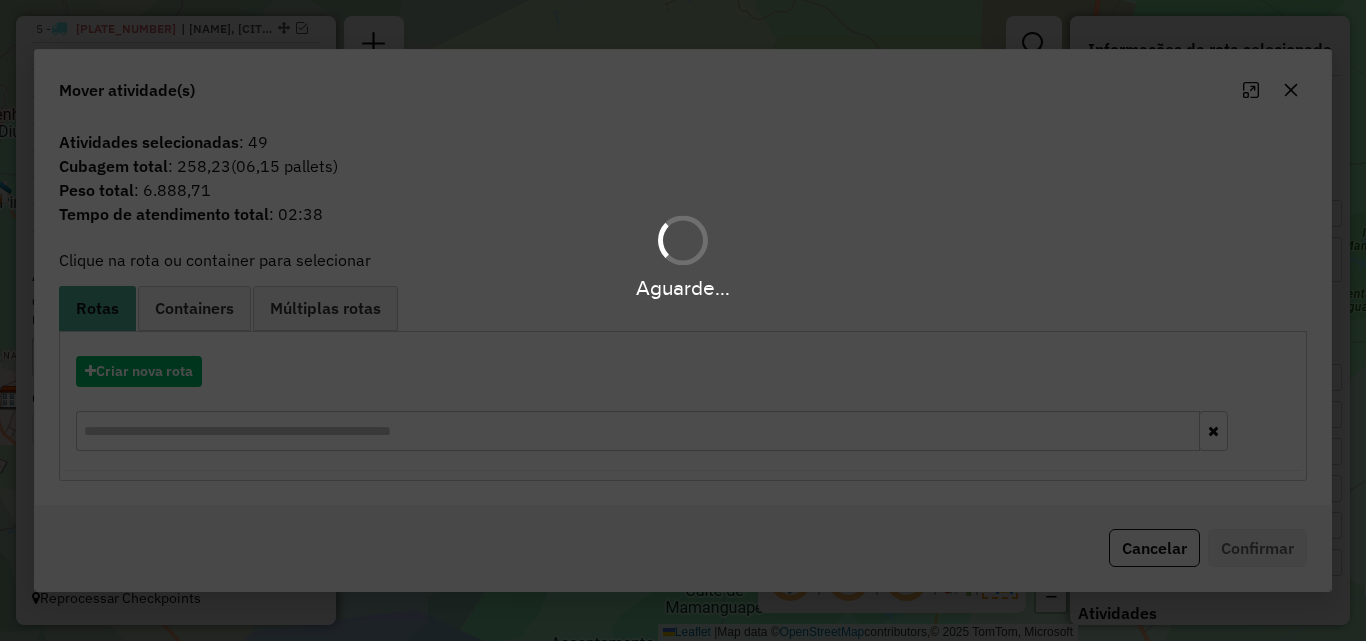 click on "Aguarde..." at bounding box center (683, 320) 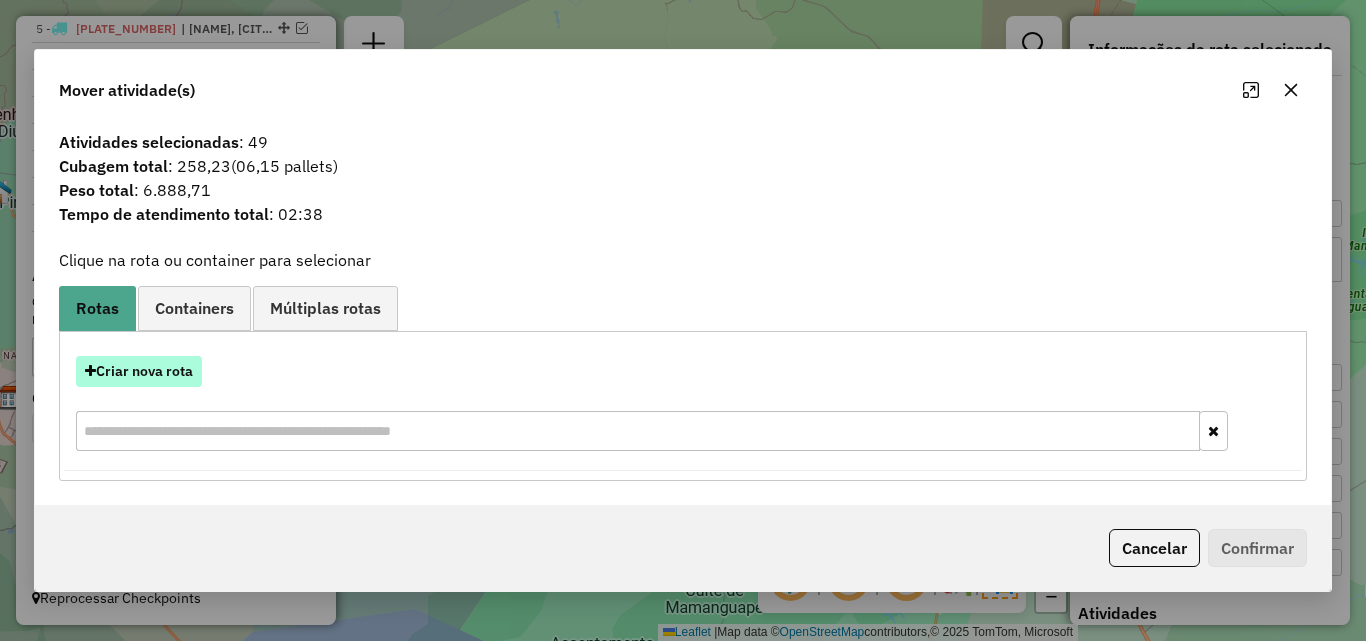 click on "Criar nova rota" at bounding box center [139, 371] 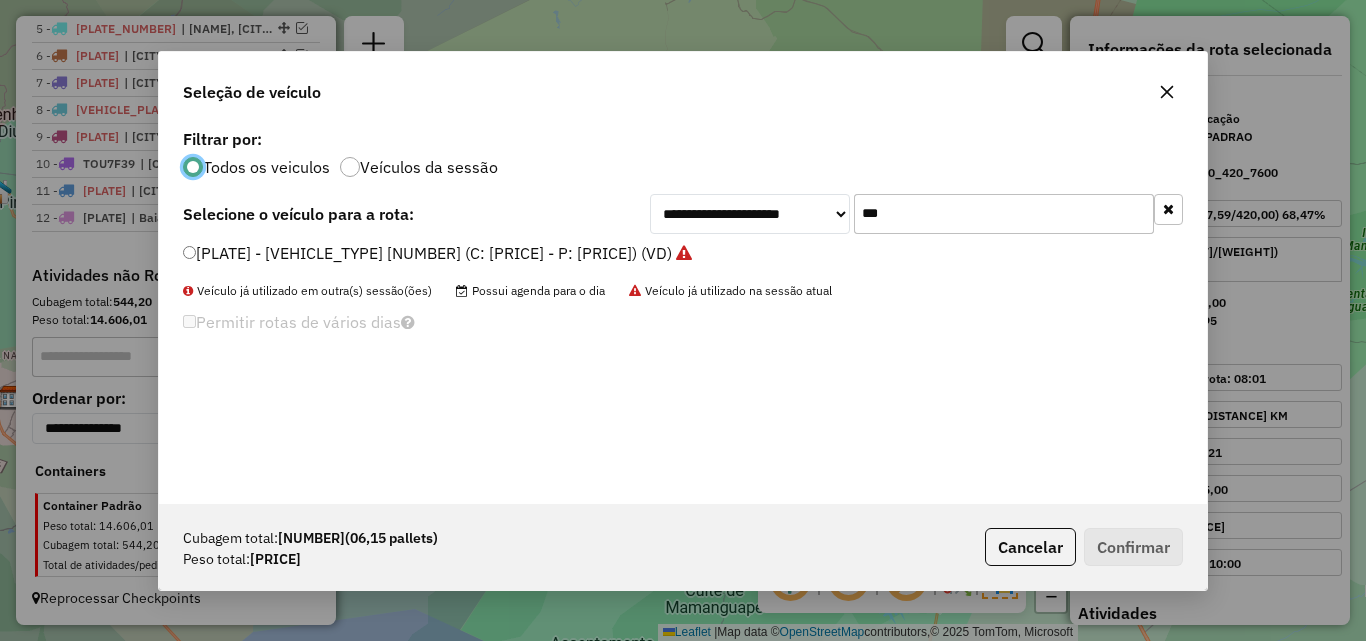 scroll, scrollTop: 11, scrollLeft: 6, axis: both 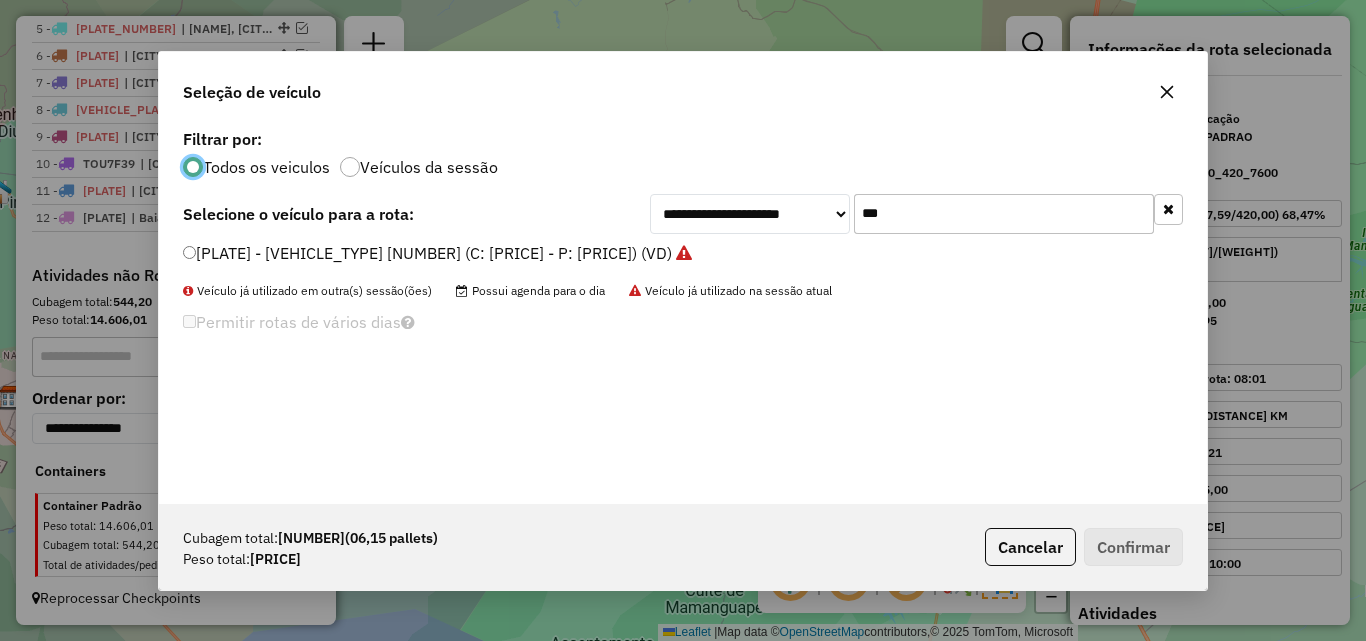 drag, startPoint x: 972, startPoint y: 178, endPoint x: 976, endPoint y: 203, distance: 25.317978 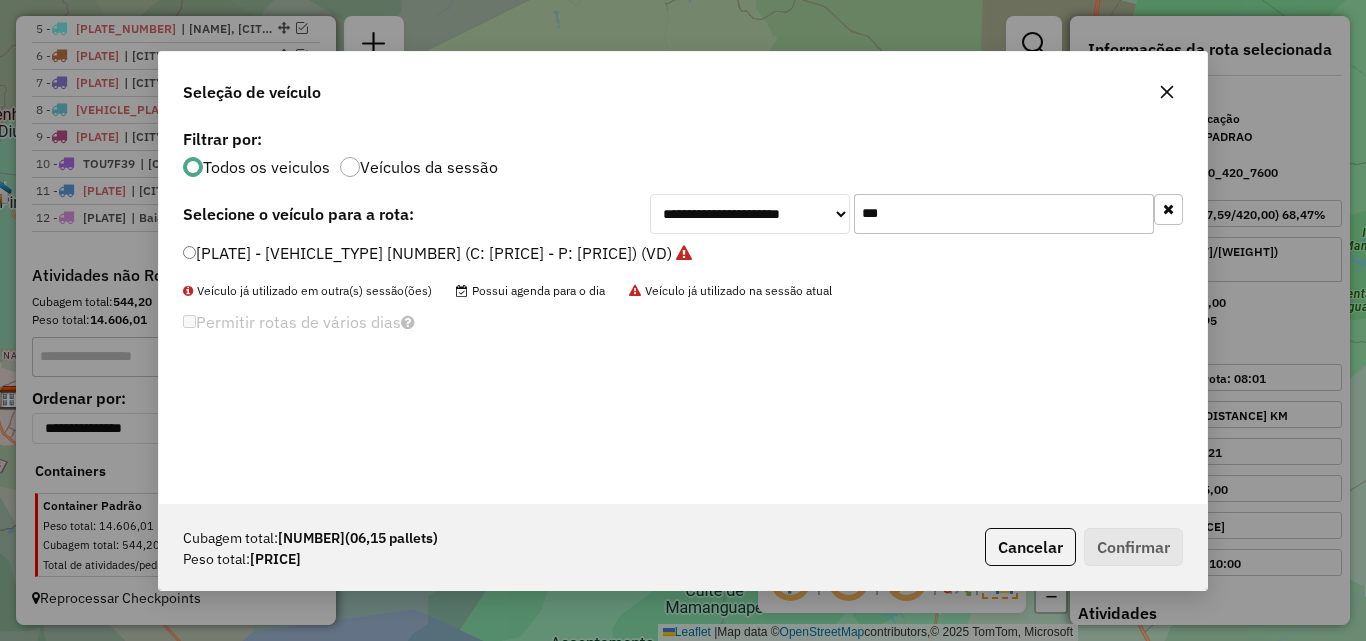 click on "***" 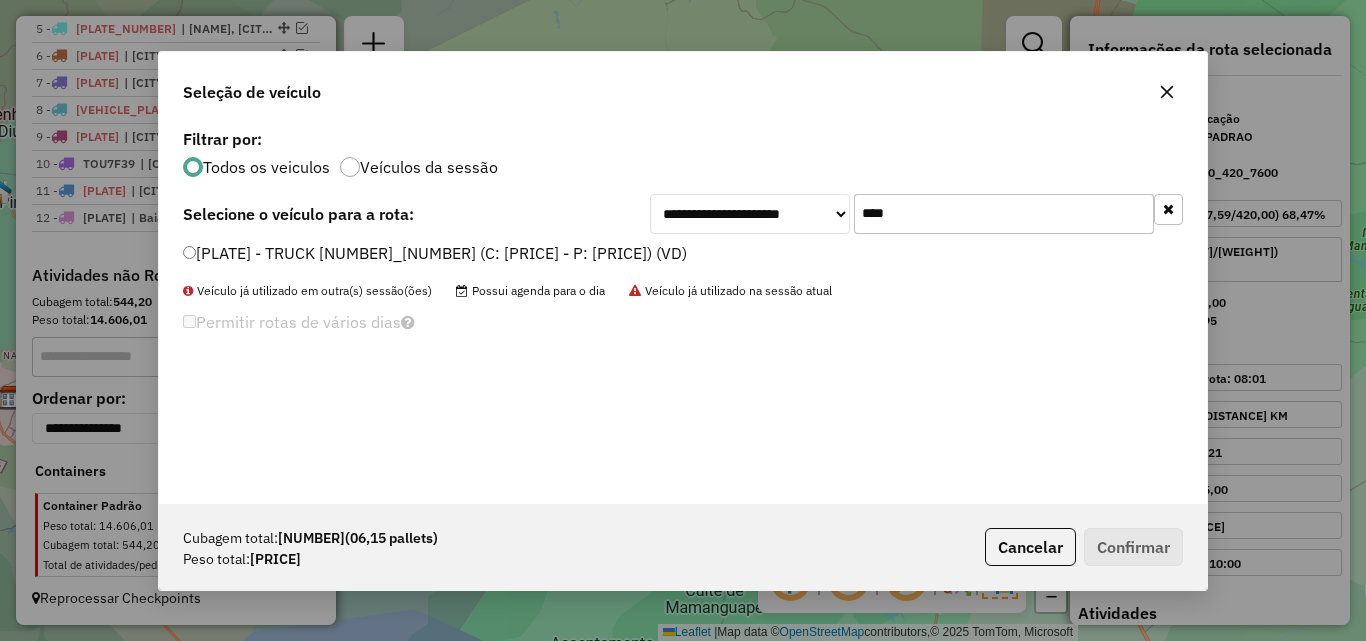 type on "****" 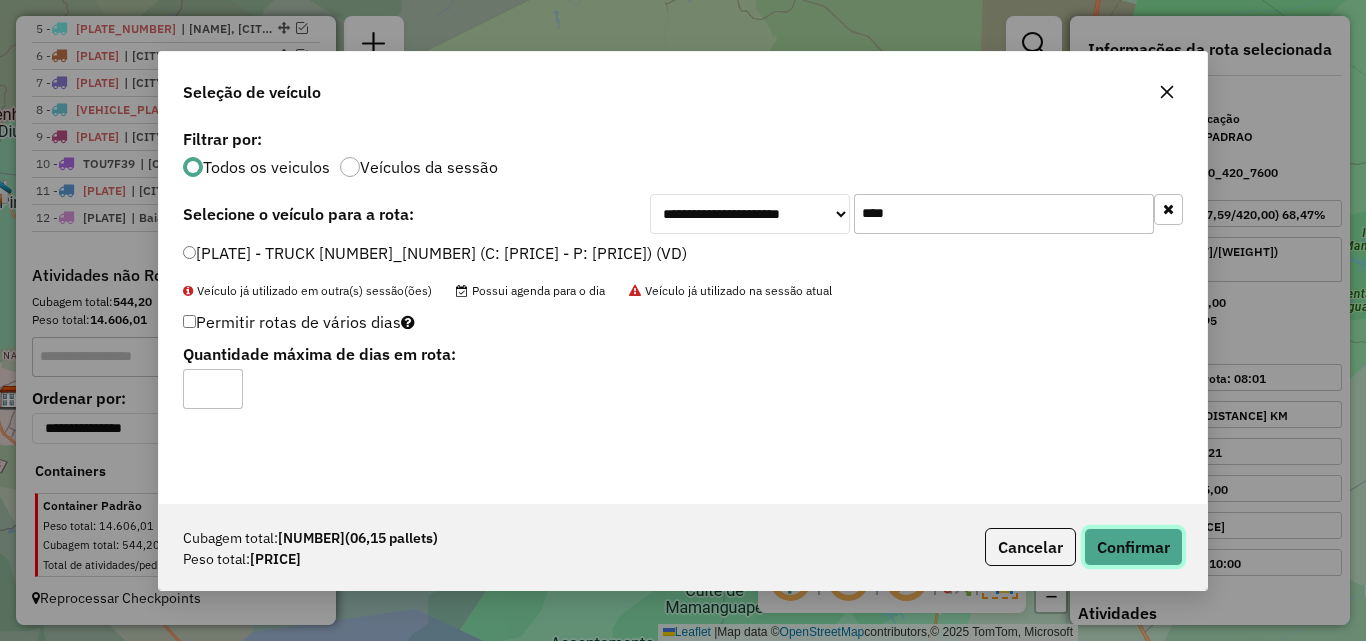 click on "Confirmar" 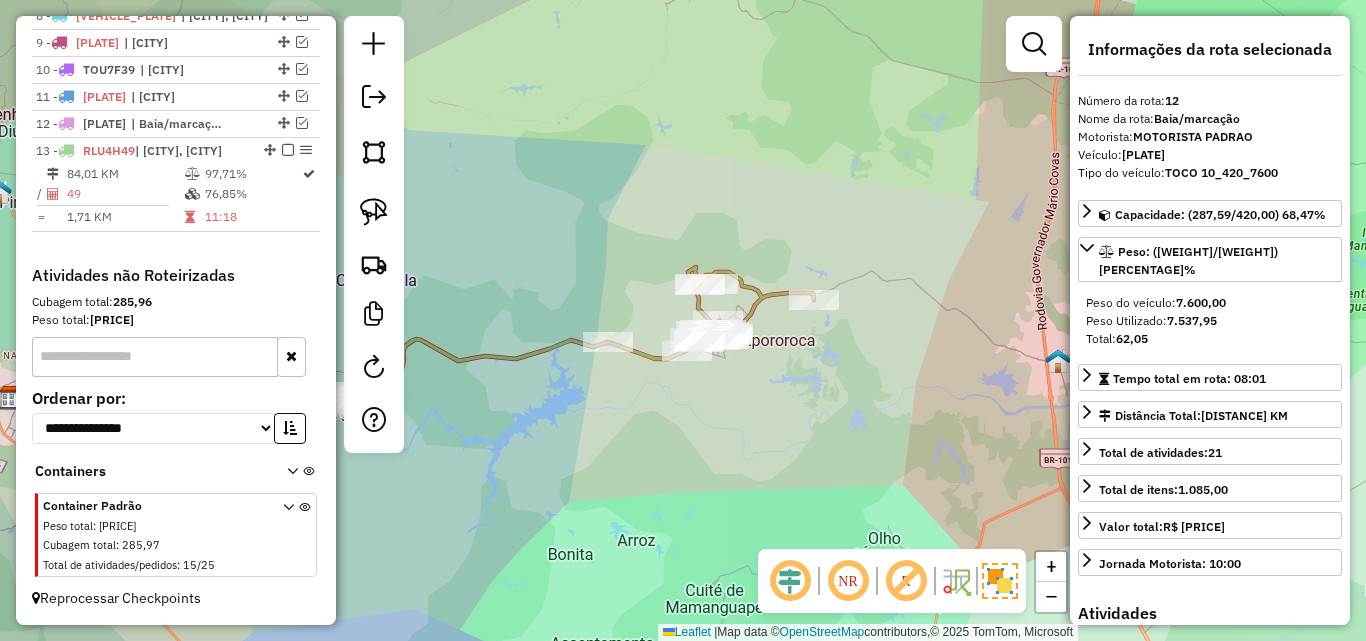 scroll, scrollTop: 970, scrollLeft: 0, axis: vertical 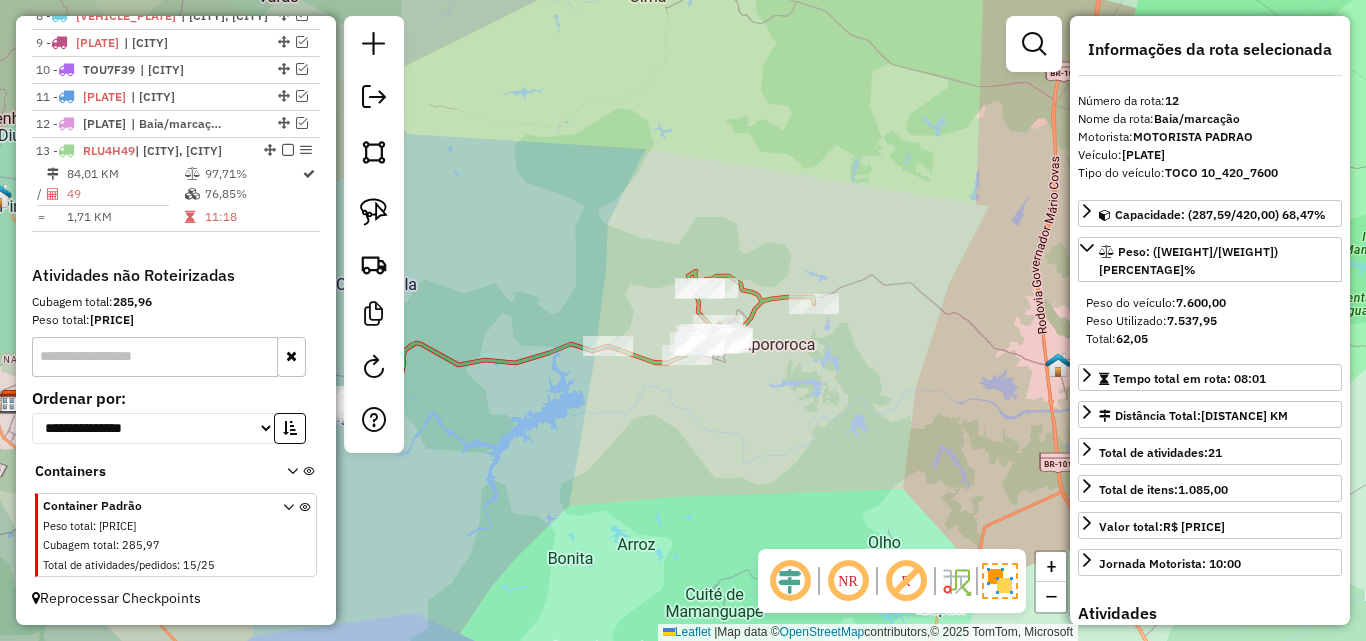 drag, startPoint x: 527, startPoint y: 433, endPoint x: 826, endPoint y: 398, distance: 301.04153 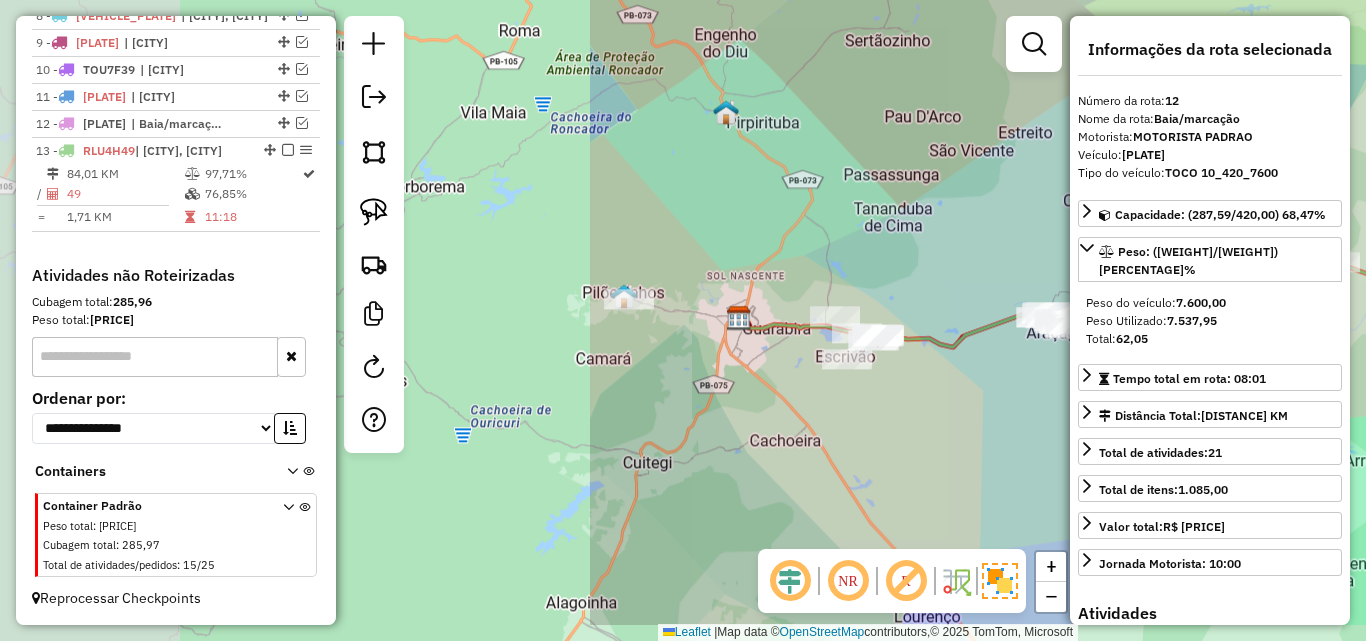 drag, startPoint x: 691, startPoint y: 443, endPoint x: 580, endPoint y: 423, distance: 112.78741 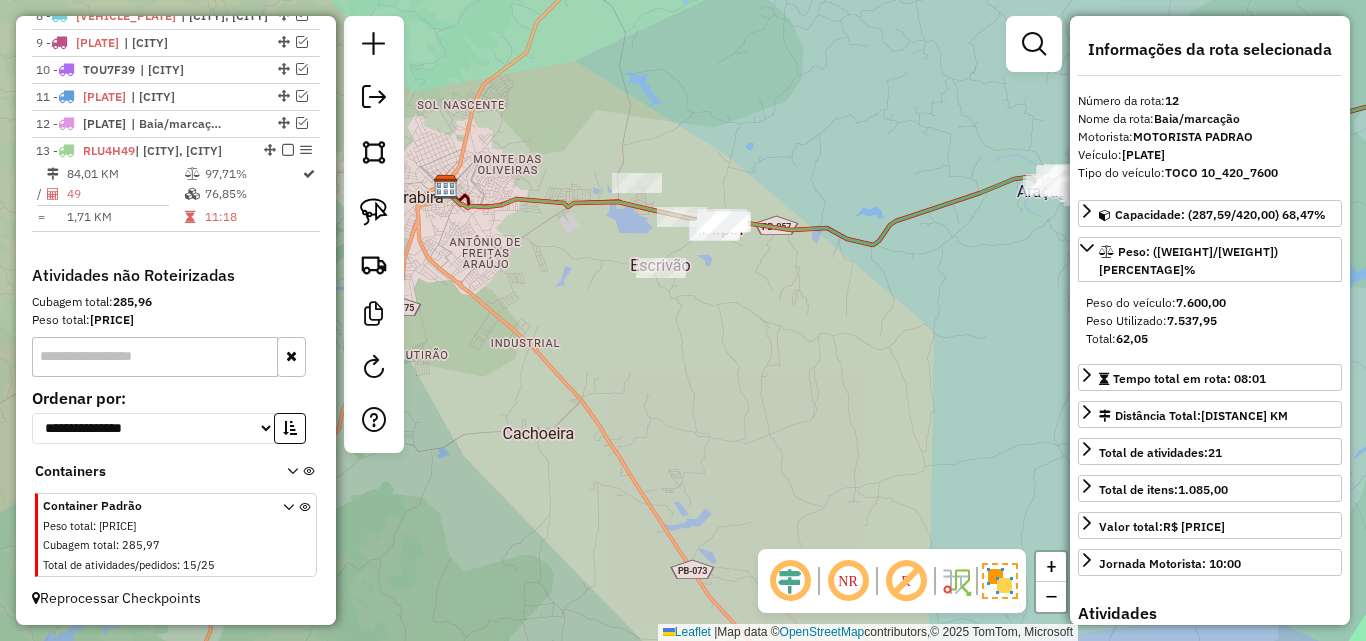 drag, startPoint x: 695, startPoint y: 311, endPoint x: 692, endPoint y: 330, distance: 19.235384 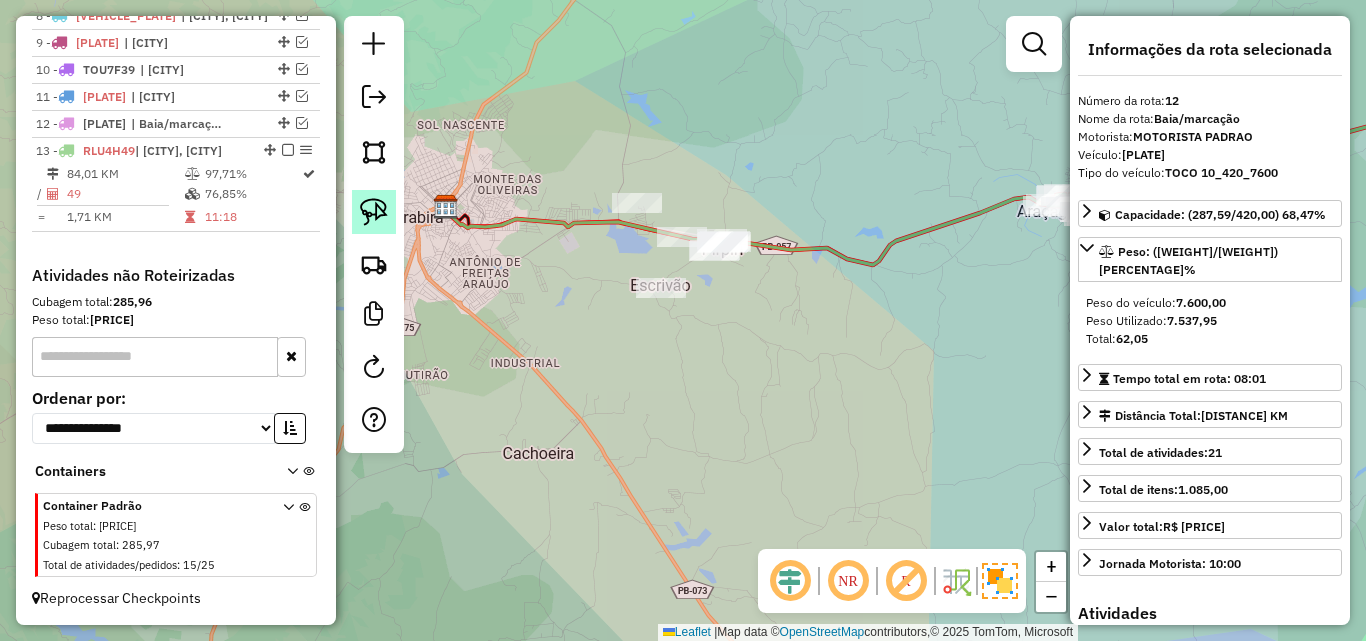 click 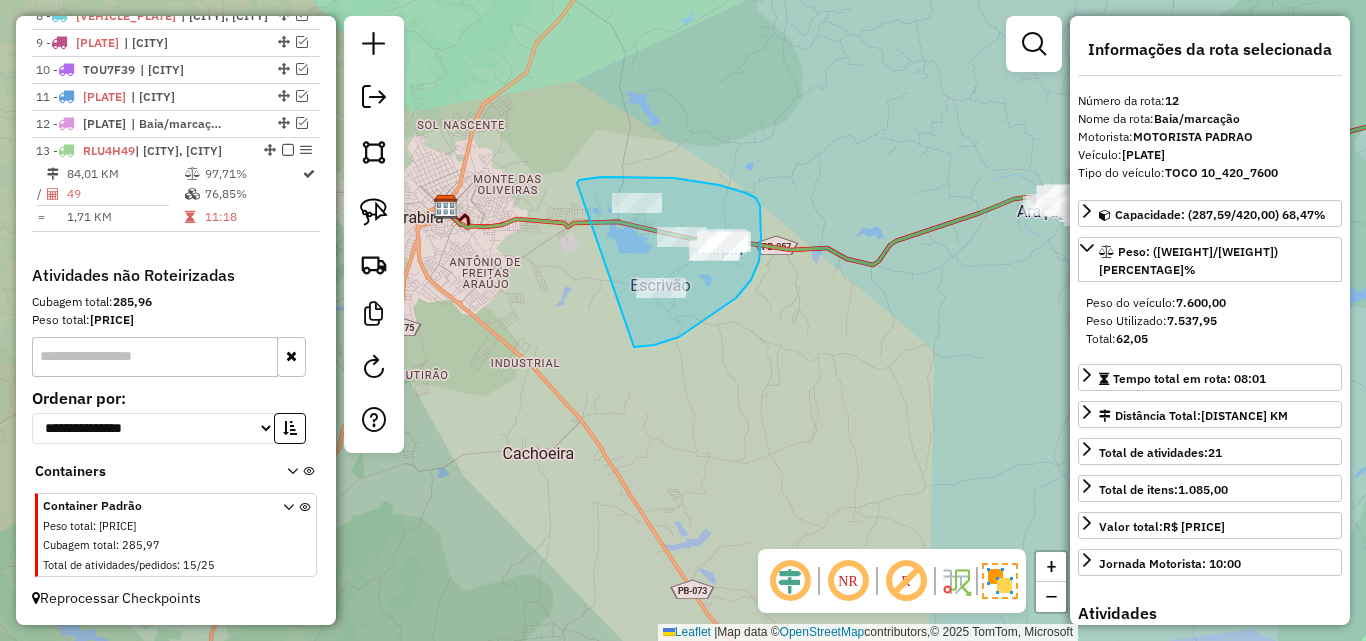 drag, startPoint x: 579, startPoint y: 180, endPoint x: 634, endPoint y: 347, distance: 175.82378 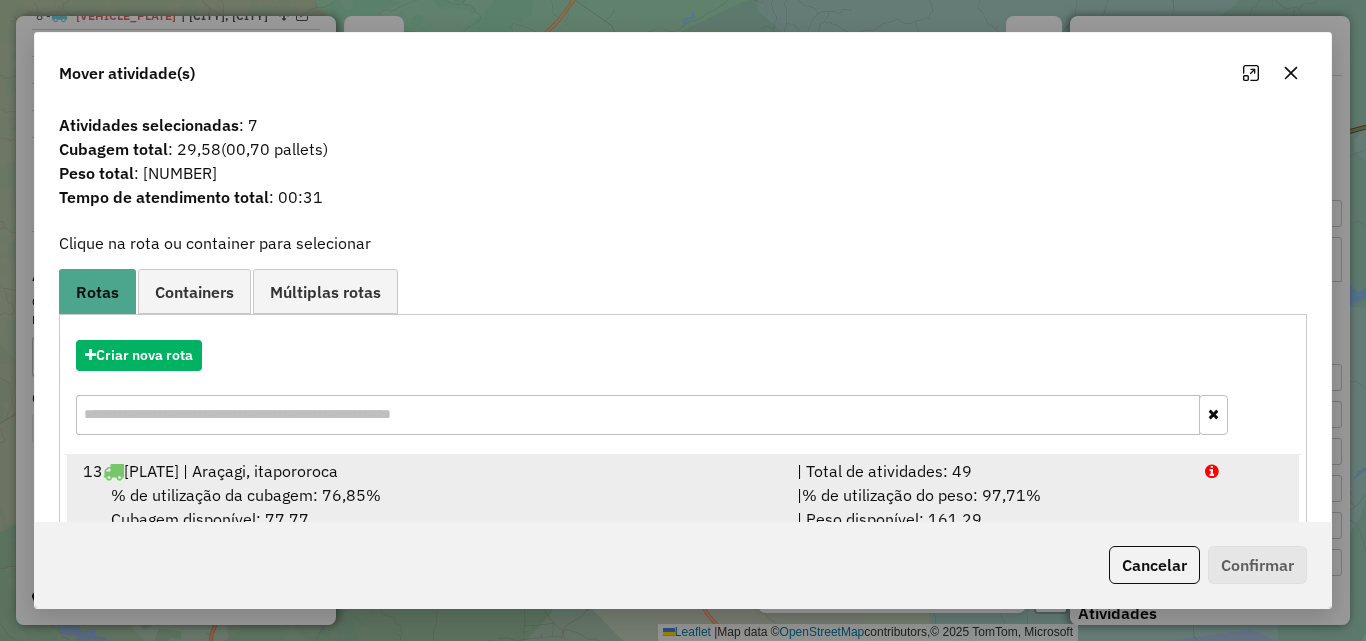 click on "13  RLU4H49 | Araçagi, itapororoca" at bounding box center [428, 471] 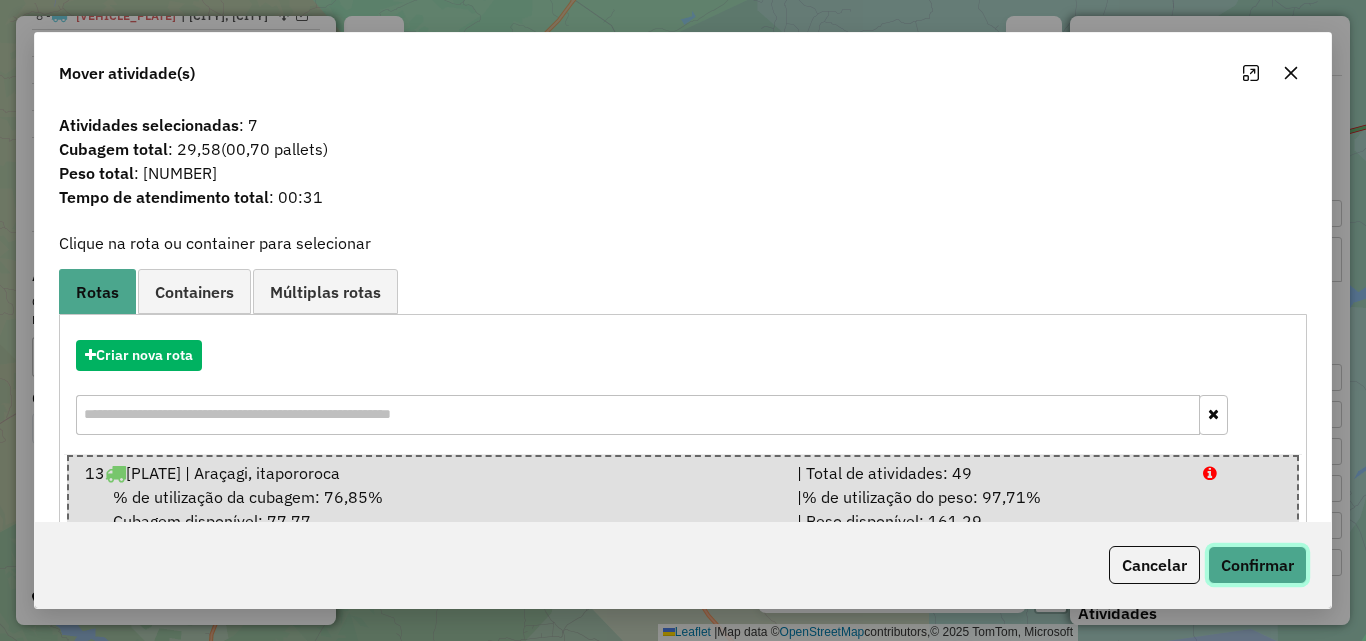 click on "Confirmar" 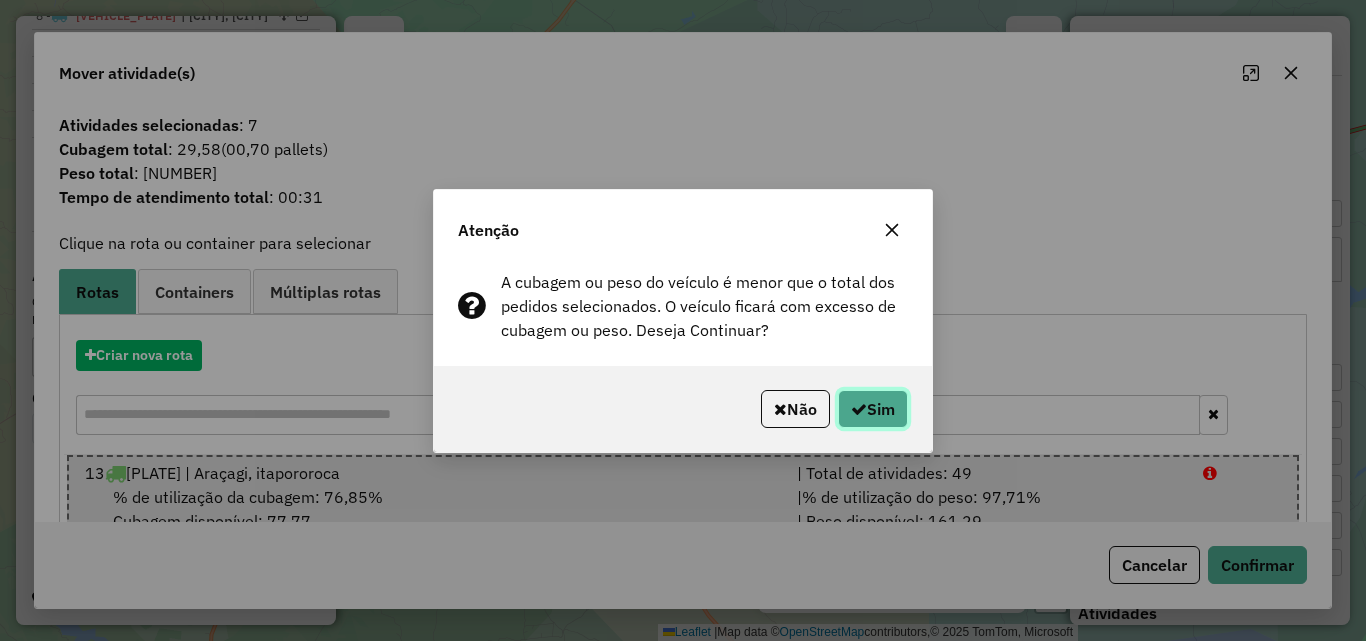 click on "Sim" 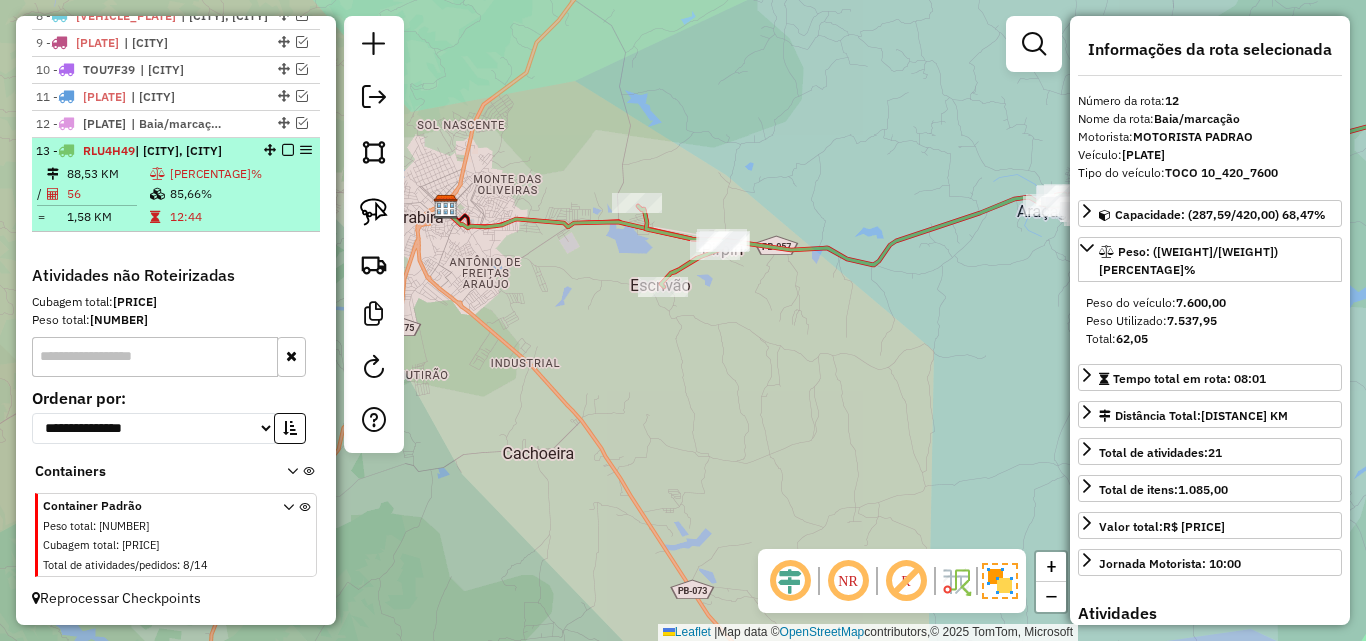 click at bounding box center (157, 174) 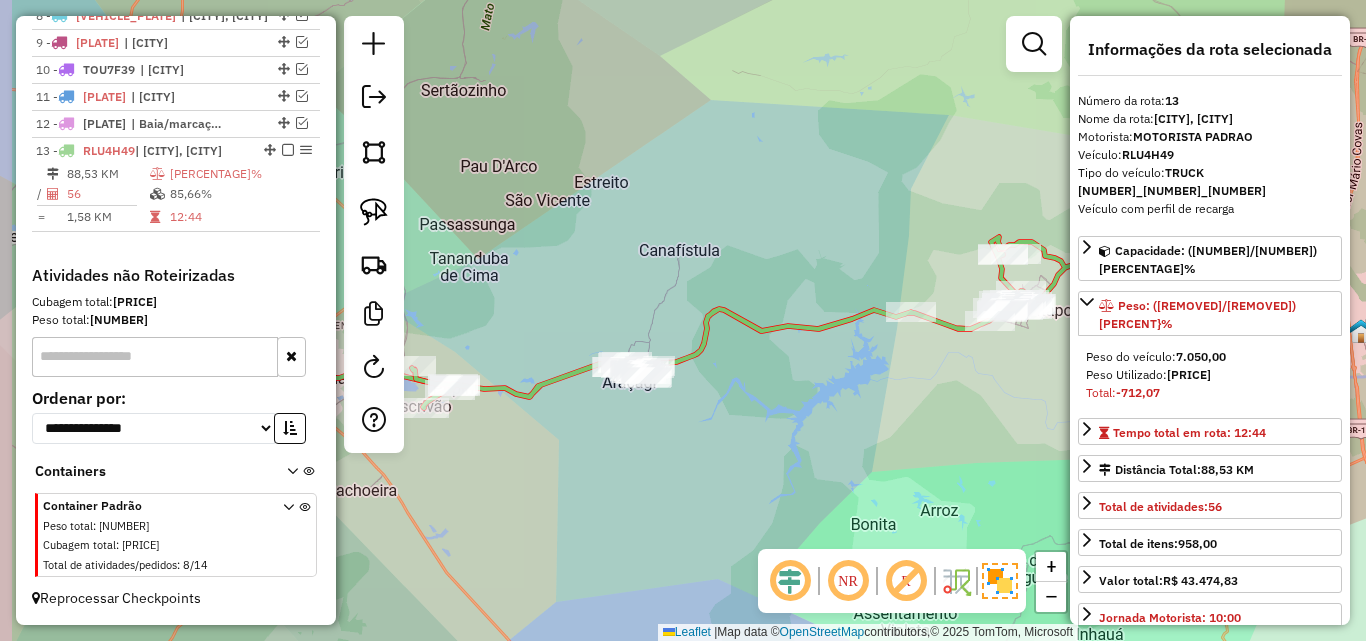 drag, startPoint x: 610, startPoint y: 449, endPoint x: 826, endPoint y: 437, distance: 216.33308 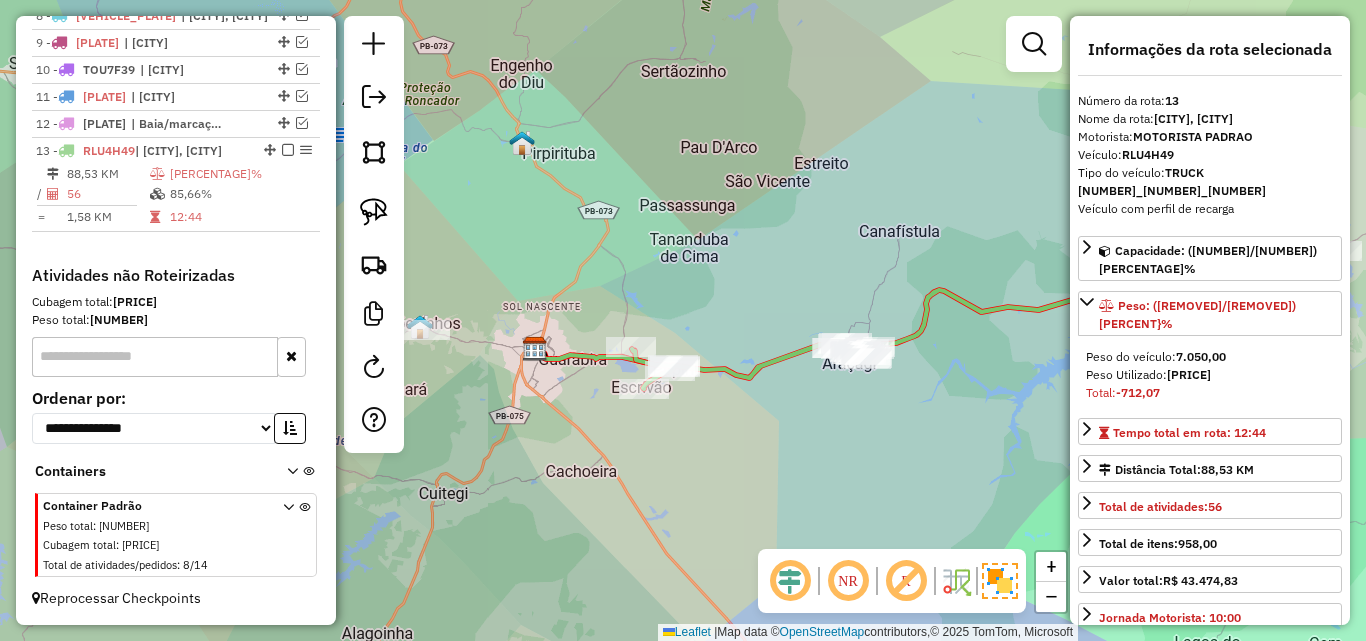 click on "Janela de atendimento Grade de atendimento Capacidade Transportadoras Veículos Cliente Pedidos  Rotas Selecione os dias de semana para filtrar as janelas de atendimento  Seg   Ter   Qua   Qui   Sex   Sáb   Dom  Informe o período da janela de atendimento: De: Até:  Filtrar exatamente a janela do cliente  Considerar janela de atendimento padrão  Selecione os dias de semana para filtrar as grades de atendimento  Seg   Ter   Qua   Qui   Sex   Sáb   Dom   Considerar clientes sem dia de atendimento cadastrado  Clientes fora do dia de atendimento selecionado Filtrar as atividades entre os valores definidos abaixo:  Peso mínimo:   Peso máximo:   Cubagem mínima:   Cubagem máxima:   De:   Até:  Filtrar as atividades entre o tempo de atendimento definido abaixo:  De:   Até:   Considerar capacidade total dos clientes não roteirizados Transportadora: Selecione um ou mais itens Tipo de veículo: Selecione um ou mais itens Veículo: Selecione um ou mais itens Motorista: Selecione um ou mais itens Nome: Rótulo:" 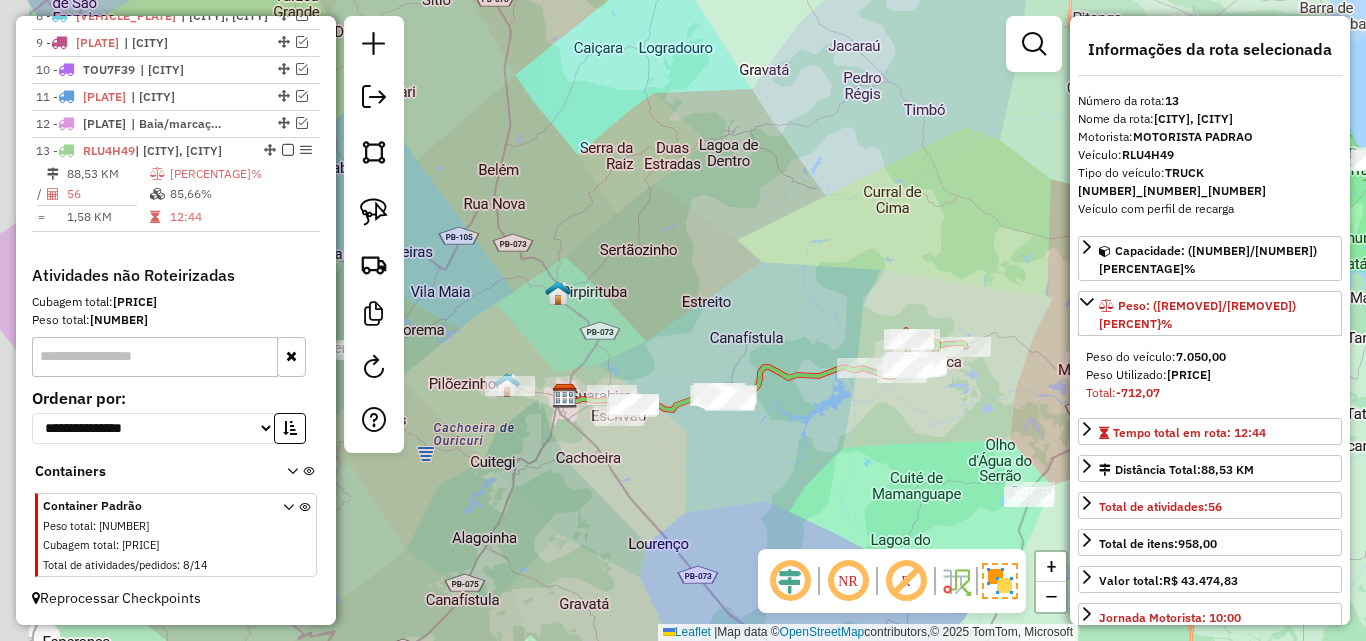 drag, startPoint x: 693, startPoint y: 429, endPoint x: 741, endPoint y: 439, distance: 49.0306 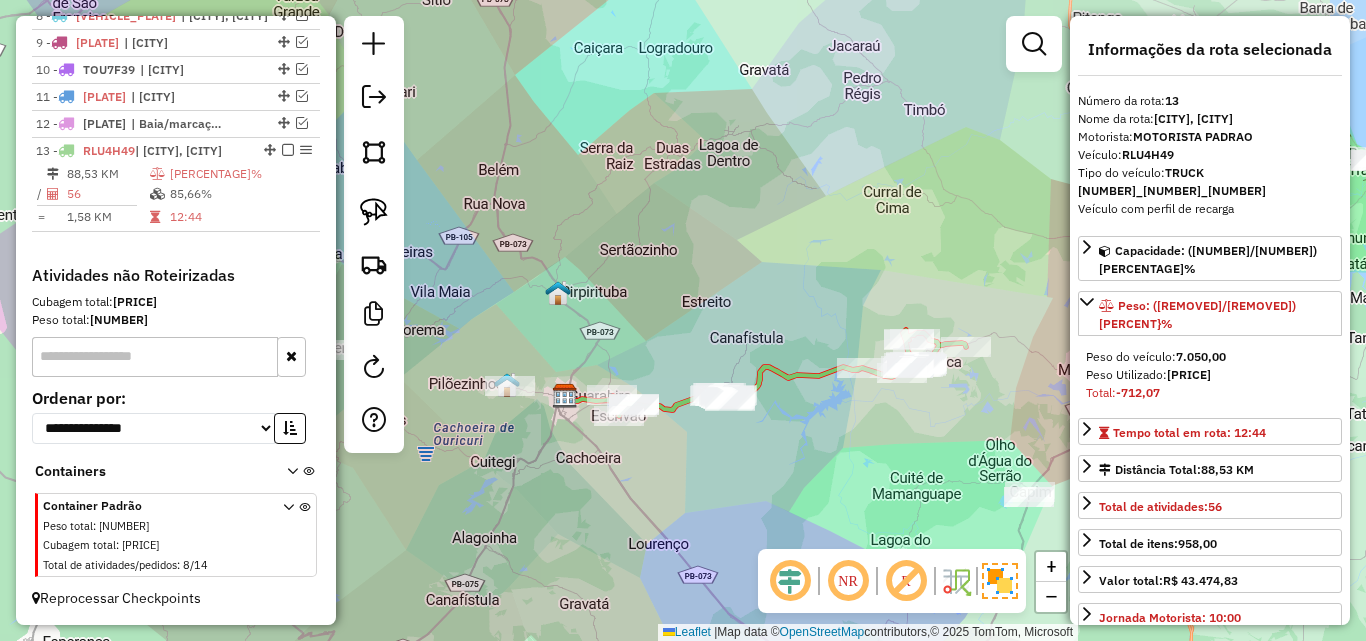 drag, startPoint x: 700, startPoint y: 447, endPoint x: 727, endPoint y: 421, distance: 37.48333 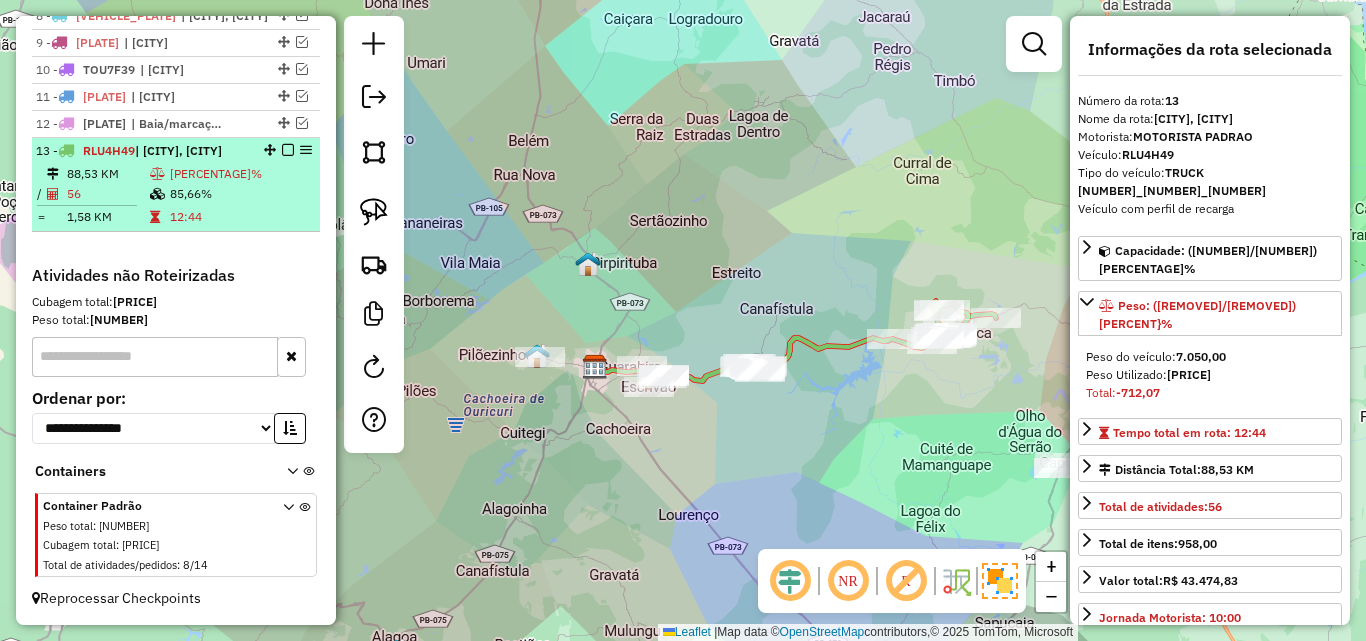 click at bounding box center [288, 150] 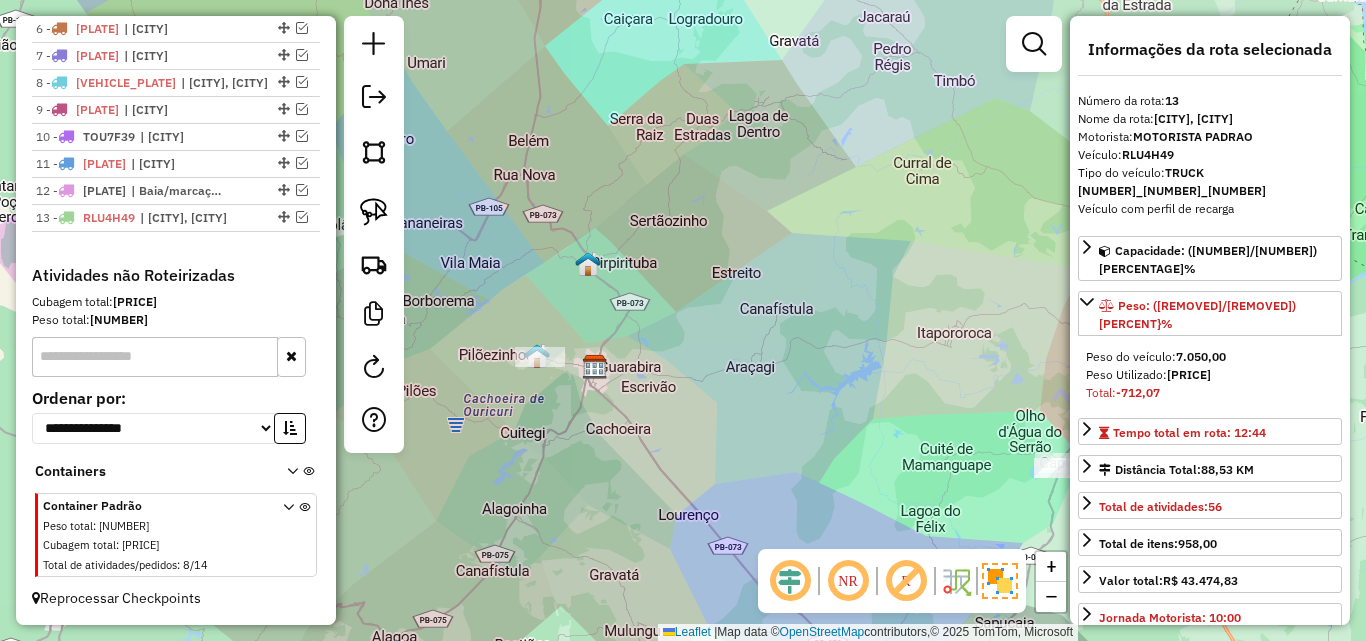 scroll, scrollTop: 885, scrollLeft: 0, axis: vertical 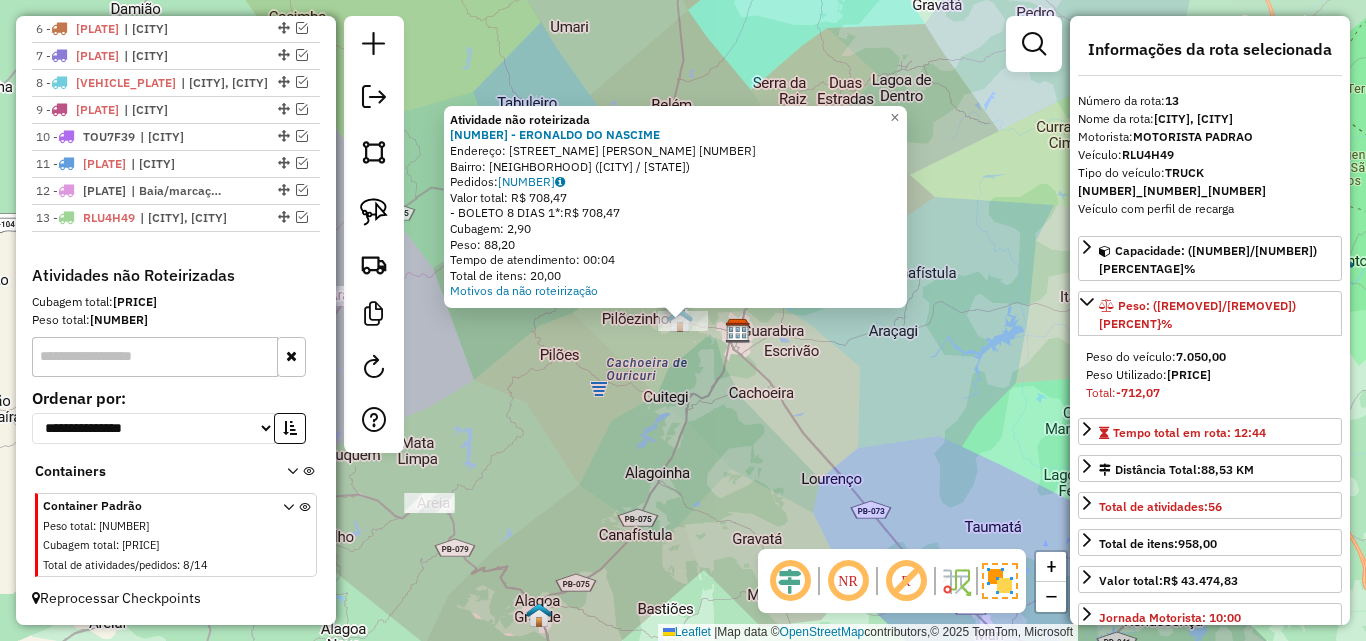 click on "Atividade não roteirizada 4415 - ERONALDO  DO NASCIME  Endereço: Rua Arthur Cassiano           04   Bairro: CENTRO (PILOEZINHOS / PB)   Pedidos:  07140255   Valor total: R$ 708,47   - BOLETO 8 DIAS 1*:  R$ 708,47   Cubagem: 2,90   Peso: 88,20   Tempo de atendimento: 00:04   Total de itens: 20,00  Motivos da não roteirização × Janela de atendimento Grade de atendimento Capacidade Transportadoras Veículos Cliente Pedidos  Rotas Selecione os dias de semana para filtrar as janelas de atendimento  Seg   Ter   Qua   Qui   Sex   Sáb   Dom  Informe o período da janela de atendimento: De: Até:  Filtrar exatamente a janela do cliente  Considerar janela de atendimento padrão  Selecione os dias de semana para filtrar as grades de atendimento  Seg   Ter   Qua   Qui   Sex   Sáb   Dom   Considerar clientes sem dia de atendimento cadastrado  Clientes fora do dia de atendimento selecionado Filtrar as atividades entre os valores definidos abaixo:  Peso mínimo:   Peso máximo:   Cubagem mínima:   Cubagem máxima:" 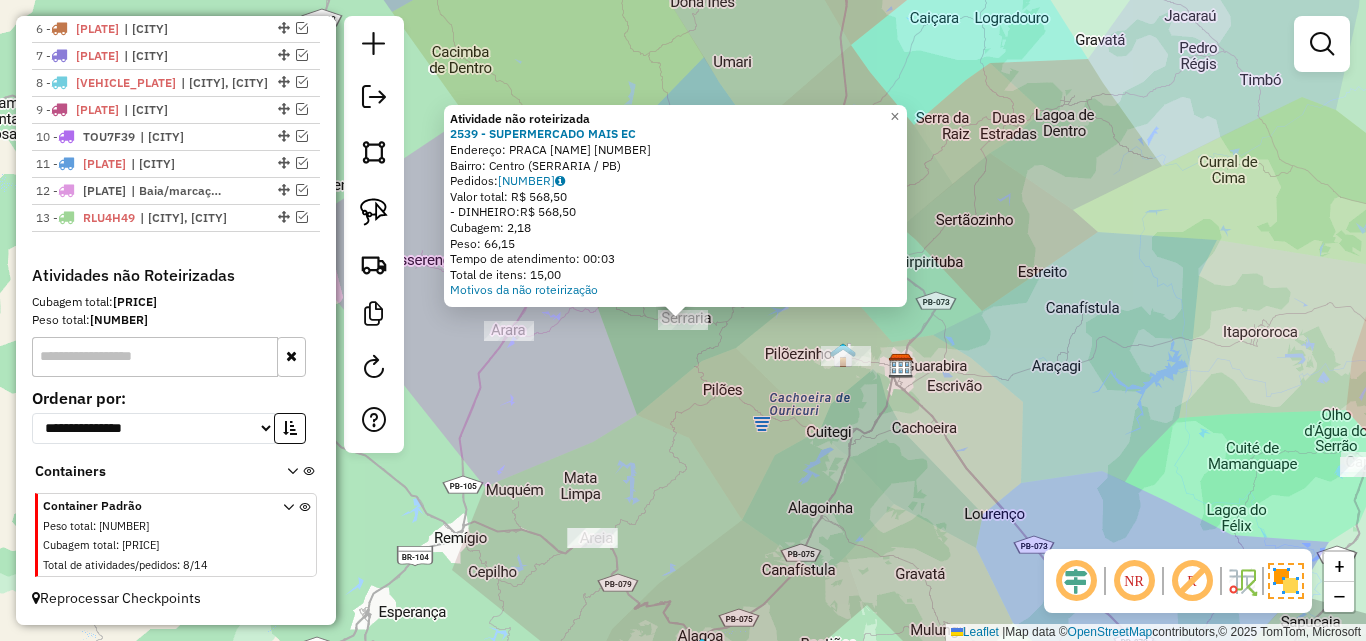 click on "Atividade não roteirizada 2539 - SUPERMERCADO MAIS EC  Endereço:  PRACA ANTONIO BENTO 46   Bairro: Centro (SERRARIA / PB)   Pedidos:  07139459   Valor total: R$ 568,50   - DINHEIRO:  R$ 568,50   Cubagem: 2,18   Peso: 66,15   Tempo de atendimento: 00:03   Total de itens: 15,00  Motivos da não roteirização × Janela de atendimento Grade de atendimento Capacidade Transportadoras Veículos Cliente Pedidos  Rotas Selecione os dias de semana para filtrar as janelas de atendimento  Seg   Ter   Qua   Qui   Sex   Sáb   Dom  Informe o período da janela de atendimento: De: Até:  Filtrar exatamente a janela do cliente  Considerar janela de atendimento padrão  Selecione os dias de semana para filtrar as grades de atendimento  Seg   Ter   Qua   Qui   Sex   Sáb   Dom   Considerar clientes sem dia de atendimento cadastrado  Clientes fora do dia de atendimento selecionado Filtrar as atividades entre os valores definidos abaixo:  Peso mínimo:   Peso máximo:   Cubagem mínima:   Cubagem máxima:   De:   Até:   De:" 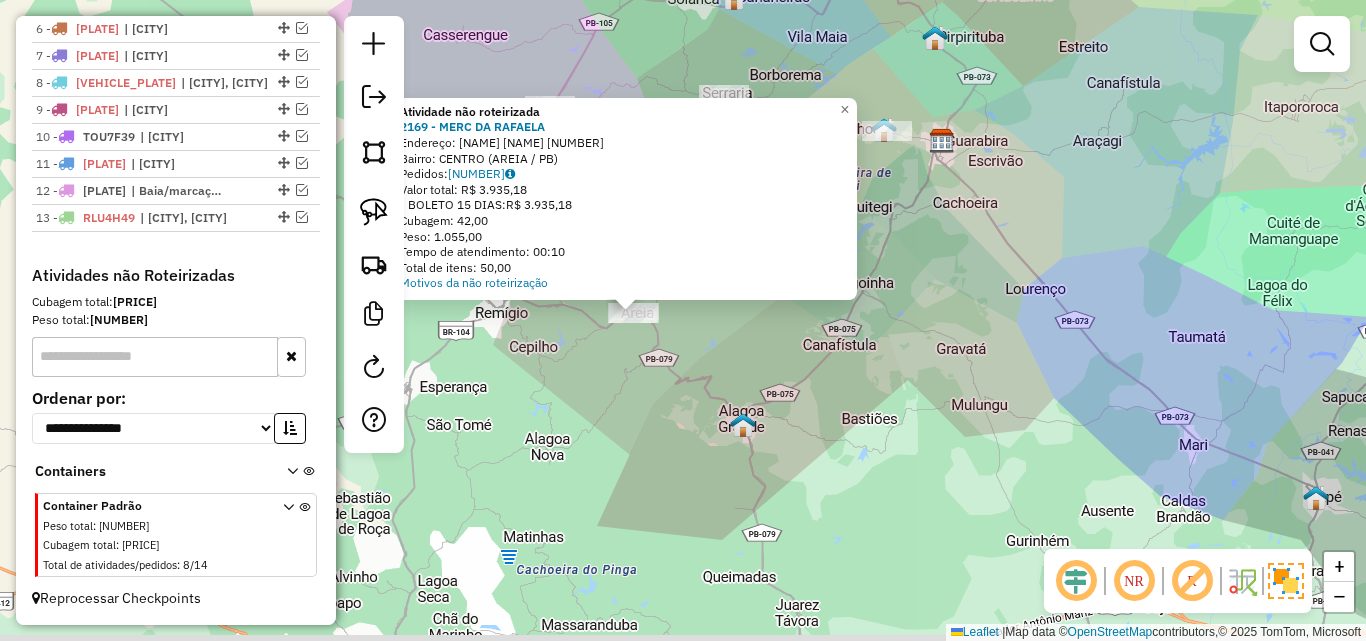 drag, startPoint x: 820, startPoint y: 499, endPoint x: 803, endPoint y: 496, distance: 17.262676 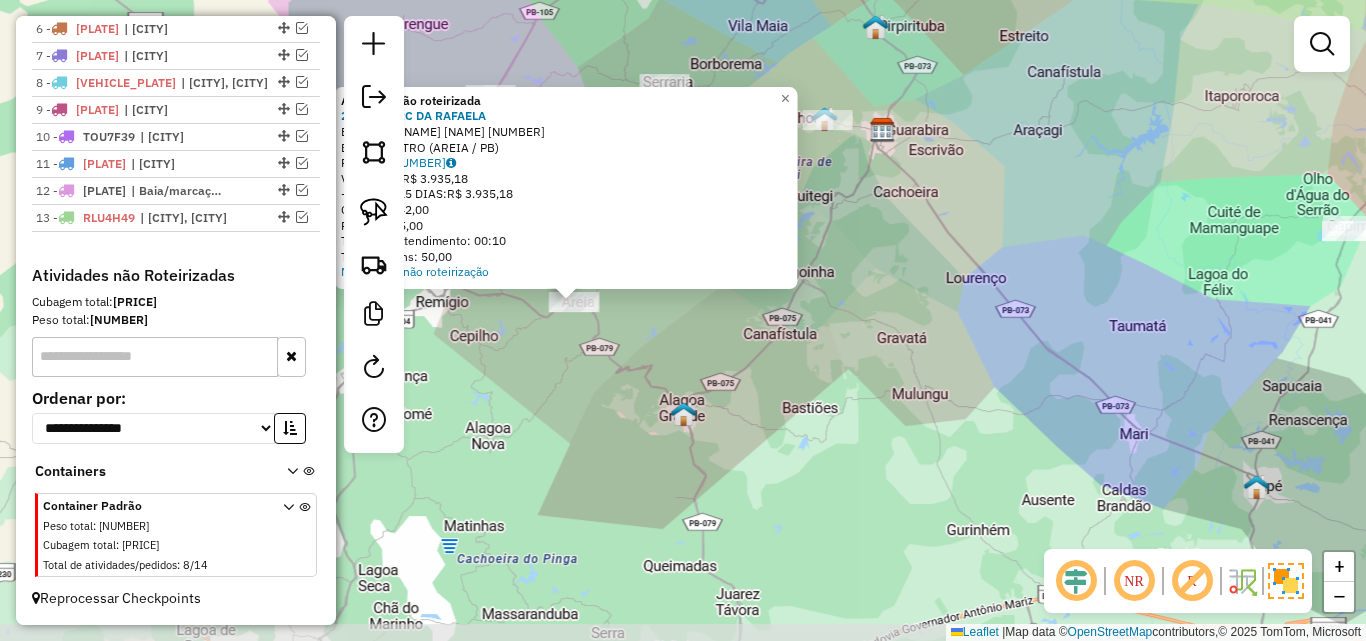 drag, startPoint x: 891, startPoint y: 486, endPoint x: 715, endPoint y: 487, distance: 176.00284 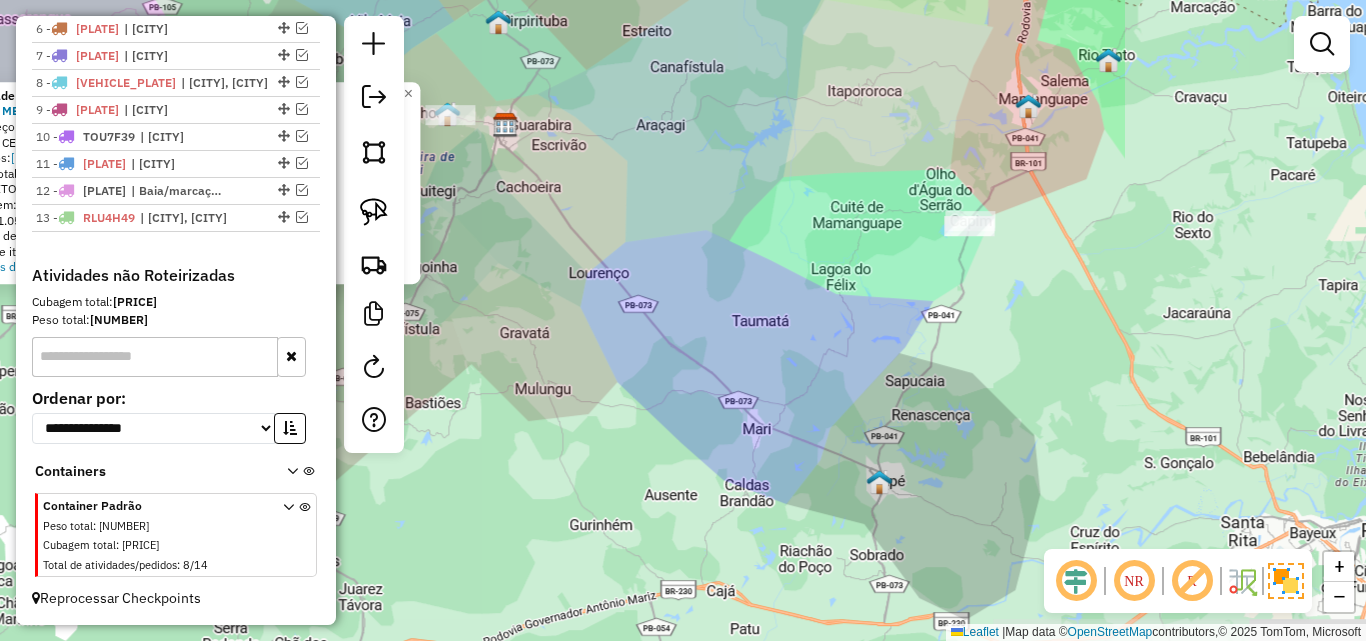 click on "Atividade não roteirizada 2169 - MERC DA RAFAELA  Endereço:  PRESIDENTE GETULIO VARGAS 132   Bairro: CENTRO (AREIA / PB)   Pedidos:  07141541   Valor total: R$ 3.935,18   - BOLETO 15 DIAS:  R$ 3.935,18   Cubagem: 42,00   Peso: 1.055,00   Tempo de atendimento: 00:10   Total de itens: 50,00  Motivos da não roteirização × Janela de atendimento Grade de atendimento Capacidade Transportadoras Veículos Cliente Pedidos  Rotas Selecione os dias de semana para filtrar as janelas de atendimento  Seg   Ter   Qua   Qui   Sex   Sáb   Dom  Informe o período da janela de atendimento: De: Até:  Filtrar exatamente a janela do cliente  Considerar janela de atendimento padrão  Selecione os dias de semana para filtrar as grades de atendimento  Seg   Ter   Qua   Qui   Sex   Sáb   Dom   Considerar clientes sem dia de atendimento cadastrado  Clientes fora do dia de atendimento selecionado Filtrar as atividades entre os valores definidos abaixo:  Peso mínimo:   Peso máximo:   Cubagem mínima:   Cubagem máxima:   De:" 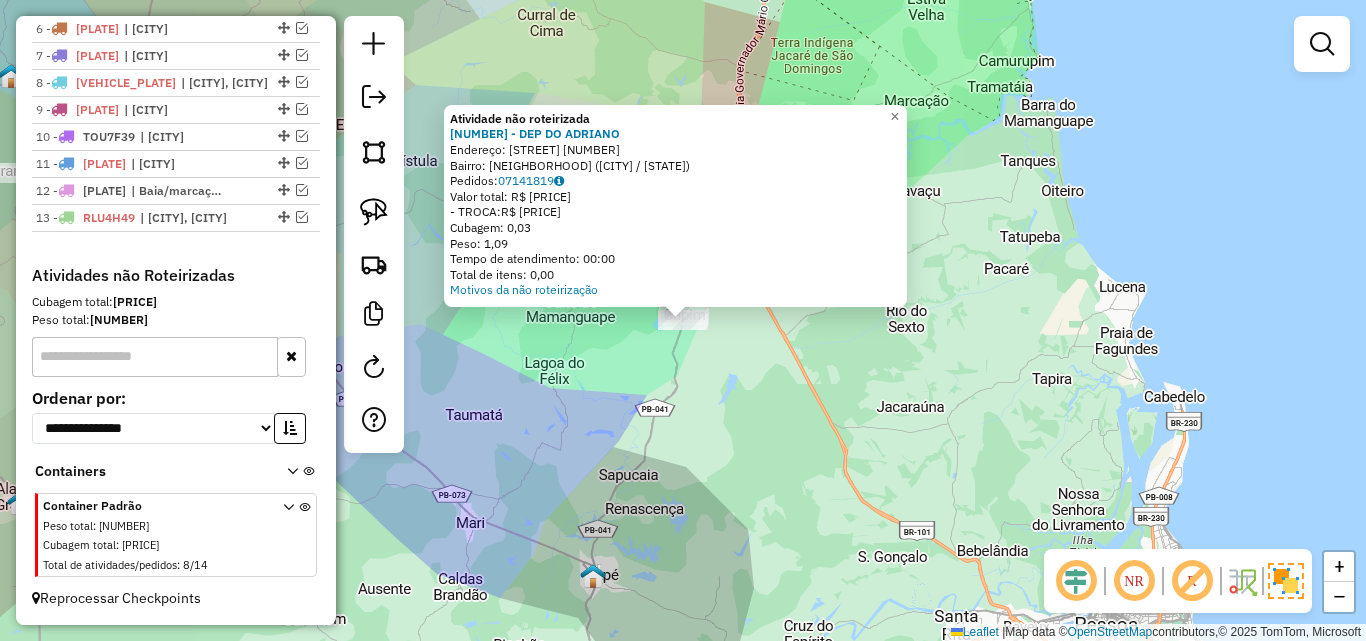 click on "Atividade não roteirizada 3540 - DEP DO ADRIANO  Endereço:  RUA LEONEL FERREIRA DA SILVA 13   Bairro: CENTRO (CAPIM / PB)   Pedidos:  07141819   Valor total: R$ 8,66   - TROCA:  R$ 8,66   Cubagem: 0,03   Peso: 1,09   Tempo de atendimento: 00:00   Total de itens: 0,00  Motivos da não roteirização × Janela de atendimento Grade de atendimento Capacidade Transportadoras Veículos Cliente Pedidos  Rotas Selecione os dias de semana para filtrar as janelas de atendimento  Seg   Ter   Qua   Qui   Sex   Sáb   Dom  Informe o período da janela de atendimento: De: Até:  Filtrar exatamente a janela do cliente  Considerar janela de atendimento padrão  Selecione os dias de semana para filtrar as grades de atendimento  Seg   Ter   Qua   Qui   Sex   Sáb   Dom   Considerar clientes sem dia de atendimento cadastrado  Clientes fora do dia de atendimento selecionado Filtrar as atividades entre os valores definidos abaixo:  Peso mínimo:   Peso máximo:   Cubagem mínima:   Cubagem máxima:   De:   Até:   De:   Até:" 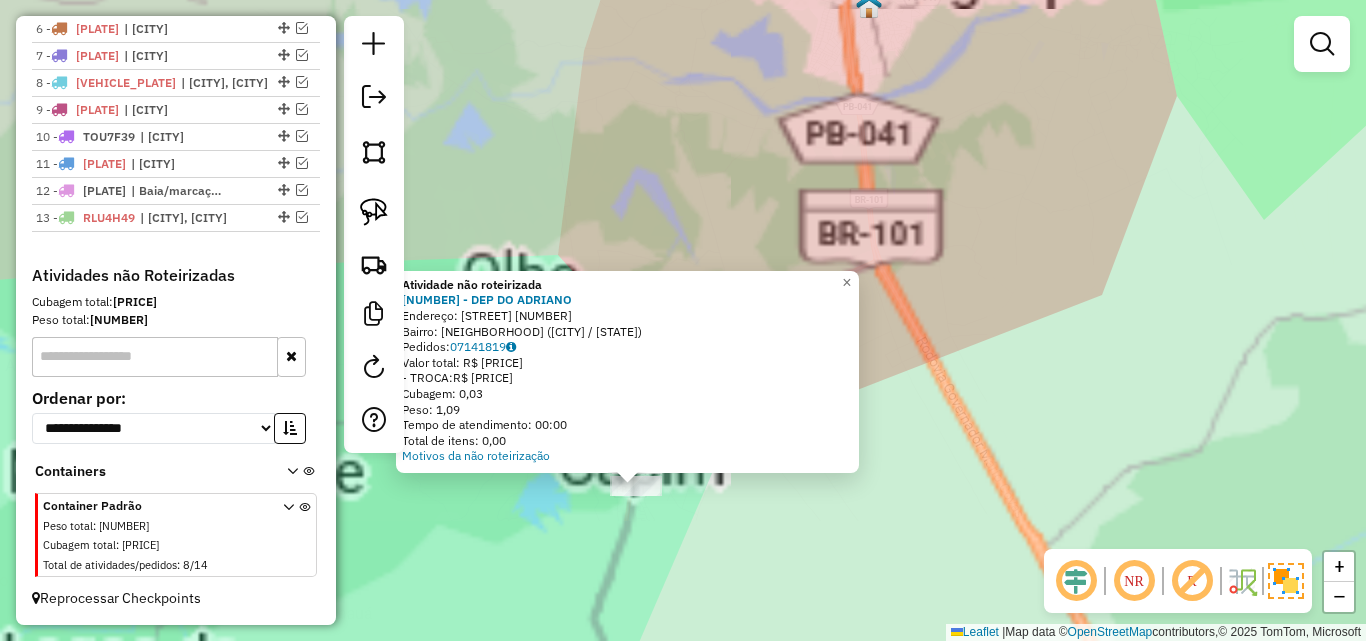 click on "Atividade não roteirizada 3540 - DEP DO ADRIANO  Endereço:  RUA LEONEL FERREIRA DA SILVA 13   Bairro: CENTRO (CAPIM / PB)   Pedidos:  07141819   Valor total: R$ 8,66   - TROCA:  R$ 8,66   Cubagem: 0,03   Peso: 1,09   Tempo de atendimento: 00:00   Total de itens: 0,00  Motivos da não roteirização × Janela de atendimento Grade de atendimento Capacidade Transportadoras Veículos Cliente Pedidos  Rotas Selecione os dias de semana para filtrar as janelas de atendimento  Seg   Ter   Qua   Qui   Sex   Sáb   Dom  Informe o período da janela de atendimento: De: Até:  Filtrar exatamente a janela do cliente  Considerar janela de atendimento padrão  Selecione os dias de semana para filtrar as grades de atendimento  Seg   Ter   Qua   Qui   Sex   Sáb   Dom   Considerar clientes sem dia de atendimento cadastrado  Clientes fora do dia de atendimento selecionado Filtrar as atividades entre os valores definidos abaixo:  Peso mínimo:   Peso máximo:   Cubagem mínima:   Cubagem máxima:   De:   Até:   De:   Até:" 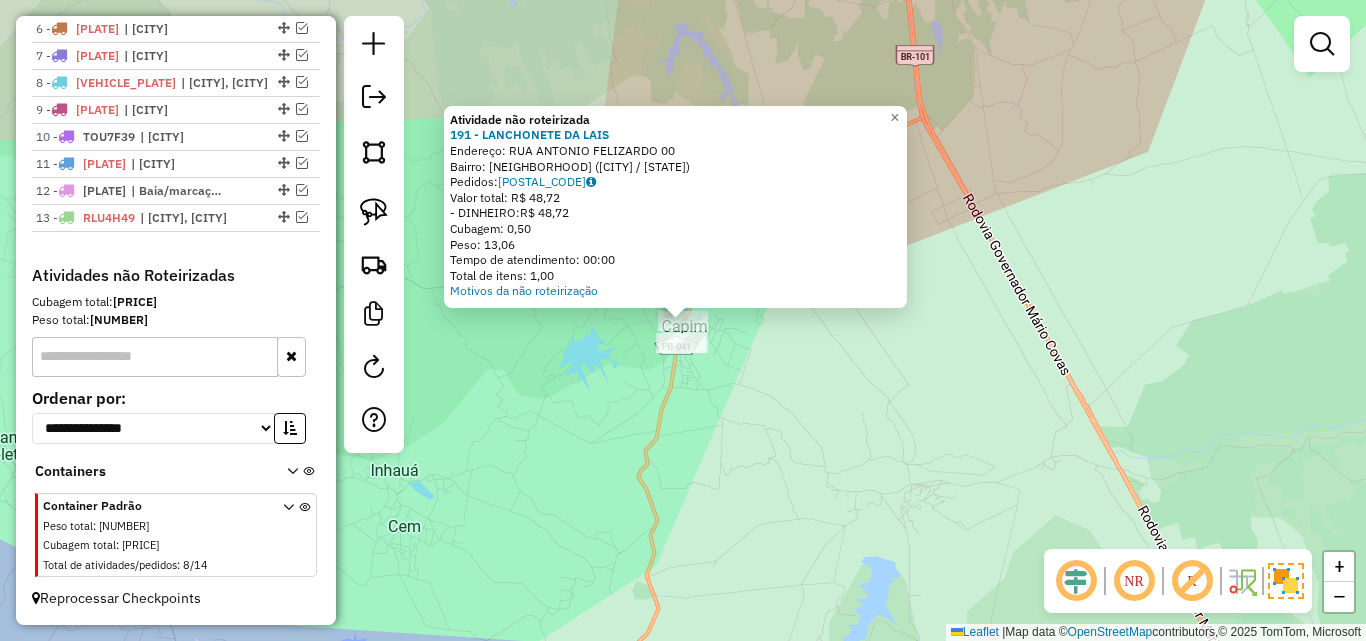 click on "Atividade não roteirizada 191 - LANCHONETE  DA LAIS  Endereço:  RUA ANTONIO FELIZARDO 00   Bairro: CENTRO (CAPIM / PB)   Pedidos:  07139712   Valor total: R$ 48,72   - DINHEIRO:  R$ 48,72   Cubagem: 0,50   Peso: 13,06   Tempo de atendimento: 00:00   Total de itens: 1,00  Motivos da não roteirização × Janela de atendimento Grade de atendimento Capacidade Transportadoras Veículos Cliente Pedidos  Rotas Selecione os dias de semana para filtrar as janelas de atendimento  Seg   Ter   Qua   Qui   Sex   Sáb   Dom  Informe o período da janela de atendimento: De: Até:  Filtrar exatamente a janela do cliente  Considerar janela de atendimento padrão  Selecione os dias de semana para filtrar as grades de atendimento  Seg   Ter   Qua   Qui   Sex   Sáb   Dom   Considerar clientes sem dia de atendimento cadastrado  Clientes fora do dia de atendimento selecionado Filtrar as atividades entre os valores definidos abaixo:  Peso mínimo:   Peso máximo:   Cubagem mínima:   Cubagem máxima:   De:   Até:   De:  Nome:" 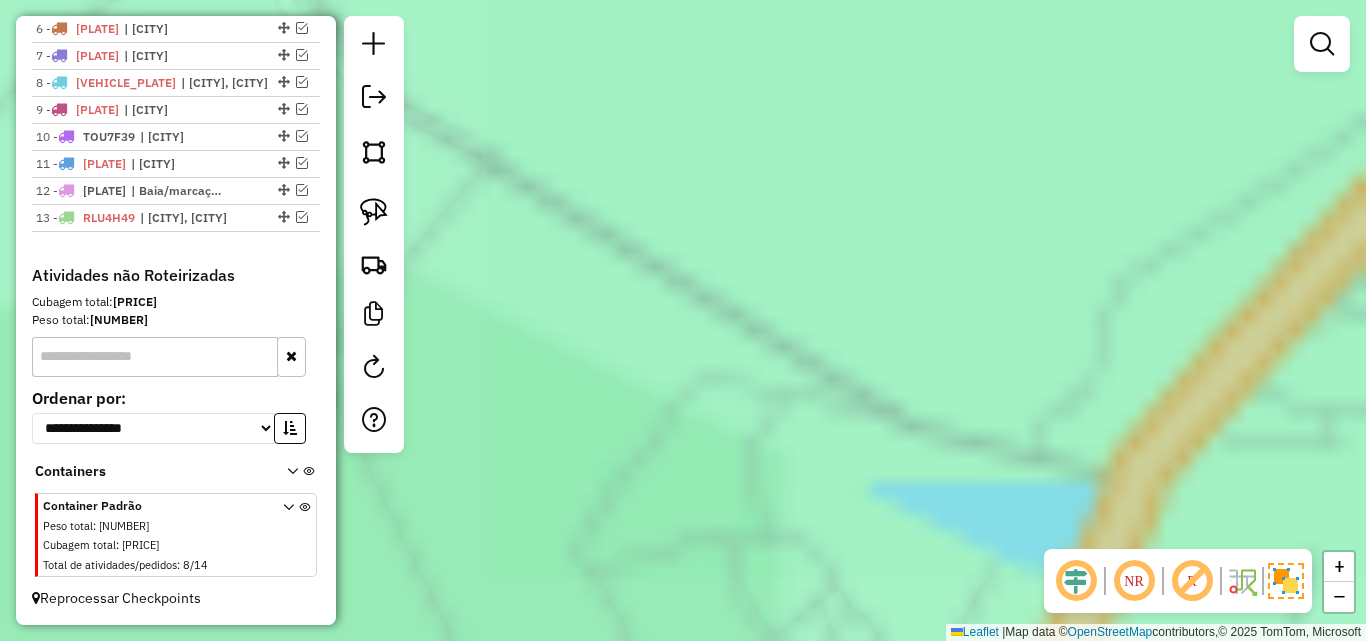 drag, startPoint x: 755, startPoint y: 471, endPoint x: 484, endPoint y: 123, distance: 441.07257 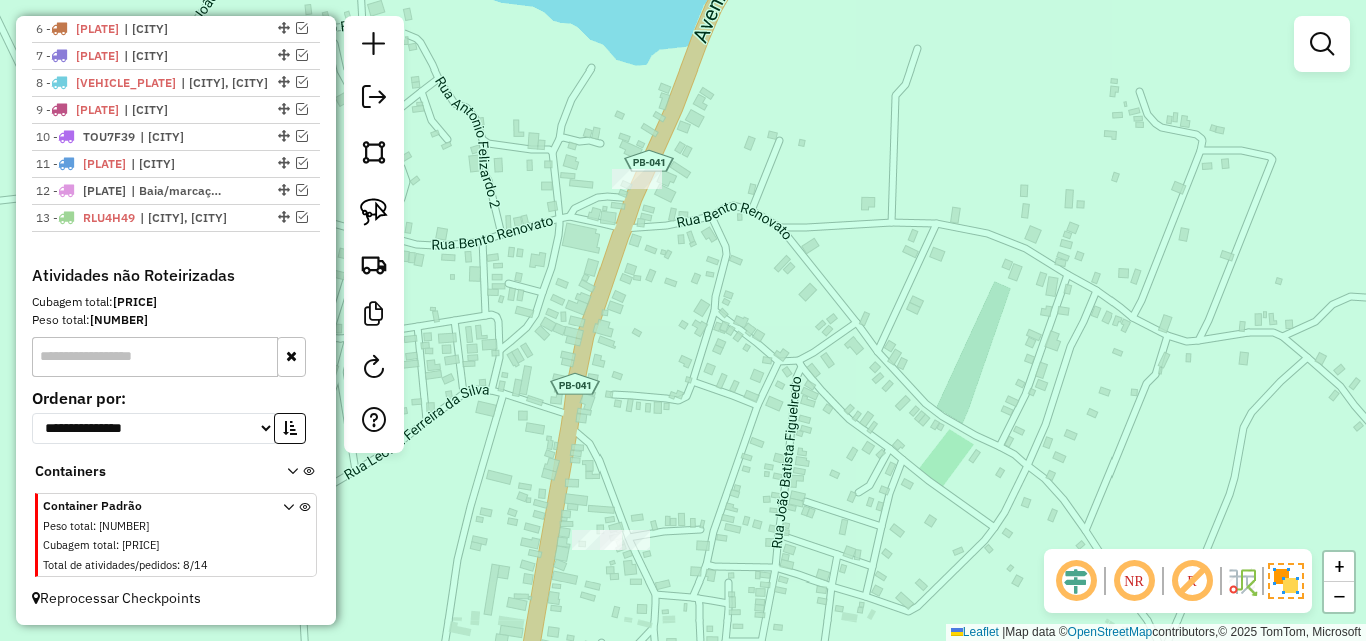 click on "Janela de atendimento Grade de atendimento Capacidade Transportadoras Veículos Cliente Pedidos  Rotas Selecione os dias de semana para filtrar as janelas de atendimento  Seg   Ter   Qua   Qui   Sex   Sáb   Dom  Informe o período da janela de atendimento: De: Até:  Filtrar exatamente a janela do cliente  Considerar janela de atendimento padrão  Selecione os dias de semana para filtrar as grades de atendimento  Seg   Ter   Qua   Qui   Sex   Sáb   Dom   Considerar clientes sem dia de atendimento cadastrado  Clientes fora do dia de atendimento selecionado Filtrar as atividades entre os valores definidos abaixo:  Peso mínimo:   Peso máximo:   Cubagem mínima:   Cubagem máxima:   De:   Até:  Filtrar as atividades entre o tempo de atendimento definido abaixo:  De:   Até:   Considerar capacidade total dos clientes não roteirizados Transportadora: Selecione um ou mais itens Tipo de veículo: Selecione um ou mais itens Veículo: Selecione um ou mais itens Motorista: Selecione um ou mais itens Nome: Rótulo:" 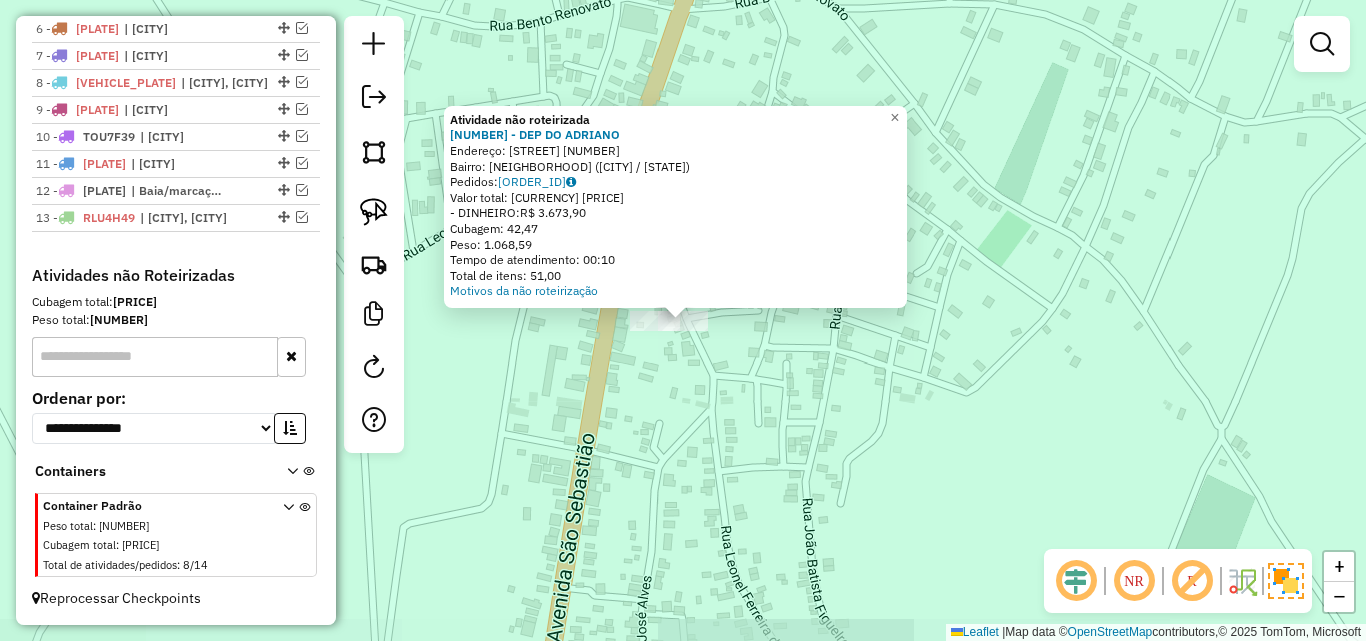 click on "Atividade não roteirizada 3540 - DEP DO ADRIANO  Endereço:  RUA LEONEL FERREIRA DA SILVA 13   Bairro: CENTRO (CAPIM / PB)   Pedidos:  07141770   Valor total: R$ 3.673,90   - DINHEIRO:  R$ 3.673,90   Cubagem: 42,47   Peso: 1.068,59   Tempo de atendimento: 00:10   Total de itens: 51,00  Motivos da não roteirização × Janela de atendimento Grade de atendimento Capacidade Transportadoras Veículos Cliente Pedidos  Rotas Selecione os dias de semana para filtrar as janelas de atendimento  Seg   Ter   Qua   Qui   Sex   Sáb   Dom  Informe o período da janela de atendimento: De: Até:  Filtrar exatamente a janela do cliente  Considerar janela de atendimento padrão  Selecione os dias de semana para filtrar as grades de atendimento  Seg   Ter   Qua   Qui   Sex   Sáb   Dom   Considerar clientes sem dia de atendimento cadastrado  Clientes fora do dia de atendimento selecionado Filtrar as atividades entre os valores definidos abaixo:  Peso mínimo:   Peso máximo:   Cubagem mínima:   Cubagem máxima:   De:   De:" 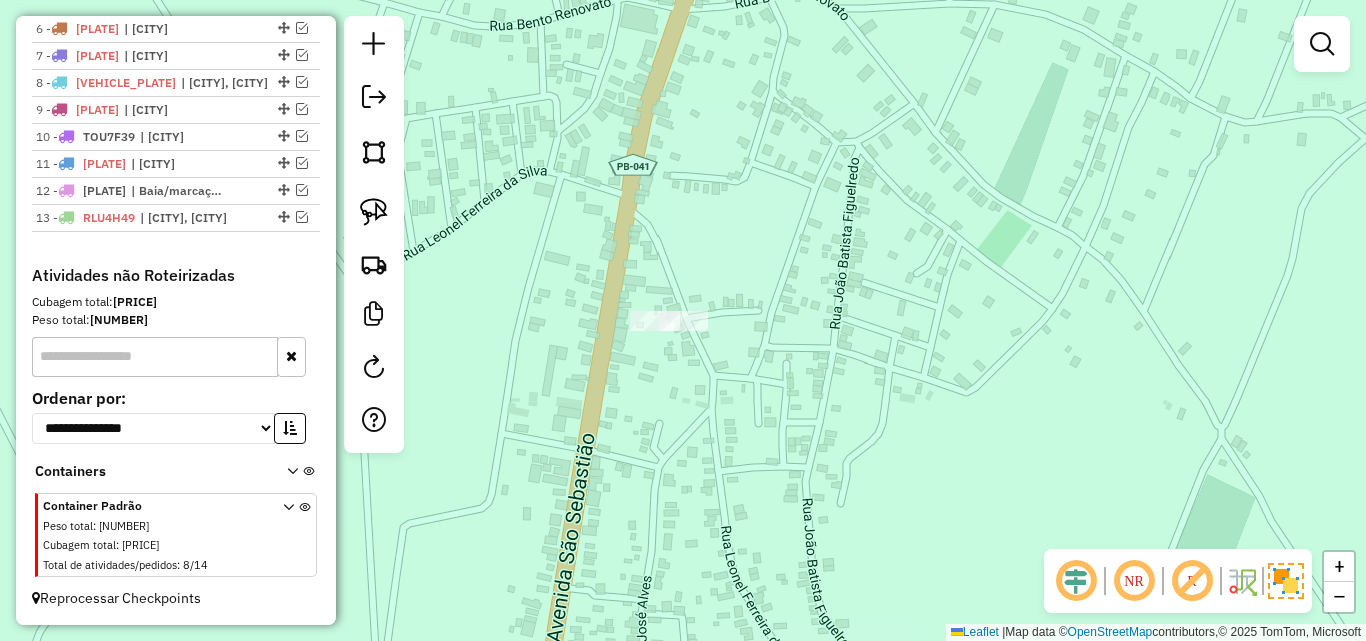 click on "Janela de atendimento Grade de atendimento Capacidade Transportadoras Veículos Cliente Pedidos  Rotas Selecione os dias de semana para filtrar as janelas de atendimento  Seg   Ter   Qua   Qui   Sex   Sáb   Dom  Informe o período da janela de atendimento: De: Até:  Filtrar exatamente a janela do cliente  Considerar janela de atendimento padrão  Selecione os dias de semana para filtrar as grades de atendimento  Seg   Ter   Qua   Qui   Sex   Sáb   Dom   Considerar clientes sem dia de atendimento cadastrado  Clientes fora do dia de atendimento selecionado Filtrar as atividades entre os valores definidos abaixo:  Peso mínimo:   Peso máximo:   Cubagem mínima:   Cubagem máxima:   De:   Até:  Filtrar as atividades entre o tempo de atendimento definido abaixo:  De:   Até:   Considerar capacidade total dos clientes não roteirizados Transportadora: Selecione um ou mais itens Tipo de veículo: Selecione um ou mais itens Veículo: Selecione um ou mais itens Motorista: Selecione um ou mais itens Nome: Rótulo:" 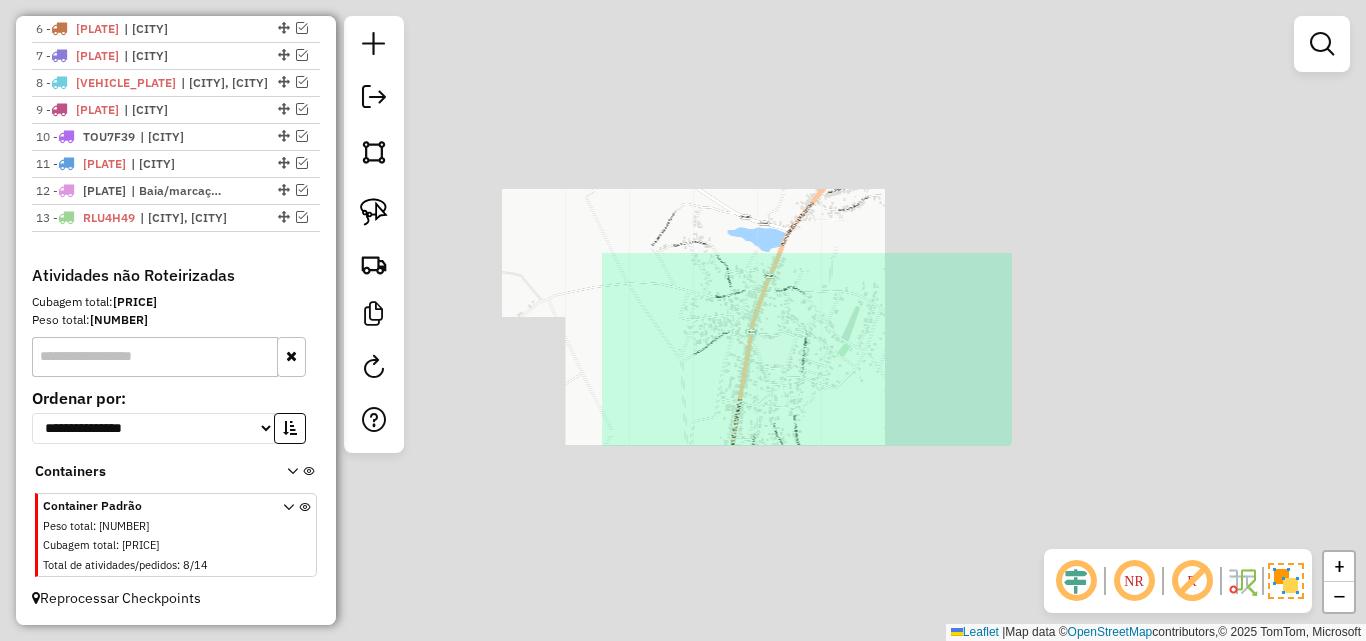 drag, startPoint x: 995, startPoint y: 318, endPoint x: 823, endPoint y: 433, distance: 206.90337 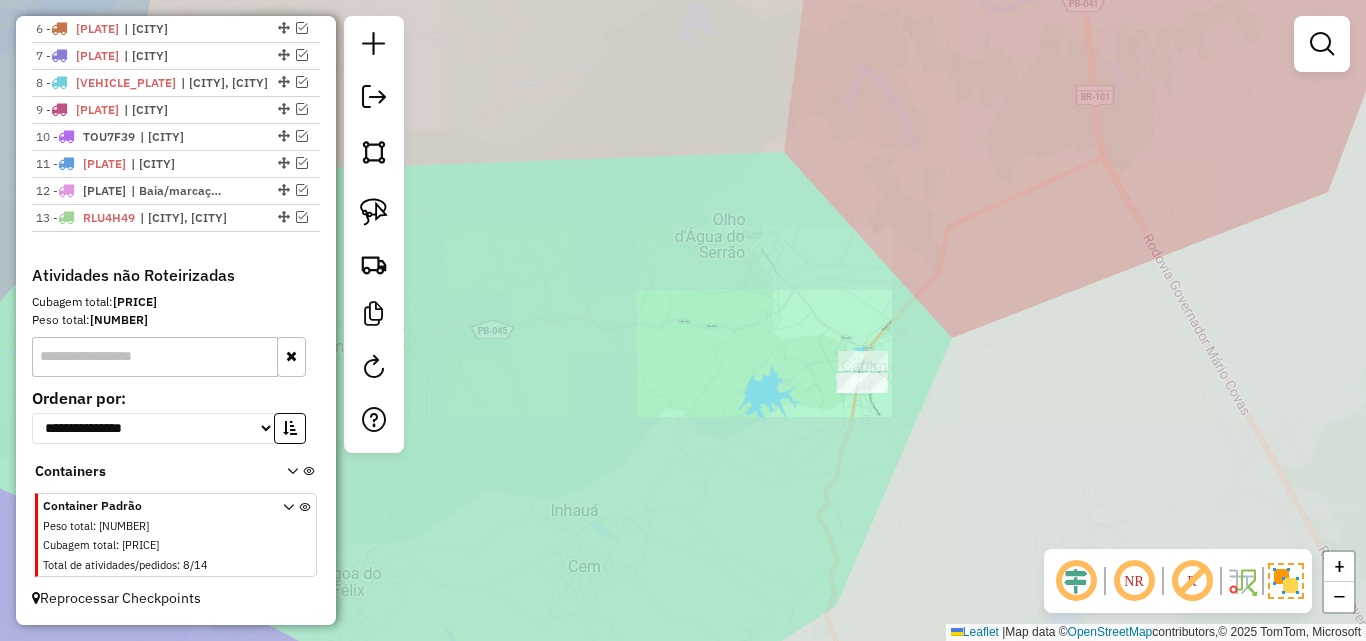 drag, startPoint x: 997, startPoint y: 330, endPoint x: 788, endPoint y: 475, distance: 254.37373 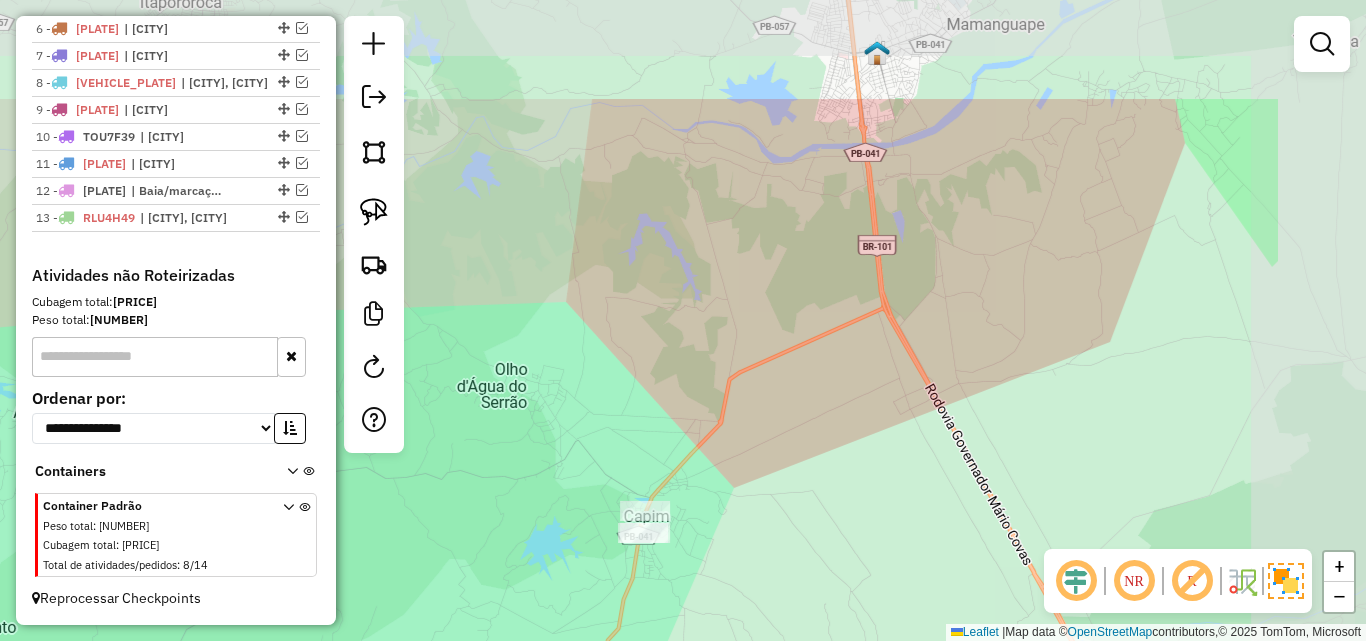 click on "Janela de atendimento Grade de atendimento Capacidade Transportadoras Veículos Cliente Pedidos  Rotas Selecione os dias de semana para filtrar as janelas de atendimento  Seg   Ter   Qua   Qui   Sex   Sáb   Dom  Informe o período da janela de atendimento: De: Até:  Filtrar exatamente a janela do cliente  Considerar janela de atendimento padrão  Selecione os dias de semana para filtrar as grades de atendimento  Seg   Ter   Qua   Qui   Sex   Sáb   Dom   Considerar clientes sem dia de atendimento cadastrado  Clientes fora do dia de atendimento selecionado Filtrar as atividades entre os valores definidos abaixo:  Peso mínimo:   Peso máximo:   Cubagem mínima:   Cubagem máxima:   De:   Até:  Filtrar as atividades entre o tempo de atendimento definido abaixo:  De:   Até:   Considerar capacidade total dos clientes não roteirizados Transportadora: Selecione um ou mais itens Tipo de veículo: Selecione um ou mais itens Veículo: Selecione um ou mais itens Motorista: Selecione um ou mais itens Nome: Rótulo:" 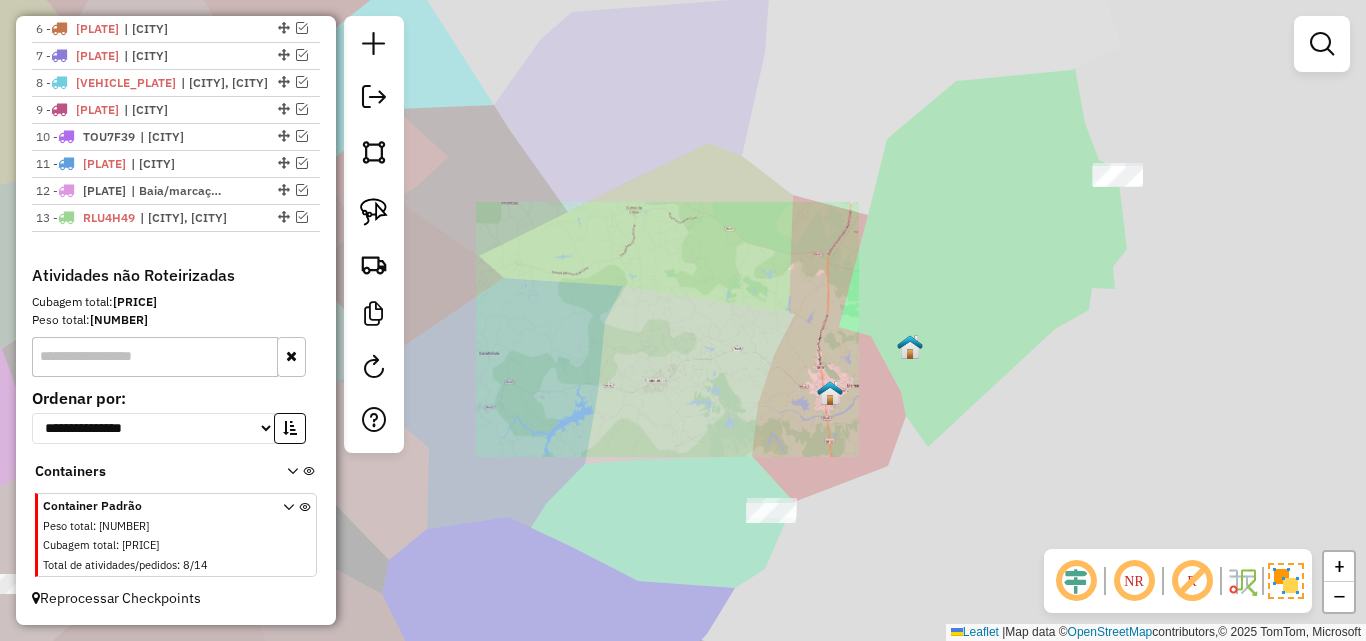 drag, startPoint x: 1015, startPoint y: 383, endPoint x: 835, endPoint y: 501, distance: 215.2301 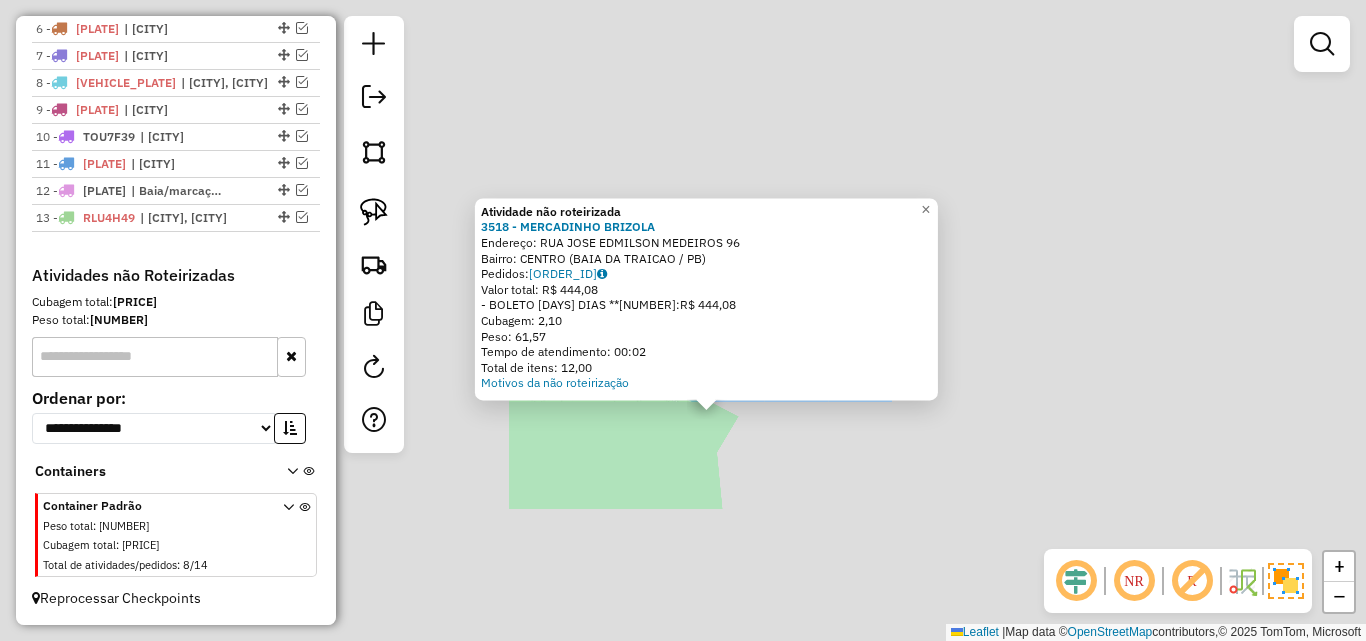 drag, startPoint x: 498, startPoint y: 447, endPoint x: 510, endPoint y: 467, distance: 23.323807 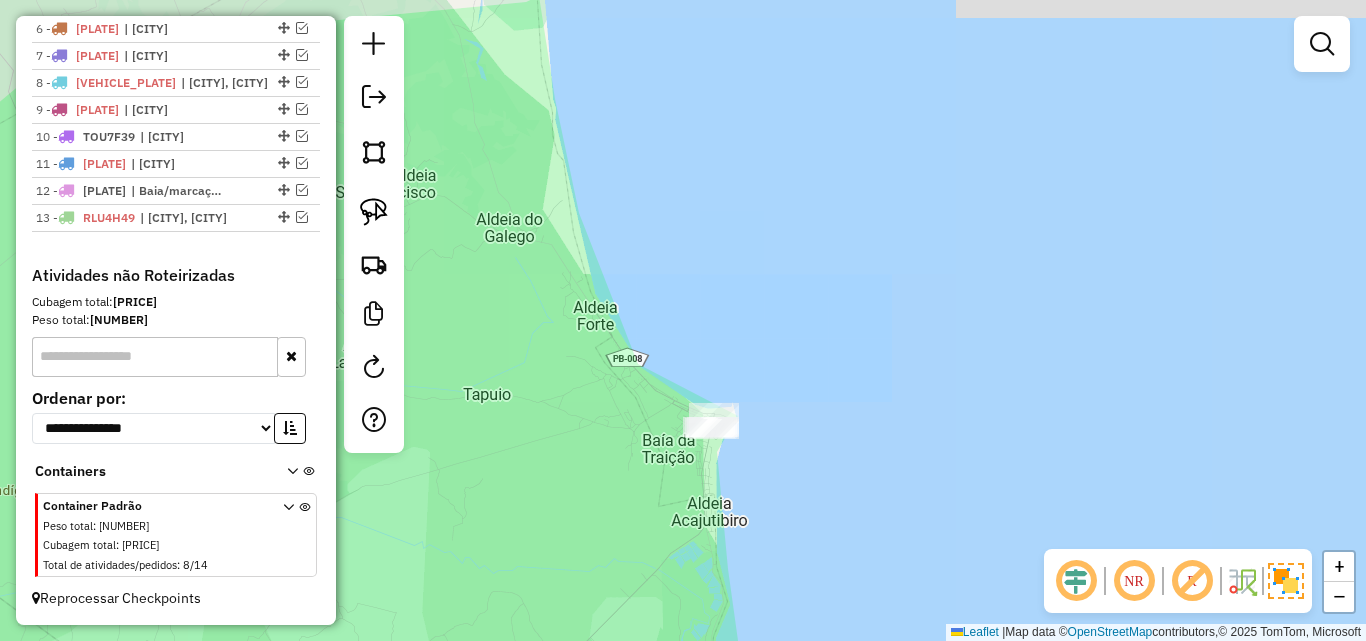 drag, startPoint x: 786, startPoint y: 447, endPoint x: 1002, endPoint y: 390, distance: 223.39427 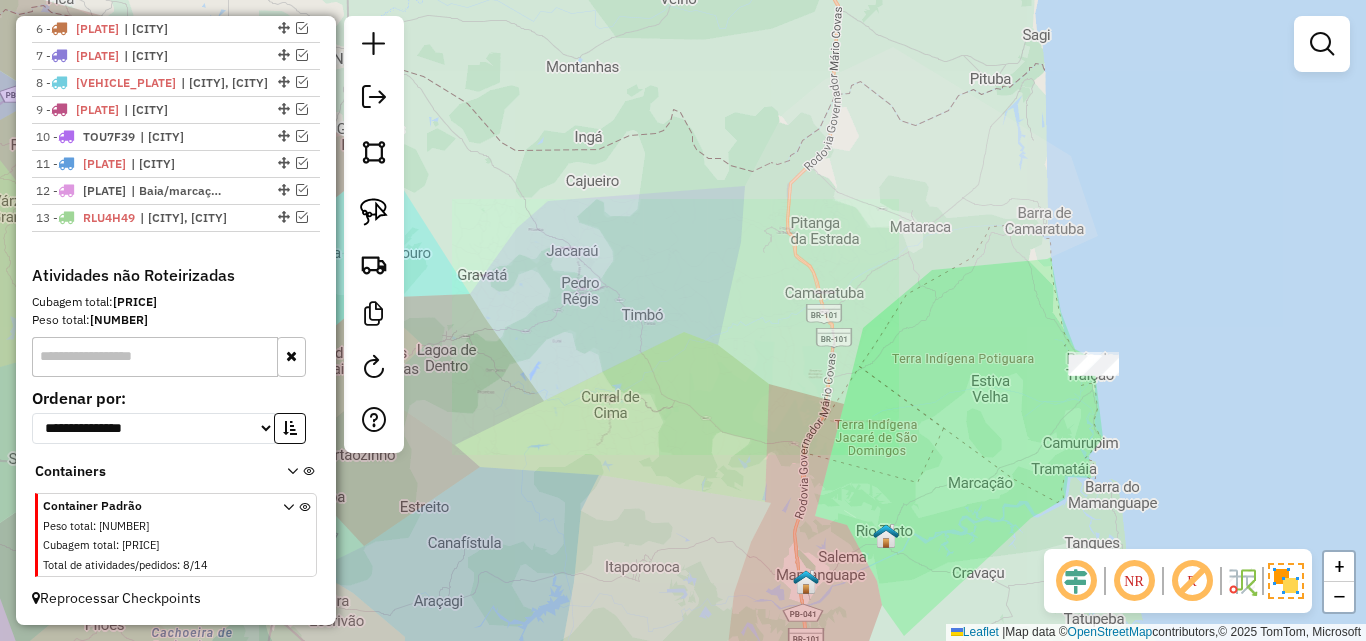 drag, startPoint x: 839, startPoint y: 367, endPoint x: 839, endPoint y: 431, distance: 64 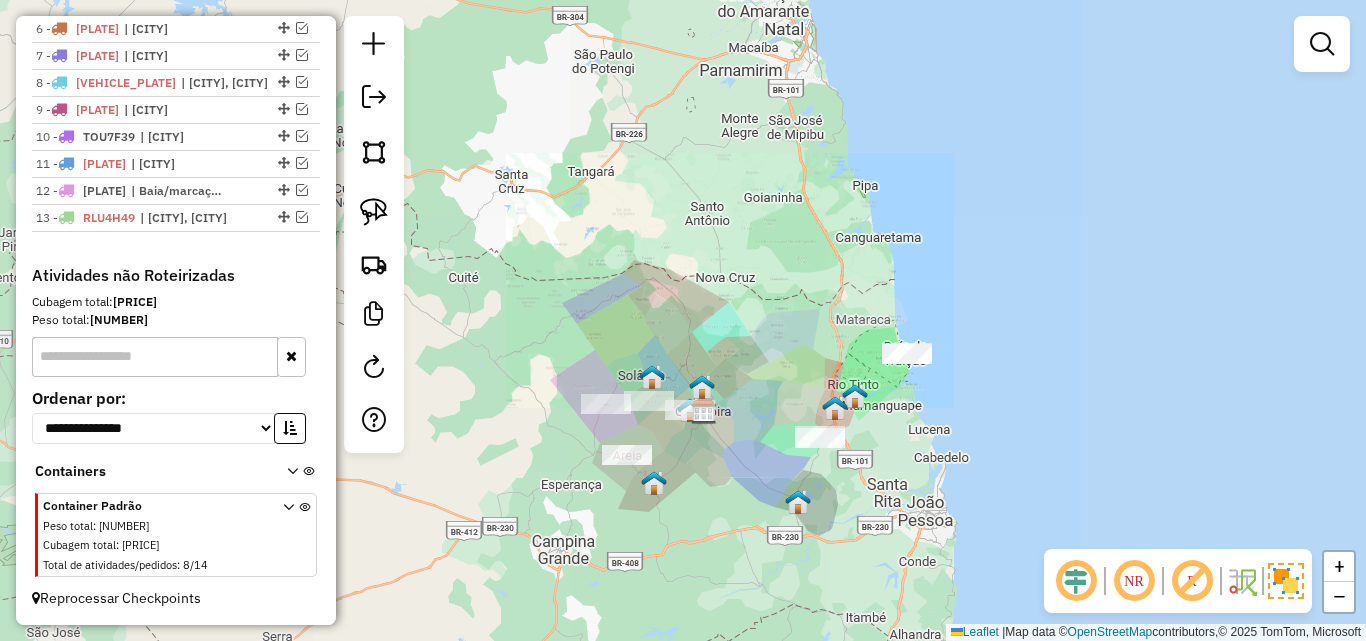 drag, startPoint x: 766, startPoint y: 416, endPoint x: 904, endPoint y: 319, distance: 168.68018 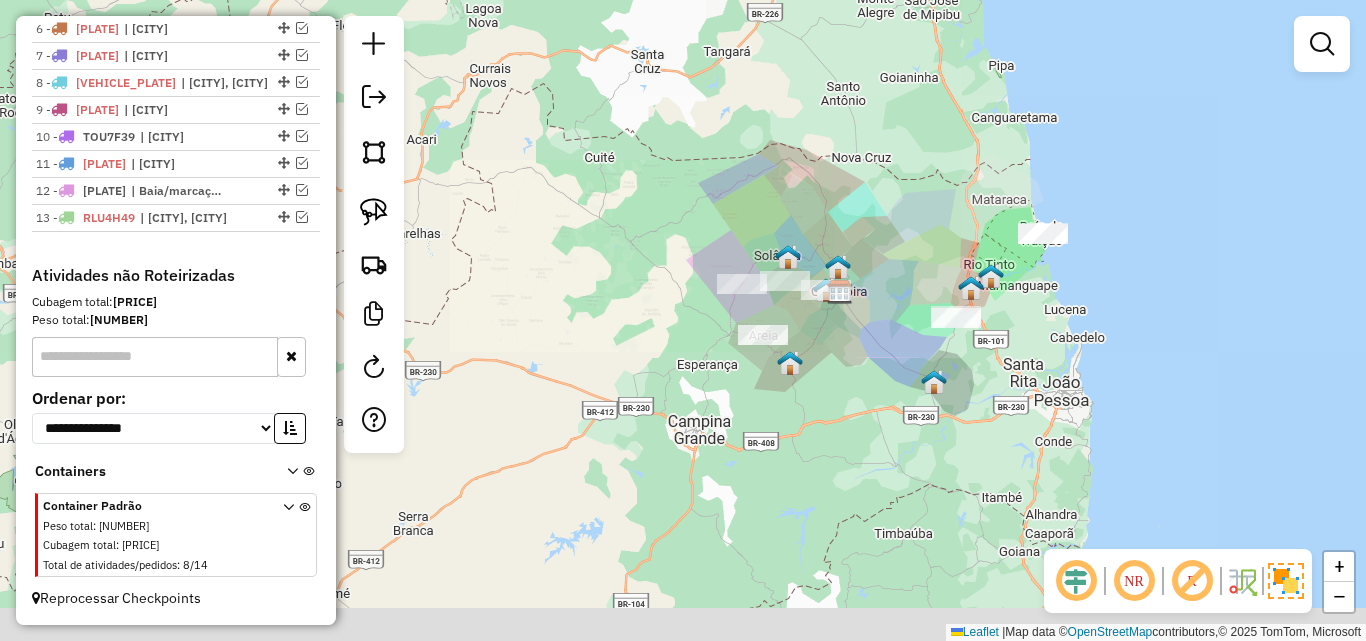 drag, startPoint x: 1045, startPoint y: 353, endPoint x: 962, endPoint y: 297, distance: 100.12492 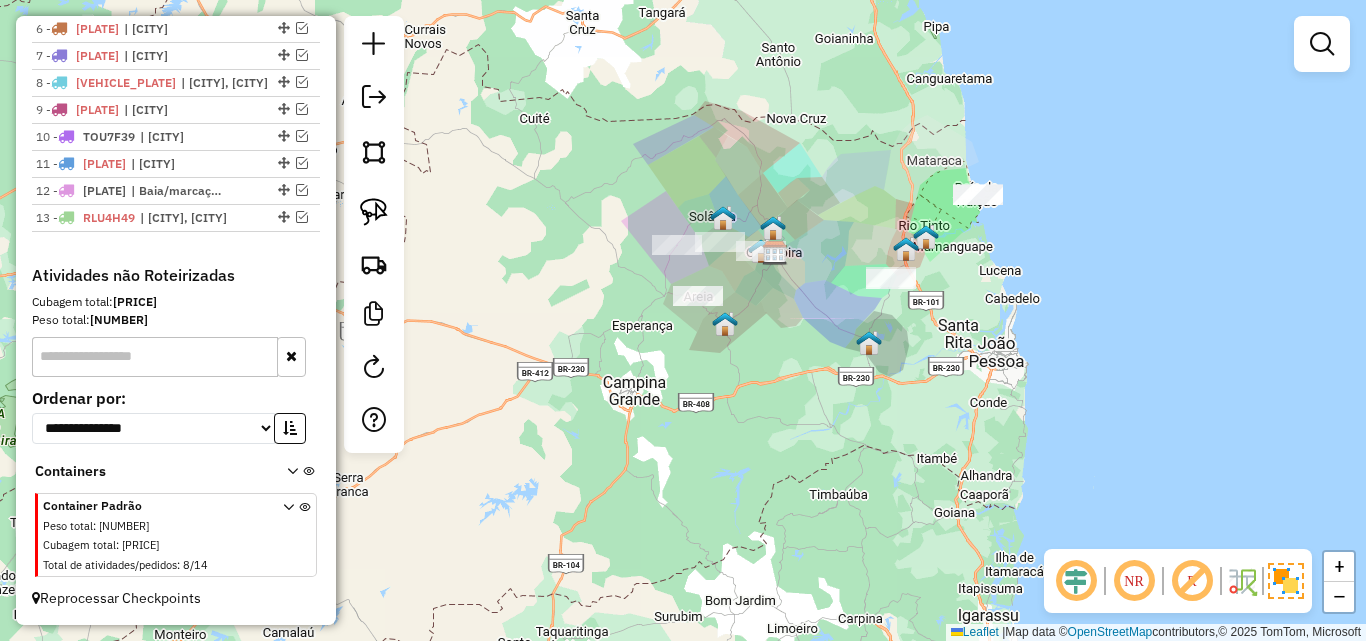 drag, startPoint x: 783, startPoint y: 427, endPoint x: 792, endPoint y: 445, distance: 20.12461 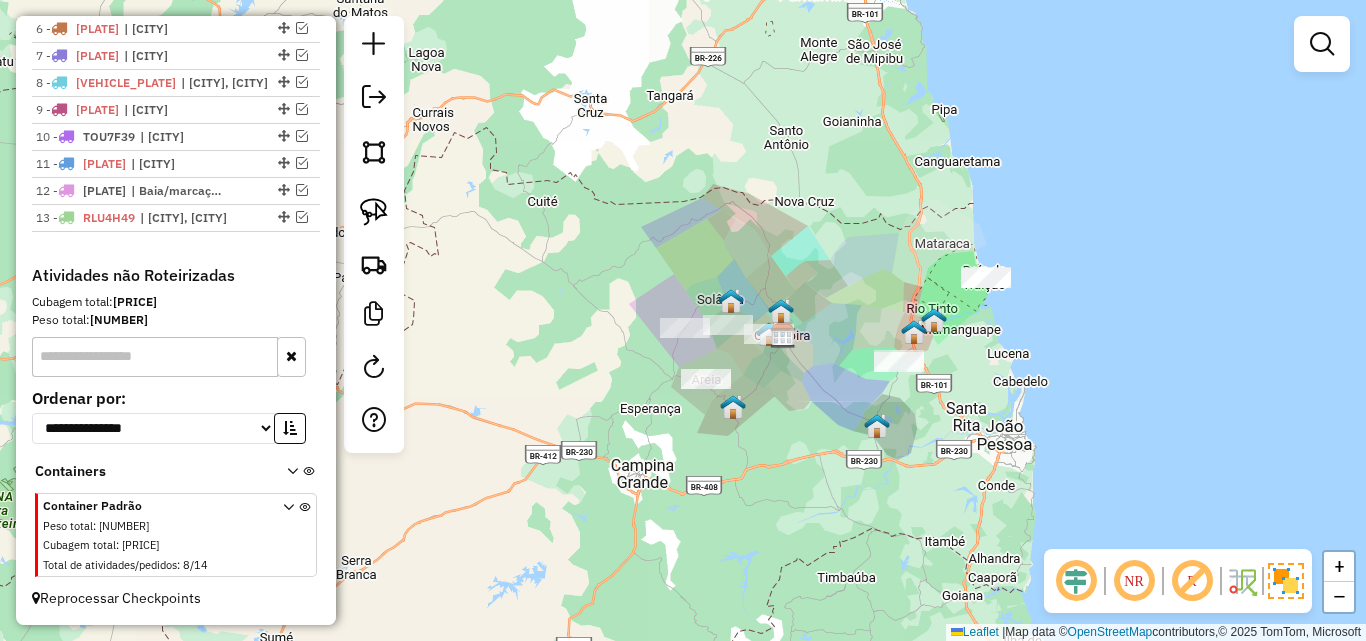 drag, startPoint x: 781, startPoint y: 434, endPoint x: 756, endPoint y: 463, distance: 38.28838 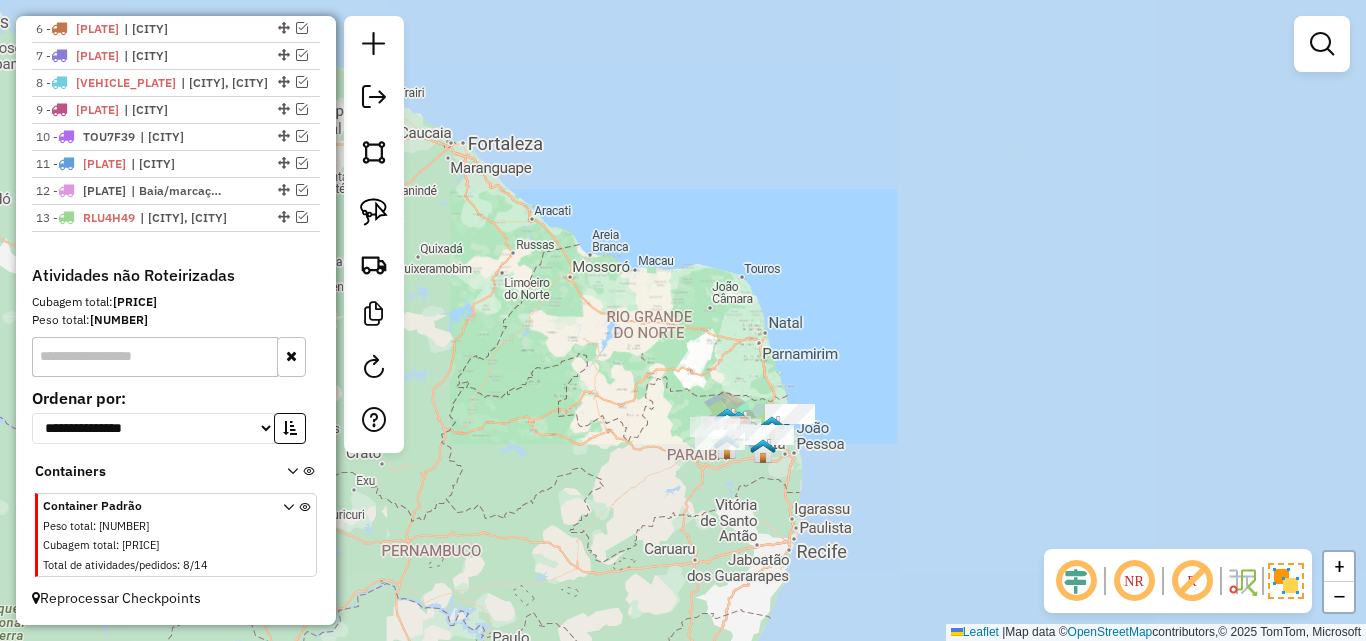 drag, startPoint x: 671, startPoint y: 468, endPoint x: 827, endPoint y: 388, distance: 175.31685 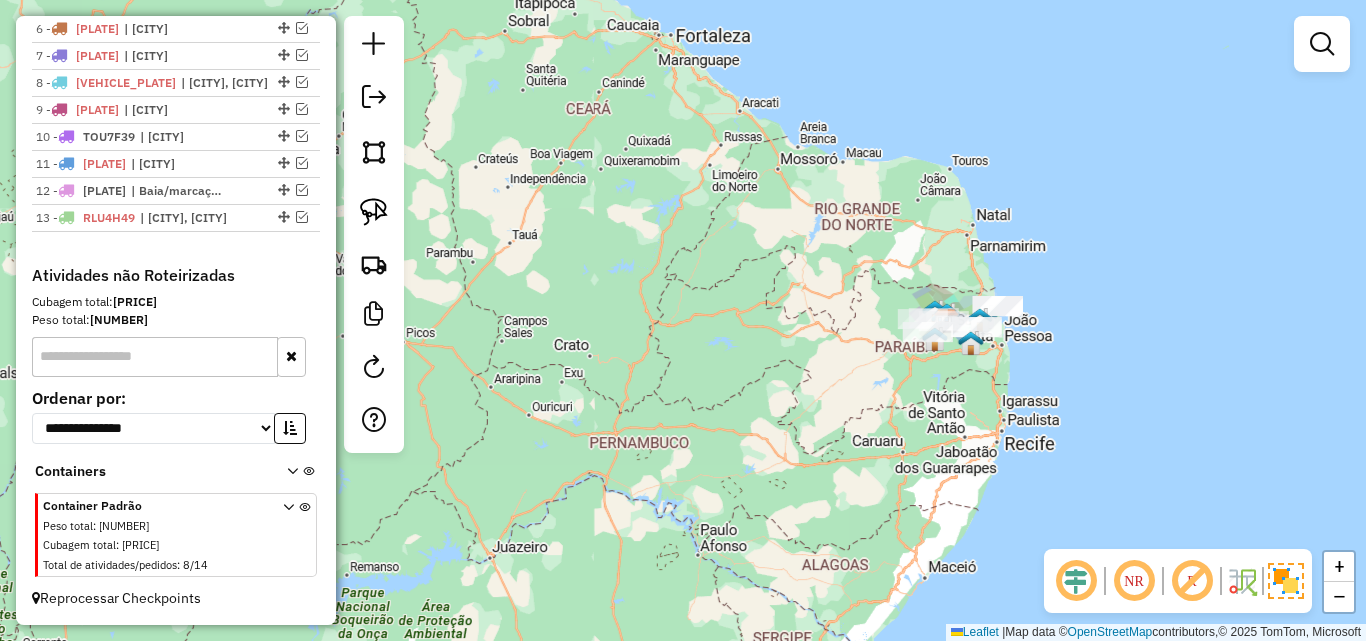 drag, startPoint x: 814, startPoint y: 375, endPoint x: 925, endPoint y: 279, distance: 146.7549 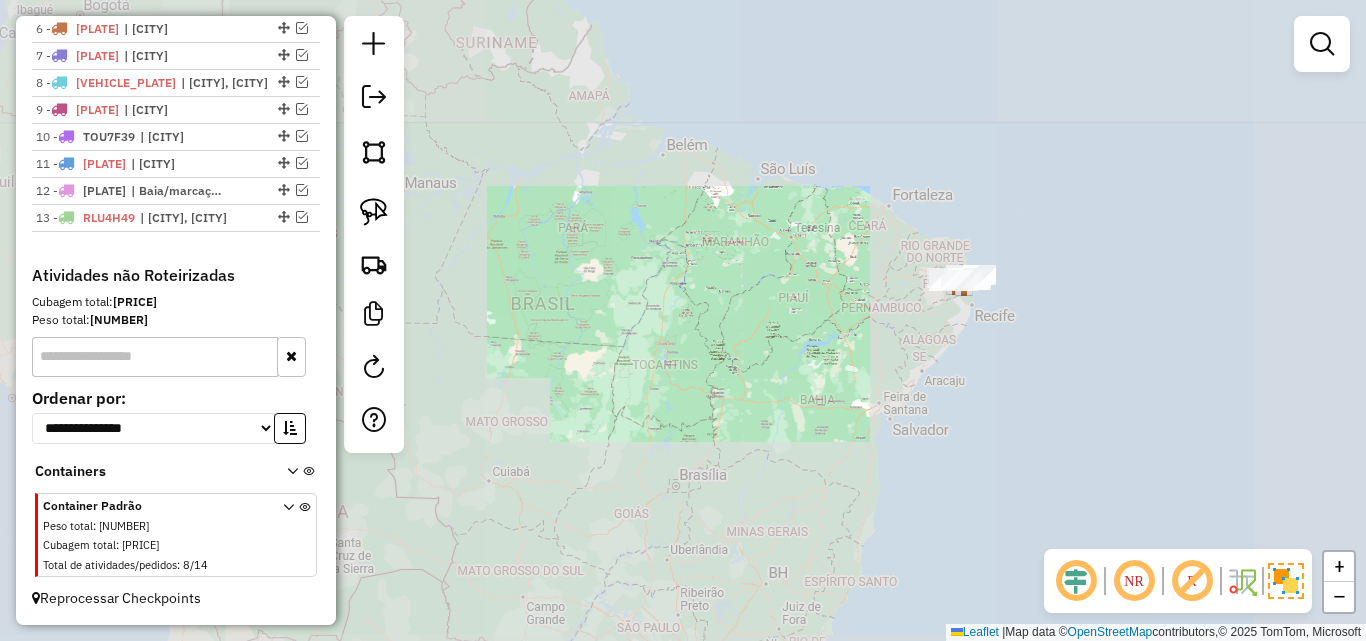 drag, startPoint x: 876, startPoint y: 449, endPoint x: 907, endPoint y: 256, distance: 195.47379 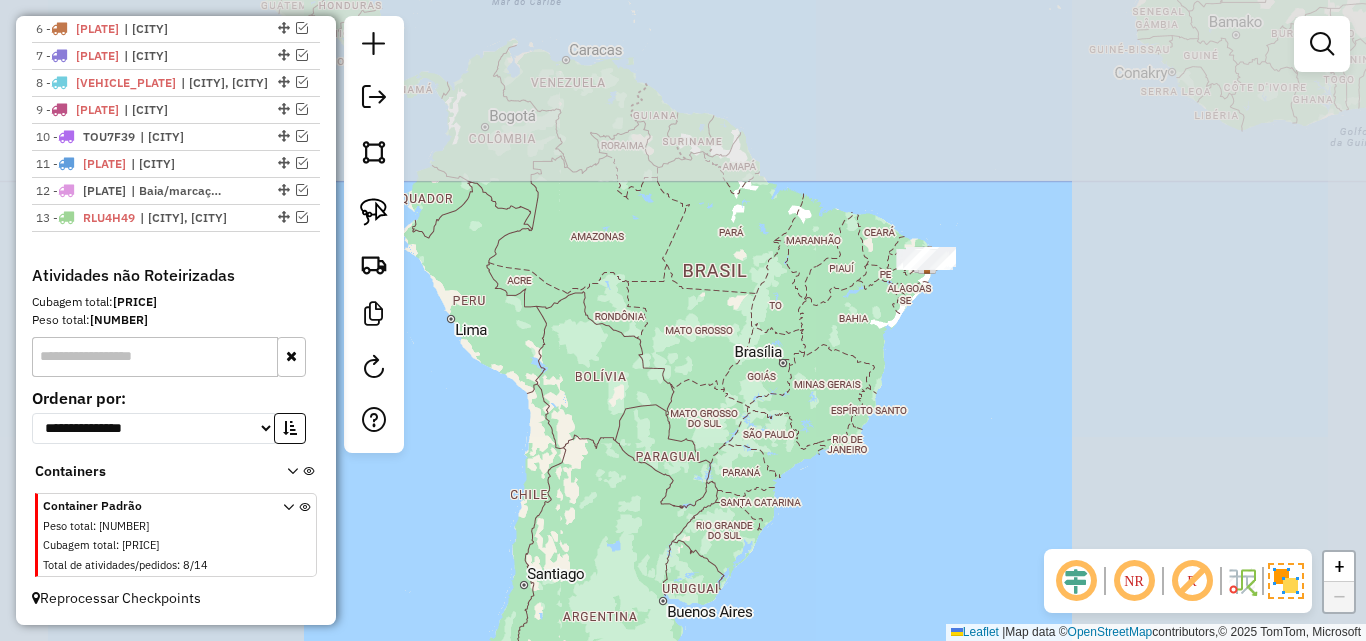drag, startPoint x: 760, startPoint y: 338, endPoint x: 750, endPoint y: 450, distance: 112.44554 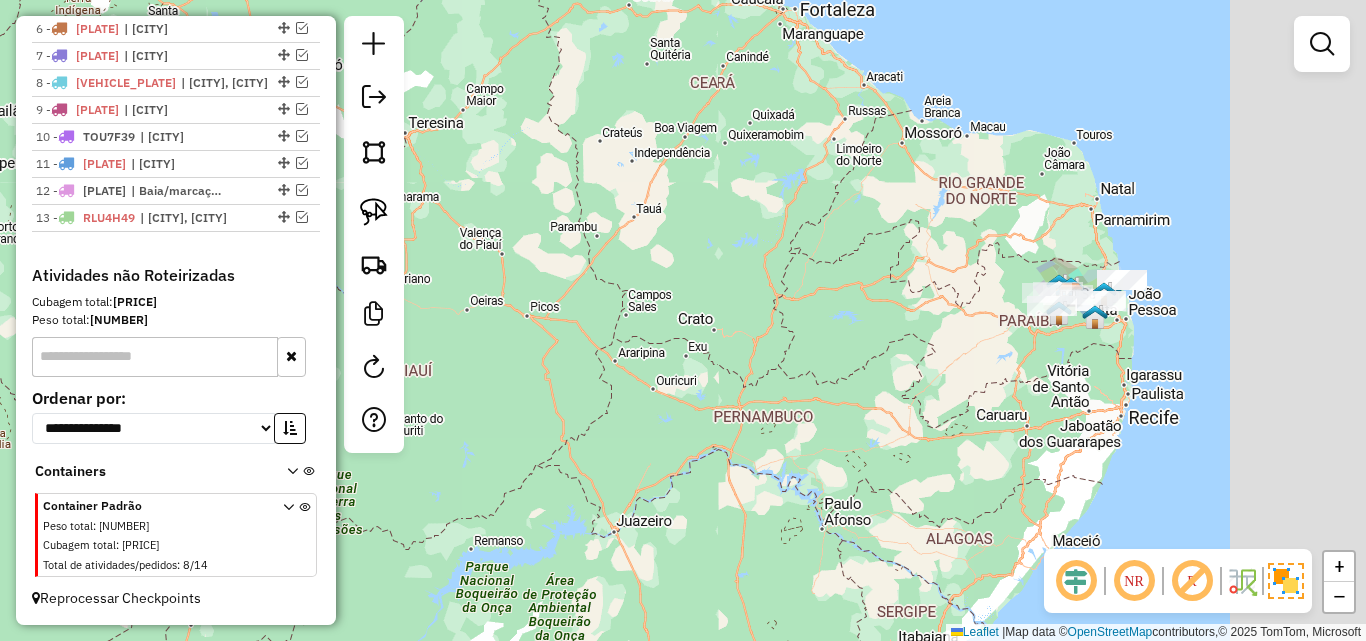 drag, startPoint x: 807, startPoint y: 328, endPoint x: 756, endPoint y: 329, distance: 51.009804 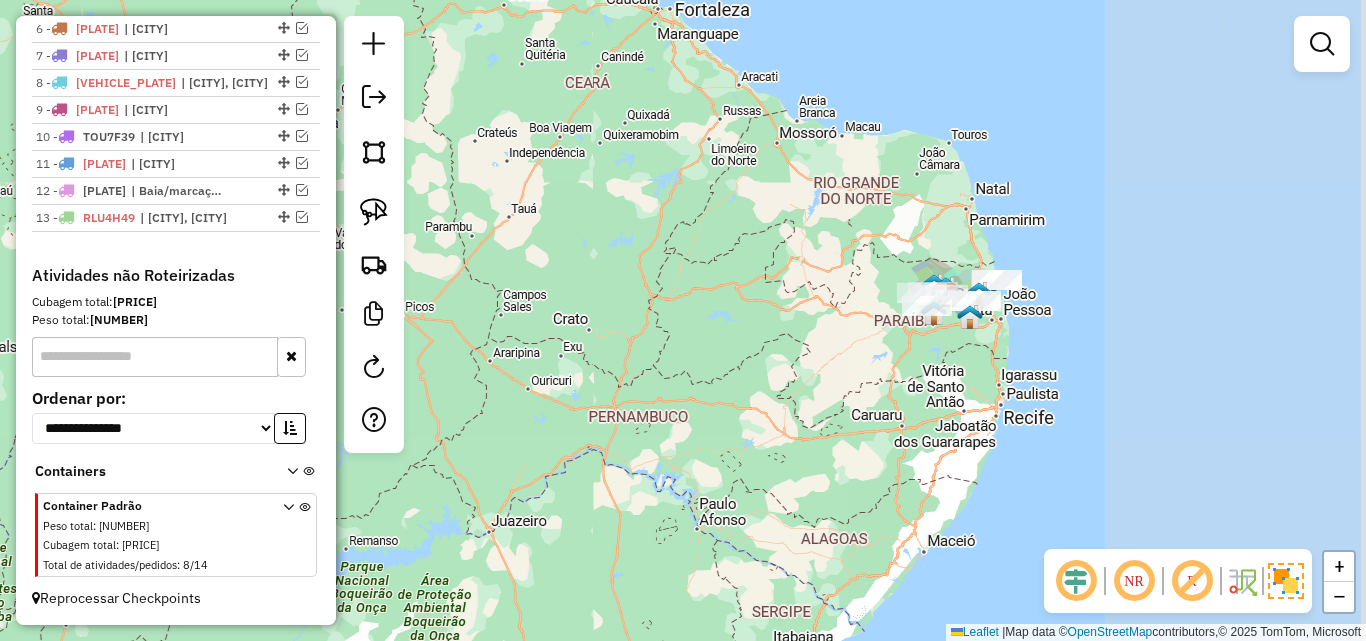 drag, startPoint x: 804, startPoint y: 345, endPoint x: 712, endPoint y: 358, distance: 92.91394 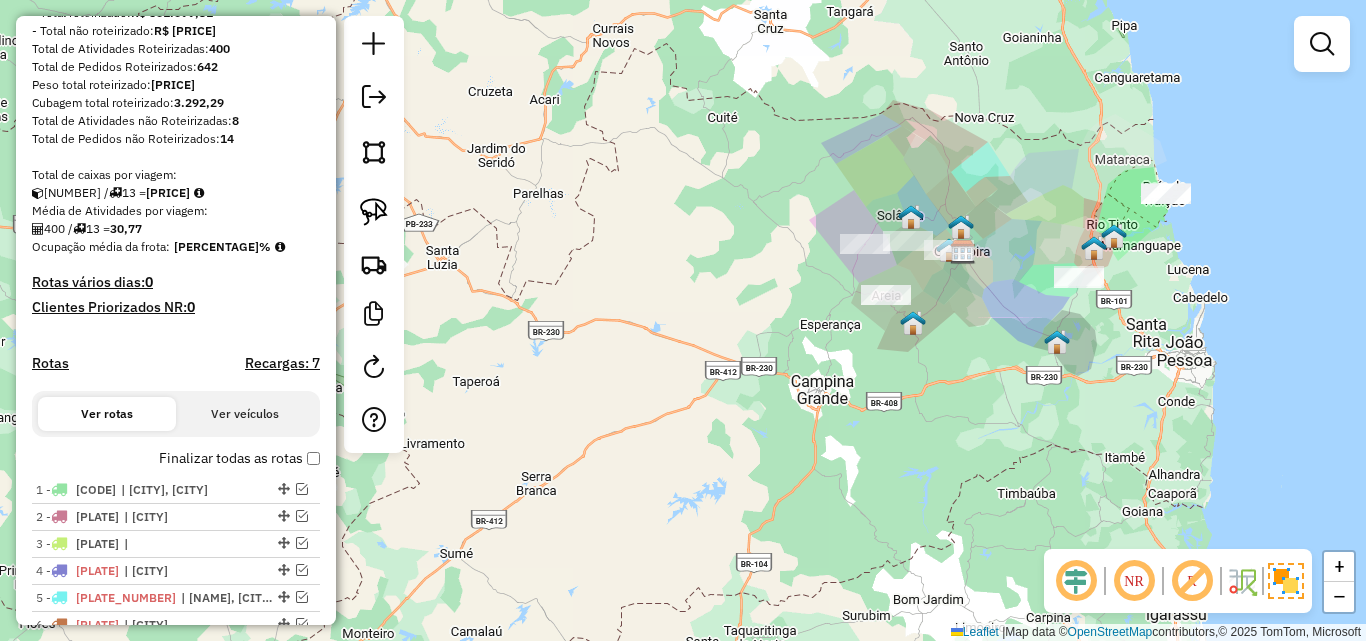 scroll, scrollTop: 285, scrollLeft: 0, axis: vertical 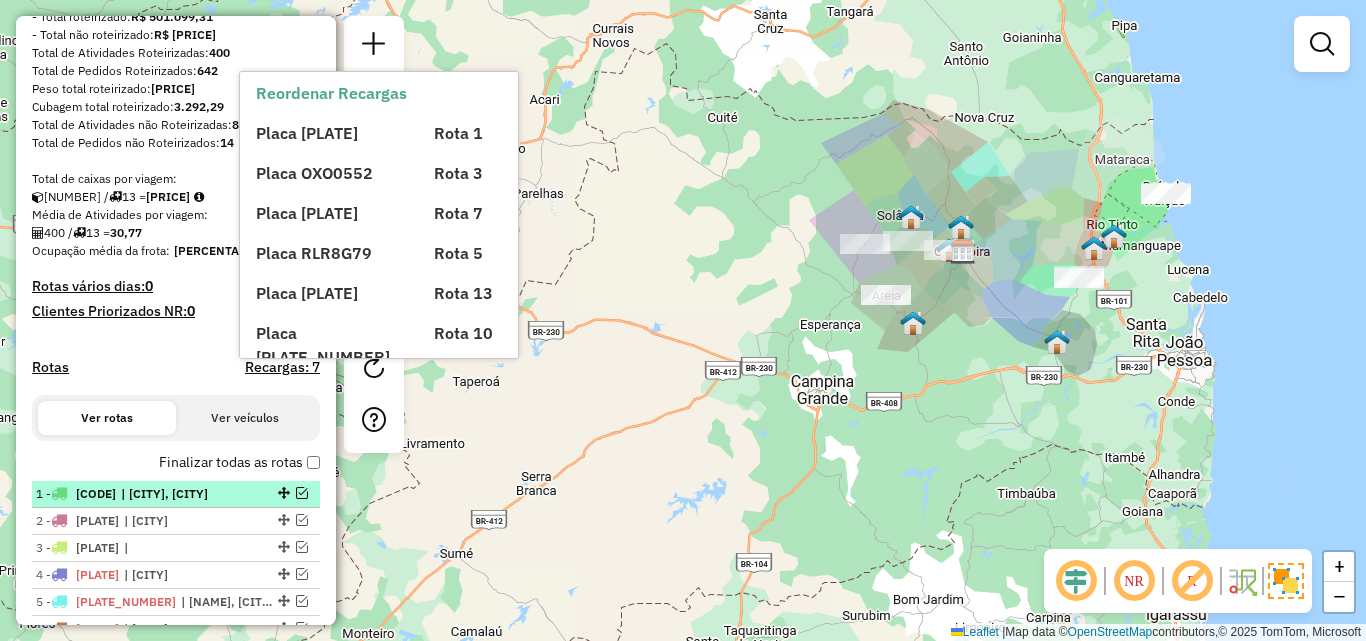 click at bounding box center (302, 493) 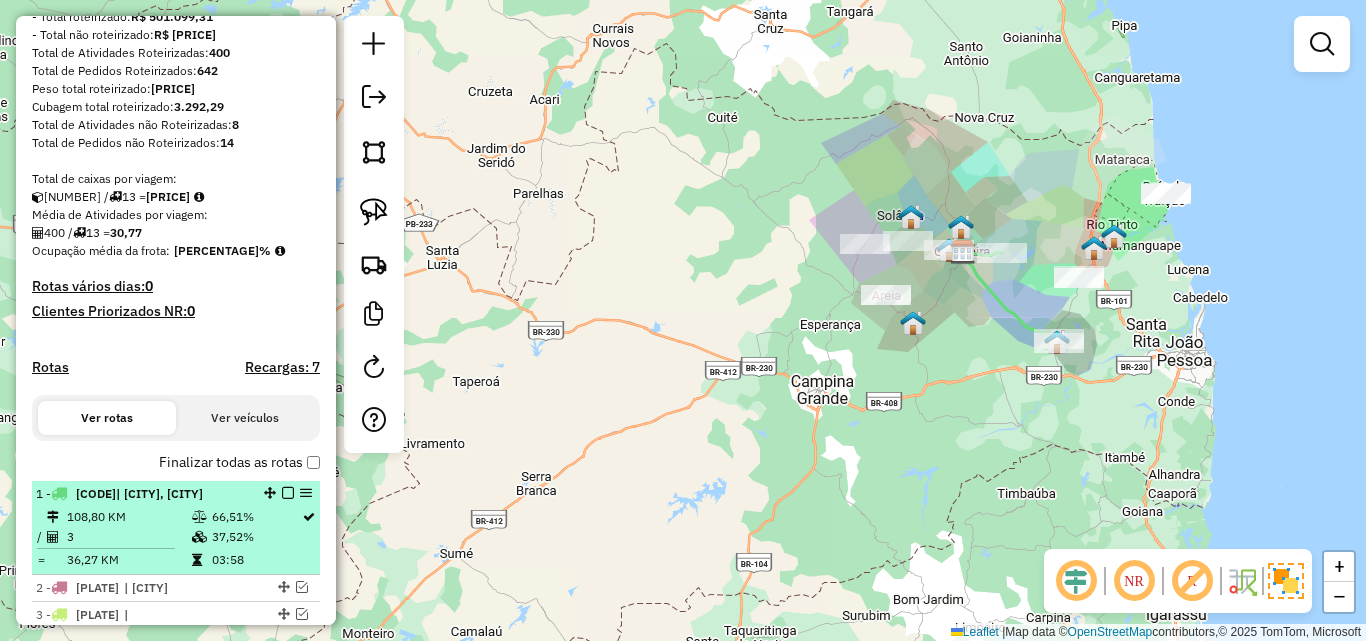 select on "**********" 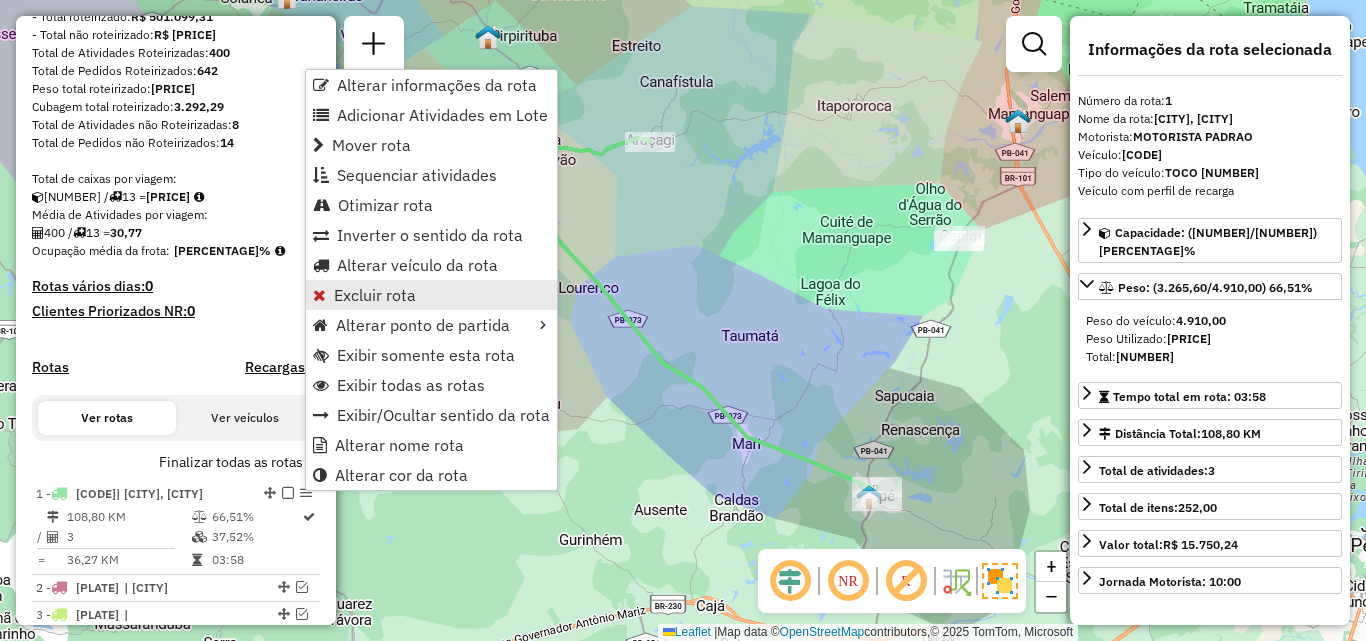 click on "Excluir rota" at bounding box center (375, 295) 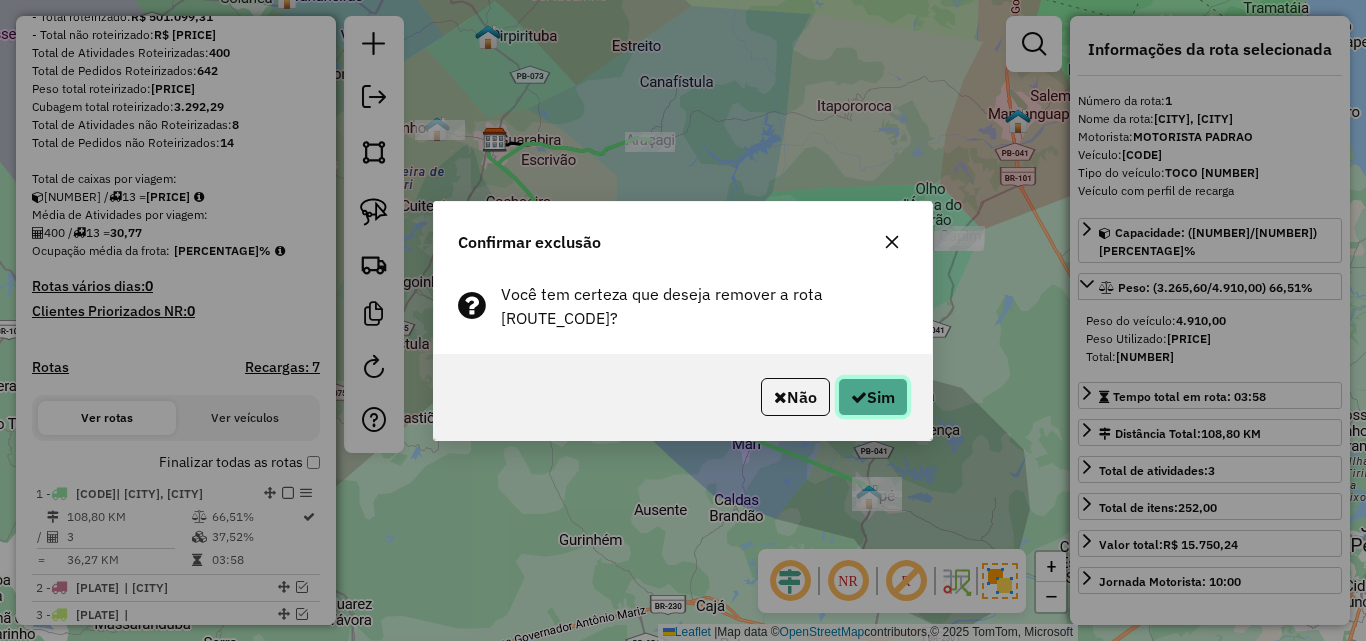 click 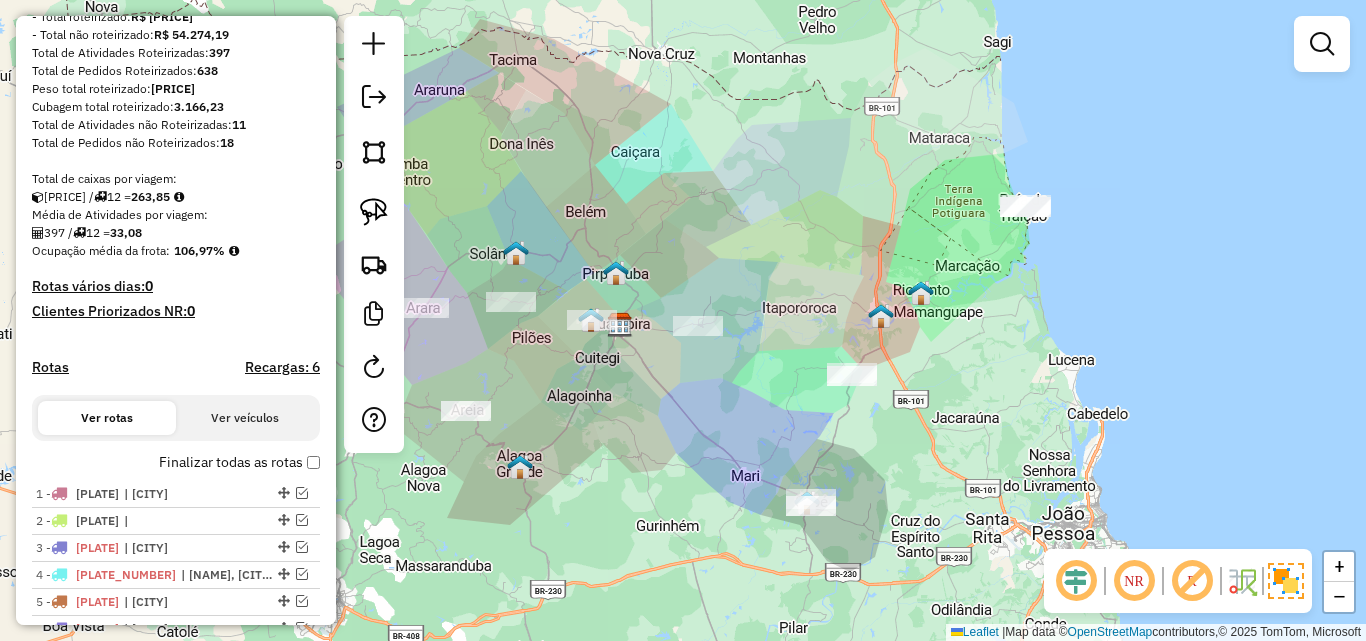 drag, startPoint x: 713, startPoint y: 473, endPoint x: 732, endPoint y: 471, distance: 19.104973 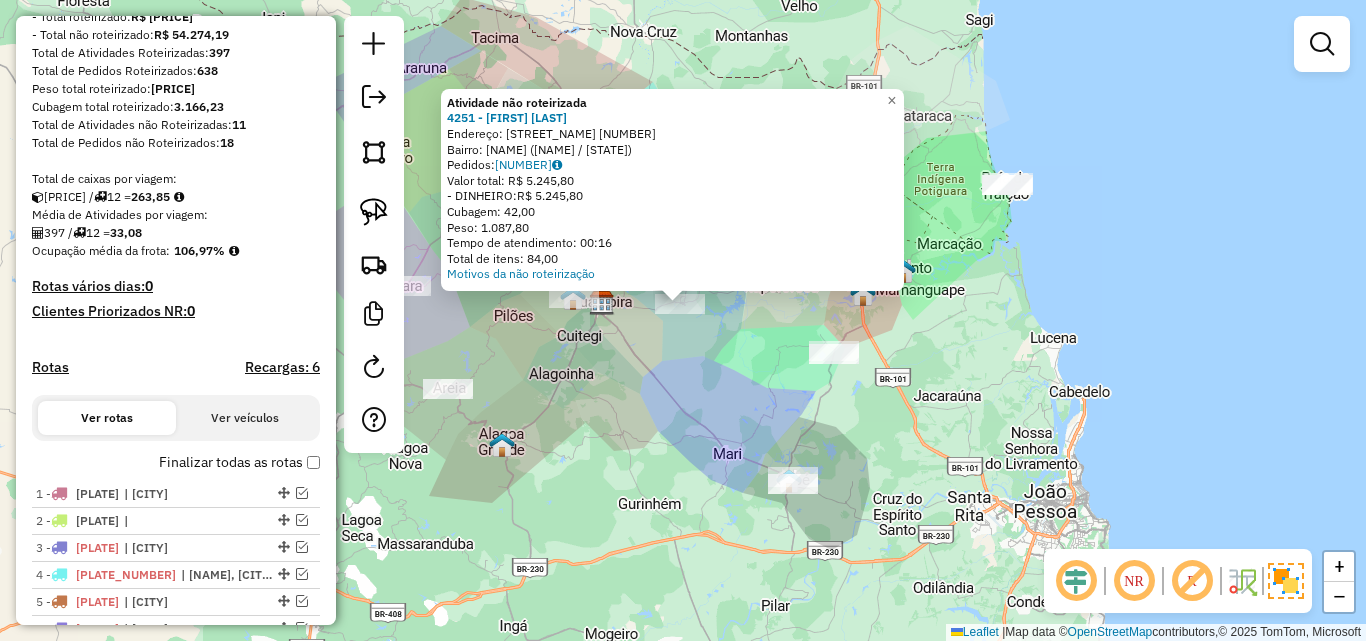 drag, startPoint x: 705, startPoint y: 508, endPoint x: 754, endPoint y: 456, distance: 71.44928 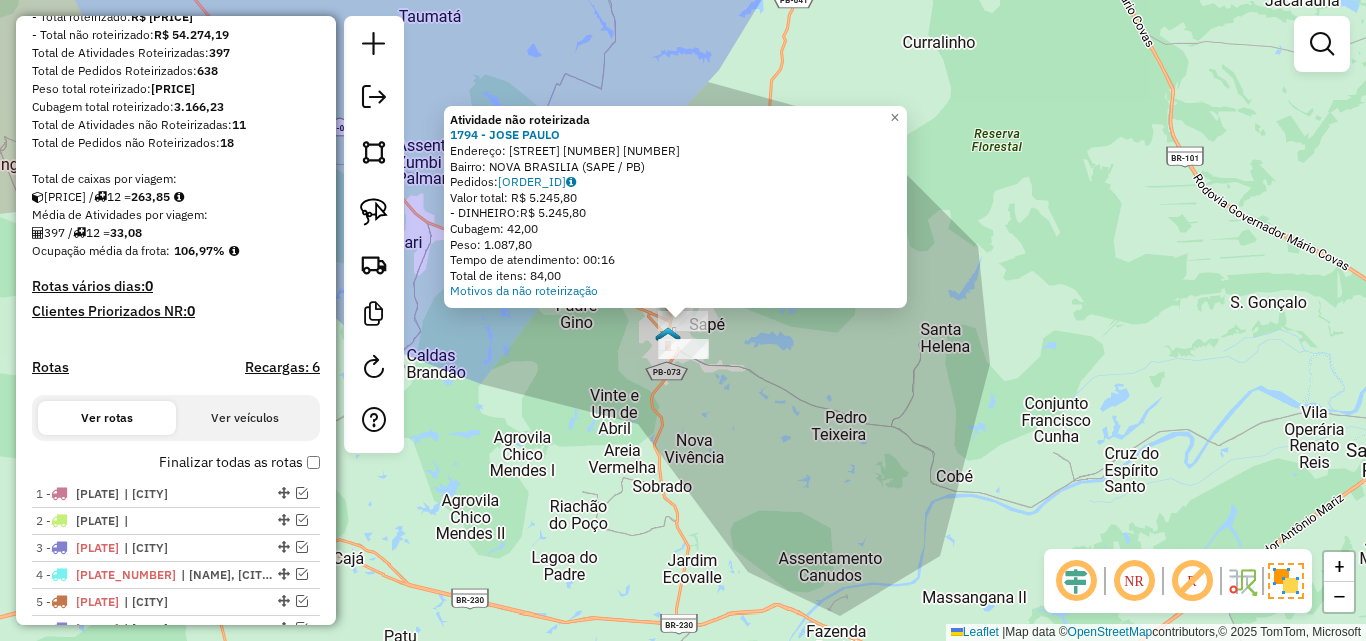 click on "Atividade não roteirizada 1794 - JOSE PAULO  Endereço:  AV LAURO DA SILVA TORRES 405 405   Bairro: NOVA BRASILIA (SAPE / PB)   Pedidos:  07141667   Valor total: R$ 5.245,80   - DINHEIRO:  R$ 5.245,80   Cubagem: 42,00   Peso: 1.087,80   Tempo de atendimento: 00:16   Total de itens: 84,00  Motivos da não roteirização × Janela de atendimento Grade de atendimento Capacidade Transportadoras Veículos Cliente Pedidos  Rotas Selecione os dias de semana para filtrar as janelas de atendimento  Seg   Ter   Qua   Qui   Sex   Sáb   Dom  Informe o período da janela de atendimento: De: Até:  Filtrar exatamente a janela do cliente  Considerar janela de atendimento padrão  Selecione os dias de semana para filtrar as grades de atendimento  Seg   Ter   Qua   Qui   Sex   Sáb   Dom   Considerar clientes sem dia de atendimento cadastrado  Clientes fora do dia de atendimento selecionado Filtrar as atividades entre os valores definidos abaixo:  Peso mínimo:   Peso máximo:   Cubagem mínima:   Cubagem máxima:   De:  +" 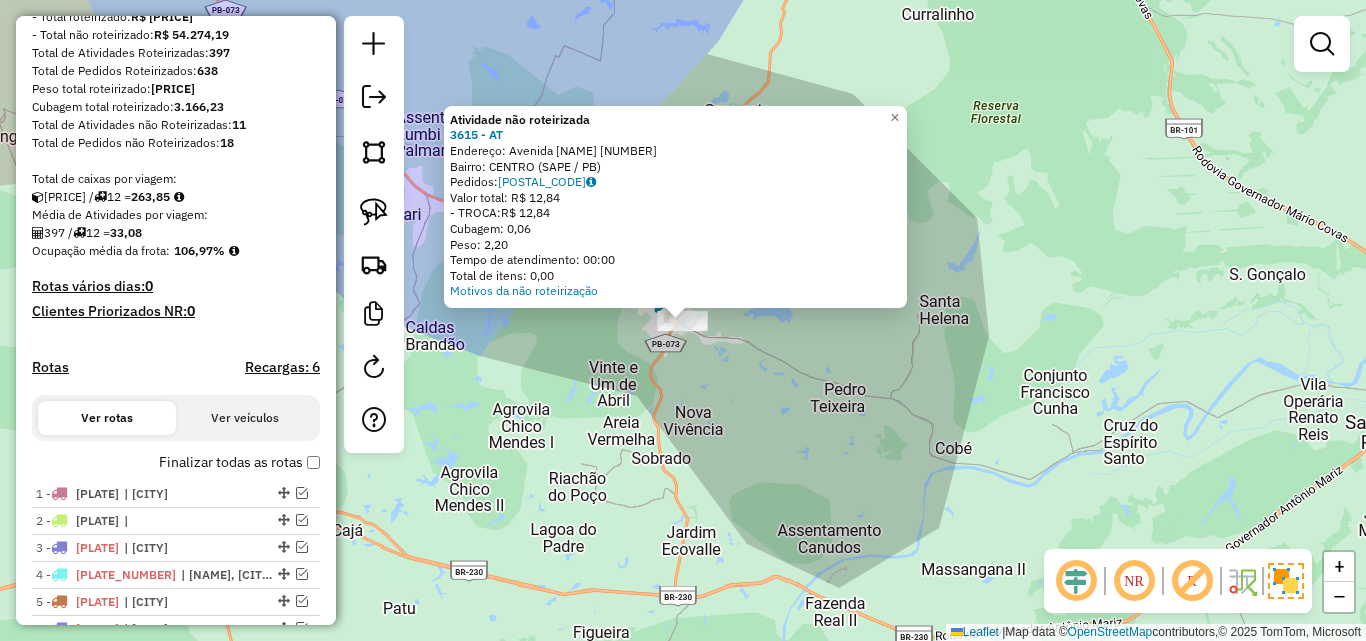 click on "Atividade não roteirizada 3615 - AT  Endereço:  Avenida Comendador Renato Ribe 2457   Bairro: CENTRO (SAPE / PB)   Pedidos:  07141820   Valor total: R$ 12,84   - TROCA:  R$ 12,84   Cubagem: 0,06   Peso: 2,20   Tempo de atendimento: 00:00   Total de itens: 0,00  Motivos da não roteirização × Janela de atendimento Grade de atendimento Capacidade Transportadoras Veículos Cliente Pedidos  Rotas Selecione os dias de semana para filtrar as janelas de atendimento  Seg   Ter   Qua   Qui   Sex   Sáb   Dom  Informe o período da janela de atendimento: De: Até:  Filtrar exatamente a janela do cliente  Considerar janela de atendimento padrão  Selecione os dias de semana para filtrar as grades de atendimento  Seg   Ter   Qua   Qui   Sex   Sáb   Dom   Considerar clientes sem dia de atendimento cadastrado  Clientes fora do dia de atendimento selecionado Filtrar as atividades entre os valores definidos abaixo:  Peso mínimo:   Peso máximo:   Cubagem mínima:   Cubagem máxima:   De:   Até:   De:   Até:  Nome: +" 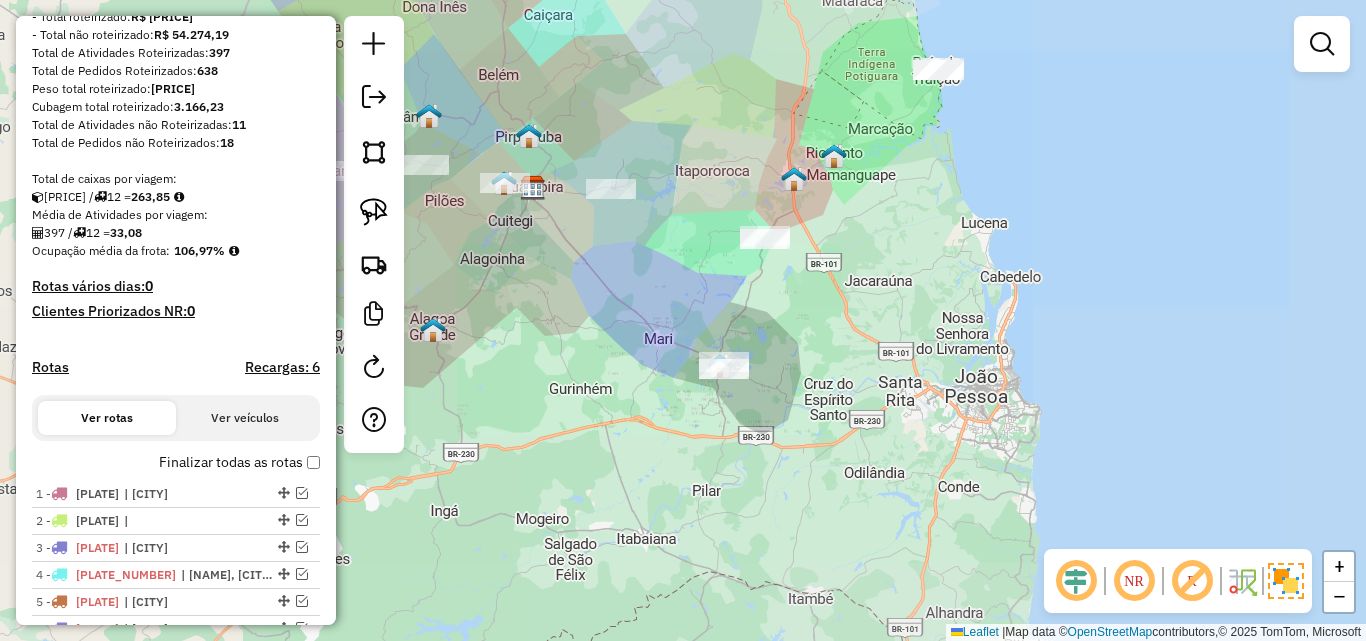 drag, startPoint x: 813, startPoint y: 406, endPoint x: 722, endPoint y: 433, distance: 94.92102 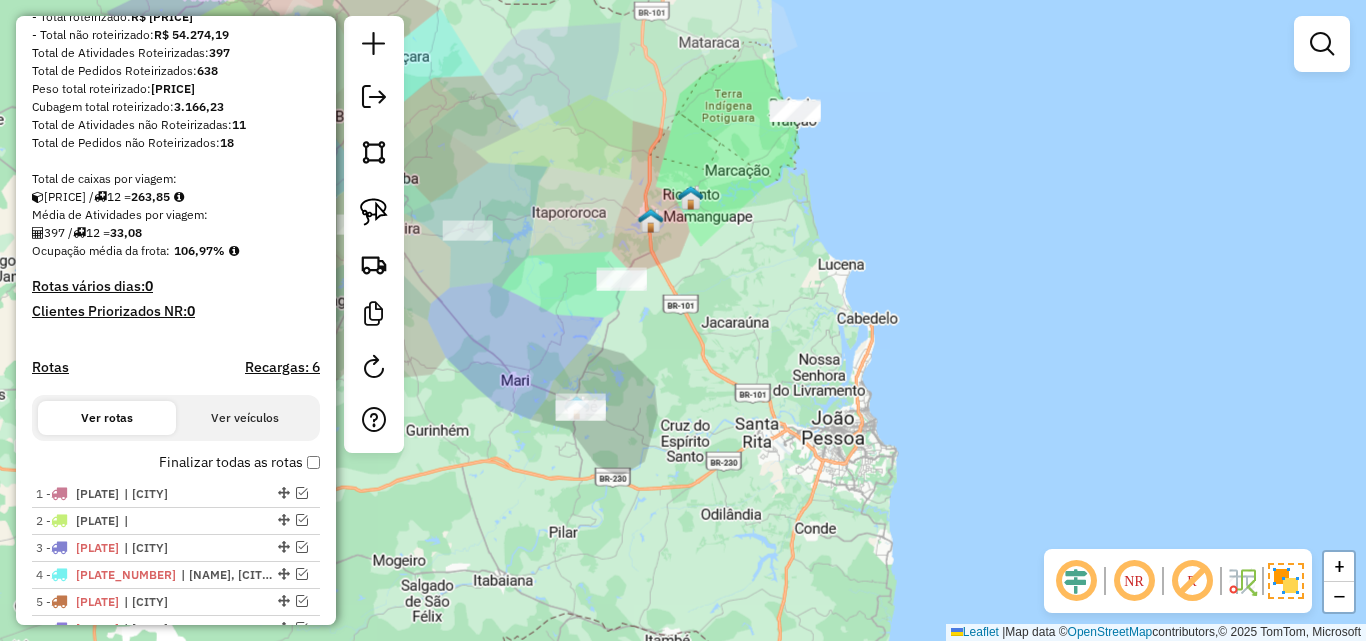 drag, startPoint x: 768, startPoint y: 441, endPoint x: 758, endPoint y: 476, distance: 36.40055 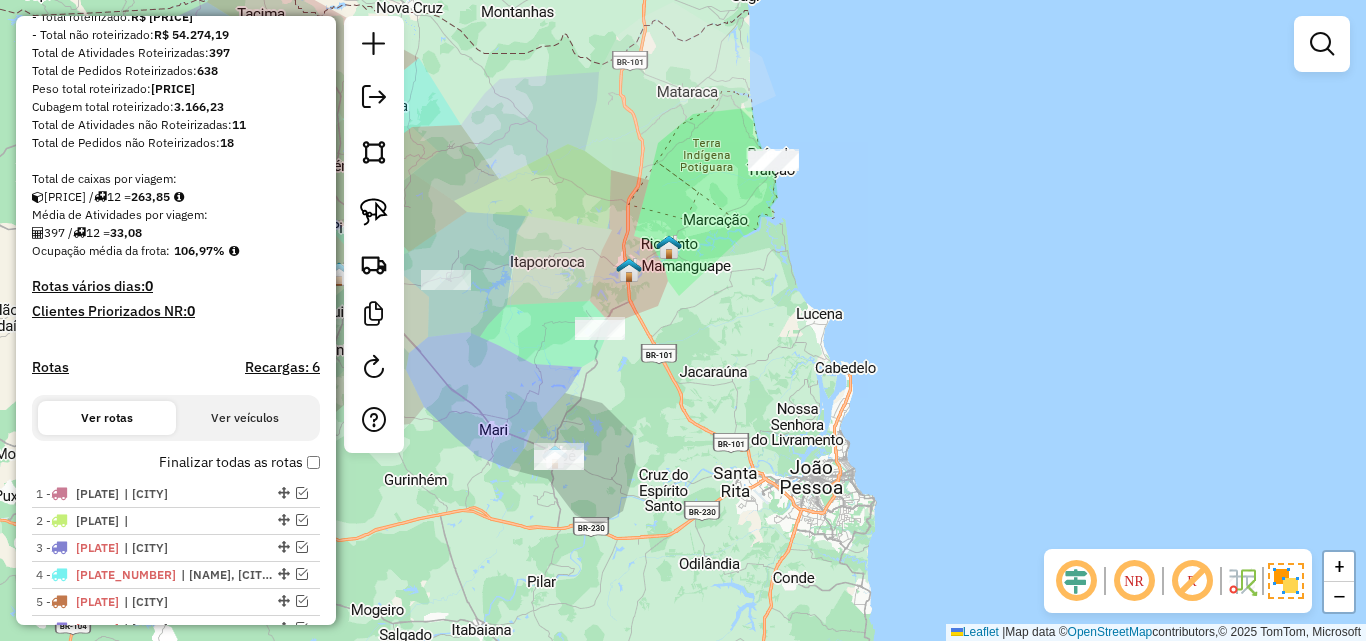drag, startPoint x: 793, startPoint y: 487, endPoint x: 836, endPoint y: 507, distance: 47.423622 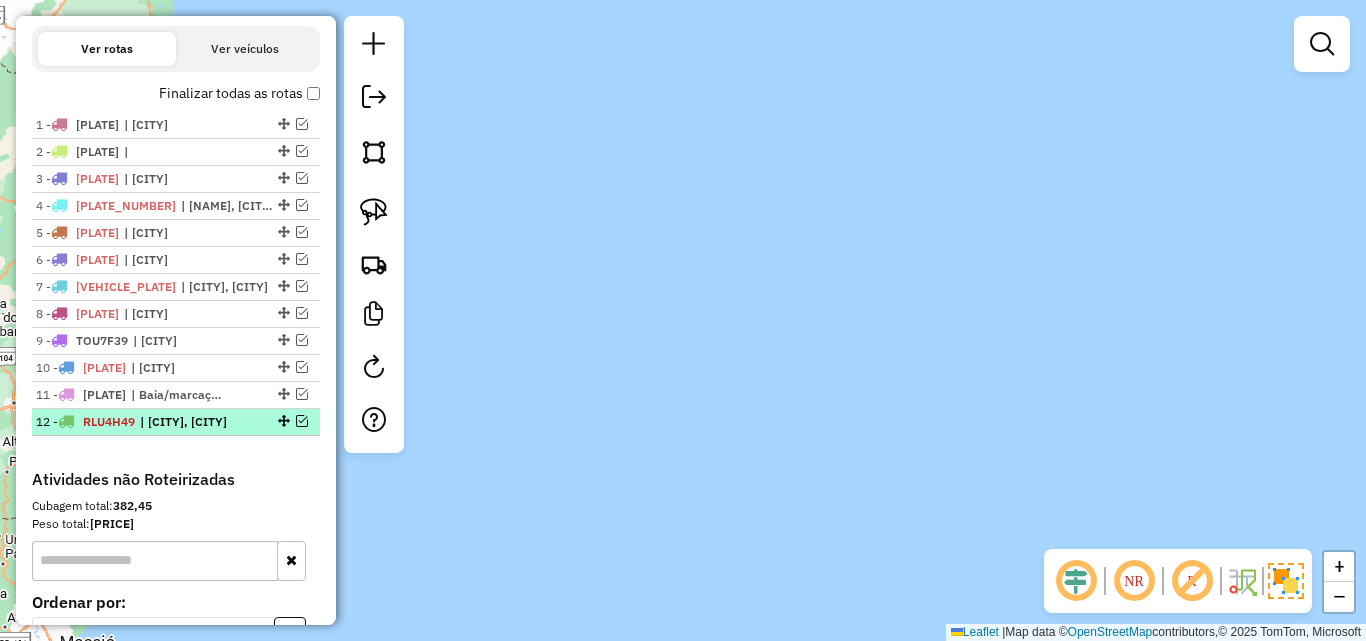 scroll, scrollTop: 685, scrollLeft: 0, axis: vertical 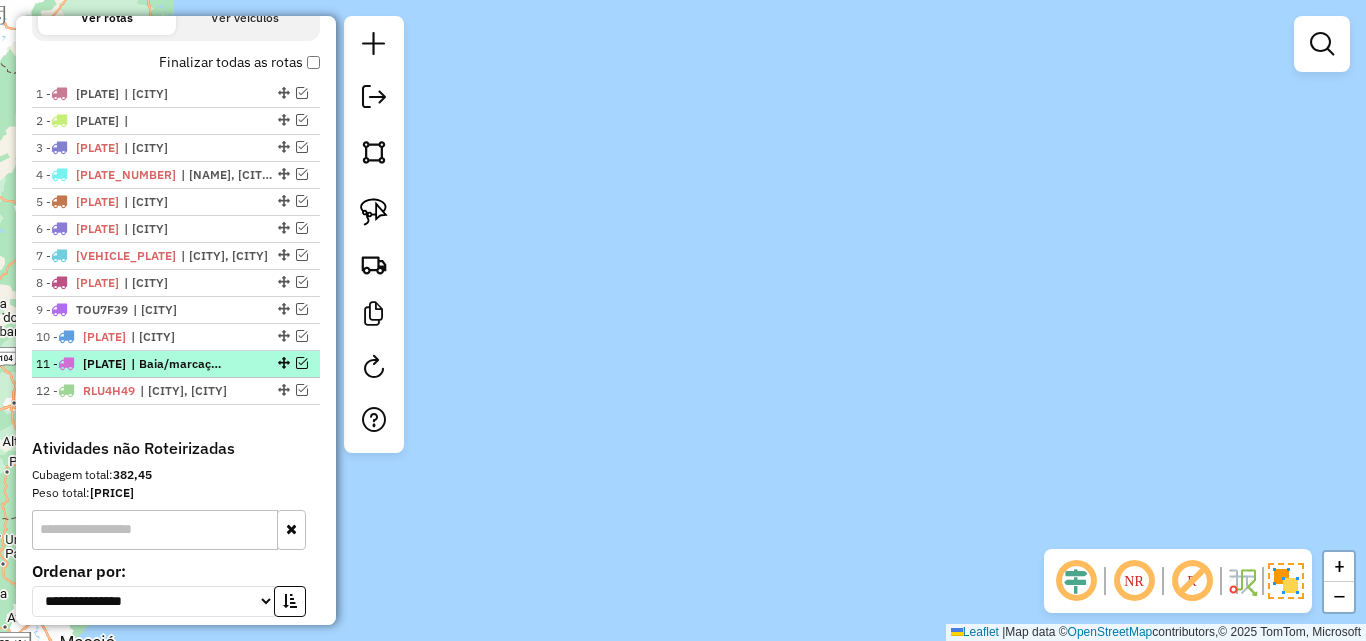 click on "| Baia/marcação" at bounding box center (177, 364) 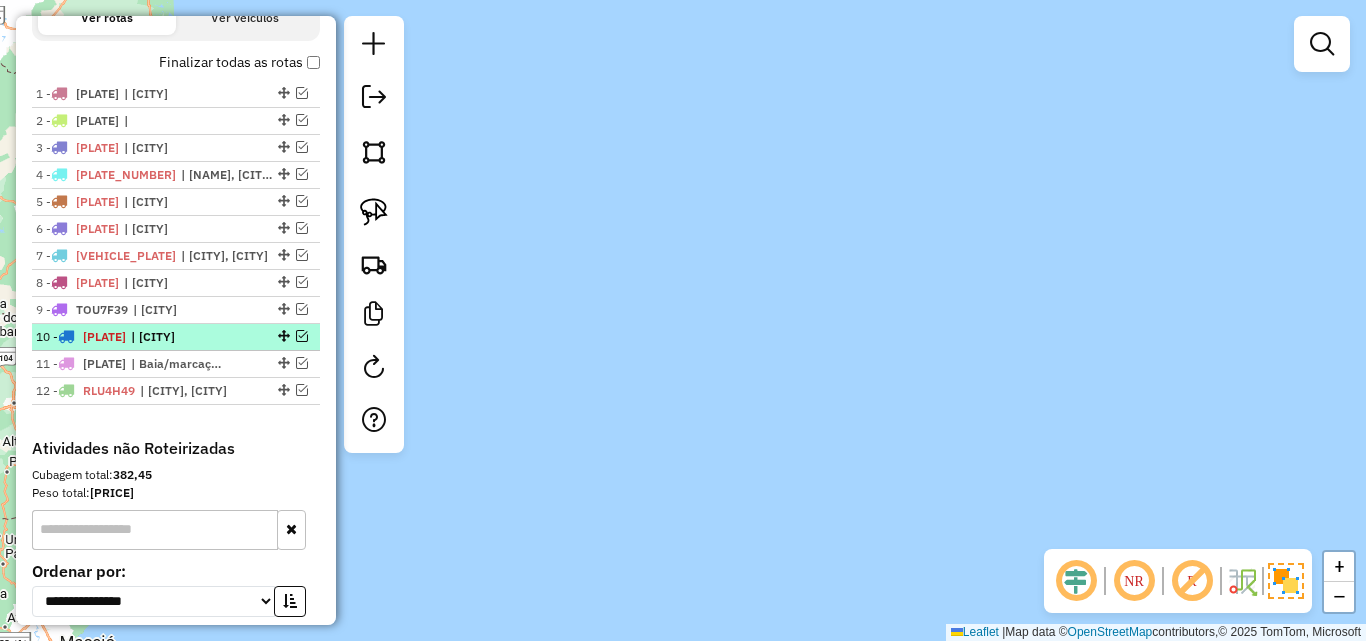 select on "**********" 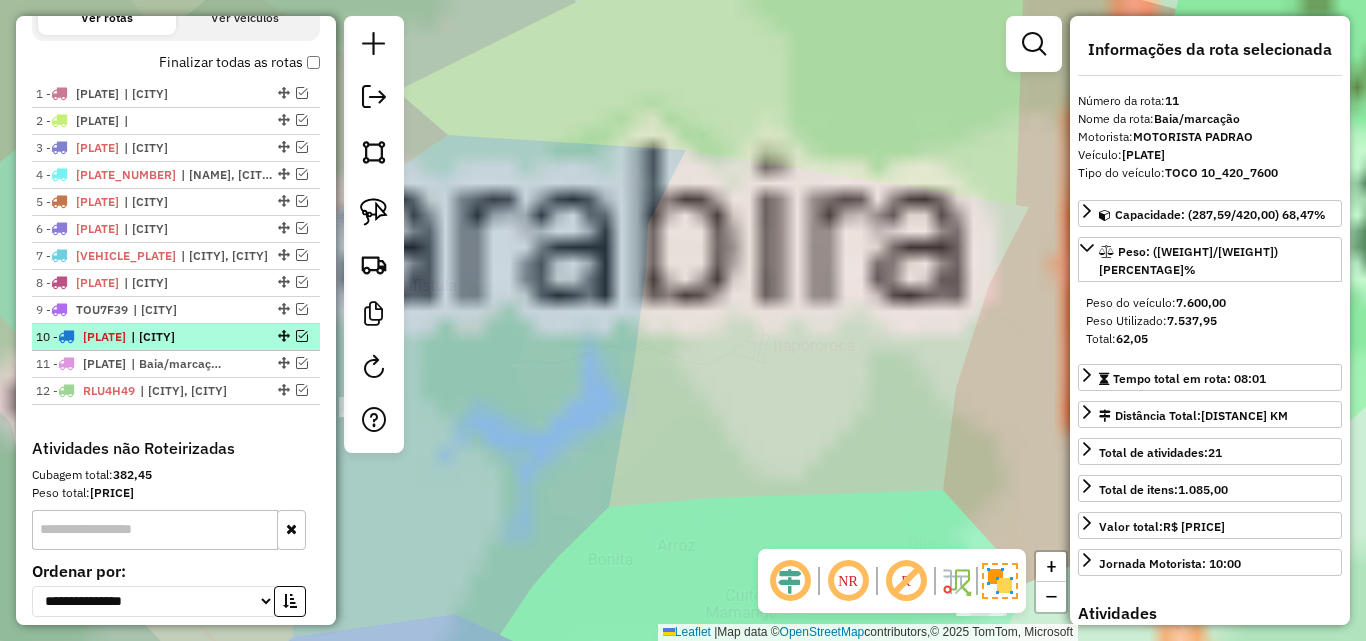 click on "| [CITY]" at bounding box center [177, 337] 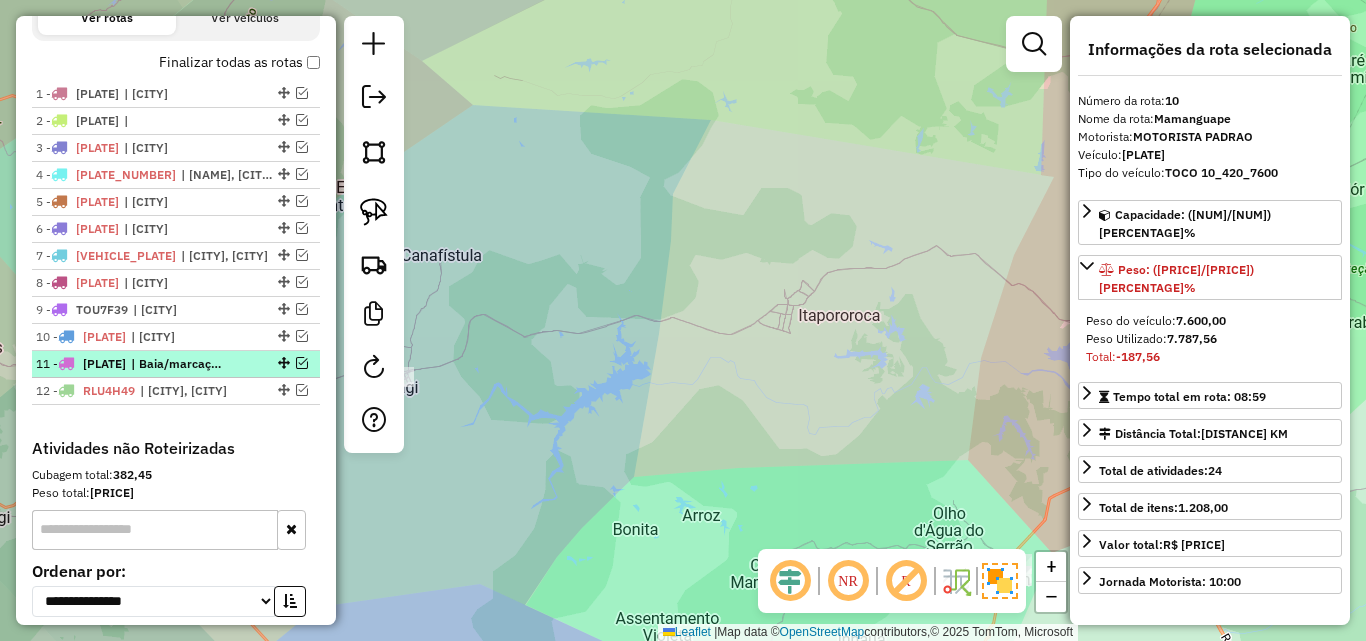 click at bounding box center (302, 363) 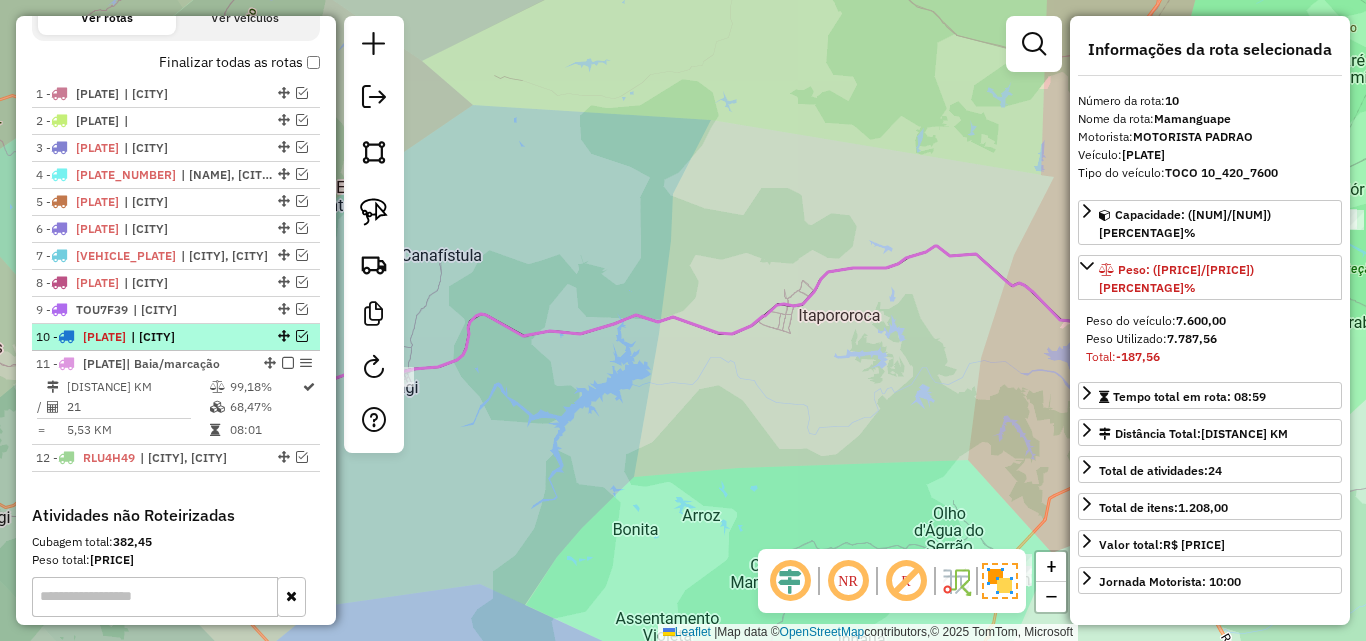 click at bounding box center [302, 336] 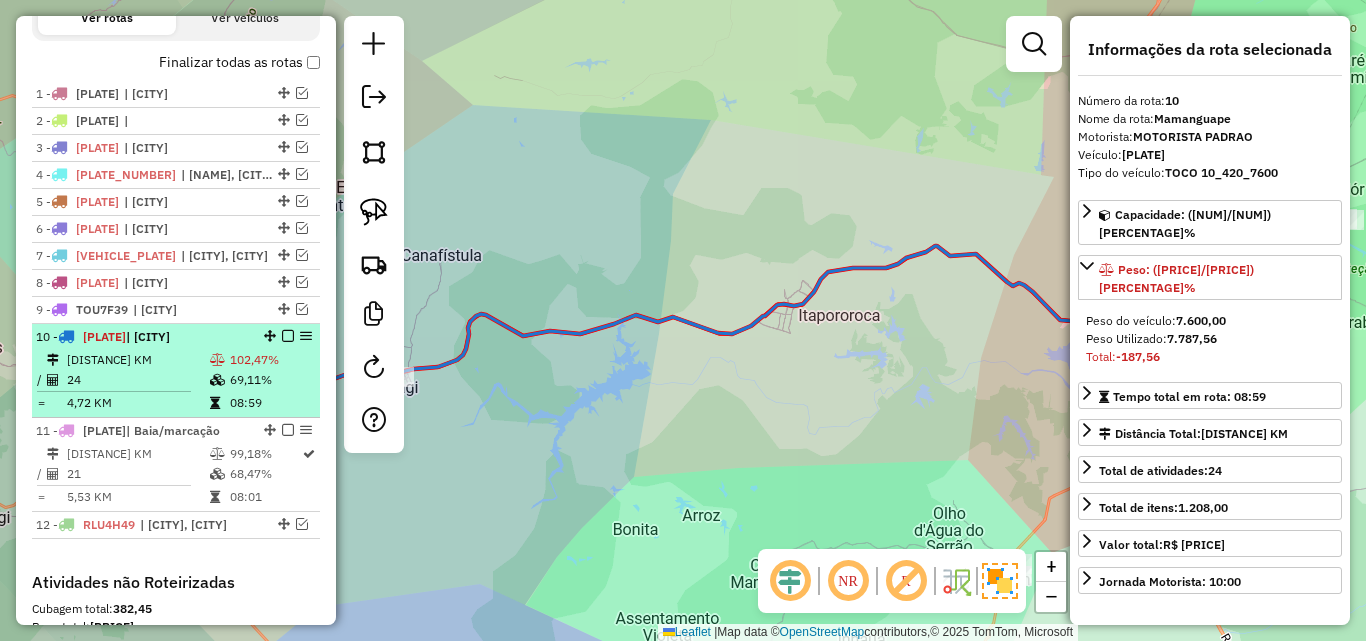 click on "102,47%" at bounding box center [271, 360] 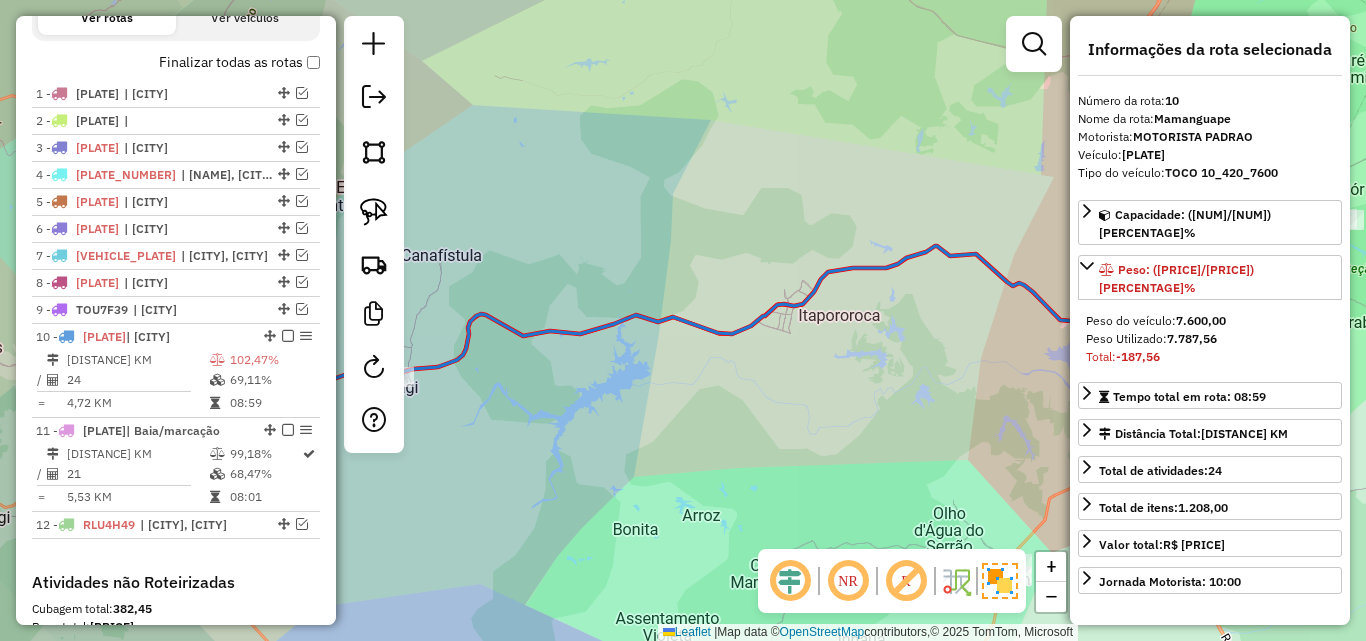 click on "Janela de atendimento Grade de atendimento Capacidade Transportadoras Veículos Cliente Pedidos  Rotas Selecione os dias de semana para filtrar as janelas de atendimento  Seg   Ter   Qua   Qui   Sex   Sáb   Dom  Informe o período da janela de atendimento: De: Até:  Filtrar exatamente a janela do cliente  Considerar janela de atendimento padrão  Selecione os dias de semana para filtrar as grades de atendimento  Seg   Ter   Qua   Qui   Sex   Sáb   Dom   Considerar clientes sem dia de atendimento cadastrado  Clientes fora do dia de atendimento selecionado Filtrar as atividades entre os valores definidos abaixo:  Peso mínimo:   Peso máximo:   Cubagem mínima:   Cubagem máxima:   De:   Até:  Filtrar as atividades entre o tempo de atendimento definido abaixo:  De:   Até:   Considerar capacidade total dos clientes não roteirizados Transportadora: Selecione um ou mais itens Tipo de veículo: Selecione um ou mais itens Veículo: Selecione um ou mais itens Motorista: Selecione um ou mais itens Nome: Rótulo:" 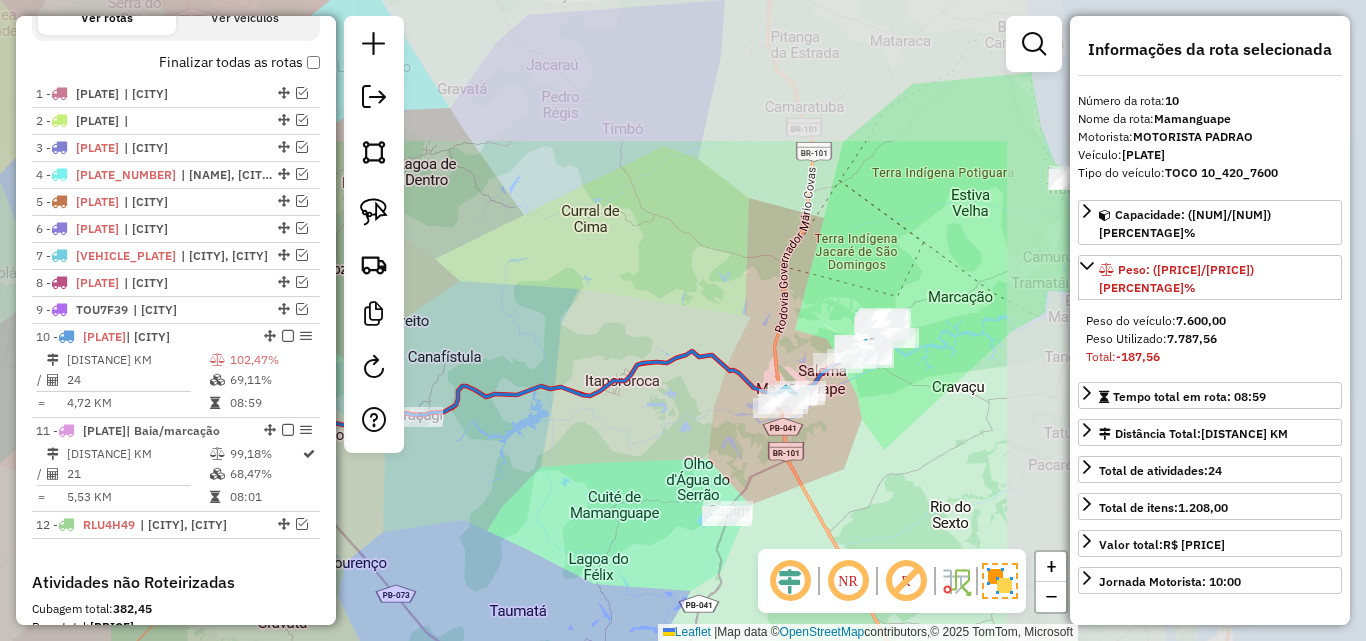 drag, startPoint x: 805, startPoint y: 448, endPoint x: 763, endPoint y: 465, distance: 45.310043 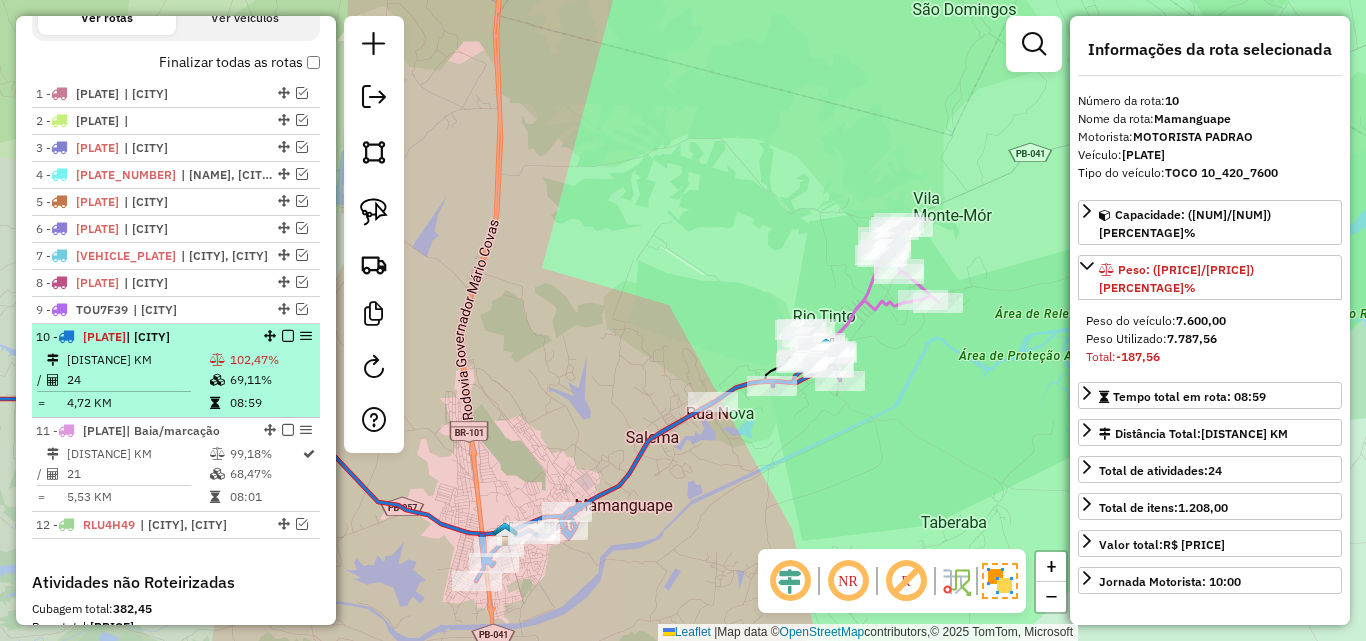 click on "69,11%" at bounding box center (271, 380) 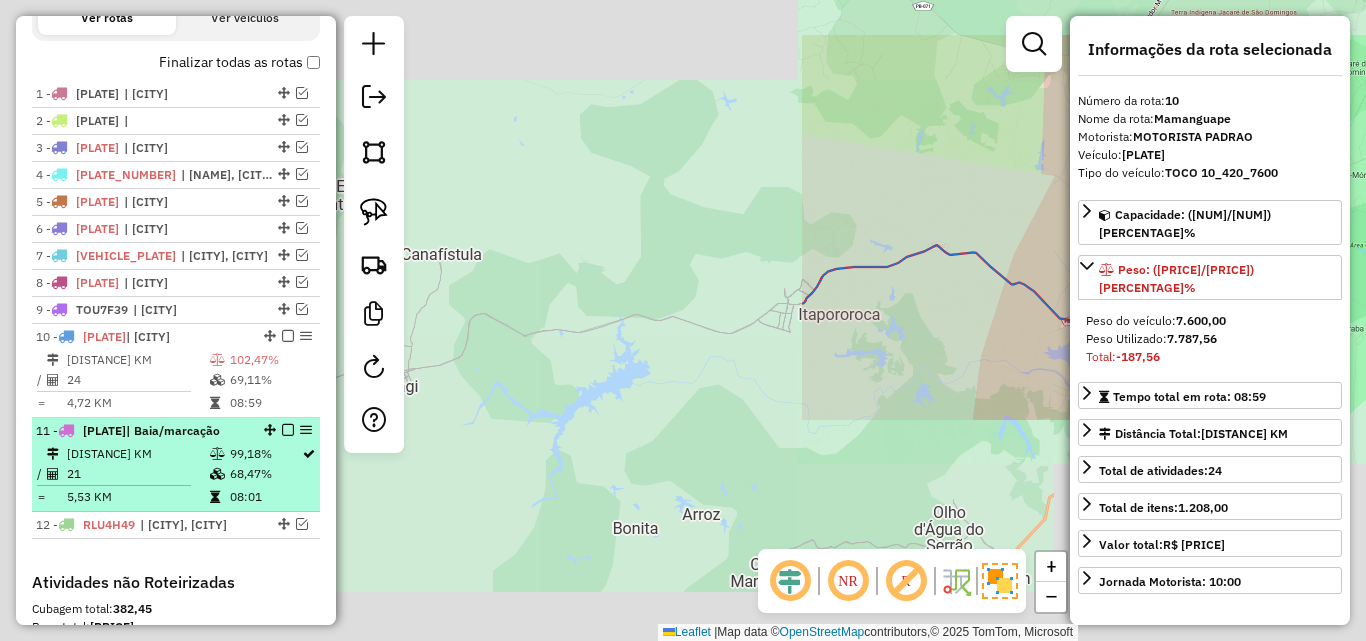click on "11 -       SLB4A56   | Baia/marcação  116,14 KM   99,18%  /  21   68,47%     =  5,53 KM   08:01" at bounding box center (176, 465) 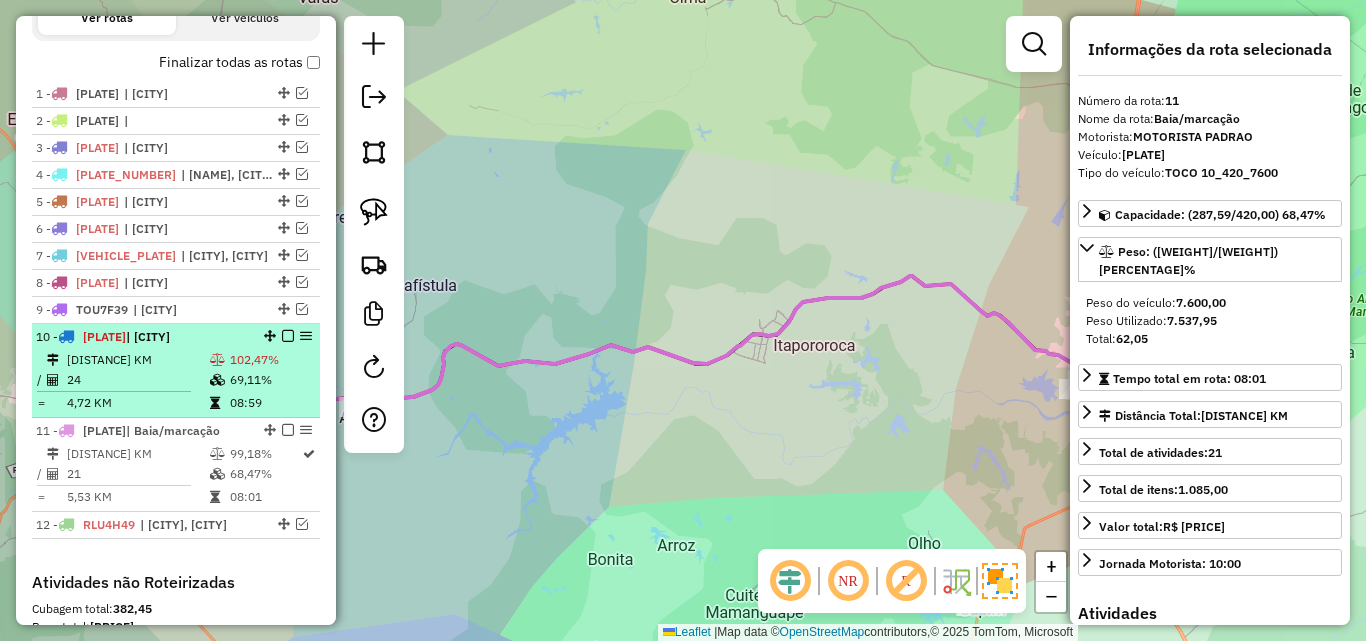 click on "08:59" at bounding box center [271, 403] 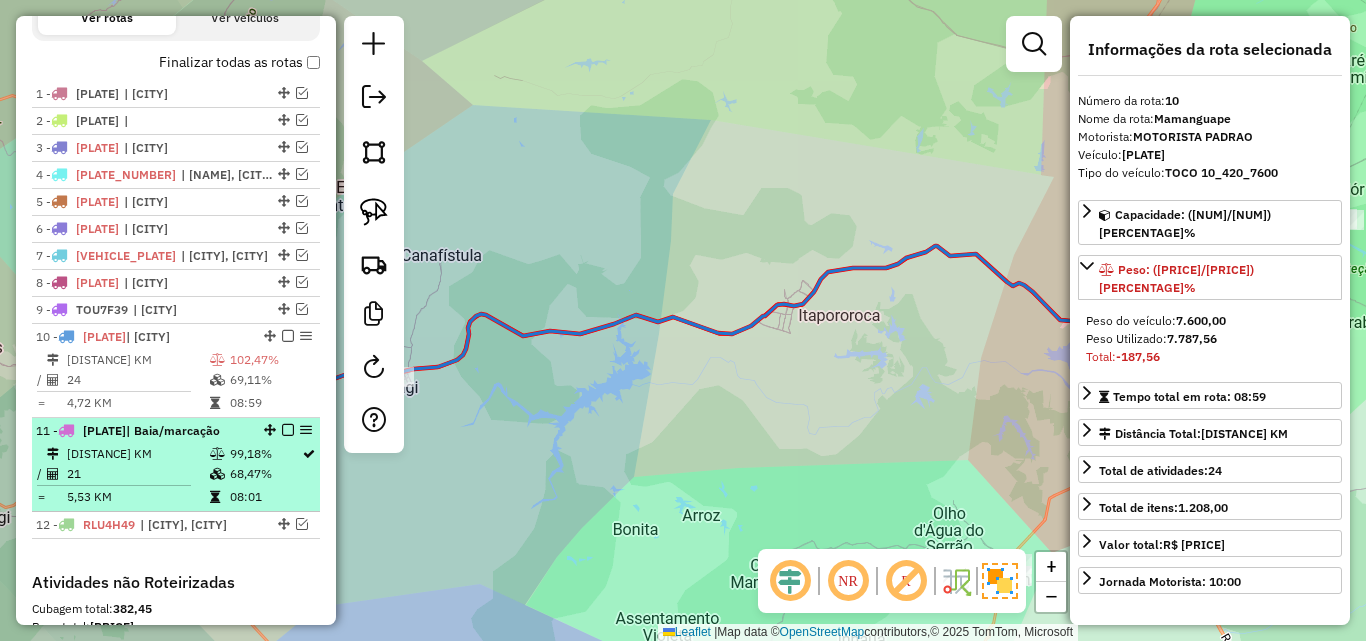 click on "11 -       SLB4A56   | Baia/marcação" at bounding box center [142, 431] 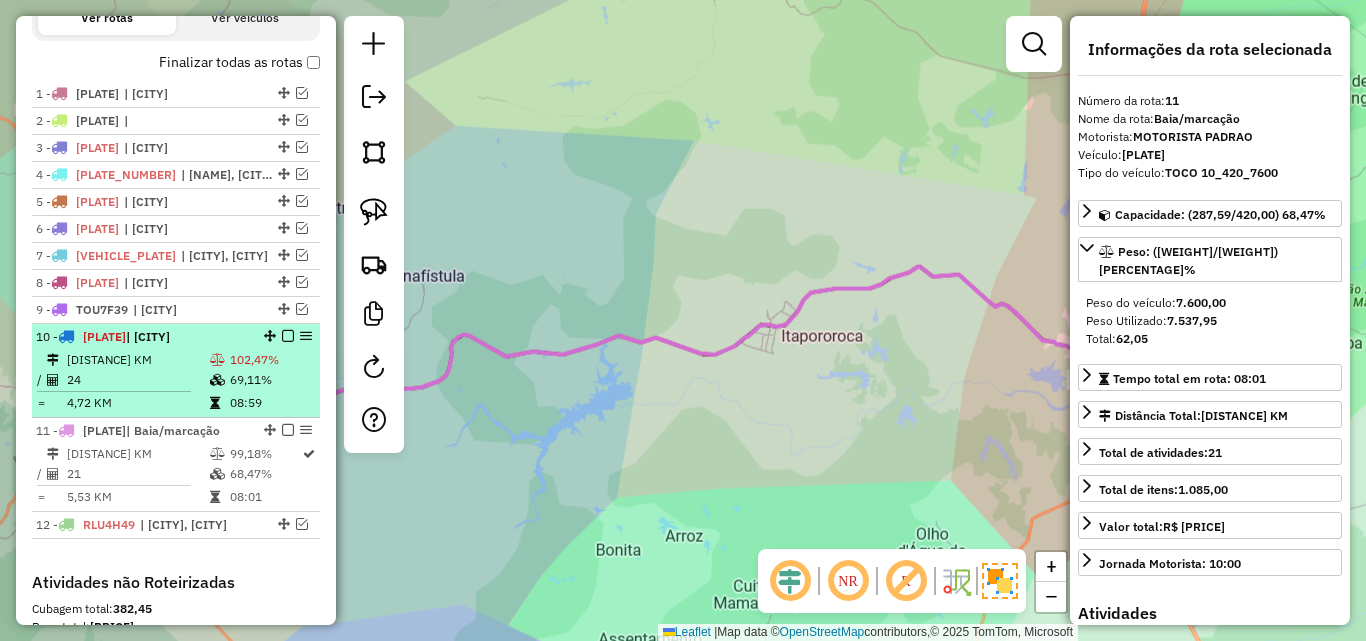 click on "69,11%" at bounding box center [271, 380] 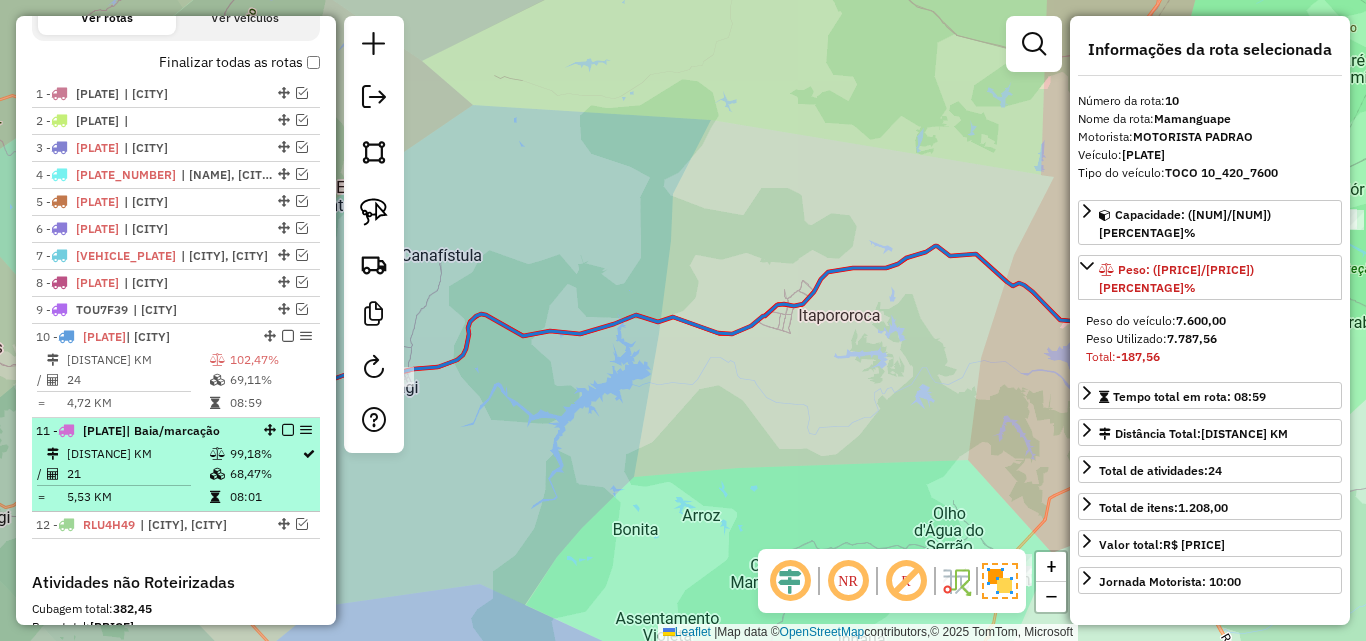 click on "| Baia/marcação" at bounding box center (173, 430) 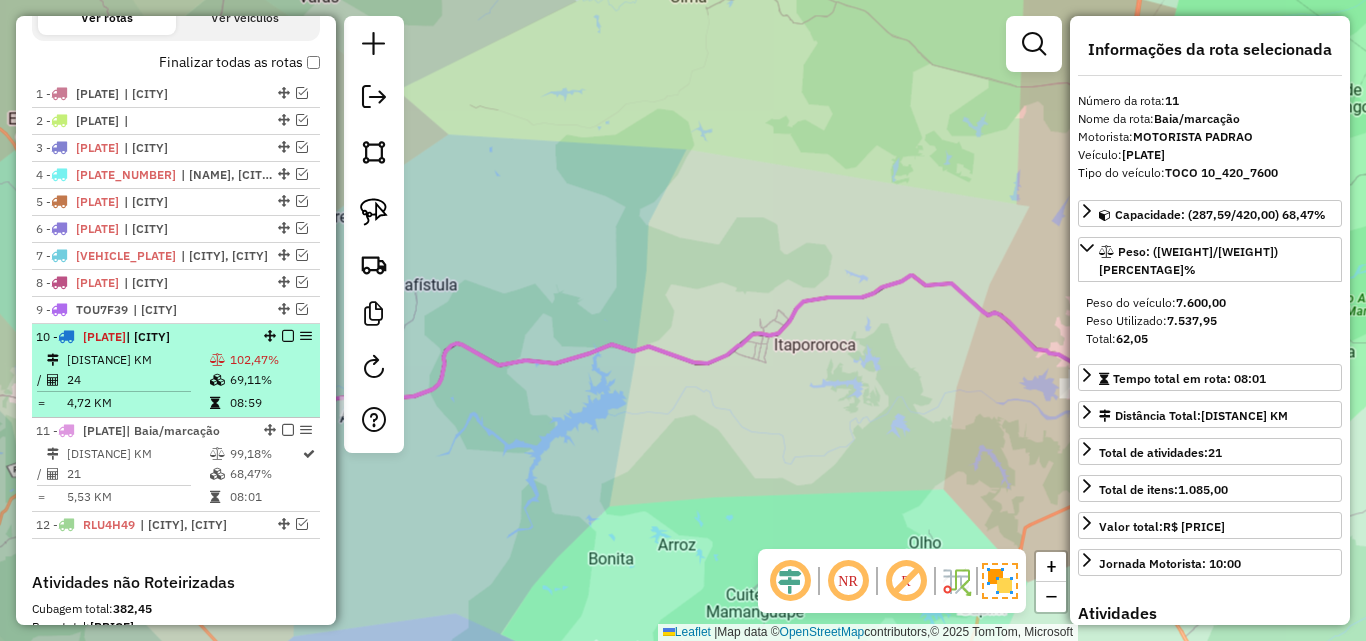 click on "69,11%" at bounding box center [271, 380] 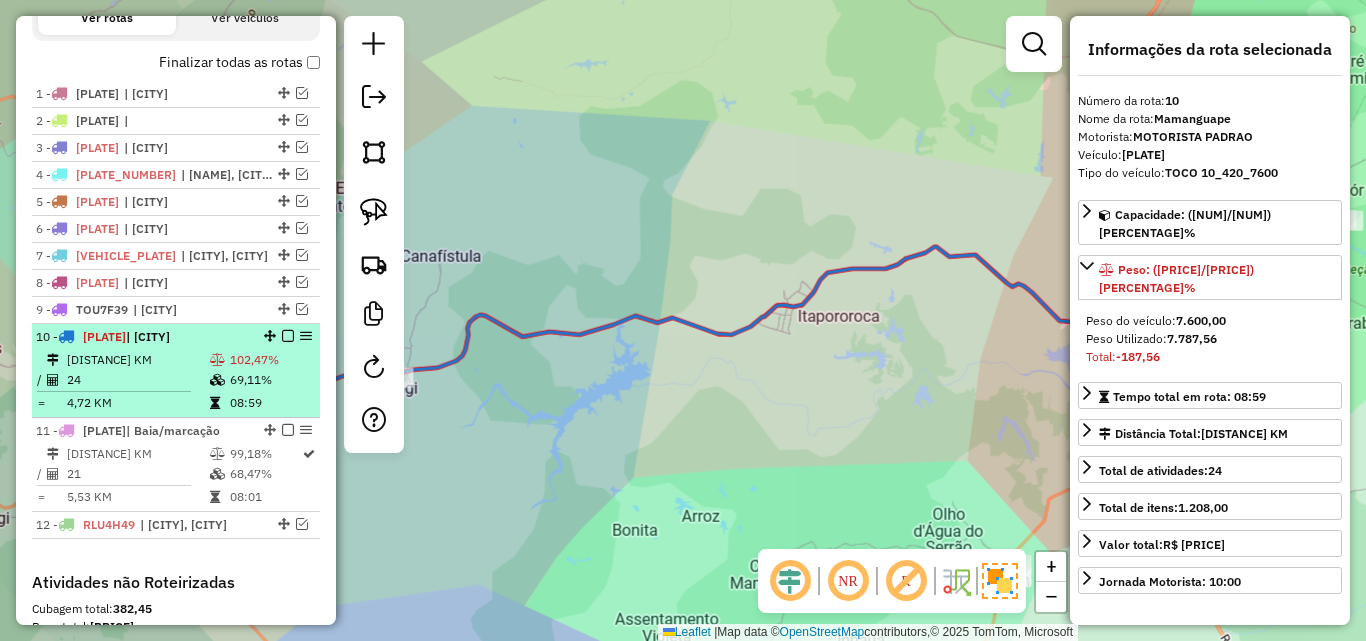 click on "08:59" at bounding box center (271, 403) 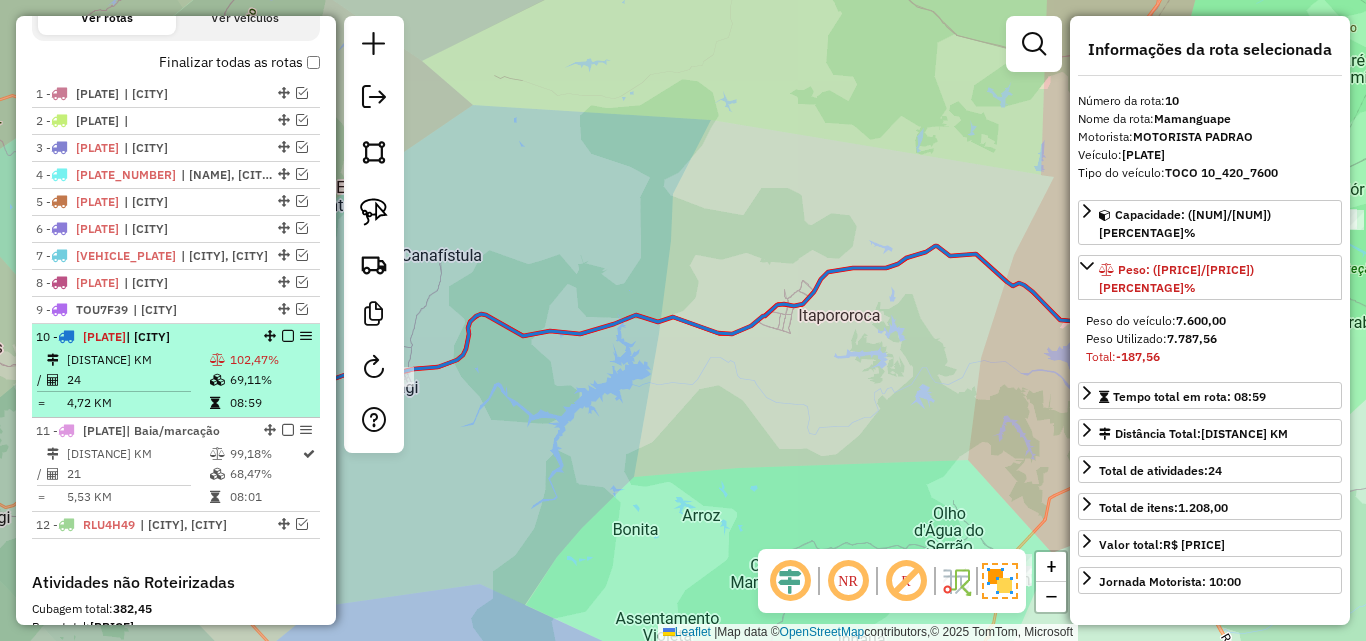 click on "69,11%" at bounding box center [271, 380] 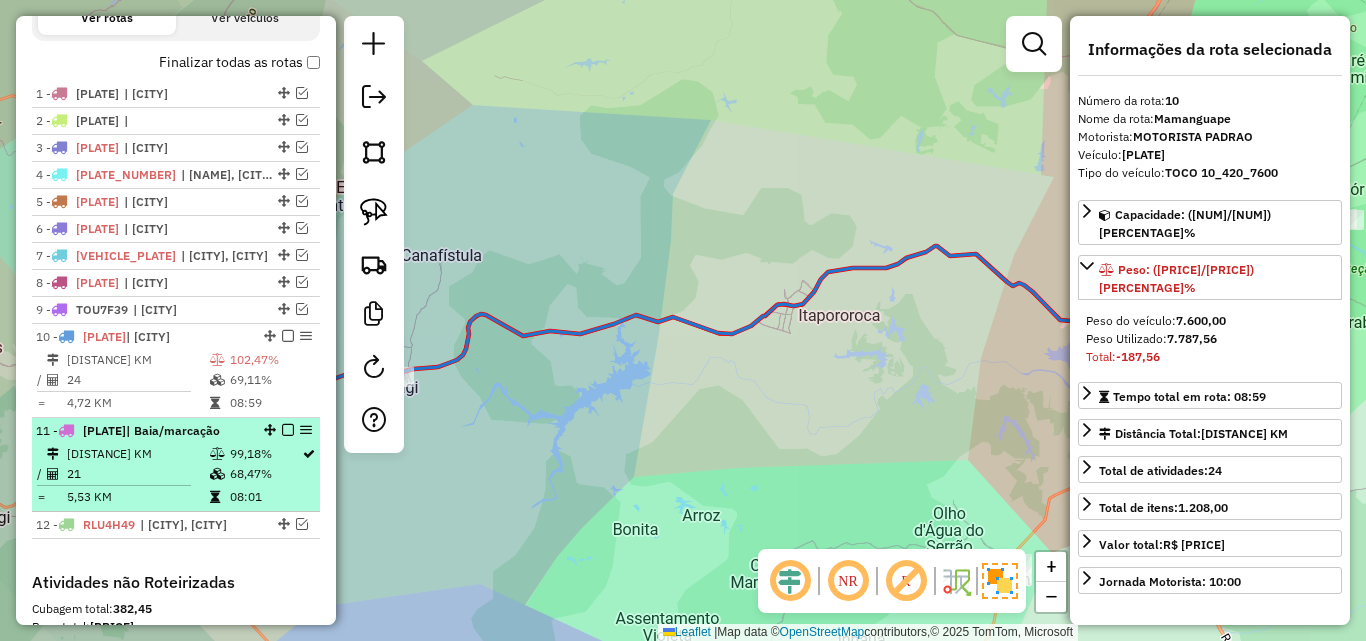 click on "| Baia/marcação" at bounding box center [173, 430] 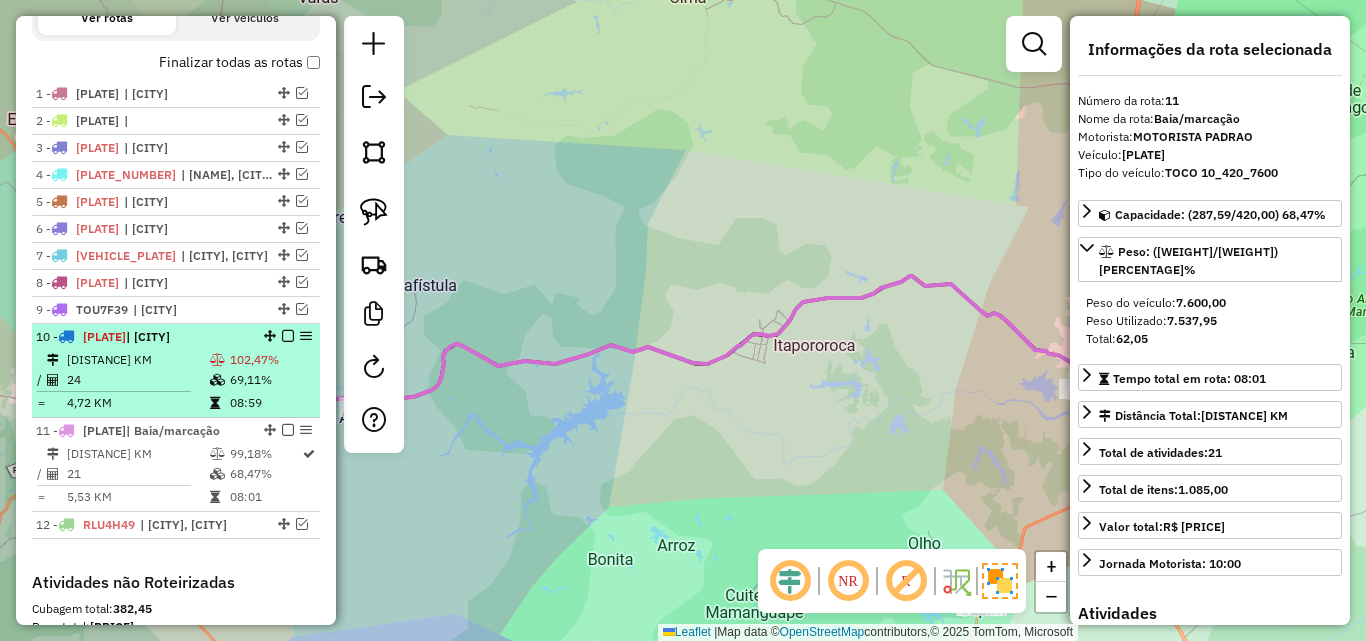 click at bounding box center [219, 403] 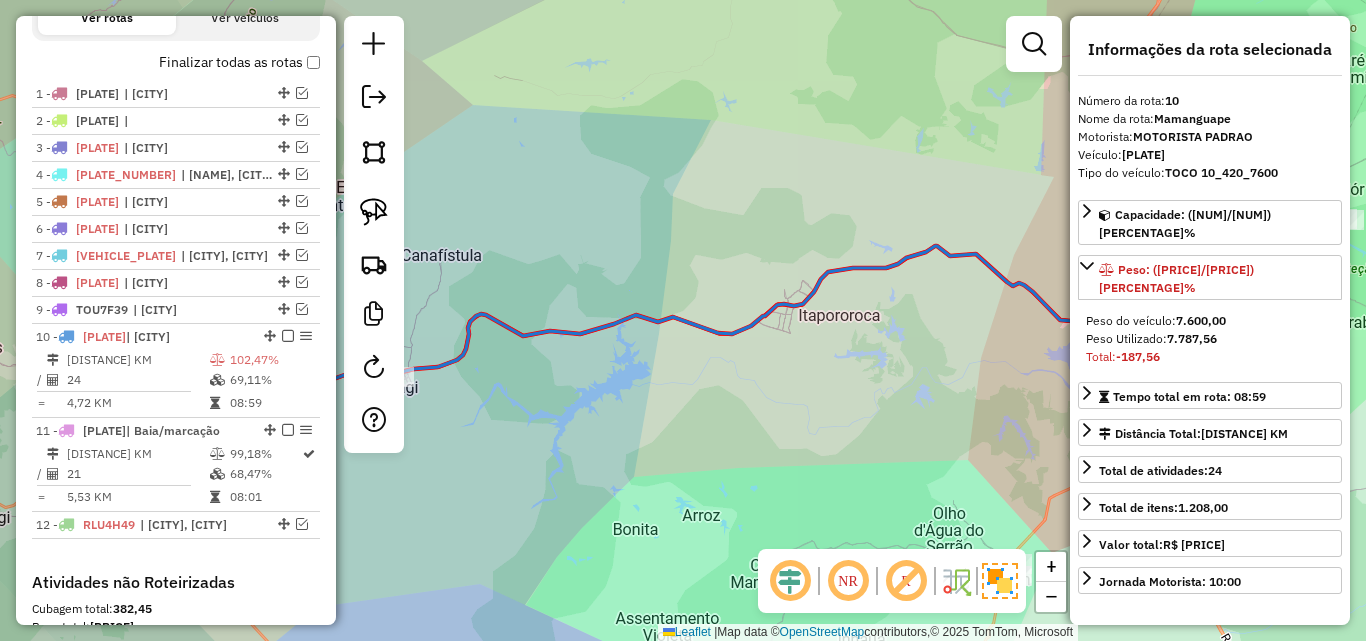 drag, startPoint x: 628, startPoint y: 218, endPoint x: 343, endPoint y: 156, distance: 291.6659 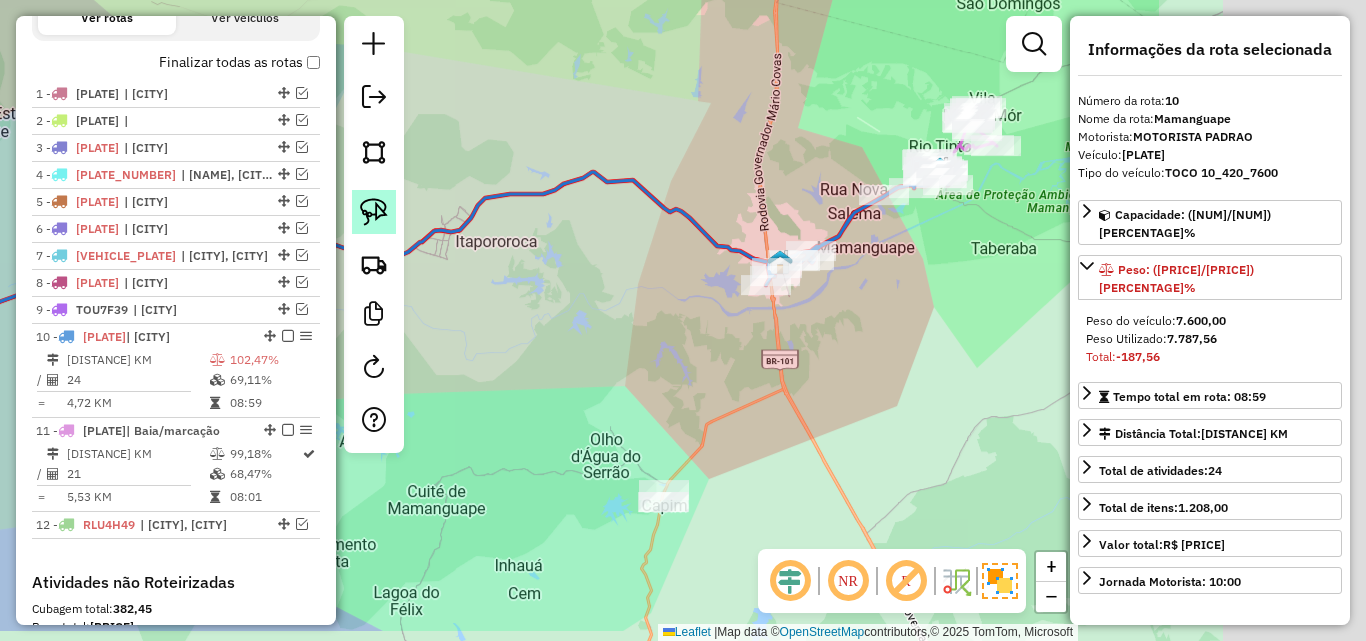 drag, startPoint x: 554, startPoint y: 237, endPoint x: 390, endPoint y: 233, distance: 164.04877 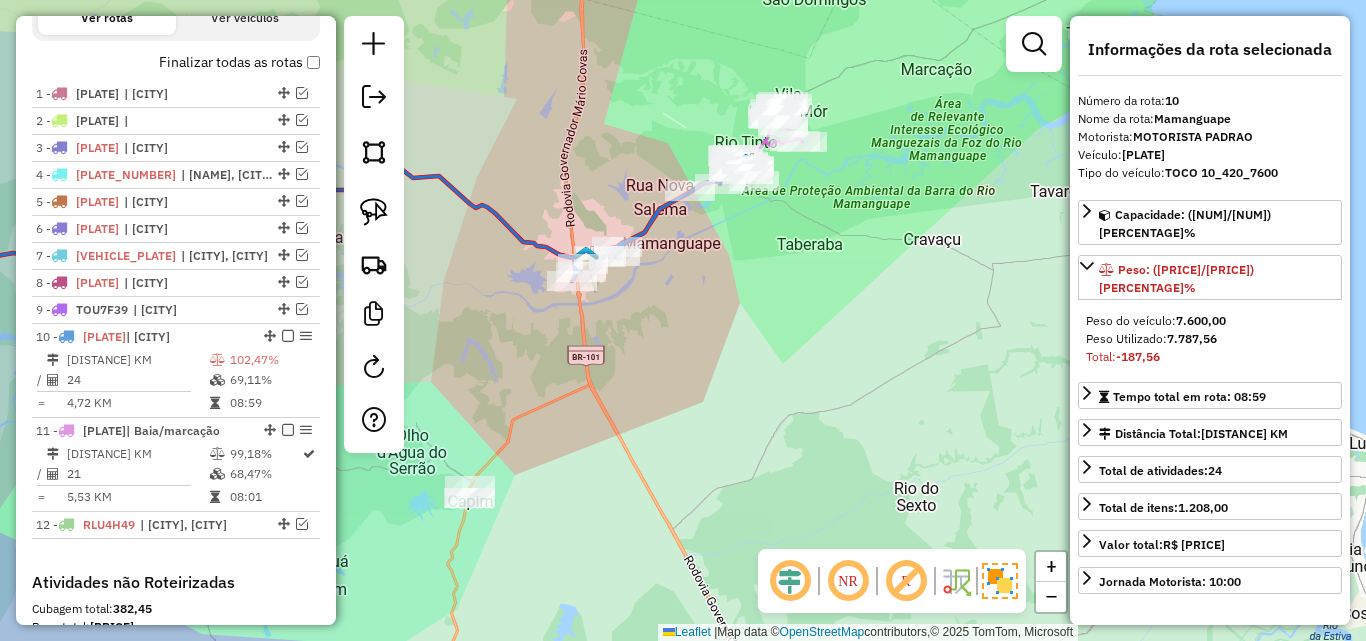drag, startPoint x: 672, startPoint y: 292, endPoint x: 513, endPoint y: 352, distance: 169.9441 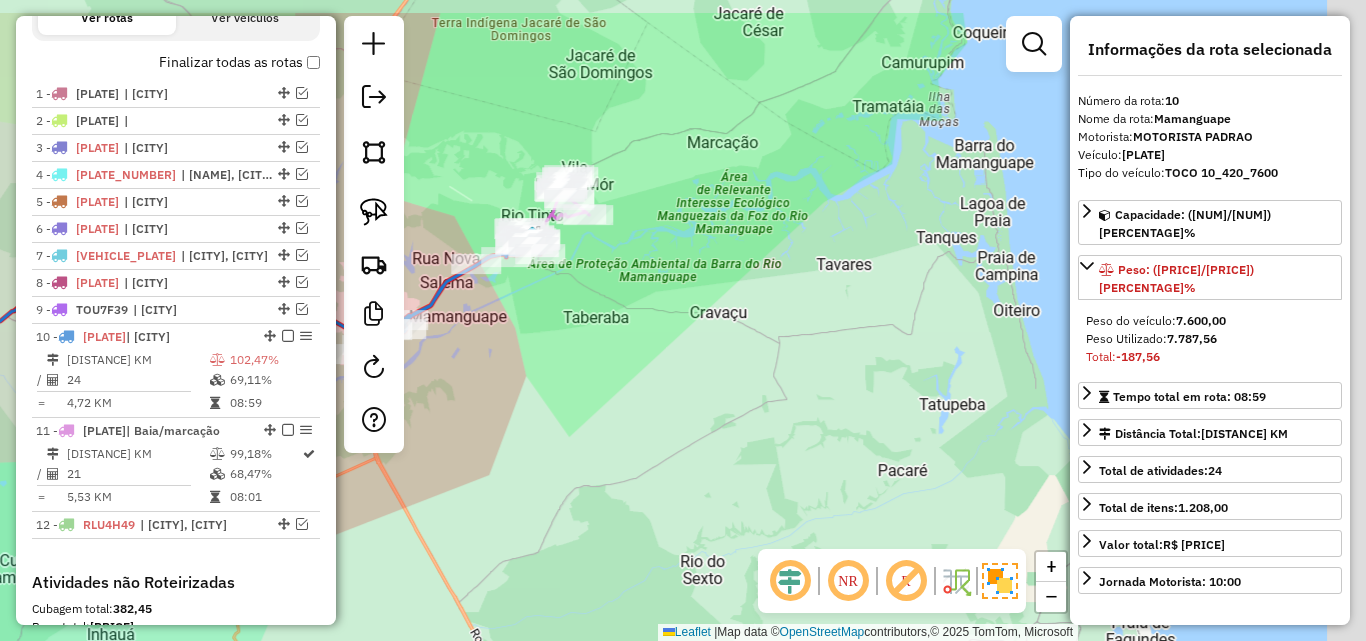 click on "Janela de atendimento Grade de atendimento Capacidade Transportadoras Veículos Cliente Pedidos  Rotas Selecione os dias de semana para filtrar as janelas de atendimento  Seg   Ter   Qua   Qui   Sex   Sáb   Dom  Informe o período da janela de atendimento: De: Até:  Filtrar exatamente a janela do cliente  Considerar janela de atendimento padrão  Selecione os dias de semana para filtrar as grades de atendimento  Seg   Ter   Qua   Qui   Sex   Sáb   Dom   Considerar clientes sem dia de atendimento cadastrado  Clientes fora do dia de atendimento selecionado Filtrar as atividades entre os valores definidos abaixo:  Peso mínimo:   Peso máximo:   Cubagem mínima:   Cubagem máxima:   De:   Até:  Filtrar as atividades entre o tempo de atendimento definido abaixo:  De:   Até:   Considerar capacidade total dos clientes não roteirizados Transportadora: Selecione um ou mais itens Tipo de veículo: Selecione um ou mais itens Veículo: Selecione um ou mais itens Motorista: Selecione um ou mais itens Nome: Rótulo:" 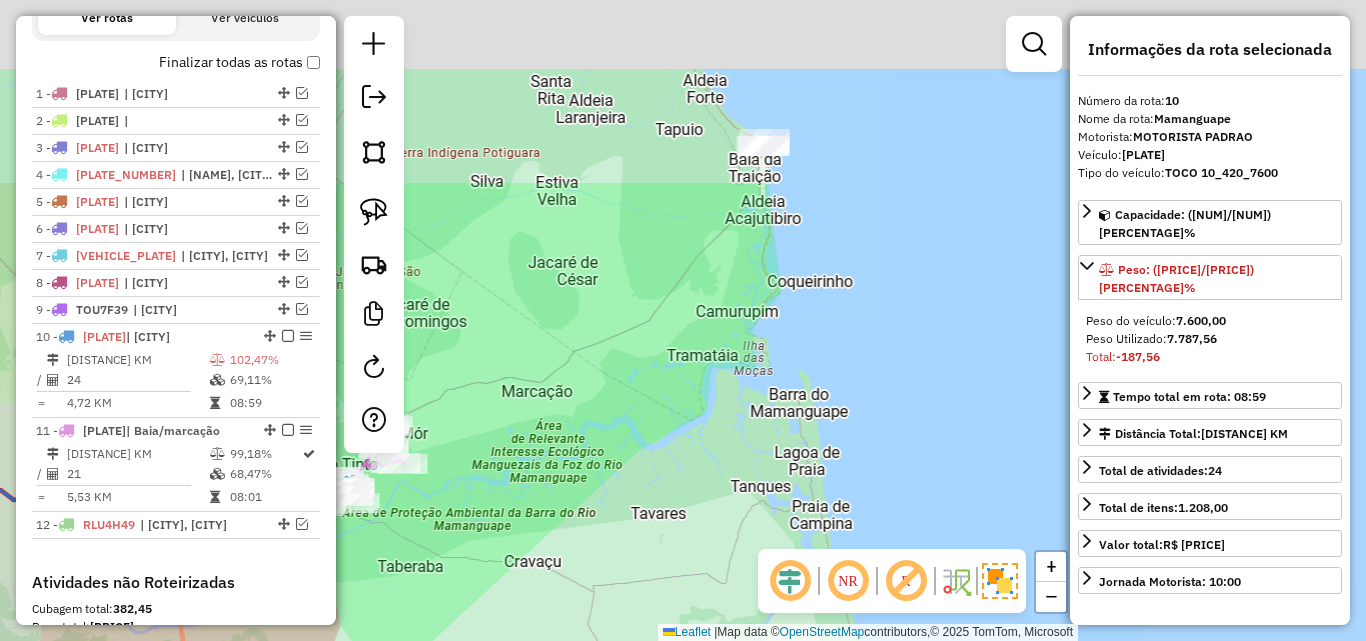 drag, startPoint x: 722, startPoint y: 339, endPoint x: 686, endPoint y: 444, distance: 111 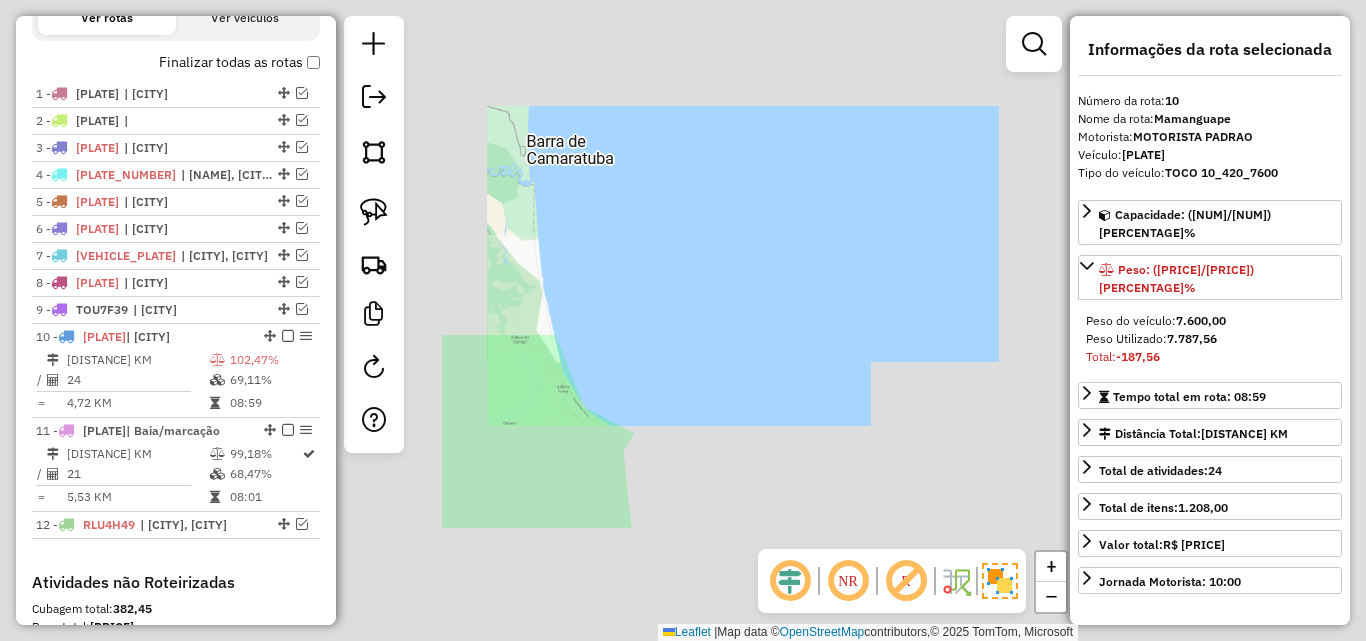 drag, startPoint x: 589, startPoint y: 501, endPoint x: 727, endPoint y: 185, distance: 344.8188 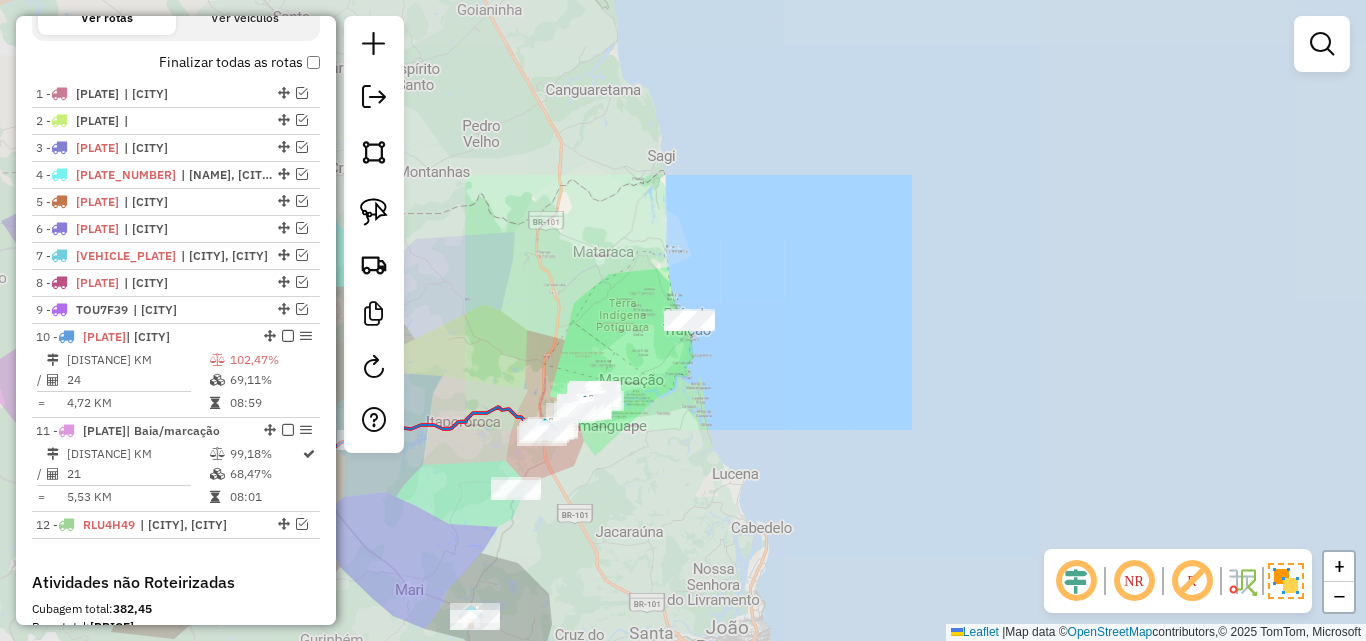 drag, startPoint x: 640, startPoint y: 441, endPoint x: 729, endPoint y: 302, distance: 165.05151 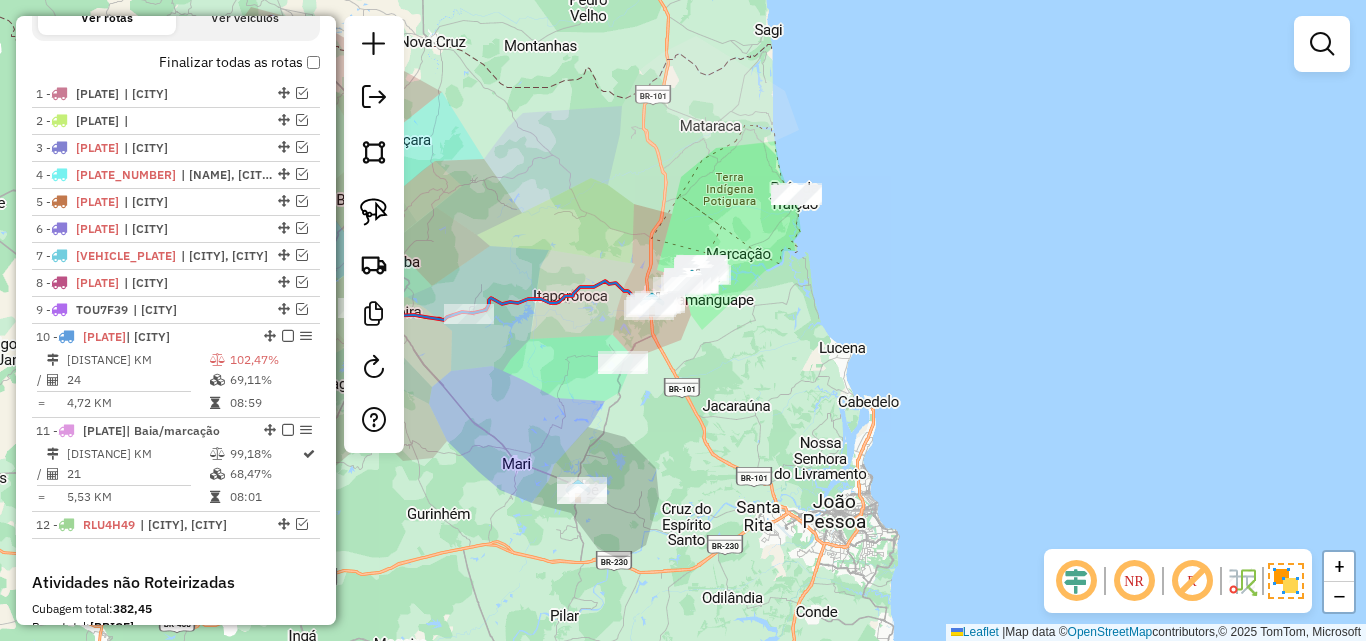drag, startPoint x: 674, startPoint y: 121, endPoint x: 489, endPoint y: 208, distance: 204.4358 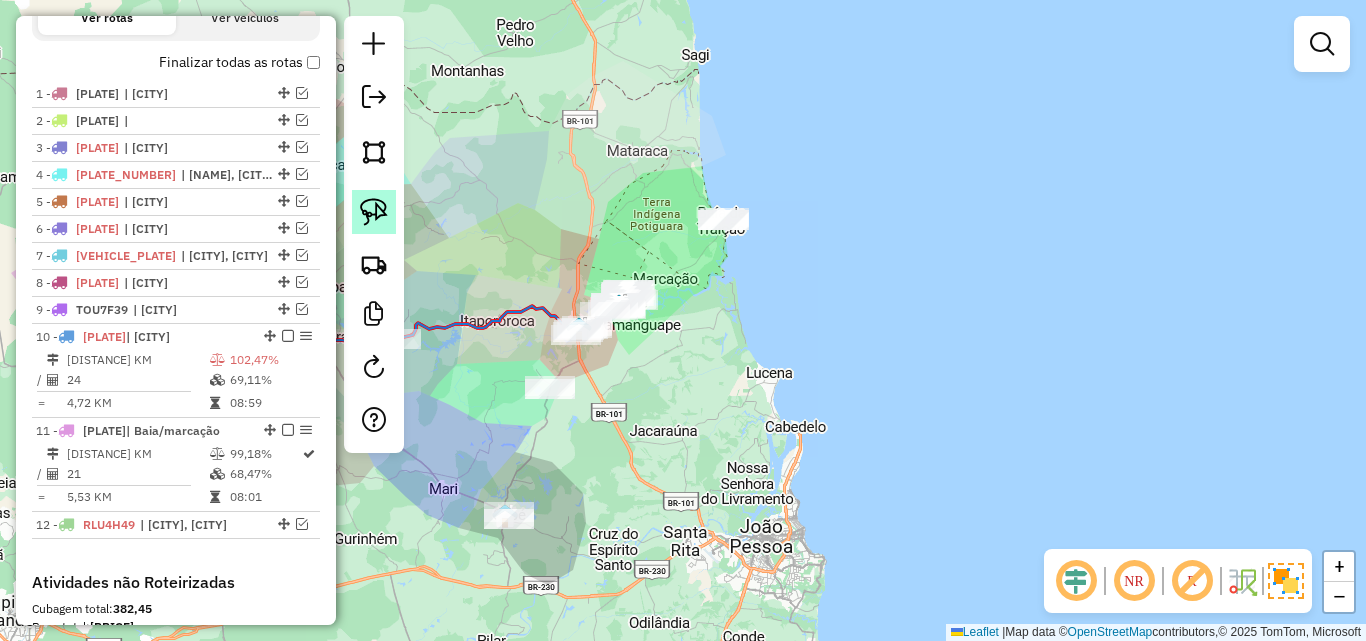 click 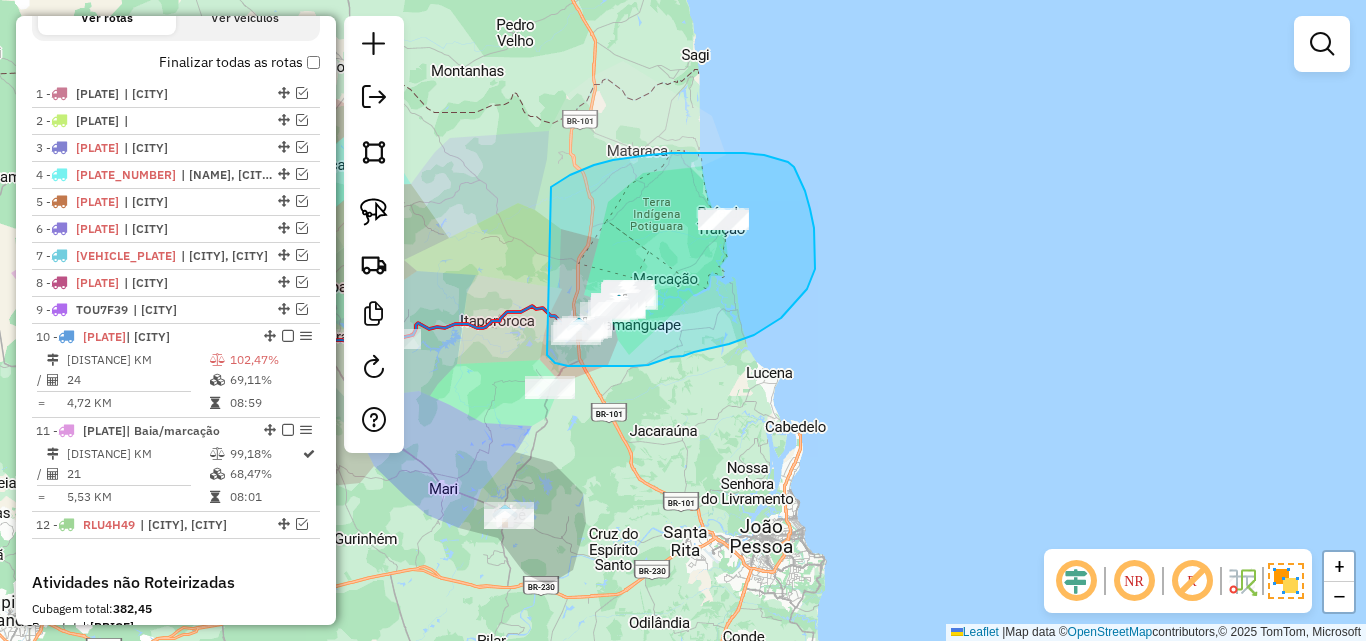 drag, startPoint x: 671, startPoint y: 153, endPoint x: 547, endPoint y: 355, distance: 237.02321 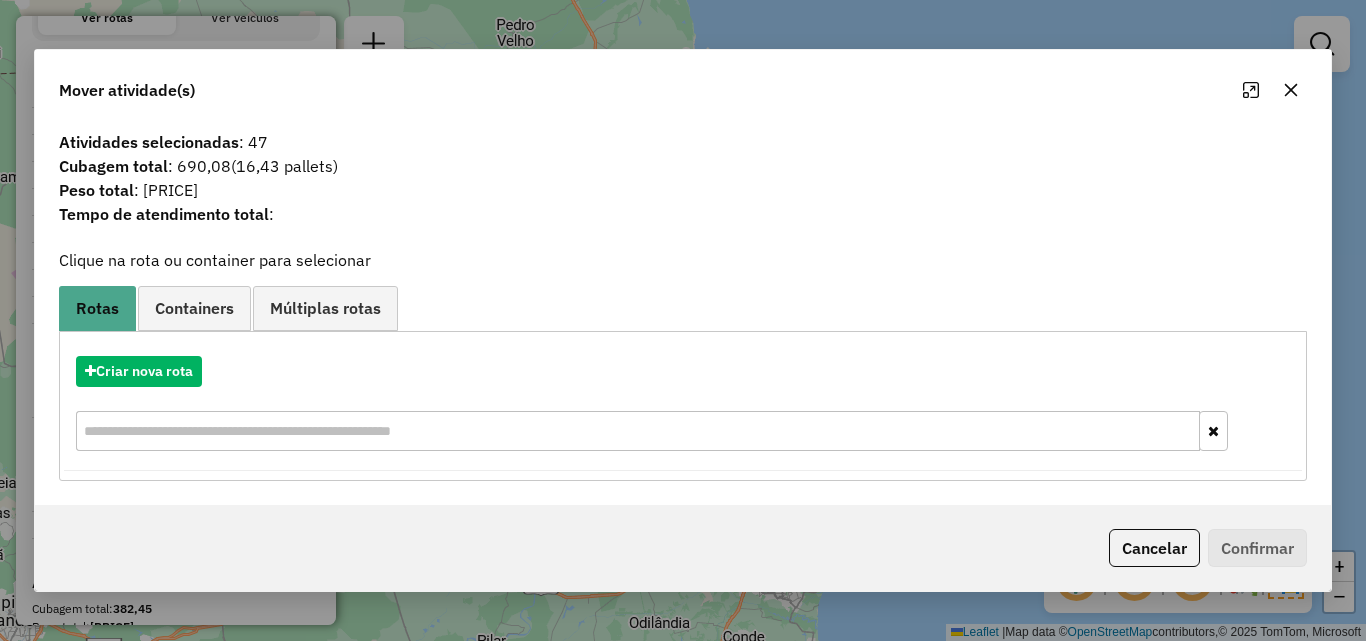 click 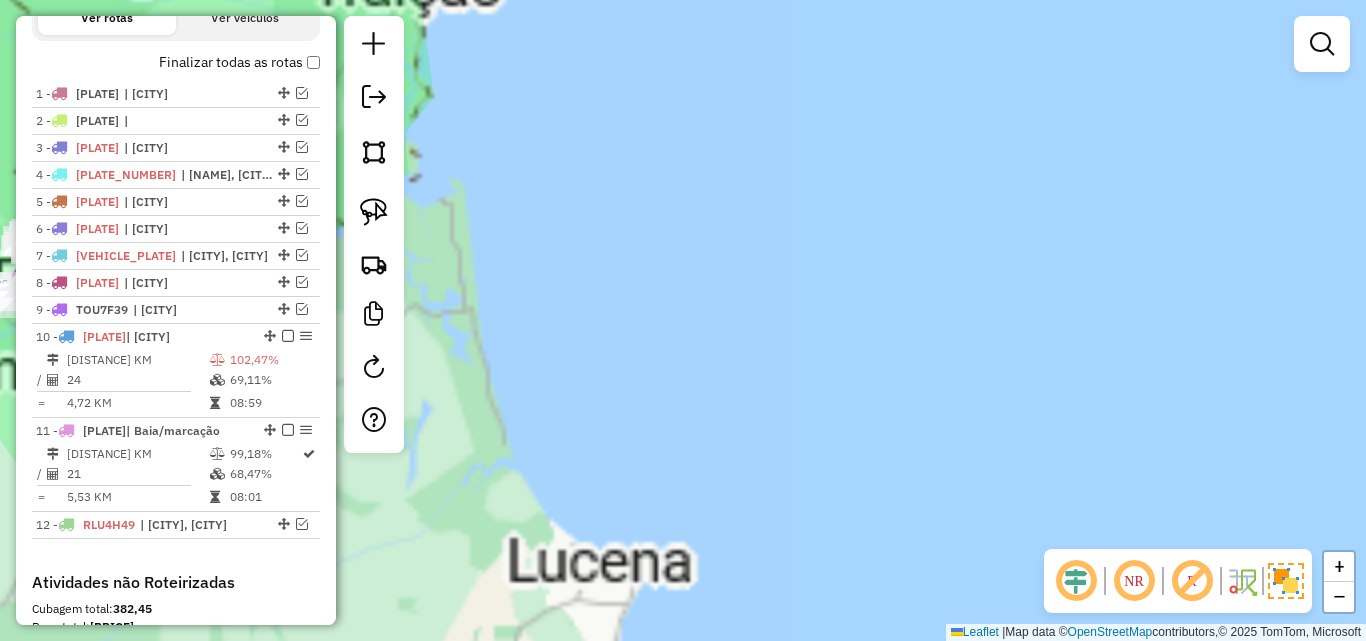 drag, startPoint x: 690, startPoint y: 311, endPoint x: 680, endPoint y: 305, distance: 11.661903 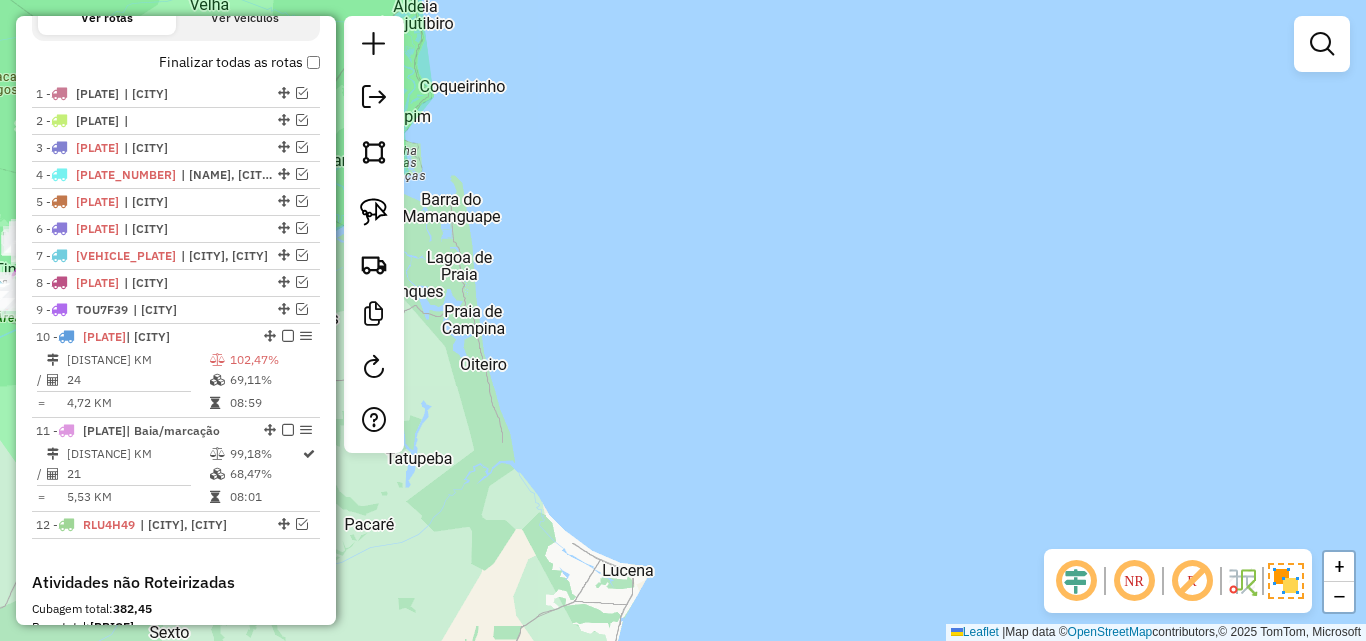 drag, startPoint x: 658, startPoint y: 331, endPoint x: 778, endPoint y: 408, distance: 142.5798 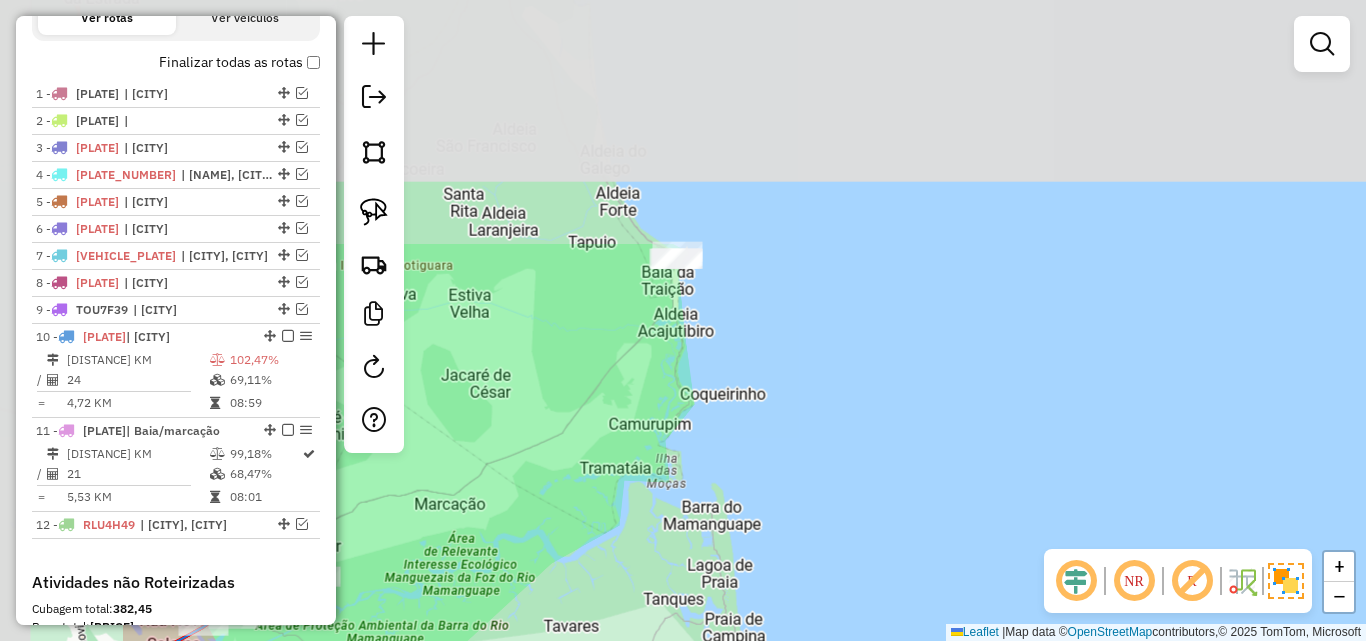 click on "Janela de atendimento Grade de atendimento Capacidade Transportadoras Veículos Cliente Pedidos  Rotas Selecione os dias de semana para filtrar as janelas de atendimento  Seg   Ter   Qua   Qui   Sex   Sáb   Dom  Informe o período da janela de atendimento: De: Até:  Filtrar exatamente a janela do cliente  Considerar janela de atendimento padrão  Selecione os dias de semana para filtrar as grades de atendimento  Seg   Ter   Qua   Qui   Sex   Sáb   Dom   Considerar clientes sem dia de atendimento cadastrado  Clientes fora do dia de atendimento selecionado Filtrar as atividades entre os valores definidos abaixo:  Peso mínimo:   Peso máximo:   Cubagem mínima:   Cubagem máxima:   De:   Até:  Filtrar as atividades entre o tempo de atendimento definido abaixo:  De:   Até:   Considerar capacidade total dos clientes não roteirizados Transportadora: Selecione um ou mais itens Tipo de veículo: Selecione um ou mais itens Veículo: Selecione um ou mais itens Motorista: Selecione um ou mais itens Nome: Rótulo:" 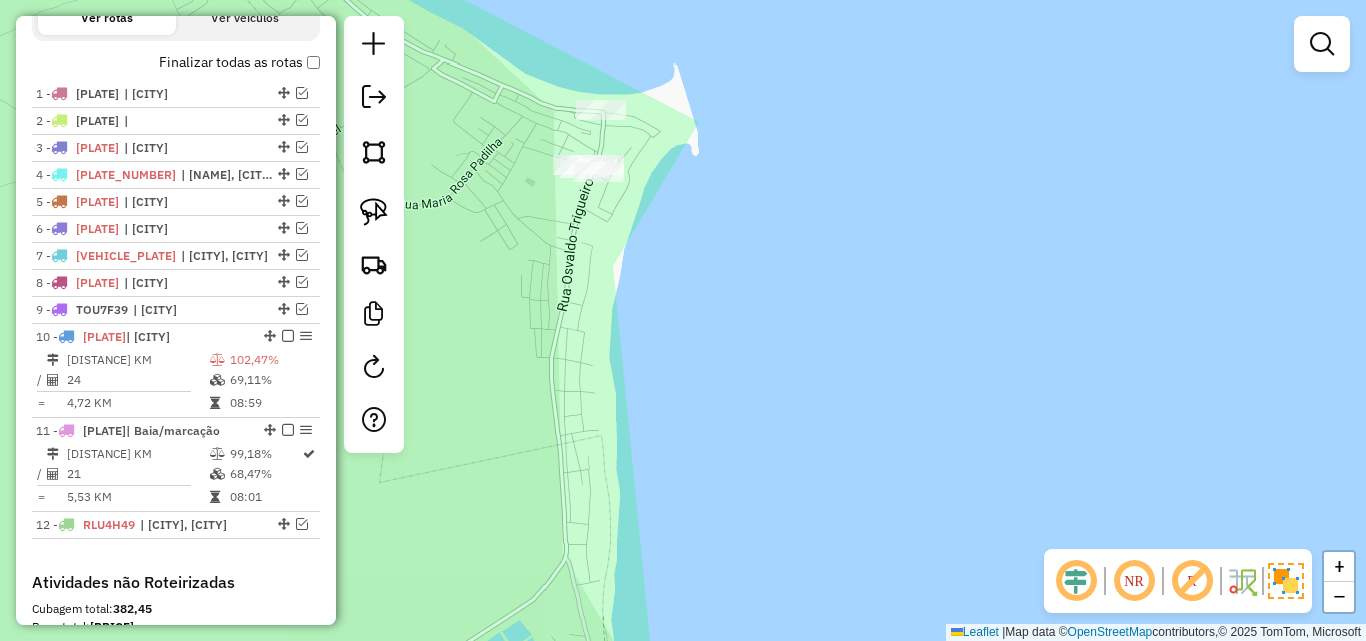 drag, startPoint x: 612, startPoint y: 283, endPoint x: 627, endPoint y: 385, distance: 103.09704 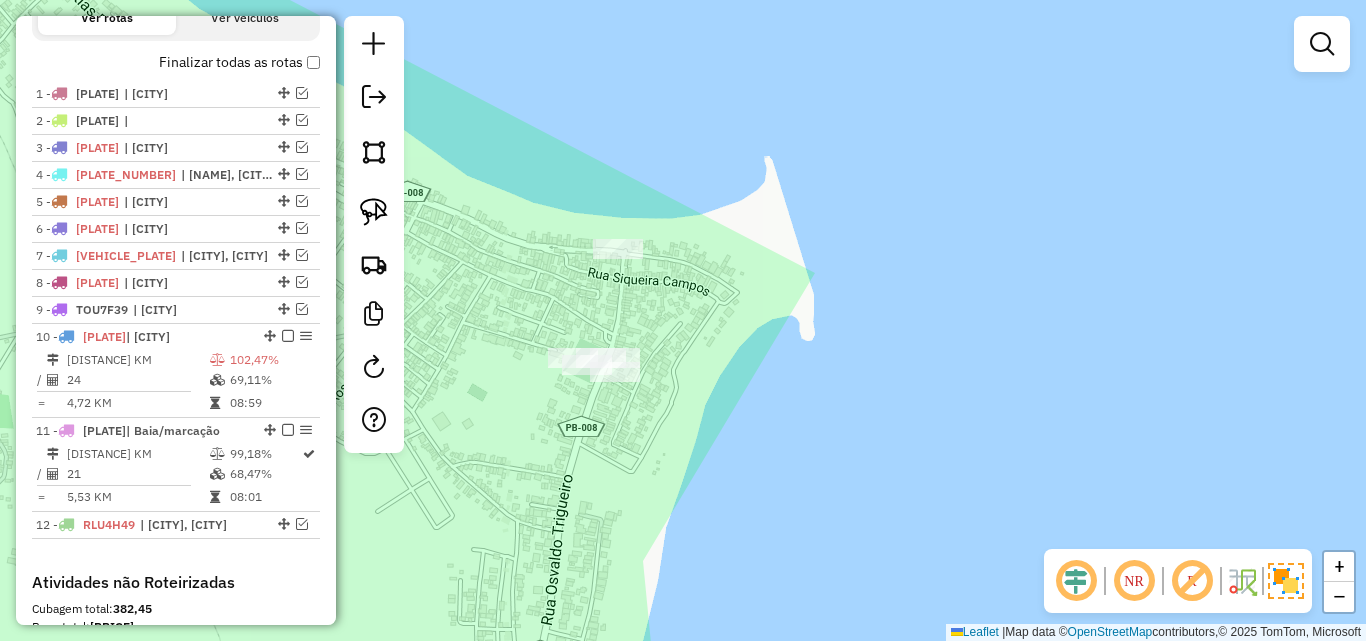 click on "Janela de atendimento Grade de atendimento Capacidade Transportadoras Veículos Cliente Pedidos  Rotas Selecione os dias de semana para filtrar as janelas de atendimento  Seg   Ter   Qua   Qui   Sex   Sáb   Dom  Informe o período da janela de atendimento: De: Até:  Filtrar exatamente a janela do cliente  Considerar janela de atendimento padrão  Selecione os dias de semana para filtrar as grades de atendimento  Seg   Ter   Qua   Qui   Sex   Sáb   Dom   Considerar clientes sem dia de atendimento cadastrado  Clientes fora do dia de atendimento selecionado Filtrar as atividades entre os valores definidos abaixo:  Peso mínimo:   Peso máximo:   Cubagem mínima:   Cubagem máxima:   De:   Até:  Filtrar as atividades entre o tempo de atendimento definido abaixo:  De:   Até:   Considerar capacidade total dos clientes não roteirizados Transportadora: Selecione um ou mais itens Tipo de veículo: Selecione um ou mais itens Veículo: Selecione um ou mais itens Motorista: Selecione um ou mais itens Nome: Rótulo:" 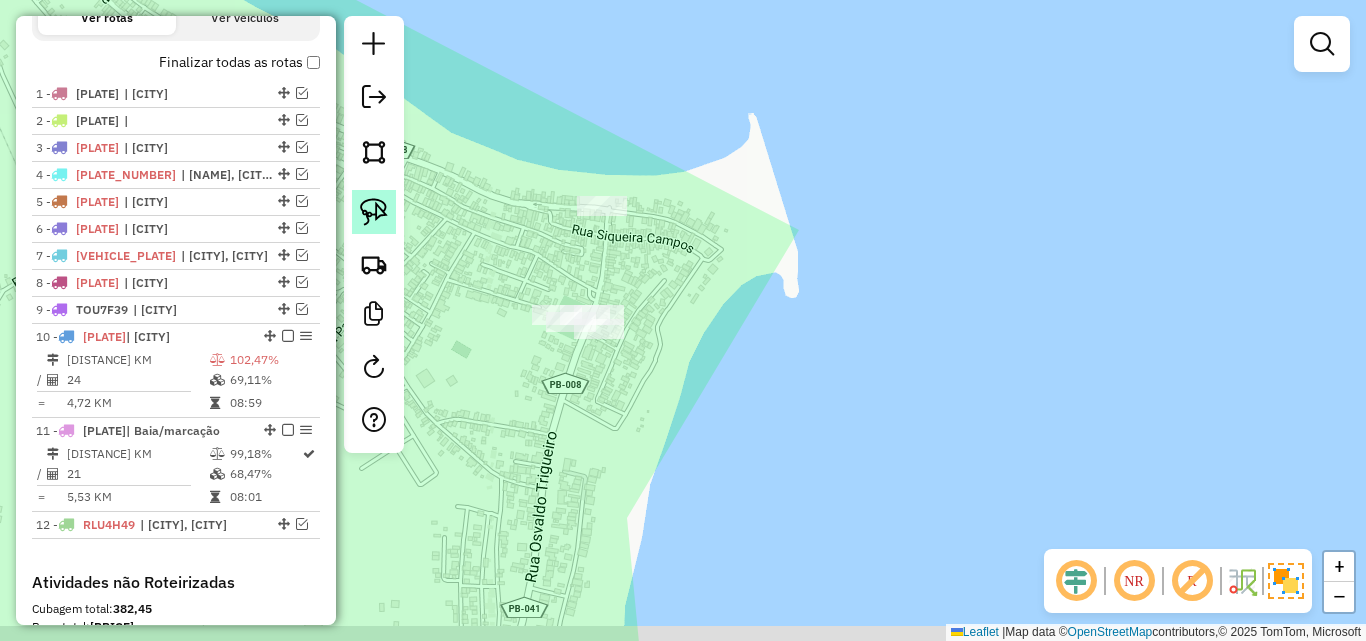 click 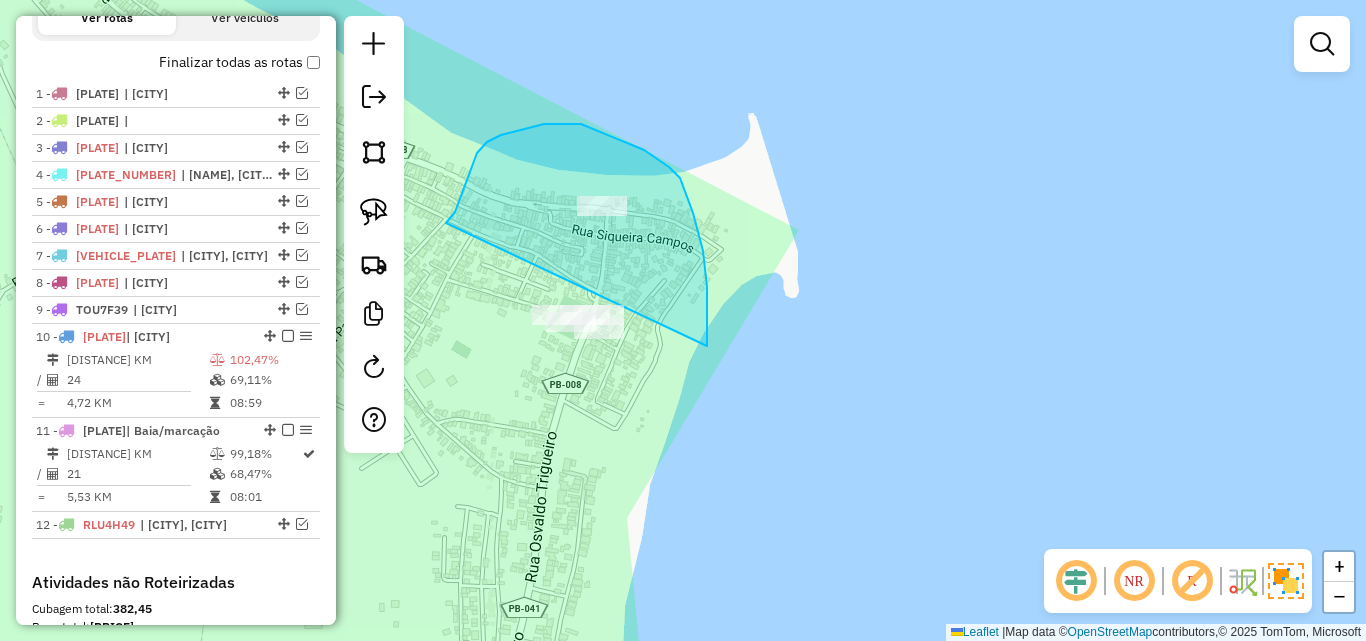 drag, startPoint x: 448, startPoint y: 221, endPoint x: 547, endPoint y: 403, distance: 207.18349 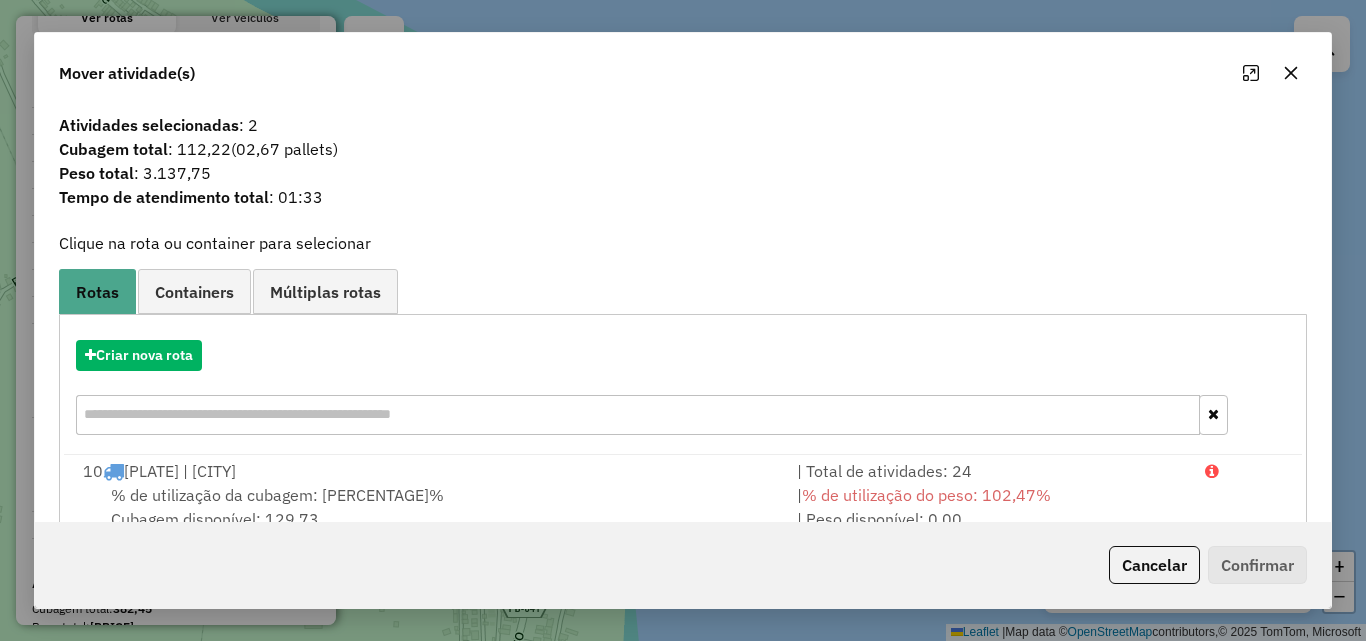 drag, startPoint x: 1297, startPoint y: 67, endPoint x: 1268, endPoint y: 88, distance: 35.805027 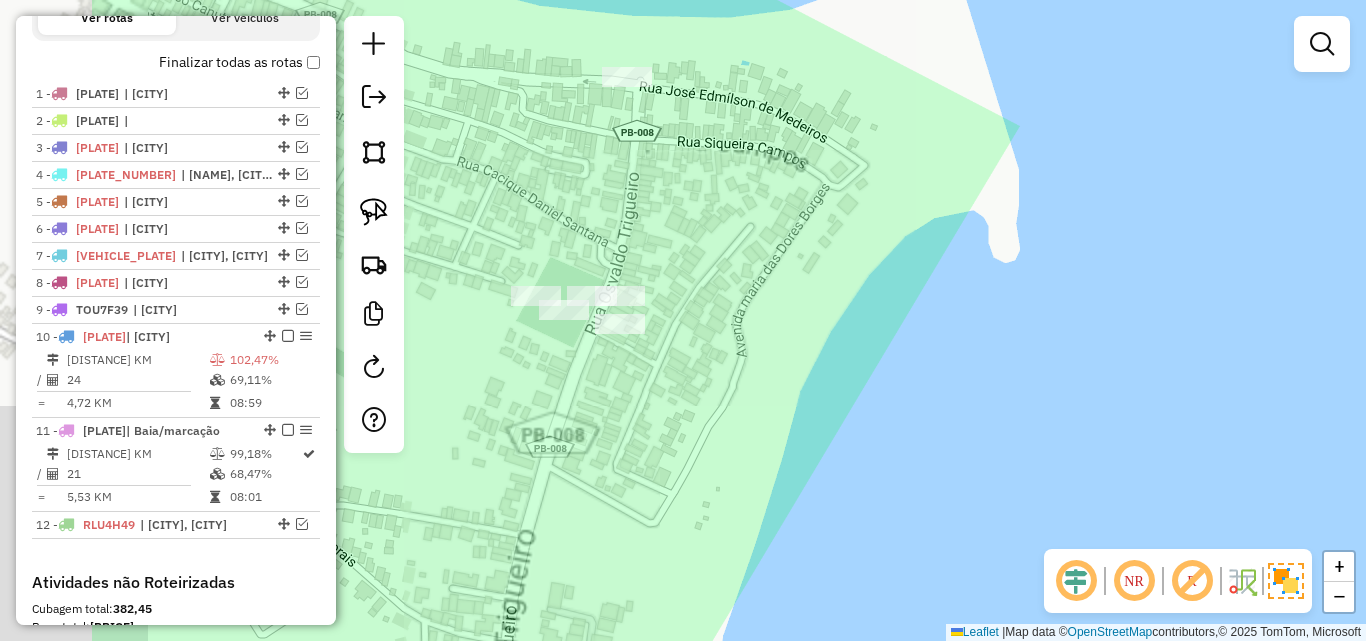 drag, startPoint x: 598, startPoint y: 379, endPoint x: 850, endPoint y: 348, distance: 253.89958 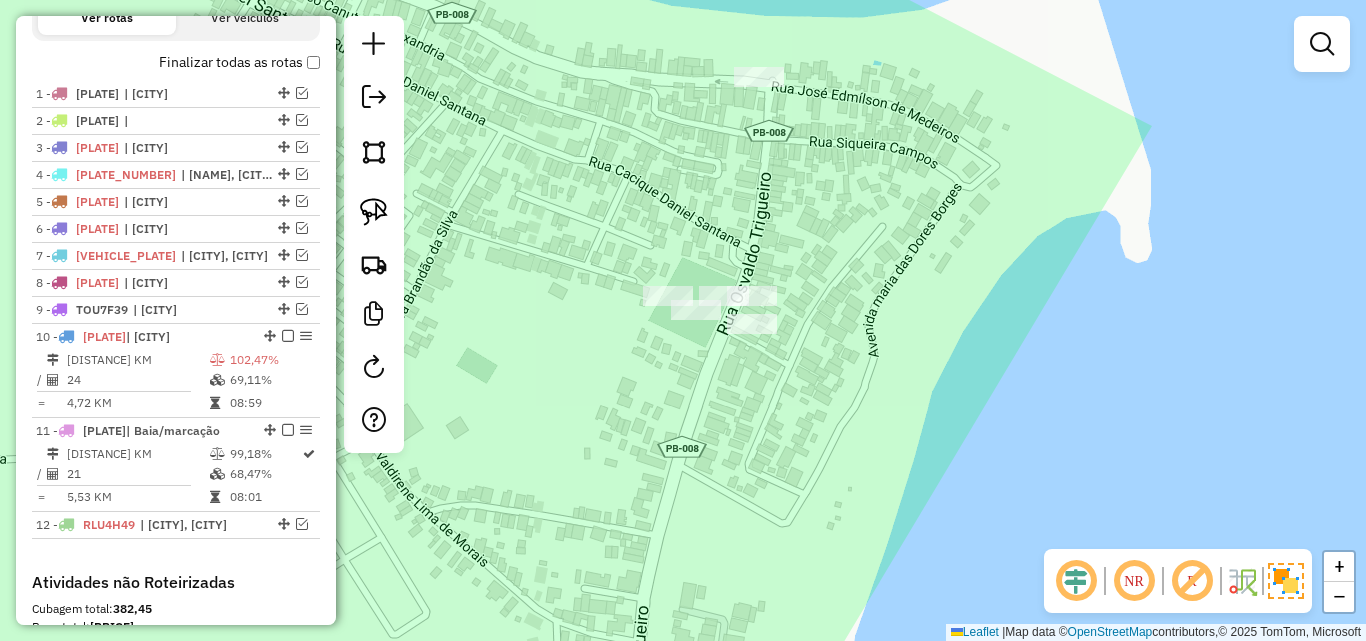 drag, startPoint x: 354, startPoint y: 218, endPoint x: 570, endPoint y: 130, distance: 233.23808 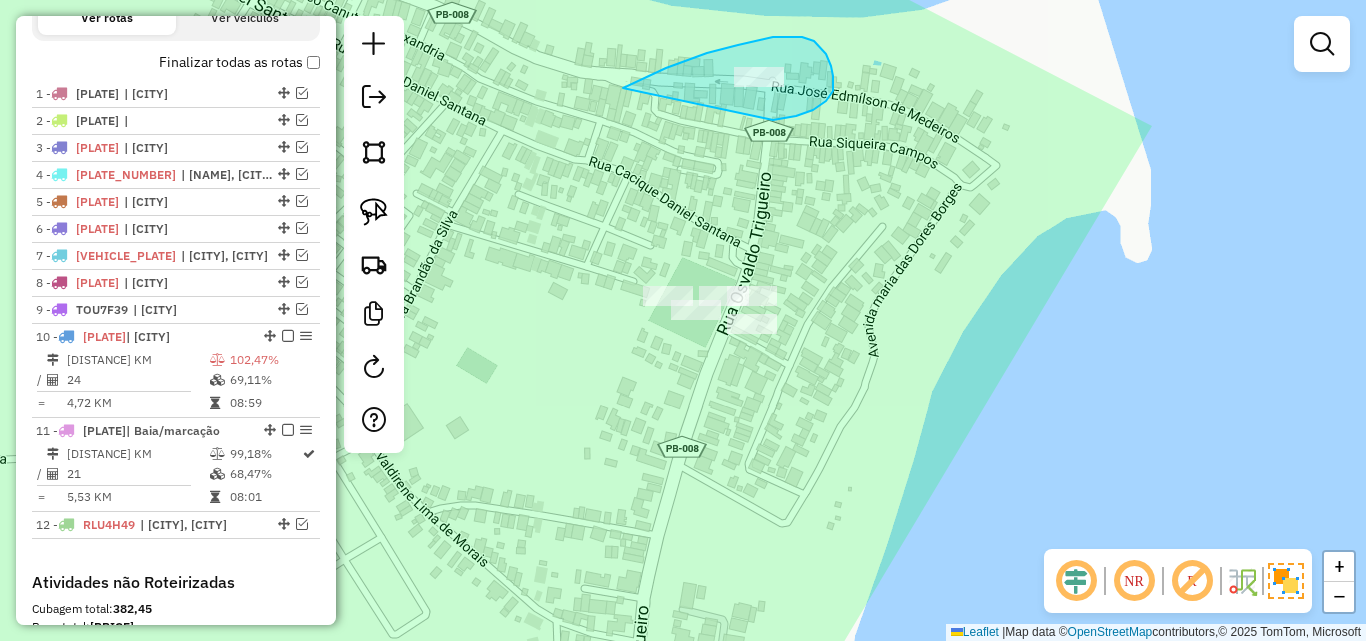 drag, startPoint x: 628, startPoint y: 85, endPoint x: 773, endPoint y: 120, distance: 149.16434 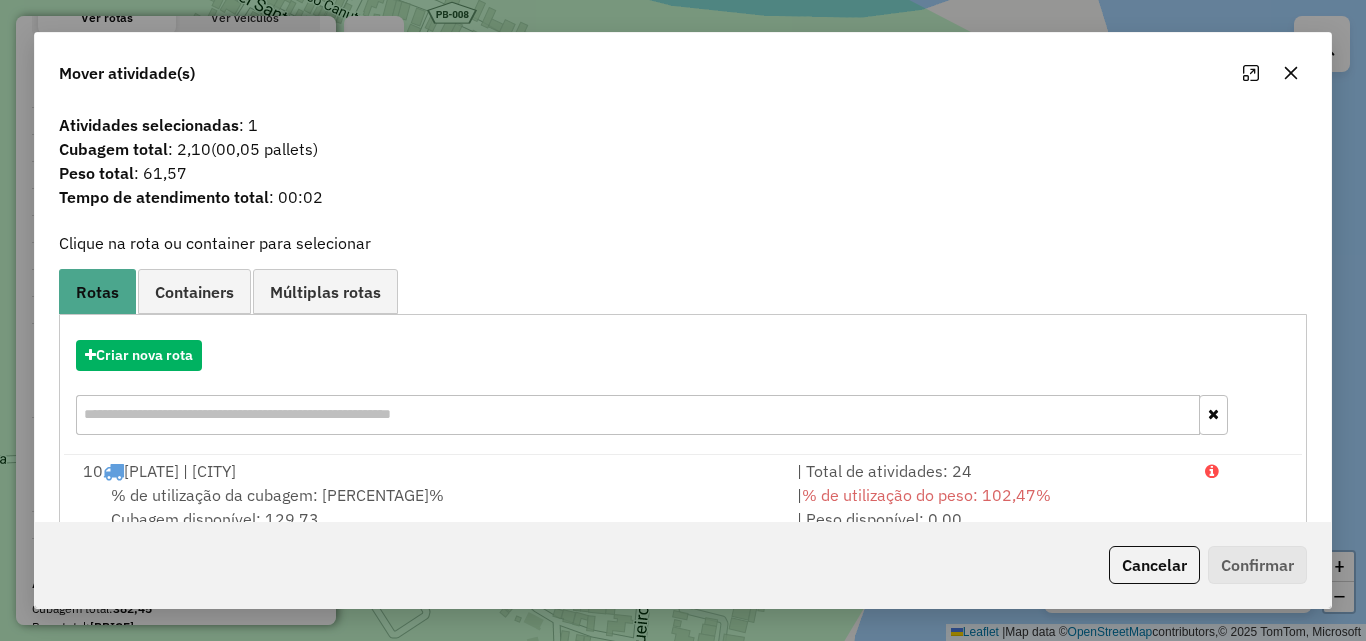 click 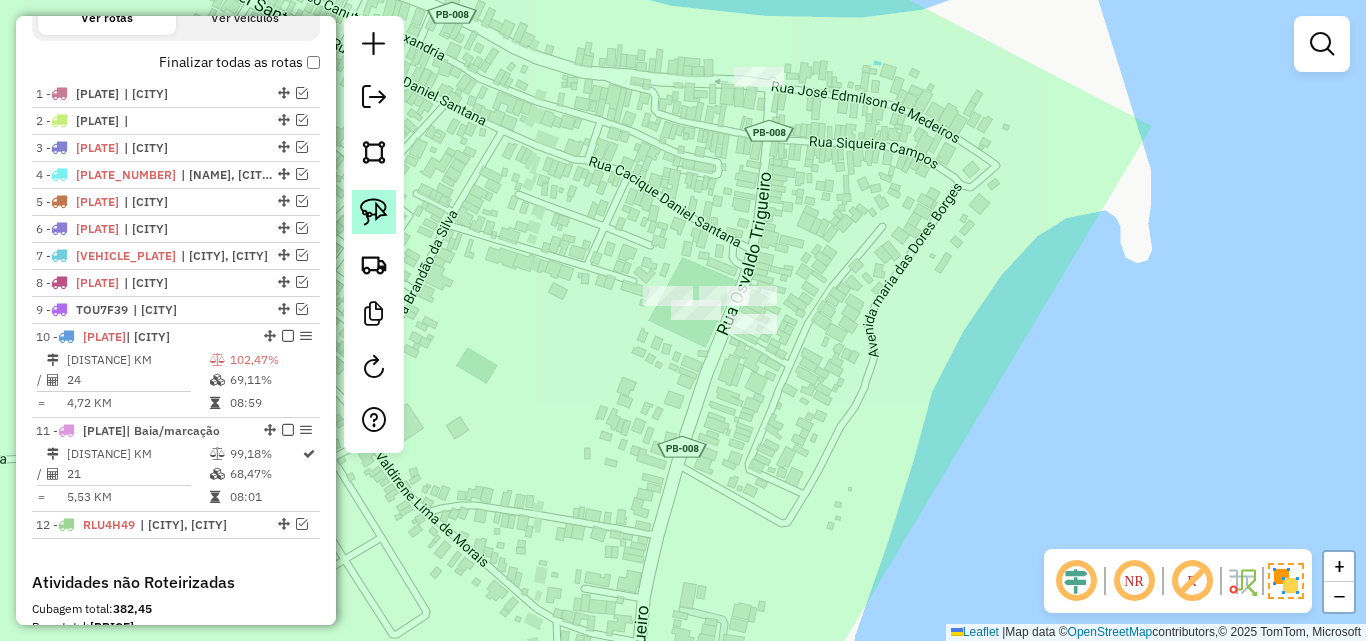 click 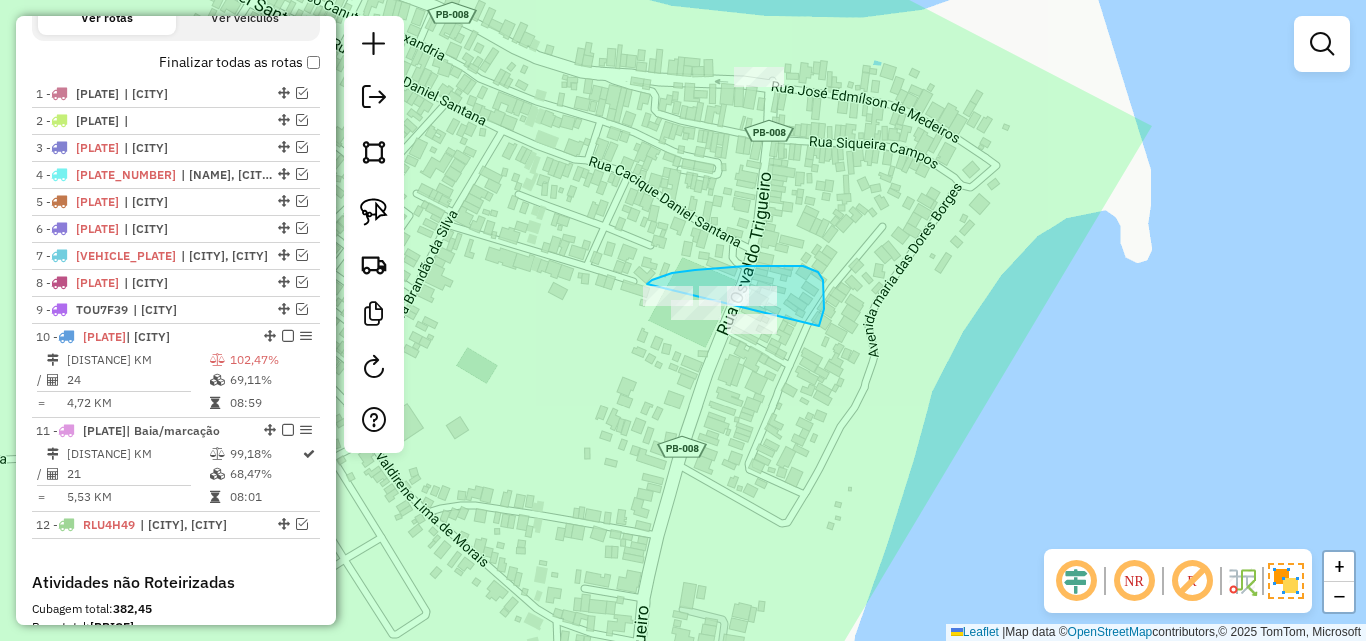 drag, startPoint x: 659, startPoint y: 277, endPoint x: 626, endPoint y: 341, distance: 72.00694 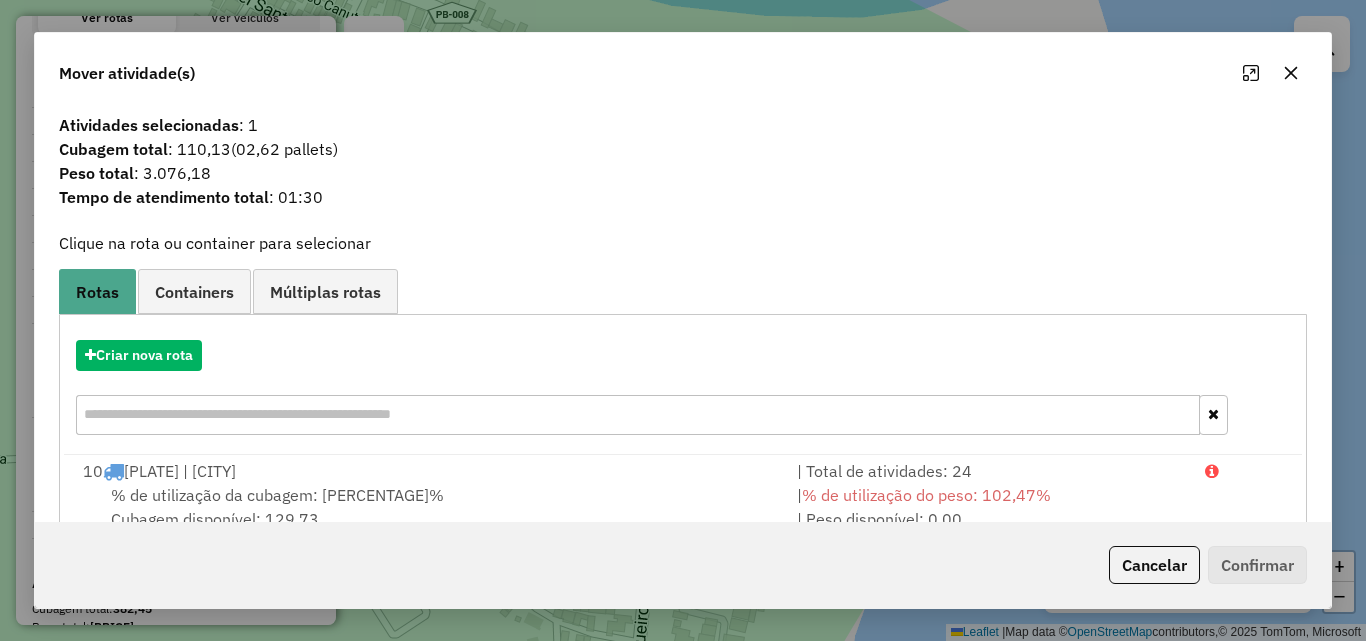 click 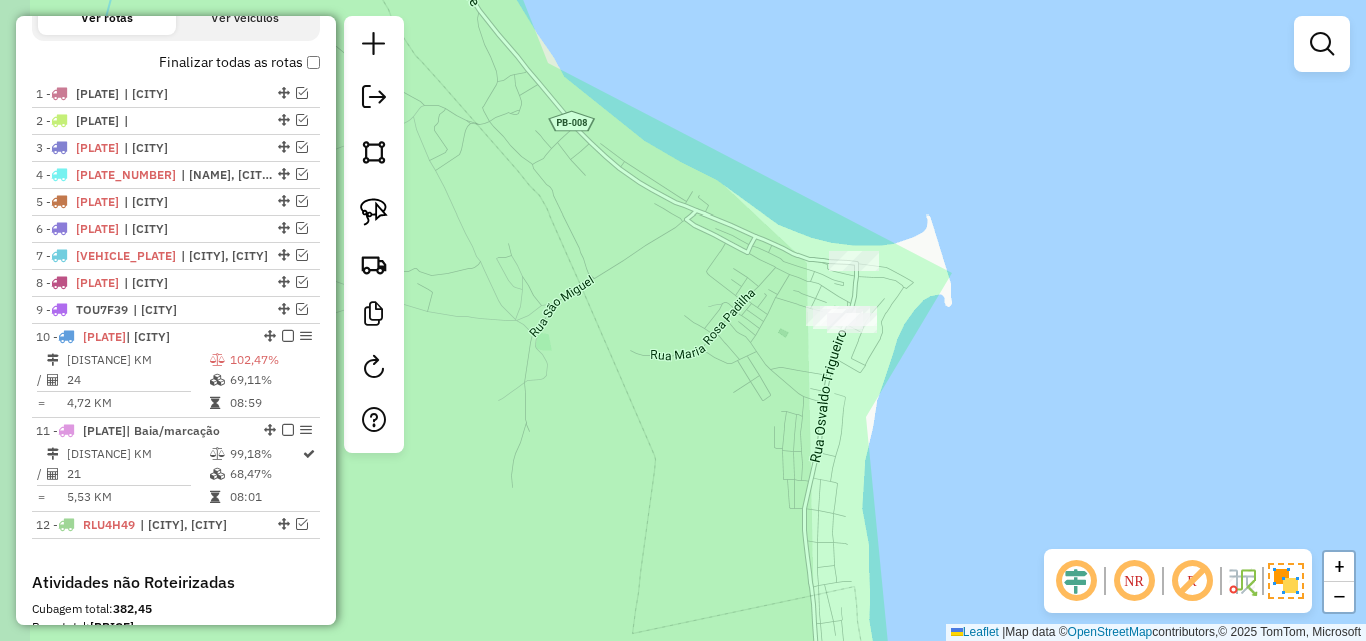 drag, startPoint x: 716, startPoint y: 363, endPoint x: 729, endPoint y: 363, distance: 13 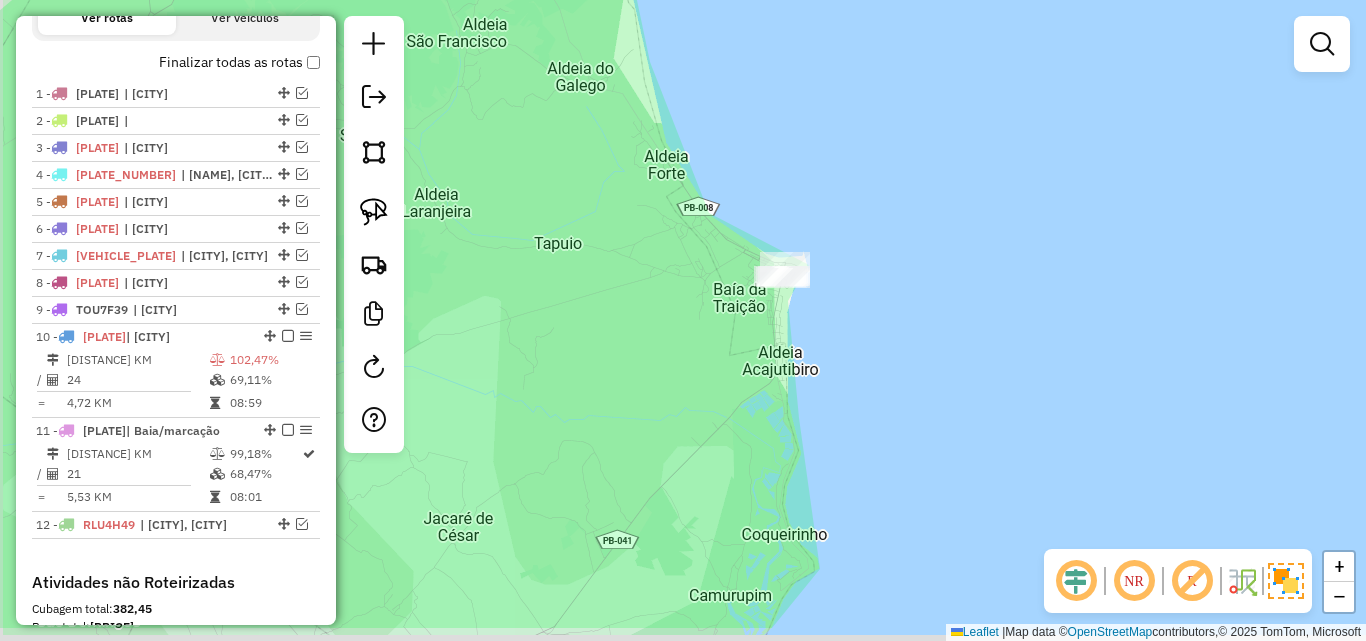 drag, startPoint x: 724, startPoint y: 417, endPoint x: 763, endPoint y: 336, distance: 89.89995 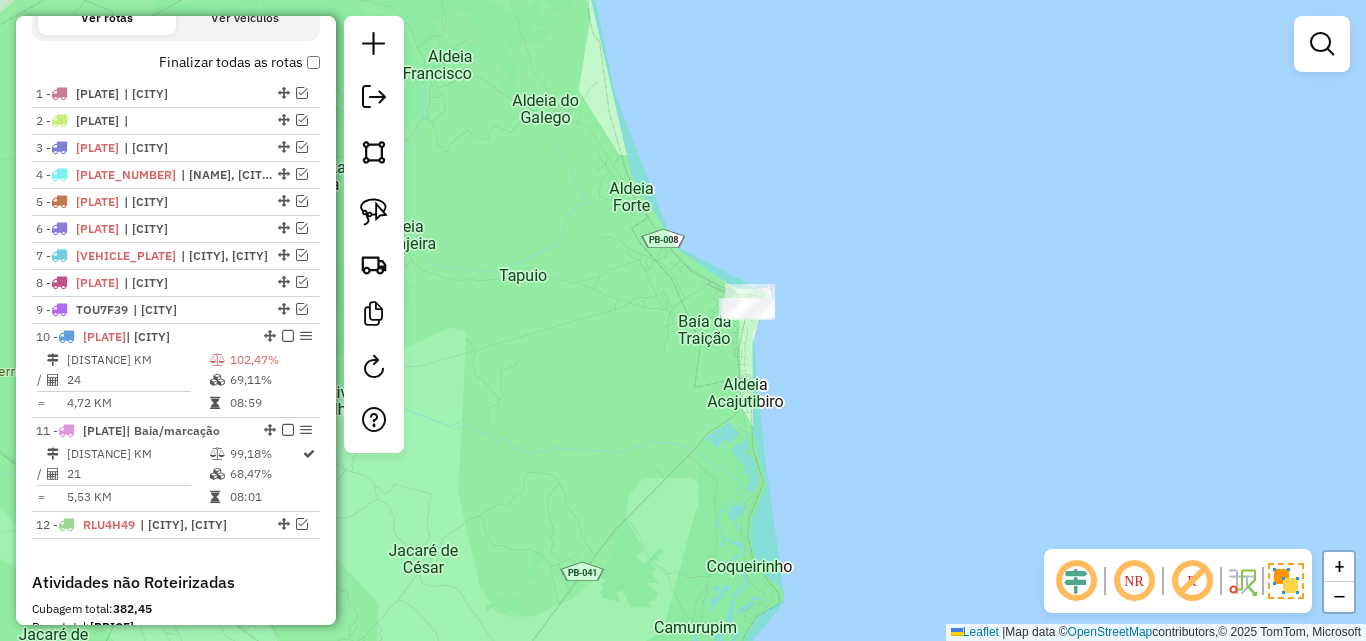drag, startPoint x: 749, startPoint y: 365, endPoint x: 716, endPoint y: 383, distance: 37.589893 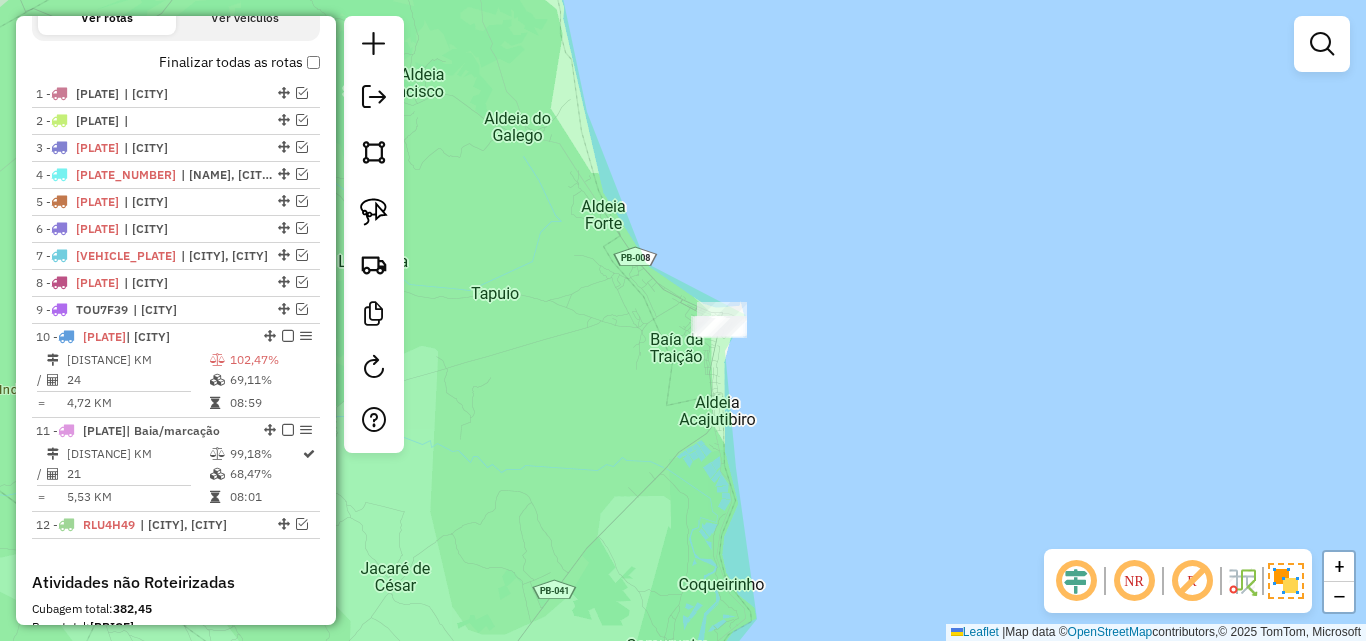 drag, startPoint x: 652, startPoint y: 409, endPoint x: 832, endPoint y: 333, distance: 195.3868 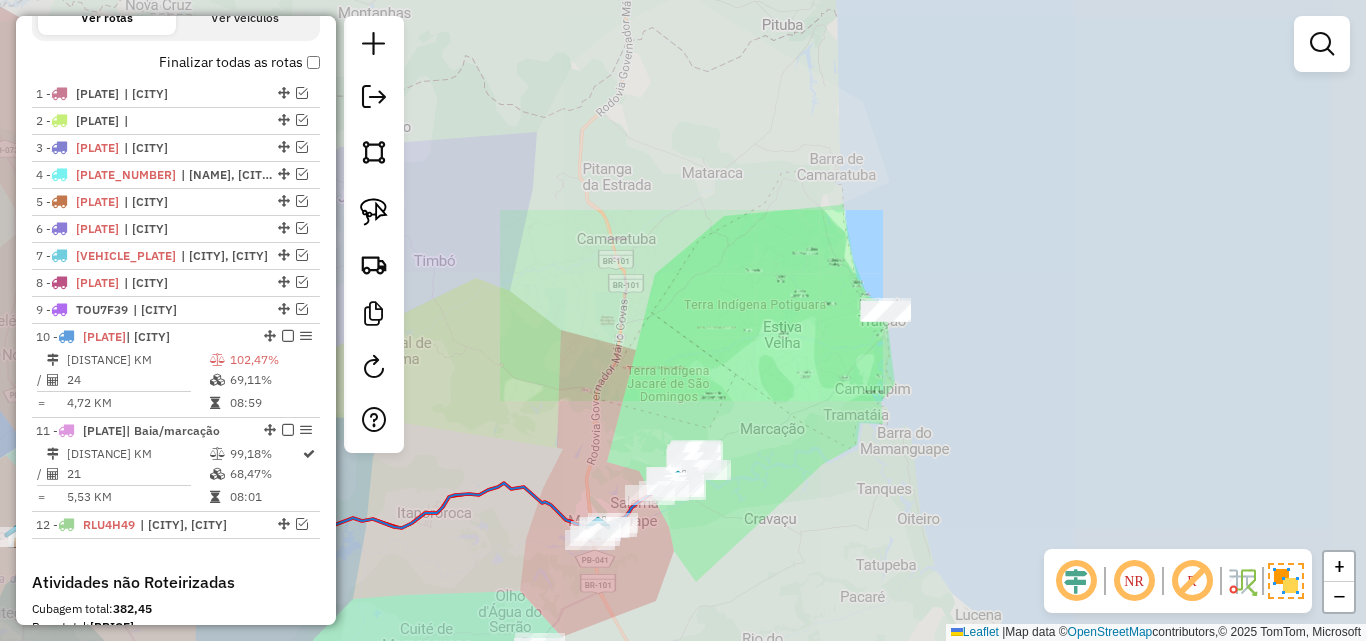 drag, startPoint x: 745, startPoint y: 437, endPoint x: 927, endPoint y: 314, distance: 219.66565 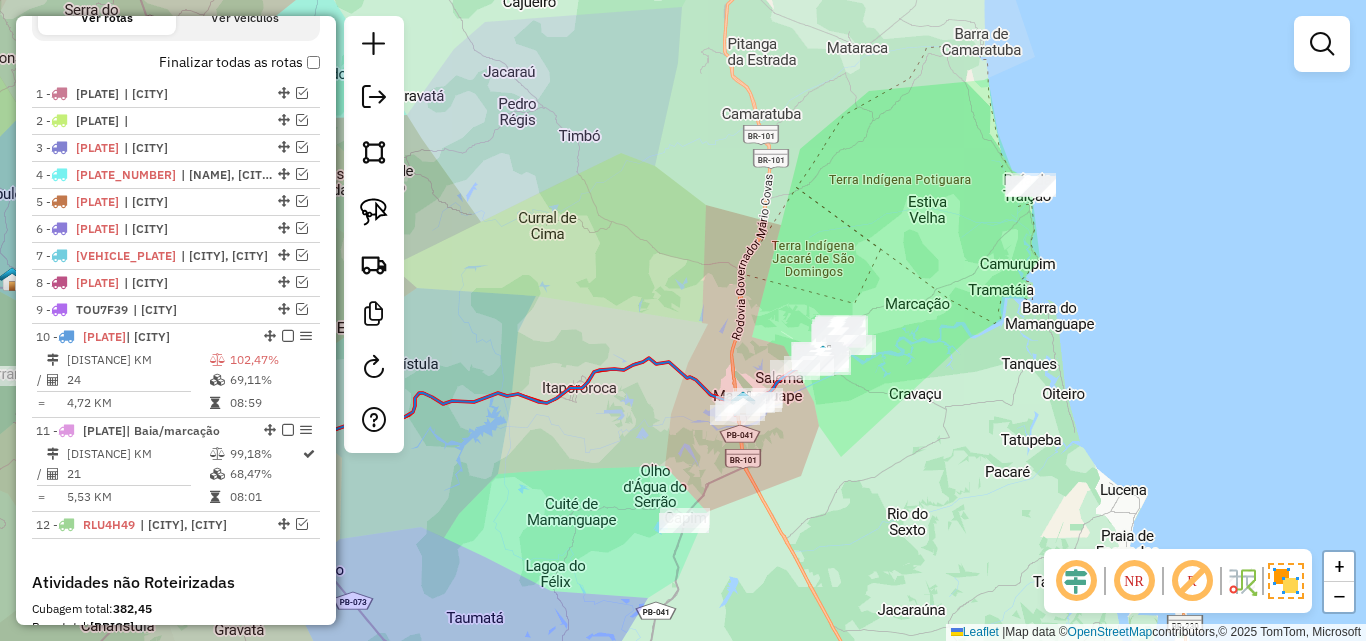 drag, startPoint x: 907, startPoint y: 371, endPoint x: 905, endPoint y: 386, distance: 15.132746 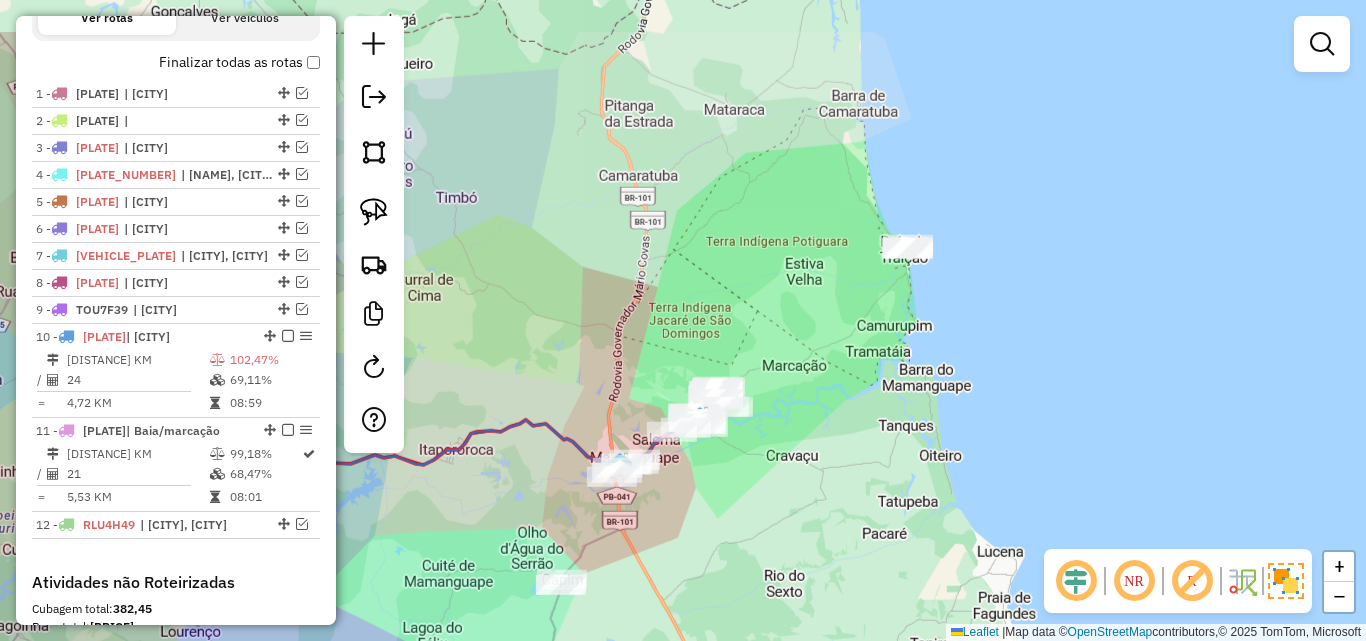 drag, startPoint x: 892, startPoint y: 359, endPoint x: 883, endPoint y: 371, distance: 15 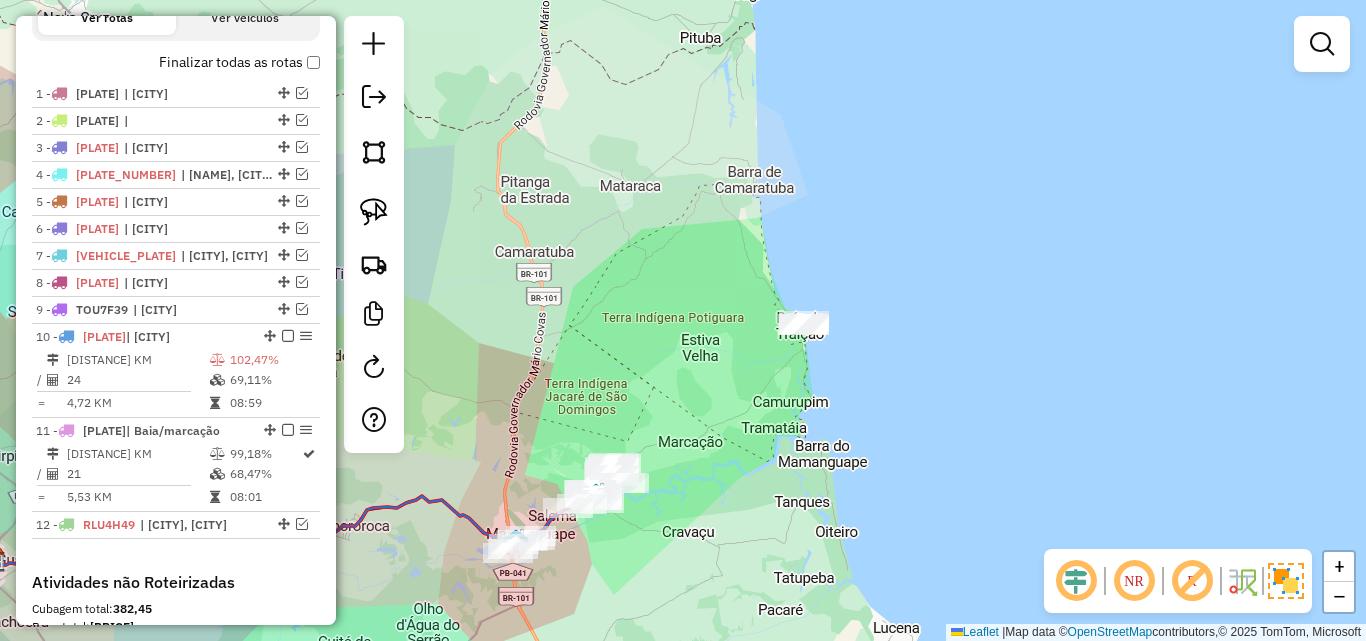 drag, startPoint x: 715, startPoint y: 442, endPoint x: 1042, endPoint y: 291, distance: 360.1805 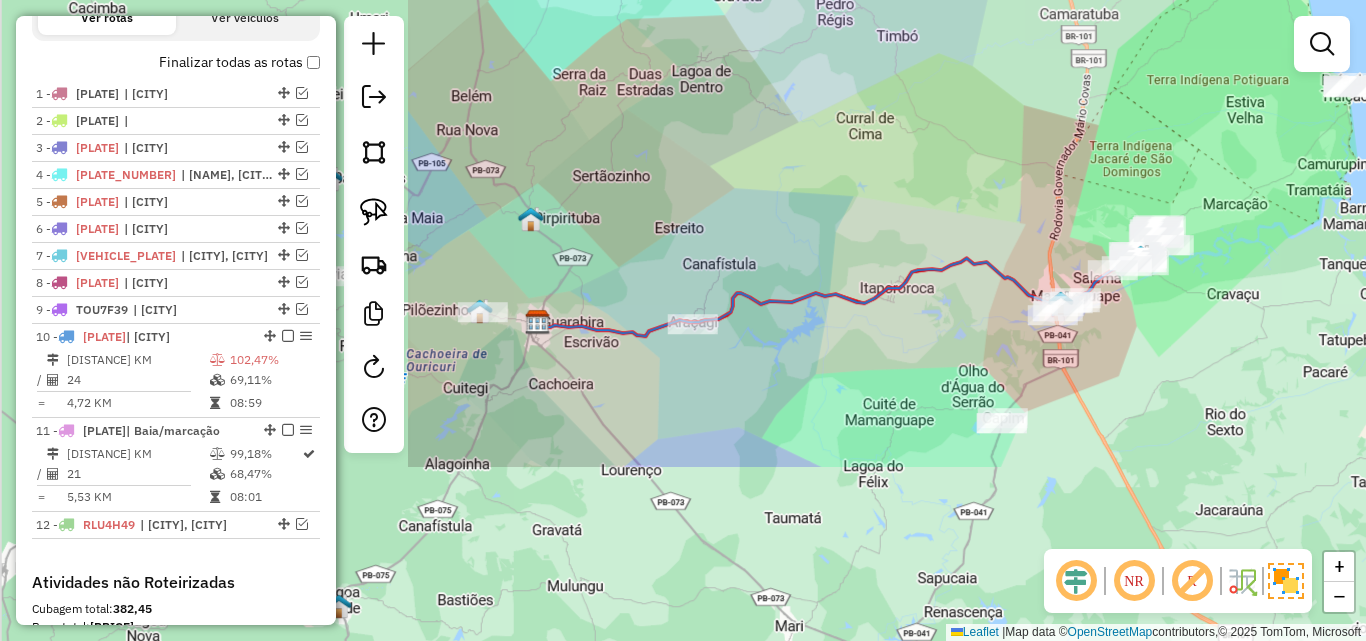 drag, startPoint x: 691, startPoint y: 448, endPoint x: 674, endPoint y: 440, distance: 18.788294 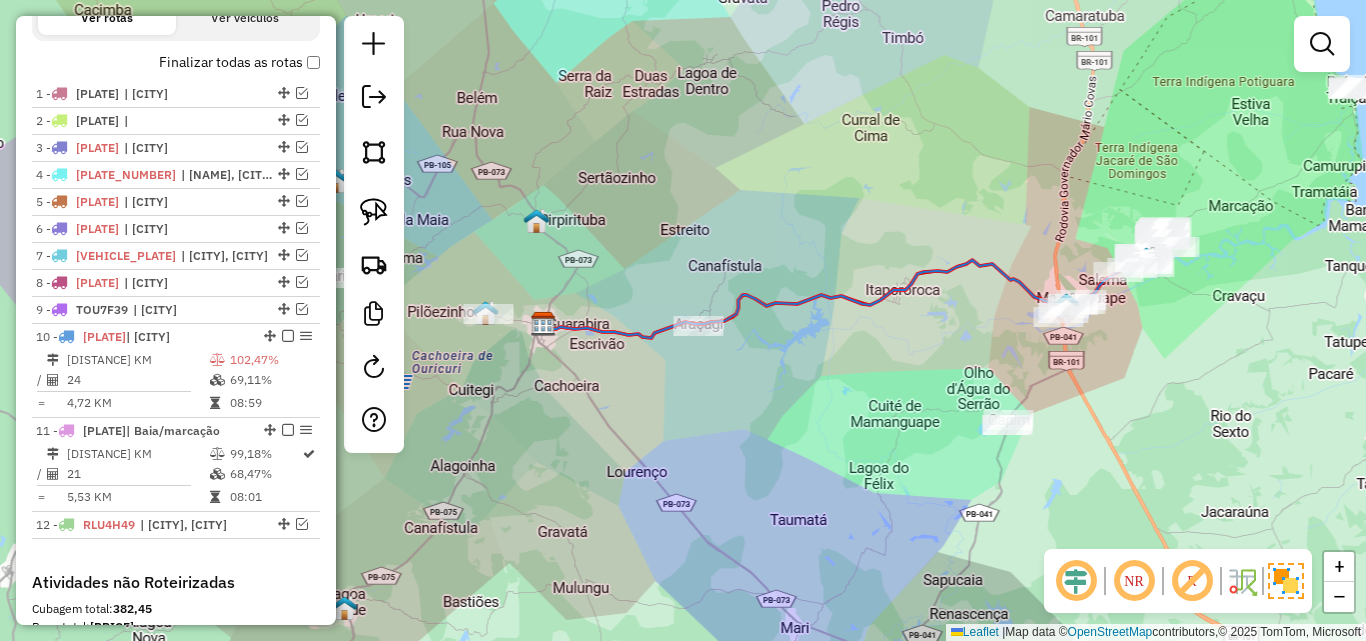 drag, startPoint x: 609, startPoint y: 423, endPoint x: 672, endPoint y: 425, distance: 63.03174 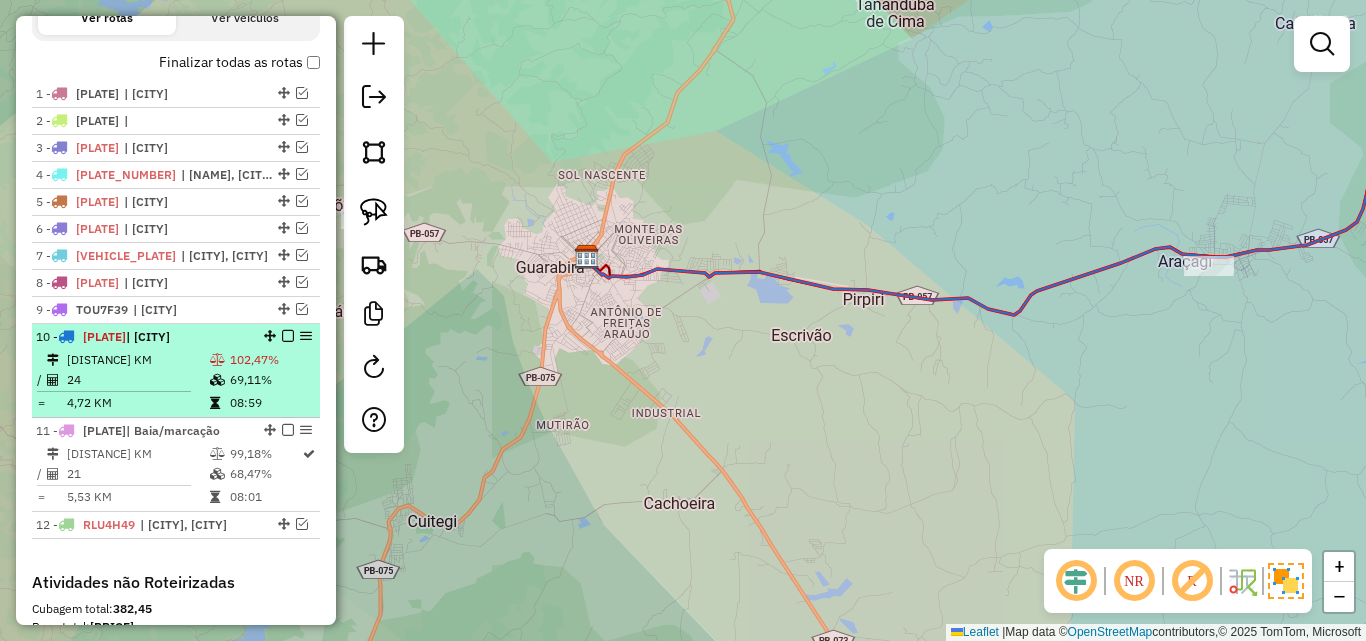 scroll, scrollTop: 585, scrollLeft: 0, axis: vertical 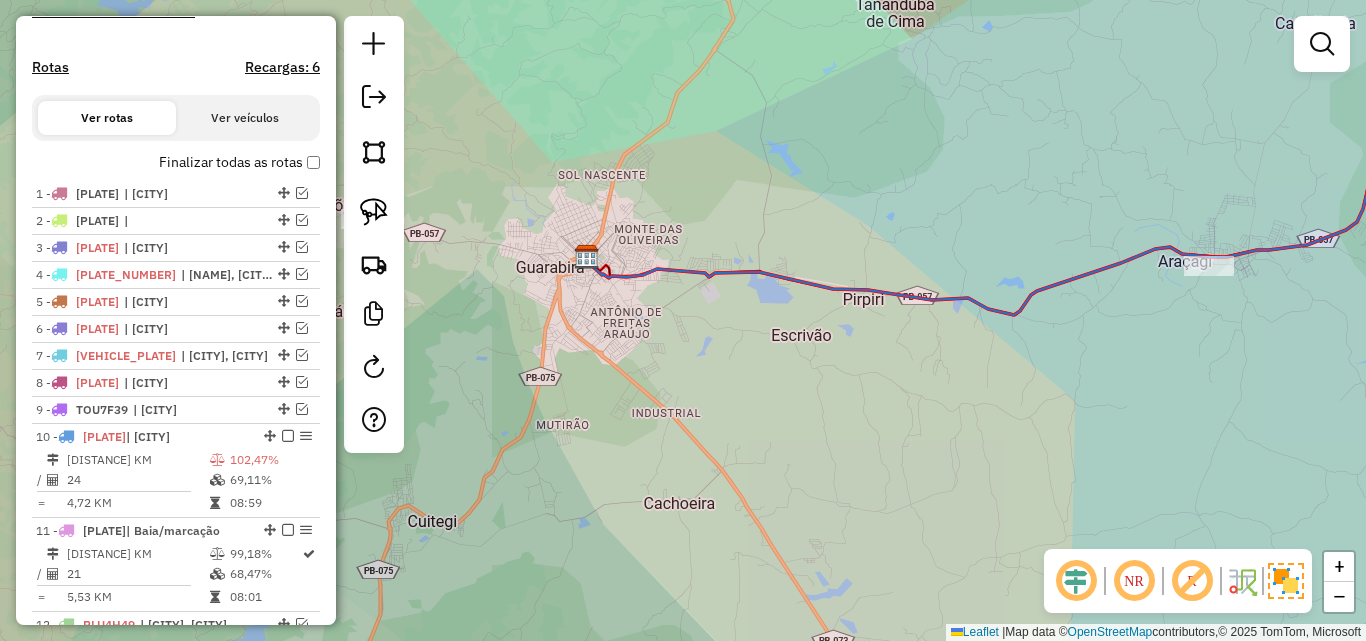 drag, startPoint x: 623, startPoint y: 369, endPoint x: 665, endPoint y: 415, distance: 62.289646 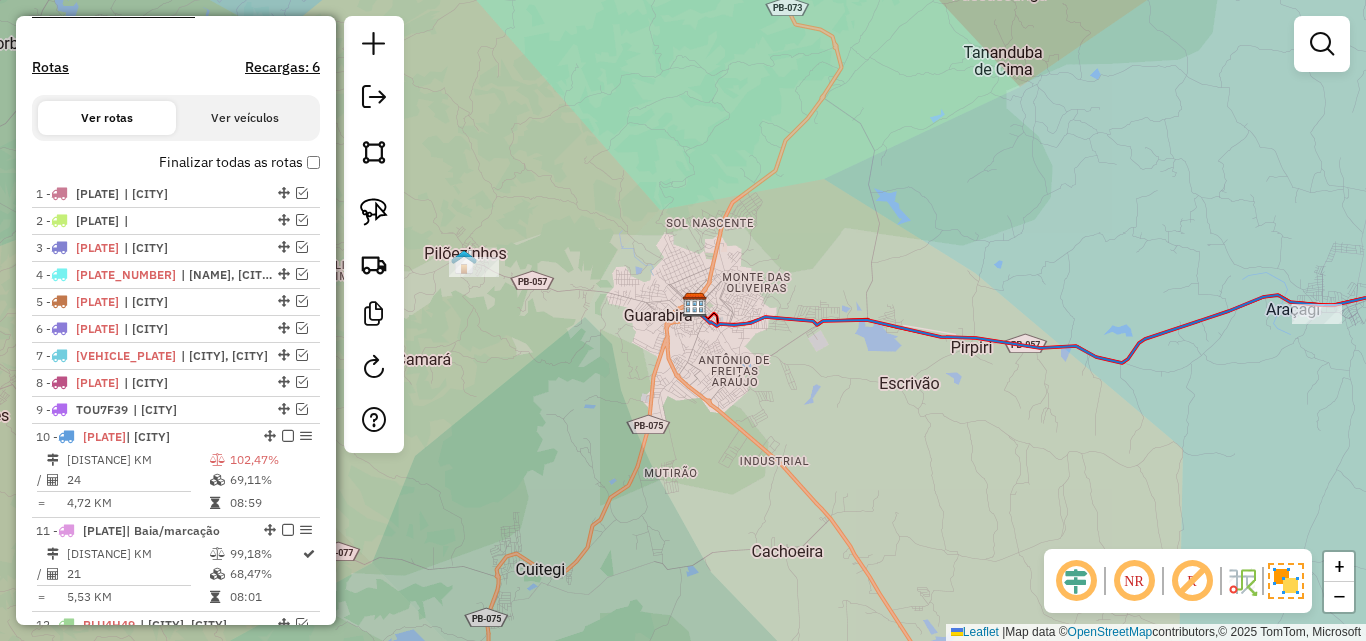 drag, startPoint x: 696, startPoint y: 424, endPoint x: 826, endPoint y: 424, distance: 130 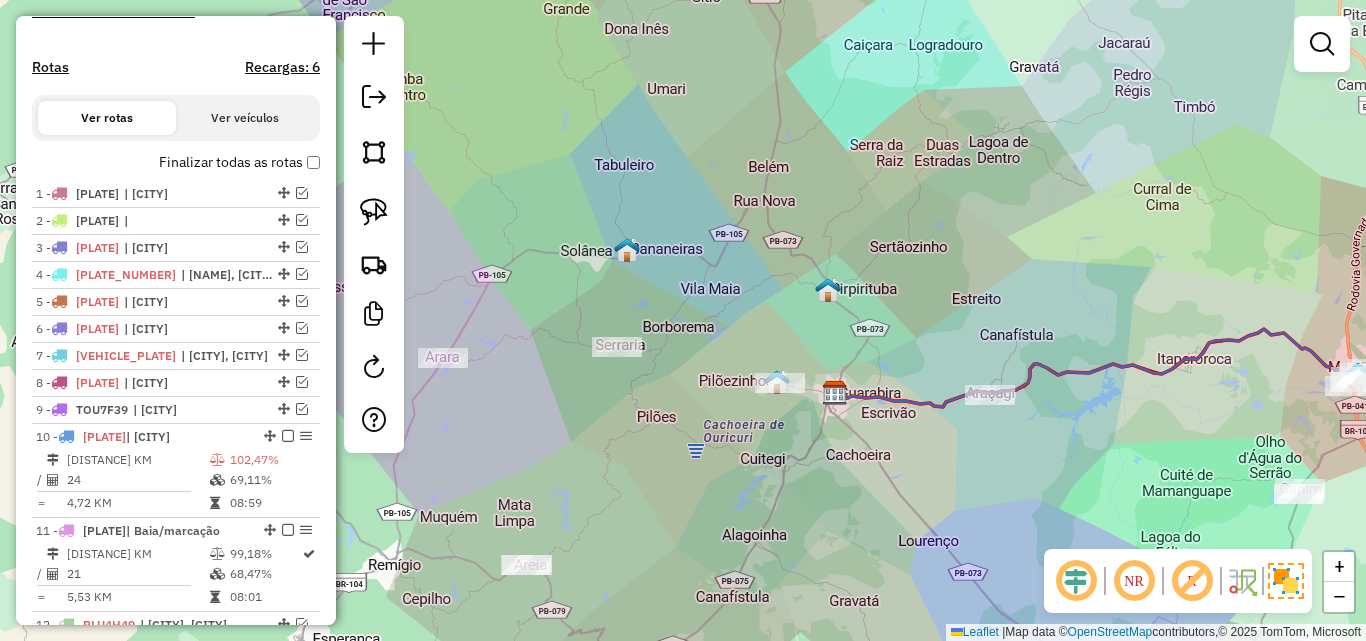 drag, startPoint x: 832, startPoint y: 448, endPoint x: 784, endPoint y: 473, distance: 54.120235 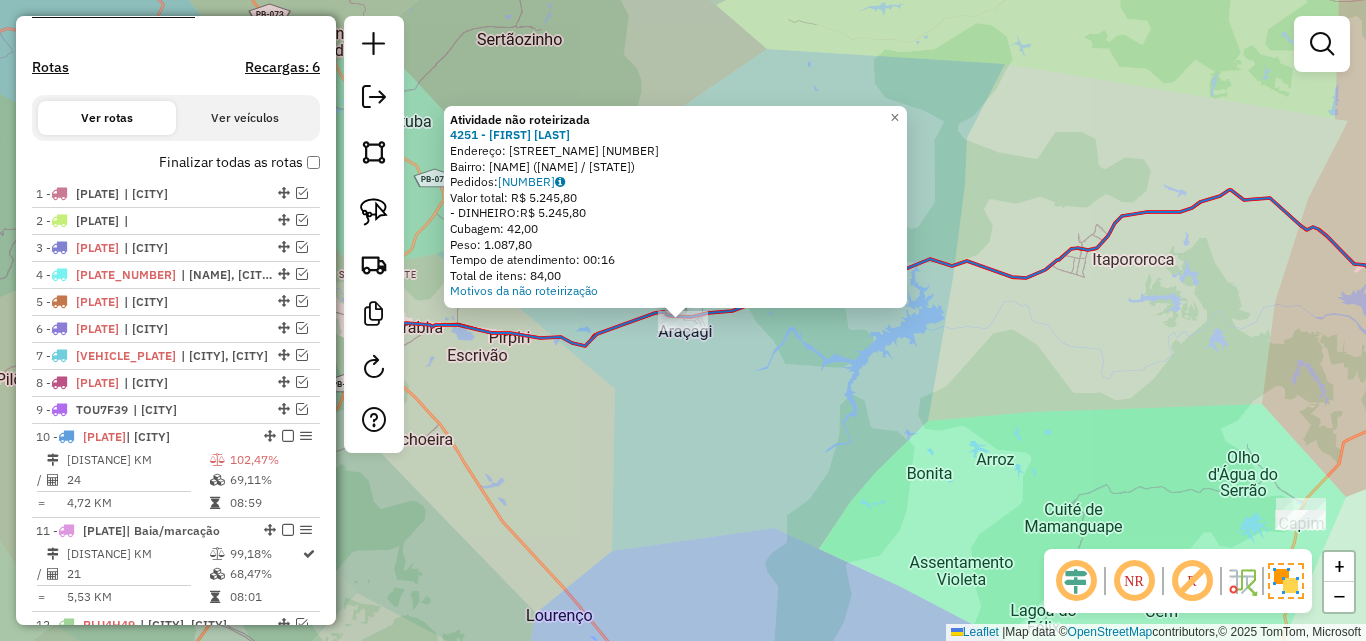 click on "Atividade não roteirizada 4251 - MR VITORIA  Endereço:  Rua Santo Amaro 40   Bairro: CENTRO (ARACAGI / PB)   Pedidos:  07141746   Valor total: R$ 5.245,80   - DINHEIRO:  R$ 5.245,80   Cubagem: 42,00   Peso: 1.087,80   Tempo de atendimento: 00:16   Total de itens: 84,00  Motivos da não roteirização × Janela de atendimento Grade de atendimento Capacidade Transportadoras Veículos Cliente Pedidos  Rotas Selecione os dias de semana para filtrar as janelas de atendimento  Seg   Ter   Qua   Qui   Sex   Sáb   Dom  Informe o período da janela de atendimento: De: Até:  Filtrar exatamente a janela do cliente  Considerar janela de atendimento padrão  Selecione os dias de semana para filtrar as grades de atendimento  Seg   Ter   Qua   Qui   Sex   Sáb   Dom   Considerar clientes sem dia de atendimento cadastrado  Clientes fora do dia de atendimento selecionado Filtrar as atividades entre os valores definidos abaixo:  Peso mínimo:   Peso máximo:   Cubagem mínima:   Cubagem máxima:   De:   Até:   De:  Nome:" 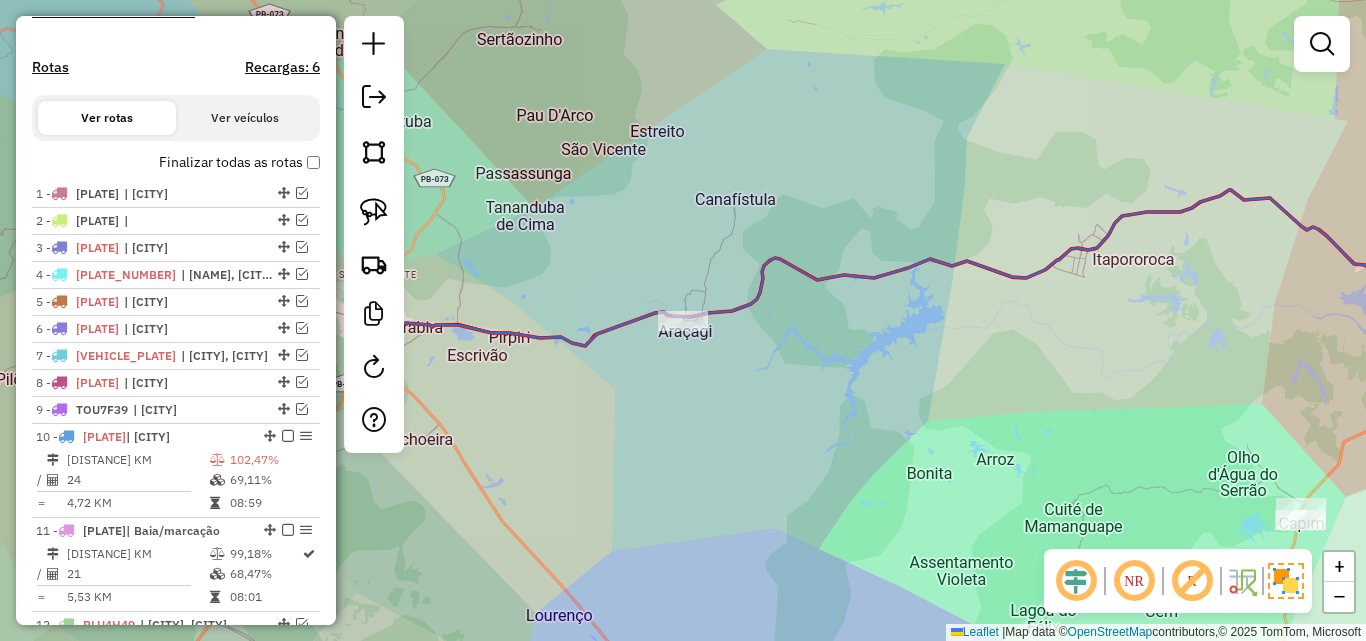 drag 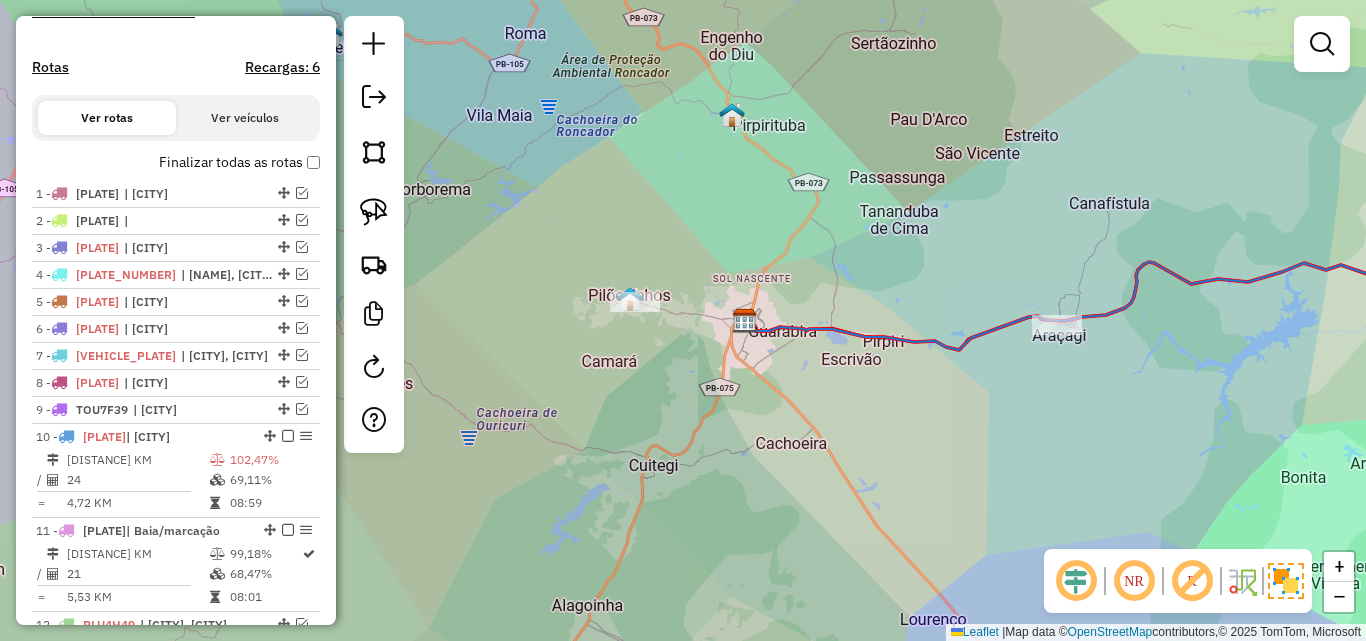 click on "Janela de atendimento Grade de atendimento Capacidade Transportadoras Veículos Cliente Pedidos  Rotas Selecione os dias de semana para filtrar as janelas de atendimento  Seg   Ter   Qua   Qui   Sex   Sáb   Dom  Informe o período da janela de atendimento: De: Até:  Filtrar exatamente a janela do cliente  Considerar janela de atendimento padrão  Selecione os dias de semana para filtrar as grades de atendimento  Seg   Ter   Qua   Qui   Sex   Sáb   Dom   Considerar clientes sem dia de atendimento cadastrado  Clientes fora do dia de atendimento selecionado Filtrar as atividades entre os valores definidos abaixo:  Peso mínimo:   Peso máximo:   Cubagem mínima:   Cubagem máxima:   De:   Até:  Filtrar as atividades entre o tempo de atendimento definido abaixo:  De:   Até:   Considerar capacidade total dos clientes não roteirizados Transportadora: Selecione um ou mais itens Tipo de veículo: Selecione um ou mais itens Veículo: Selecione um ou mais itens Motorista: Selecione um ou mais itens Nome: Rótulo:" 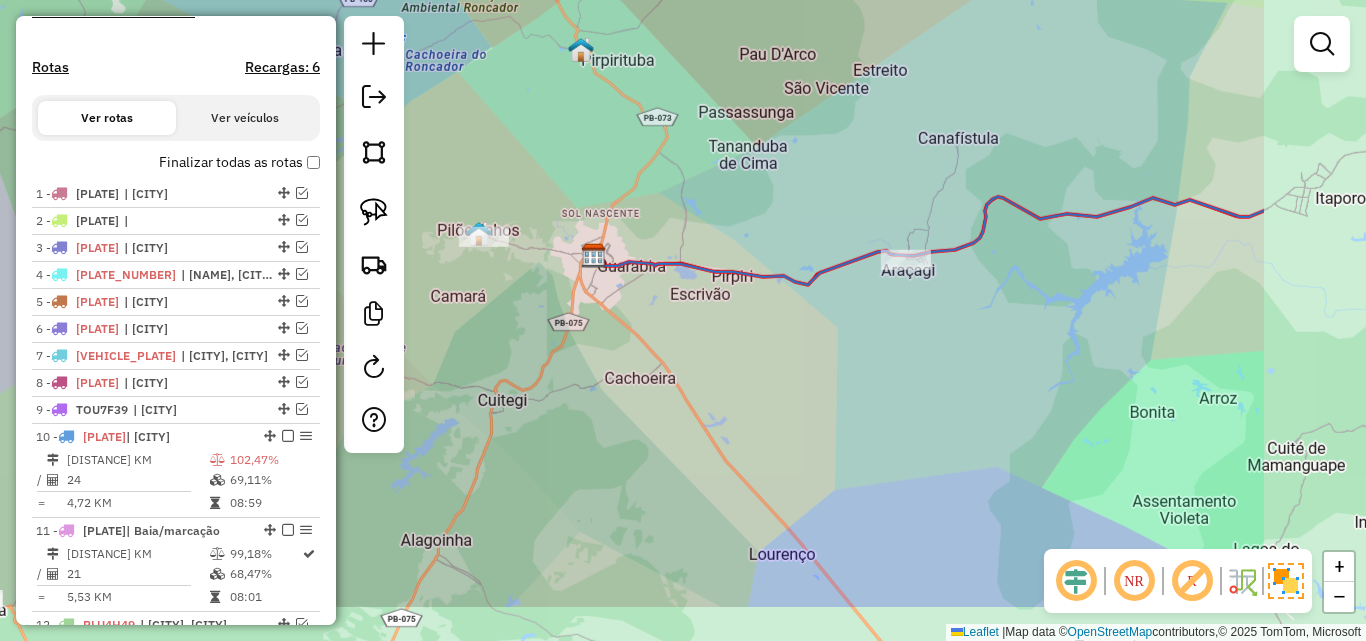 click on "Janela de atendimento Grade de atendimento Capacidade Transportadoras Veículos Cliente Pedidos  Rotas Selecione os dias de semana para filtrar as janelas de atendimento  Seg   Ter   Qua   Qui   Sex   Sáb   Dom  Informe o período da janela de atendimento: De: Até:  Filtrar exatamente a janela do cliente  Considerar janela de atendimento padrão  Selecione os dias de semana para filtrar as grades de atendimento  Seg   Ter   Qua   Qui   Sex   Sáb   Dom   Considerar clientes sem dia de atendimento cadastrado  Clientes fora do dia de atendimento selecionado Filtrar as atividades entre os valores definidos abaixo:  Peso mínimo:   Peso máximo:   Cubagem mínima:   Cubagem máxima:   De:   Até:  Filtrar as atividades entre o tempo de atendimento definido abaixo:  De:   Até:   Considerar capacidade total dos clientes não roteirizados Transportadora: Selecione um ou mais itens Tipo de veículo: Selecione um ou mais itens Veículo: Selecione um ou mais itens Motorista: Selecione um ou mais itens Nome: Rótulo:" 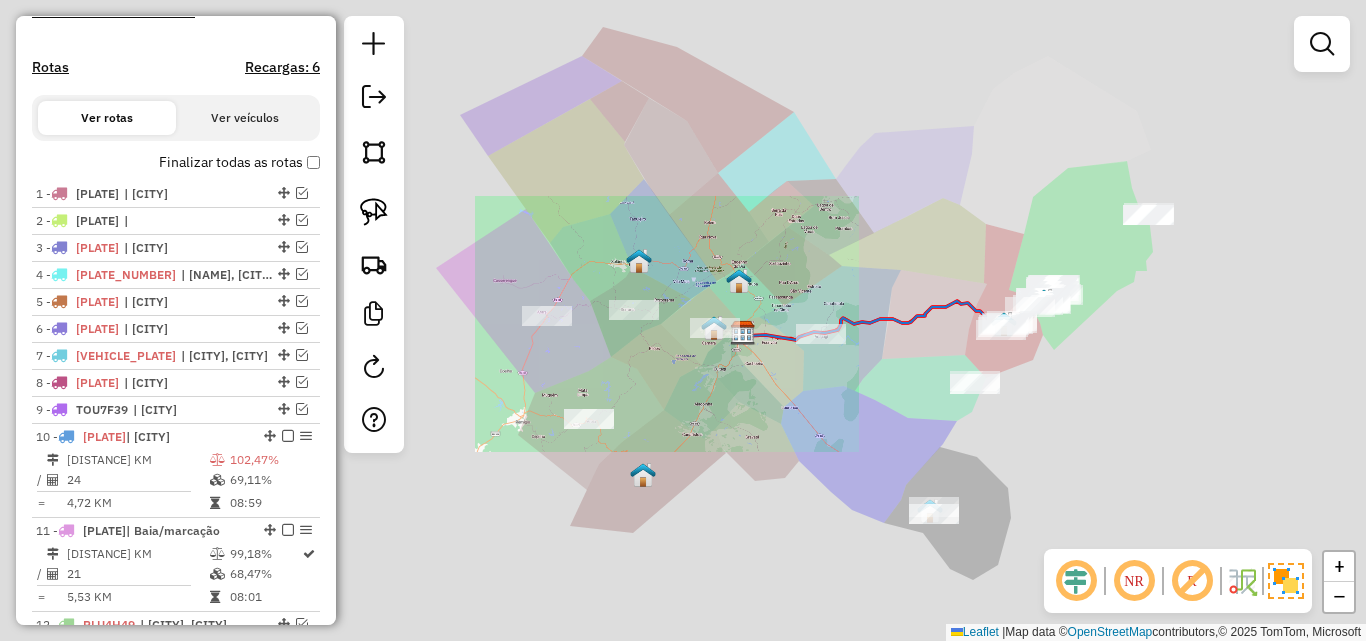 click on "Janela de atendimento Grade de atendimento Capacidade Transportadoras Veículos Cliente Pedidos  Rotas Selecione os dias de semana para filtrar as janelas de atendimento  Seg   Ter   Qua   Qui   Sex   Sáb   Dom  Informe o período da janela de atendimento: De: Até:  Filtrar exatamente a janela do cliente  Considerar janela de atendimento padrão  Selecione os dias de semana para filtrar as grades de atendimento  Seg   Ter   Qua   Qui   Sex   Sáb   Dom   Considerar clientes sem dia de atendimento cadastrado  Clientes fora do dia de atendimento selecionado Filtrar as atividades entre os valores definidos abaixo:  Peso mínimo:   Peso máximo:   Cubagem mínima:   Cubagem máxima:   De:   Até:  Filtrar as atividades entre o tempo de atendimento definido abaixo:  De:   Até:   Considerar capacidade total dos clientes não roteirizados Transportadora: Selecione um ou mais itens Tipo de veículo: Selecione um ou mais itens Veículo: Selecione um ou mais itens Motorista: Selecione um ou mais itens Nome: Rótulo:" 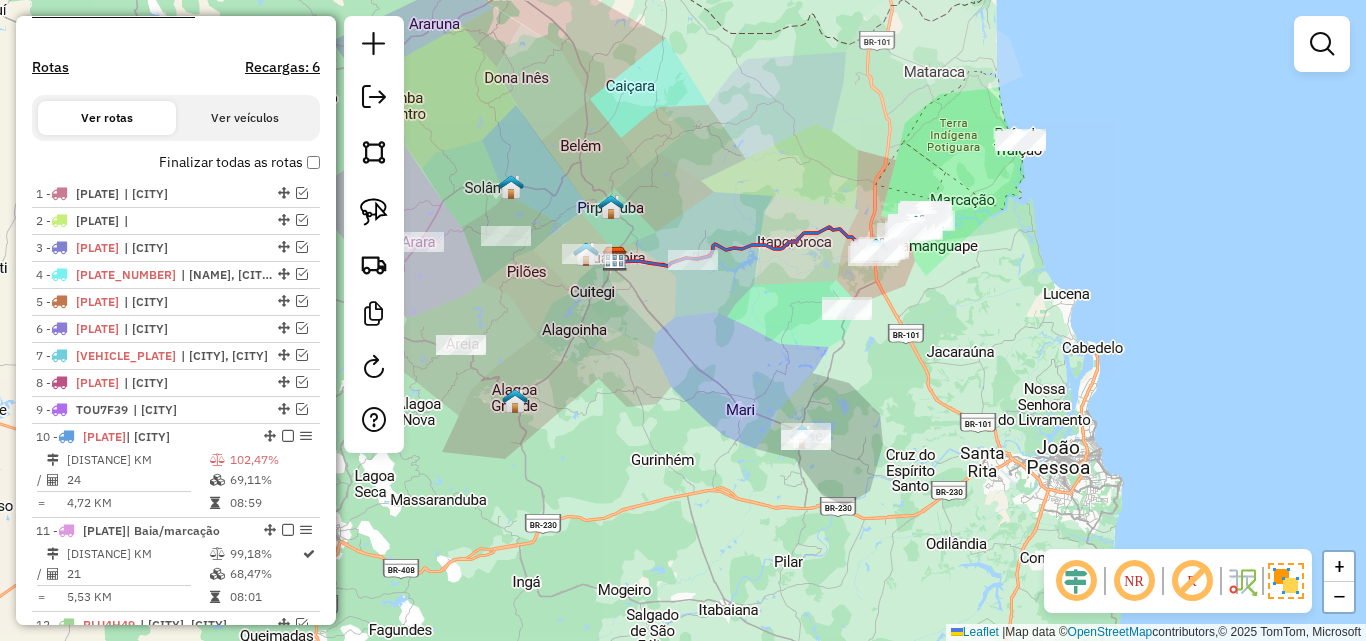 click on "Janela de atendimento Grade de atendimento Capacidade Transportadoras Veículos Cliente Pedidos  Rotas Selecione os dias de semana para filtrar as janelas de atendimento  Seg   Ter   Qua   Qui   Sex   Sáb   Dom  Informe o período da janela de atendimento: De: Até:  Filtrar exatamente a janela do cliente  Considerar janela de atendimento padrão  Selecione os dias de semana para filtrar as grades de atendimento  Seg   Ter   Qua   Qui   Sex   Sáb   Dom   Considerar clientes sem dia de atendimento cadastrado  Clientes fora do dia de atendimento selecionado Filtrar as atividades entre os valores definidos abaixo:  Peso mínimo:   Peso máximo:   Cubagem mínima:   Cubagem máxima:   De:   Até:  Filtrar as atividades entre o tempo de atendimento definido abaixo:  De:   Até:   Considerar capacidade total dos clientes não roteirizados Transportadora: Selecione um ou mais itens Tipo de veículo: Selecione um ou mais itens Veículo: Selecione um ou mais itens Motorista: Selecione um ou mais itens Nome: Rótulo:" 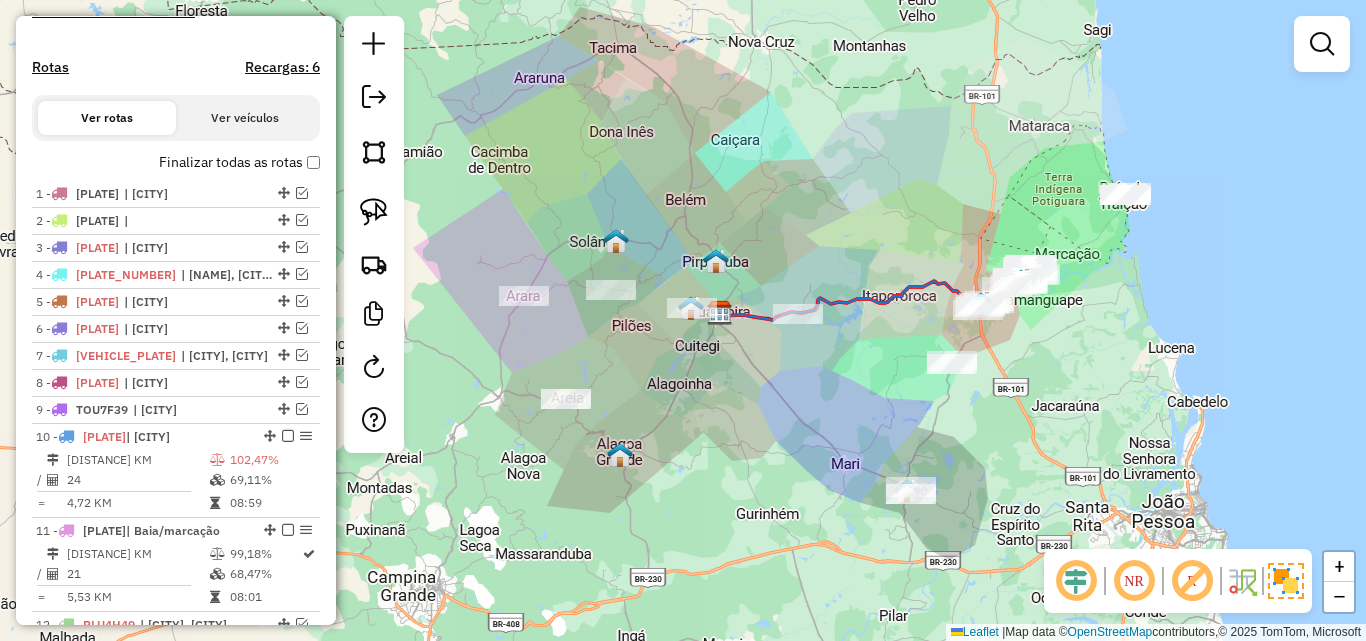 click on "Janela de atendimento Grade de atendimento Capacidade Transportadoras Veículos Cliente Pedidos  Rotas Selecione os dias de semana para filtrar as janelas de atendimento  Seg   Ter   Qua   Qui   Sex   Sáb   Dom  Informe o período da janela de atendimento: De: Até:  Filtrar exatamente a janela do cliente  Considerar janela de atendimento padrão  Selecione os dias de semana para filtrar as grades de atendimento  Seg   Ter   Qua   Qui   Sex   Sáb   Dom   Considerar clientes sem dia de atendimento cadastrado  Clientes fora do dia de atendimento selecionado Filtrar as atividades entre os valores definidos abaixo:  Peso mínimo:   Peso máximo:   Cubagem mínima:   Cubagem máxima:   De:   Até:  Filtrar as atividades entre o tempo de atendimento definido abaixo:  De:   Até:   Considerar capacidade total dos clientes não roteirizados Transportadora: Selecione um ou mais itens Tipo de veículo: Selecione um ou mais itens Veículo: Selecione um ou mais itens Motorista: Selecione um ou mais itens Nome: Rótulo:" 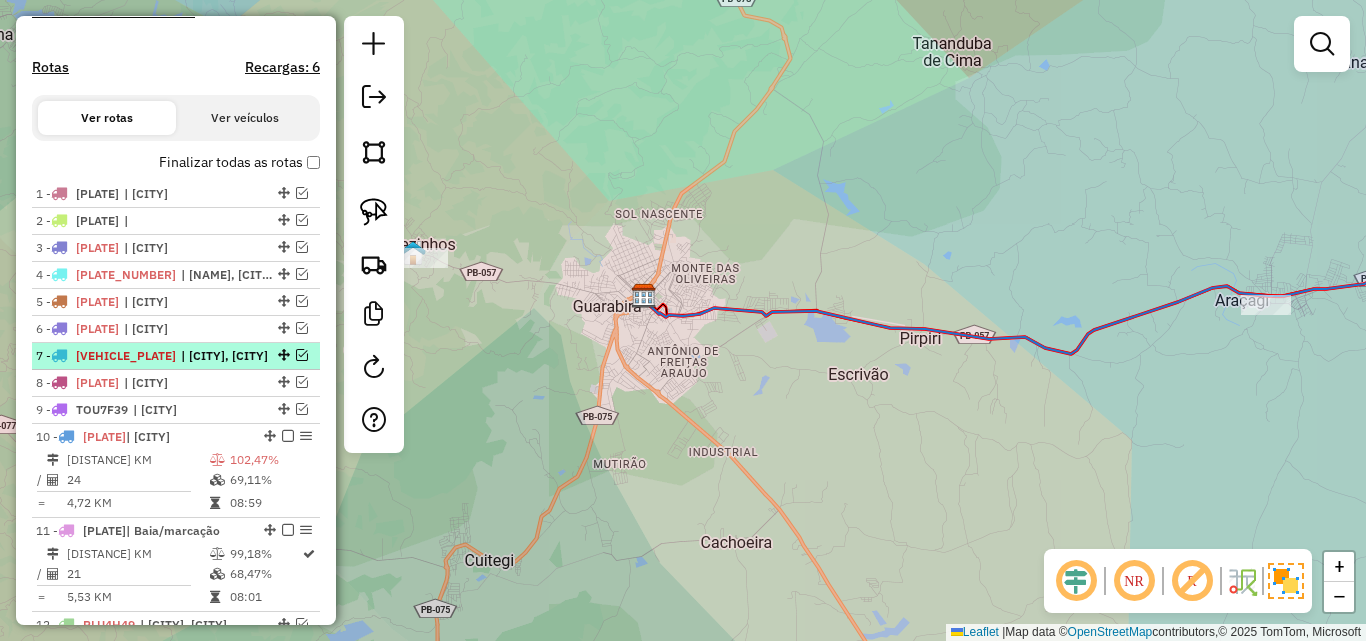 drag, startPoint x: 302, startPoint y: 353, endPoint x: 291, endPoint y: 355, distance: 11.18034 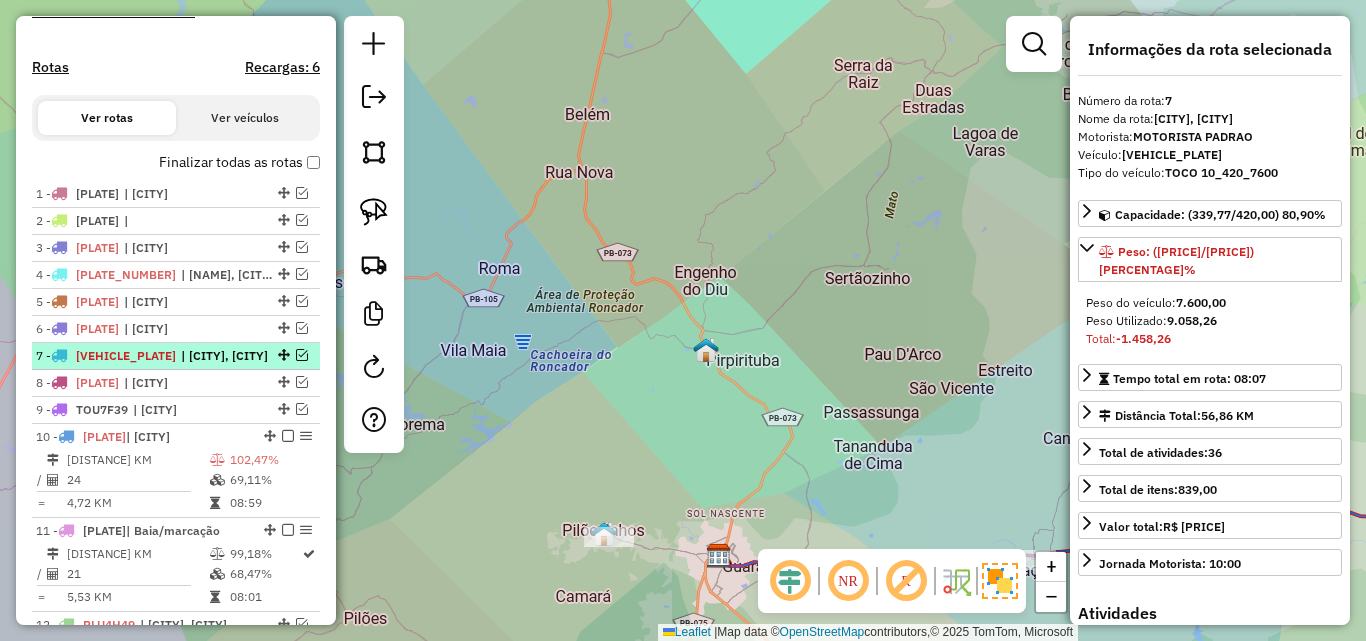 click at bounding box center (302, 355) 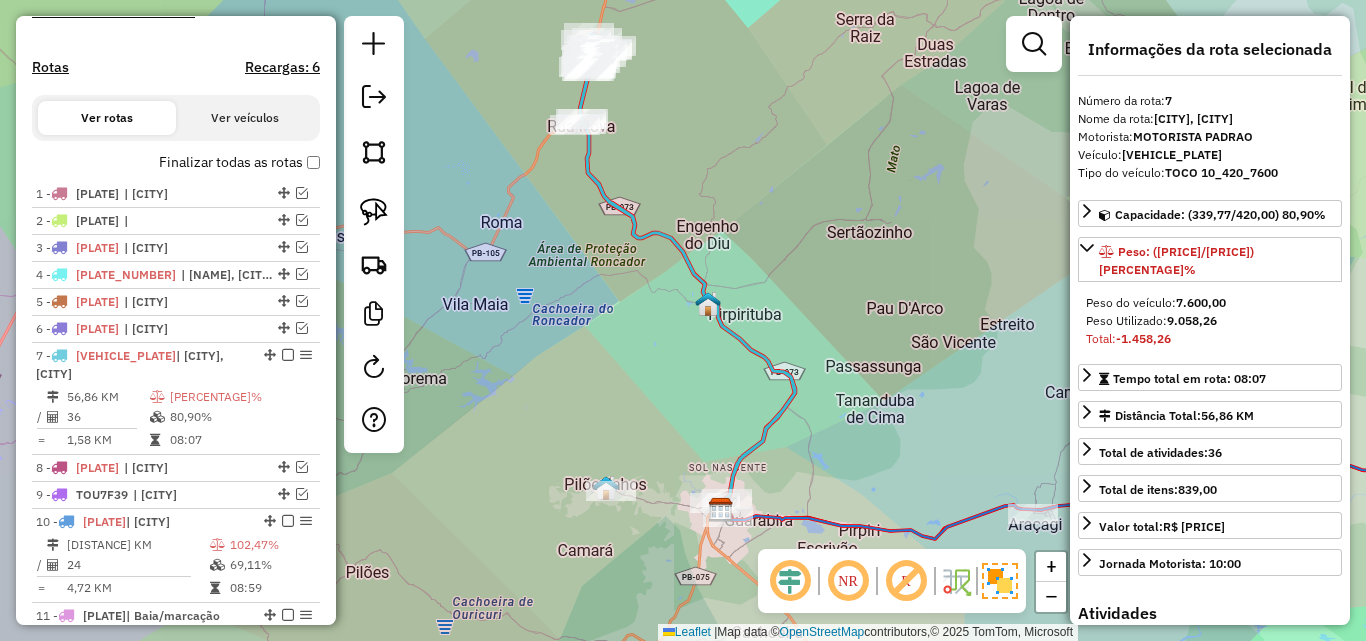 drag, startPoint x: 626, startPoint y: 415, endPoint x: 604, endPoint y: 352, distance: 66.730804 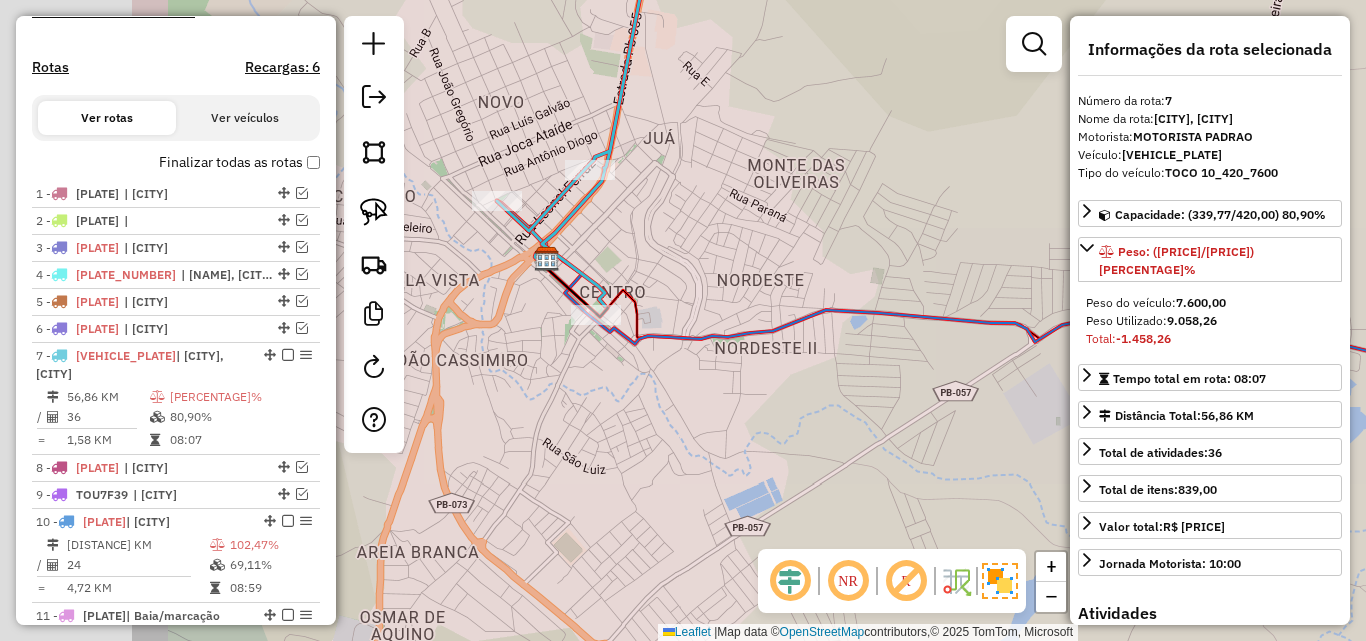 drag, startPoint x: 552, startPoint y: 275, endPoint x: 882, endPoint y: 274, distance: 330.00153 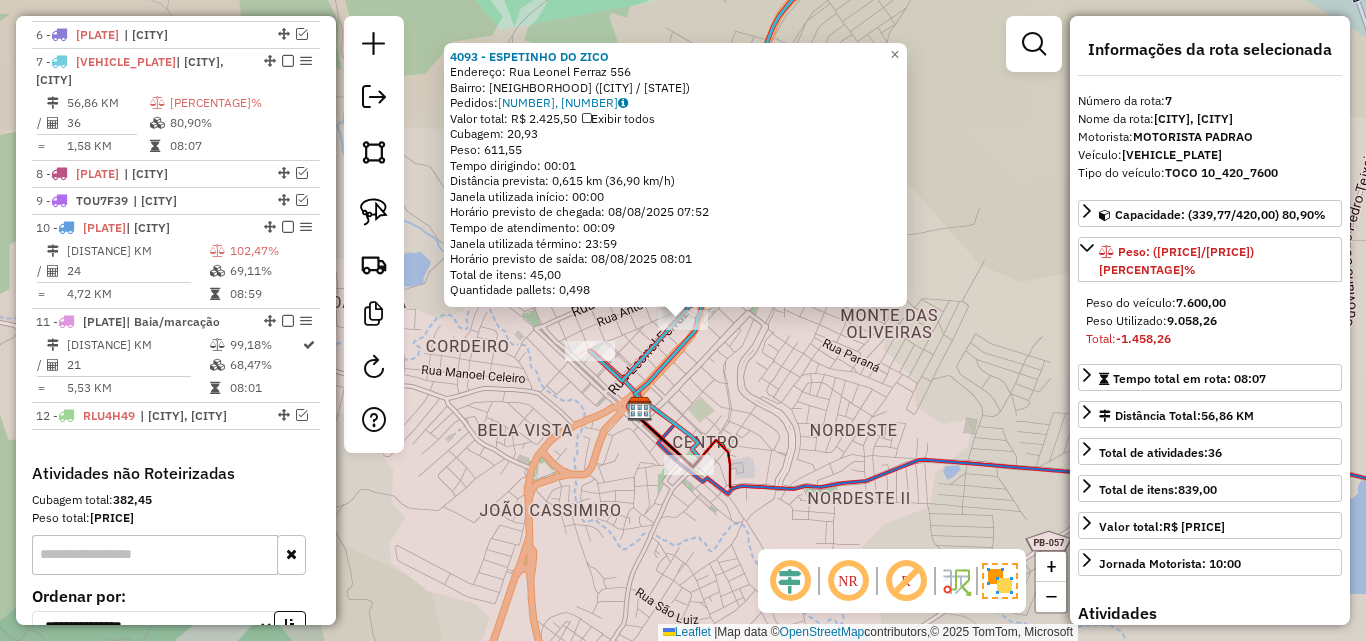 scroll, scrollTop: 912, scrollLeft: 0, axis: vertical 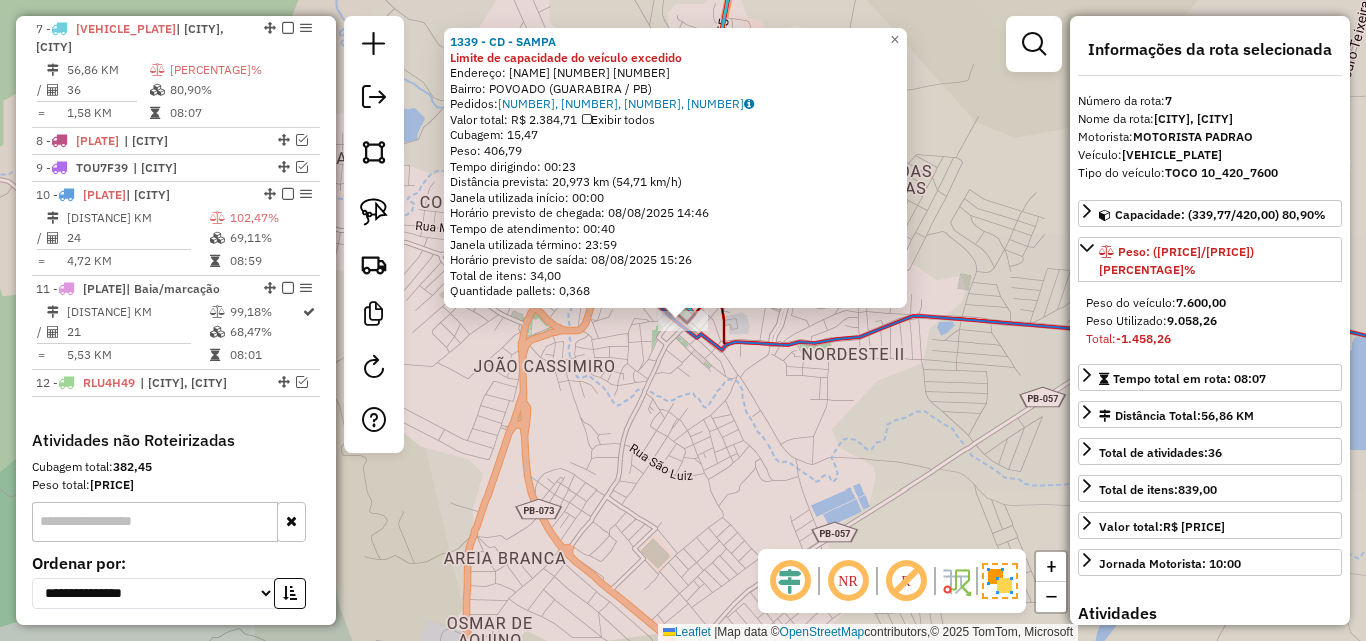 click on "1339 - CD - SAMPA Limite de capacidade do veículo excedido  Endereço:  JOAO PESSOA 01 1   Bairro: POVOADO (GUARABIRA / PB)   Pedidos:  07141583, 07141585, 07141732, 07141733   Valor total: R$ 2.384,71   Exibir todos   Cubagem: 15,47  Peso: 406,79  Tempo dirigindo: 00:23   Distância prevista: 20,973 km (54,71 km/h)   Janela utilizada início: 00:00   Horário previsto de chegada: 08/08/2025 14:46   Tempo de atendimento: 00:40   Janela utilizada término: 23:59   Horário previsto de saída: 08/08/2025 15:26   Total de itens: 34,00   Quantidade pallets: 0,368  × Janela de atendimento Grade de atendimento Capacidade Transportadoras Veículos Cliente Pedidos  Rotas Selecione os dias de semana para filtrar as janelas de atendimento  Seg   Ter   Qua   Qui   Sex   Sáb   Dom  Informe o período da janela de atendimento: De: Até:  Filtrar exatamente a janela do cliente  Considerar janela de atendimento padrão  Selecione os dias de semana para filtrar as grades de atendimento  Seg   Ter   Qua   Qui   Sex   Sáb" 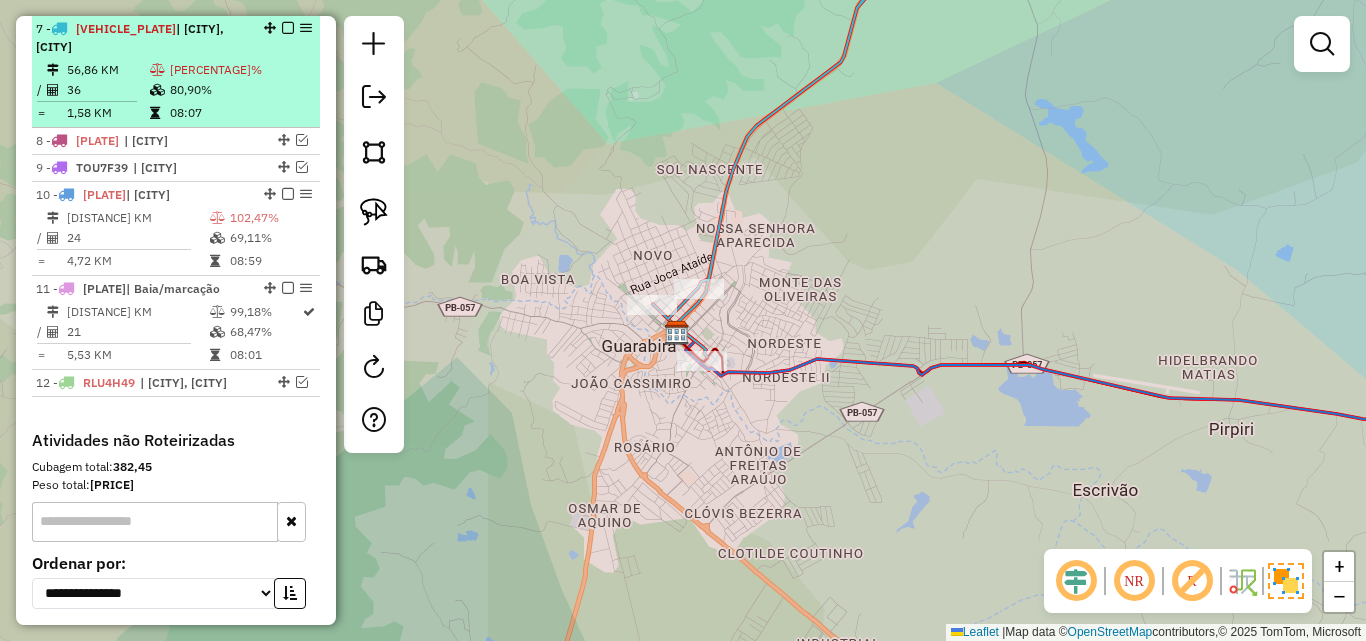 click at bounding box center [288, 28] 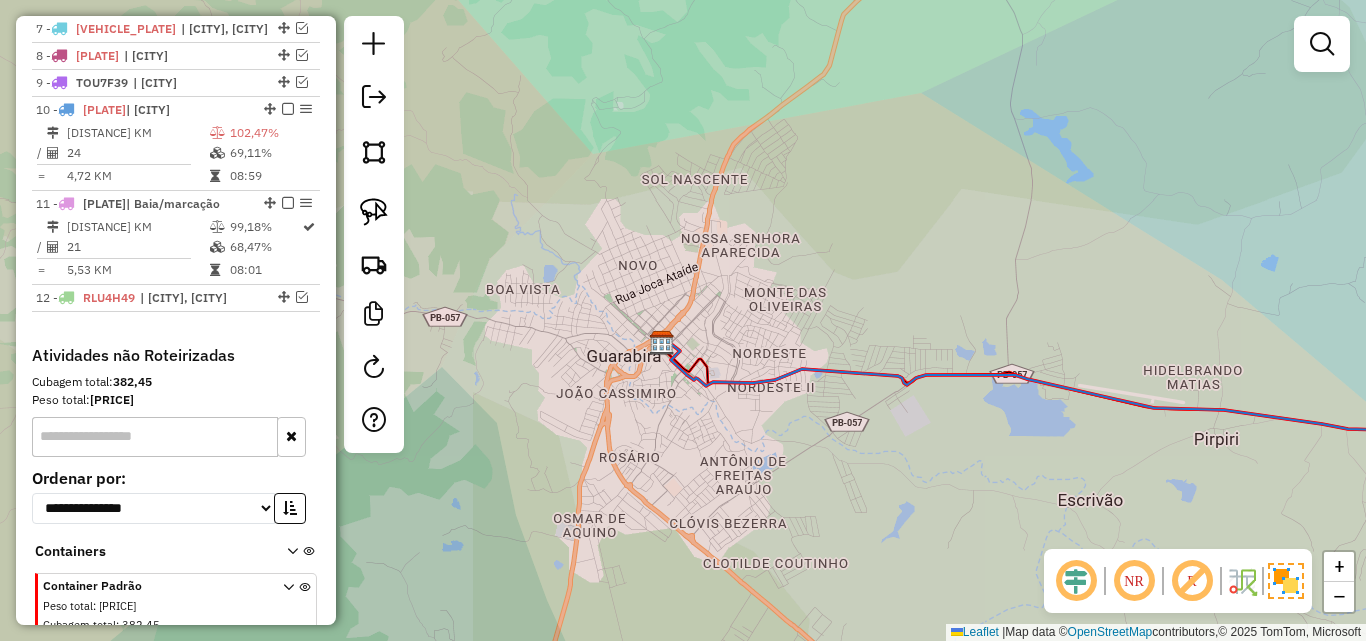 drag, startPoint x: 842, startPoint y: 178, endPoint x: 677, endPoint y: 194, distance: 165.77394 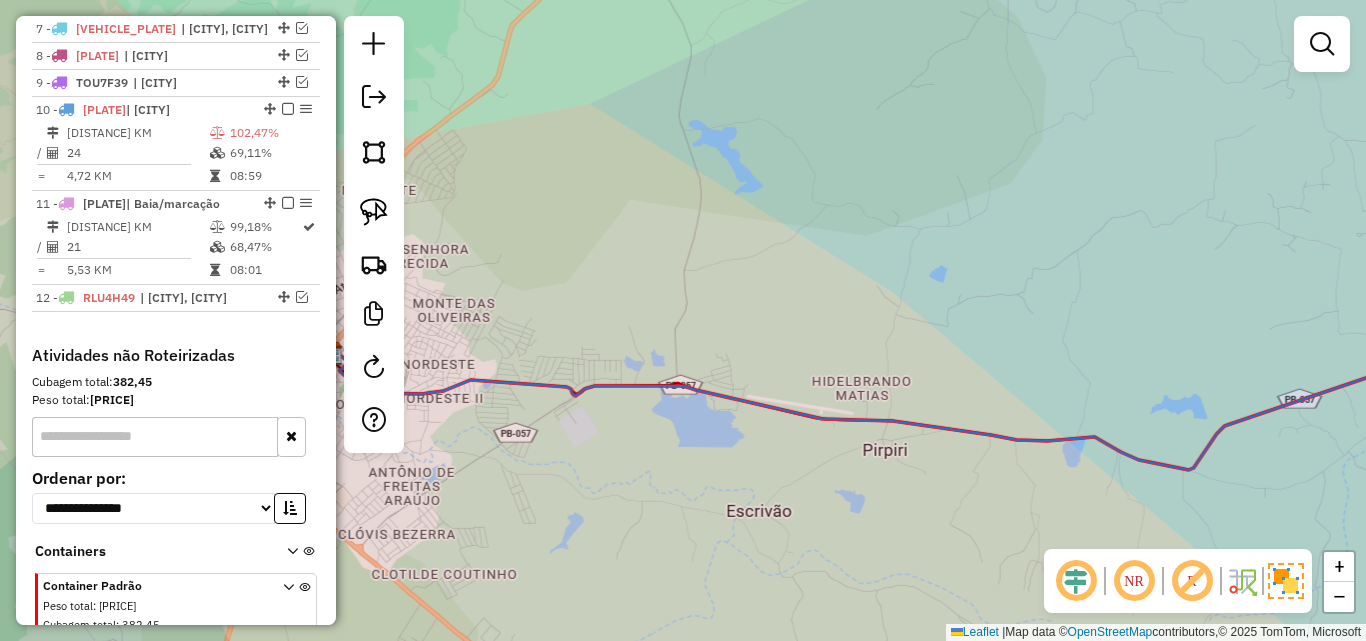 drag, startPoint x: 613, startPoint y: 233, endPoint x: 746, endPoint y: 254, distance: 134.64769 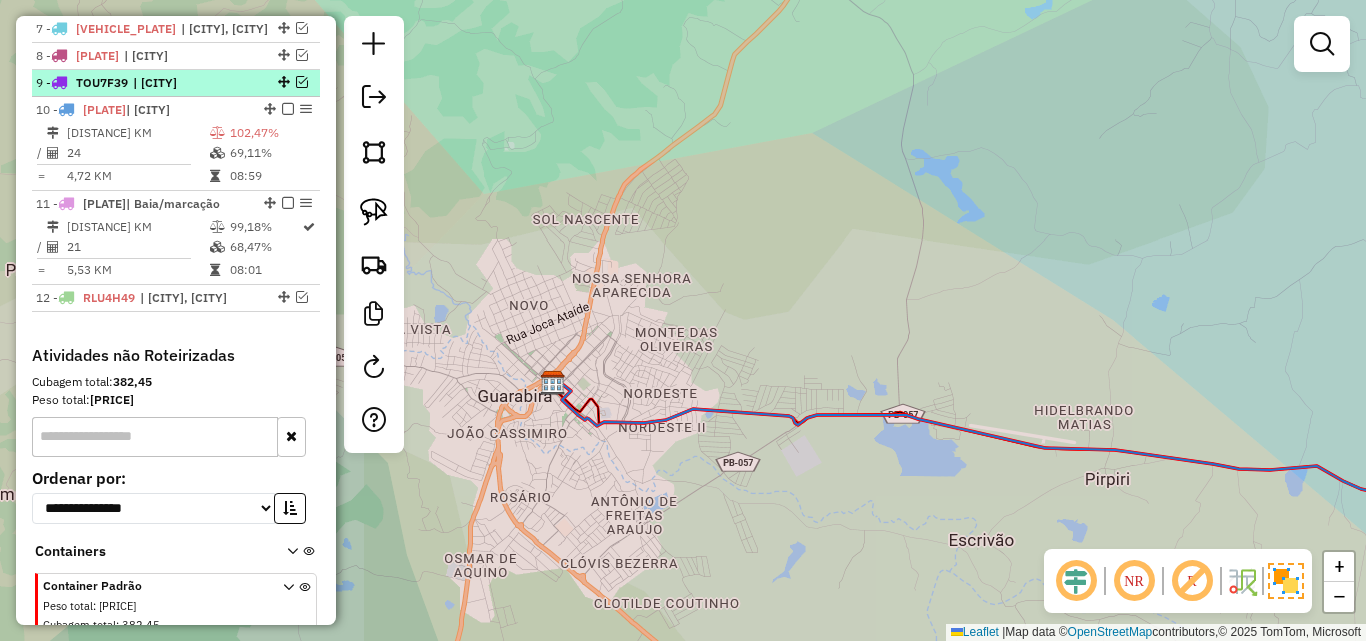 click on "| [CITY]" at bounding box center [179, 83] 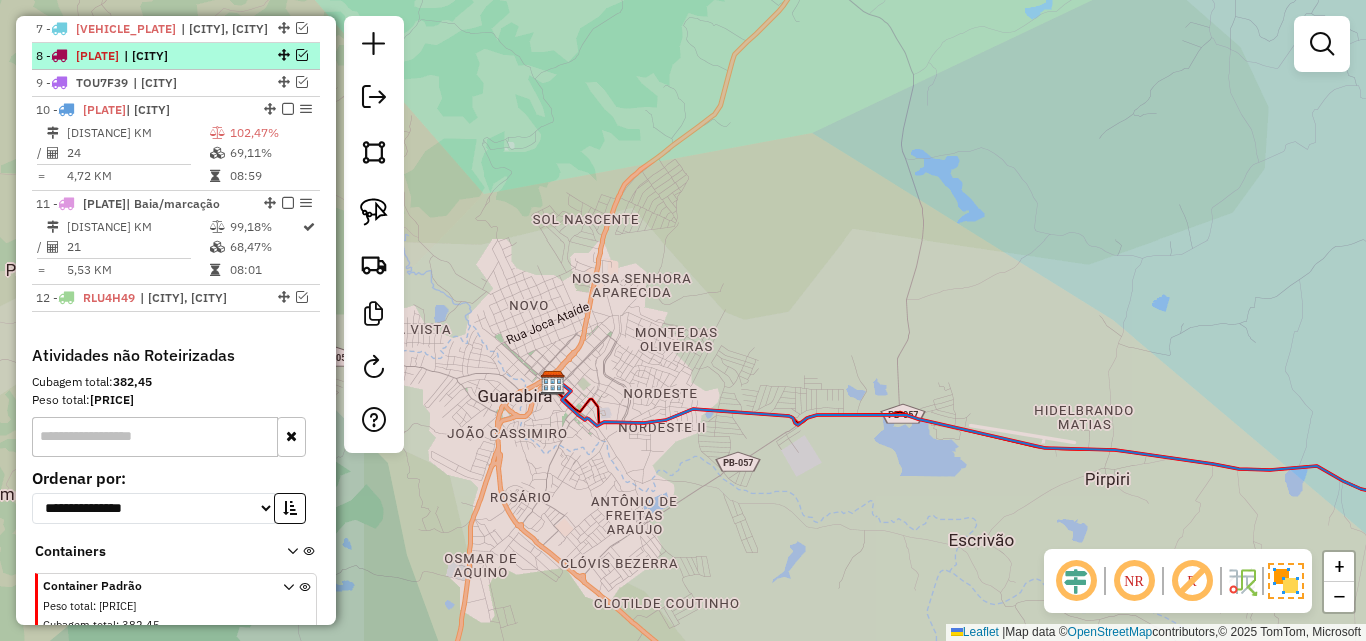 select on "**********" 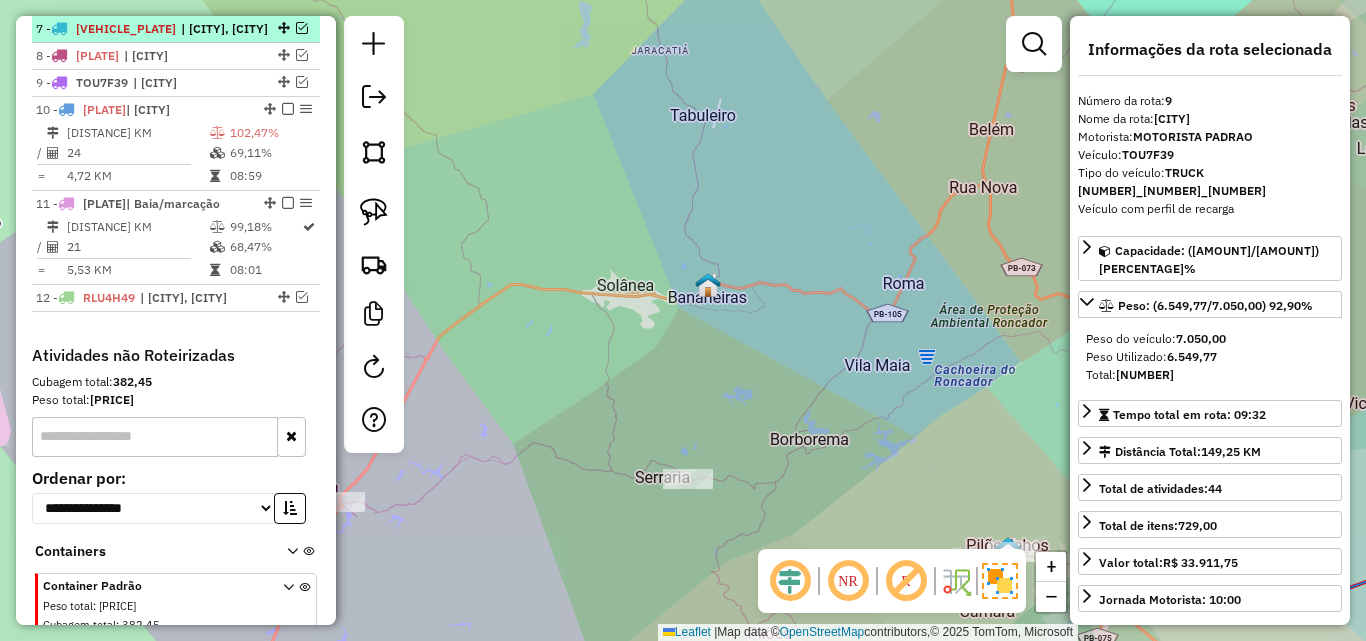 click on "| [CITY]" at bounding box center [227, 29] 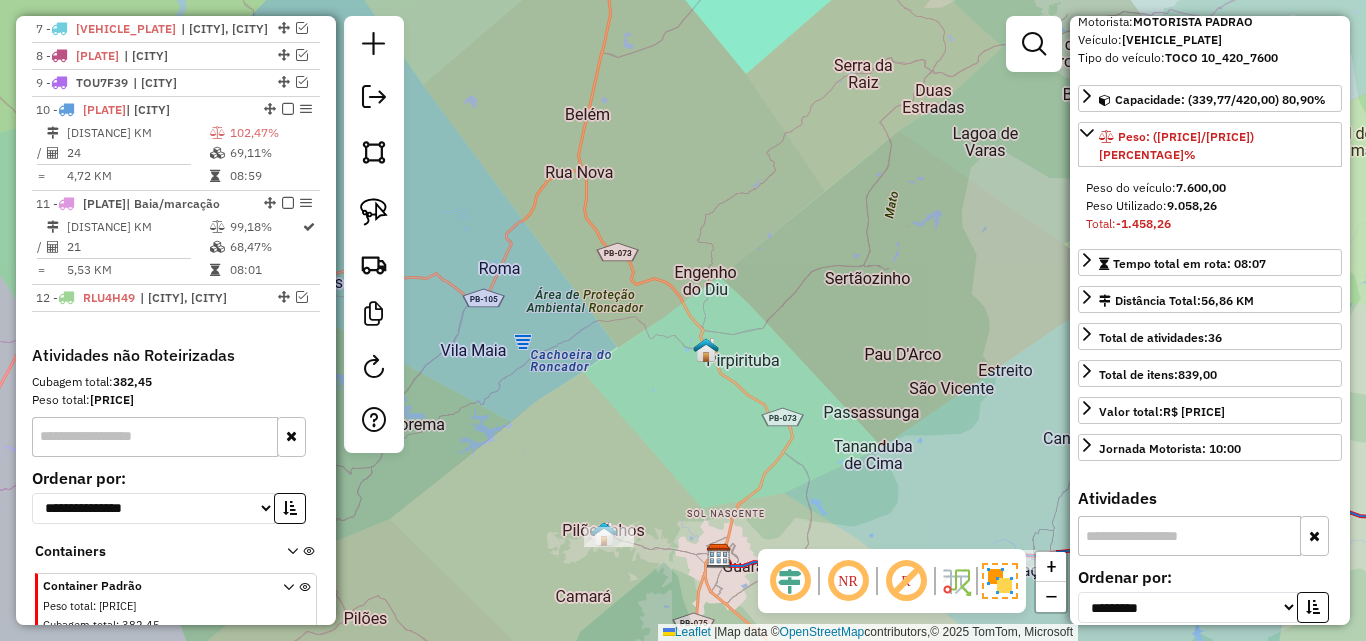 scroll, scrollTop: 400, scrollLeft: 0, axis: vertical 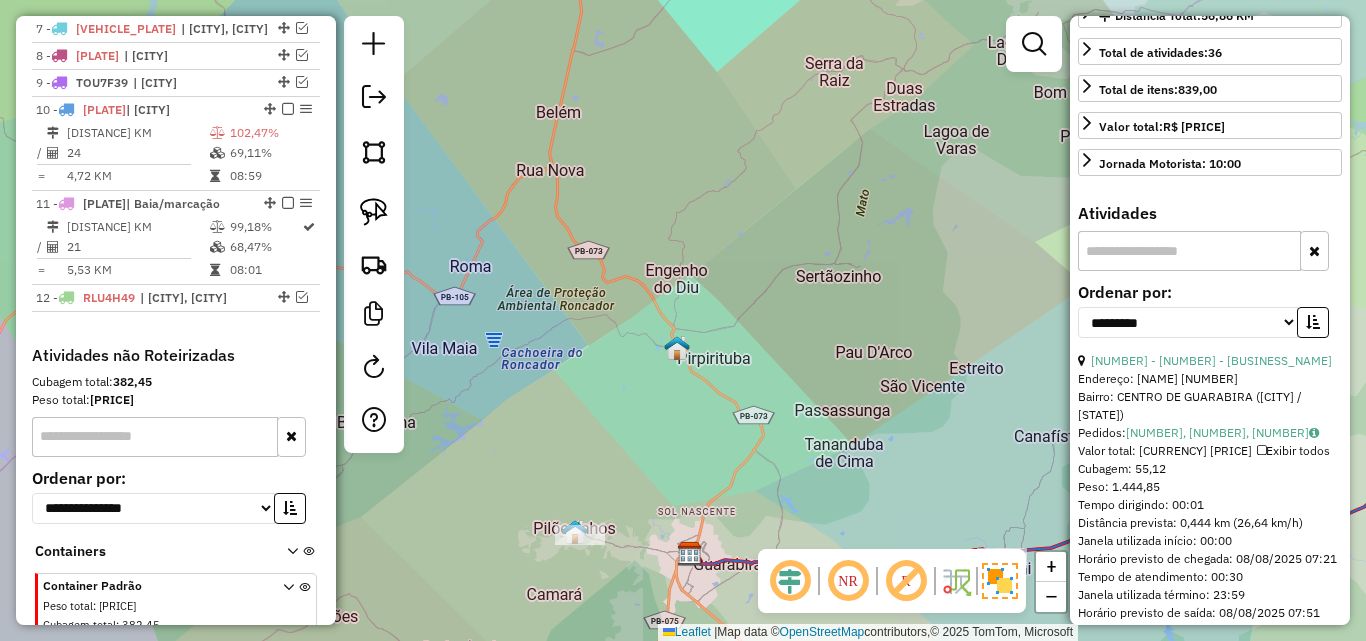 drag, startPoint x: 806, startPoint y: 297, endPoint x: 699, endPoint y: 289, distance: 107.298645 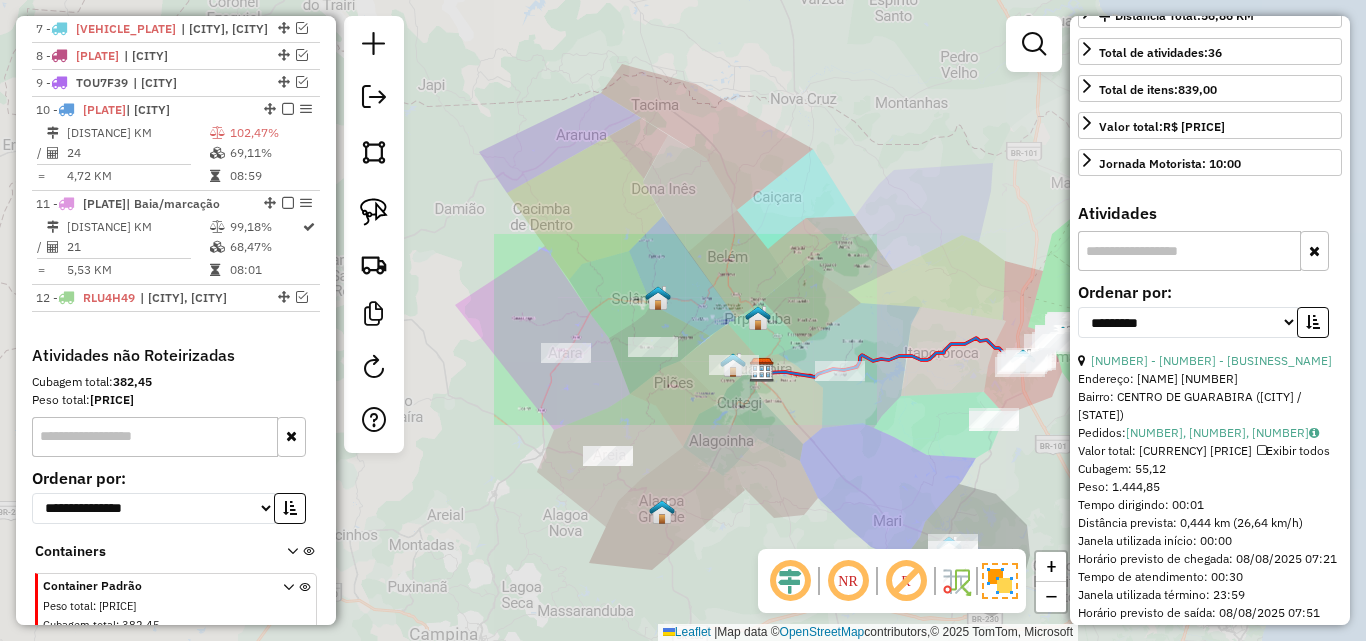 drag, startPoint x: 783, startPoint y: 338, endPoint x: 707, endPoint y: 321, distance: 77.87811 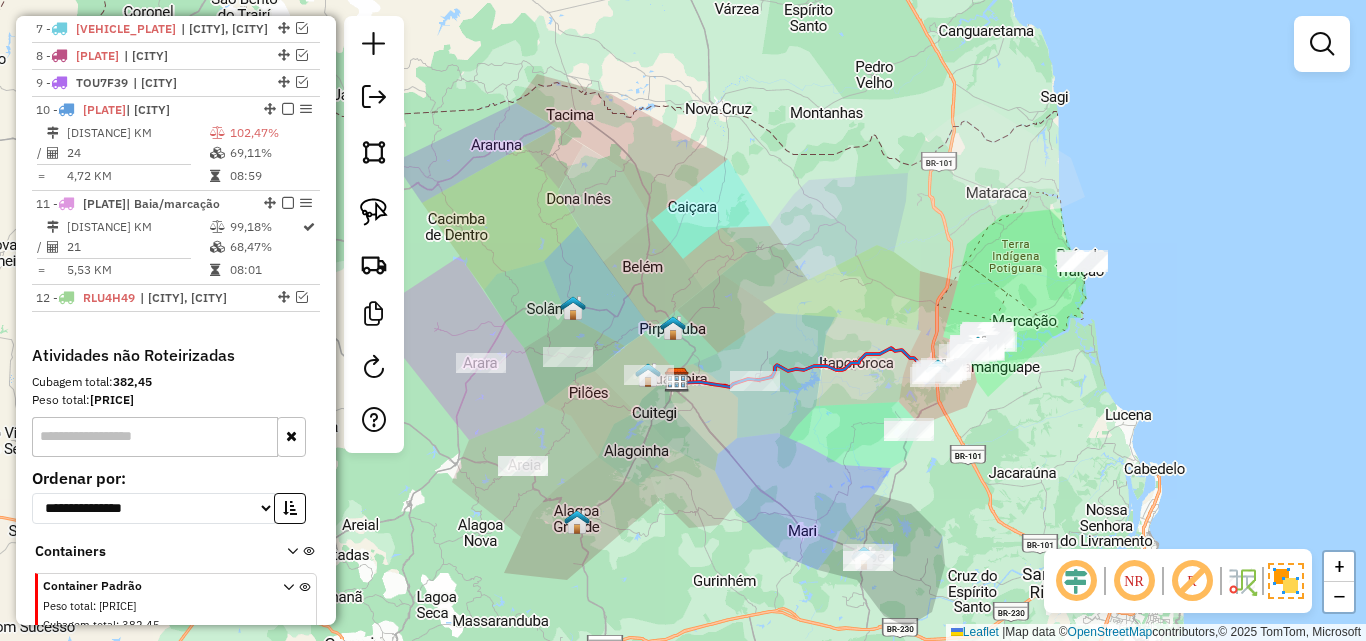 drag, startPoint x: 934, startPoint y: 416, endPoint x: 726, endPoint y: 426, distance: 208.24025 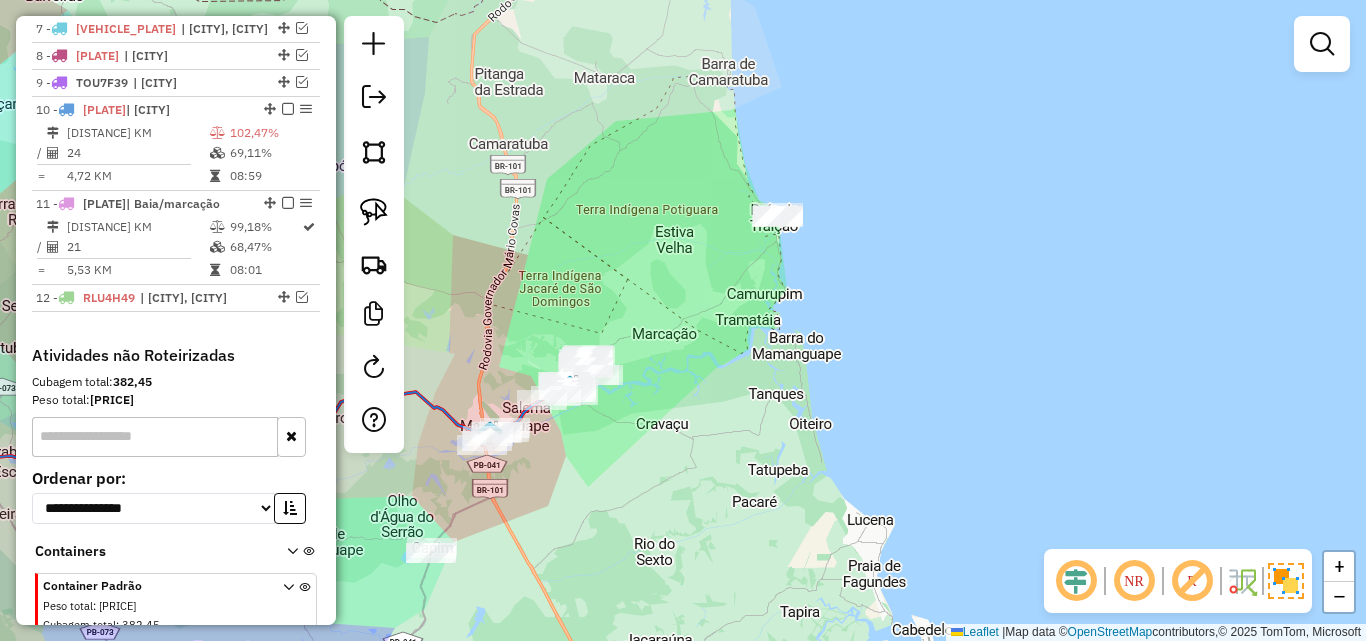 drag, startPoint x: 796, startPoint y: 344, endPoint x: 931, endPoint y: 341, distance: 135.03333 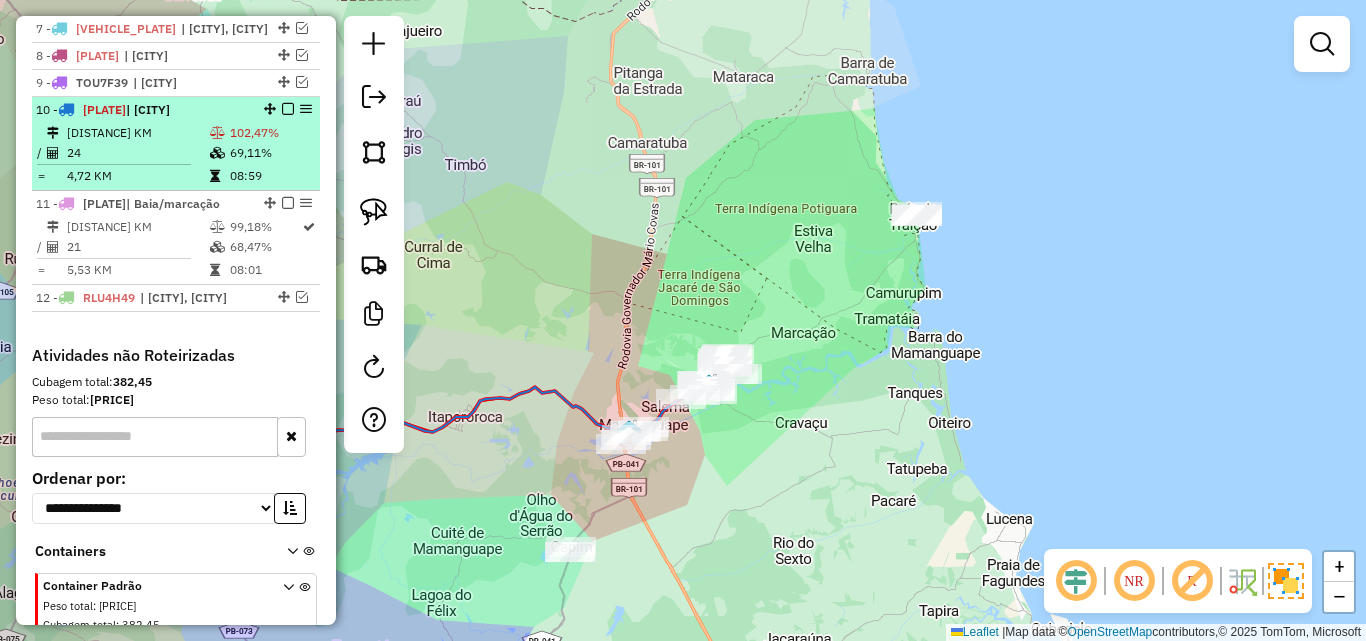 click at bounding box center [288, 109] 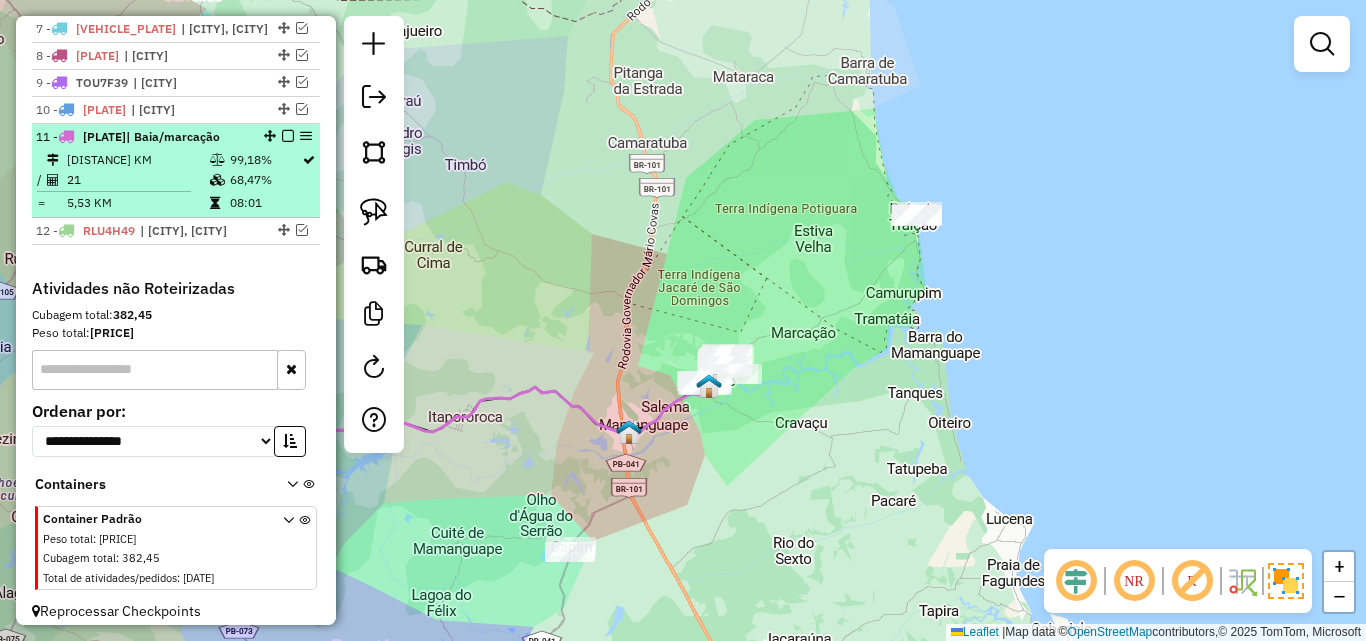 click at bounding box center (288, 136) 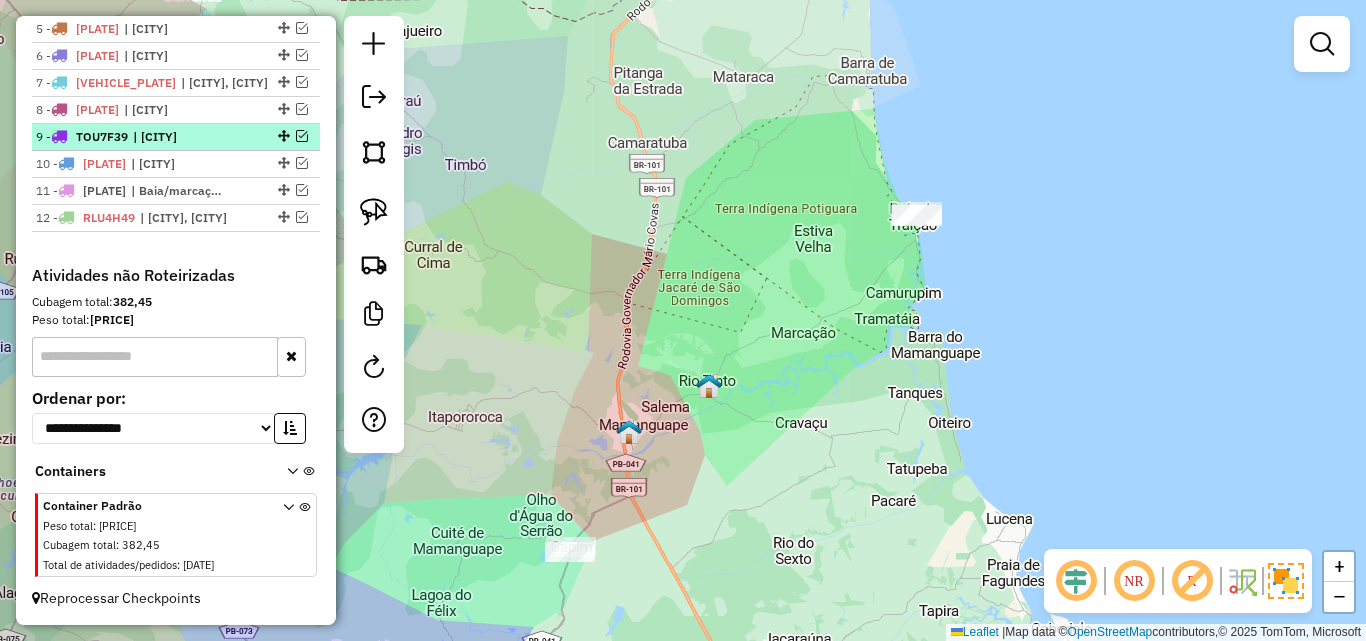 click at bounding box center [302, 136] 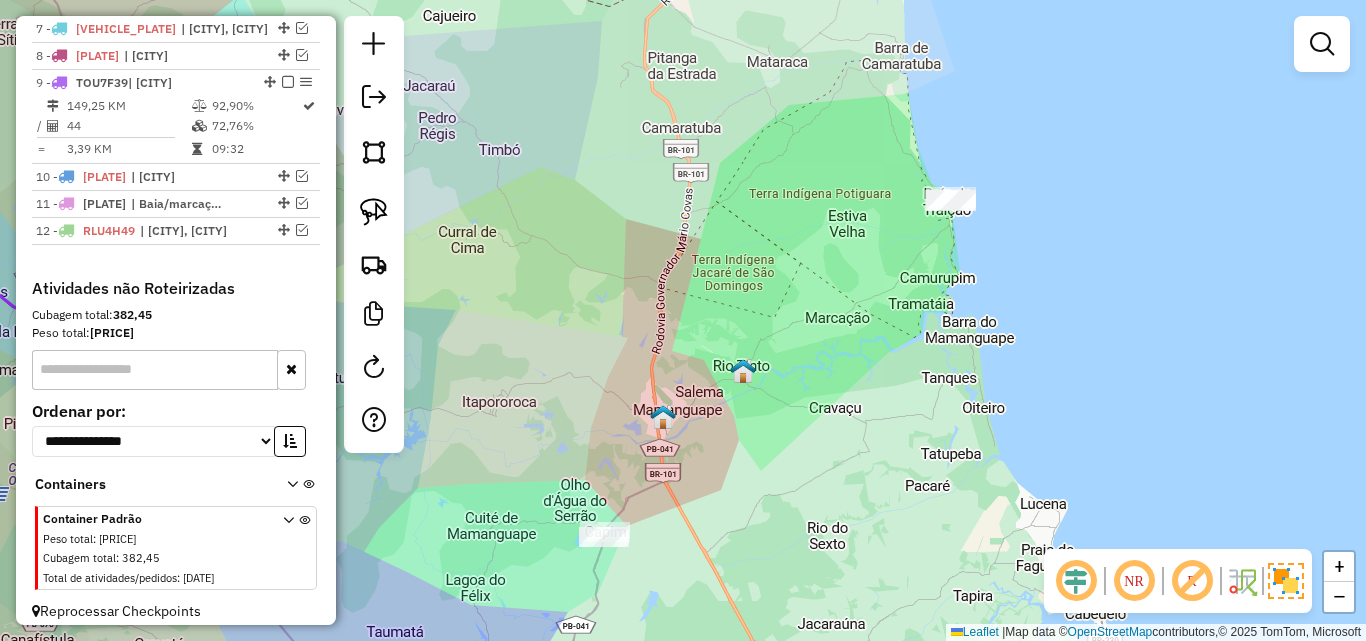 drag, startPoint x: 529, startPoint y: 257, endPoint x: 807, endPoint y: 272, distance: 278.4044 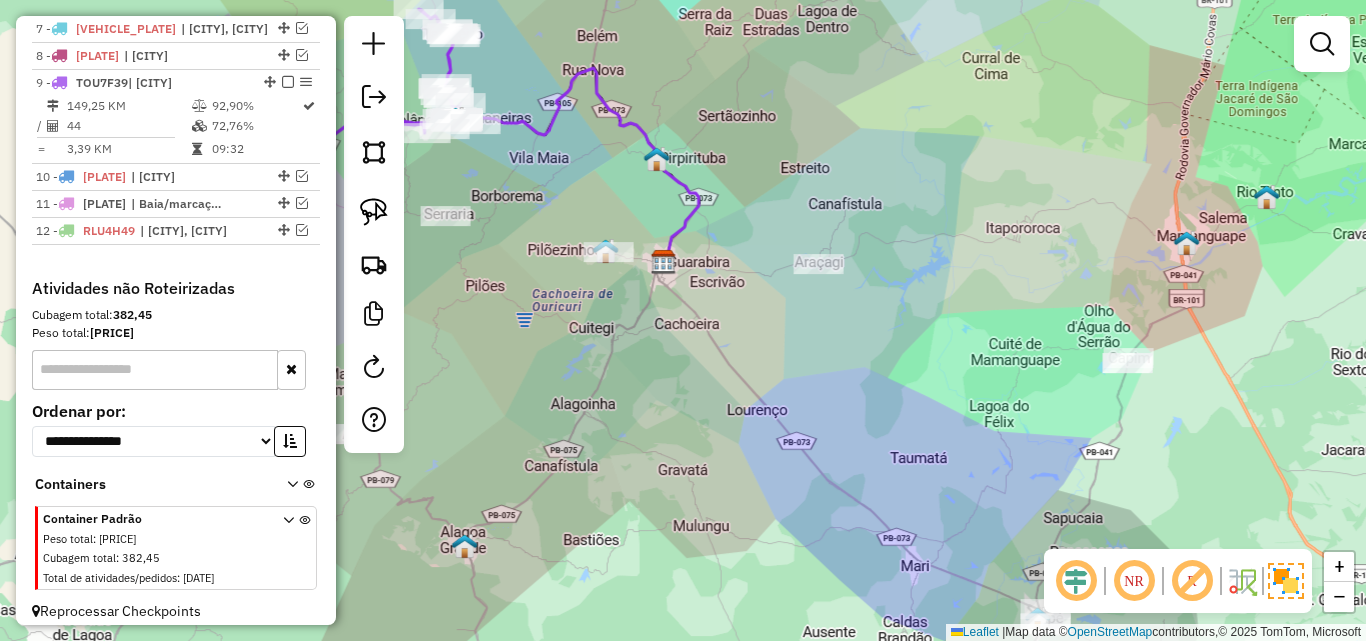 drag, startPoint x: 1098, startPoint y: 392, endPoint x: 812, endPoint y: 325, distance: 293.74307 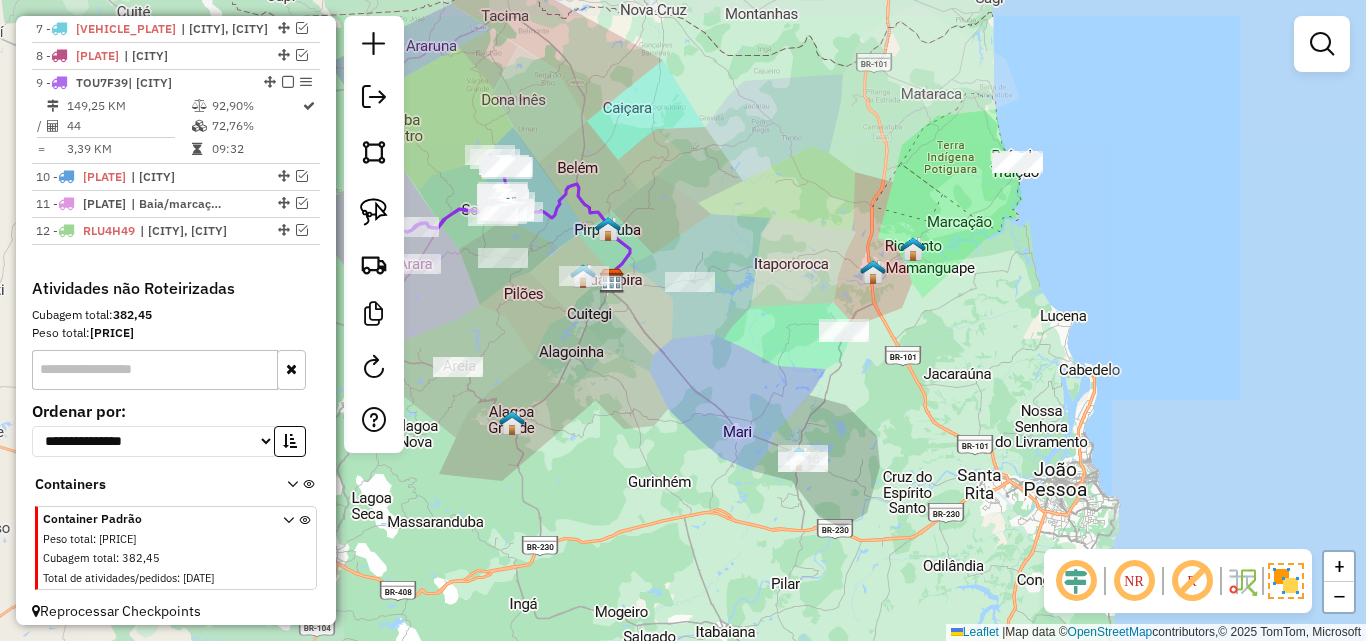 drag, startPoint x: 822, startPoint y: 413, endPoint x: 945, endPoint y: 407, distance: 123.146255 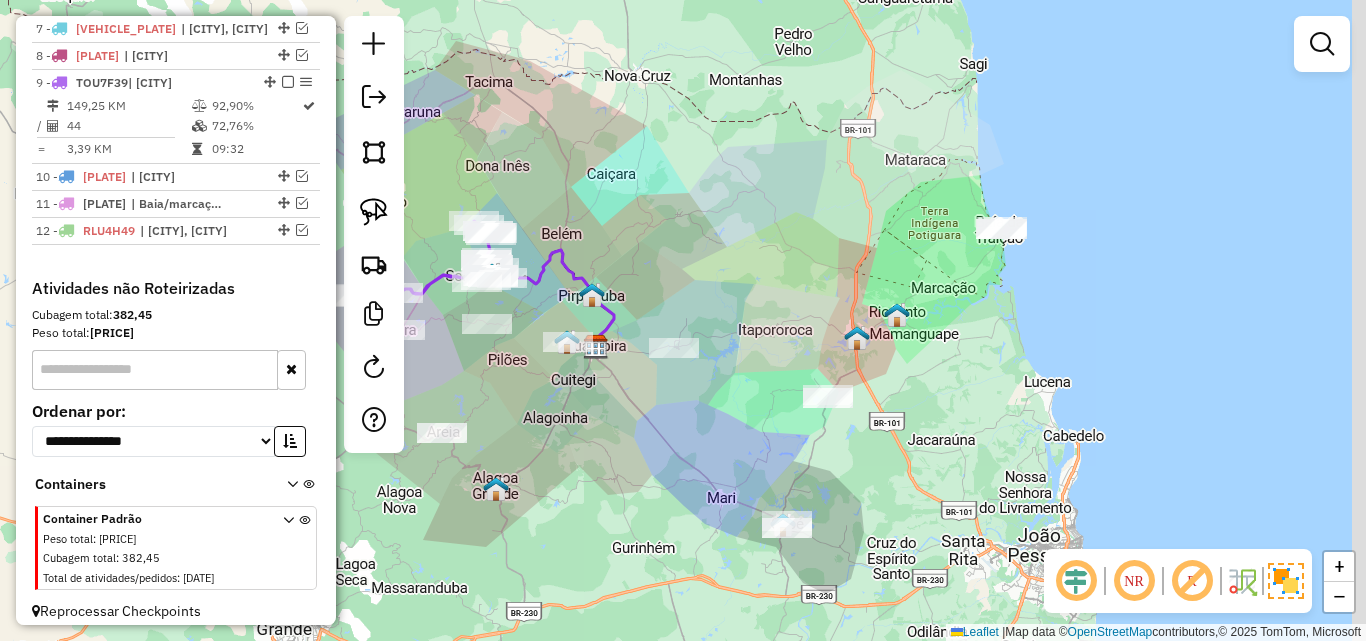 drag, startPoint x: 929, startPoint y: 462, endPoint x: 1004, endPoint y: 412, distance: 90.13878 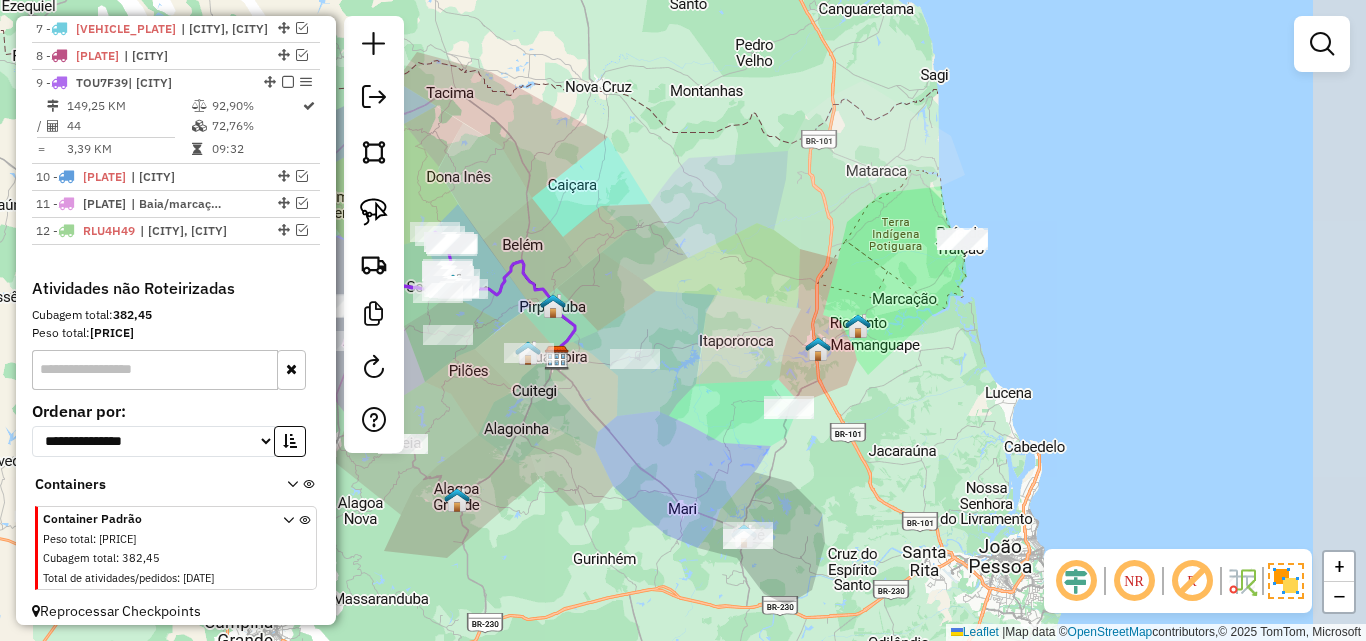 click on "Janela de atendimento Grade de atendimento Capacidade Transportadoras Veículos Cliente Pedidos  Rotas Selecione os dias de semana para filtrar as janelas de atendimento  Seg   Ter   Qua   Qui   Sex   Sáb   Dom  Informe o período da janela de atendimento: De: Até:  Filtrar exatamente a janela do cliente  Considerar janela de atendimento padrão  Selecione os dias de semana para filtrar as grades de atendimento  Seg   Ter   Qua   Qui   Sex   Sáb   Dom   Considerar clientes sem dia de atendimento cadastrado  Clientes fora do dia de atendimento selecionado Filtrar as atividades entre os valores definidos abaixo:  Peso mínimo:   Peso máximo:   Cubagem mínima:   Cubagem máxima:   De:   Até:  Filtrar as atividades entre o tempo de atendimento definido abaixo:  De:   Até:   Considerar capacidade total dos clientes não roteirizados Transportadora: Selecione um ou mais itens Tipo de veículo: Selecione um ou mais itens Veículo: Selecione um ou mais itens Motorista: Selecione um ou mais itens Nome: Rótulo:" 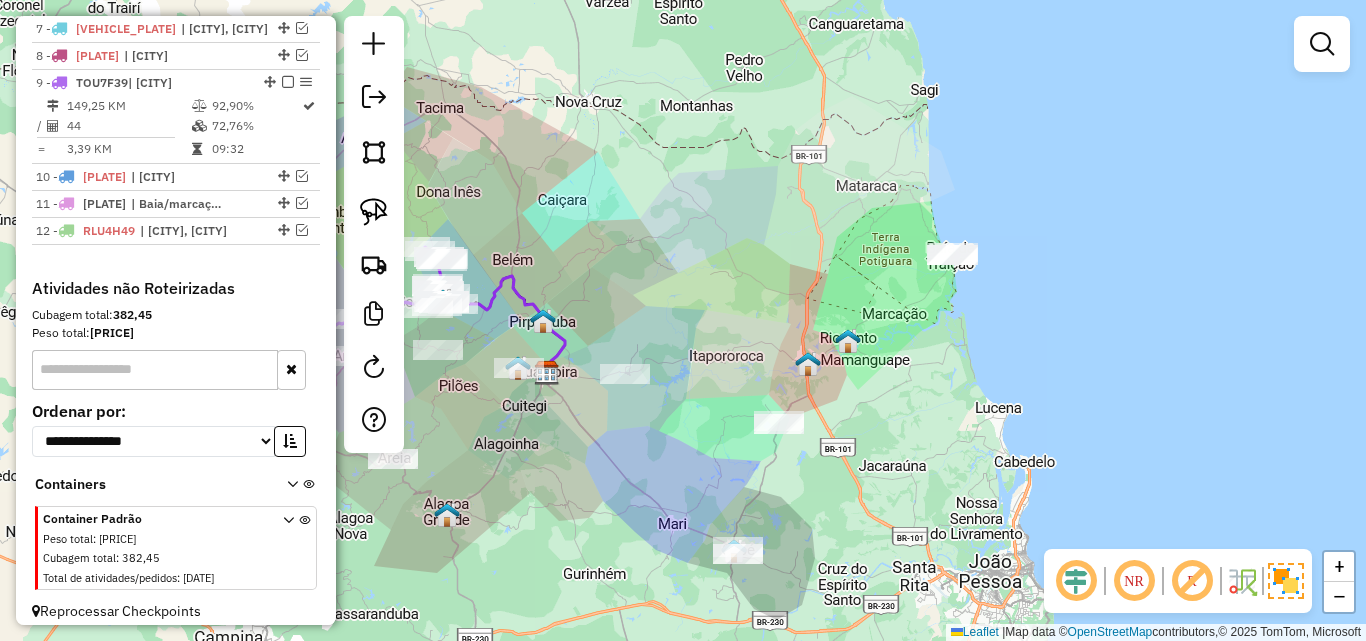 drag, startPoint x: 609, startPoint y: 491, endPoint x: 638, endPoint y: 369, distance: 125.39936 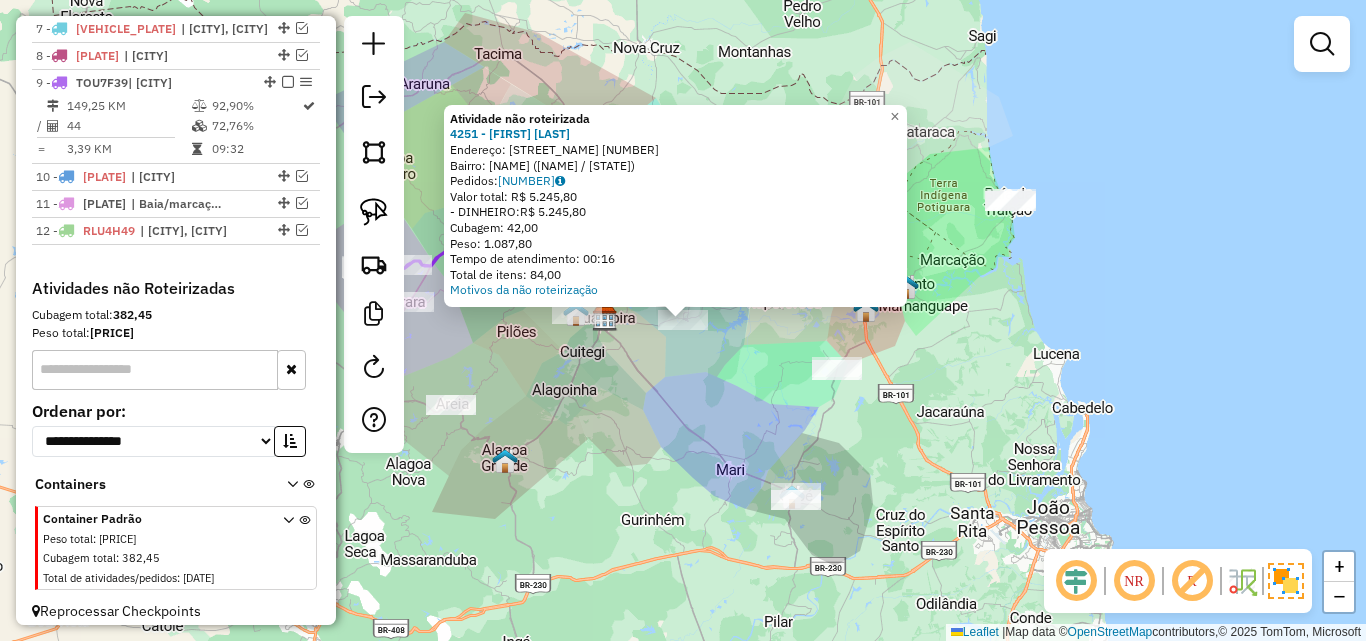 drag, startPoint x: 701, startPoint y: 393, endPoint x: 698, endPoint y: 363, distance: 30.149628 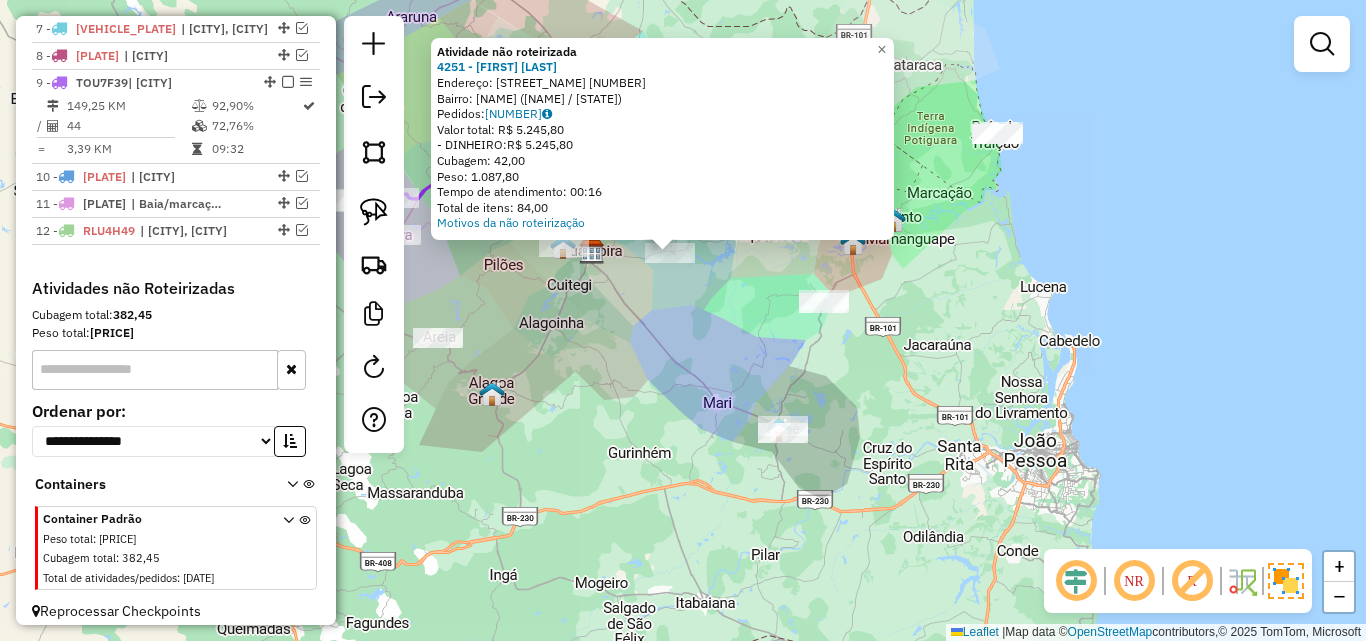 click on "Atividade não roteirizada 4251 - MR VITORIA  Endereço:  Rua Santo Amaro 40   Bairro: CENTRO (ARACAGI / PB)   Pedidos:  07141746   Valor total: R$ 5.245,80   - DINHEIRO:  R$ 5.245,80   Cubagem: 42,00   Peso: 1.087,80   Tempo de atendimento: 00:16   Total de itens: 84,00  Motivos da não roteirização × Janela de atendimento Grade de atendimento Capacidade Transportadoras Veículos Cliente Pedidos  Rotas Selecione os dias de semana para filtrar as janelas de atendimento  Seg   Ter   Qua   Qui   Sex   Sáb   Dom  Informe o período da janela de atendimento: De: Até:  Filtrar exatamente a janela do cliente  Considerar janela de atendimento padrão  Selecione os dias de semana para filtrar as grades de atendimento  Seg   Ter   Qua   Qui   Sex   Sáb   Dom   Considerar clientes sem dia de atendimento cadastrado  Clientes fora do dia de atendimento selecionado Filtrar as atividades entre os valores definidos abaixo:  Peso mínimo:   Peso máximo:   Cubagem mínima:   Cubagem máxima:   De:   Até:   De:  Nome:" 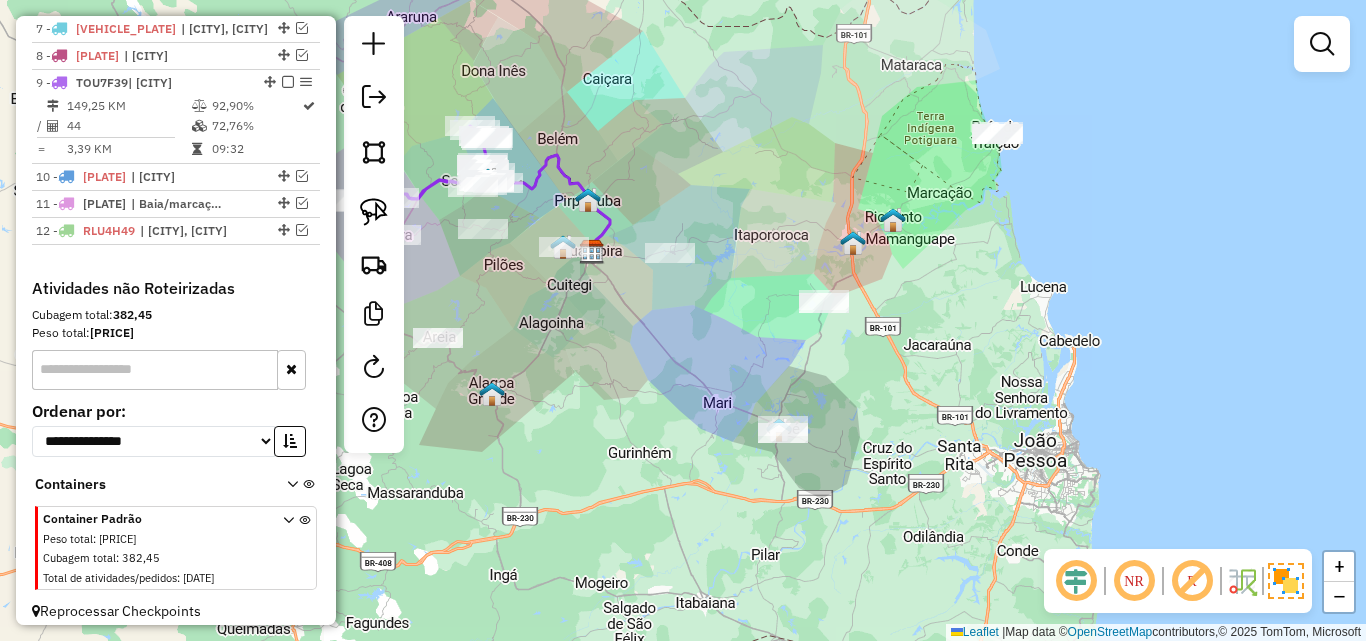 click on "Atividade não roteirizada 4251 - MR VITORIA  Endereço:  Rua Santo Amaro 40   Bairro: CENTRO (ARACAGI / PB)   Pedidos:  07141746   Valor total: R$ 5.245,80   - DINHEIRO:  R$ 5.245,80   Cubagem: 42,00   Peso: 1.087,80   Tempo de atendimento: 00:16   Total de itens: 84,00  Motivos da não roteirização × Janela de atendimento Grade de atendimento Capacidade Transportadoras Veículos Cliente Pedidos  Rotas Selecione os dias de semana para filtrar as janelas de atendimento  Seg   Ter   Qua   Qui   Sex   Sáb   Dom  Informe o período da janela de atendimento: De: Até:  Filtrar exatamente a janela do cliente  Considerar janela de atendimento padrão  Selecione os dias de semana para filtrar as grades de atendimento  Seg   Ter   Qua   Qui   Sex   Sáb   Dom   Considerar clientes sem dia de atendimento cadastrado  Clientes fora do dia de atendimento selecionado Filtrar as atividades entre os valores definidos abaixo:  Peso mínimo:   Peso máximo:   Cubagem mínima:   Cubagem máxima:   De:   Até:   De:  Nome:" 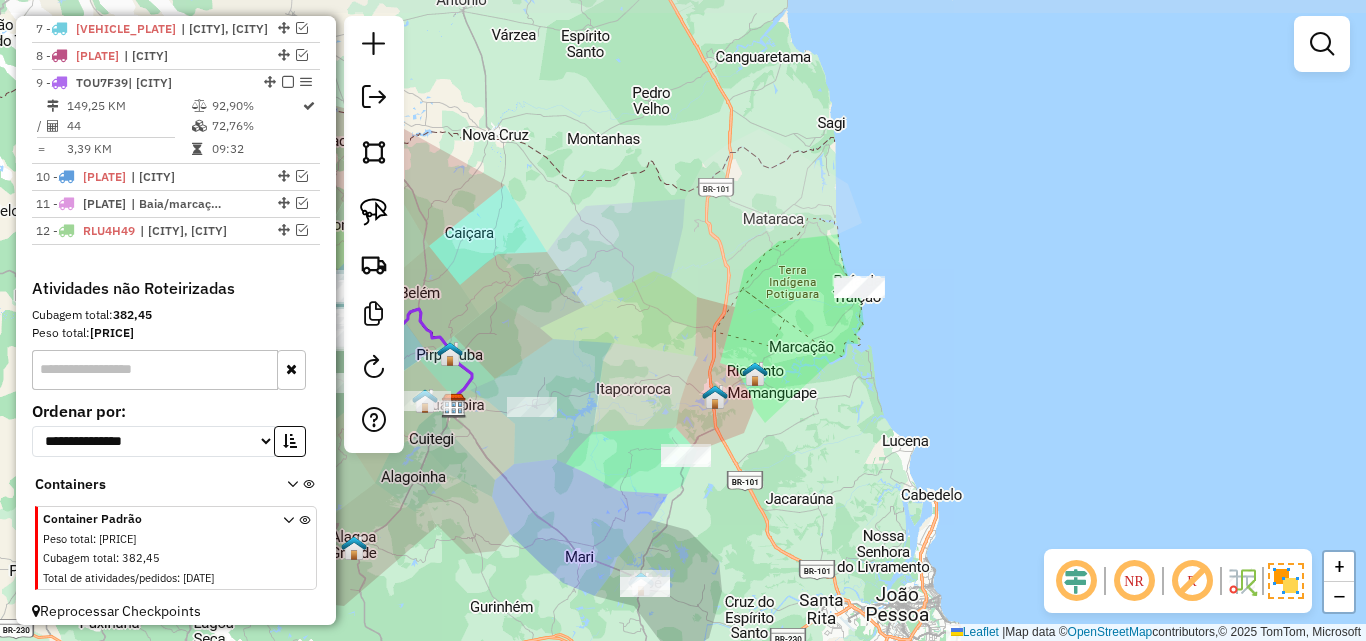 drag, startPoint x: 894, startPoint y: 322, endPoint x: 897, endPoint y: 391, distance: 69.065186 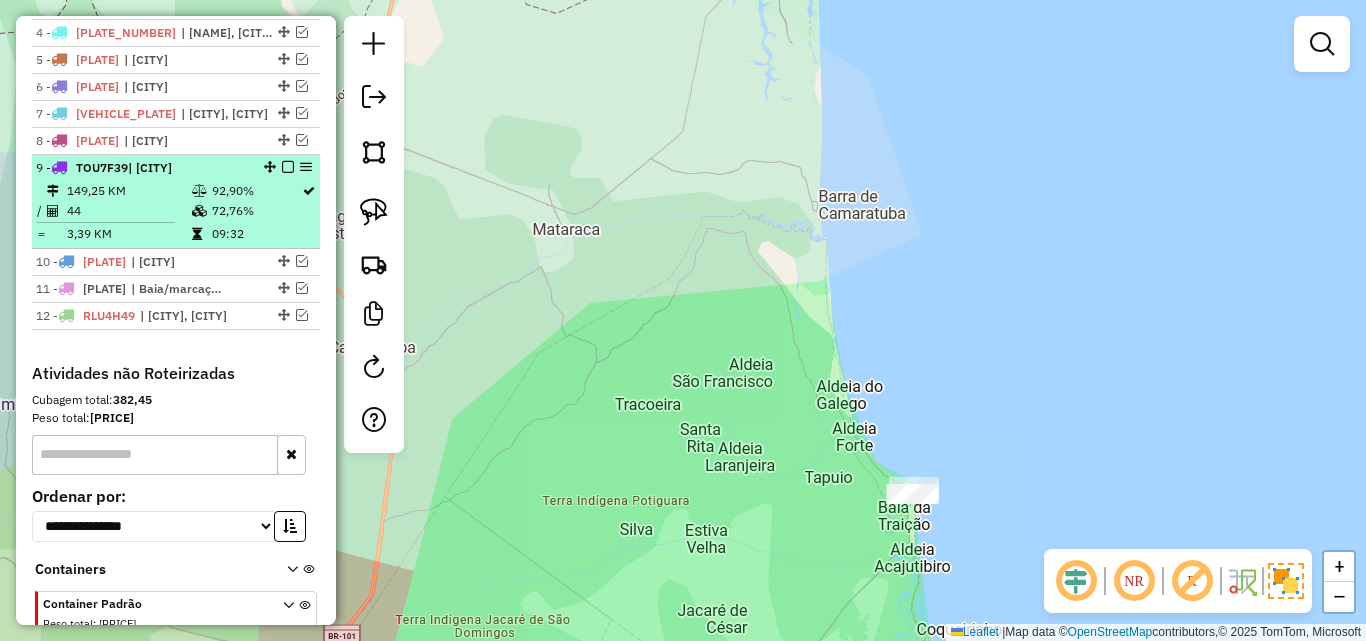 scroll, scrollTop: 812, scrollLeft: 0, axis: vertical 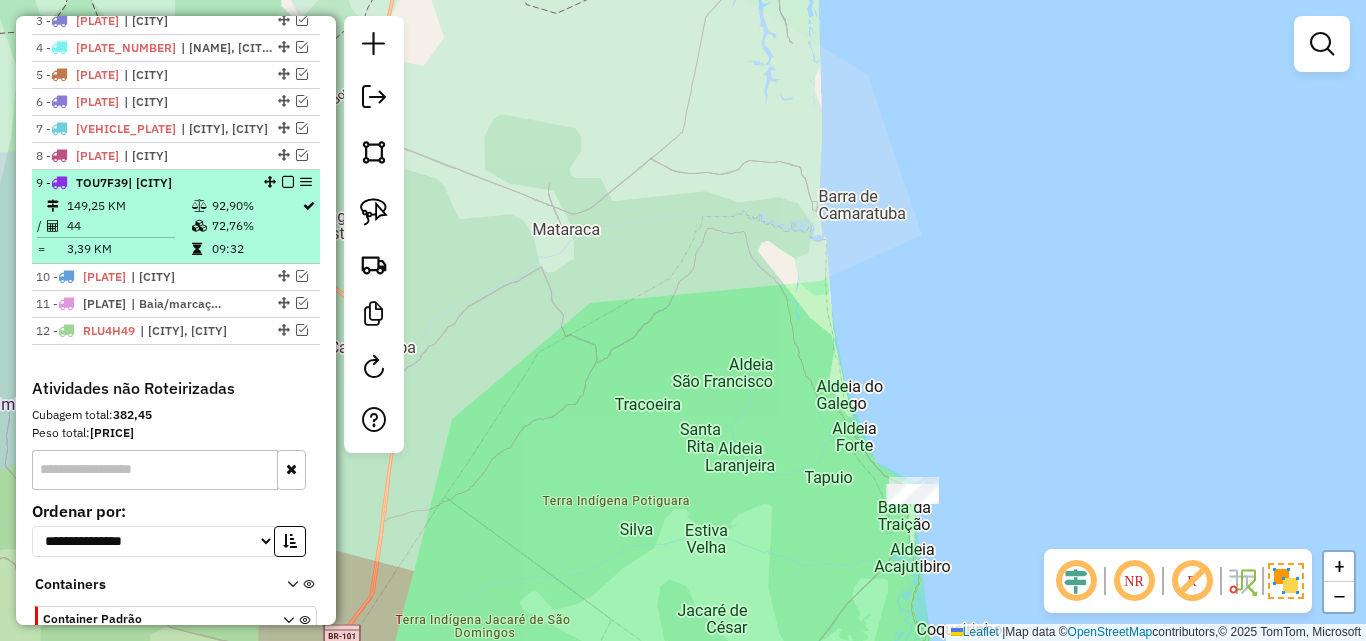 click at bounding box center [288, 182] 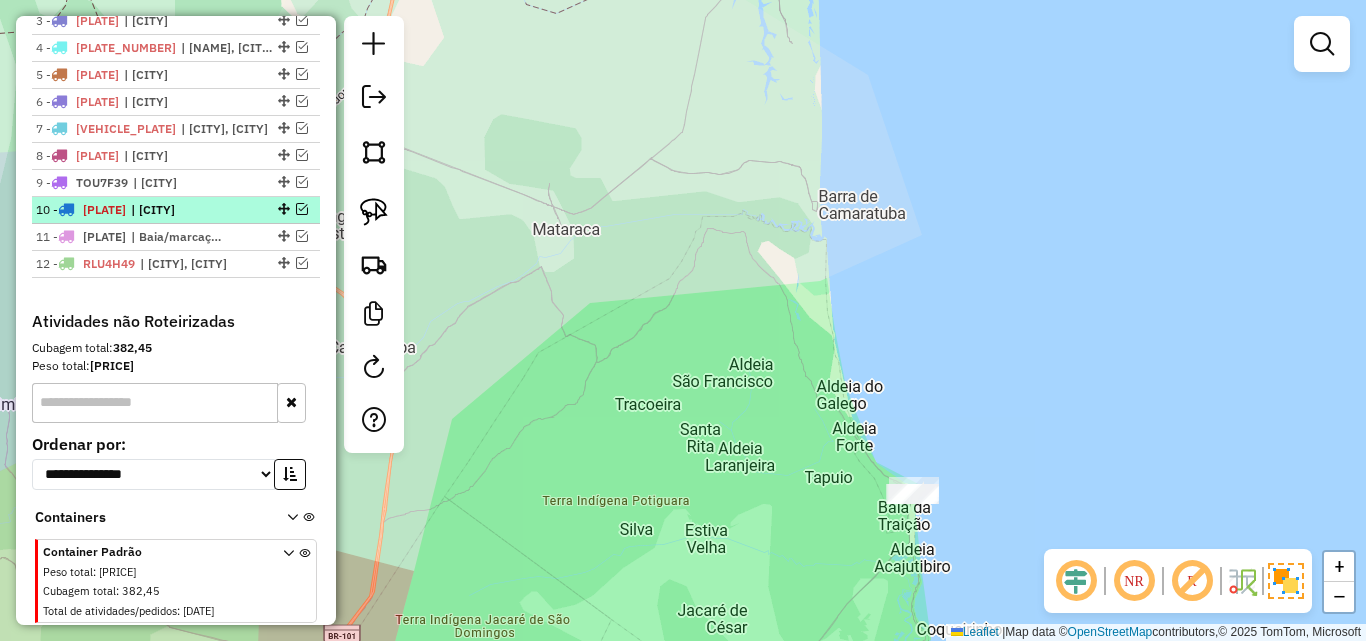 click at bounding box center (302, 209) 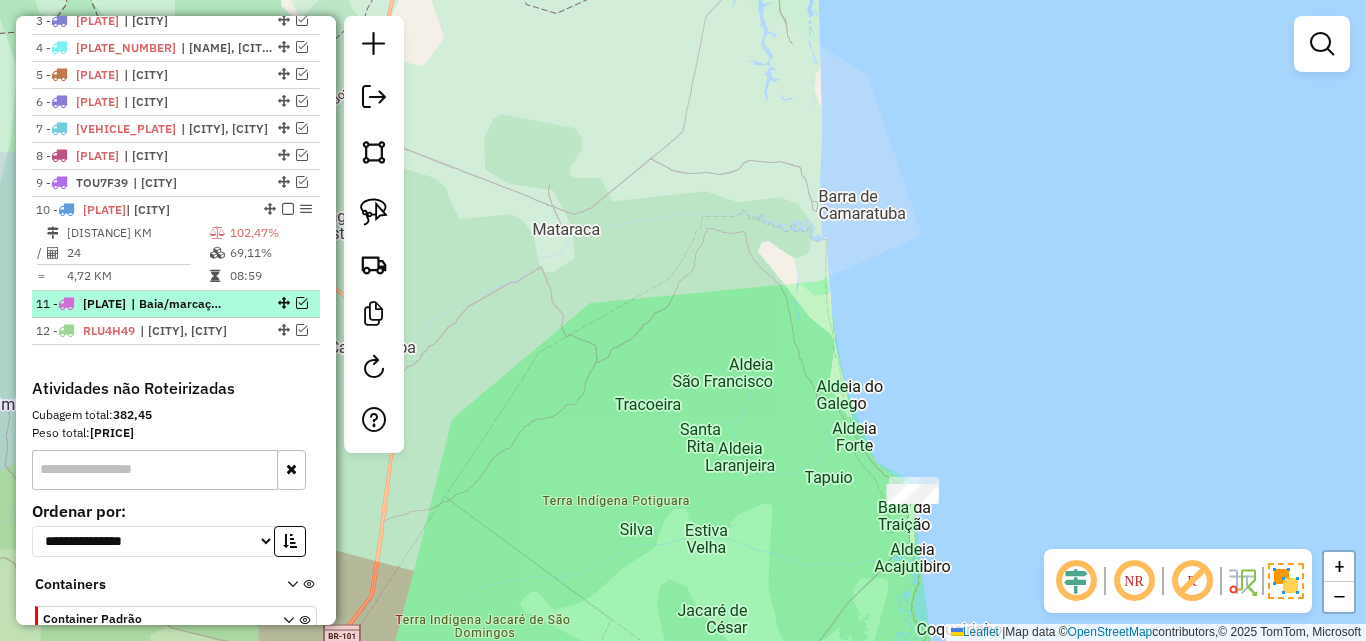 click at bounding box center [302, 303] 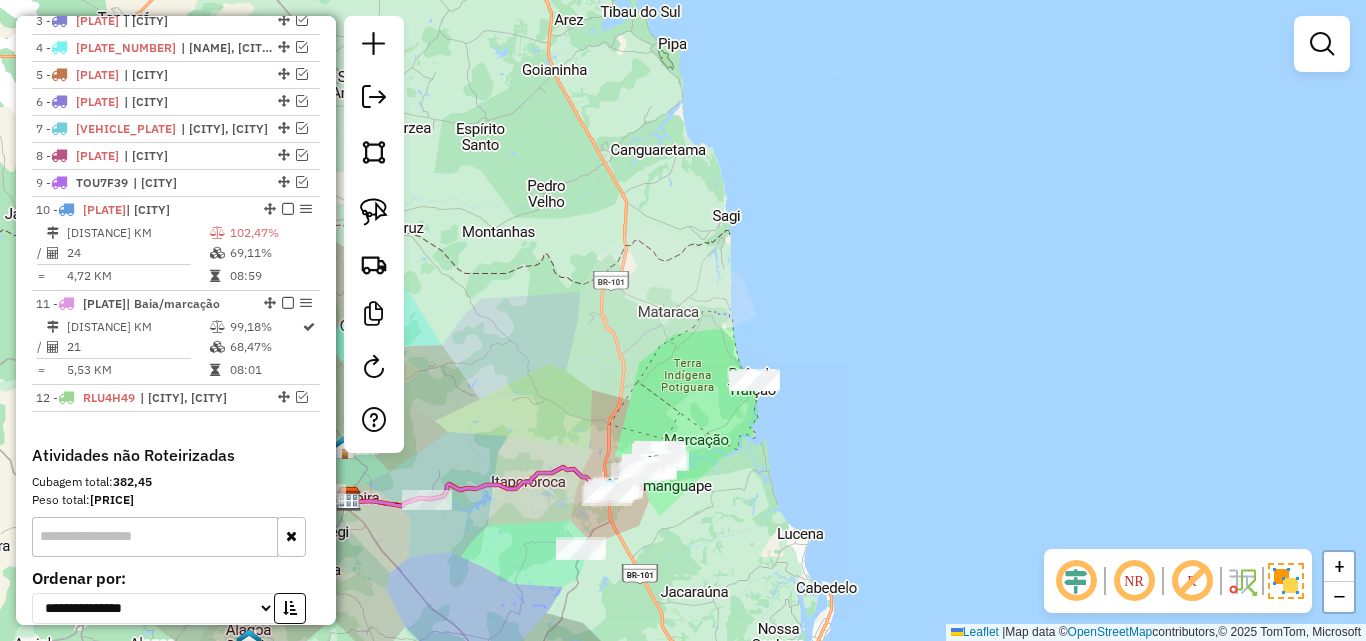 drag, startPoint x: 726, startPoint y: 493, endPoint x: 800, endPoint y: 443, distance: 89.30846 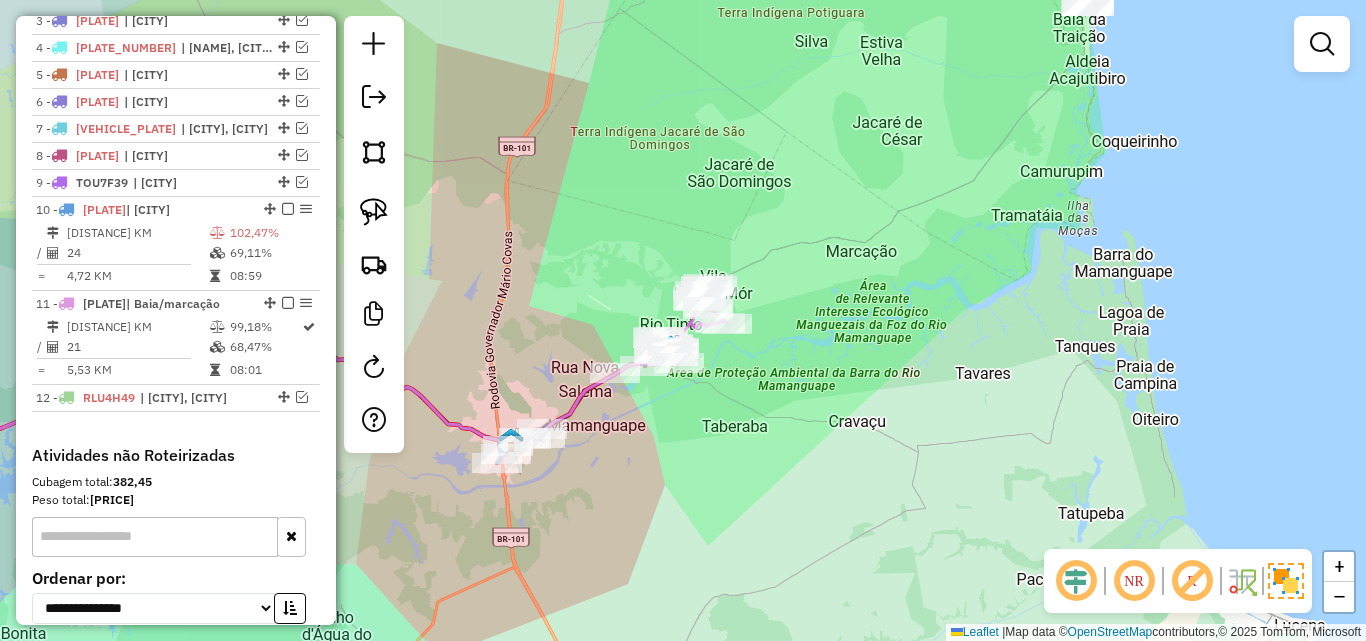 drag, startPoint x: 693, startPoint y: 474, endPoint x: 766, endPoint y: 474, distance: 73 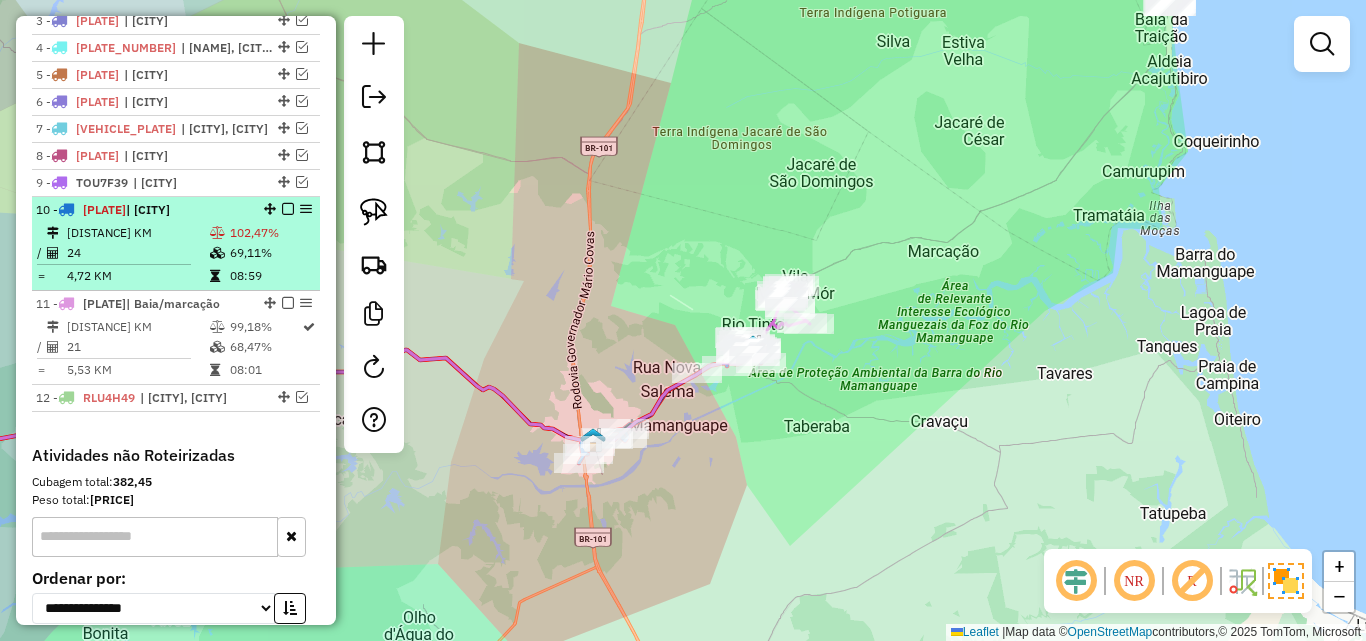 select on "**********" 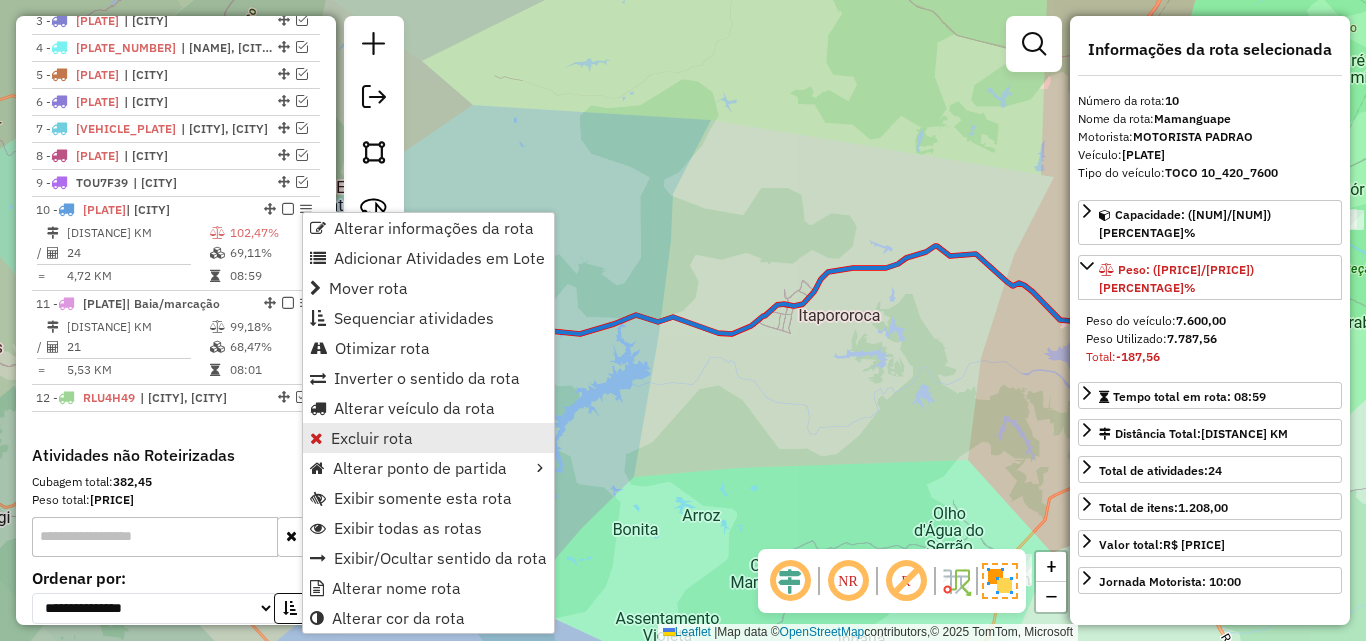 click on "Excluir rota" at bounding box center (372, 438) 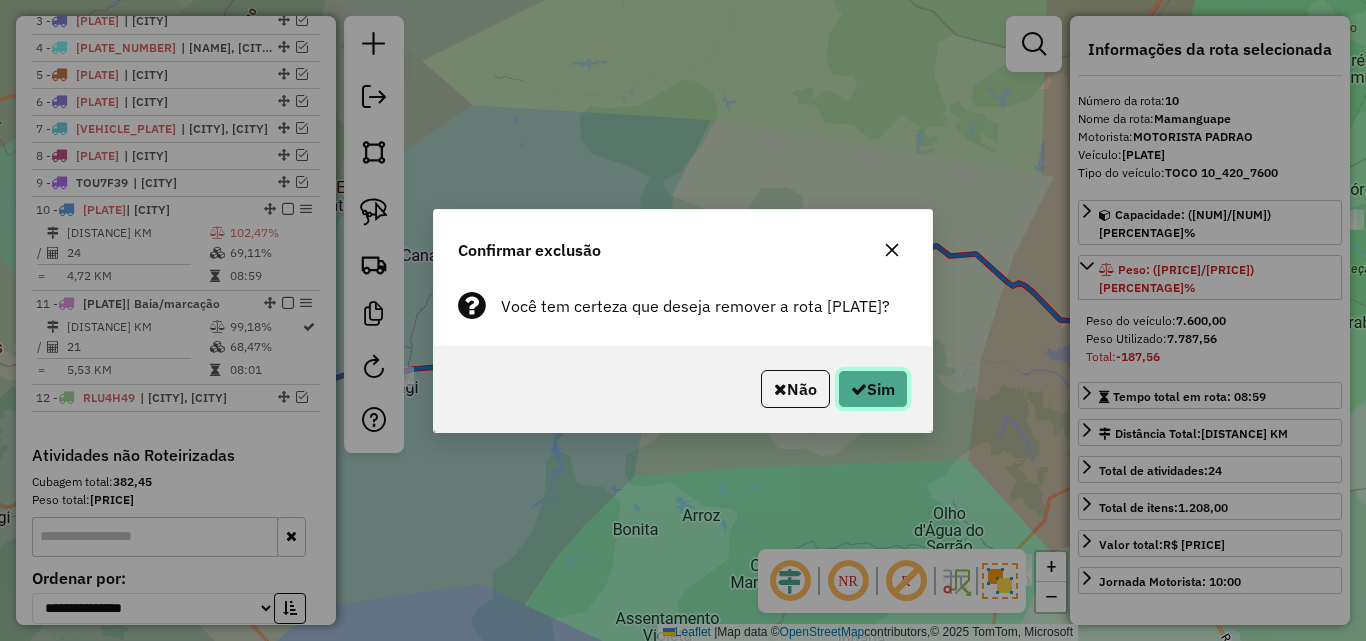 click on "Sim" 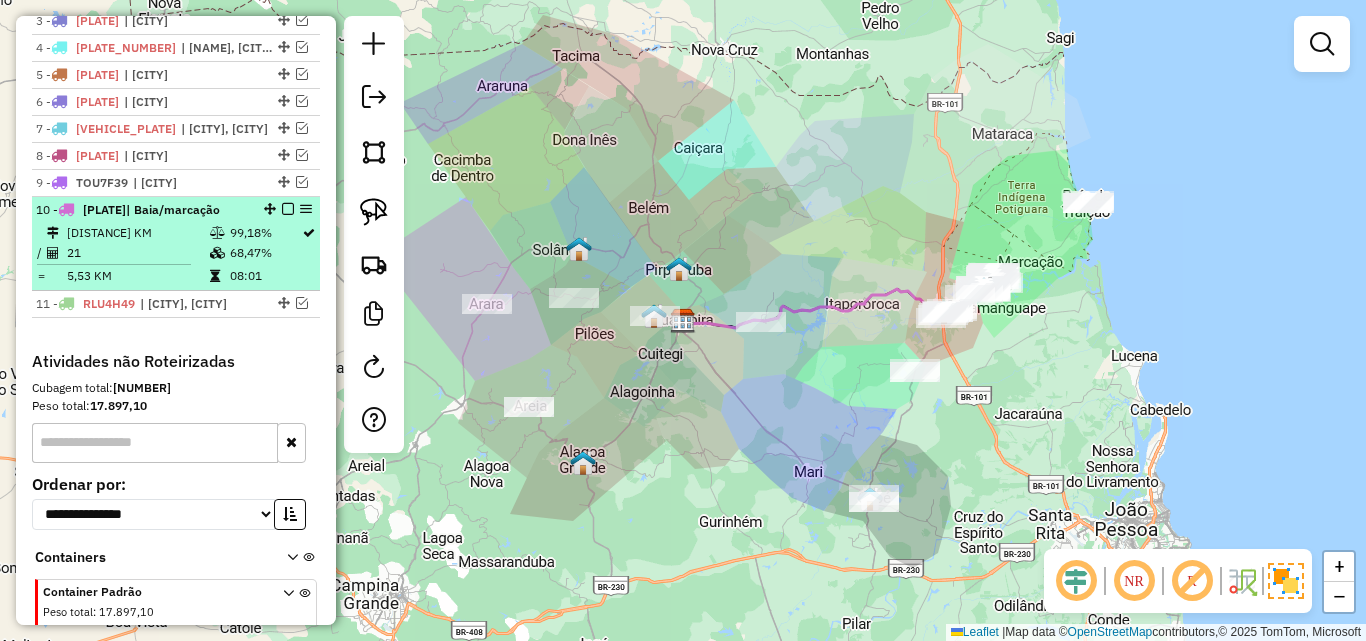 select on "**********" 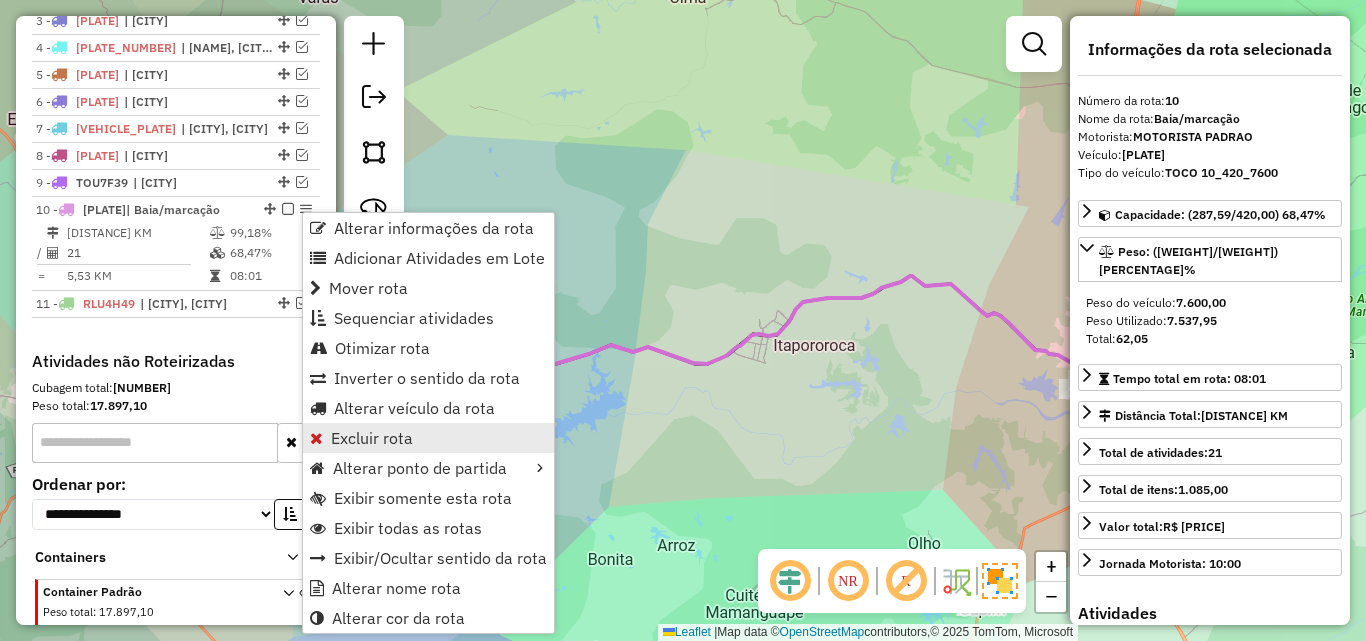 click on "Excluir rota" at bounding box center (372, 438) 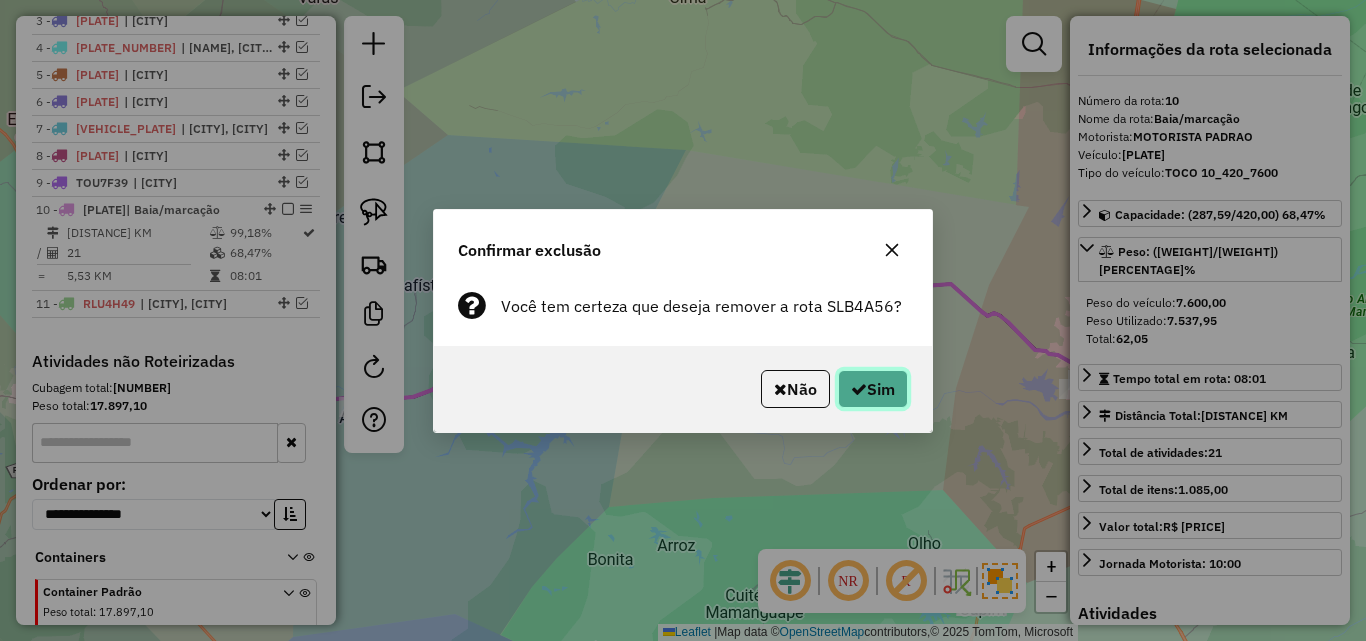 click on "Sim" 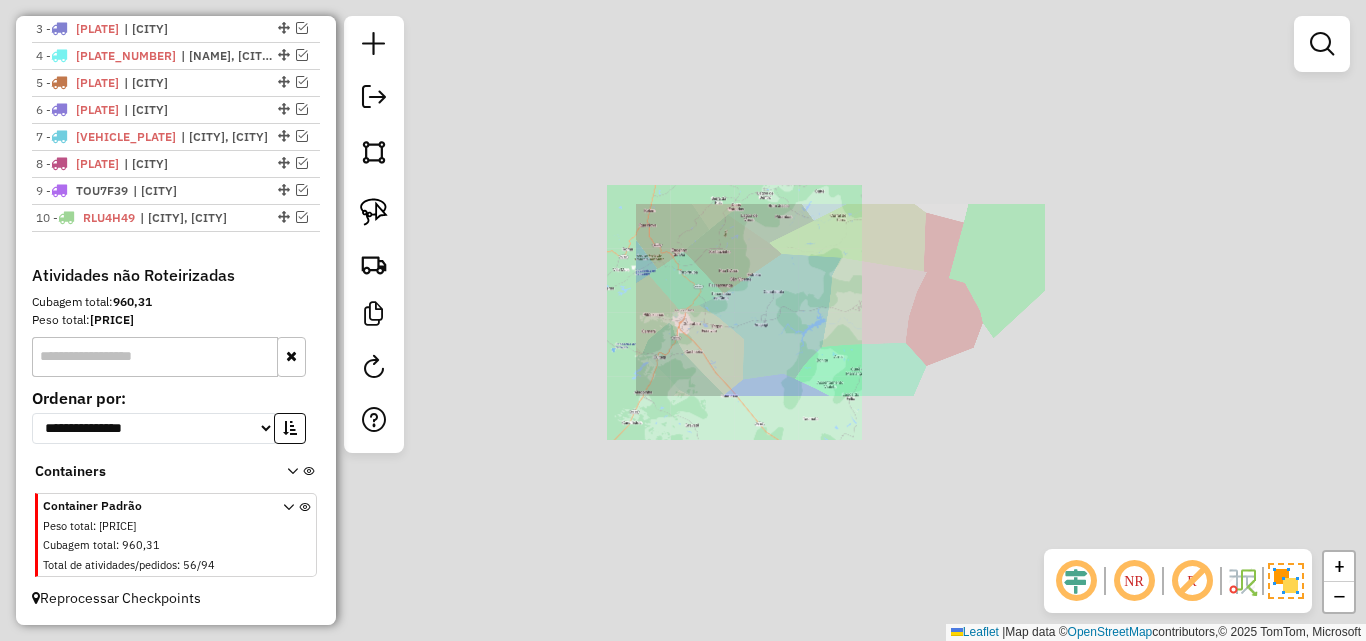 scroll, scrollTop: 804, scrollLeft: 0, axis: vertical 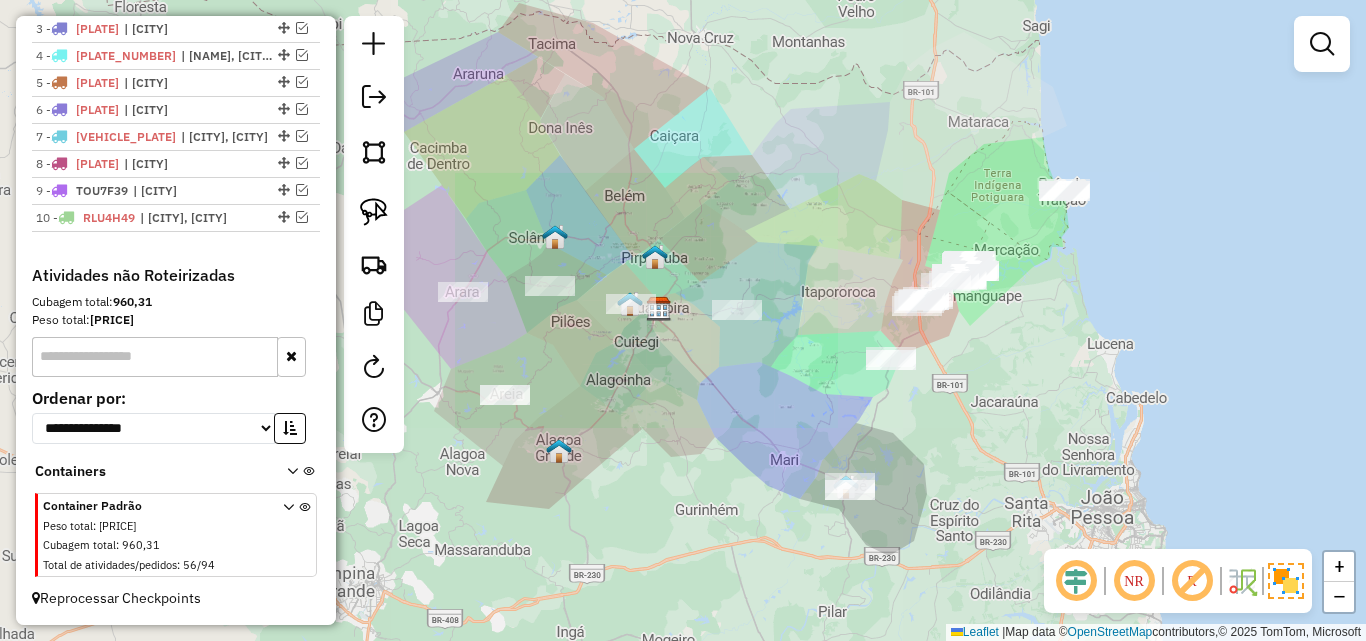 drag, startPoint x: 780, startPoint y: 425, endPoint x: 557, endPoint y: 314, distance: 249.09837 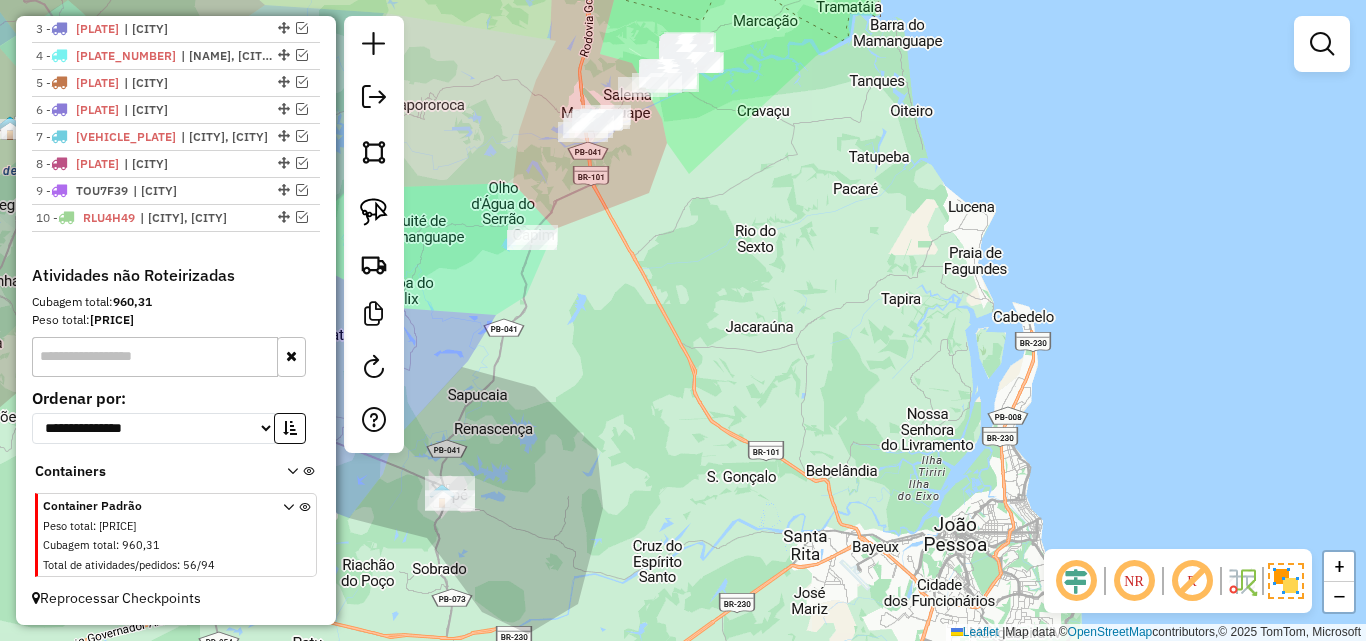 drag, startPoint x: 636, startPoint y: 236, endPoint x: 678, endPoint y: 344, distance: 115.87925 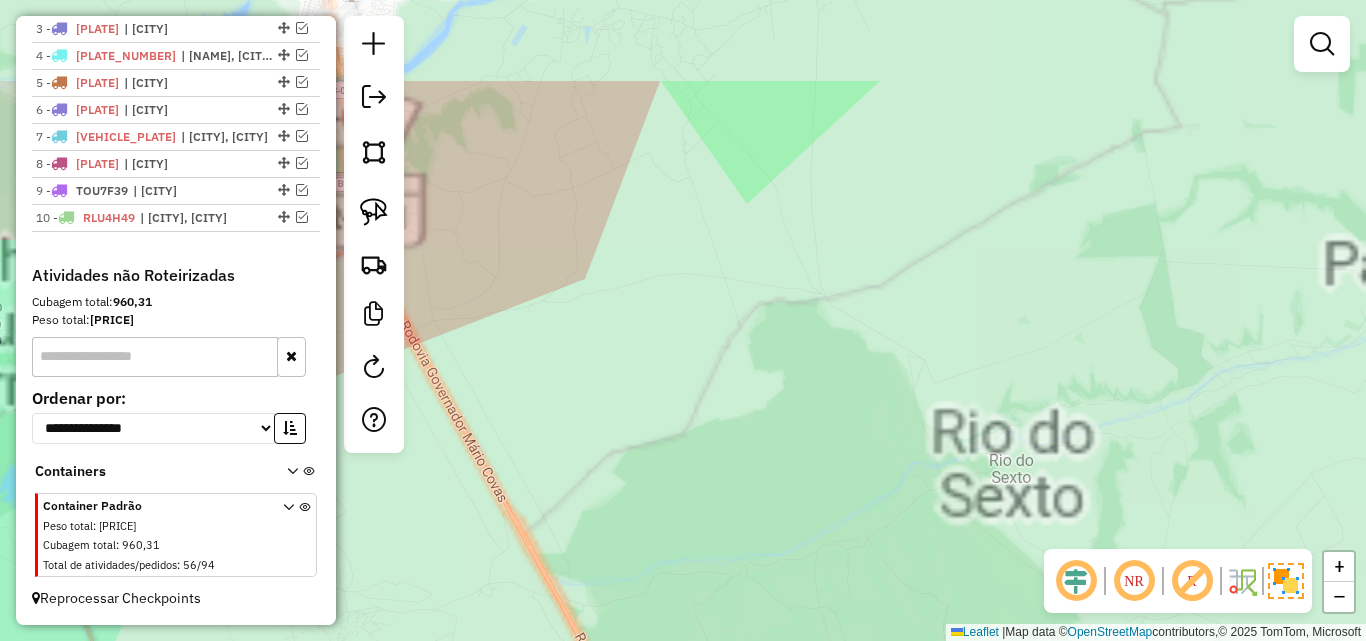 drag, startPoint x: 637, startPoint y: 207, endPoint x: 685, endPoint y: 324, distance: 126.46343 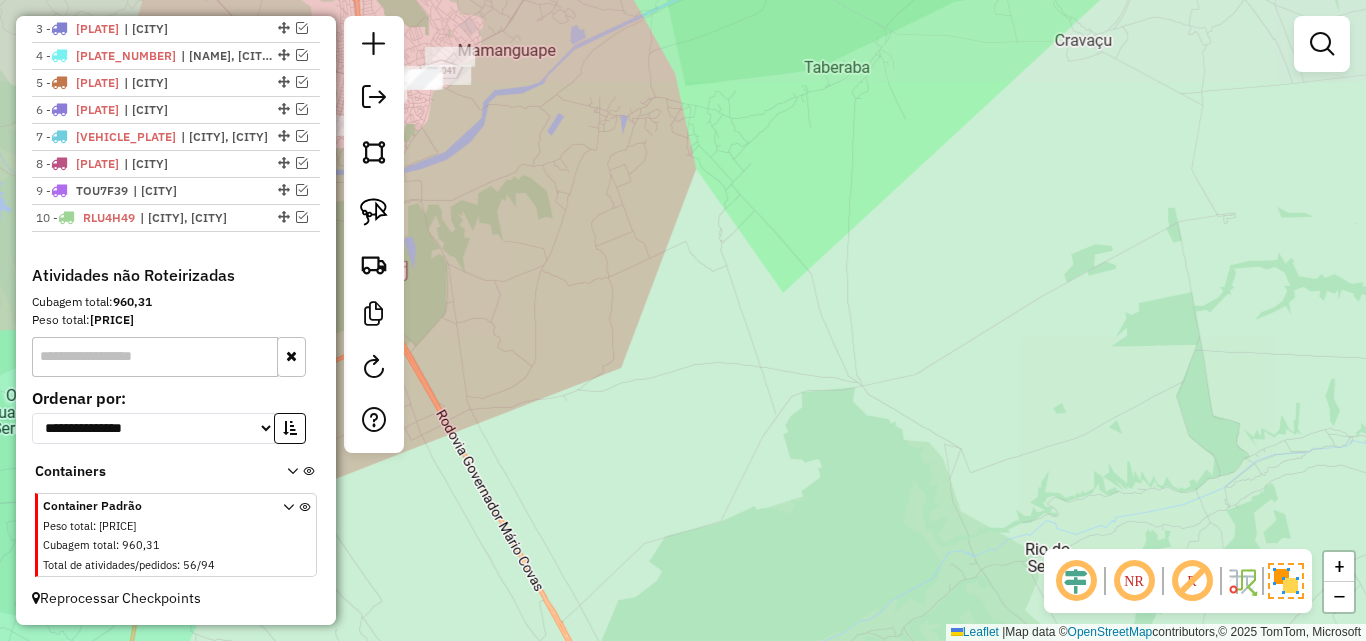 drag, startPoint x: 623, startPoint y: 242, endPoint x: 670, endPoint y: 462, distance: 224.96445 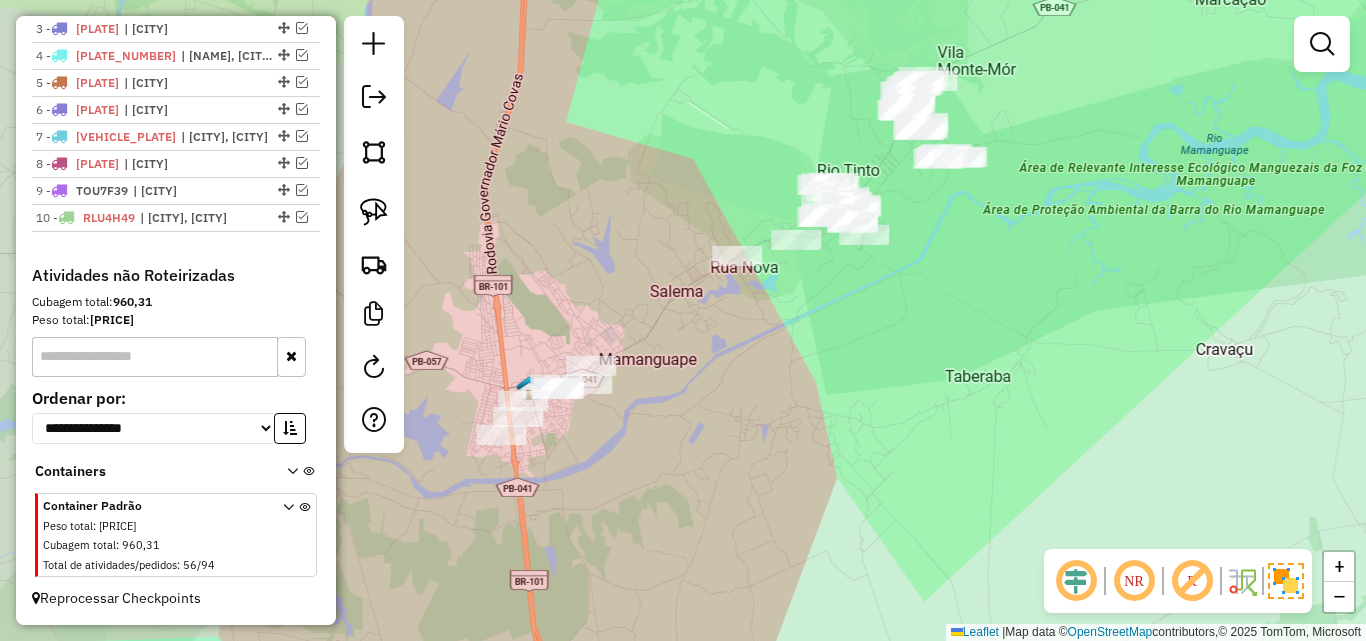 drag, startPoint x: 627, startPoint y: 394, endPoint x: 725, endPoint y: 355, distance: 105.47511 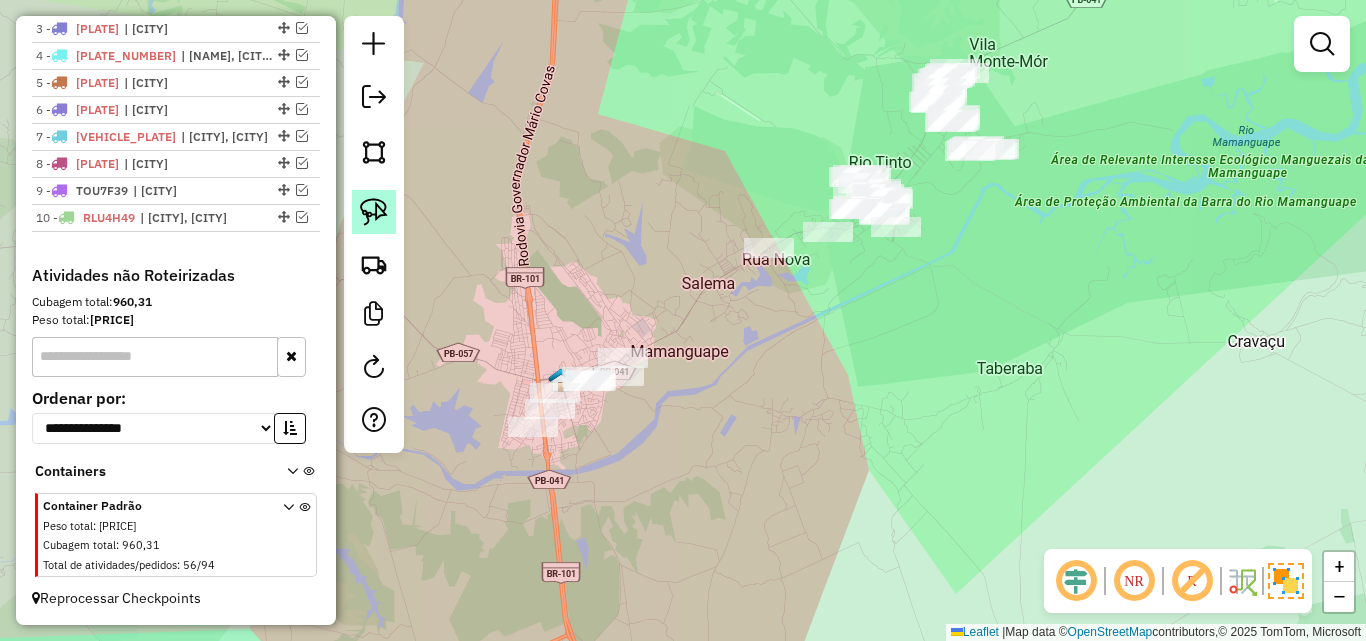 click 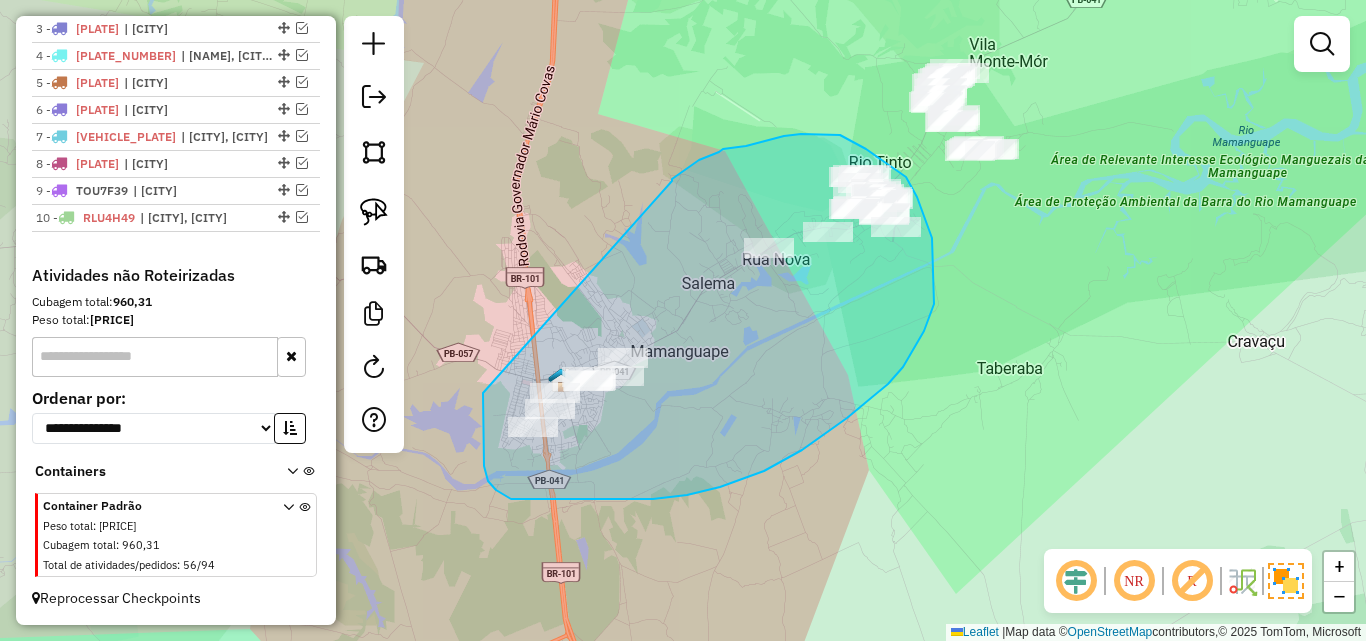 drag, startPoint x: 682, startPoint y: 172, endPoint x: 483, endPoint y: 383, distance: 290.03793 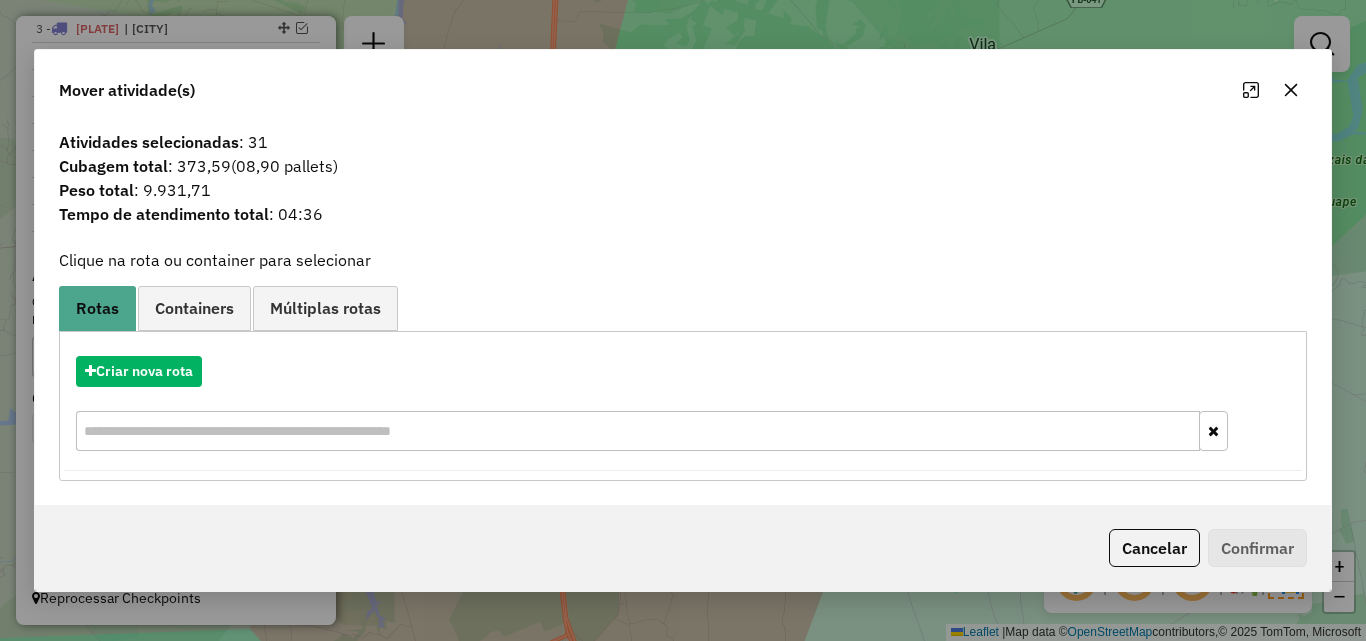click 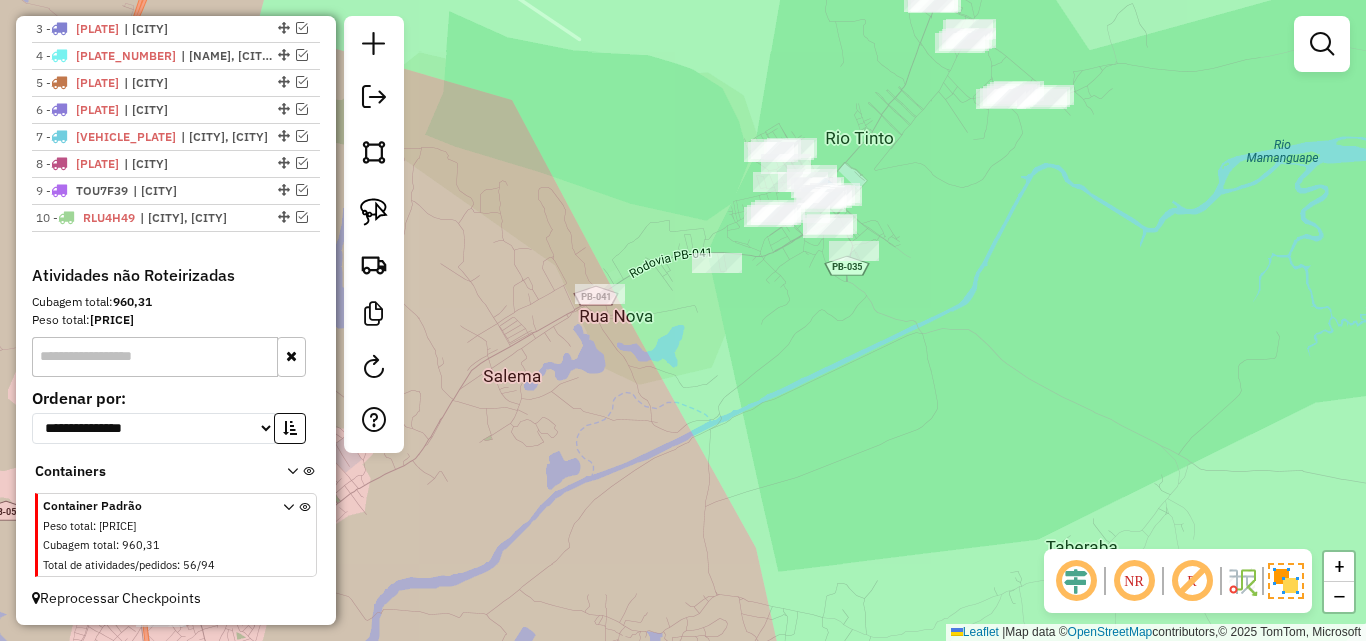 drag, startPoint x: 790, startPoint y: 359, endPoint x: 859, endPoint y: 336, distance: 72.73238 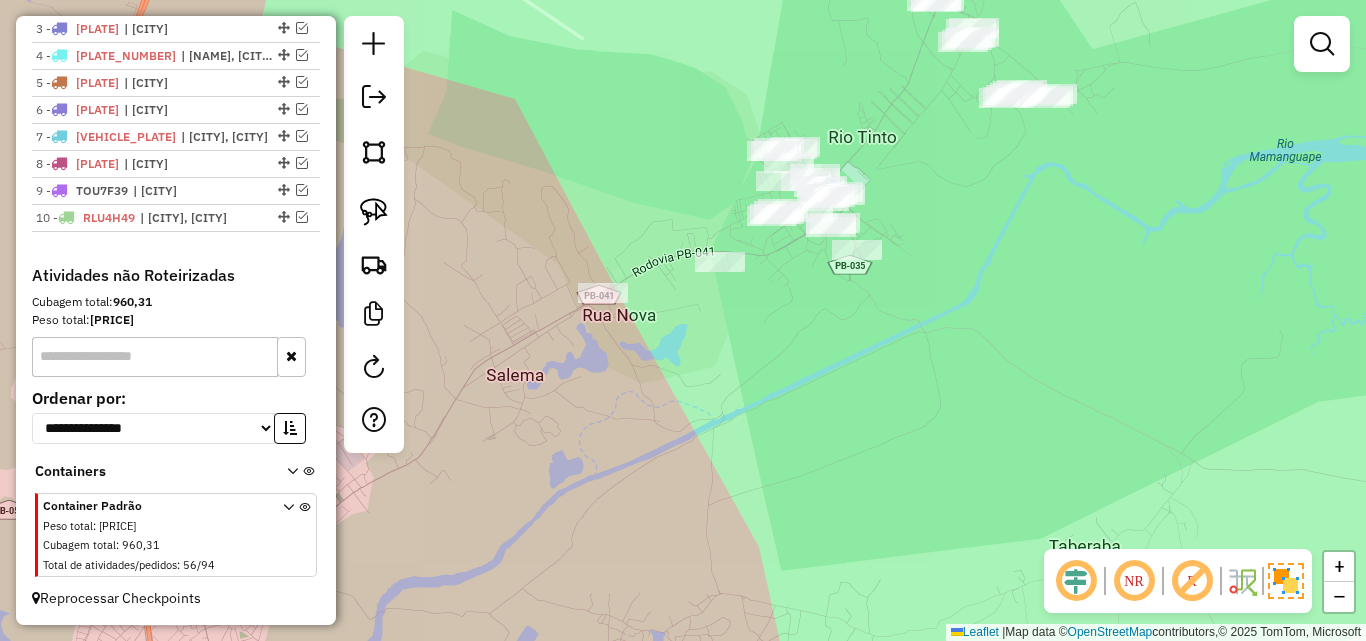 click on "Janela de atendimento Grade de atendimento Capacidade Transportadoras Veículos Cliente Pedidos  Rotas Selecione os dias de semana para filtrar as janelas de atendimento  Seg   Ter   Qua   Qui   Sex   Sáb   Dom  Informe o período da janela de atendimento: De: Até:  Filtrar exatamente a janela do cliente  Considerar janela de atendimento padrão  Selecione os dias de semana para filtrar as grades de atendimento  Seg   Ter   Qua   Qui   Sex   Sáb   Dom   Considerar clientes sem dia de atendimento cadastrado  Clientes fora do dia de atendimento selecionado Filtrar as atividades entre os valores definidos abaixo:  Peso mínimo:   Peso máximo:   Cubagem mínima:   Cubagem máxima:   De:   Até:  Filtrar as atividades entre o tempo de atendimento definido abaixo:  De:   Até:   Considerar capacidade total dos clientes não roteirizados Transportadora: Selecione um ou mais itens Tipo de veículo: Selecione um ou mais itens Veículo: Selecione um ou mais itens Motorista: Selecione um ou mais itens Nome: Rótulo:" 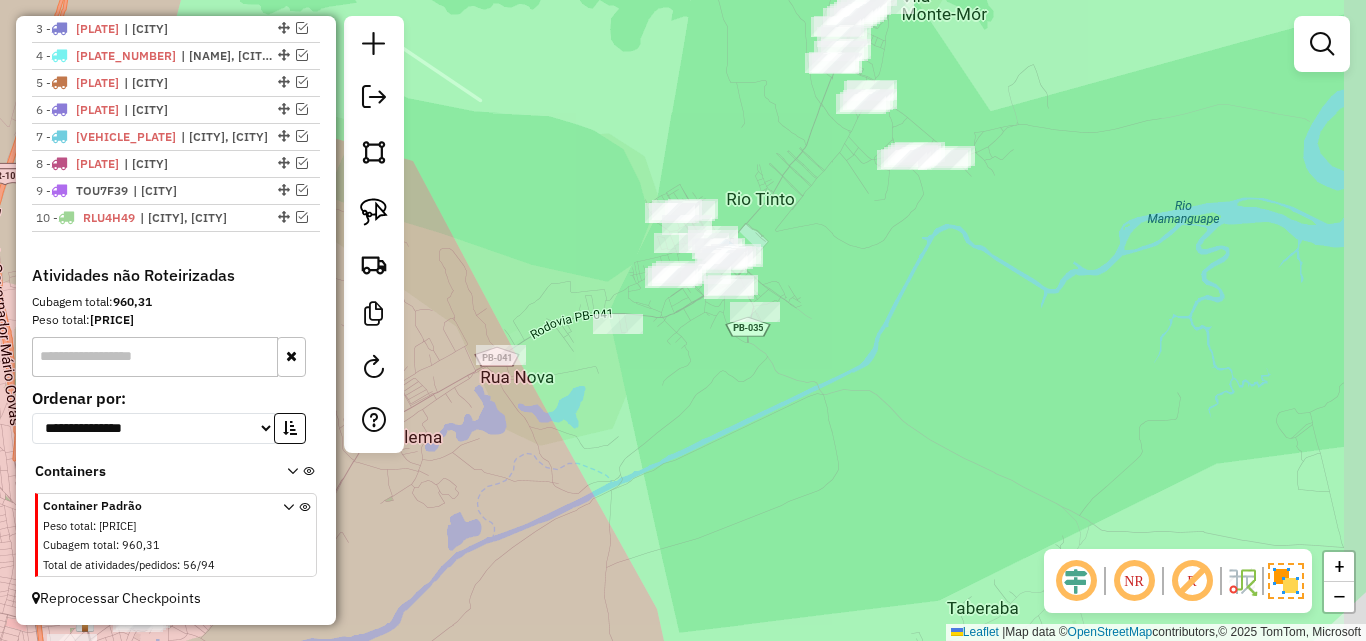 drag, startPoint x: 888, startPoint y: 332, endPoint x: 864, endPoint y: 363, distance: 39.20459 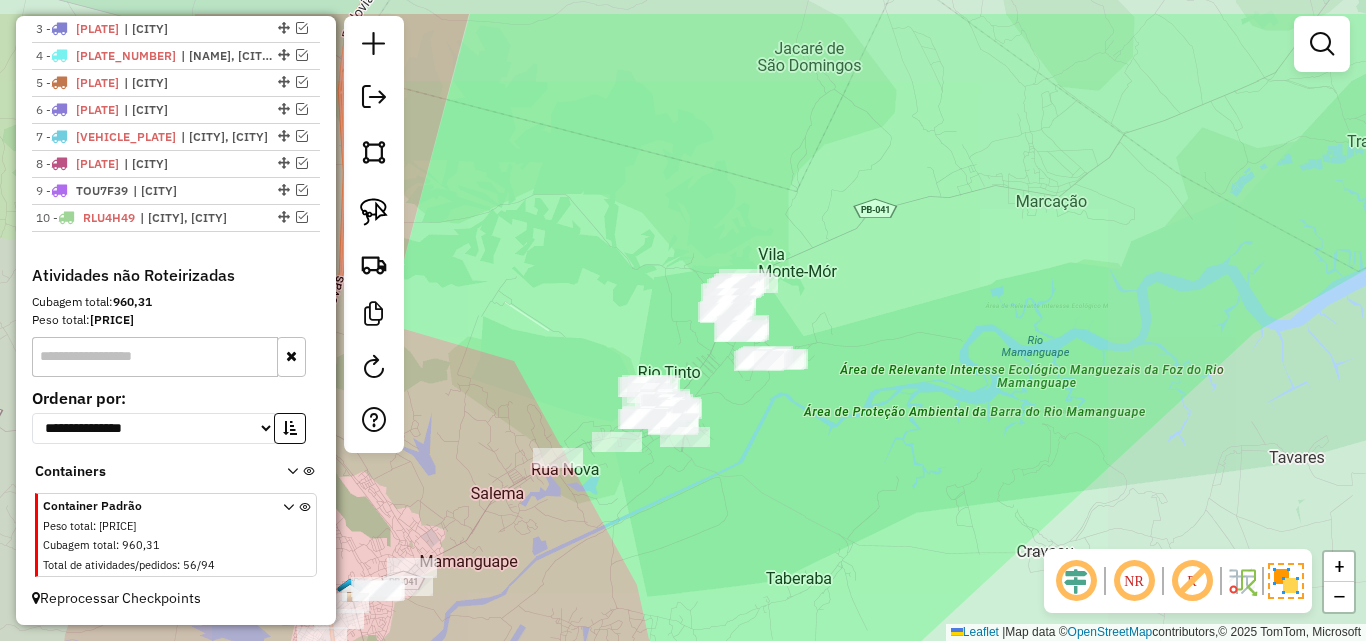 drag, startPoint x: 846, startPoint y: 403, endPoint x: 753, endPoint y: 436, distance: 98.681305 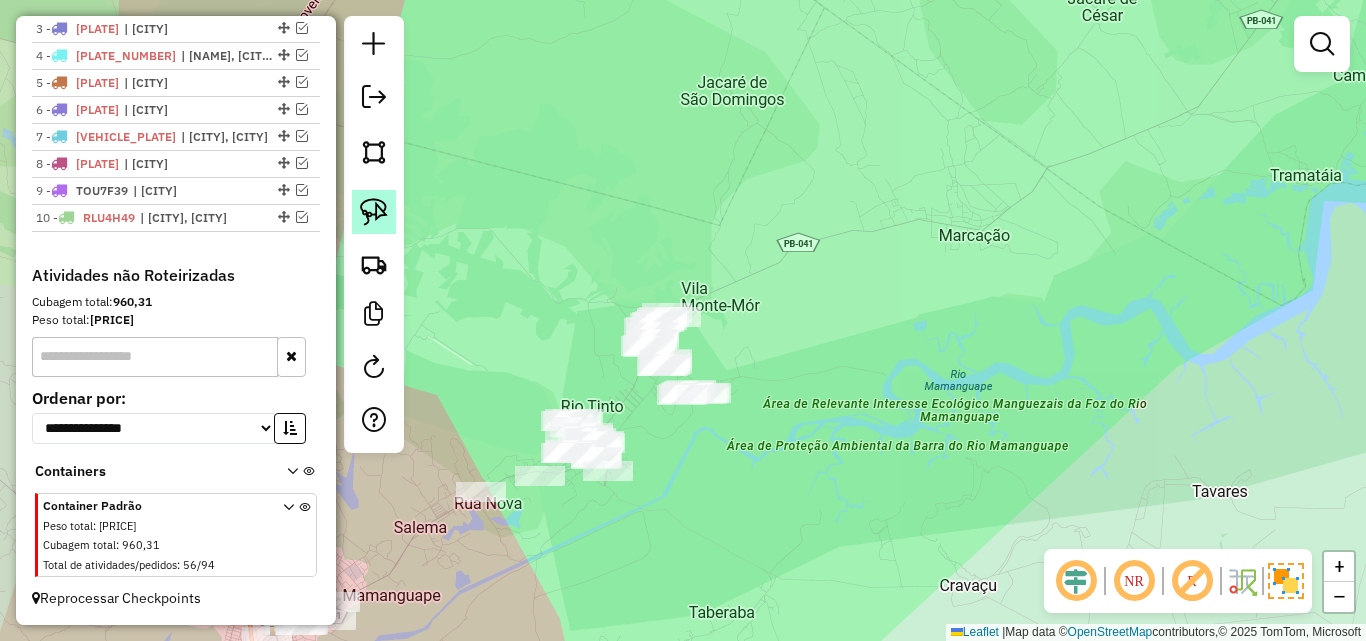 click 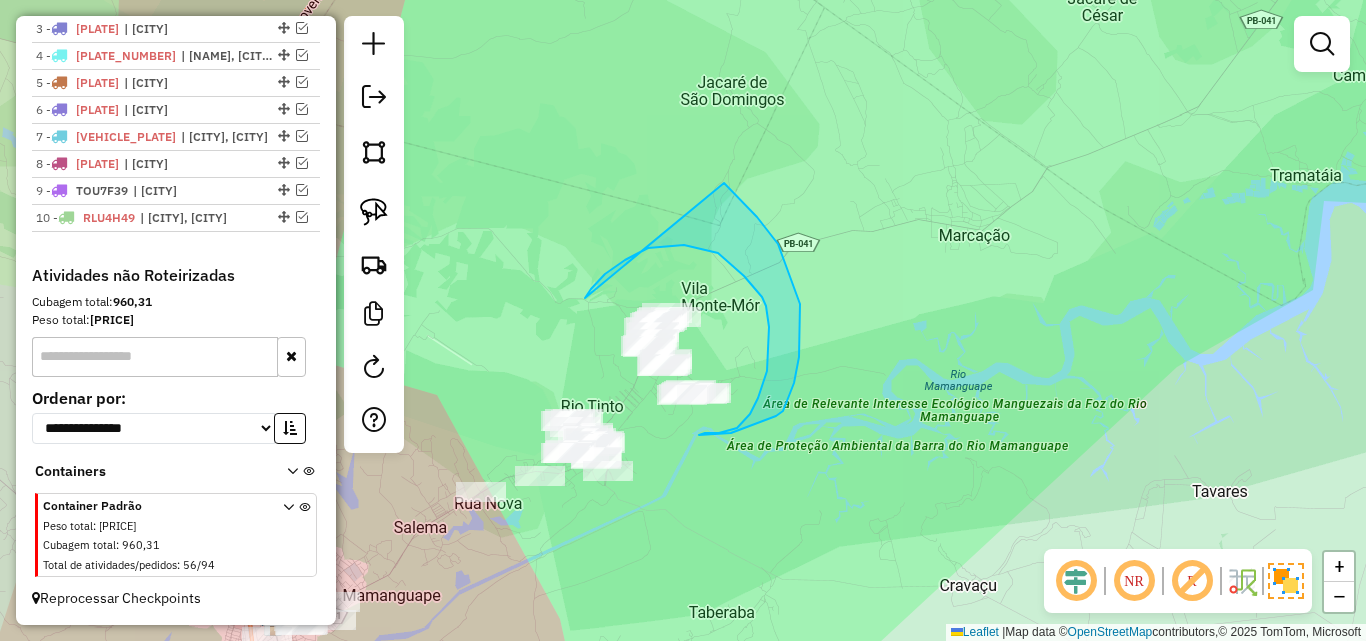 drag, startPoint x: 585, startPoint y: 298, endPoint x: 727, endPoint y: 194, distance: 176.01137 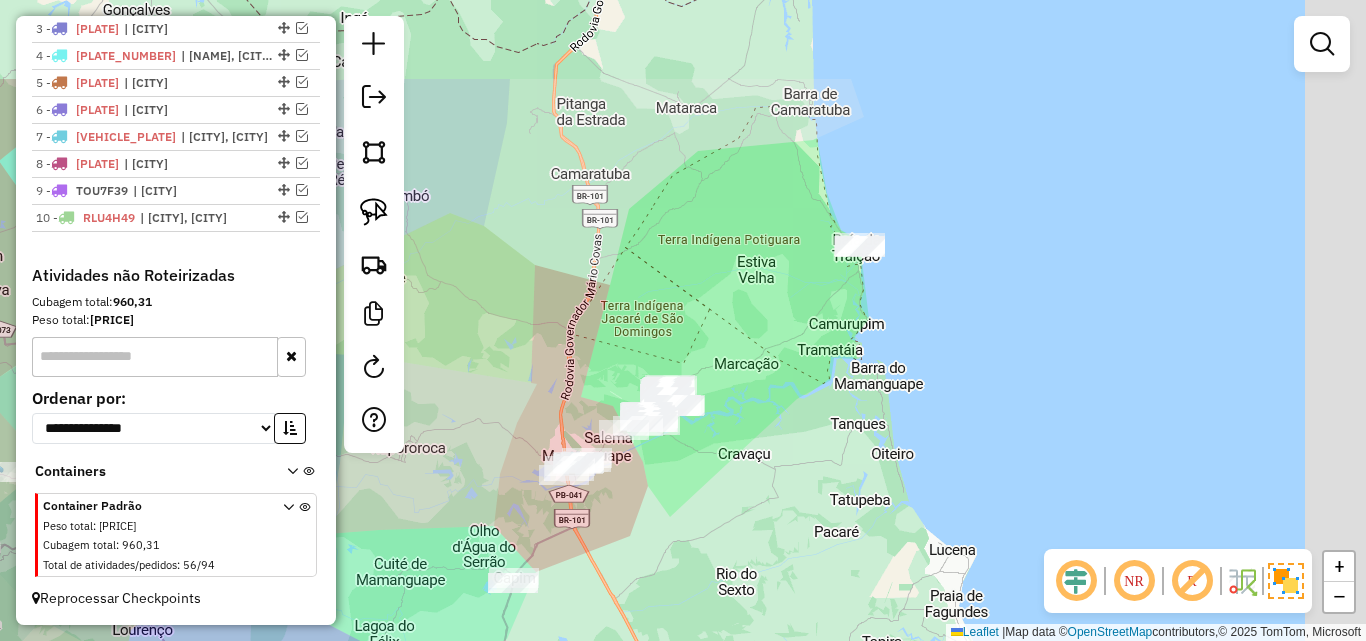 drag, startPoint x: 849, startPoint y: 360, endPoint x: 804, endPoint y: 427, distance: 80.70936 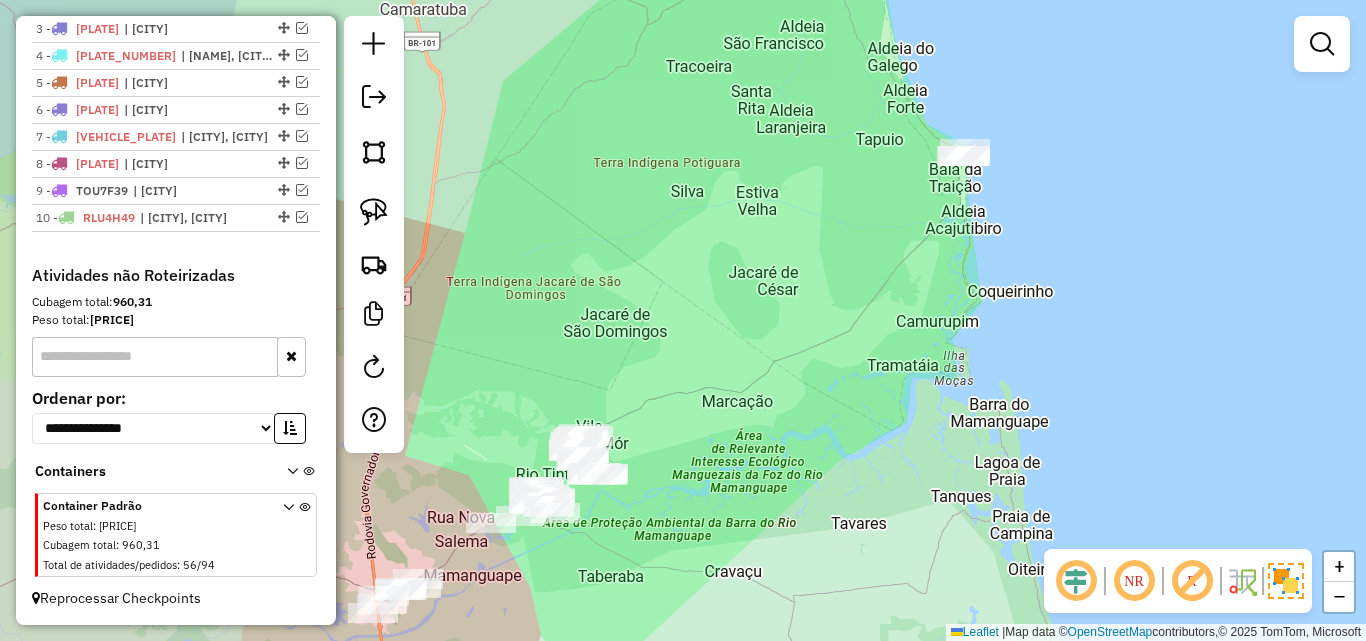 click on "Janela de atendimento Grade de atendimento Capacidade Transportadoras Veículos Cliente Pedidos  Rotas Selecione os dias de semana para filtrar as janelas de atendimento  Seg   Ter   Qua   Qui   Sex   Sáb   Dom  Informe o período da janela de atendimento: De: Até:  Filtrar exatamente a janela do cliente  Considerar janela de atendimento padrão  Selecione os dias de semana para filtrar as grades de atendimento  Seg   Ter   Qua   Qui   Sex   Sáb   Dom   Considerar clientes sem dia de atendimento cadastrado  Clientes fora do dia de atendimento selecionado Filtrar as atividades entre os valores definidos abaixo:  Peso mínimo:   Peso máximo:   Cubagem mínima:   Cubagem máxima:   De:   Até:  Filtrar as atividades entre o tempo de atendimento definido abaixo:  De:   Até:   Considerar capacidade total dos clientes não roteirizados Transportadora: Selecione um ou mais itens Tipo de veículo: Selecione um ou mais itens Veículo: Selecione um ou mais itens Motorista: Selecione um ou mais itens Nome: Rótulo:" 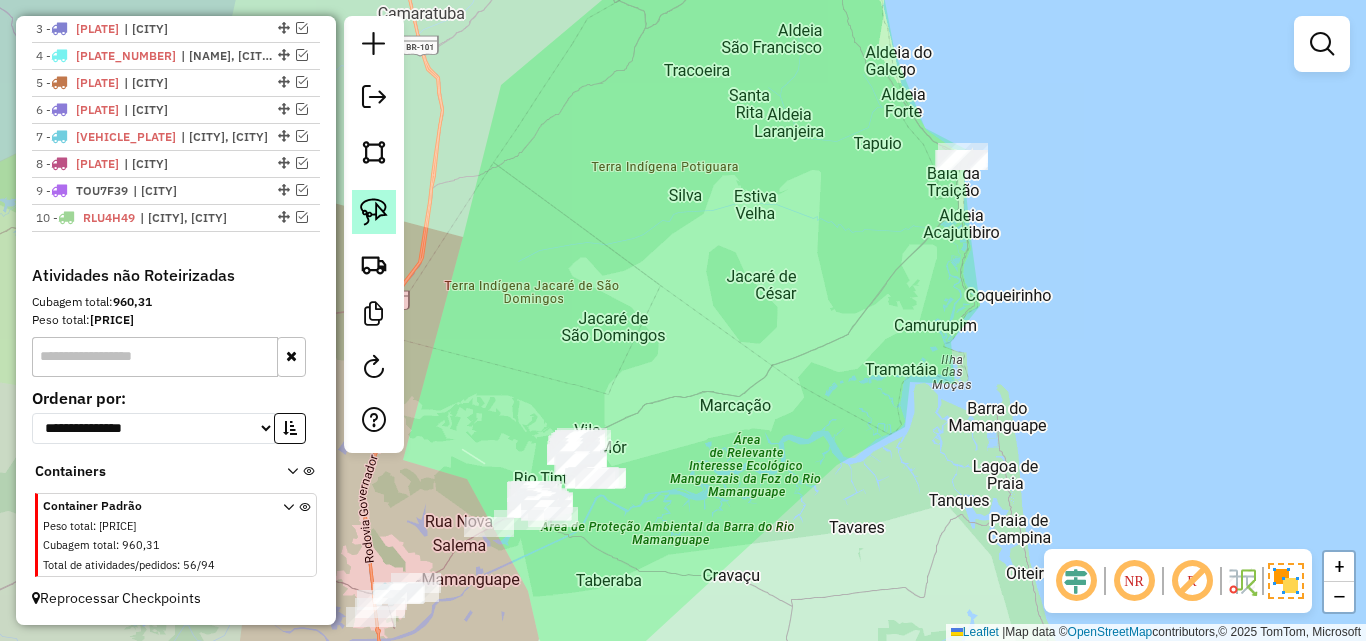 click 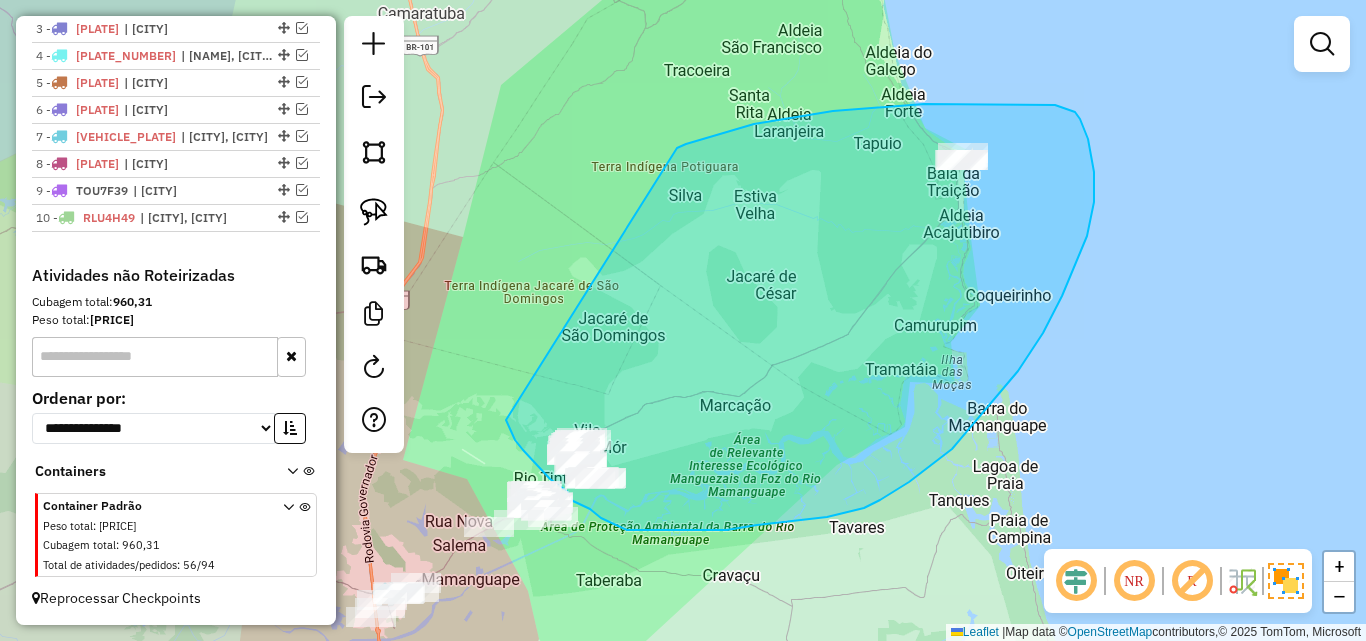 drag, startPoint x: 686, startPoint y: 144, endPoint x: 505, endPoint y: 419, distance: 329.22028 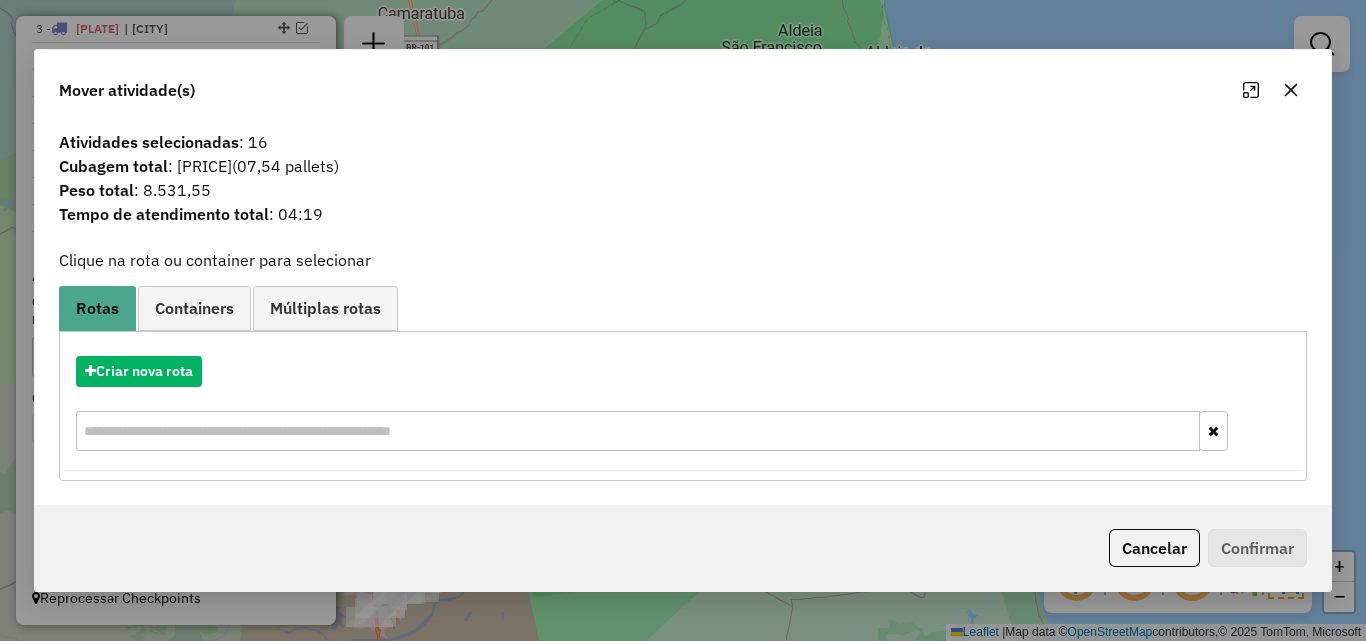 drag, startPoint x: 1283, startPoint y: 88, endPoint x: 1255, endPoint y: 120, distance: 42.520584 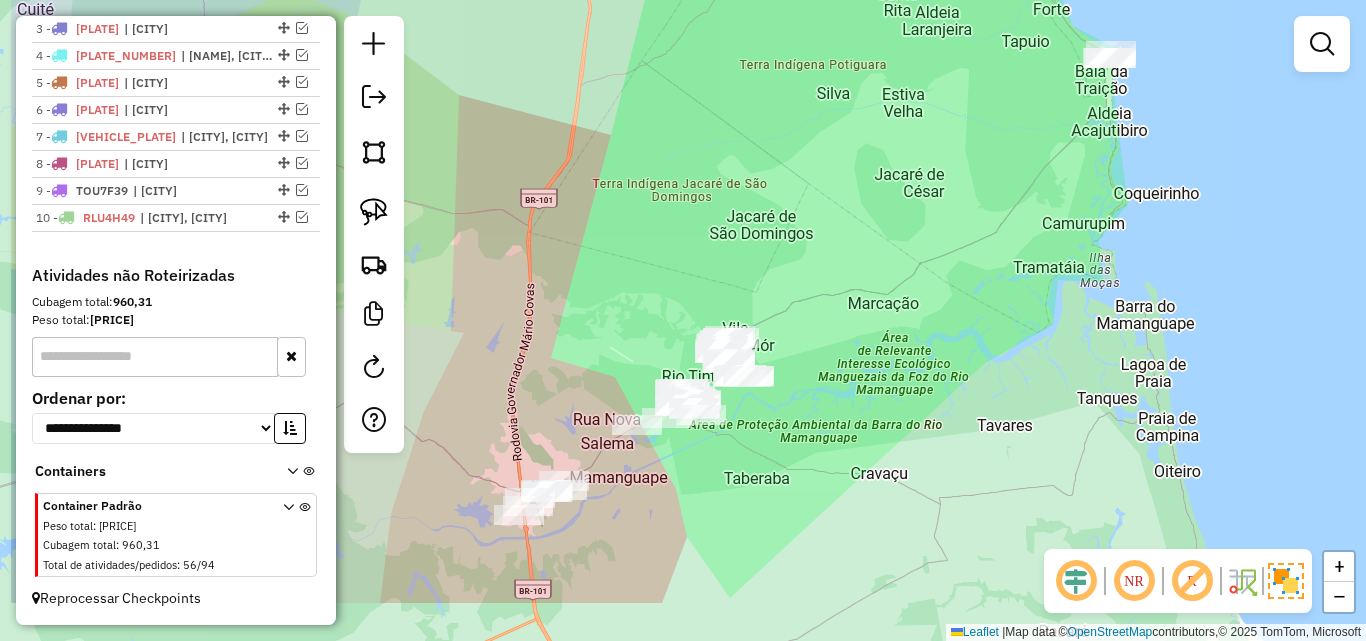 drag, startPoint x: 696, startPoint y: 538, endPoint x: 989, endPoint y: 350, distance: 348.12784 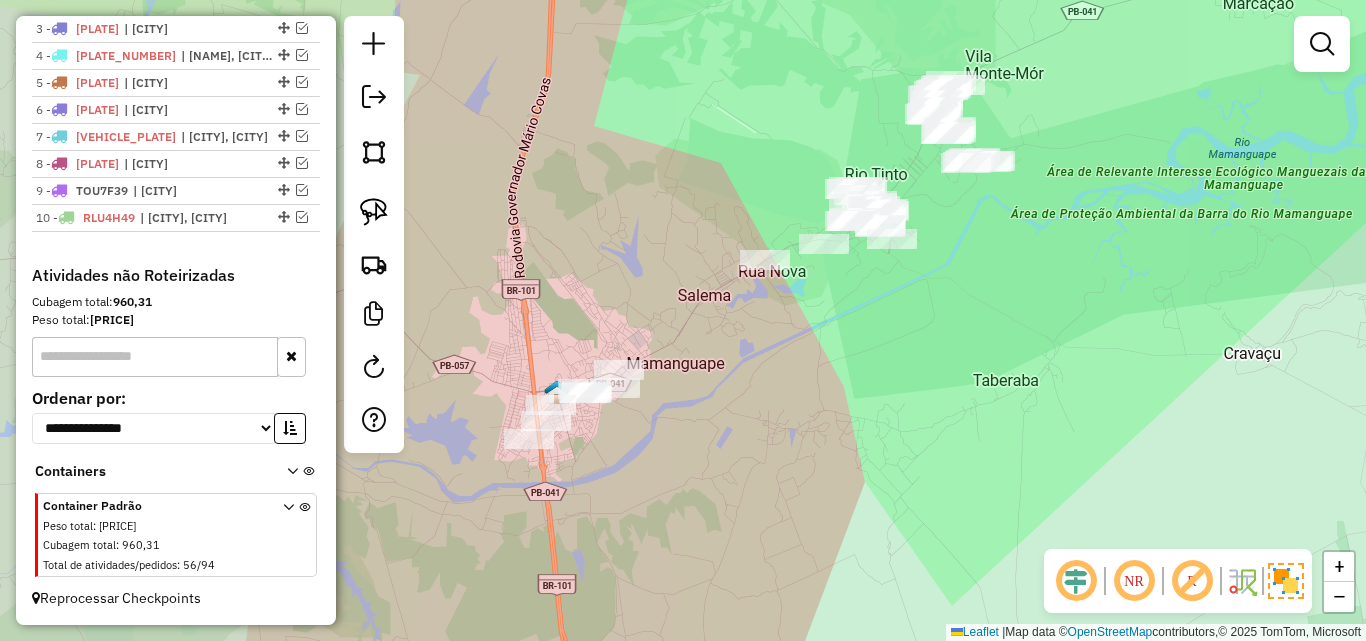 drag, startPoint x: 772, startPoint y: 396, endPoint x: 813, endPoint y: 357, distance: 56.586216 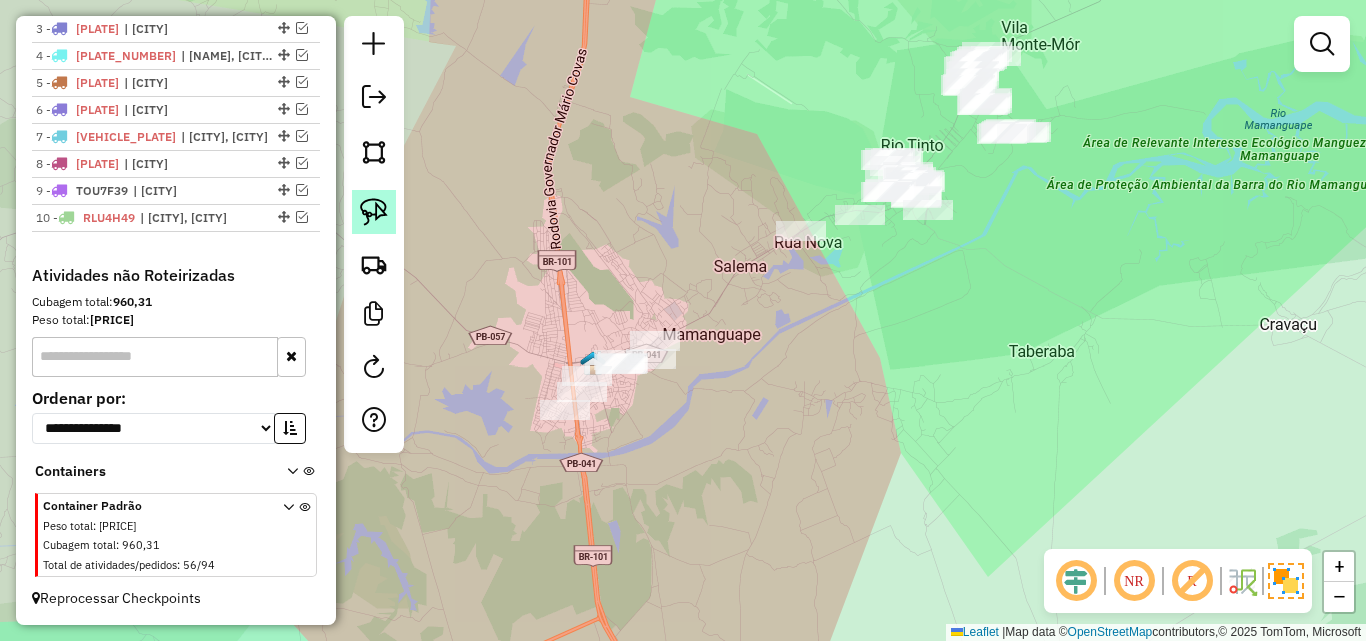 click 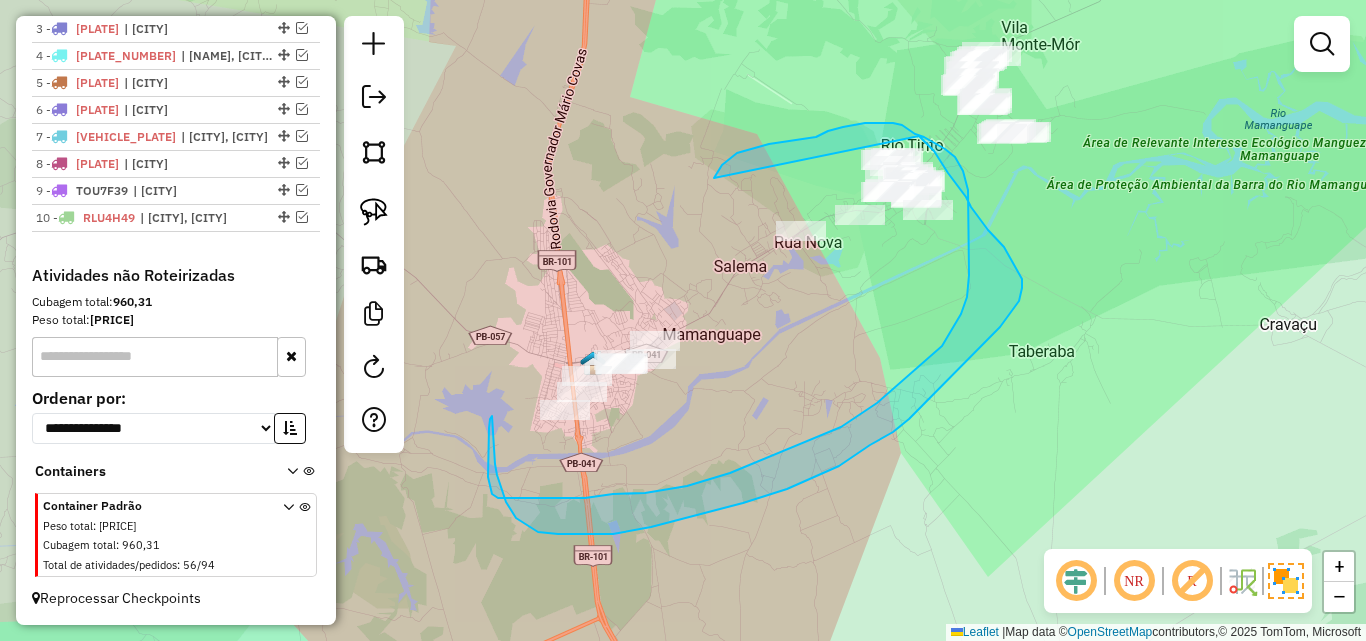 drag, startPoint x: 716, startPoint y: 176, endPoint x: 892, endPoint y: 134, distance: 180.94199 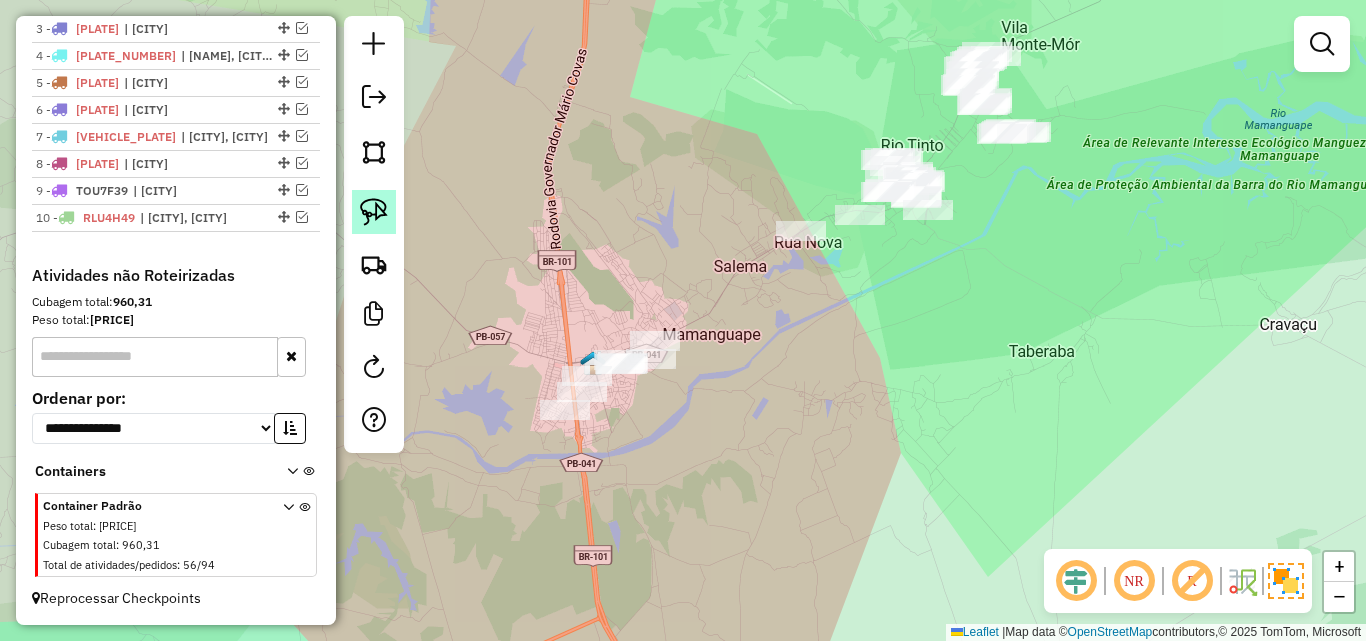 click 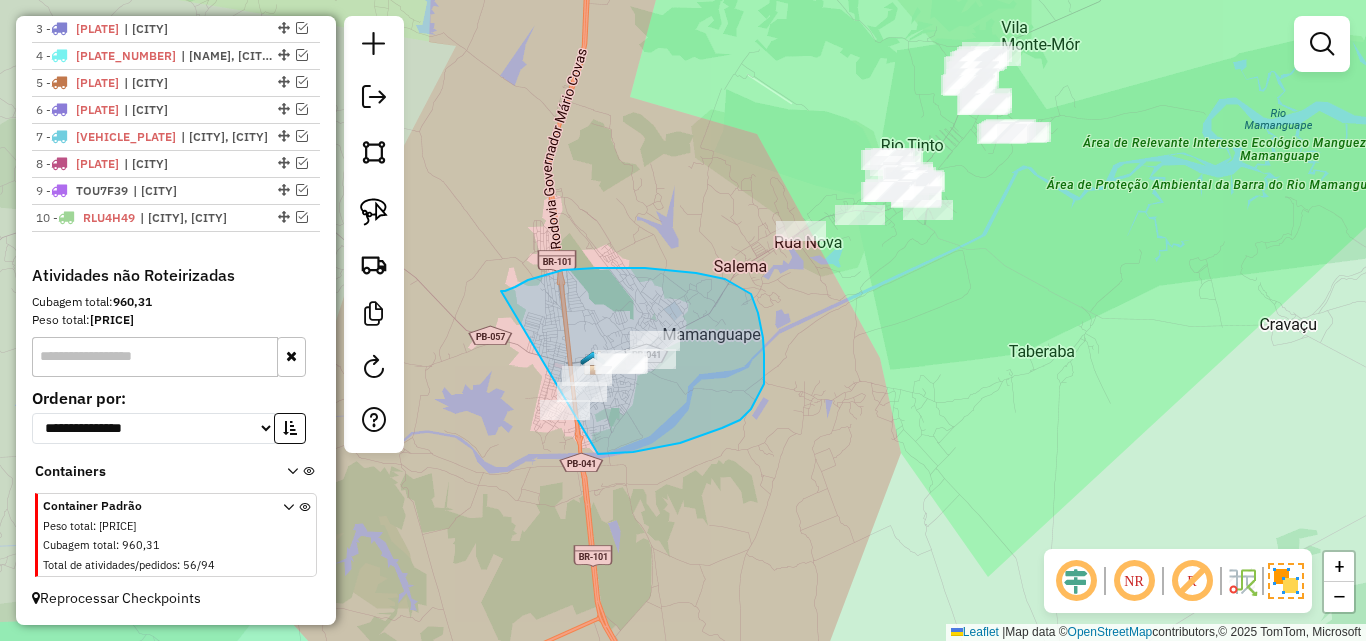 drag, startPoint x: 696, startPoint y: 273, endPoint x: 513, endPoint y: 448, distance: 253.20743 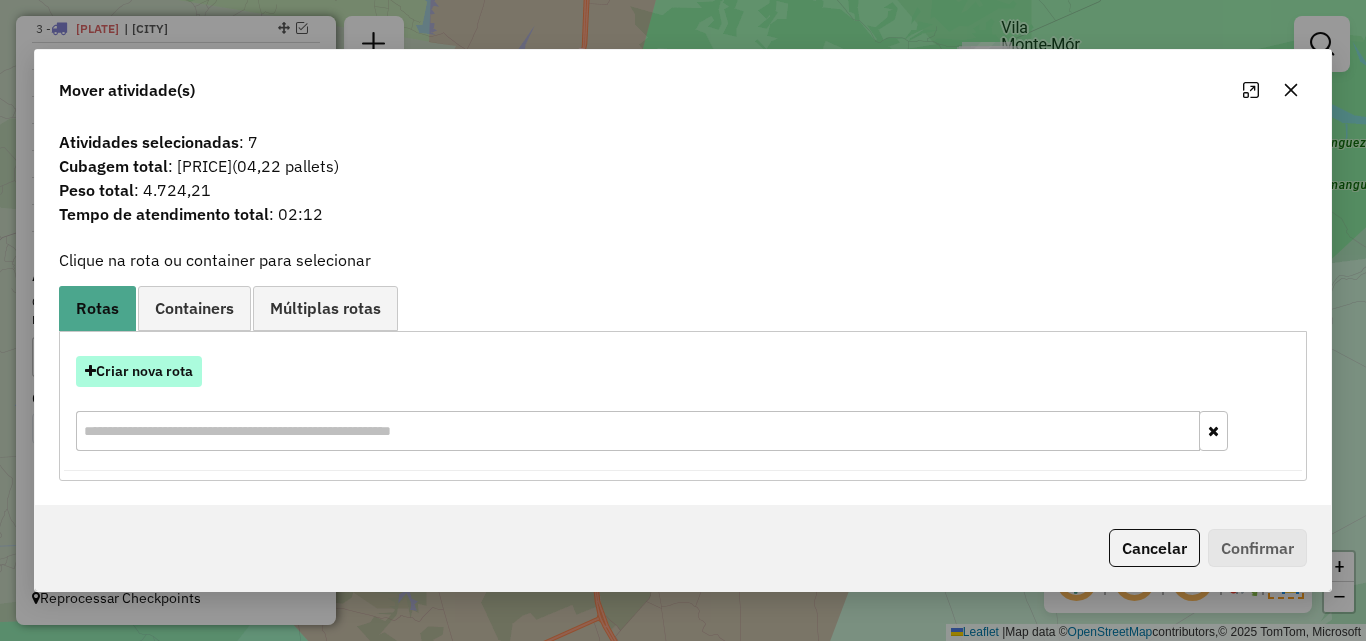 click on "Criar nova rota" at bounding box center (139, 371) 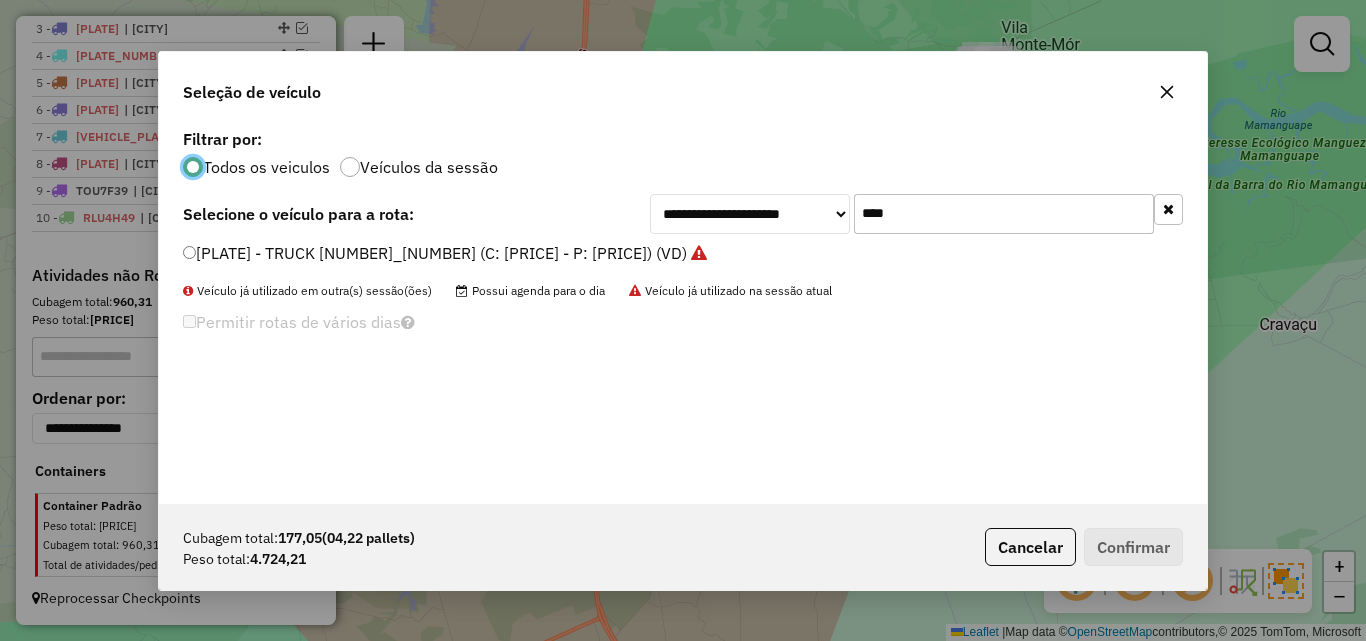scroll, scrollTop: 11, scrollLeft: 6, axis: both 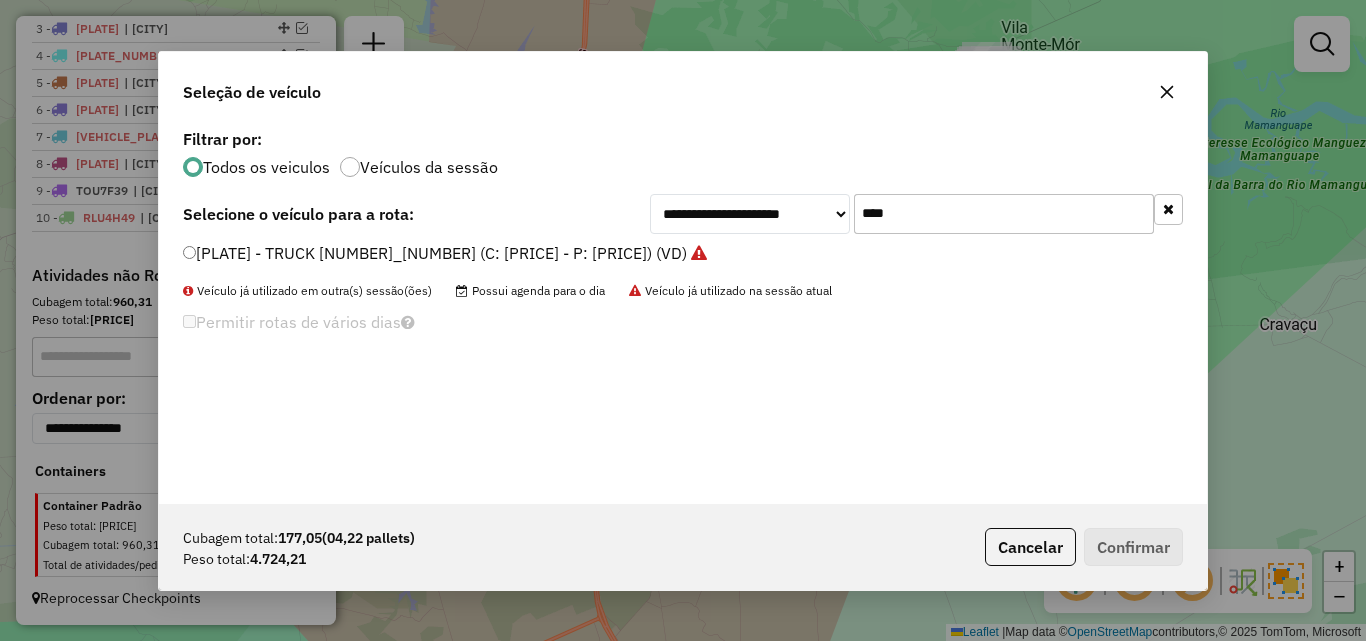 click on "****" 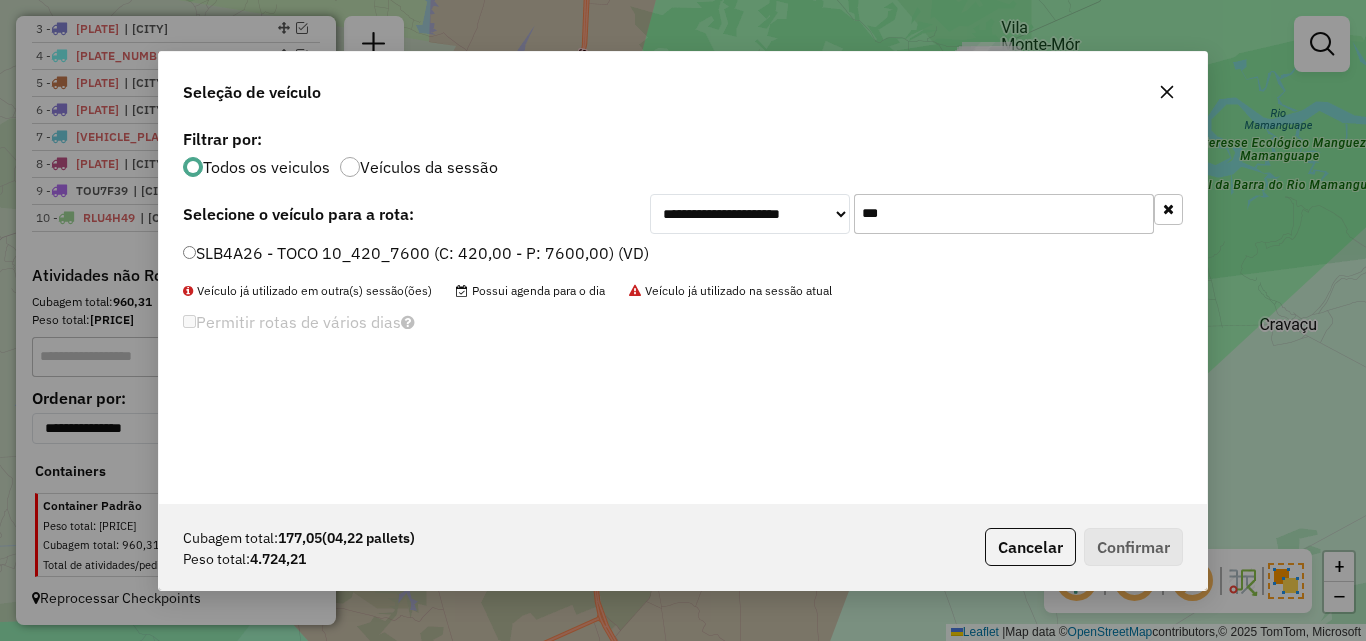 type on "***" 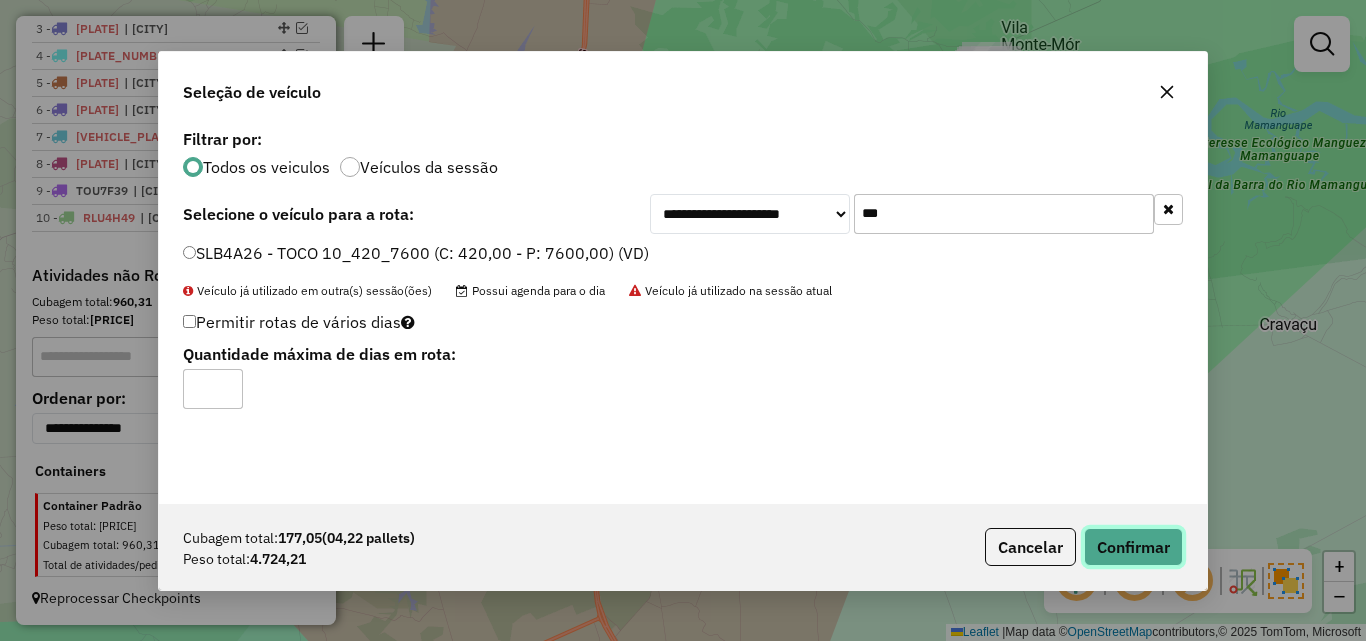 click on "Confirmar" 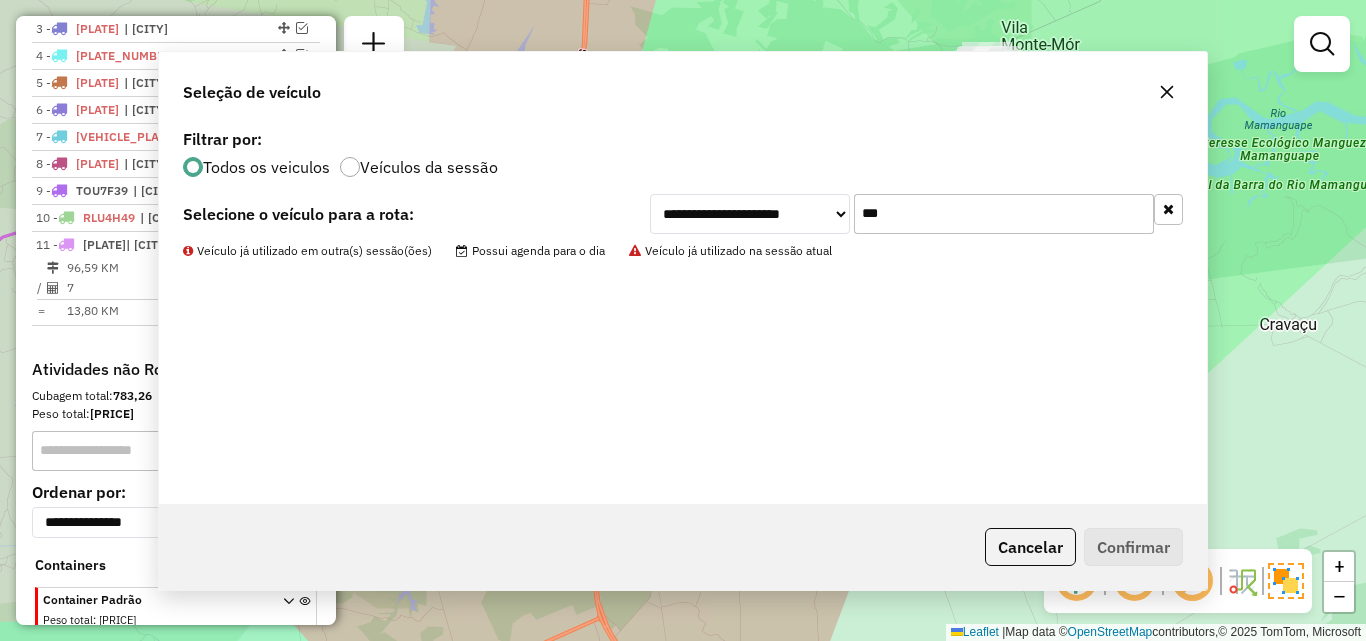 scroll, scrollTop: 812, scrollLeft: 0, axis: vertical 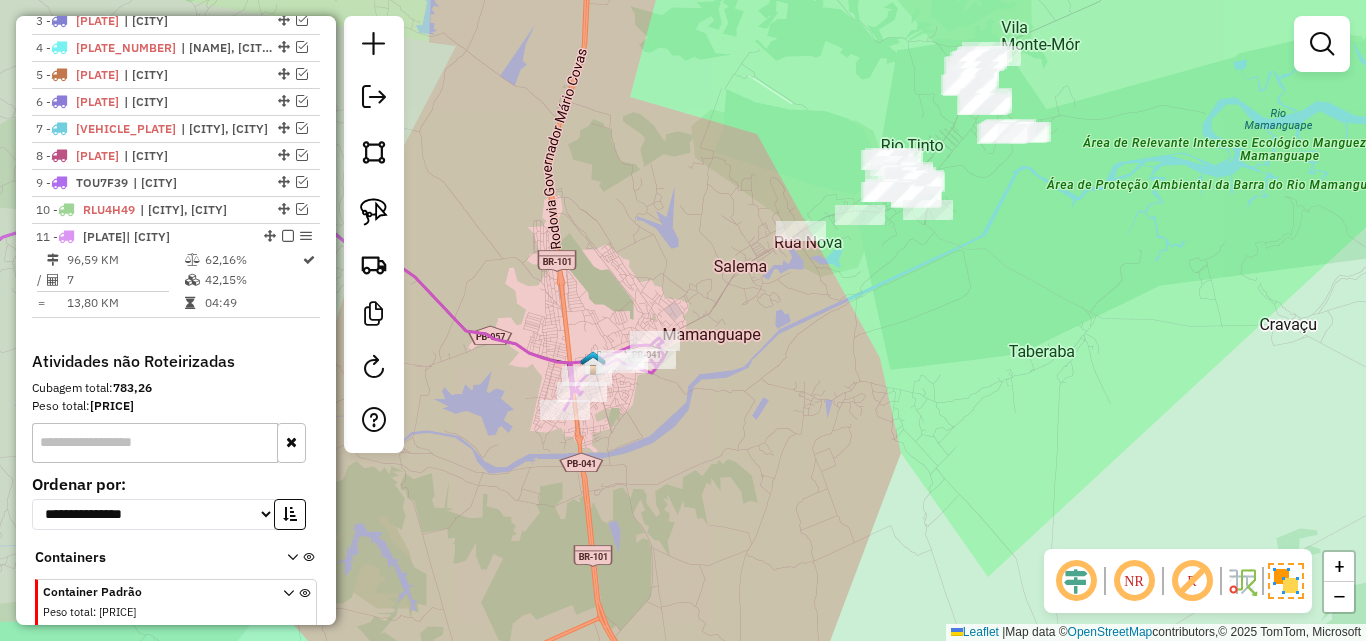 drag, startPoint x: 747, startPoint y: 378, endPoint x: 717, endPoint y: 403, distance: 39.051247 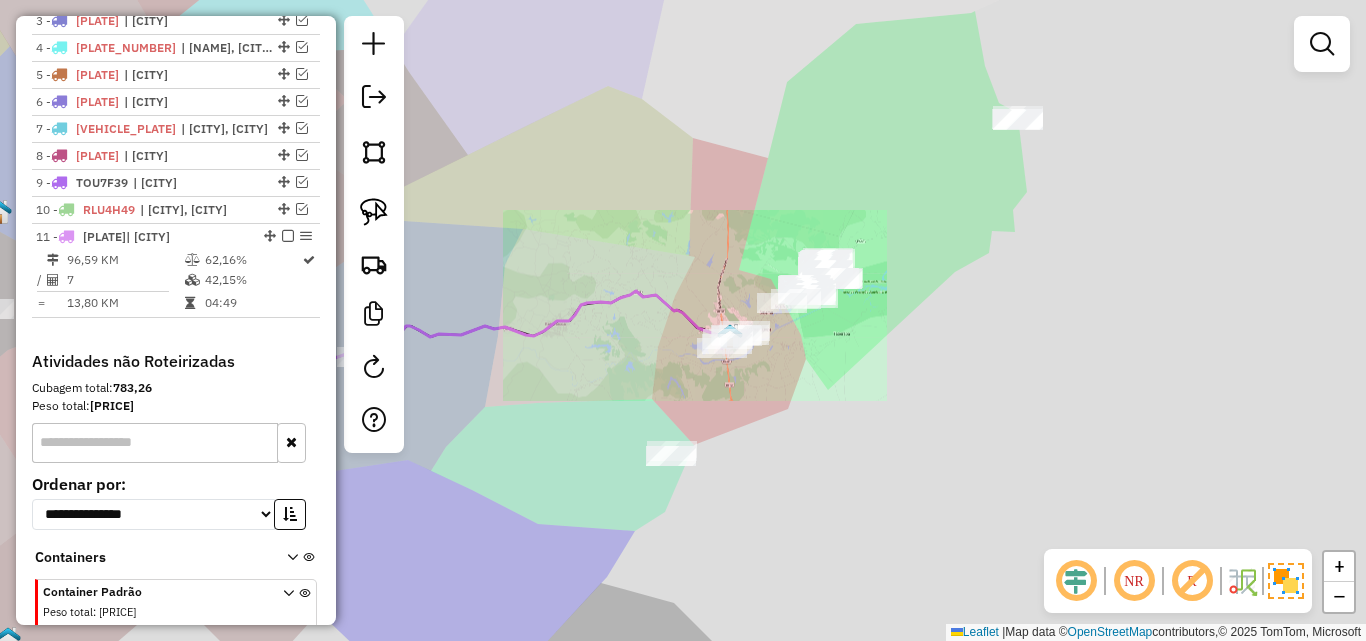 drag, startPoint x: 981, startPoint y: 319, endPoint x: 797, endPoint y: 425, distance: 212.34877 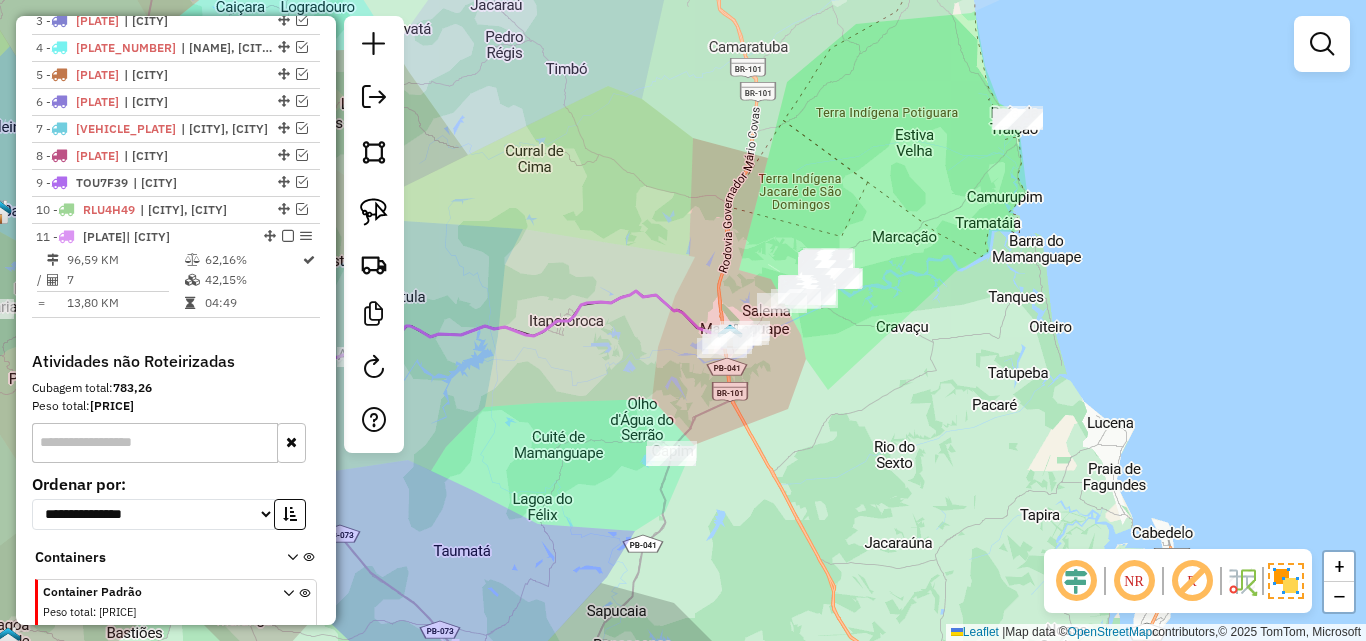 click 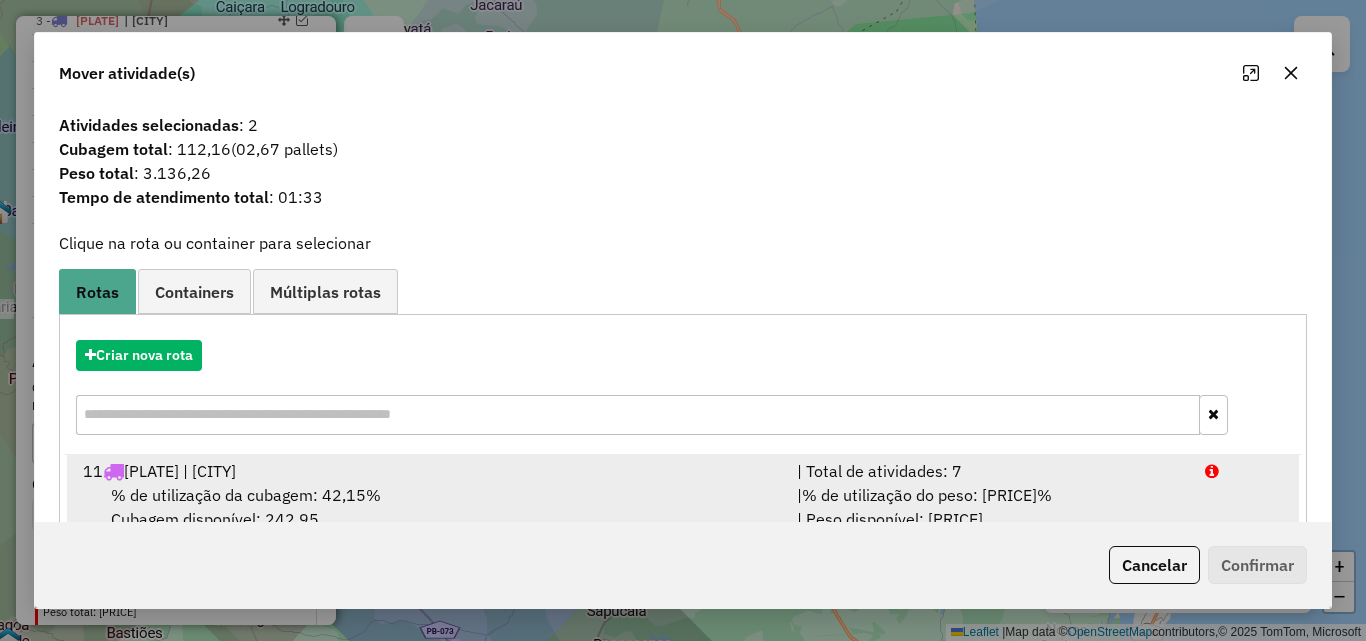 scroll, scrollTop: 48, scrollLeft: 0, axis: vertical 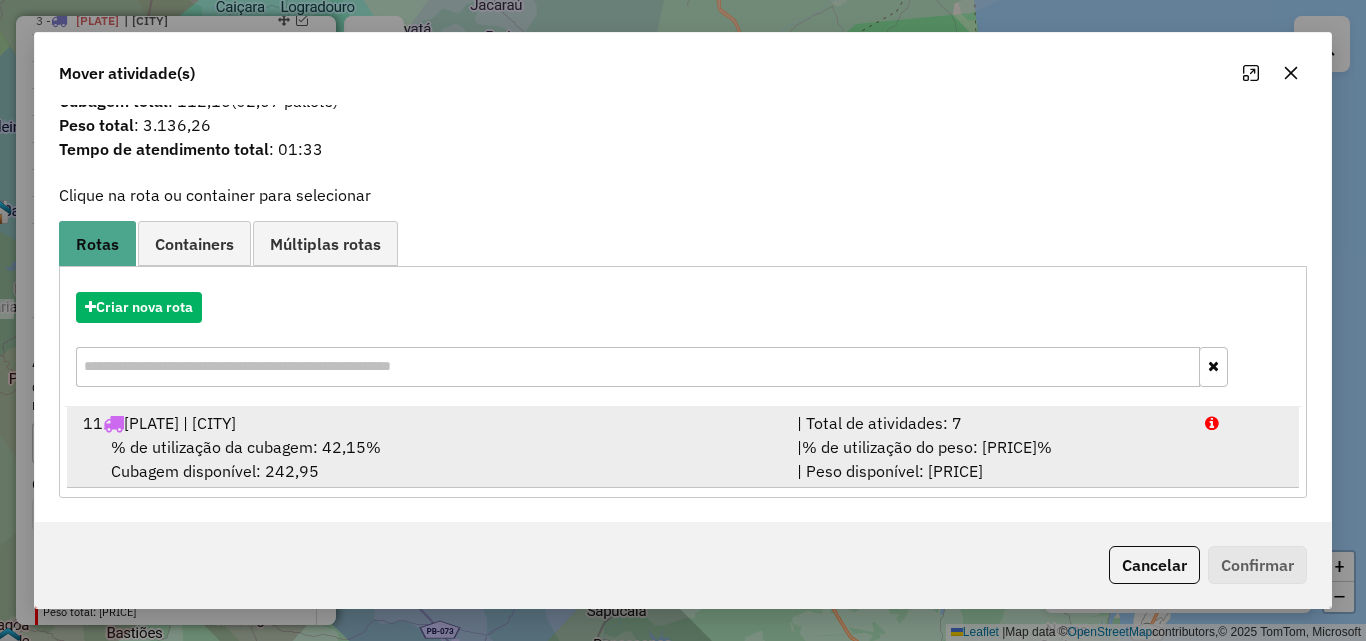 drag, startPoint x: 434, startPoint y: 484, endPoint x: 445, endPoint y: 477, distance: 13.038404 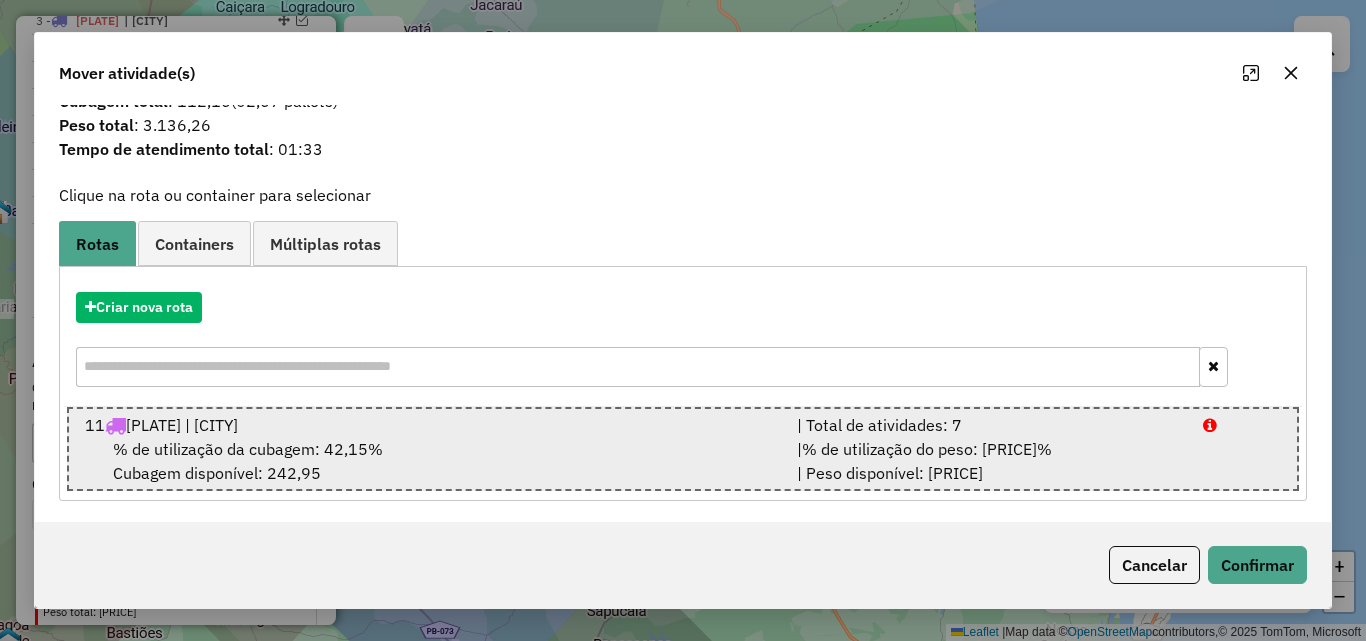 click on "[NUMBER] SLB4A26 | [CITY]" at bounding box center [428, 425] 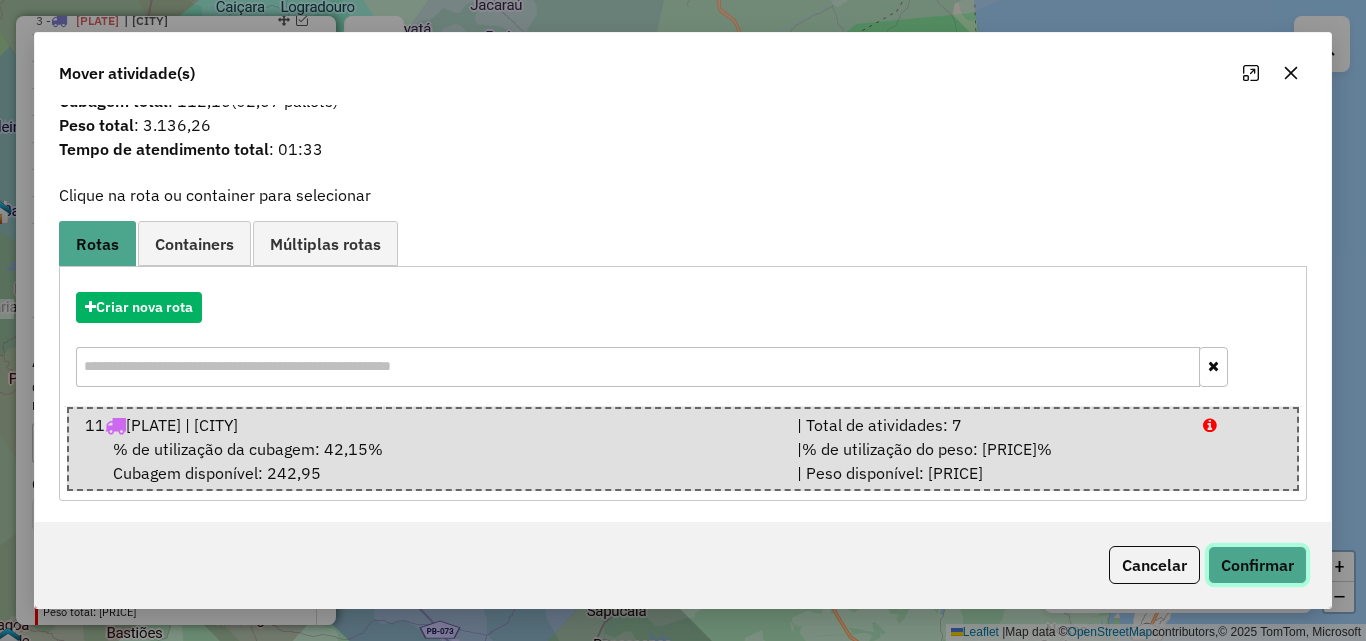click on "Confirmar" 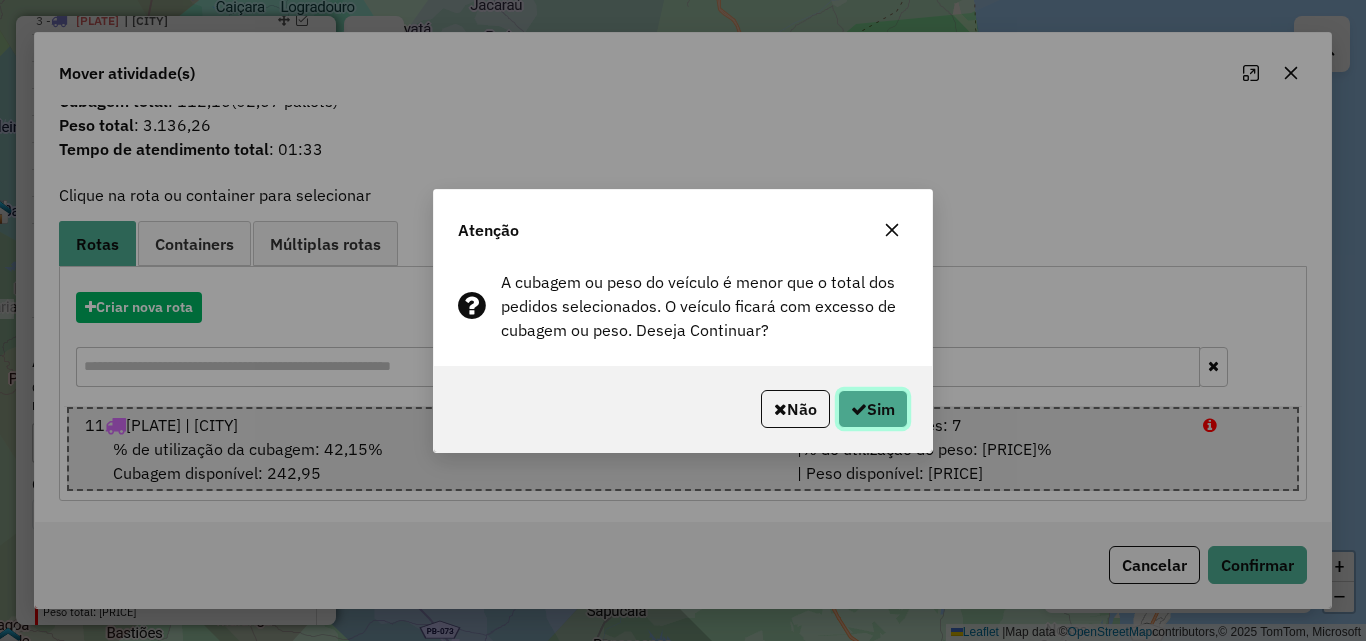 click on "Sim" 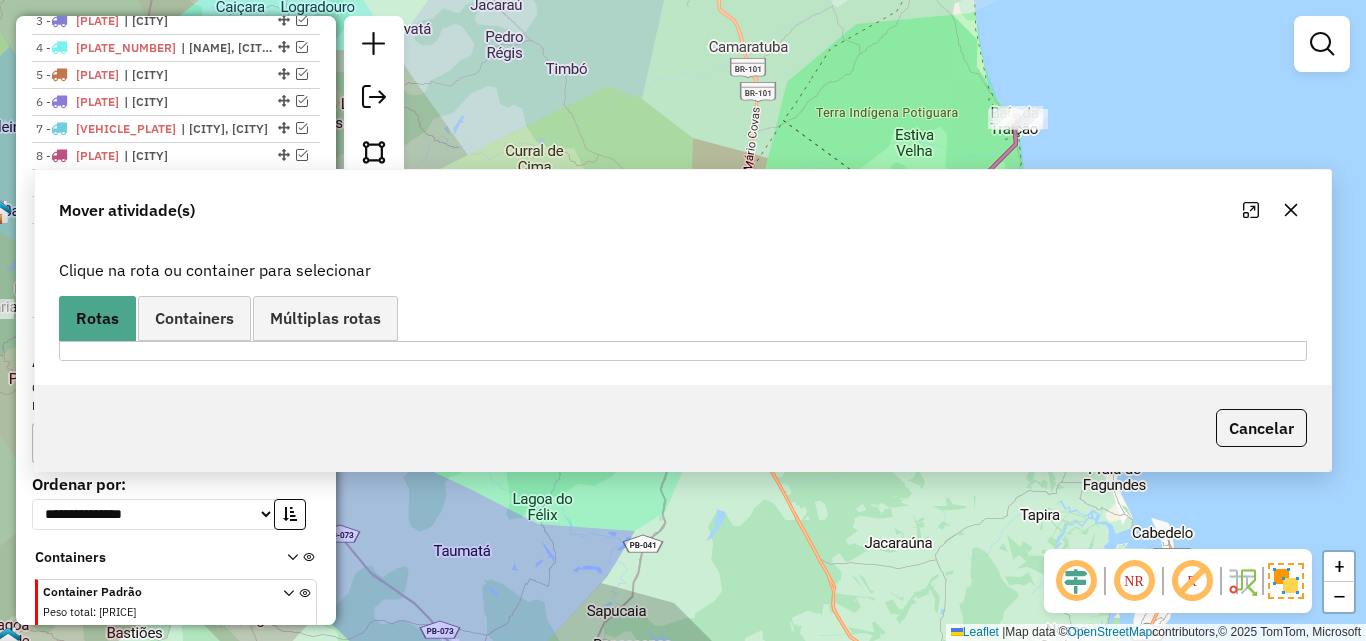 scroll, scrollTop: 0, scrollLeft: 0, axis: both 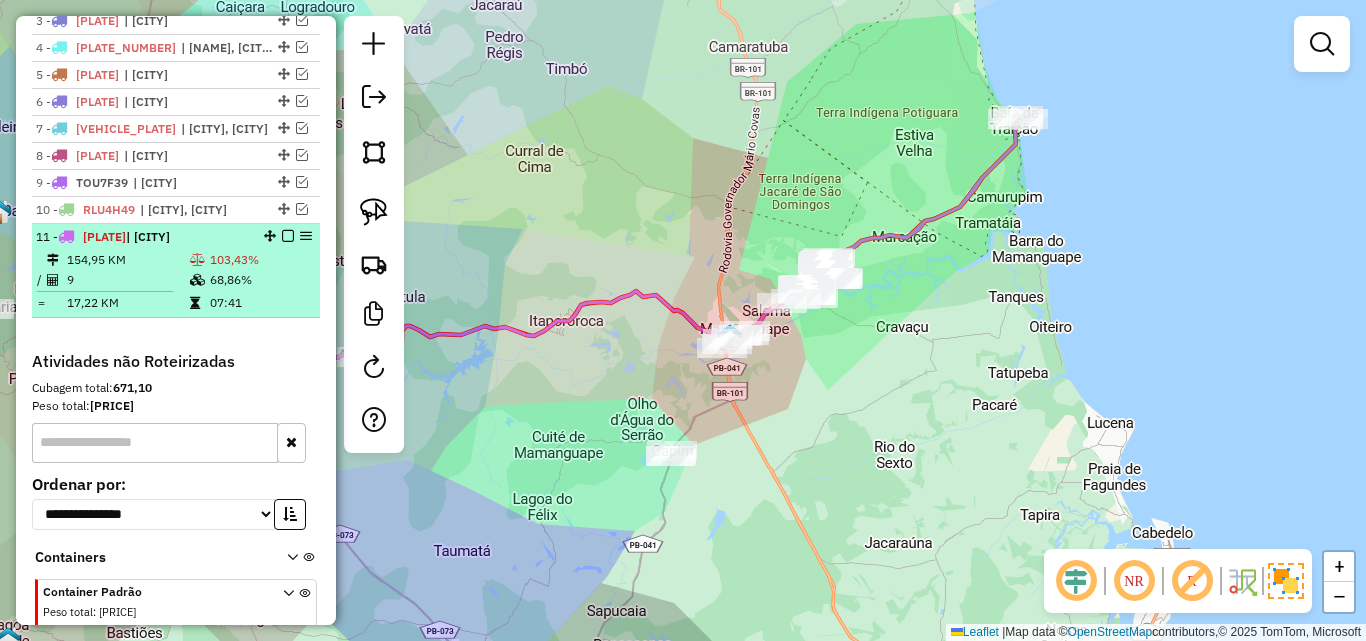click on "17,22 KM" at bounding box center [127, 303] 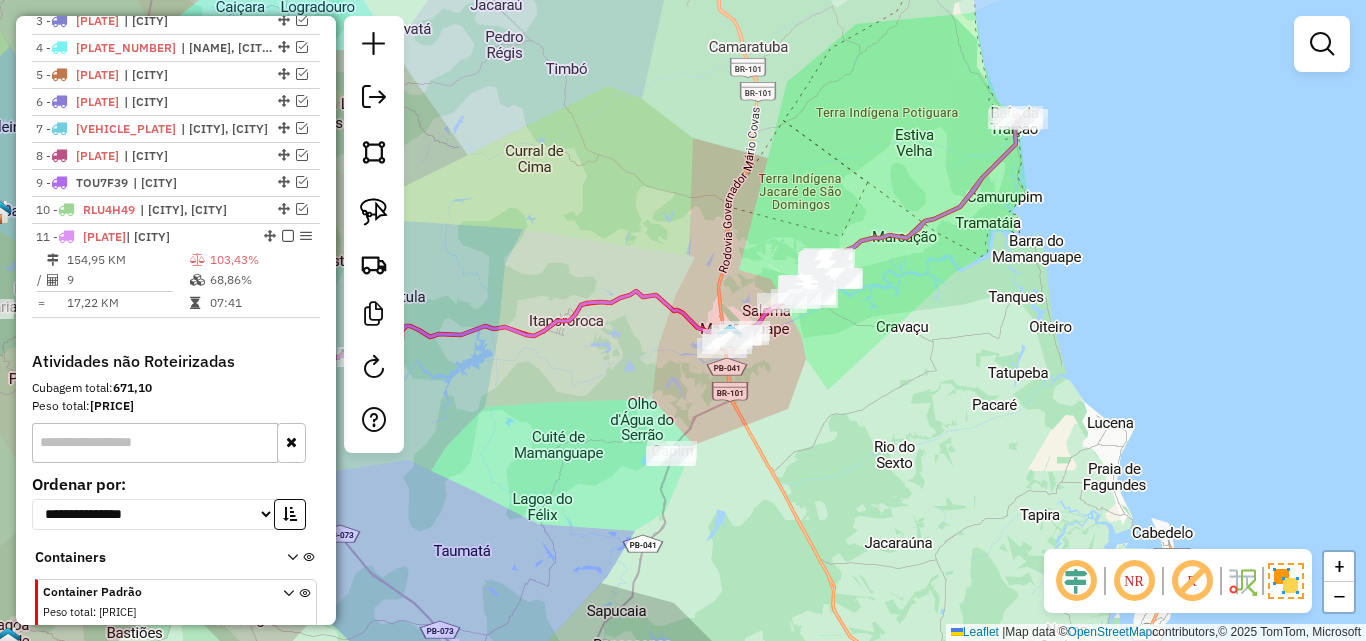 select on "**********" 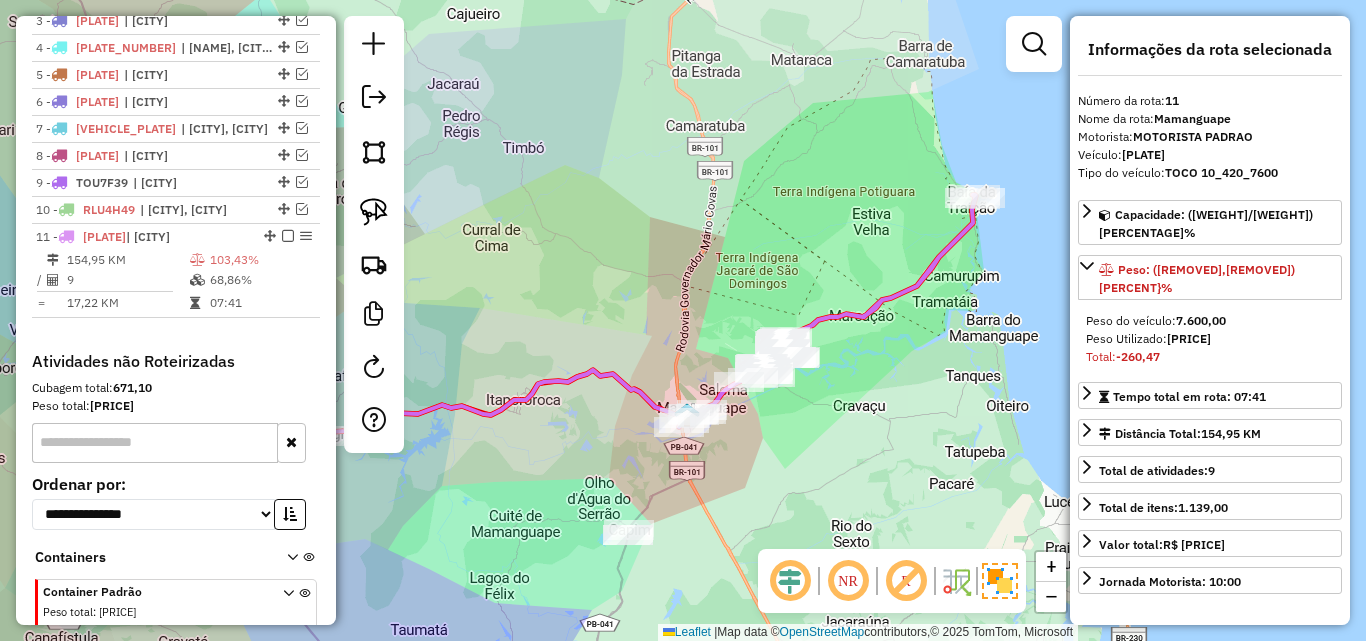 drag, startPoint x: 908, startPoint y: 484, endPoint x: 771, endPoint y: 476, distance: 137.23338 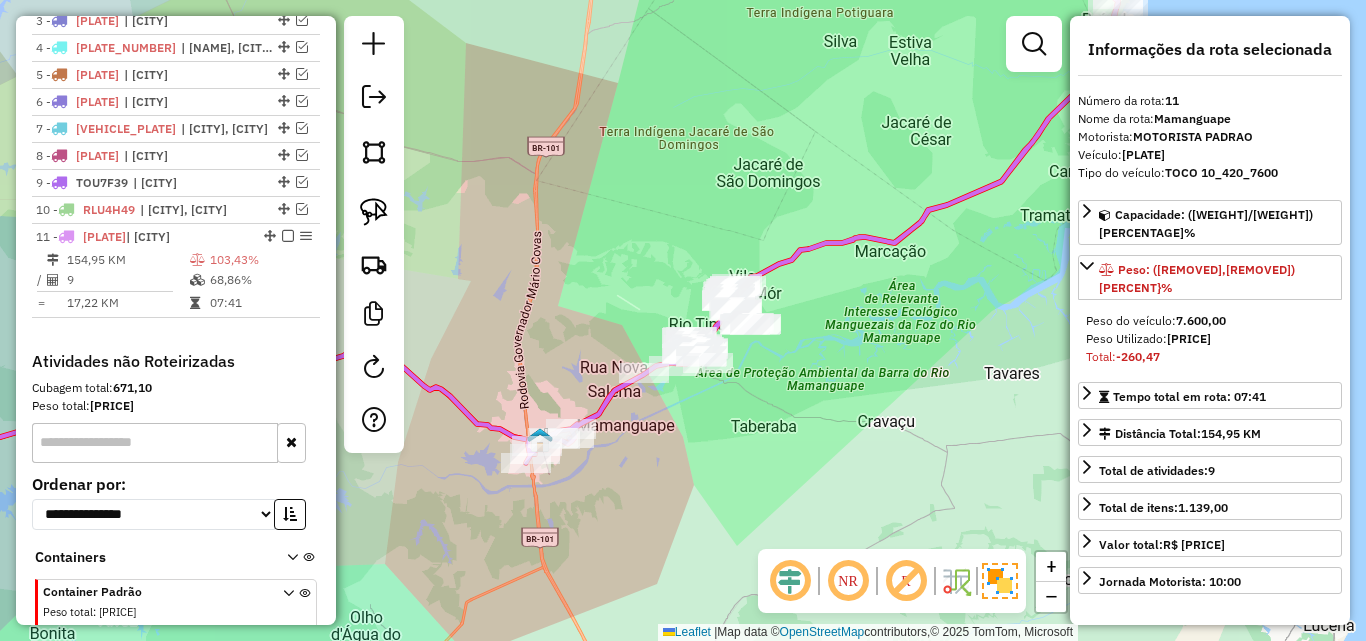 drag, startPoint x: 676, startPoint y: 458, endPoint x: 691, endPoint y: 440, distance: 23.43075 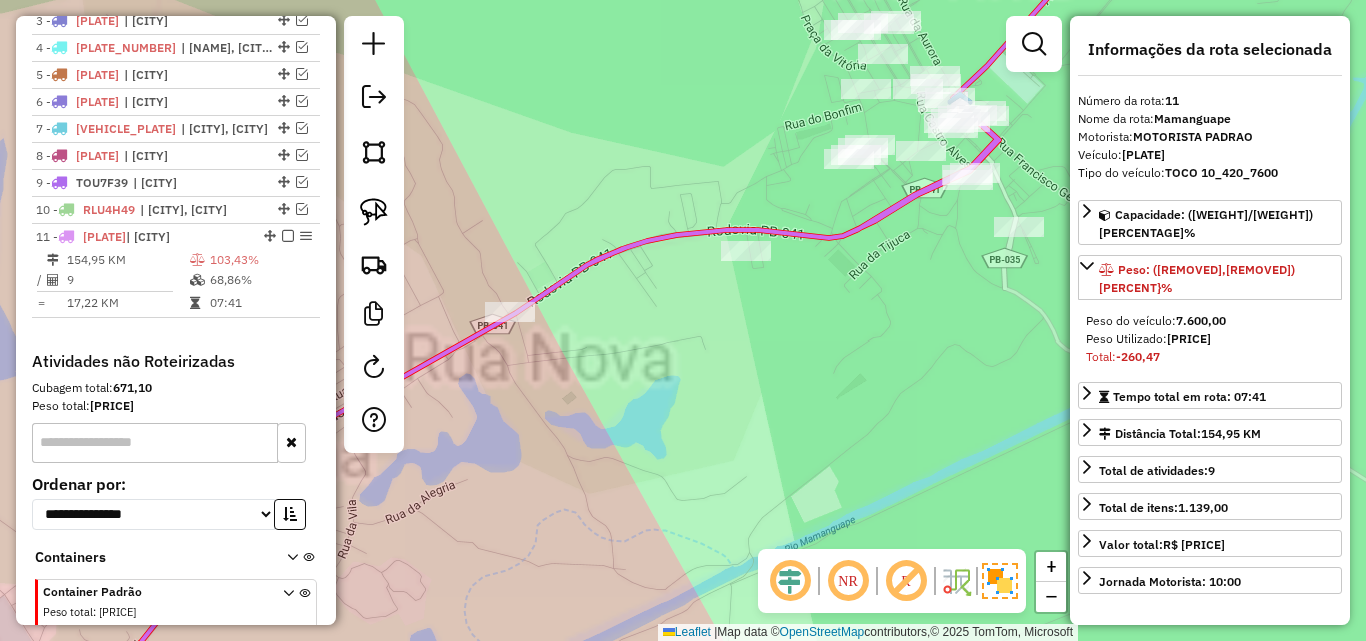 drag, startPoint x: 700, startPoint y: 401, endPoint x: 675, endPoint y: 410, distance: 26.57066 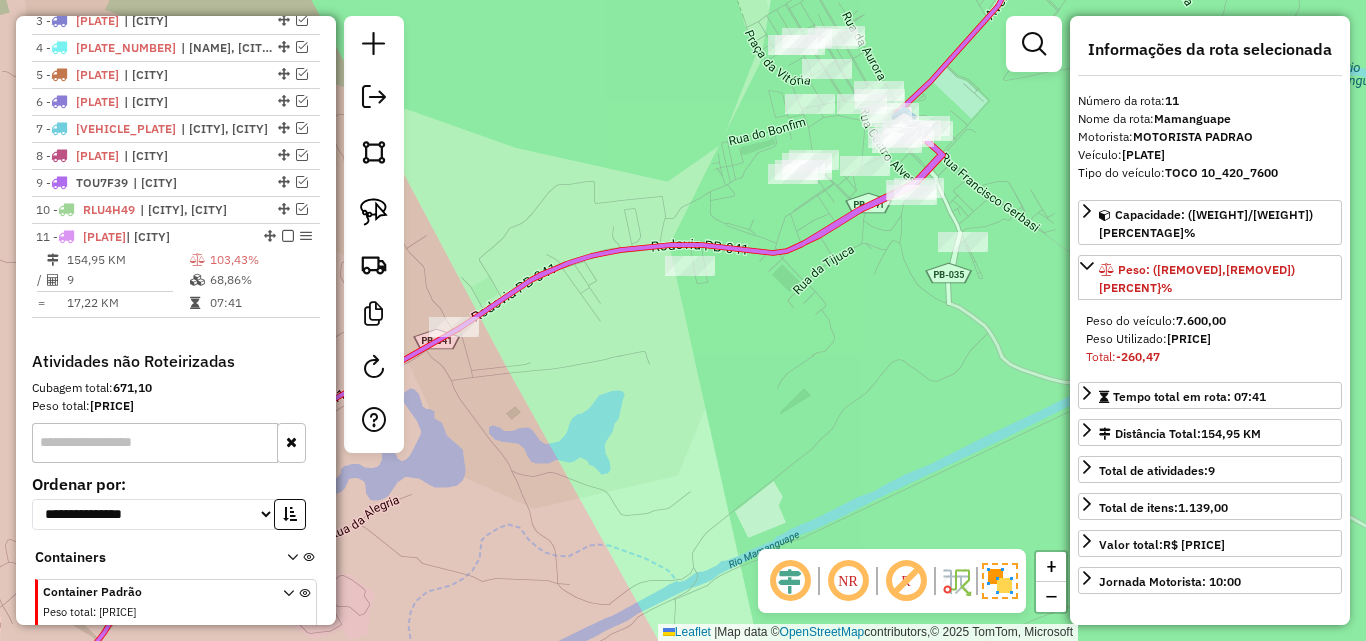 drag, startPoint x: 729, startPoint y: 396, endPoint x: 689, endPoint y: 404, distance: 40.792156 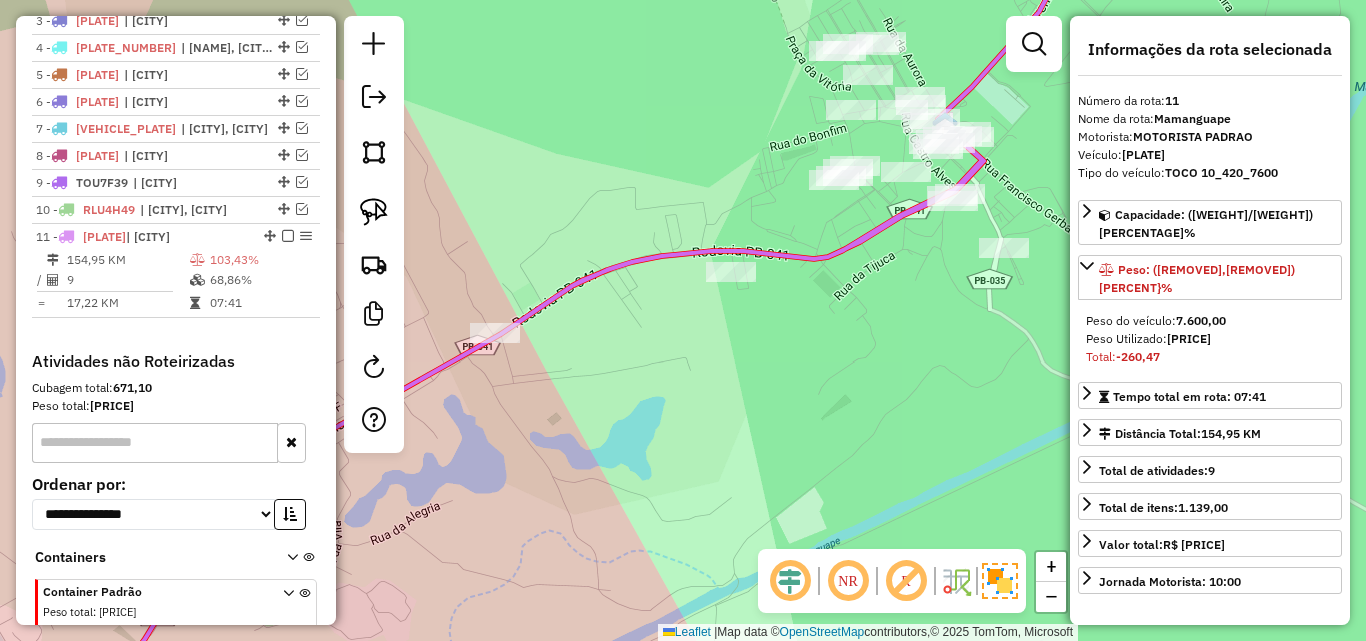 drag, startPoint x: 689, startPoint y: 408, endPoint x: 766, endPoint y: 411, distance: 77.05842 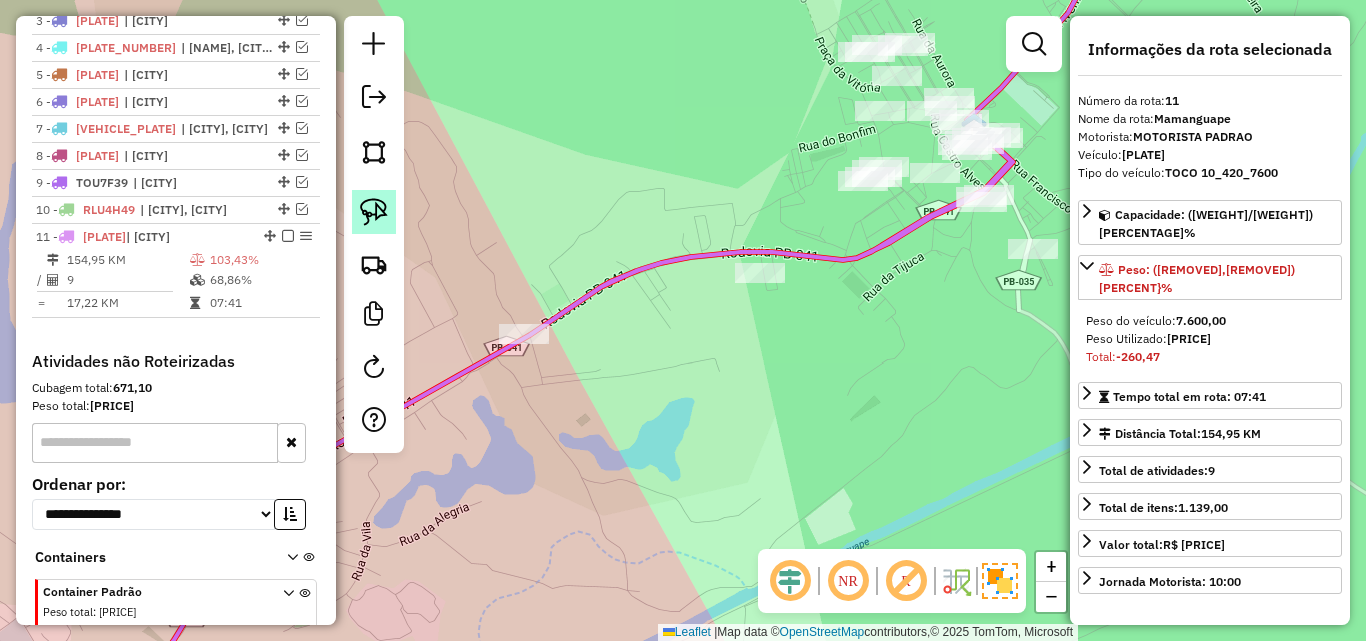 click 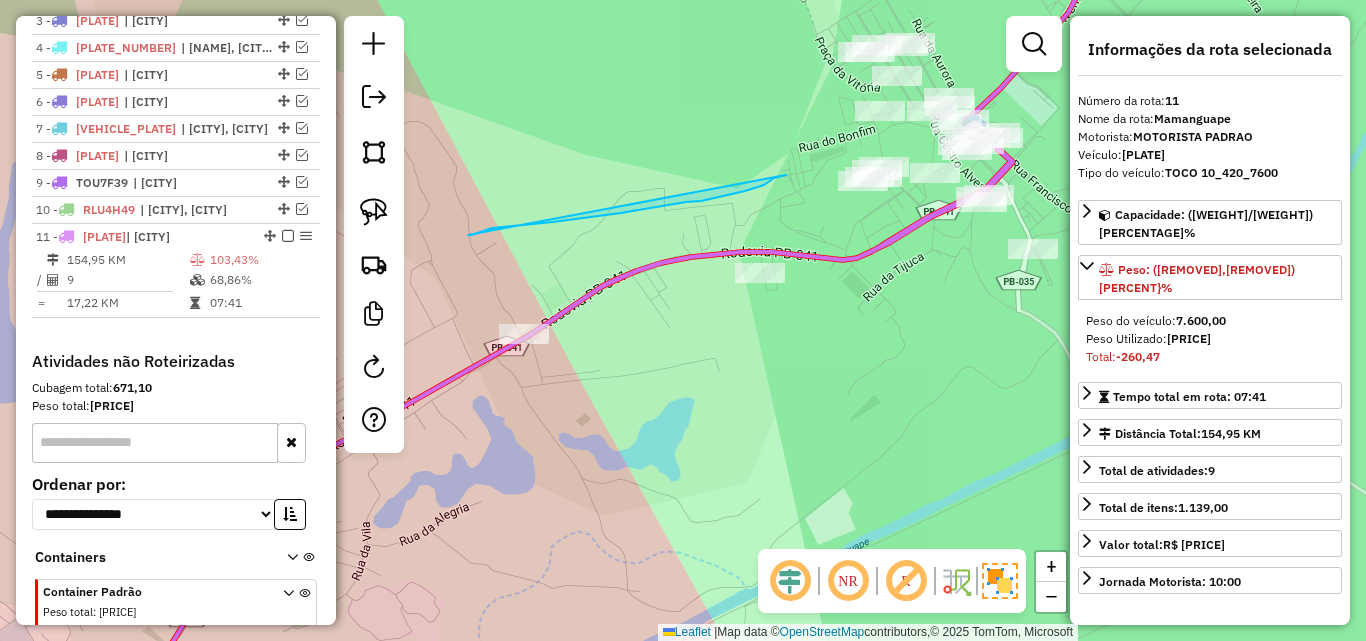 drag, startPoint x: 472, startPoint y: 235, endPoint x: 786, endPoint y: 175, distance: 319.6811 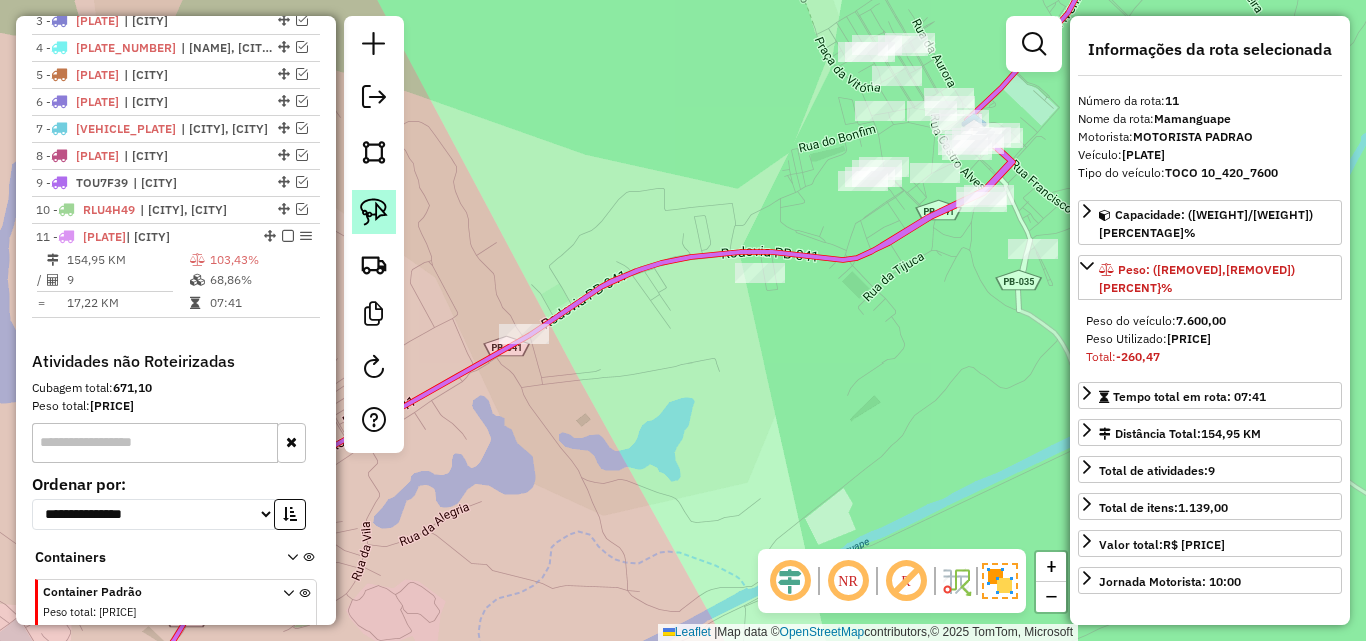 click 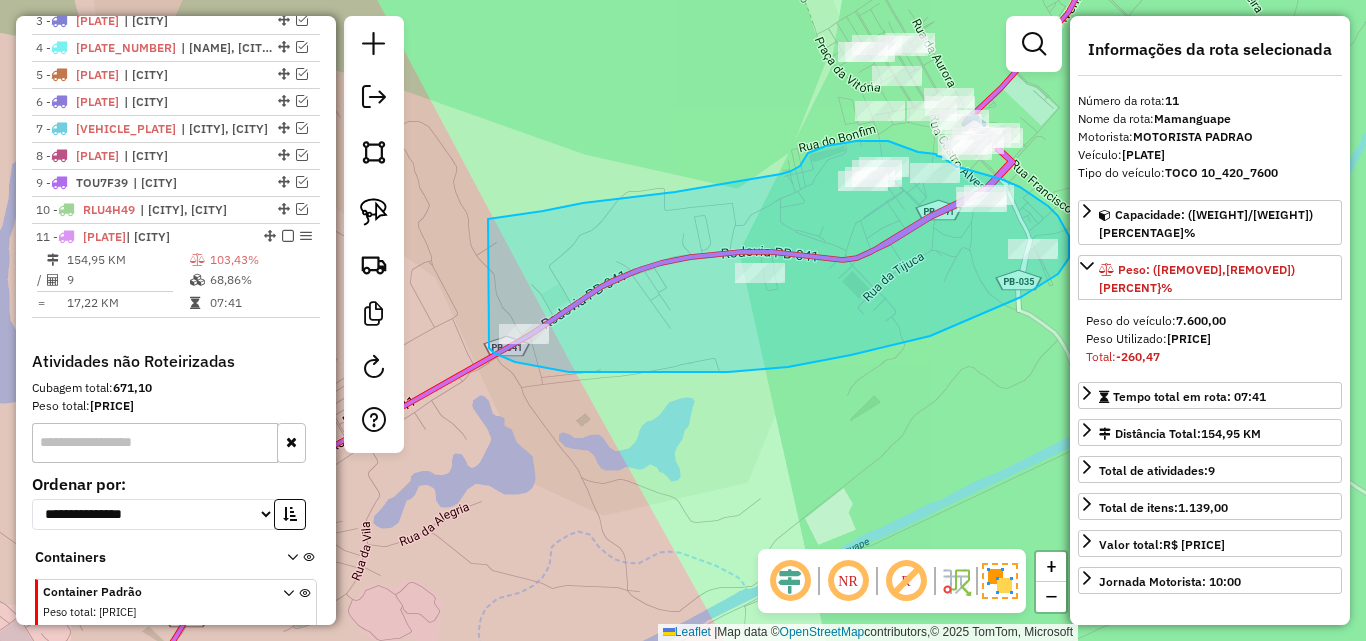 drag, startPoint x: 488, startPoint y: 219, endPoint x: 486, endPoint y: 345, distance: 126.01587 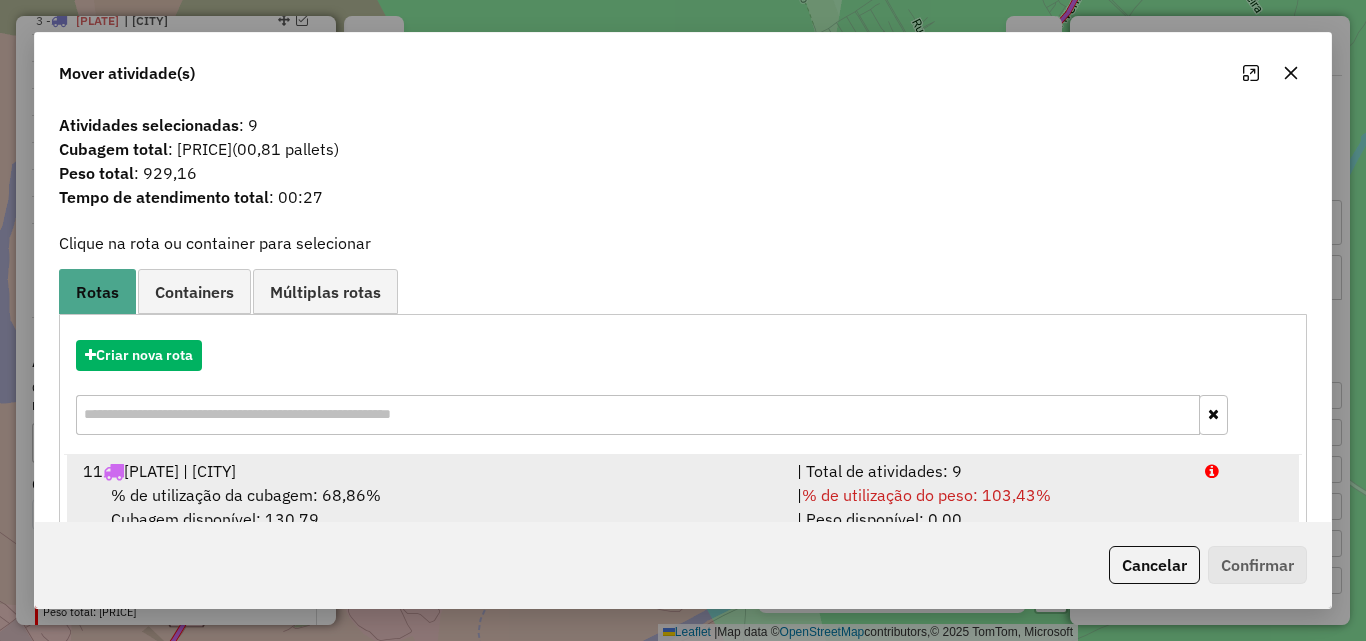 scroll, scrollTop: 48, scrollLeft: 0, axis: vertical 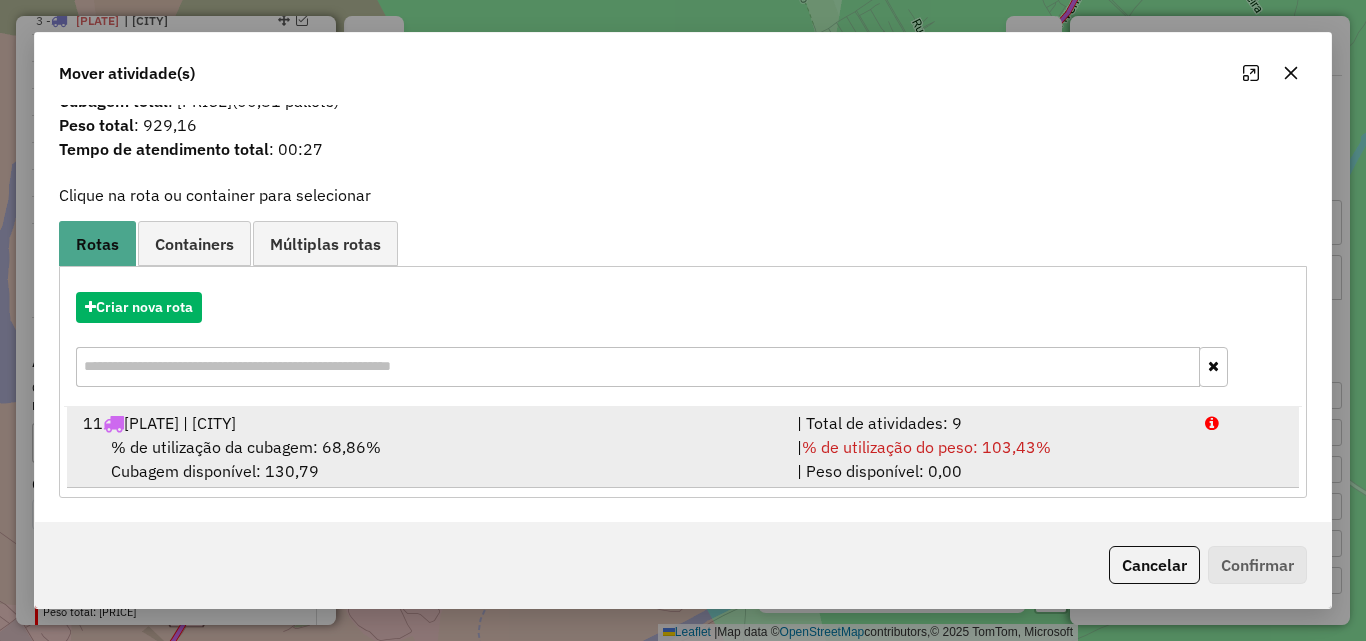 click on "[NUMBER] SLB4A26 | [CITY]" at bounding box center [428, 423] 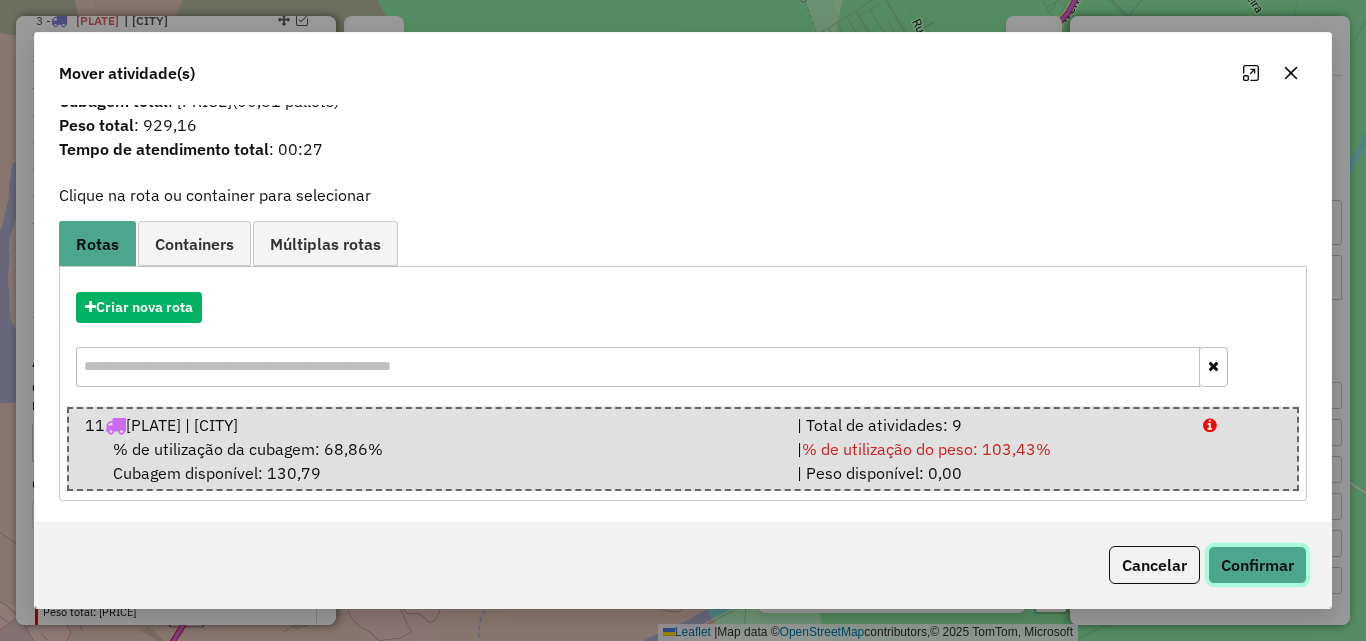 click on "Confirmar" 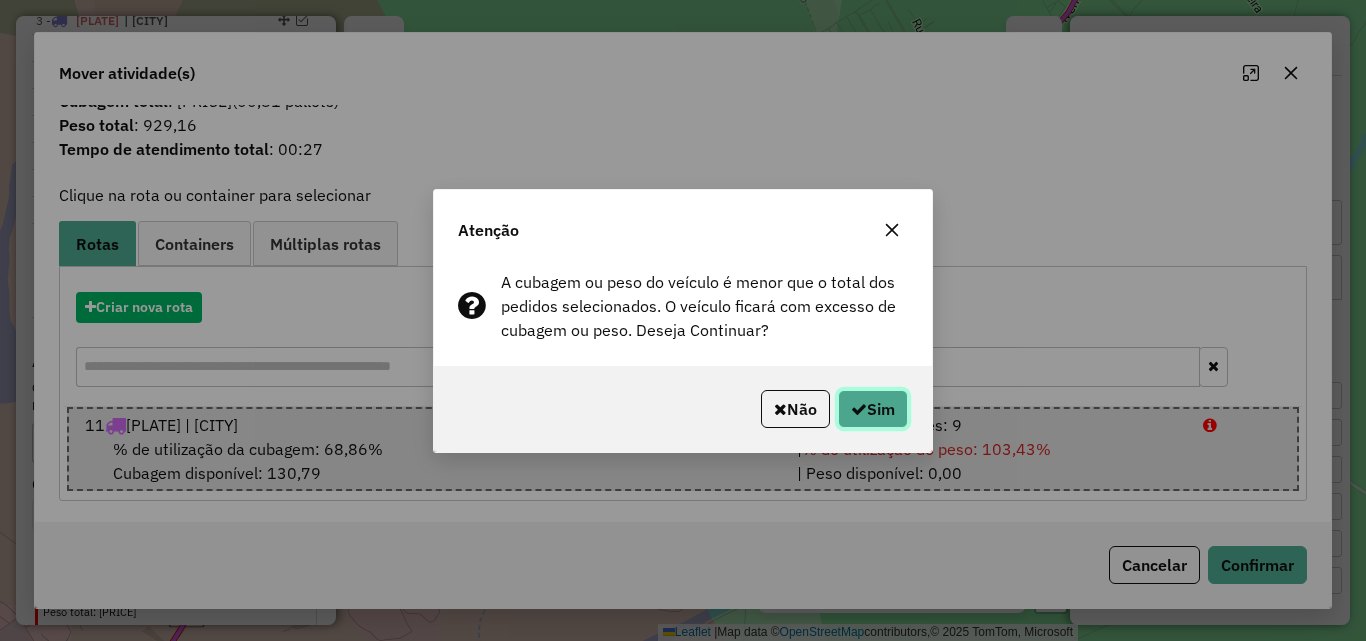 click on "Sim" 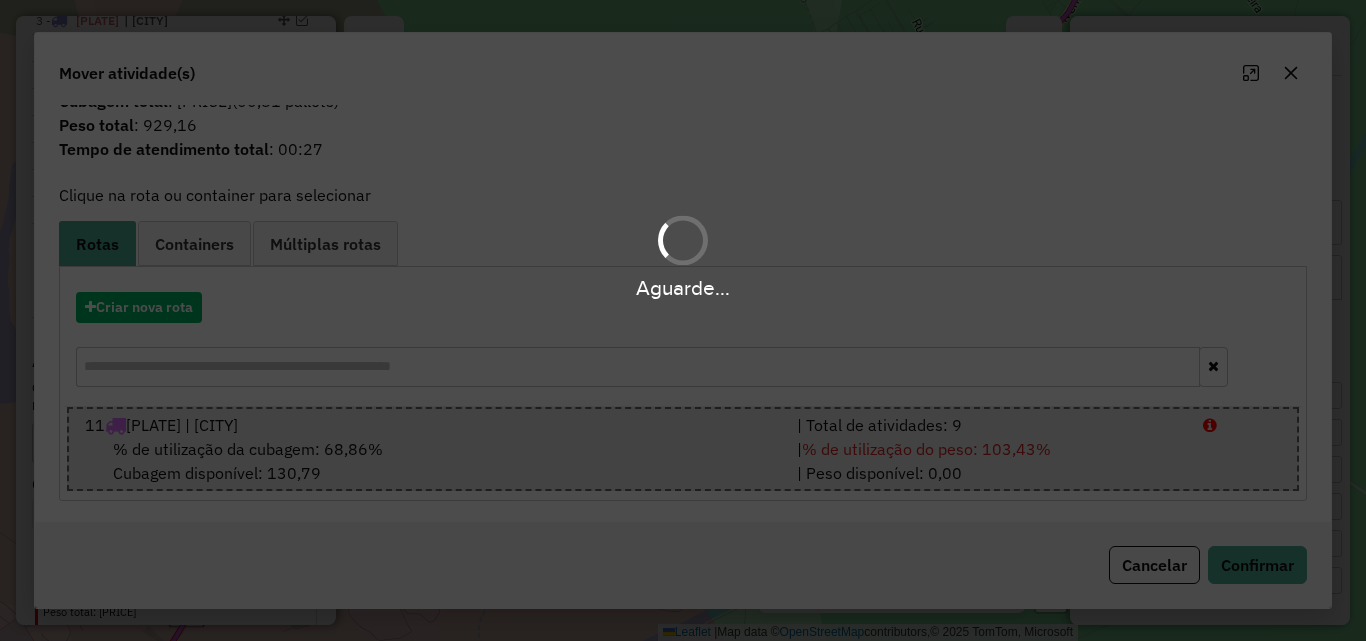 scroll, scrollTop: 0, scrollLeft: 0, axis: both 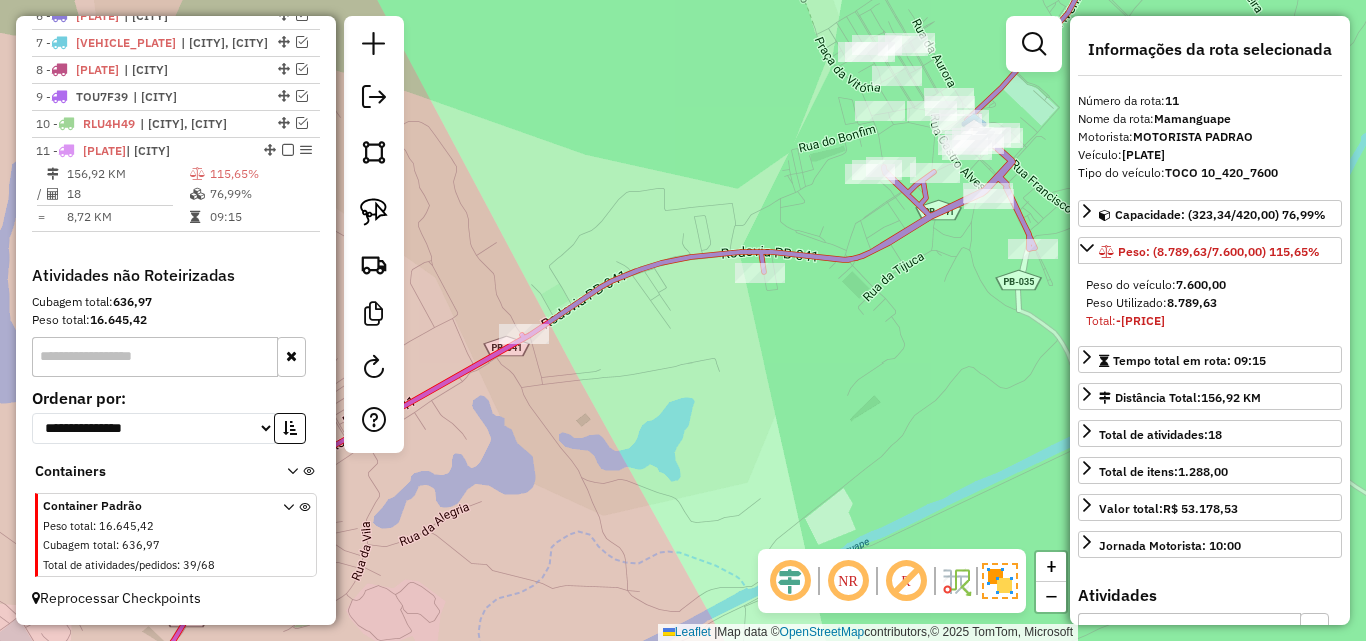 drag, startPoint x: 886, startPoint y: 362, endPoint x: 844, endPoint y: 401, distance: 57.31492 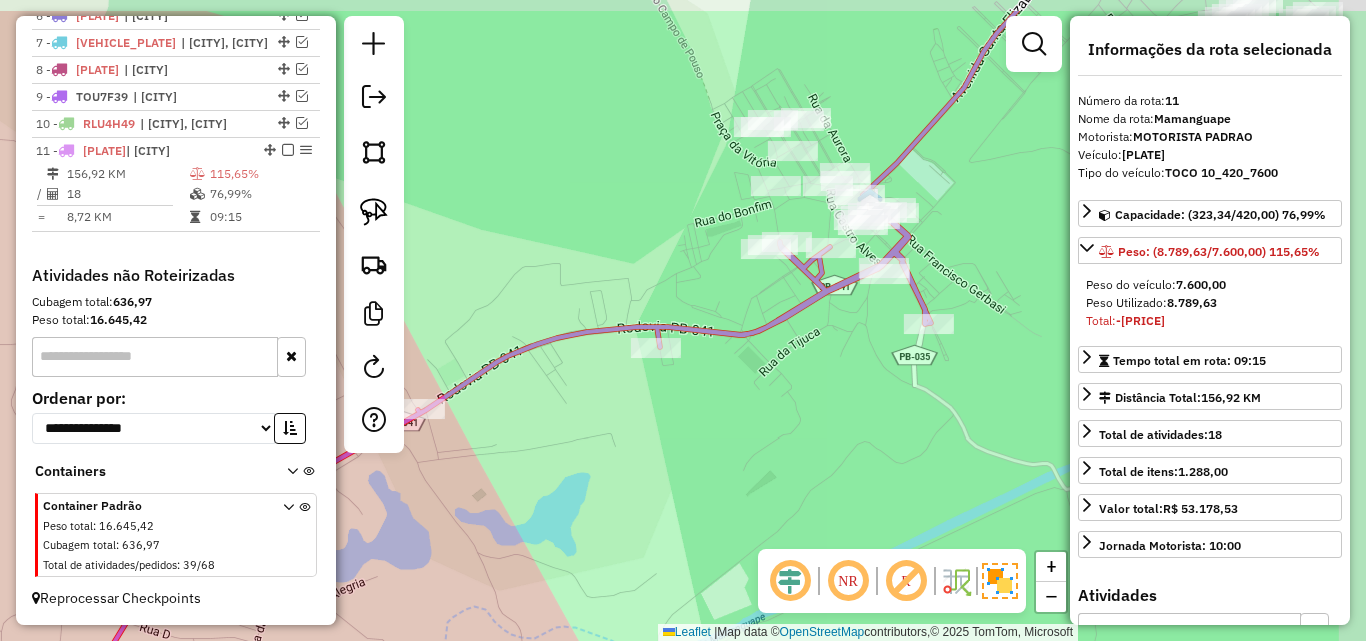 drag, startPoint x: 806, startPoint y: 422, endPoint x: 795, endPoint y: 440, distance: 21.095022 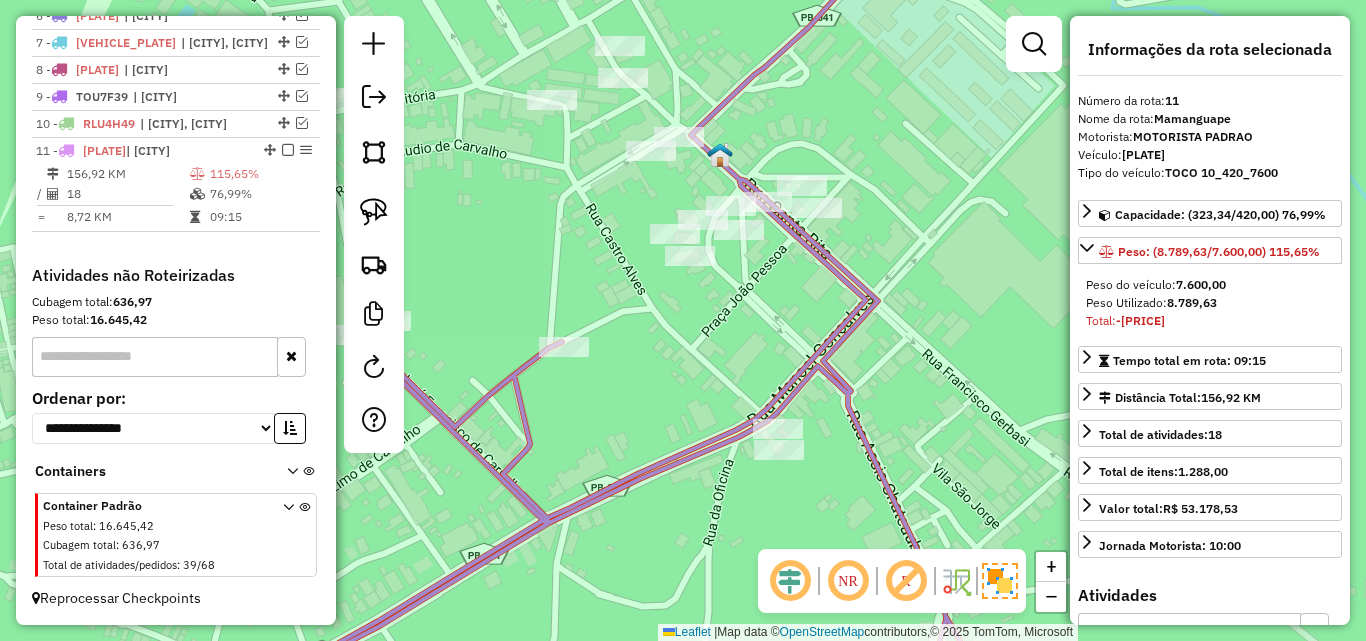 drag, startPoint x: 921, startPoint y: 328, endPoint x: 879, endPoint y: 359, distance: 52.201534 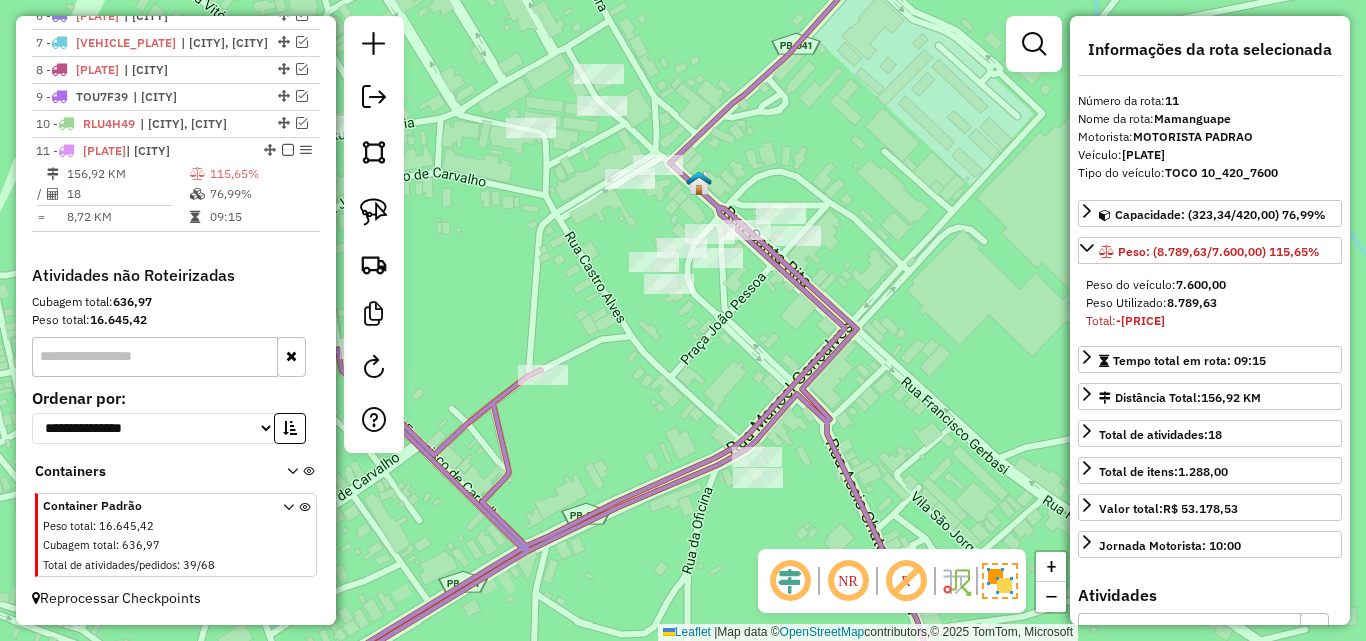 drag, startPoint x: 745, startPoint y: 284, endPoint x: 730, endPoint y: 305, distance: 25.806976 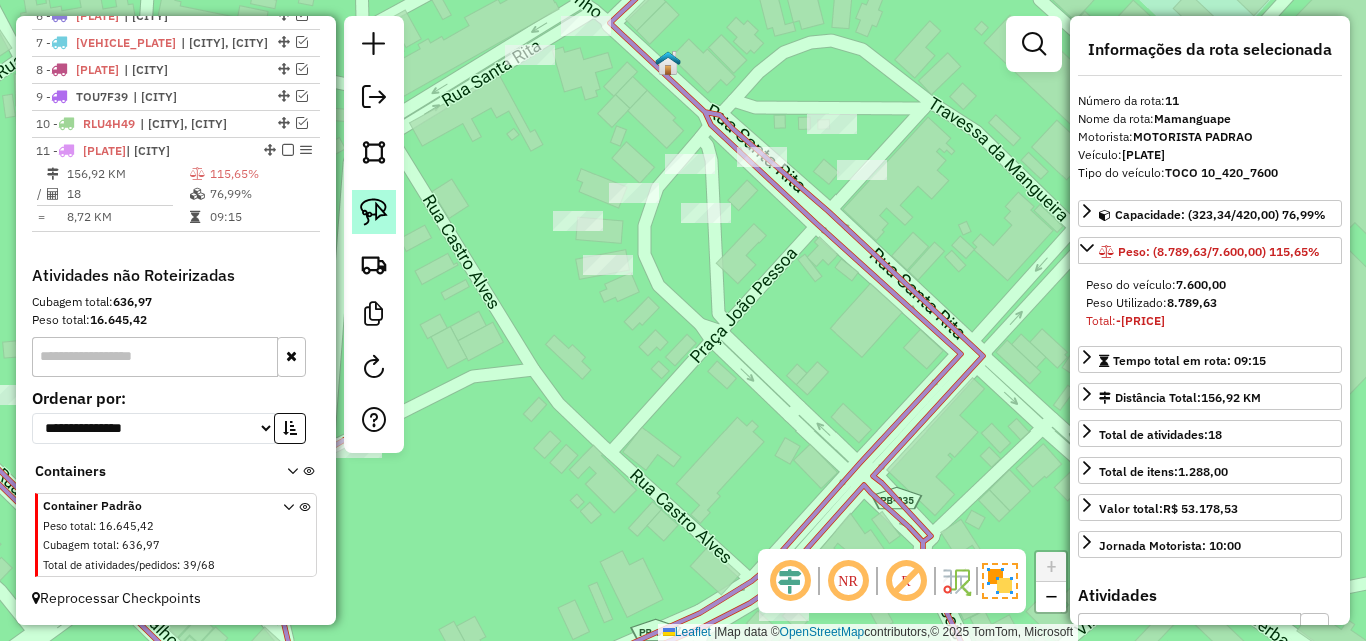 click 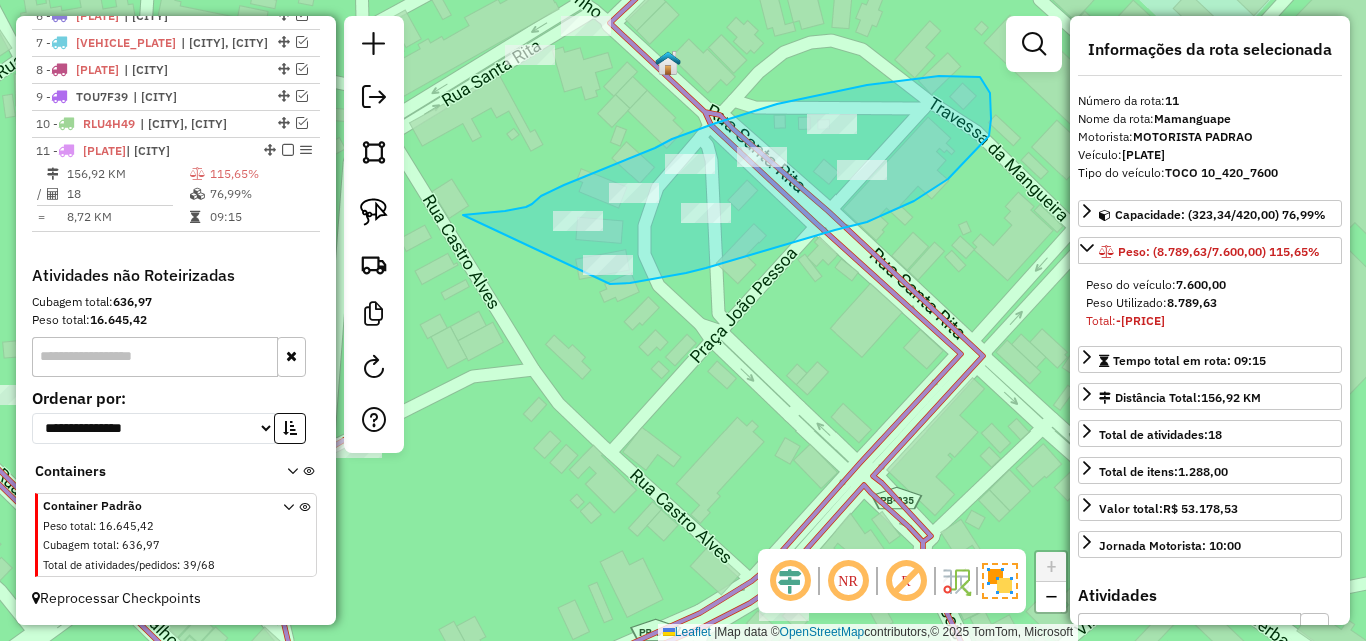 drag, startPoint x: 487, startPoint y: 213, endPoint x: 610, endPoint y: 284, distance: 142.02112 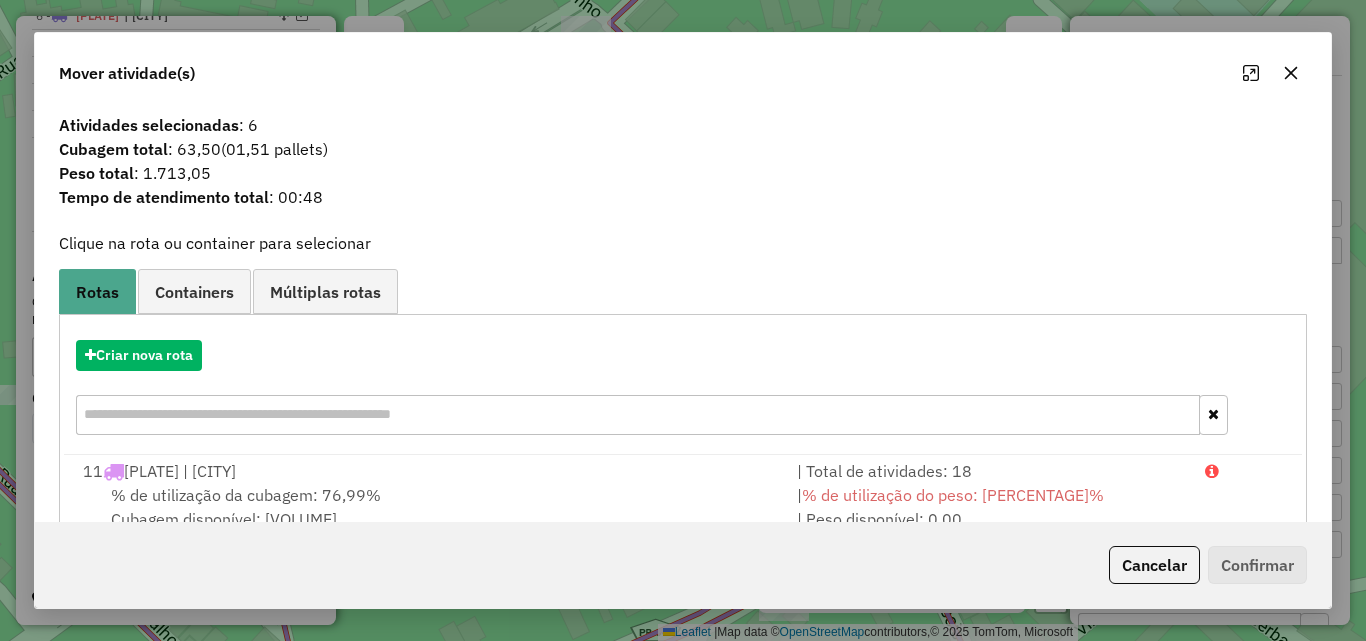 click 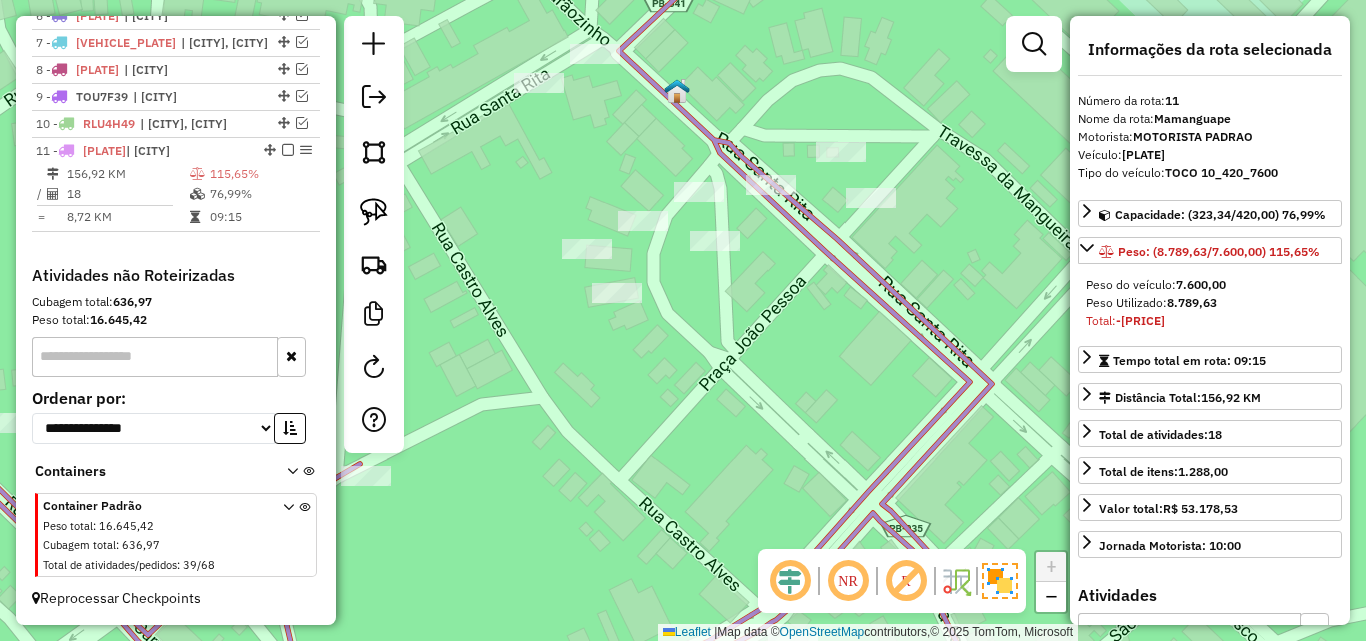 click on "Janela de atendimento Grade de atendimento Capacidade Transportadoras Veículos Cliente Pedidos  Rotas Selecione os dias de semana para filtrar as janelas de atendimento  Seg   Ter   Qua   Qui   Sex   Sáb   Dom  Informe o período da janela de atendimento: De: Até:  Filtrar exatamente a janela do cliente  Considerar janela de atendimento padrão  Selecione os dias de semana para filtrar as grades de atendimento  Seg   Ter   Qua   Qui   Sex   Sáb   Dom   Considerar clientes sem dia de atendimento cadastrado  Clientes fora do dia de atendimento selecionado Filtrar as atividades entre os valores definidos abaixo:  Peso mínimo:   Peso máximo:   Cubagem mínima:   Cubagem máxima:   De:   Até:  Filtrar as atividades entre o tempo de atendimento definido abaixo:  De:   Até:   Considerar capacidade total dos clientes não roteirizados Transportadora: Selecione um ou mais itens Tipo de veículo: Selecione um ou mais itens Veículo: Selecione um ou mais itens Motorista: Selecione um ou mais itens Nome: Rótulo:" 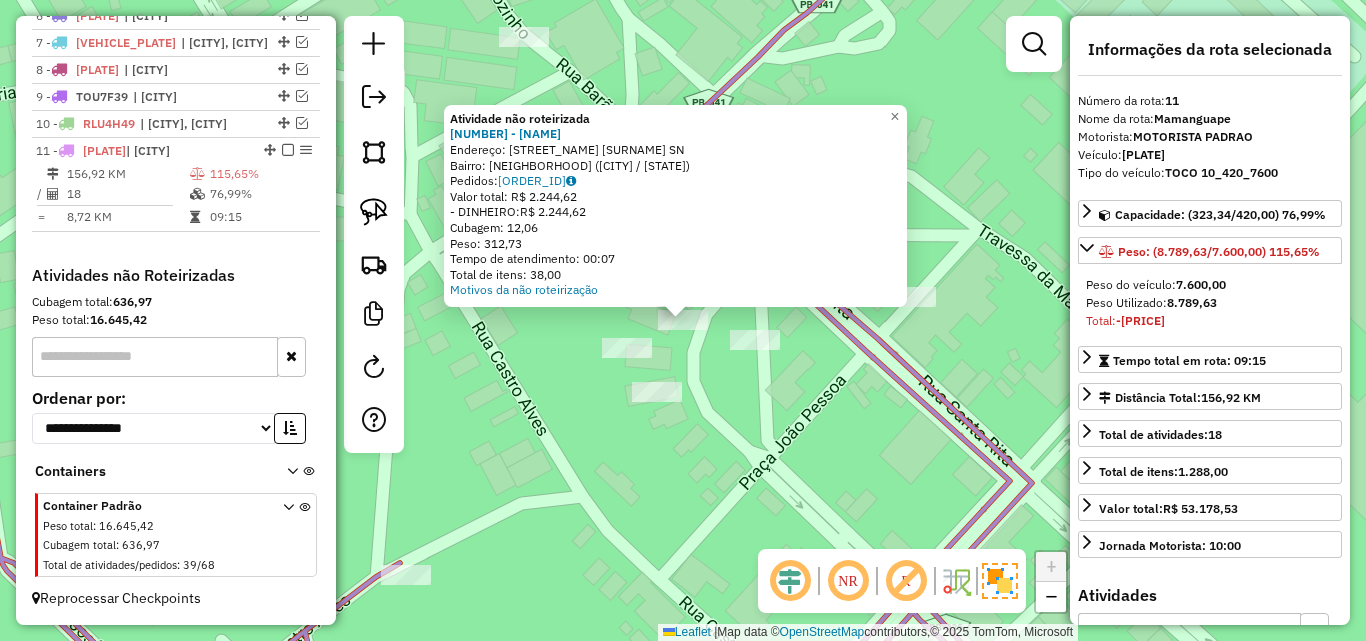 click on "Atividade não roteirizada 384 - BAR DO BIBA  Endereço:  PRACA JOAO PESSOA SN   Bairro: CENTRO (RIO TINTO / PB)   Pedidos:  07141582   Valor total: R$ 2.244,62   - DINHEIRO:  R$ 2.244,62   Cubagem: 12,06   Peso: 312,73   Tempo de atendimento: 00:07   Total de itens: 38,00  Motivos da não roteirização × Janela de atendimento Grade de atendimento Capacidade Transportadoras Veículos Cliente Pedidos  Rotas Selecione os dias de semana para filtrar as janelas de atendimento  Seg   Ter   Qua   Qui   Sex   Sáb   Dom  Informe o período da janela de atendimento: De: Até:  Filtrar exatamente a janela do cliente  Considerar janela de atendimento padrão  Selecione os dias de semana para filtrar as grades de atendimento  Seg   Ter   Qua   Qui   Sex   Sáb   Dom   Considerar clientes sem dia de atendimento cadastrado  Clientes fora do dia de atendimento selecionado Filtrar as atividades entre os valores definidos abaixo:  Peso mínimo:   Peso máximo:   Cubagem mínima:   Cubagem máxima:   De:   Até:   De:  De:" 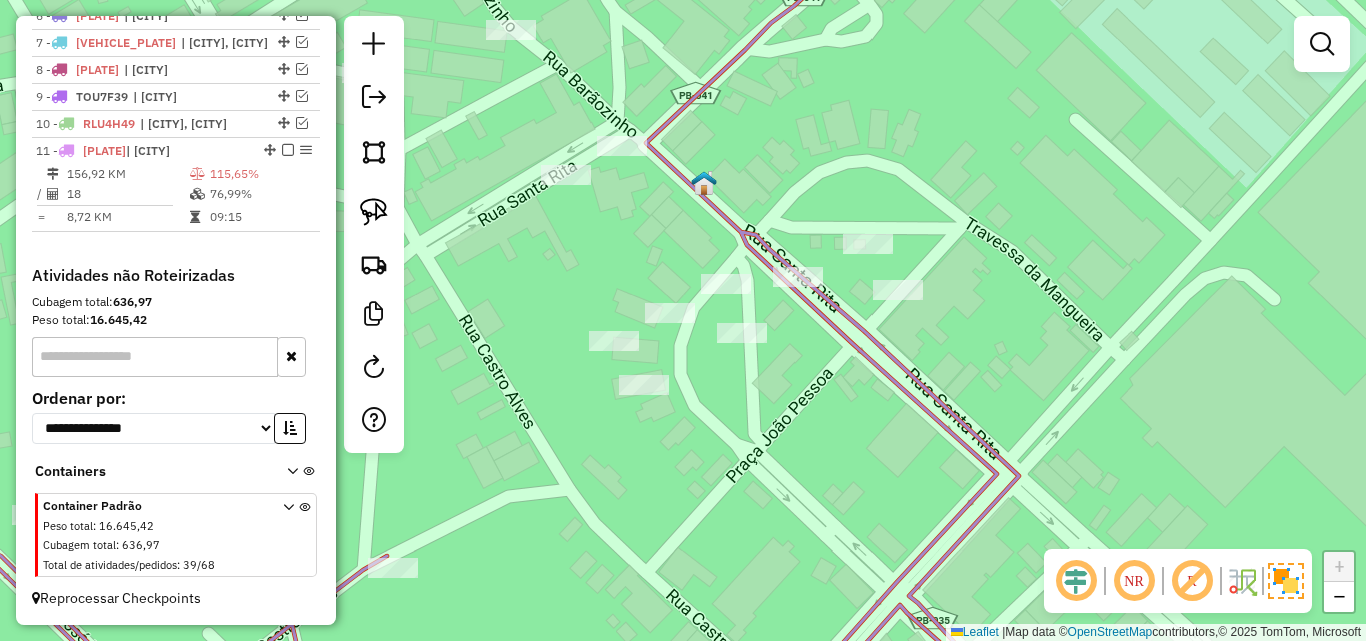 drag, startPoint x: 759, startPoint y: 417, endPoint x: 695, endPoint y: 329, distance: 108.81177 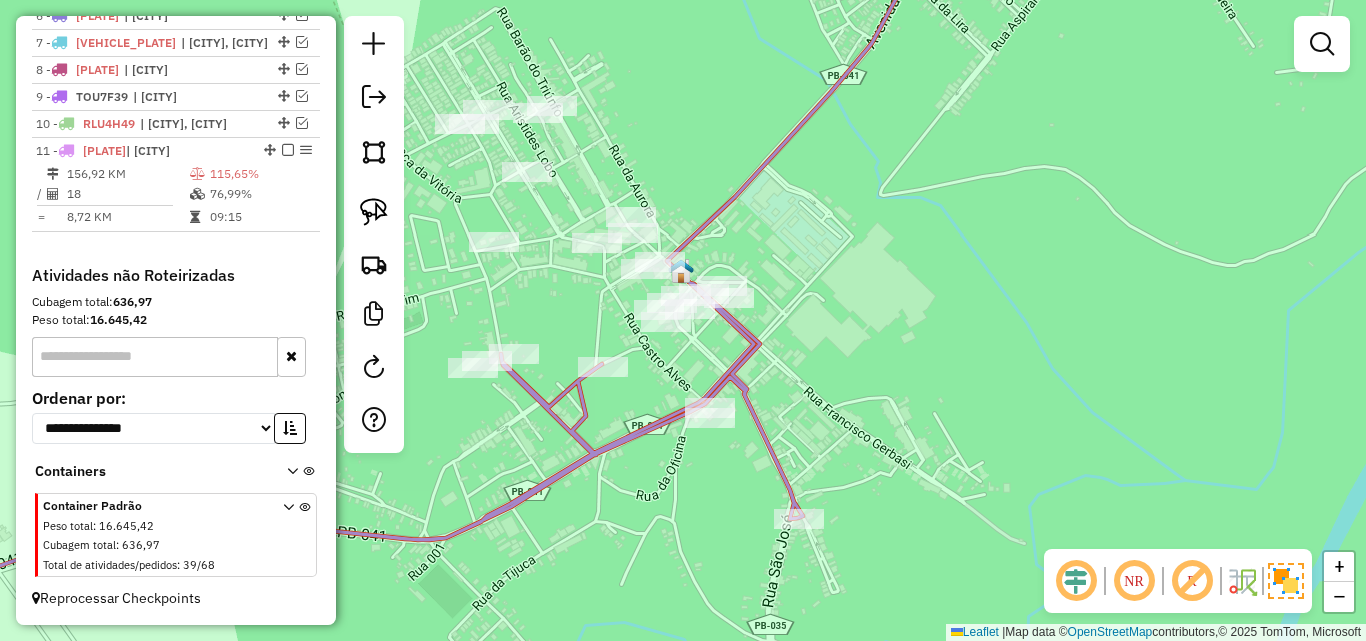 drag, startPoint x: 824, startPoint y: 461, endPoint x: 902, endPoint y: 342, distance: 142.28493 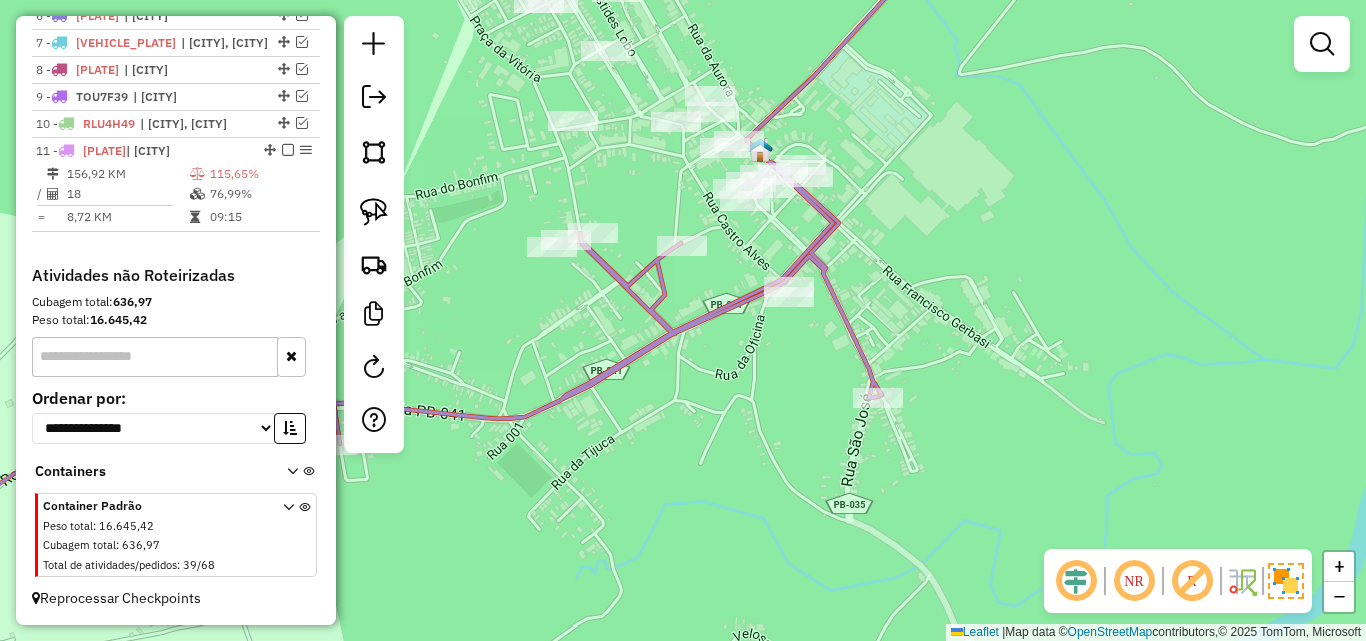 drag, startPoint x: 897, startPoint y: 337, endPoint x: 876, endPoint y: 370, distance: 39.115215 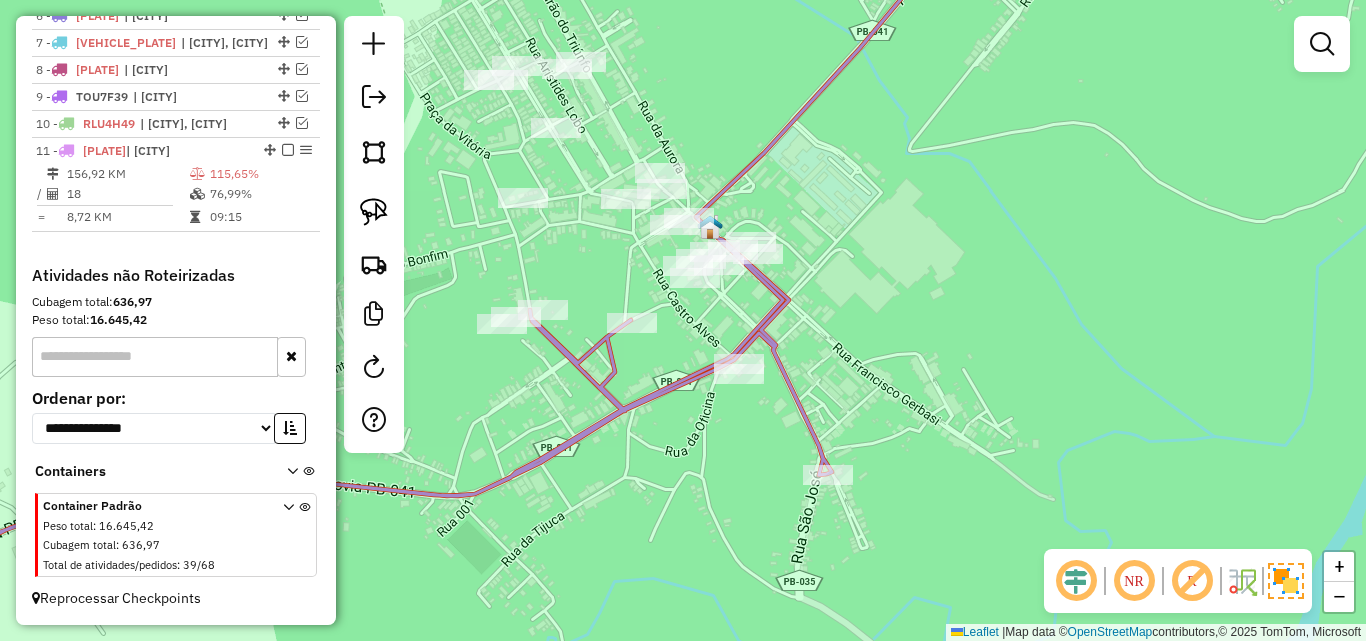 drag, startPoint x: 919, startPoint y: 387, endPoint x: 912, endPoint y: 399, distance: 13.892444 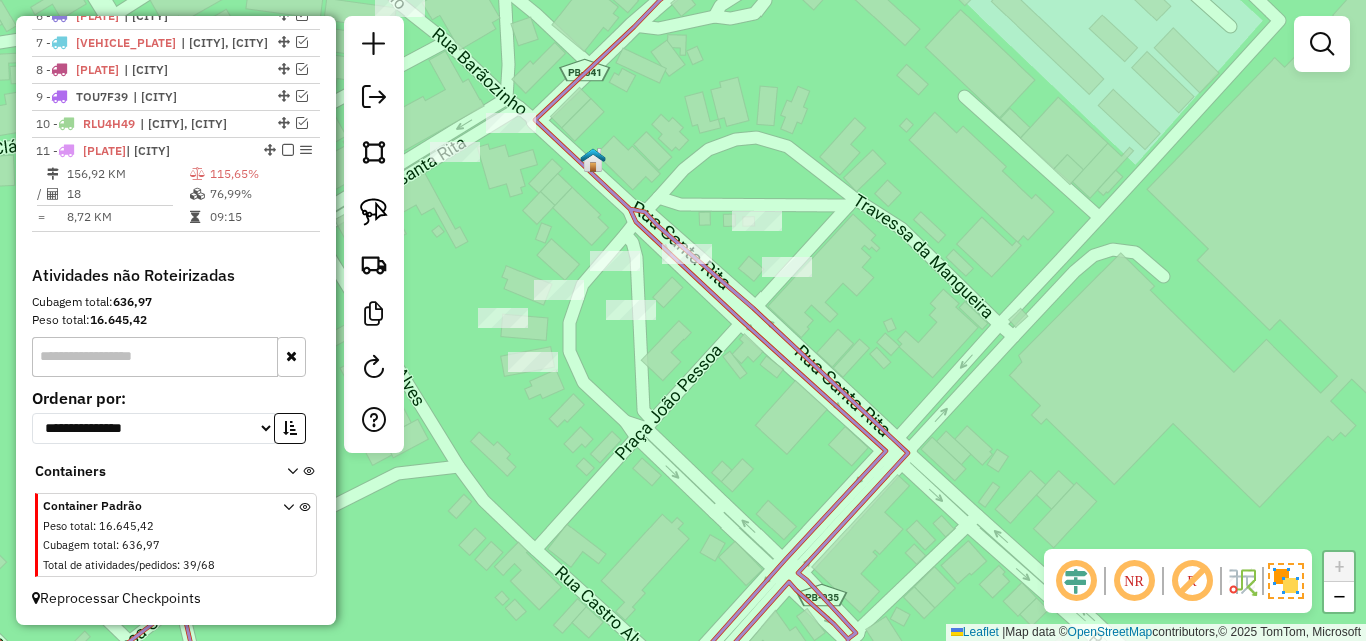 drag, startPoint x: 670, startPoint y: 281, endPoint x: 697, endPoint y: 305, distance: 36.124783 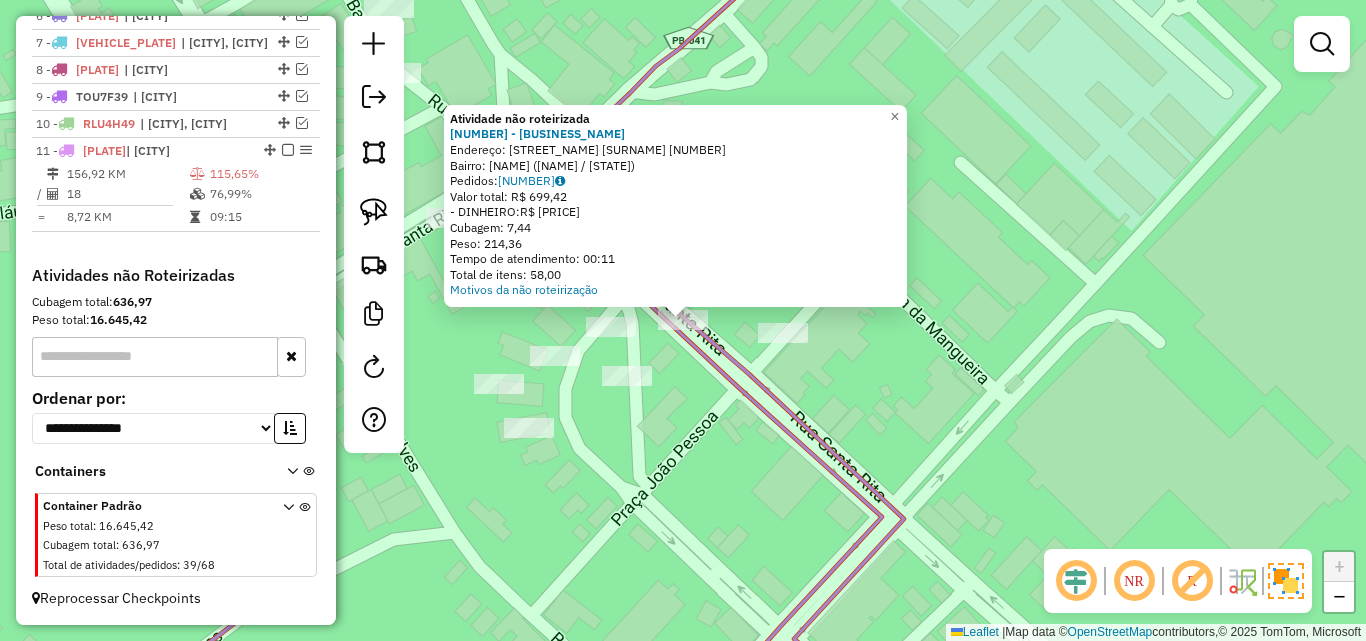 click on "Atividade não roteirizada 1970 - MER STA.RITA  Endereço:  TV PRACA JOAO PESSOA 900   Bairro: CENTRO DE RIO TINTO (RIO TINTO / PB)   Pedidos:  07141860   Valor total: R$ 699,42   - DINHEIRO:  R$ 699,42   Cubagem: 7,44   Peso: 214,36   Tempo de atendimento: 00:11   Total de itens: 58,00  Motivos da não roteirização × Janela de atendimento Grade de atendimento Capacidade Transportadoras Veículos Cliente Pedidos  Rotas Selecione os dias de semana para filtrar as janelas de atendimento  Seg   Ter   Qua   Qui   Sex   Sáb   Dom  Informe o período da janela de atendimento: De: Até:  Filtrar exatamente a janela do cliente  Considerar janela de atendimento padrão  Selecione os dias de semana para filtrar as grades de atendimento  Seg   Ter   Qua   Qui   Sex   Sáb   Dom   Considerar clientes sem dia de atendimento cadastrado  Clientes fora do dia de atendimento selecionado Filtrar as atividades entre os valores definidos abaixo:  Peso mínimo:   Peso máximo:   Cubagem mínima:   Cubagem máxima:   De:  De:" 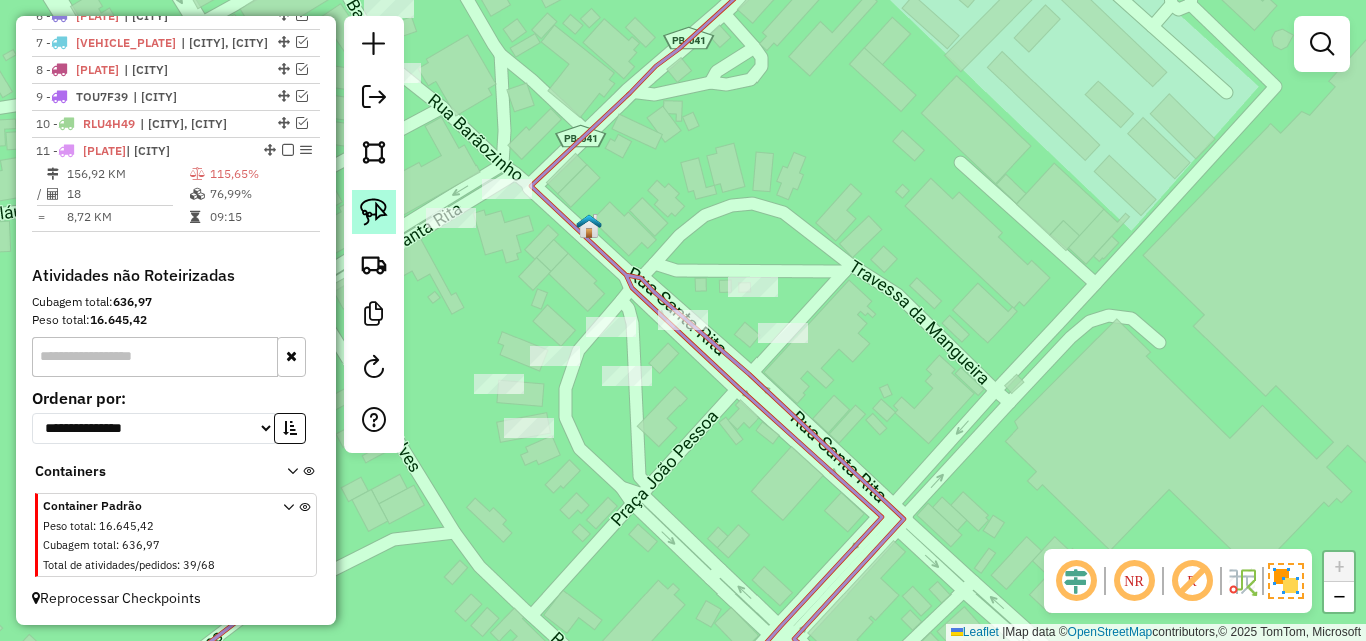 click 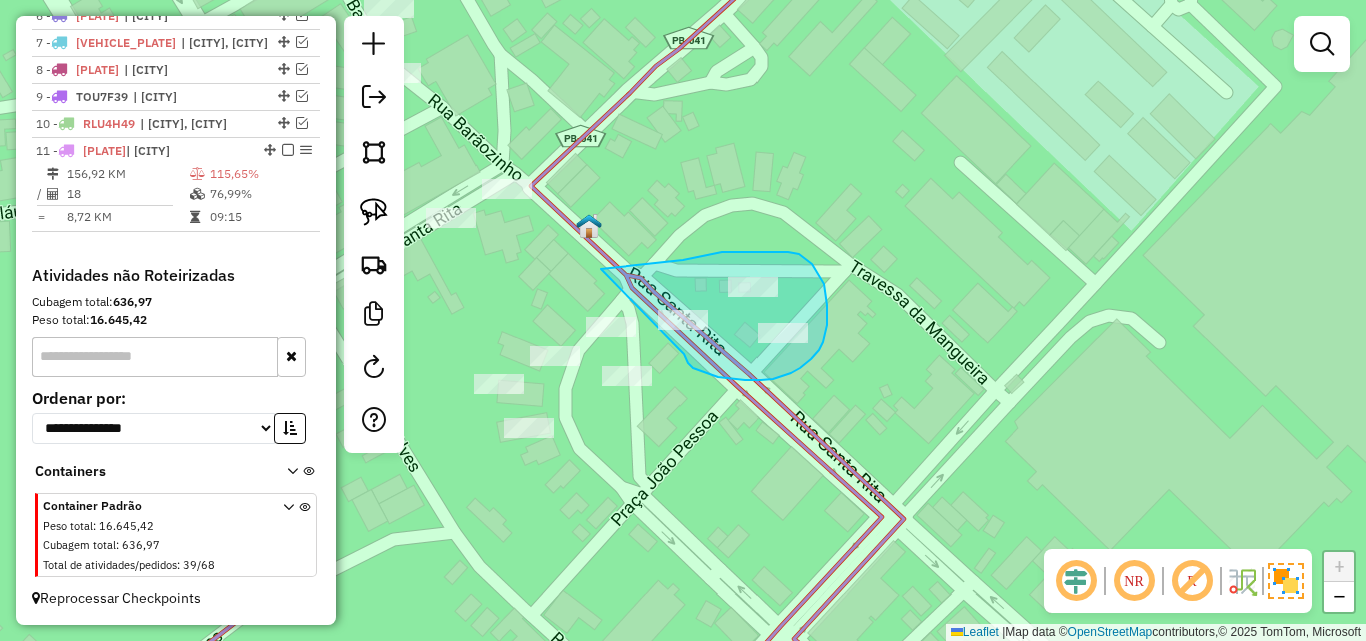 drag, startPoint x: 608, startPoint y: 269, endPoint x: 679, endPoint y: 349, distance: 106.96261 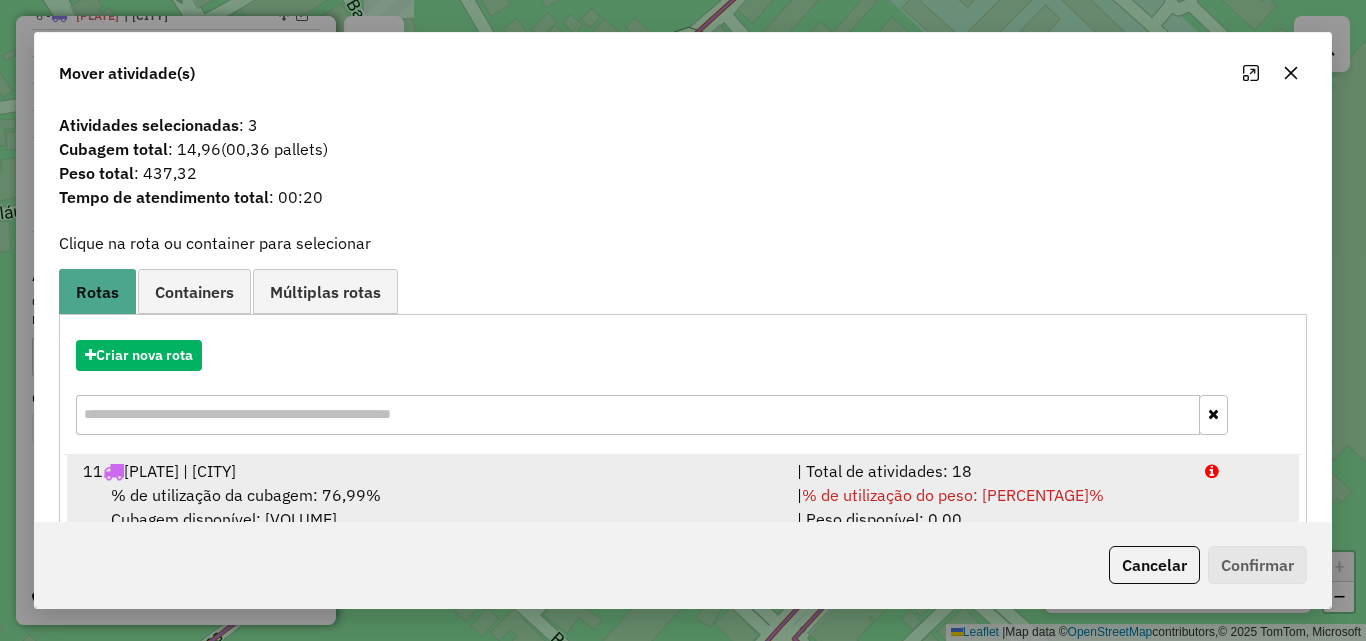 click on "% de utilização da cubagem: 76,99%  Cubagem disponível: 96,66" at bounding box center [428, 507] 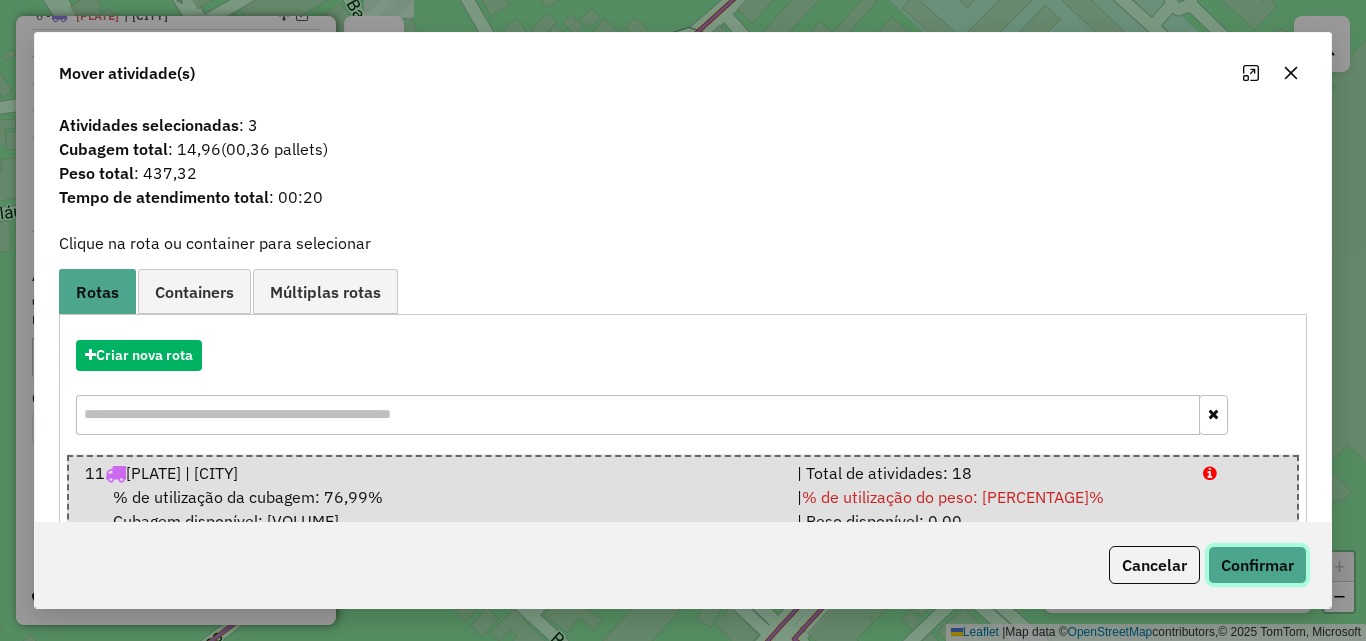 click on "Confirmar" 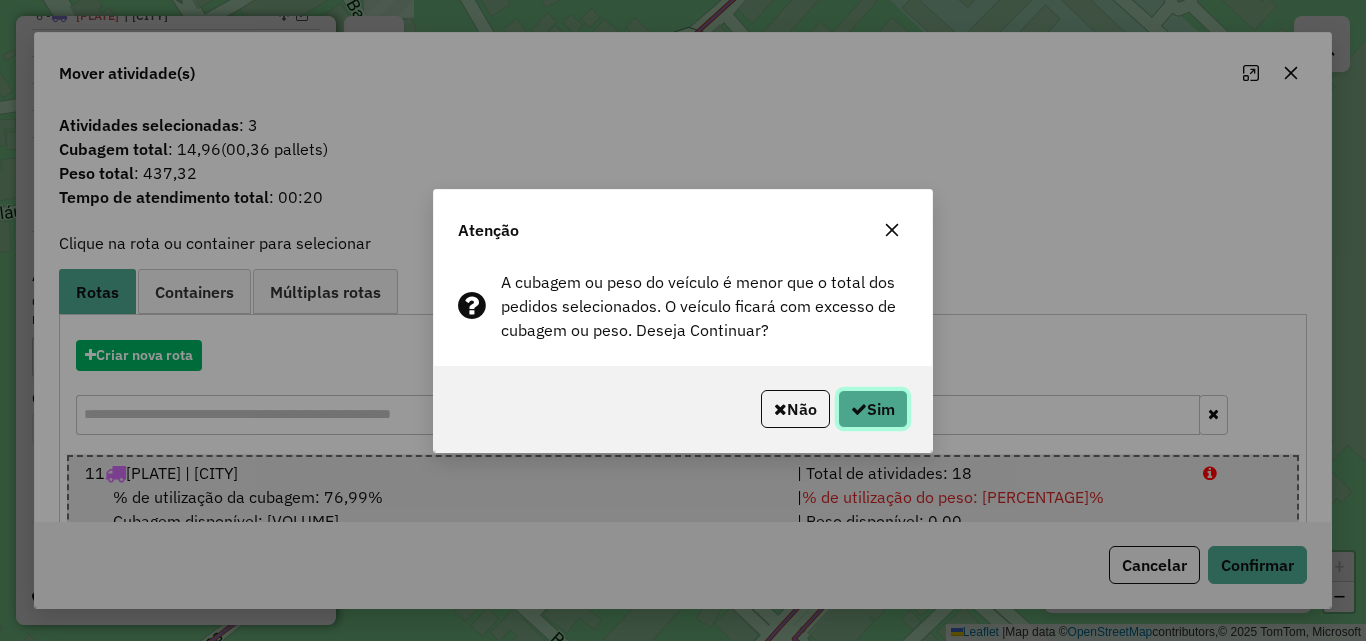 click on "Sim" 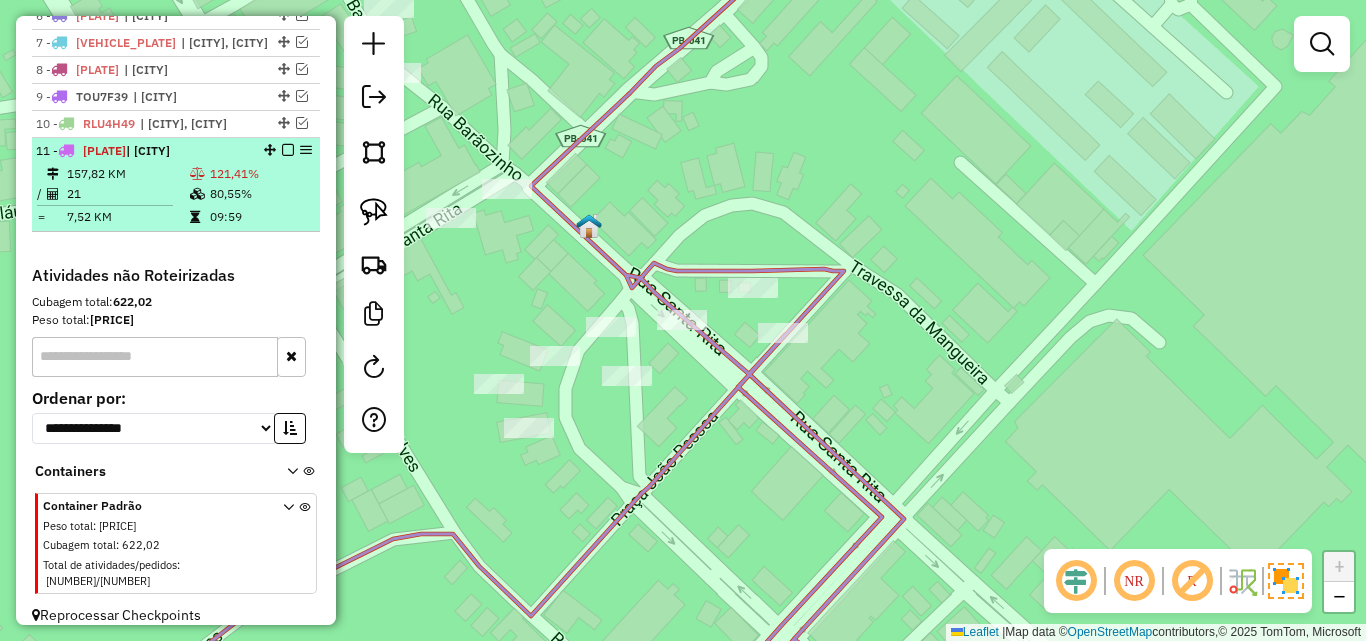 drag, startPoint x: 158, startPoint y: 200, endPoint x: 172, endPoint y: 203, distance: 14.3178215 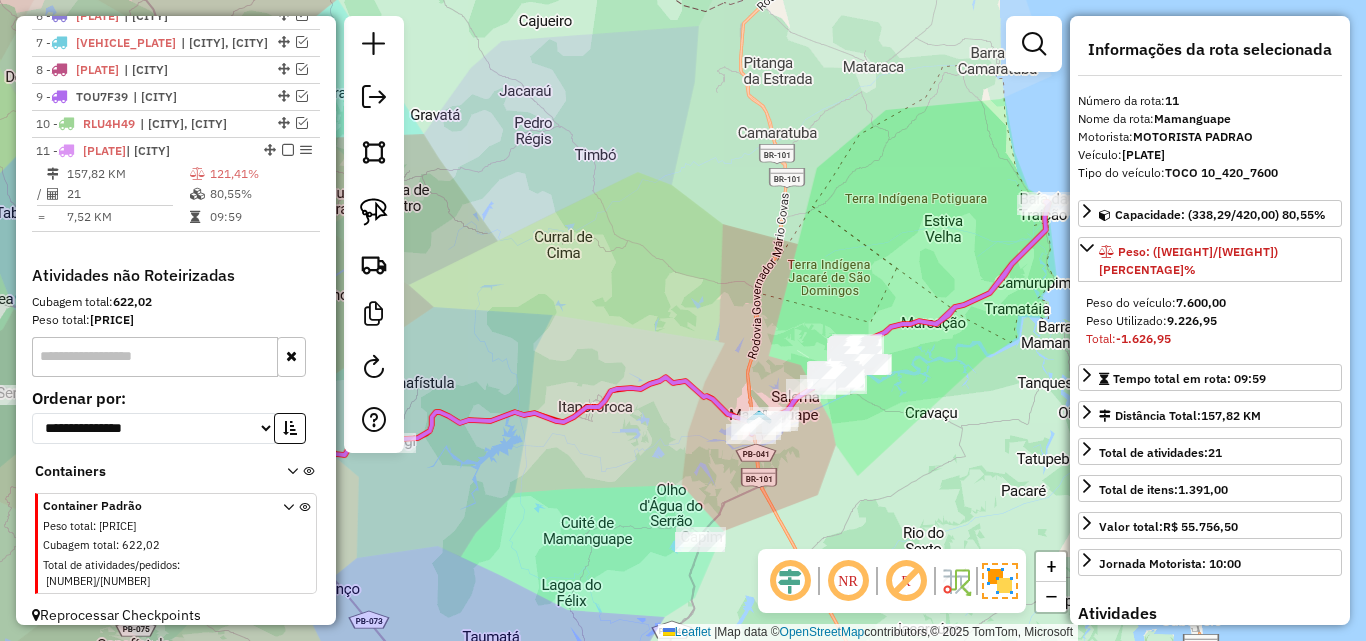 drag, startPoint x: 899, startPoint y: 465, endPoint x: 857, endPoint y: 473, distance: 42.755116 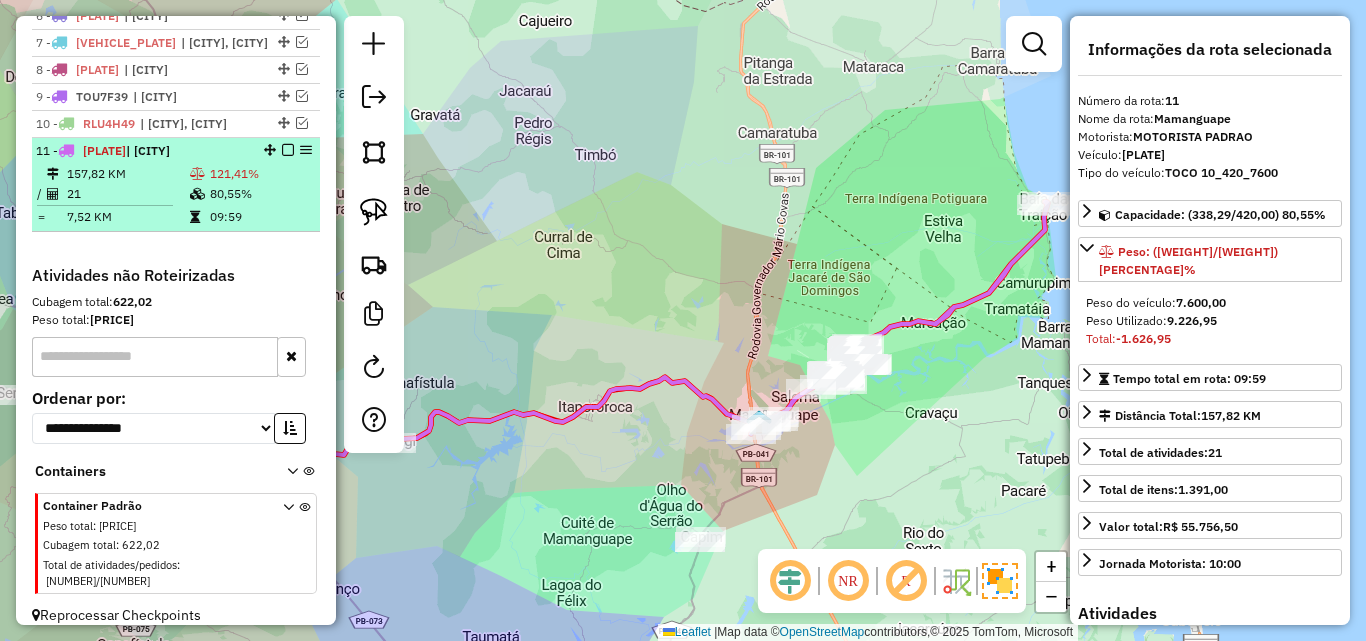 click at bounding box center (288, 150) 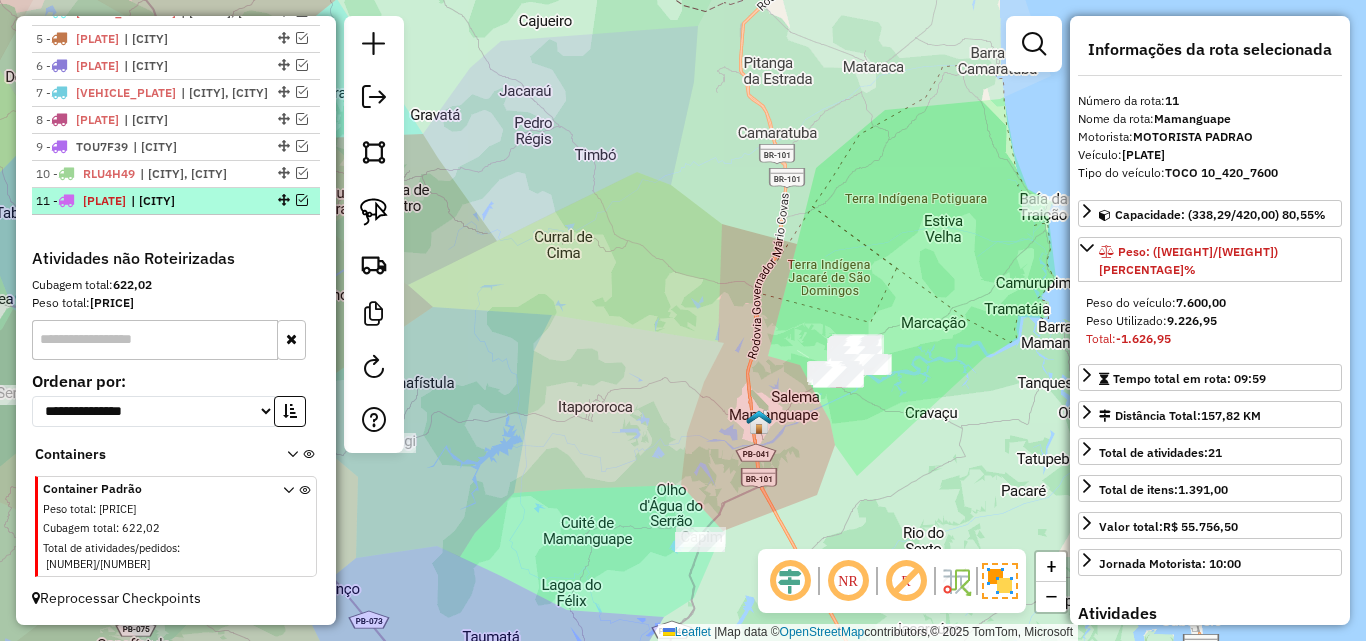 scroll, scrollTop: 831, scrollLeft: 0, axis: vertical 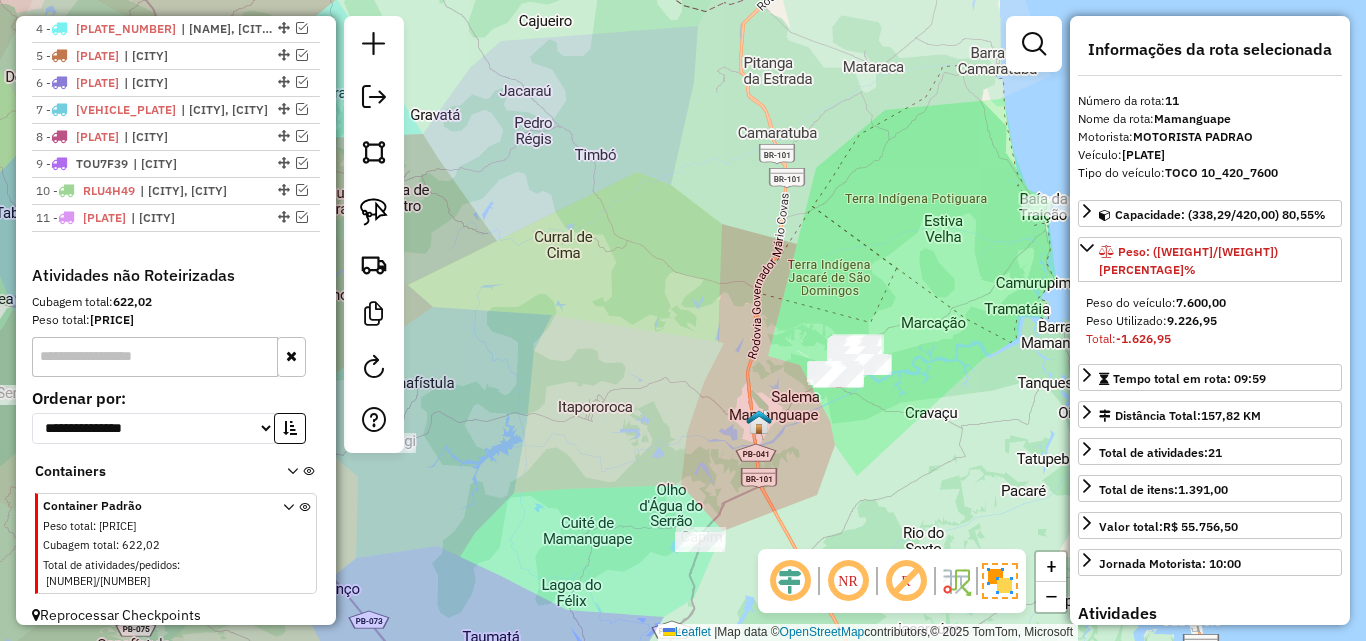 drag, startPoint x: 668, startPoint y: 264, endPoint x: 479, endPoint y: 300, distance: 192.39803 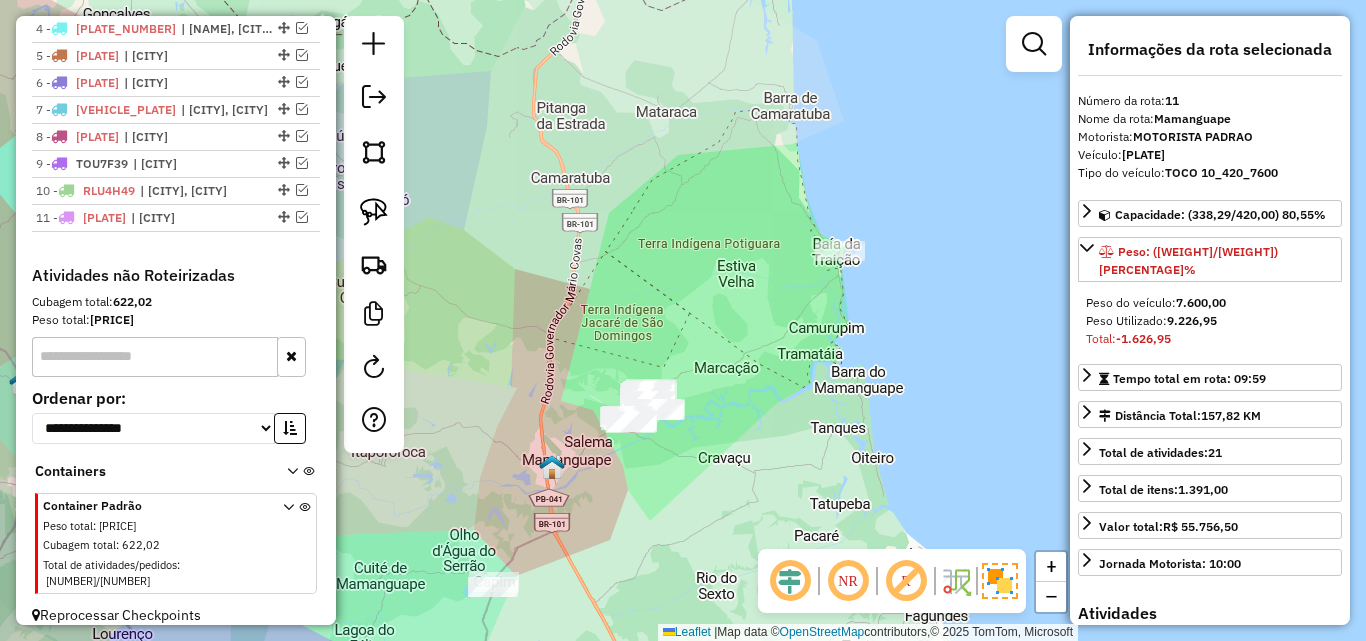click 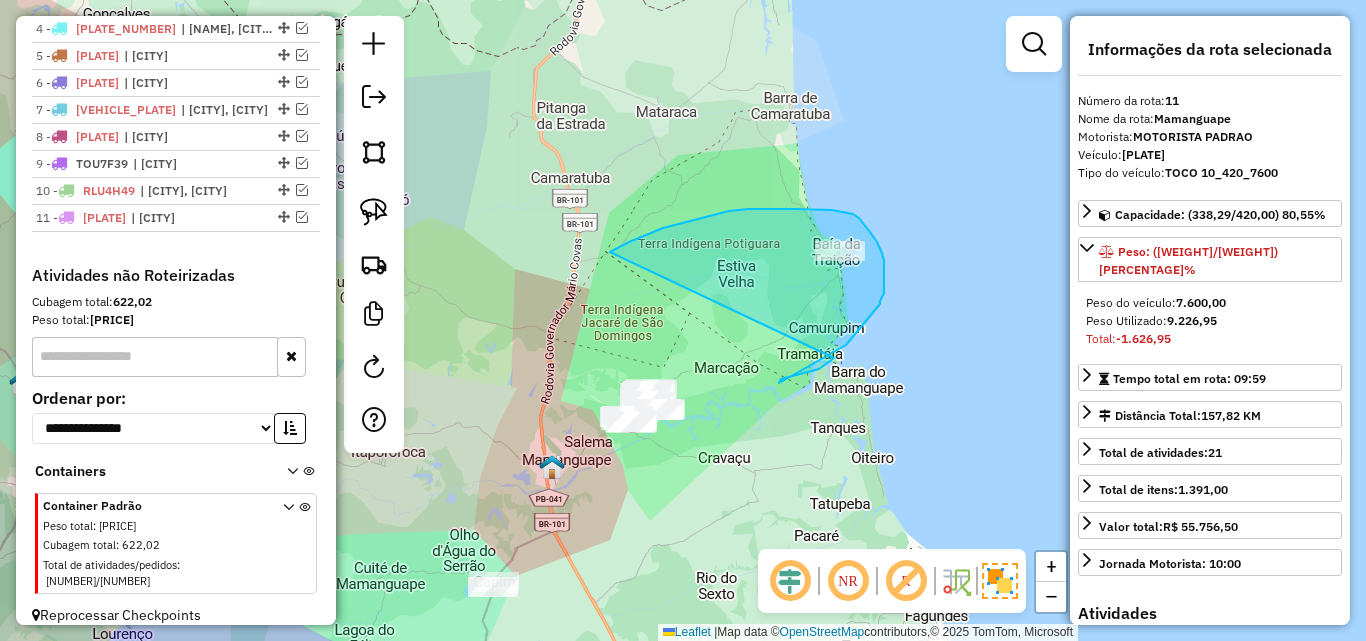 drag, startPoint x: 663, startPoint y: 228, endPoint x: 840, endPoint y: 202, distance: 178.89941 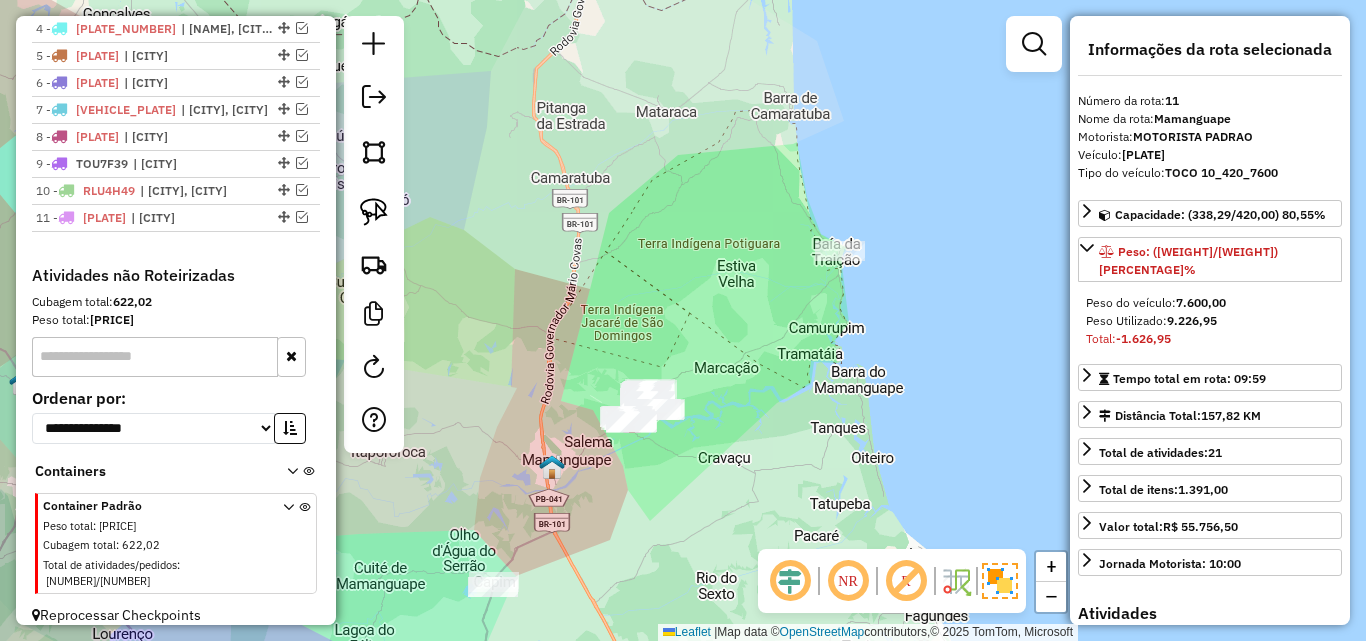 drag, startPoint x: 387, startPoint y: 208, endPoint x: 508, endPoint y: 306, distance: 155.70805 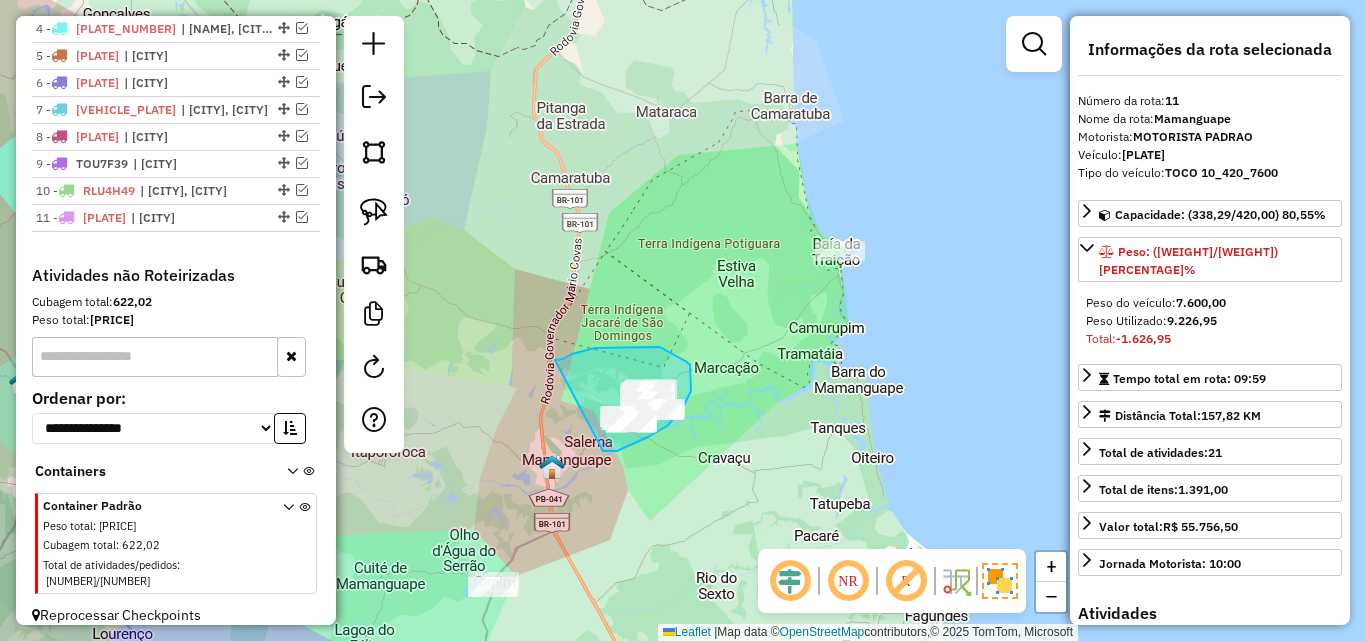 drag, startPoint x: 626, startPoint y: 347, endPoint x: 570, endPoint y: 448, distance: 115.48593 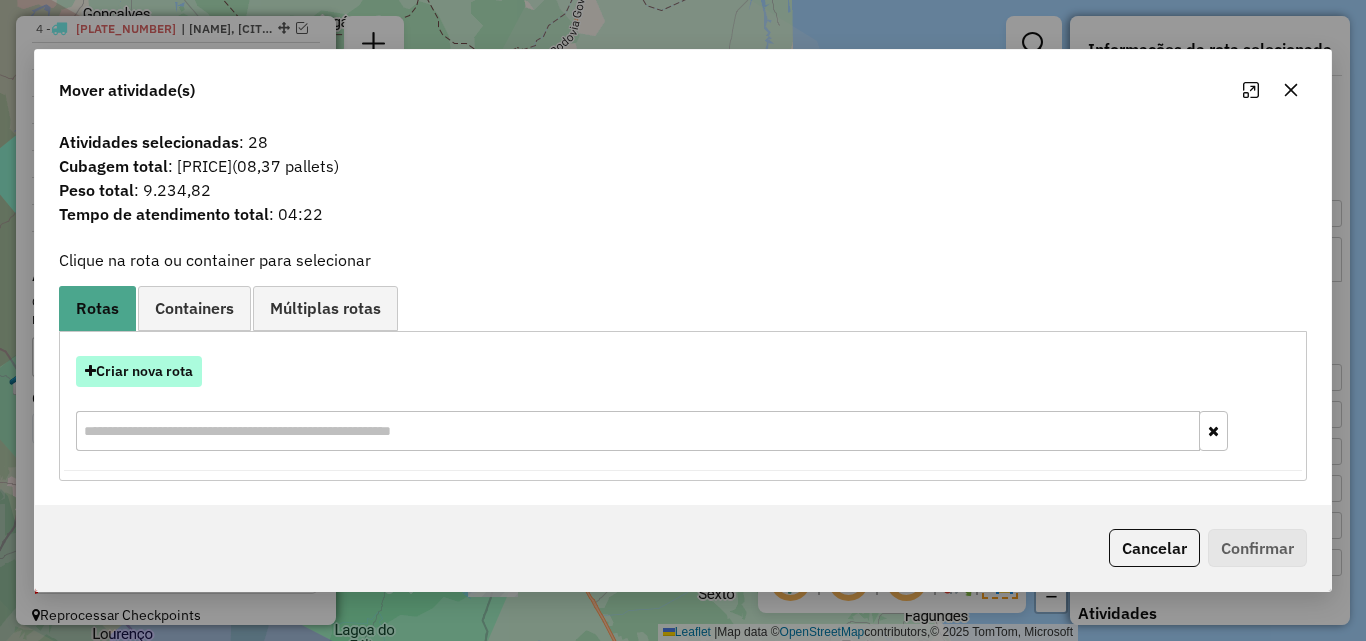 click on "Criar nova rota" at bounding box center (139, 371) 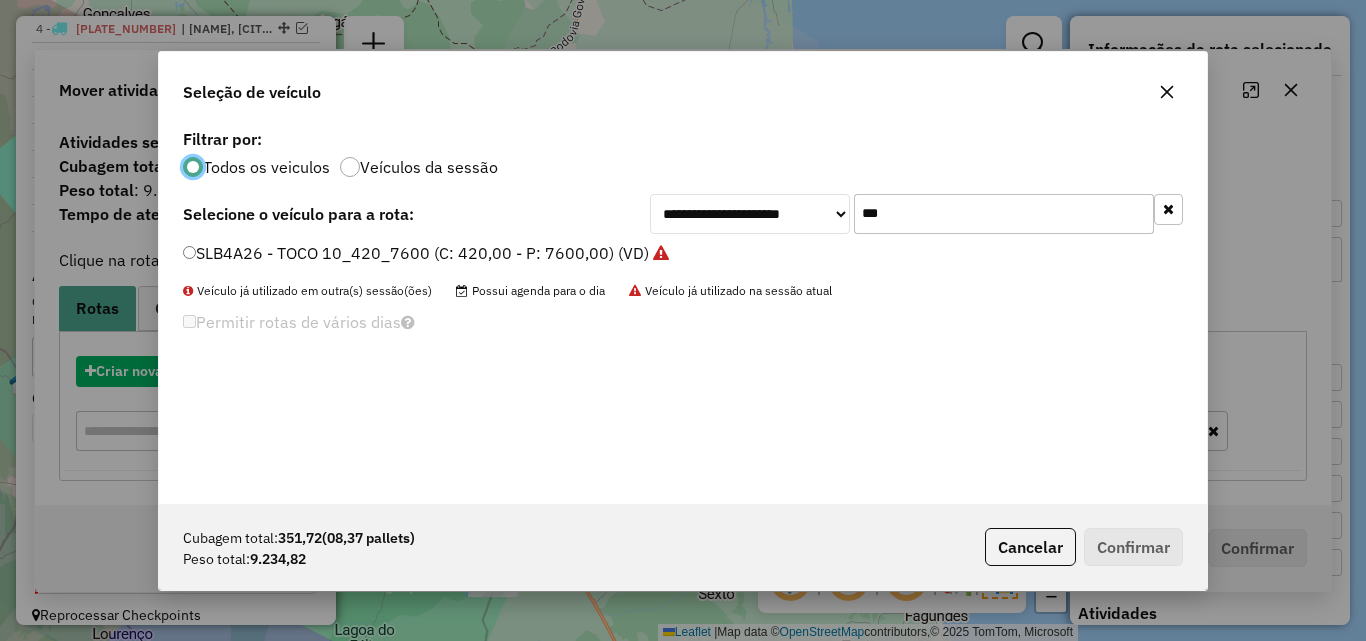 scroll, scrollTop: 11, scrollLeft: 6, axis: both 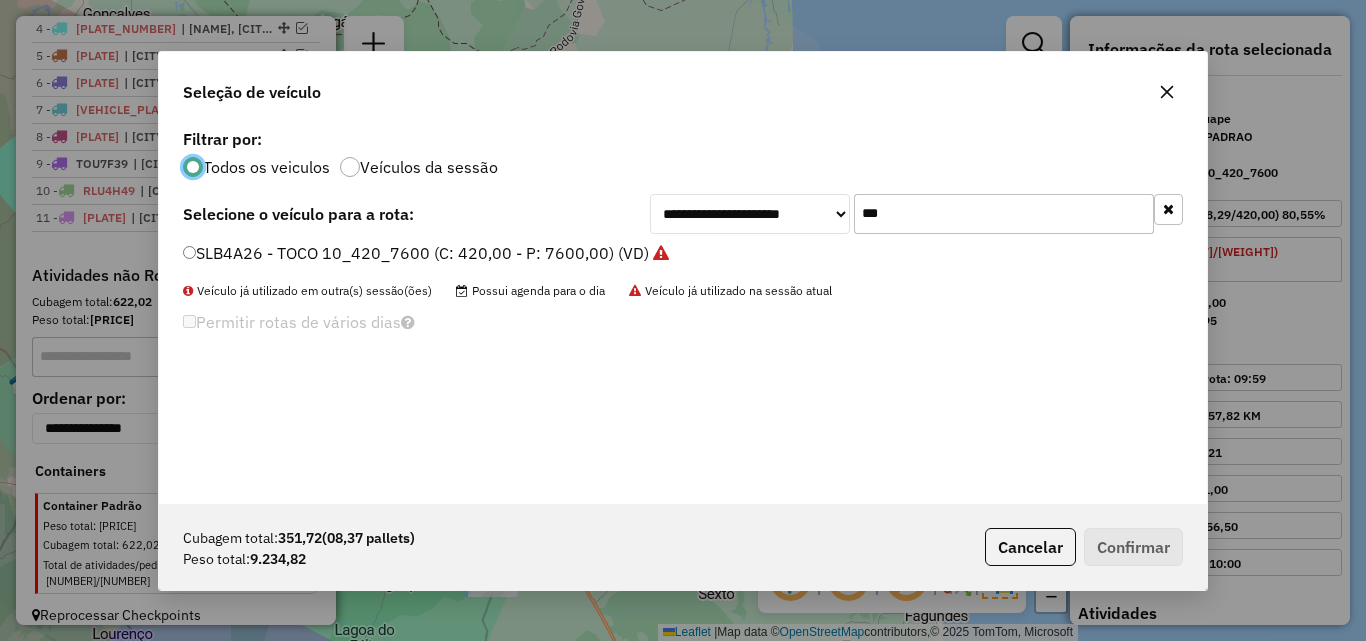 click on "***" 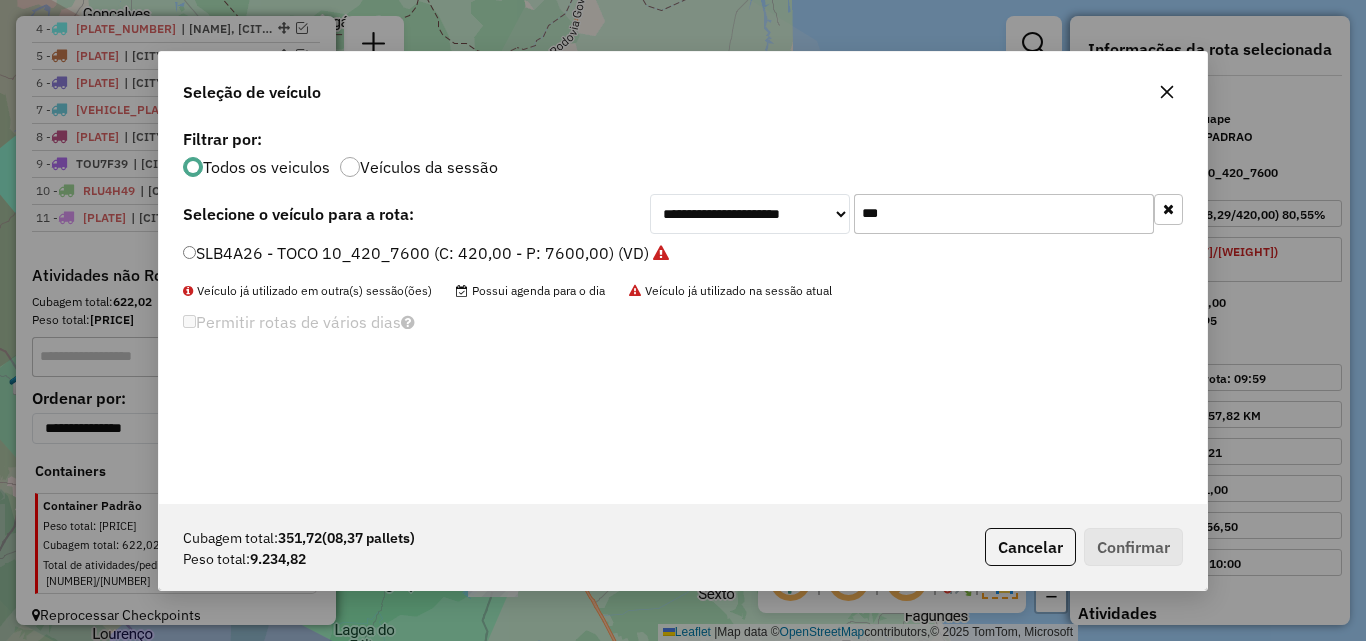 click on "***" 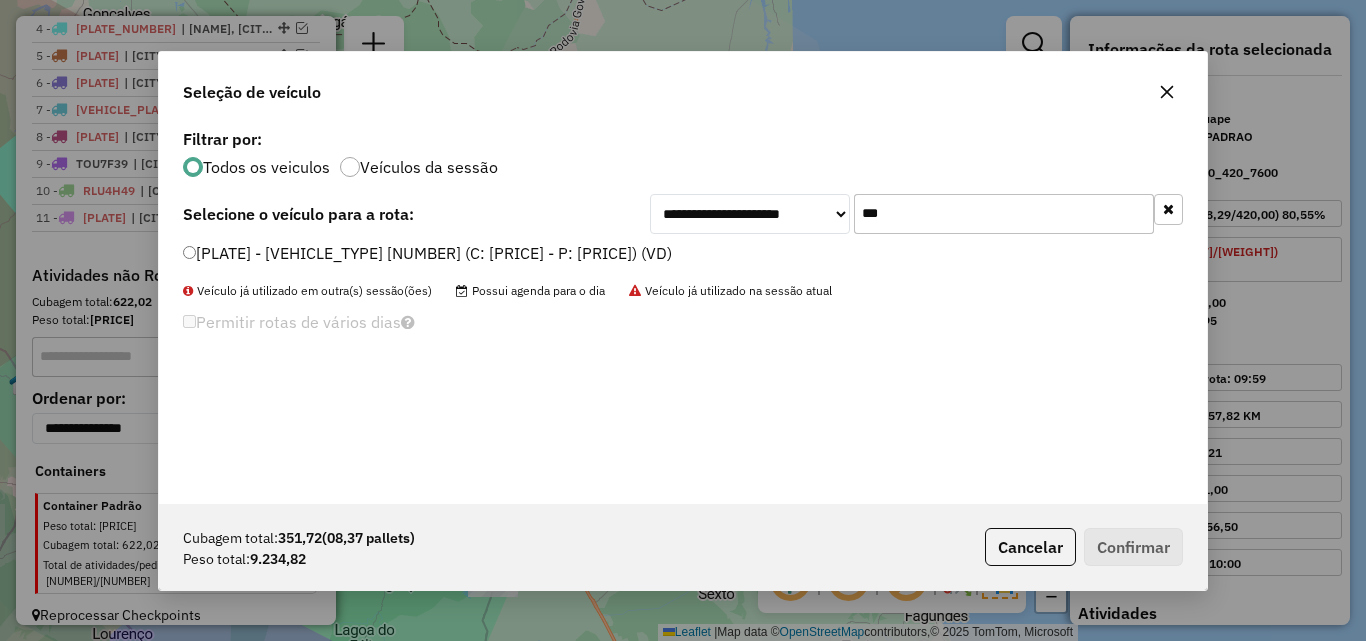 type on "***" 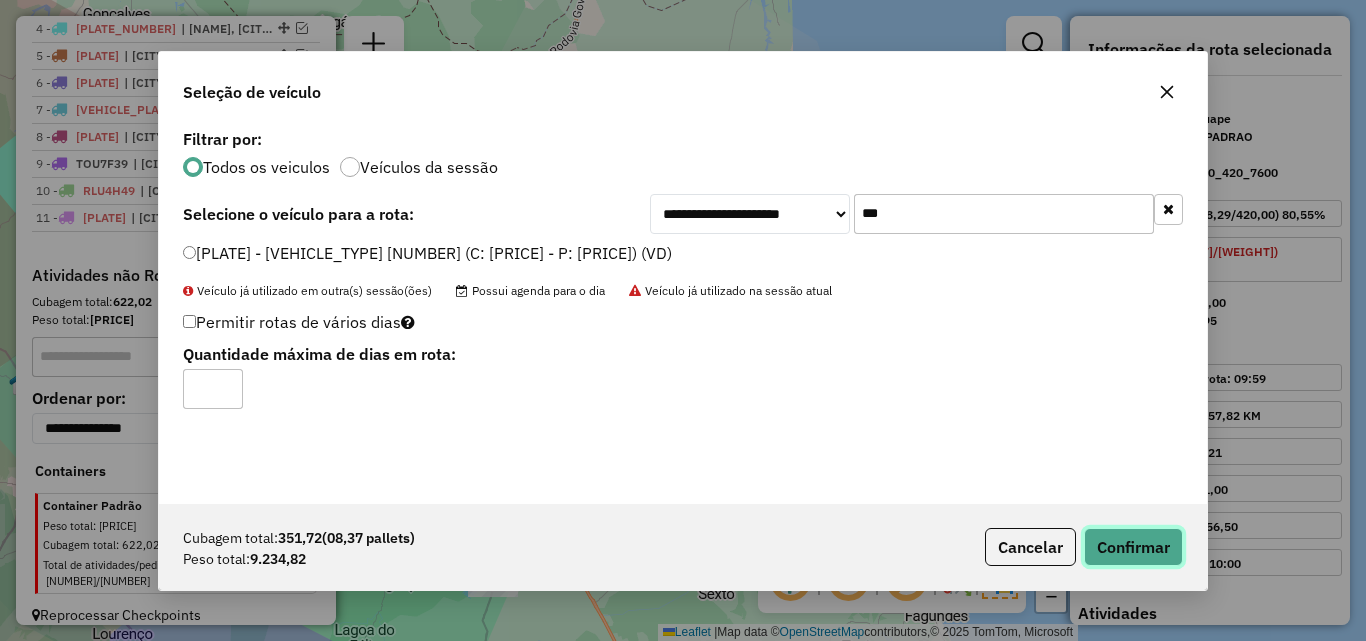 click on "Confirmar" 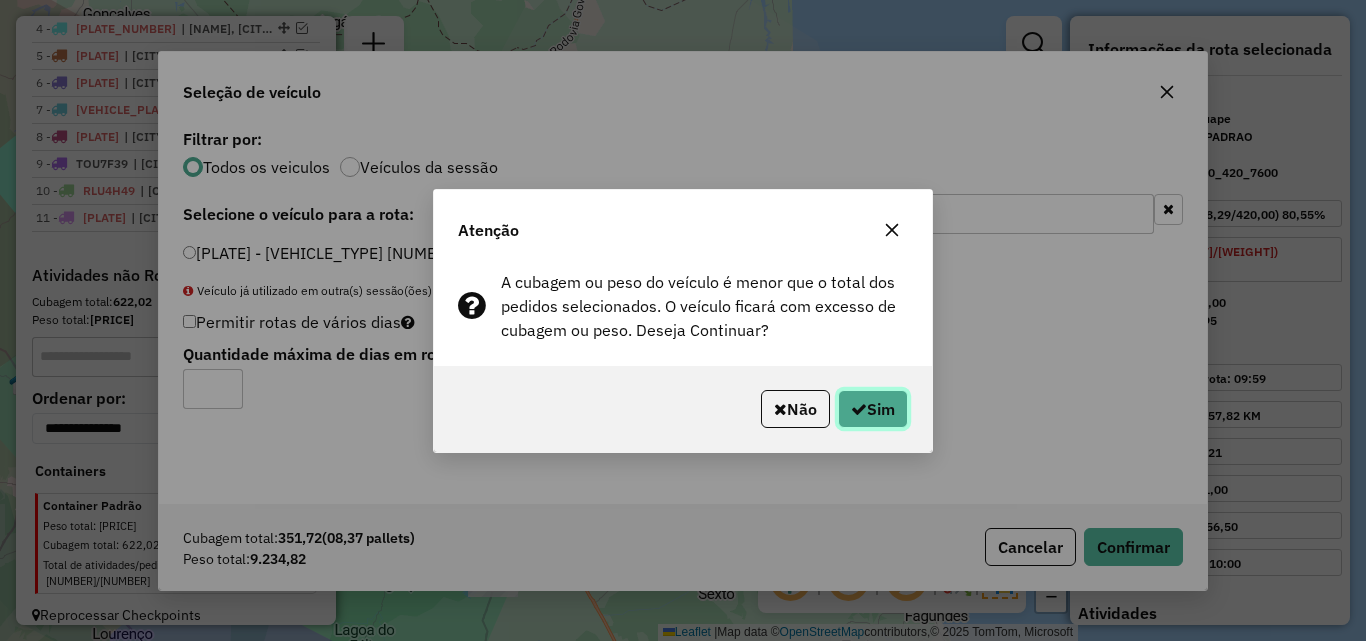 click on "Sim" 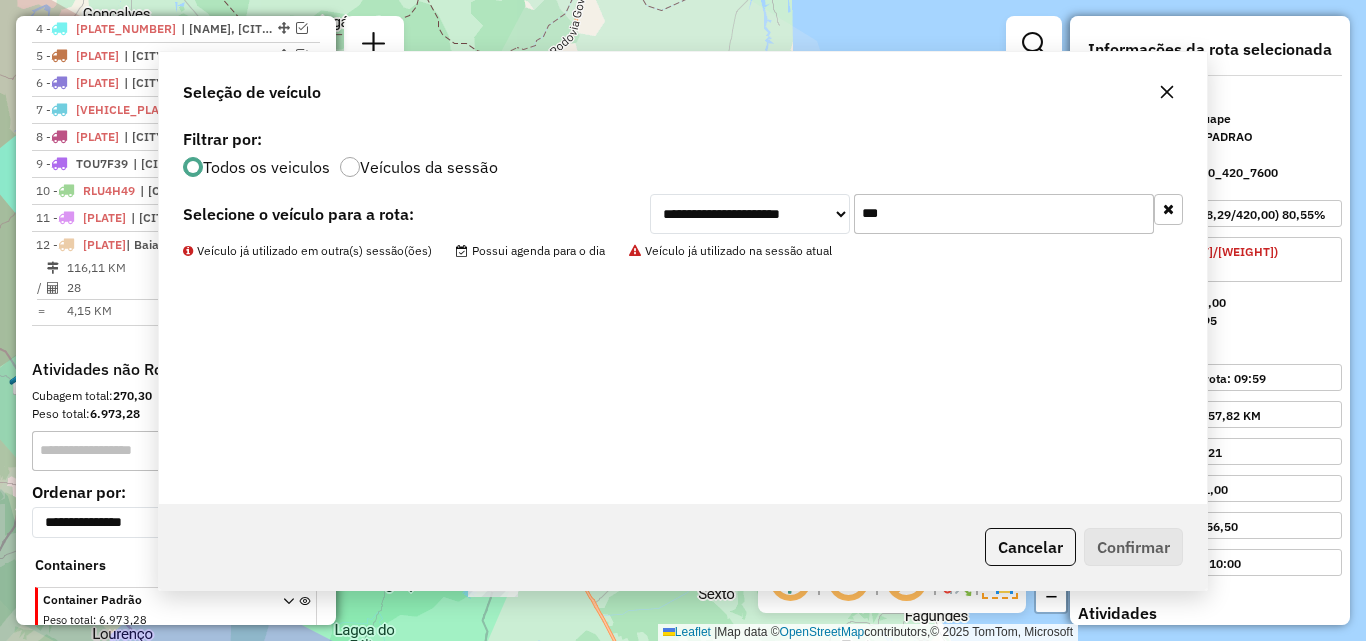 scroll, scrollTop: 925, scrollLeft: 0, axis: vertical 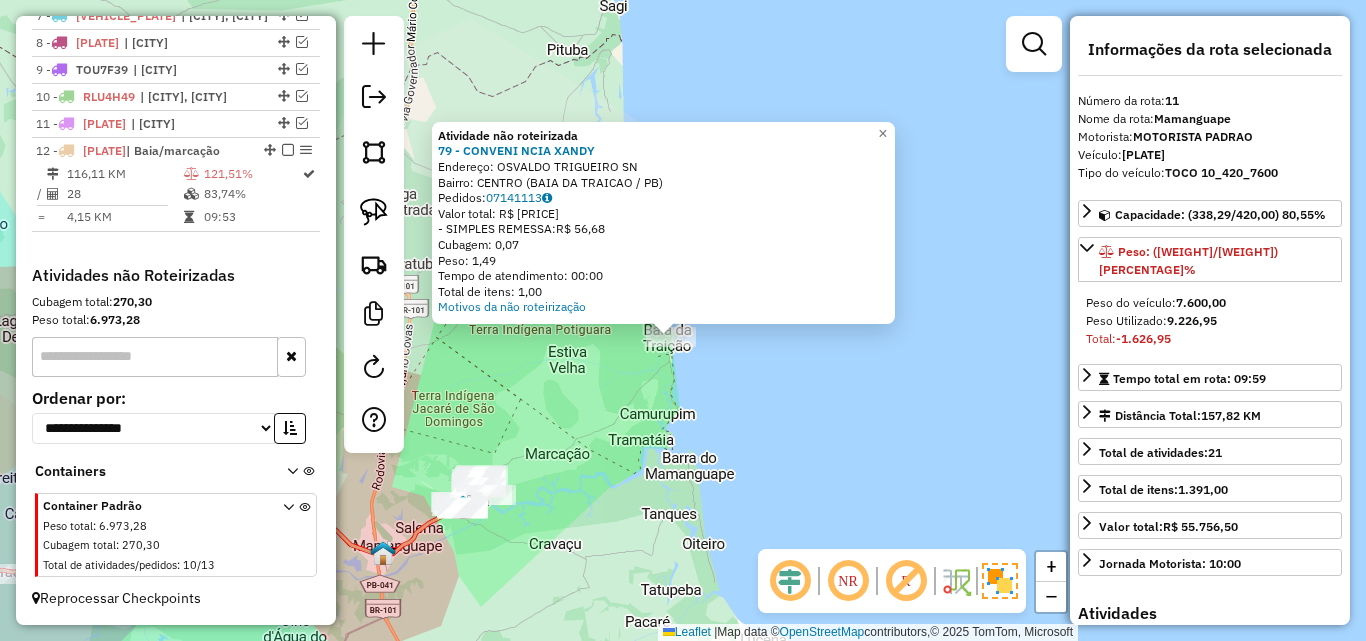 drag, startPoint x: 652, startPoint y: 384, endPoint x: 639, endPoint y: 402, distance: 22.203604 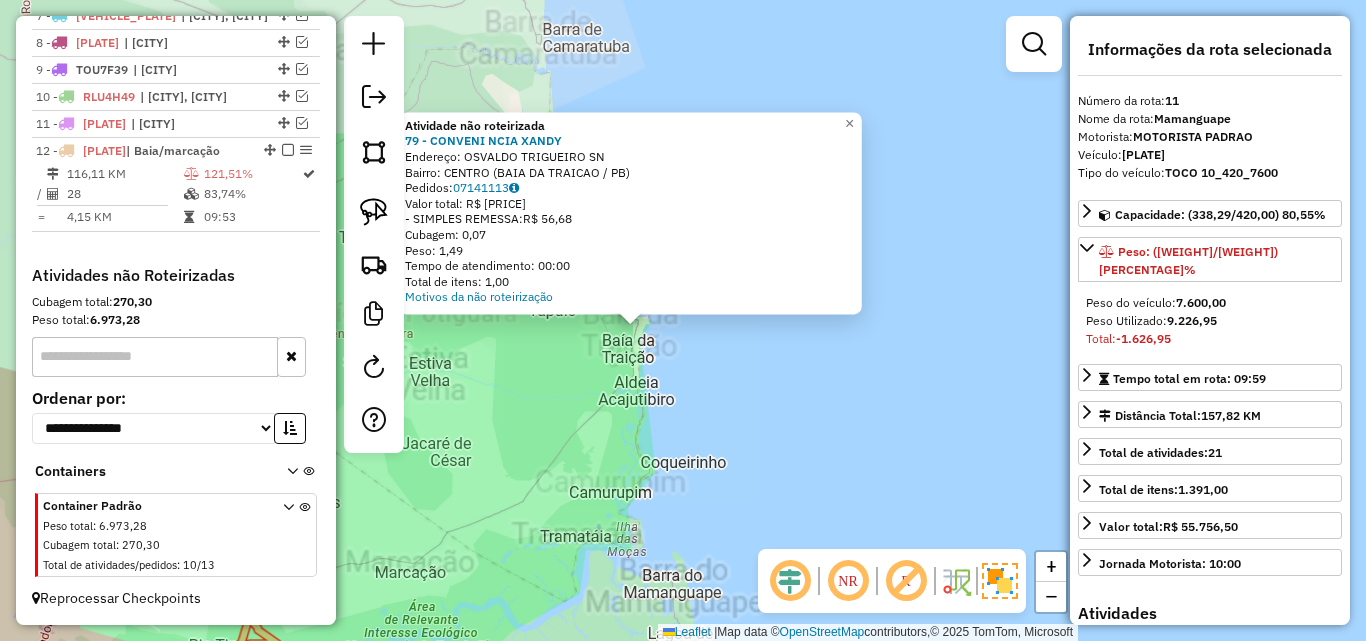 click on "Atividade não roteirizada 79 - CONVENI NCIA XANDY  Endereço:  OSVALDO TRIGUEIRO SN   Bairro: CENTRO (BAIA DA TRAICAO / PB)   Pedidos:  07141113   Valor total: R$ 56,68   - SIMPLES REMESSA:  R$ 56,68   Cubagem: 0,07   Peso: 1,49   Tempo de atendimento: 00:00   Total de itens: 1,00  Motivos da não roteirização × Janela de atendimento Grade de atendimento Capacidade Transportadoras Veículos Cliente Pedidos  Rotas Selecione os dias de semana para filtrar as janelas de atendimento  Seg   Ter   Qua   Qui   Sex   Sáb   Dom  Informe o período da janela de atendimento: De: Até:  Filtrar exatamente a janela do cliente  Considerar janela de atendimento padrão  Selecione os dias de semana para filtrar as grades de atendimento  Seg   Ter   Qua   Qui   Sex   Sáb   Dom   Considerar clientes sem dia de atendimento cadastrado  Clientes fora do dia de atendimento selecionado Filtrar as atividades entre os valores definidos abaixo:  Peso mínimo:   Peso máximo:   Cubagem mínima:   Cubagem máxima:   De:   Até:  +" 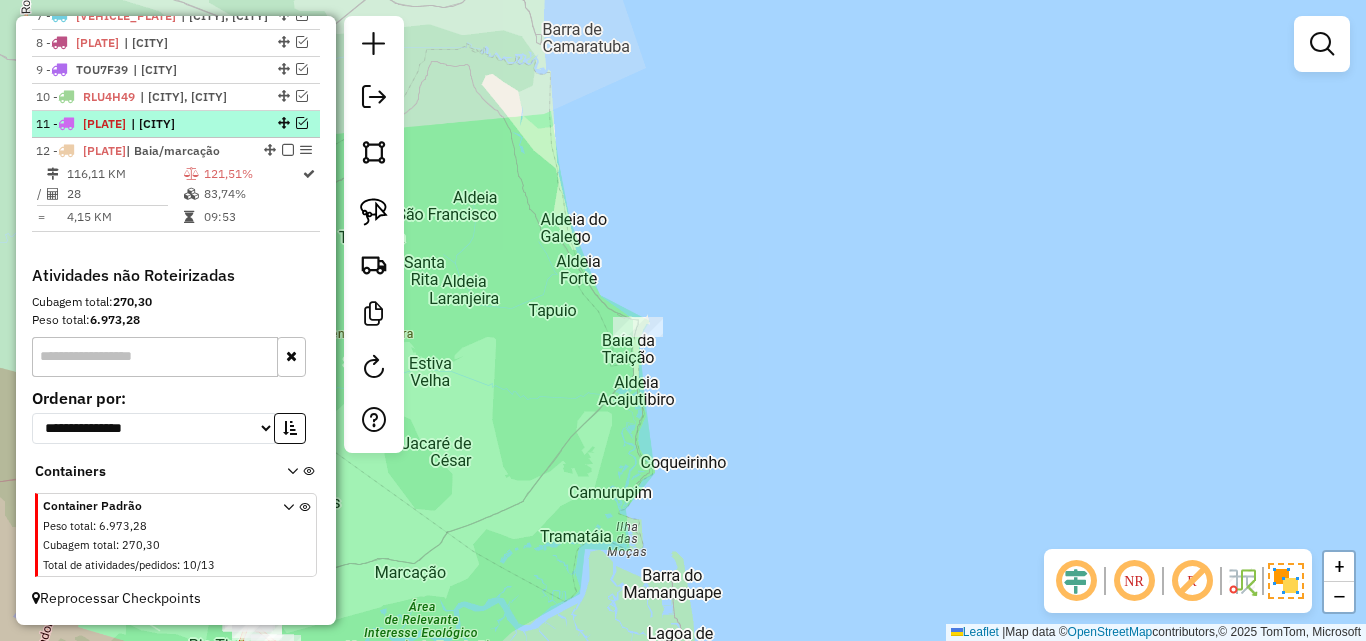 click at bounding box center [302, 123] 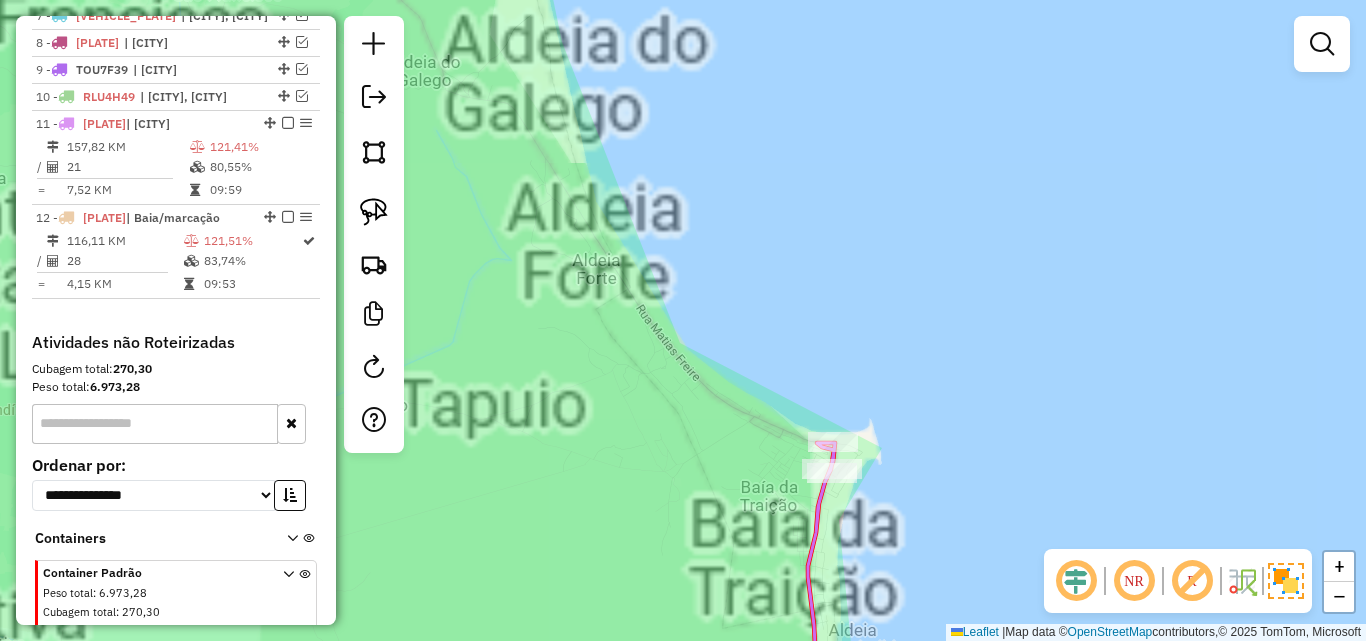 drag, startPoint x: 722, startPoint y: 432, endPoint x: 594, endPoint y: 360, distance: 146.86047 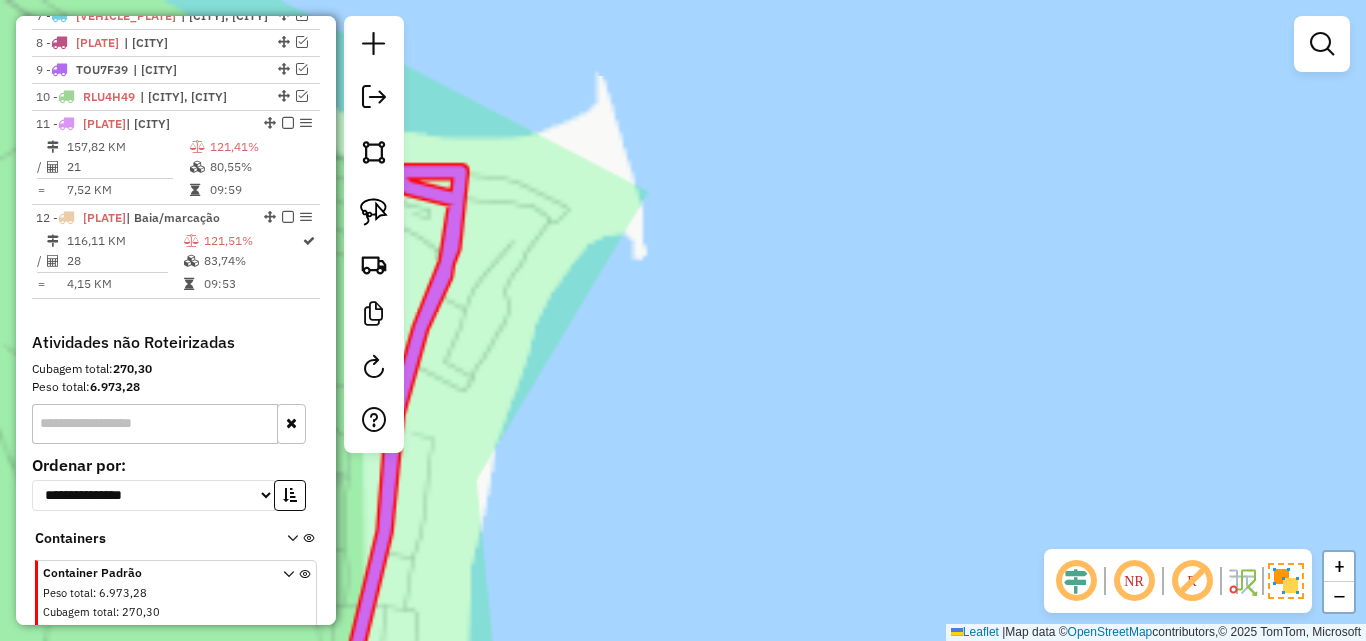 drag, startPoint x: 560, startPoint y: 395, endPoint x: 729, endPoint y: 439, distance: 174.6339 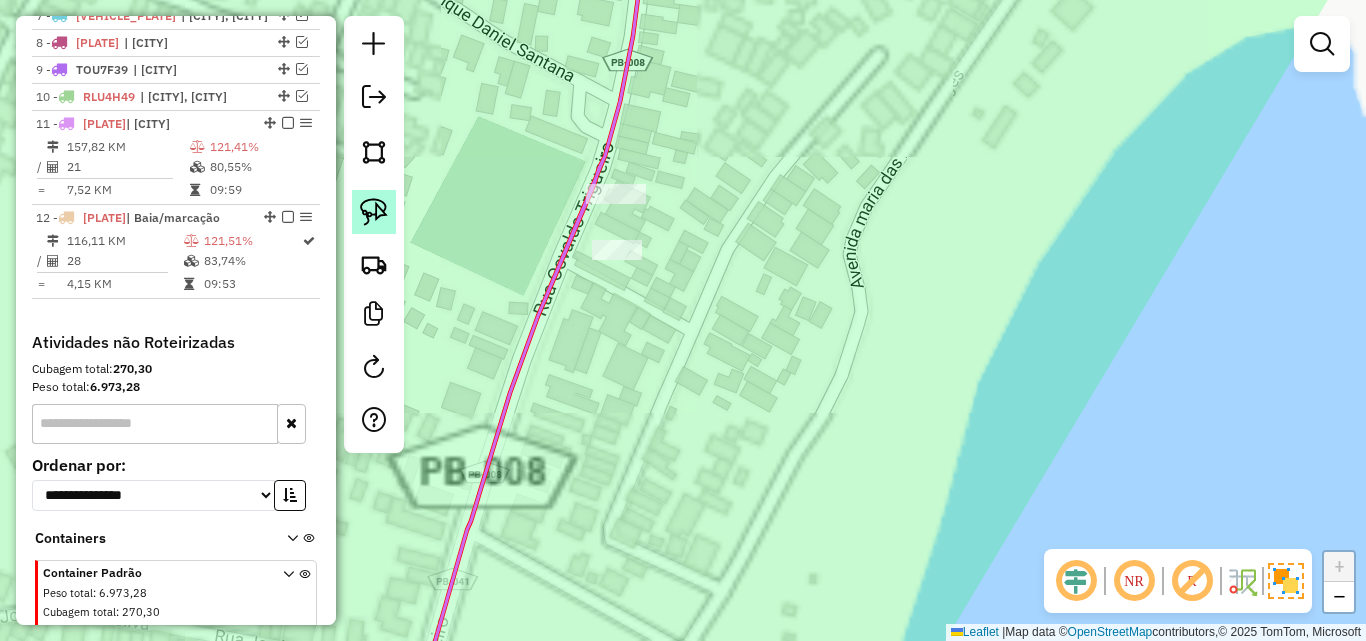 click 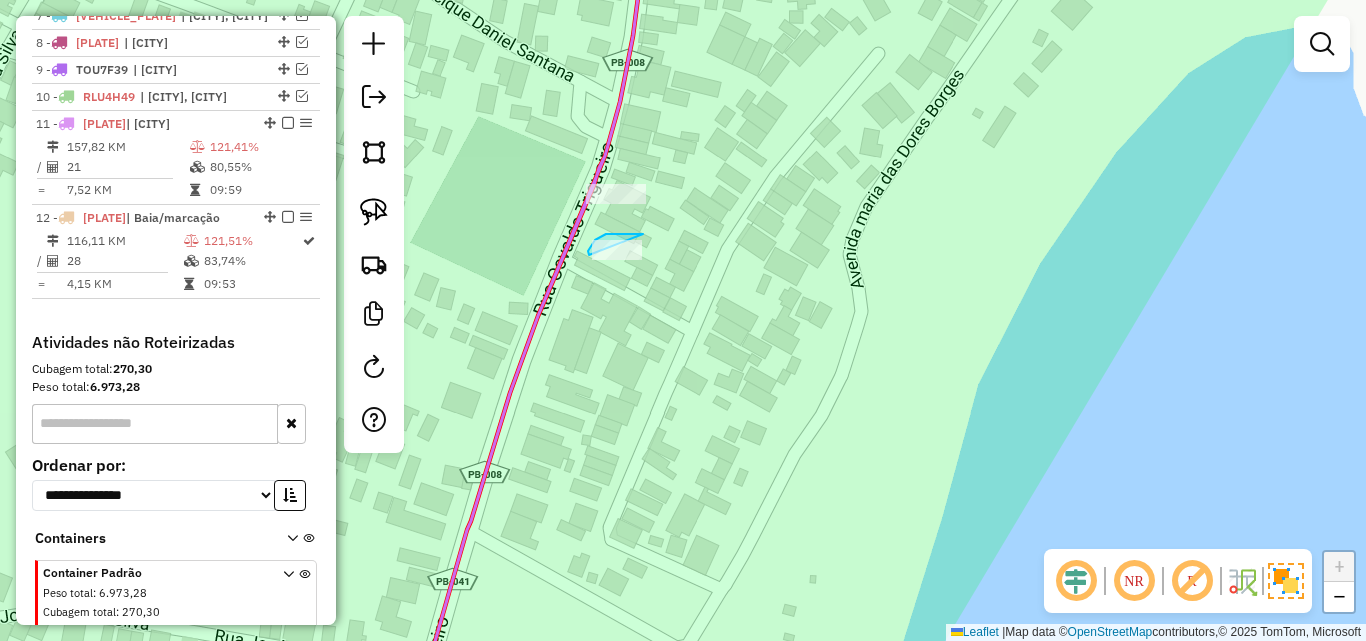 drag, startPoint x: 589, startPoint y: 255, endPoint x: 608, endPoint y: 287, distance: 37.215588 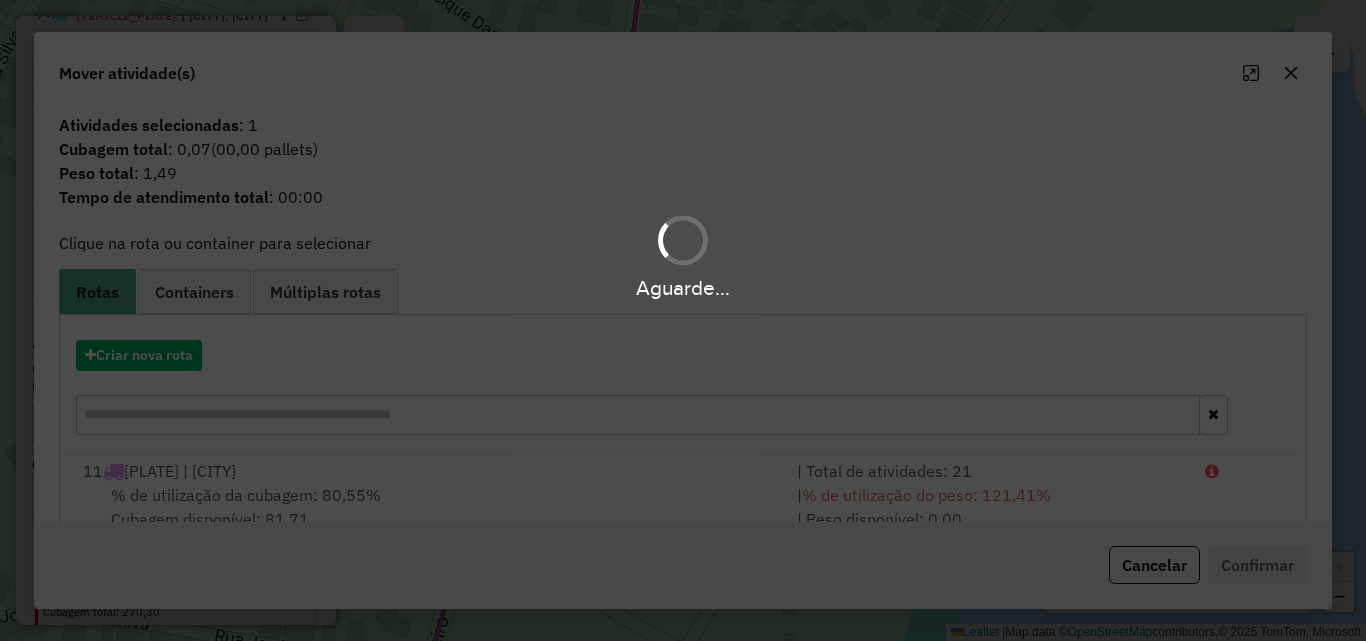 click on "Aguarde..." at bounding box center [683, 320] 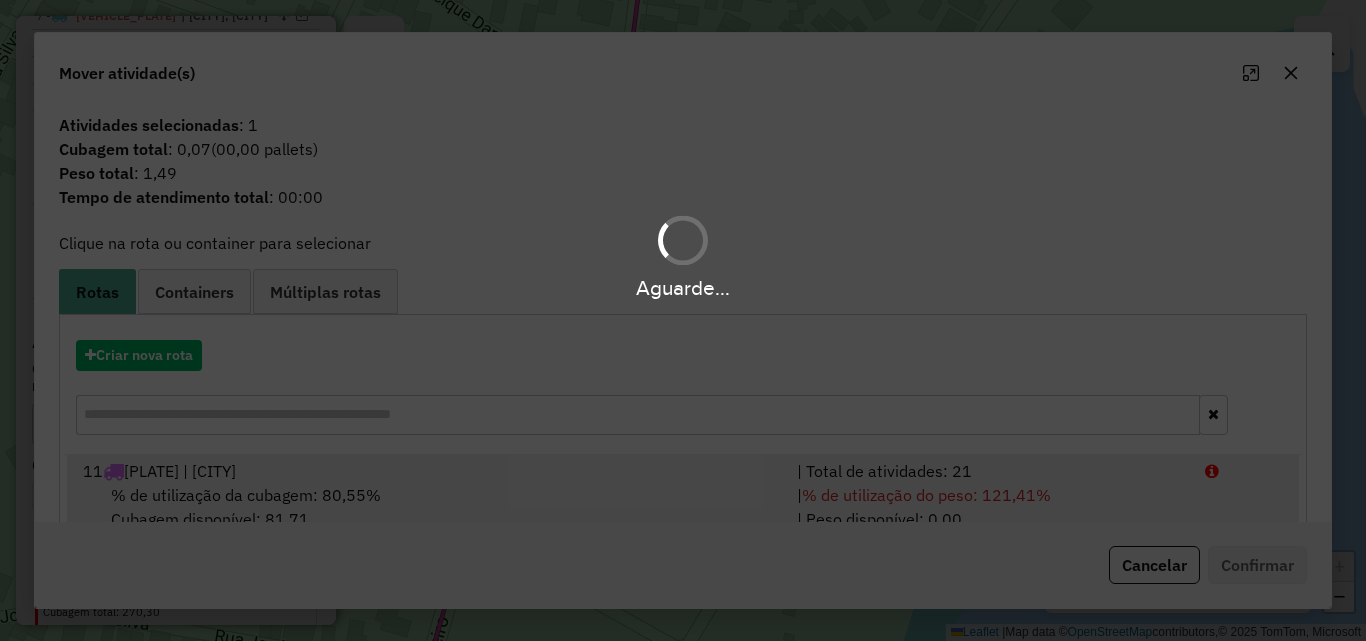click on "% de utilização da cubagem: 80,55%  Cubagem disponível: 81,71" at bounding box center [428, 507] 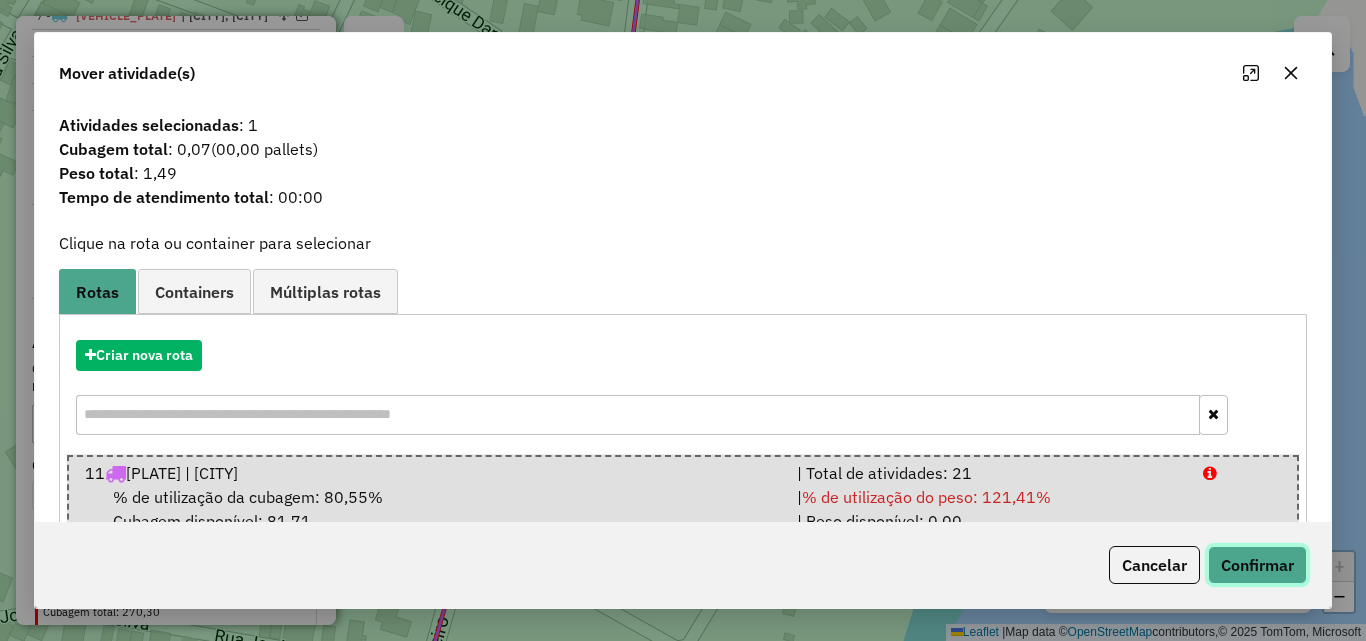click on "Confirmar" 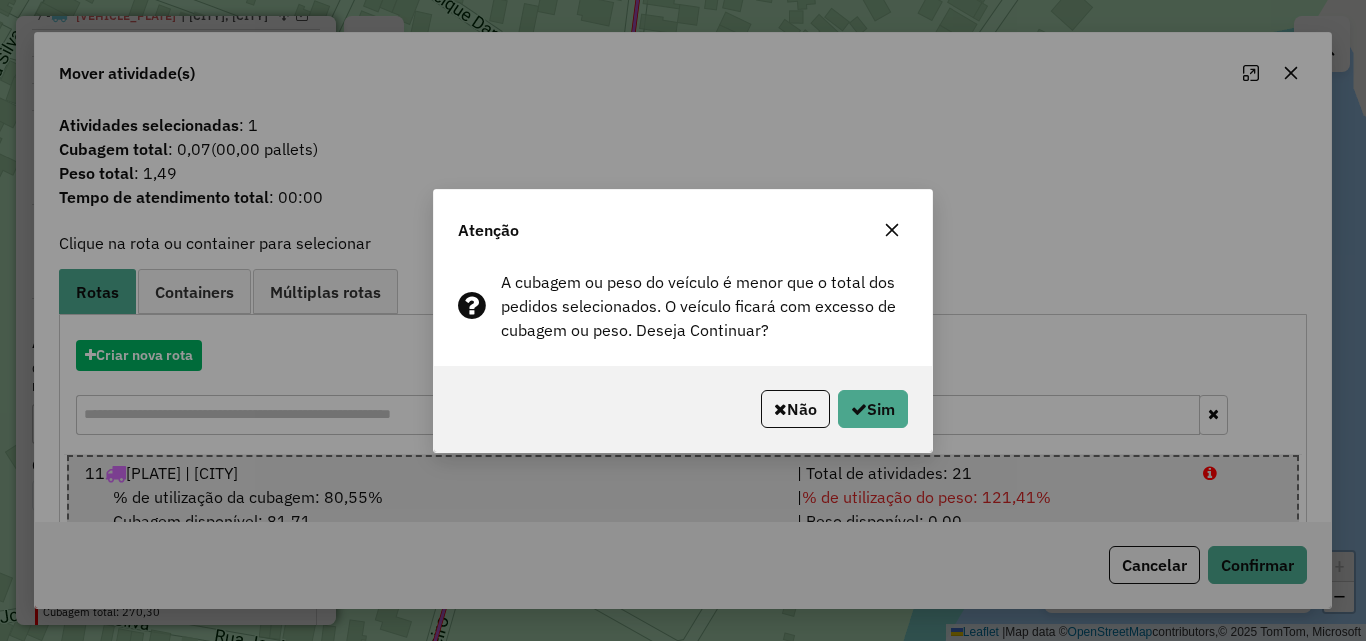 click on "Não   Sim" 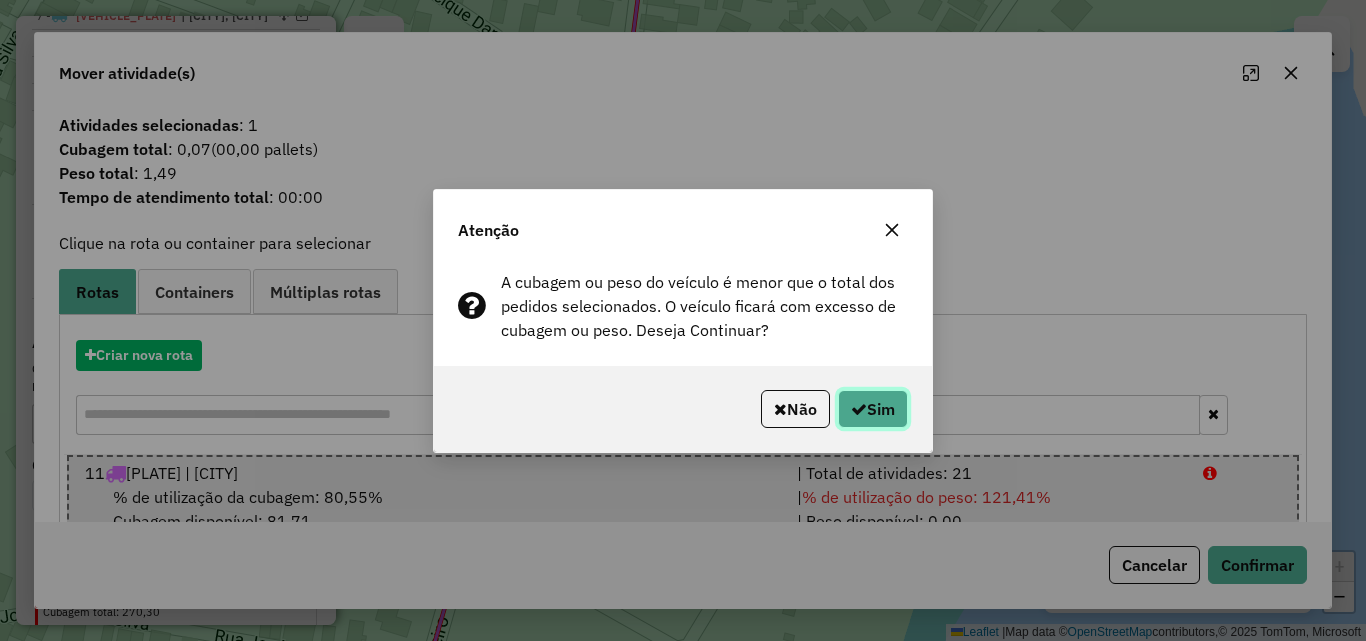 click on "Sim" 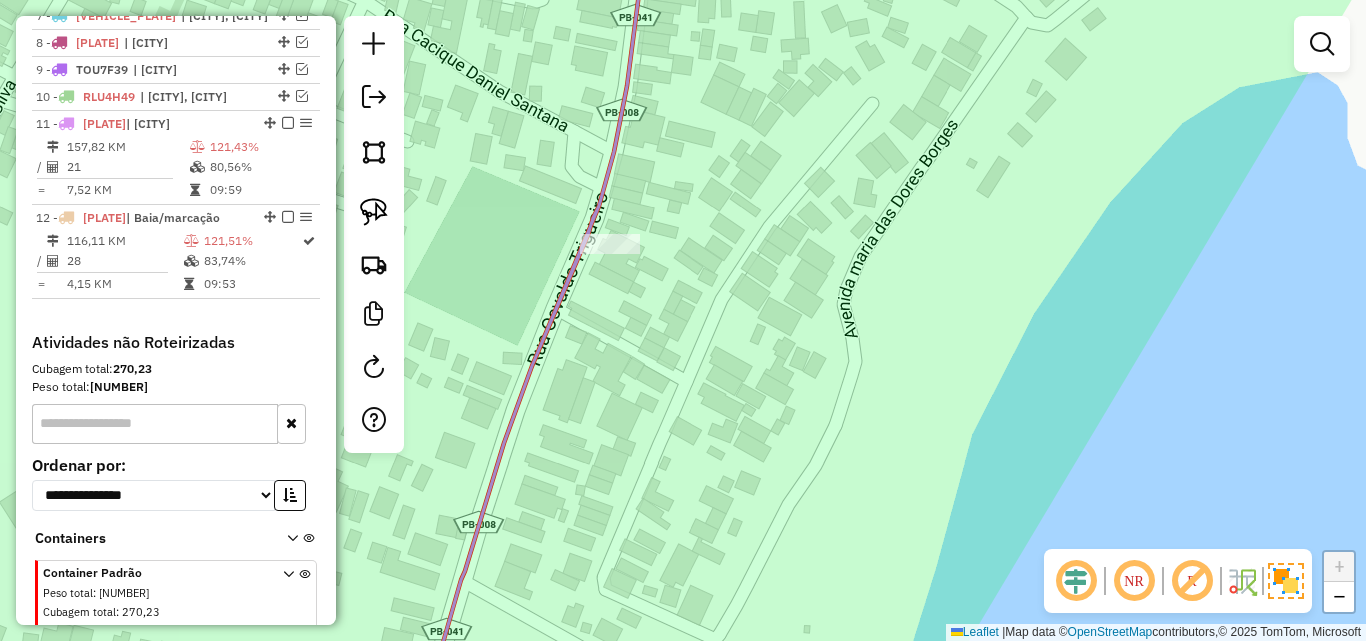 drag, startPoint x: 639, startPoint y: 330, endPoint x: 639, endPoint y: 374, distance: 44 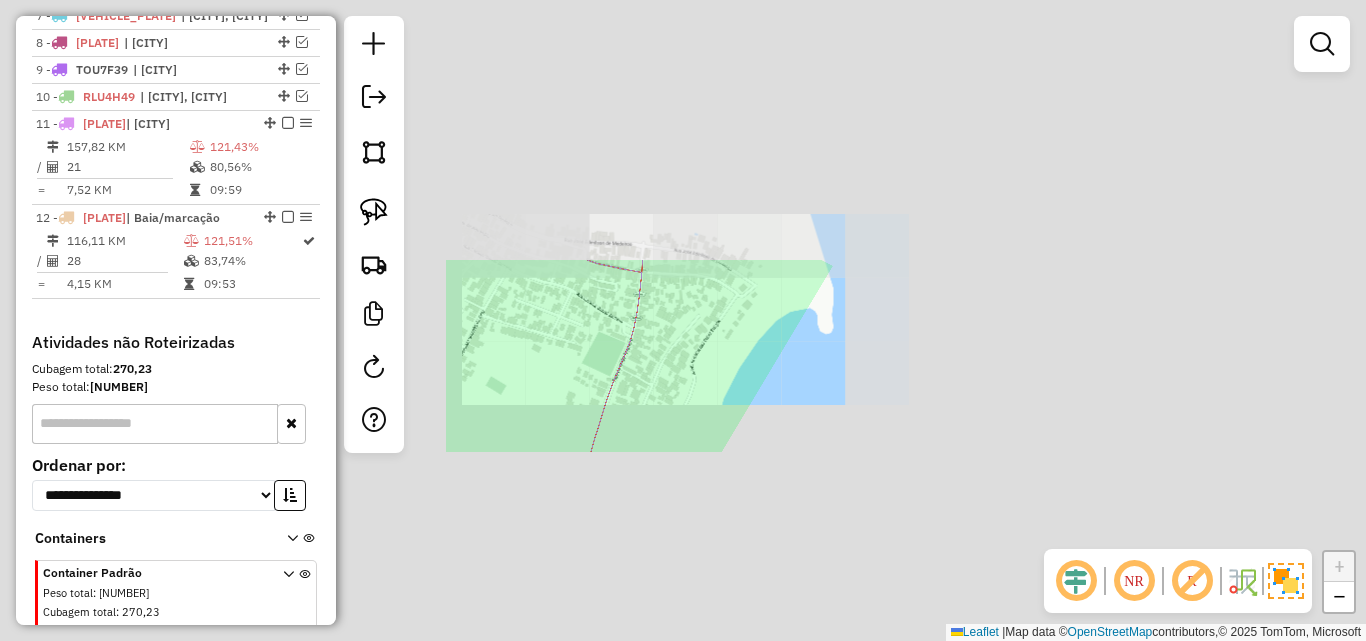 drag, startPoint x: 695, startPoint y: 420, endPoint x: 763, endPoint y: 311, distance: 128.47179 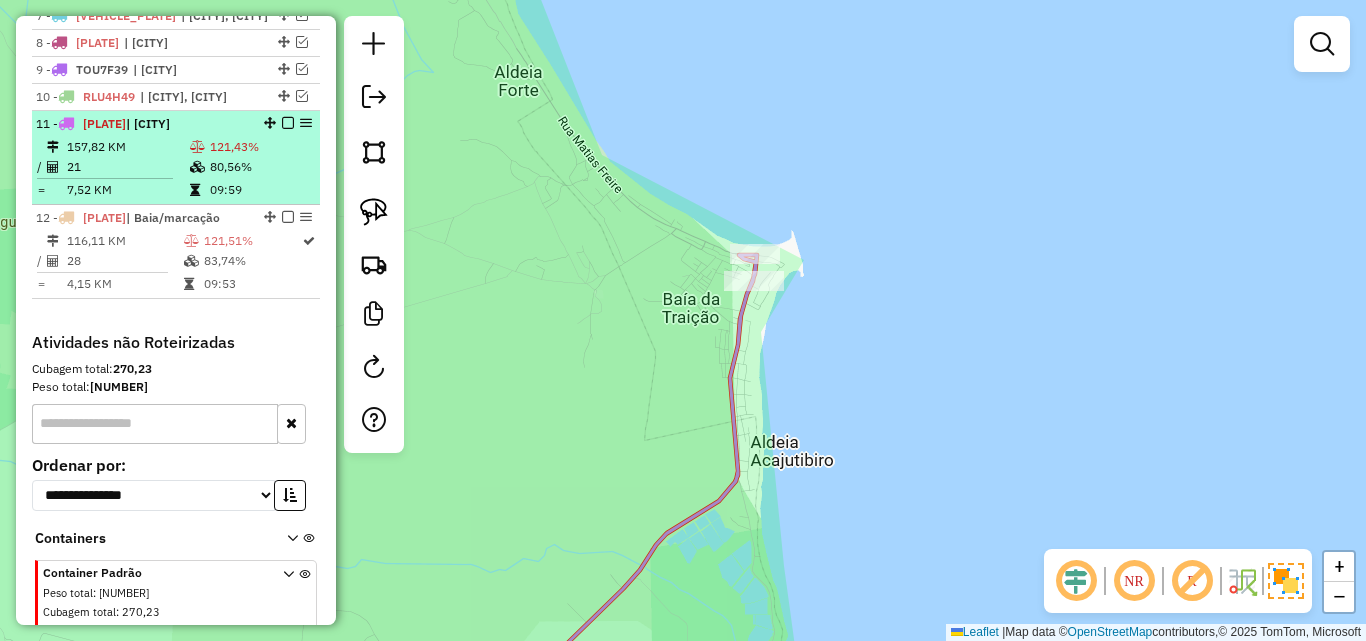 click on "7,52 KM" at bounding box center (127, 190) 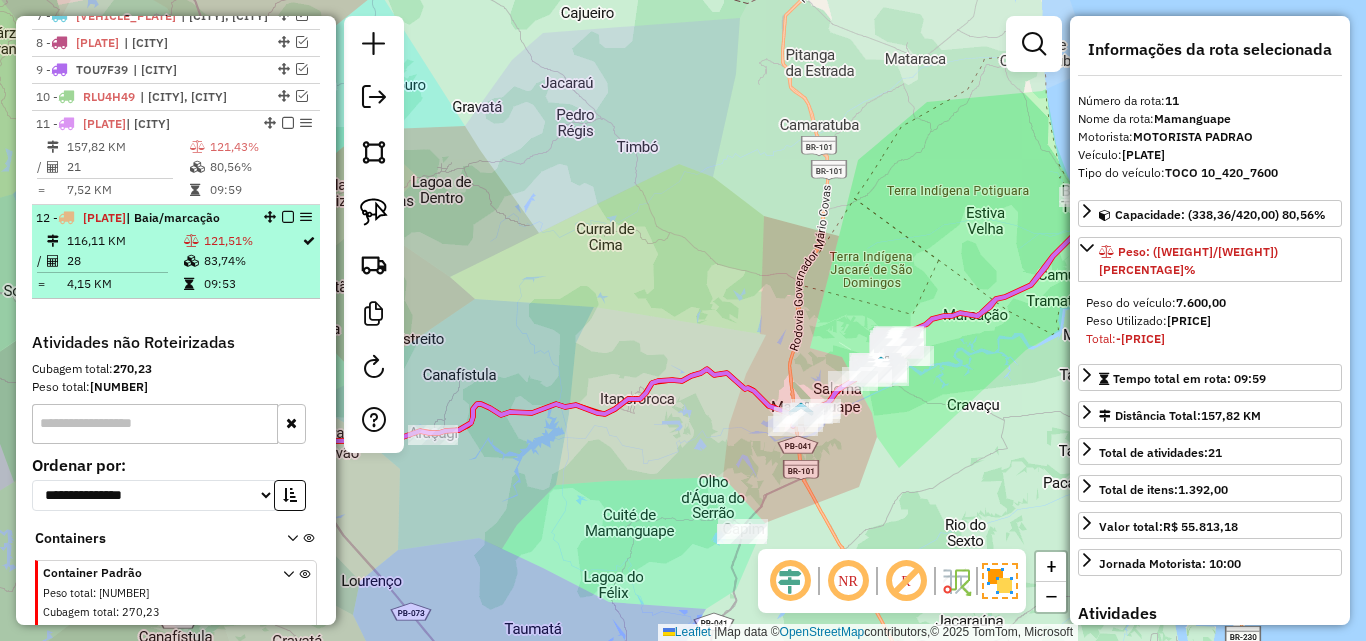 click on "116,11 KM" at bounding box center [124, 241] 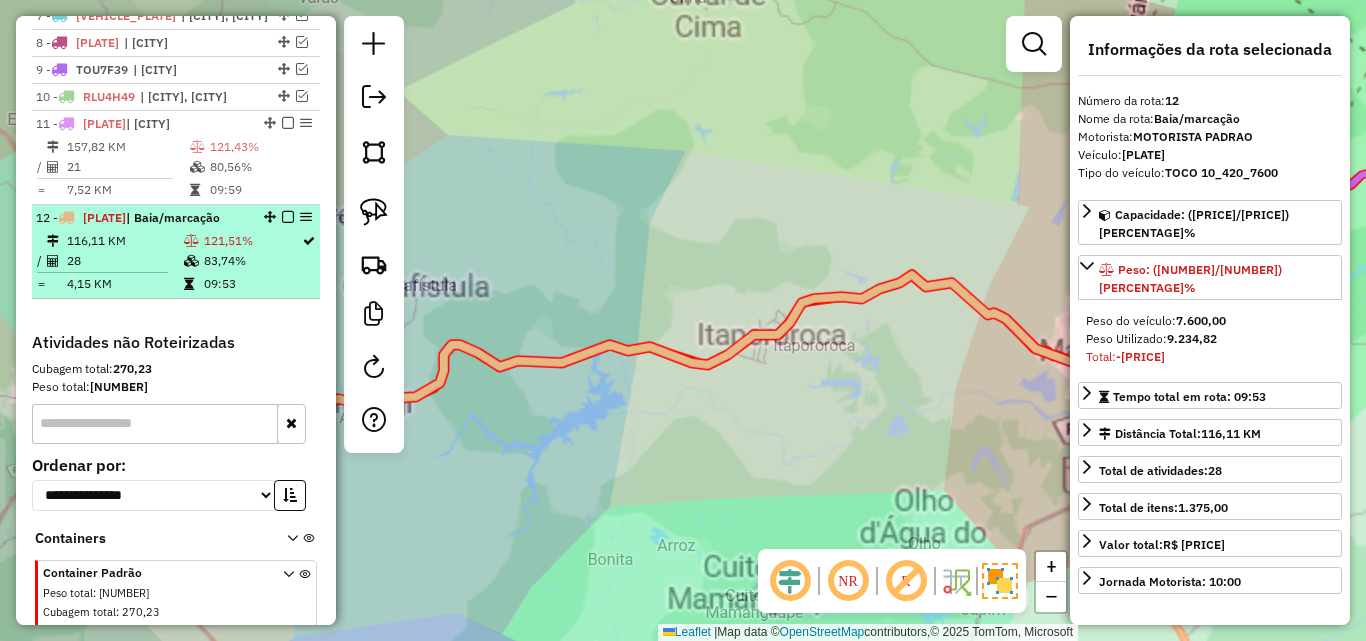 click on "116,11 KM" at bounding box center [124, 241] 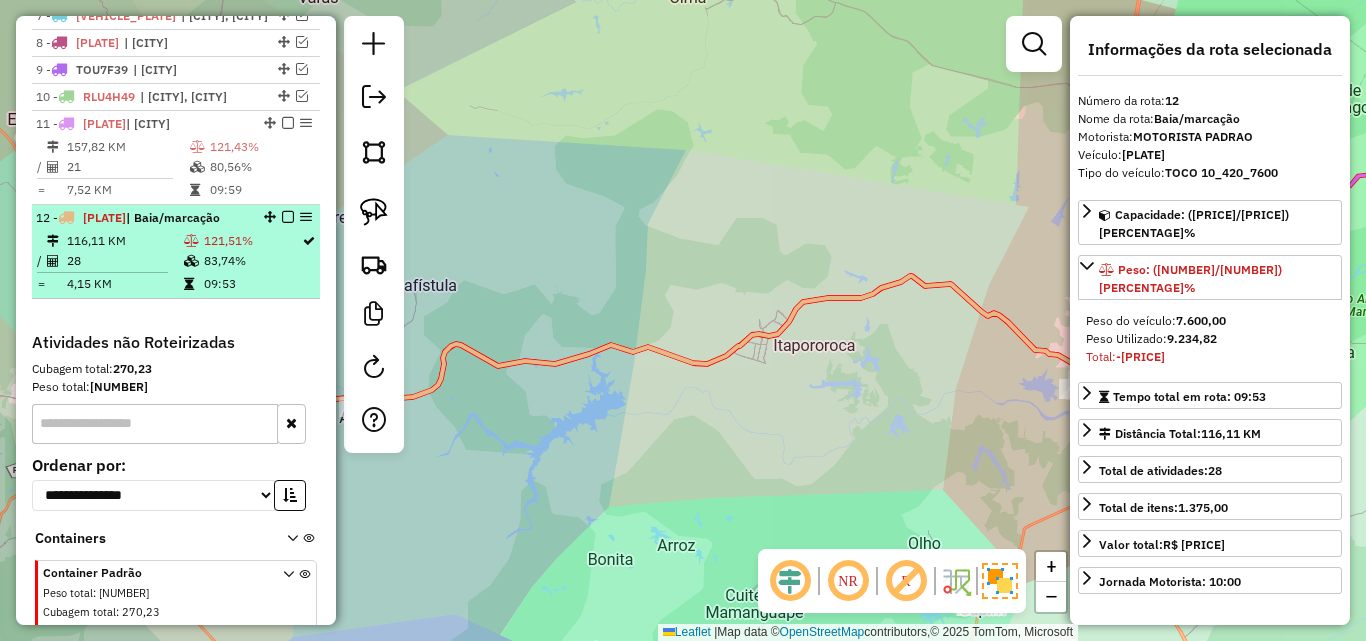 drag, startPoint x: 182, startPoint y: 191, endPoint x: 186, endPoint y: 211, distance: 20.396078 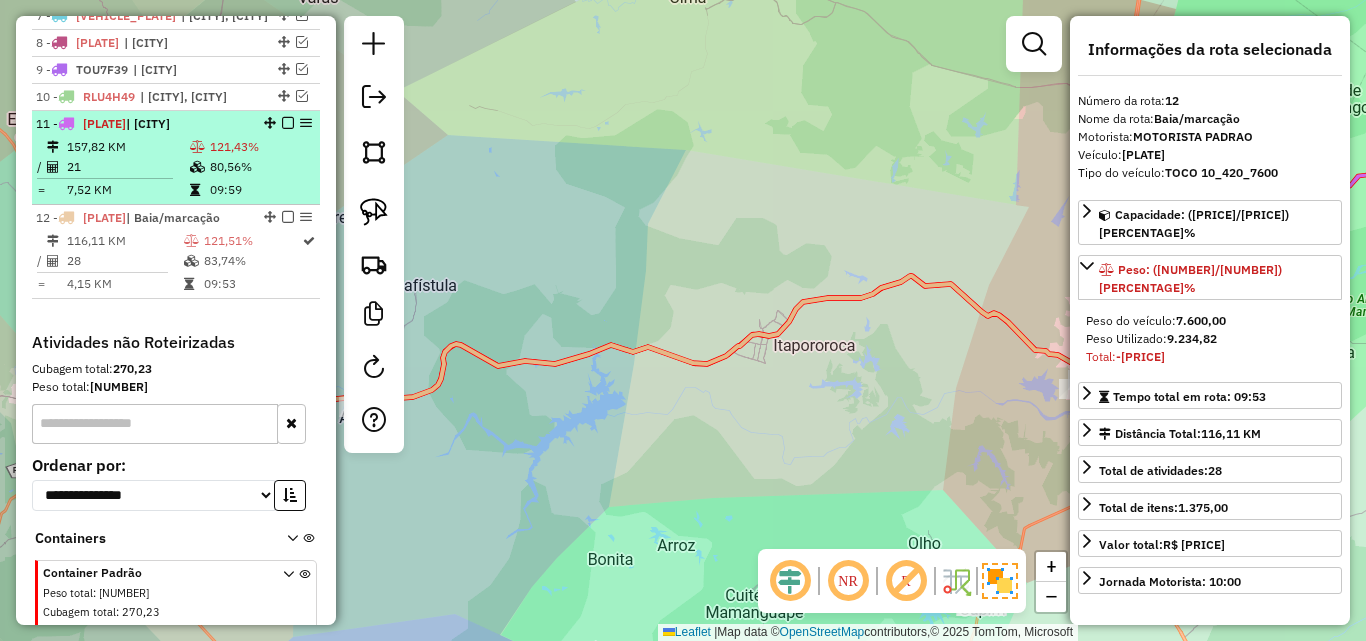 drag, startPoint x: 190, startPoint y: 263, endPoint x: 191, endPoint y: 197, distance: 66.007576 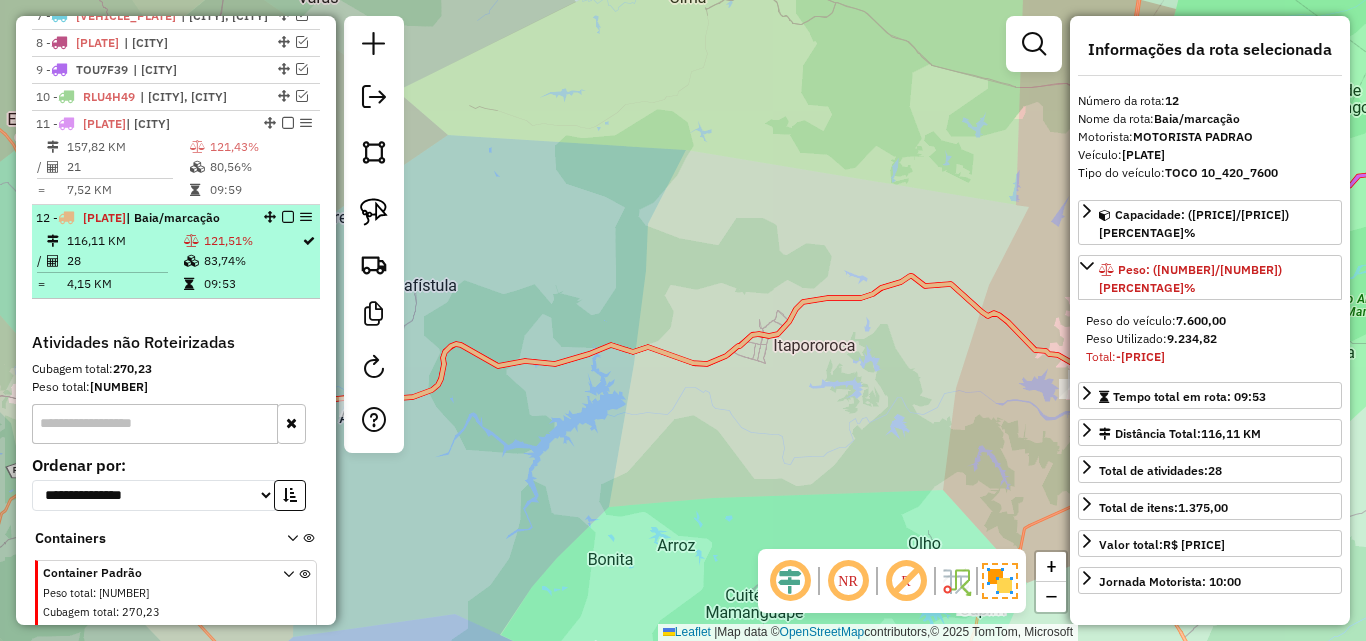 click on "09:53" at bounding box center (252, 284) 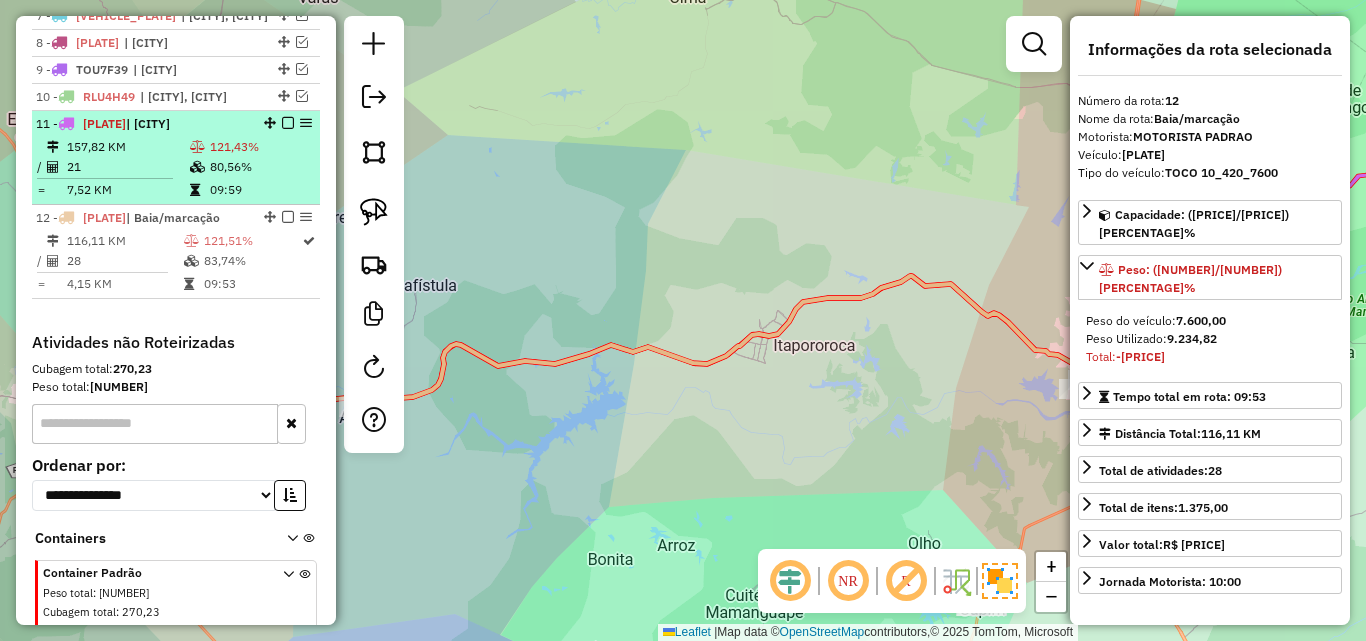 click on "11 -       SLB4A26   | Mamanguape  157,82 KM   121,43%  /  21   80,56%     =  7,52 KM   09:59" at bounding box center (176, 158) 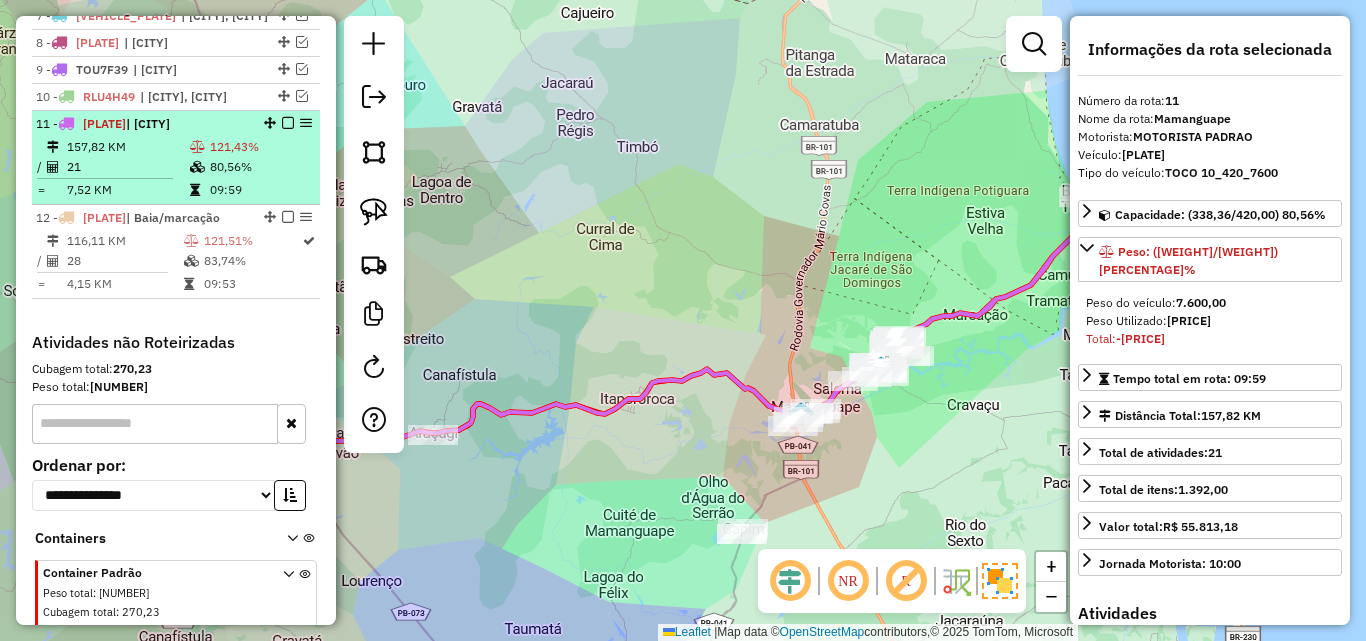 click on "121,43%" at bounding box center [260, 147] 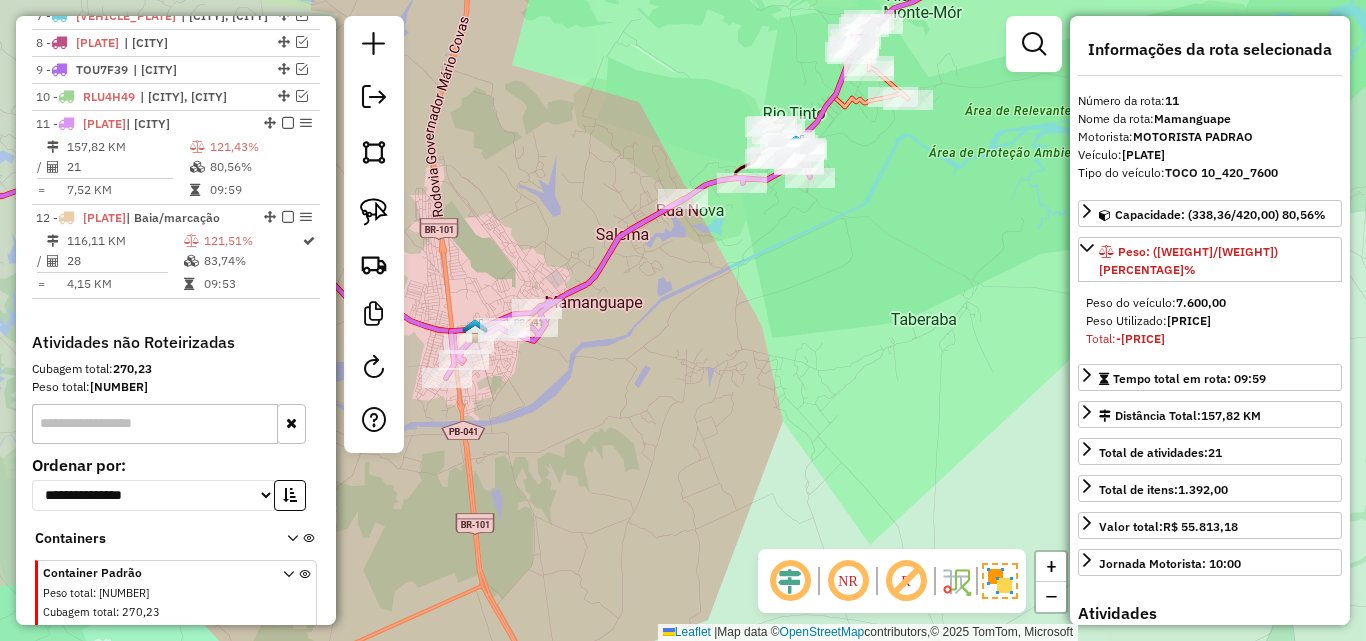 drag, startPoint x: 907, startPoint y: 380, endPoint x: 875, endPoint y: 396, distance: 35.77709 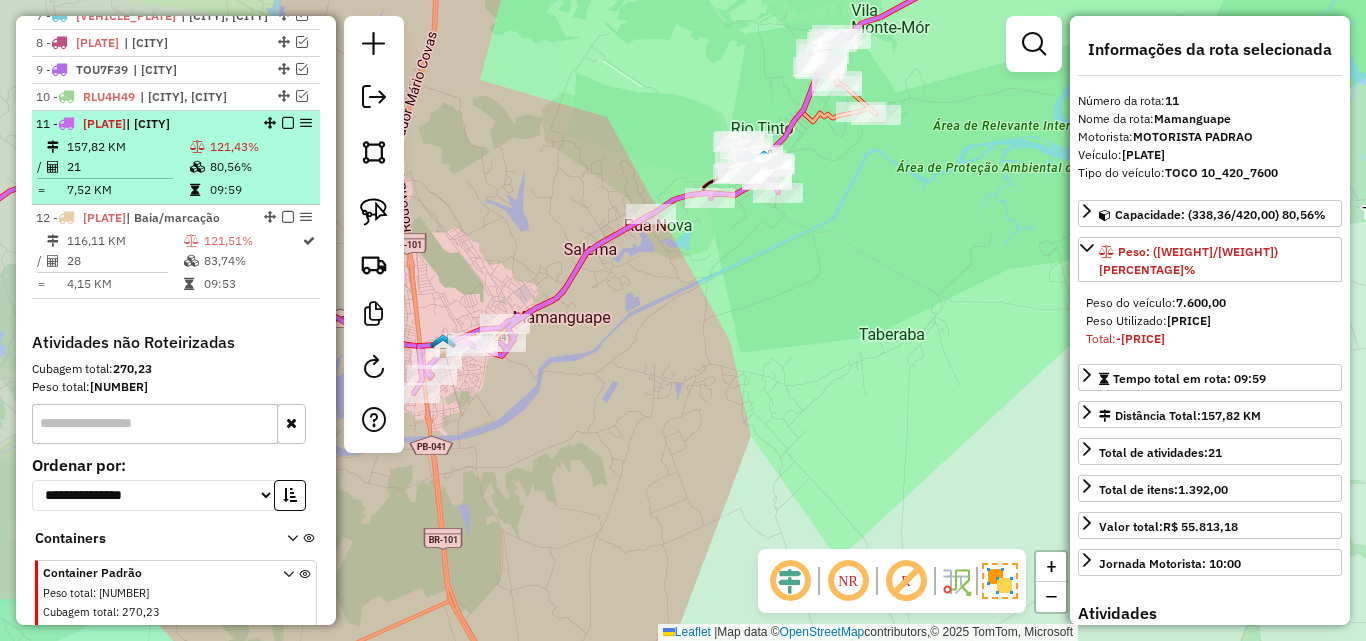 click at bounding box center (105, 178) 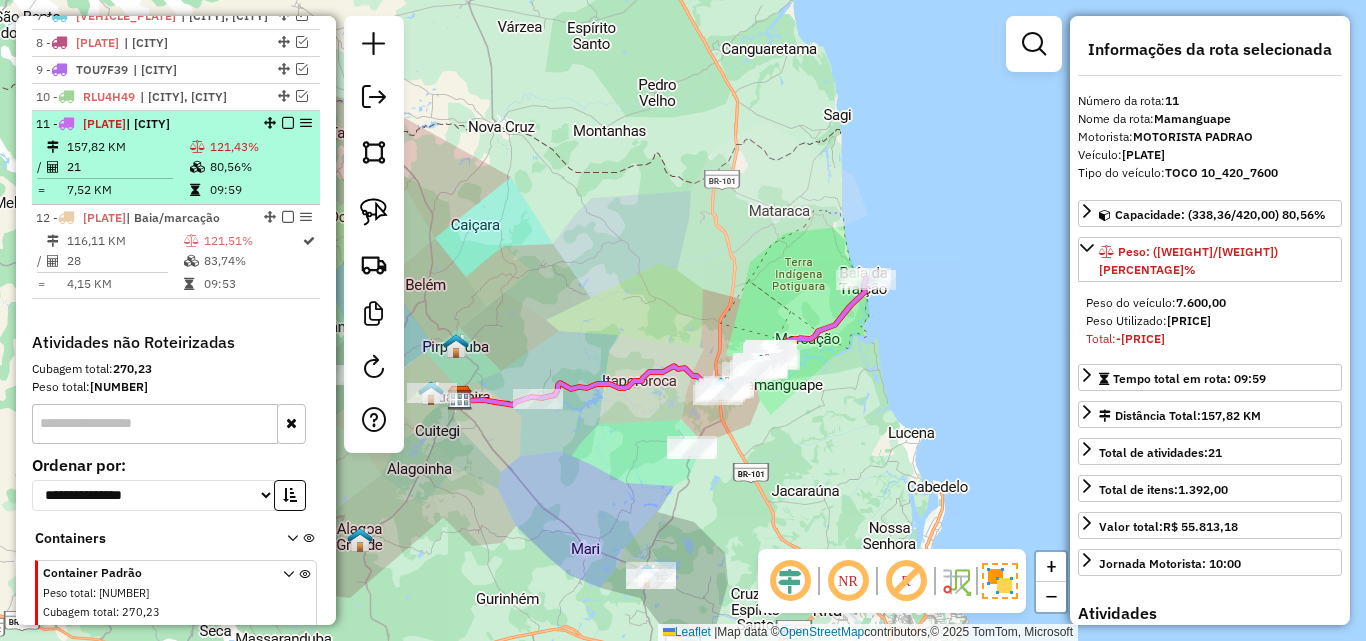 click on "11 -       SLB4A26   | Mamanguape" at bounding box center (176, 124) 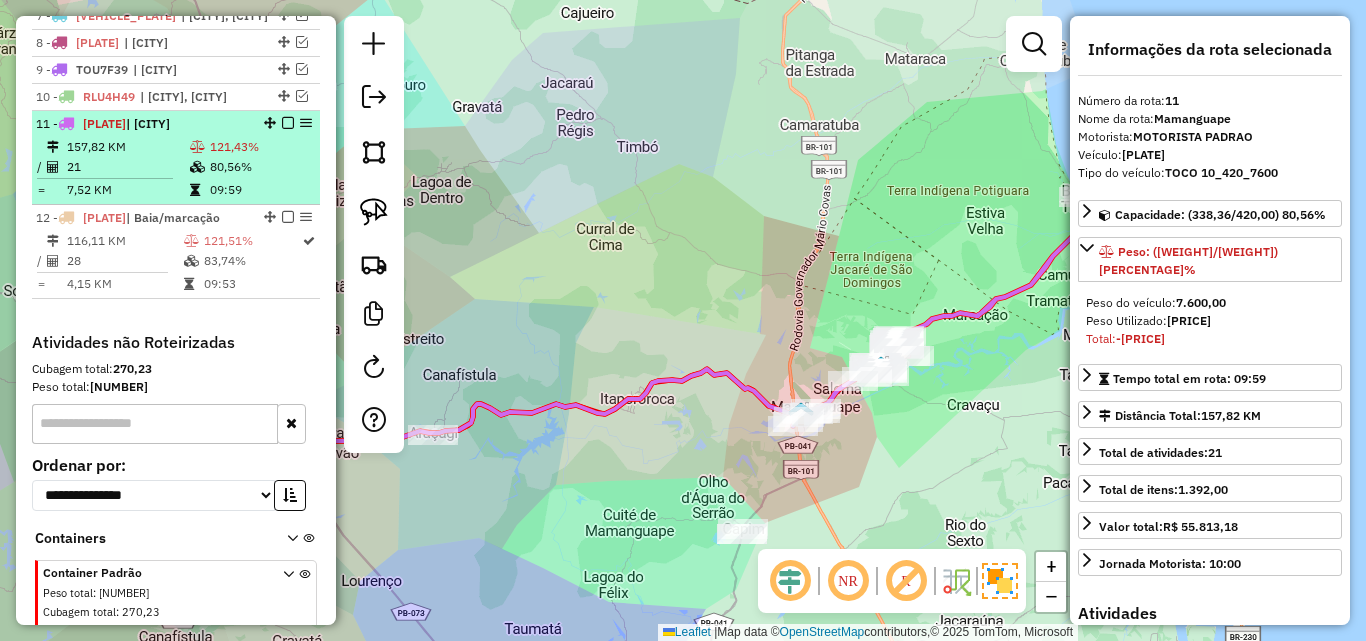 click at bounding box center [288, 123] 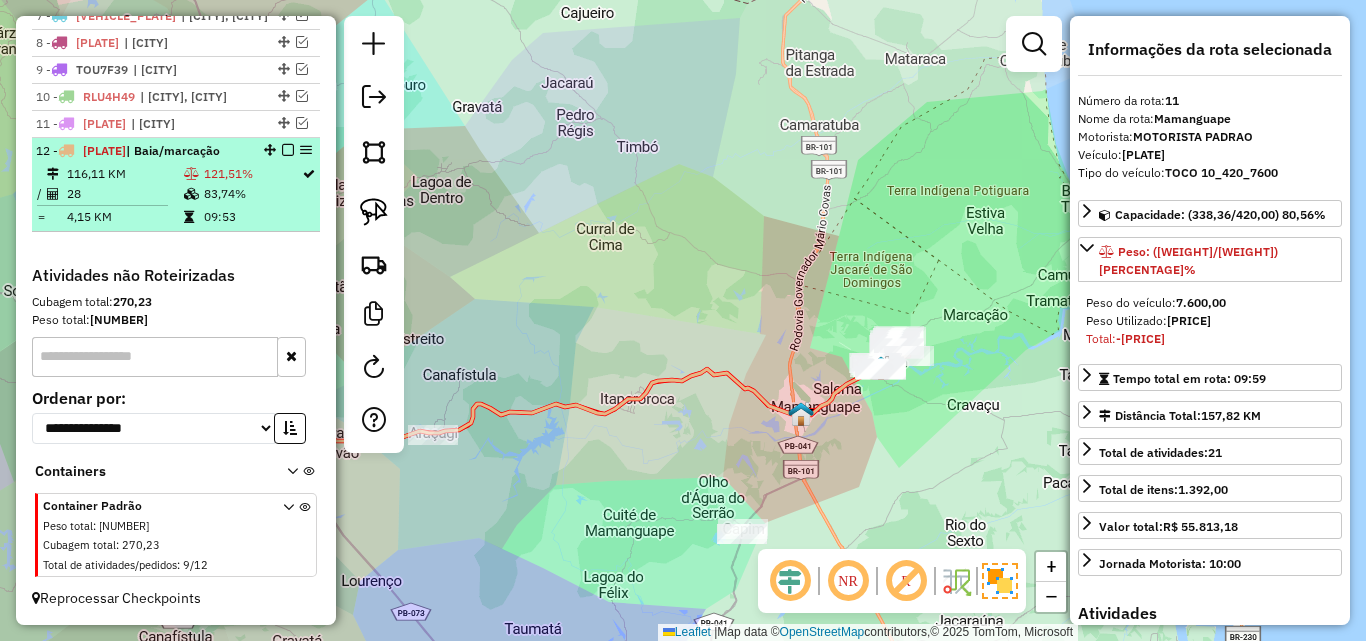 click at bounding box center [288, 150] 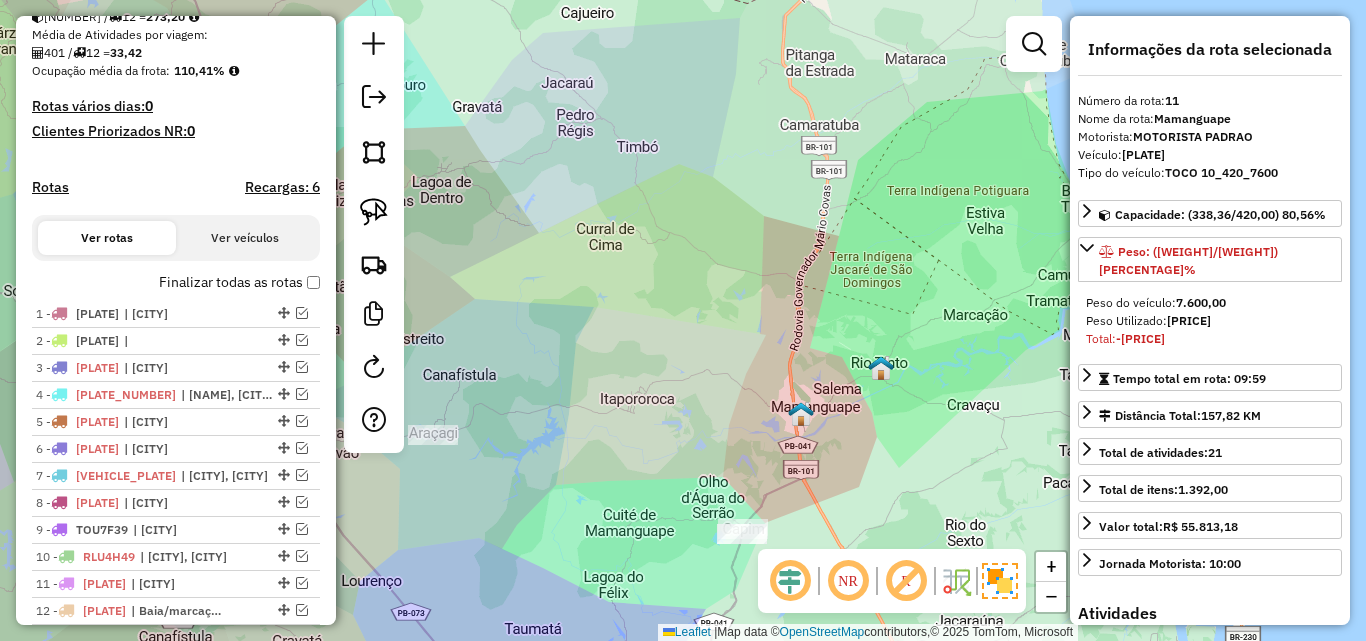 scroll, scrollTop: 458, scrollLeft: 0, axis: vertical 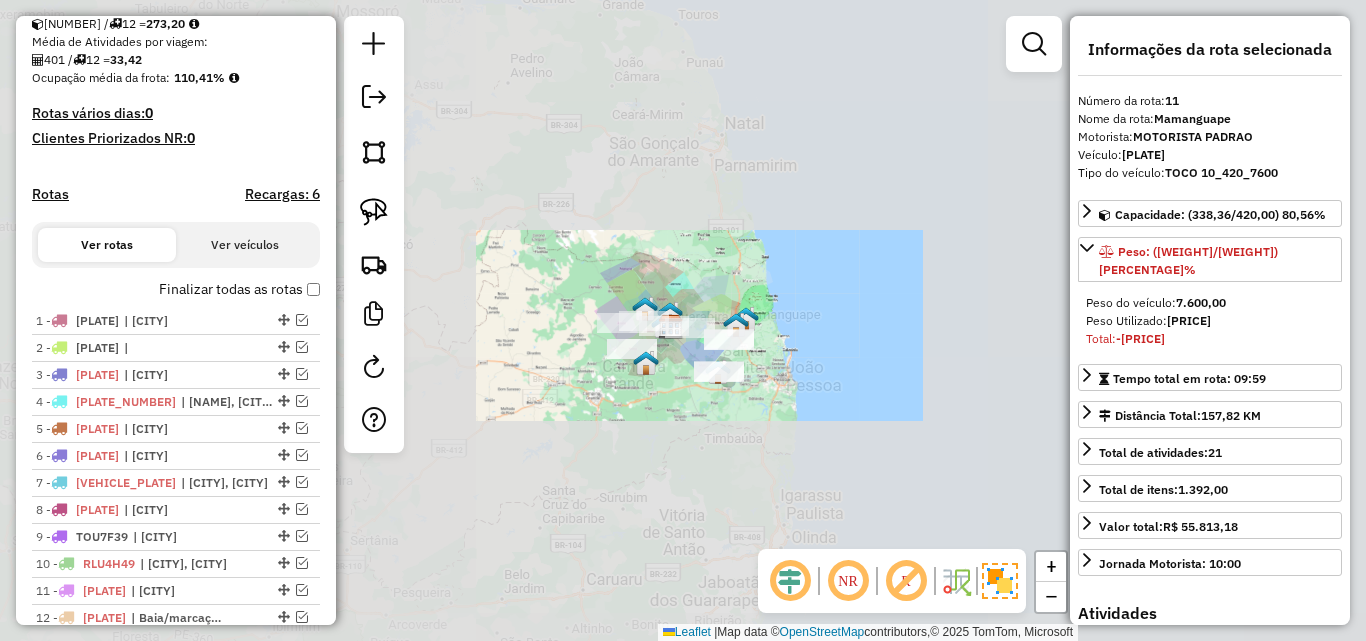 drag, startPoint x: 745, startPoint y: 417, endPoint x: 870, endPoint y: 329, distance: 152.86923 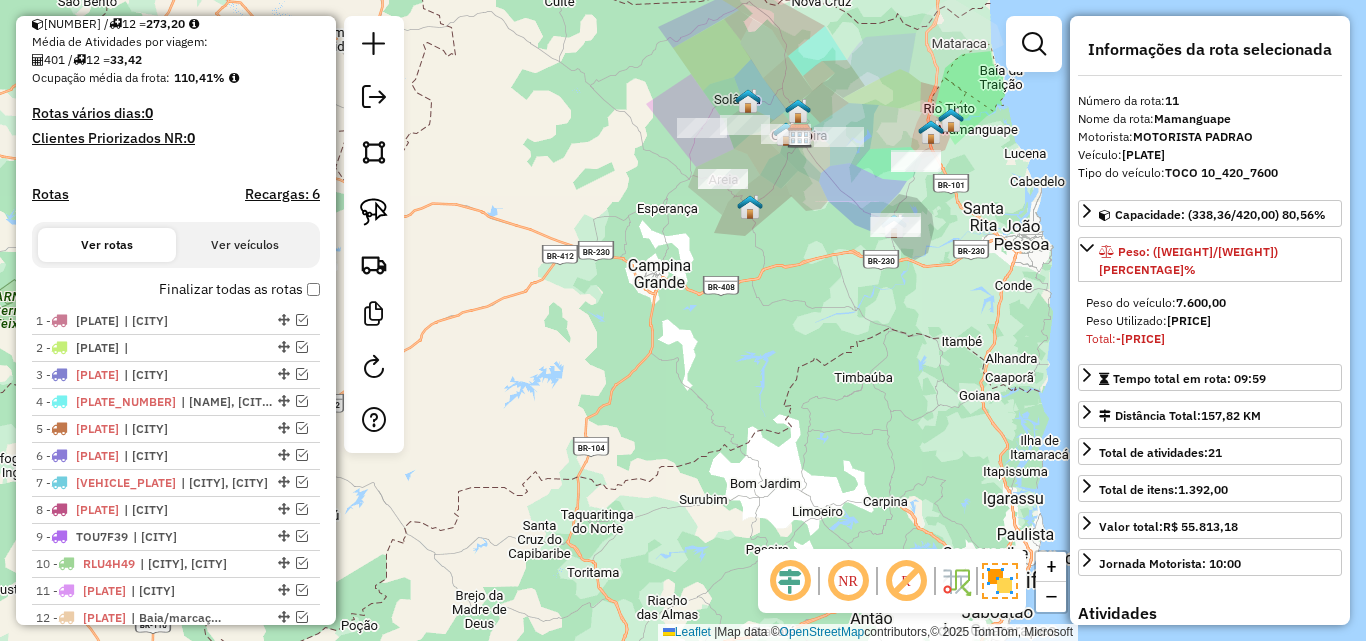 click on "Janela de atendimento Grade de atendimento Capacidade Transportadoras Veículos Cliente Pedidos  Rotas Selecione os dias de semana para filtrar as janelas de atendimento  Seg   Ter   Qua   Qui   Sex   Sáb   Dom  Informe o período da janela de atendimento: De: Até:  Filtrar exatamente a janela do cliente  Considerar janela de atendimento padrão  Selecione os dias de semana para filtrar as grades de atendimento  Seg   Ter   Qua   Qui   Sex   Sáb   Dom   Considerar clientes sem dia de atendimento cadastrado  Clientes fora do dia de atendimento selecionado Filtrar as atividades entre os valores definidos abaixo:  Peso mínimo:   Peso máximo:   Cubagem mínima:   Cubagem máxima:   De:   Até:  Filtrar as atividades entre o tempo de atendimento definido abaixo:  De:   Até:   Considerar capacidade total dos clientes não roteirizados Transportadora: Selecione um ou mais itens Tipo de veículo: Selecione um ou mais itens Veículo: Selecione um ou mais itens Motorista: Selecione um ou mais itens Nome: Rótulo:" 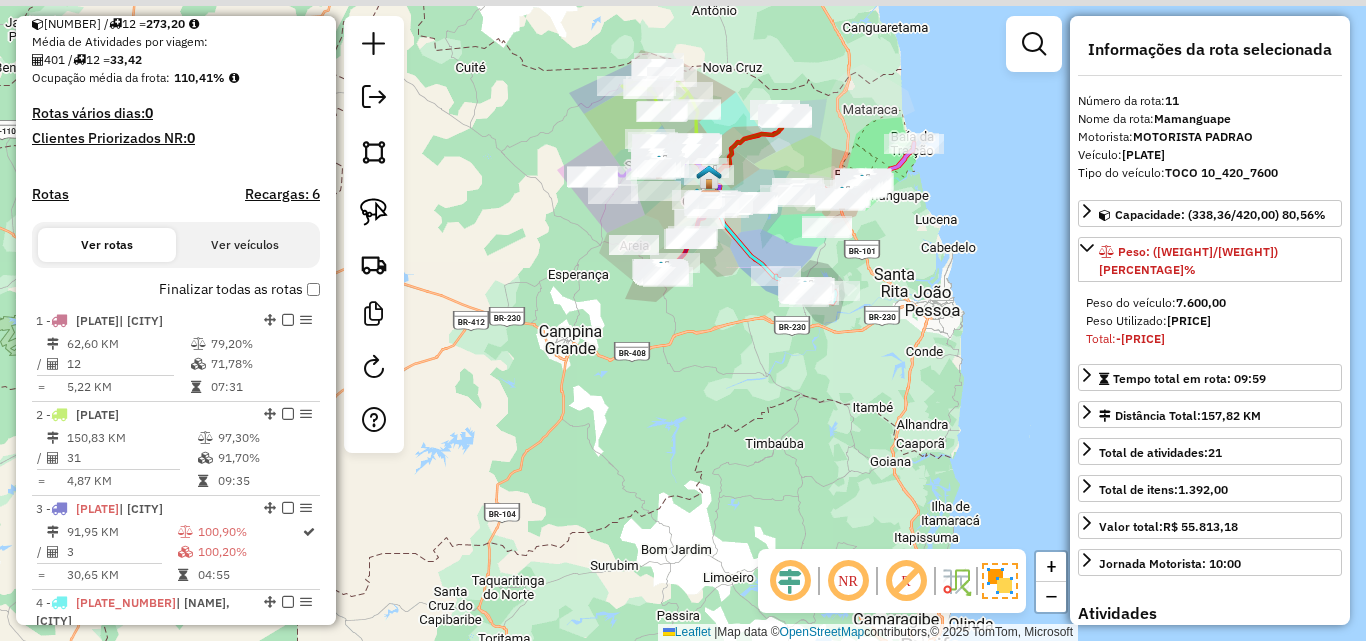 drag, startPoint x: 705, startPoint y: 311, endPoint x: 663, endPoint y: 414, distance: 111.233986 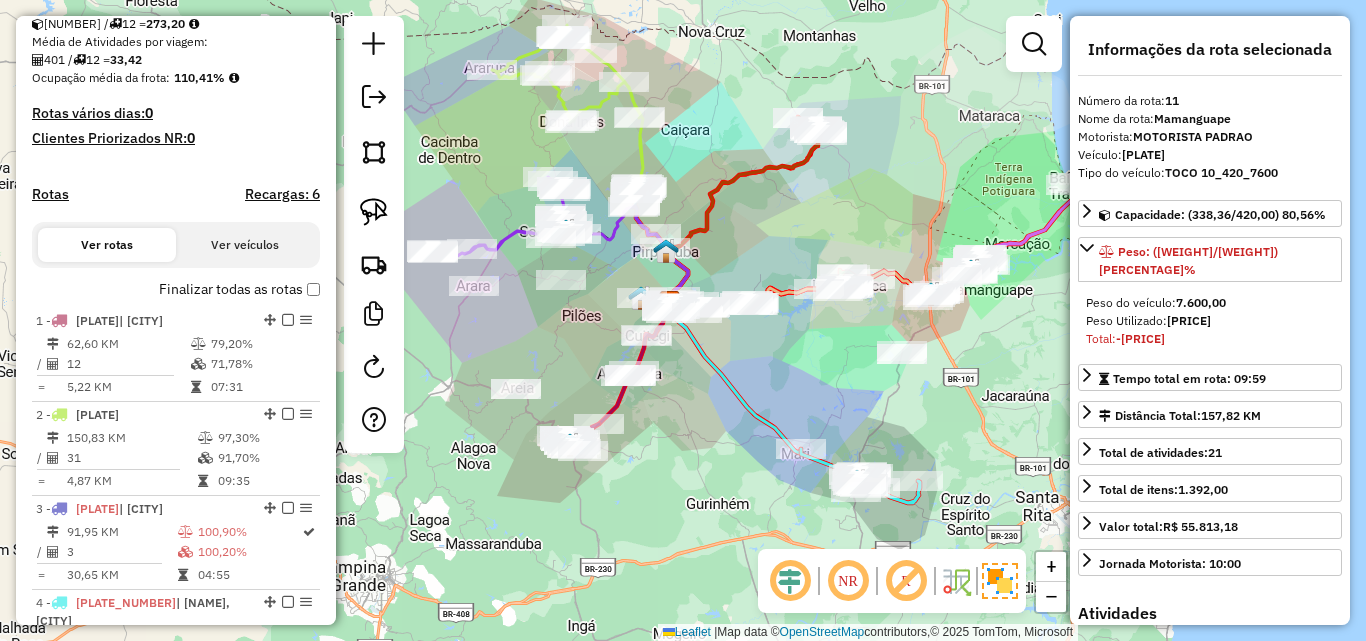 drag, startPoint x: 670, startPoint y: 404, endPoint x: 724, endPoint y: 447, distance: 69.02898 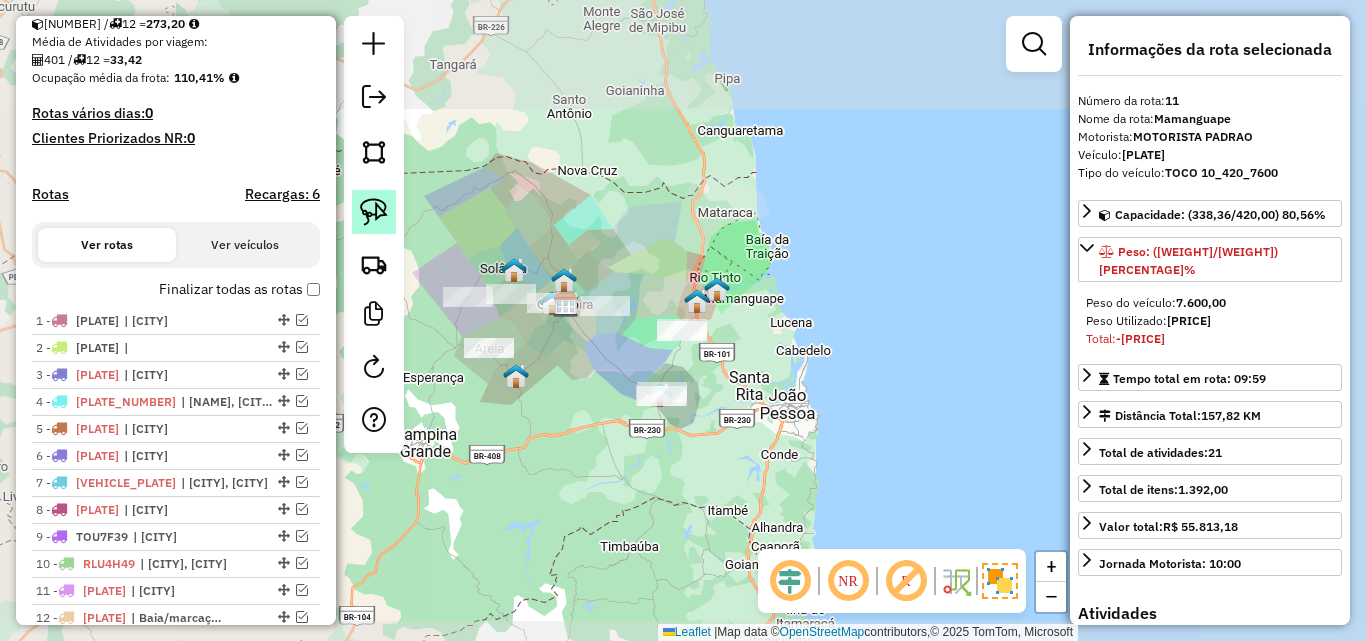 click 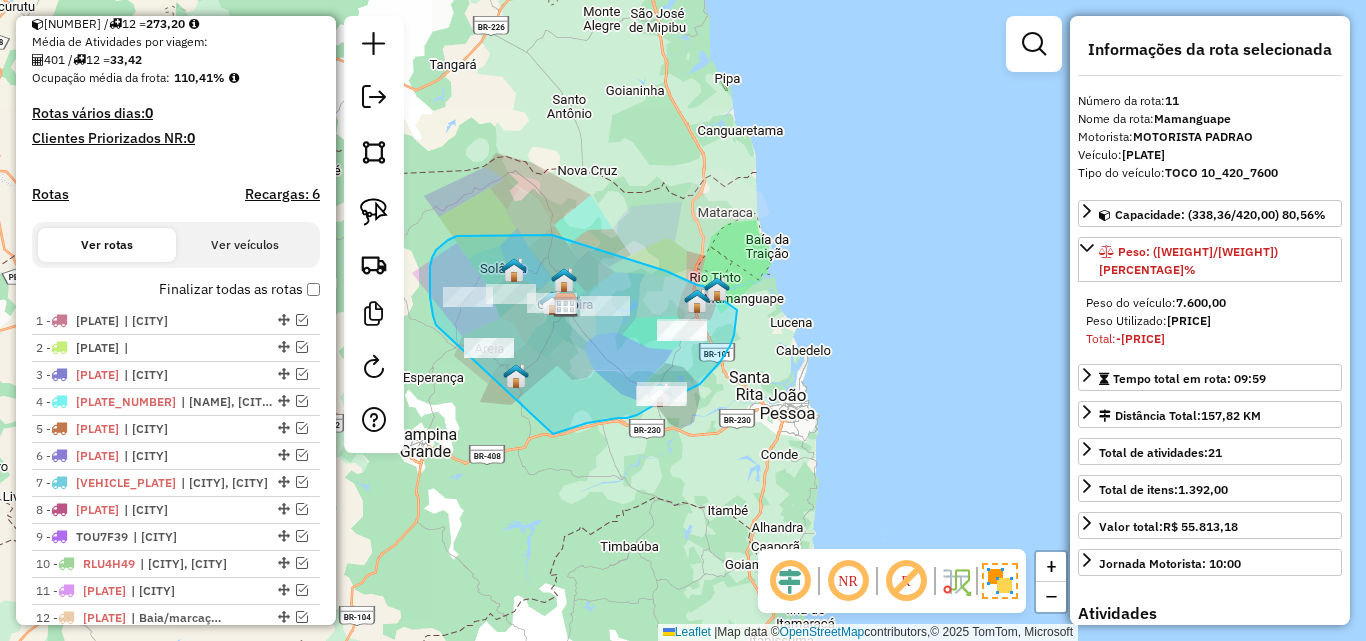 drag, startPoint x: 431, startPoint y: 303, endPoint x: 550, endPoint y: 435, distance: 177.7217 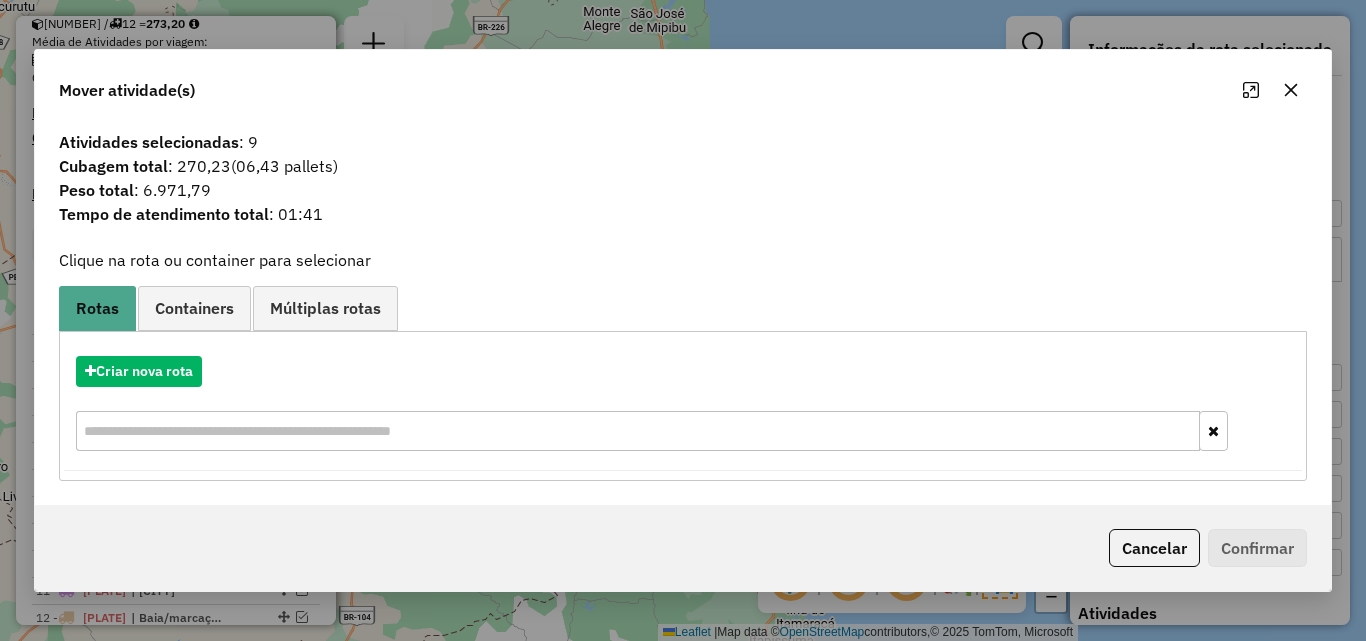 click 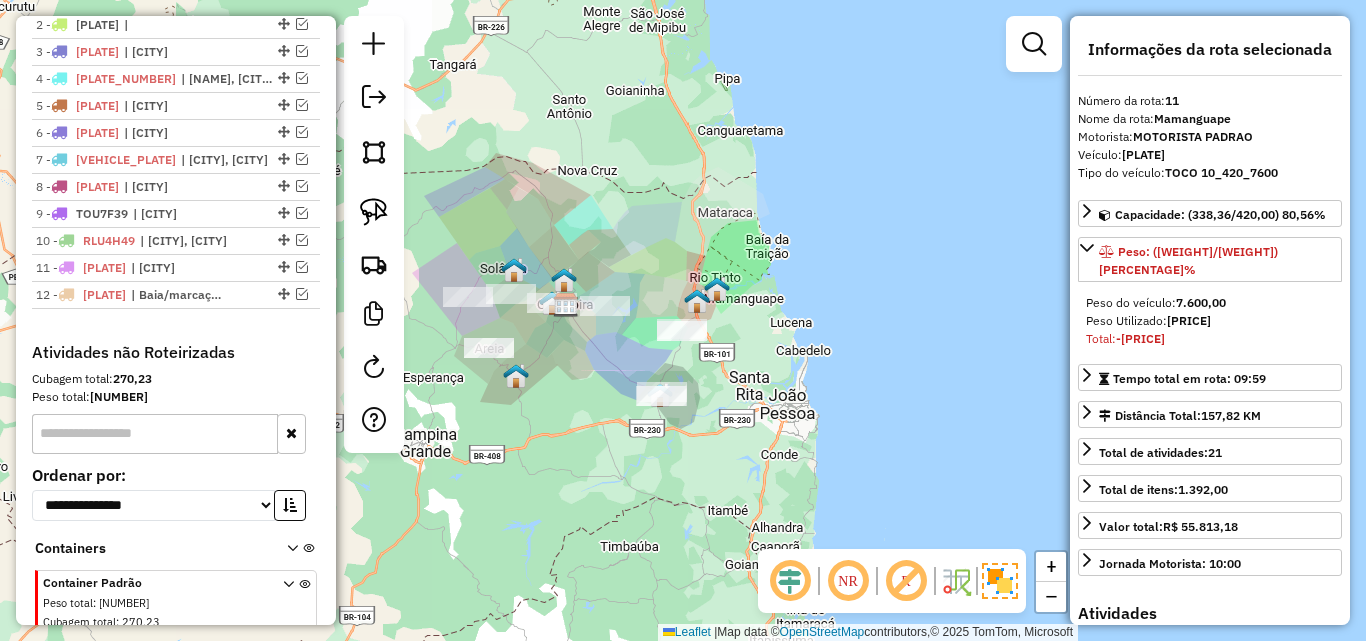 scroll, scrollTop: 858, scrollLeft: 0, axis: vertical 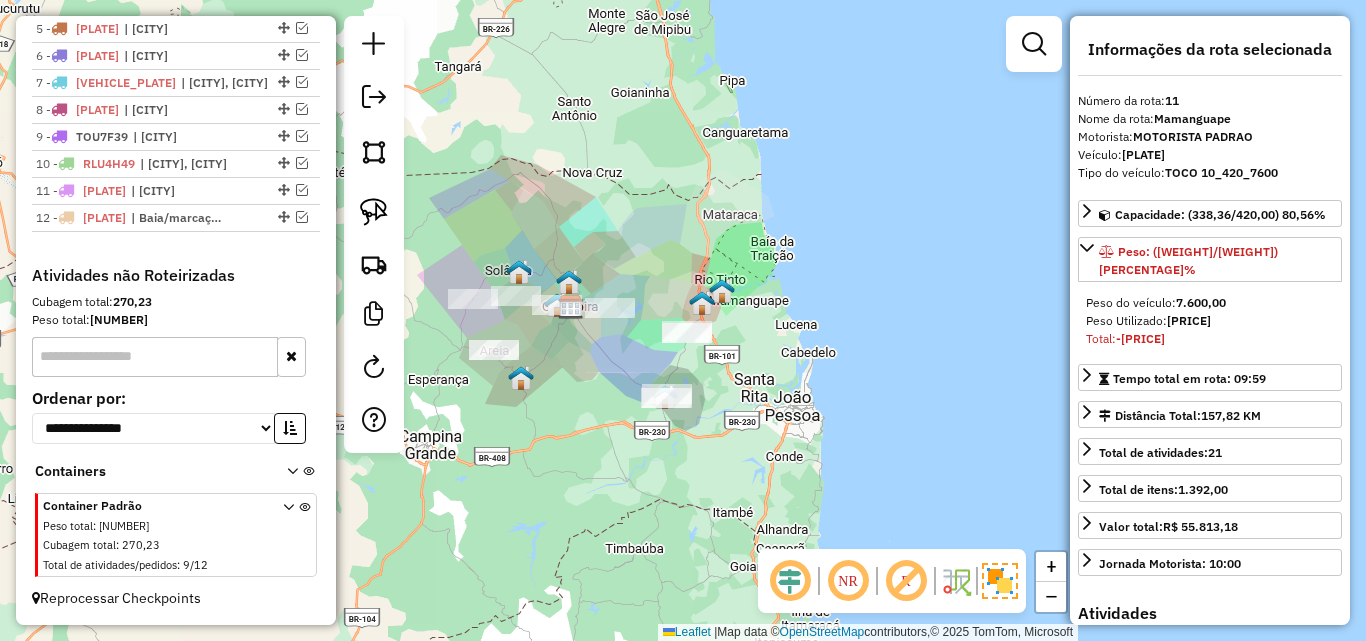 drag, startPoint x: 493, startPoint y: 437, endPoint x: 510, endPoint y: 455, distance: 24.758837 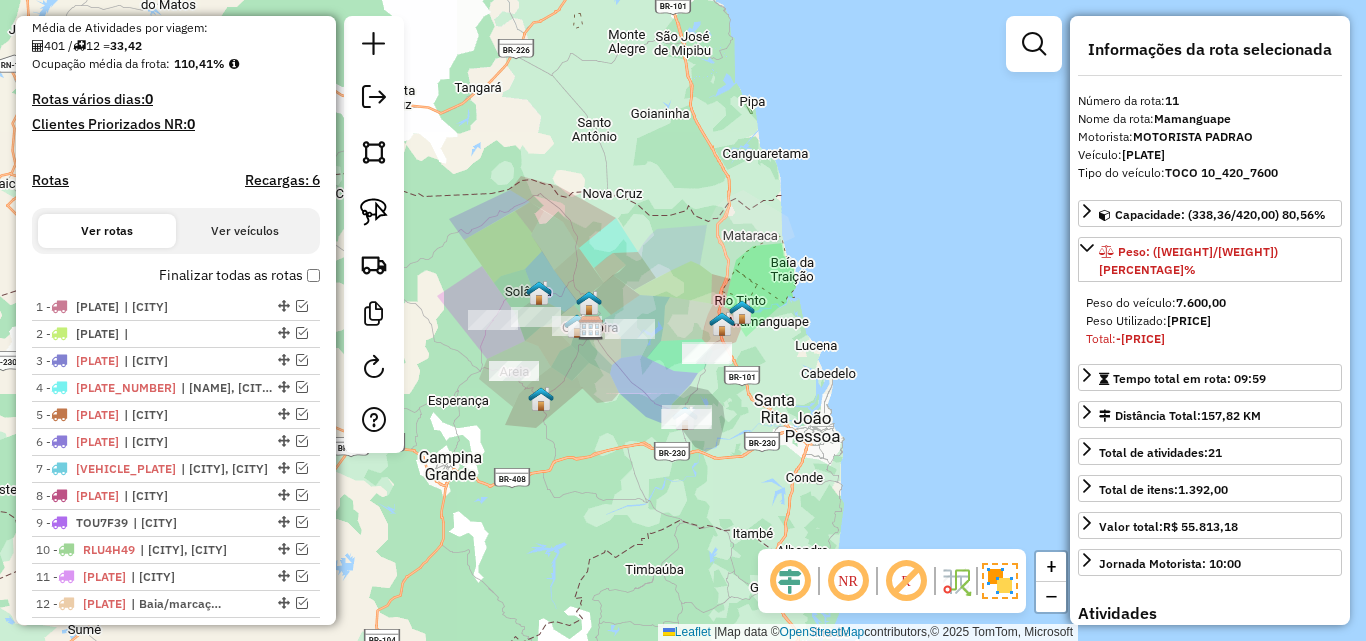 scroll, scrollTop: 0, scrollLeft: 0, axis: both 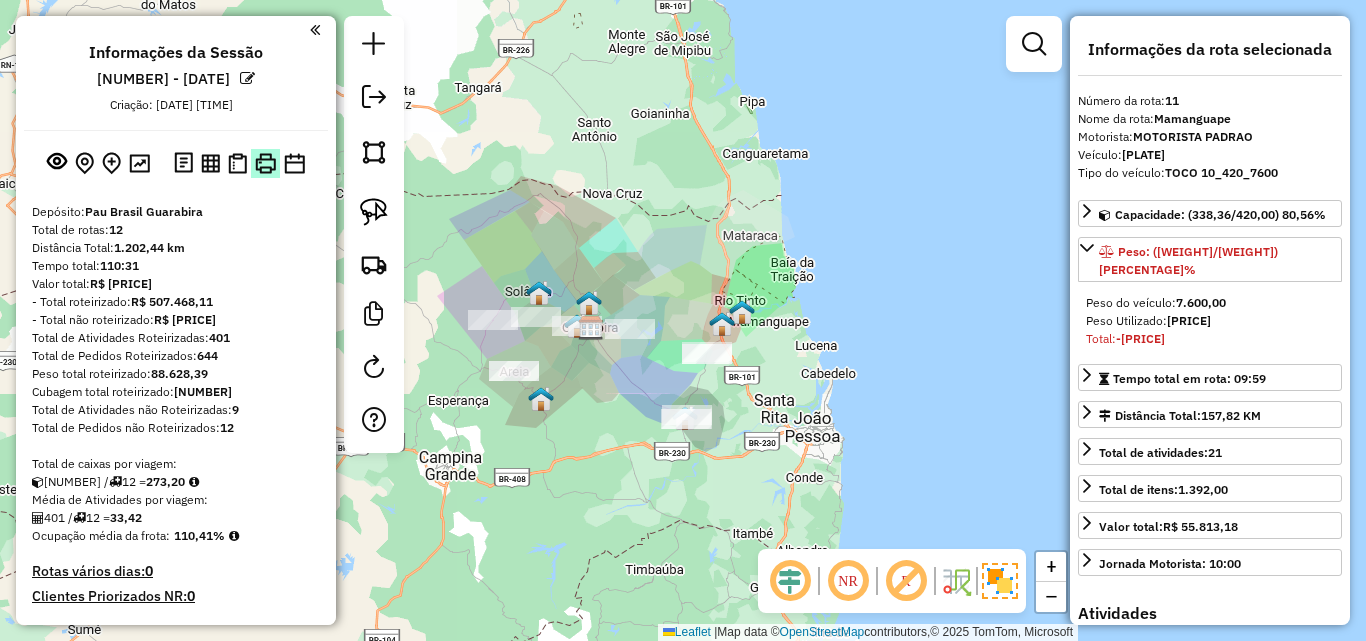 click at bounding box center (265, 163) 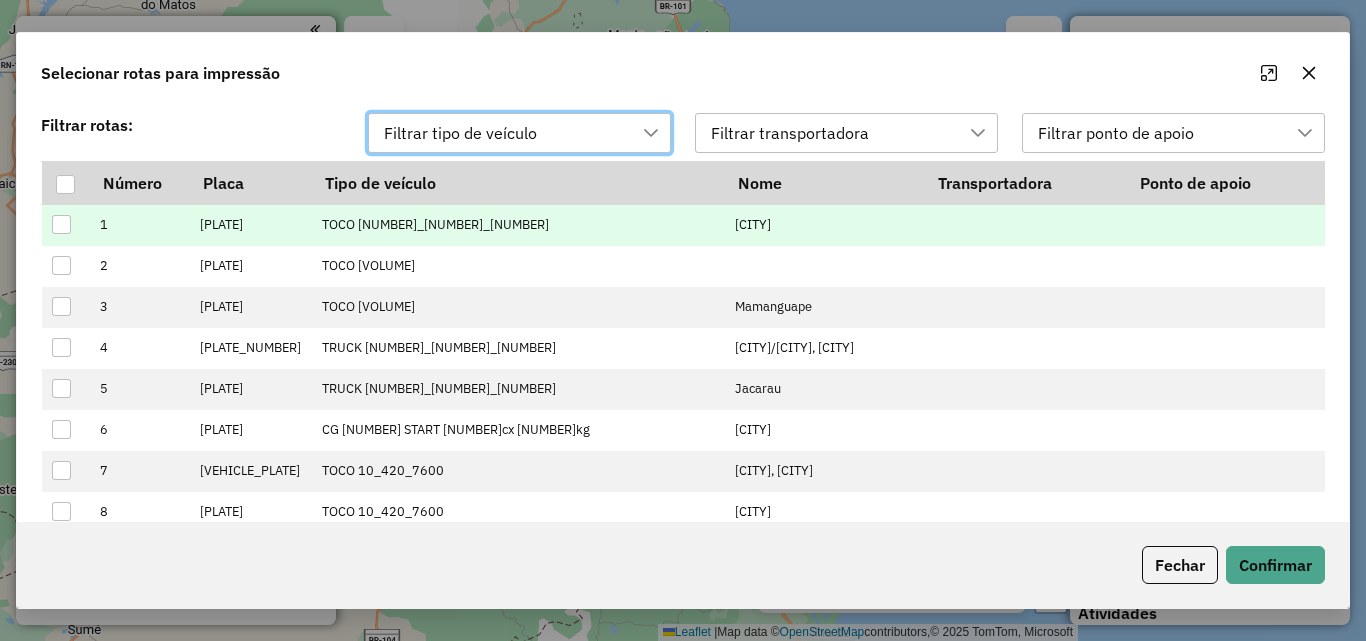 scroll, scrollTop: 14, scrollLeft: 91, axis: both 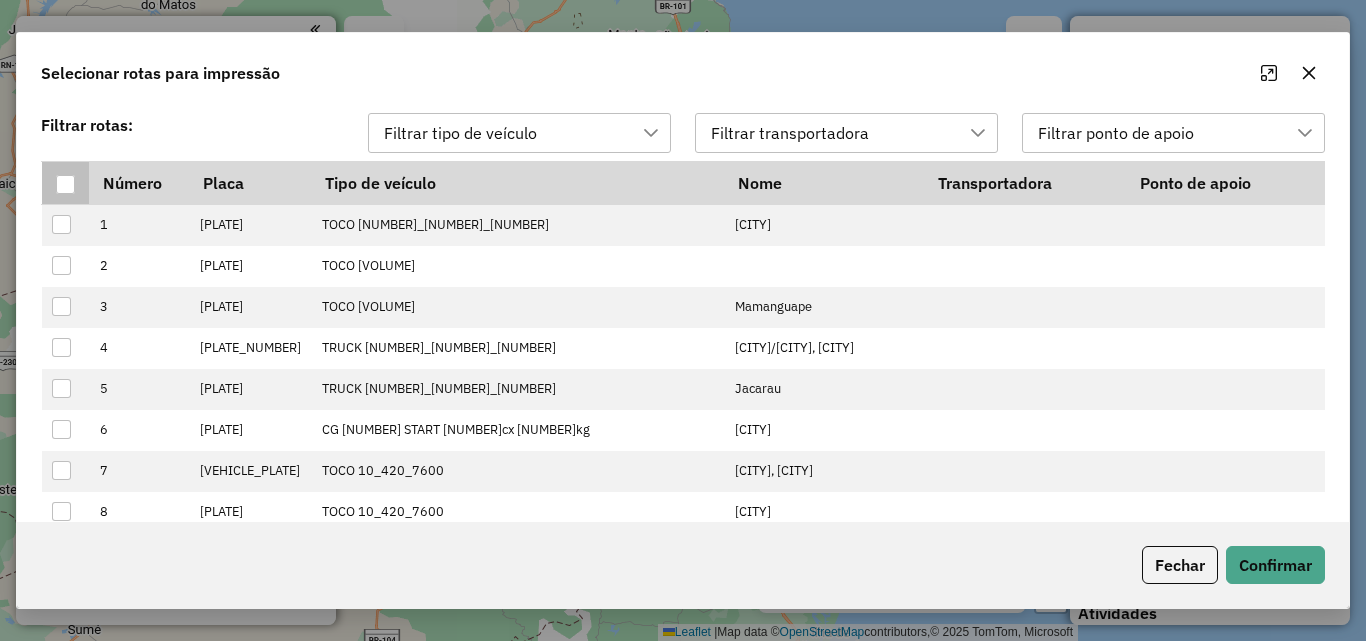 click at bounding box center (65, 184) 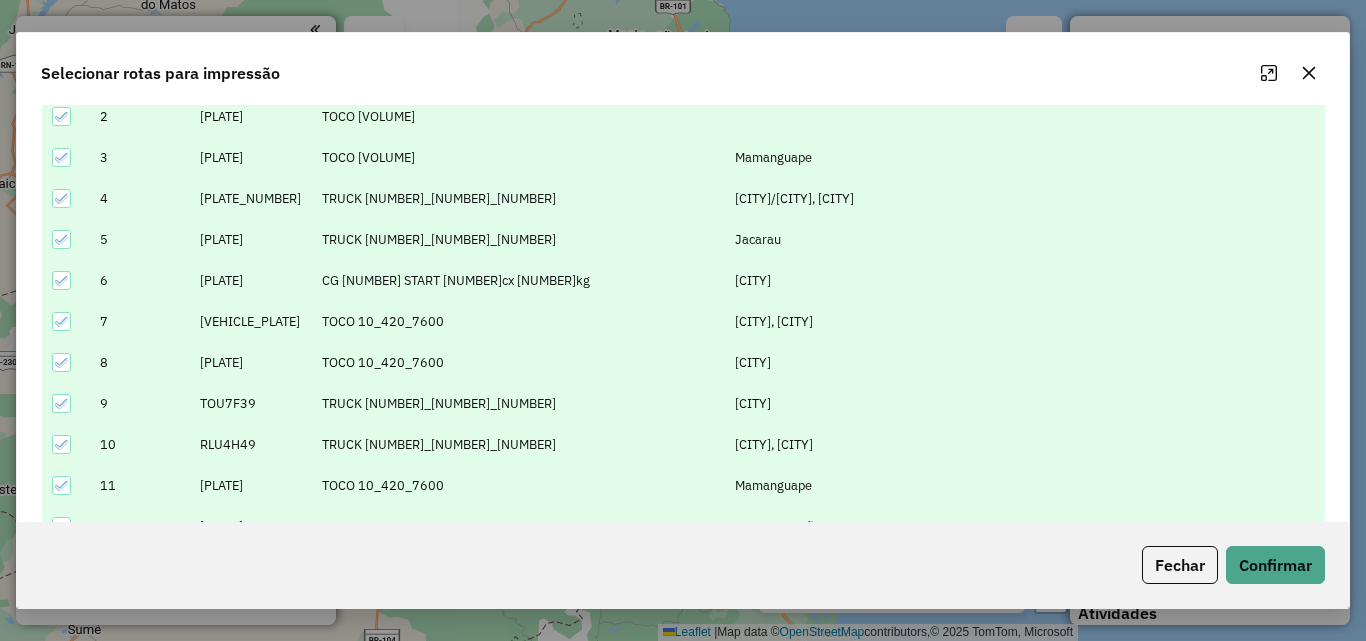 scroll, scrollTop: 199, scrollLeft: 0, axis: vertical 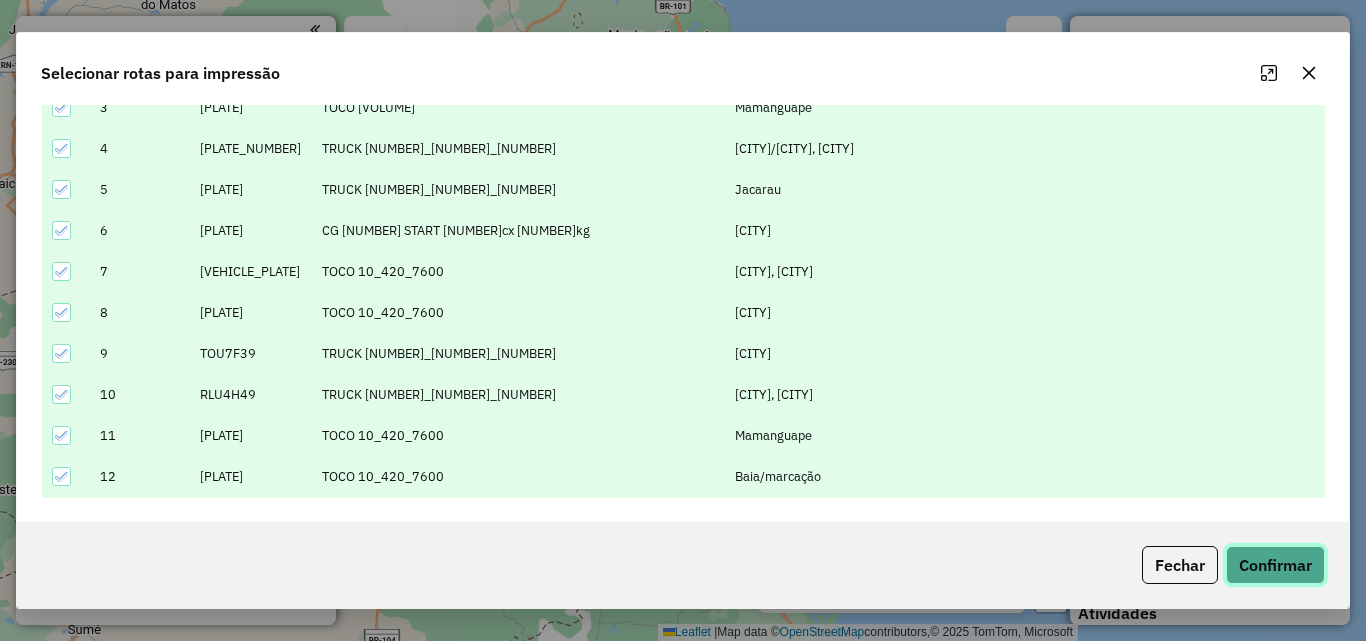 click on "Confirmar" 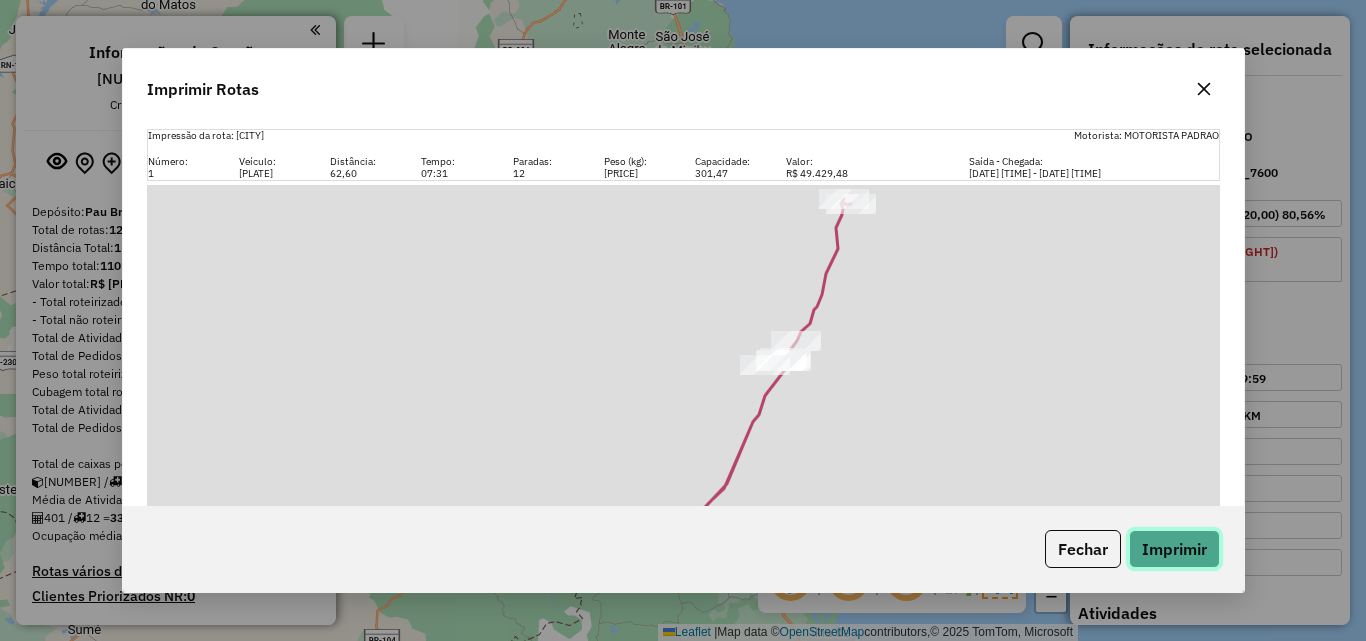 drag, startPoint x: 1150, startPoint y: 545, endPoint x: 950, endPoint y: 498, distance: 205.44829 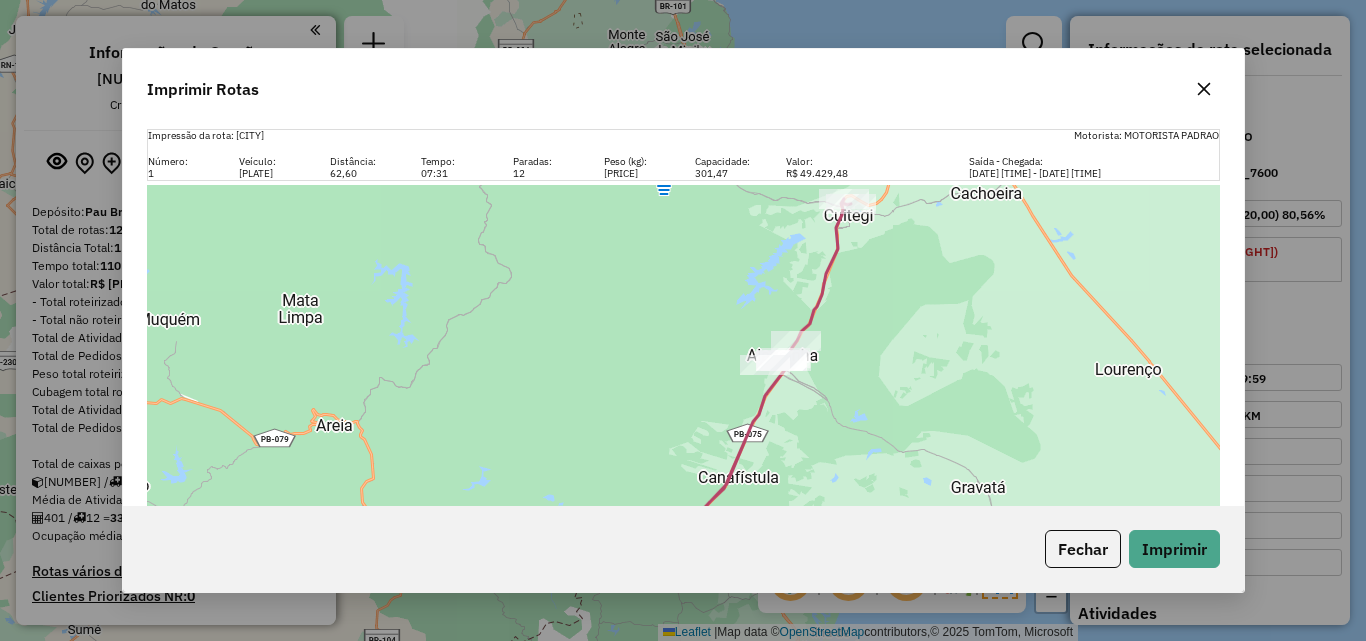 click 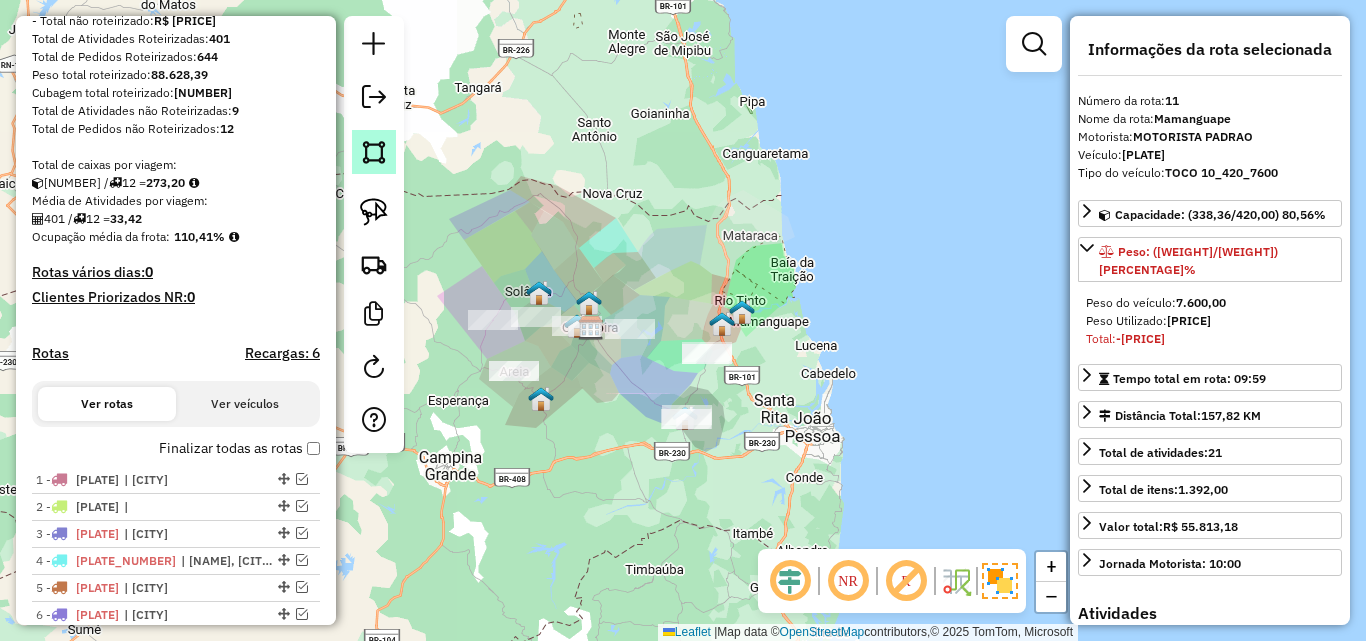 scroll, scrollTop: 100, scrollLeft: 0, axis: vertical 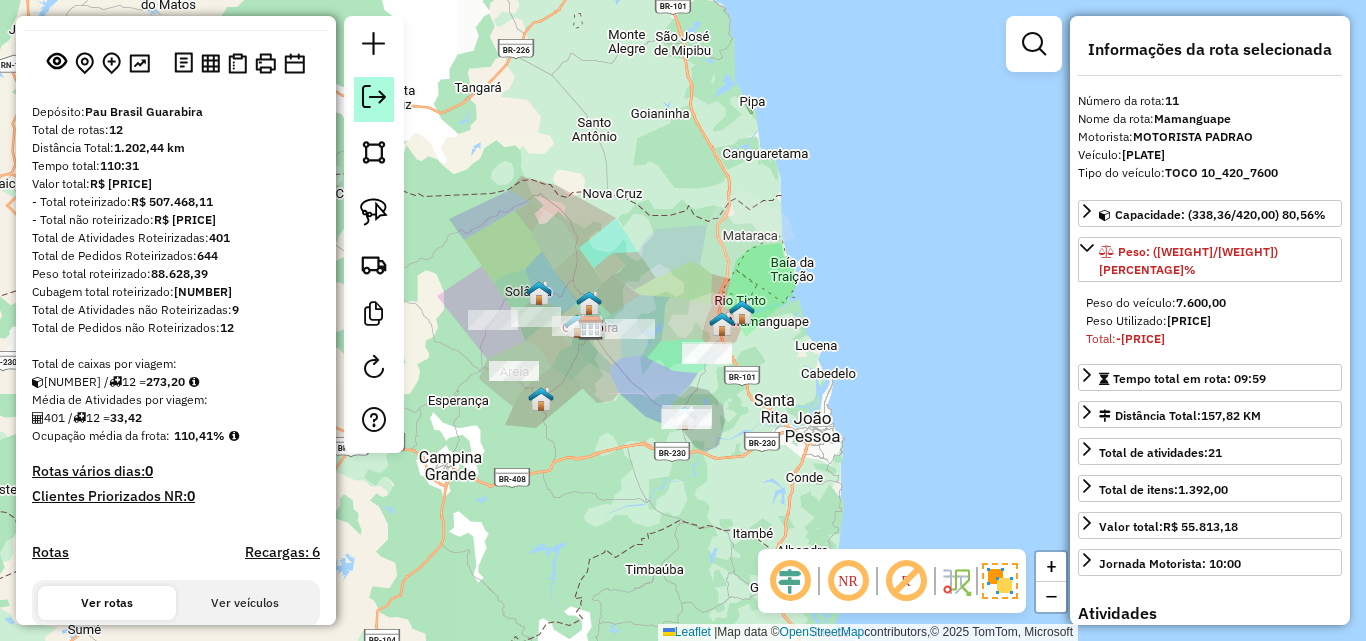 click 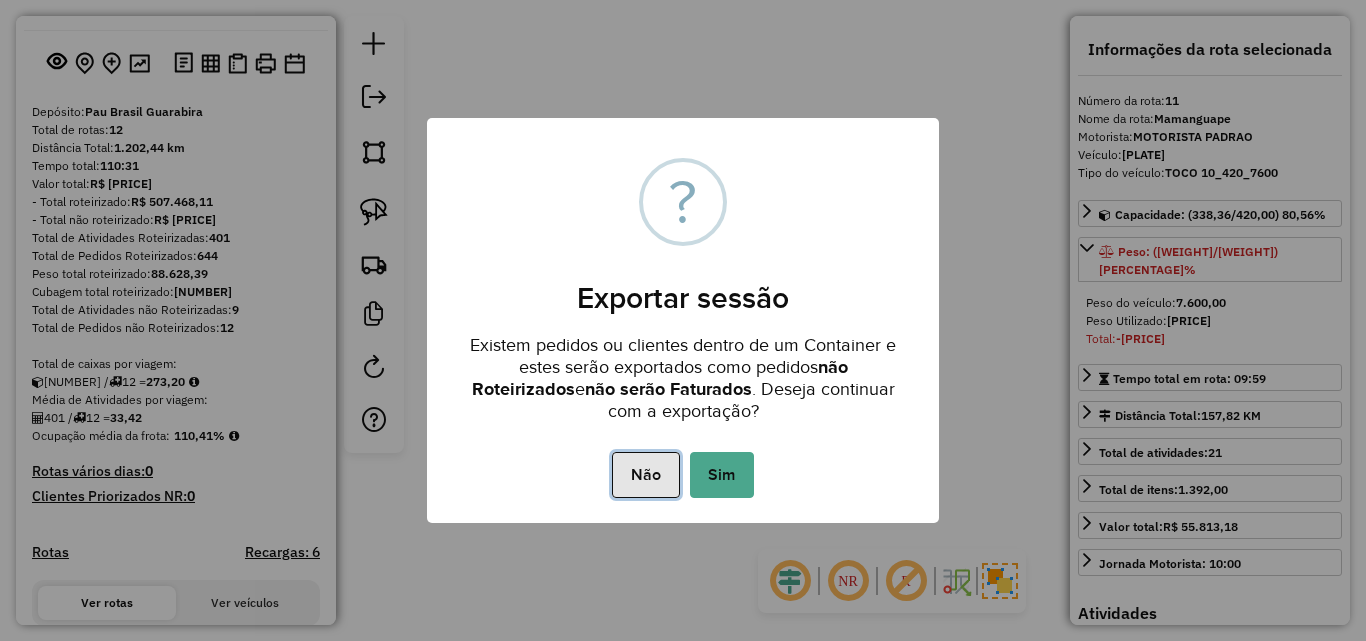click on "Não" at bounding box center [645, 475] 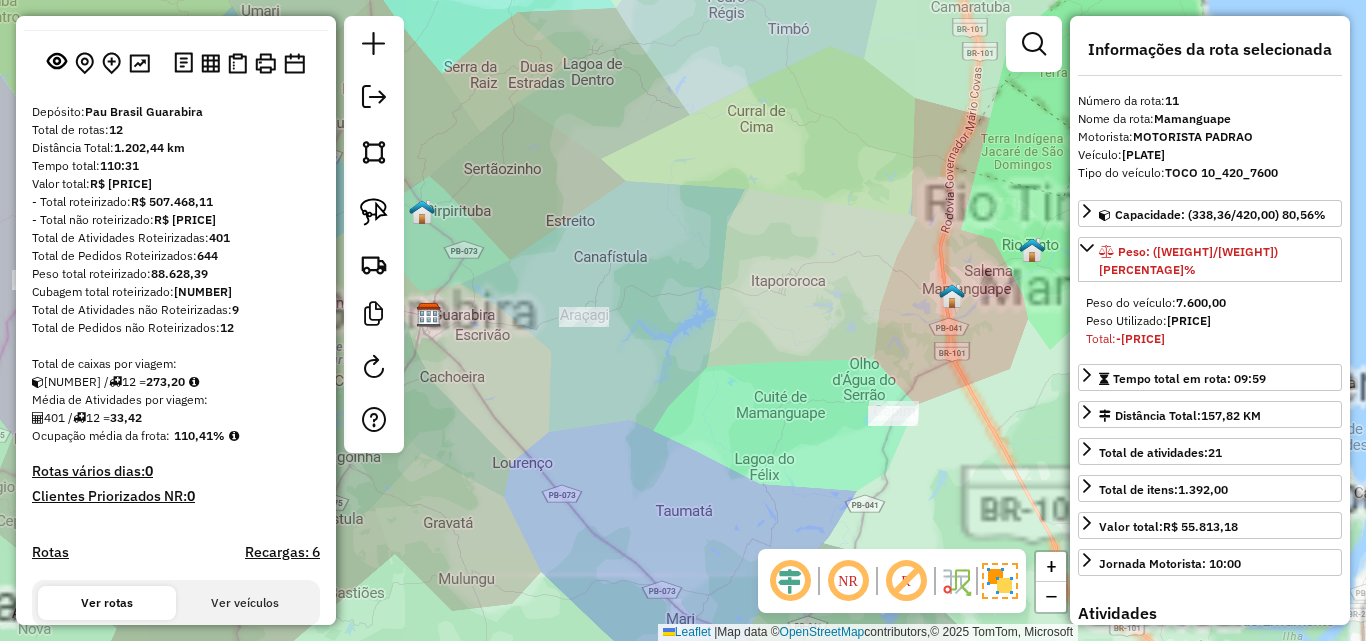 drag, startPoint x: 591, startPoint y: 436, endPoint x: 775, endPoint y: 345, distance: 205.273 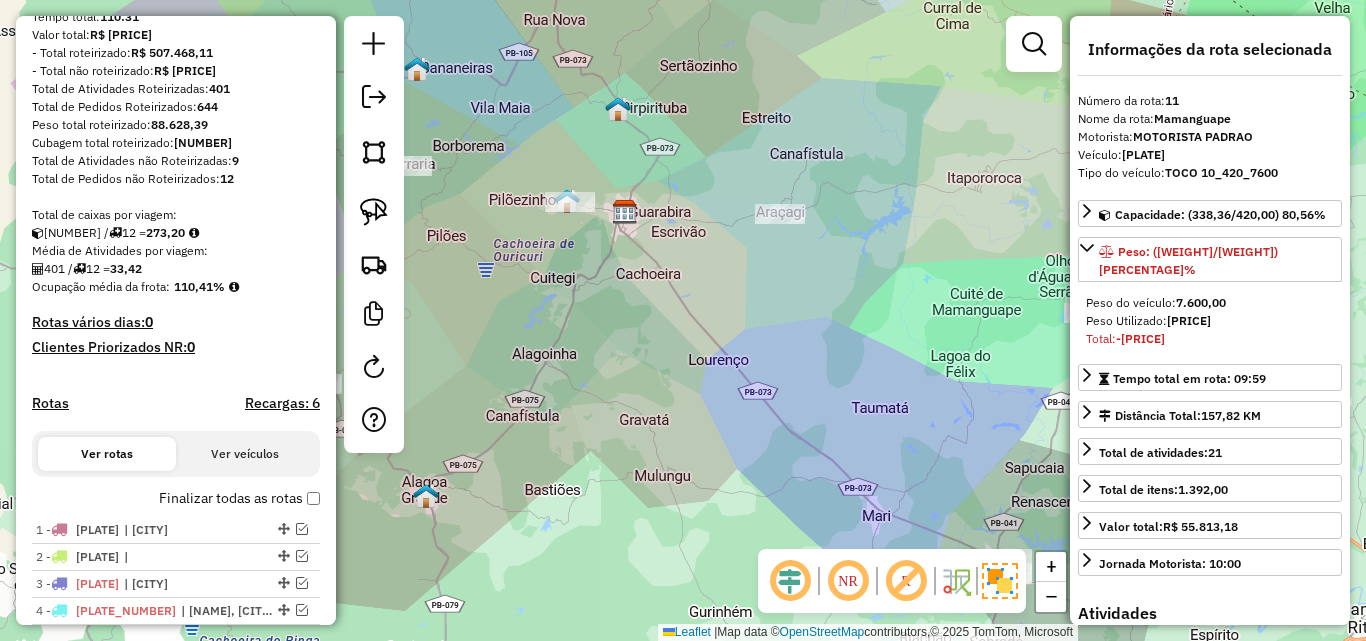 scroll, scrollTop: 500, scrollLeft: 0, axis: vertical 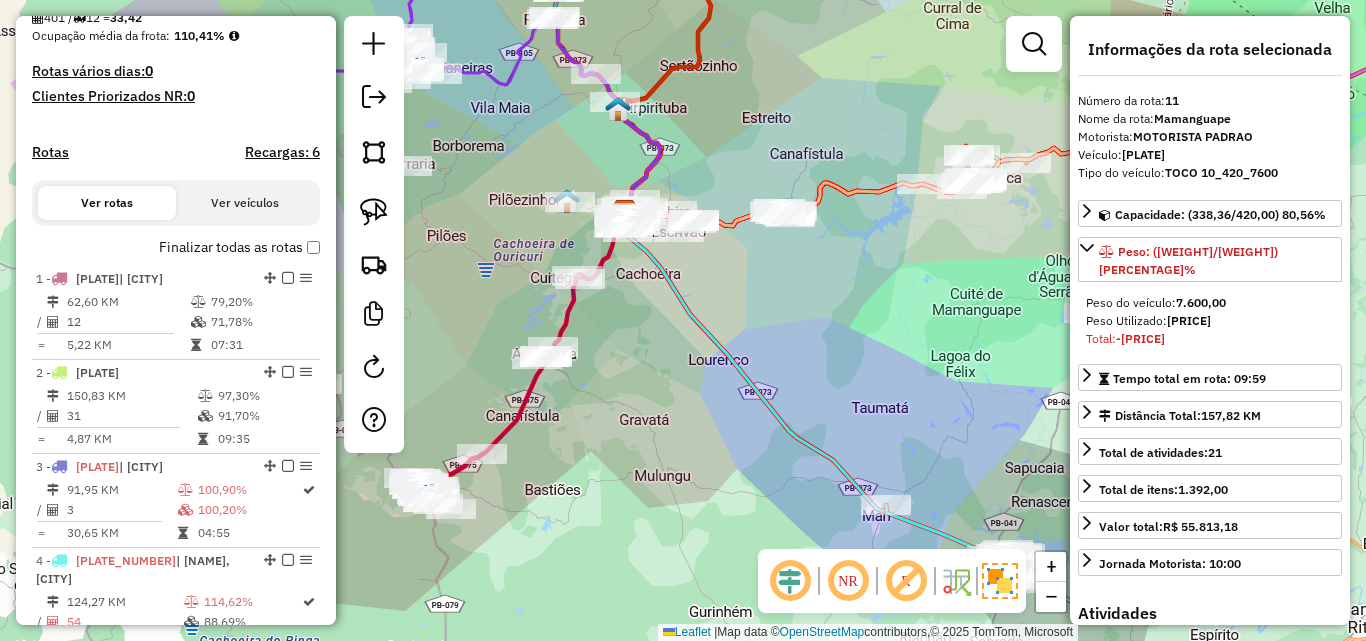 drag, startPoint x: 688, startPoint y: 352, endPoint x: 677, endPoint y: 408, distance: 57.070133 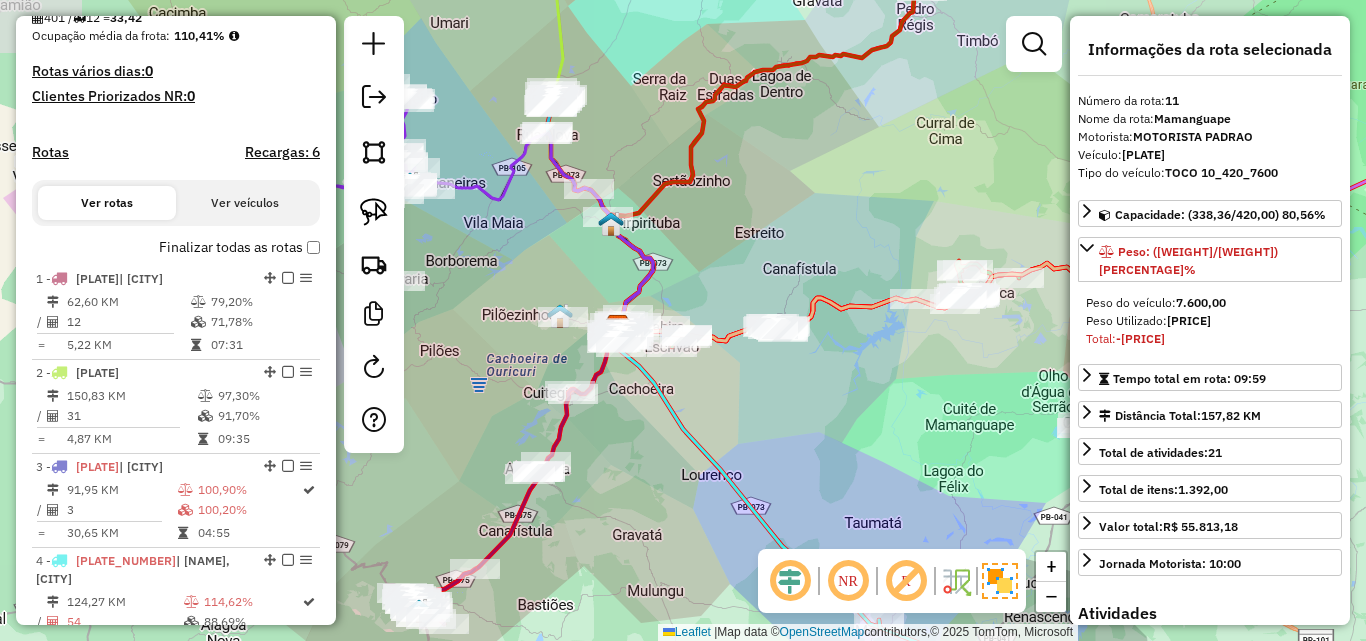 drag, startPoint x: 648, startPoint y: 474, endPoint x: 747, endPoint y: 424, distance: 110.909874 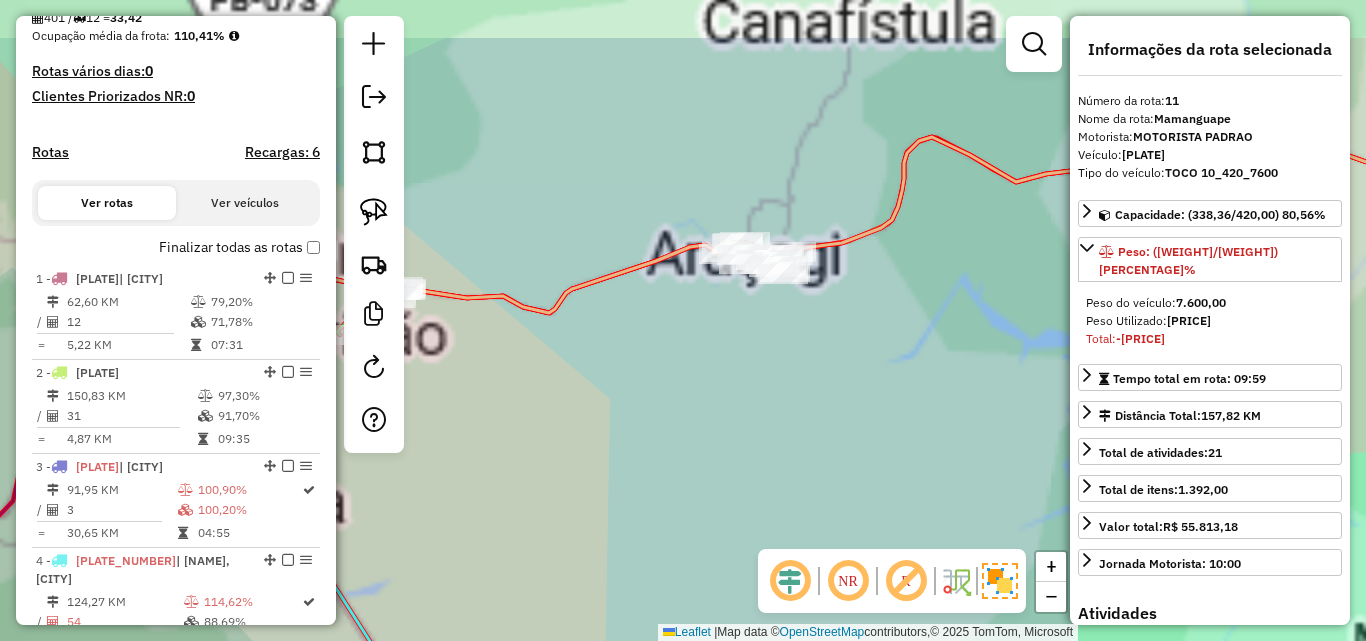 drag, startPoint x: 745, startPoint y: 473, endPoint x: 743, endPoint y: 487, distance: 14.142136 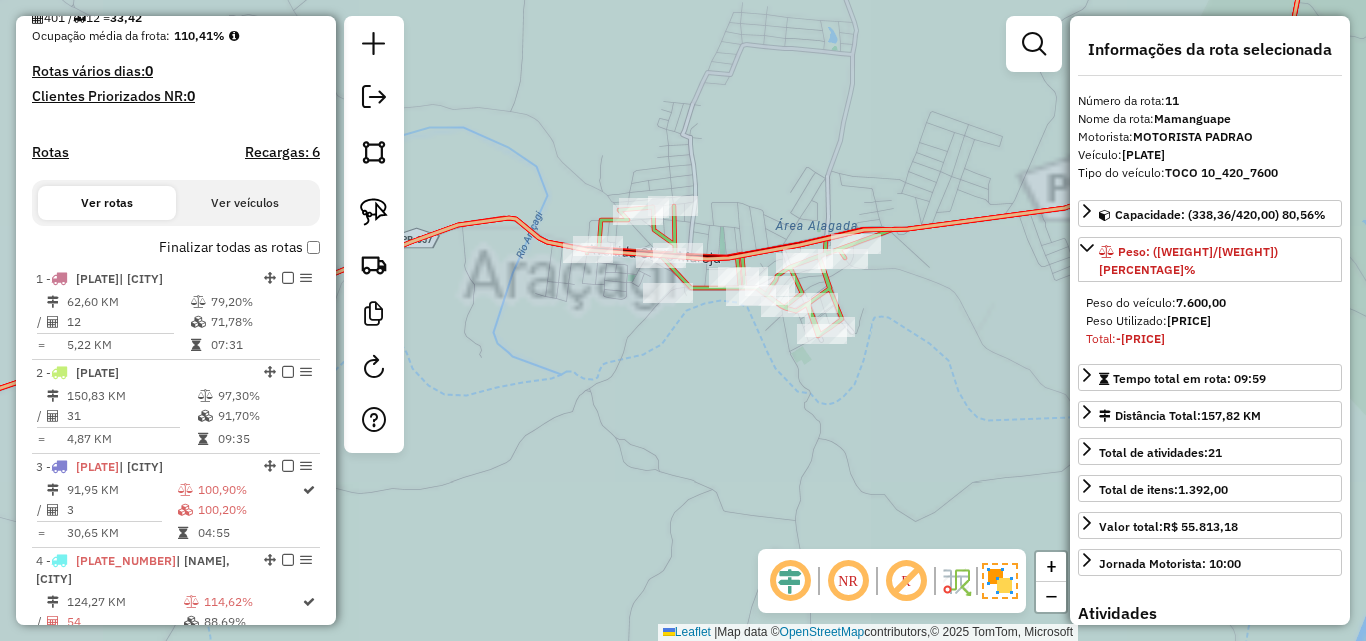 click on "Janela de atendimento Grade de atendimento Capacidade Transportadoras Veículos Cliente Pedidos  Rotas Selecione os dias de semana para filtrar as janelas de atendimento  Seg   Ter   Qua   Qui   Sex   Sáb   Dom  Informe o período da janela de atendimento: De: Até:  Filtrar exatamente a janela do cliente  Considerar janela de atendimento padrão  Selecione os dias de semana para filtrar as grades de atendimento  Seg   Ter   Qua   Qui   Sex   Sáb   Dom   Considerar clientes sem dia de atendimento cadastrado  Clientes fora do dia de atendimento selecionado Filtrar as atividades entre os valores definidos abaixo:  Peso mínimo:   Peso máximo:   Cubagem mínima:   Cubagem máxima:   De:   Até:  Filtrar as atividades entre o tempo de atendimento definido abaixo:  De:   Até:   Considerar capacidade total dos clientes não roteirizados Transportadora: Selecione um ou mais itens Tipo de veículo: Selecione um ou mais itens Veículo: Selecione um ou mais itens Motorista: Selecione um ou mais itens Nome: Rótulo:" 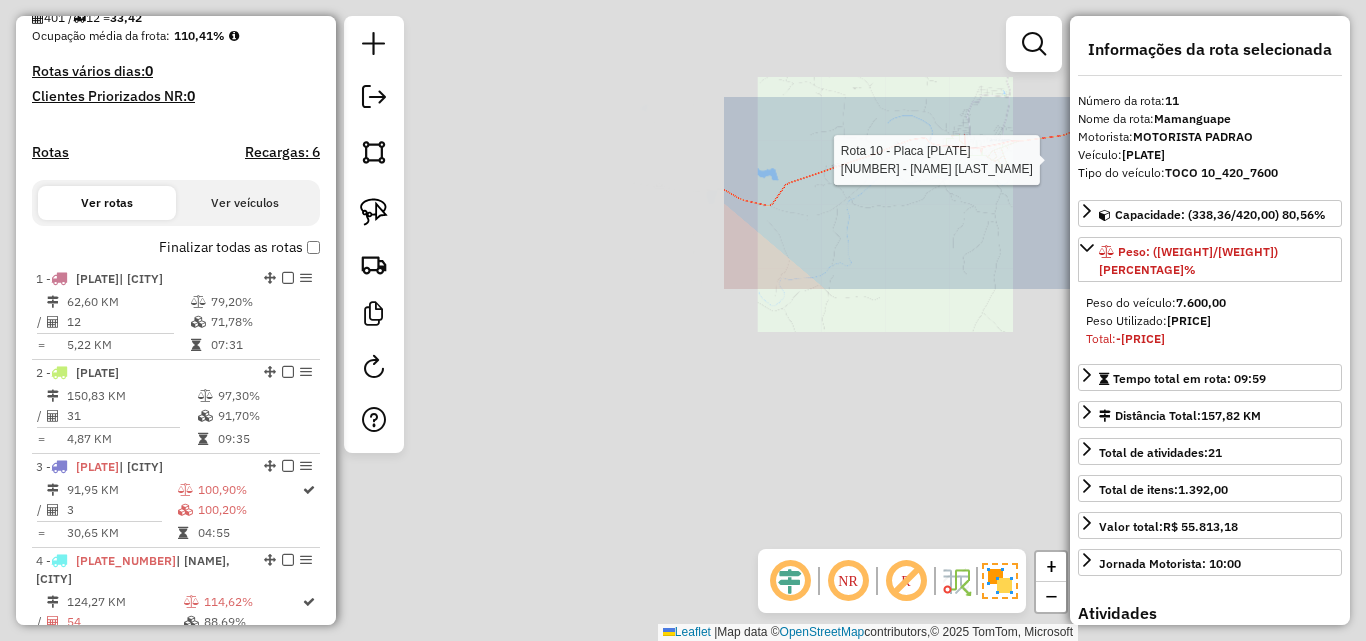 drag, startPoint x: 865, startPoint y: 299, endPoint x: 859, endPoint y: 331, distance: 32.55764 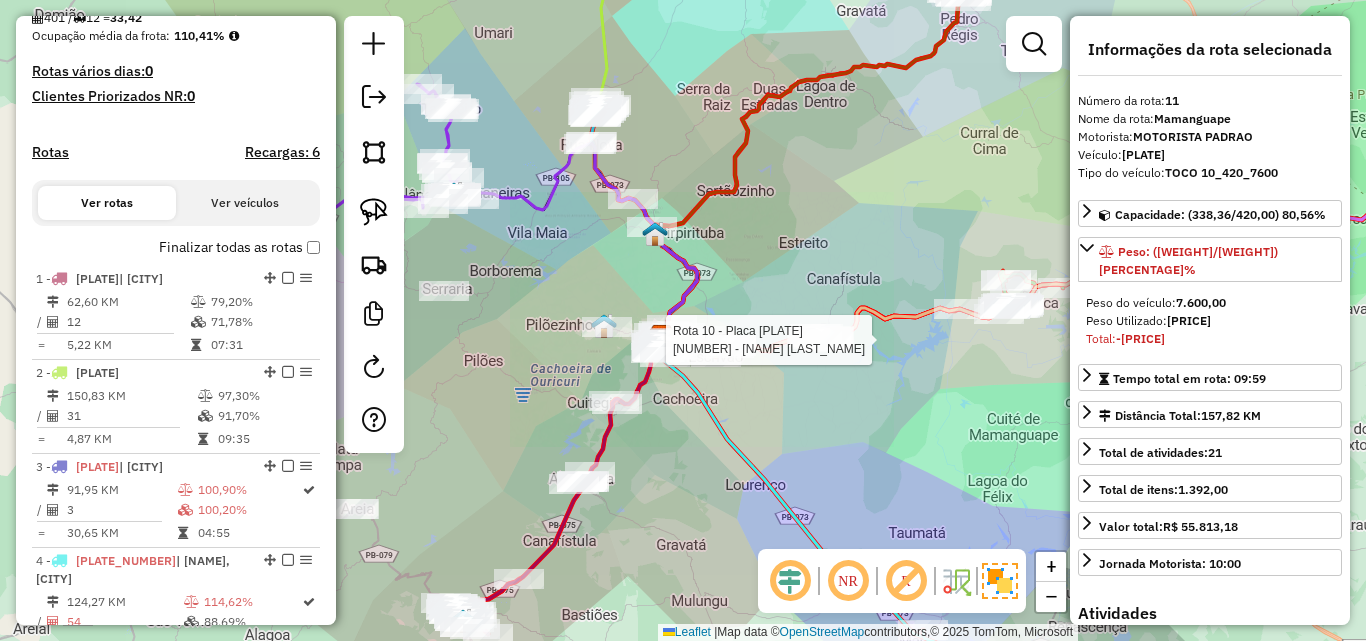 drag, startPoint x: 765, startPoint y: 431, endPoint x: 795, endPoint y: 349, distance: 87.31552 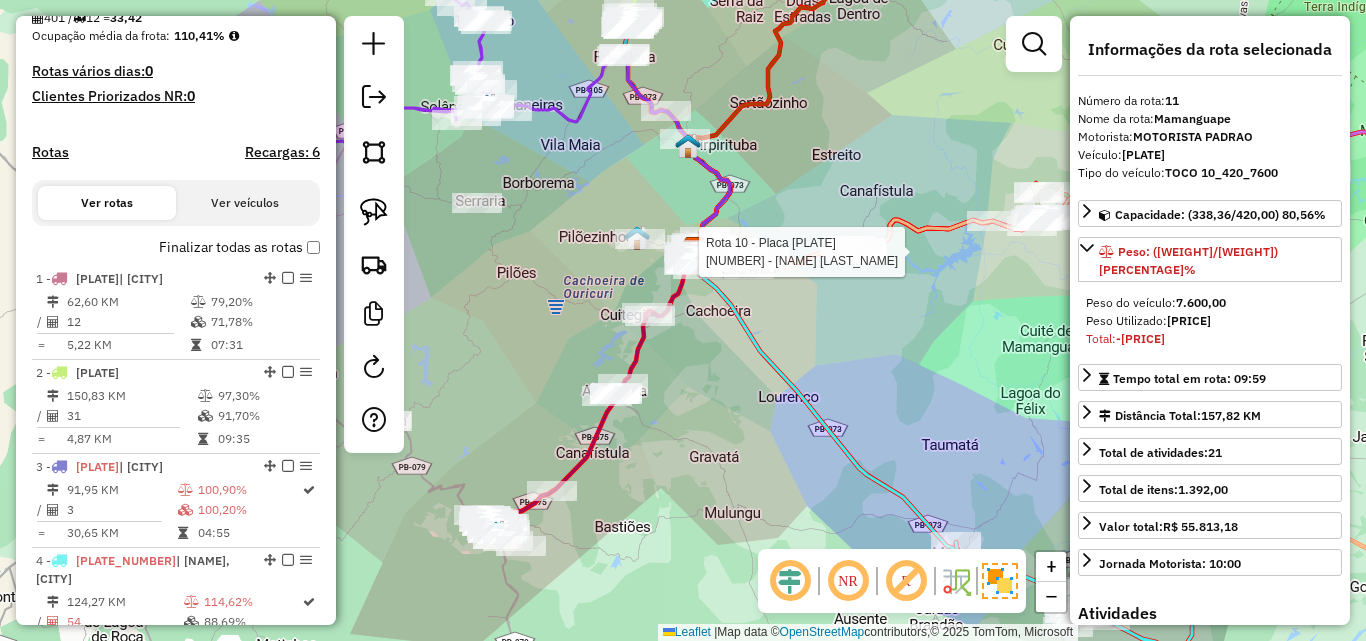 click on "Rota 10 - Placa RLU4H49  917 - ANA CRISTINA Janela de atendimento Grade de atendimento Capacidade Transportadoras Veículos Cliente Pedidos  Rotas Selecione os dias de semana para filtrar as janelas de atendimento  Seg   Ter   Qua   Qui   Sex   Sáb   Dom  Informe o período da janela de atendimento: De: Até:  Filtrar exatamente a janela do cliente  Considerar janela de atendimento padrão  Selecione os dias de semana para filtrar as grades de atendimento  Seg   Ter   Qua   Qui   Sex   Sáb   Dom   Considerar clientes sem dia de atendimento cadastrado  Clientes fora do dia de atendimento selecionado Filtrar as atividades entre os valores definidos abaixo:  Peso mínimo:   Peso máximo:   Cubagem mínima:   Cubagem máxima:   De:   Até:  Filtrar as atividades entre o tempo de atendimento definido abaixo:  De:   Até:   Considerar capacidade total dos clientes não roteirizados Transportadora: Selecione um ou mais itens Tipo de veículo: Selecione um ou mais itens Veículo: Selecione um ou mais itens Nome: +" 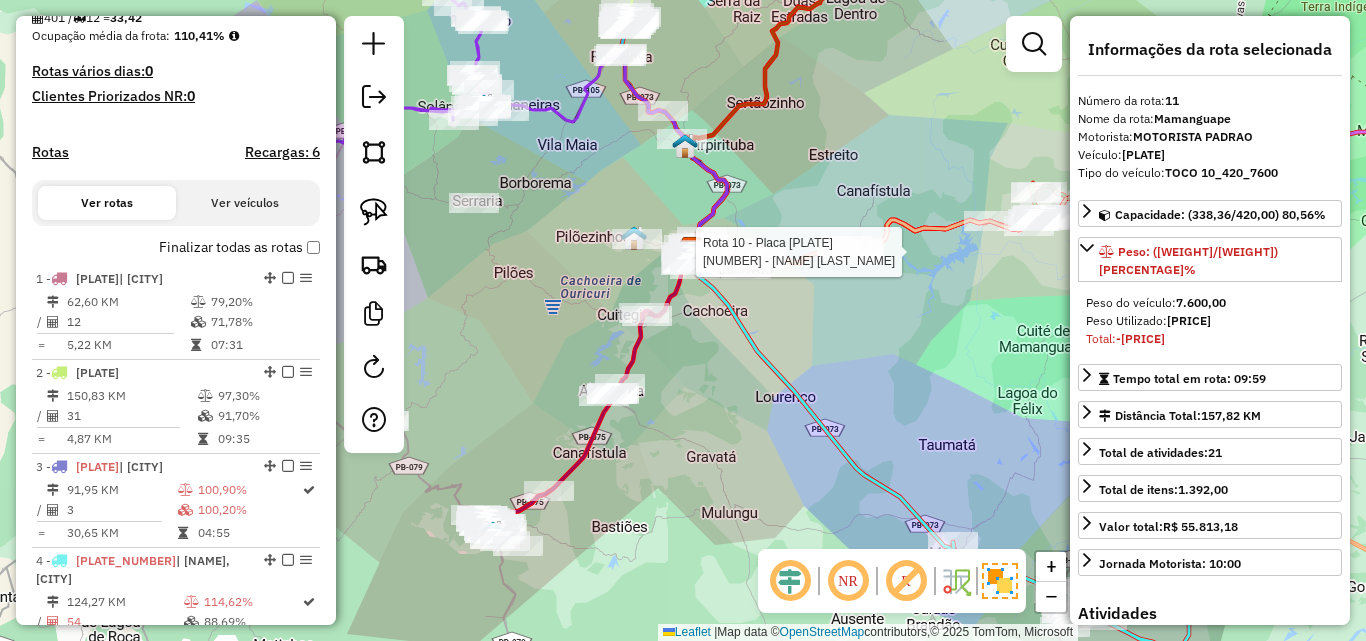 click on "Rota 10 - Placa RLU4H49  917 - ANA CRISTINA Janela de atendimento Grade de atendimento Capacidade Transportadoras Veículos Cliente Pedidos  Rotas Selecione os dias de semana para filtrar as janelas de atendimento  Seg   Ter   Qua   Qui   Sex   Sáb   Dom  Informe o período da janela de atendimento: De: Até:  Filtrar exatamente a janela do cliente  Considerar janela de atendimento padrão  Selecione os dias de semana para filtrar as grades de atendimento  Seg   Ter   Qua   Qui   Sex   Sáb   Dom   Considerar clientes sem dia de atendimento cadastrado  Clientes fora do dia de atendimento selecionado Filtrar as atividades entre os valores definidos abaixo:  Peso mínimo:   Peso máximo:   Cubagem mínima:   Cubagem máxima:   De:   Até:  Filtrar as atividades entre o tempo de atendimento definido abaixo:  De:   Até:   Considerar capacidade total dos clientes não roteirizados Transportadora: Selecione um ou mais itens Tipo de veículo: Selecione um ou mais itens Veículo: Selecione um ou mais itens Nome: +" 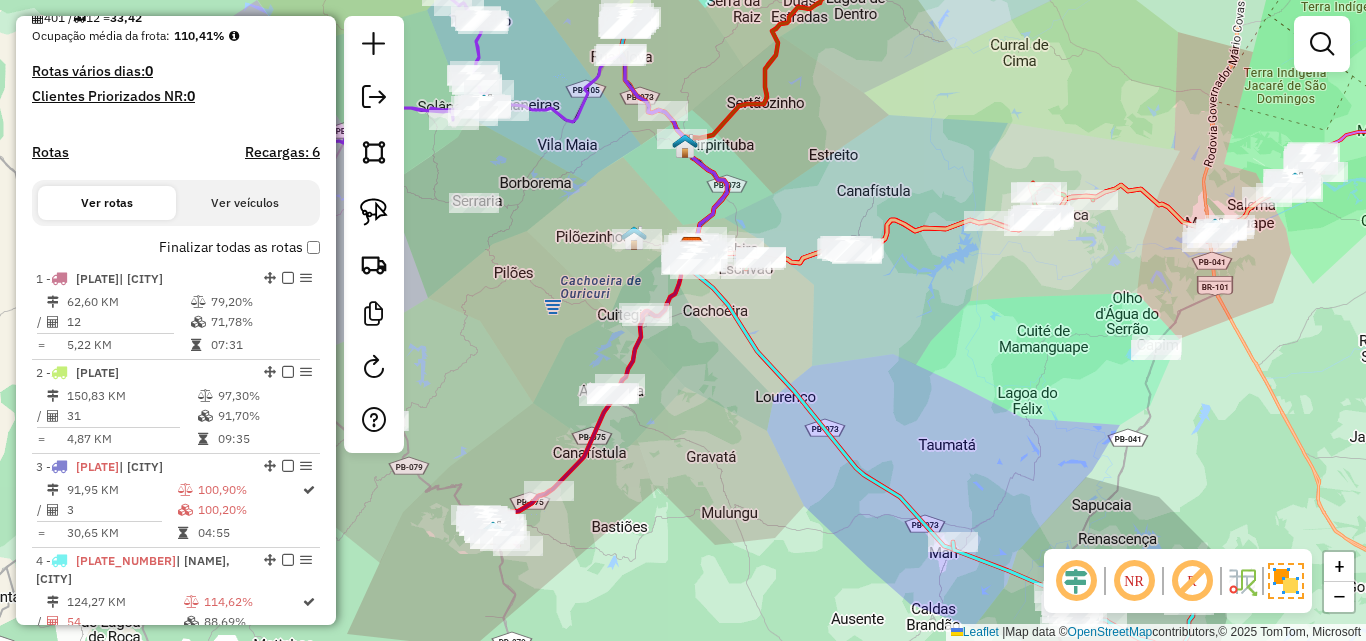 drag, startPoint x: 738, startPoint y: 463, endPoint x: 662, endPoint y: 406, distance: 95 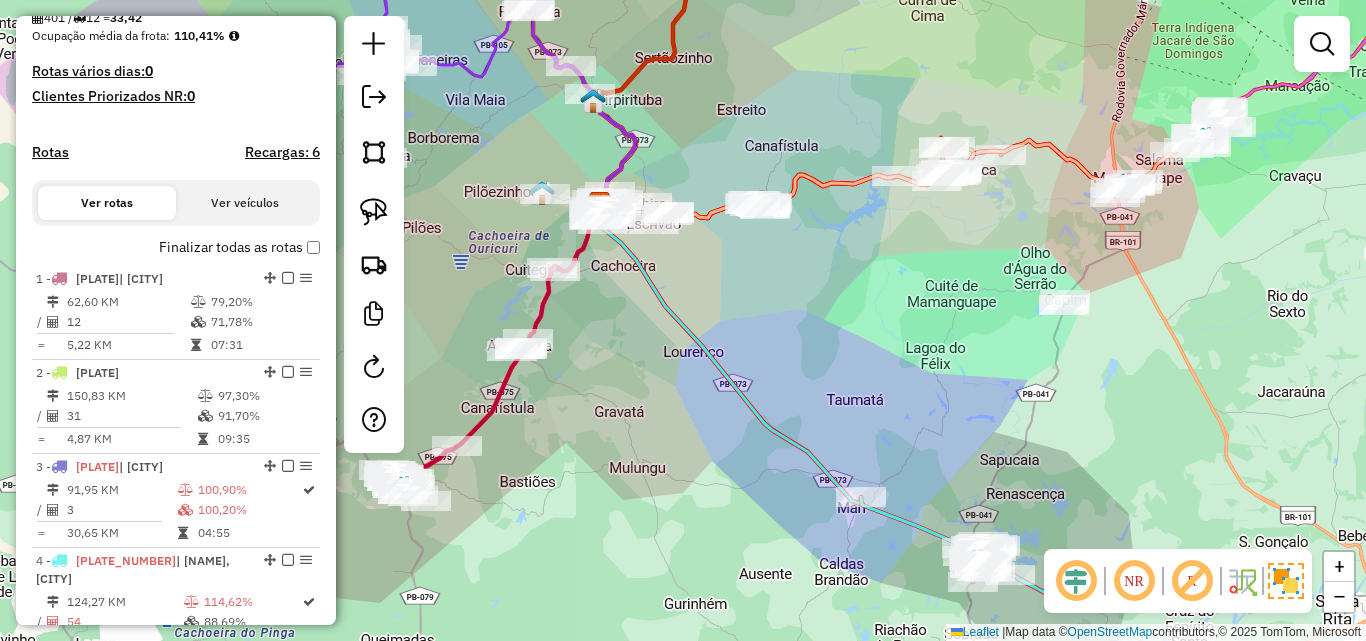 drag, startPoint x: 661, startPoint y: 401, endPoint x: 636, endPoint y: 431, distance: 39.051247 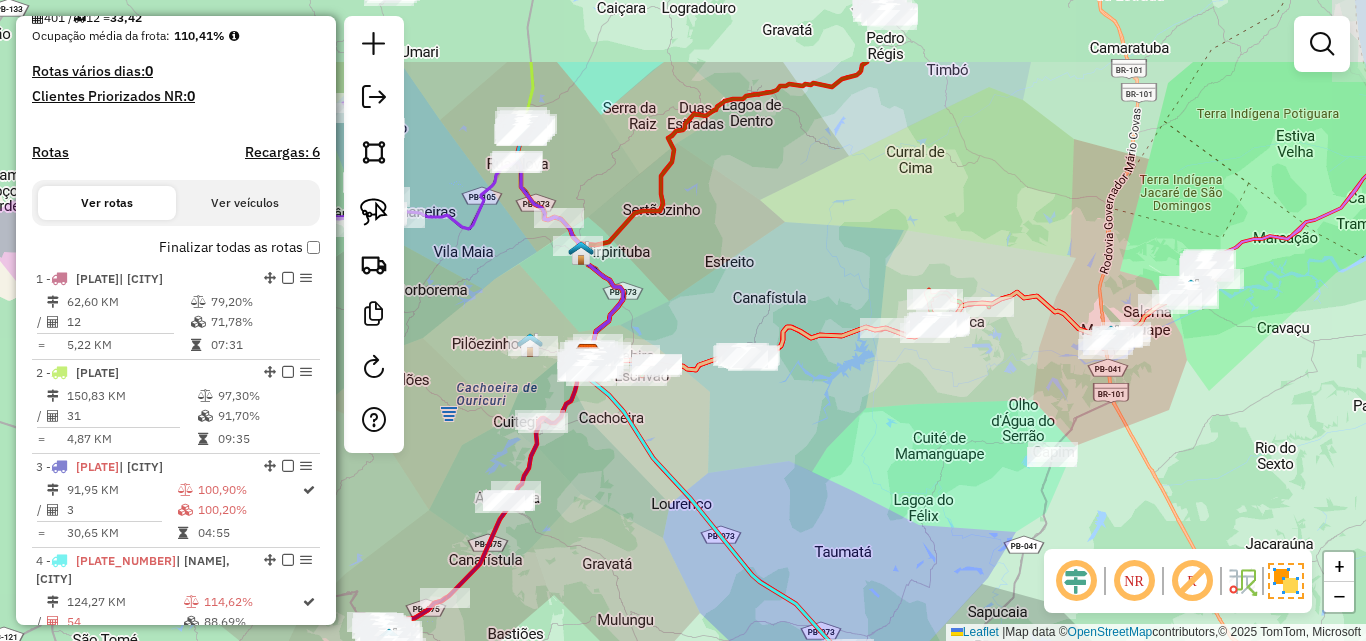 drag, startPoint x: 790, startPoint y: 464, endPoint x: 825, endPoint y: 493, distance: 45.453274 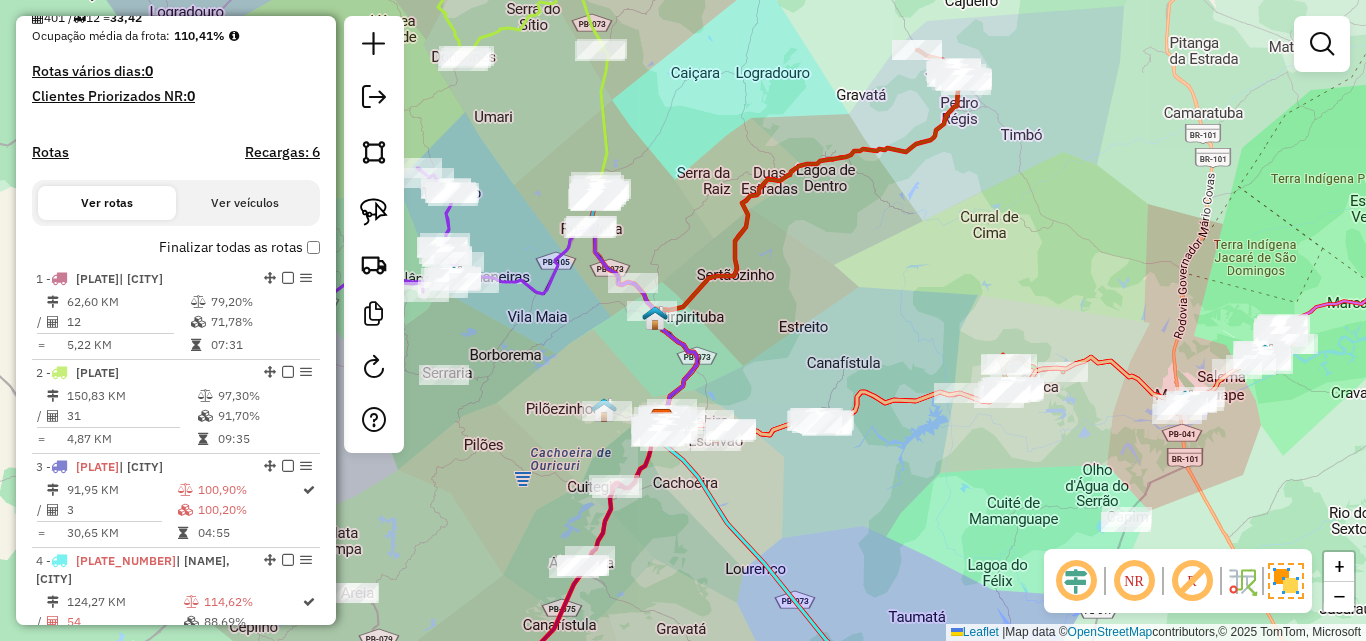 drag, startPoint x: 790, startPoint y: 493, endPoint x: 848, endPoint y: 550, distance: 81.32035 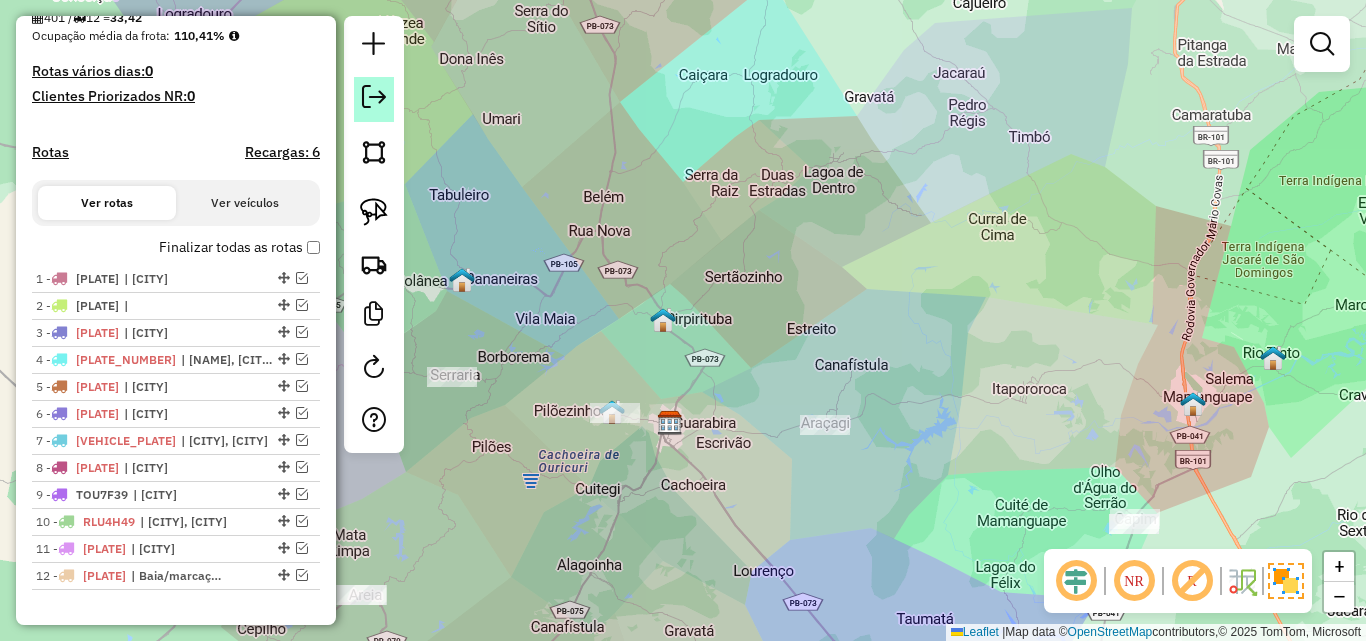 click 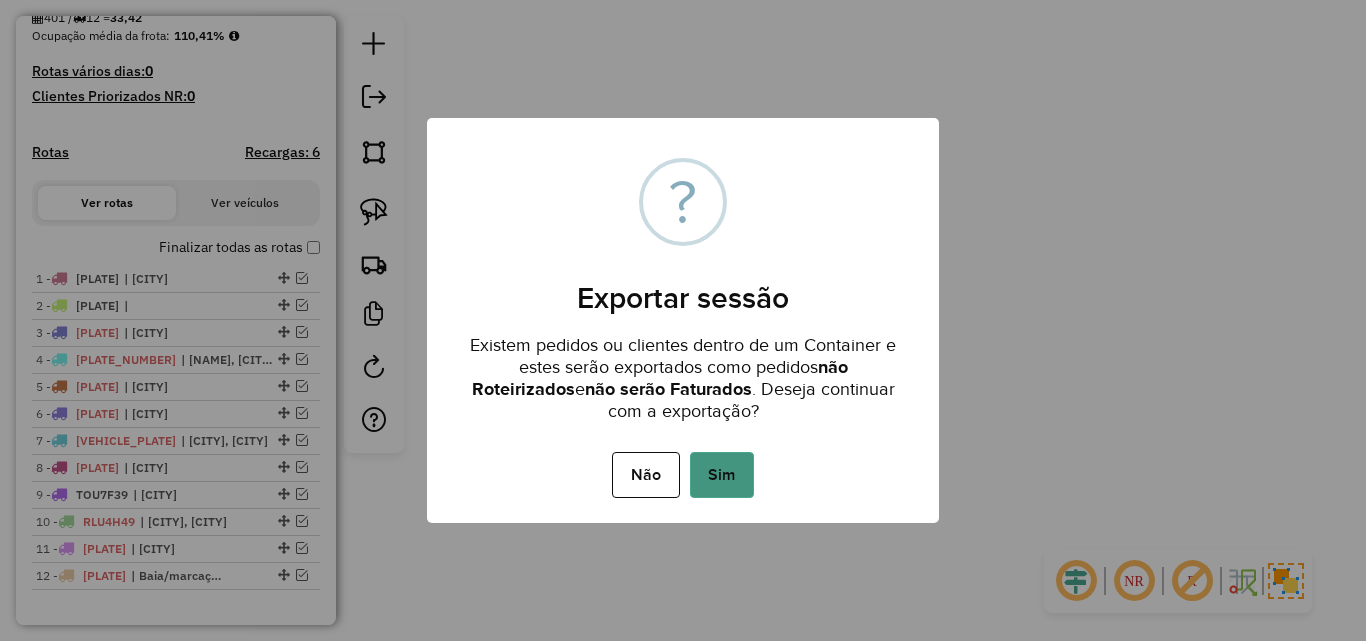 click on "Sim" at bounding box center [722, 475] 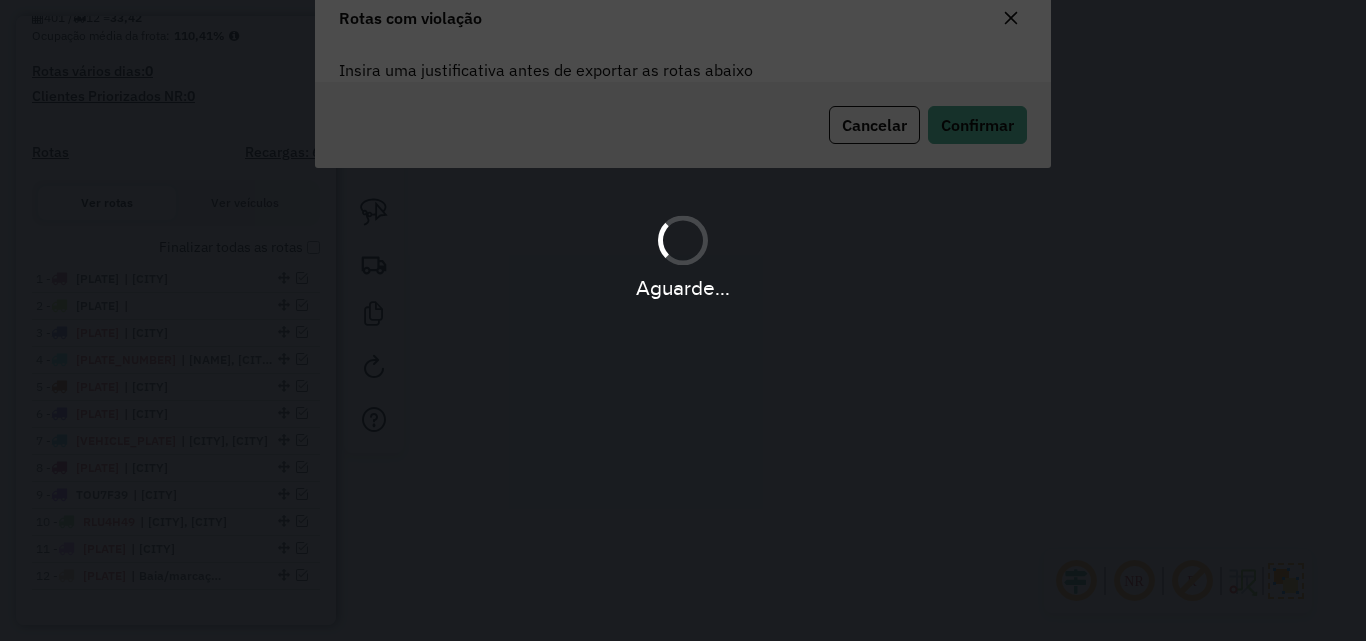 scroll, scrollTop: 108, scrollLeft: 0, axis: vertical 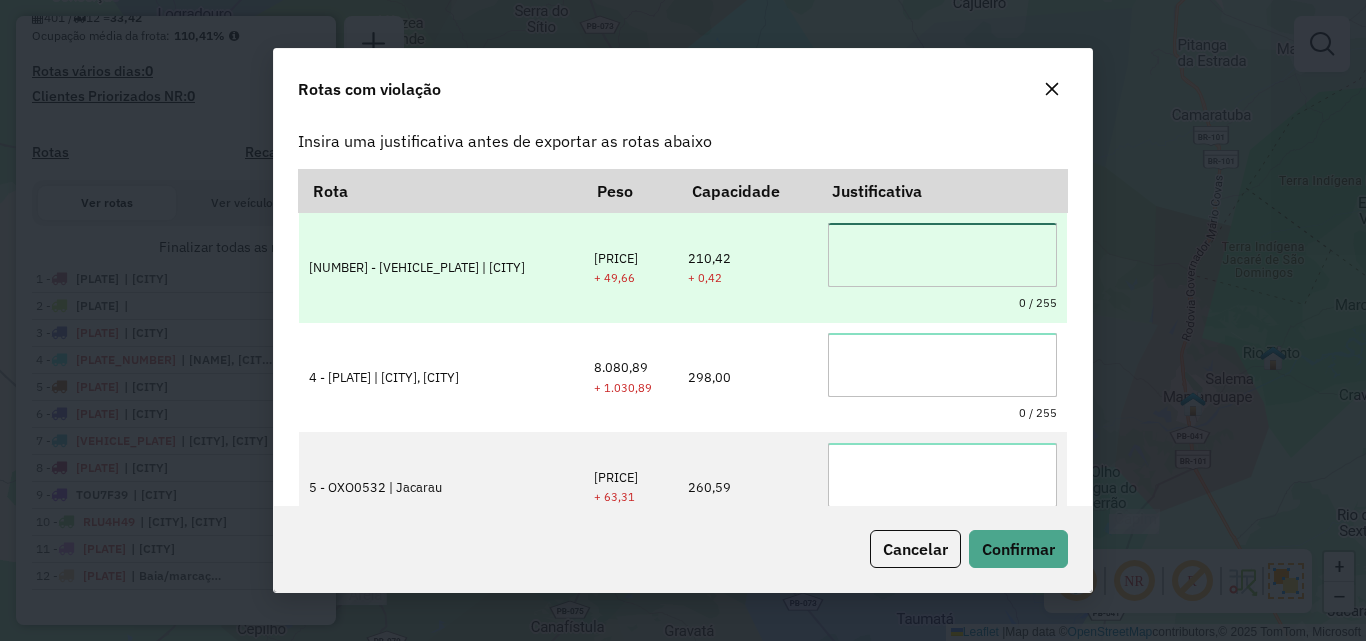 click at bounding box center (942, 255) 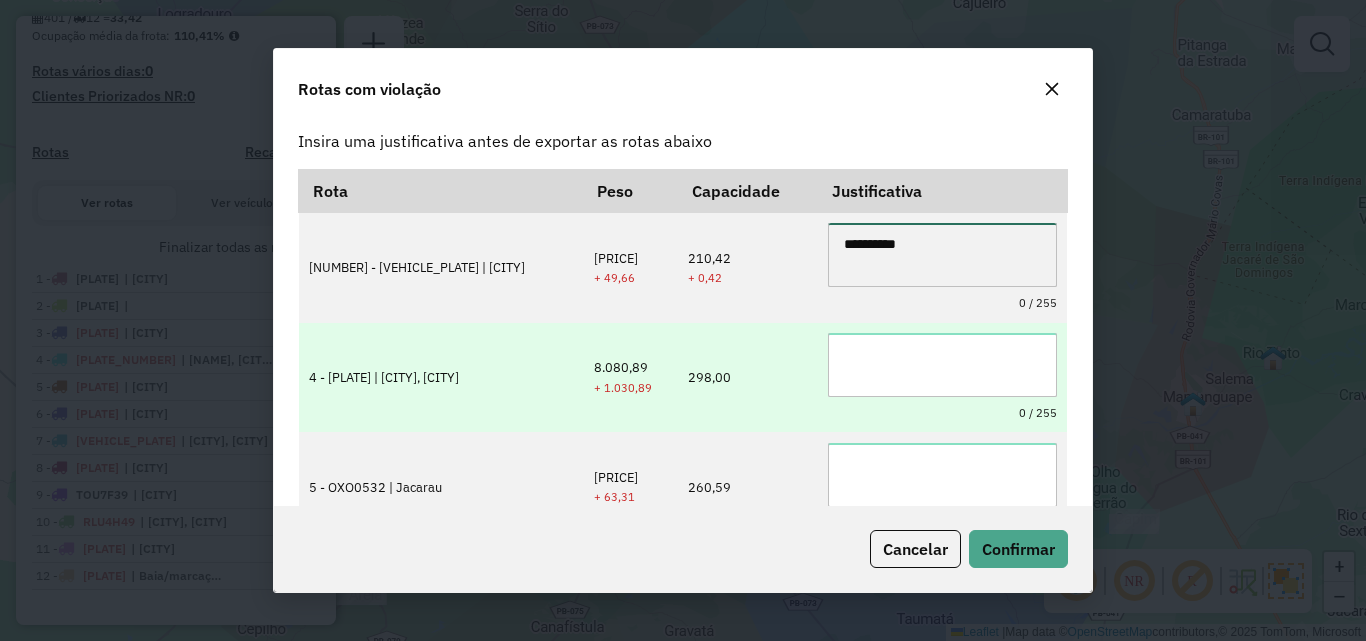 type on "**********" 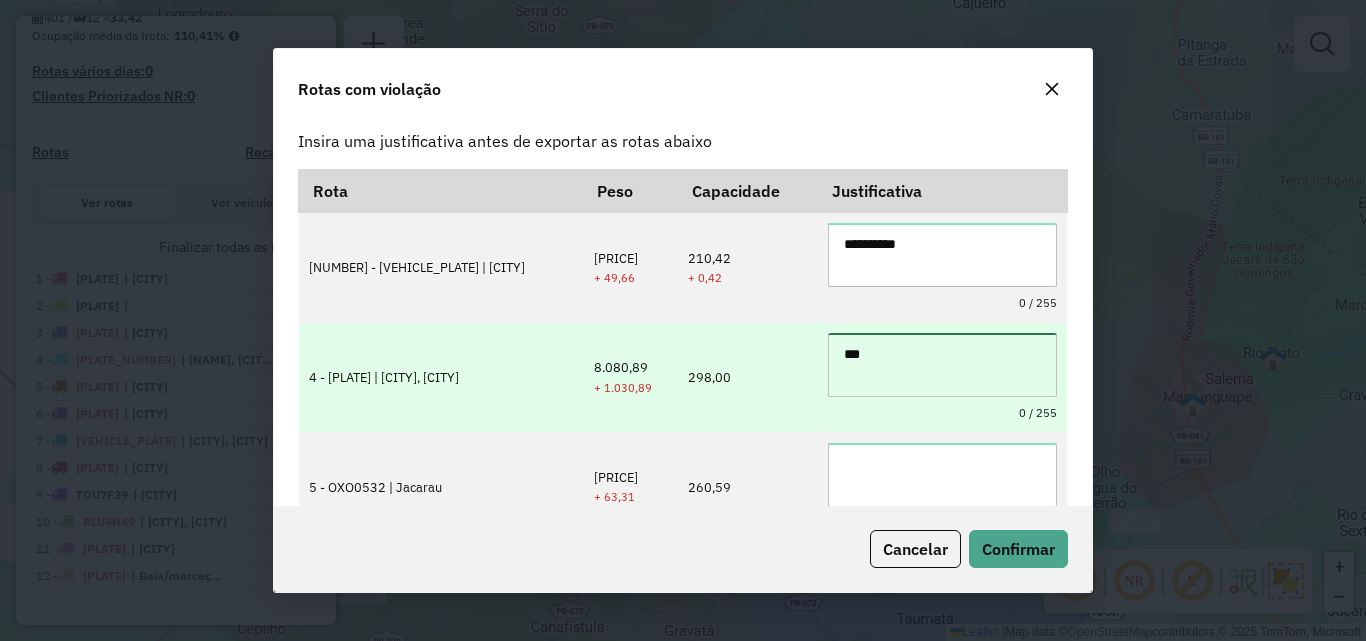 click on "***" at bounding box center (942, 365) 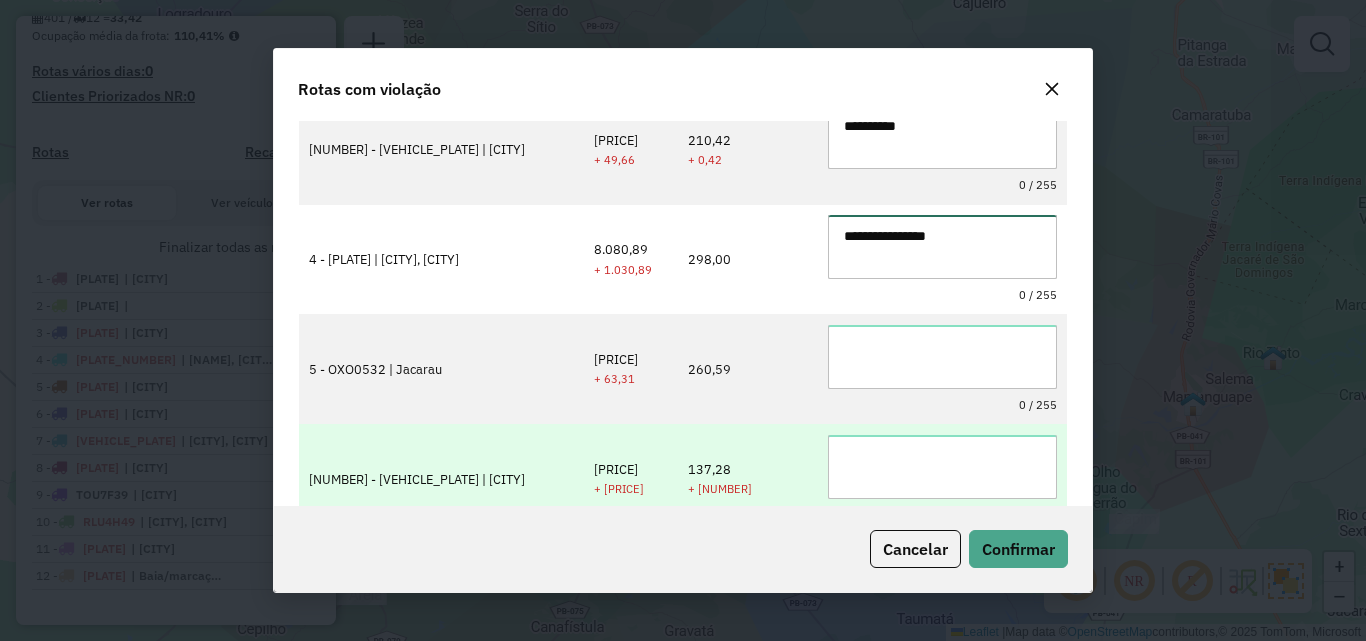 scroll, scrollTop: 200, scrollLeft: 0, axis: vertical 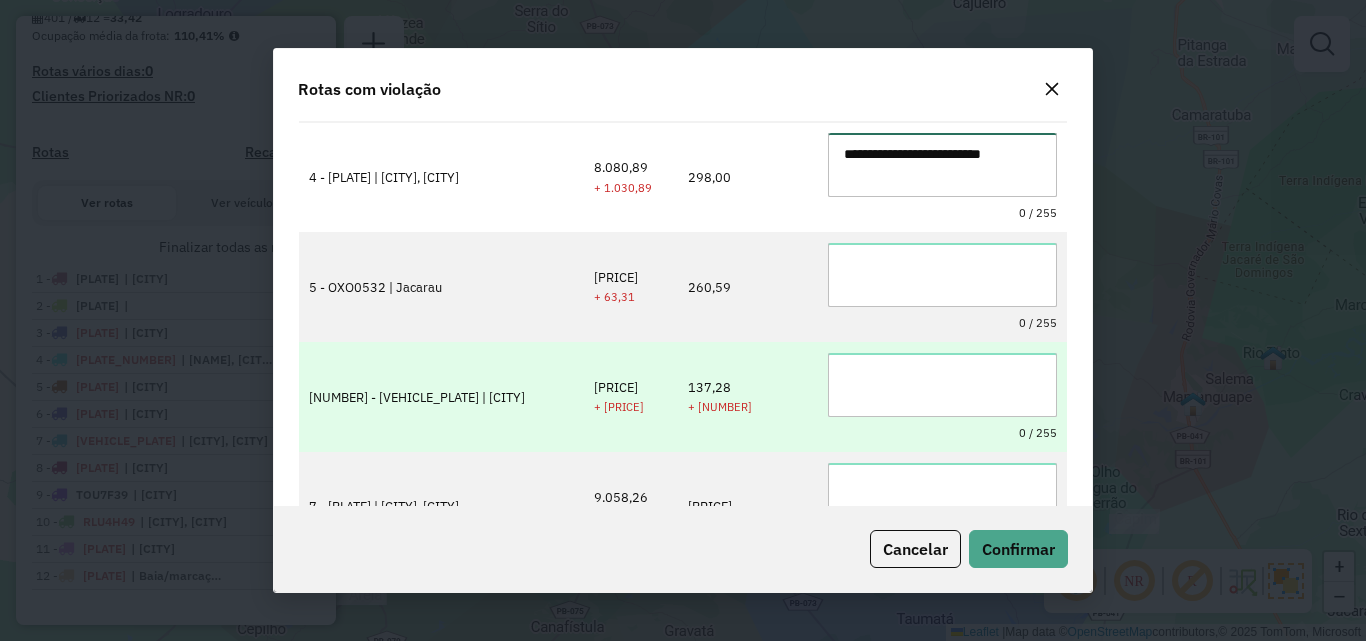 type on "**********" 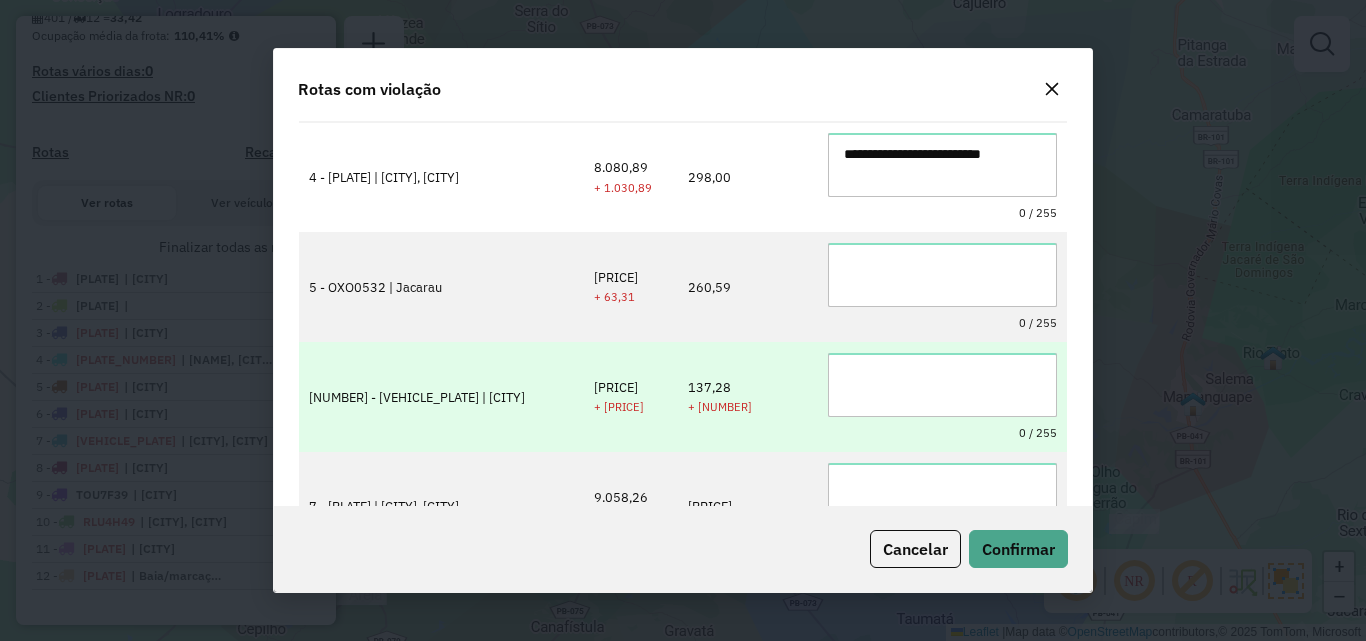 click on "0 / 255" at bounding box center [942, 397] 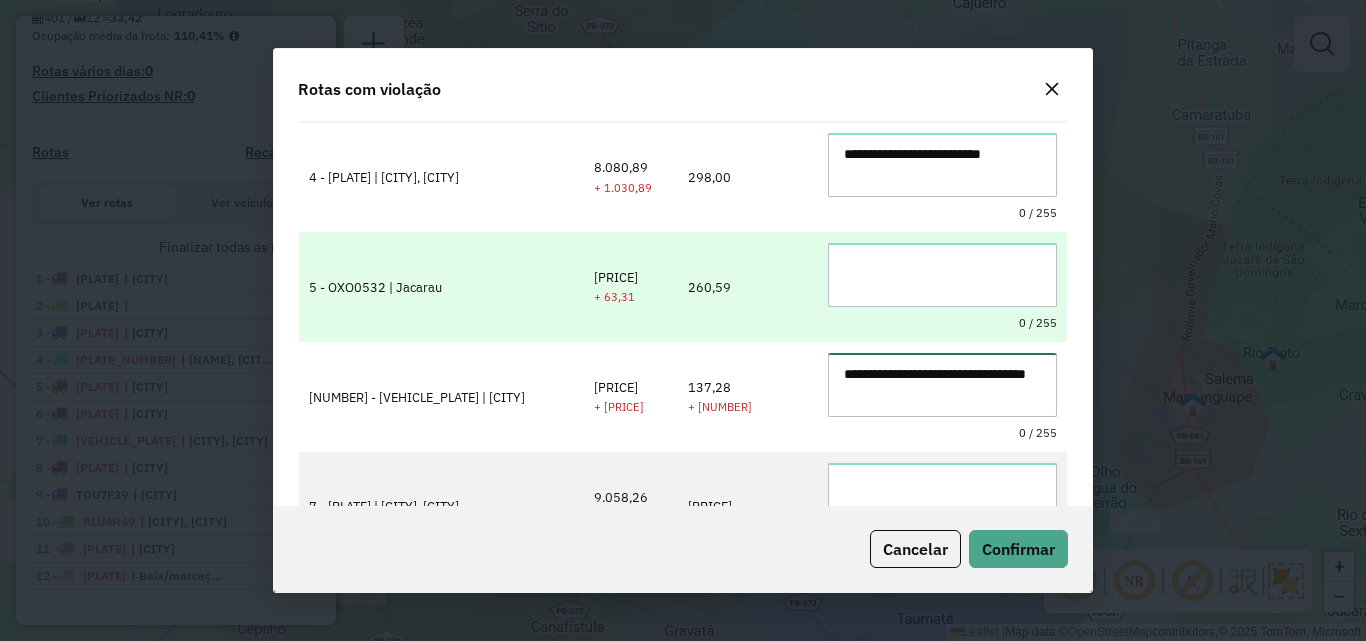 type on "**********" 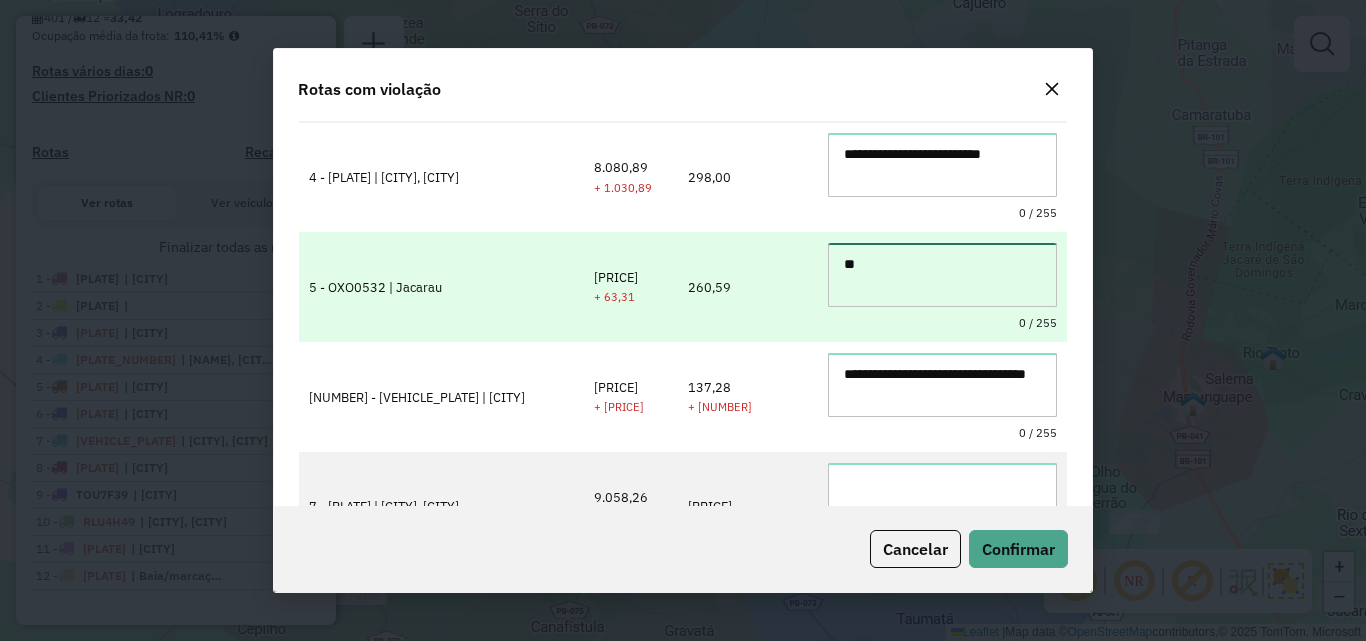 click on "**" at bounding box center [942, 275] 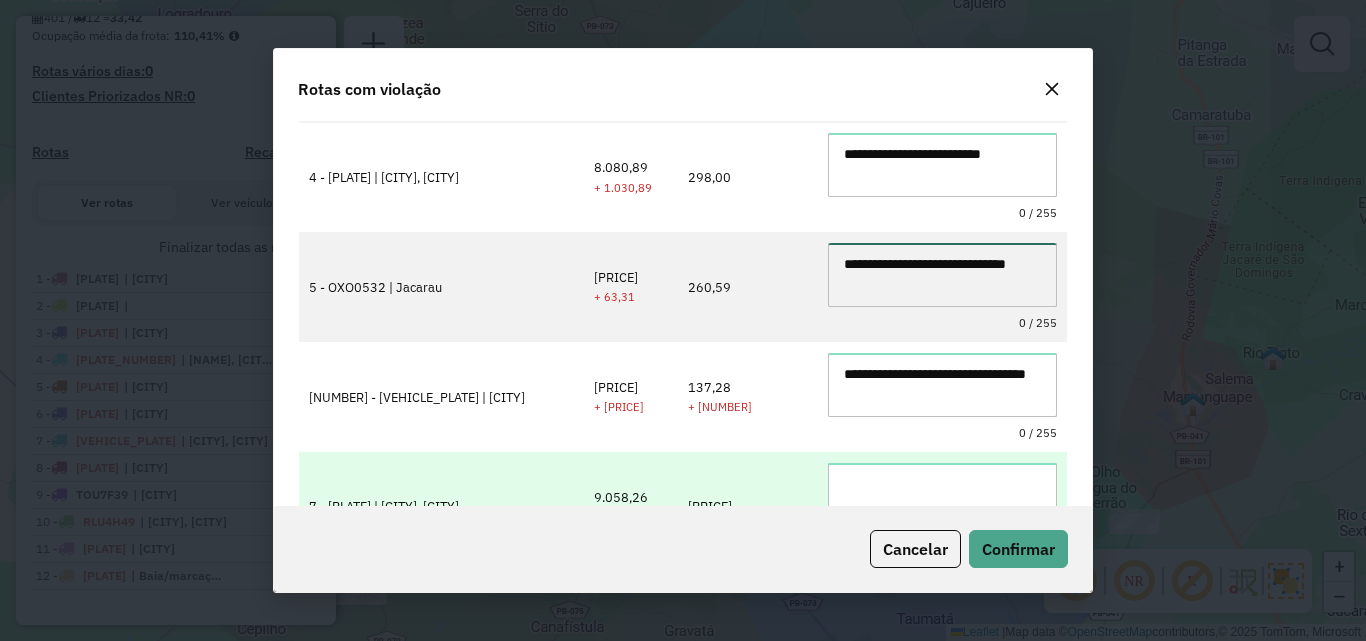 type on "**********" 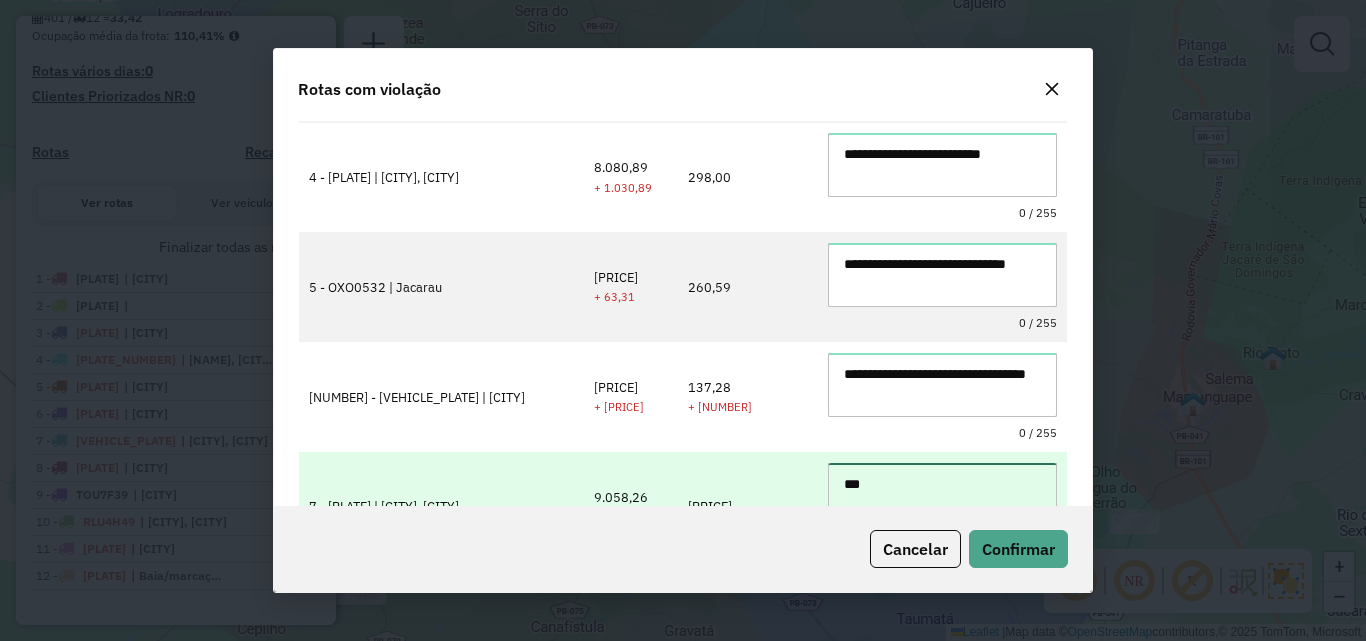 click on "***" at bounding box center (942, 495) 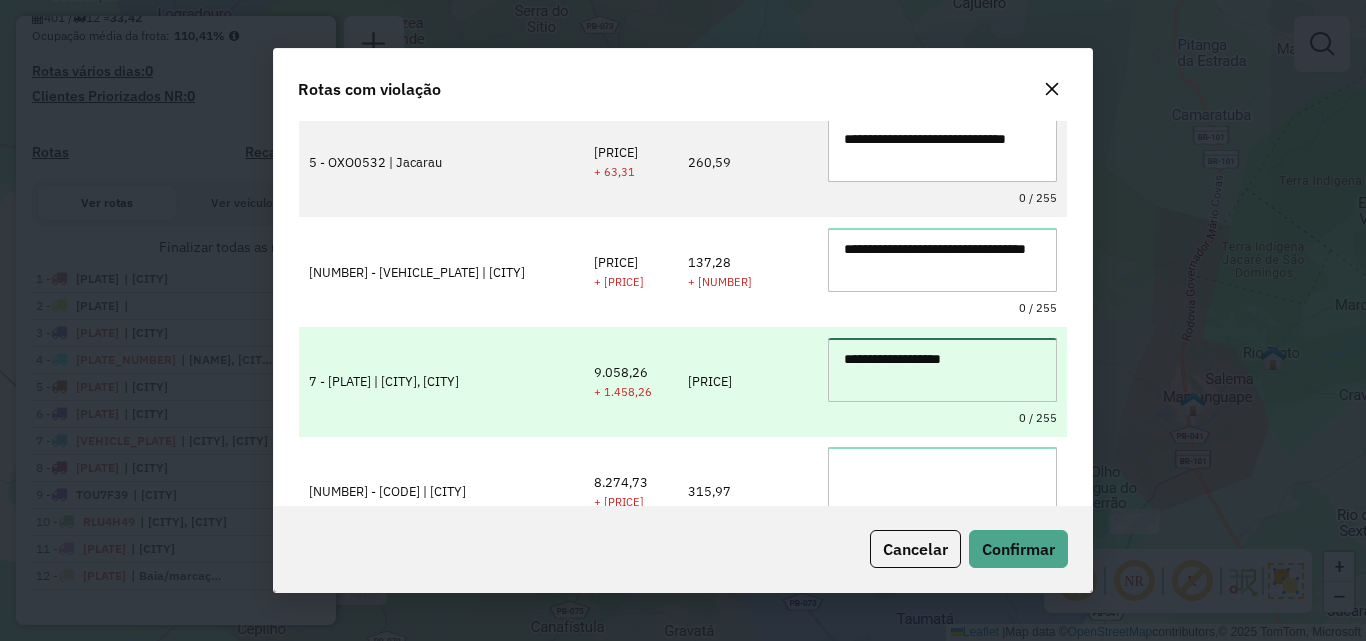 scroll, scrollTop: 500, scrollLeft: 0, axis: vertical 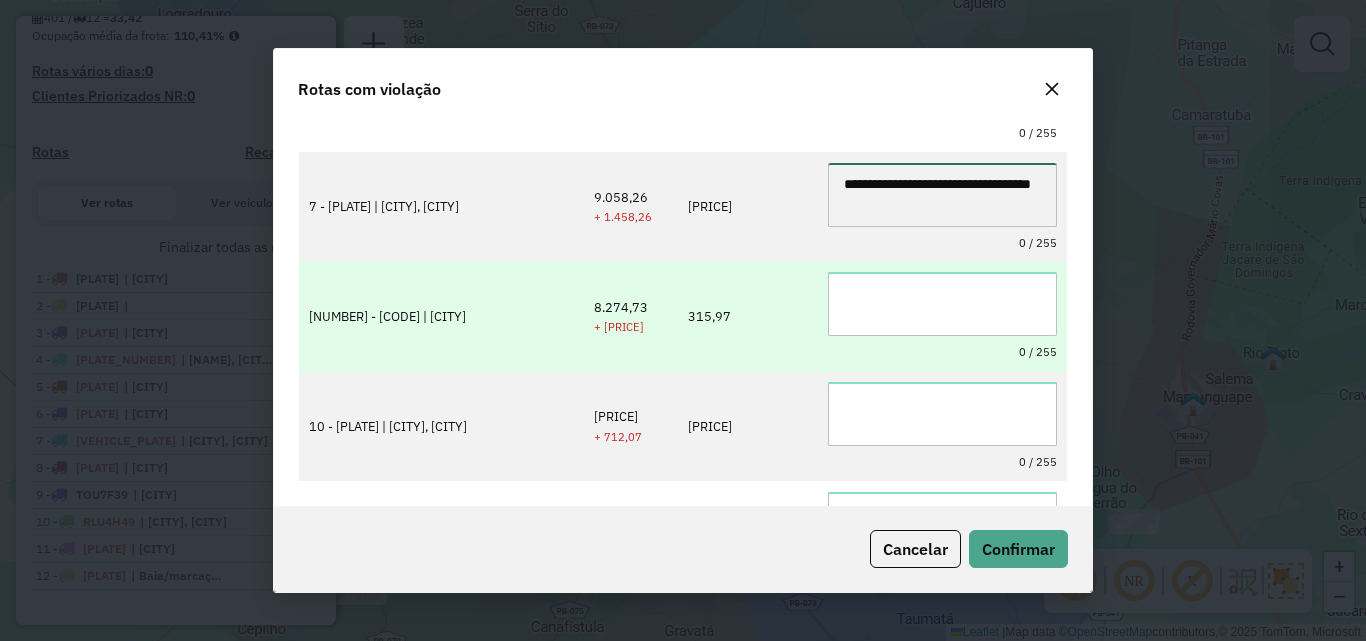 type on "**********" 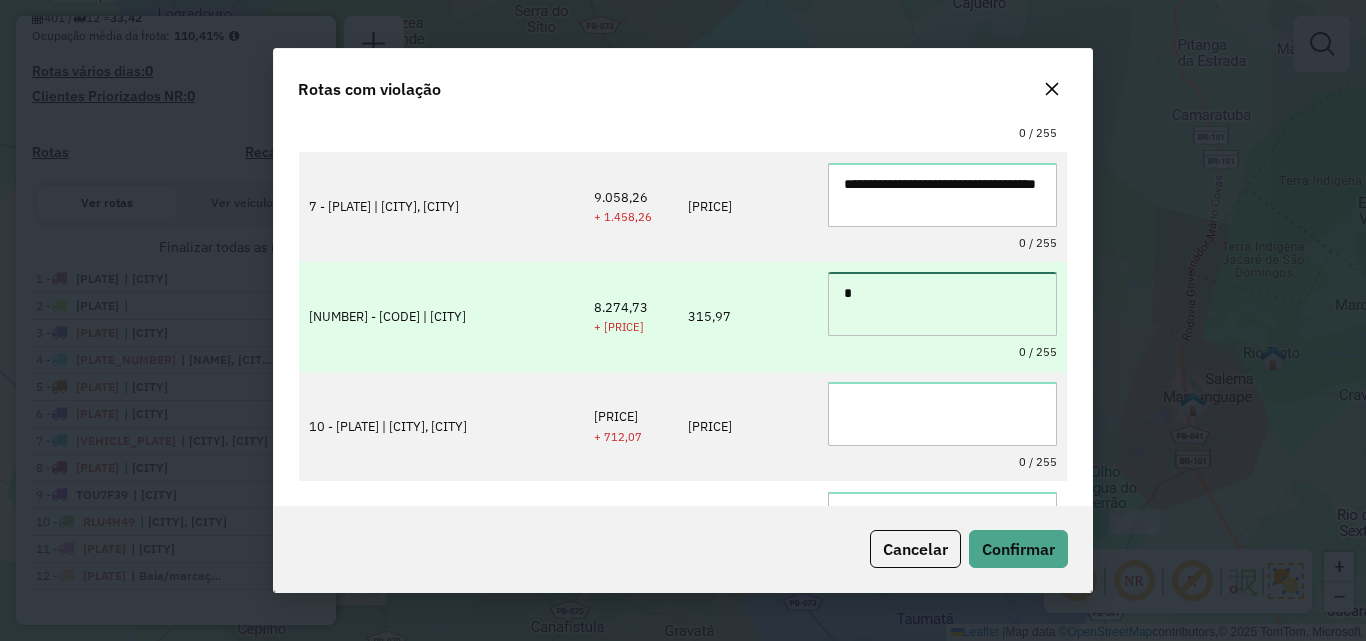 click on "*" at bounding box center [942, 304] 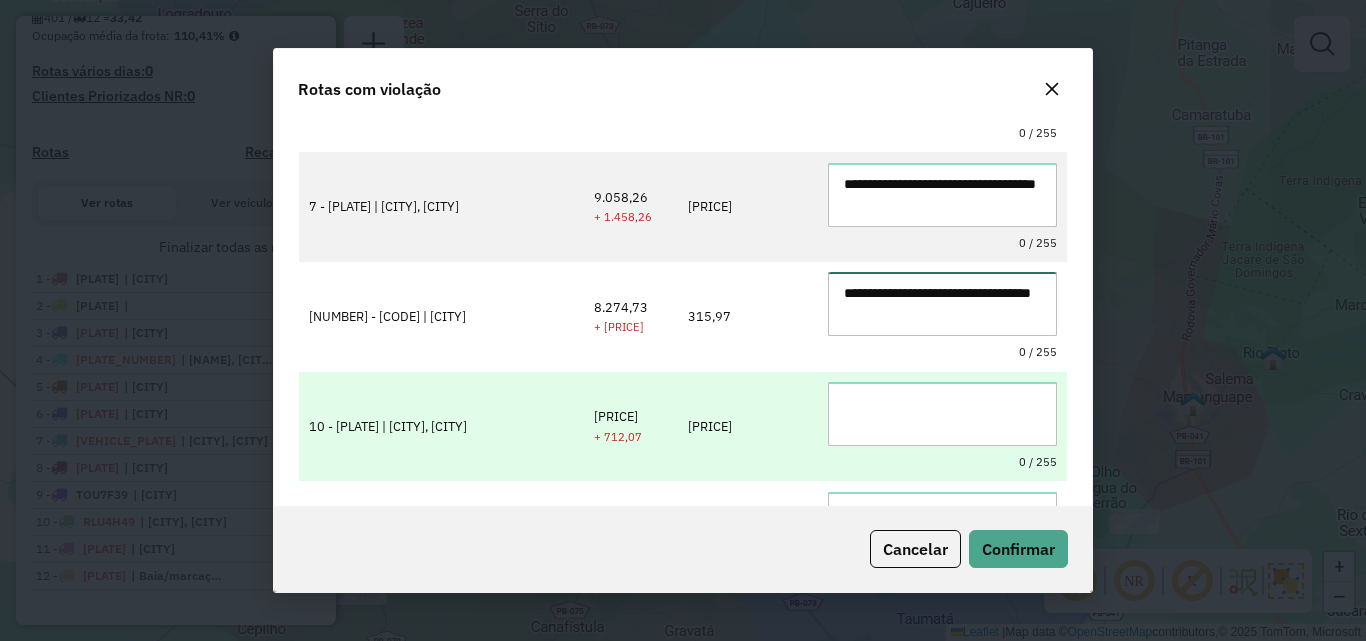 type on "**********" 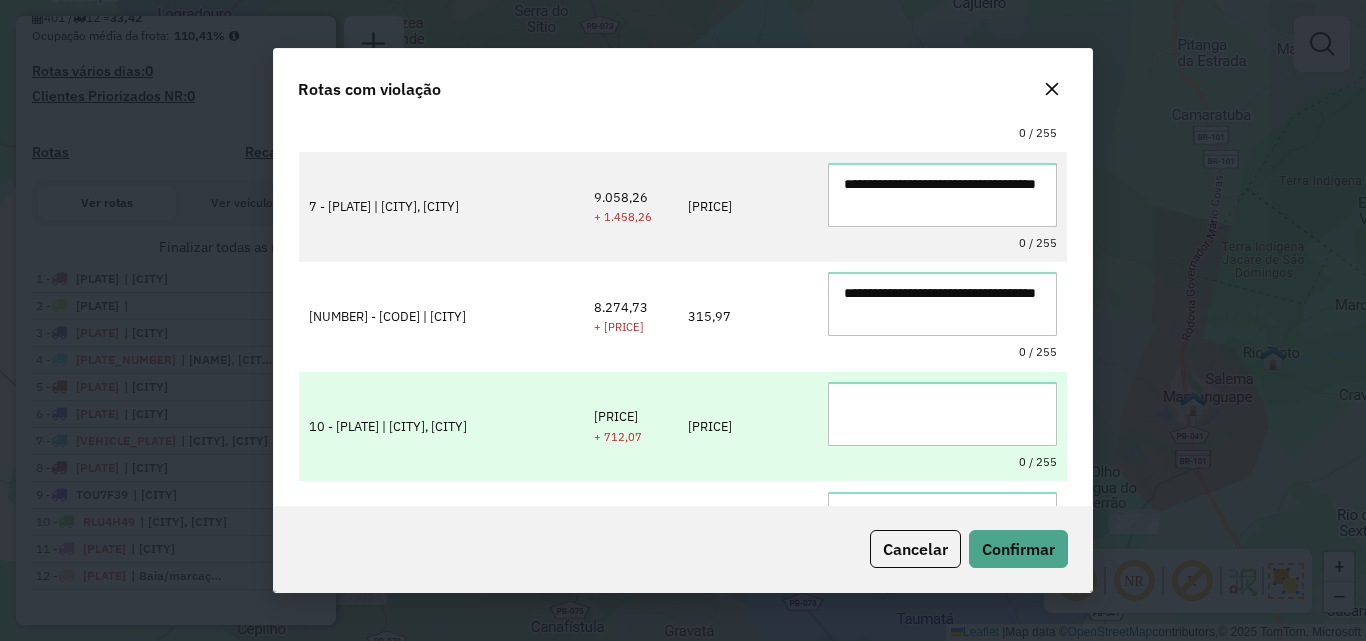 click on "0 / 255" at bounding box center [943, 427] 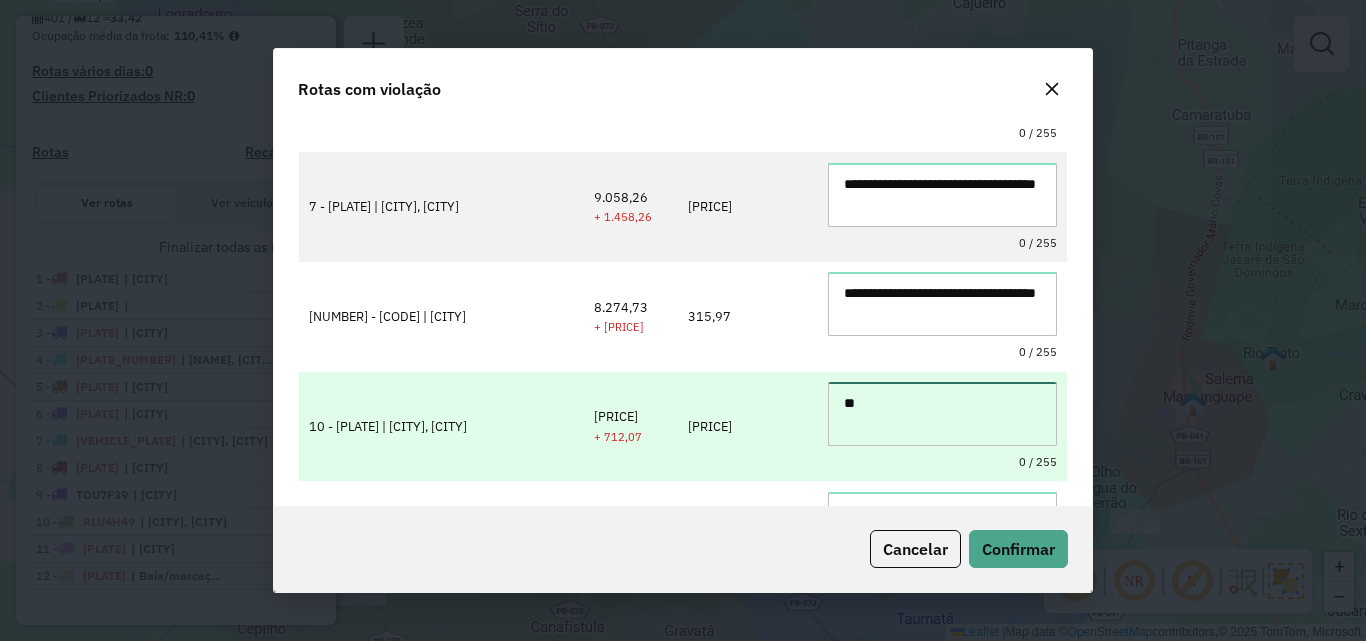 click on "**" at bounding box center (942, 414) 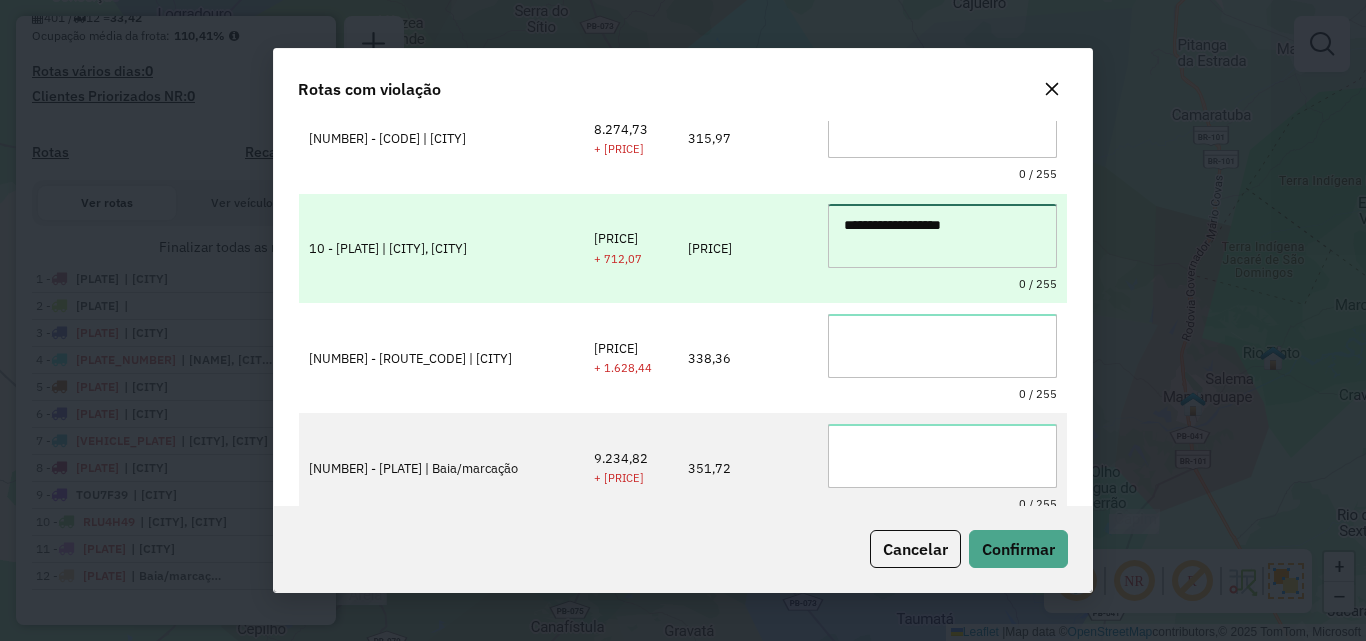 scroll, scrollTop: 695, scrollLeft: 0, axis: vertical 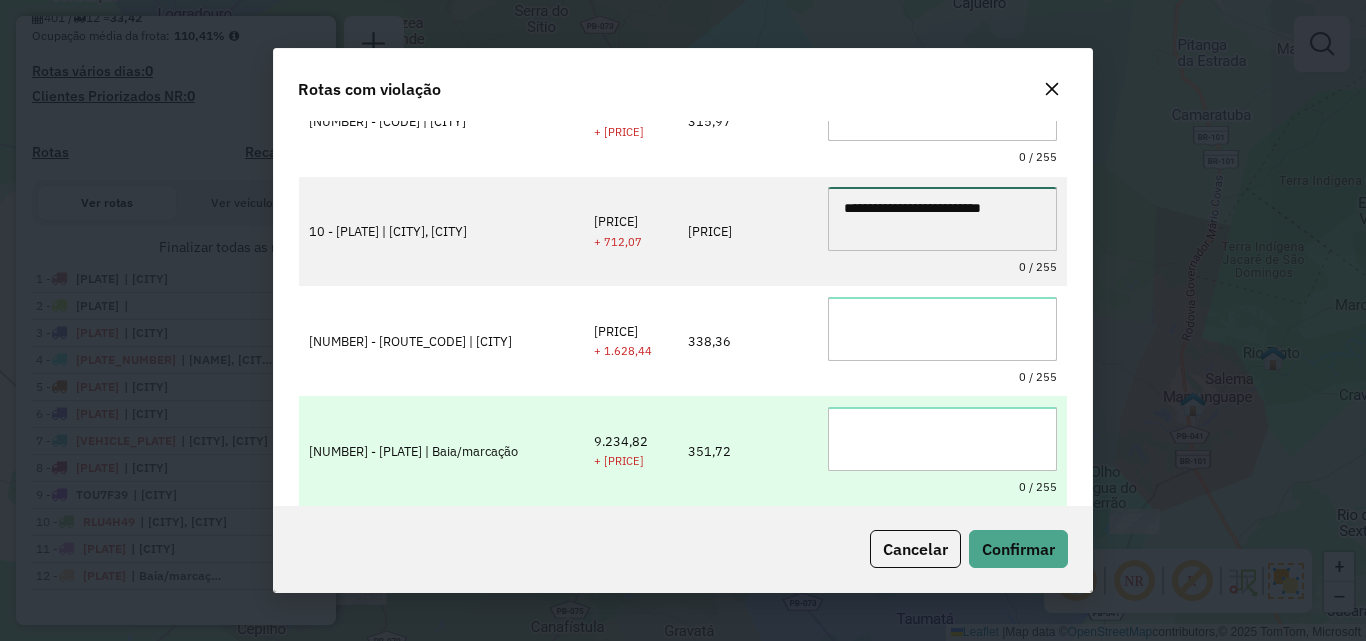 type on "**********" 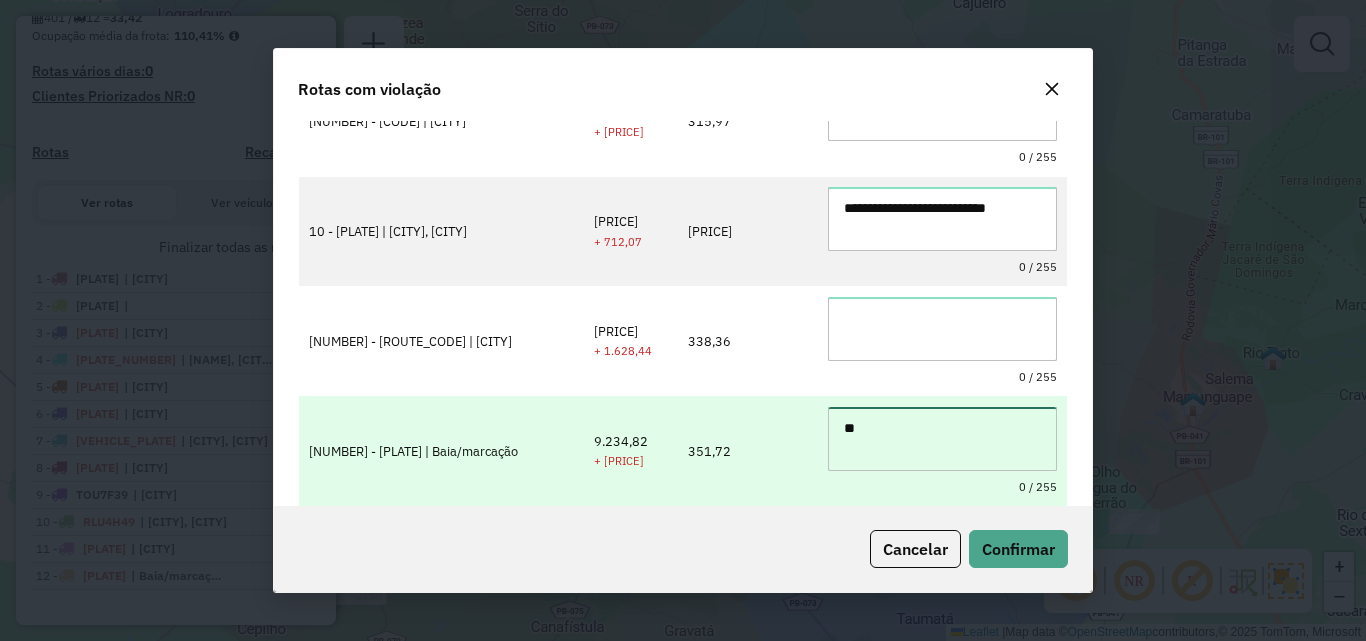click on "**" at bounding box center [942, 439] 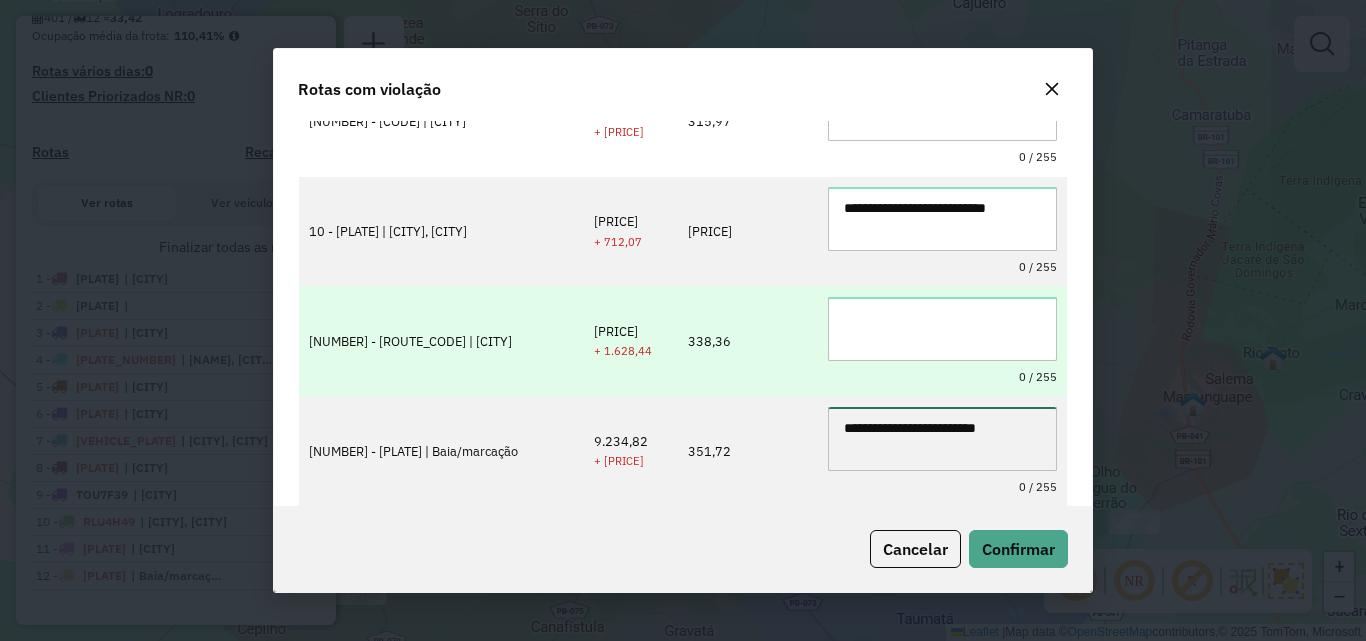 type on "**********" 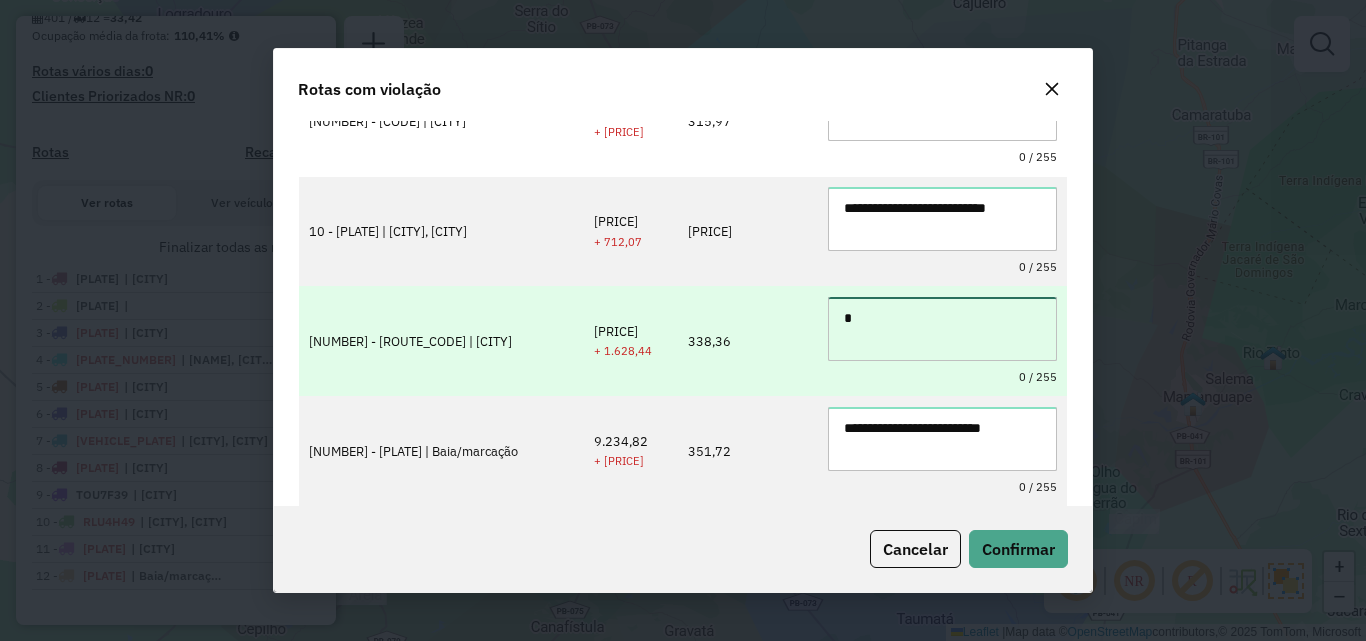 drag, startPoint x: 953, startPoint y: 328, endPoint x: 939, endPoint y: 411, distance: 84.17244 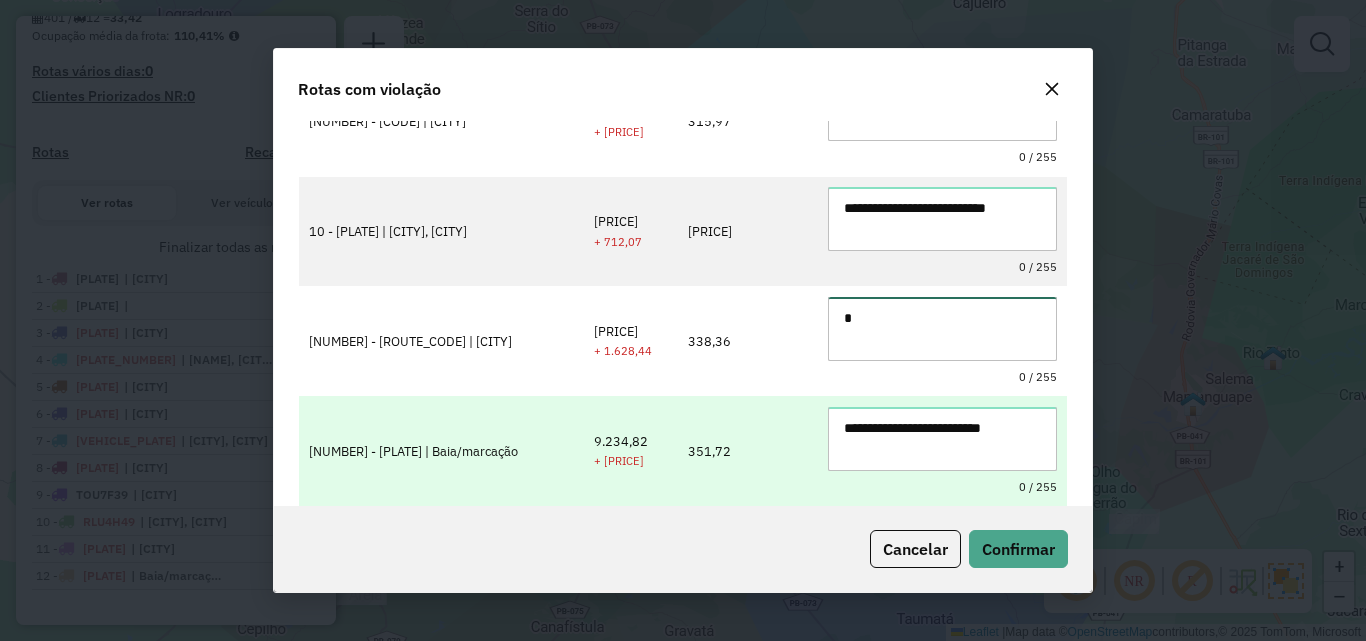 click on "*" at bounding box center (942, 329) 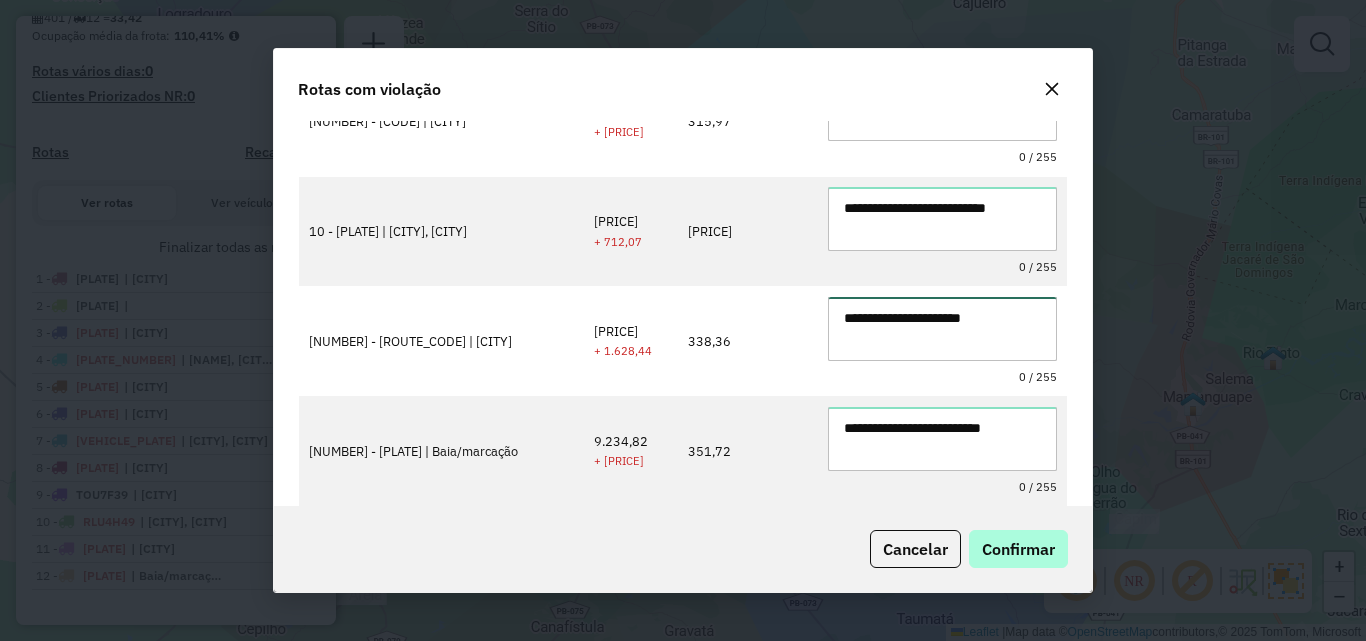 type on "**********" 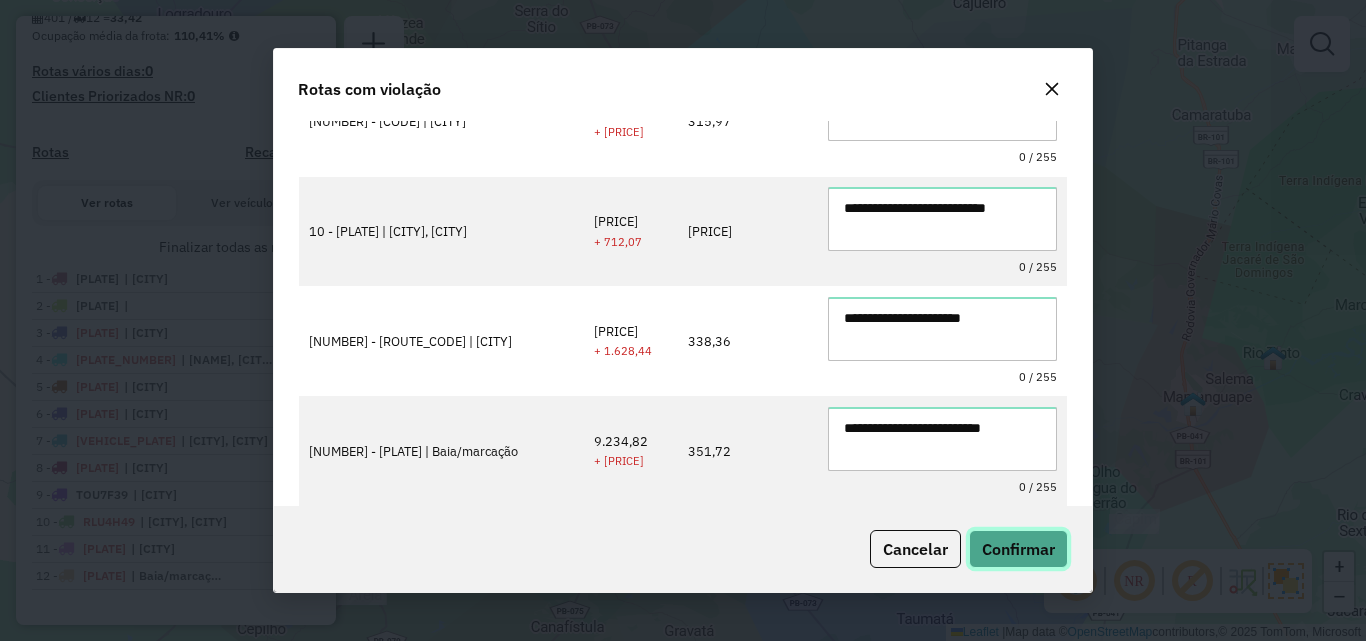 type 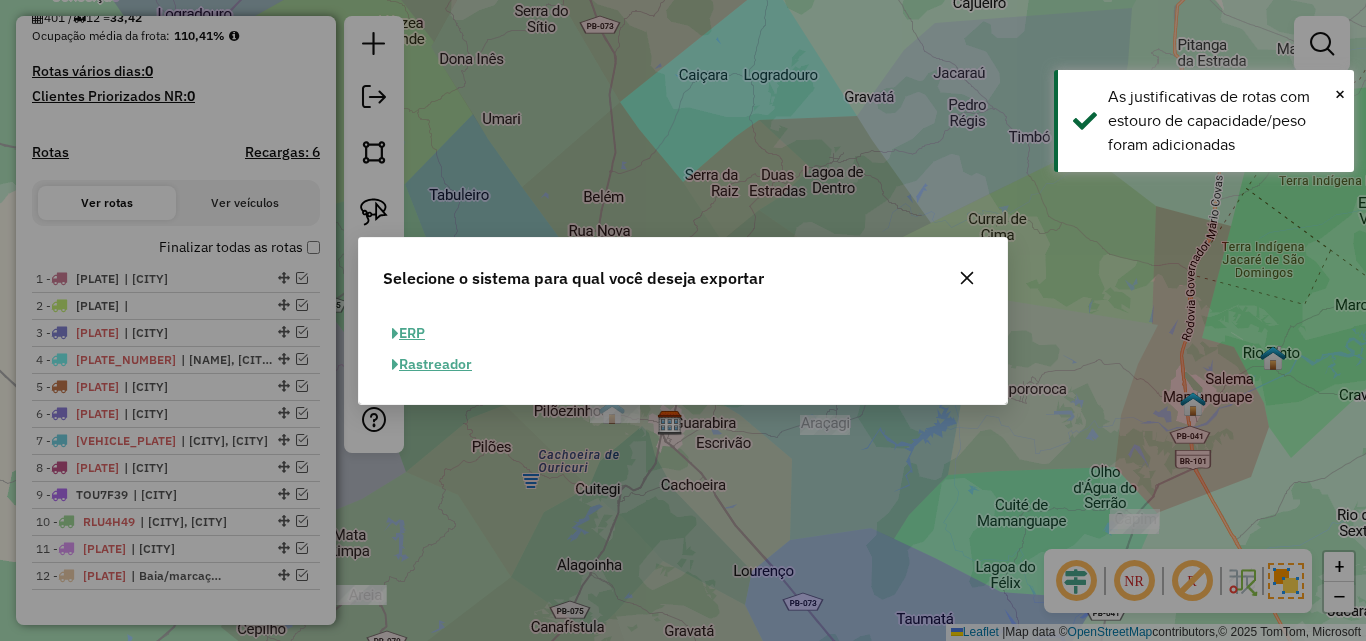 click on "ERP" 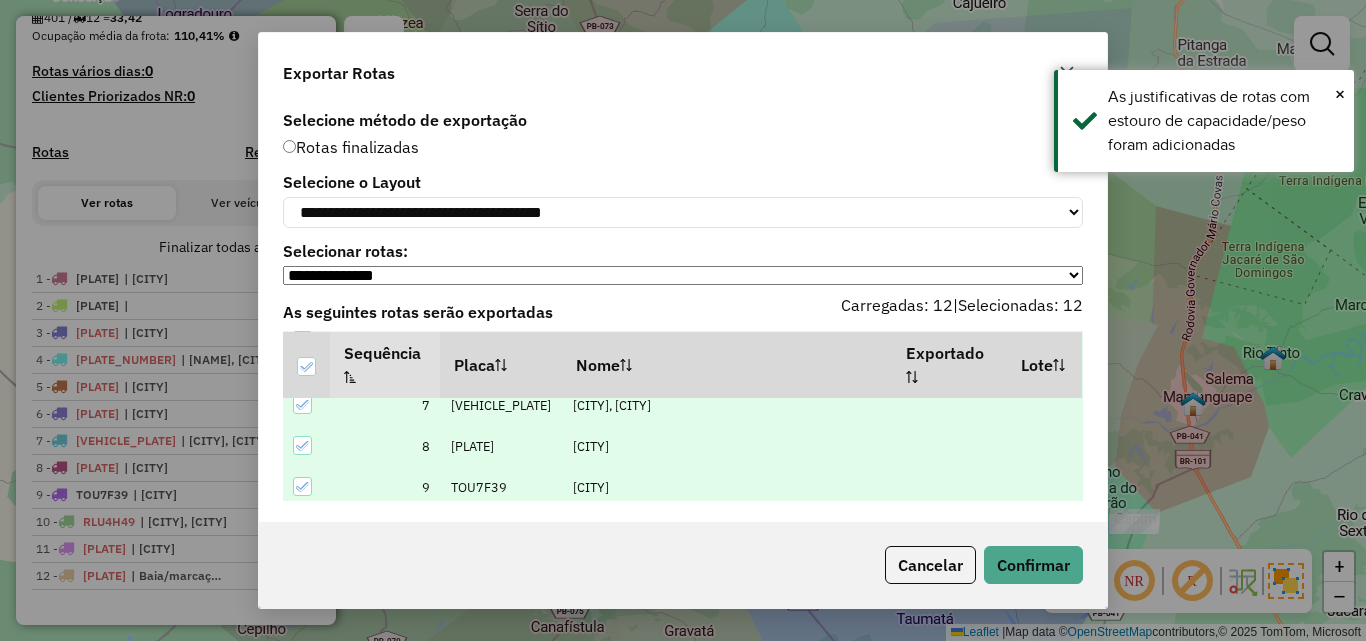 scroll, scrollTop: 390, scrollLeft: 0, axis: vertical 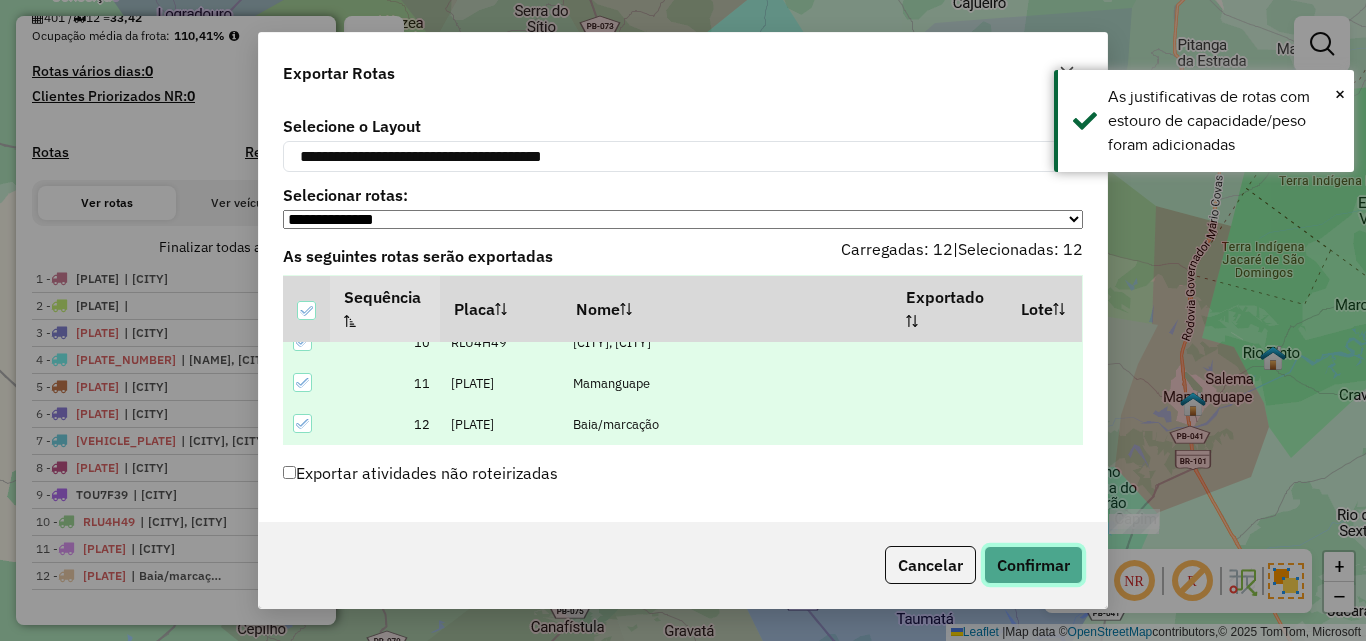click on "Confirmar" 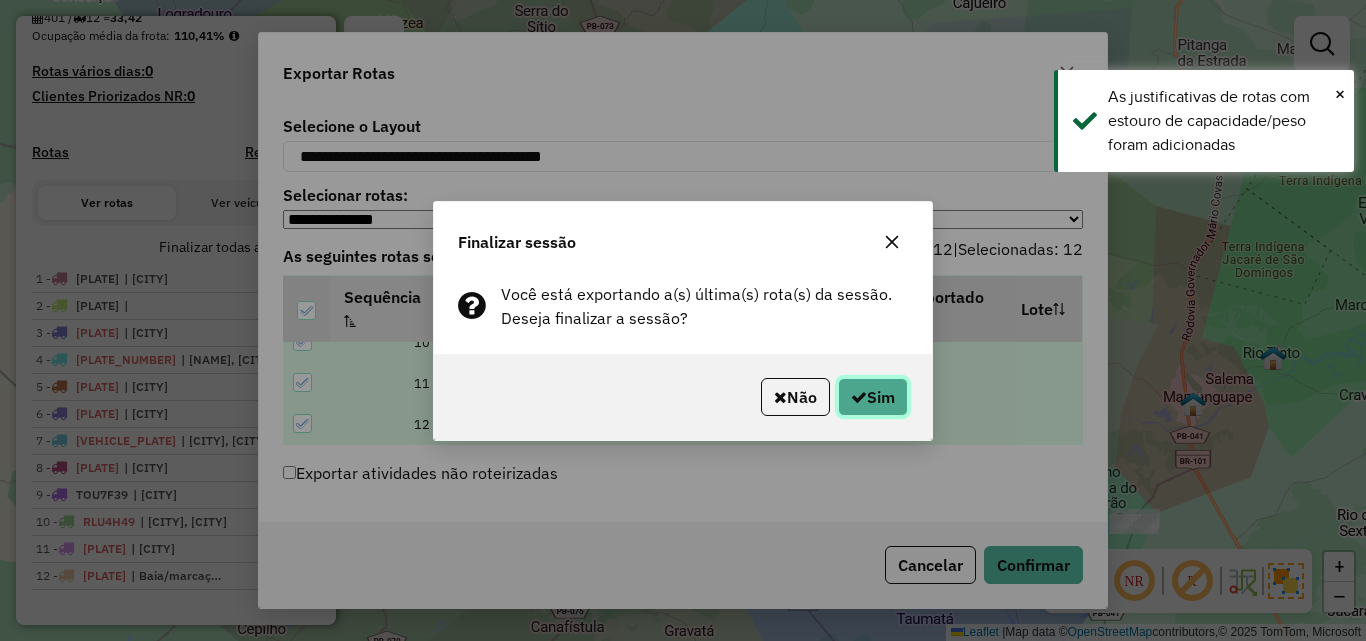 click on "Sim" 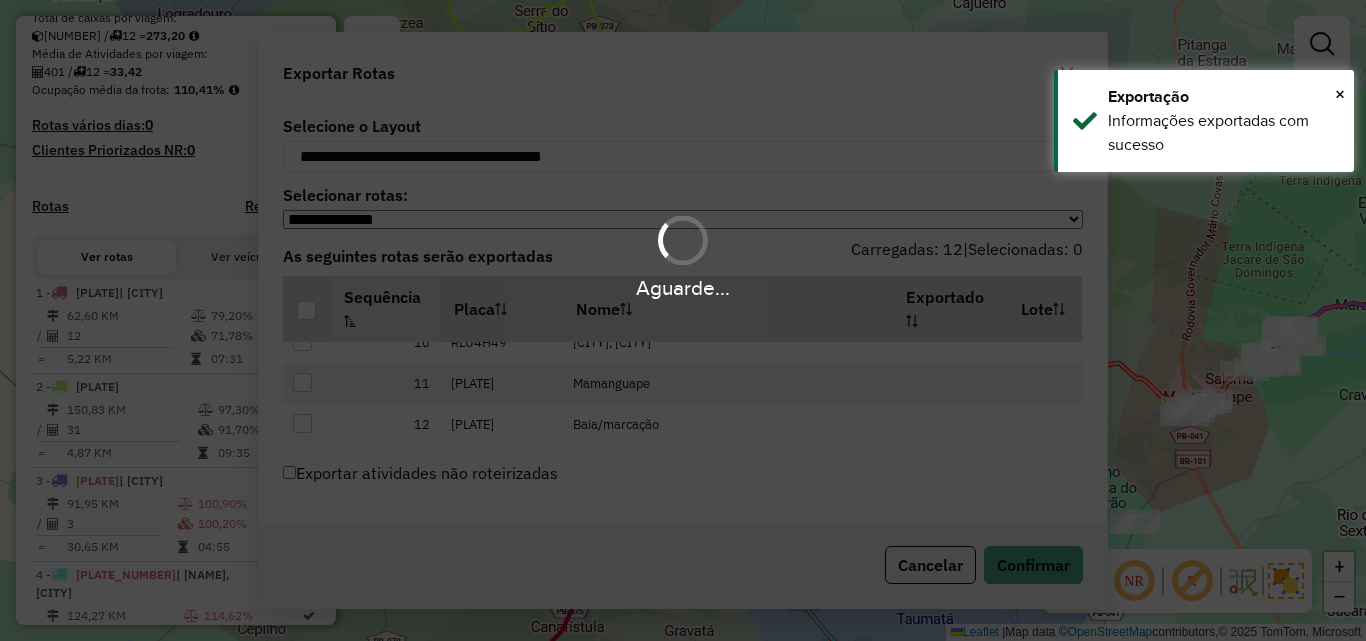 scroll, scrollTop: 554, scrollLeft: 0, axis: vertical 